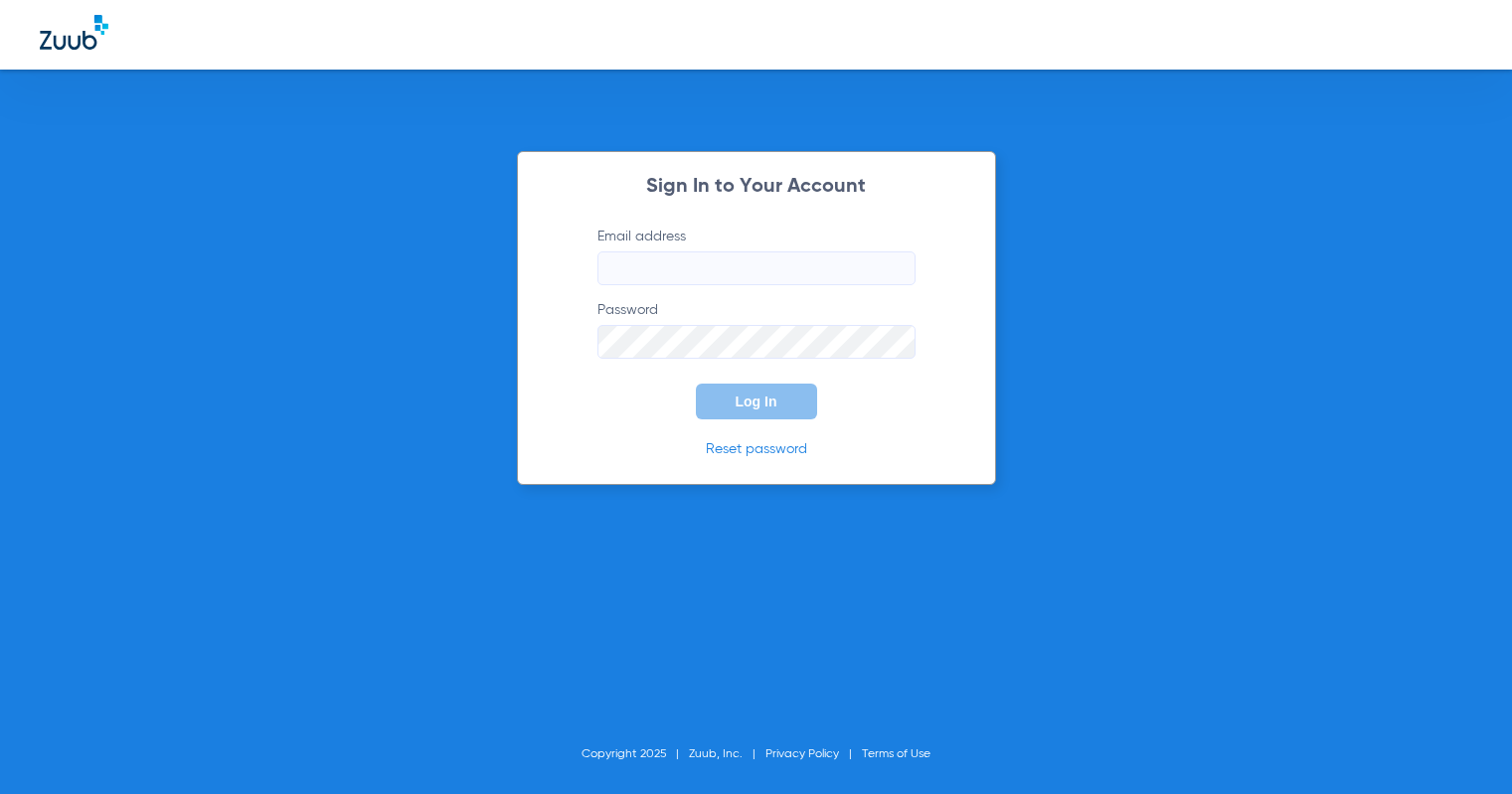 scroll, scrollTop: 0, scrollLeft: 0, axis: both 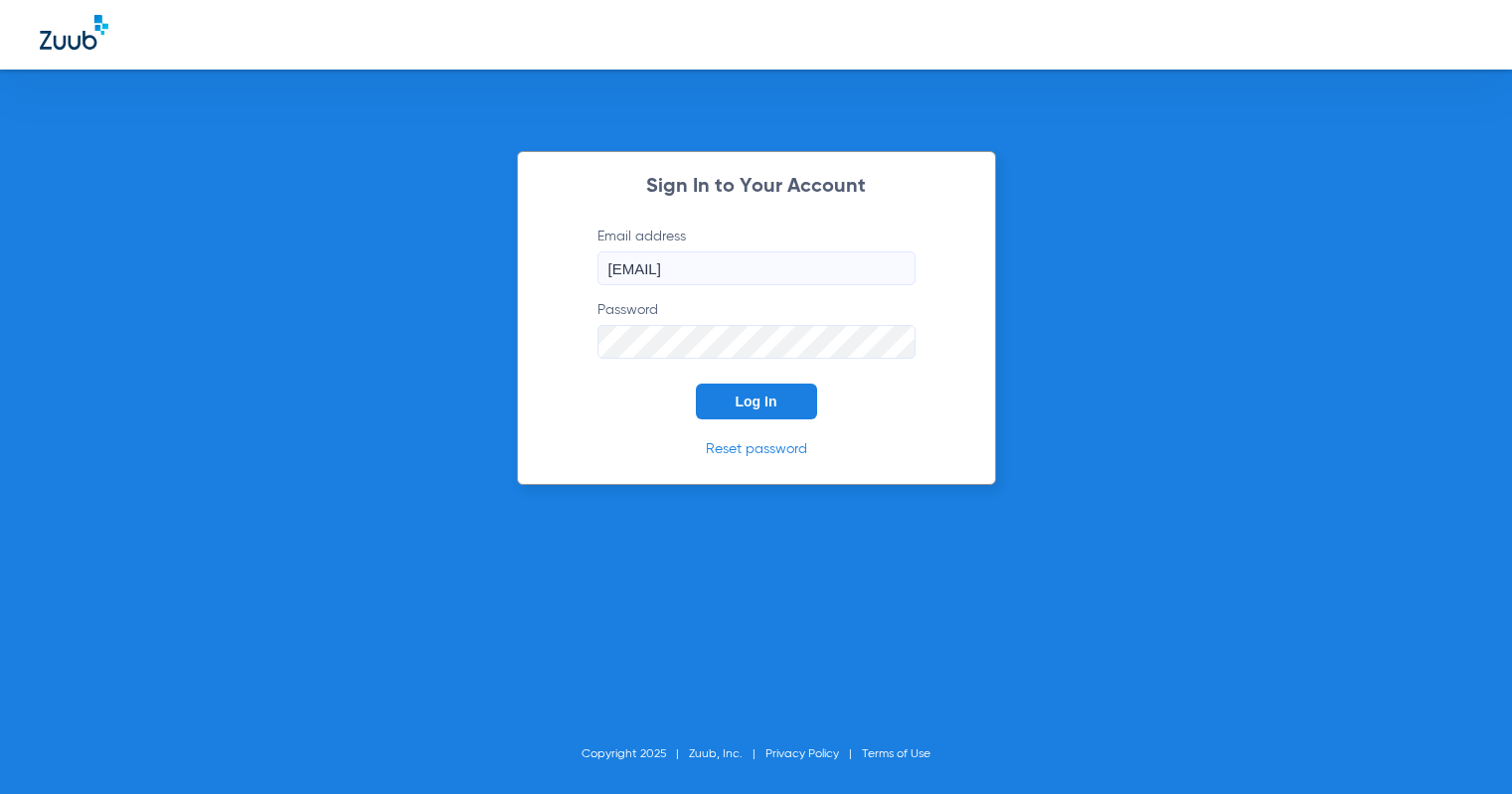 click on "Log In" 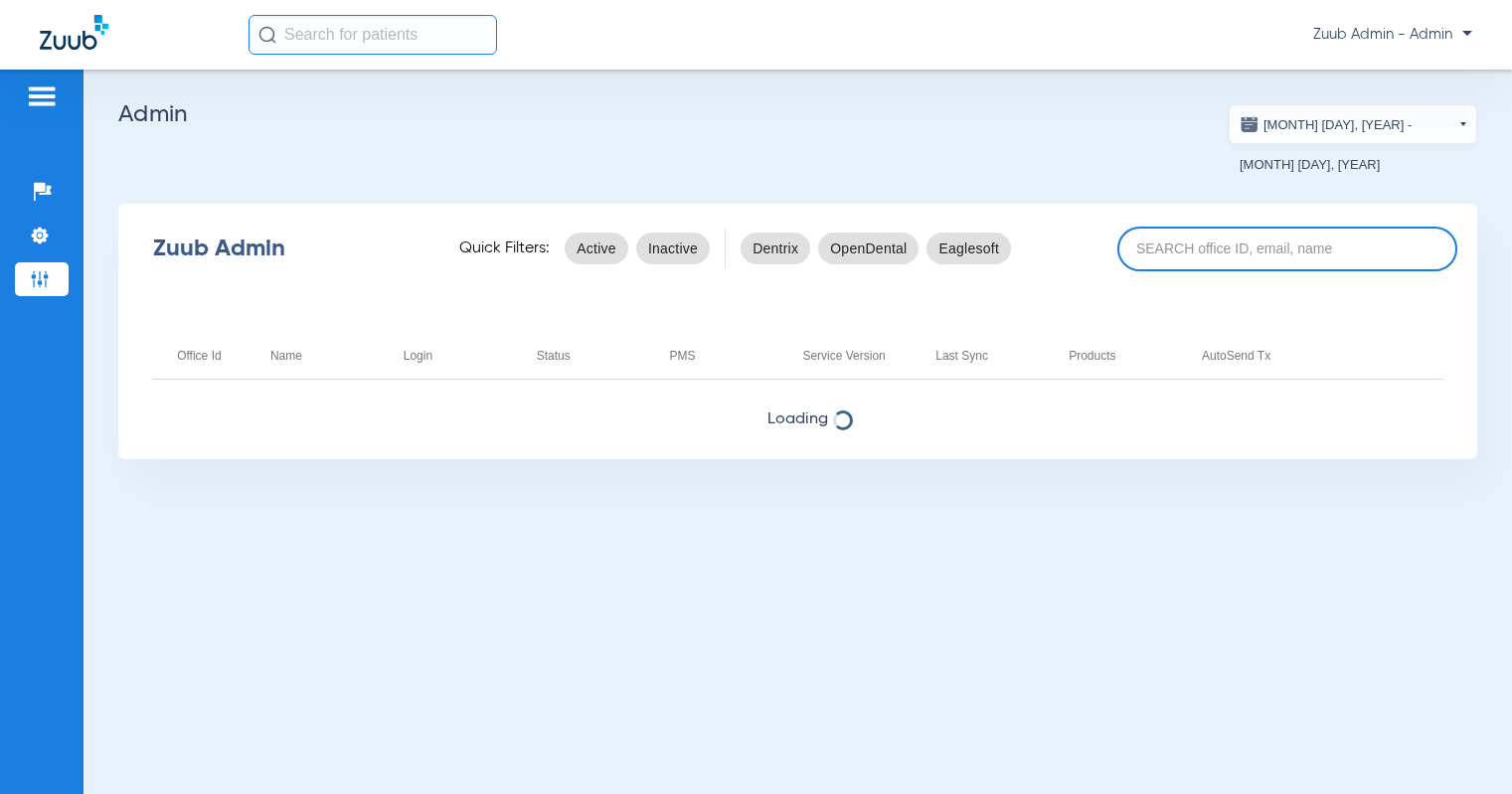 click at bounding box center [1287, 248] 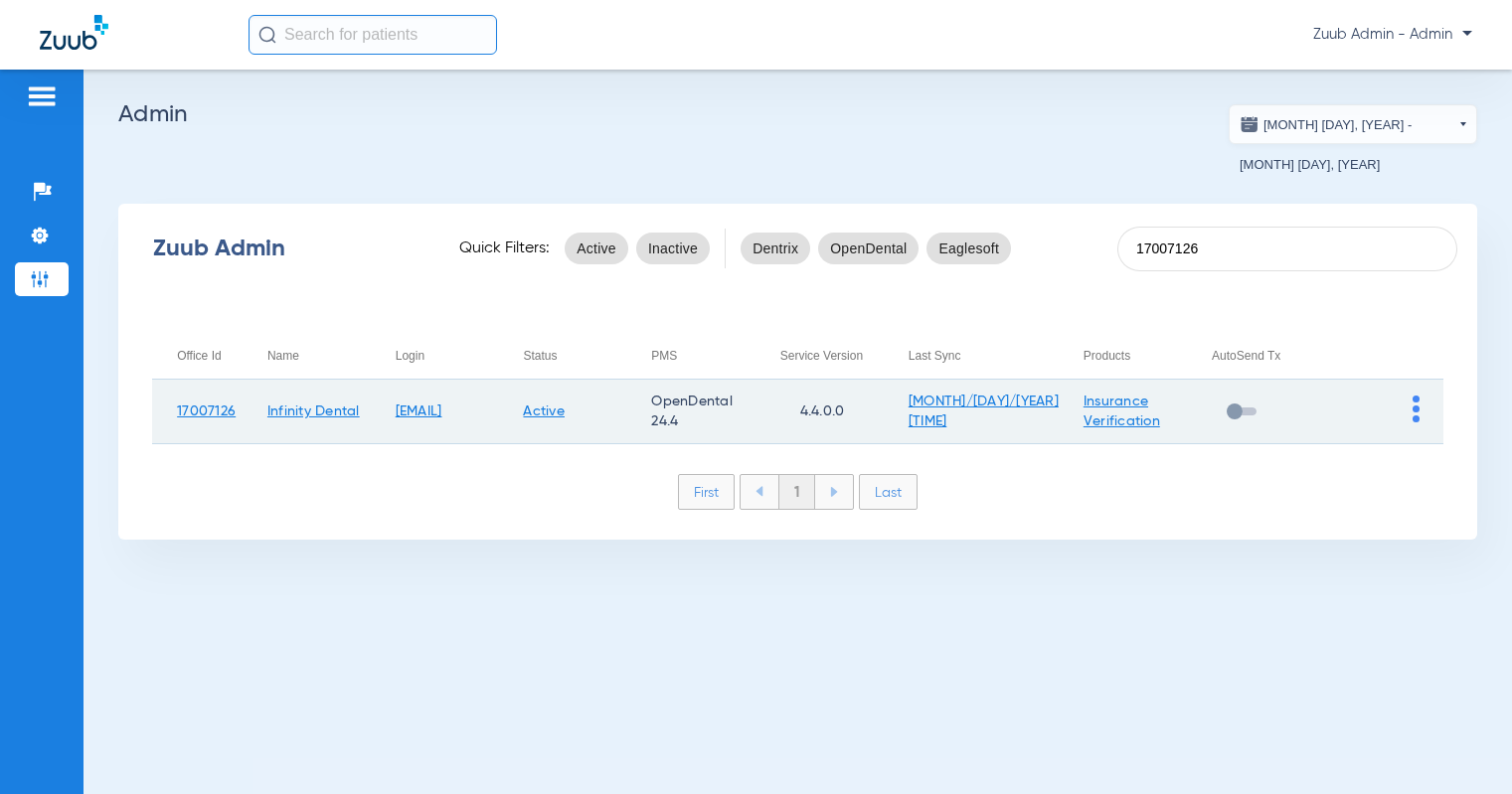 type on "17007126" 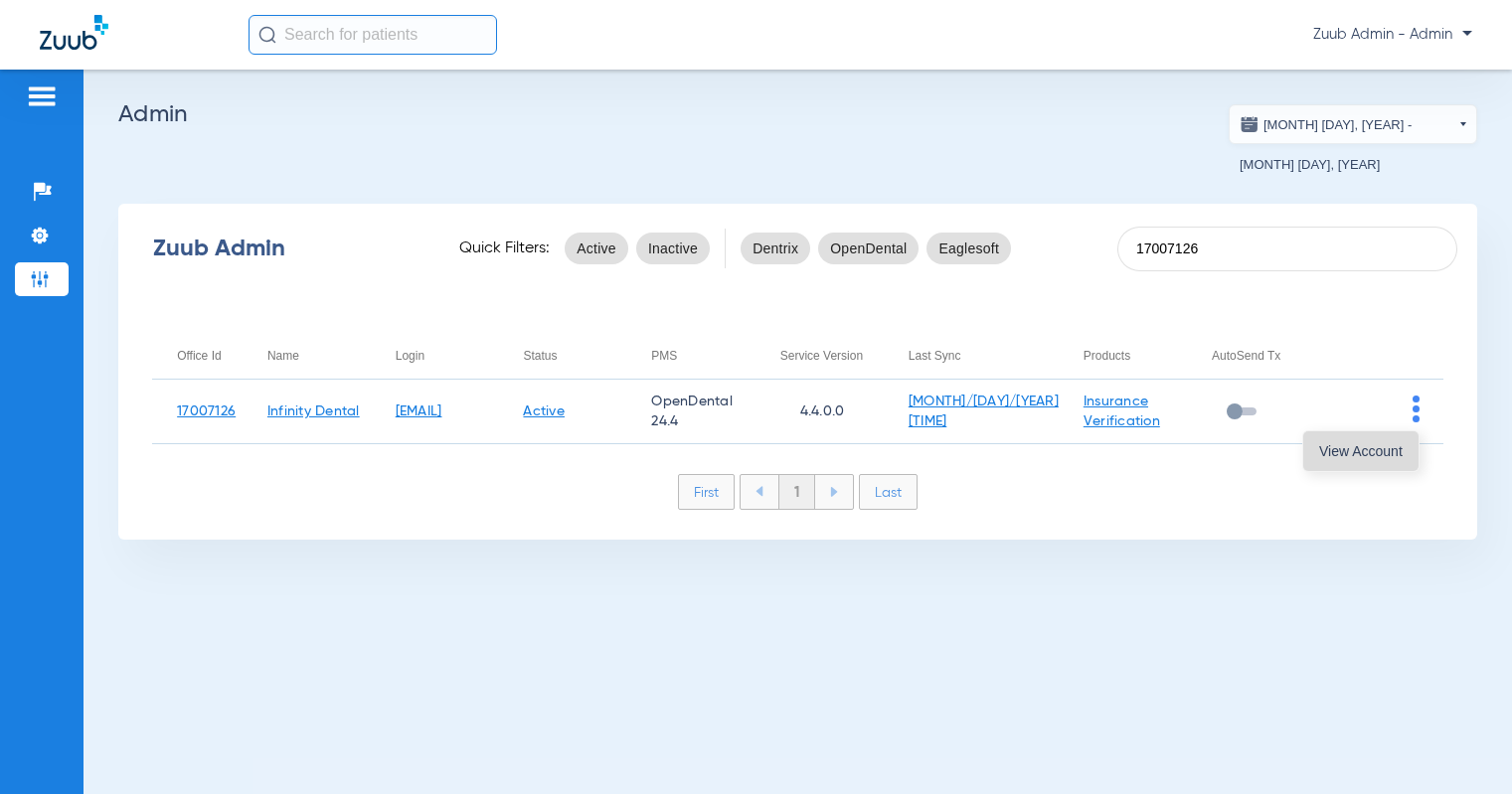 click on "View Account" at bounding box center (1361, 451) 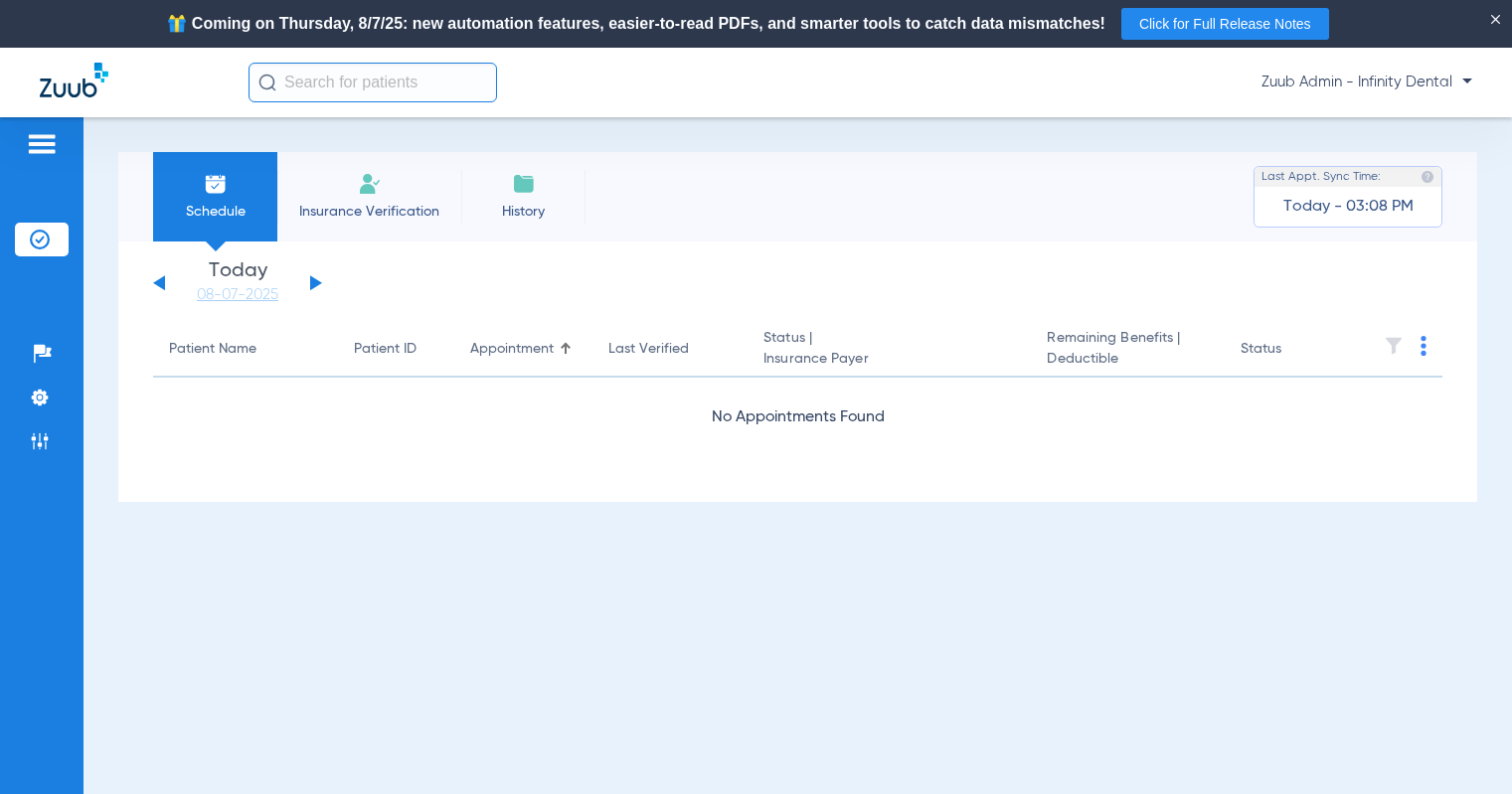 click on "Tuesday   06-03-2025   Wednesday   06-04-2025   Thursday   06-05-2025   Friday   06-06-2025   Saturday   06-07-2025   Sunday   06-08-2025   Monday   06-09-2025   Tuesday   06-10-2025   Wednesday   06-11-2025   Thursday   06-12-2025   Friday   06-13-2025   Saturday   06-14-2025   Sunday   06-15-2025   Monday   06-16-2025   Tuesday   06-17-2025   Wednesday   06-18-2025   Thursday   06-19-2025   Friday   06-20-2025   Saturday   06-21-2025   Sunday   06-22-2025   Monday   06-23-2025   Tuesday   06-24-2025   Wednesday   06-25-2025   Thursday   06-26-2025   Friday   06-27-2025   Saturday   06-28-2025   Sunday   06-29-2025   Monday   06-30-2025   Tuesday   07-01-2025   Wednesday   07-02-2025   Thursday   07-03-2025   Friday   07-04-2025   Saturday   07-05-2025   Sunday   07-06-2025   Monday   07-07-2025   Tuesday   07-08-2025   Wednesday   07-09-2025   Thursday   07-10-2025   Friday   07-11-2025   Saturday   07-12-2025   Sunday   07-13-2025   Monday   07-14-2025   Tuesday   07-15-2025   Wednesday   07-16-2025" 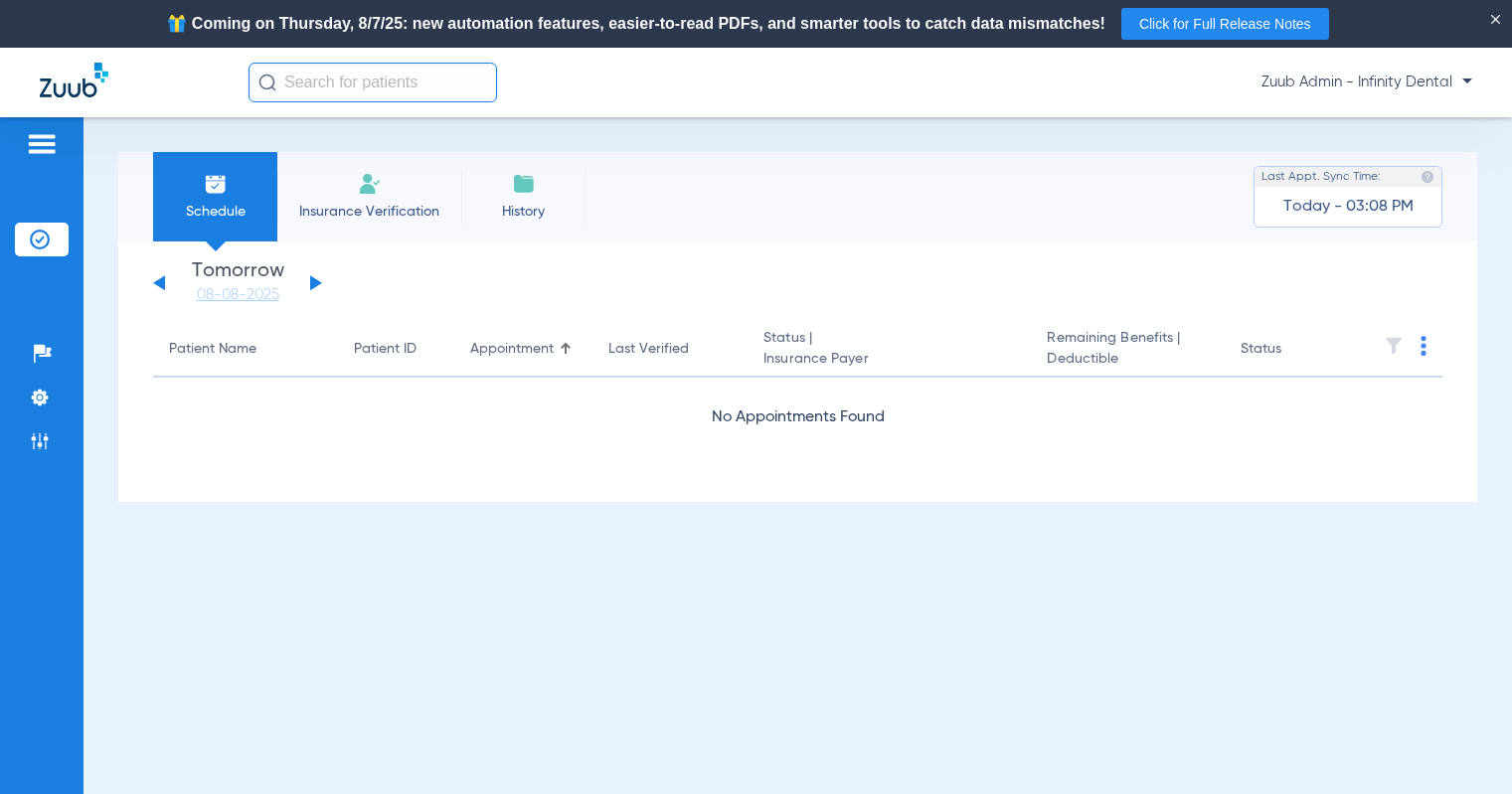 click 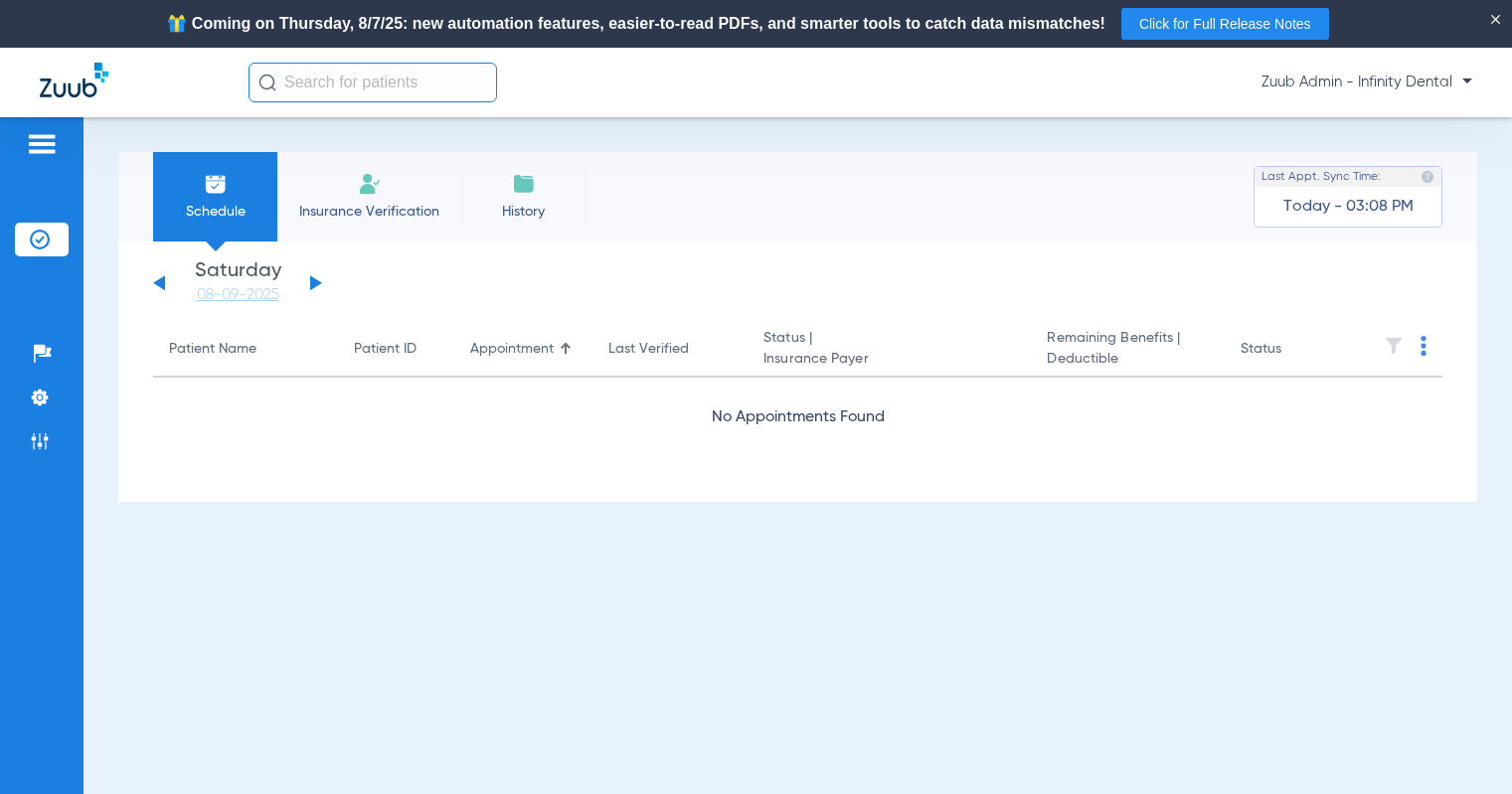 click 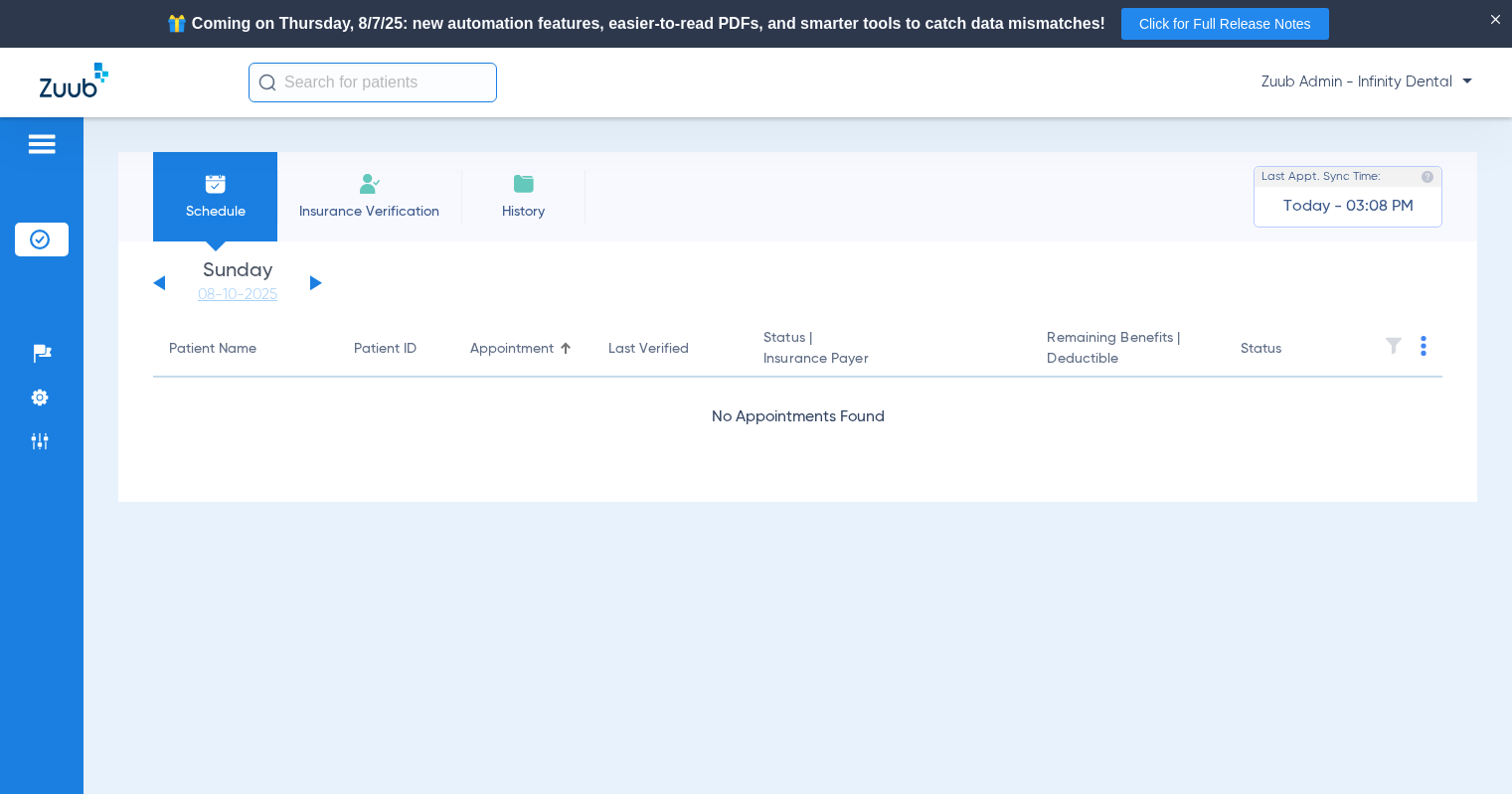 click 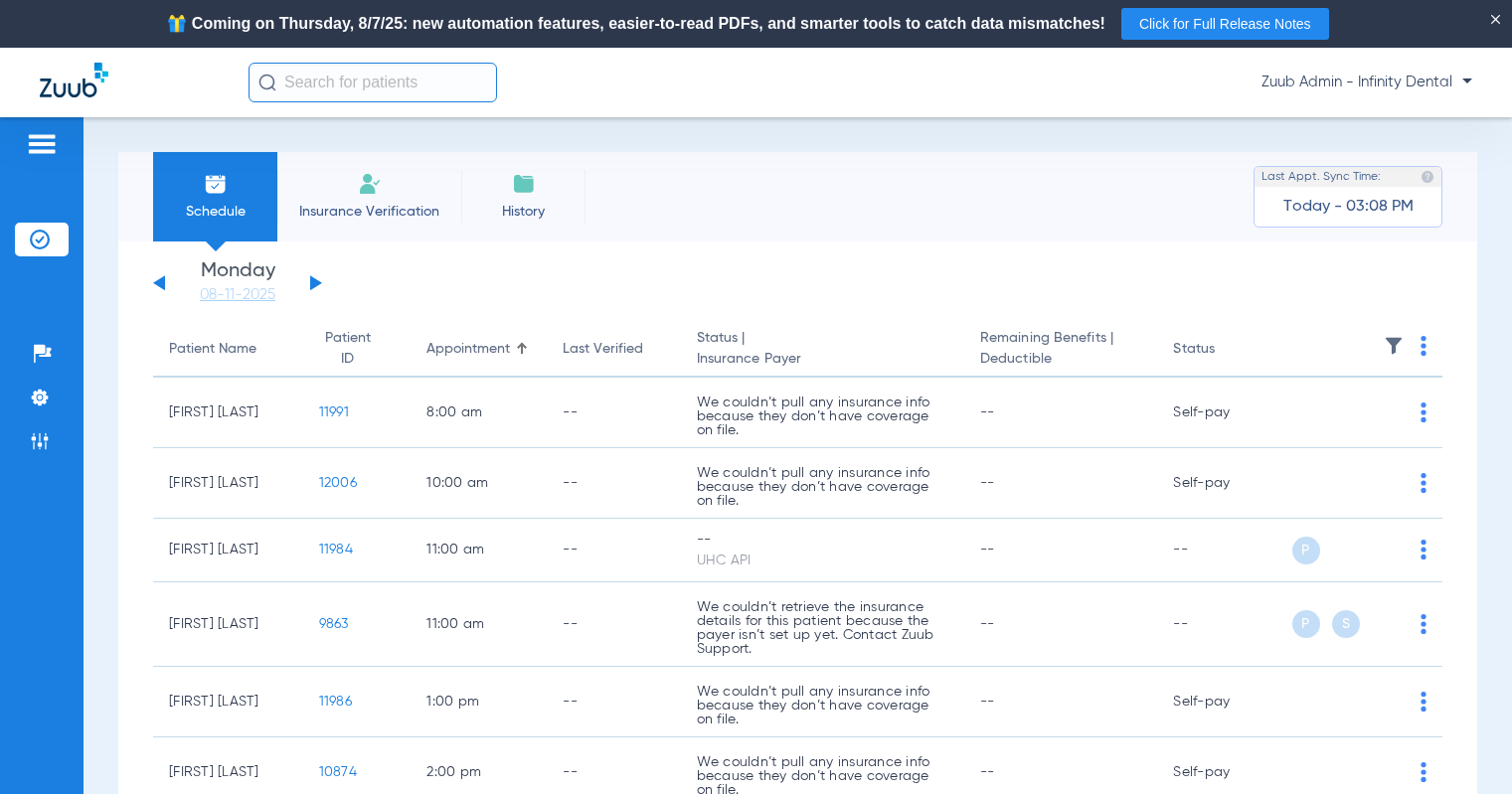 click 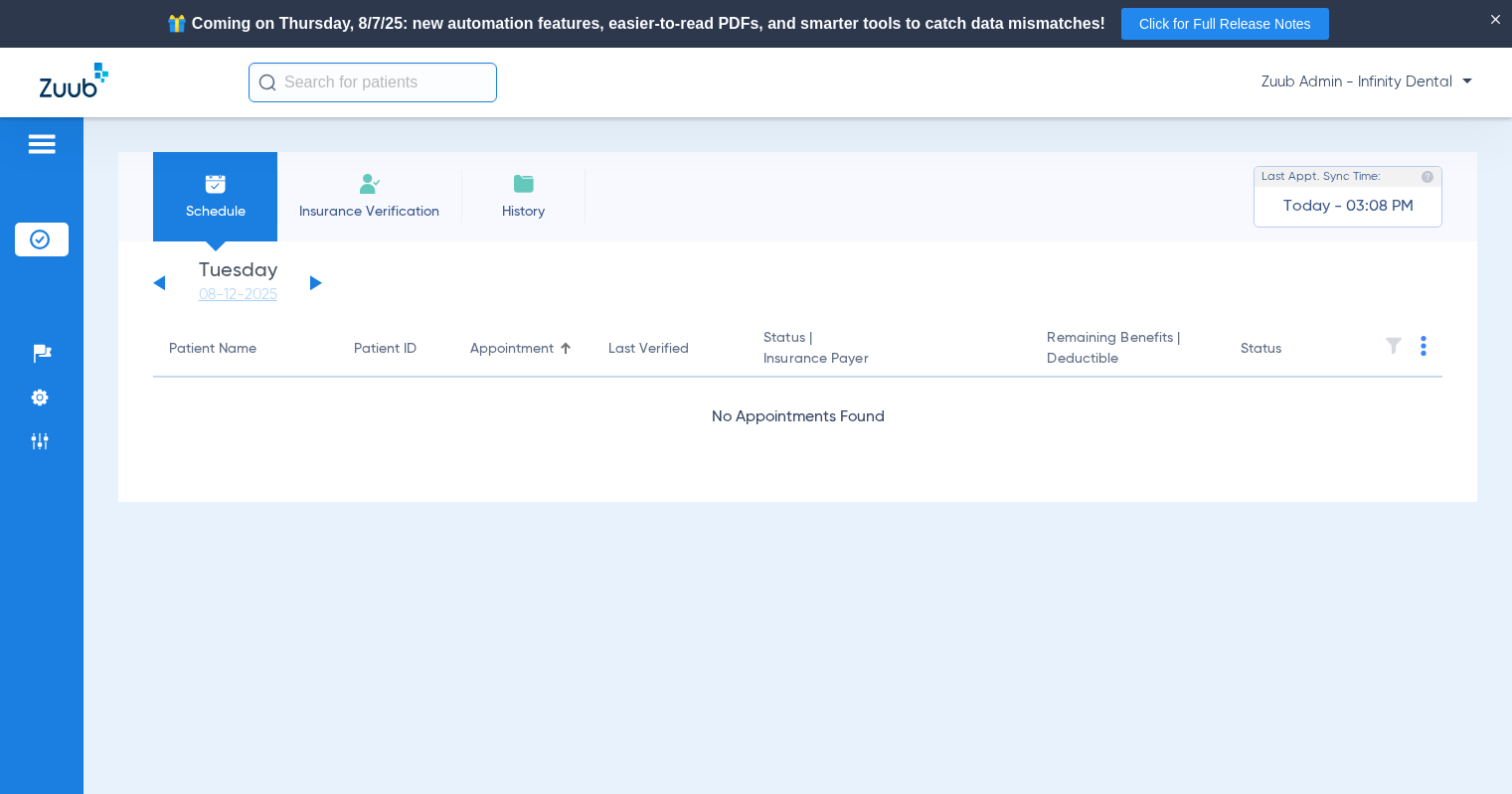 click 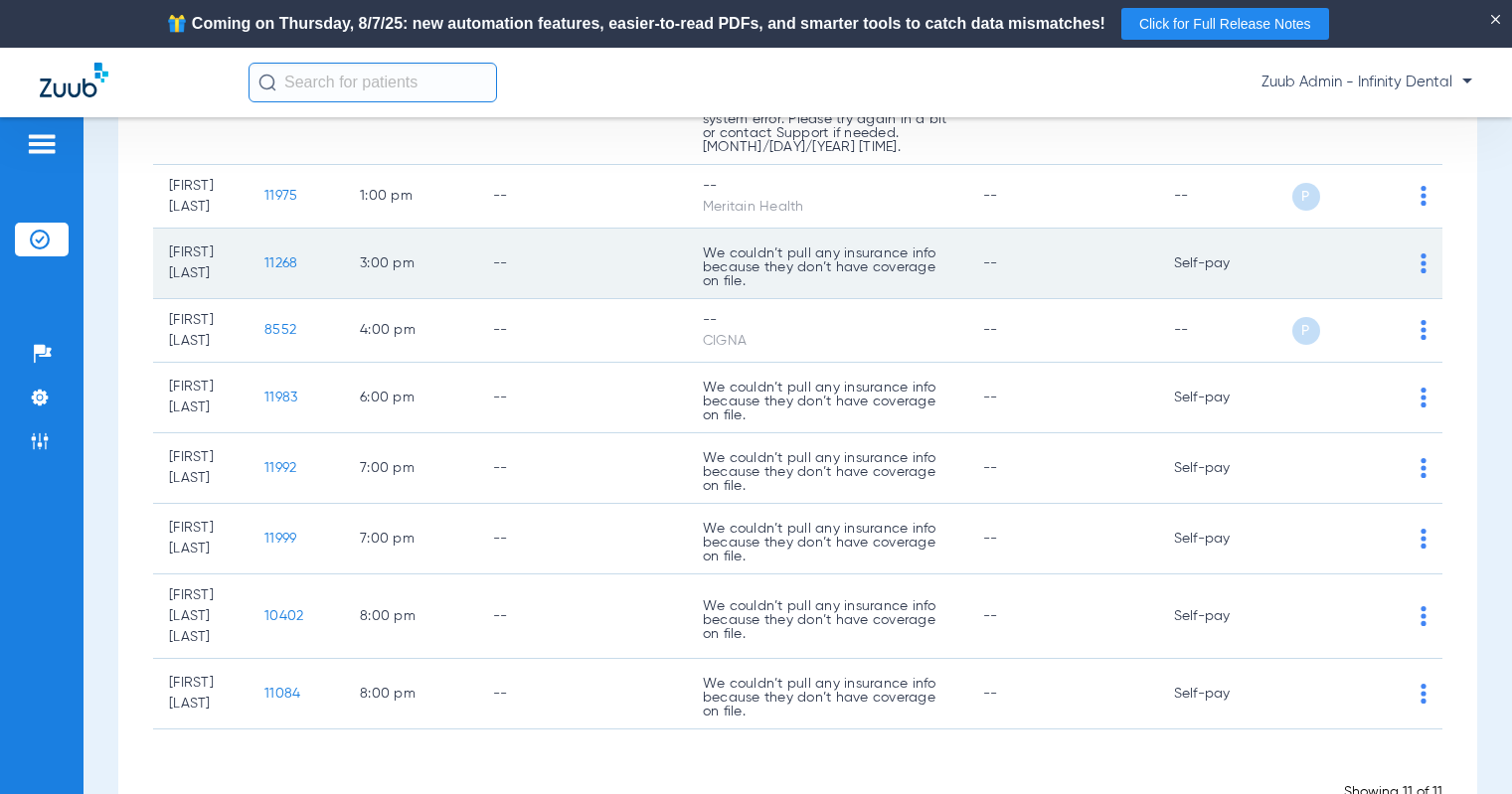 scroll, scrollTop: 0, scrollLeft: 0, axis: both 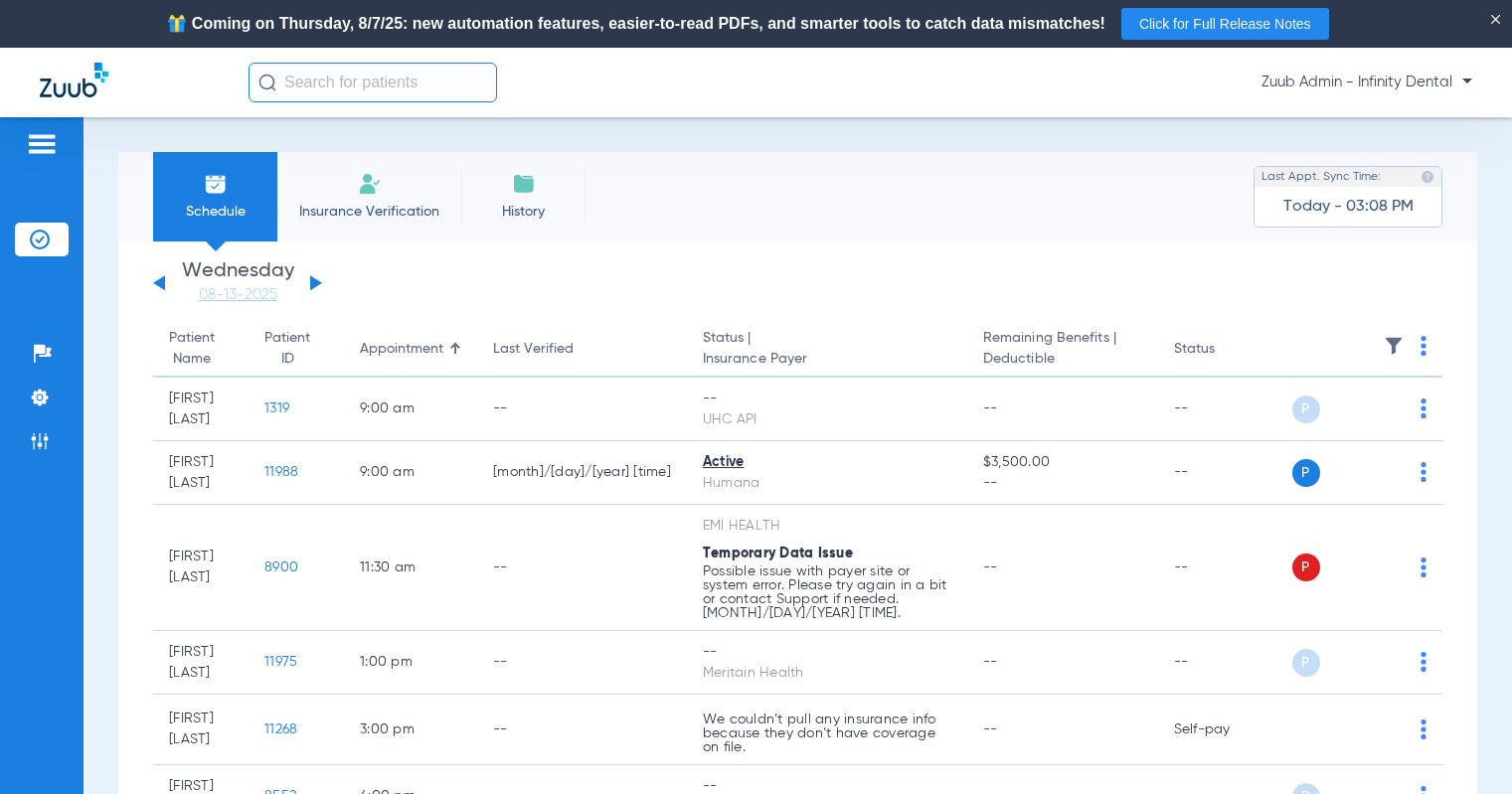click on "Tuesday   06-03-2025   Wednesday   06-04-2025   Thursday   06-05-2025   Friday   06-06-2025   Saturday   06-07-2025   Sunday   06-08-2025   Monday   06-09-2025   Tuesday   06-10-2025   Wednesday   06-11-2025   Thursday   06-12-2025   Friday   06-13-2025   Saturday   06-14-2025   Sunday   06-15-2025   Monday   06-16-2025   Tuesday   06-17-2025   Wednesday   06-18-2025   Thursday   06-19-2025   Friday   06-20-2025   Saturday   06-21-2025   Sunday   06-22-2025   Monday   06-23-2025   Tuesday   06-24-2025   Wednesday   06-25-2025   Thursday   06-26-2025   Friday   06-27-2025   Saturday   06-28-2025   Sunday   06-29-2025   Monday   06-30-2025   Tuesday   07-01-2025   Wednesday   07-02-2025   Thursday   07-03-2025   Friday   07-04-2025   Saturday   07-05-2025   Sunday   07-06-2025   Monday   07-07-2025   Tuesday   07-08-2025   Wednesday   07-09-2025   Thursday   07-10-2025   Friday   07-11-2025   Saturday   07-12-2025   Sunday   07-13-2025   Monday   07-14-2025   Tuesday   07-15-2025   Wednesday   07-16-2025" 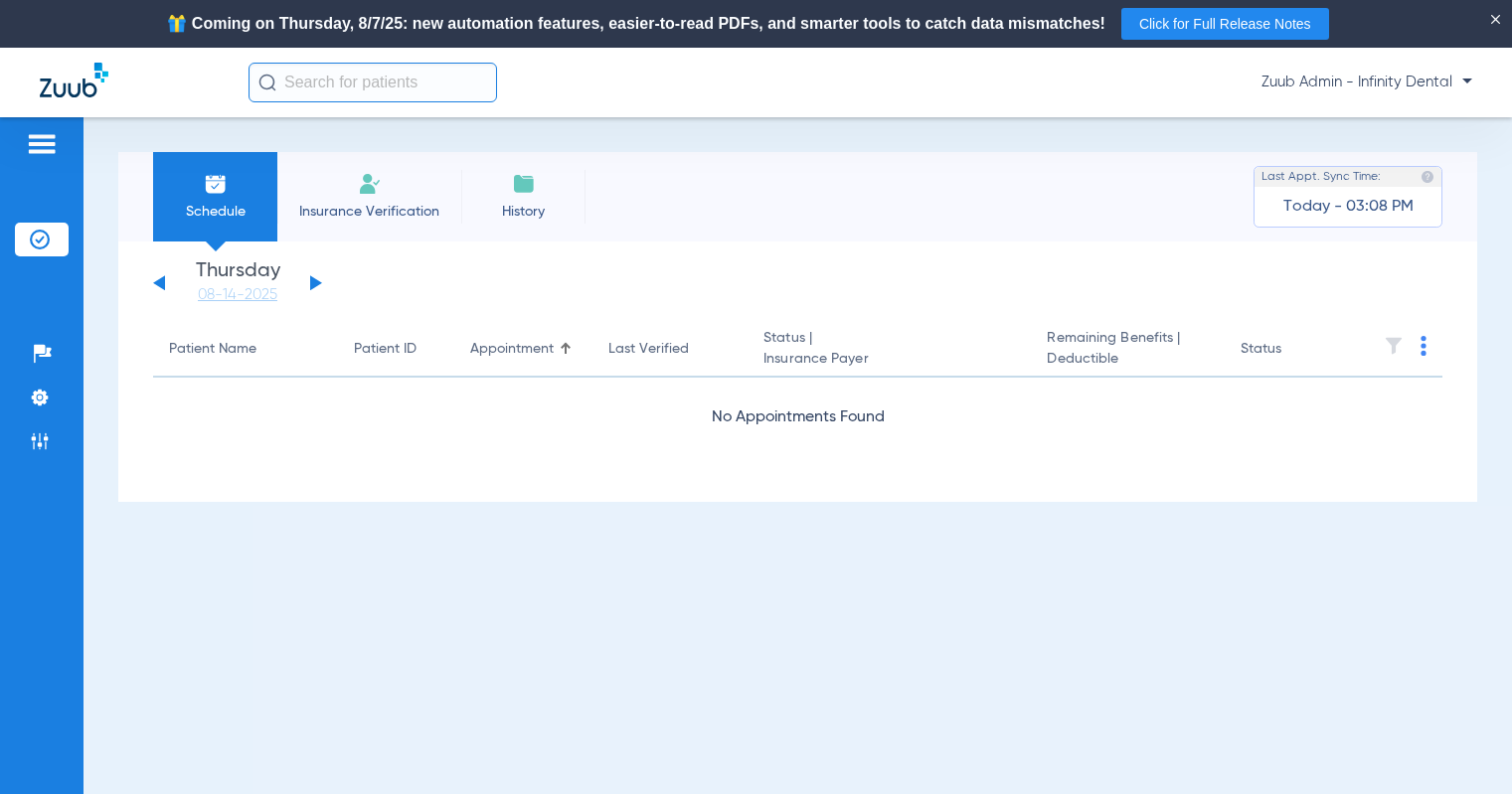 click 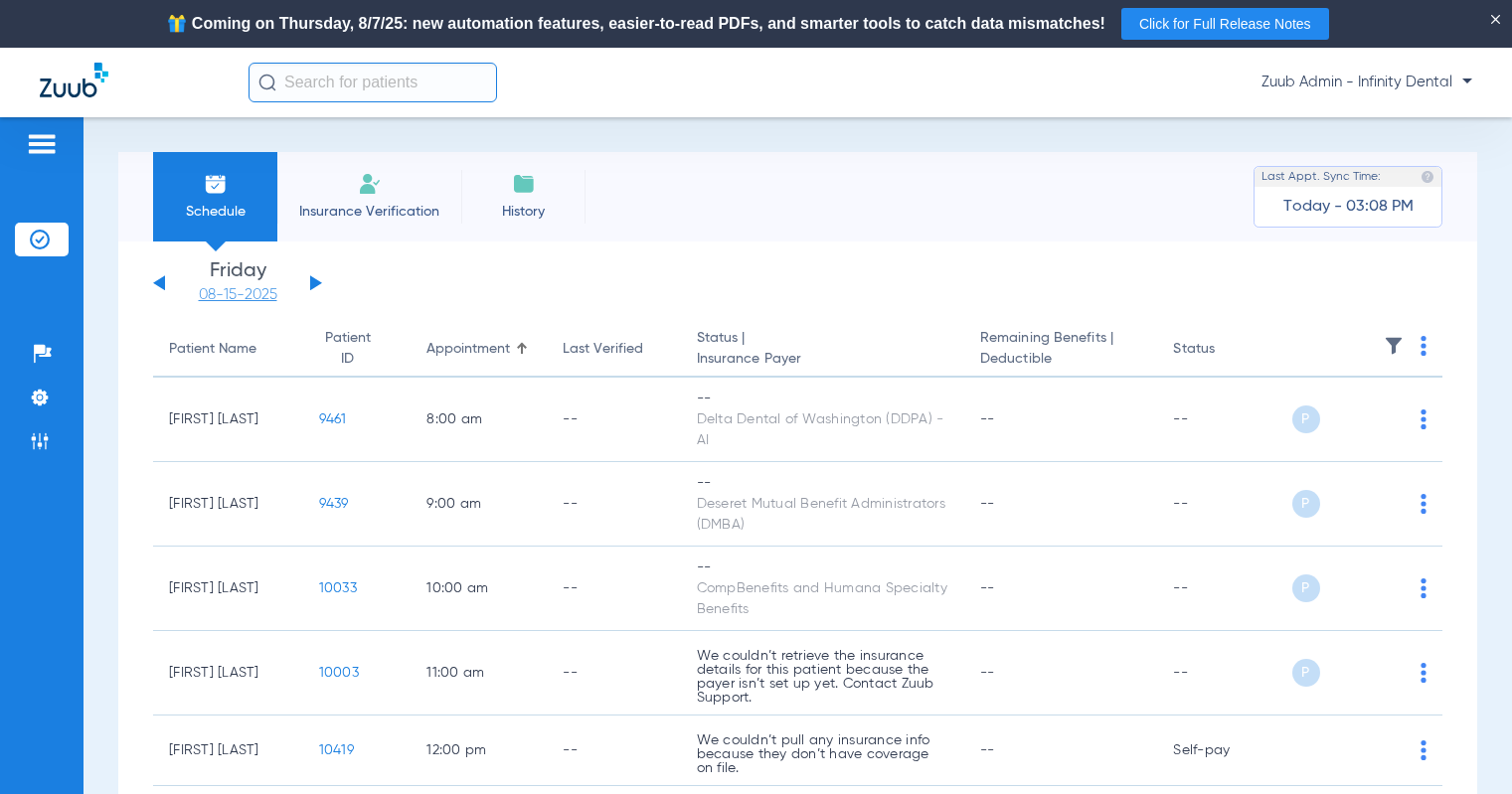 click on "08-15-2025" 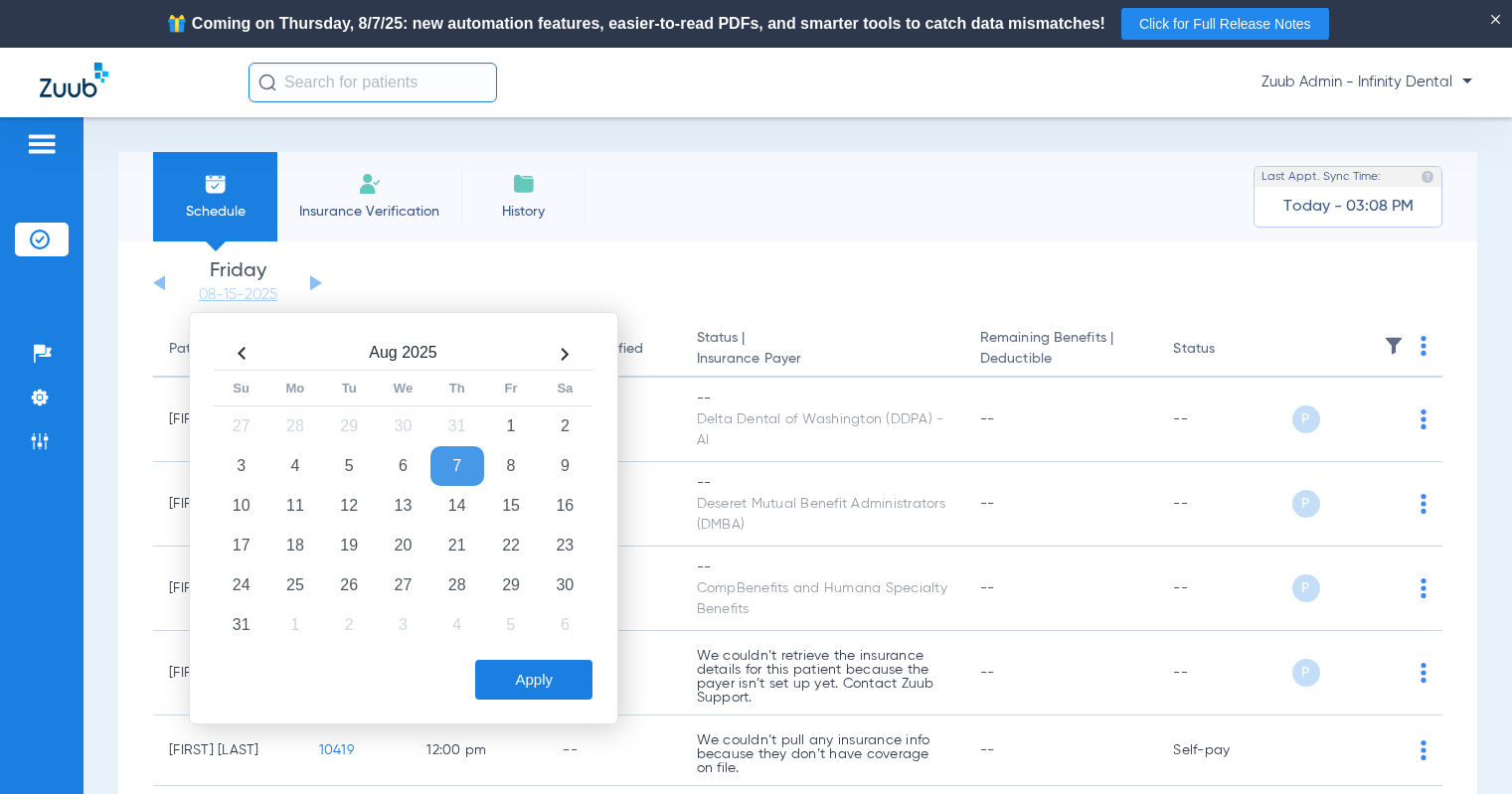 click on "7" 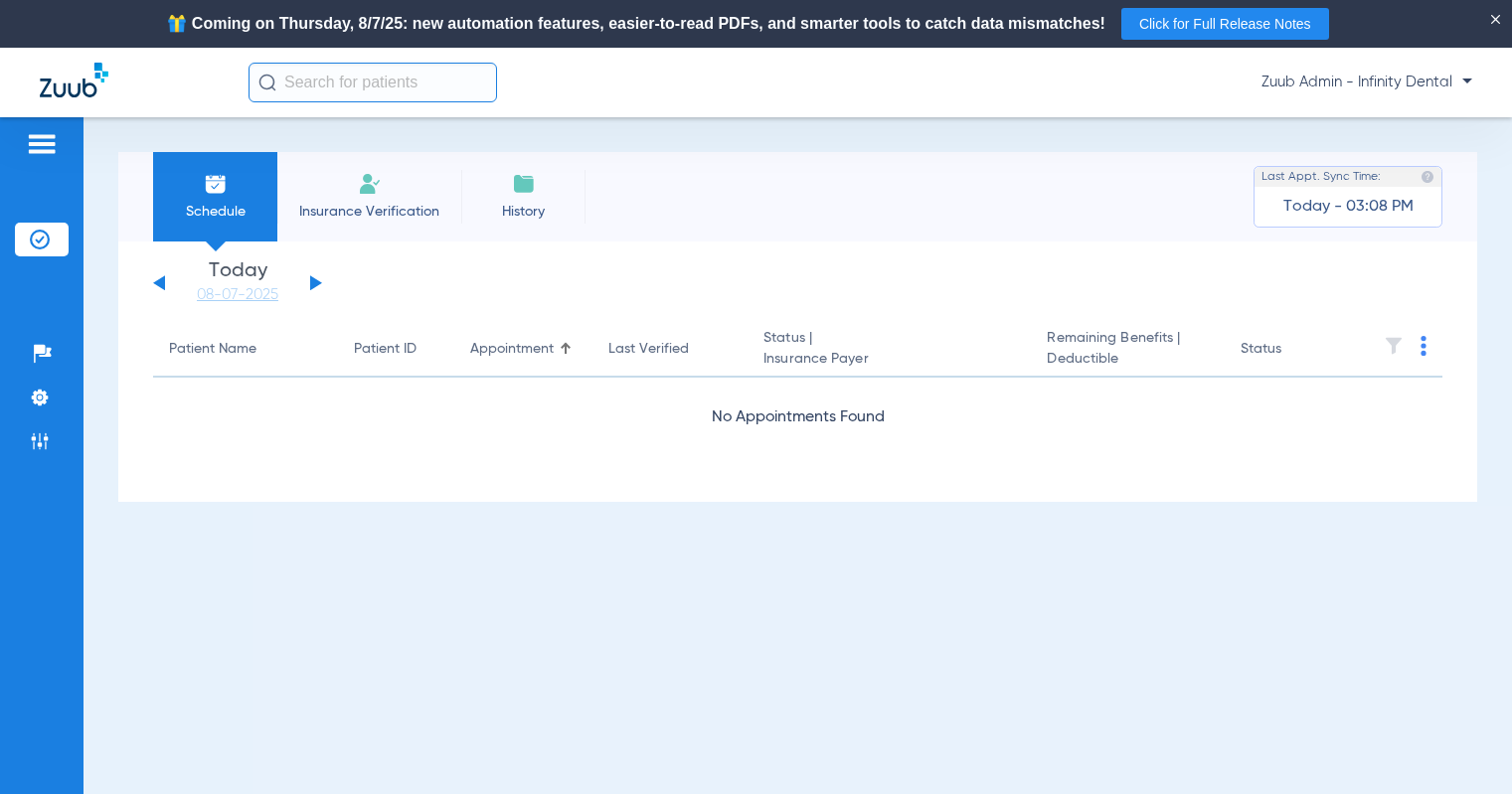 click 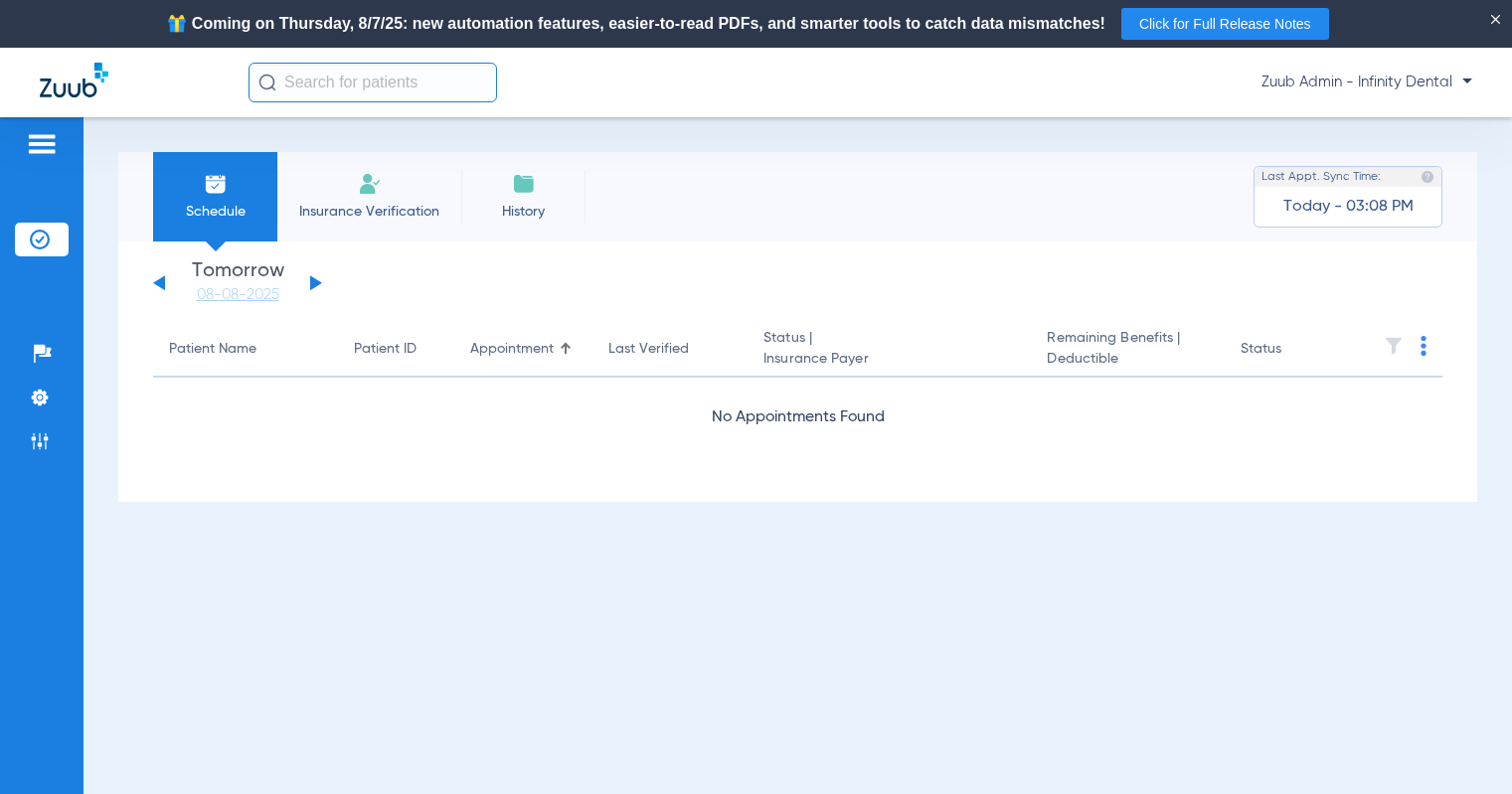 click 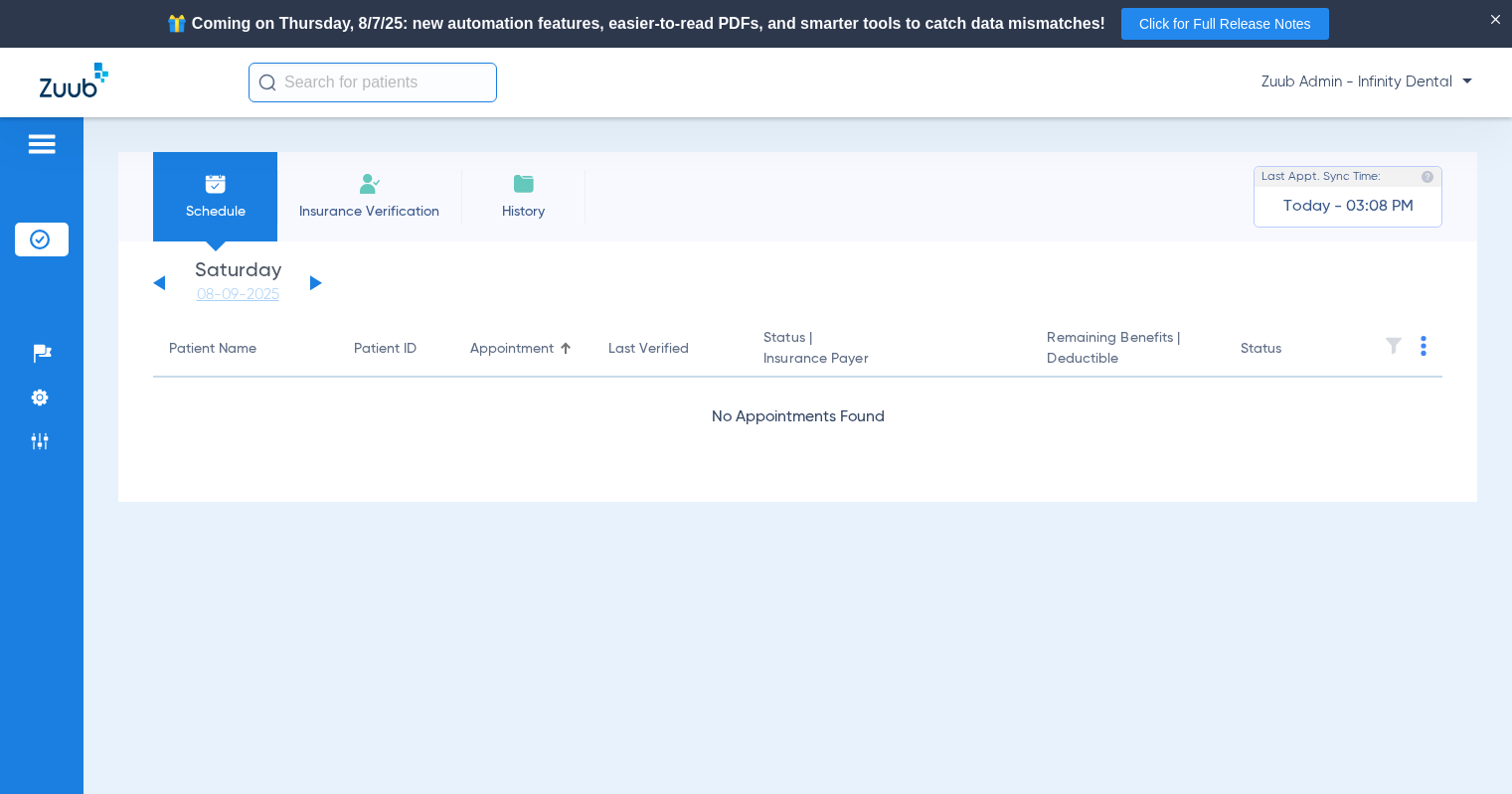 click on "Zuub Admin - Infinity Dental" 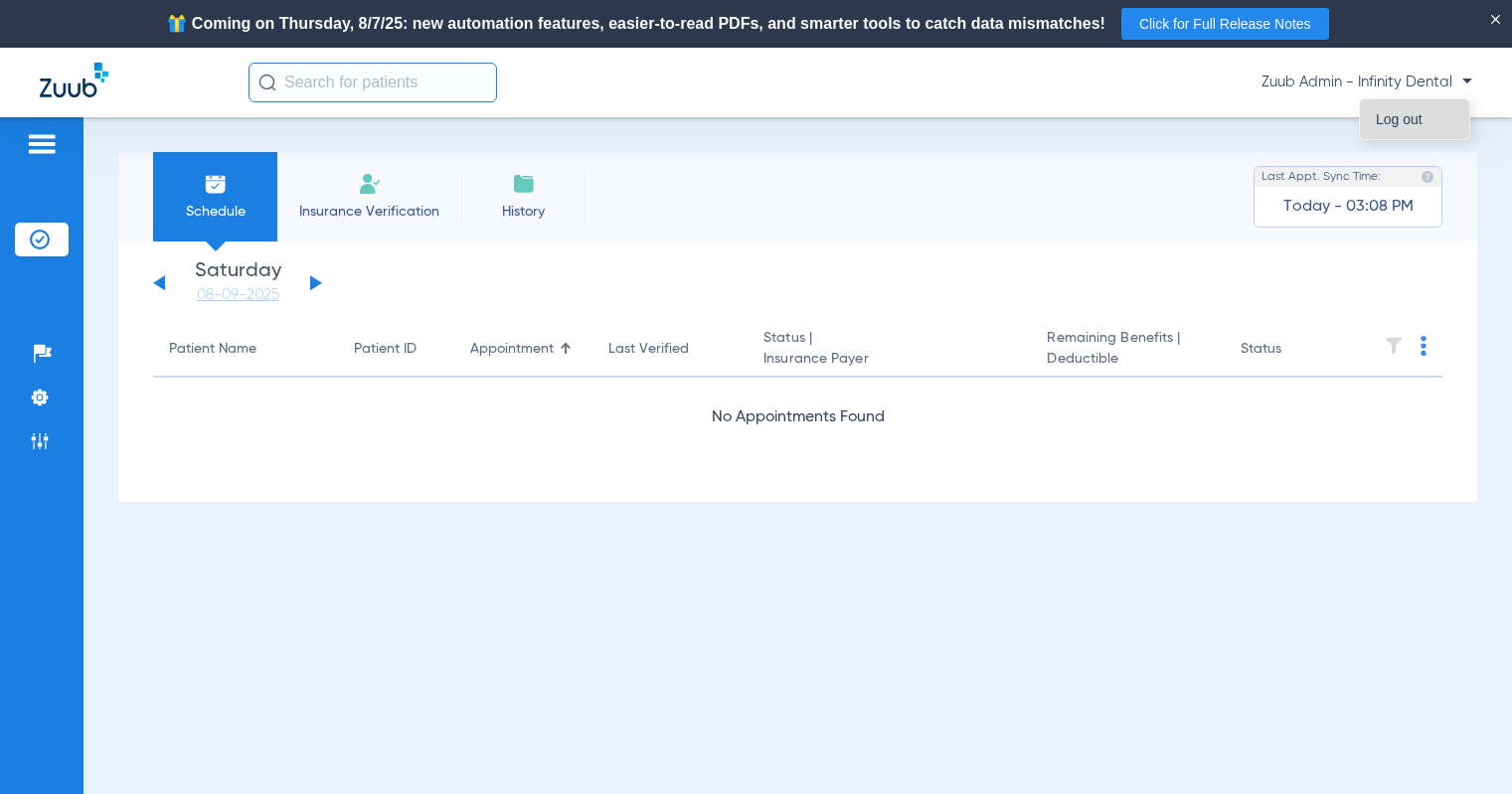 click on "Log out" at bounding box center [1415, 119] 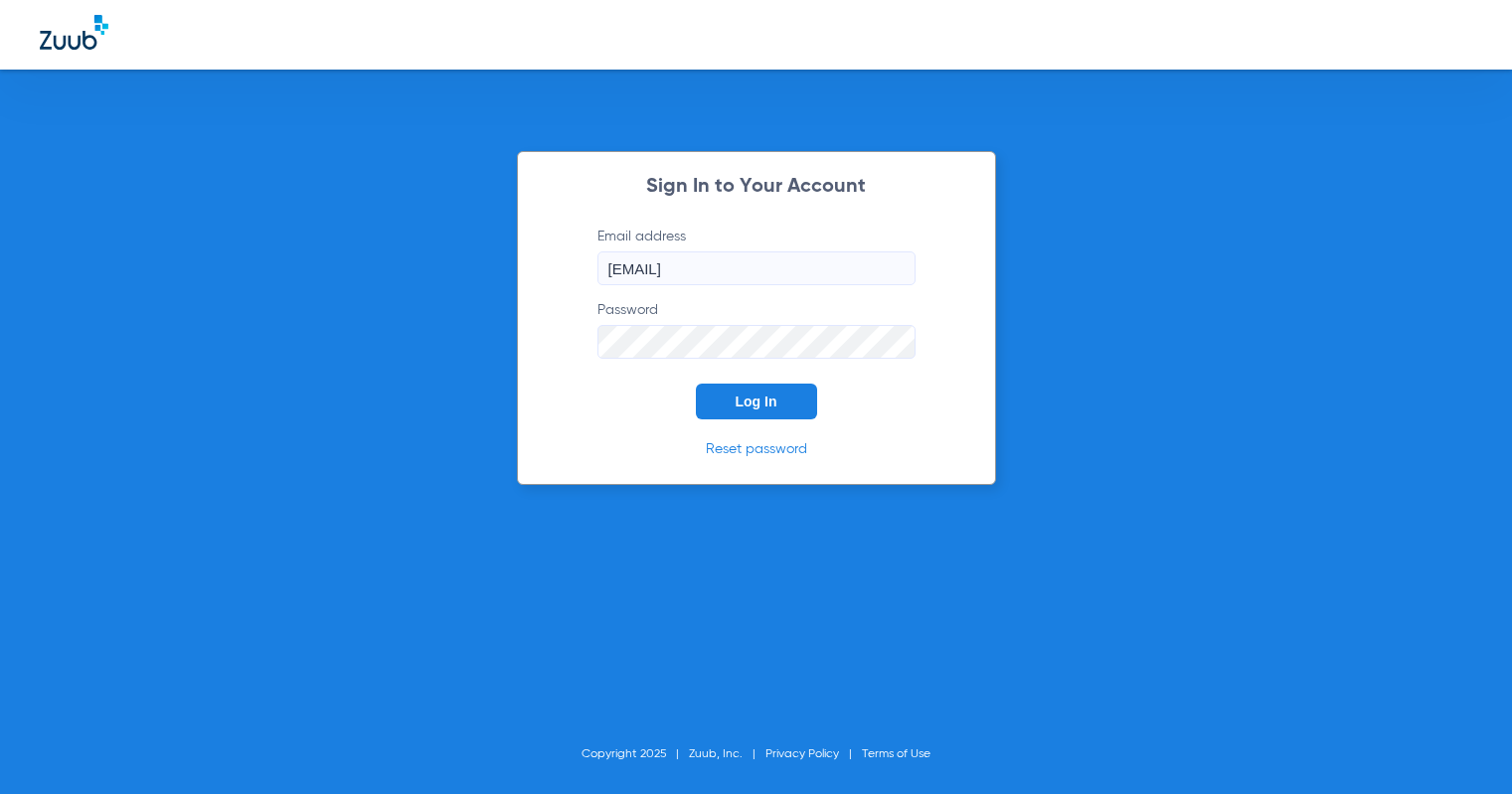 click on "Log In" 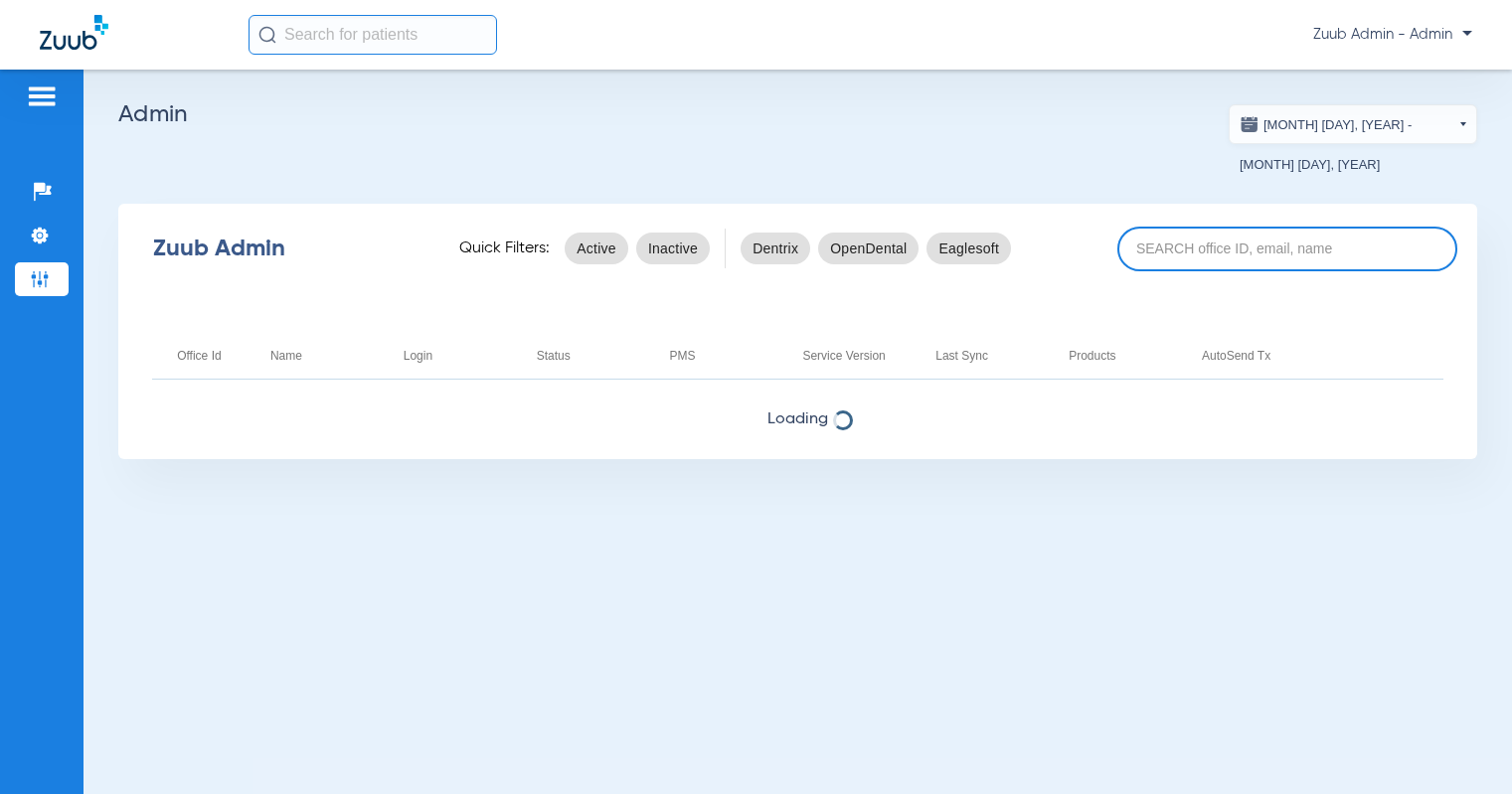 click at bounding box center (1287, 248) 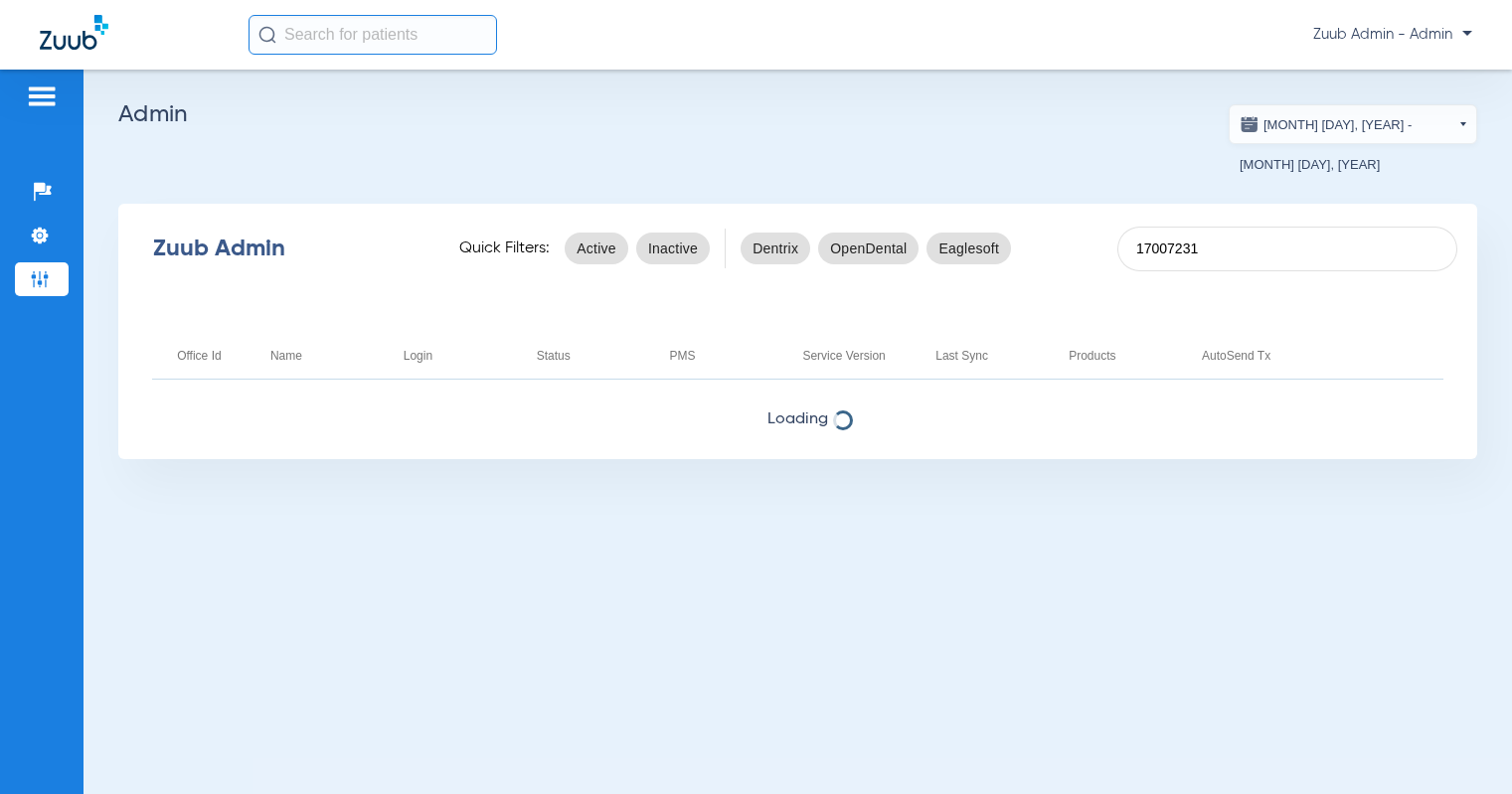 type on "17007231" 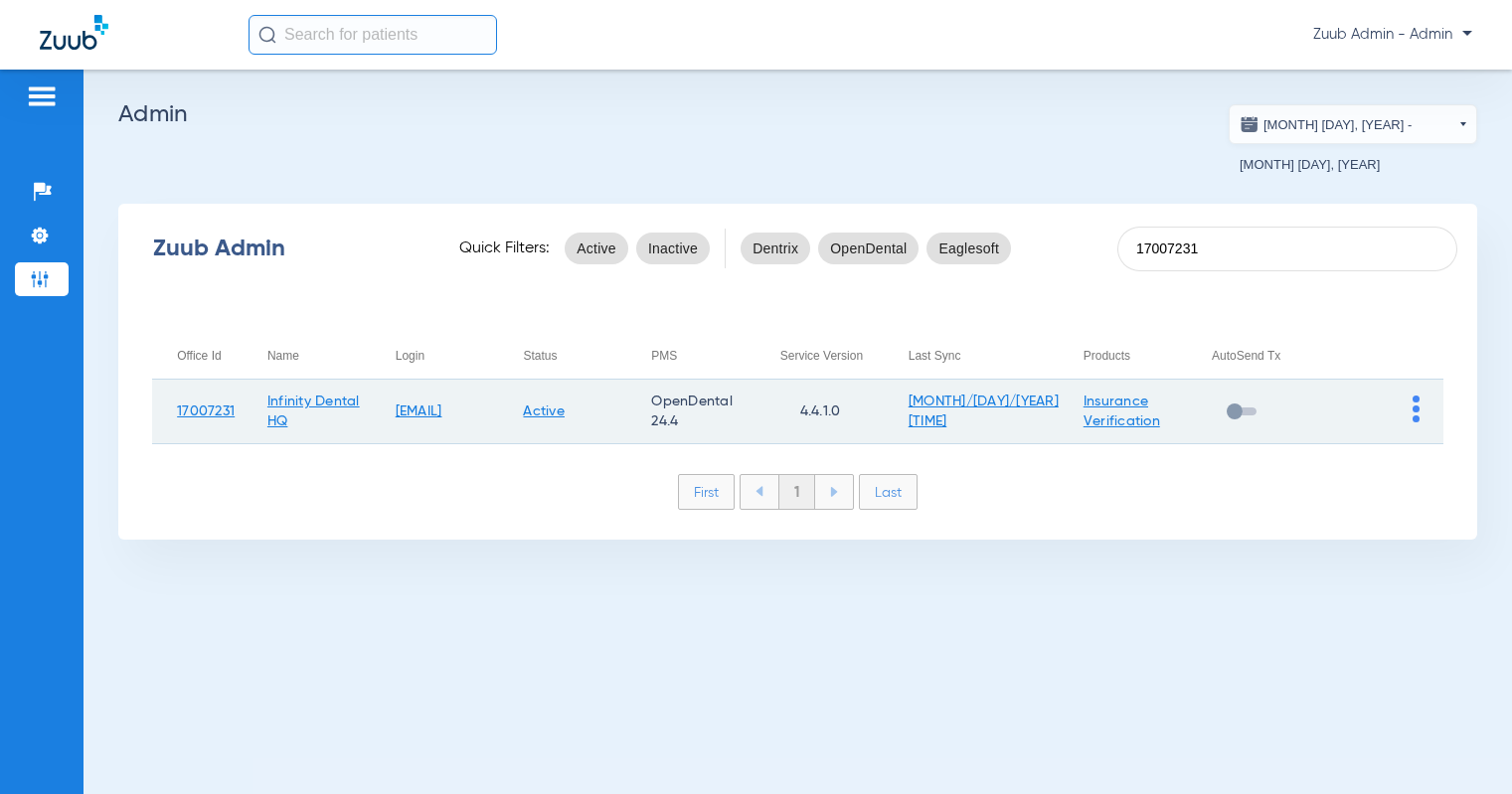 click 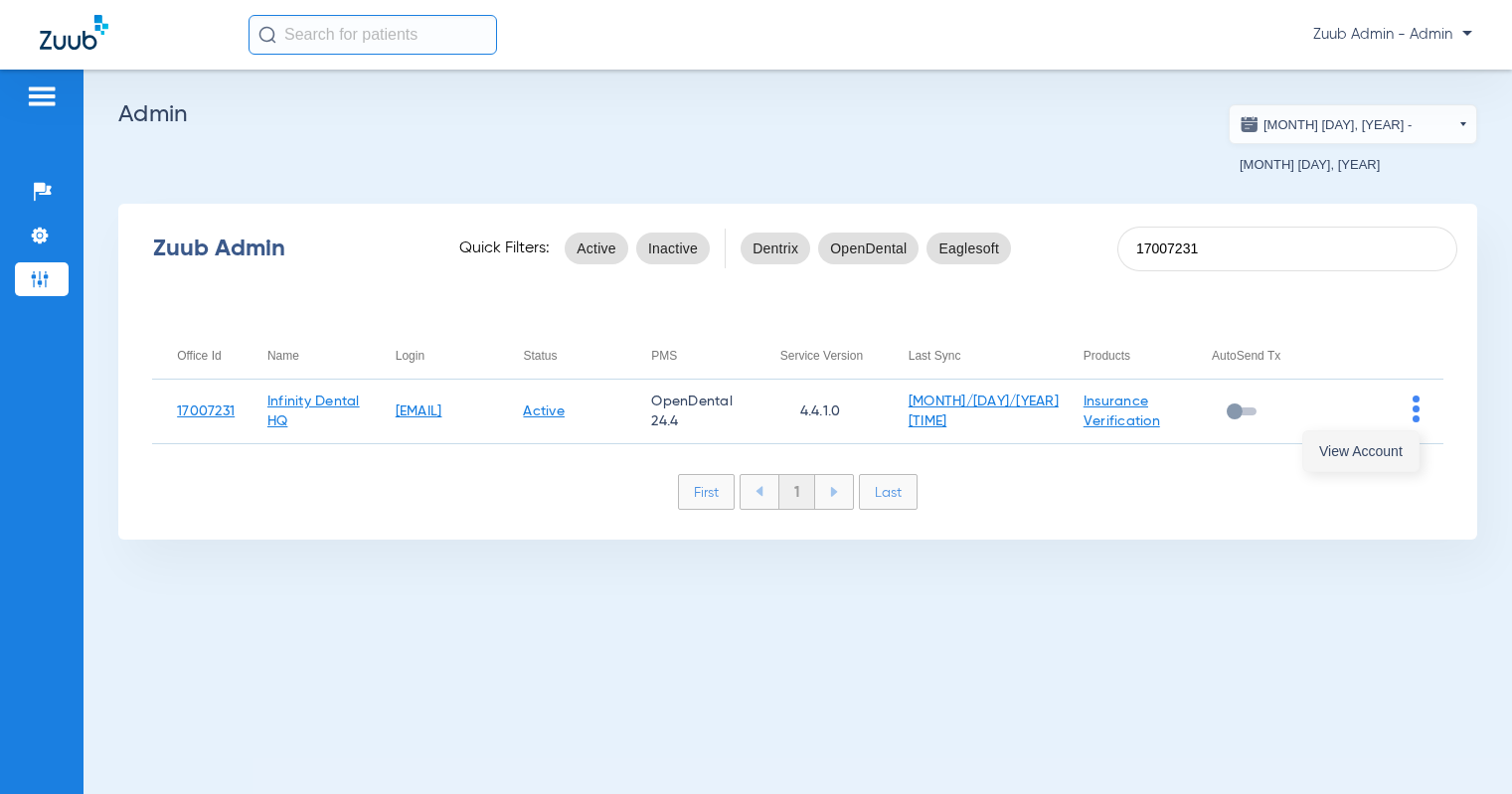 click on "View Account" at bounding box center (1361, 451) 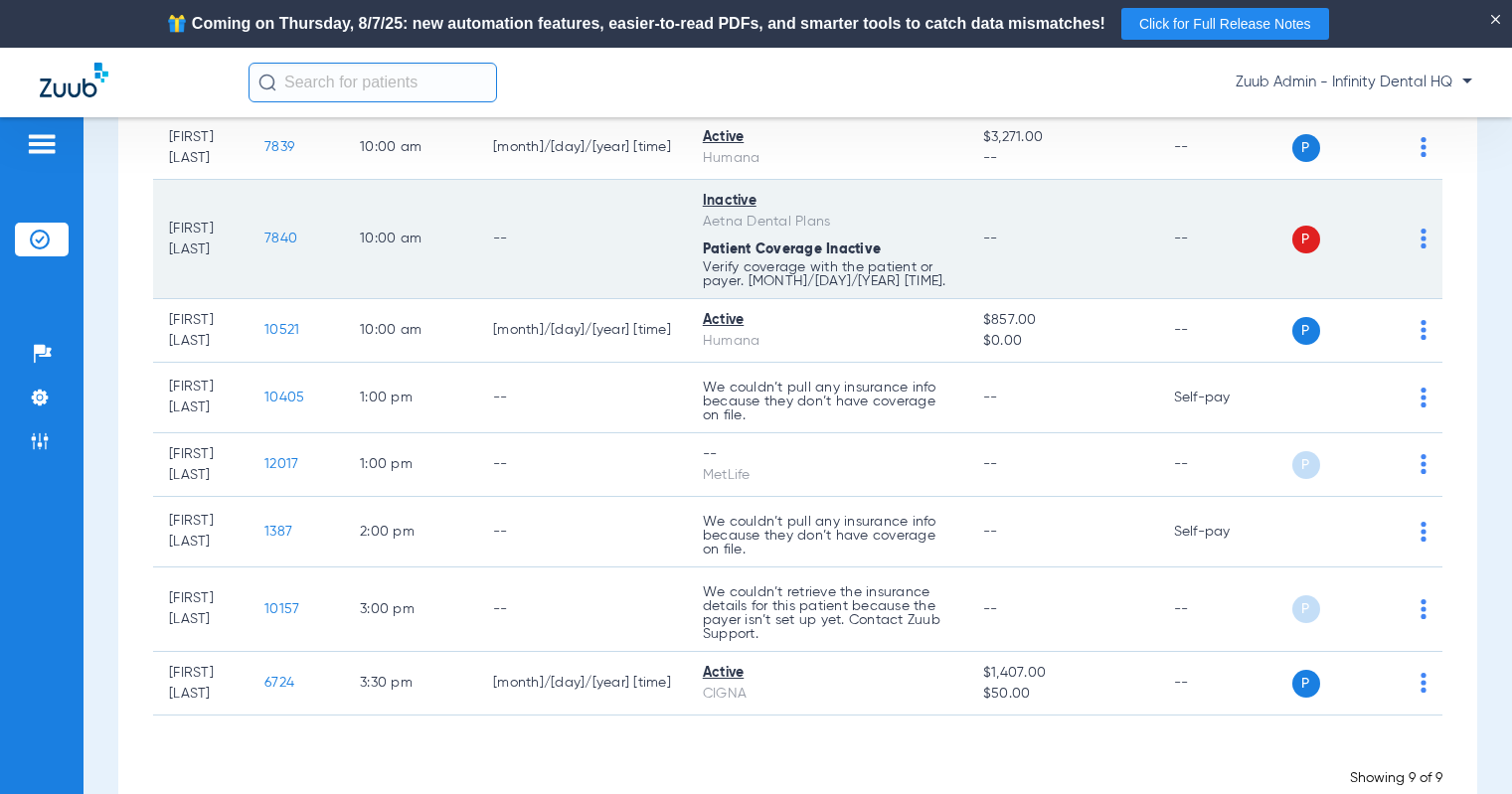scroll, scrollTop: 0, scrollLeft: 0, axis: both 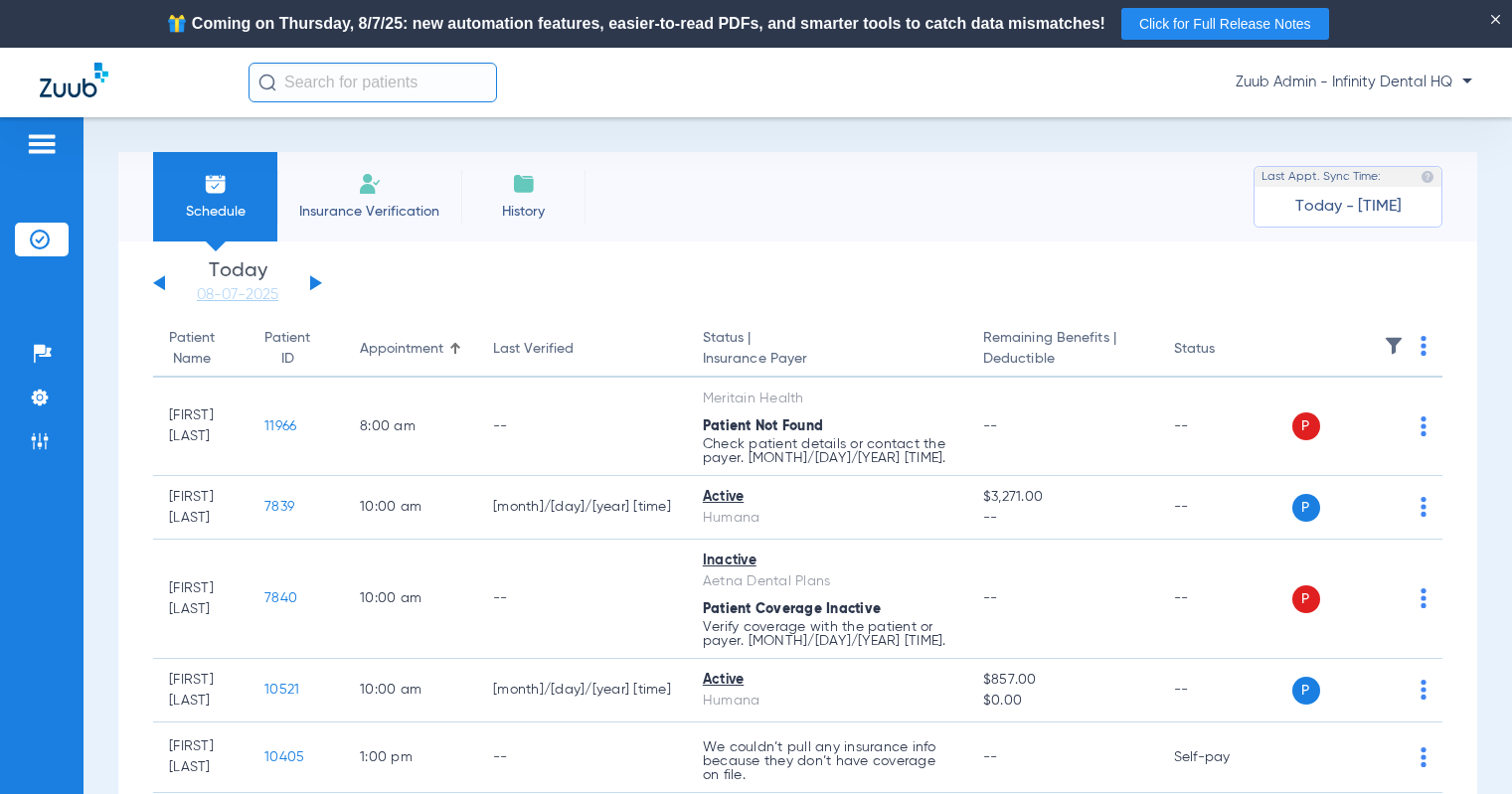 click on "Tuesday   06-03-2025   Wednesday   06-04-2025   Thursday   06-05-2025   Friday   06-06-2025   Saturday   06-07-2025   Sunday   06-08-2025   Monday   06-09-2025   Tuesday   06-10-2025   Wednesday   06-11-2025   Thursday   06-12-2025   Friday   06-13-2025   Saturday   06-14-2025   Sunday   06-15-2025   Monday   06-16-2025   Tuesday   06-17-2025   Wednesday   06-18-2025   Thursday   06-19-2025   Friday   06-20-2025   Saturday   06-21-2025   Sunday   06-22-2025   Monday   06-23-2025   Tuesday   06-24-2025   Wednesday   06-25-2025   Thursday   06-26-2025   Friday   06-27-2025   Saturday   06-28-2025   Sunday   06-29-2025   Monday   06-30-2025   Tuesday   07-01-2025   Wednesday   07-02-2025   Thursday   07-03-2025   Friday   07-04-2025   Saturday   07-05-2025   Sunday   07-06-2025   Monday   07-07-2025   Tuesday   07-08-2025   Wednesday   07-09-2025   Thursday   07-10-2025   Friday   07-11-2025   Saturday   07-12-2025   Sunday   07-13-2025   Monday   07-14-2025   Tuesday   07-15-2025   Wednesday   07-16-2025" 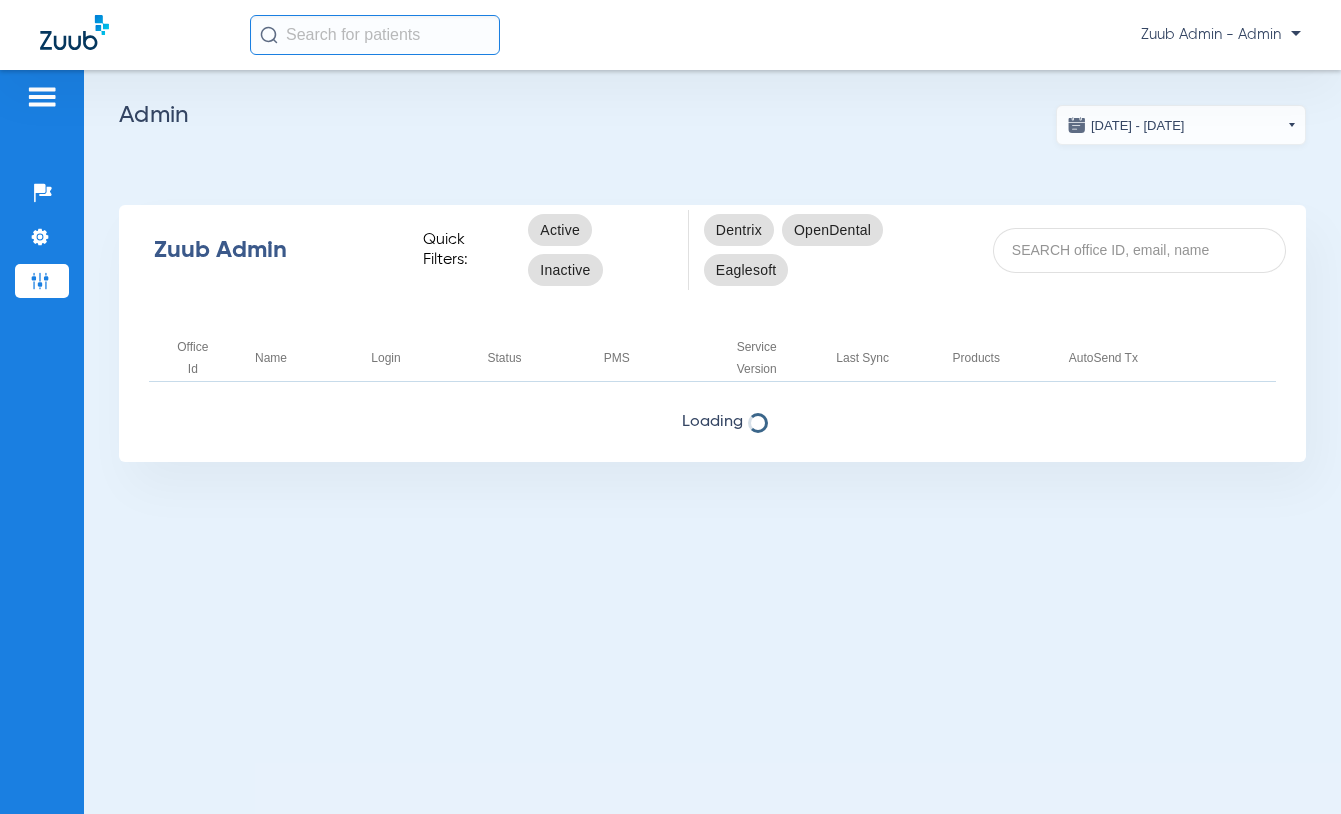 scroll, scrollTop: 0, scrollLeft: 0, axis: both 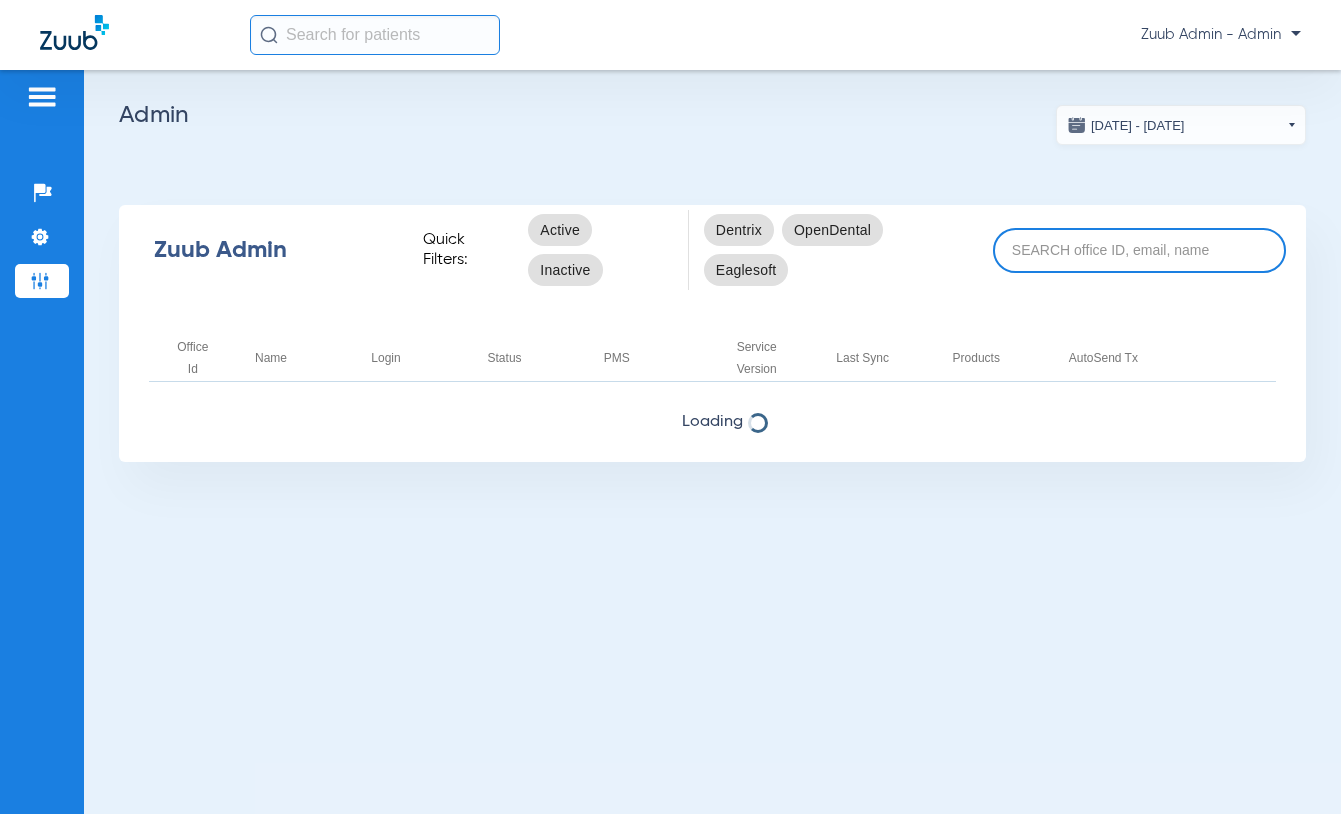 click at bounding box center (1139, 250) 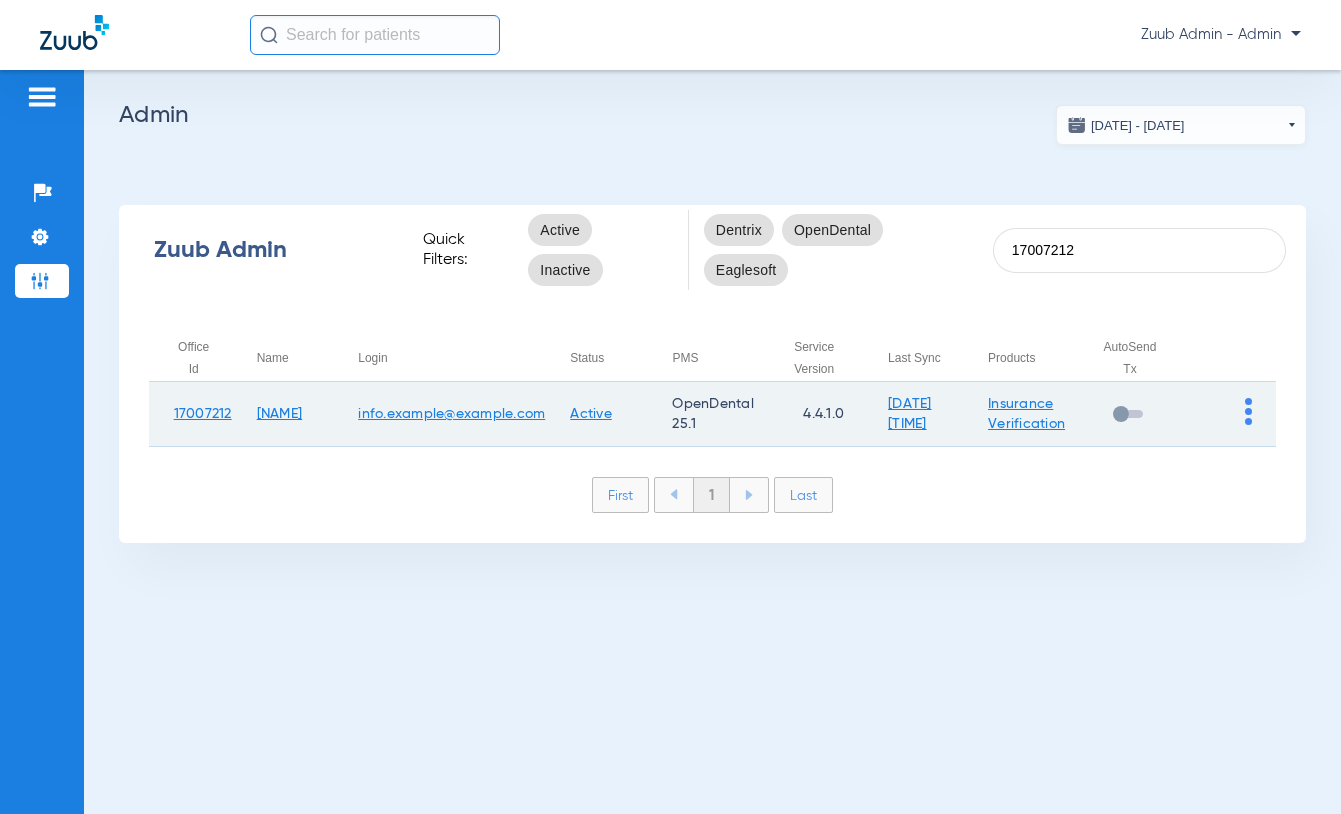 type on "17007212" 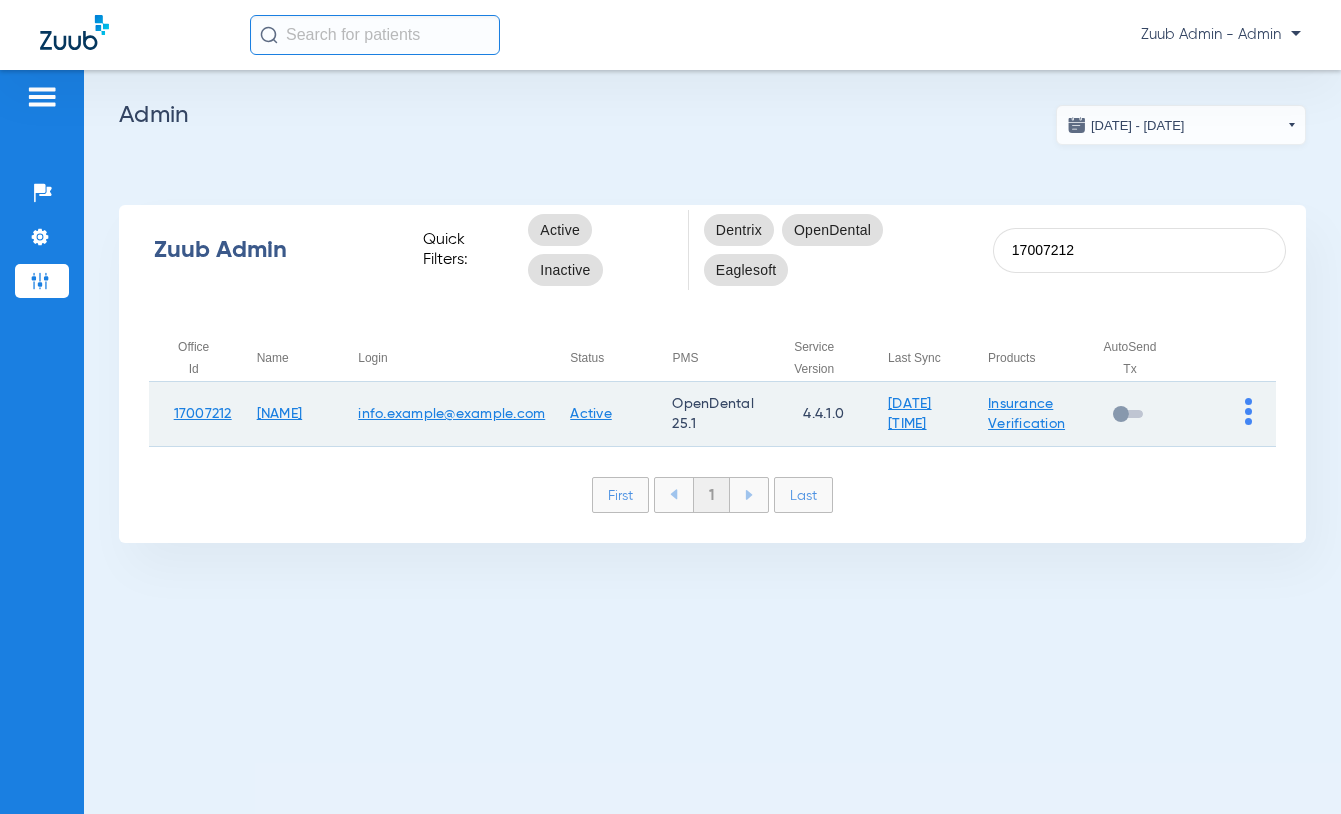 click 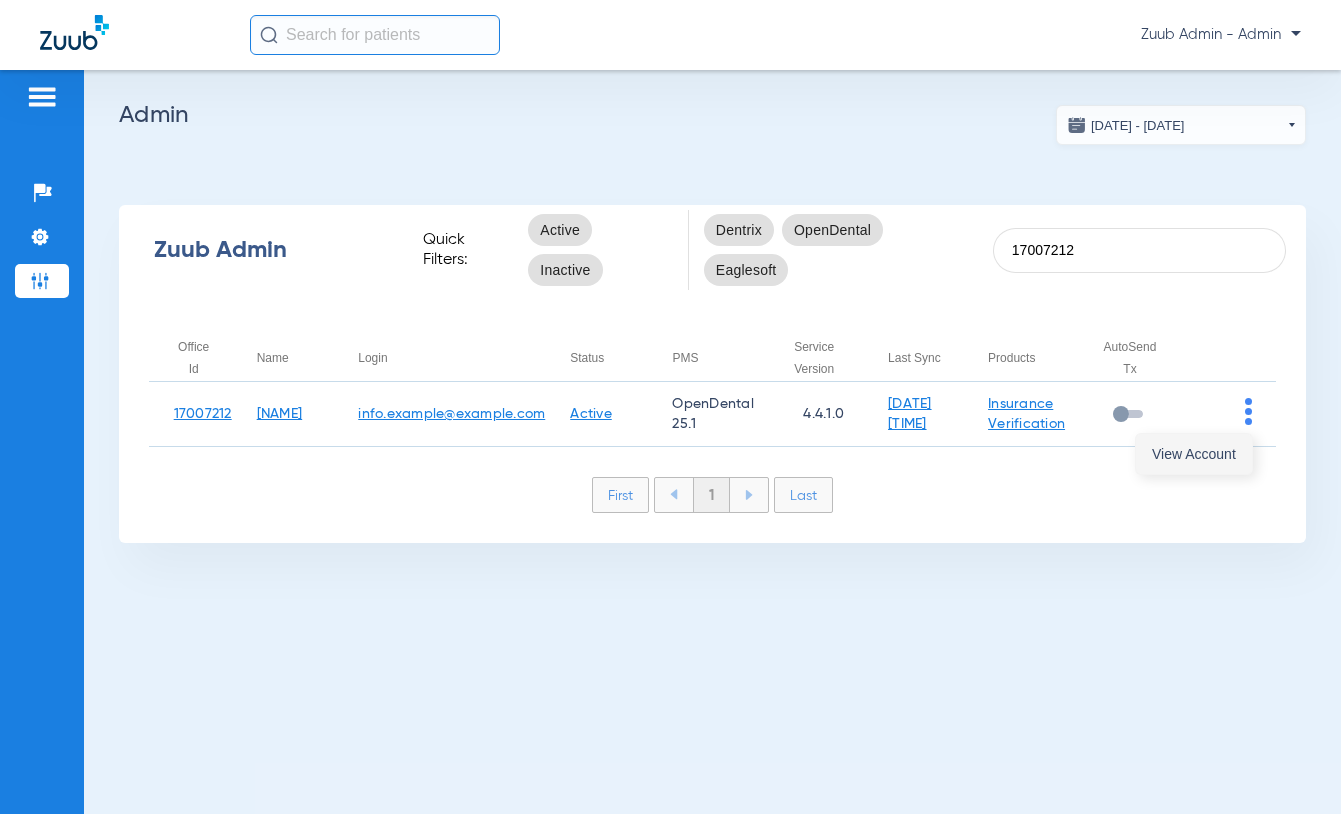 click on "View Account" at bounding box center [1194, 454] 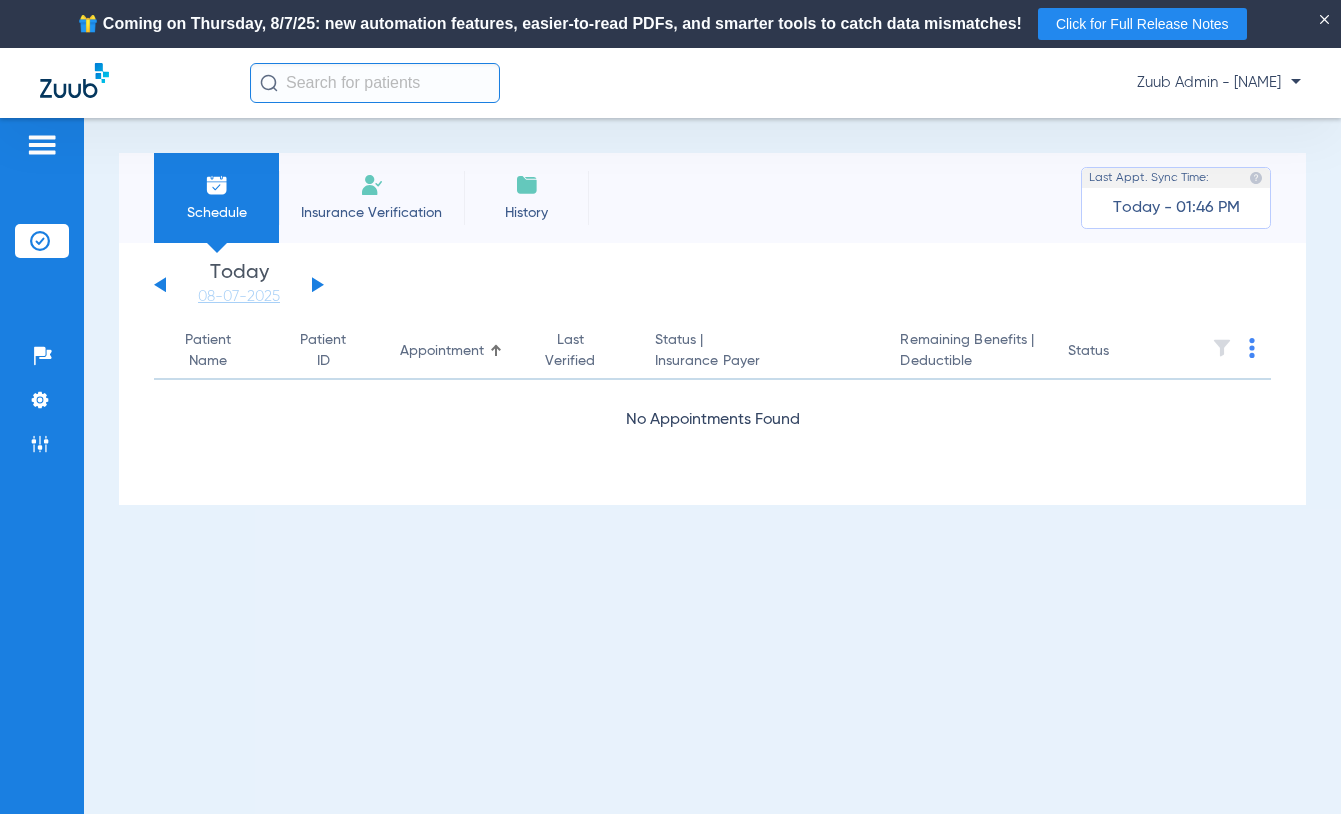 click 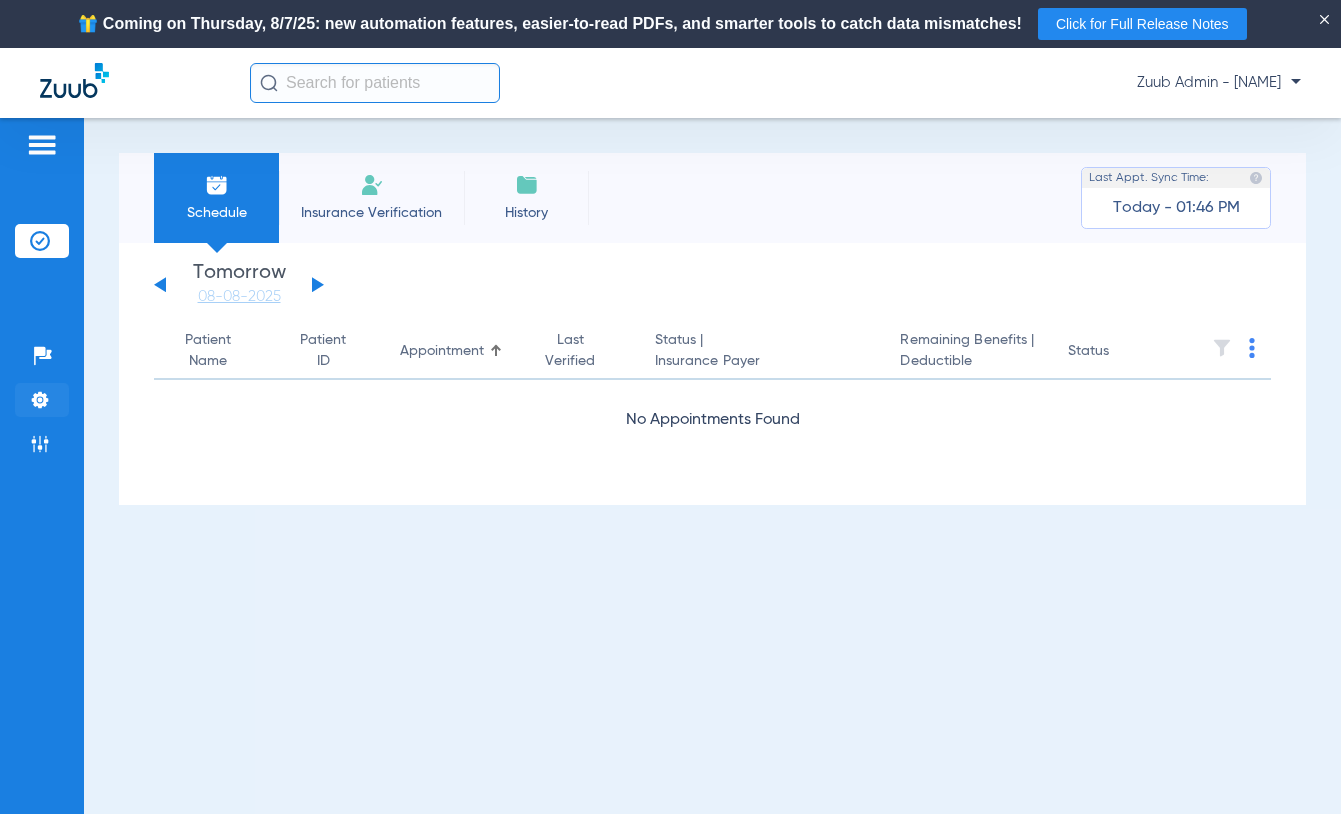 click 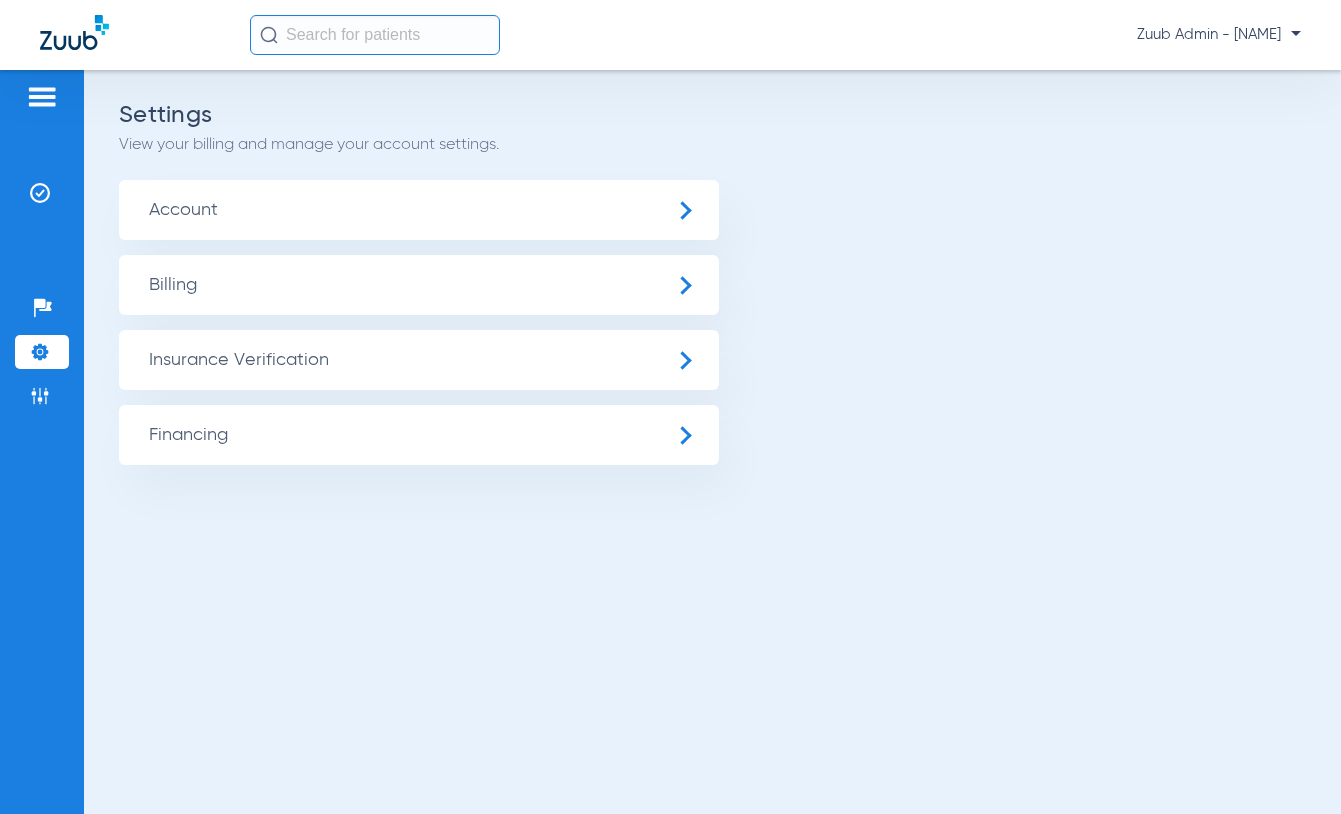 click on "Insurance Verification" 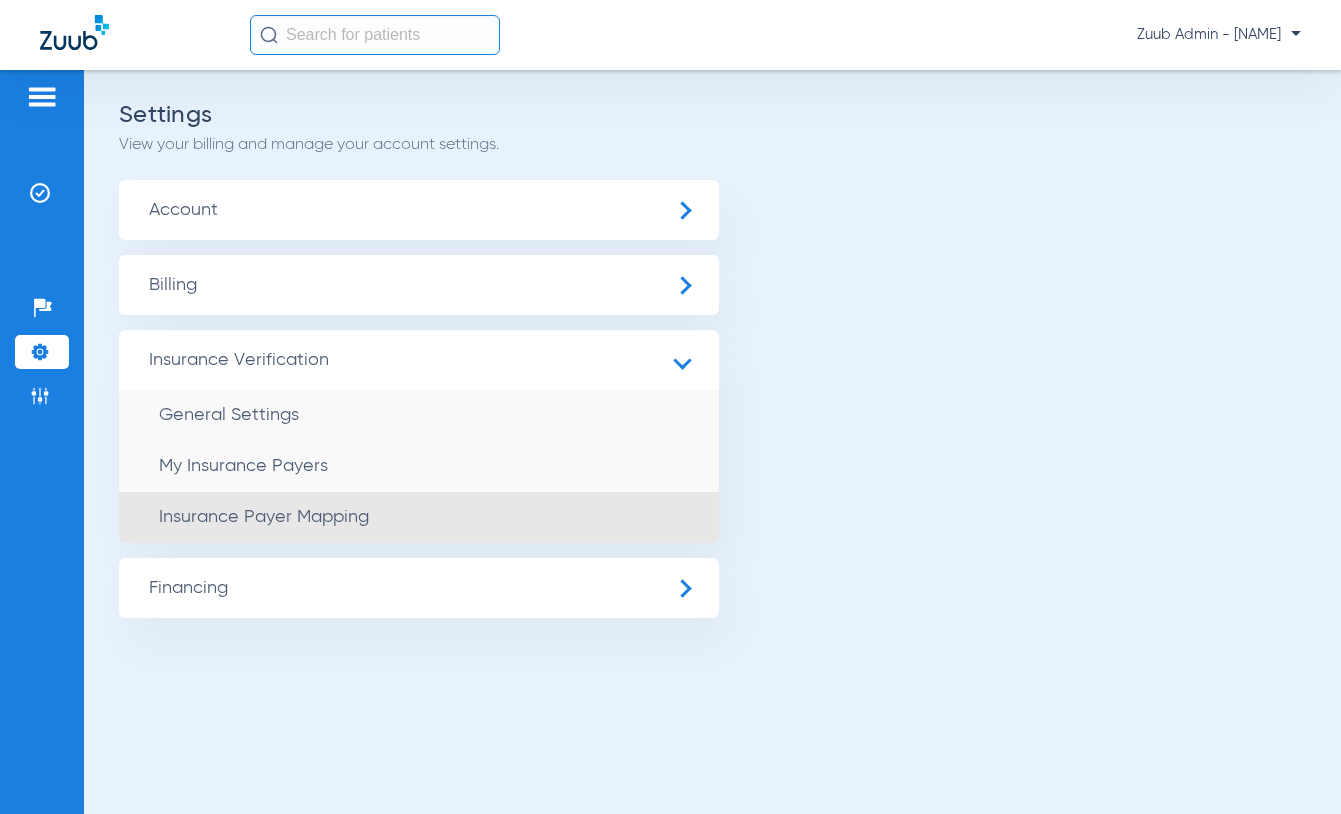 click on "Insurance Payer Mapping" 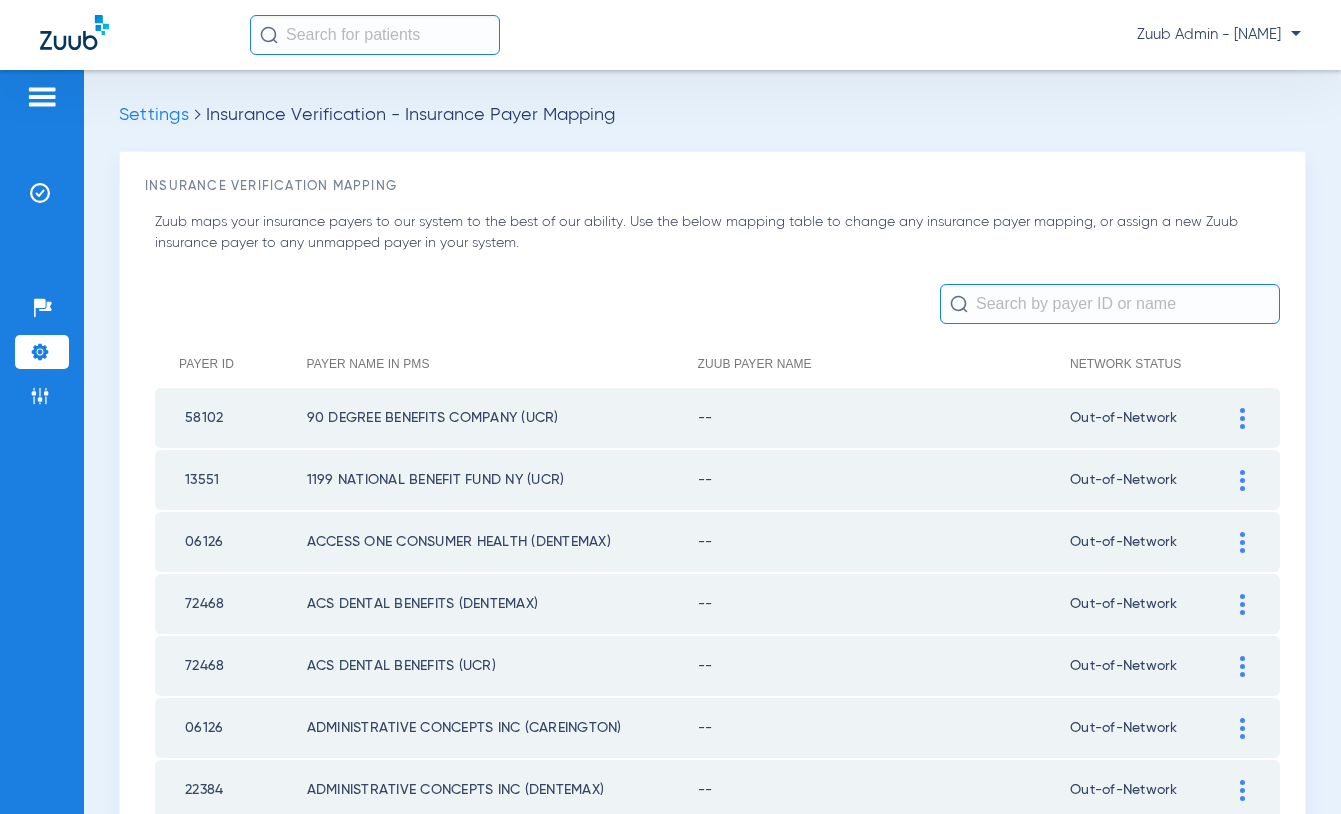 click on "Zuub maps your insurance payers to our system to the best of our ability. Use the below mapping table to change any insurance payer mapping, or assign a new Zuub insurance payer to any unmapped payer in your system." 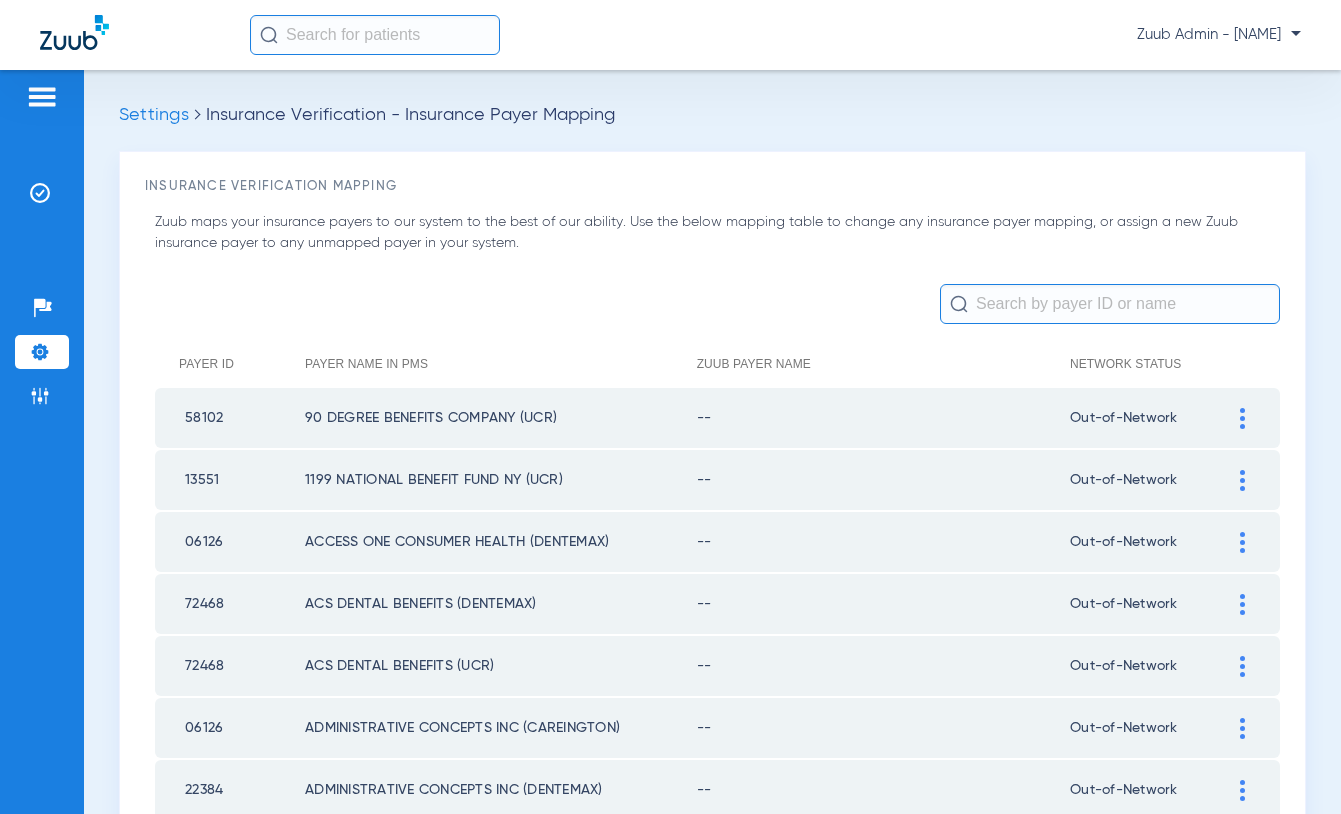 scroll, scrollTop: 176, scrollLeft: 0, axis: vertical 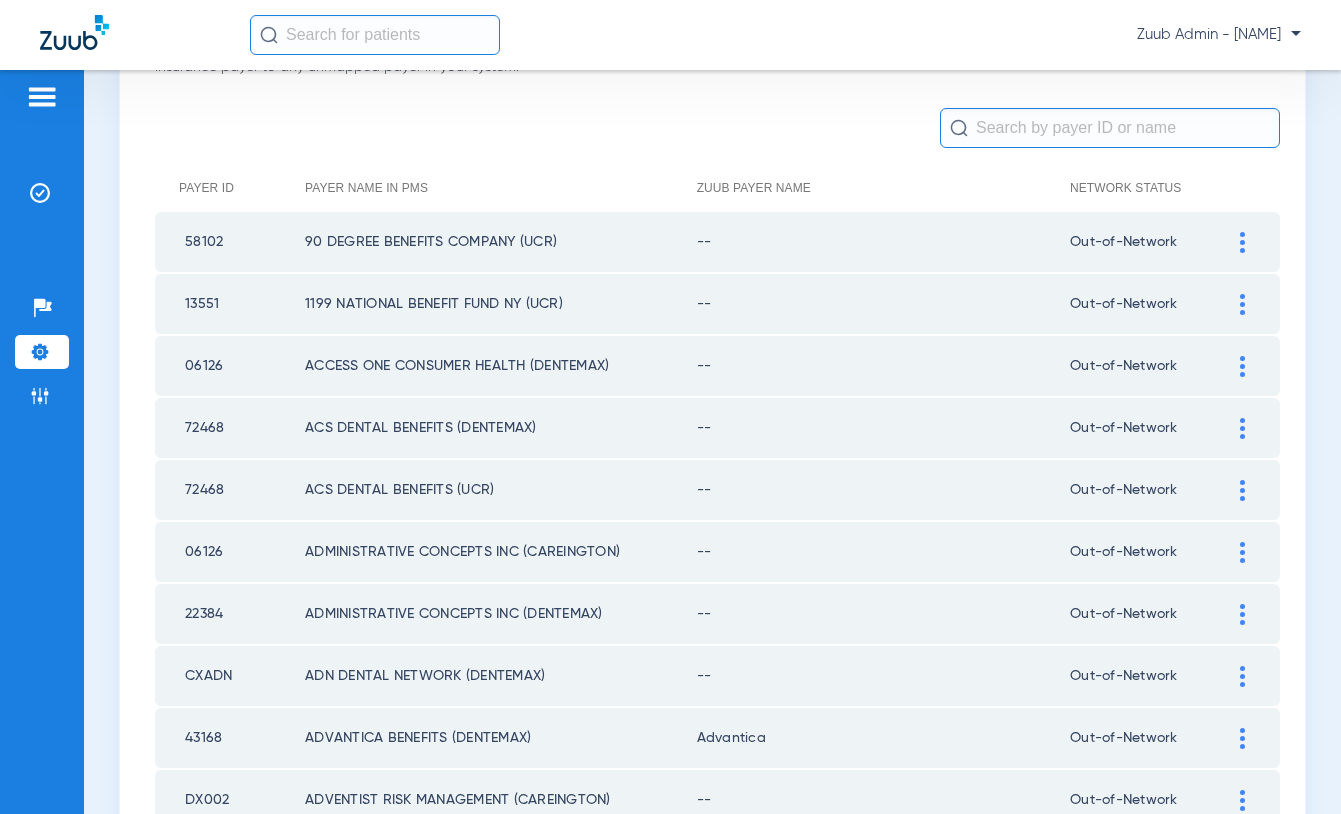 click 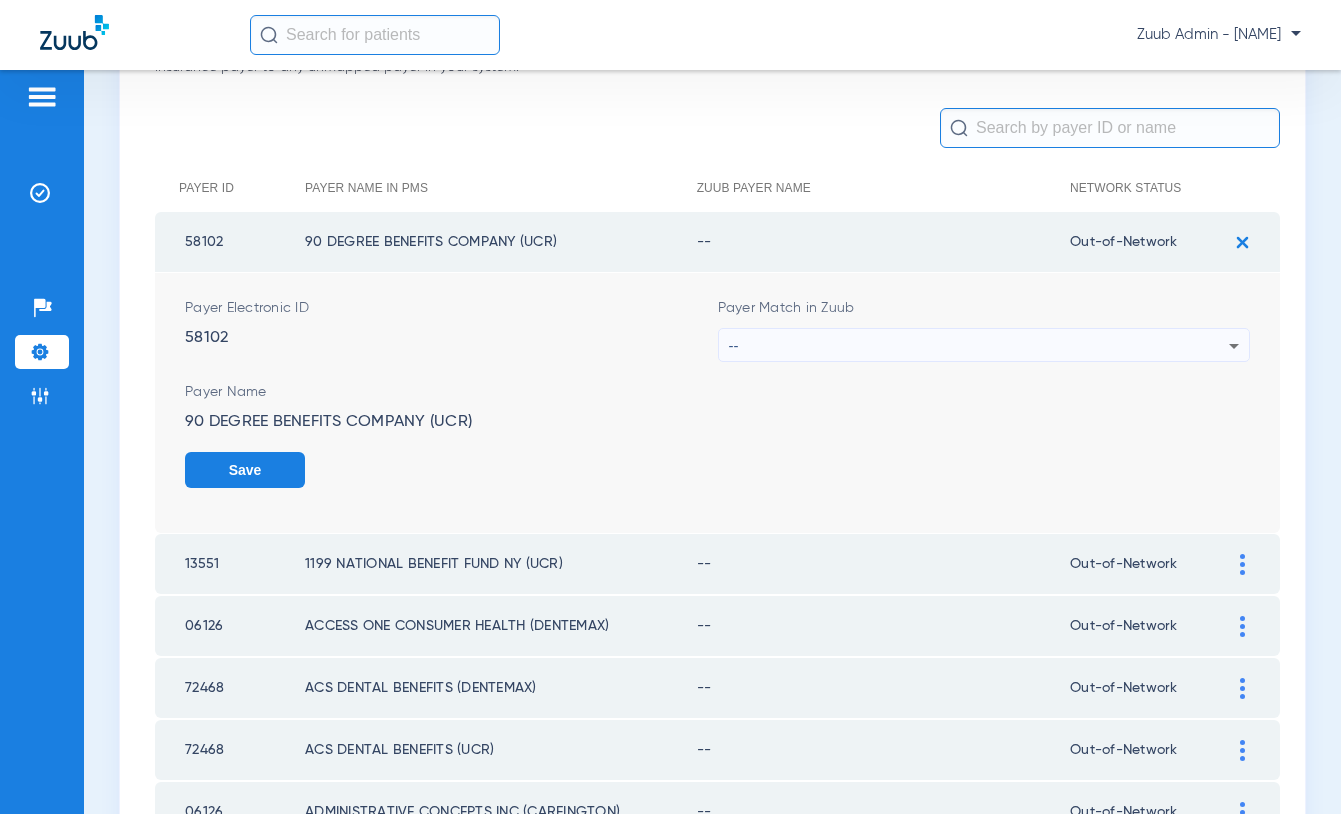 click on "--" at bounding box center [979, 346] 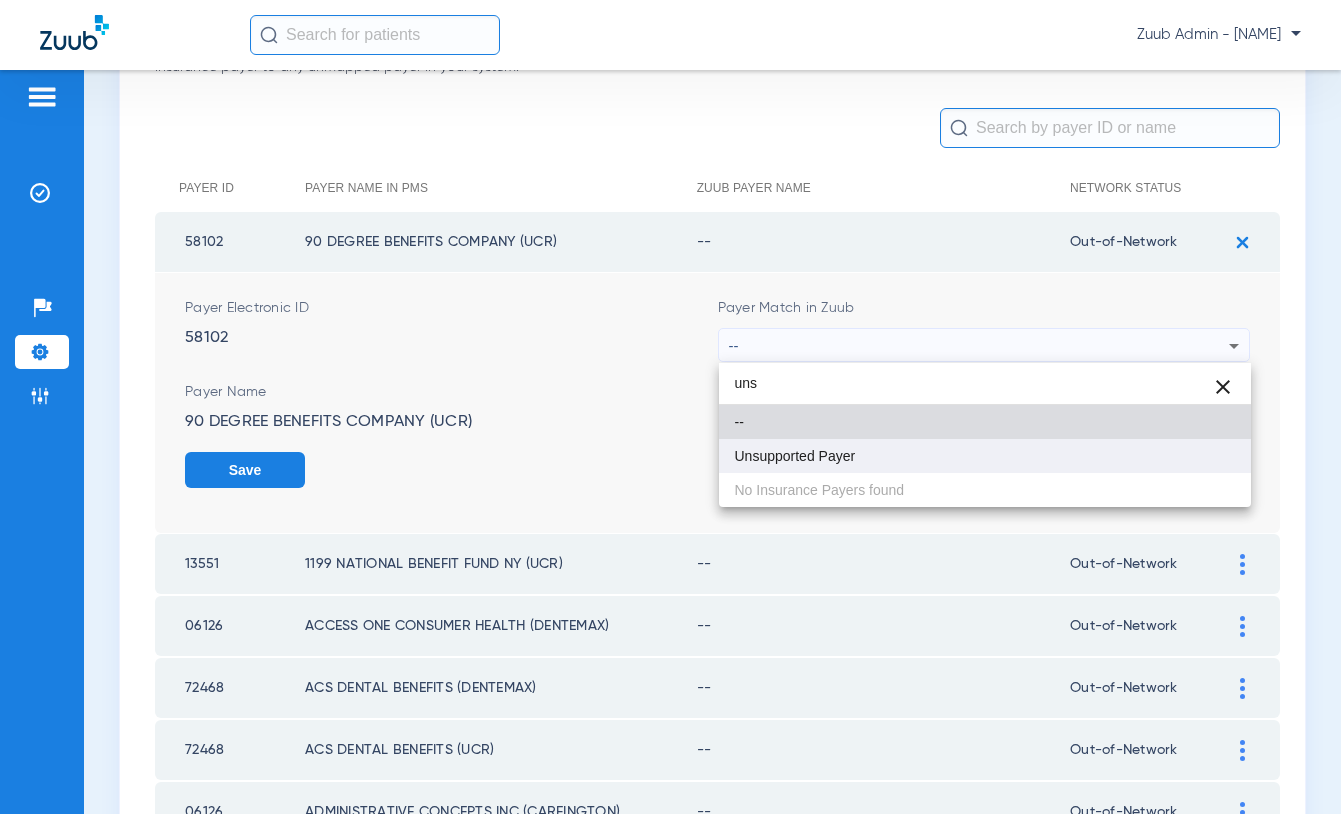 type on "uns" 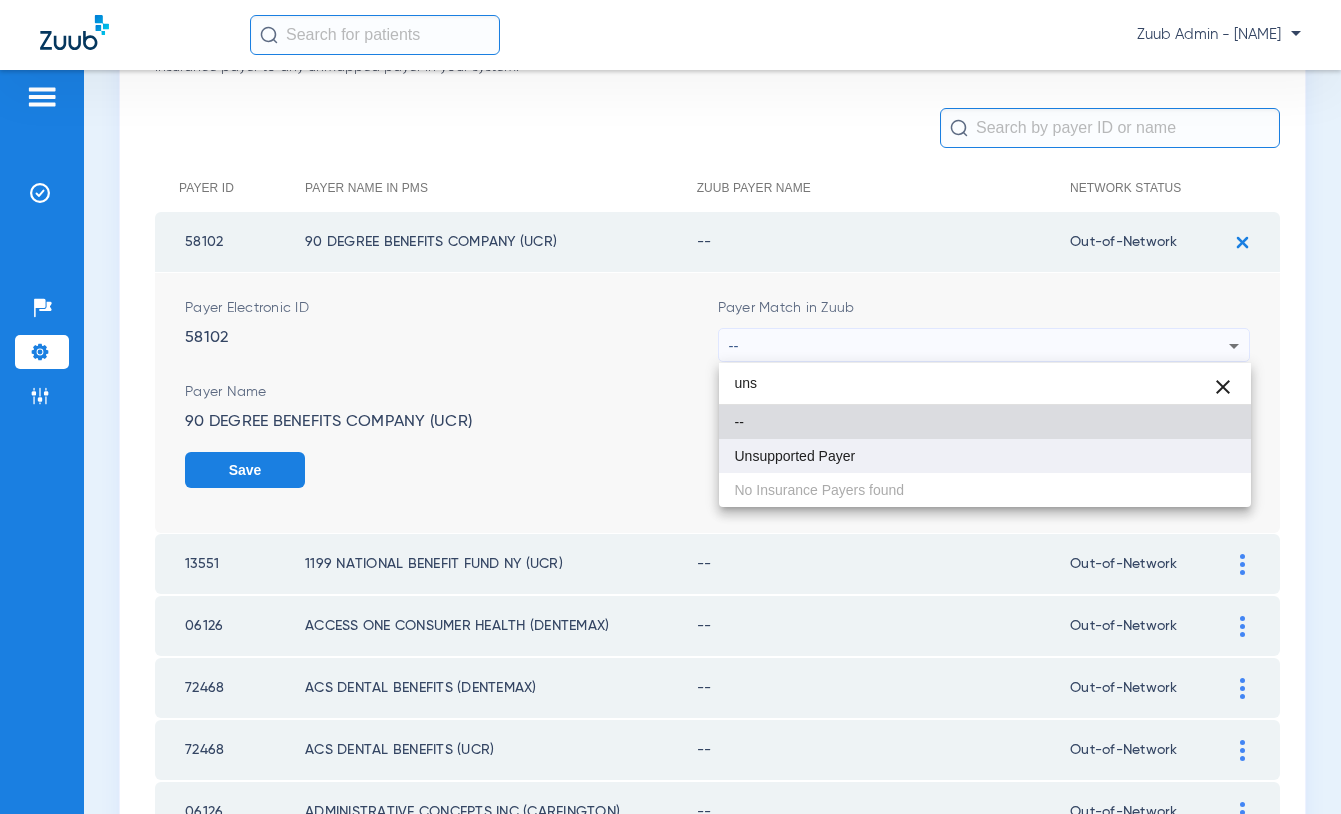 click on "Unsupported Payer" at bounding box center [985, 456] 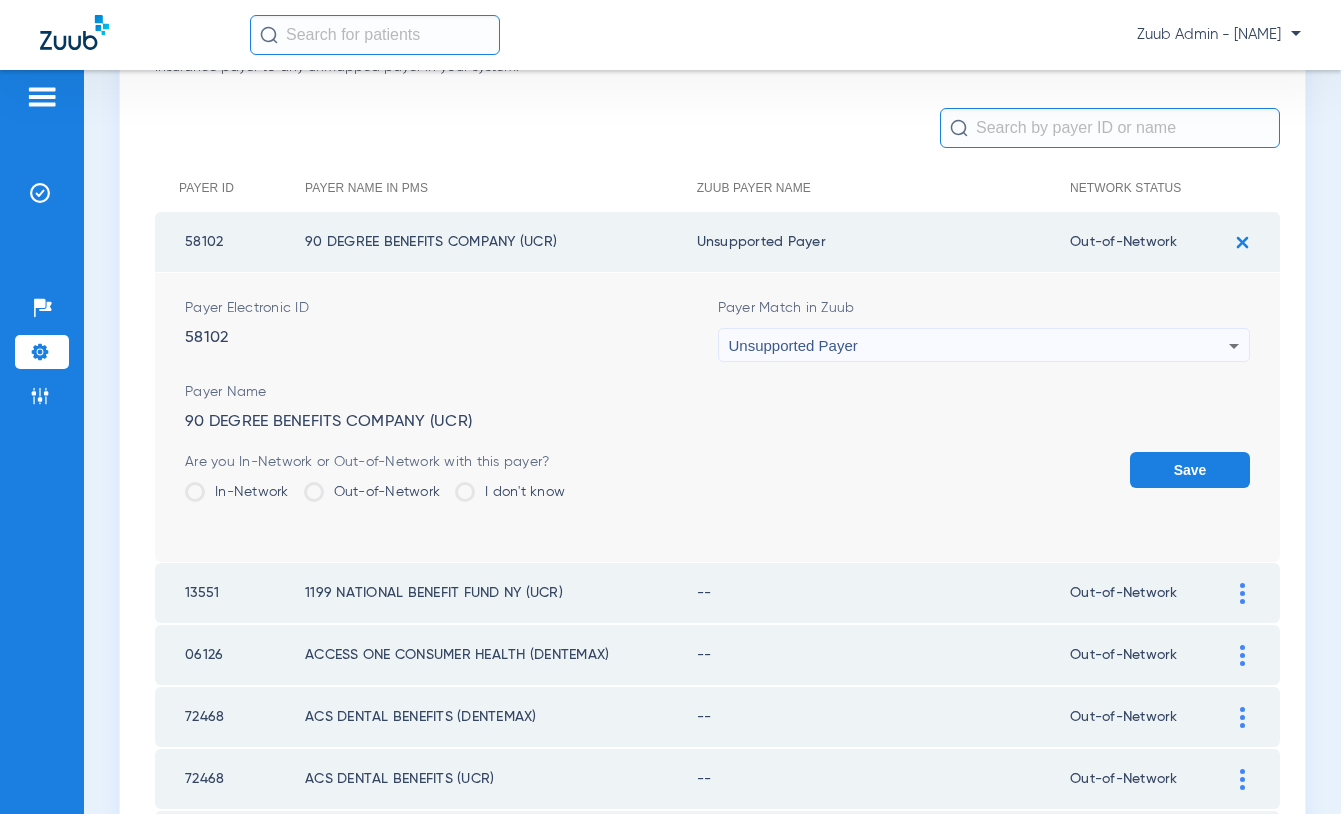 click on "Save" 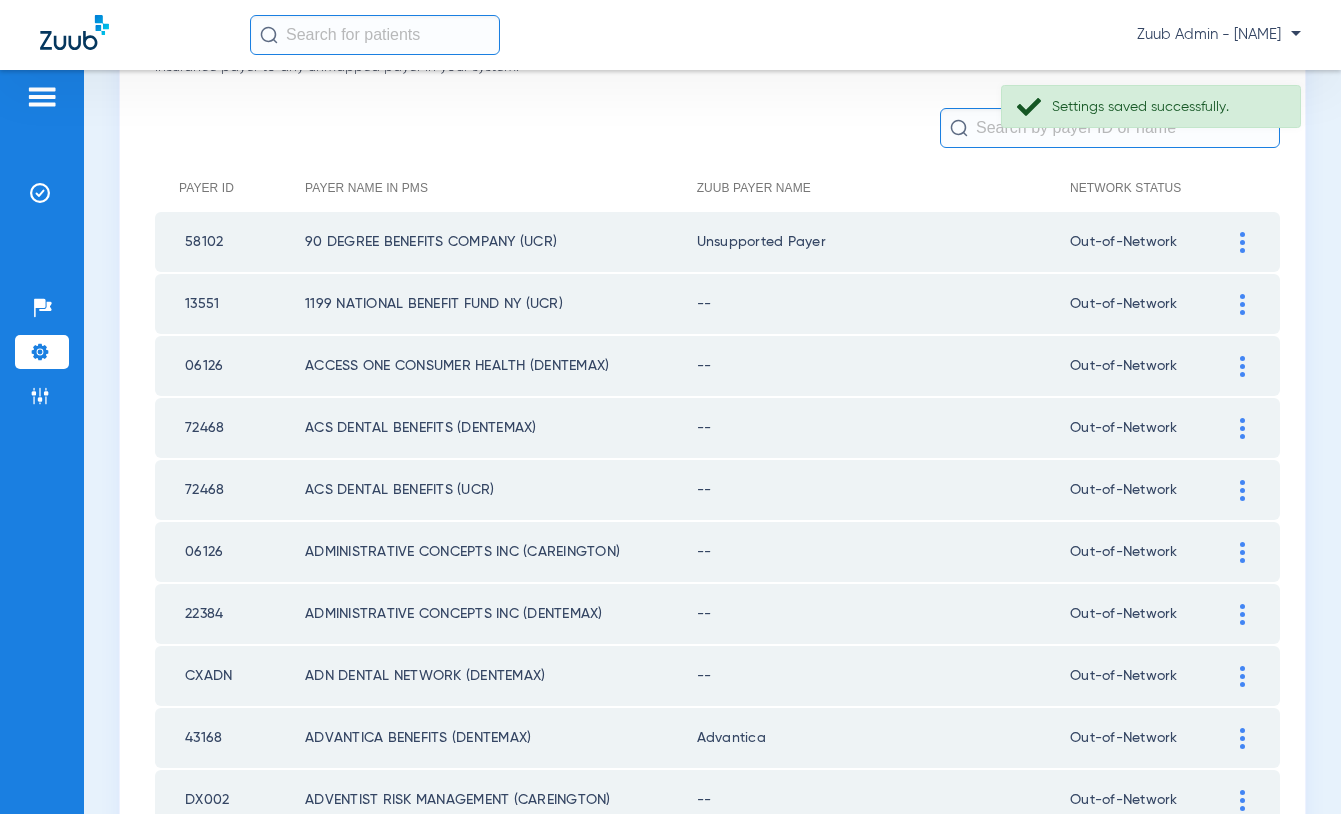 click 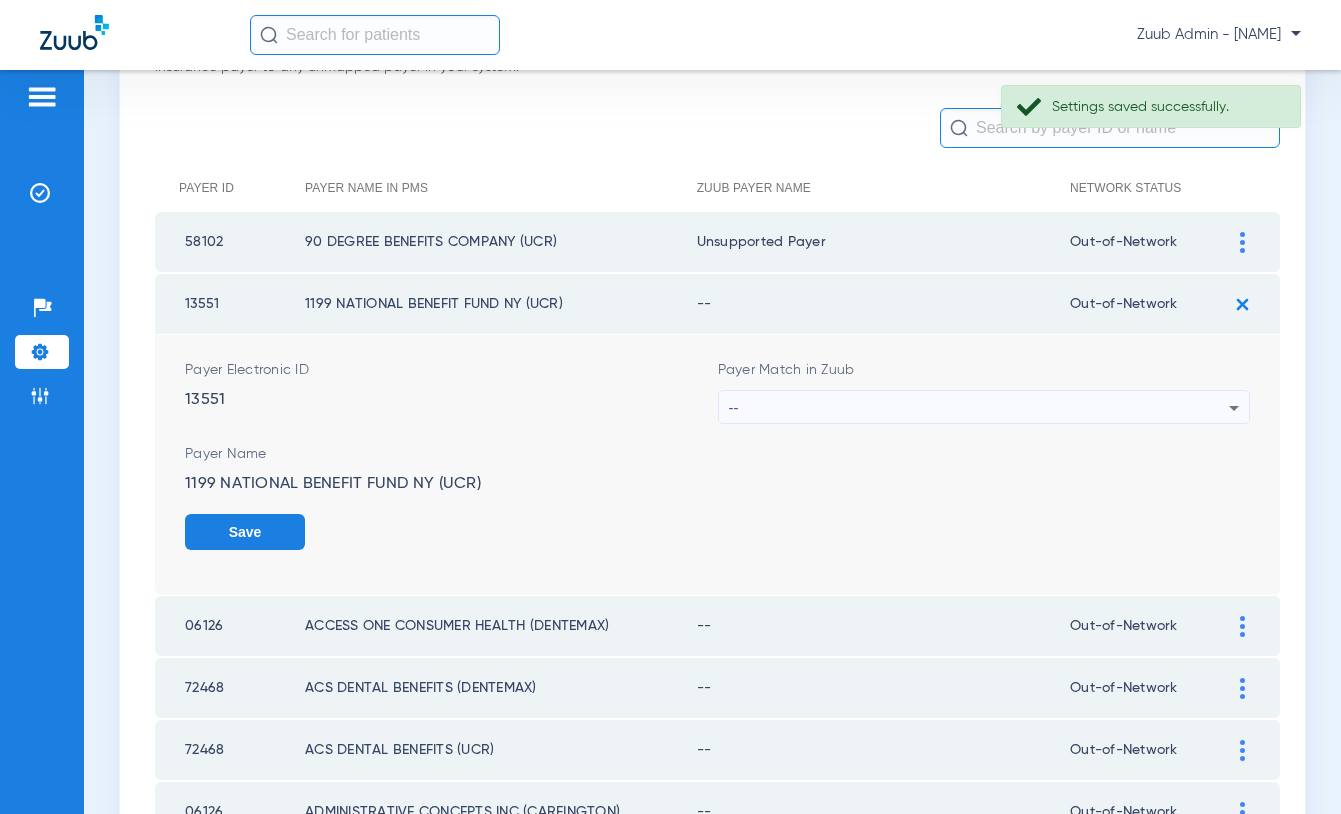 drag, startPoint x: 1170, startPoint y: 398, endPoint x: 1170, endPoint y: 378, distance: 20 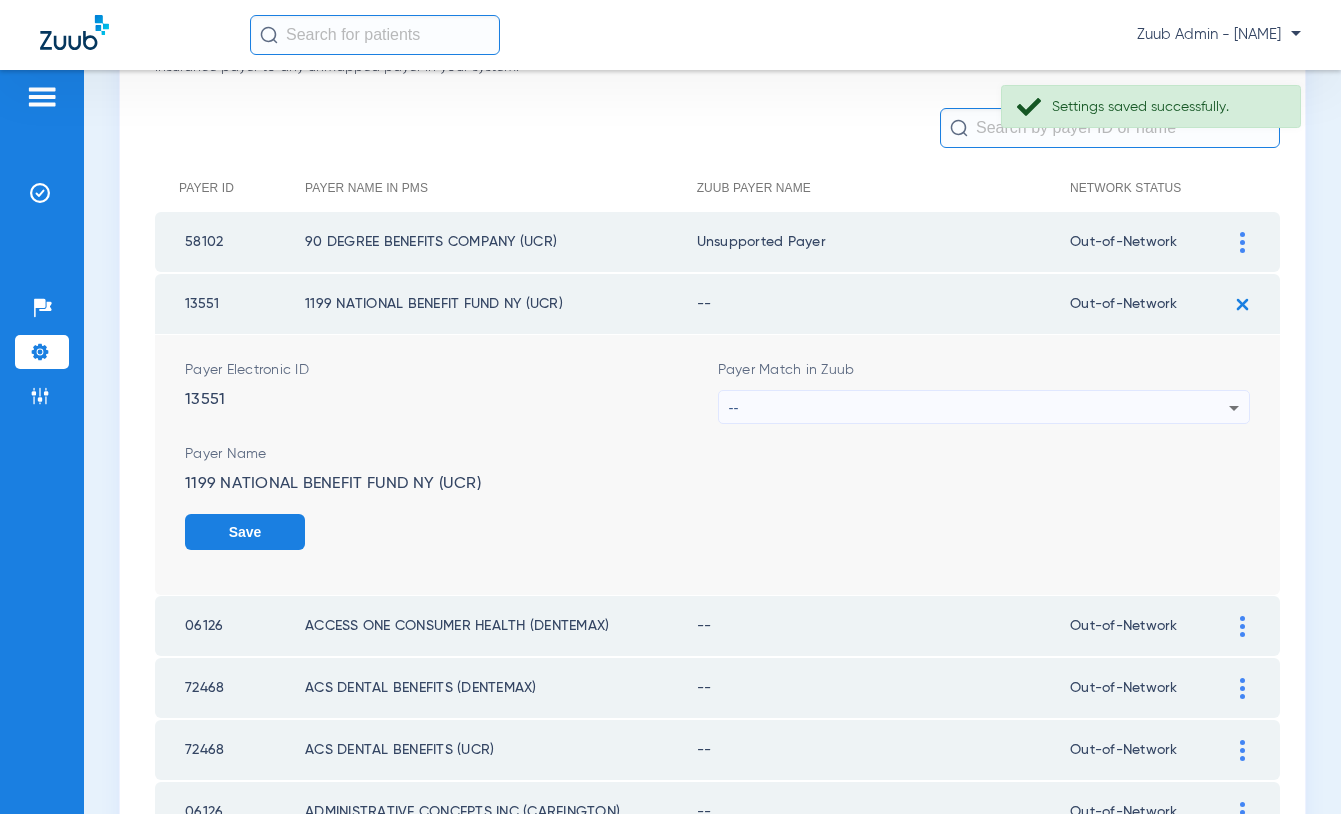 click on "--" at bounding box center (979, 408) 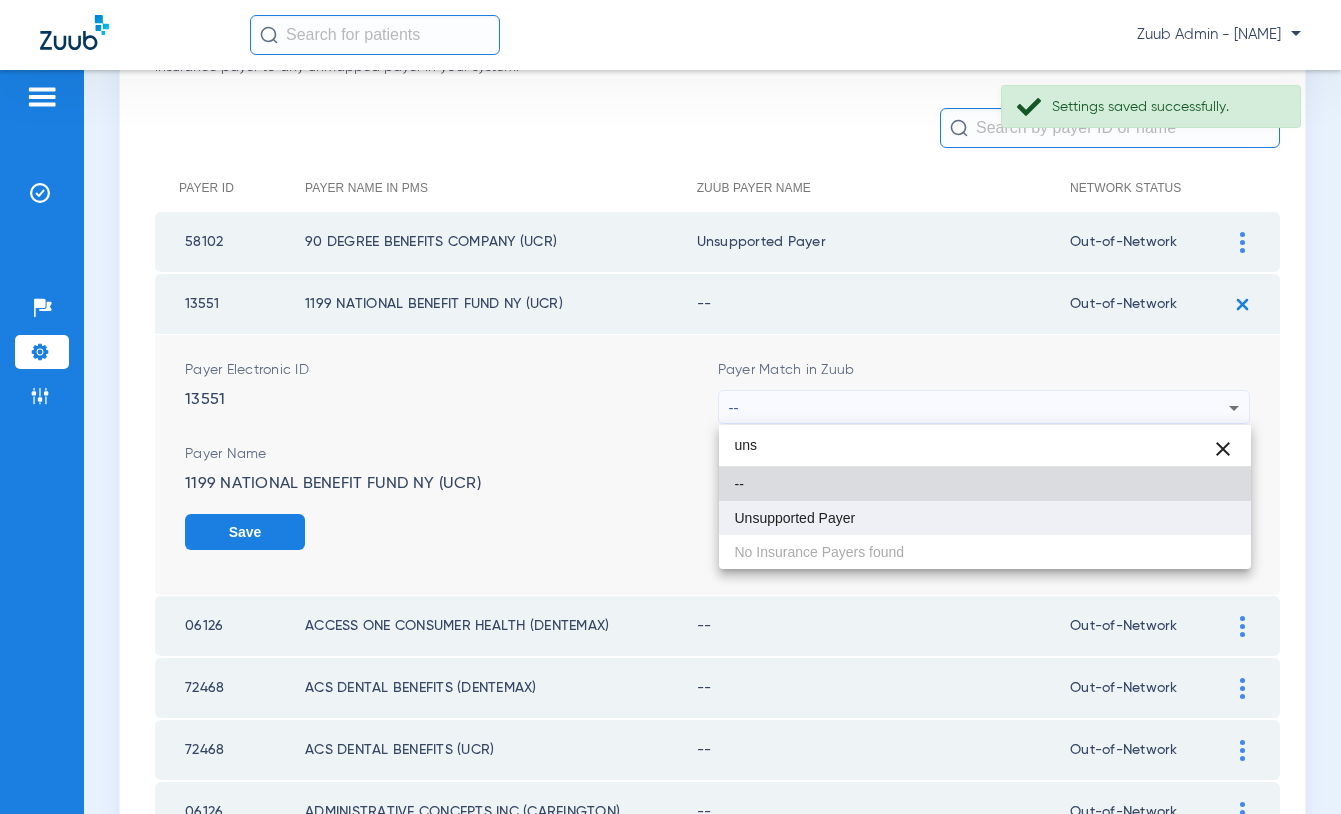 type on "uns" 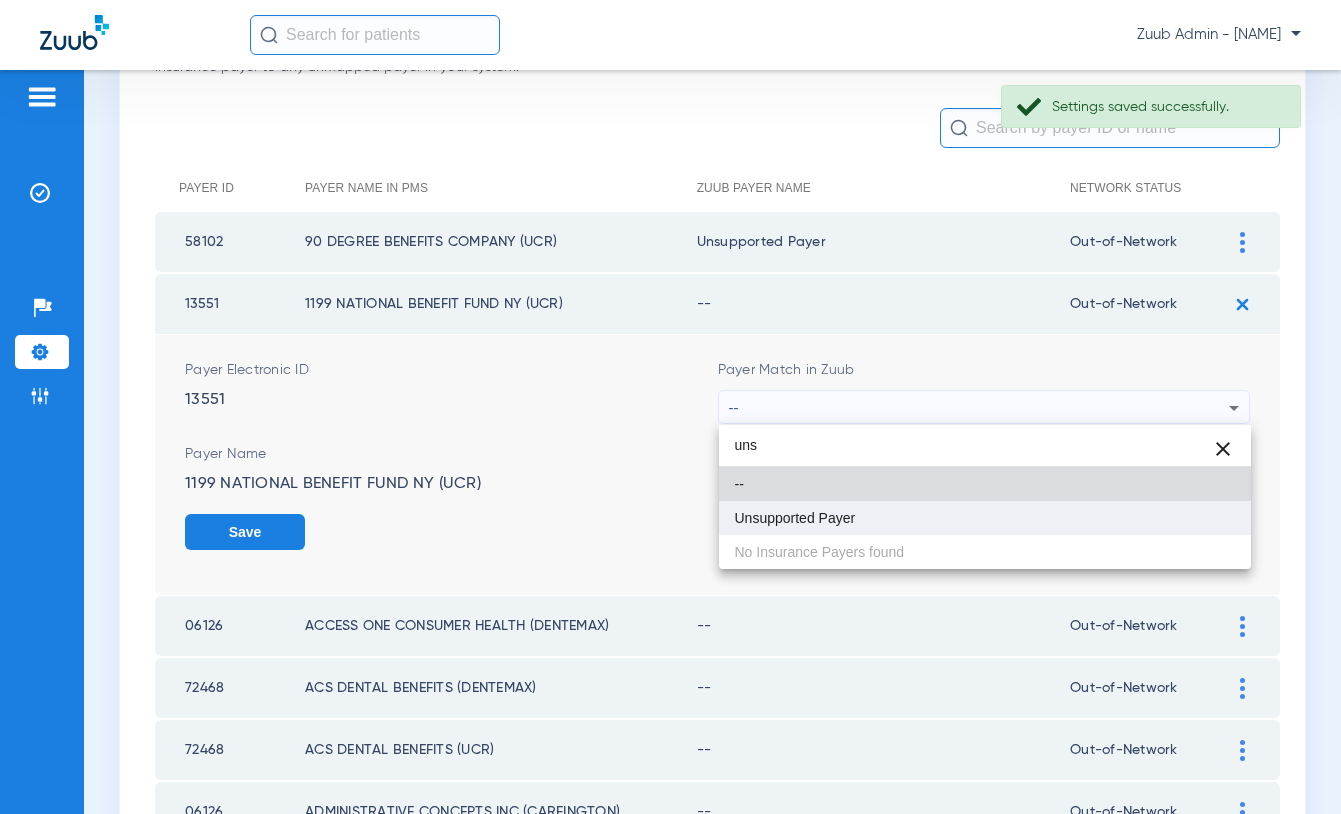 click on "Unsupported Payer" at bounding box center (985, 518) 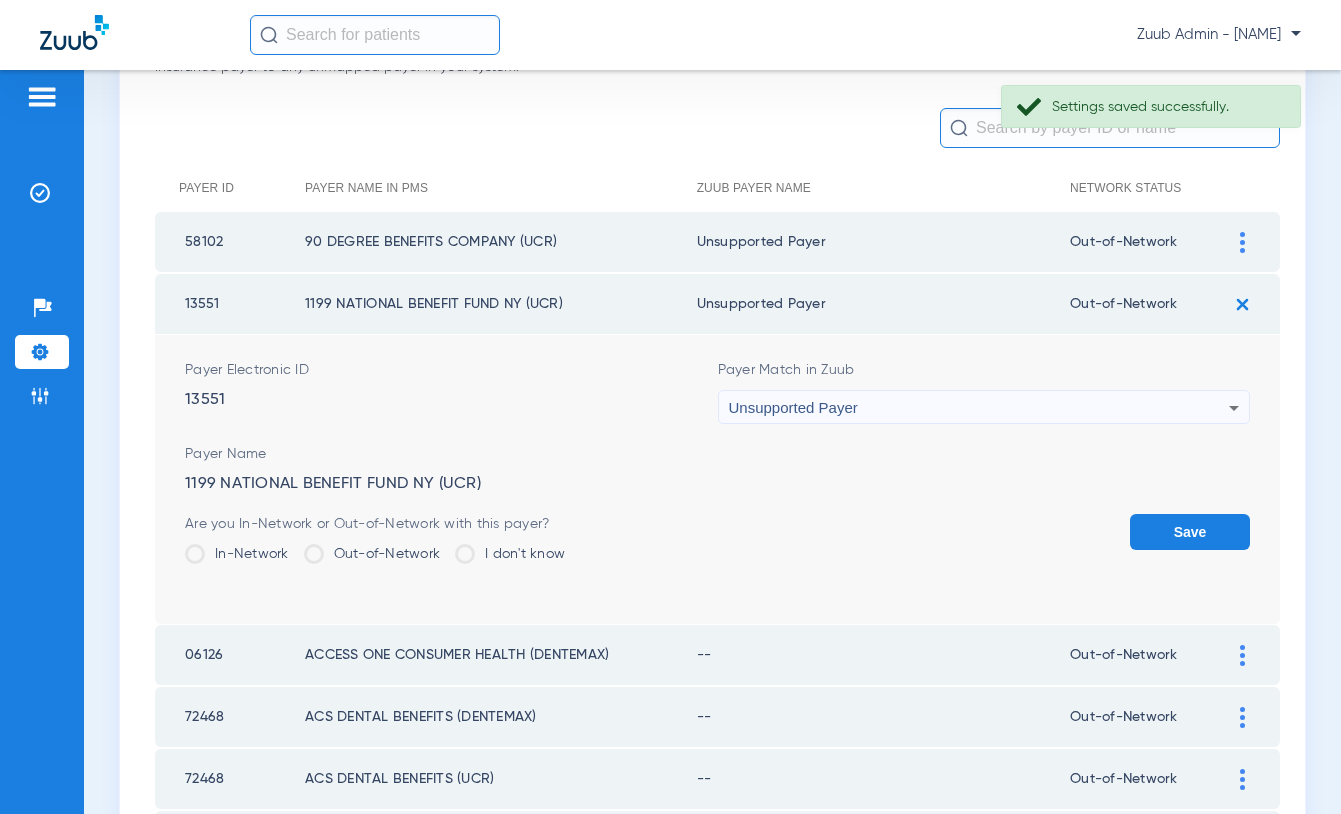 click on "Save" 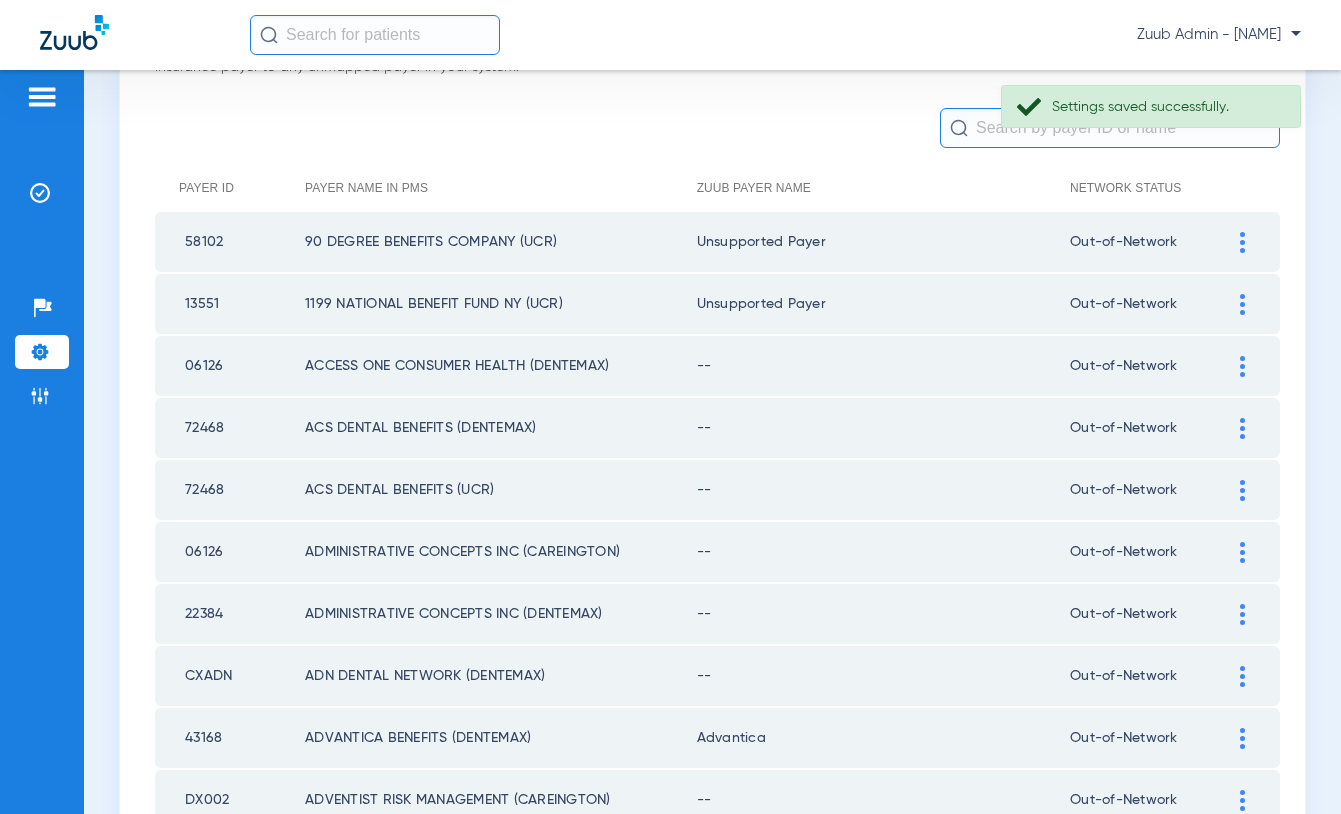 click 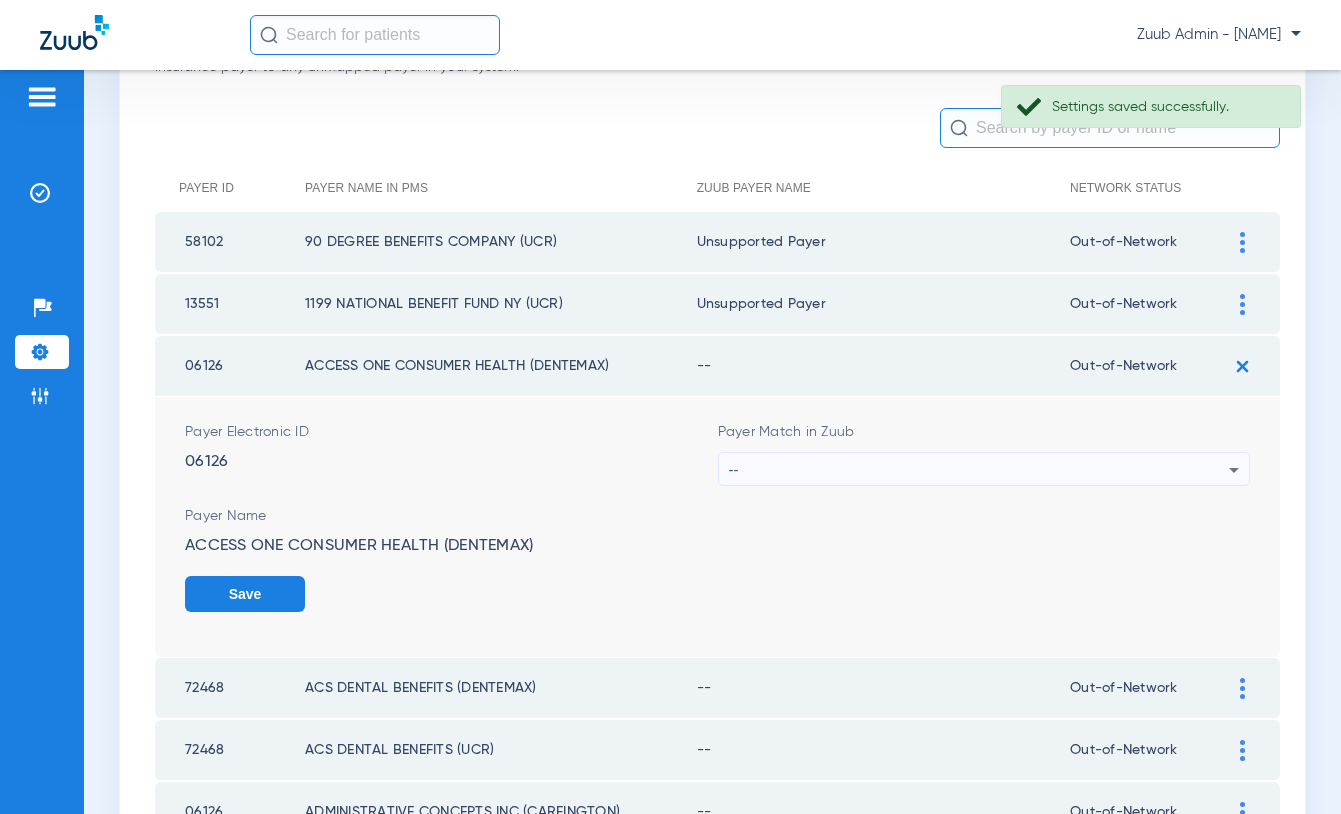 drag, startPoint x: 1122, startPoint y: 468, endPoint x: 1139, endPoint y: 422, distance: 49.0408 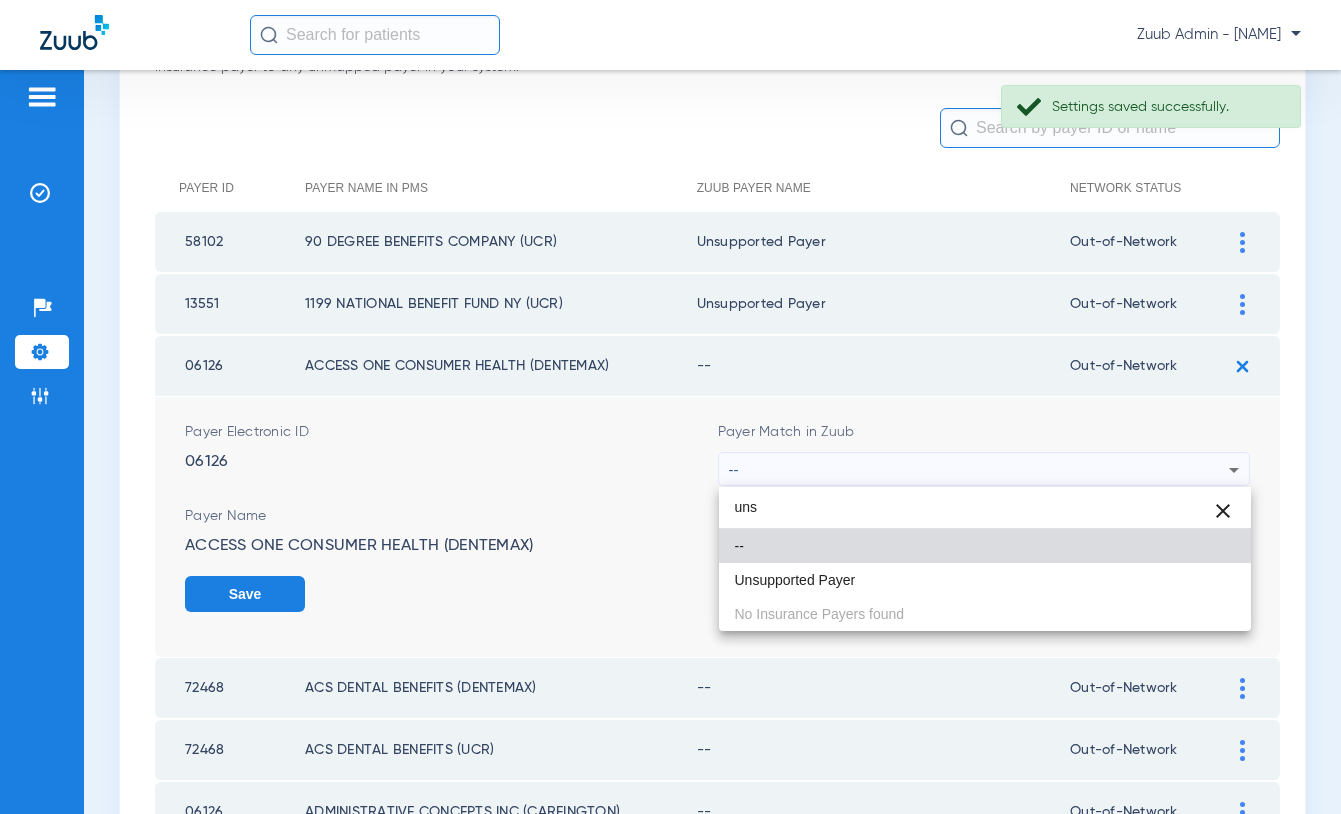 type on "uns" 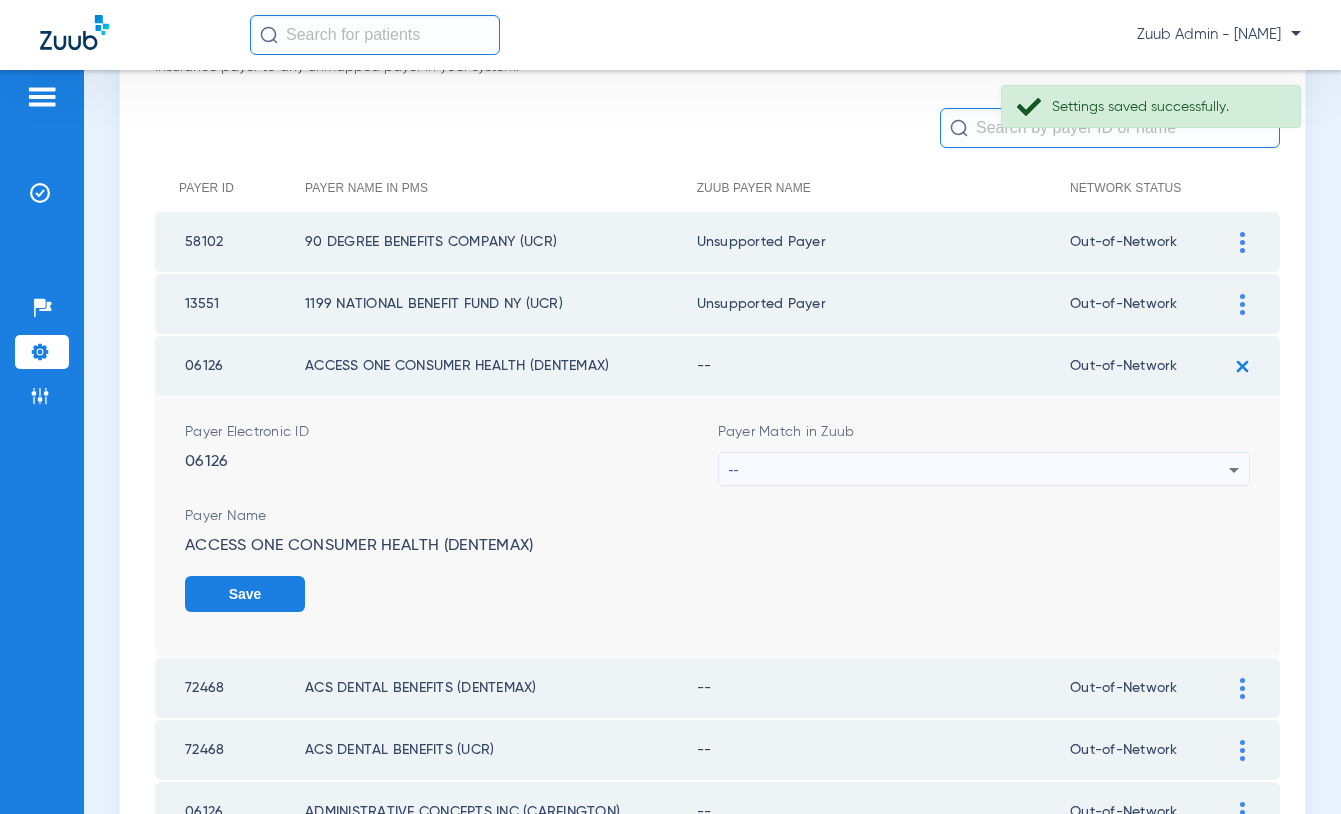 click on "Payer Match in Zuub --" 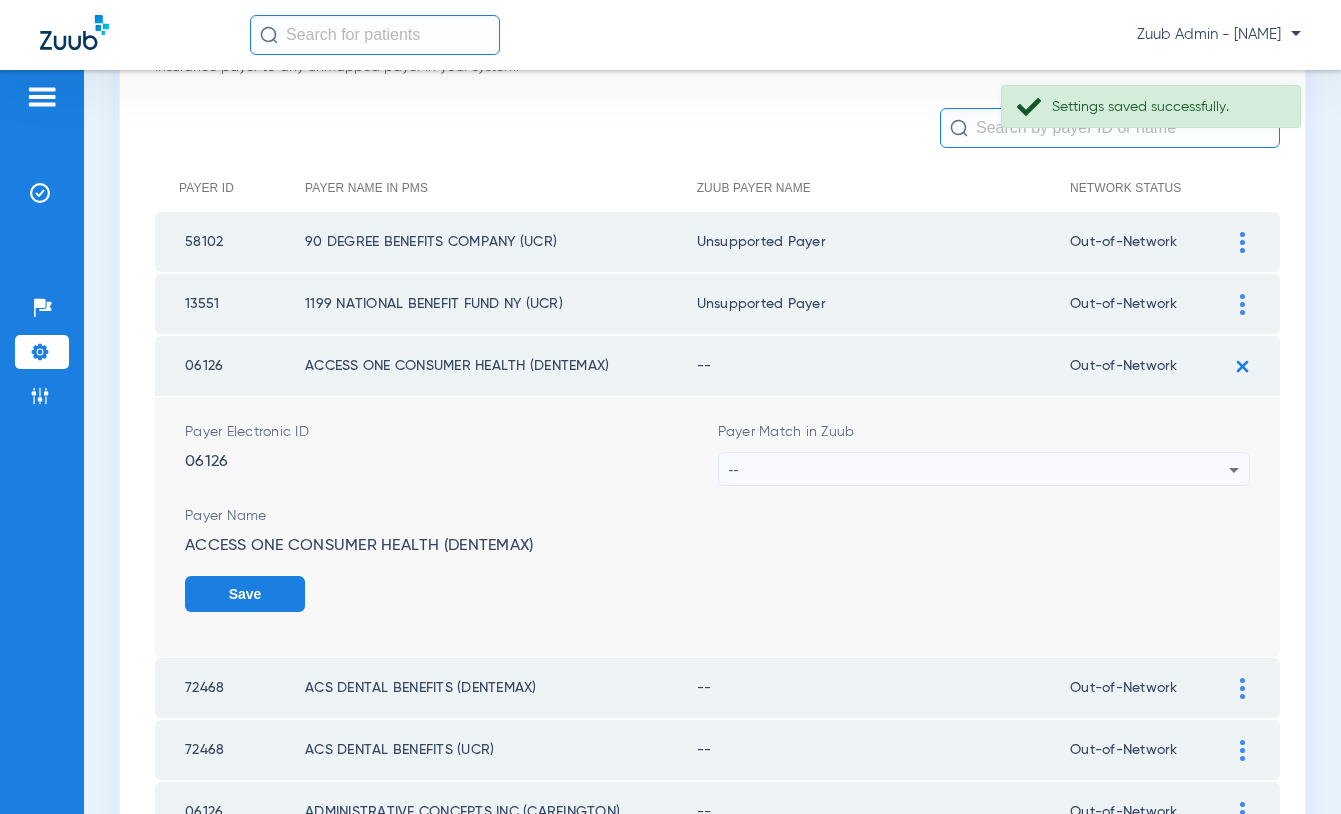 click on "--" at bounding box center [979, 470] 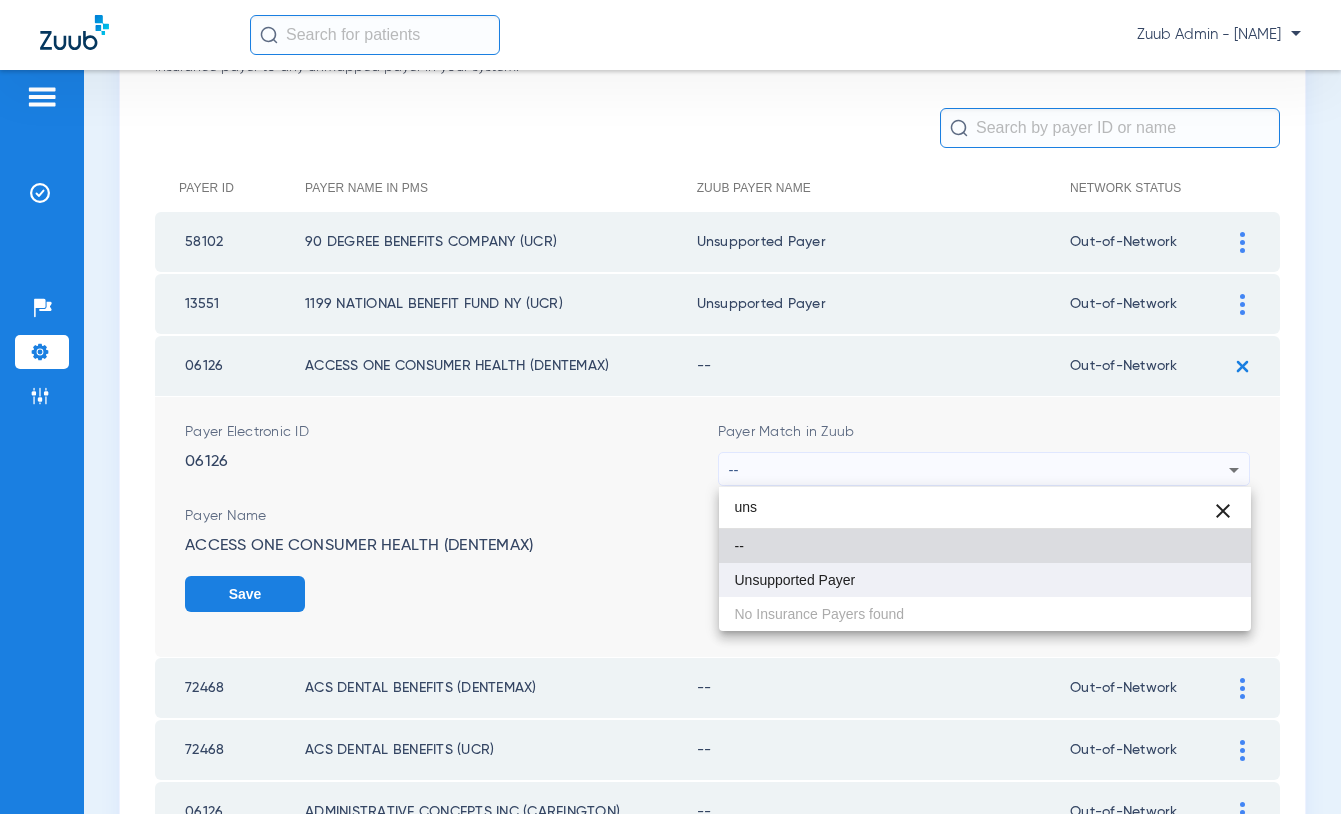 type on "uns" 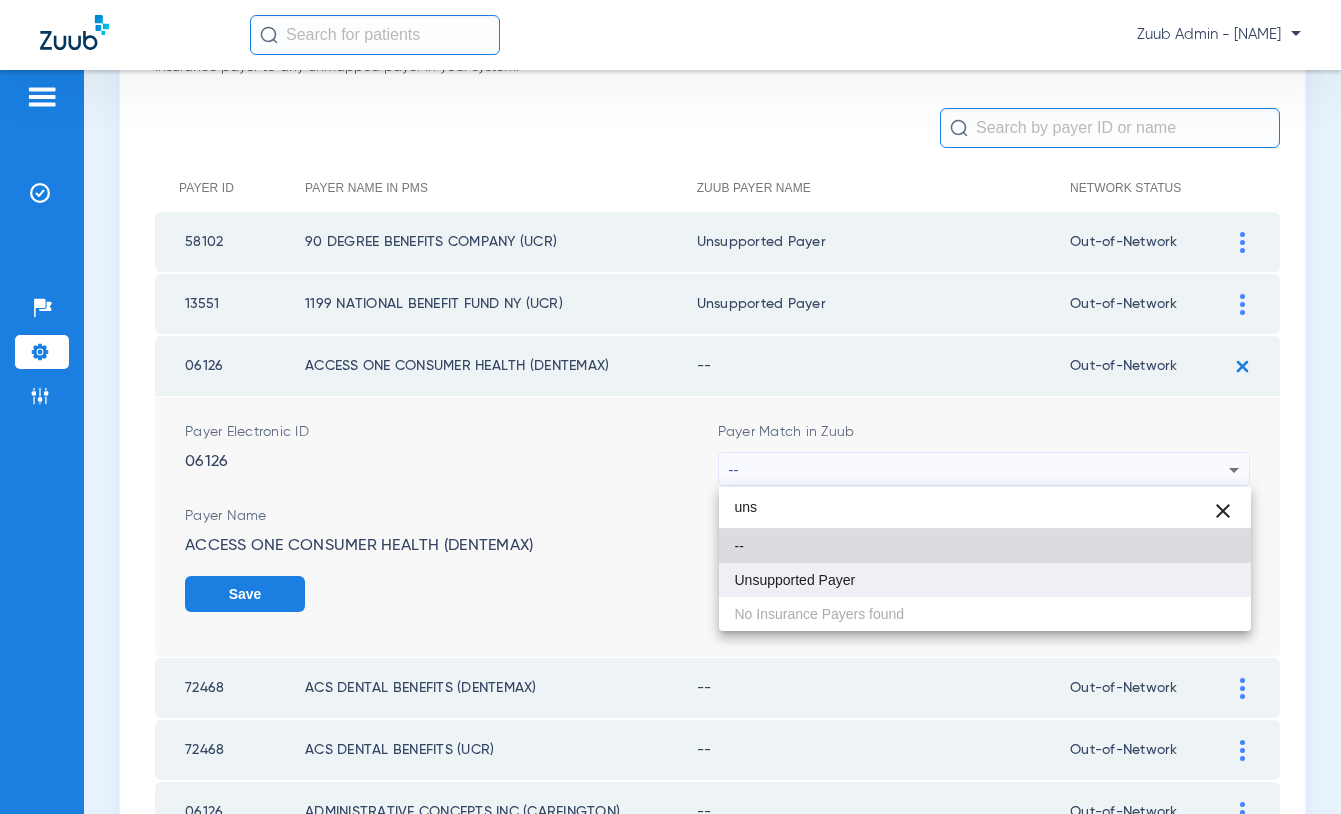 click on "Unsupported Payer" at bounding box center (795, 580) 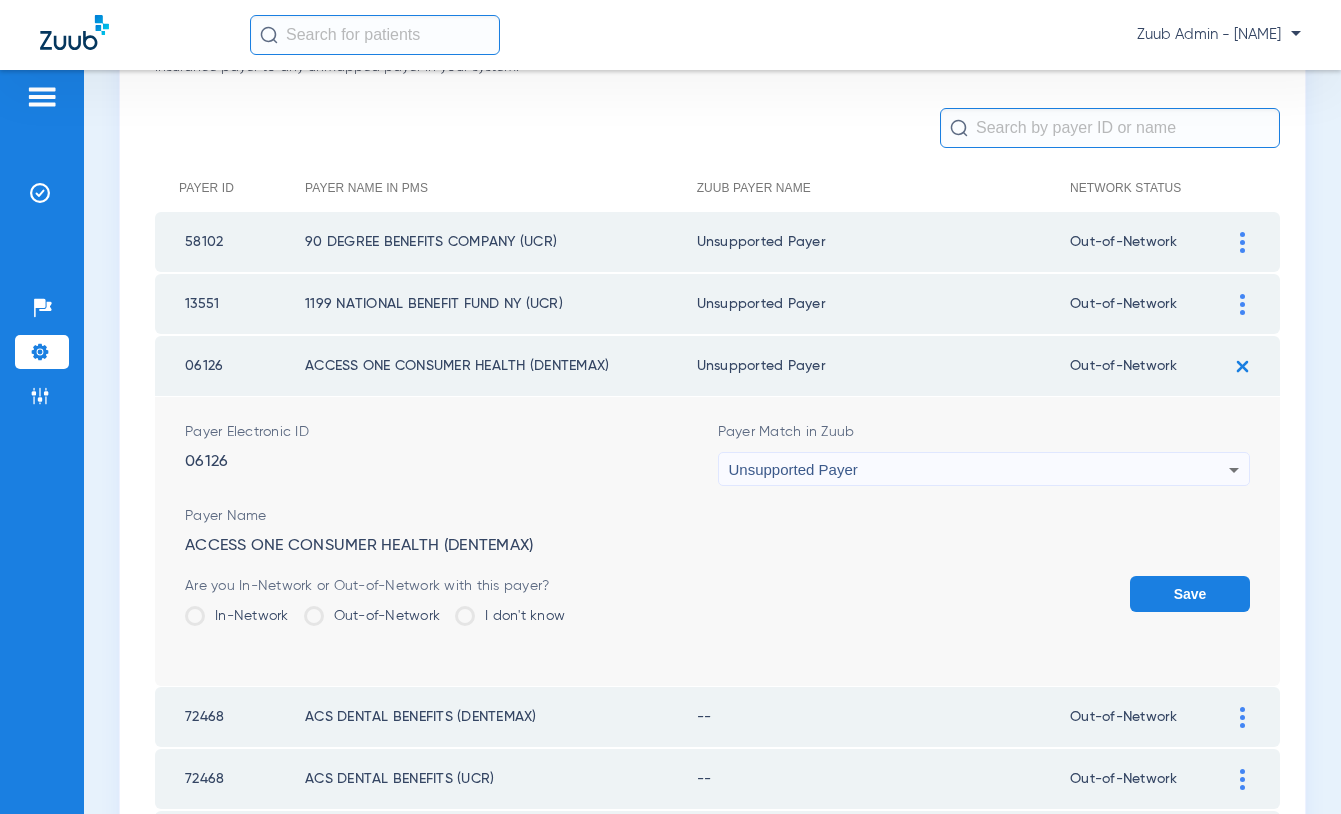 click on "Save" 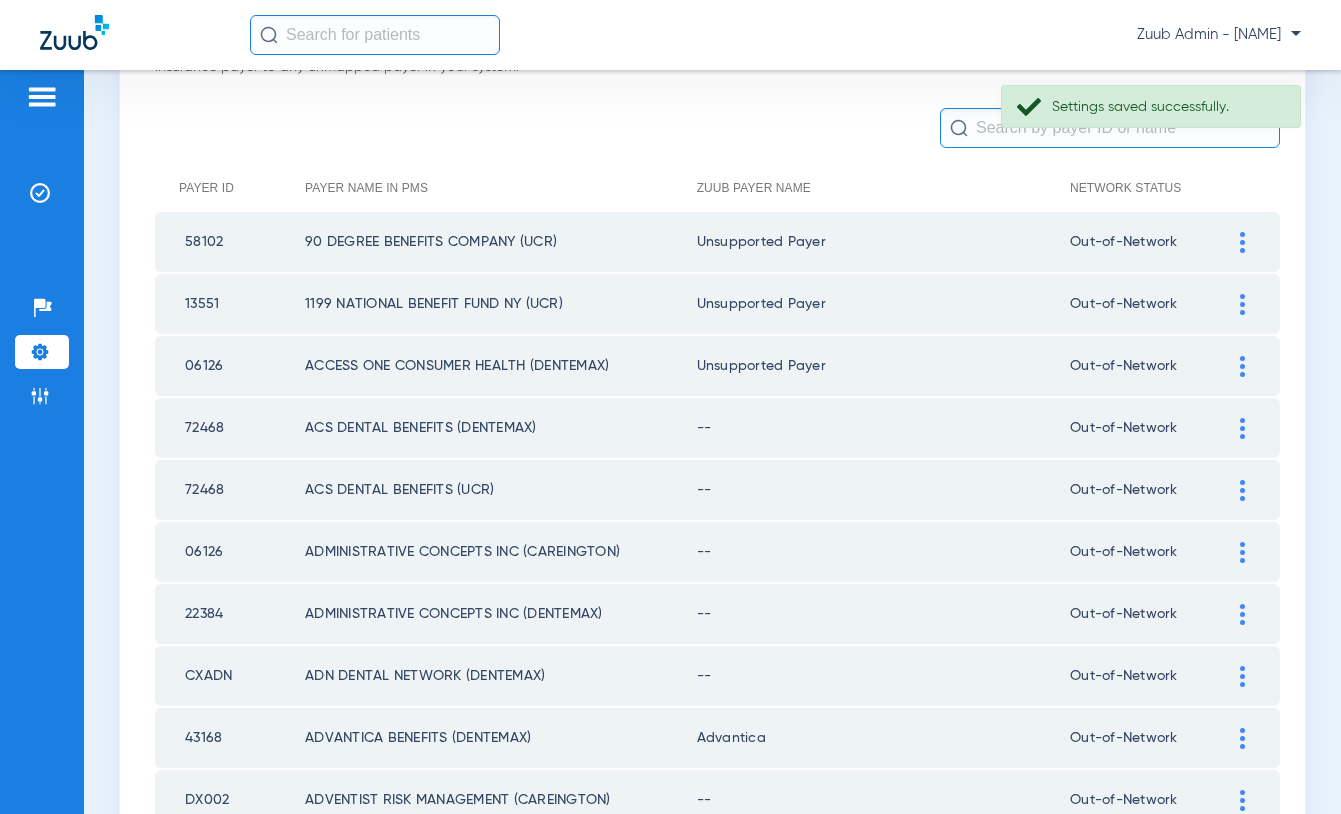 click 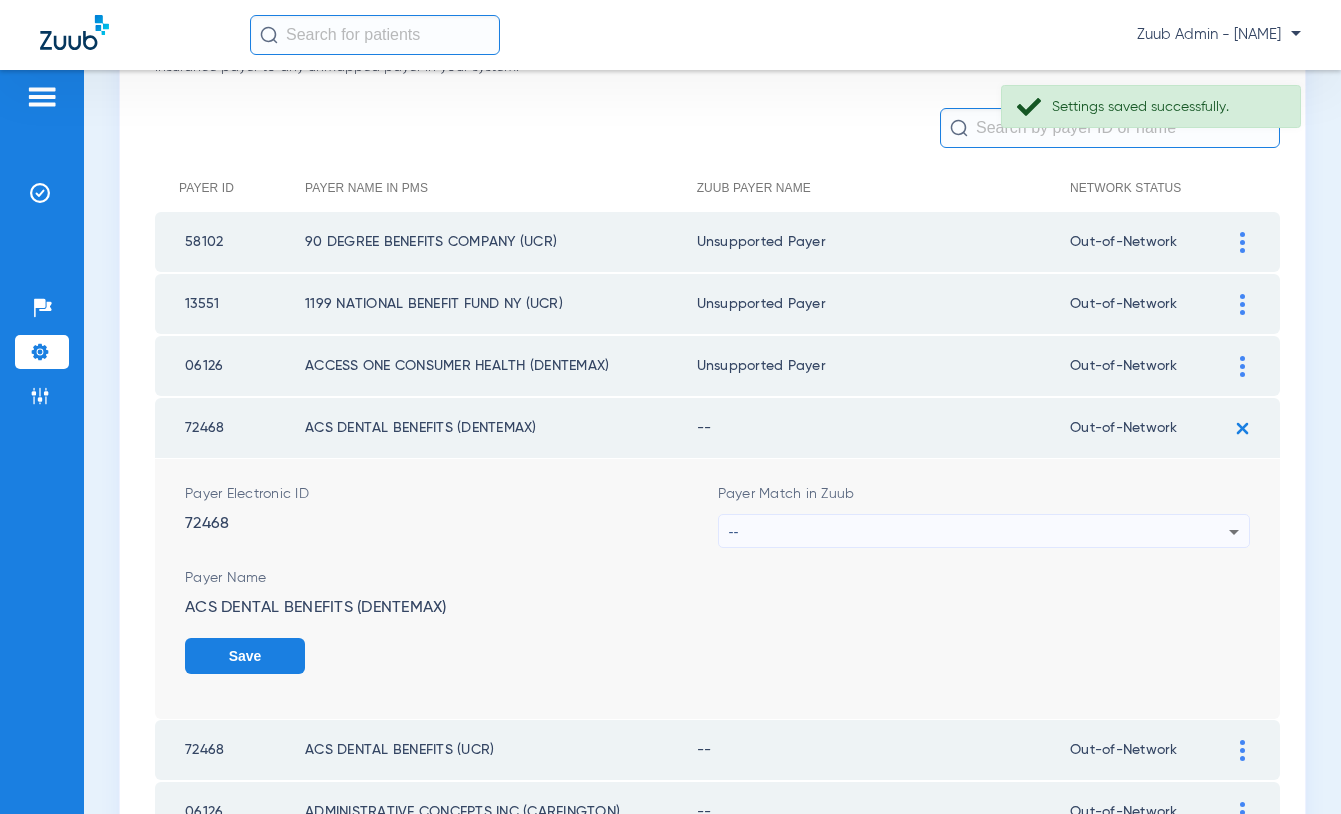 click on "--" at bounding box center [979, 532] 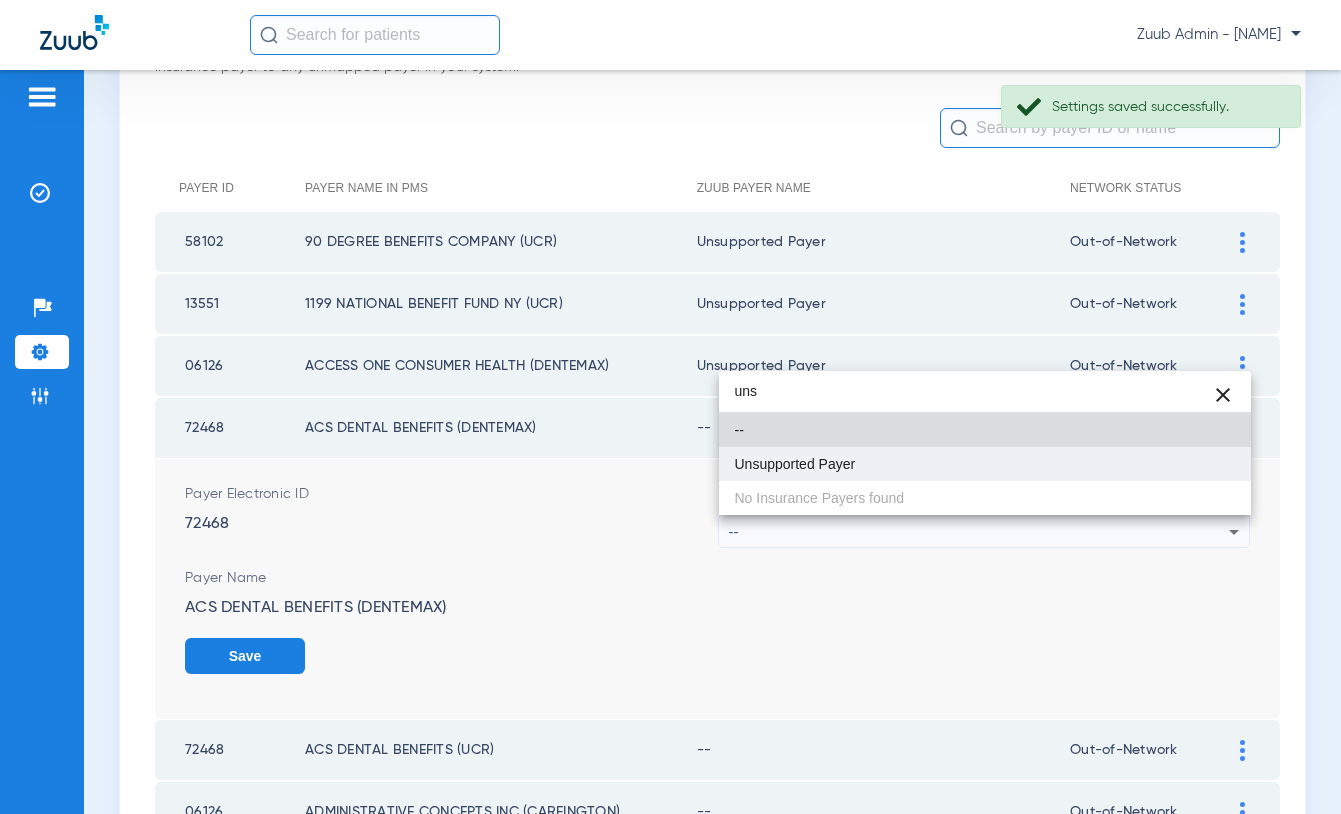 type on "uns" 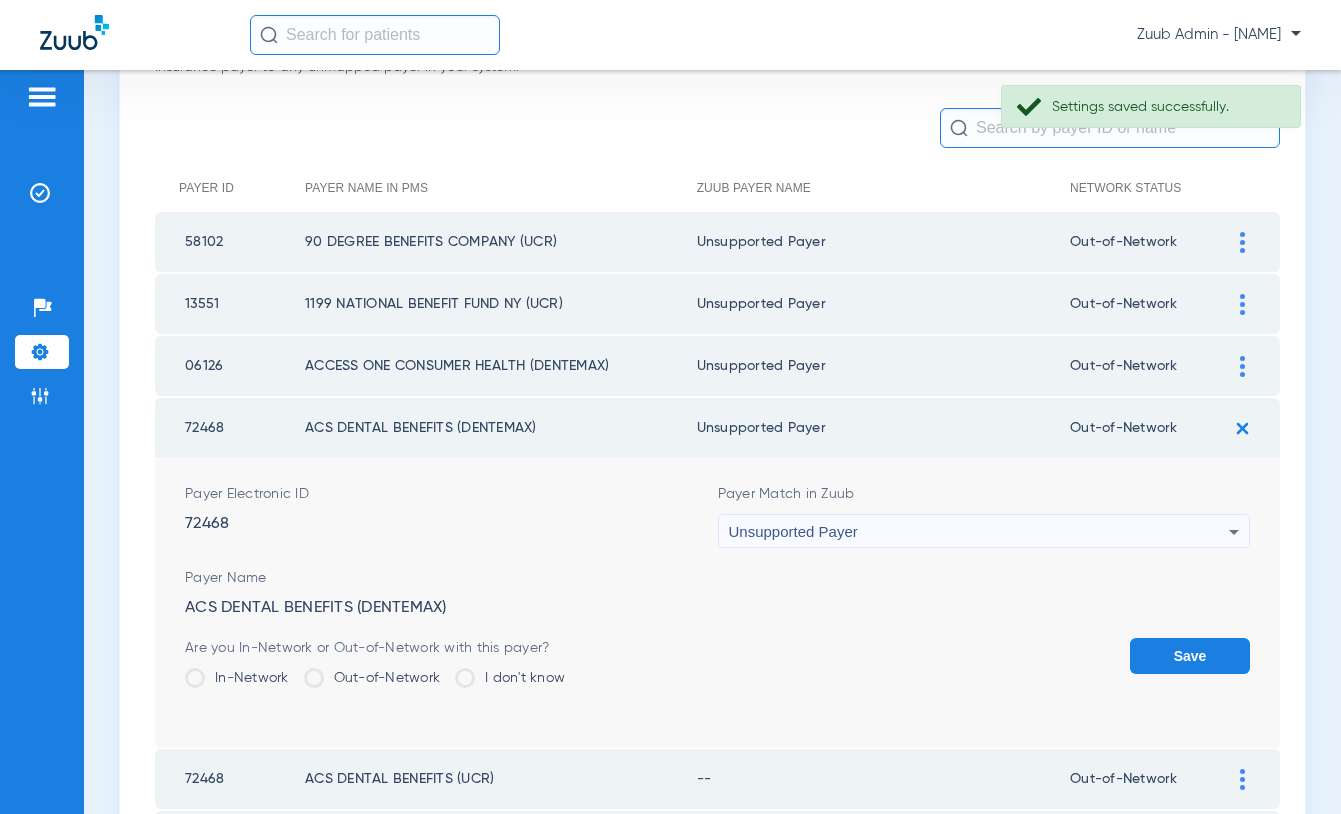 click on "Save" 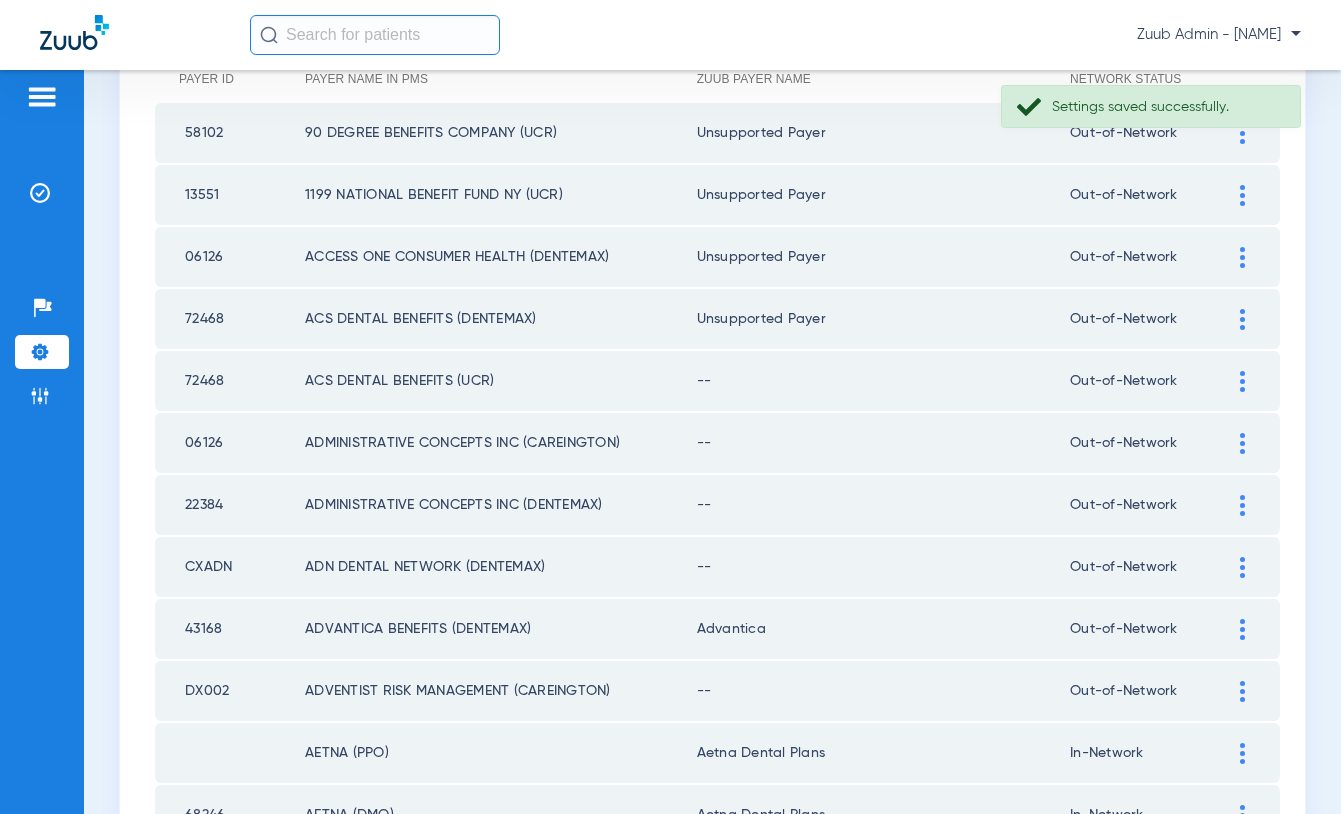 scroll, scrollTop: 300, scrollLeft: 0, axis: vertical 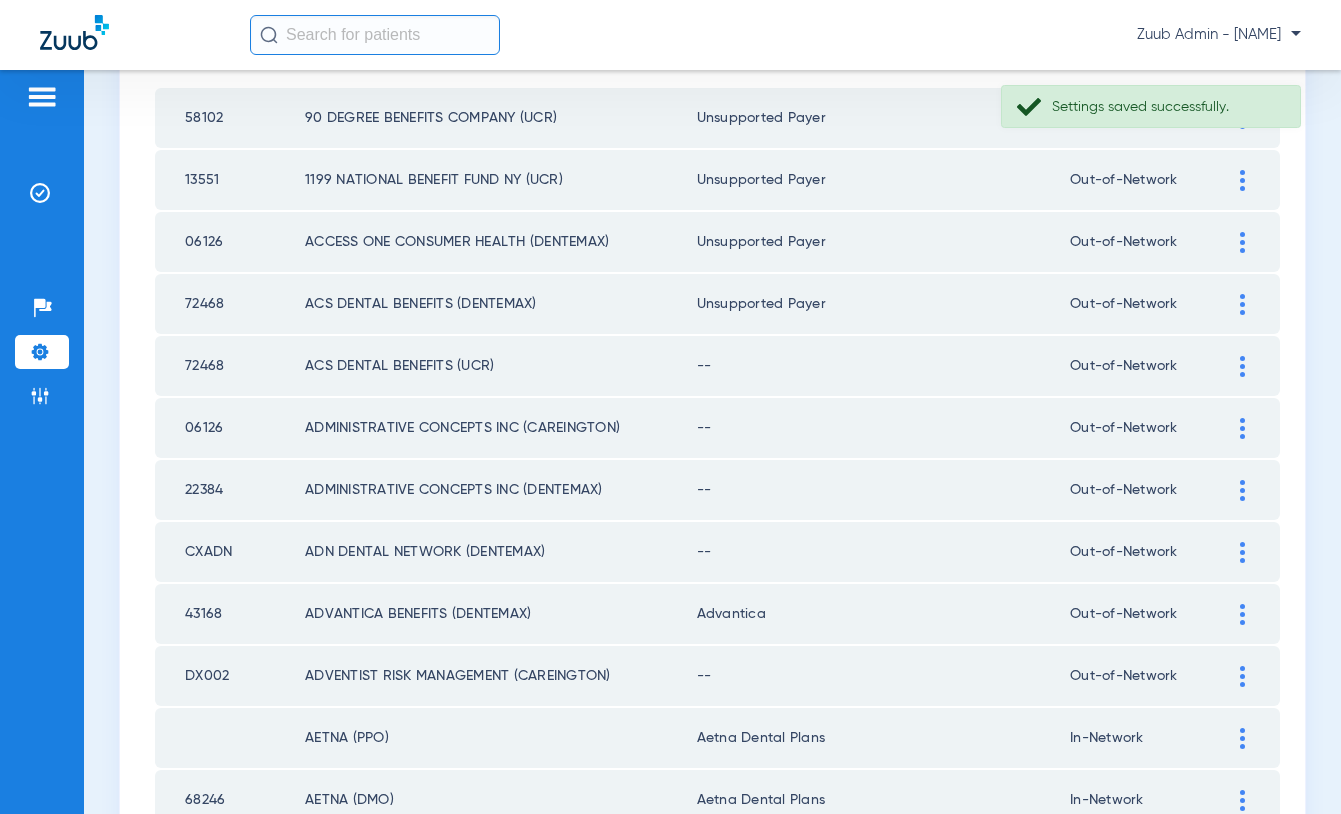click 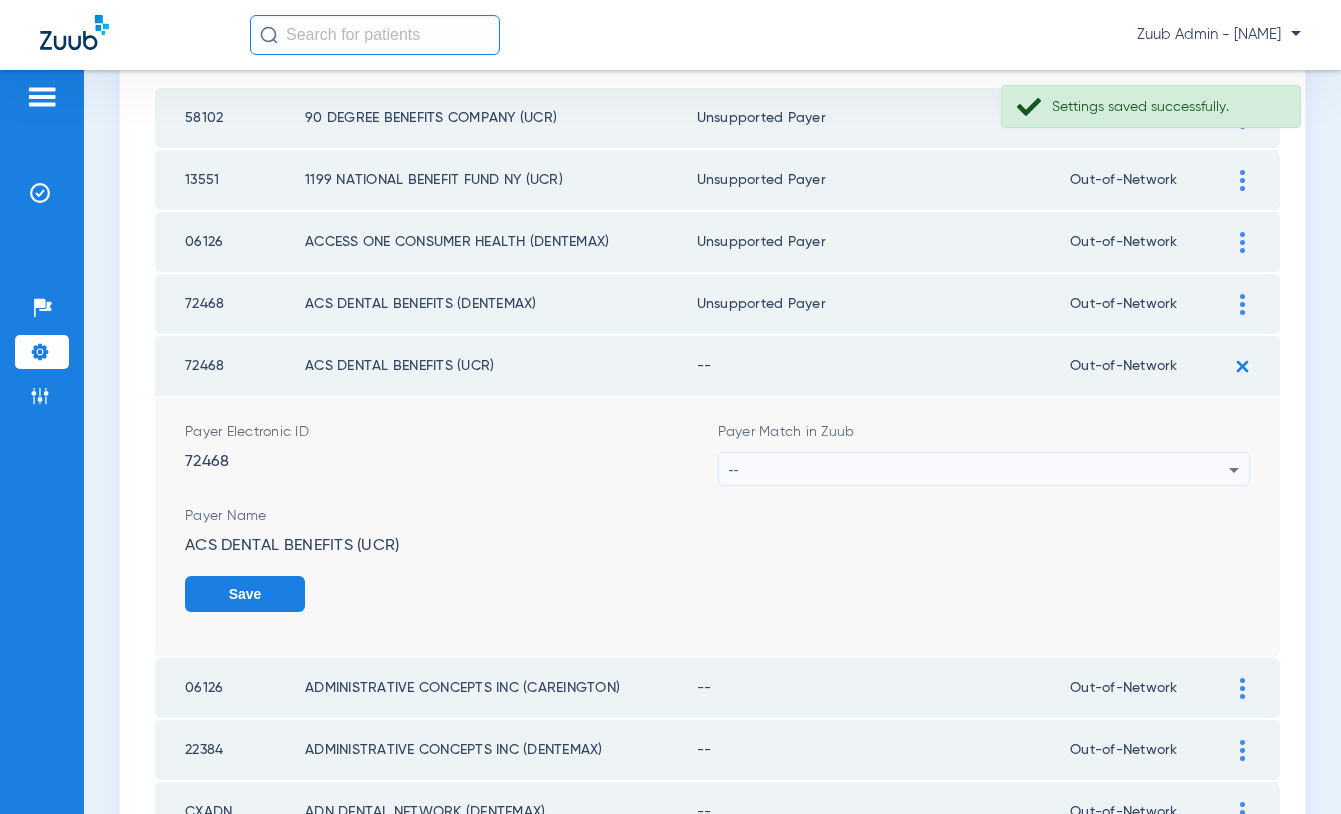 click on "--" at bounding box center (979, 470) 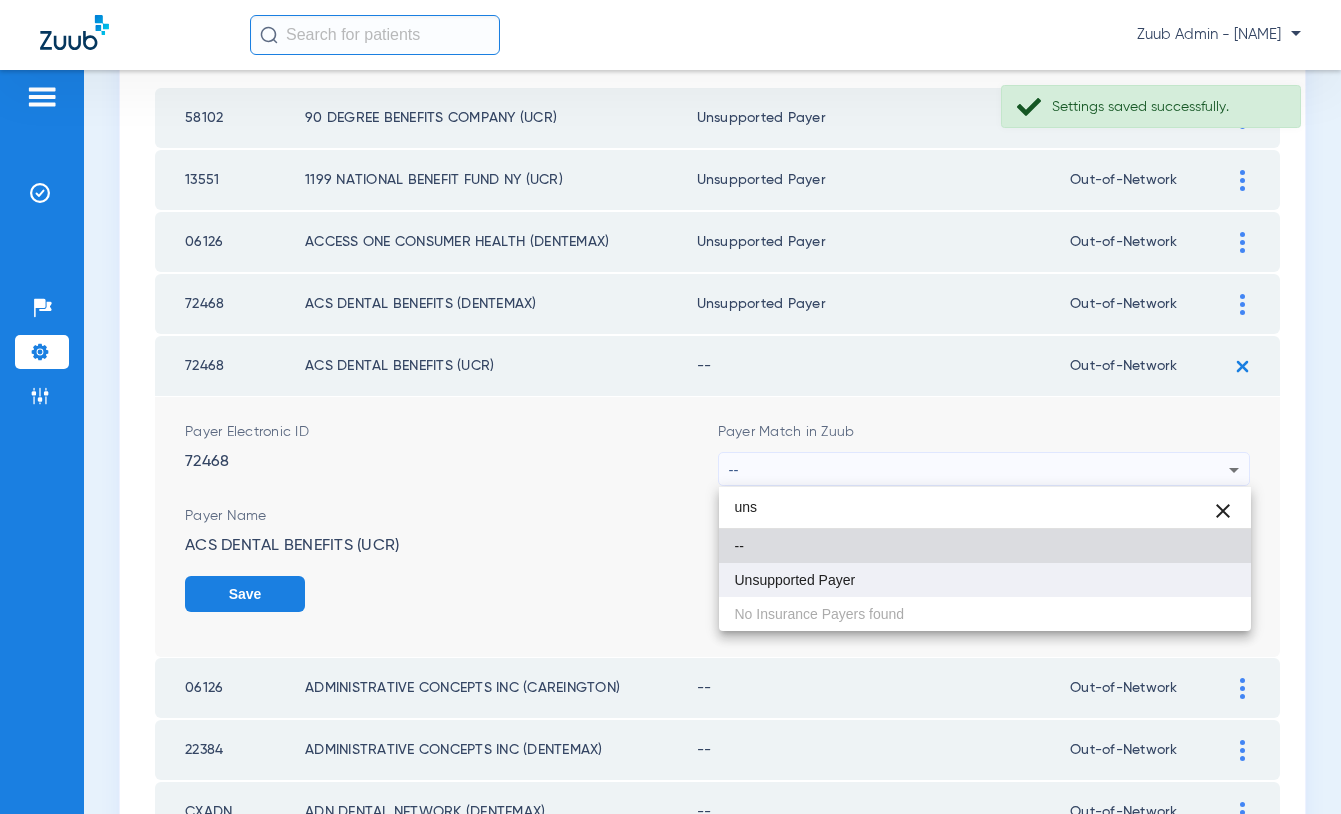 type on "uns" 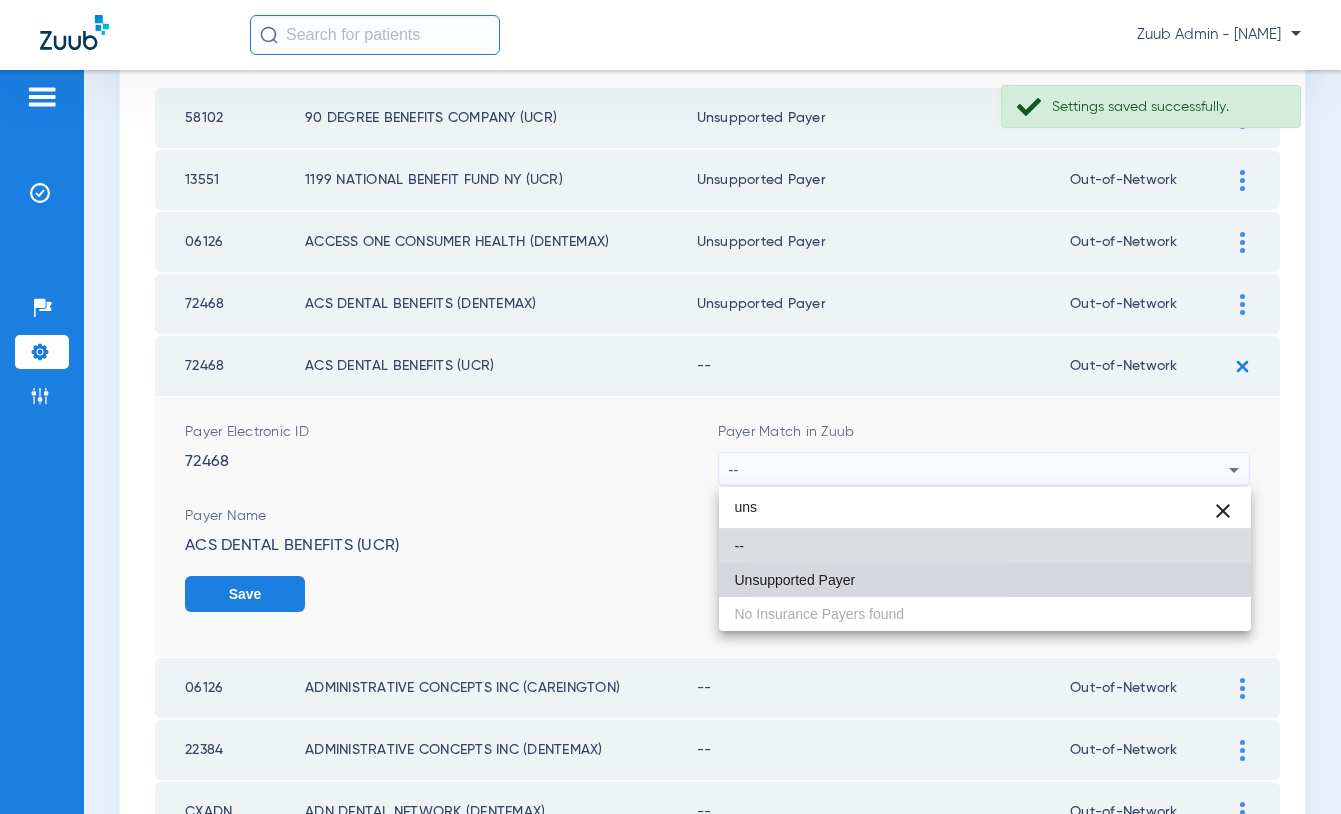 click on "Unsupported Payer" at bounding box center (985, 580) 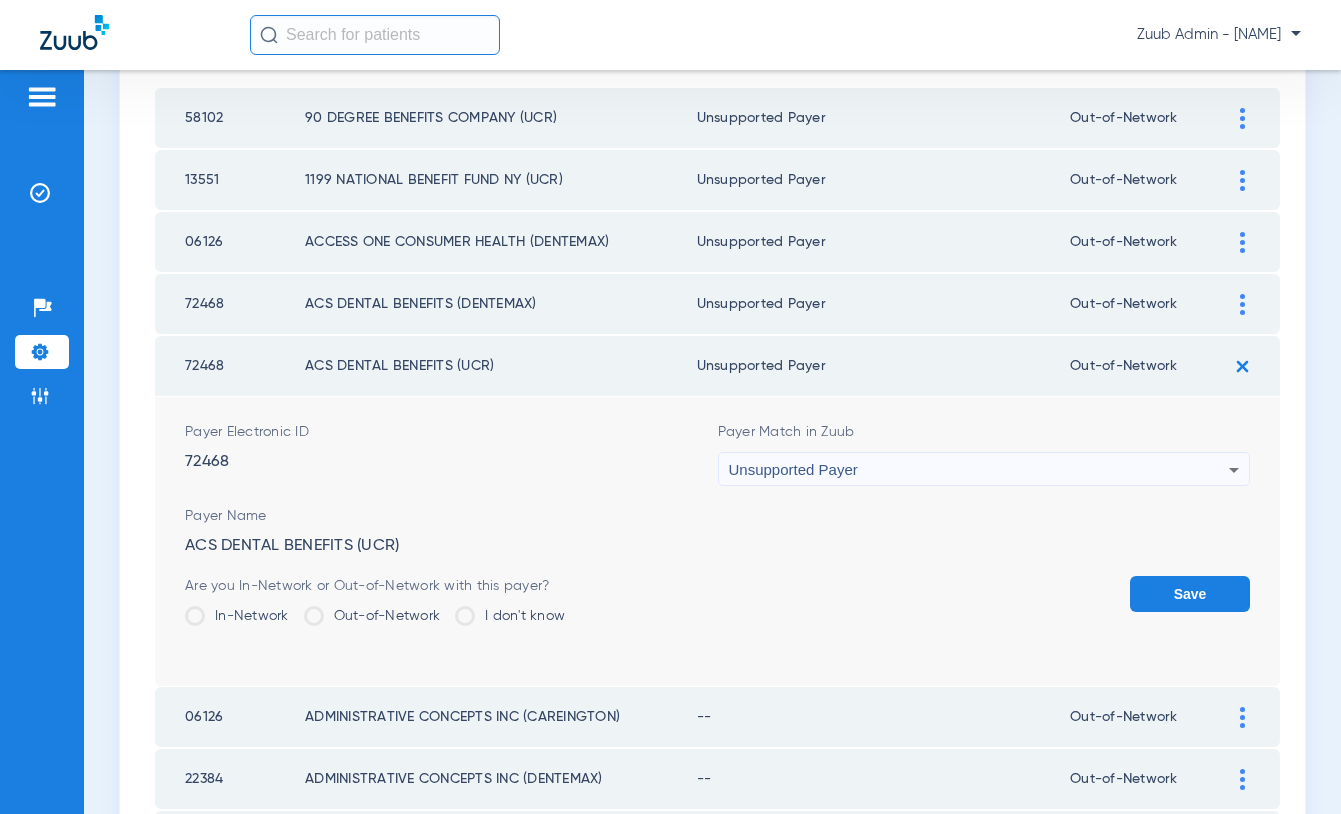 click on "Save" 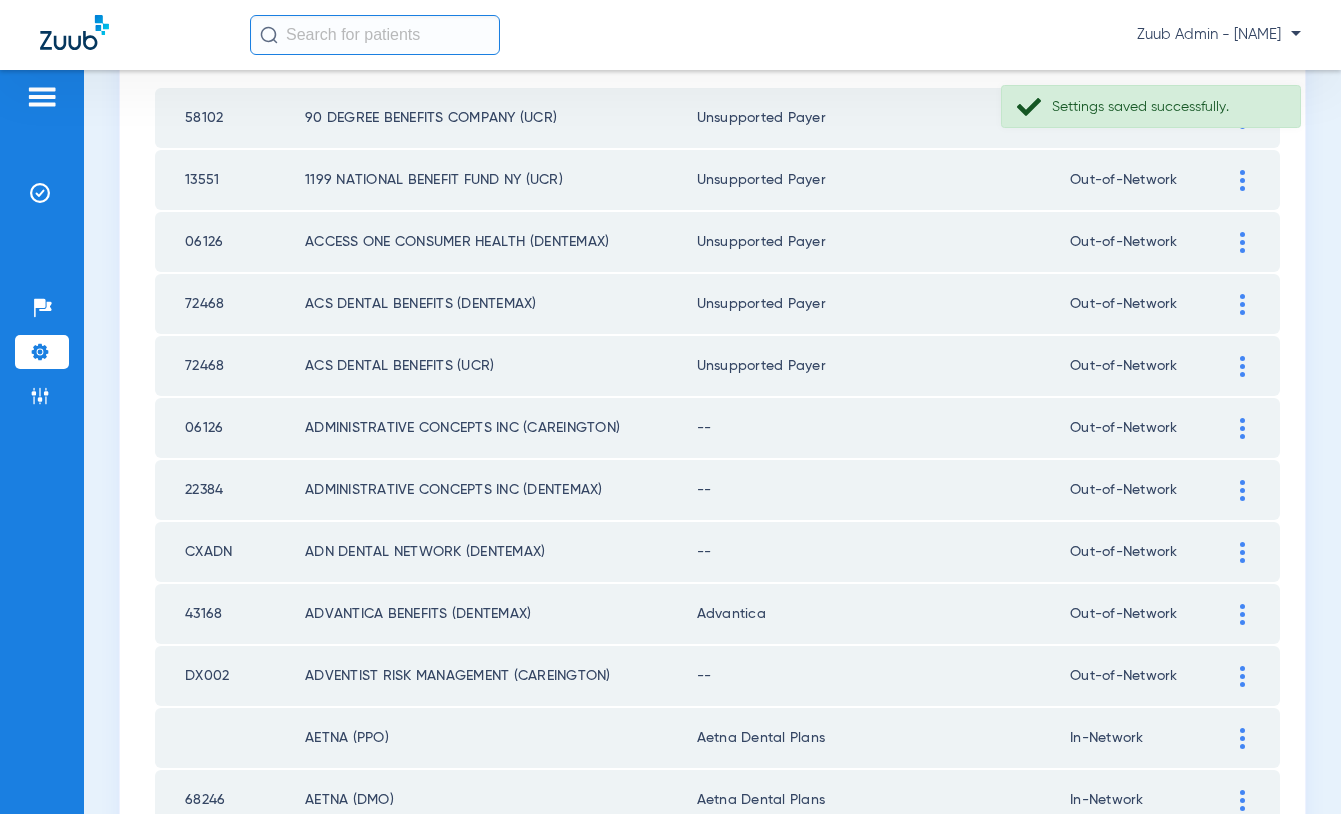 click 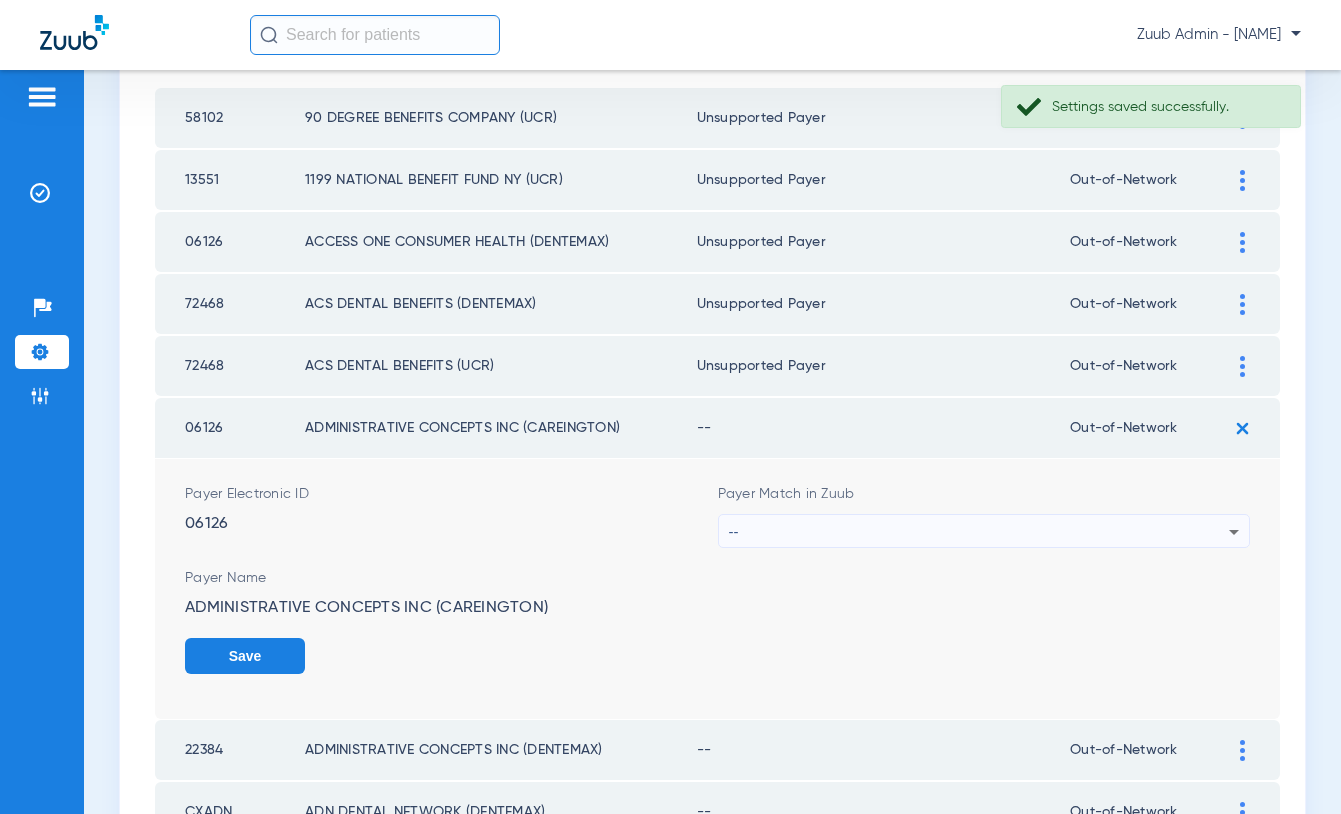 drag, startPoint x: 1108, startPoint y: 529, endPoint x: 1108, endPoint y: 516, distance: 13 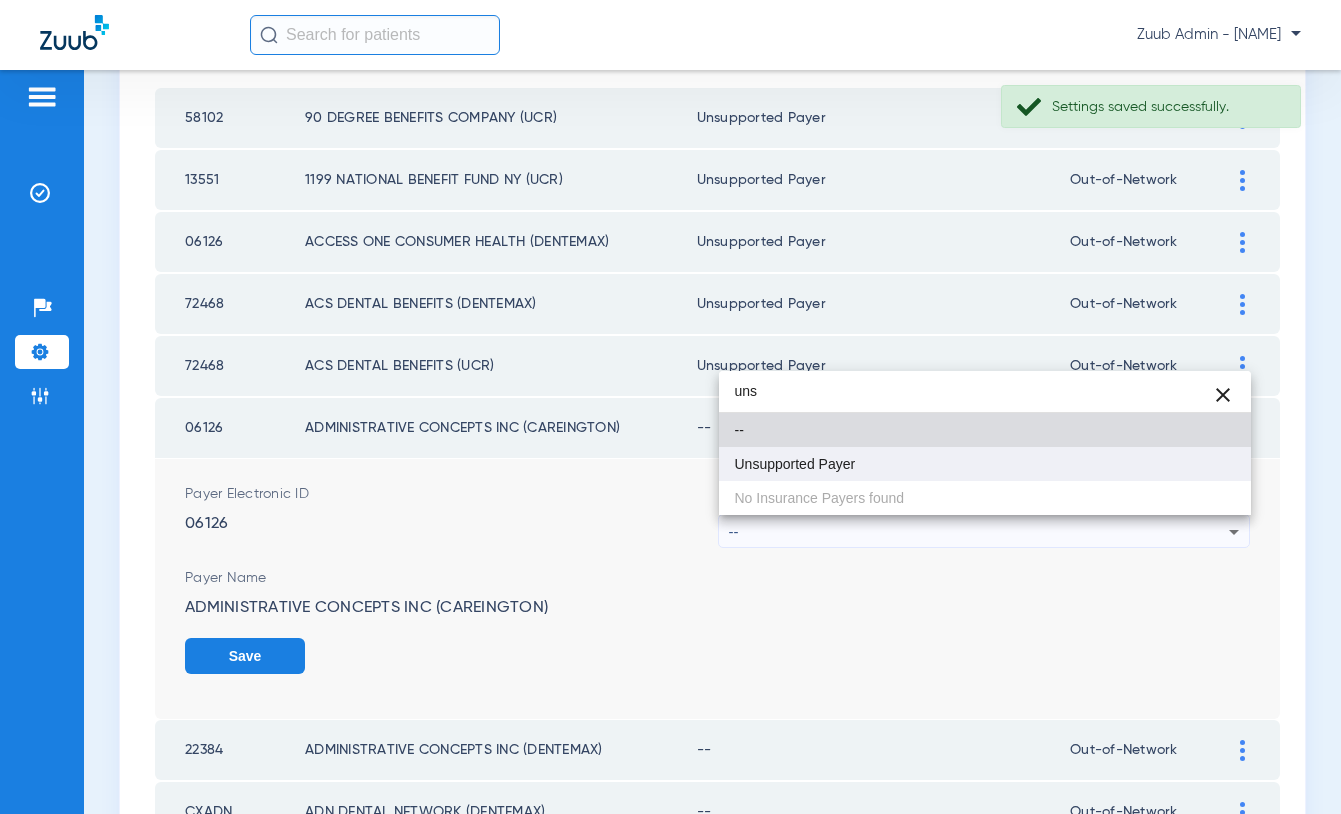 type on "uns" 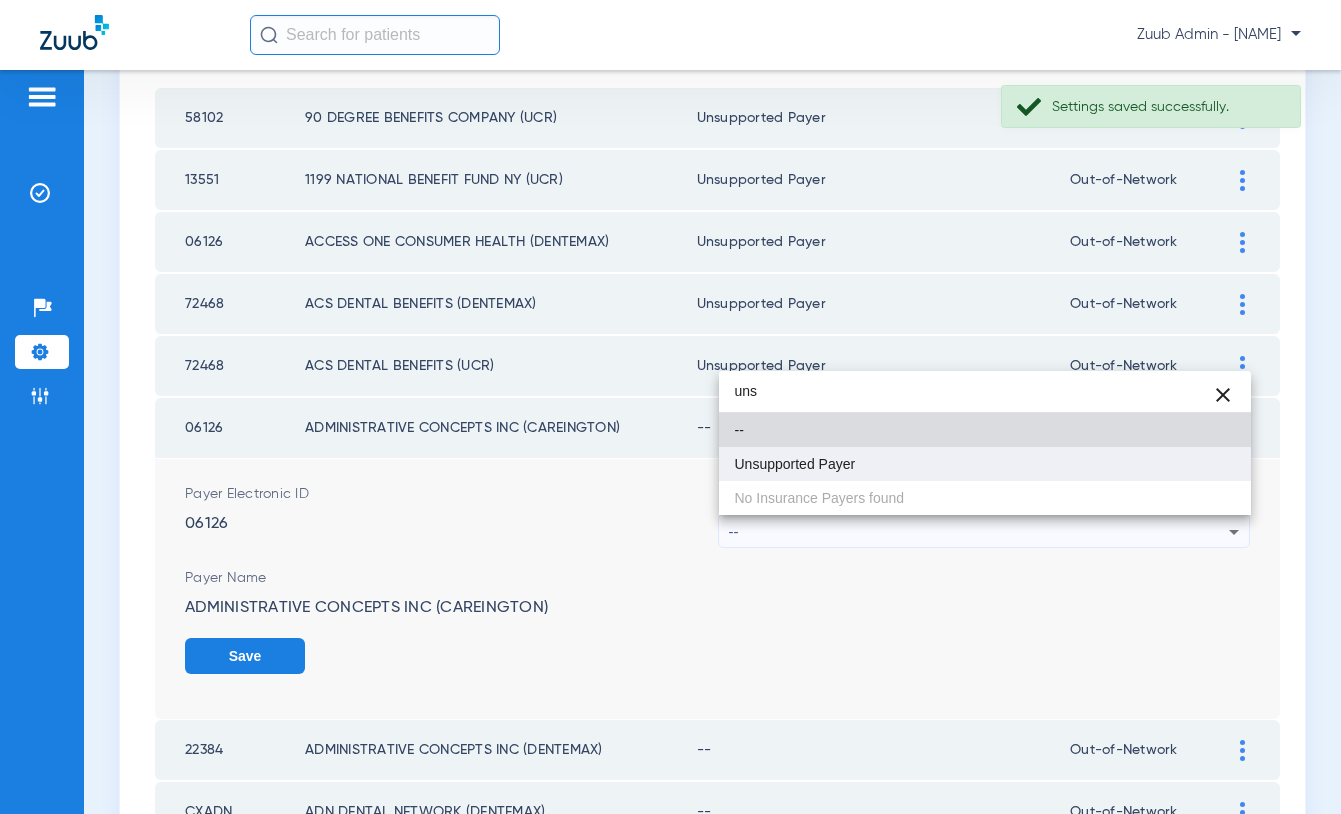 click on "Unsupported Payer" at bounding box center [985, 464] 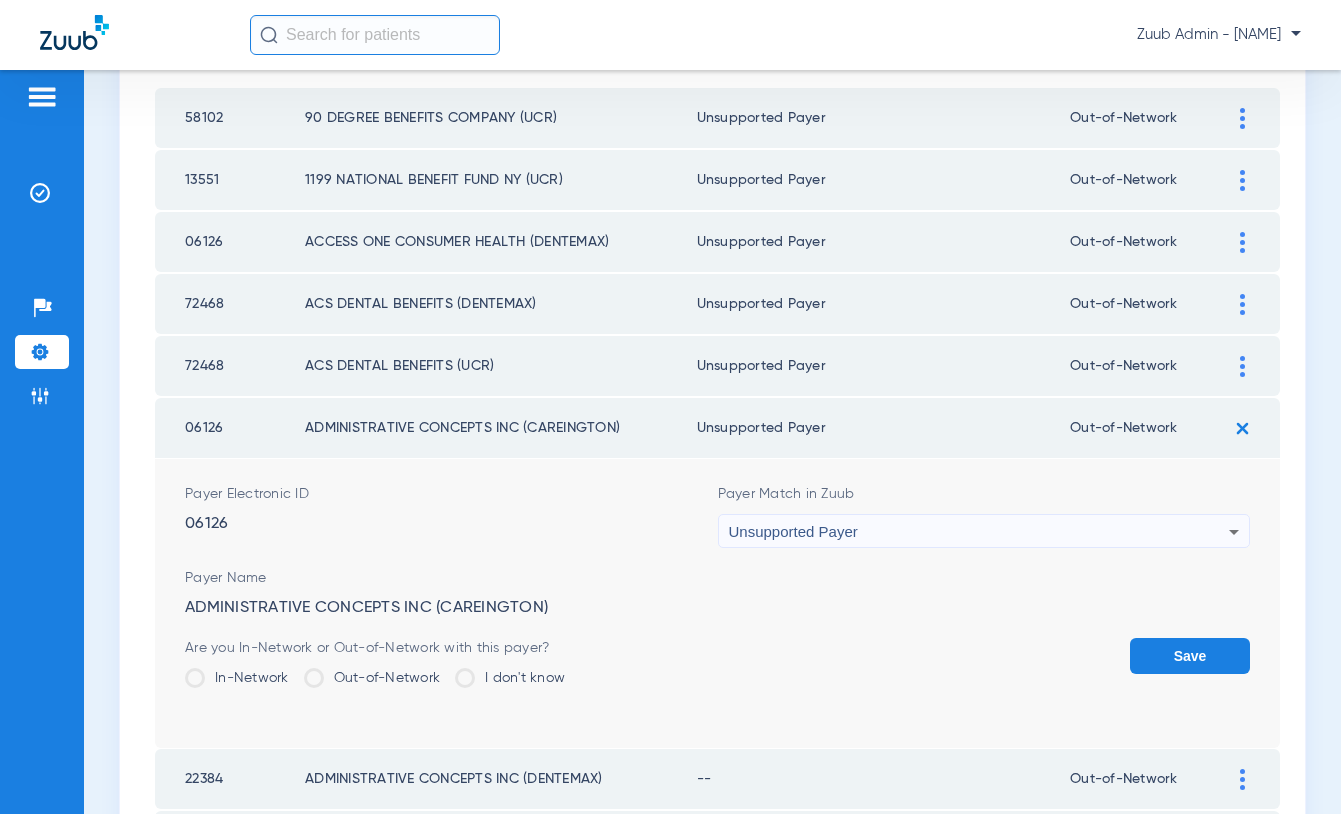 click on "Save" 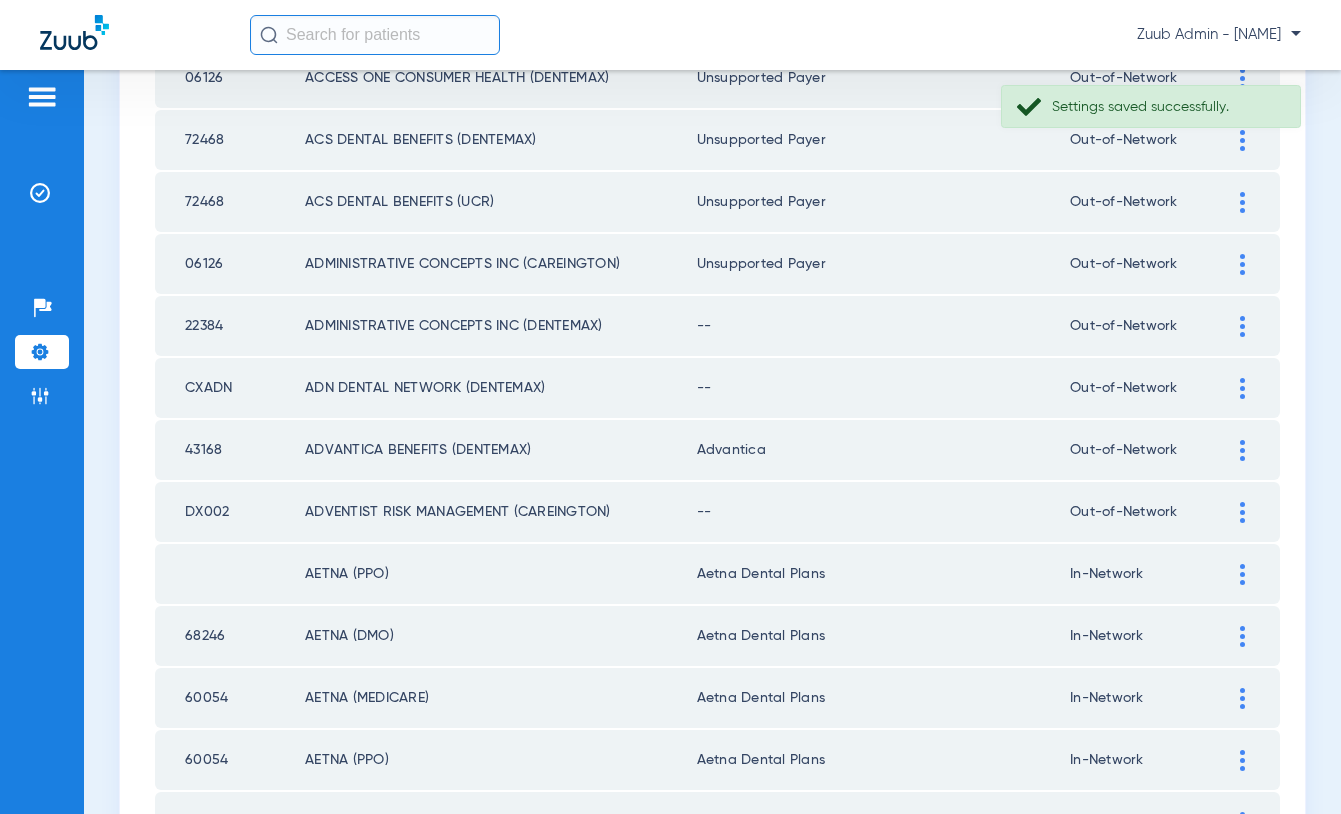 scroll, scrollTop: 463, scrollLeft: 0, axis: vertical 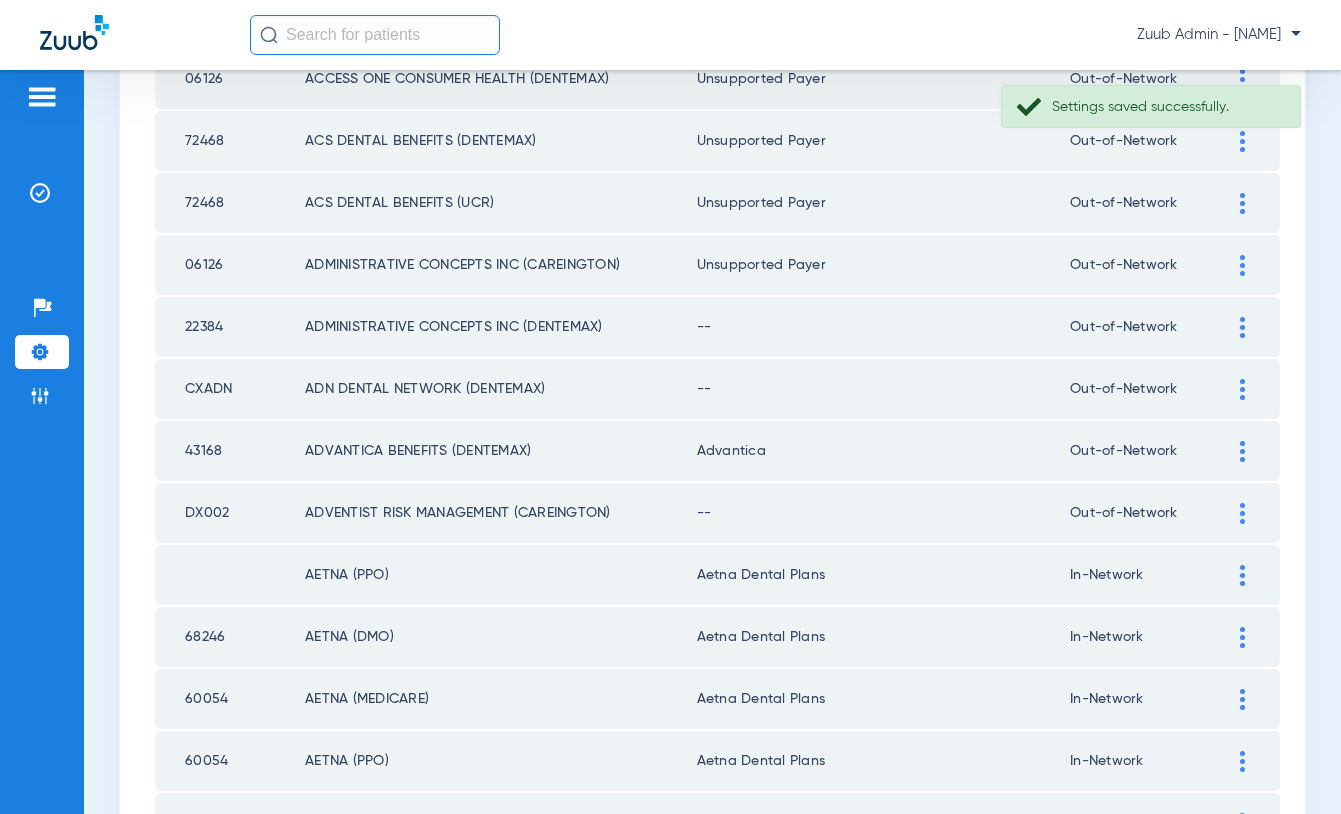 click 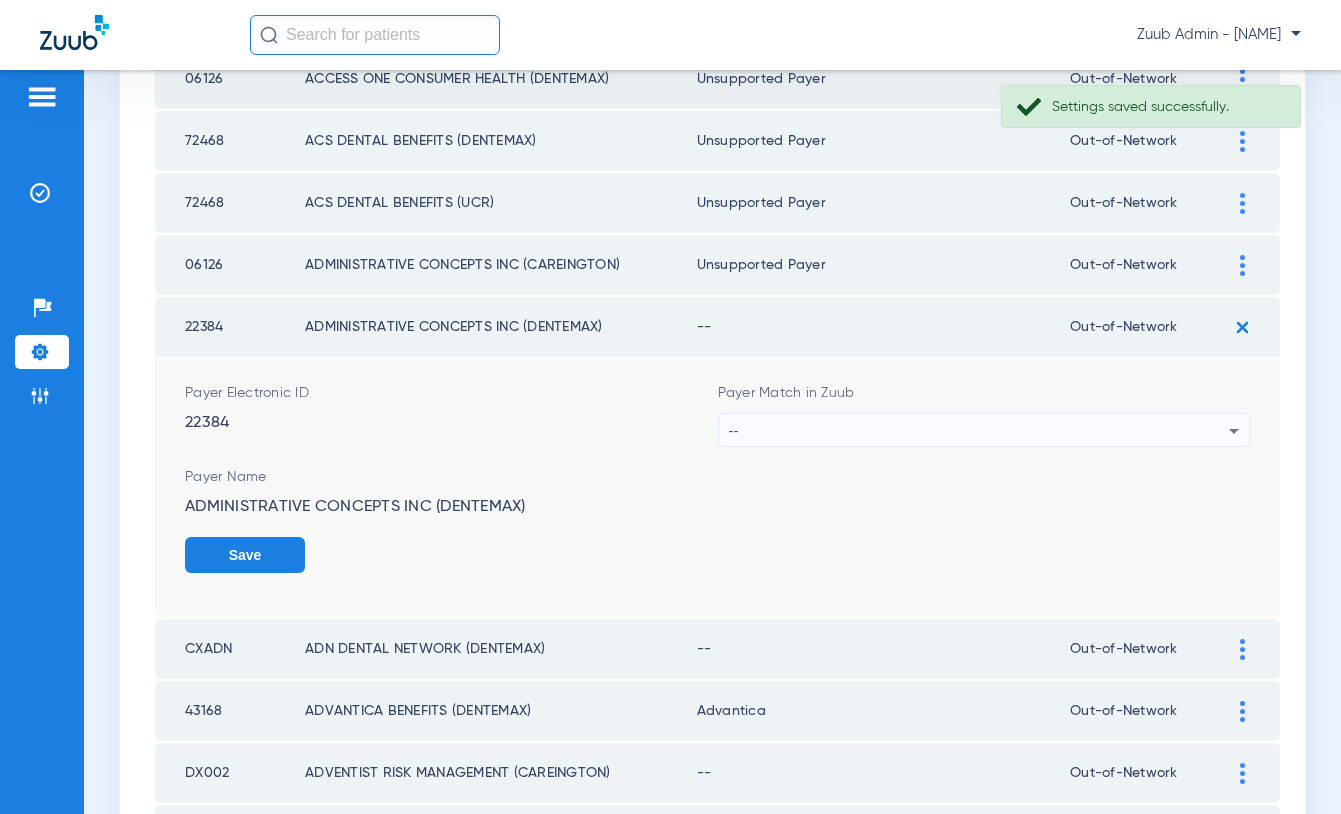 click on "--" at bounding box center (979, 431) 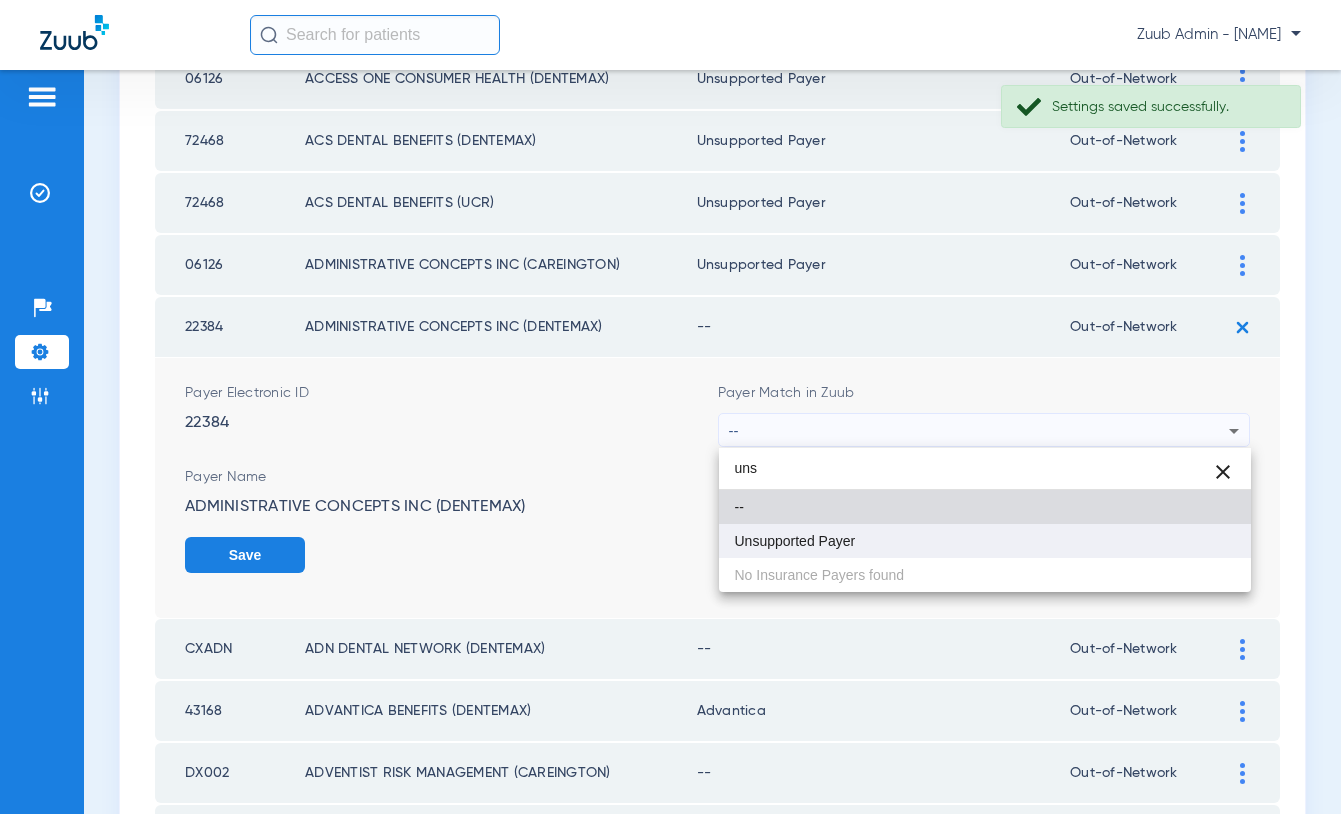 type on "uns" 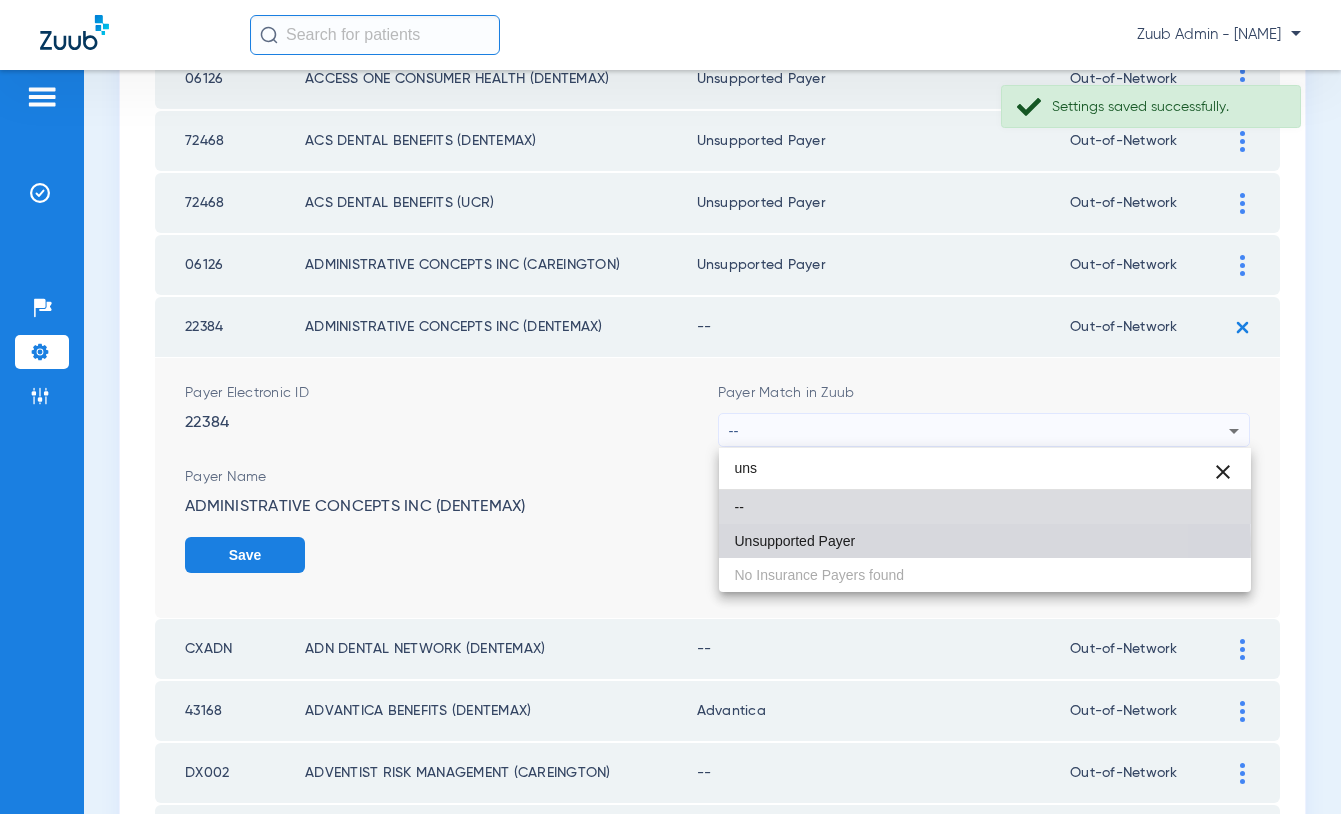 click on "Unsupported Payer" at bounding box center (795, 541) 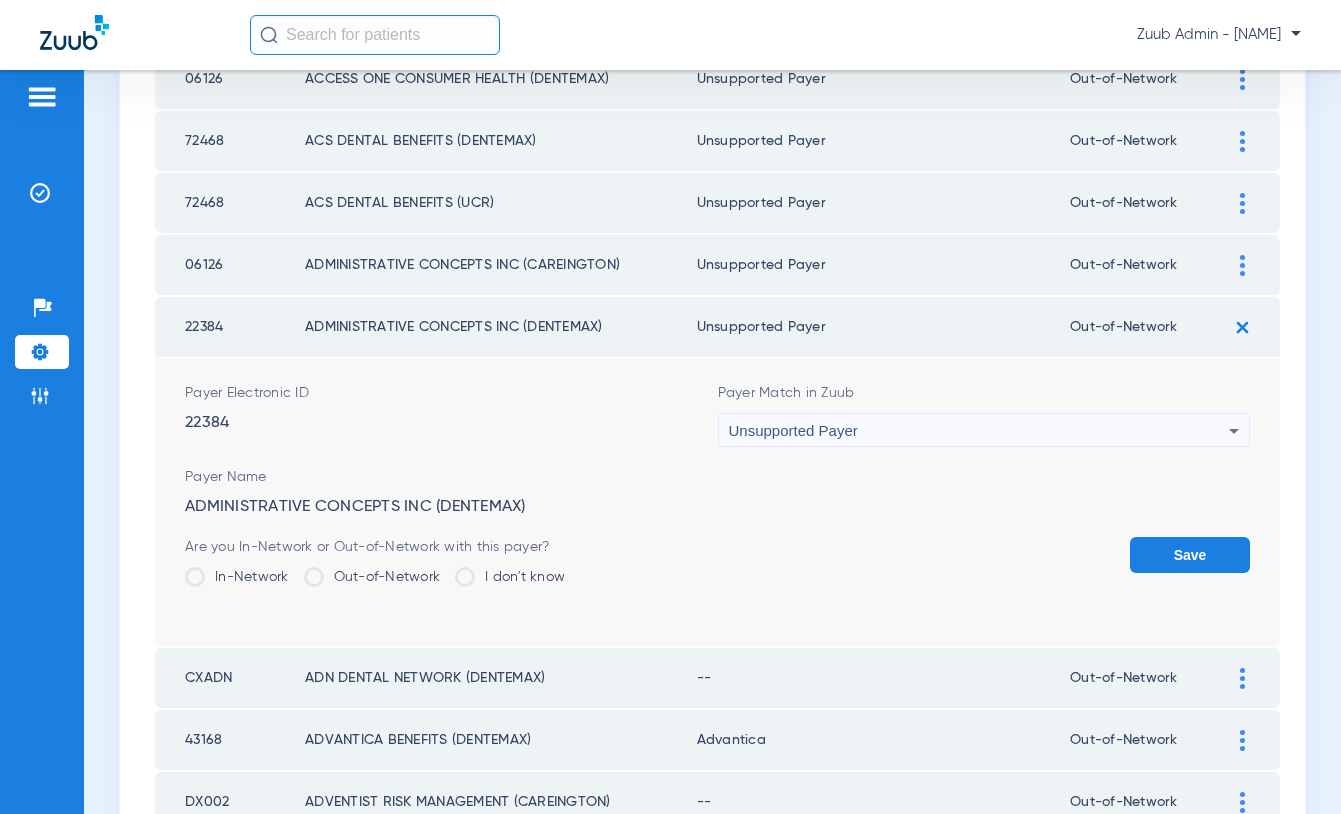 click on "Save" 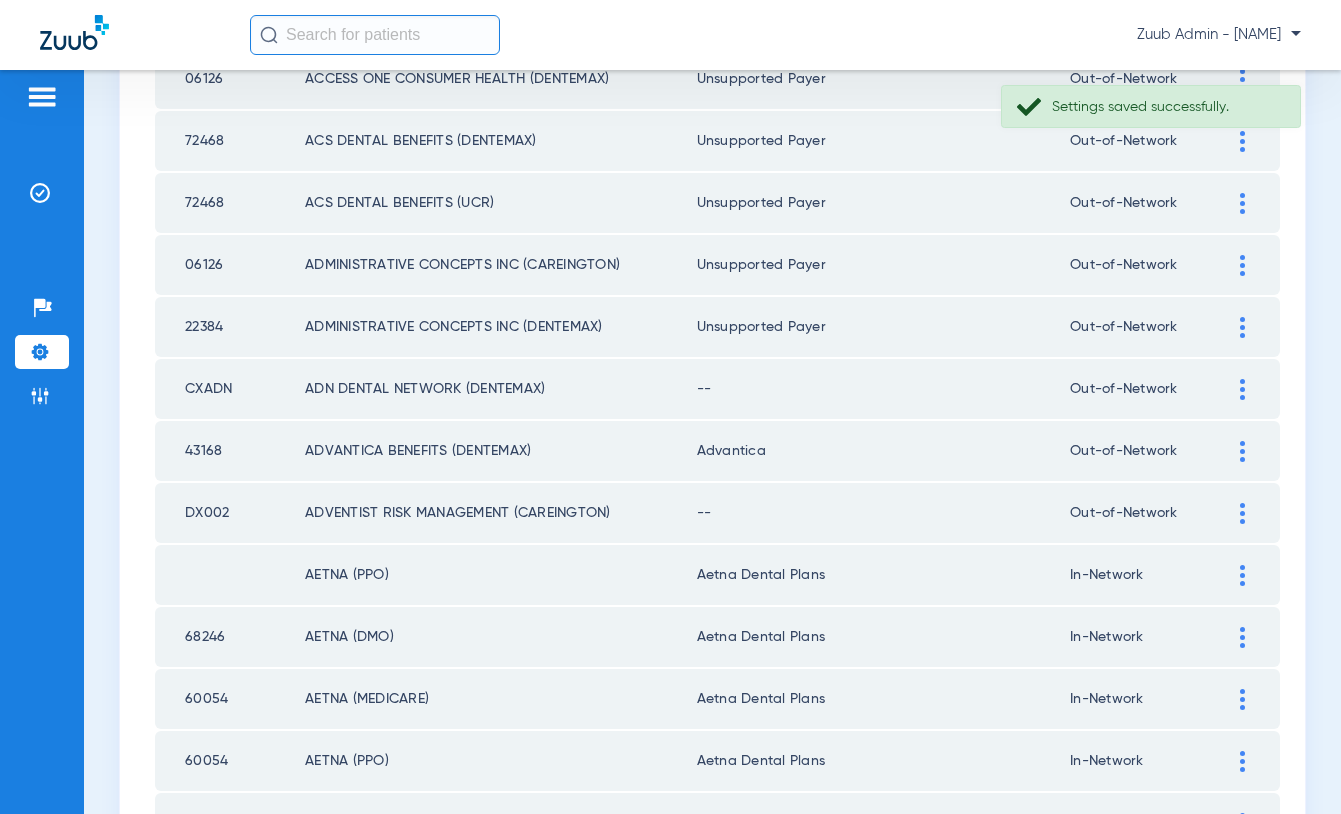 click 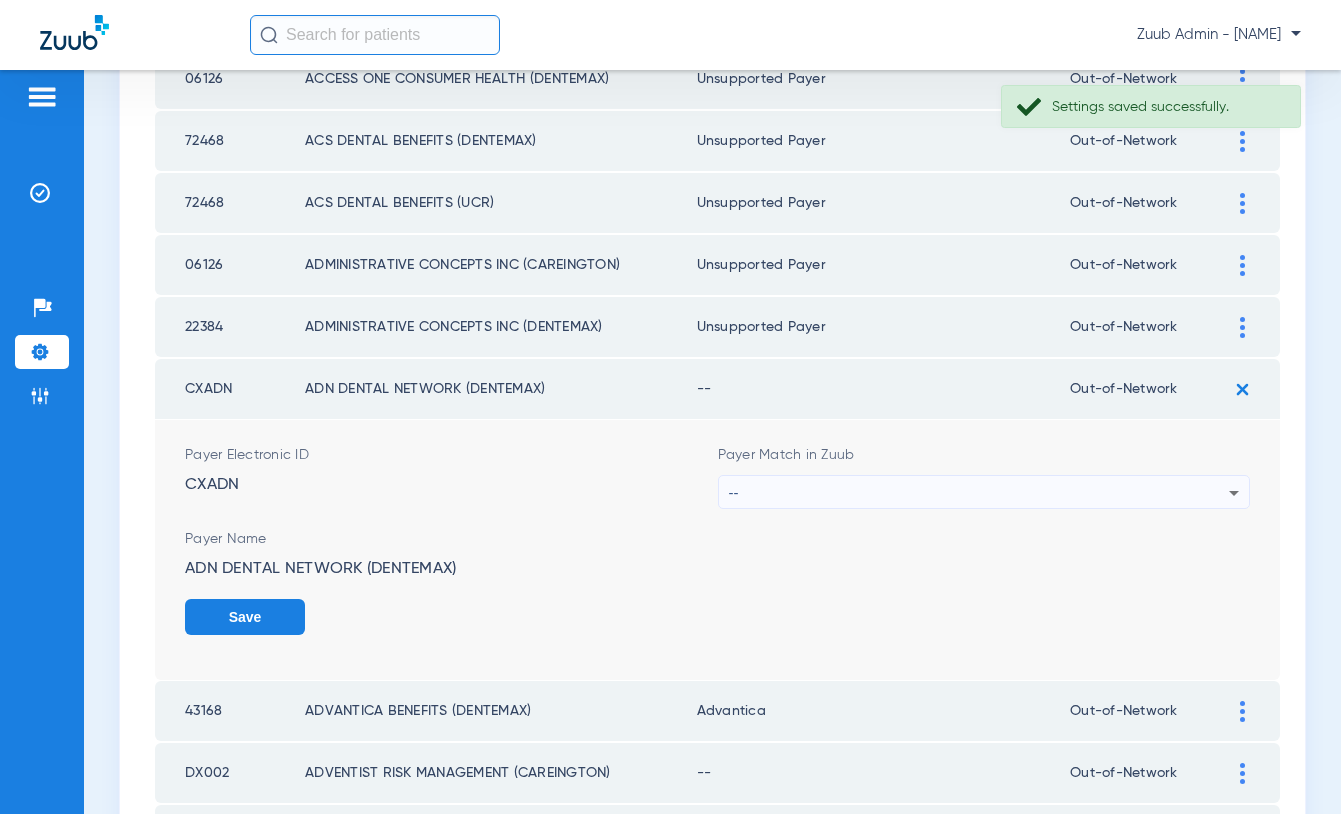 click on "--" at bounding box center (979, 493) 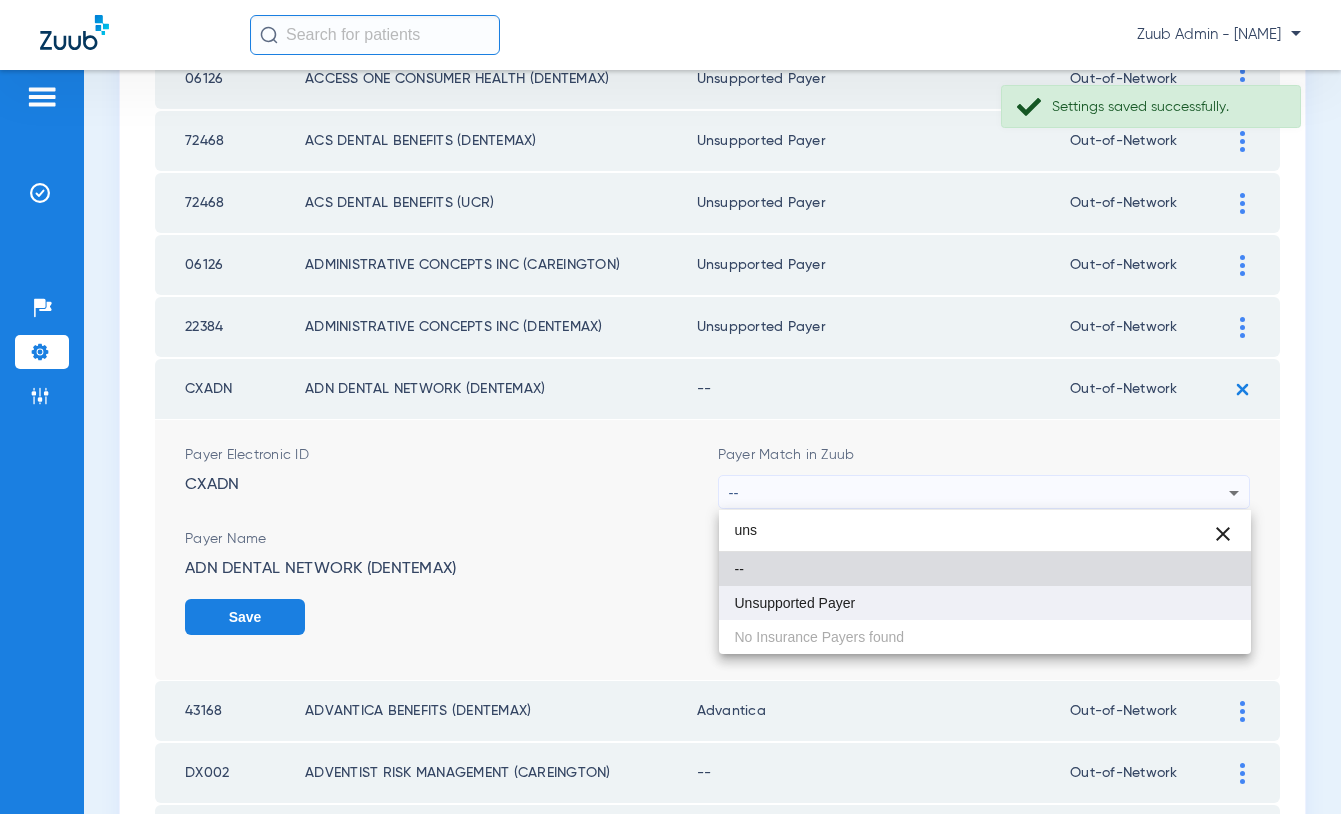 type on "uns" 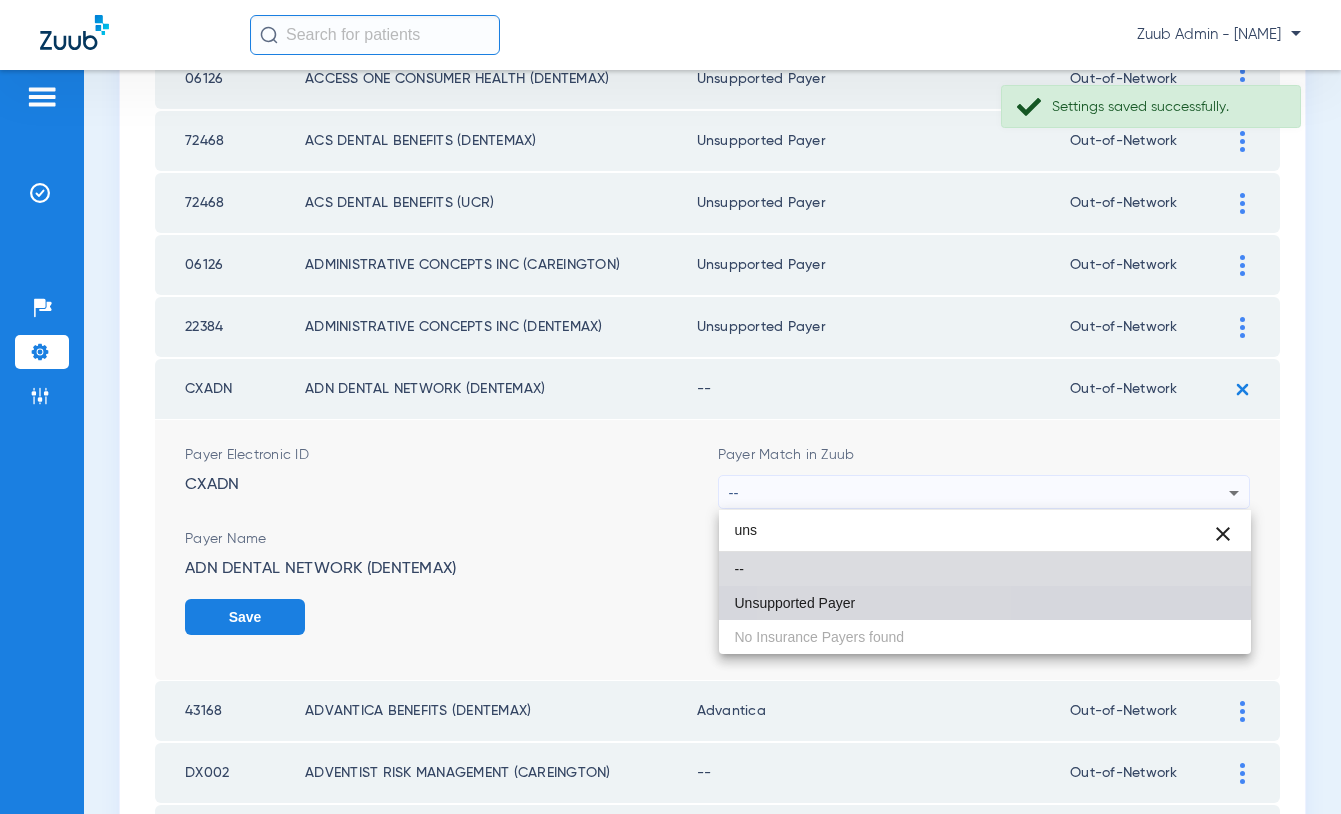 click on "Unsupported Payer" at bounding box center [985, 603] 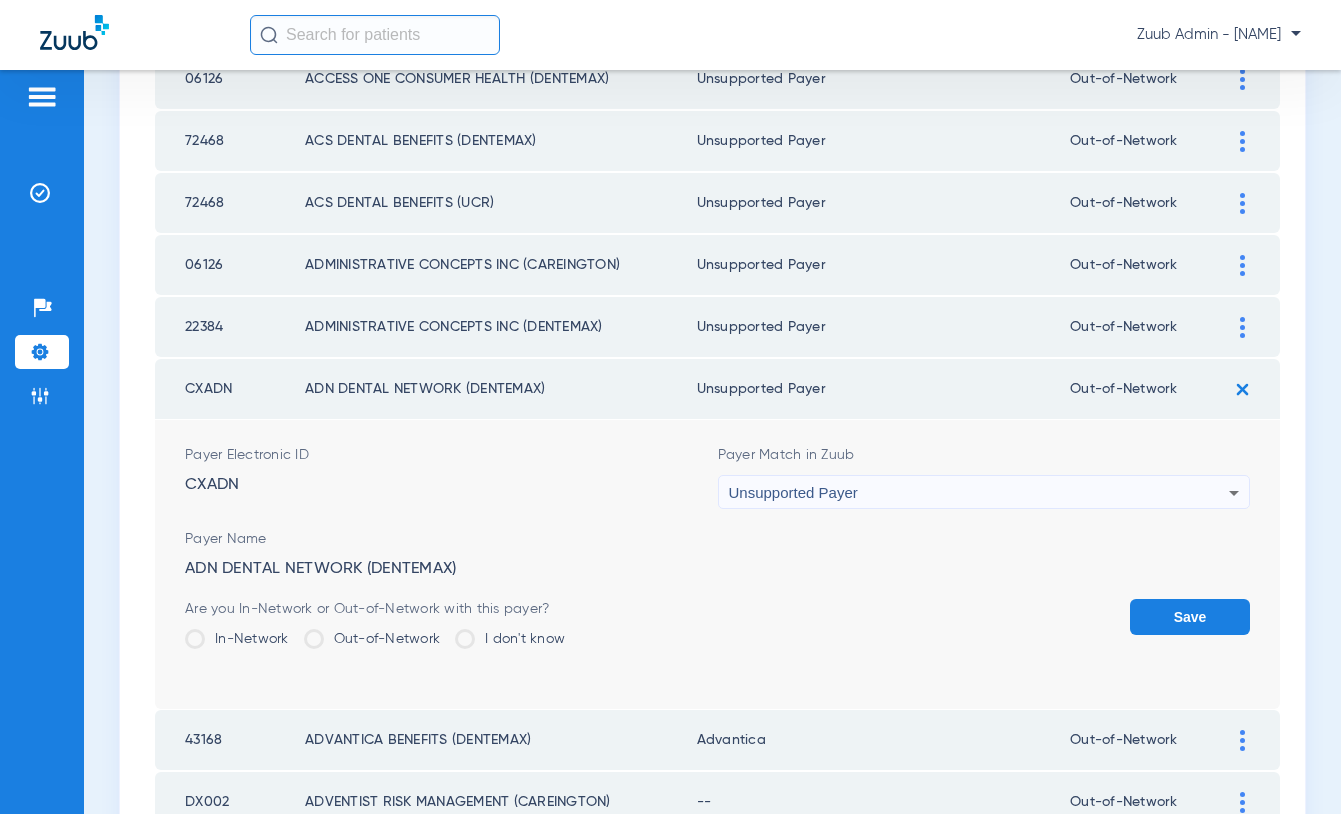 click on "Save" 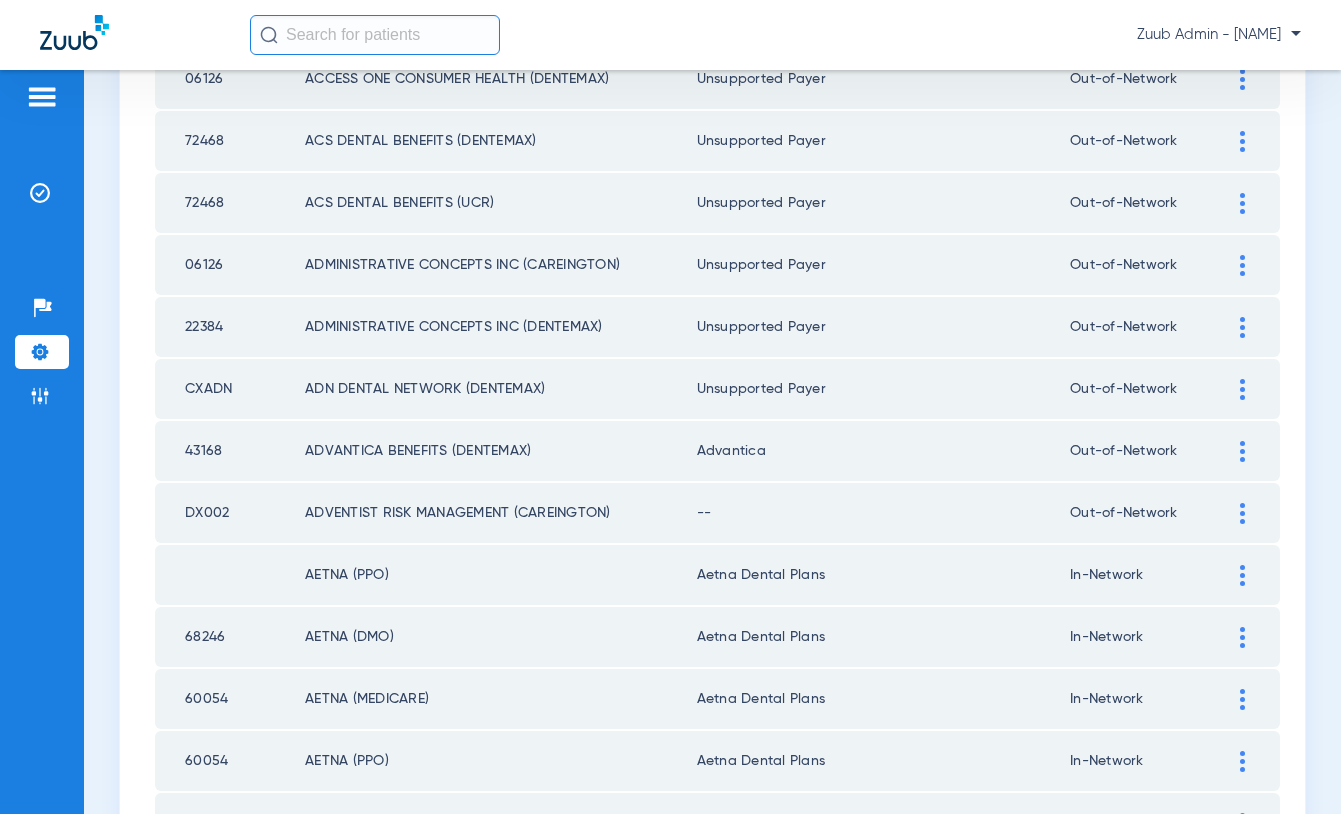 click 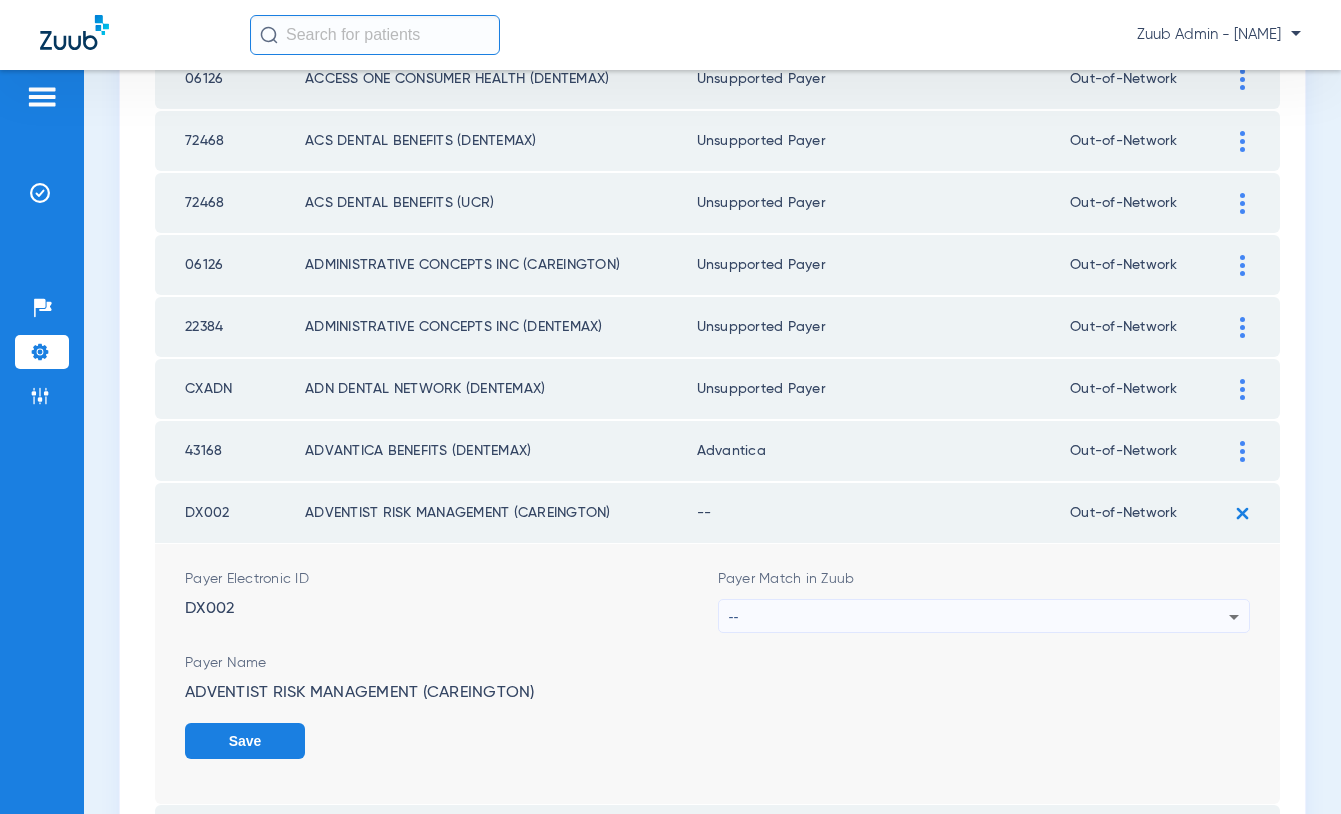 click on "--" at bounding box center (979, 617) 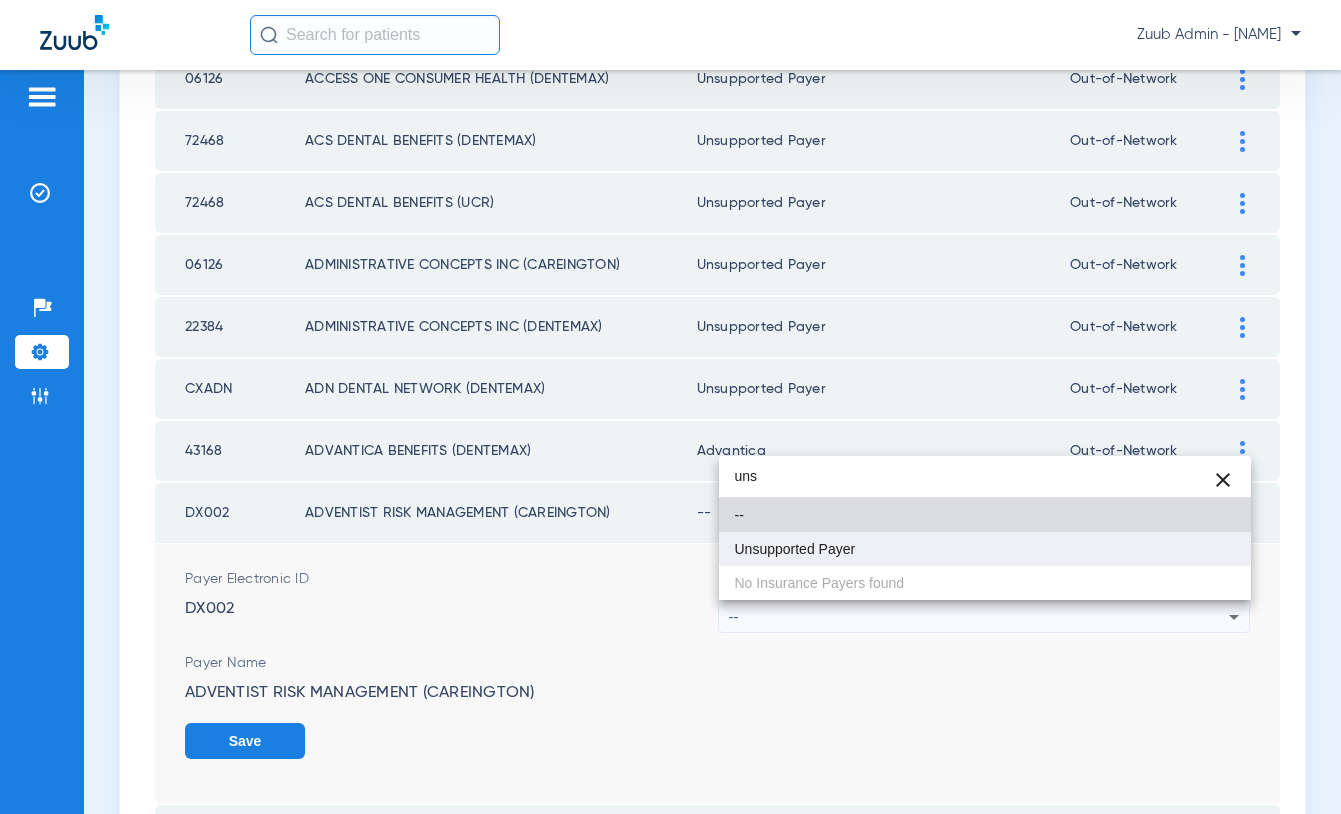 type on "uns" 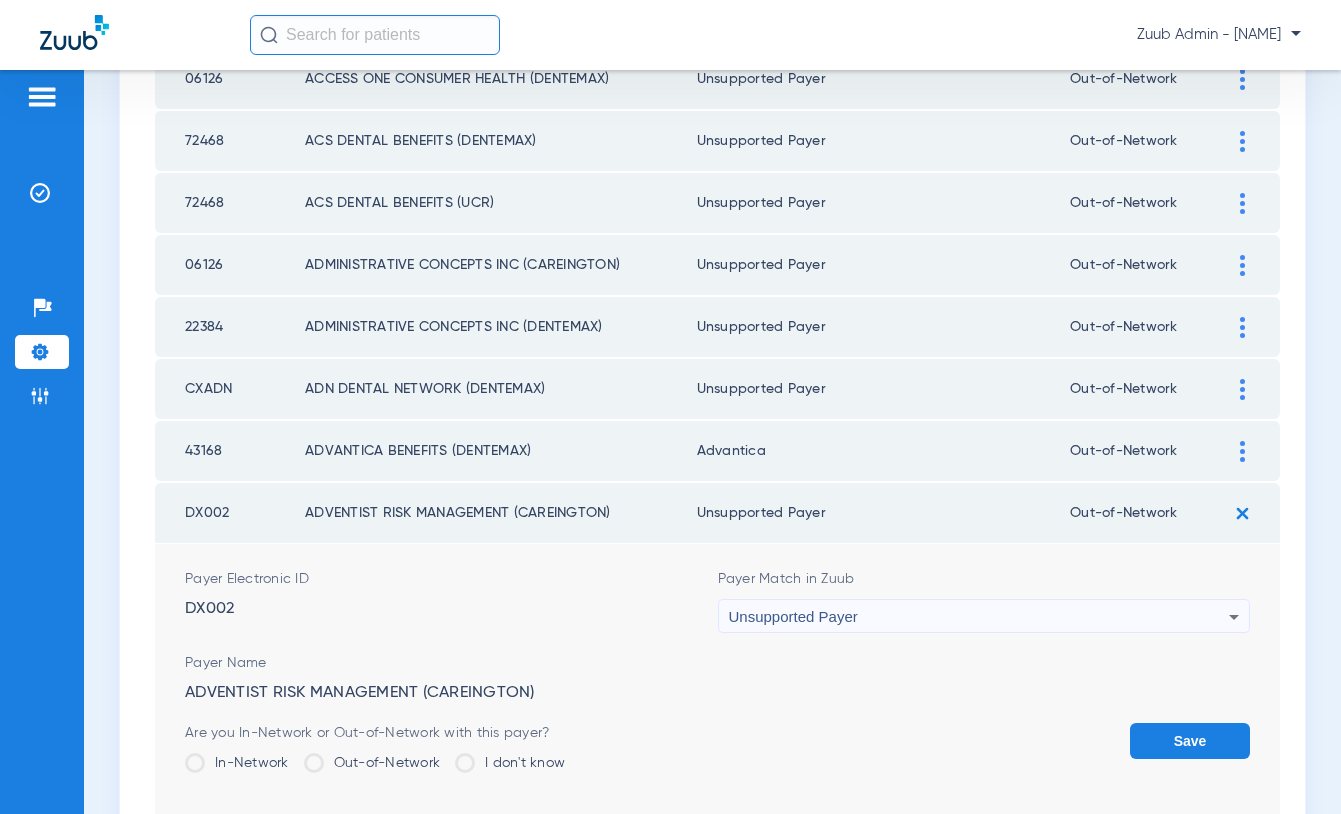 click on "Save" 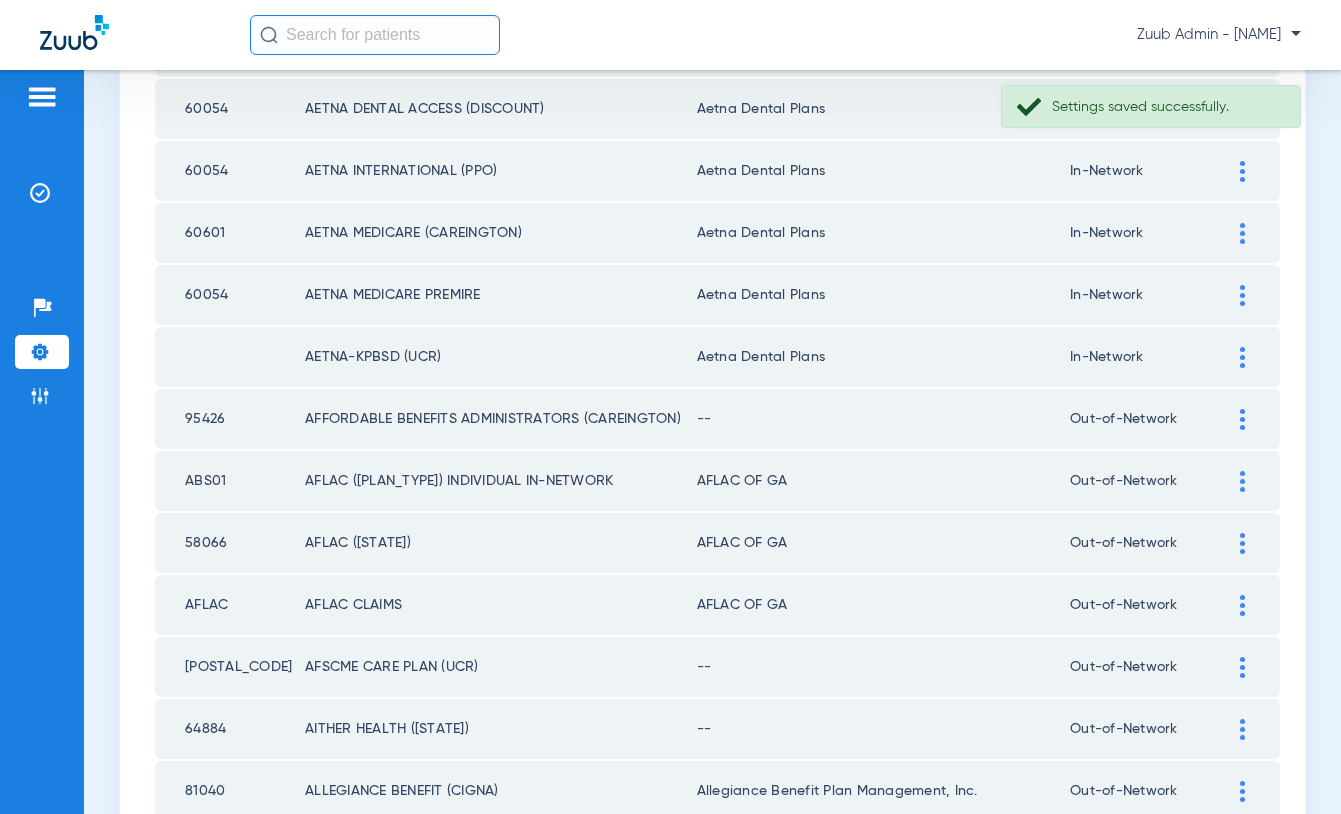 scroll, scrollTop: 1569, scrollLeft: 0, axis: vertical 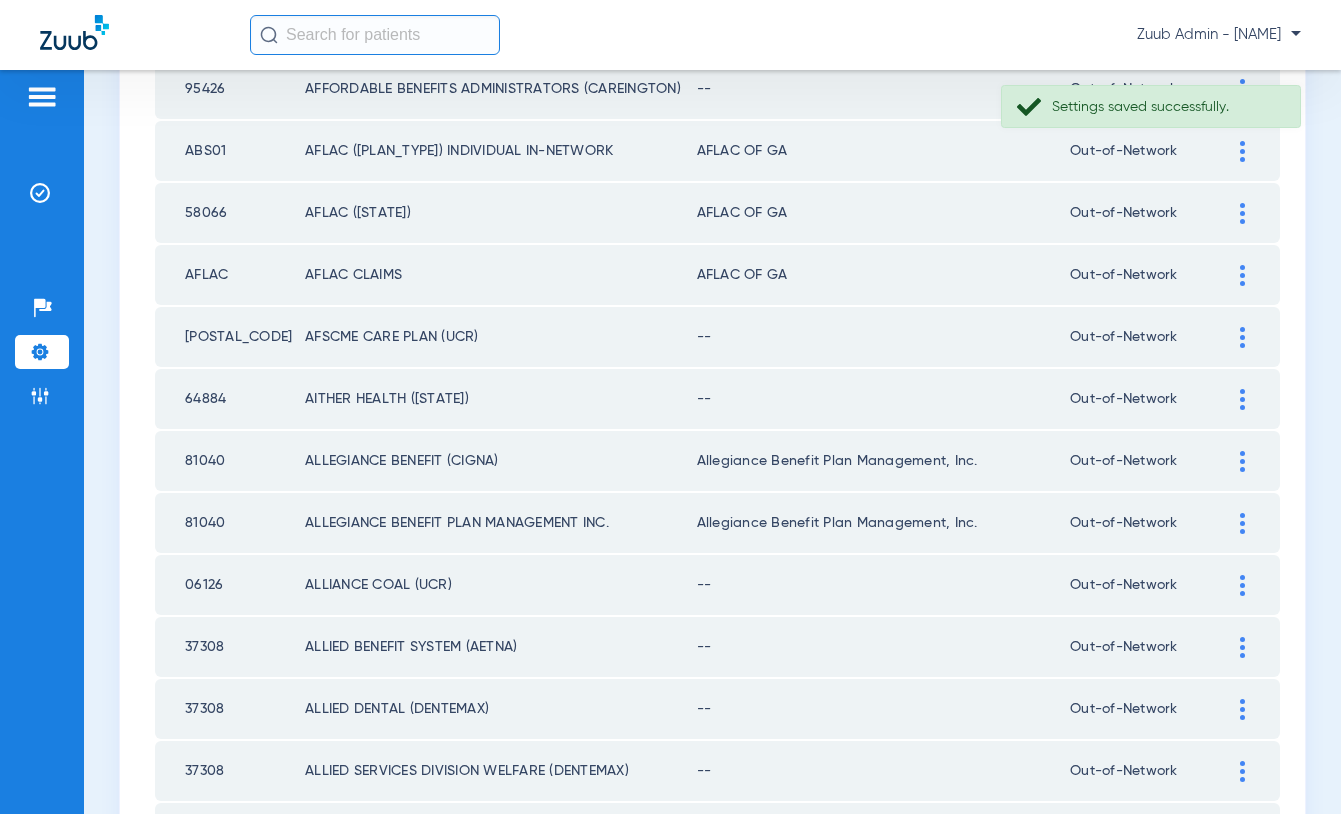 click 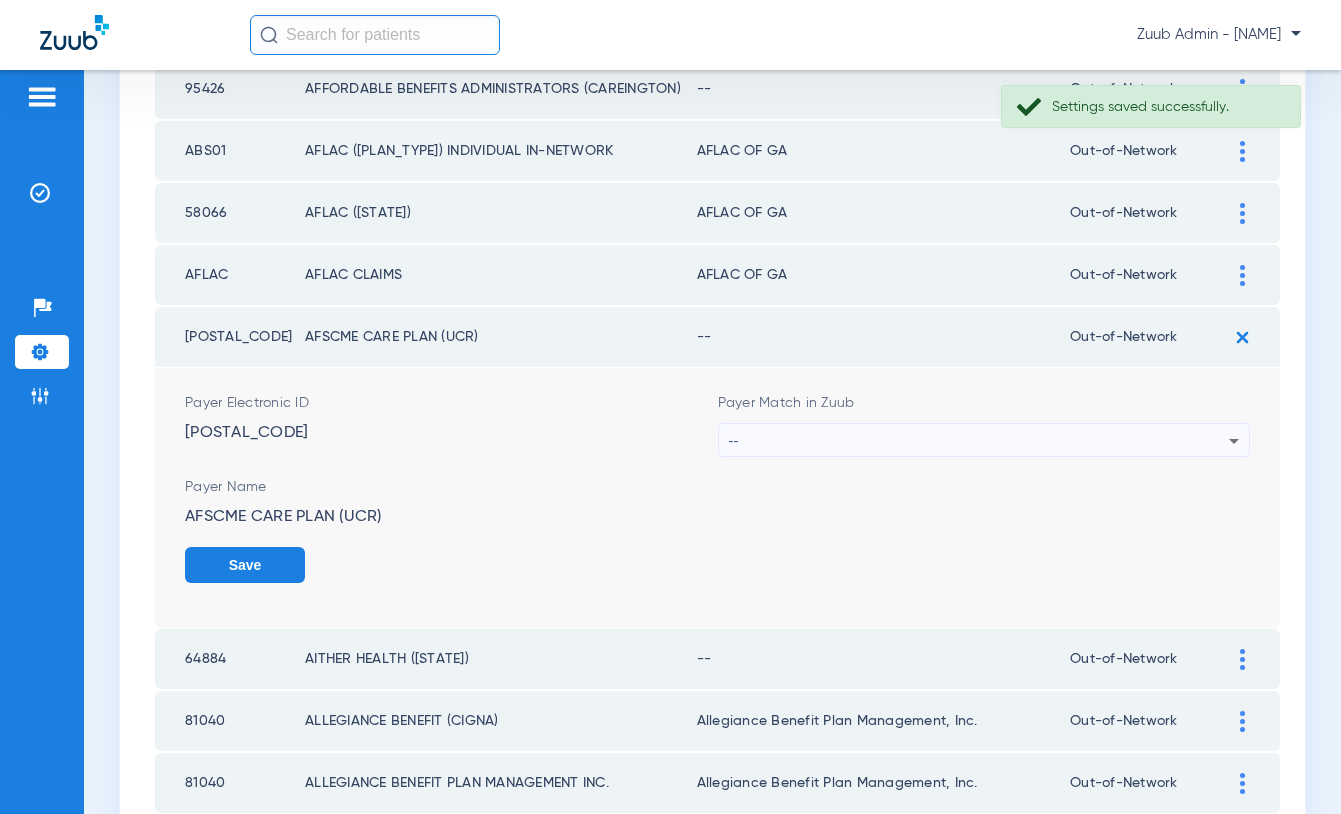 click on "--" at bounding box center [979, 441] 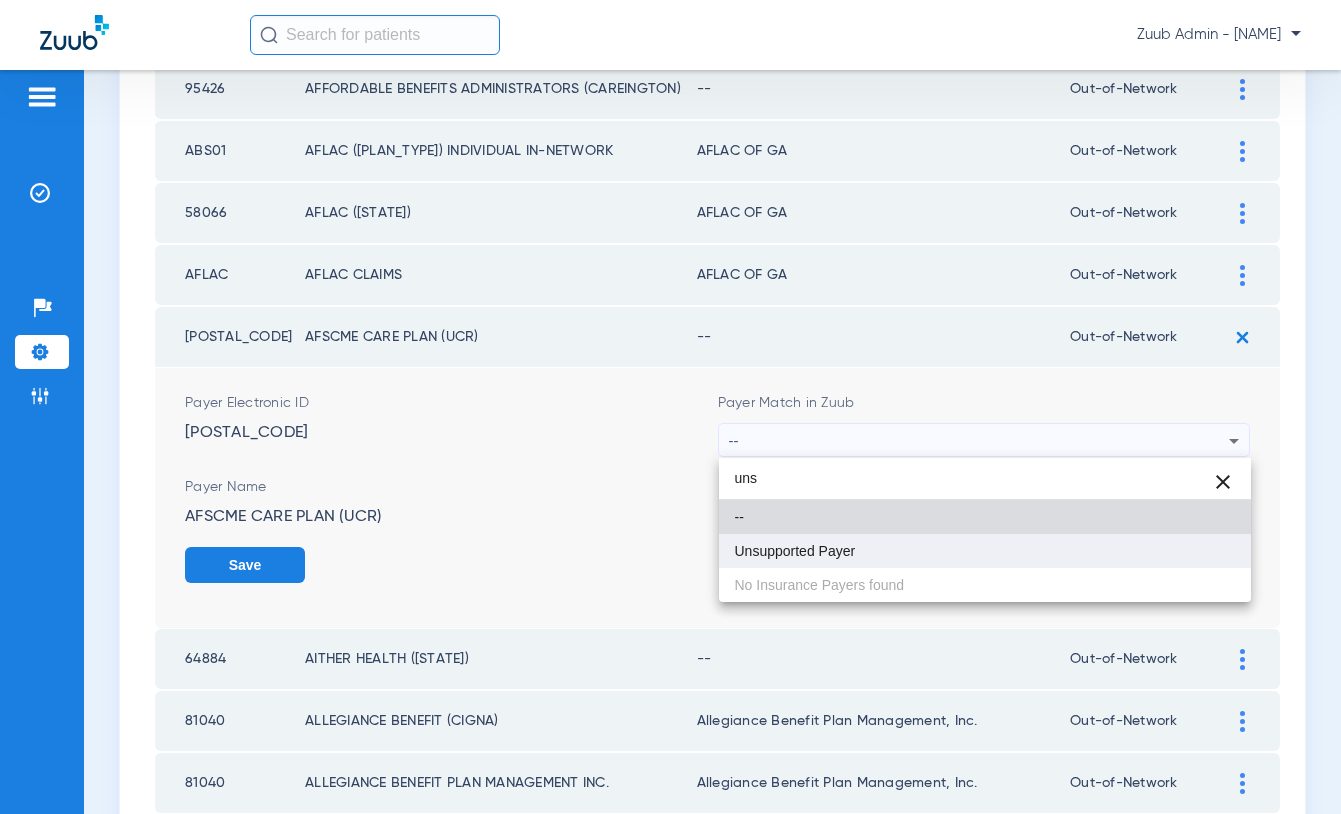 type on "uns" 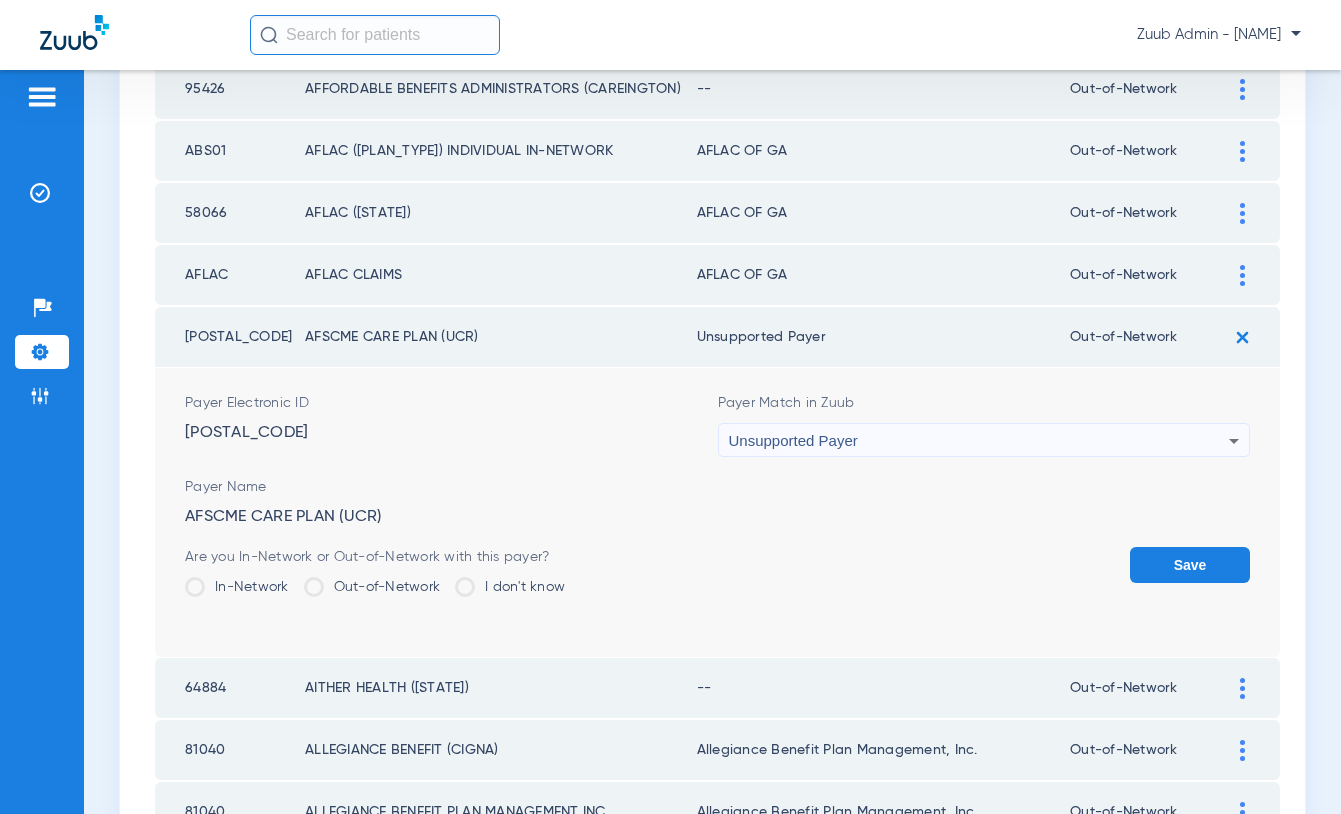 click on "Save" 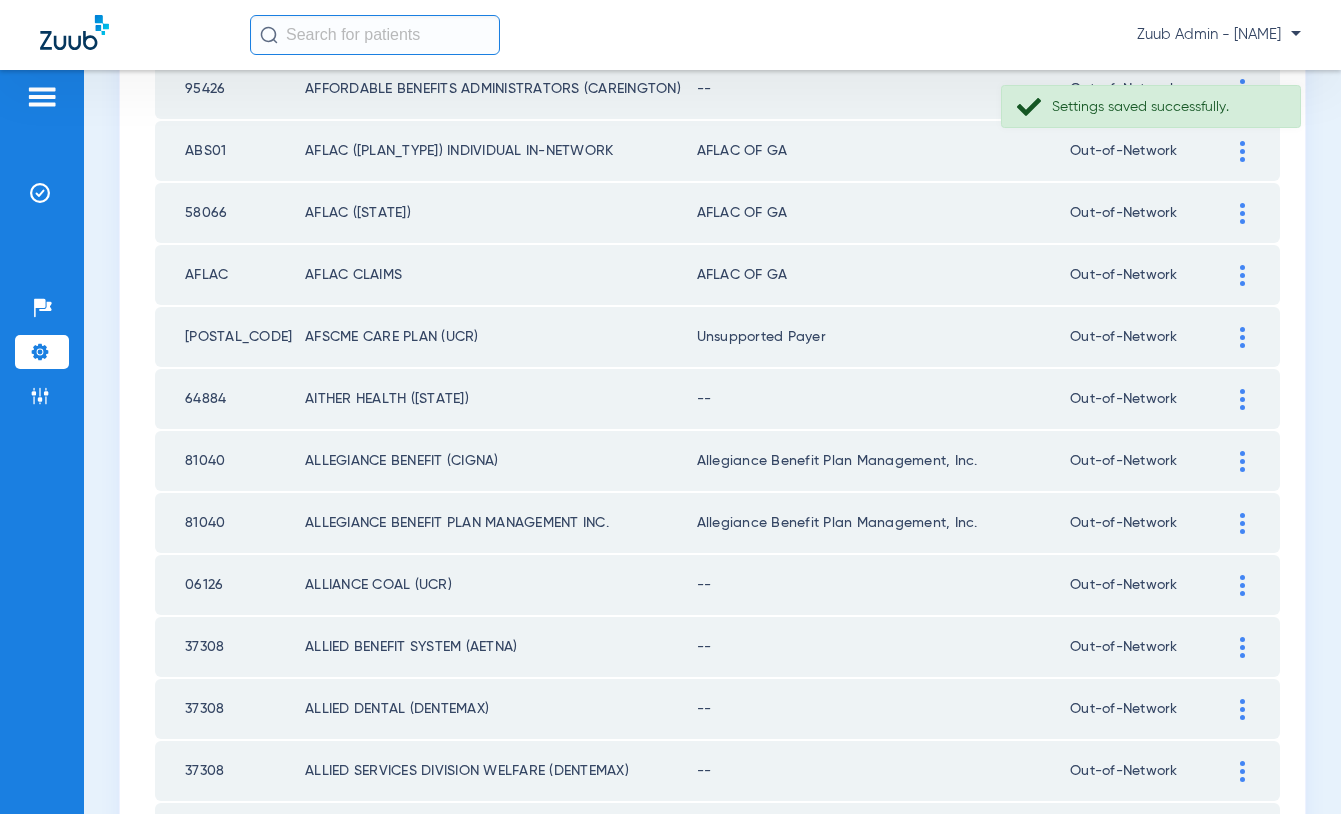 click 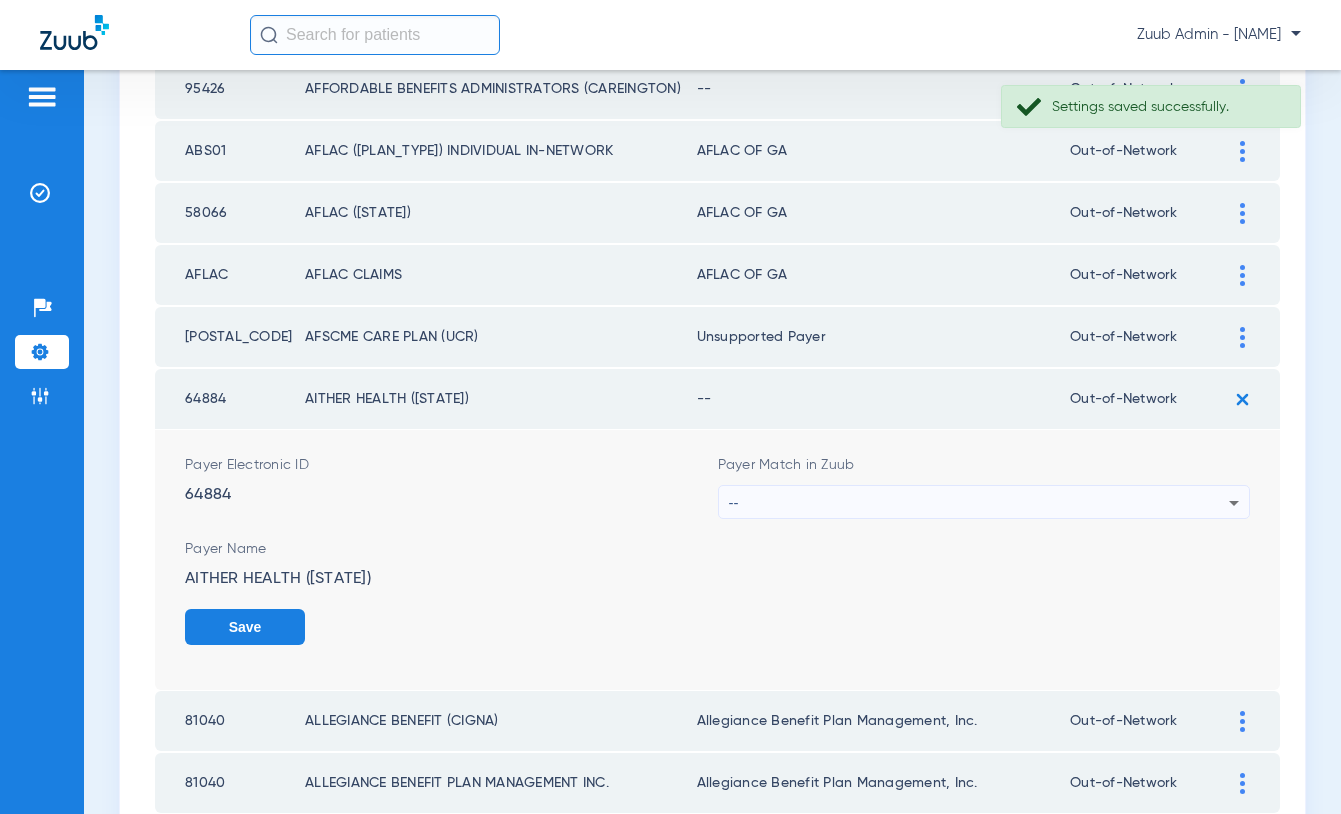 click on "--" at bounding box center [979, 503] 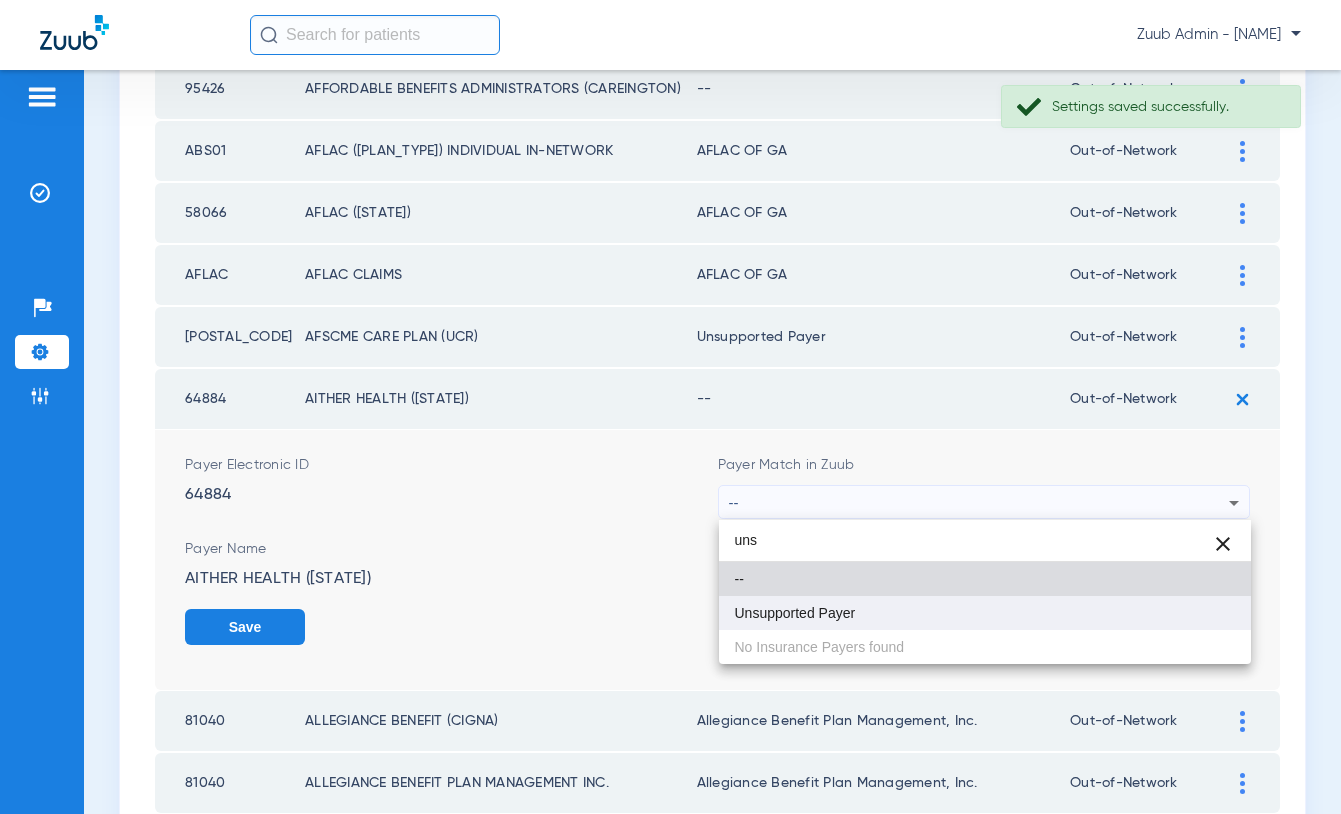 type on "uns" 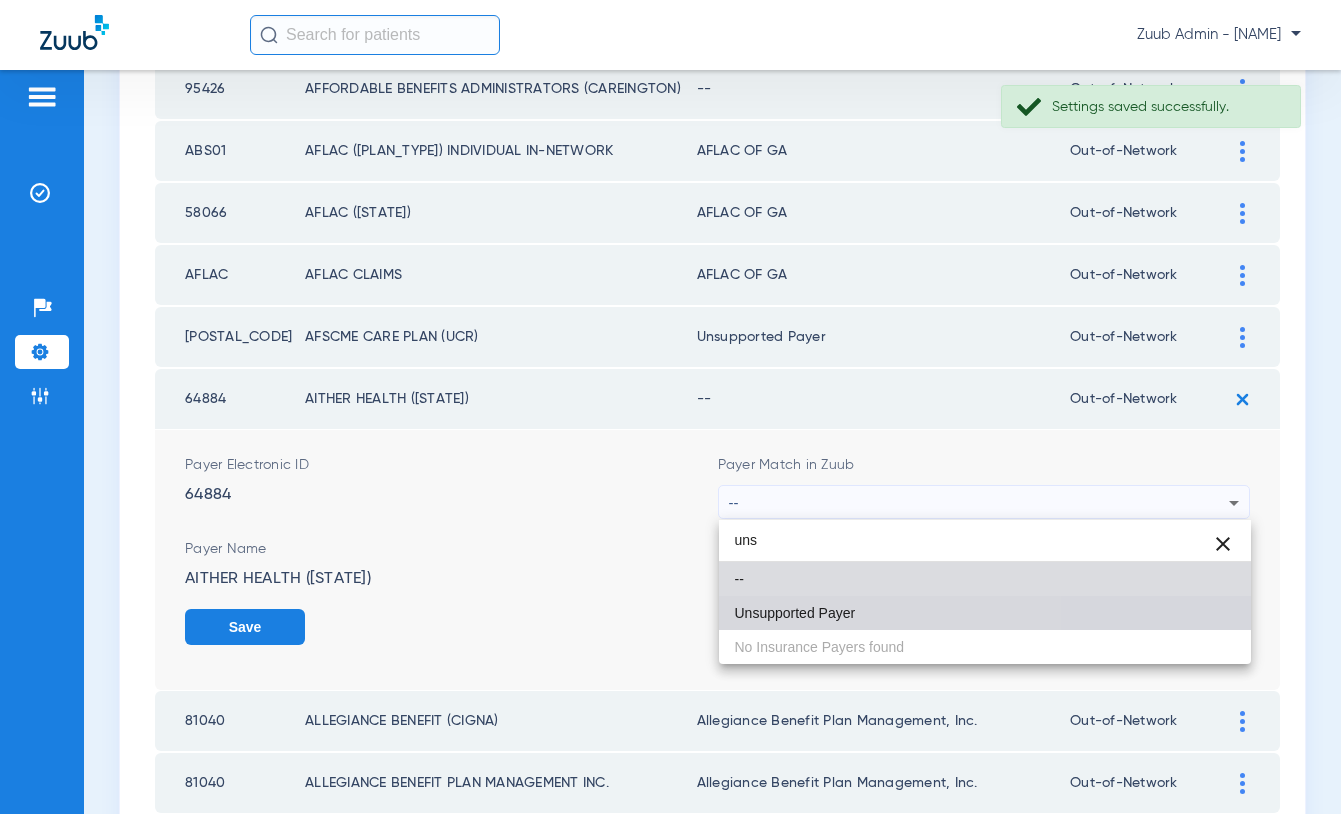click on "Unsupported Payer" at bounding box center [795, 613] 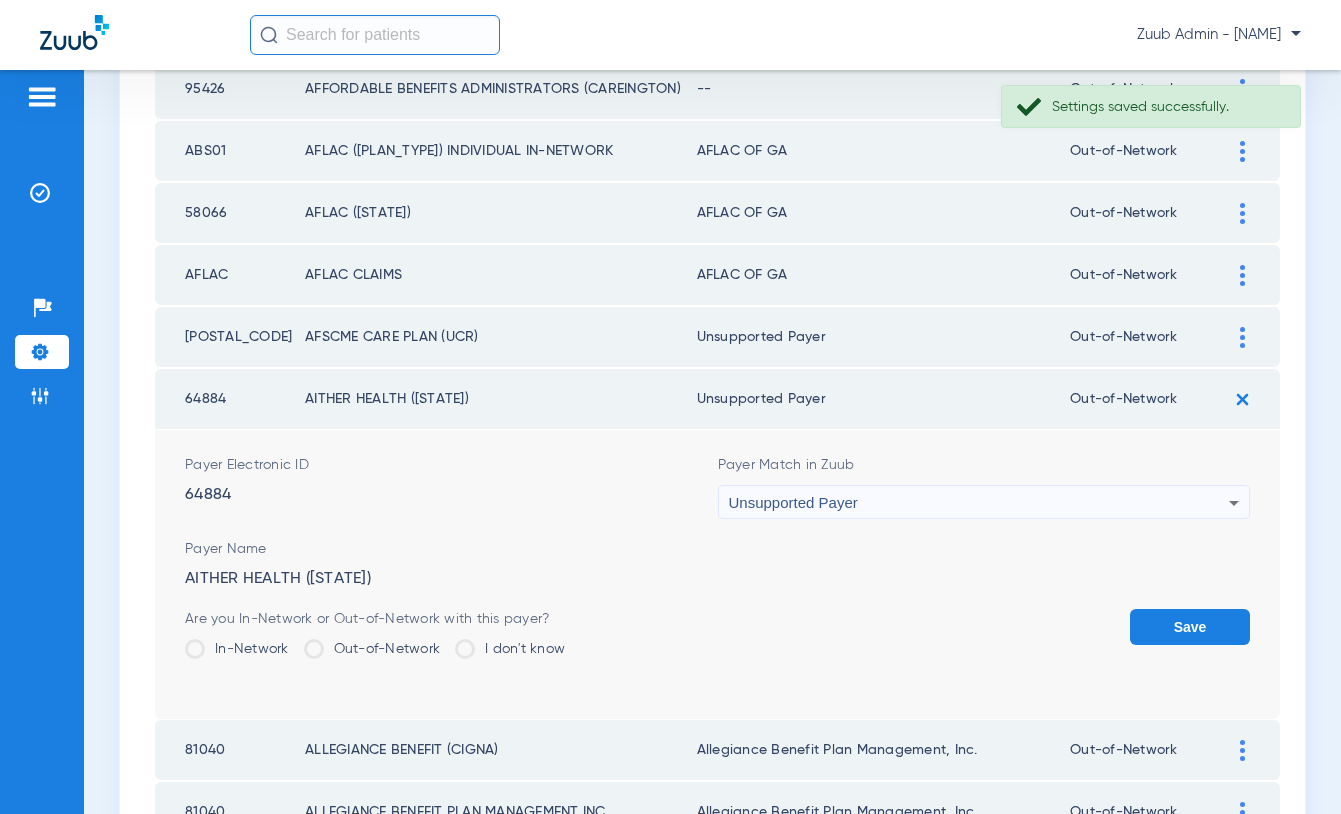 click on "Save" 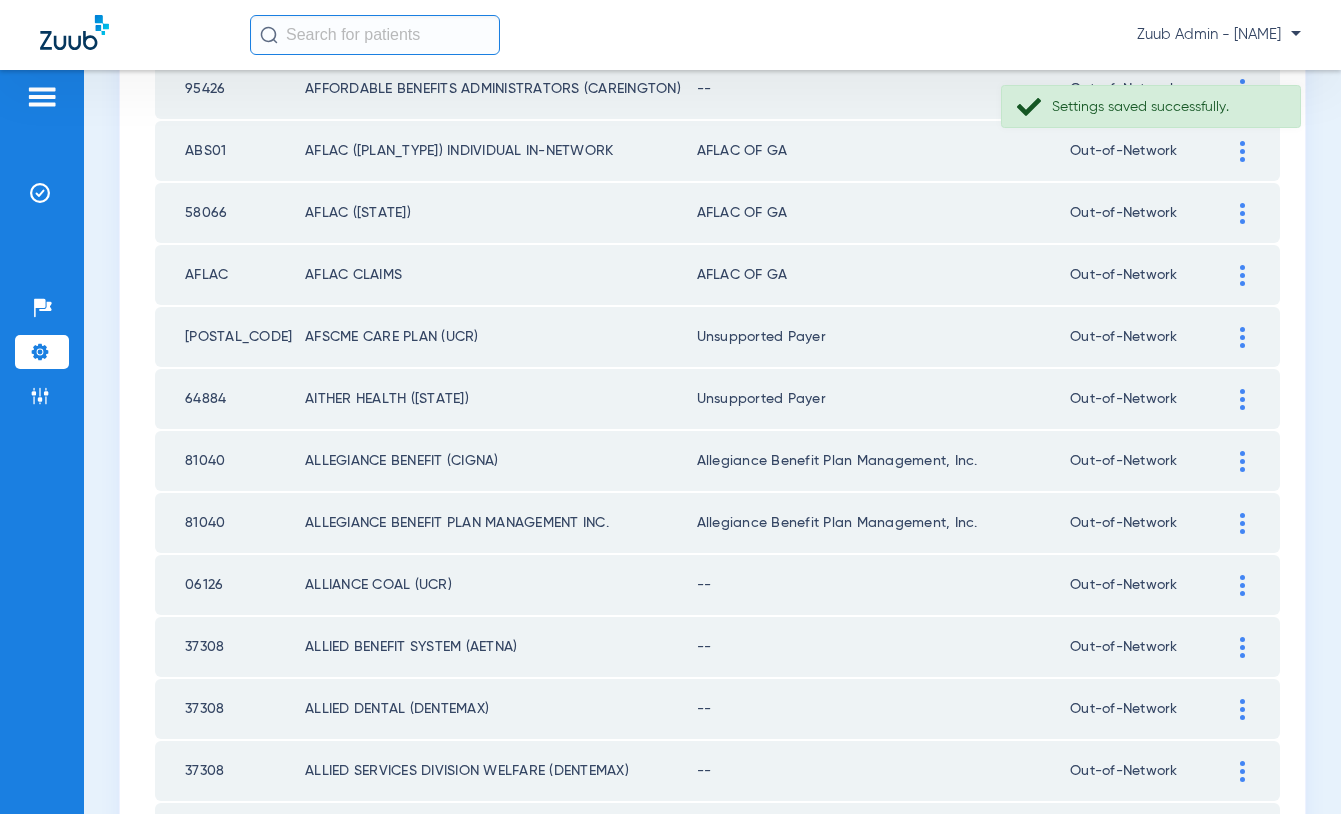 click 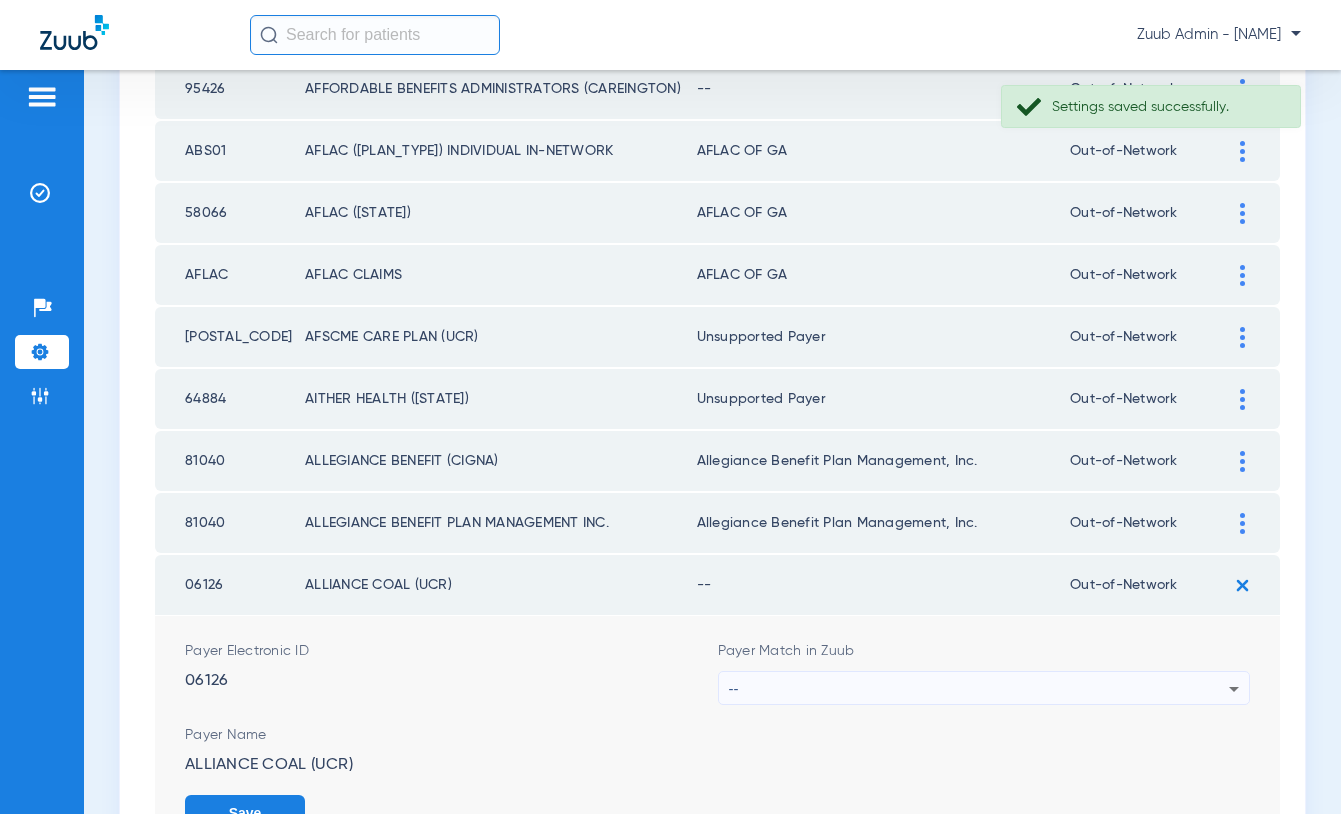 click on "--" at bounding box center (979, 689) 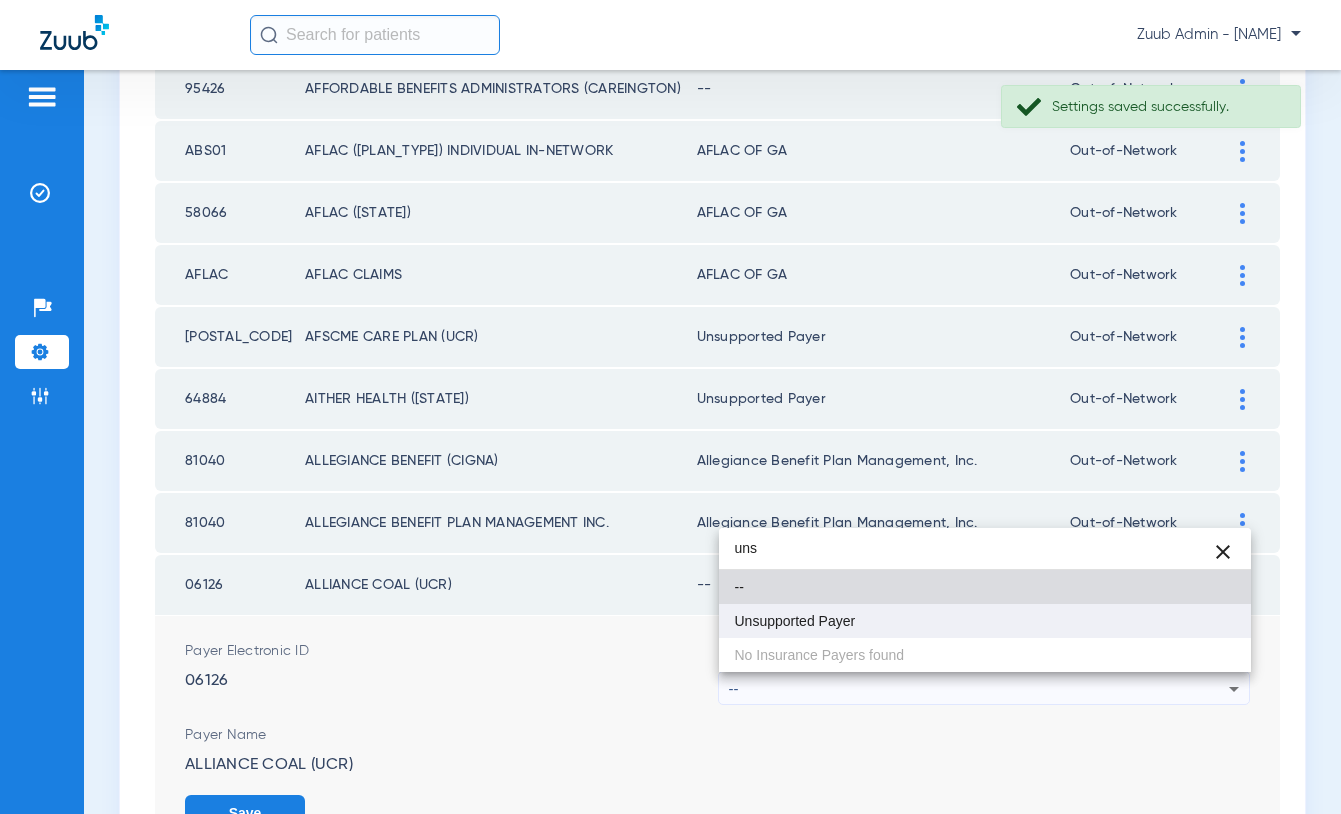 type on "uns" 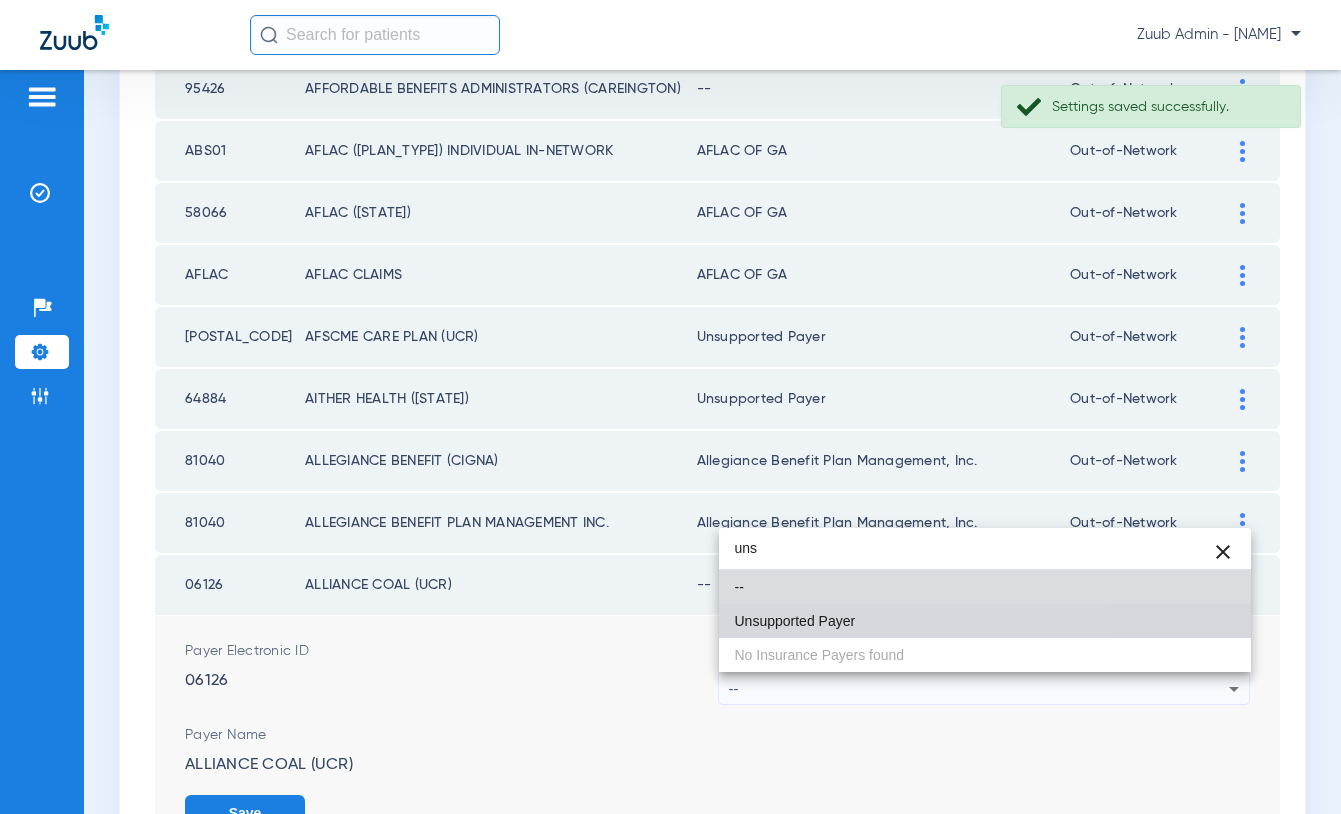 click on "Unsupported Payer" at bounding box center [985, 621] 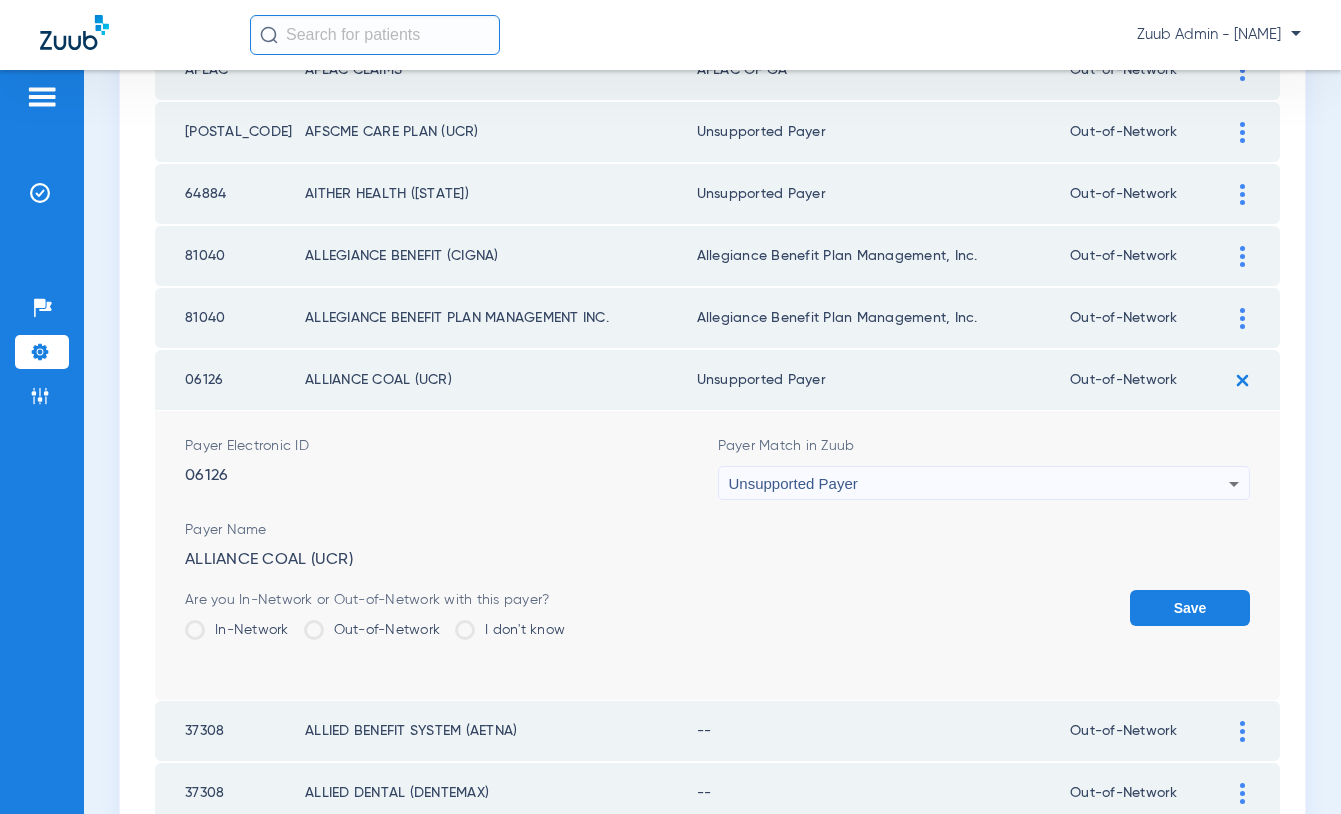 scroll, scrollTop: 1775, scrollLeft: 0, axis: vertical 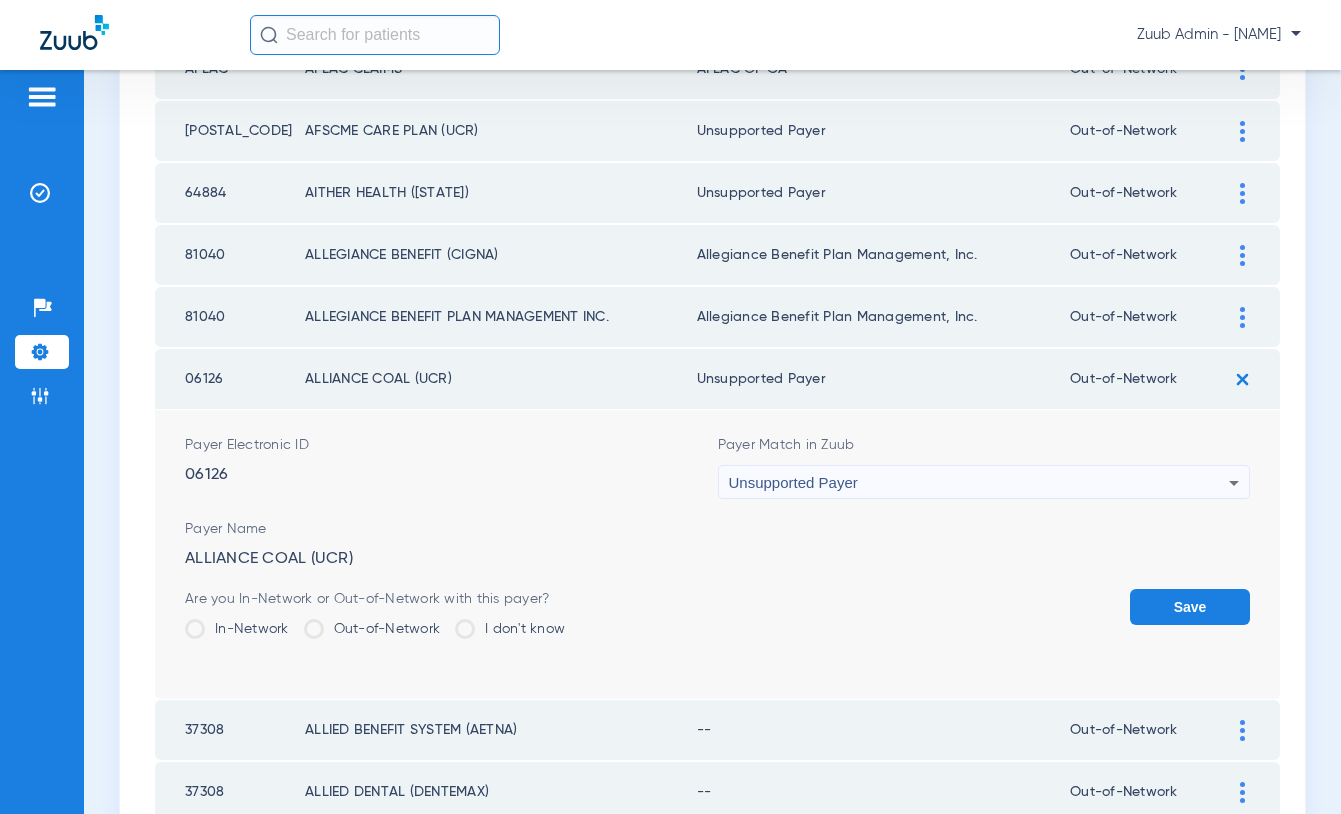 click on "Save" 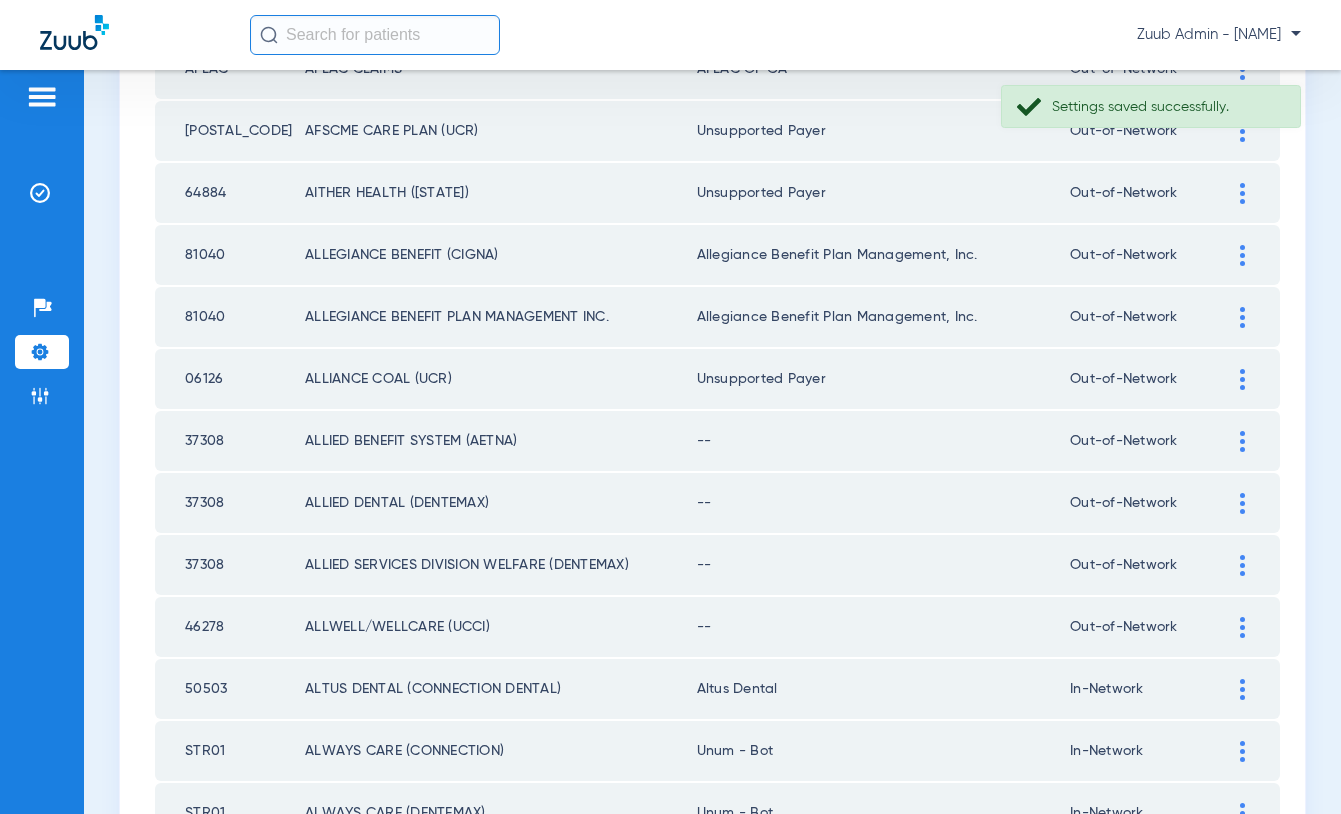 scroll, scrollTop: 1922, scrollLeft: 0, axis: vertical 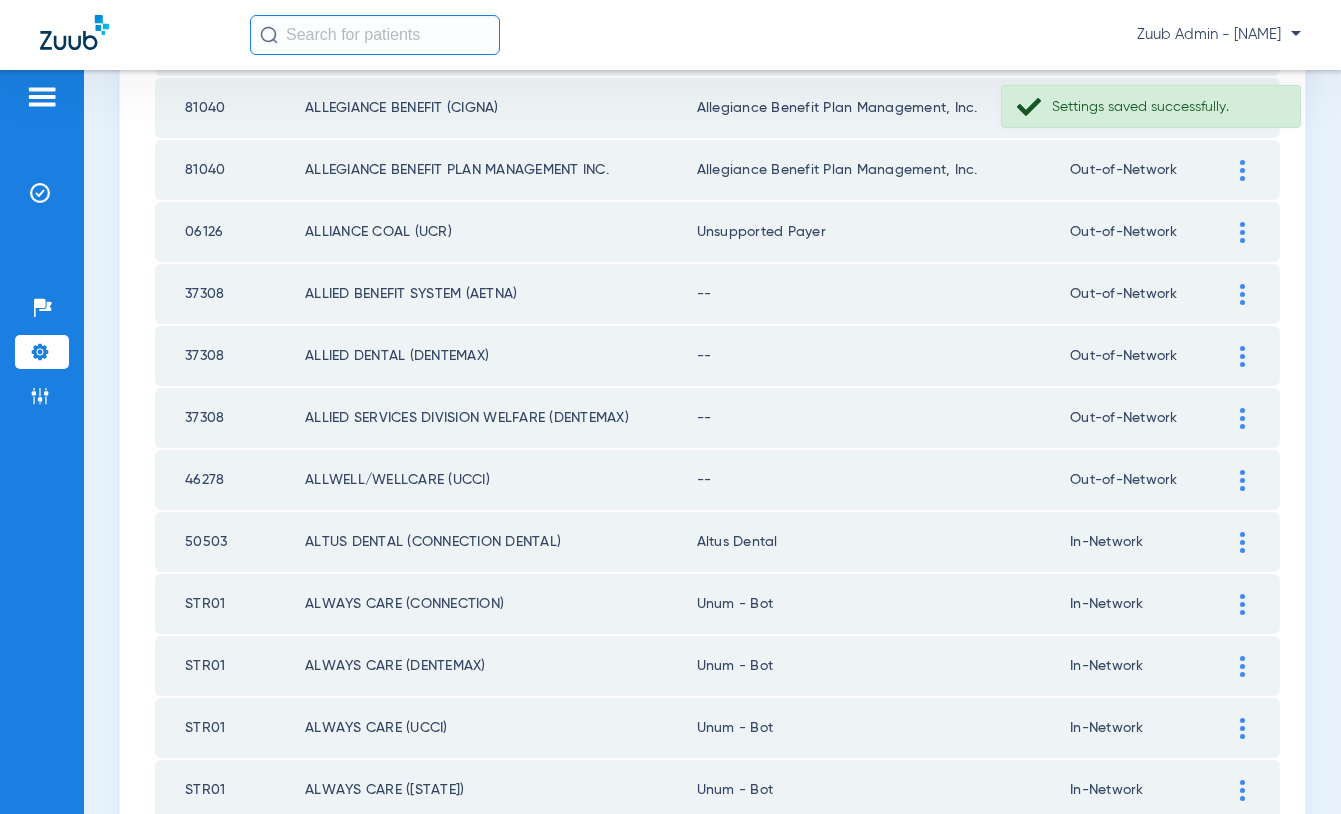 click 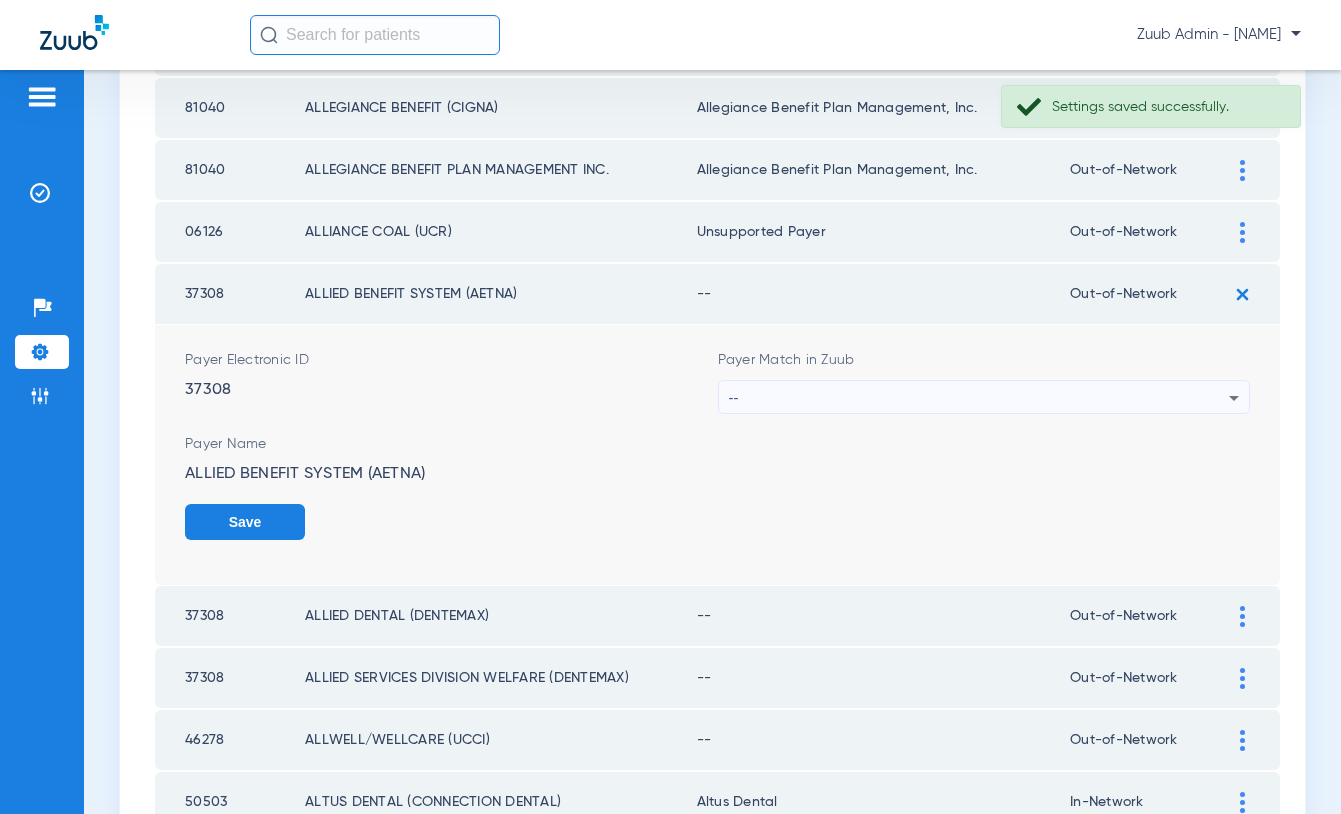 click on "--" at bounding box center [979, 398] 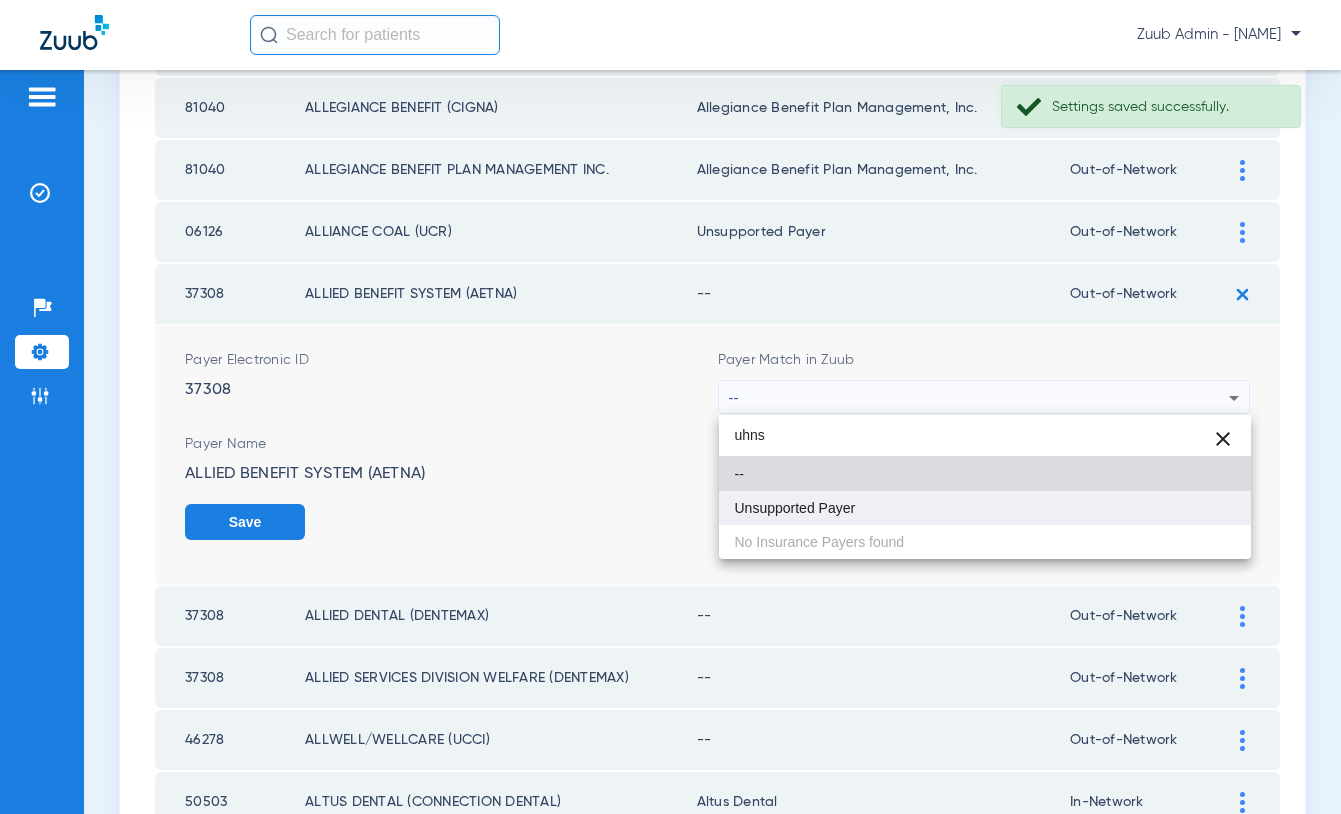 type on "uhns" 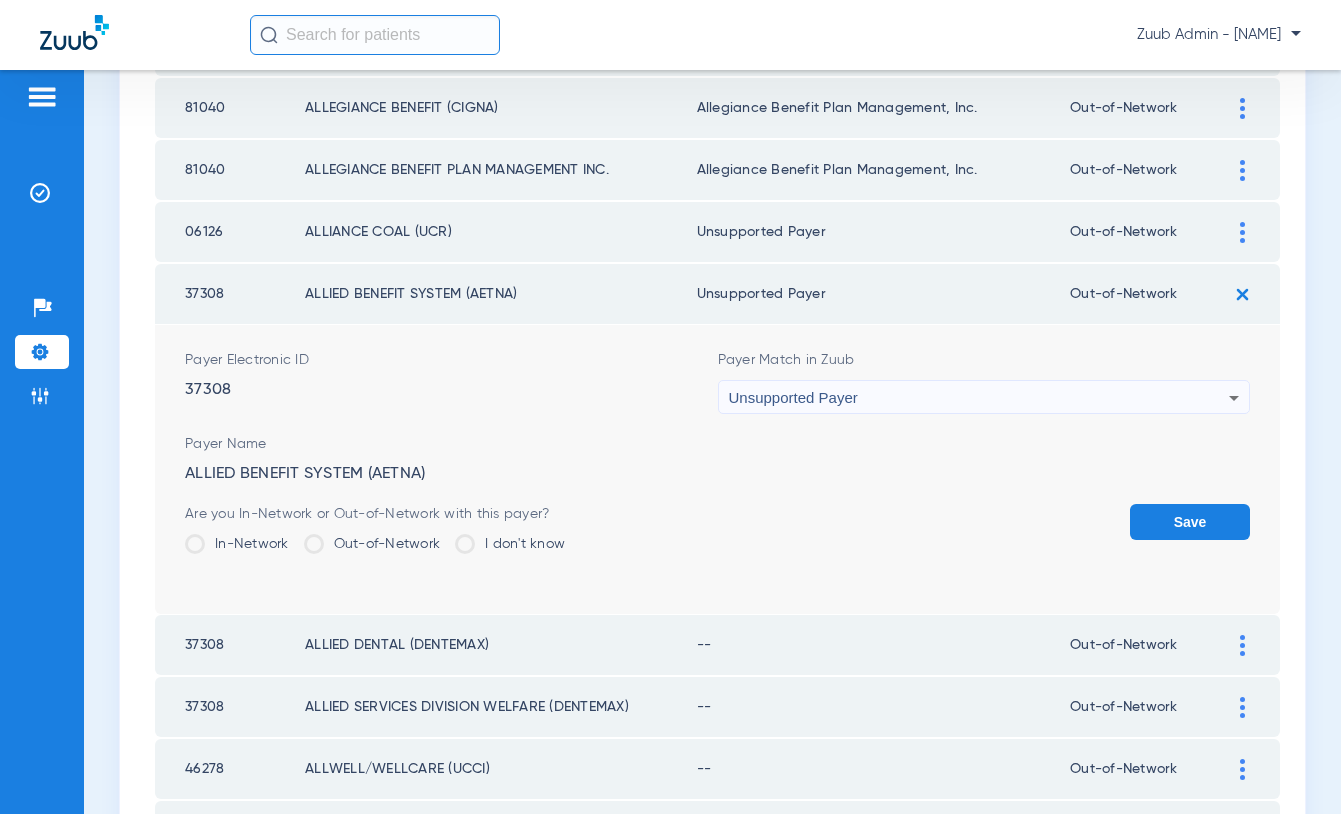 click on "Save" 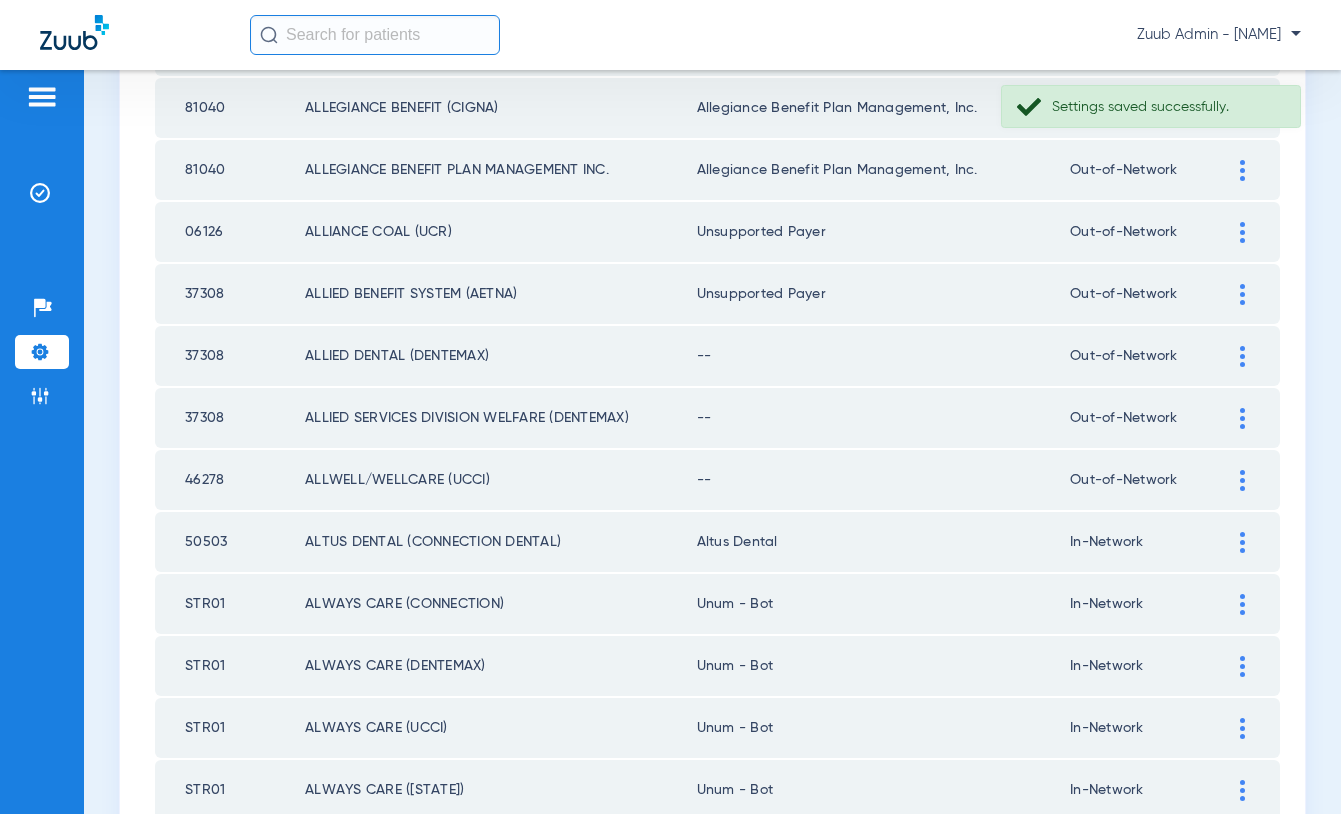click 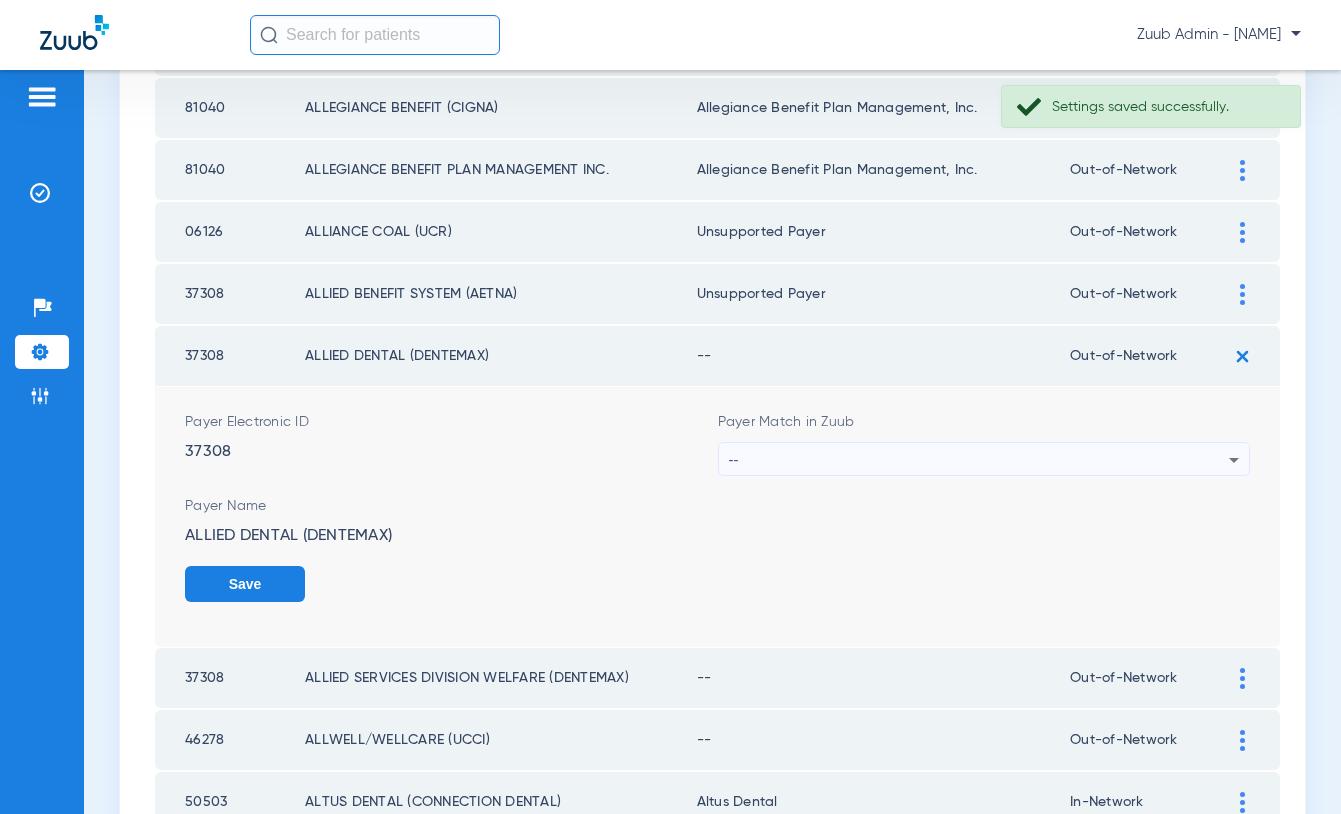click on "--" at bounding box center [979, 460] 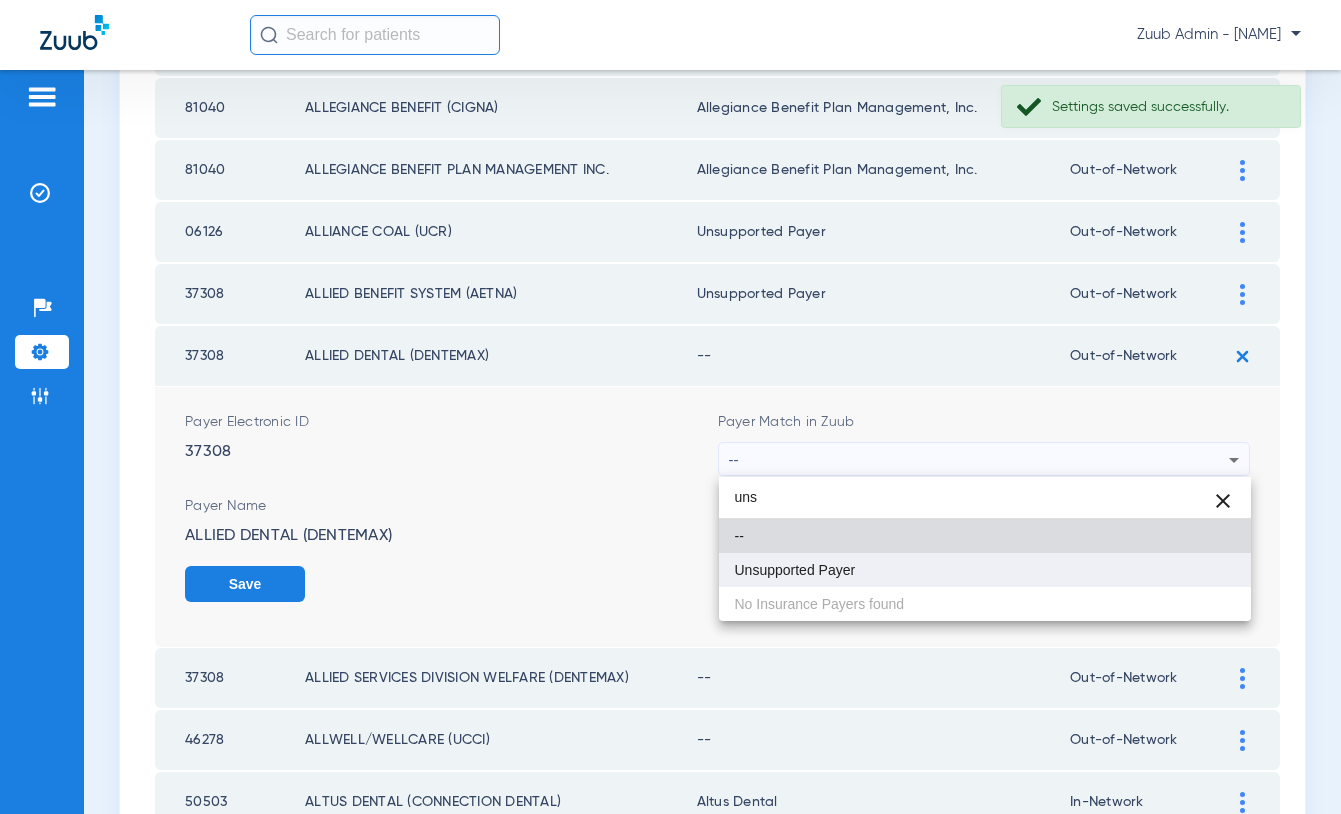 type on "uns" 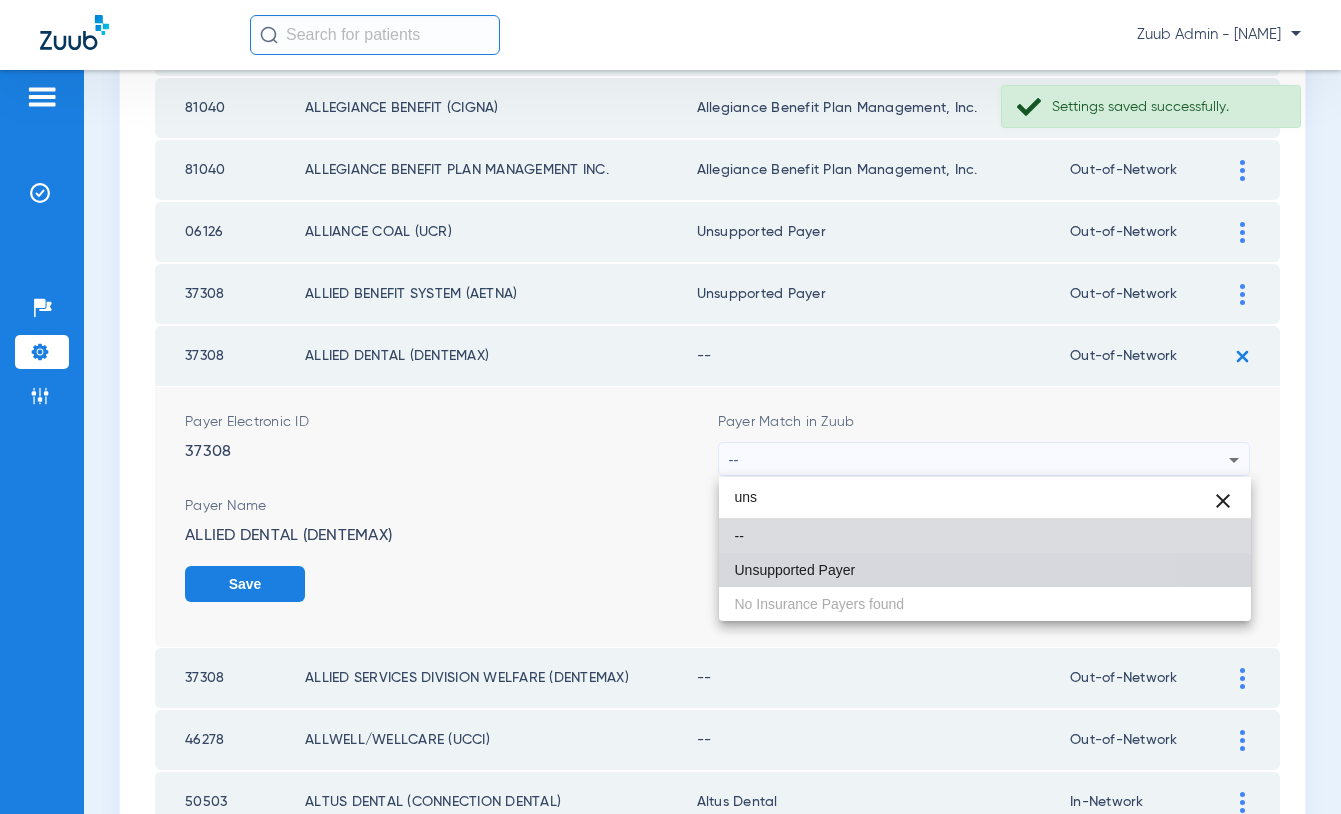 click on "Unsupported Payer" at bounding box center (795, 570) 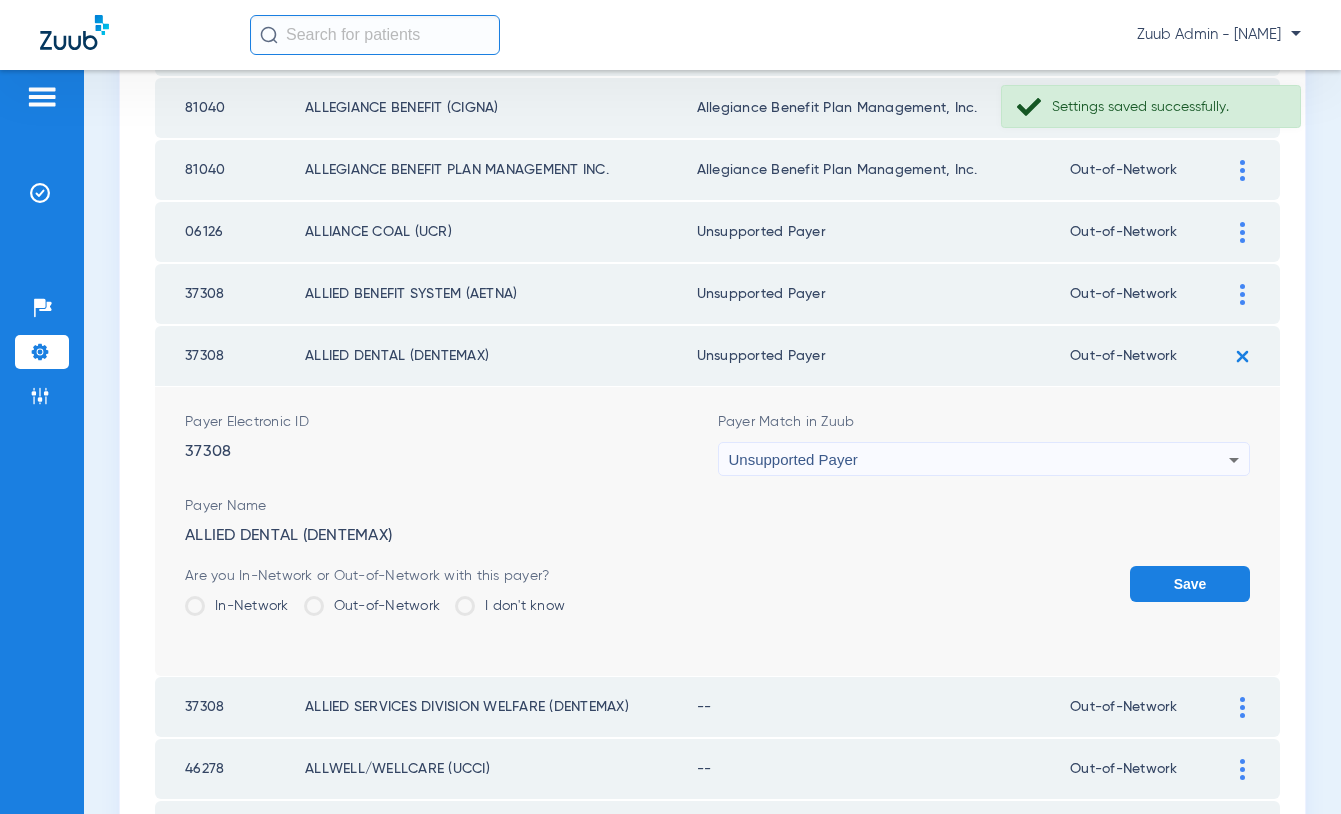 click on "Save" 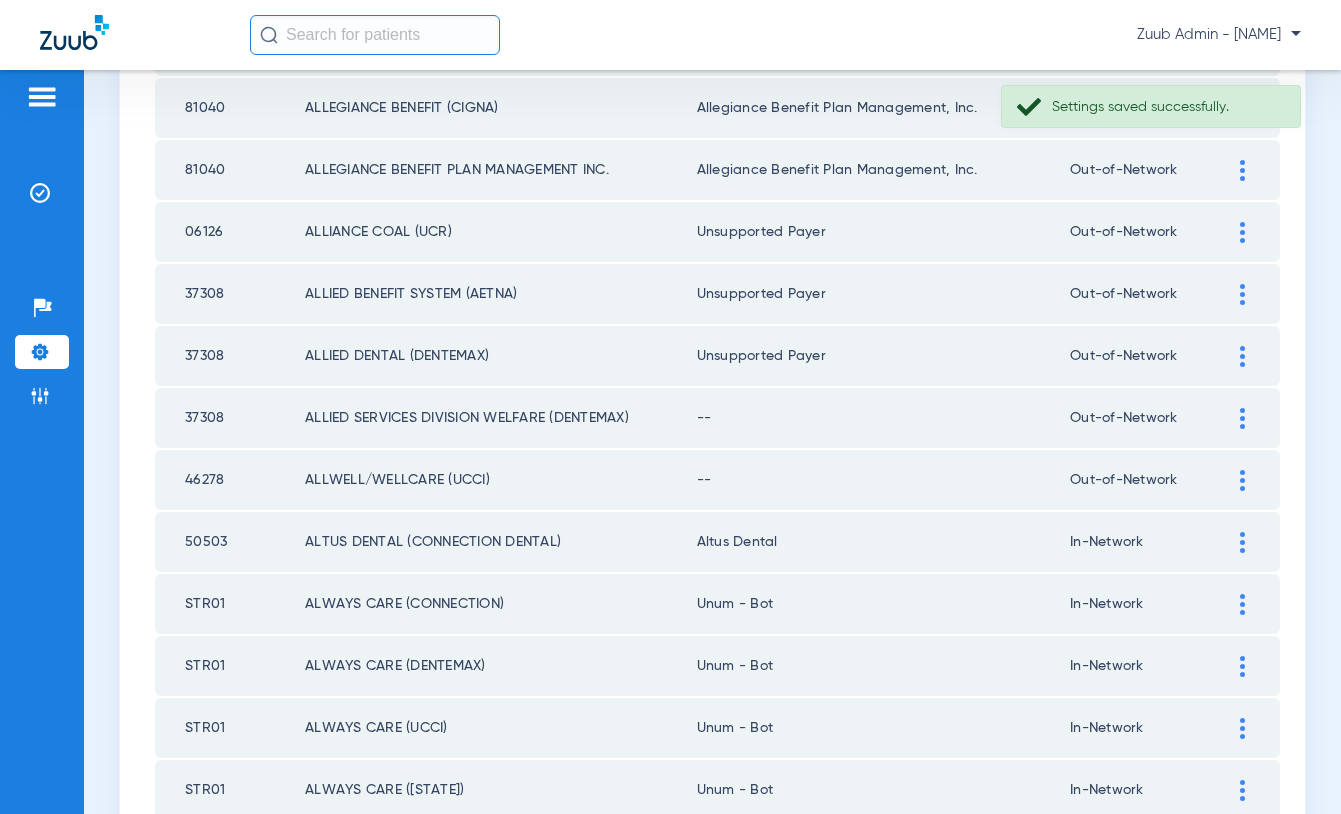 click 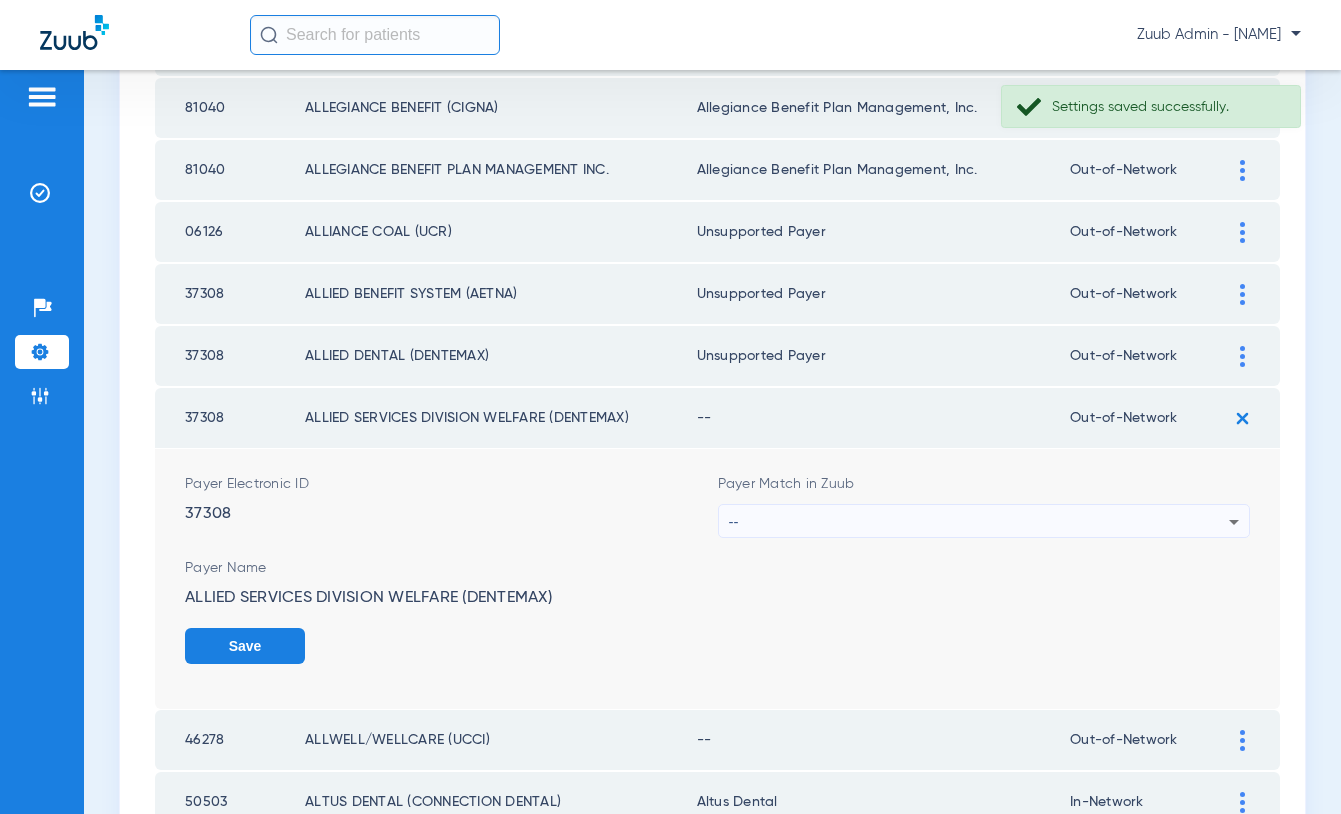 drag, startPoint x: 1086, startPoint y: 525, endPoint x: 1086, endPoint y: 481, distance: 44 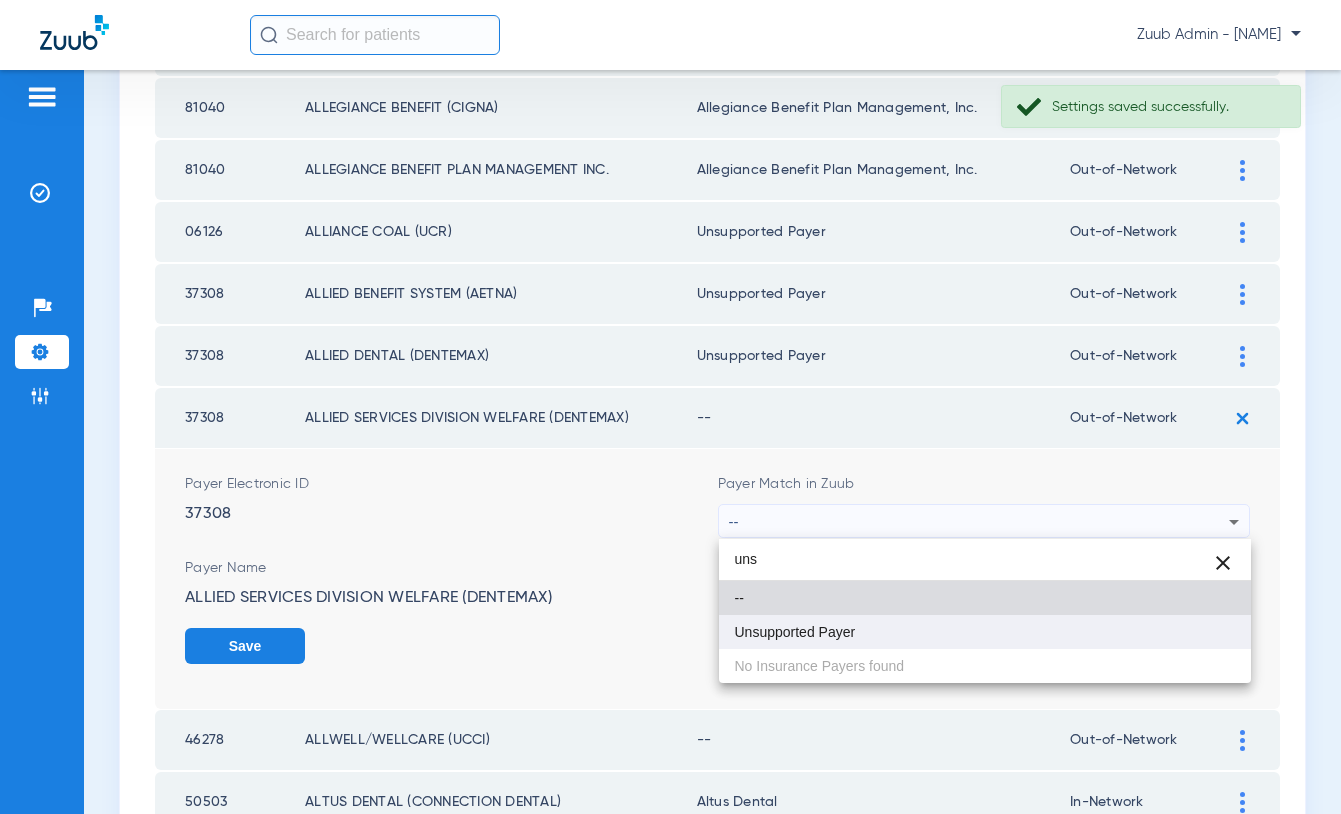 type on "uns" 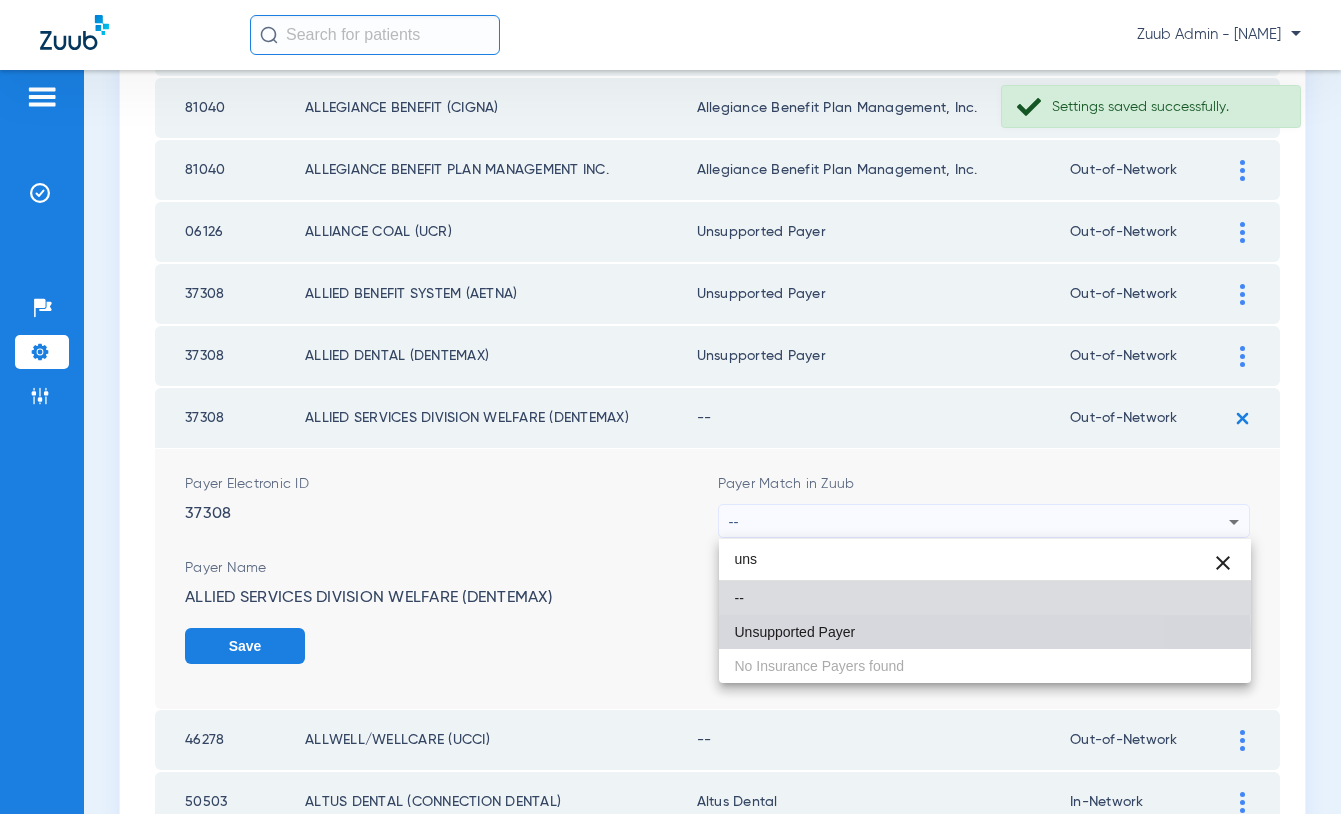 click on "Unsupported Payer" at bounding box center [795, 632] 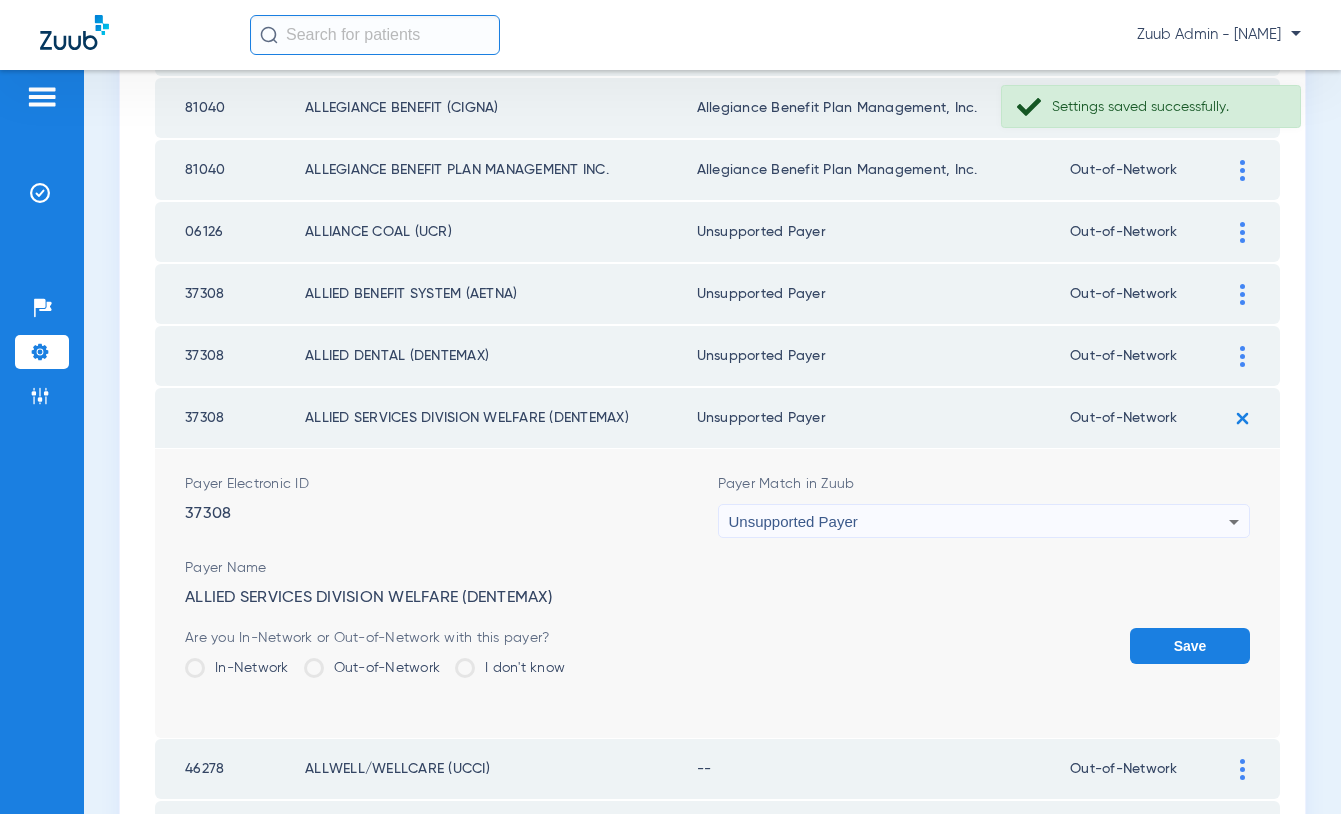 click on "Save" 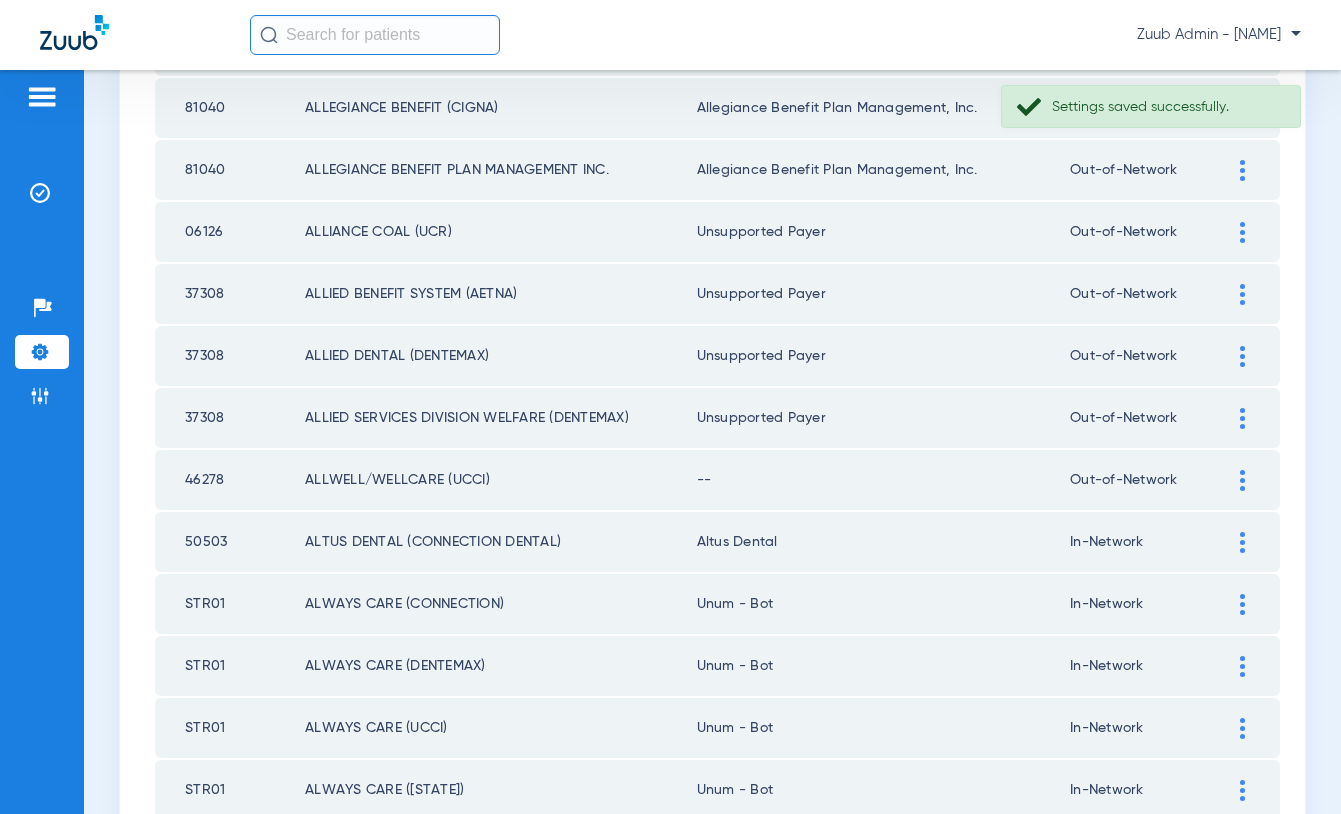 click 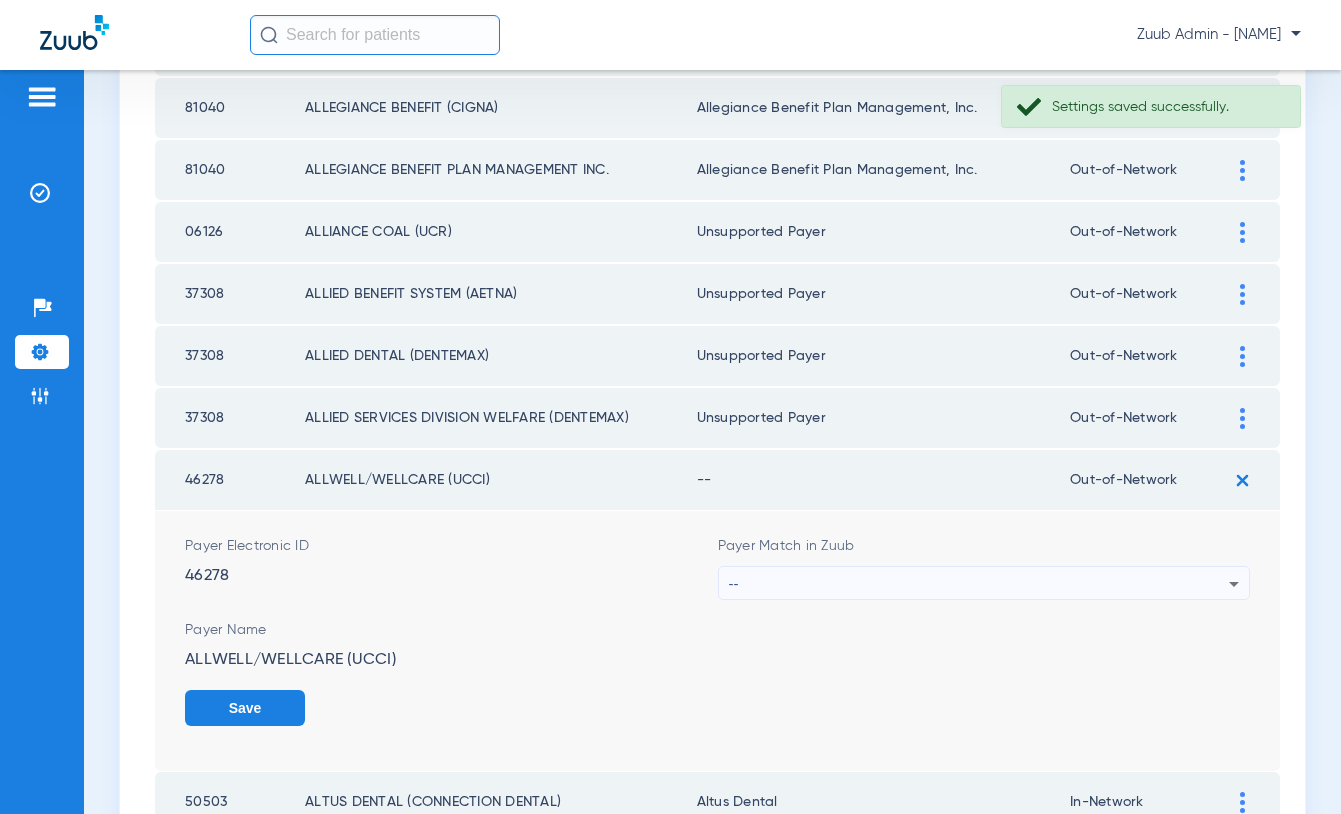 click on "--" at bounding box center [979, 584] 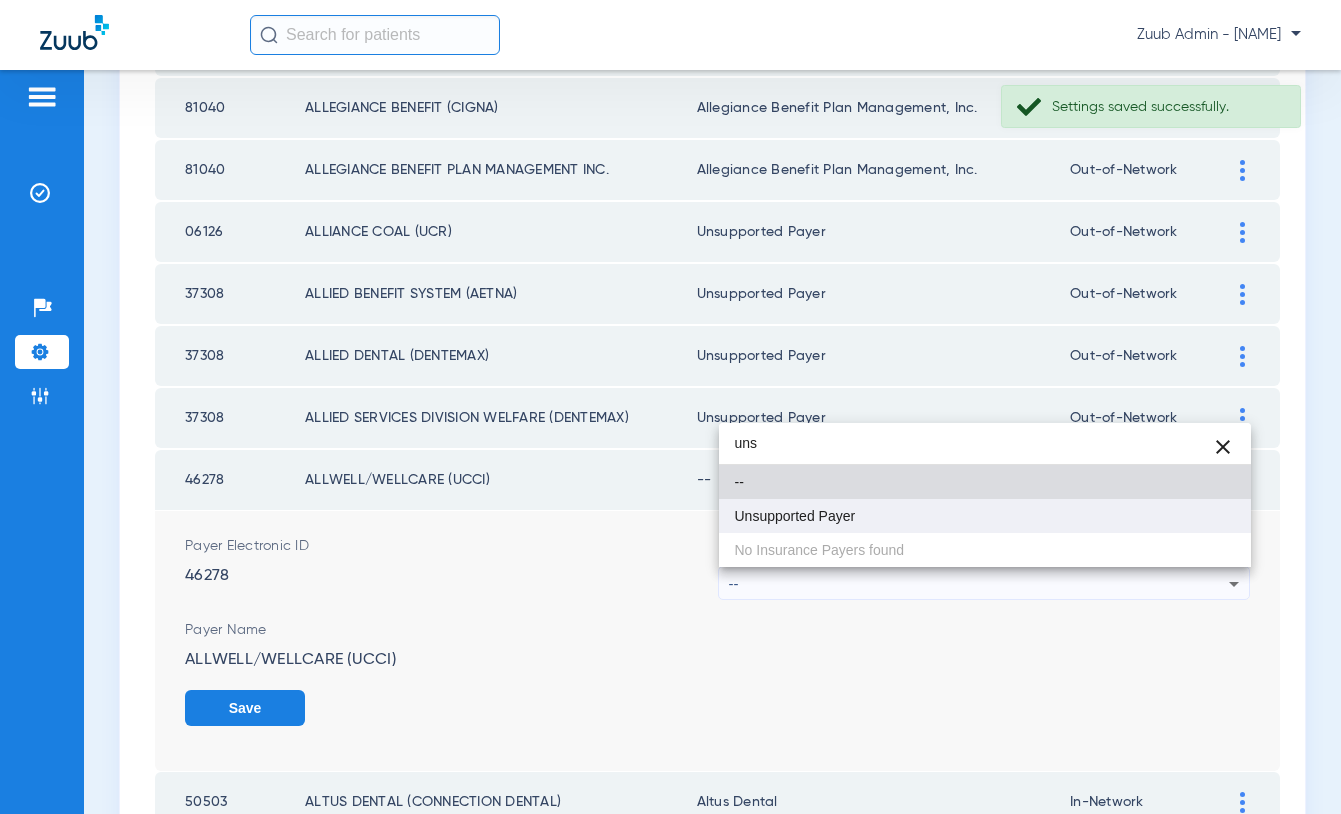type on "uns" 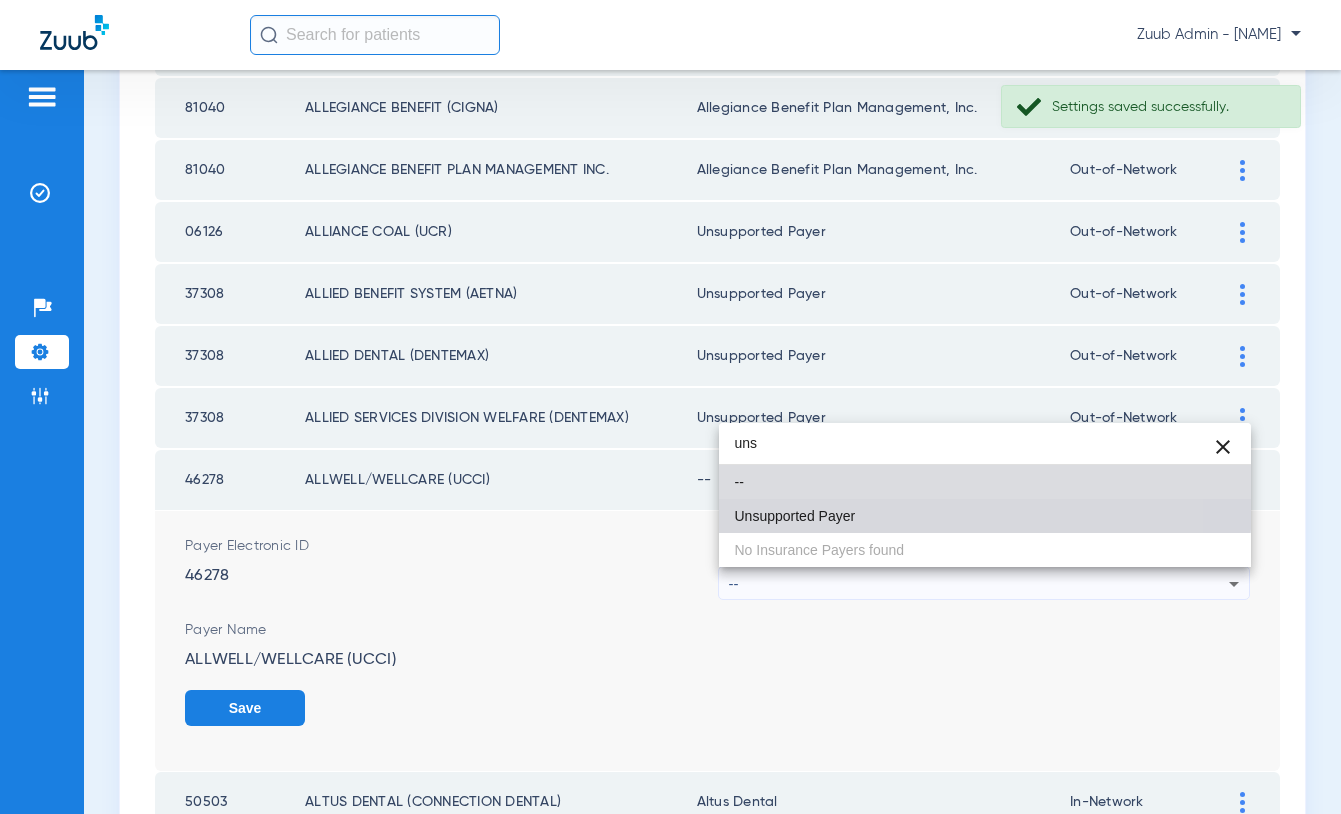 click on "Unsupported Payer" at bounding box center (985, 516) 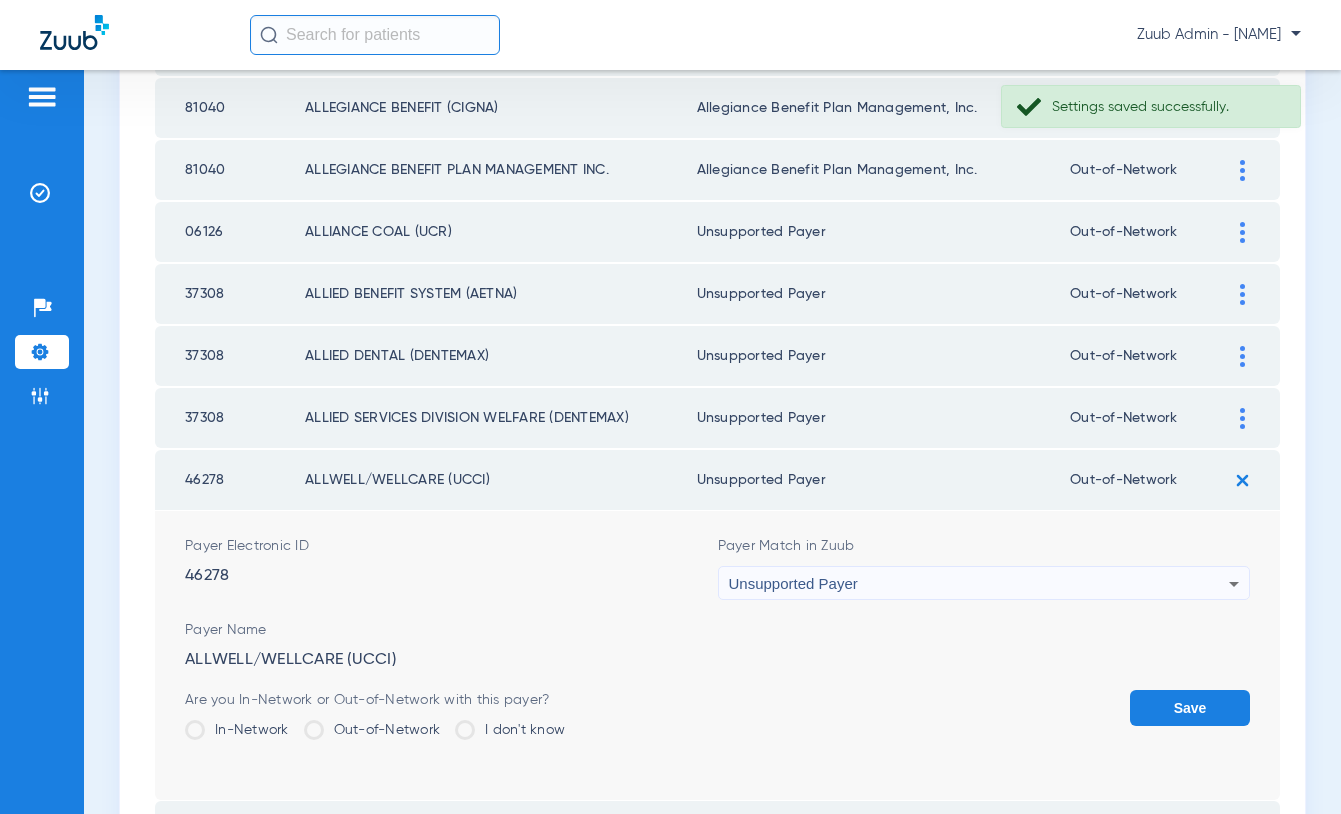 click on "Save" 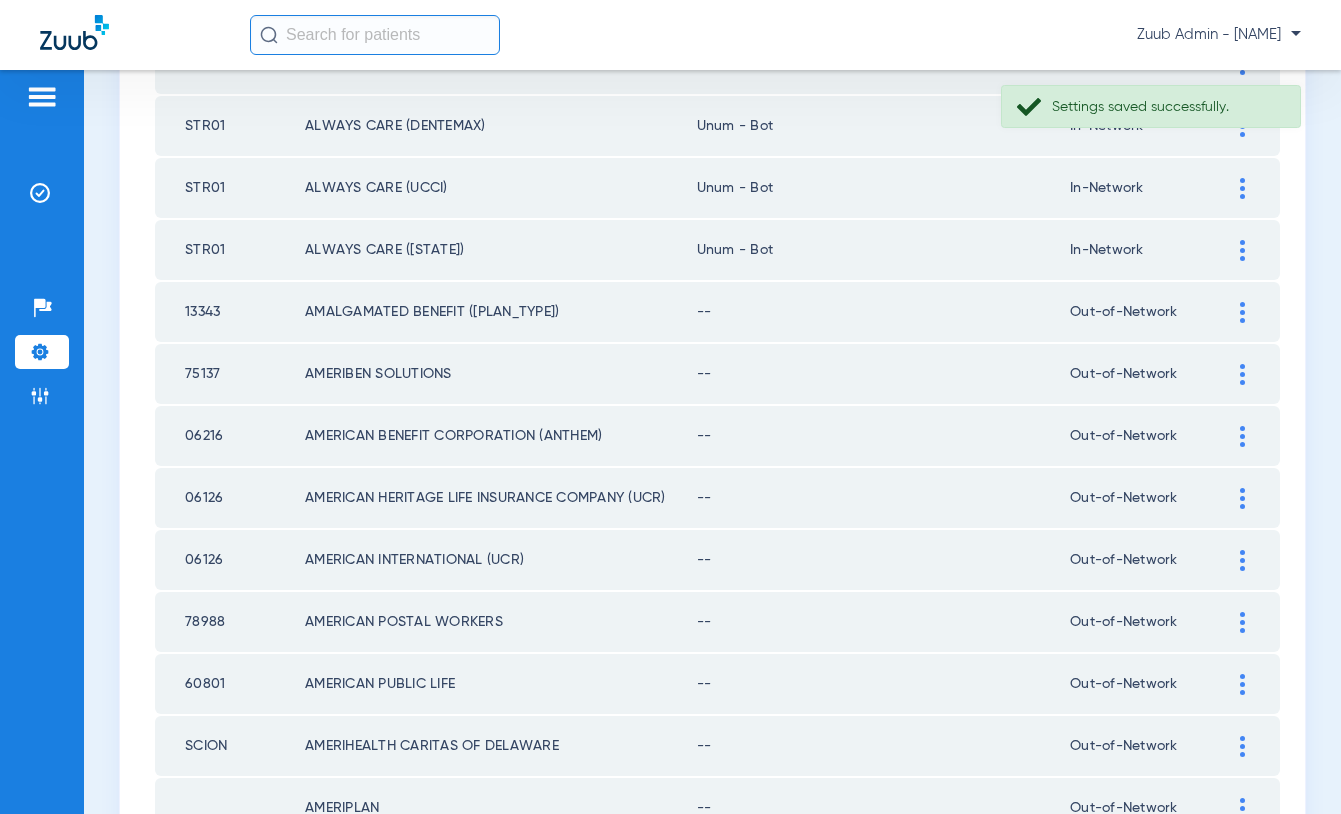 scroll, scrollTop: 2467, scrollLeft: 0, axis: vertical 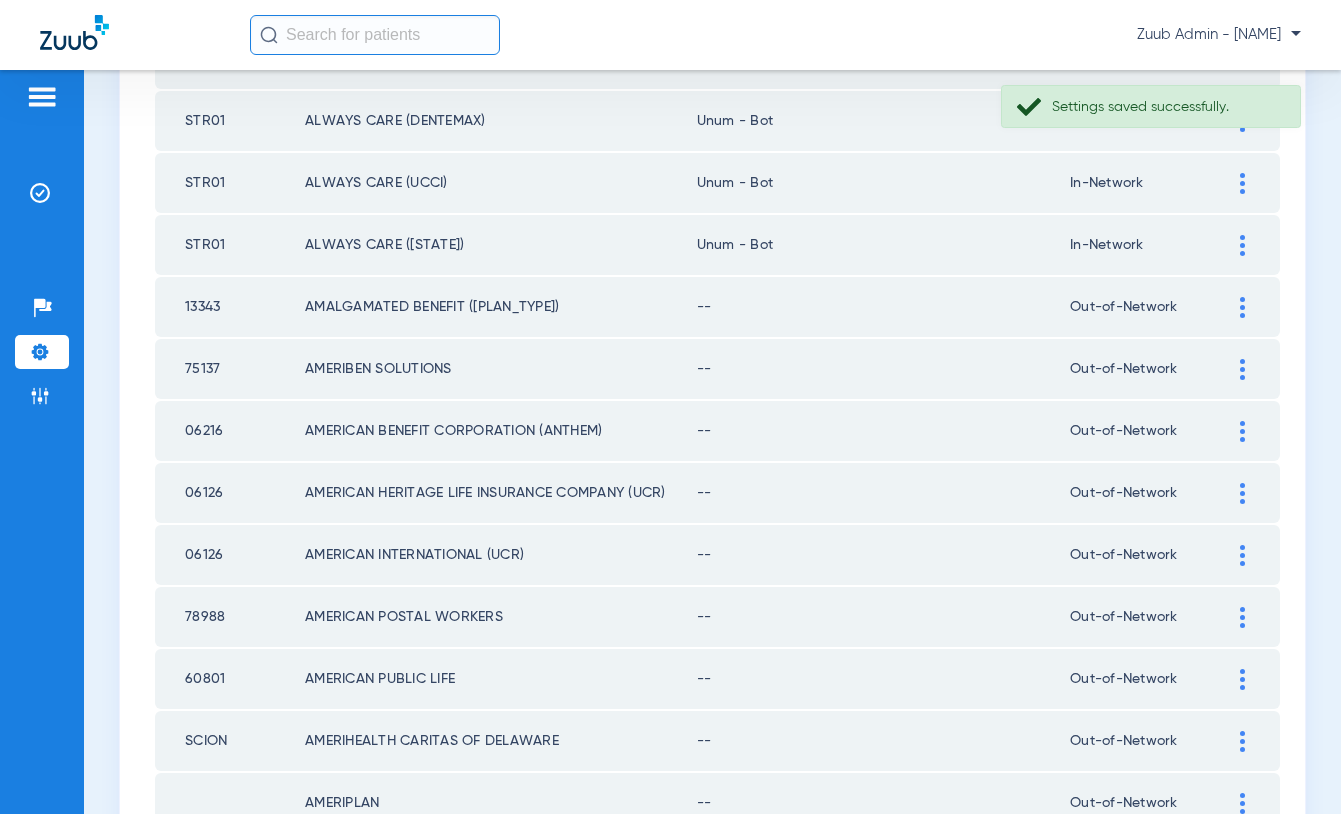click 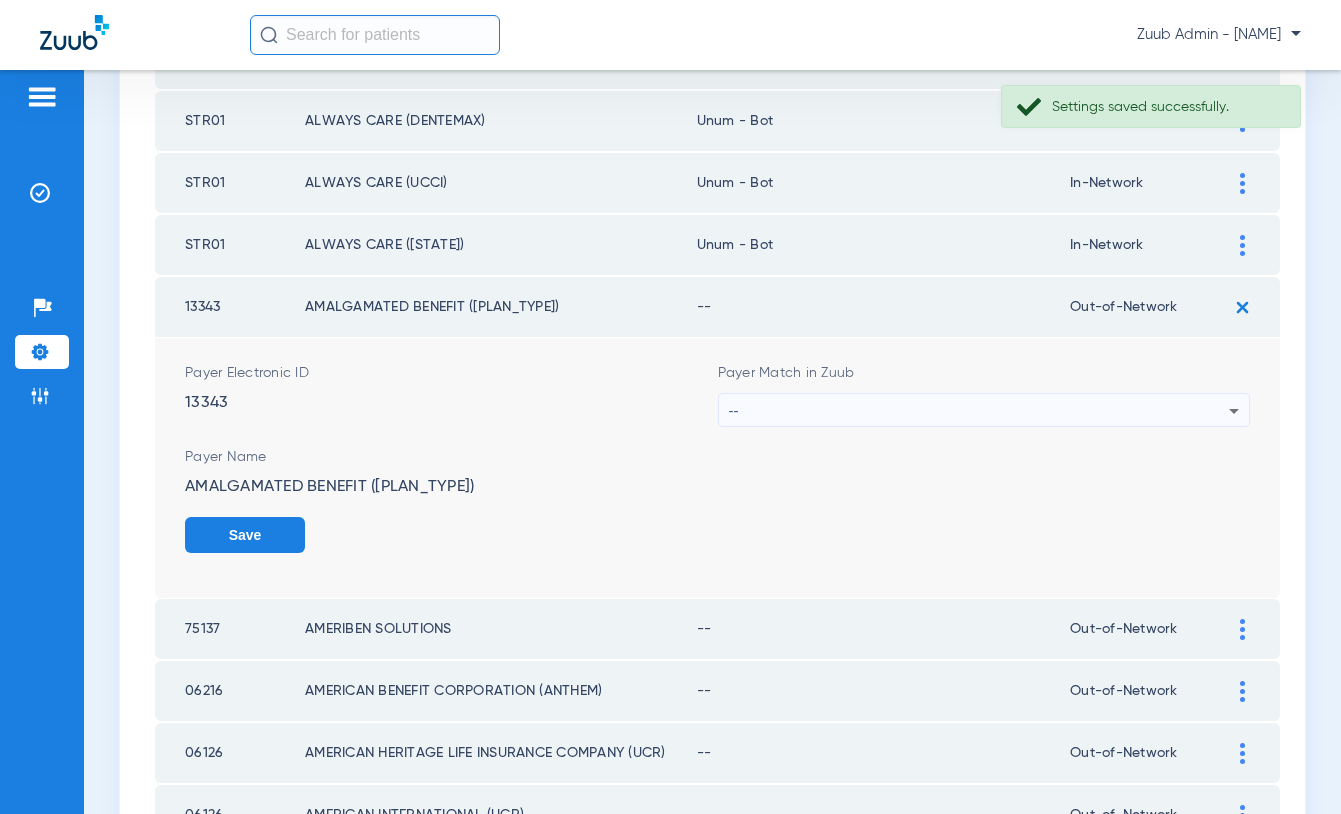 click on "--" at bounding box center [979, 411] 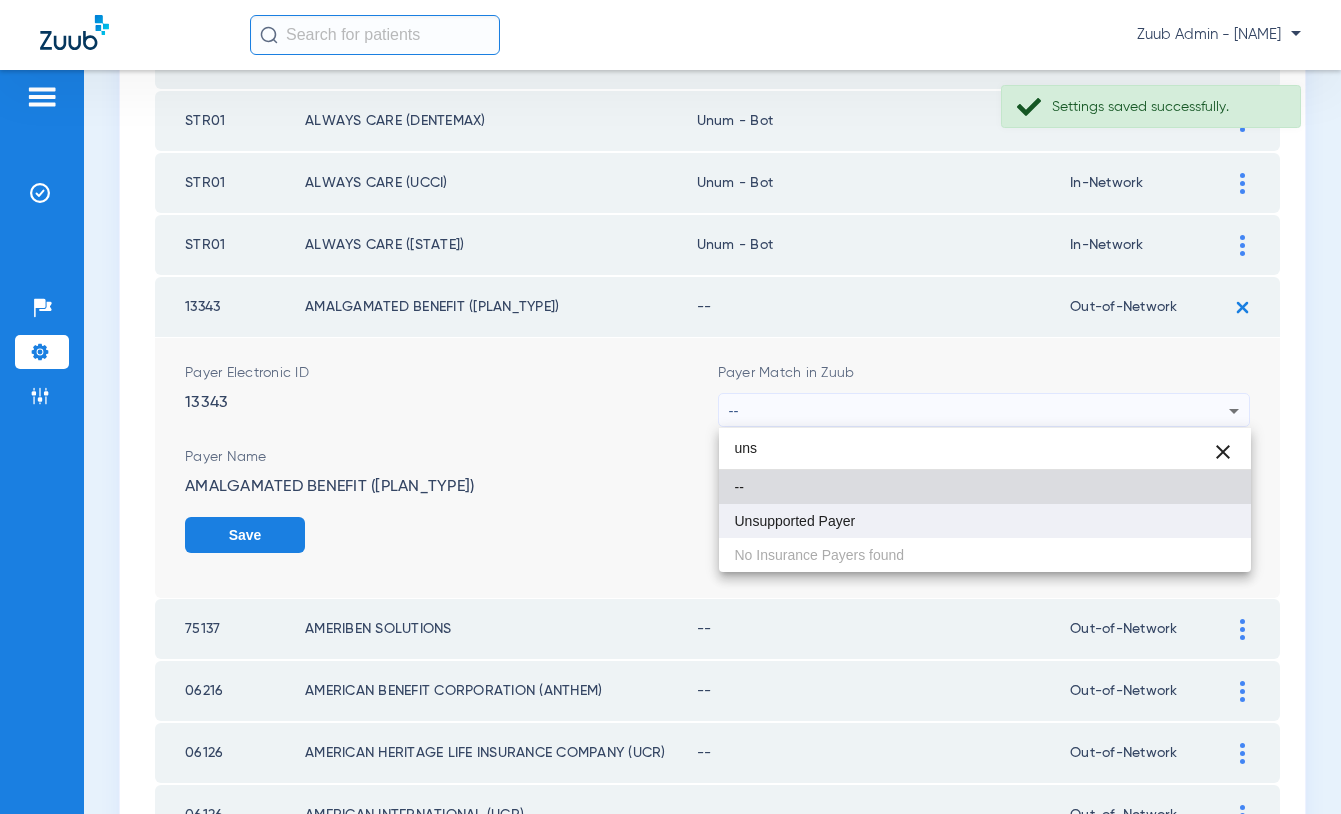 type on "uns" 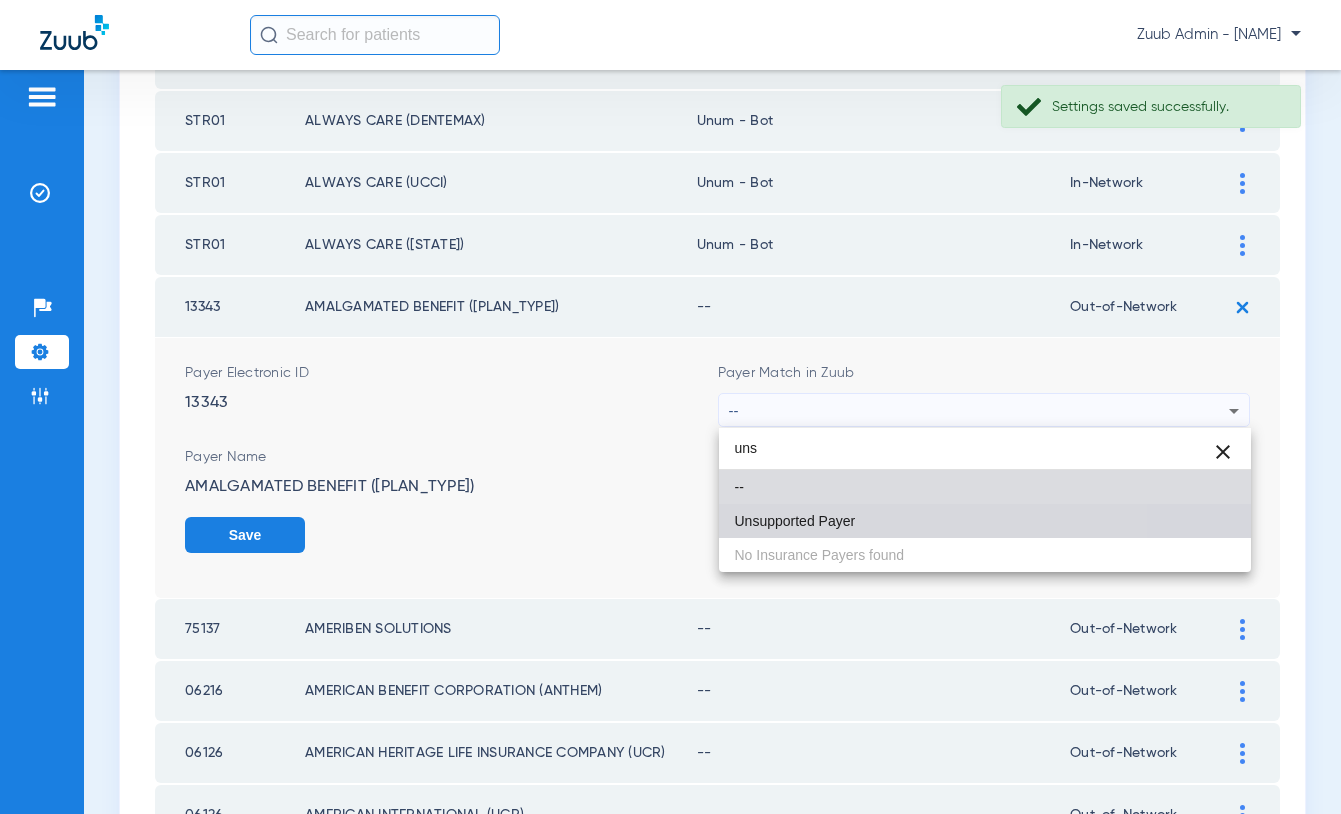click on "Unsupported Payer" at bounding box center [985, 521] 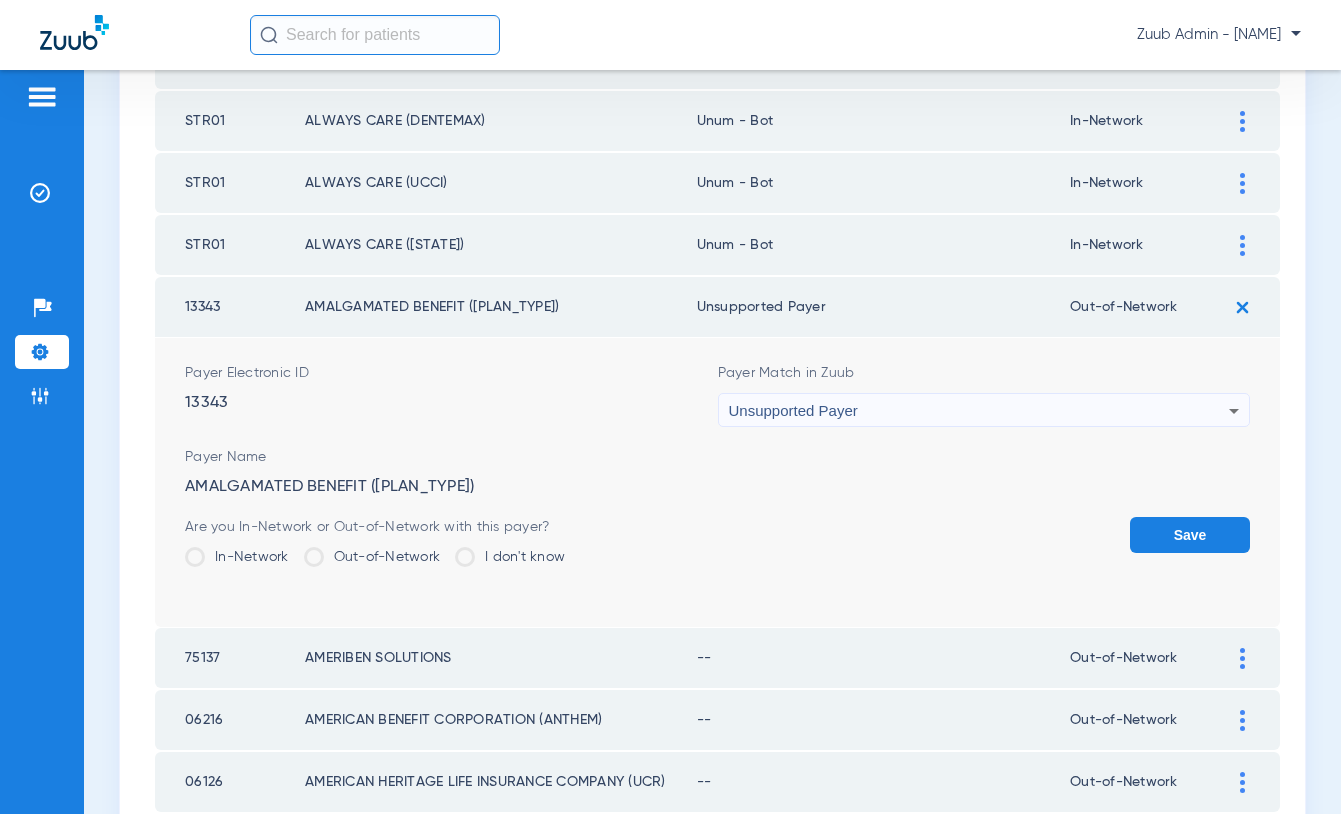 click on "Save" 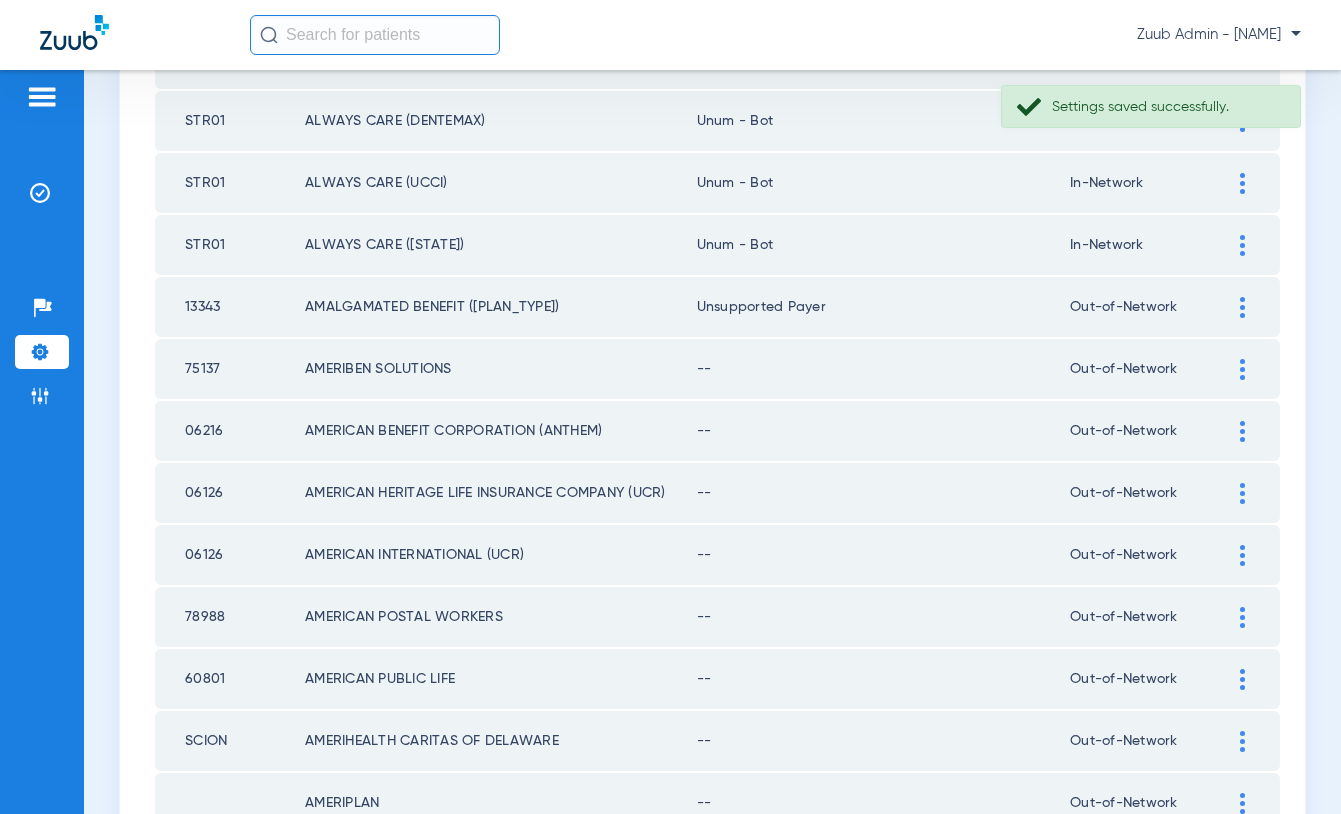 click 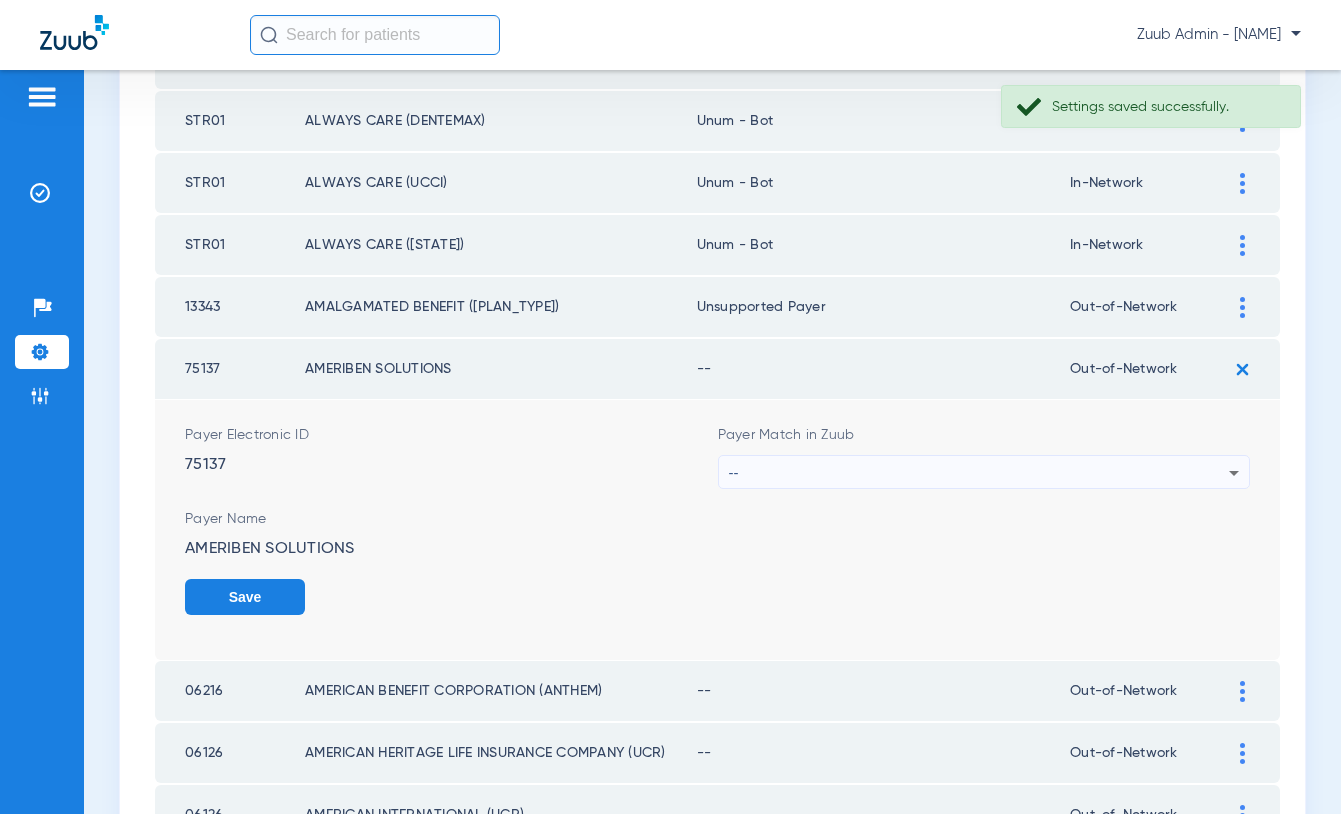 click on "--" at bounding box center (979, 473) 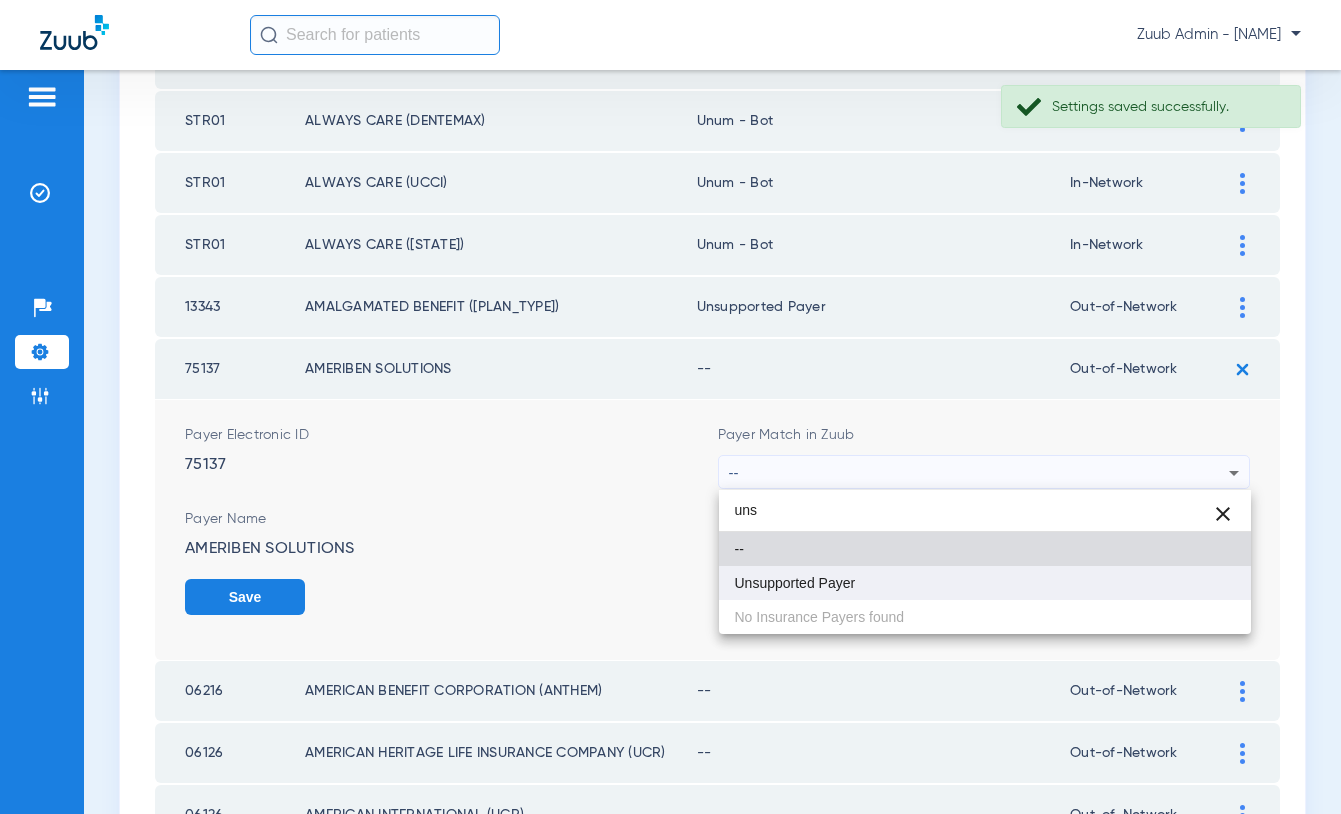 type on "uns" 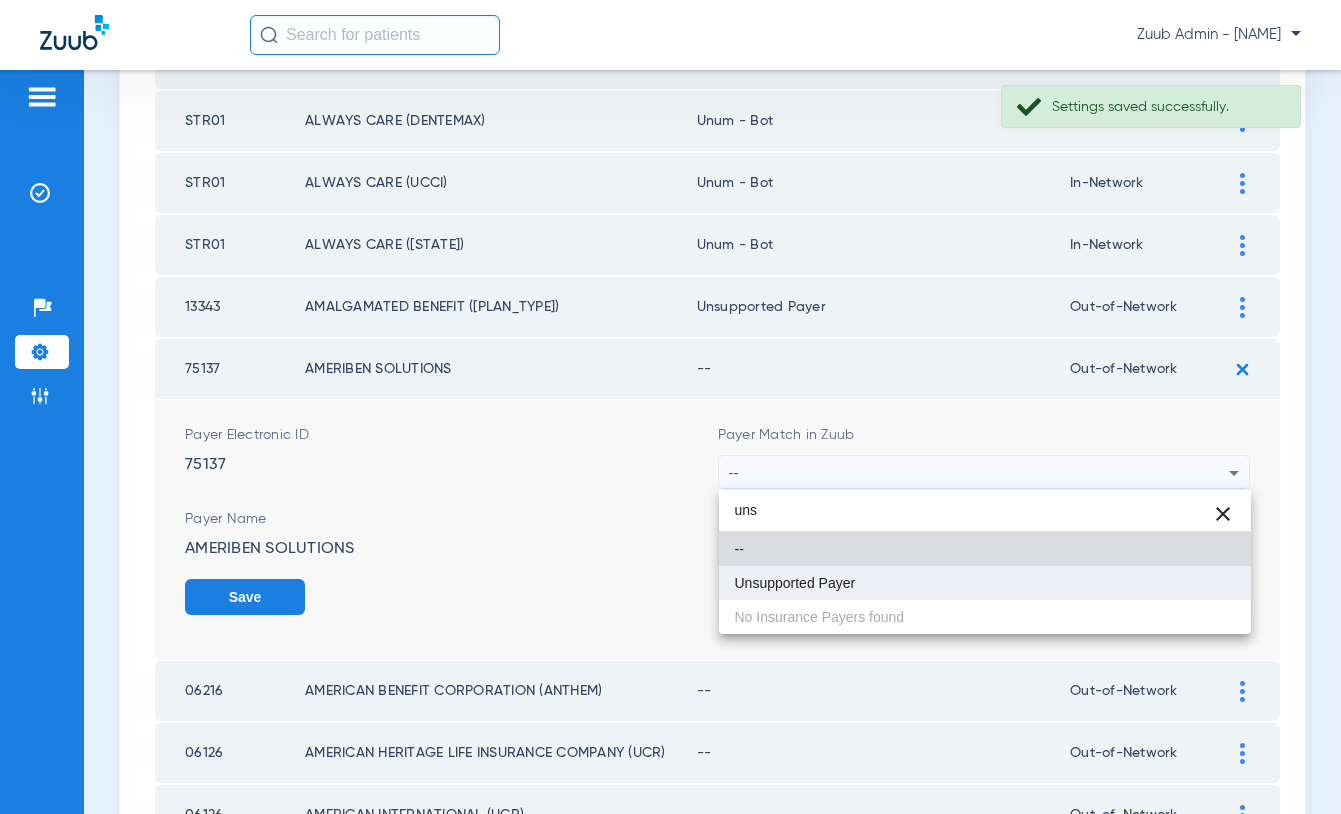 click on "Unsupported Payer" at bounding box center [795, 583] 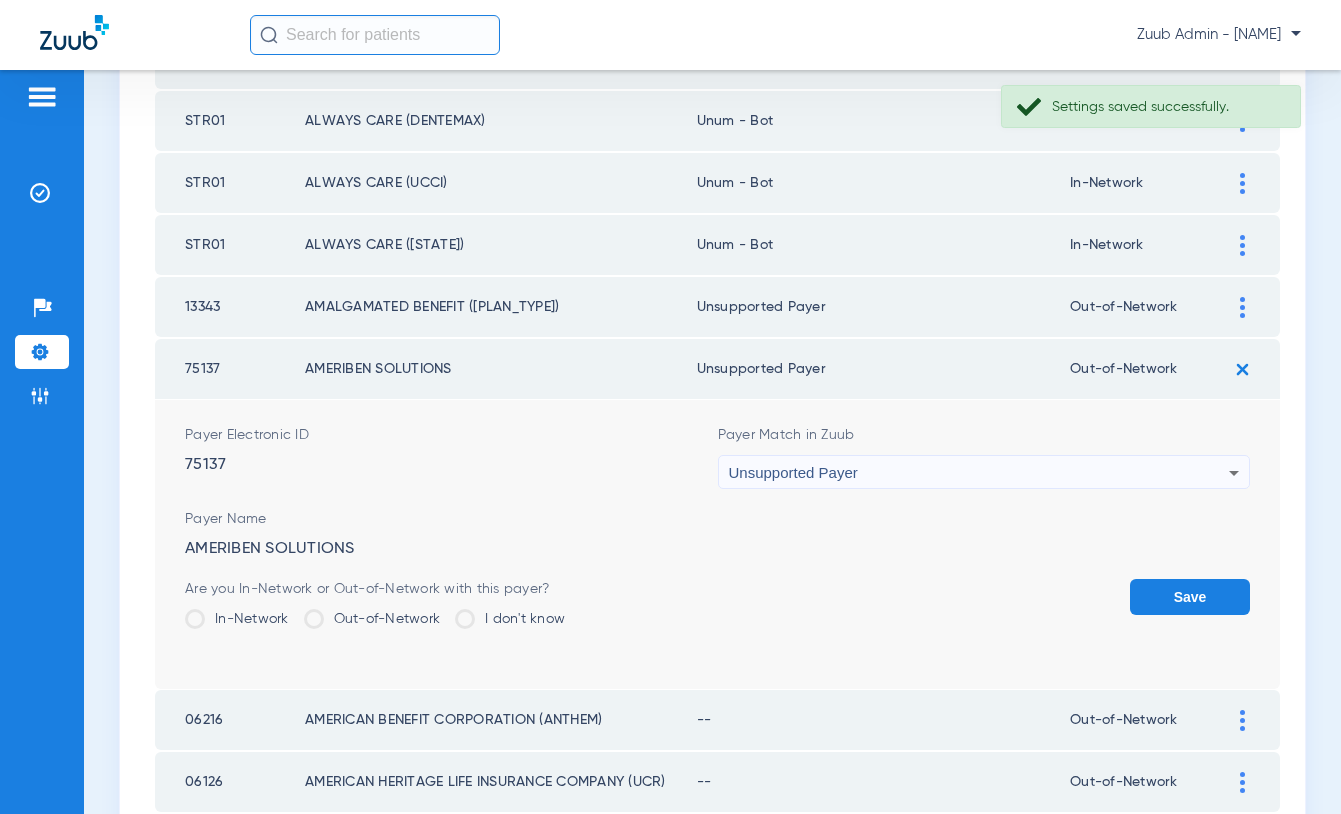 click on "Save" 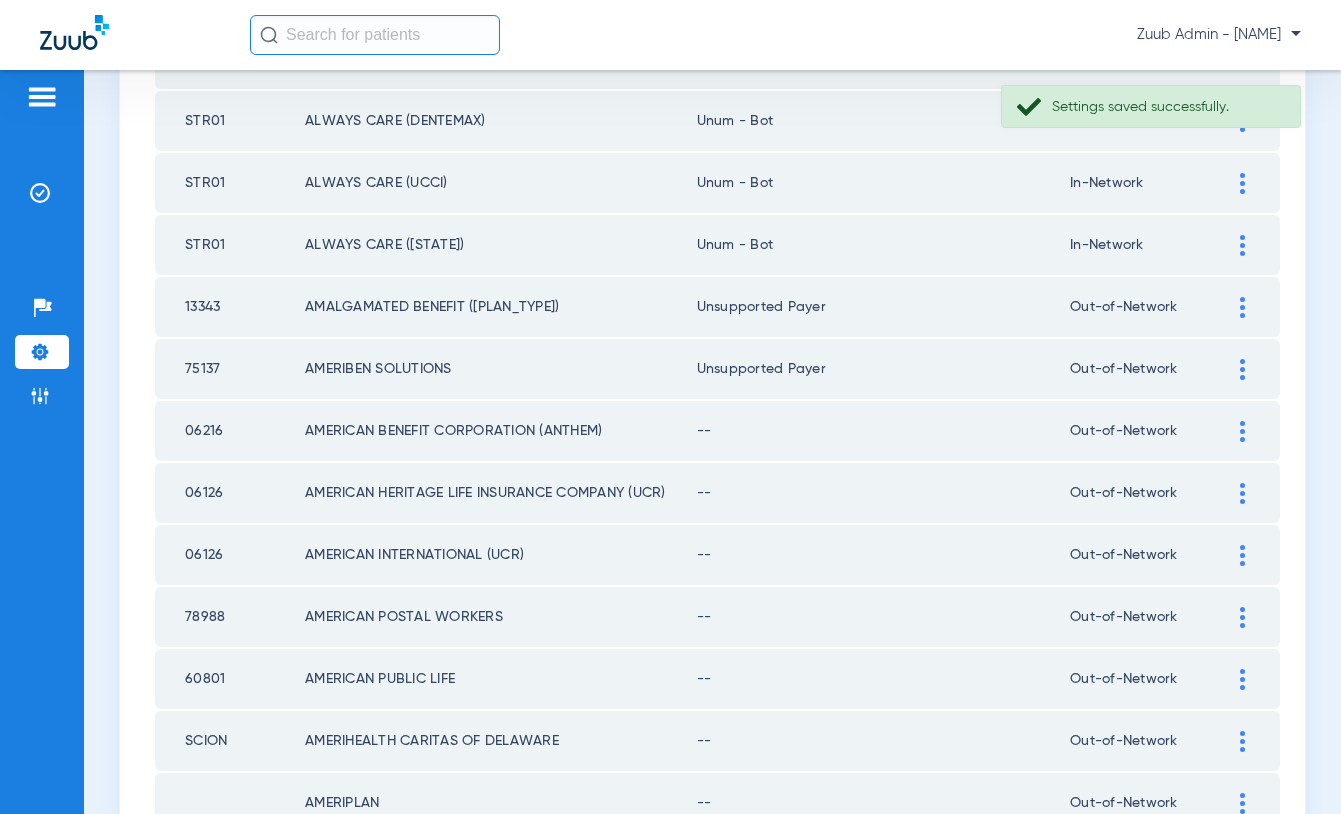 click 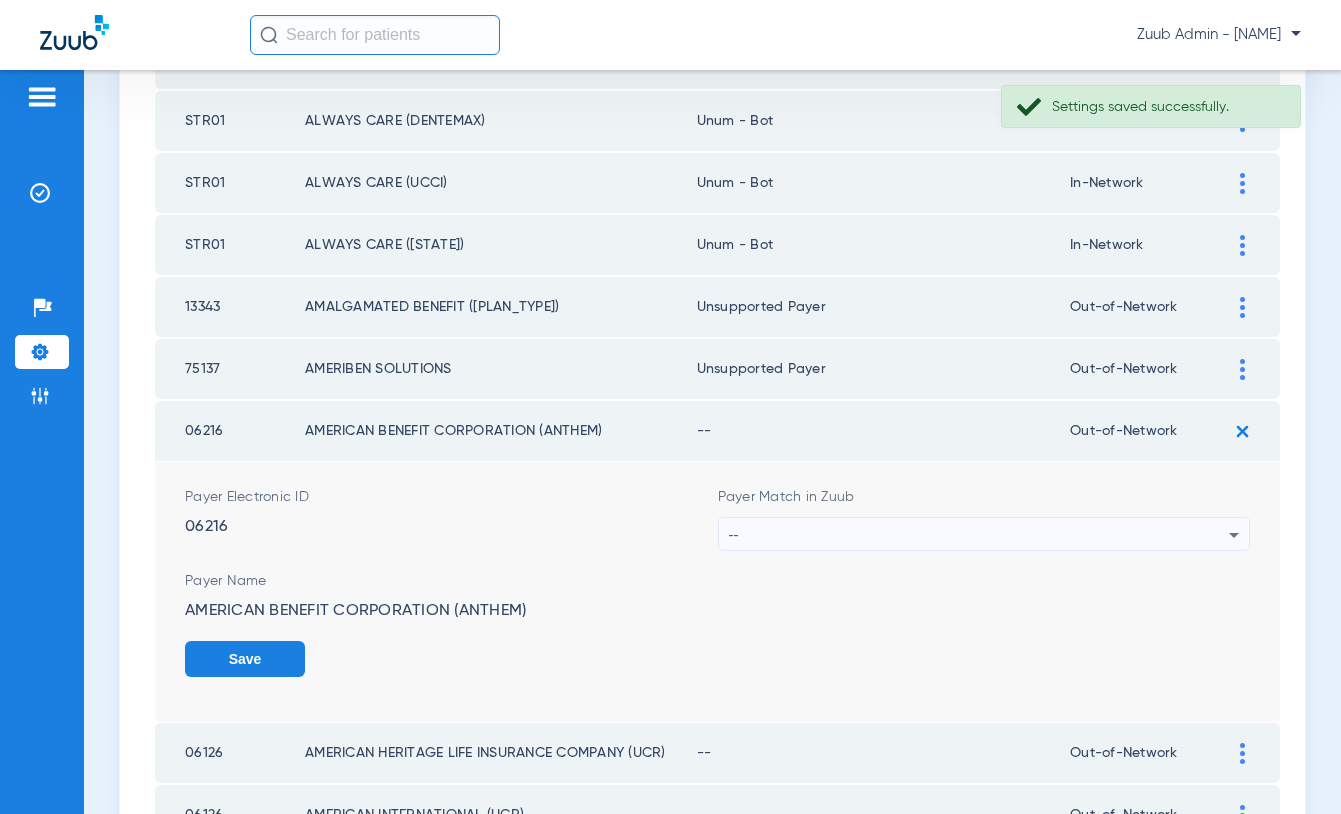 click on "--" at bounding box center [979, 535] 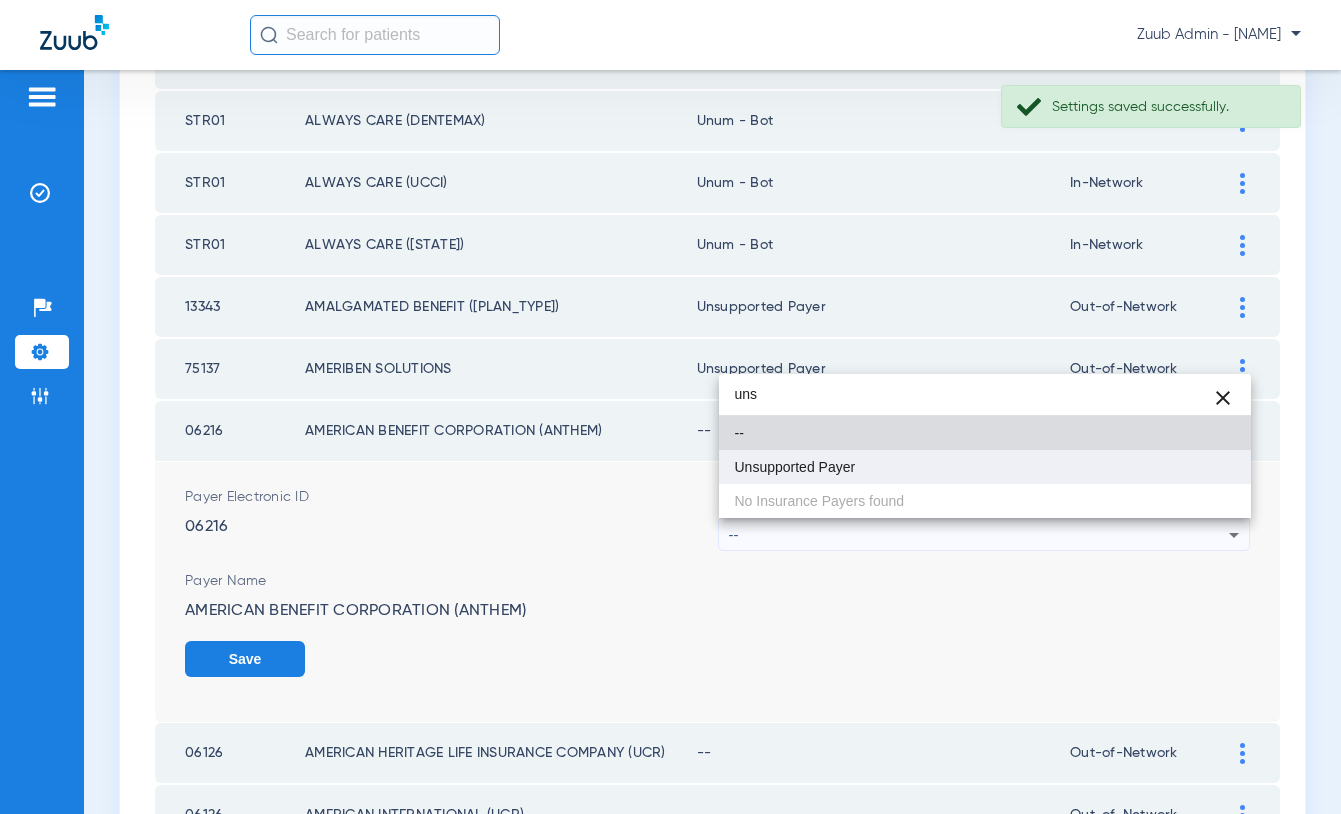 type on "uns" 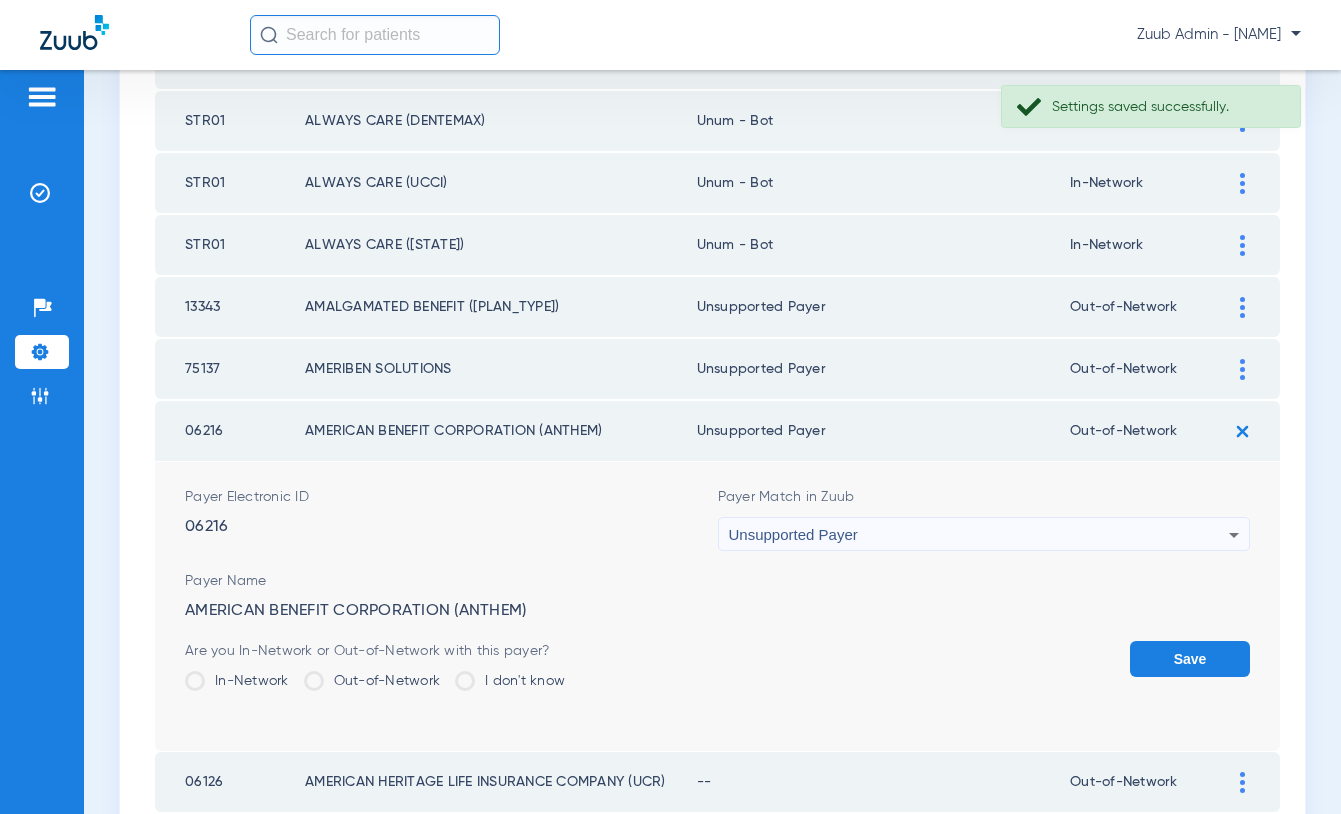 click on "Save" 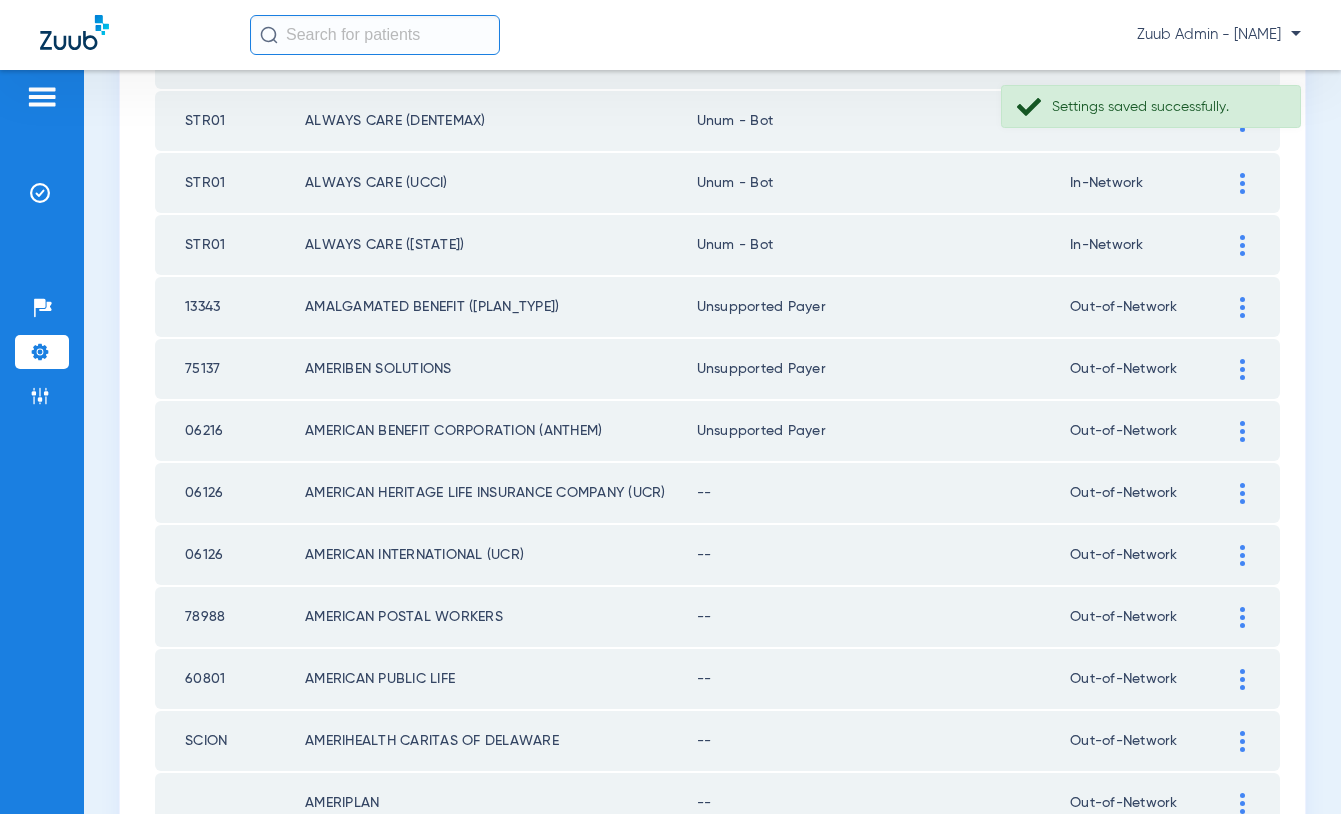 click 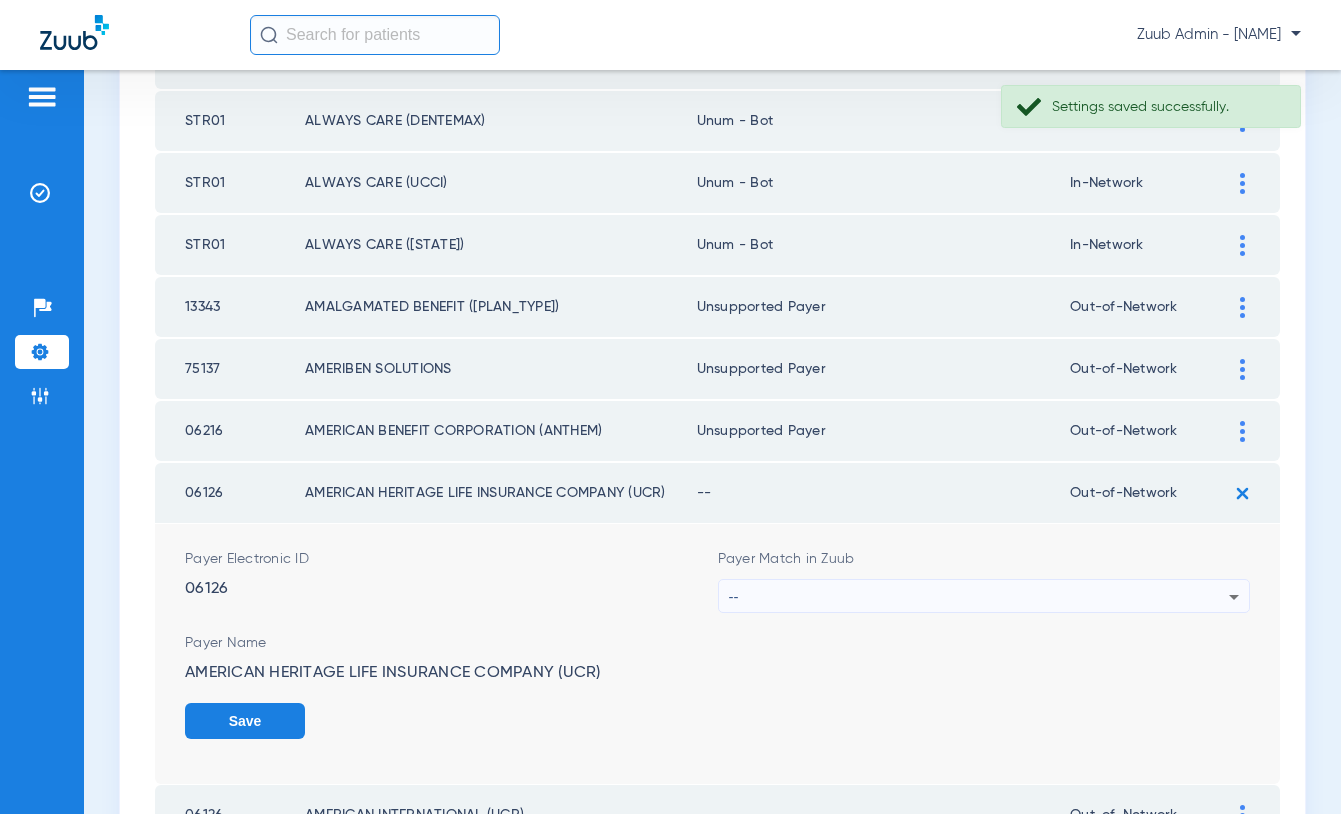 click on "--" at bounding box center [979, 597] 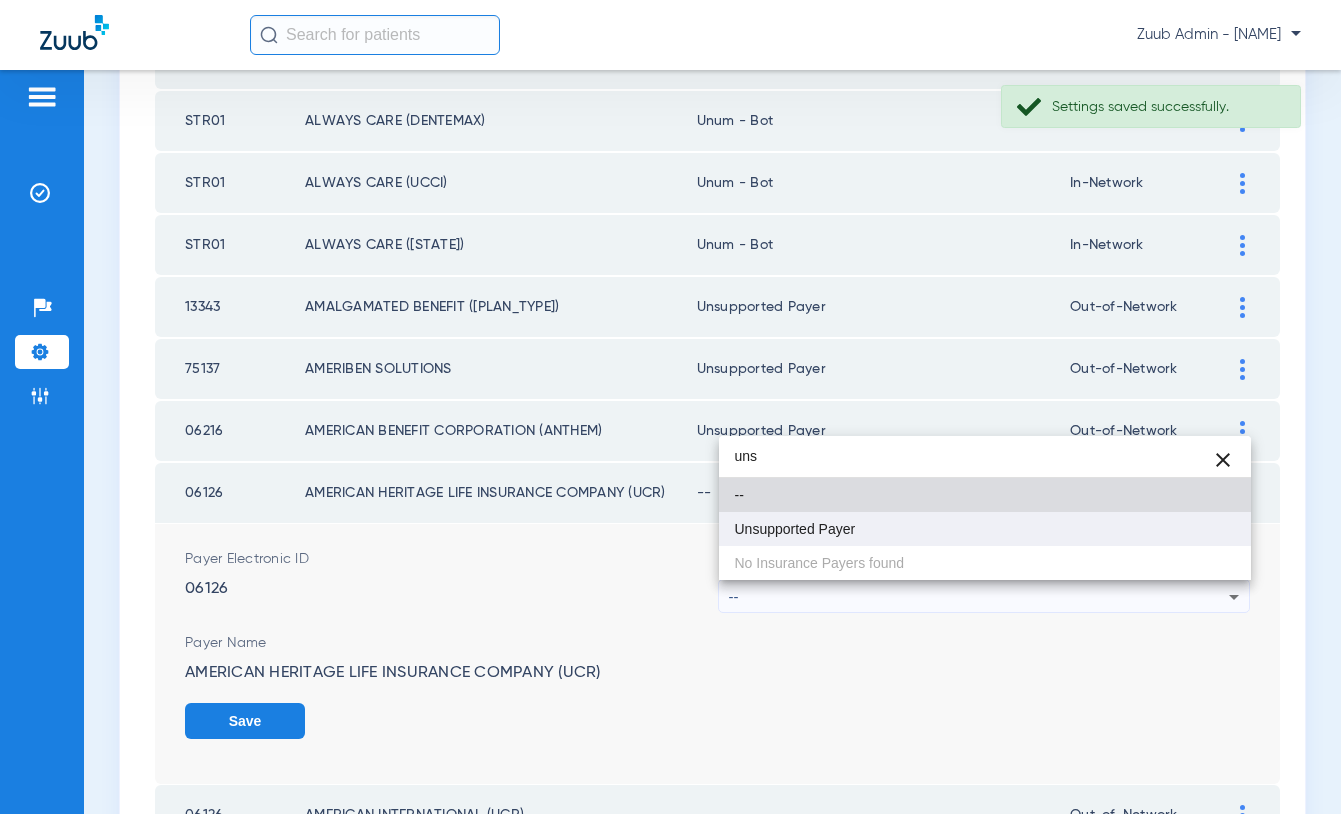 type on "uns" 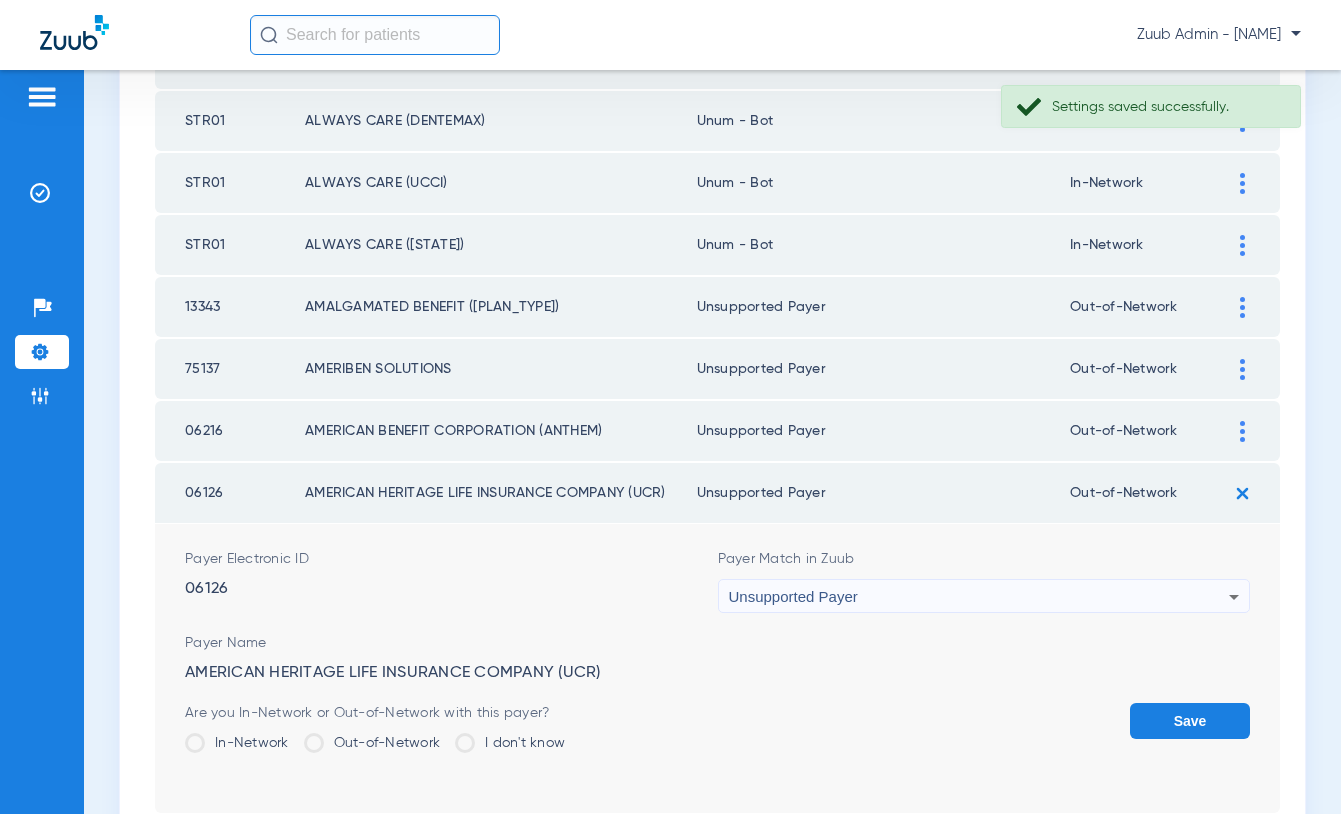 click on "Save" 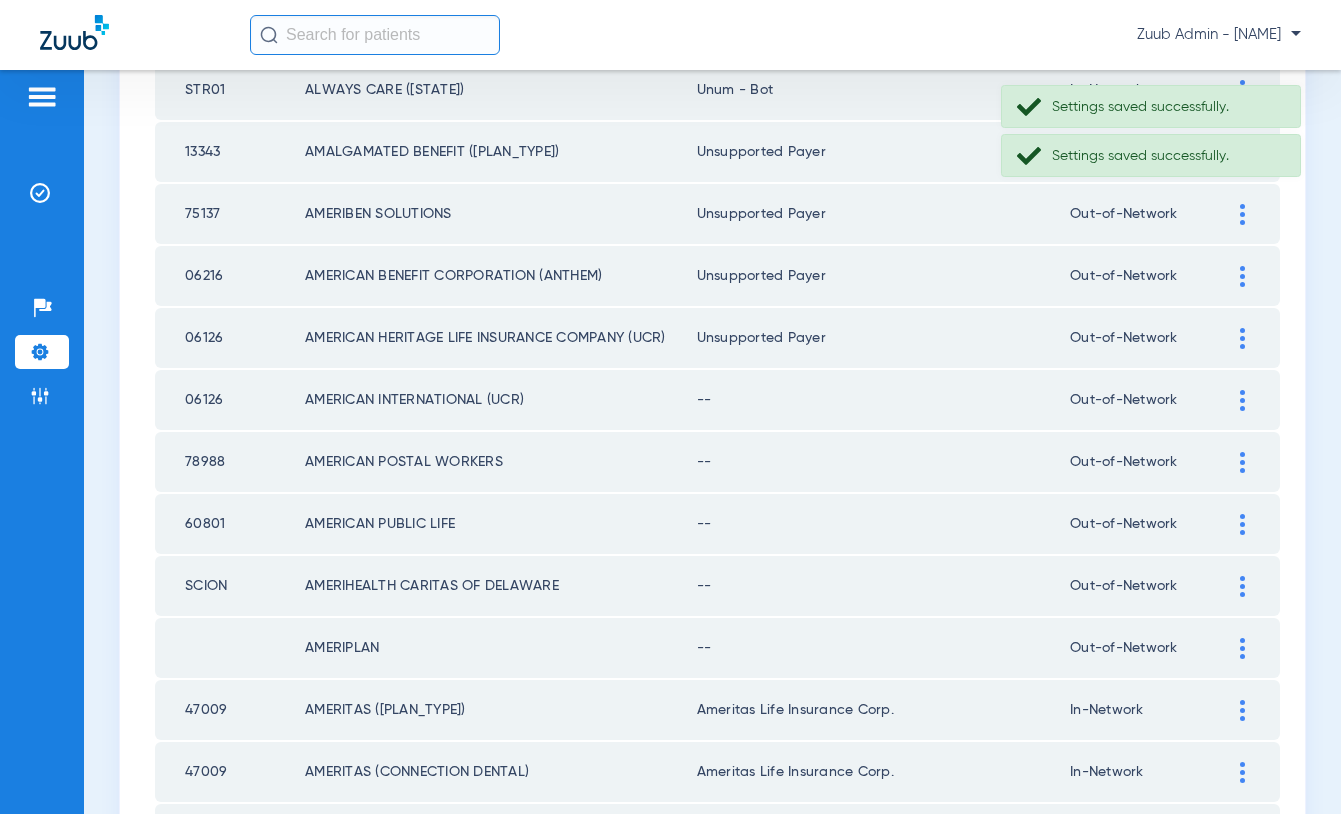scroll, scrollTop: 2632, scrollLeft: 0, axis: vertical 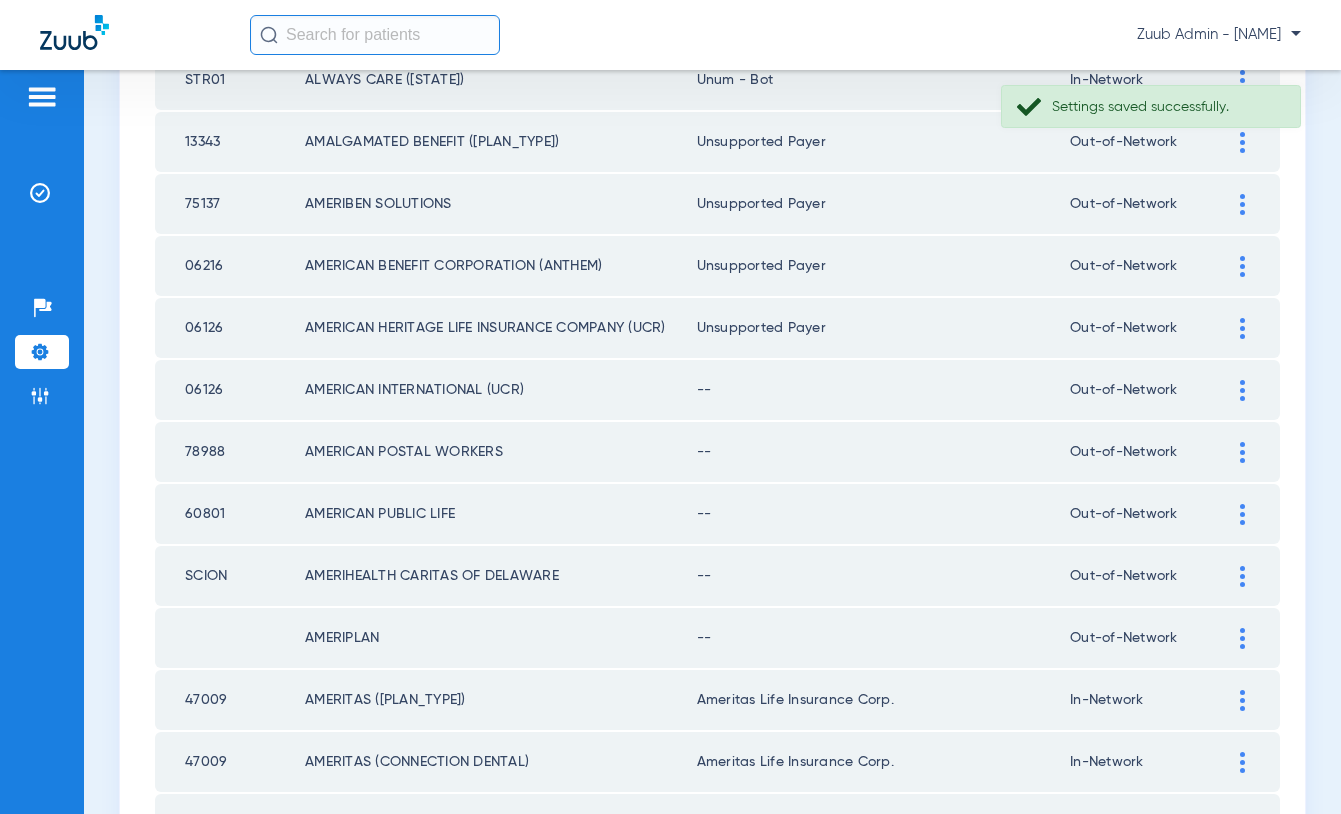 click 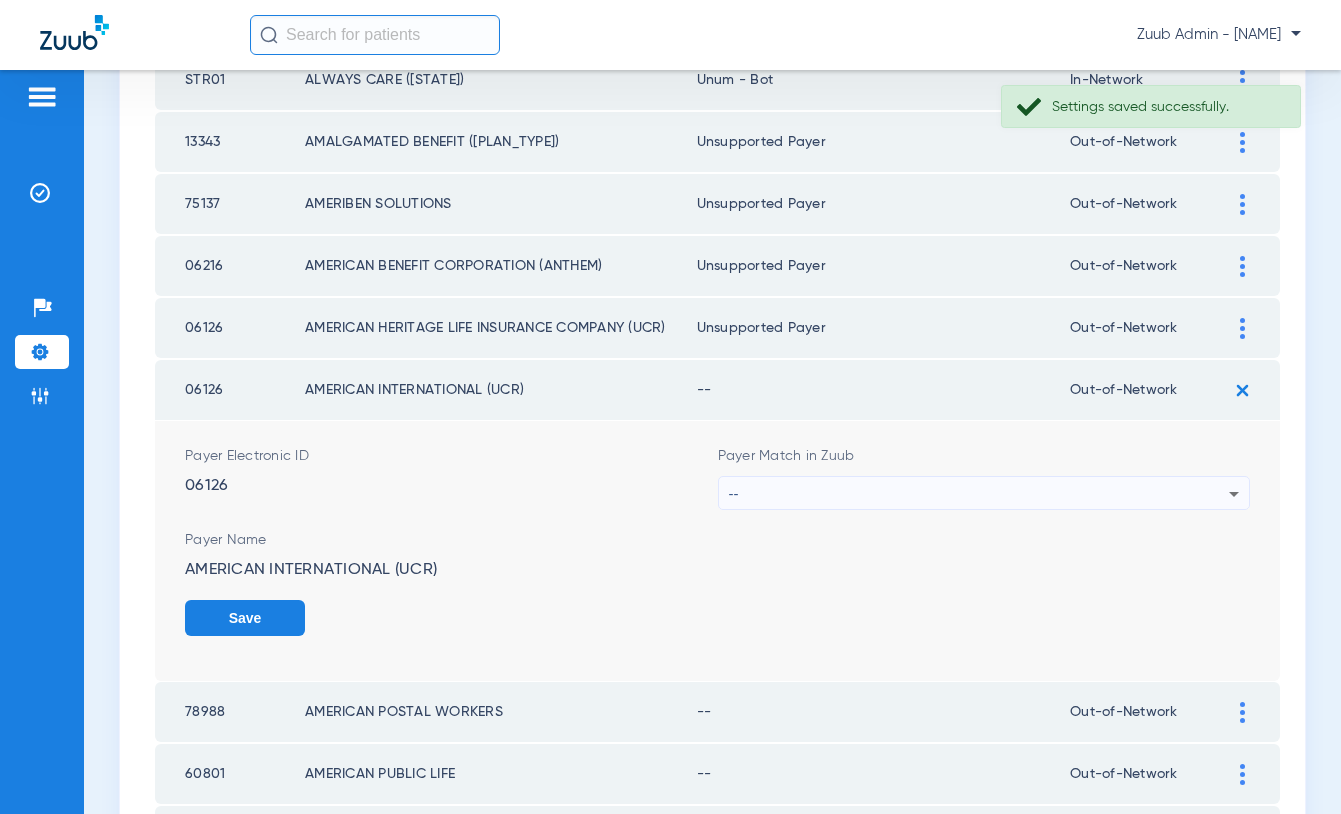 click on "--" at bounding box center [979, 494] 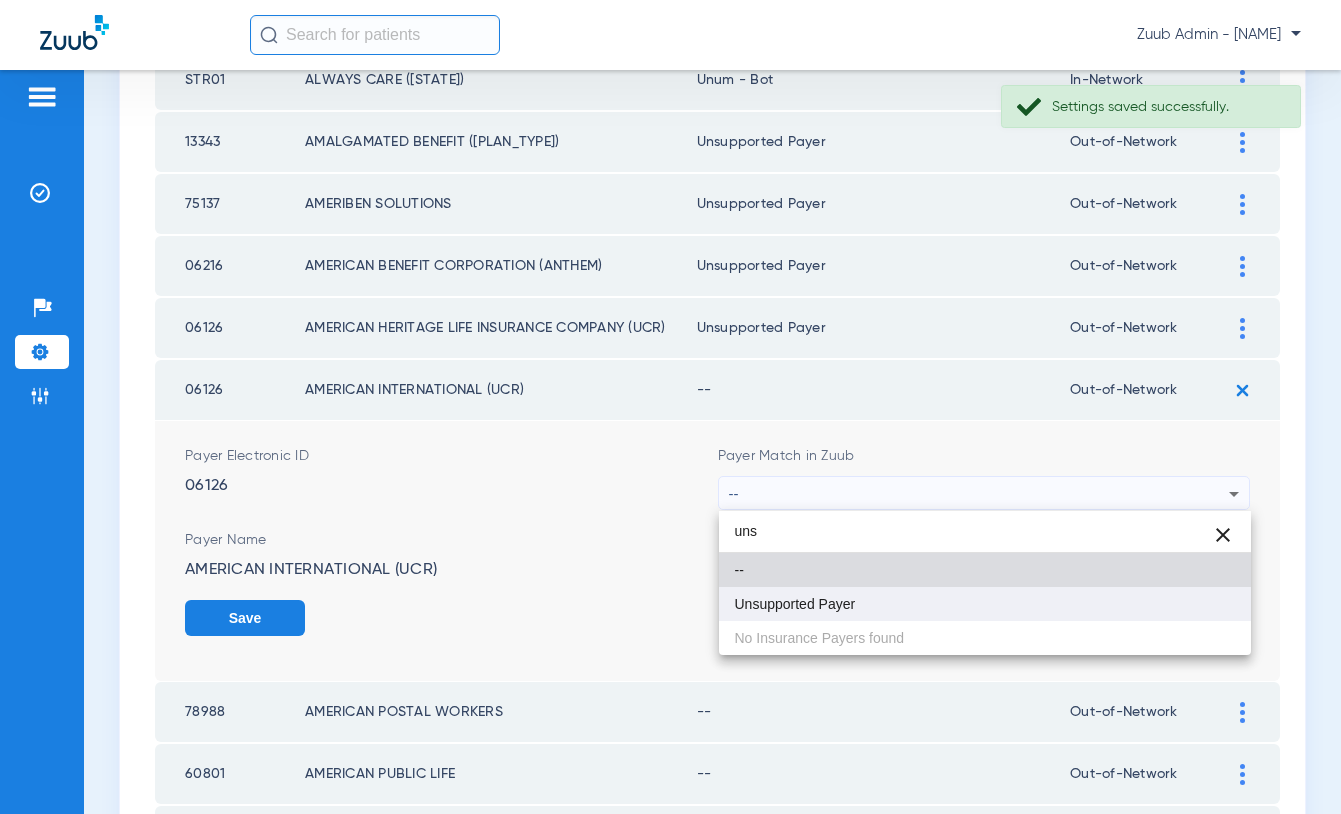 type on "uns" 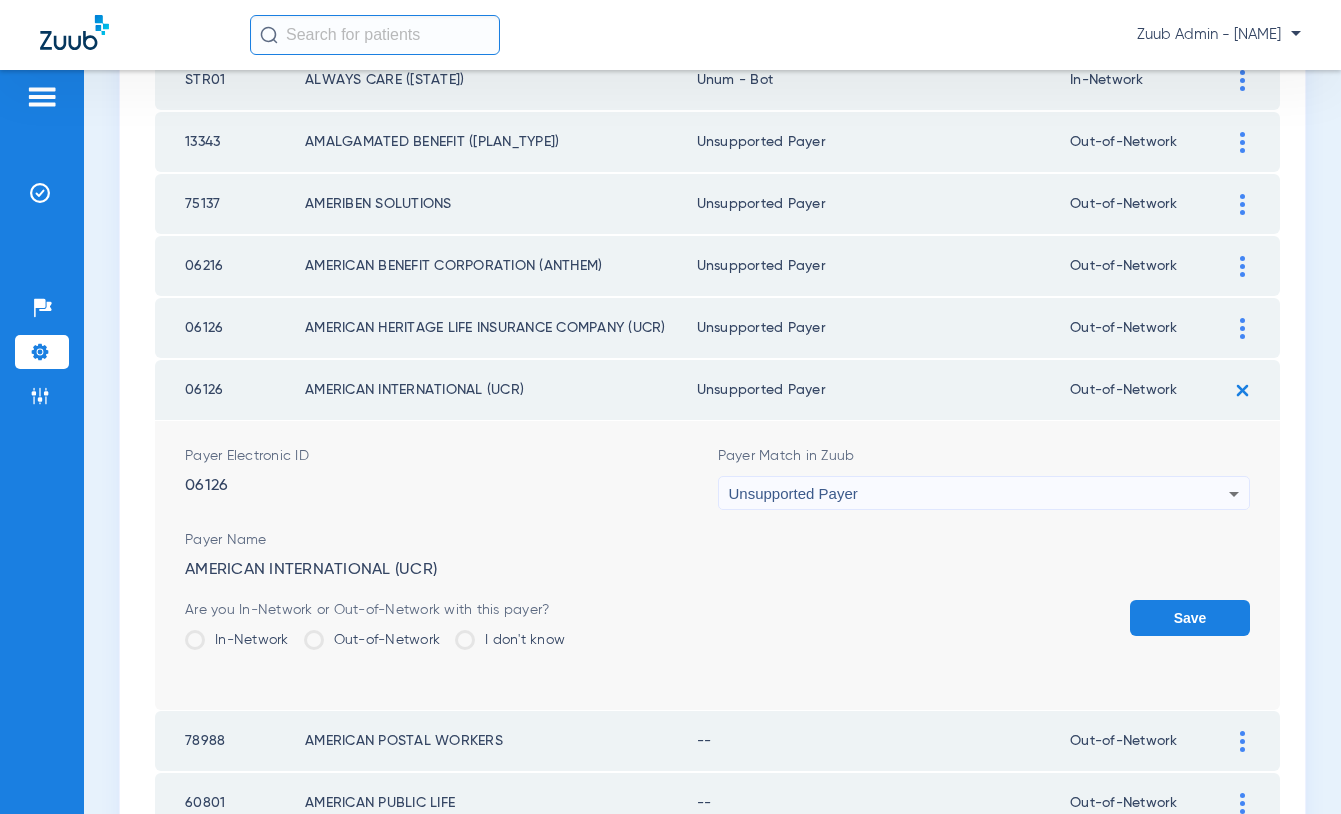 click on "Save" 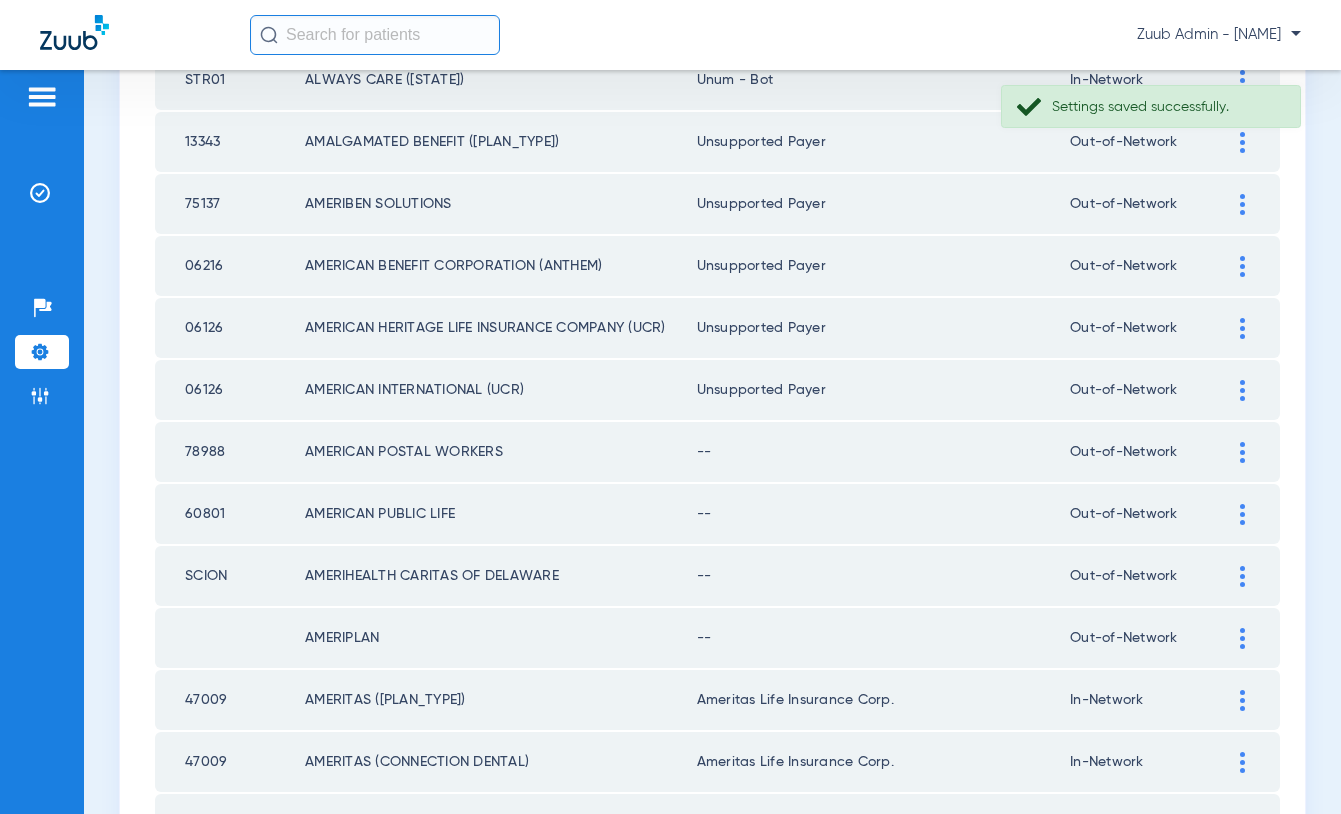 click 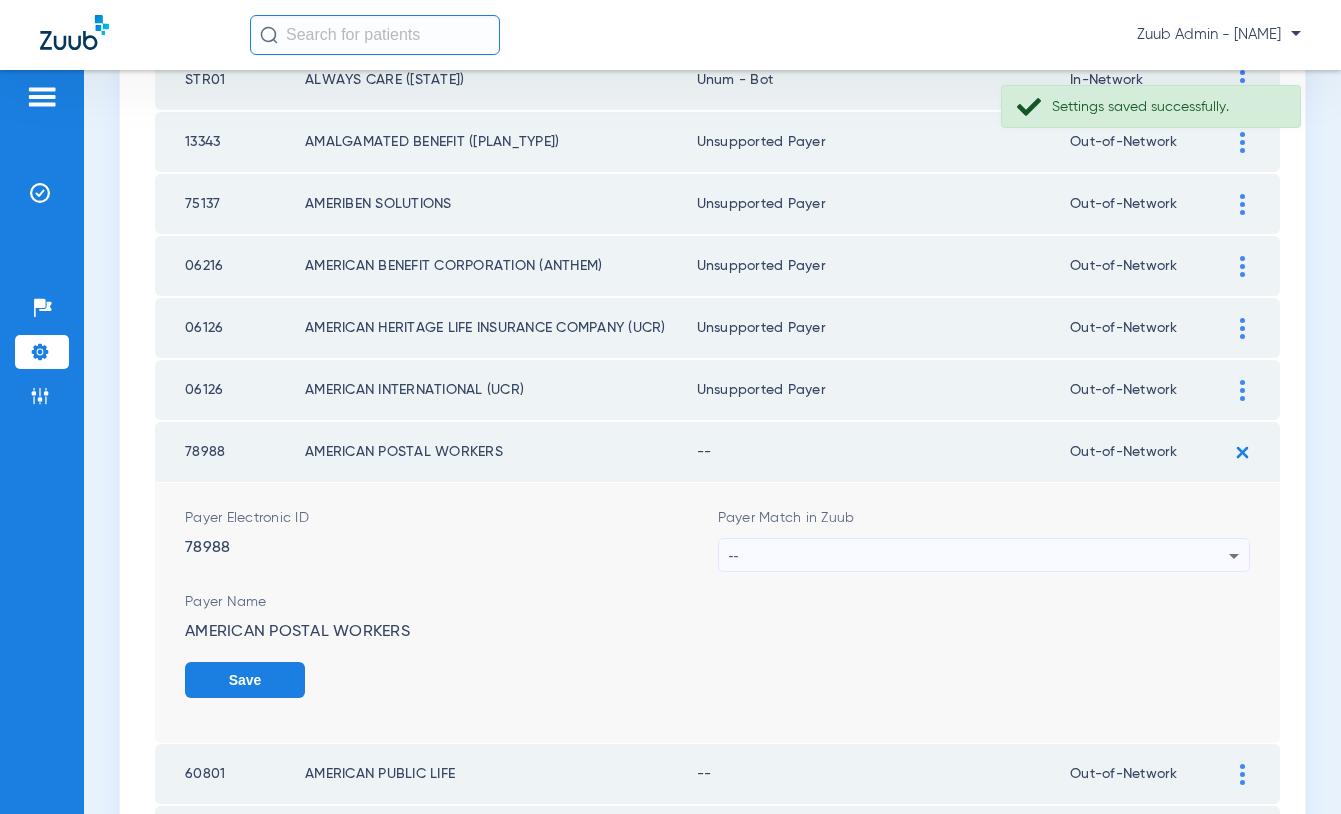 click on "--" at bounding box center [979, 556] 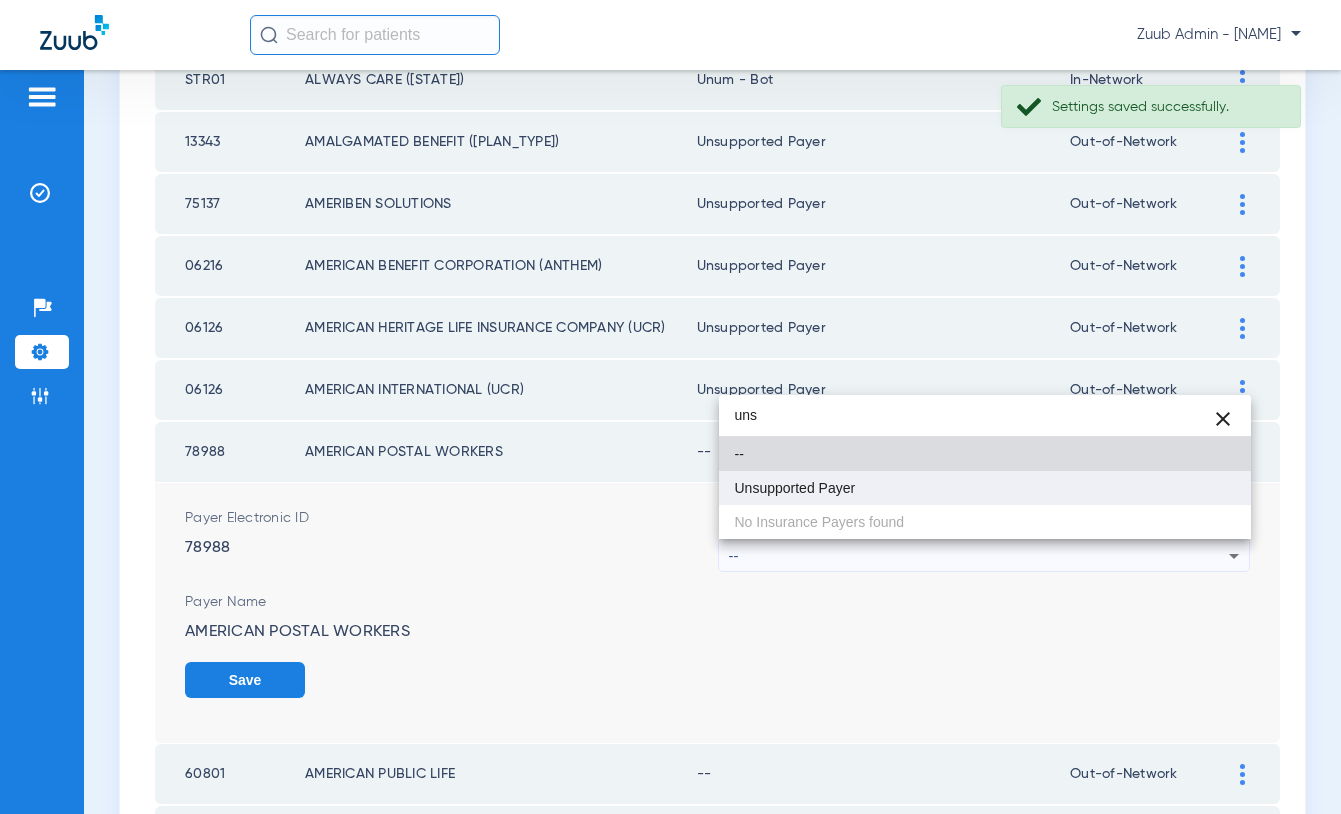 type on "uns" 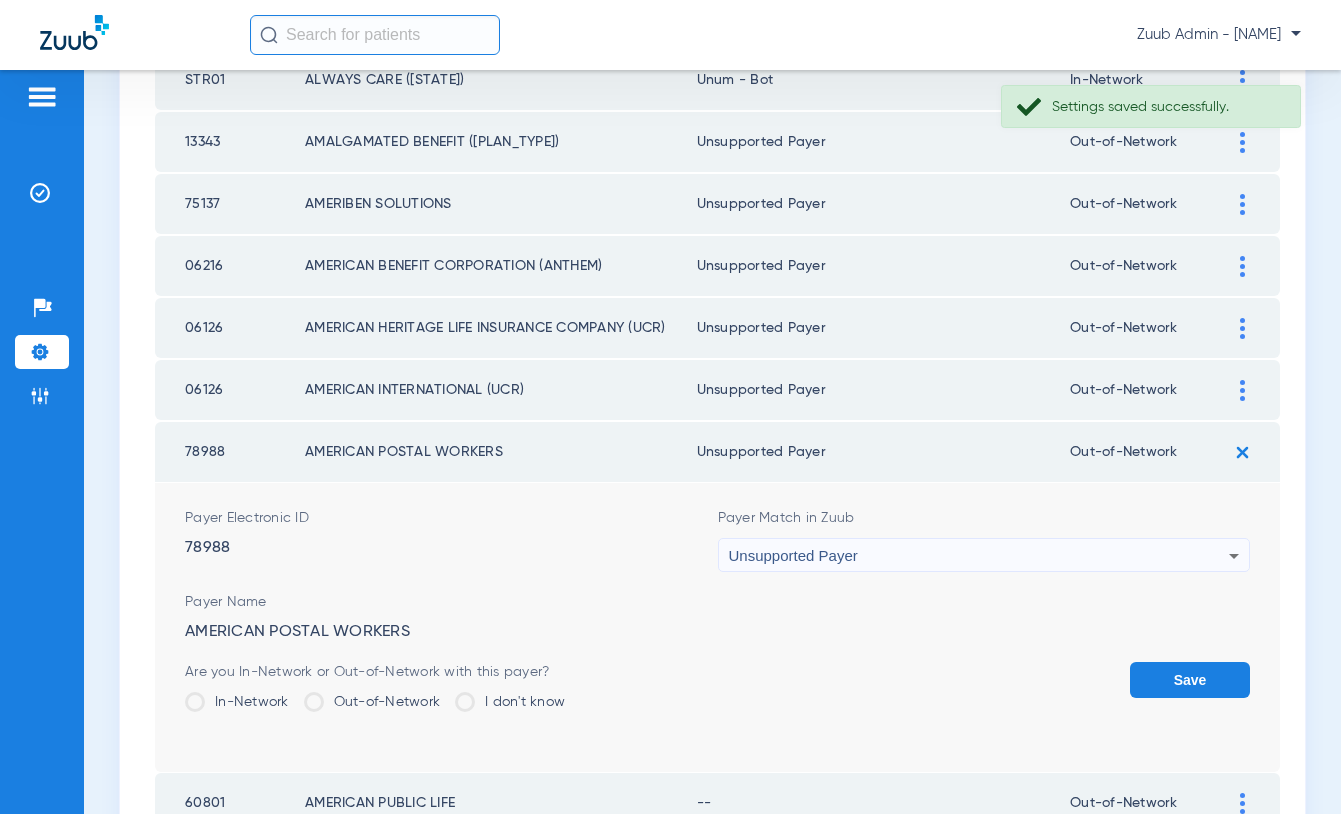 click on "Save" 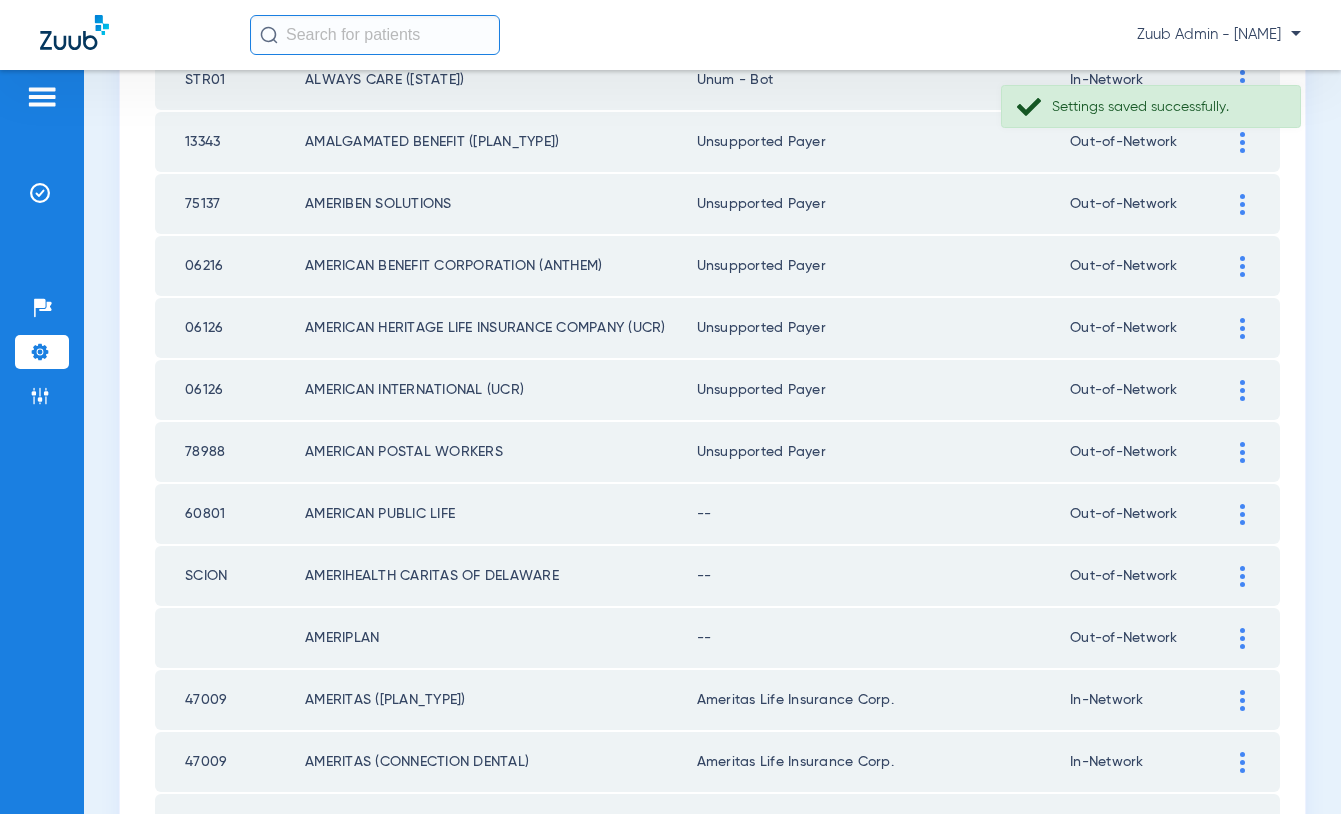 click 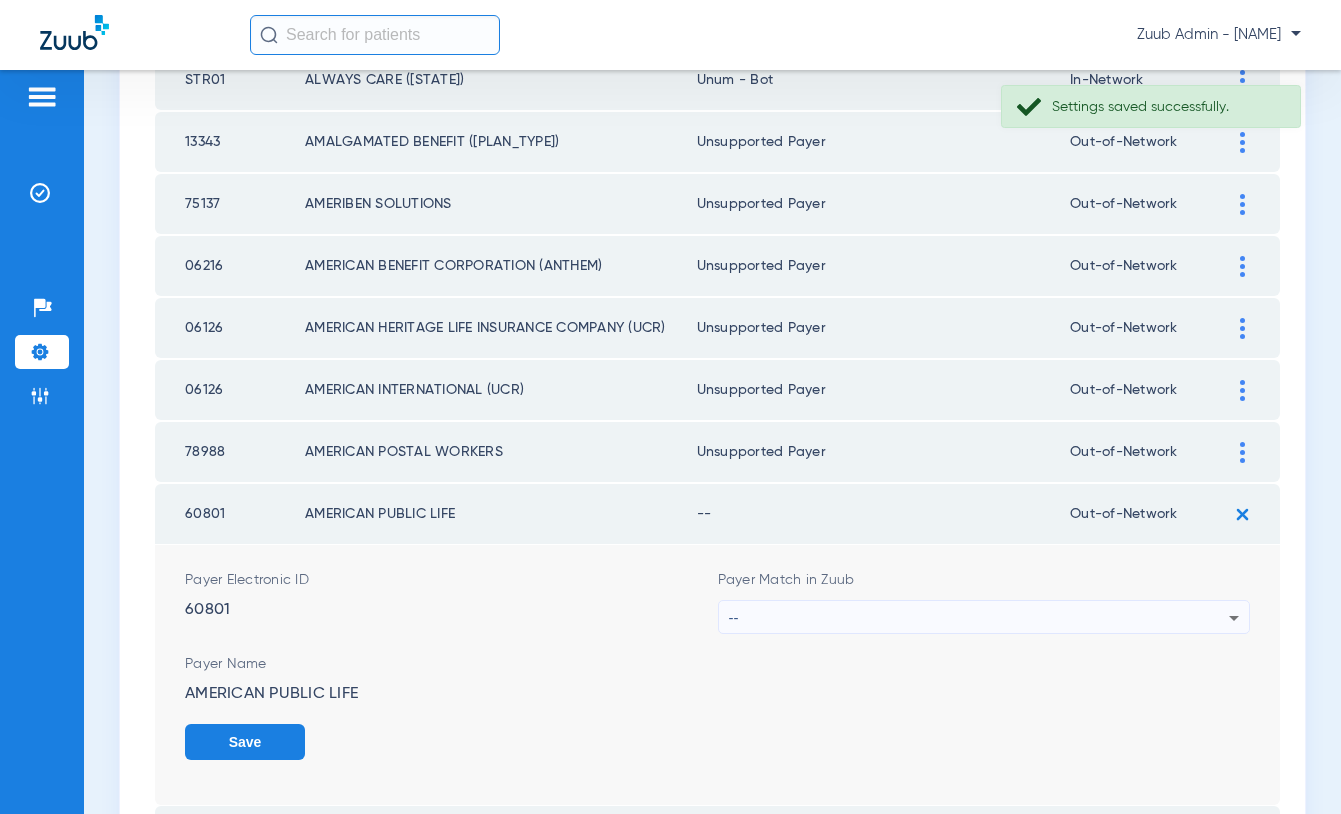click on "--" at bounding box center [979, 618] 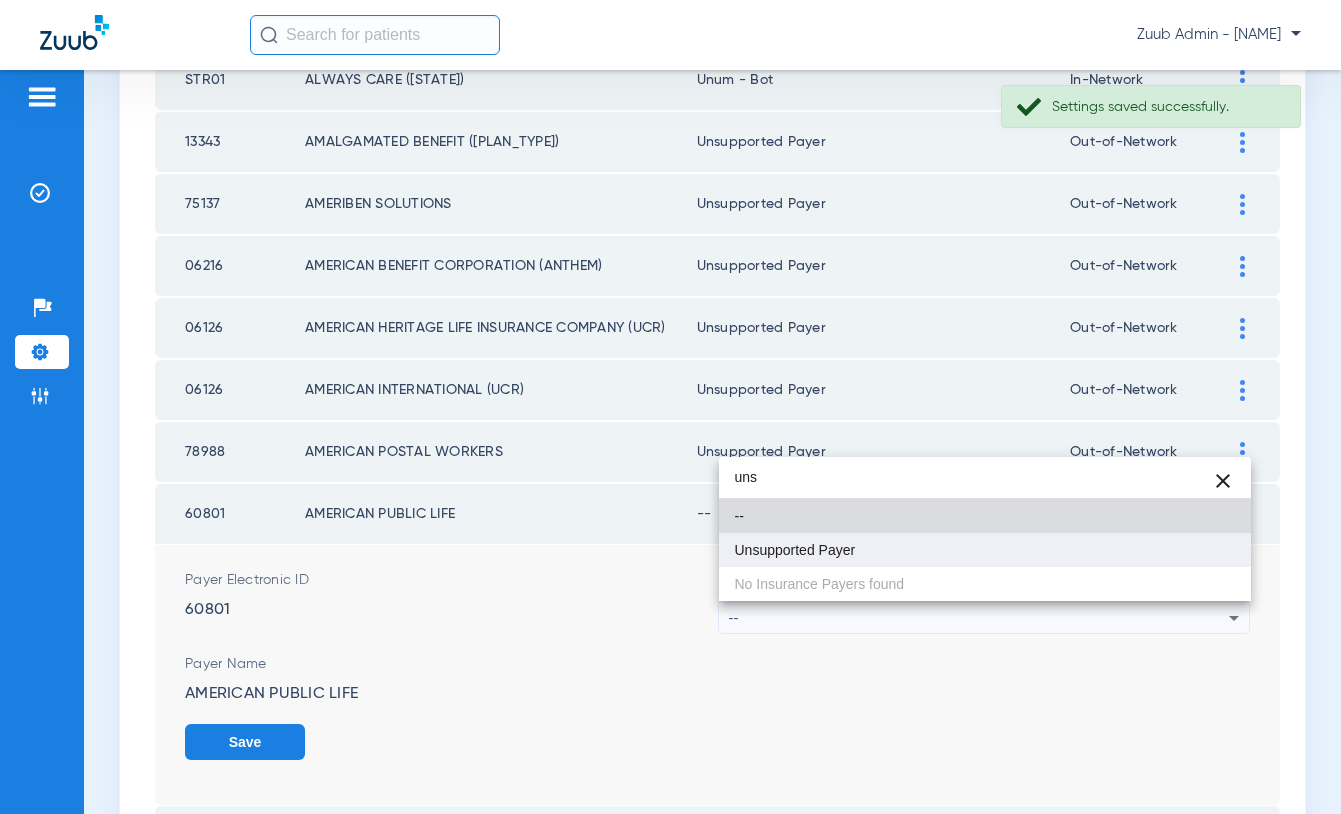 type on "uns" 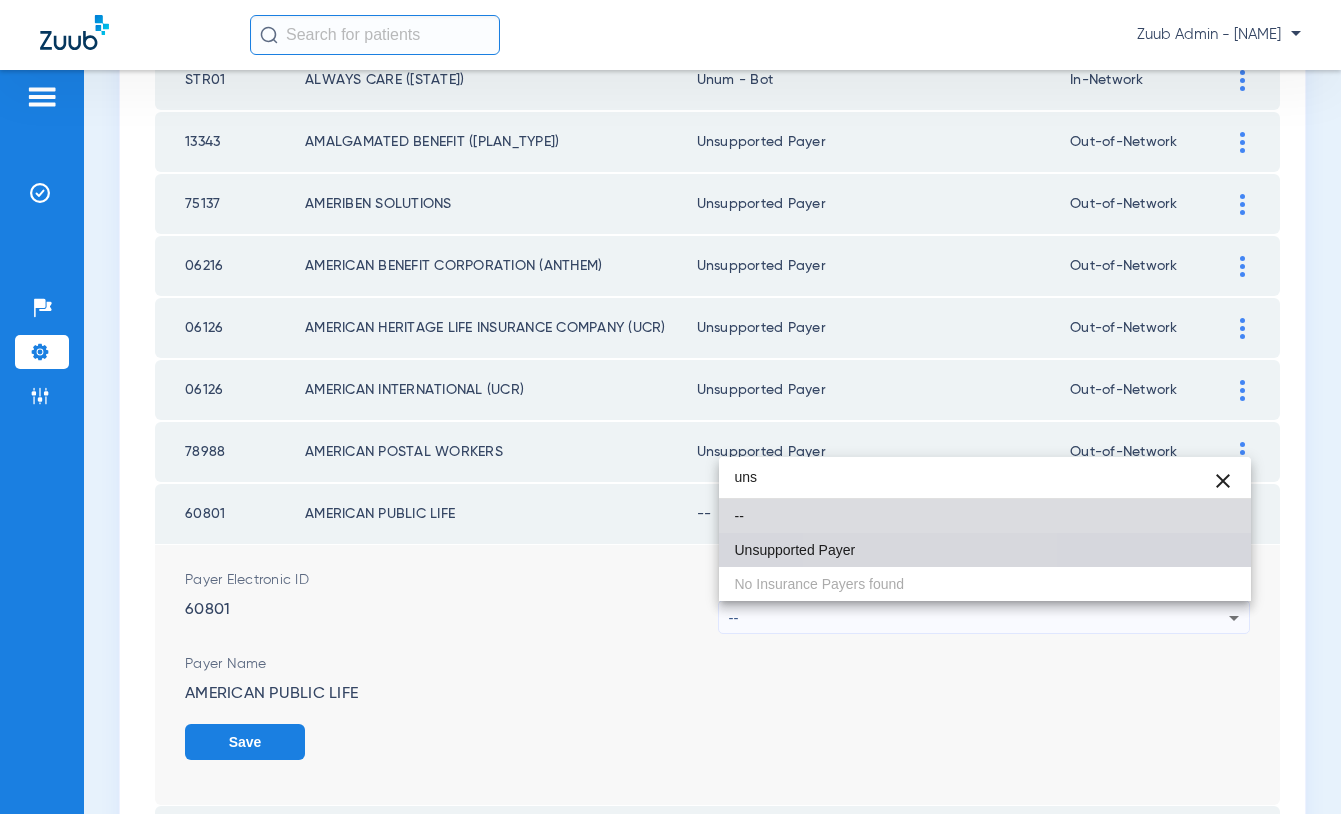 click on "Unsupported Payer" at bounding box center [985, 550] 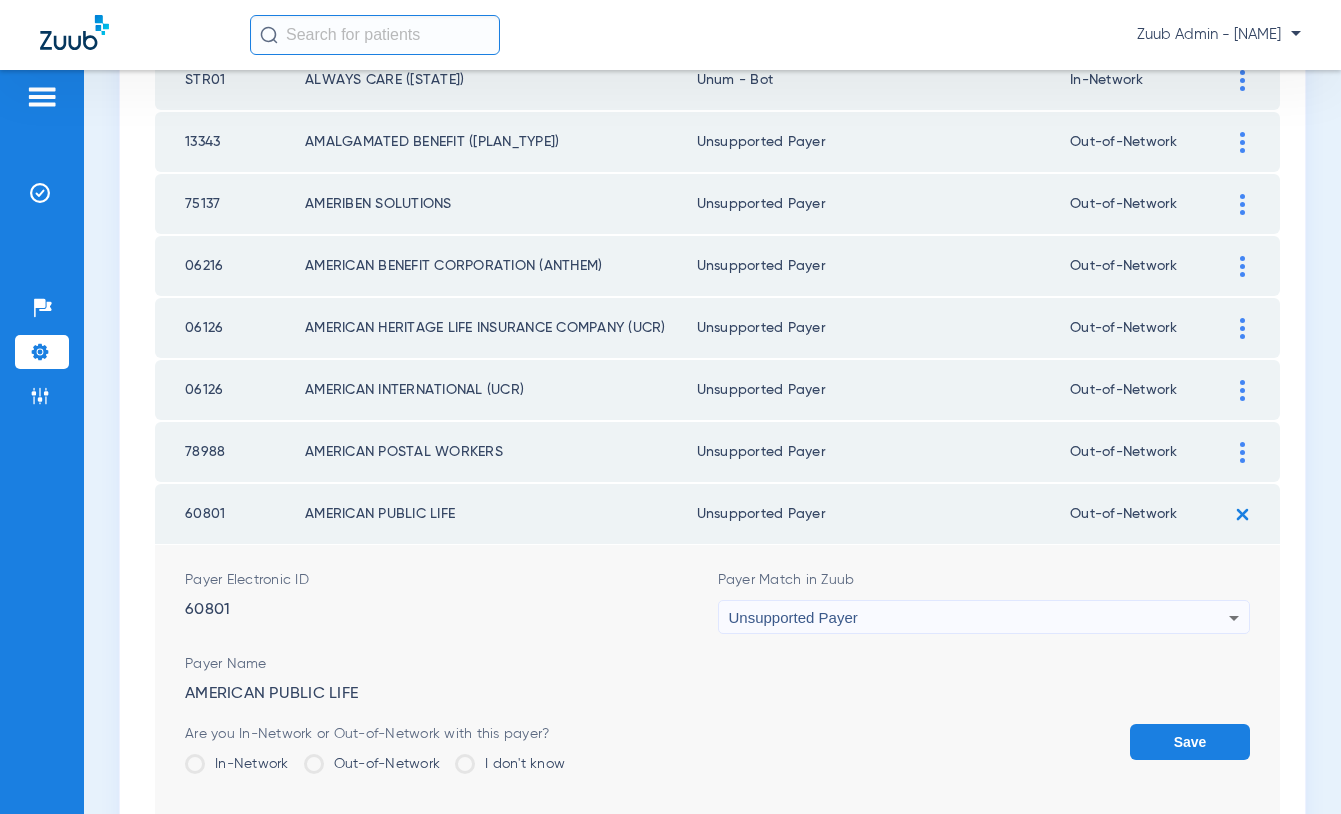 click on "Save" 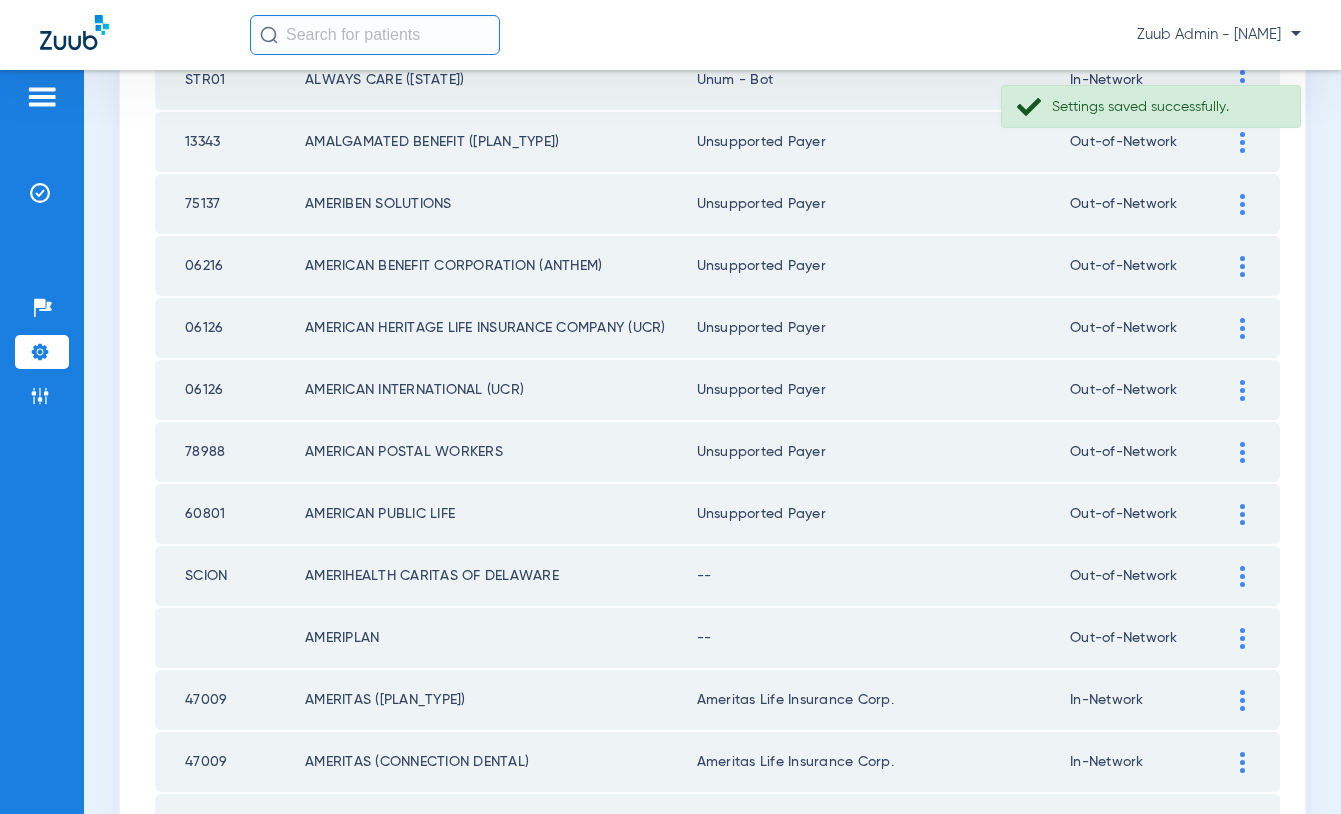 click 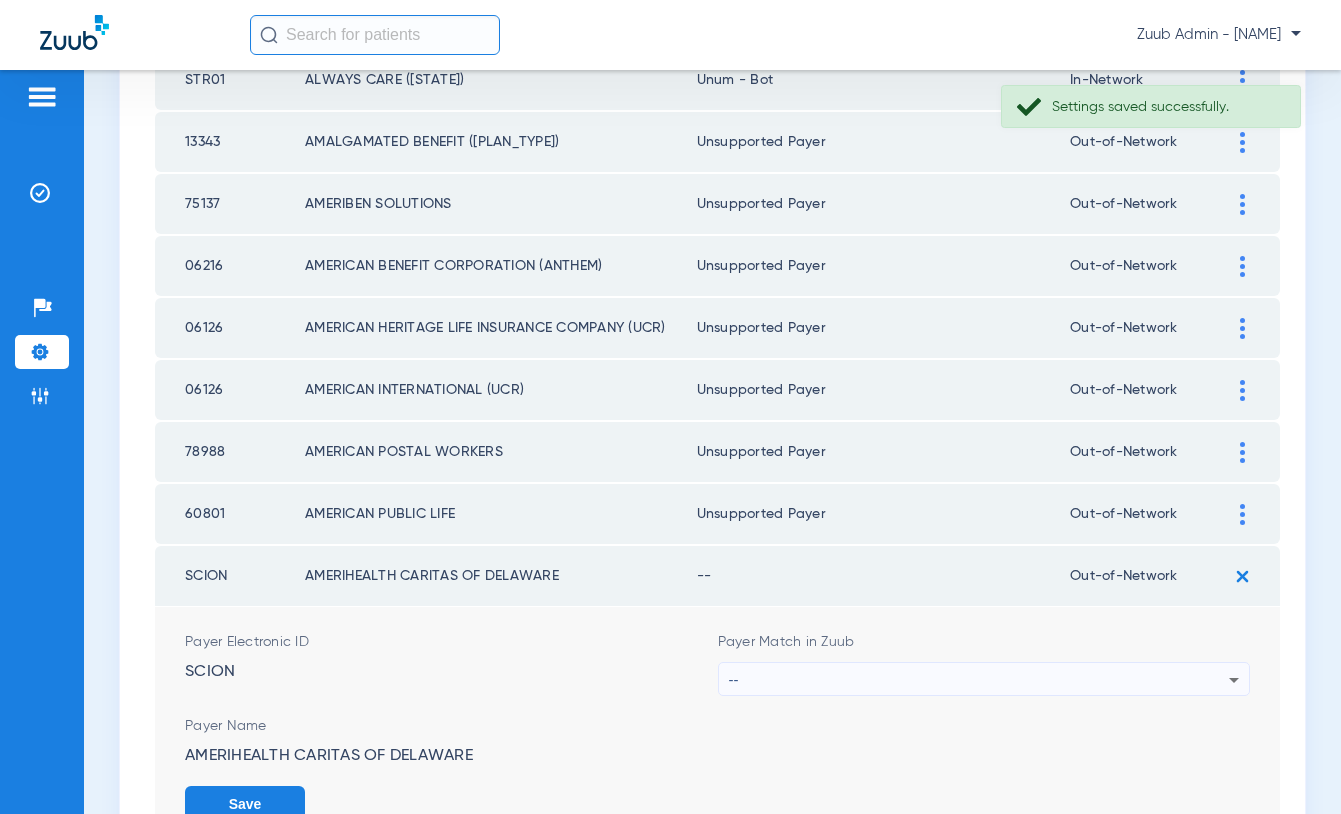 click on "--" at bounding box center (979, 680) 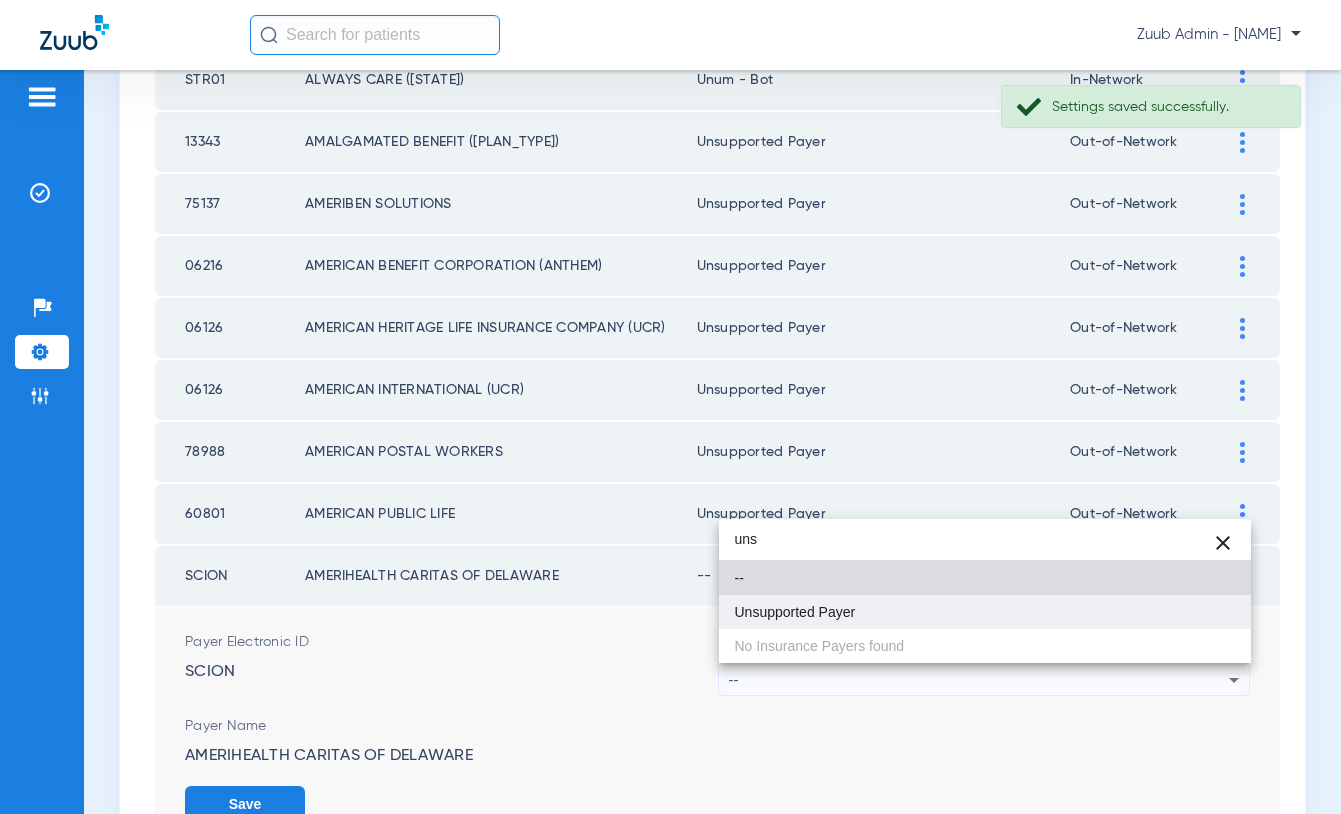 type on "uns" 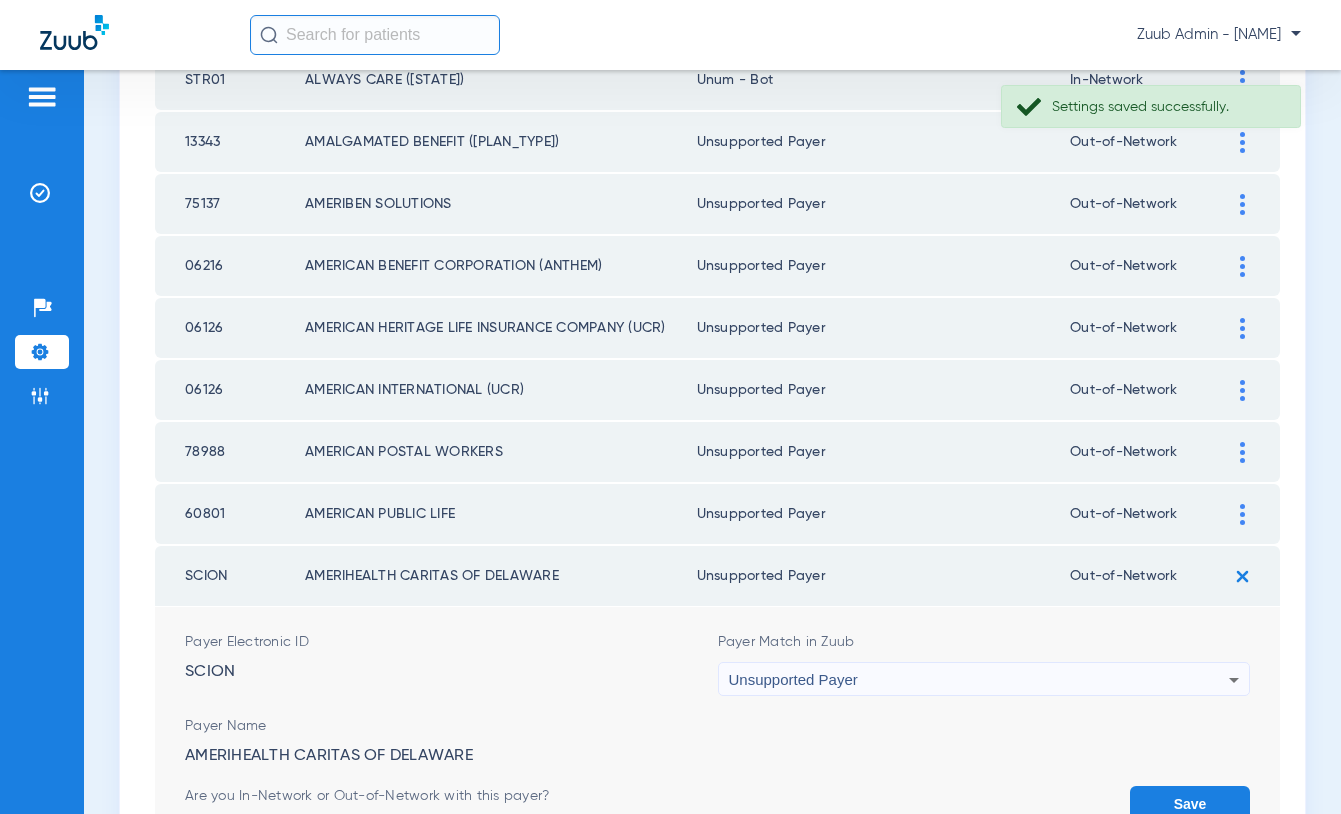 click on "Save" 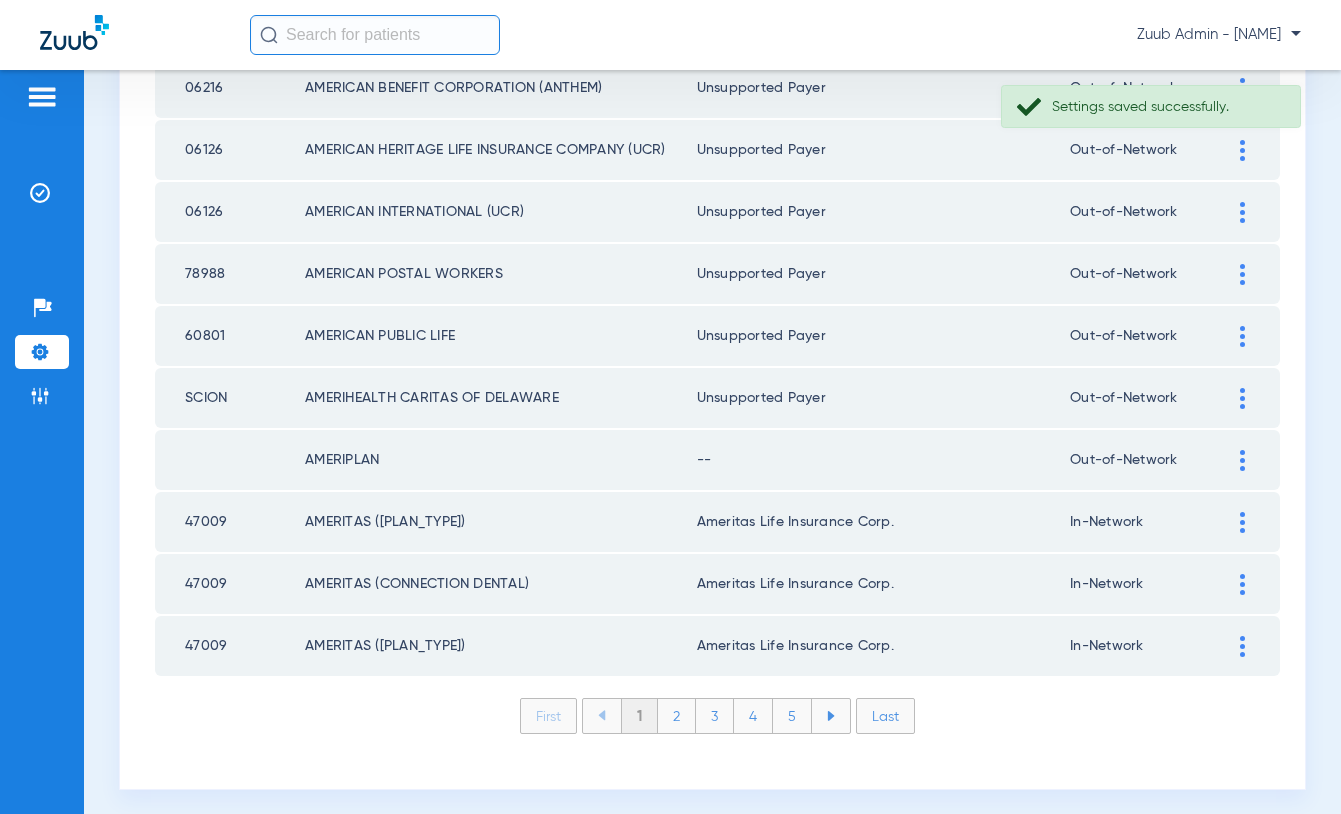 scroll, scrollTop: 2814, scrollLeft: 0, axis: vertical 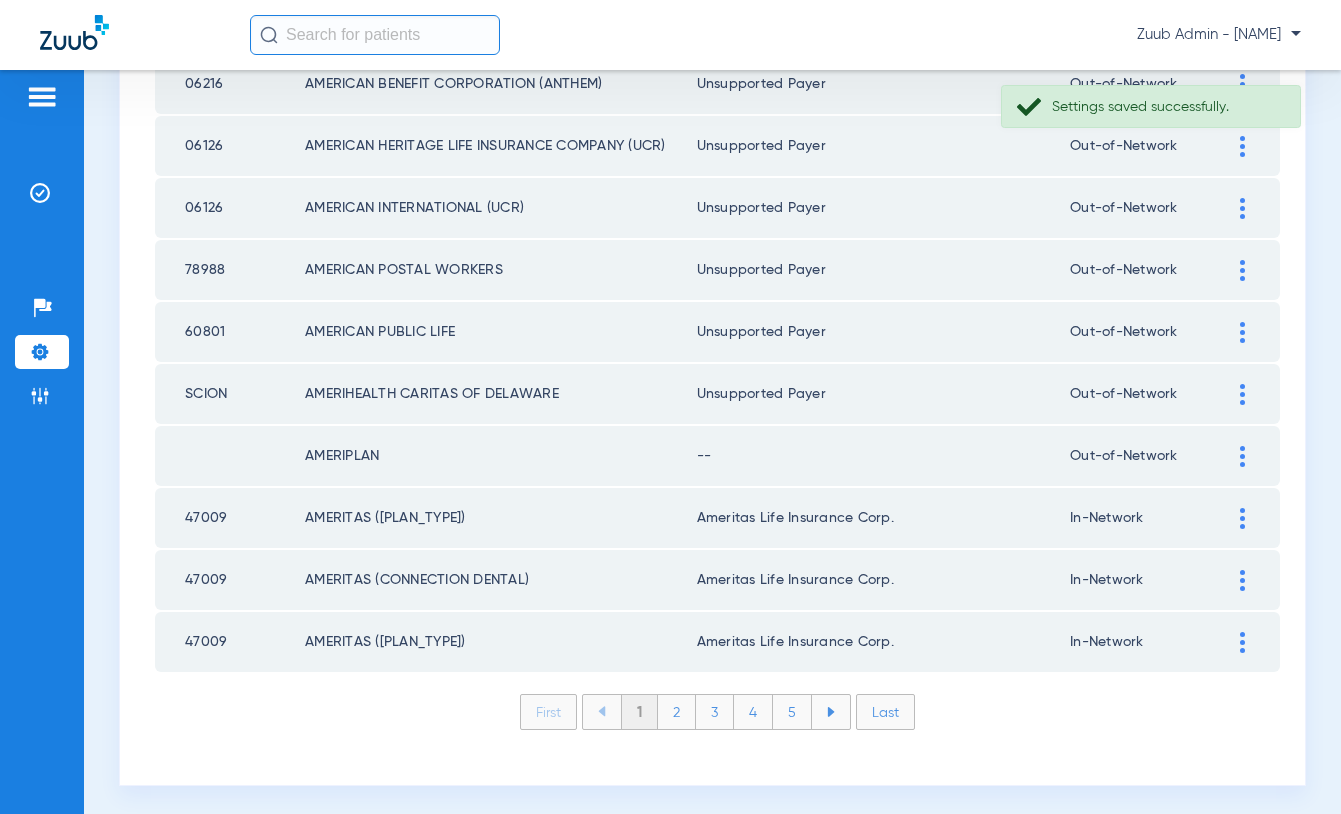 click 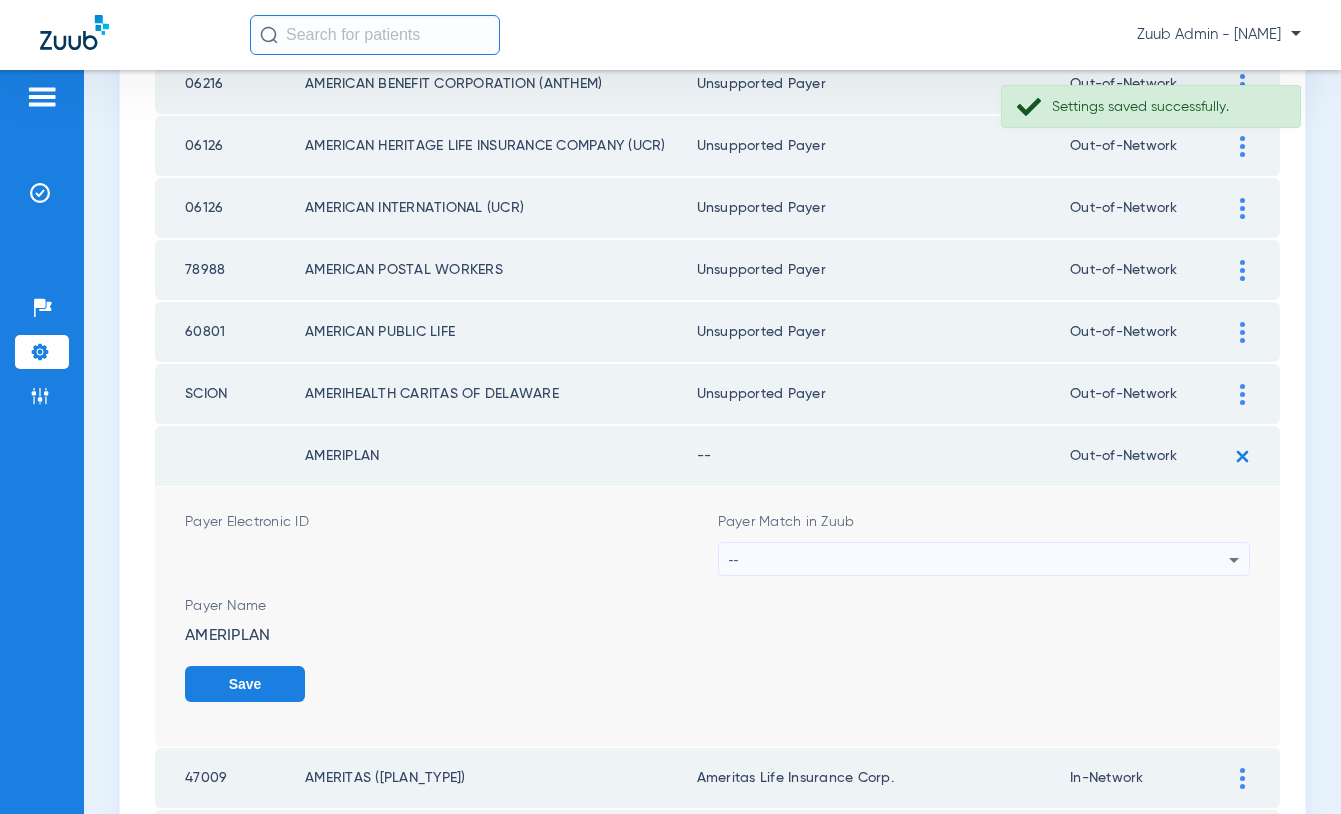 click on "--" at bounding box center (979, 560) 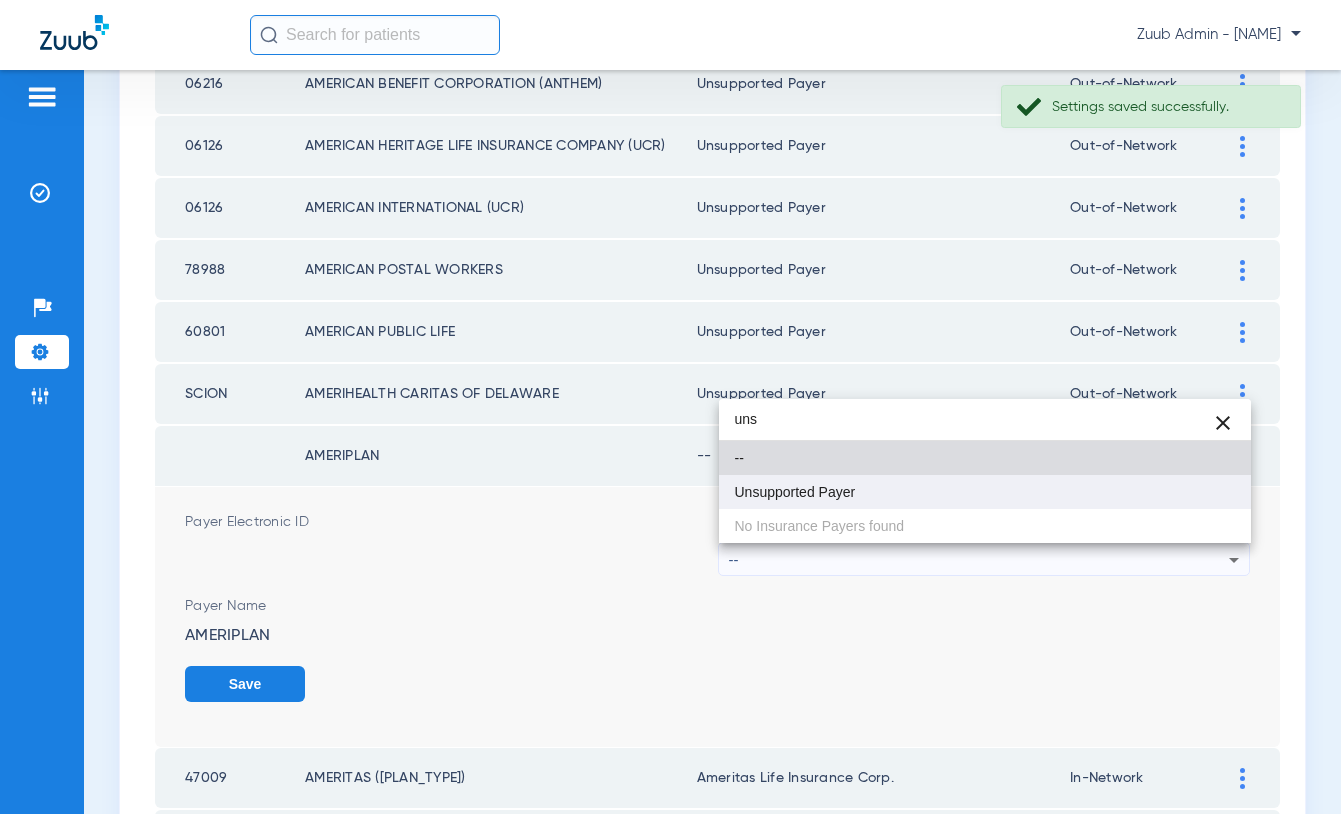 type on "uns" 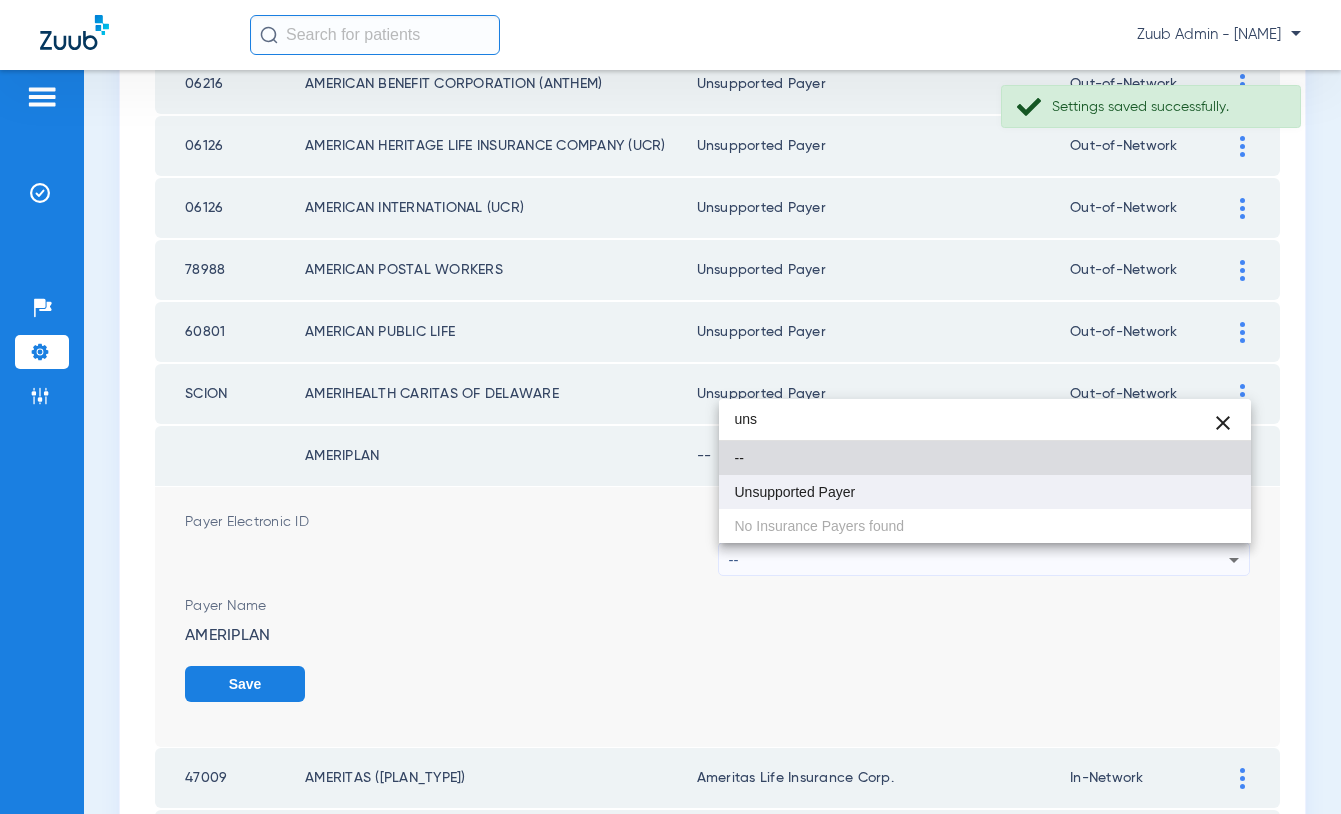 click on "Unsupported Payer" at bounding box center [795, 492] 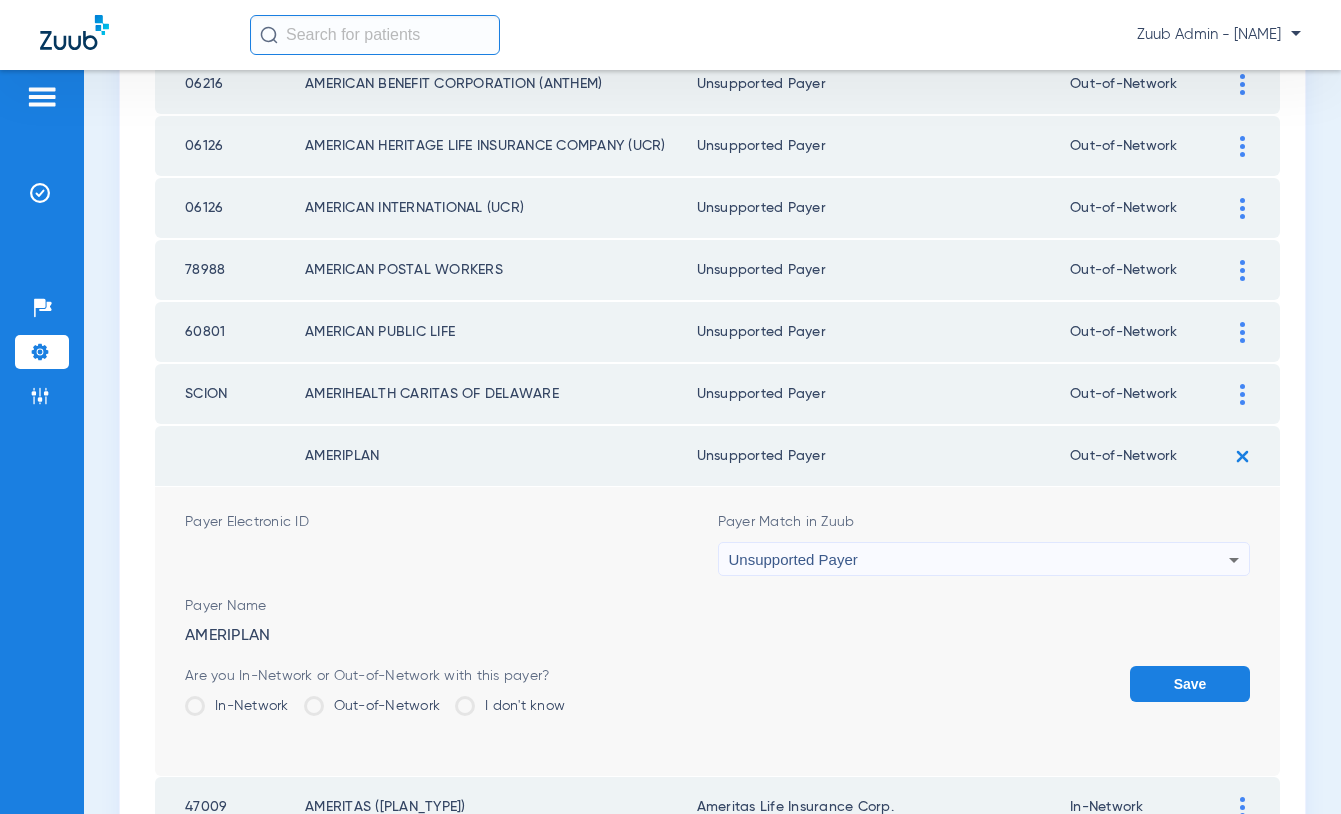 click on "Save" 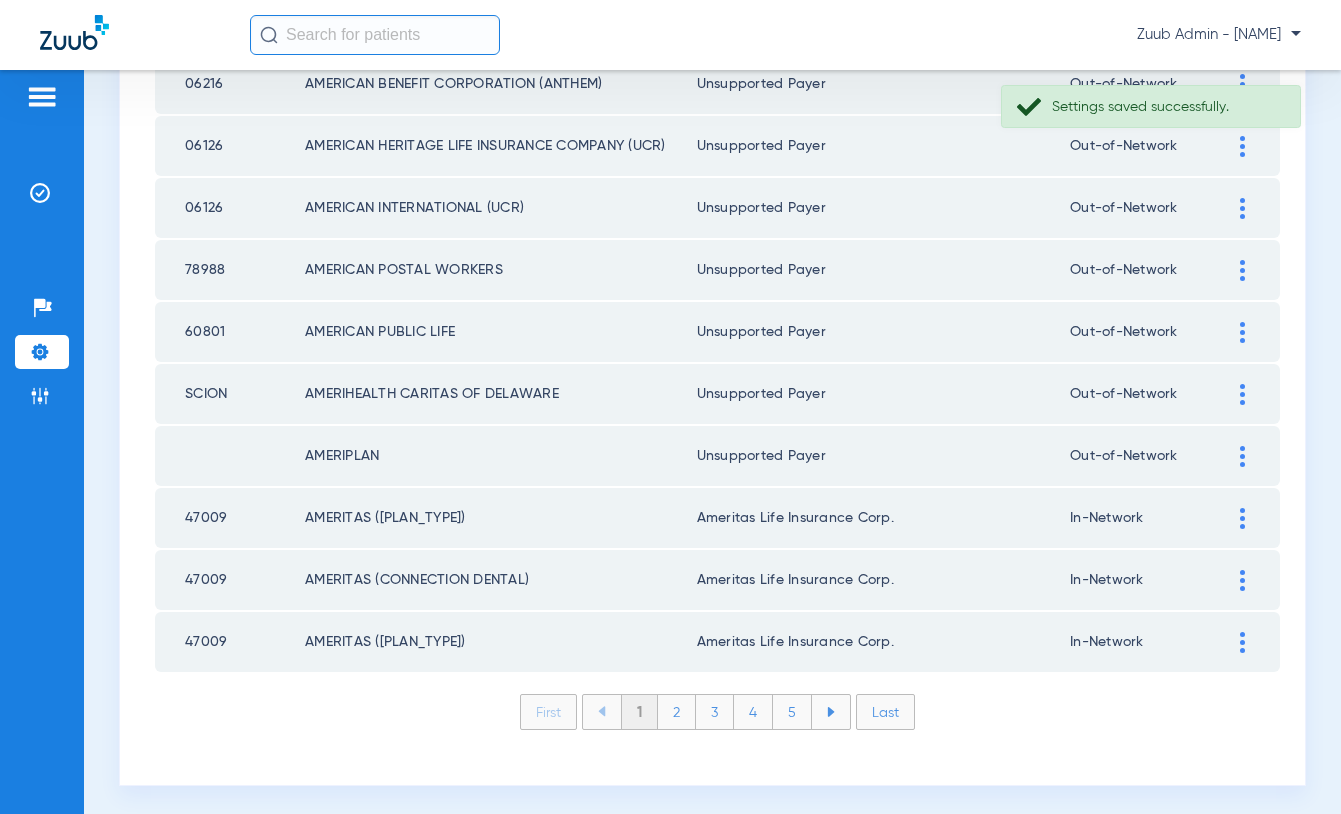 scroll, scrollTop: 2821, scrollLeft: 0, axis: vertical 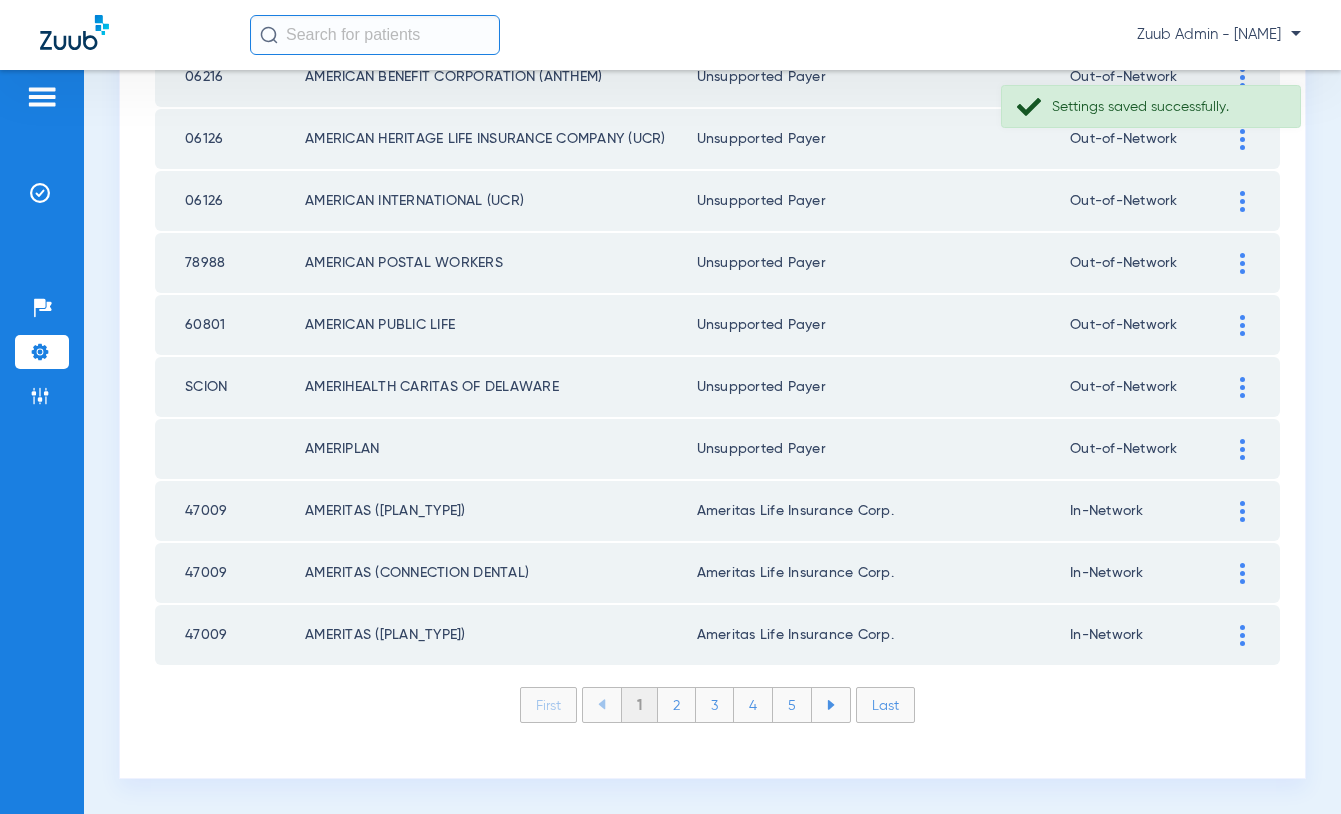 click on "2" 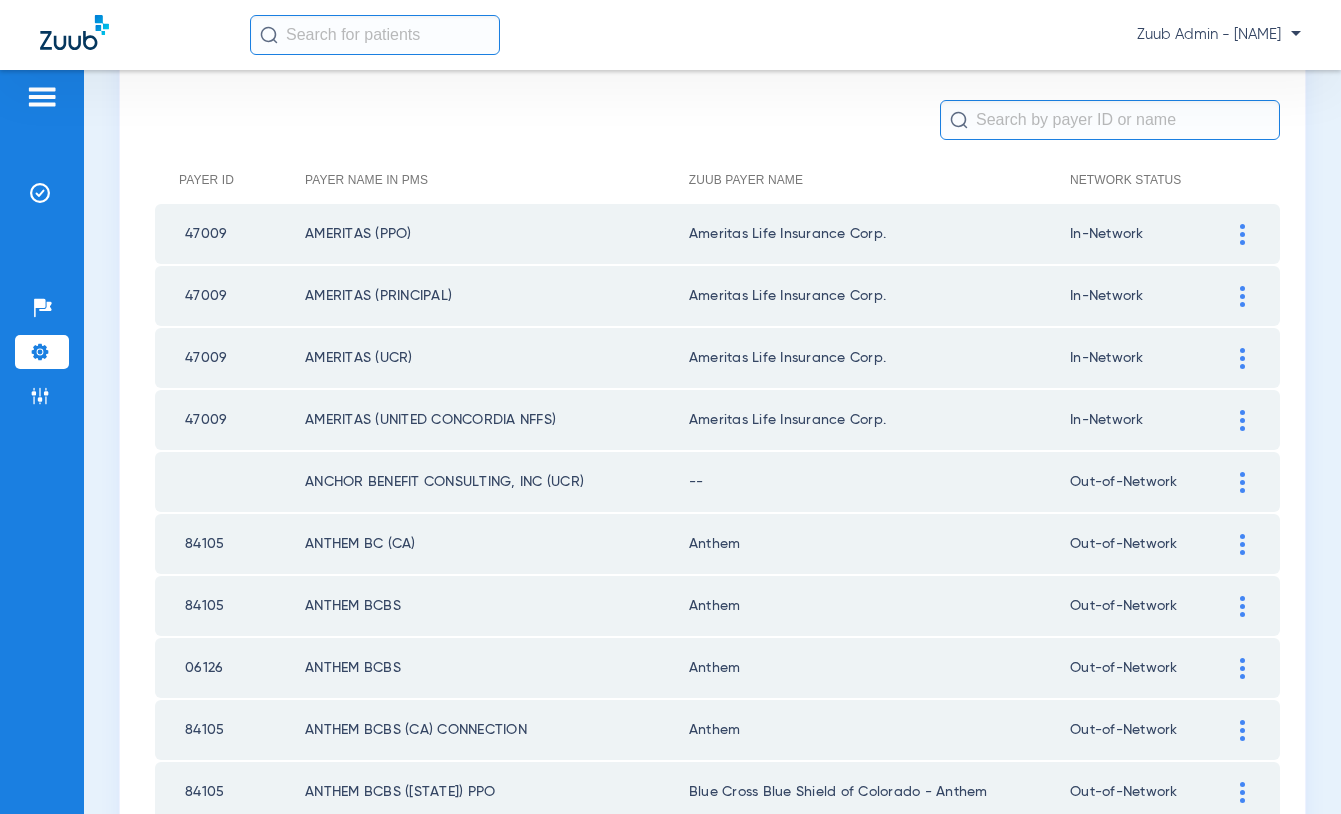 scroll, scrollTop: 188, scrollLeft: 0, axis: vertical 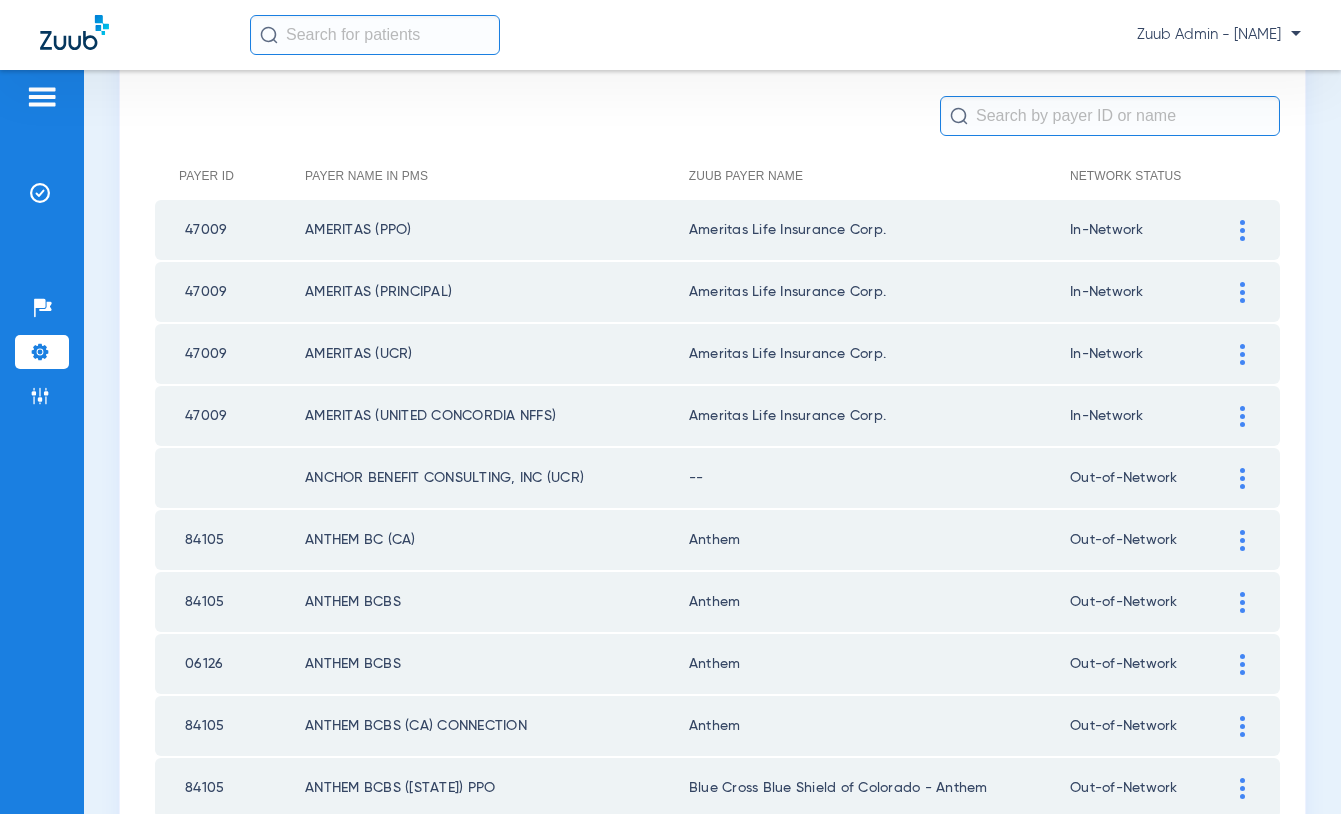 click 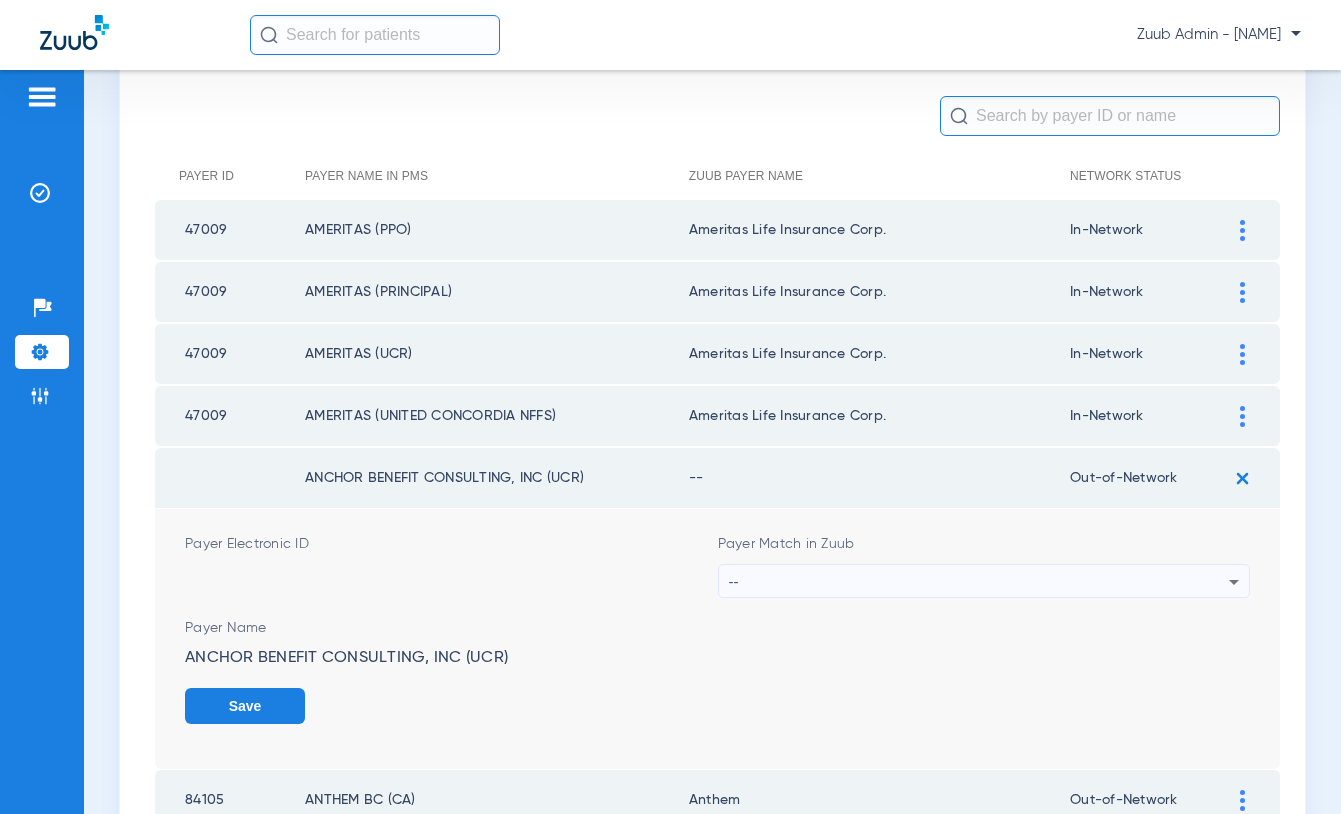 click on "--" at bounding box center (979, 582) 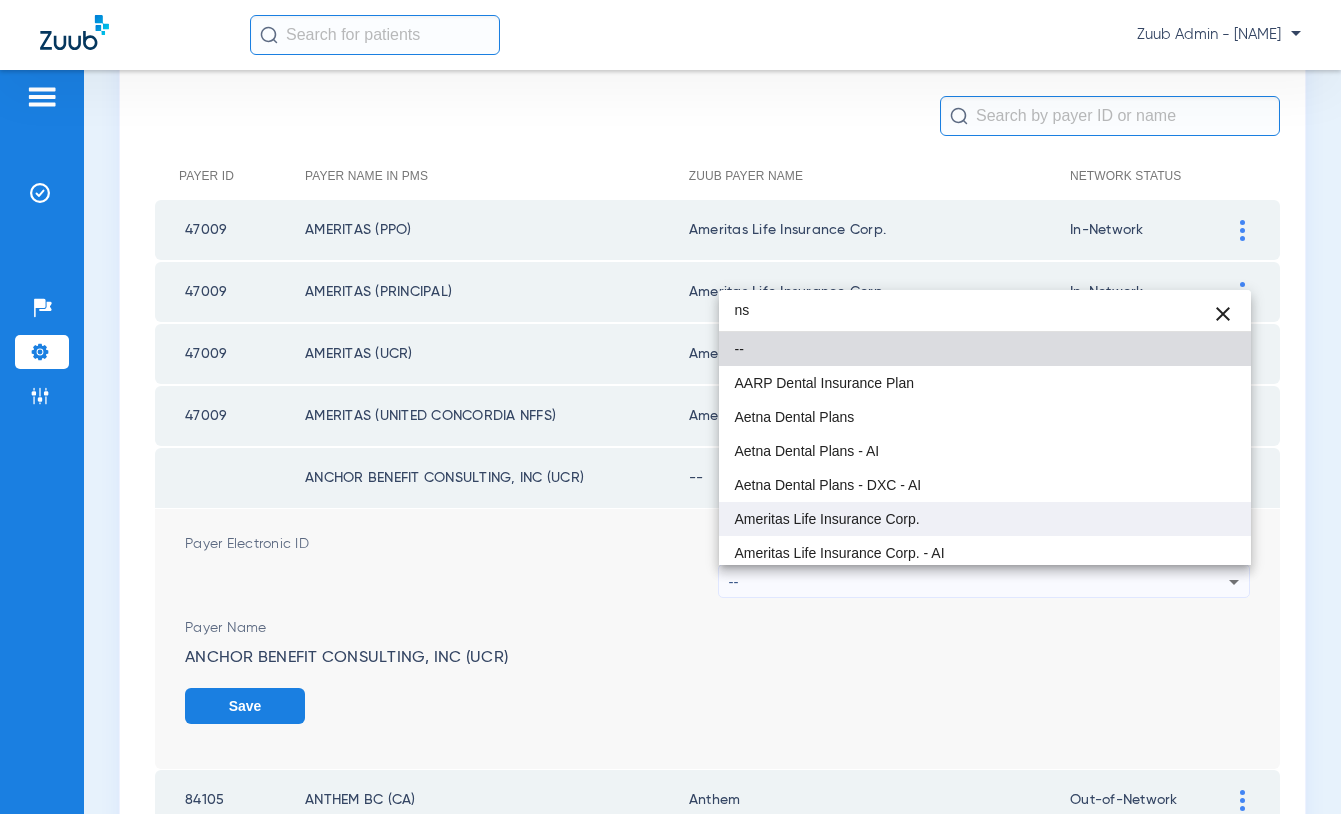 type on "n" 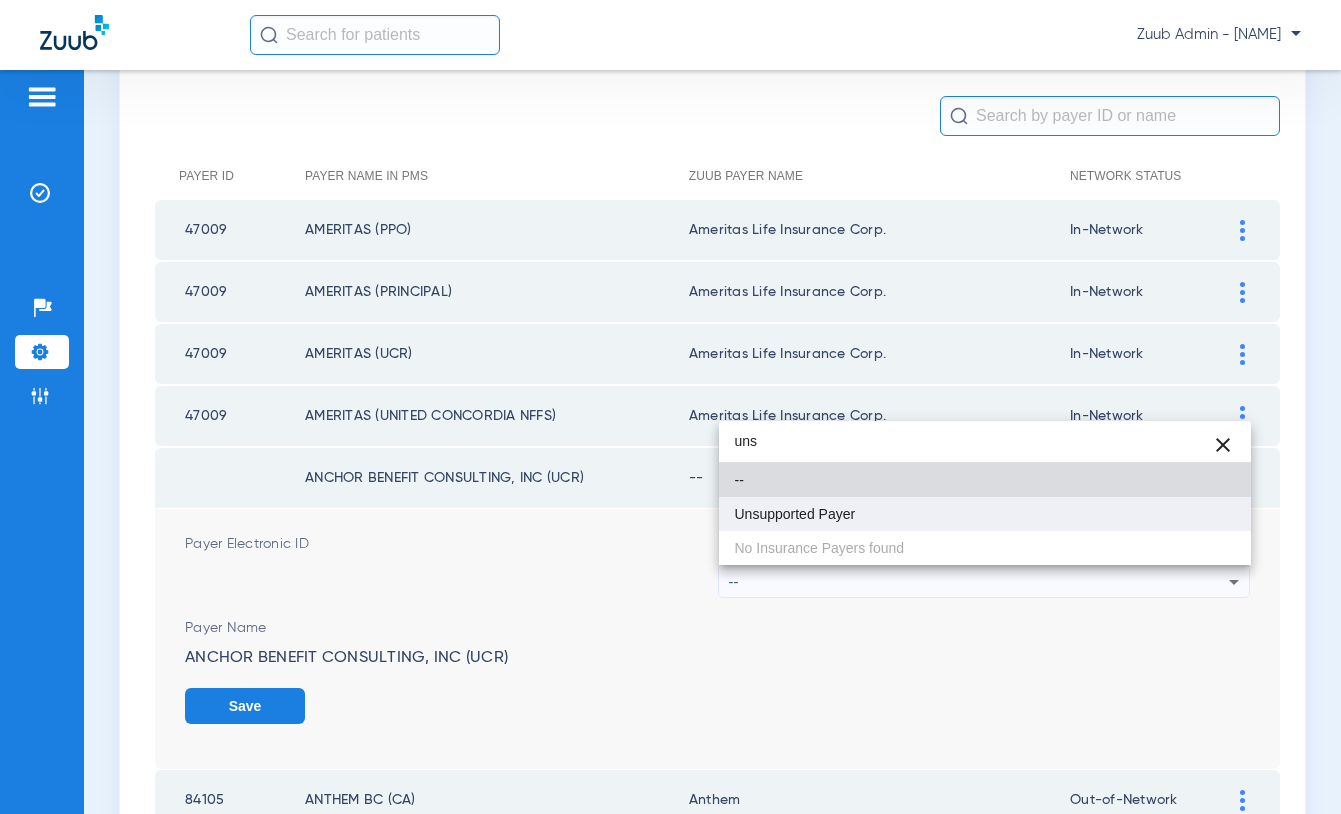 type on "uns" 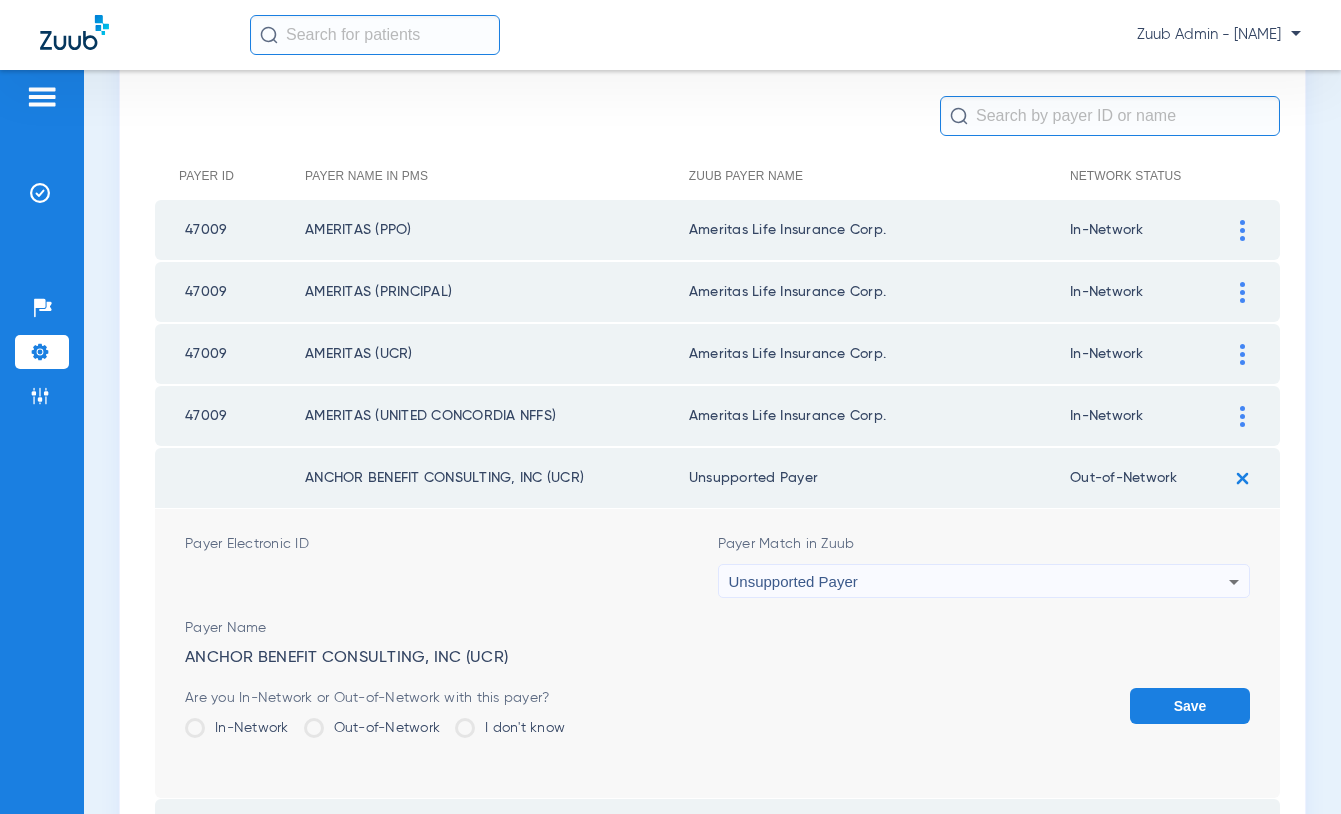 click on "Save" 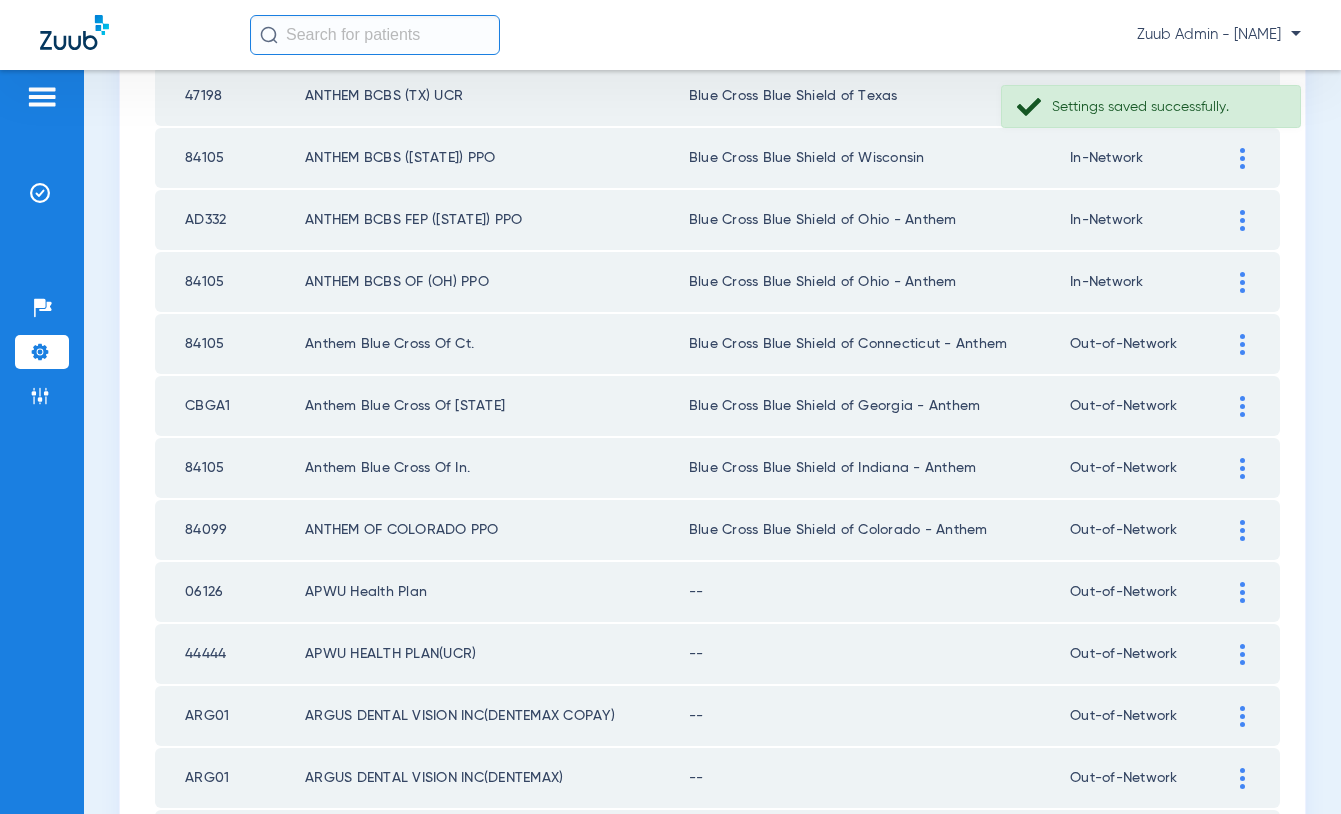 scroll, scrollTop: 1857, scrollLeft: 0, axis: vertical 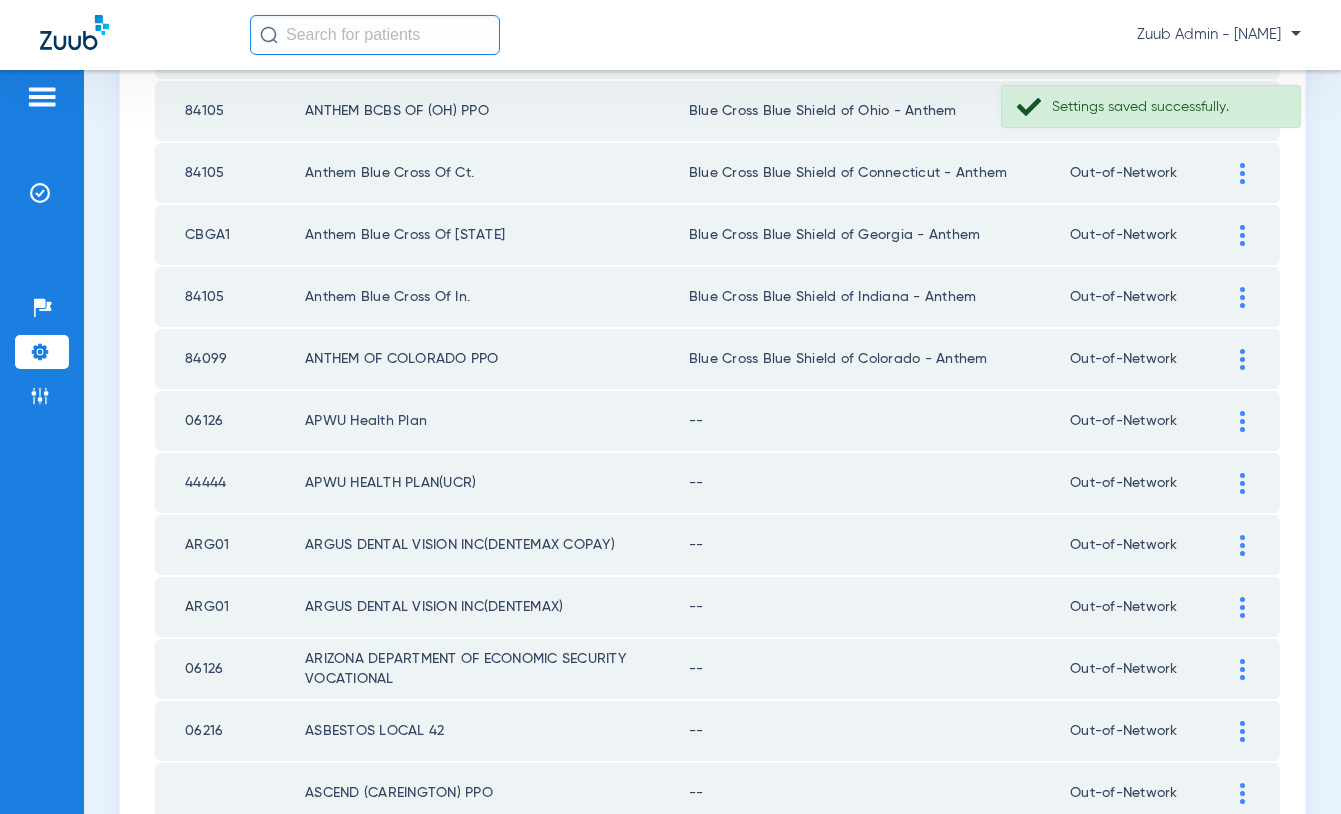 click 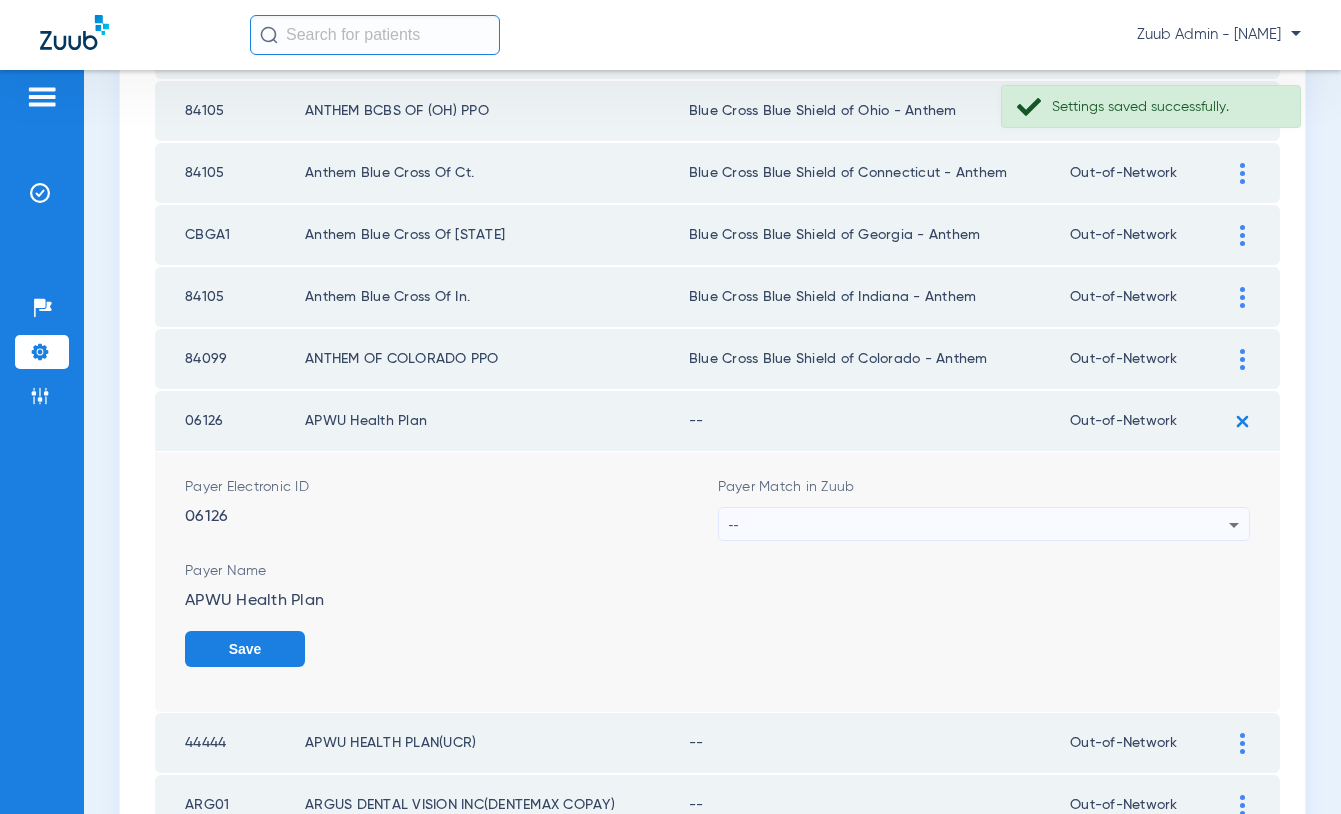 click on "--" at bounding box center [979, 525] 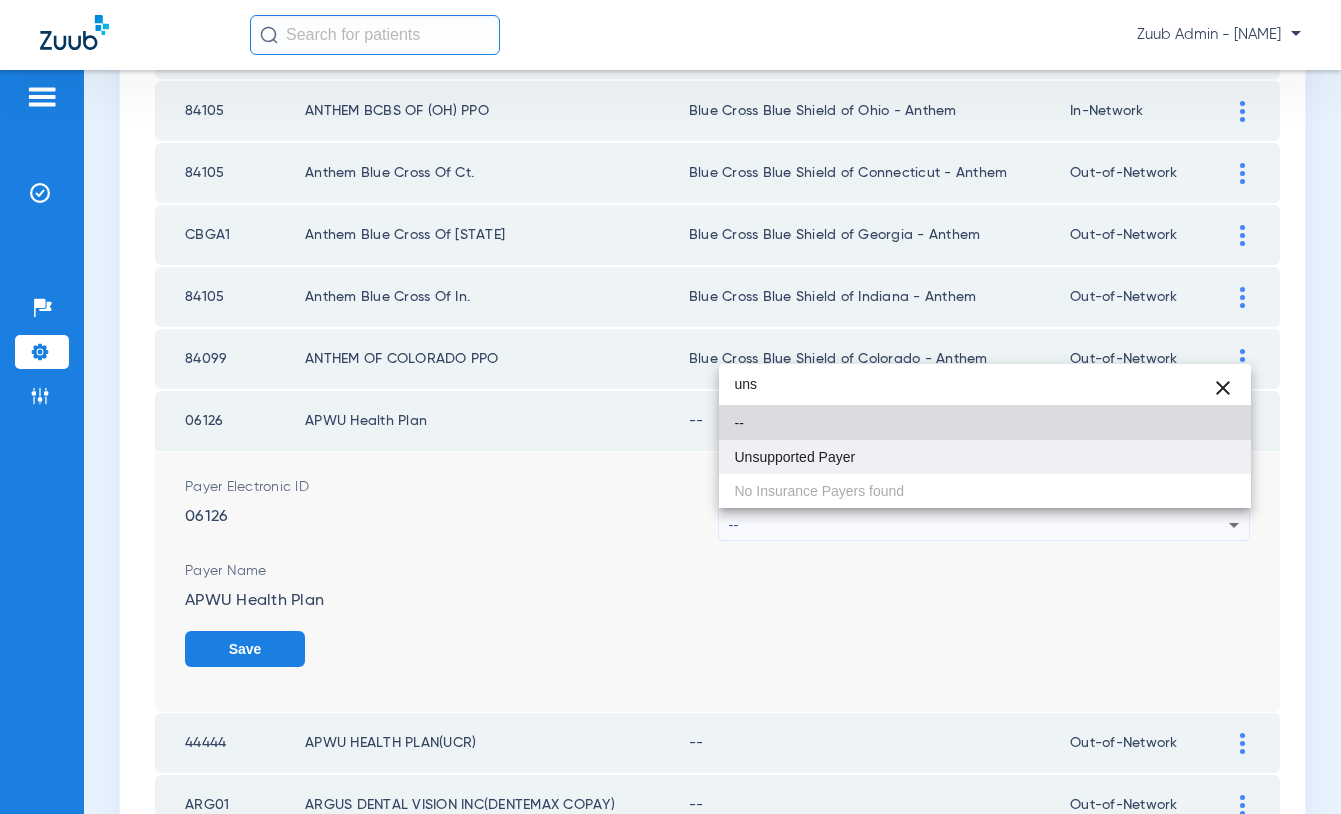 type on "uns" 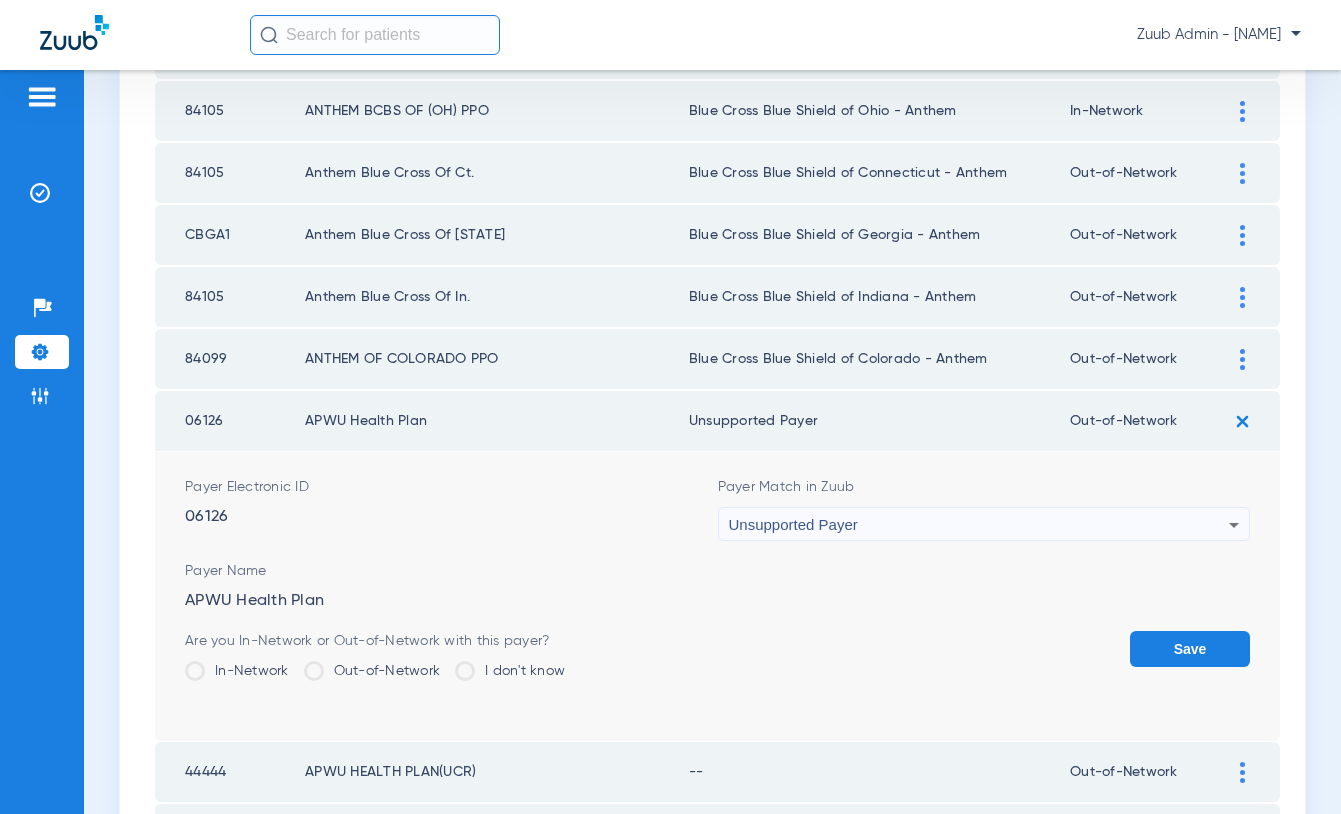 click on "Save" 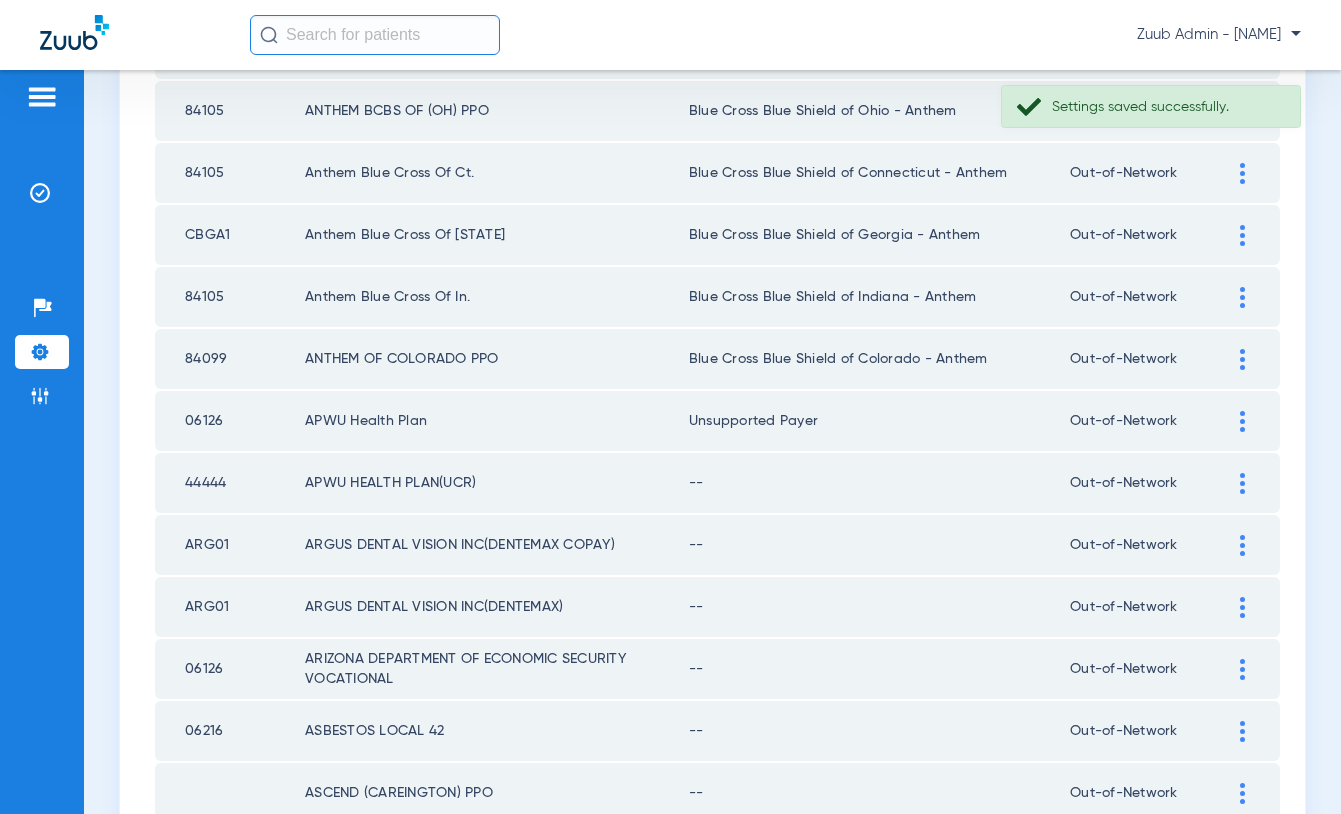 click 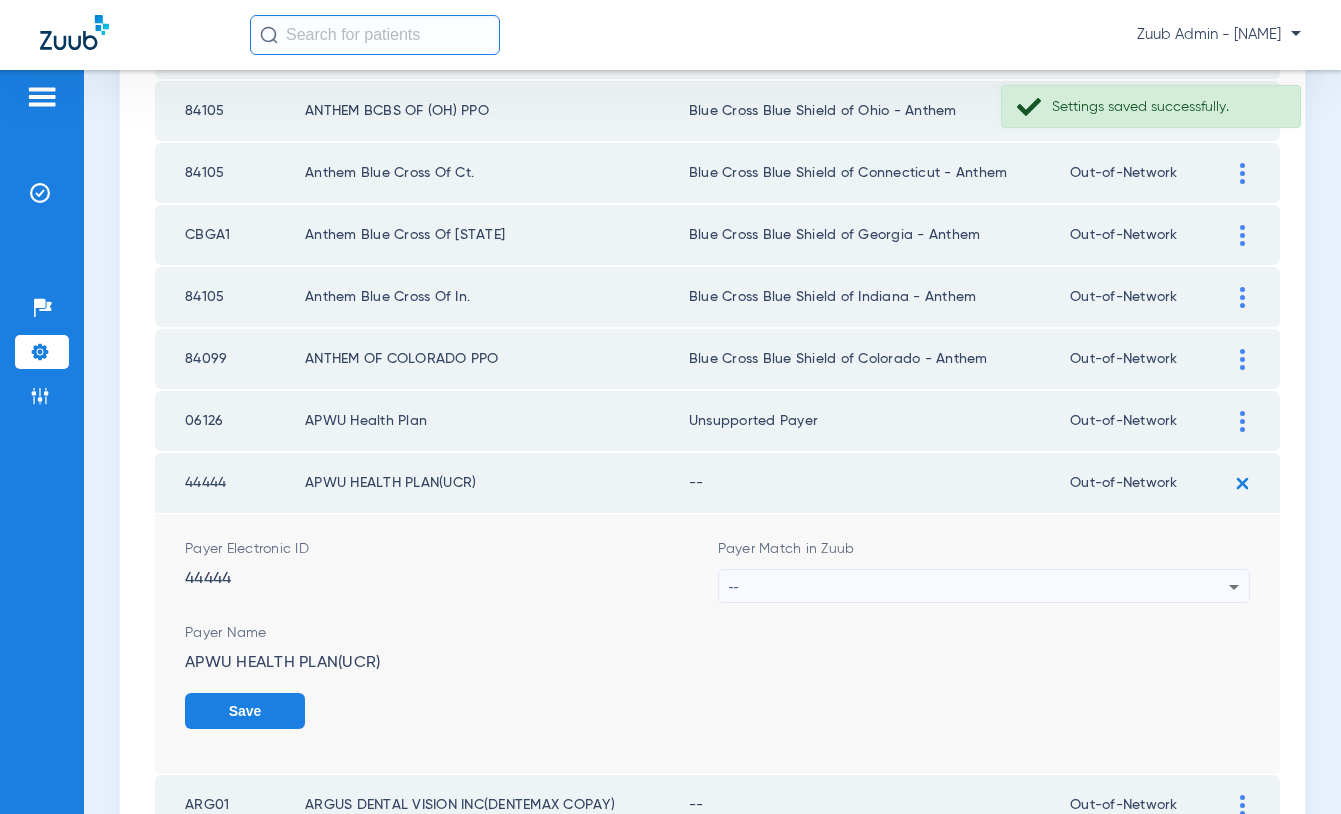 click on "--" at bounding box center (979, 587) 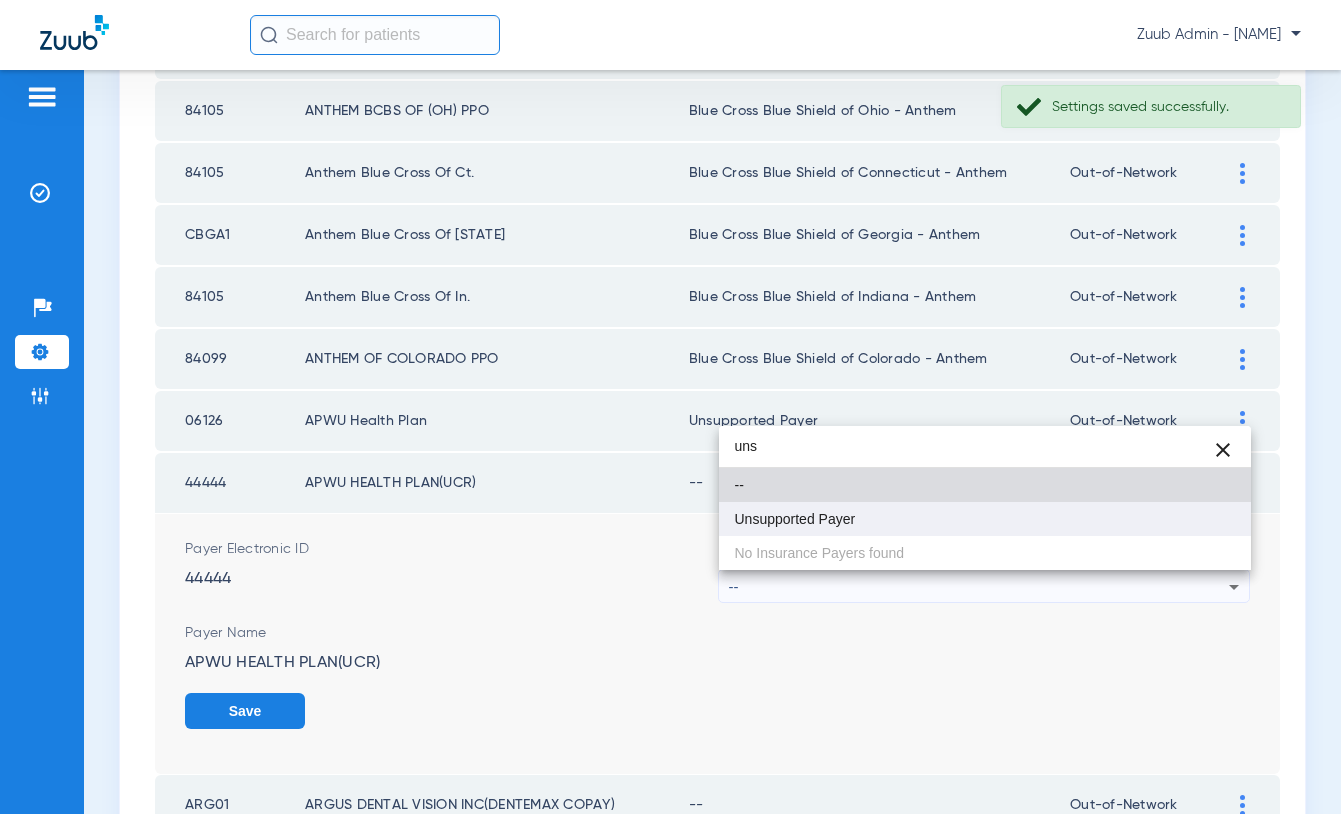 type on "uns" 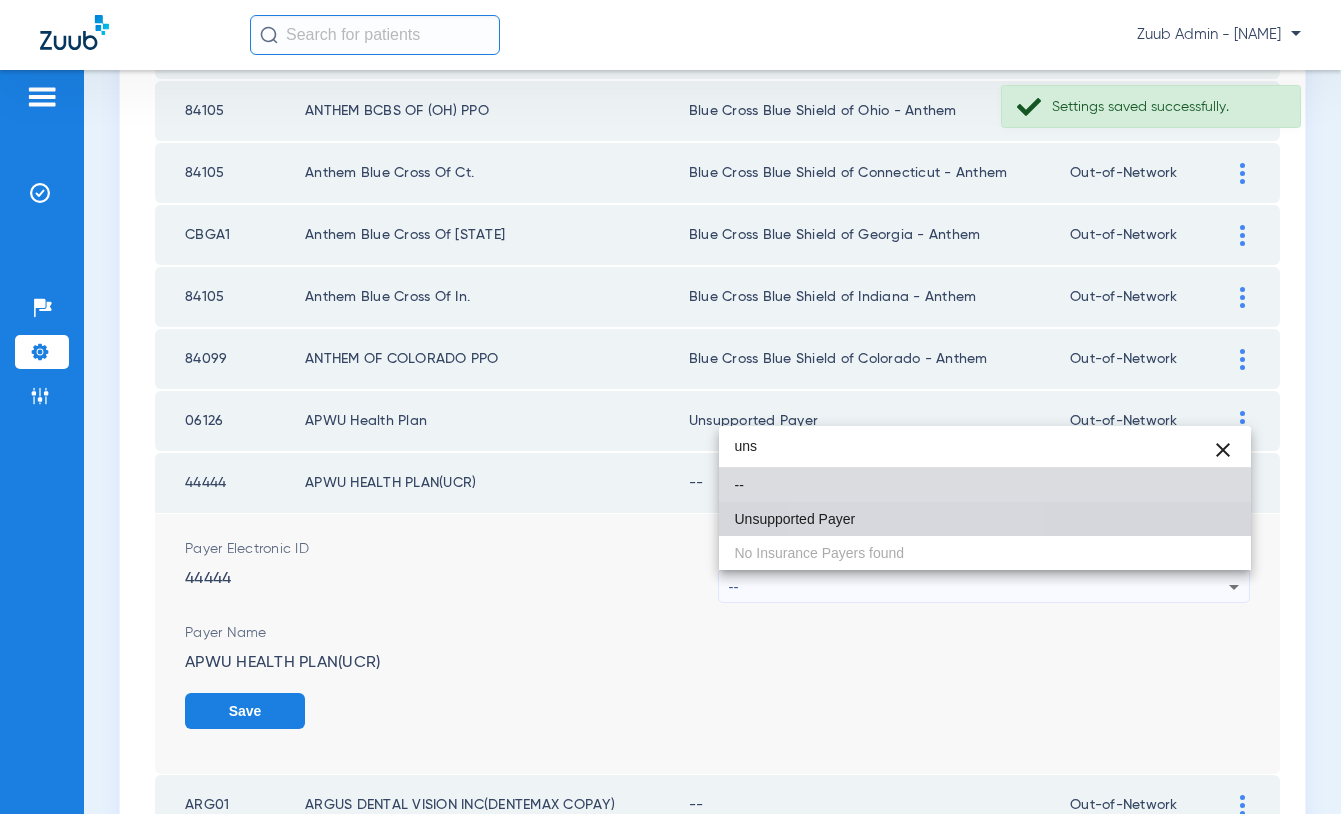 click on "Unsupported Payer" at bounding box center [985, 519] 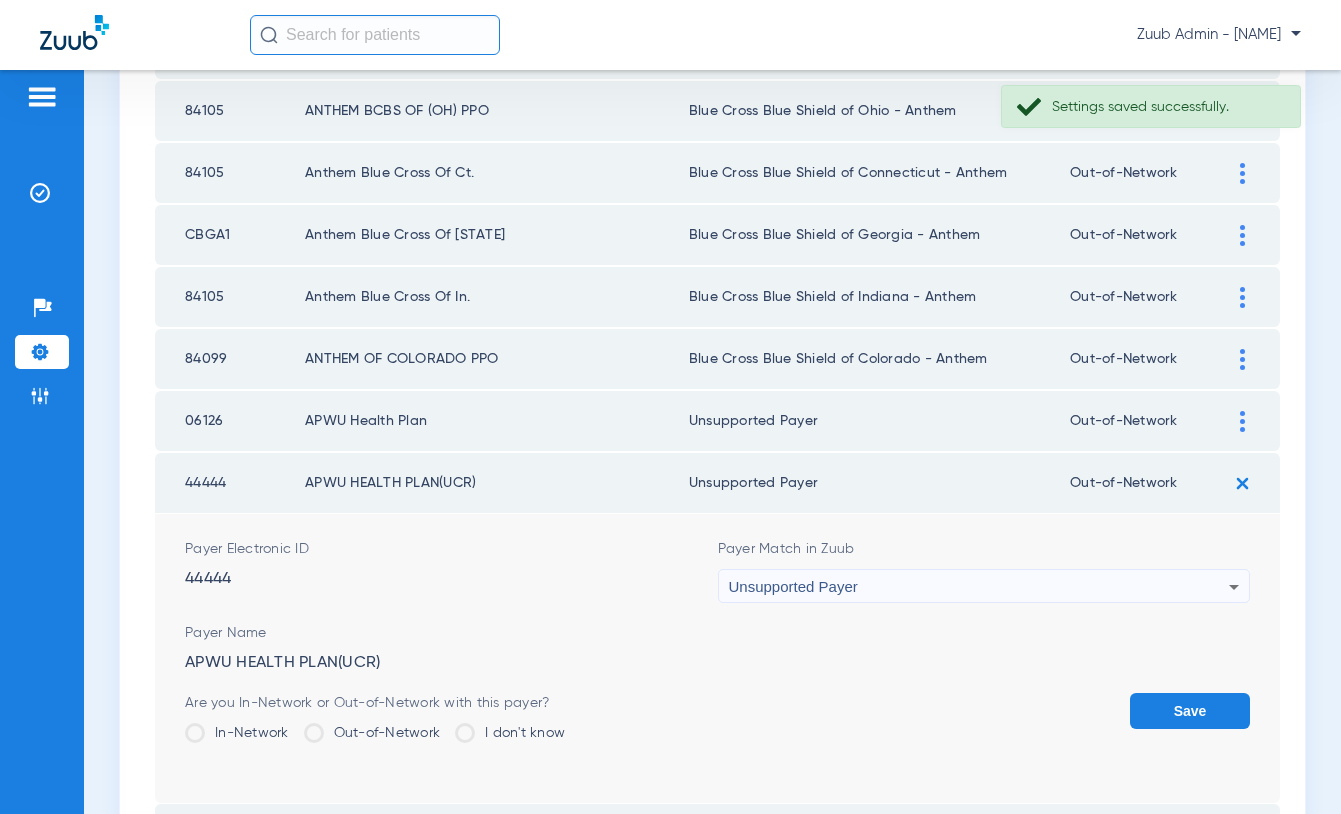 click on "Save" 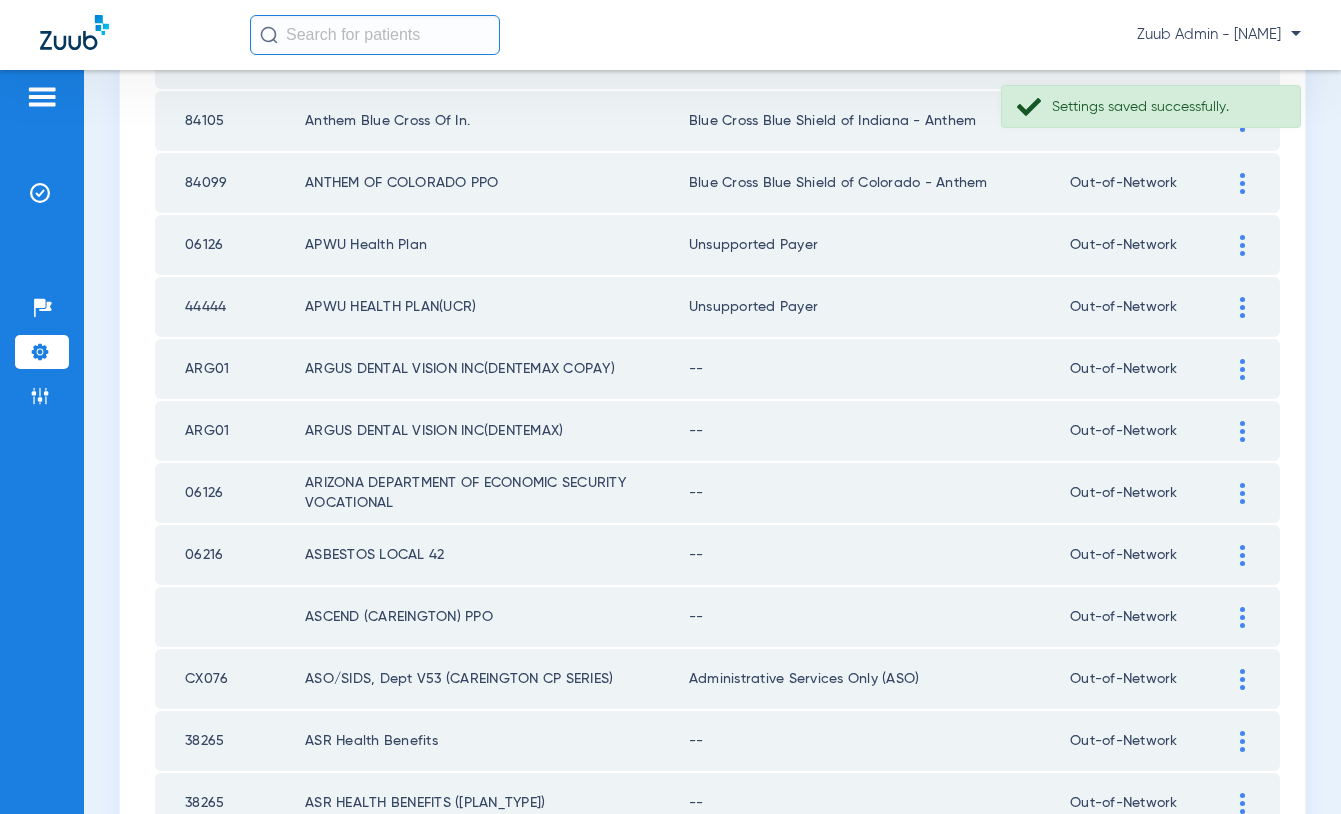 scroll, scrollTop: 2032, scrollLeft: 0, axis: vertical 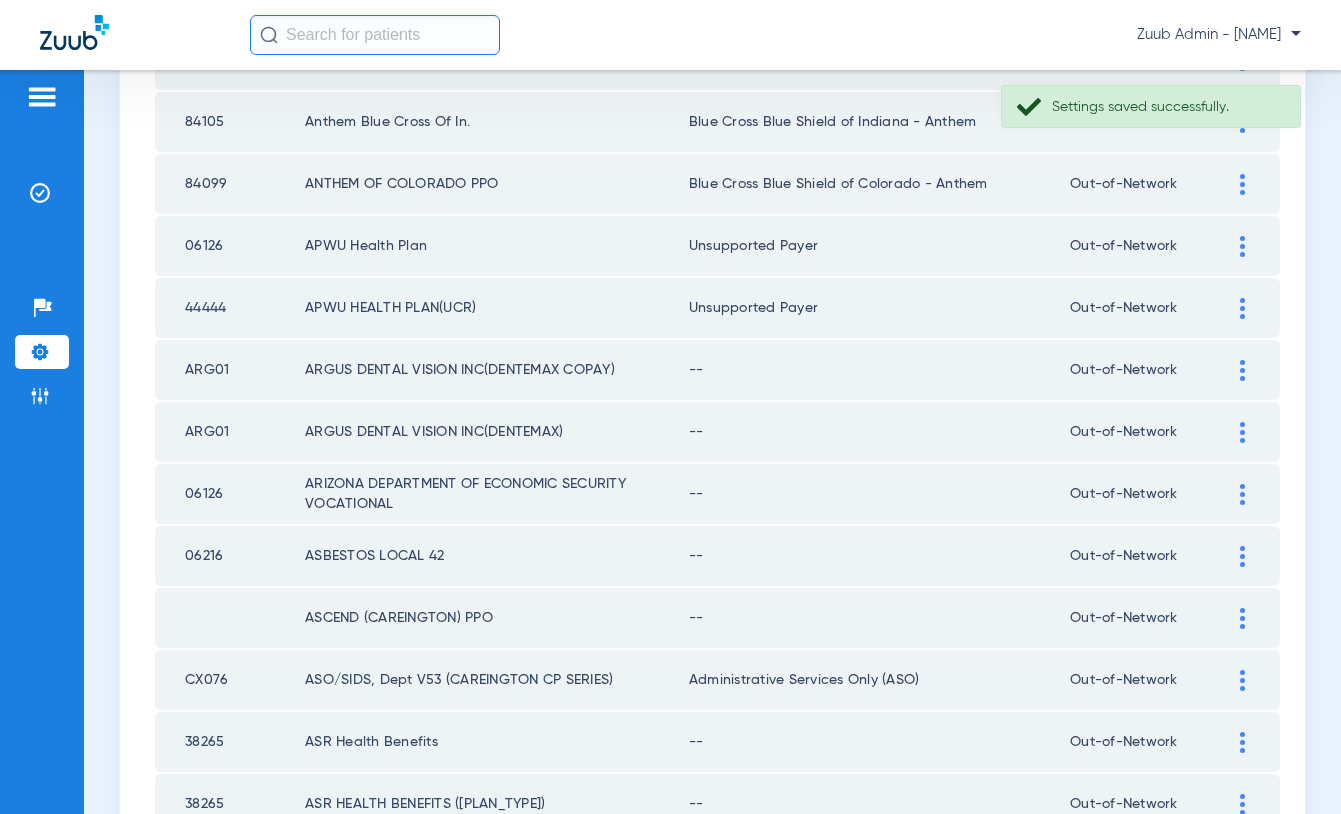 click 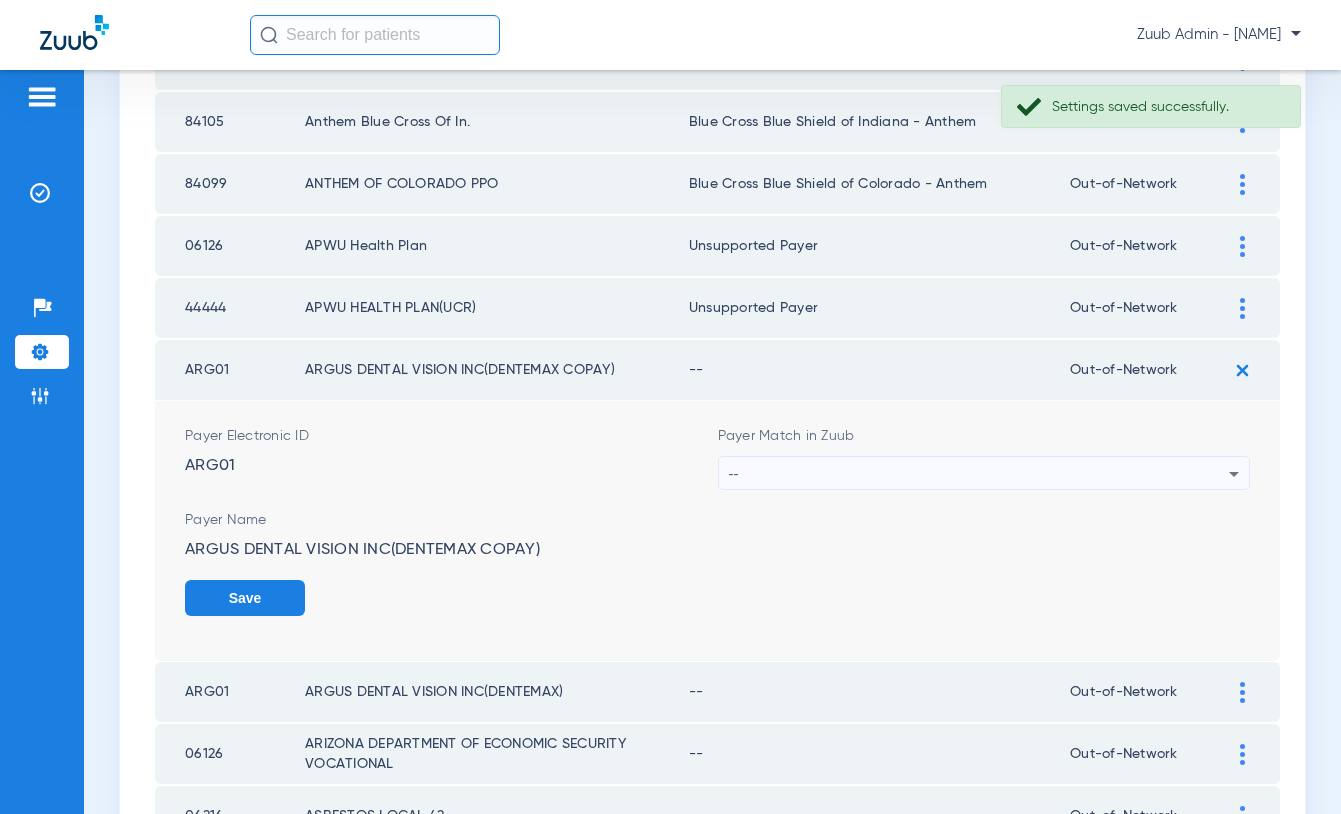 click on "--" at bounding box center [979, 474] 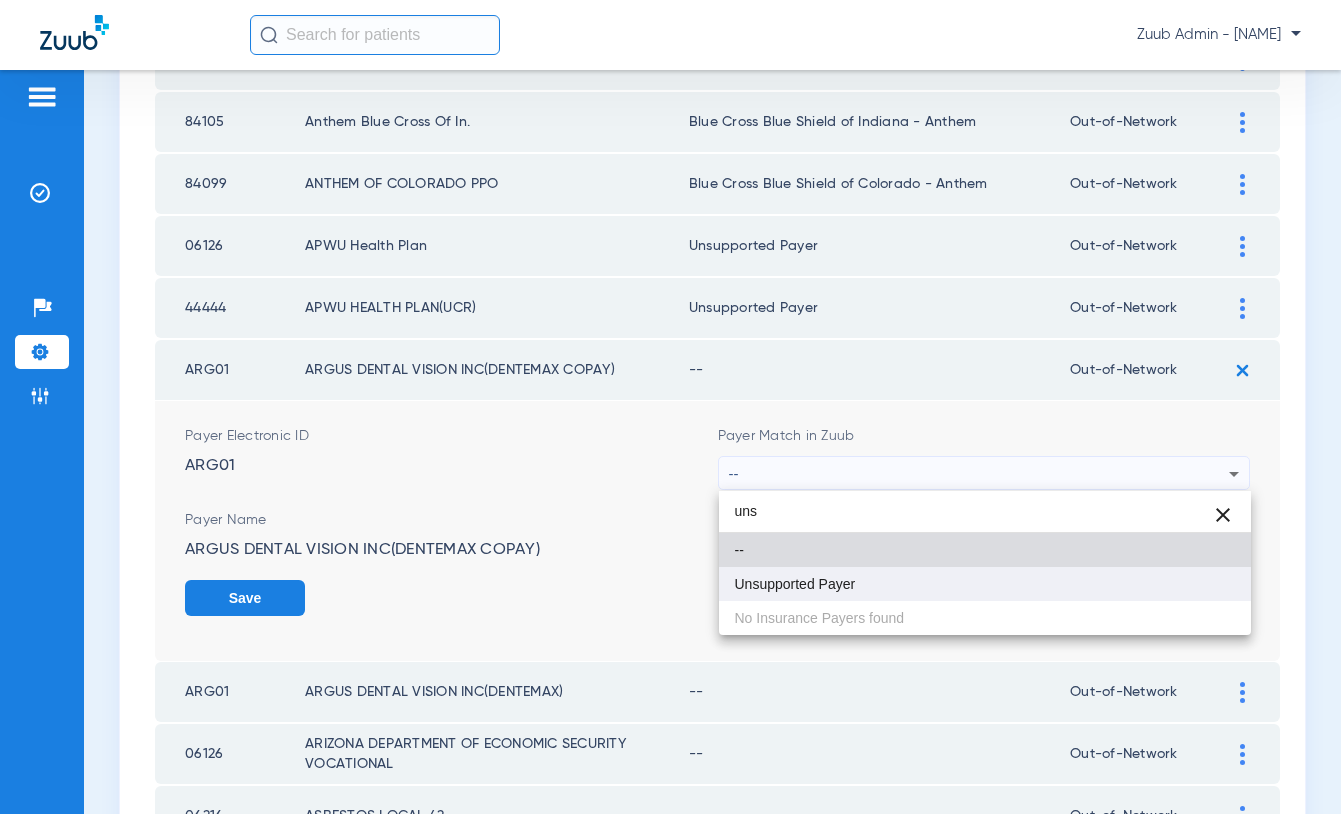type on "uns" 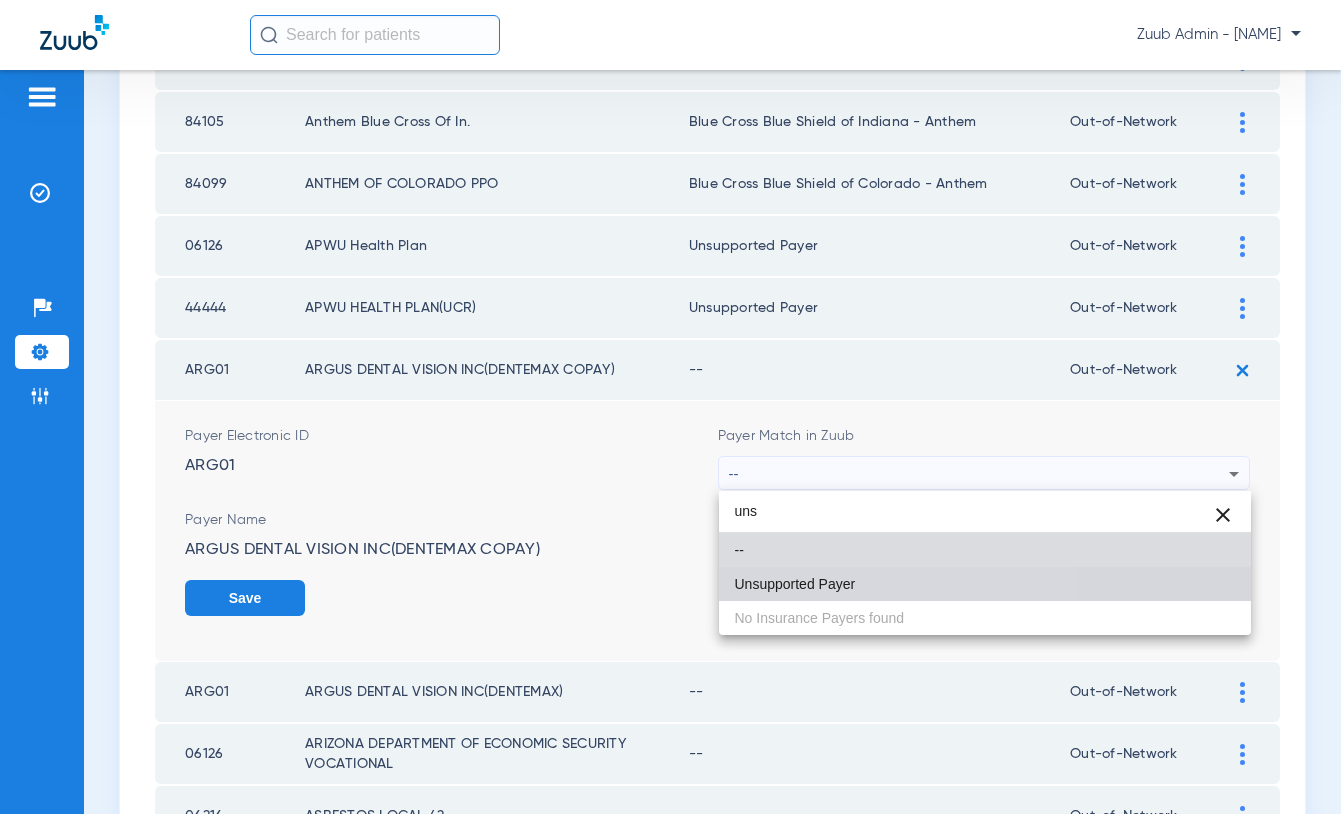 click on "Unsupported Payer" at bounding box center [985, 584] 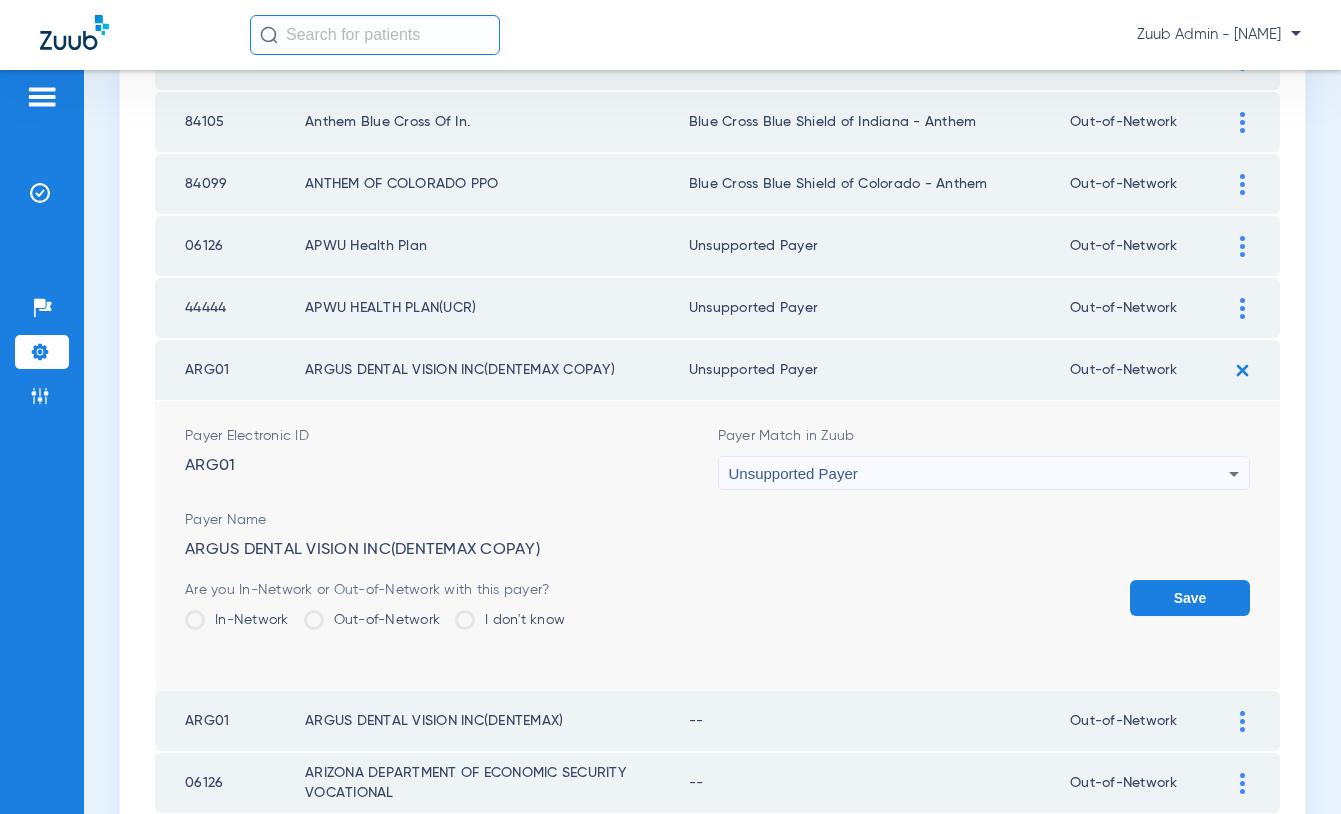 click on "Save" 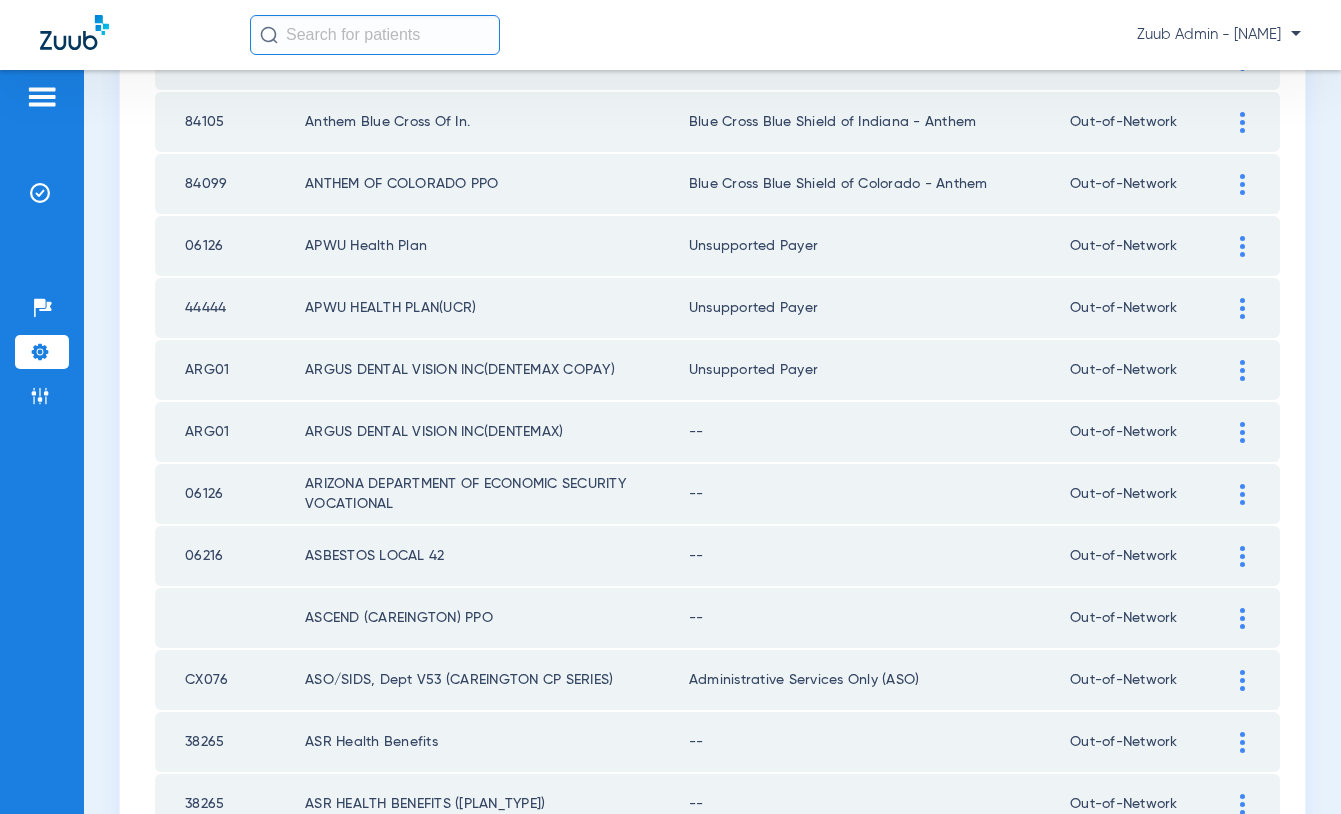 click 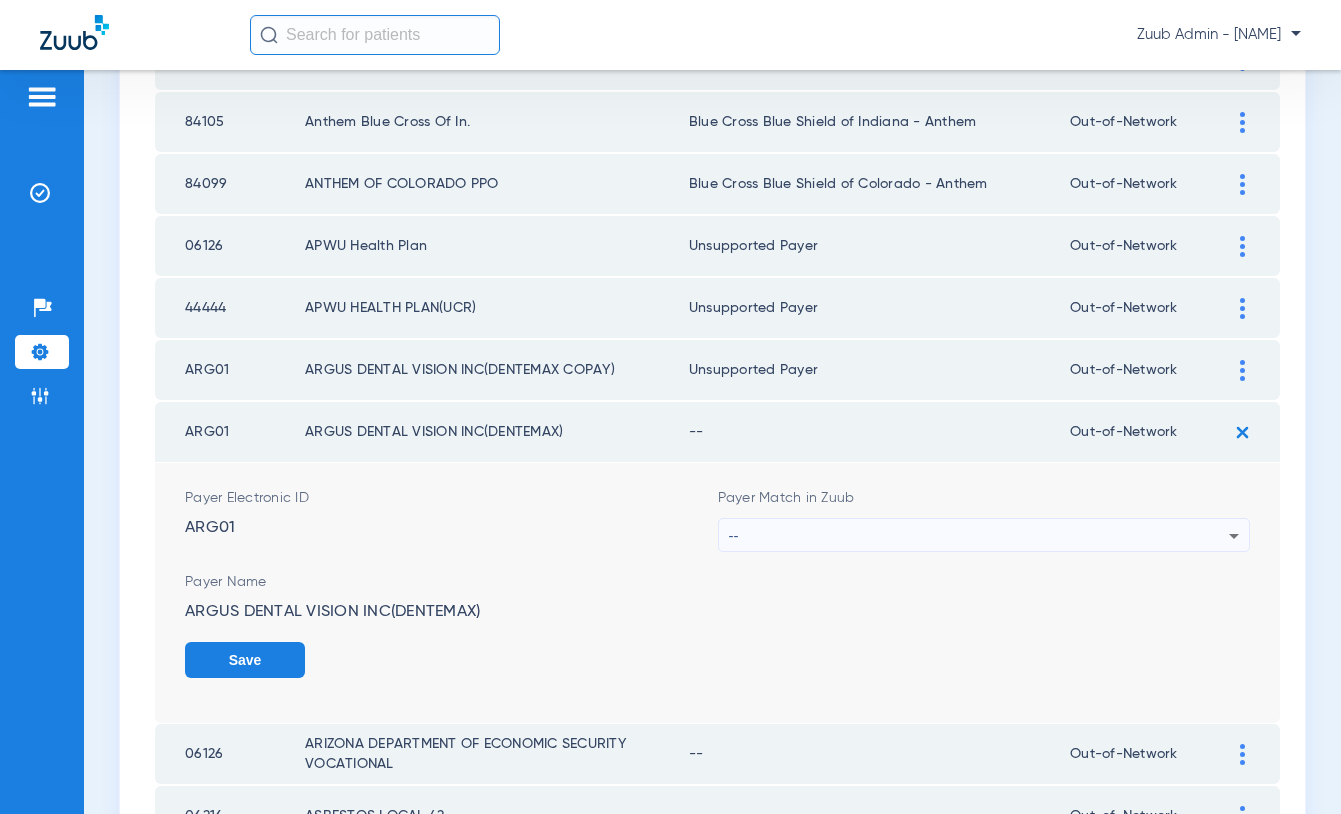 click on "--" at bounding box center [979, 536] 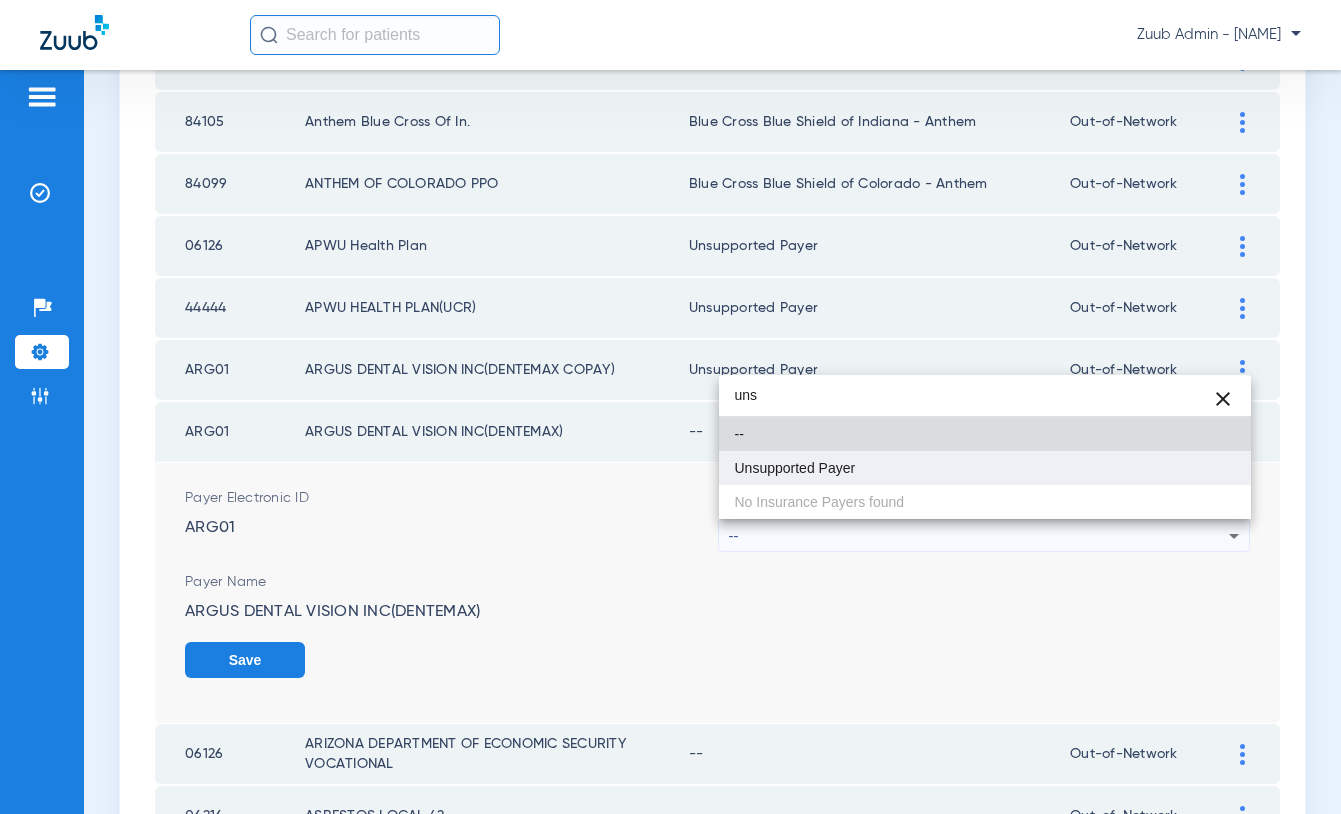 type on "uns" 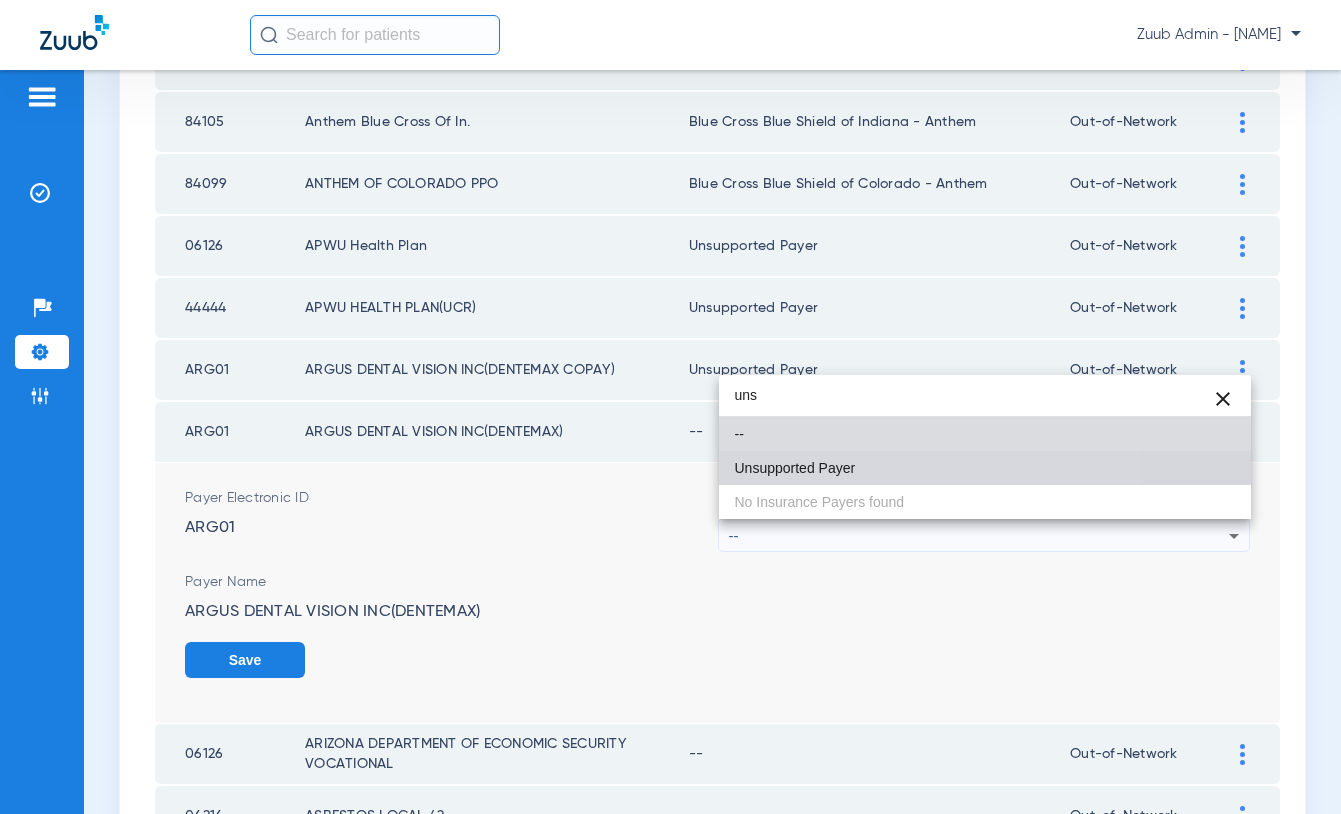 click on "Unsupported Payer" at bounding box center [795, 468] 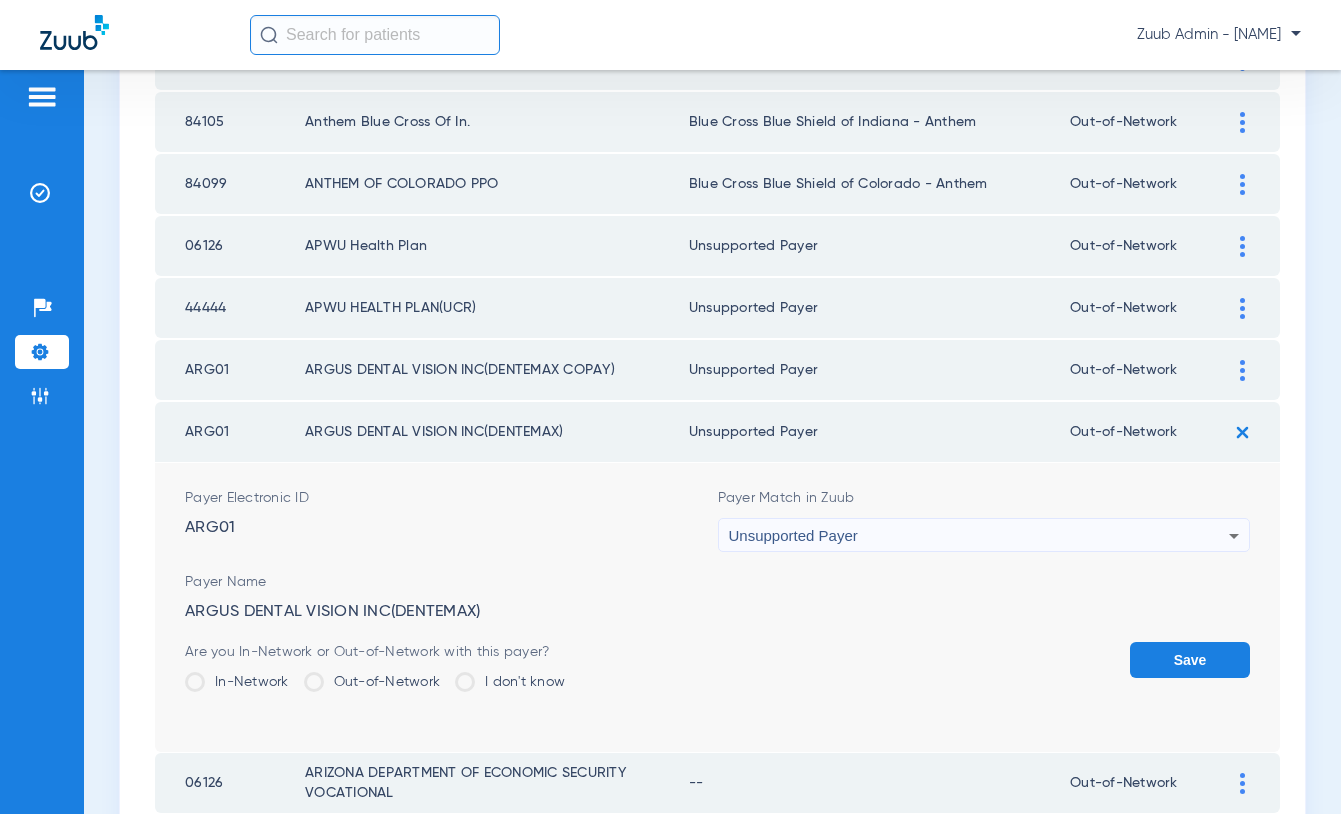 click on "Save" 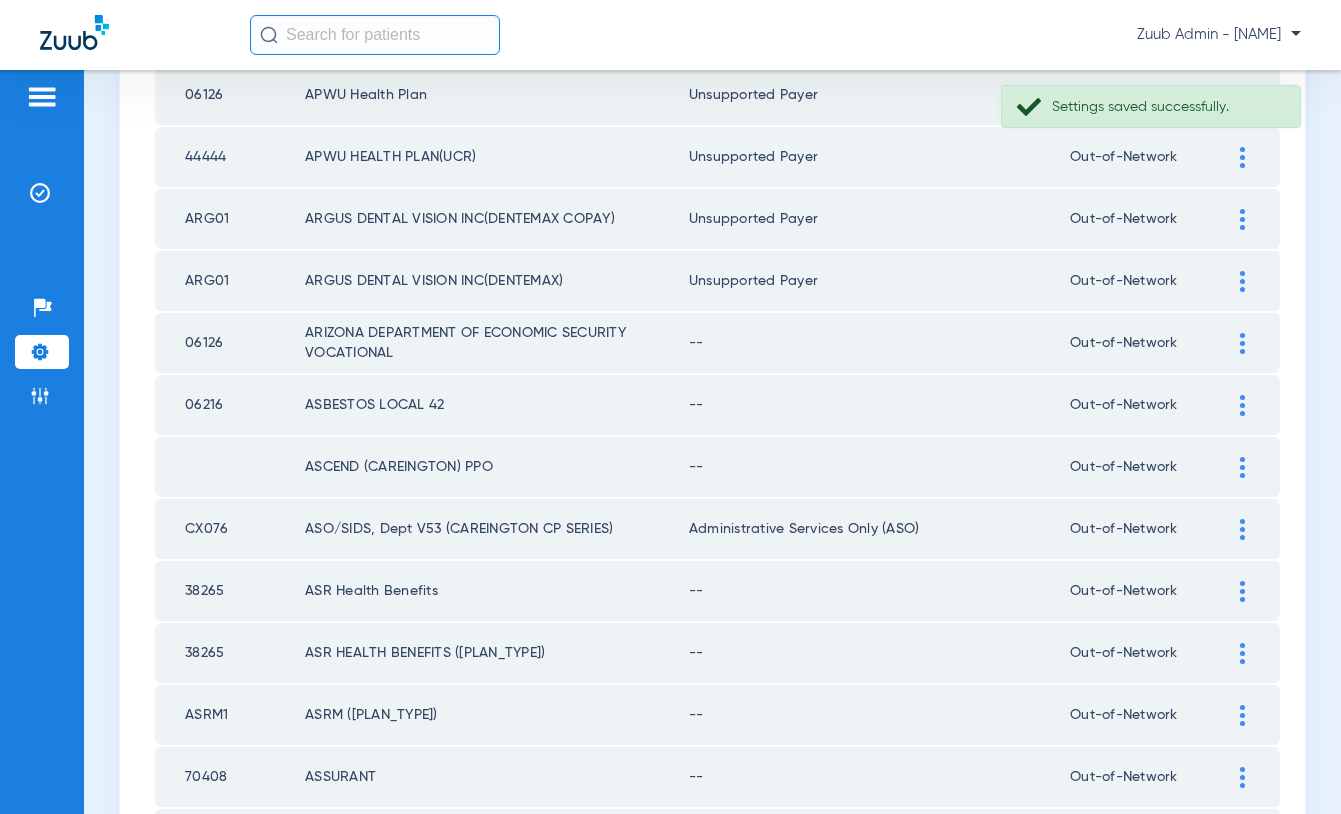scroll, scrollTop: 2185, scrollLeft: 0, axis: vertical 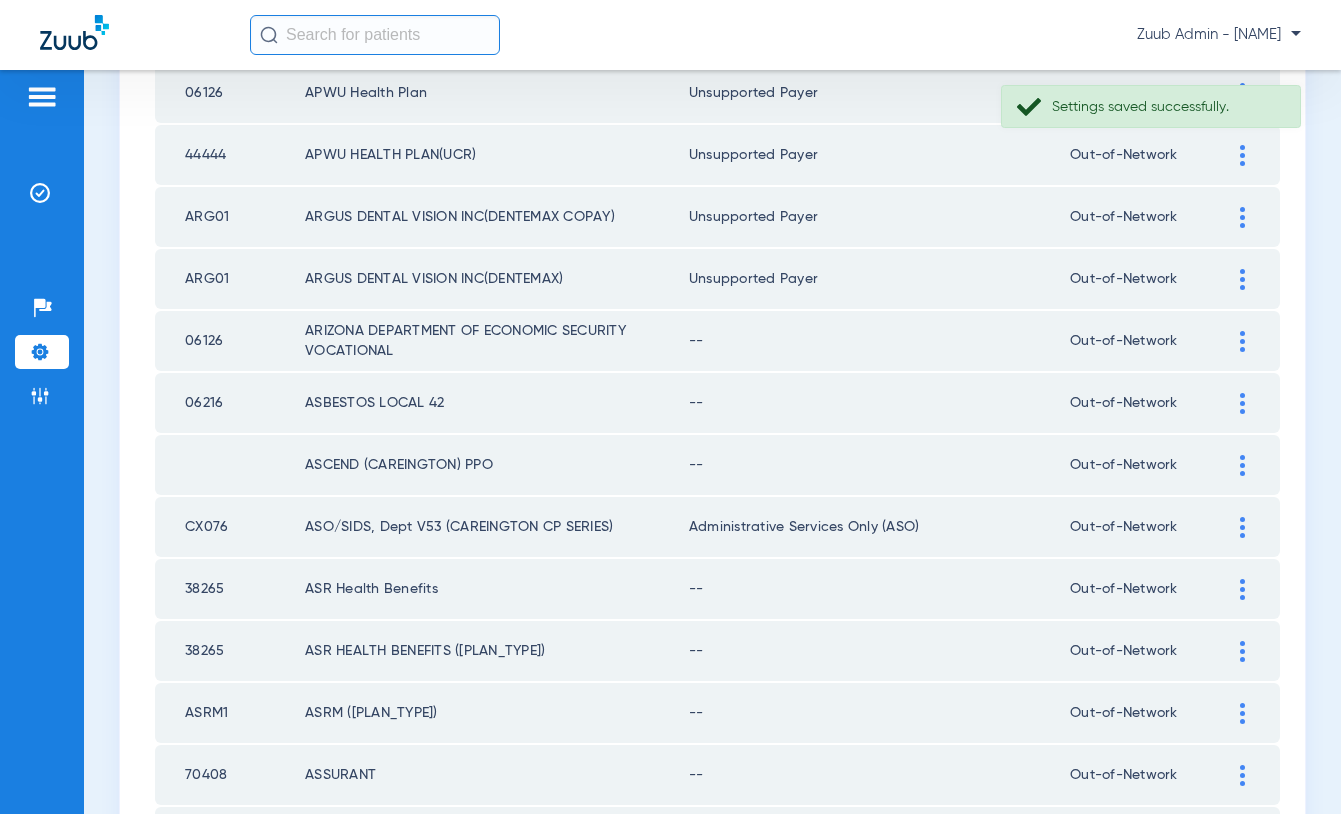click 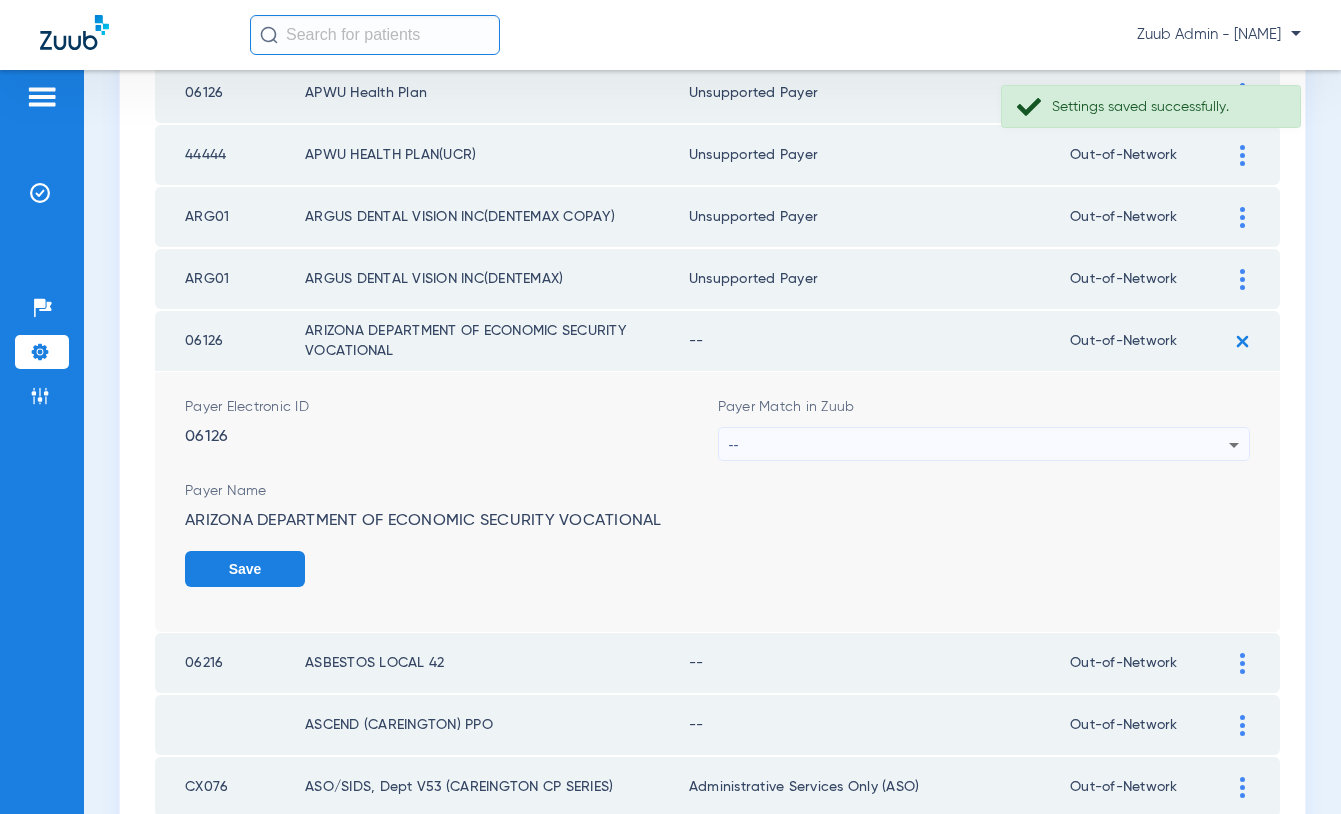click on "--" at bounding box center [979, 445] 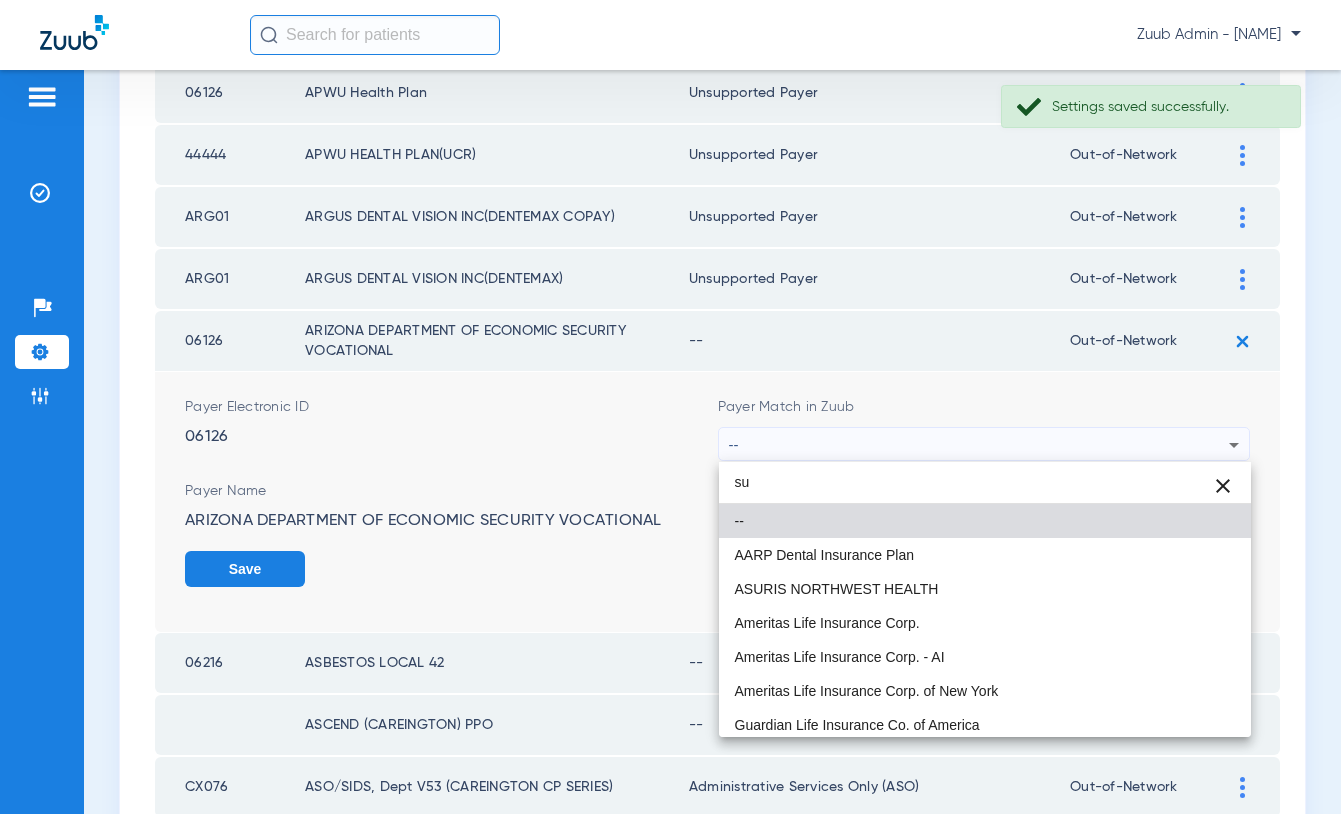 type on "s" 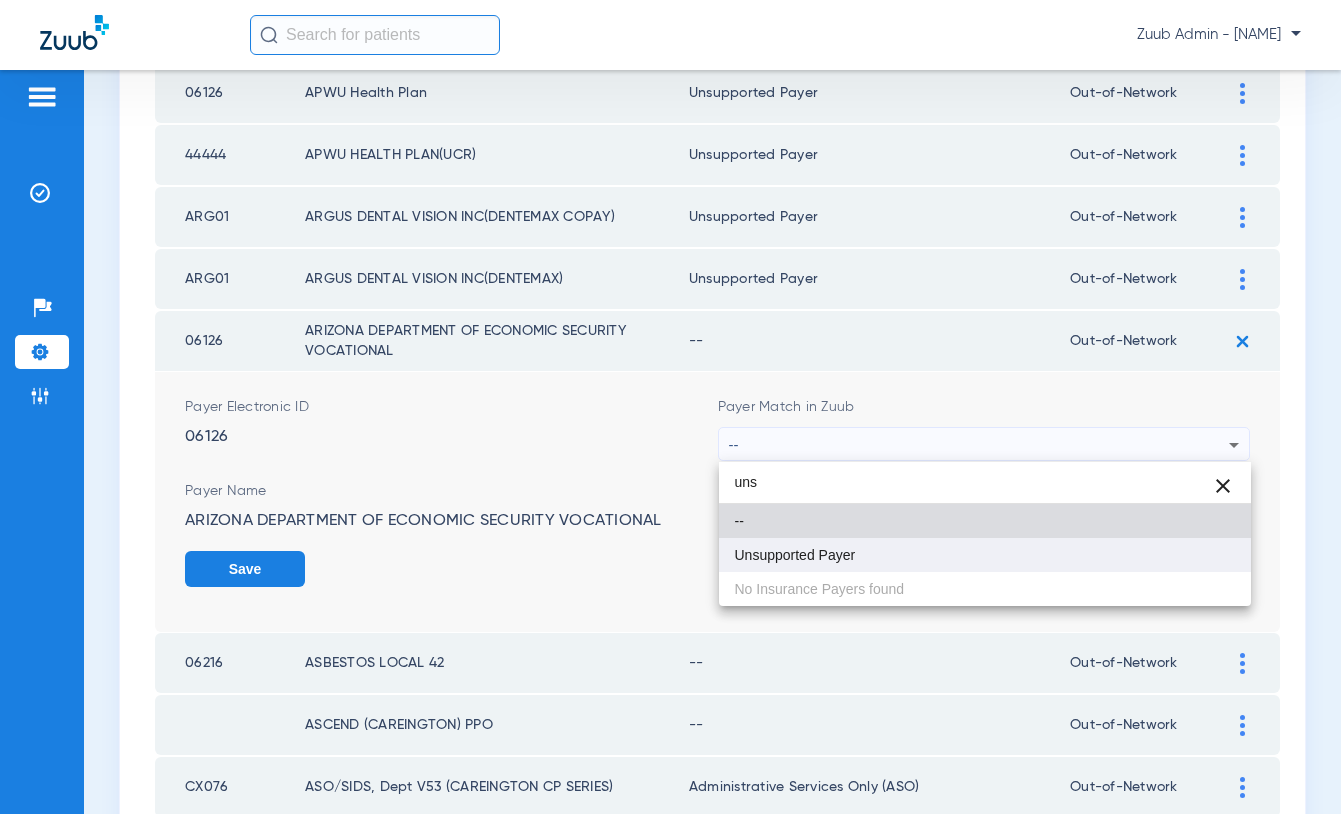 type on "uns" 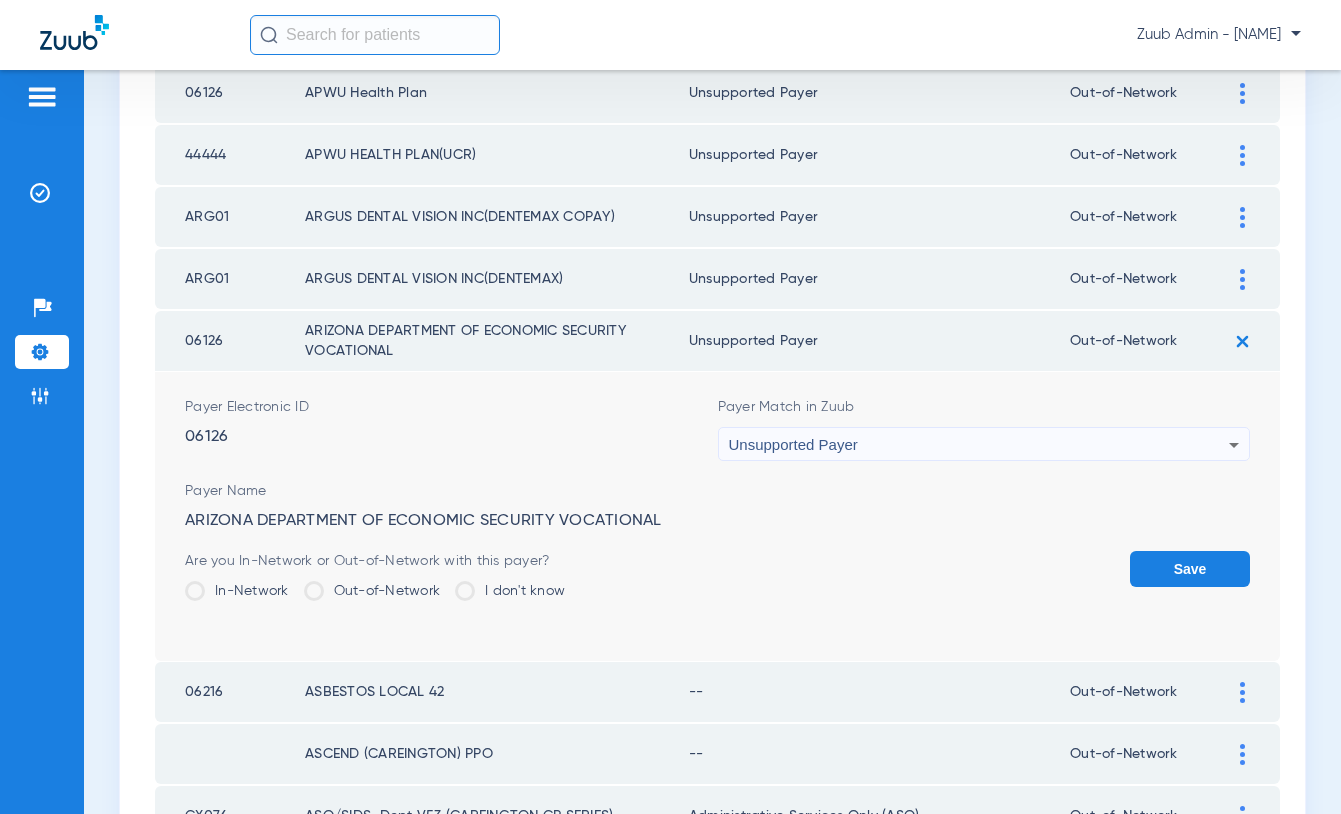 click on "Save" 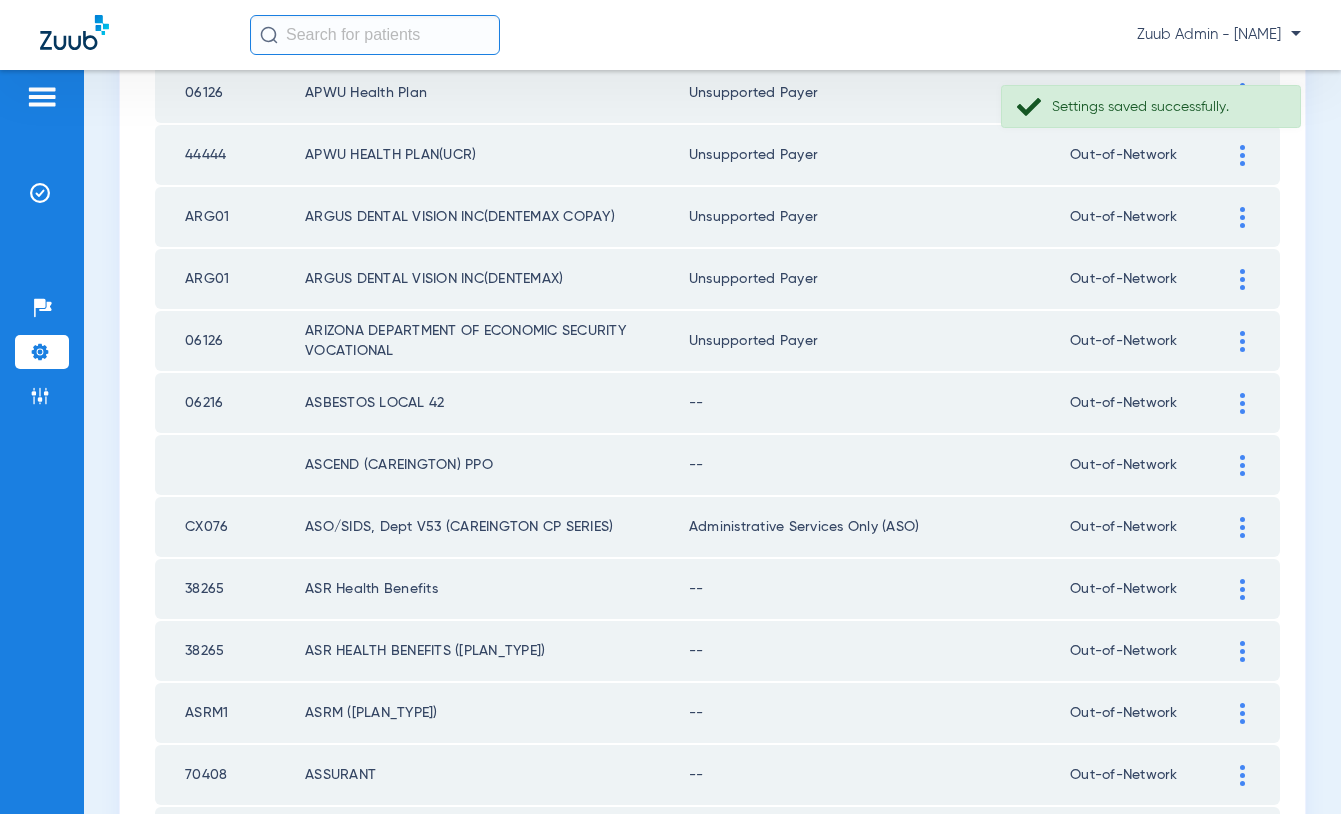 click 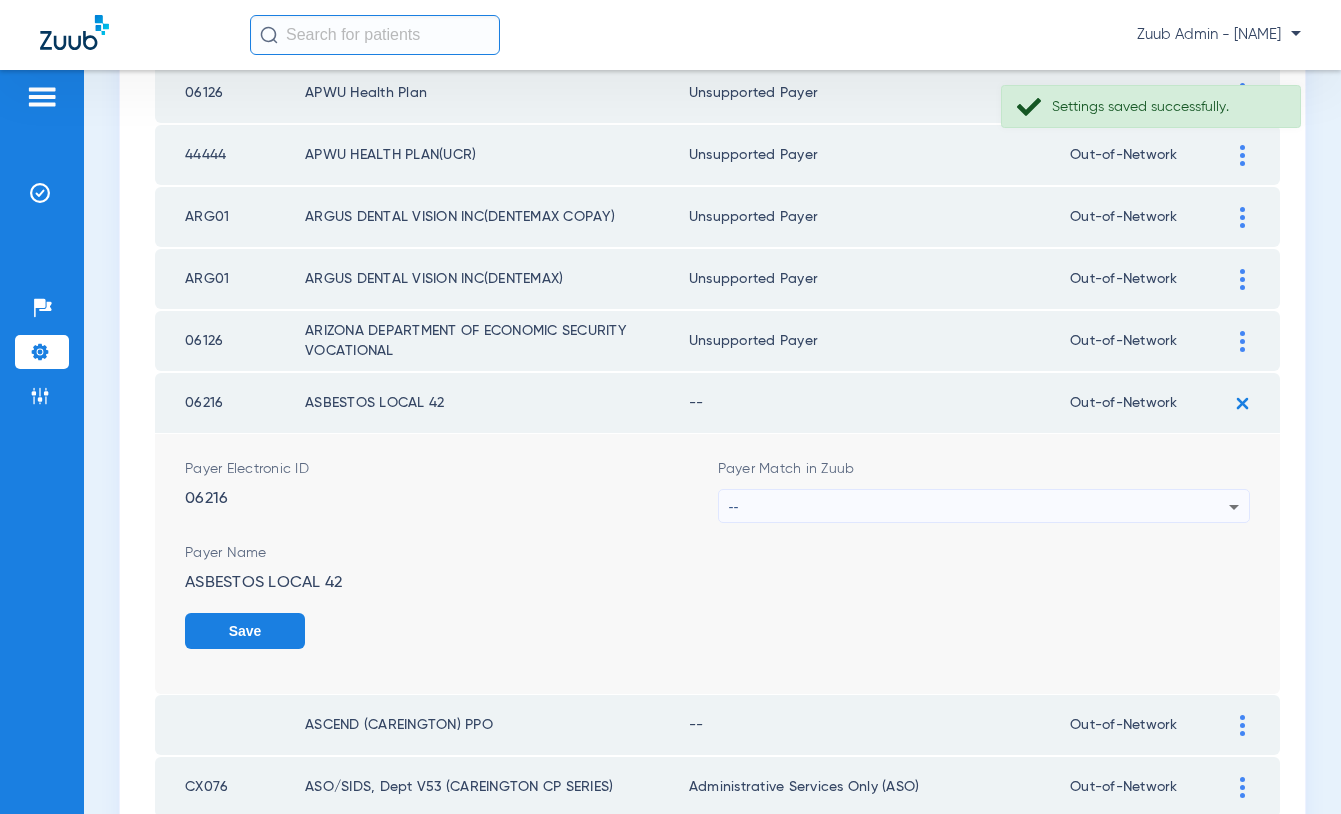 click on "--" at bounding box center (979, 507) 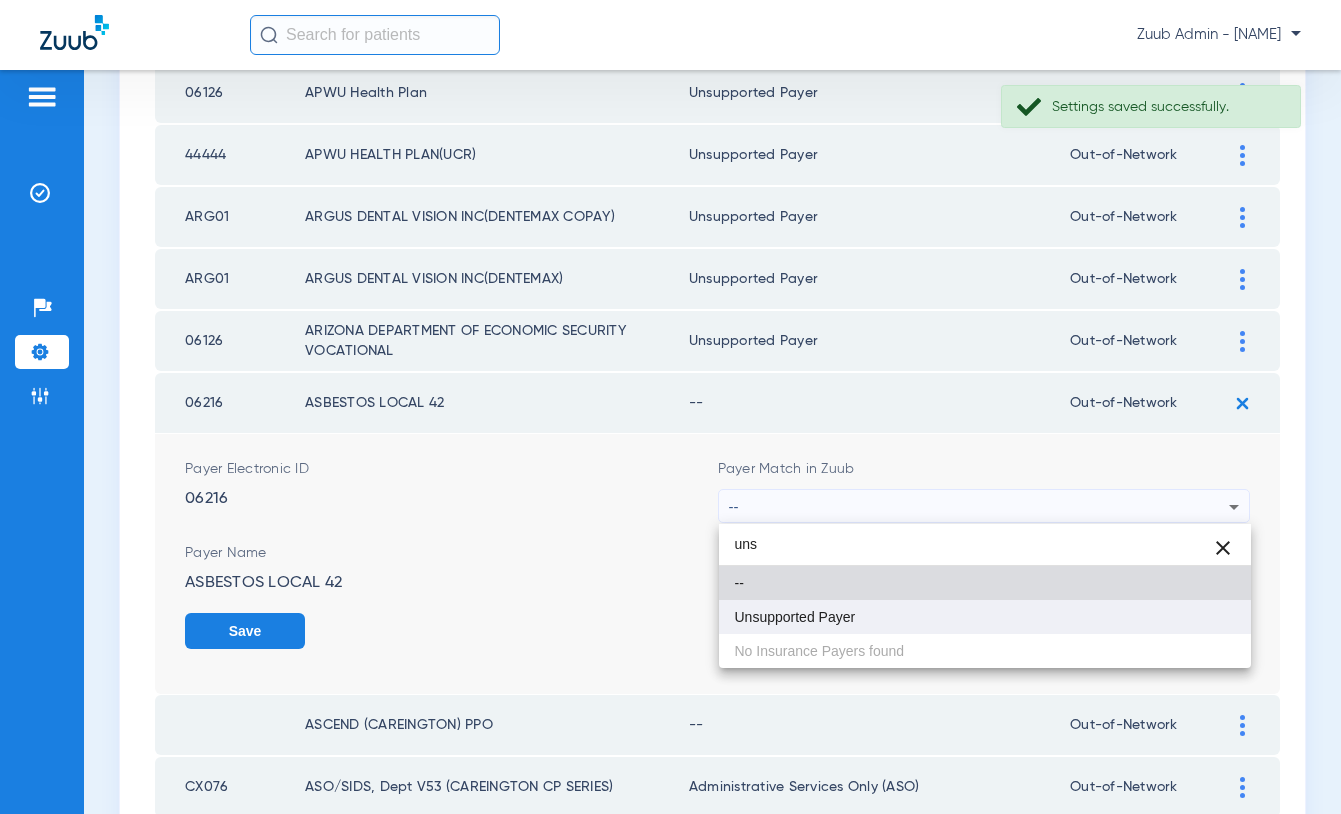 type on "uns" 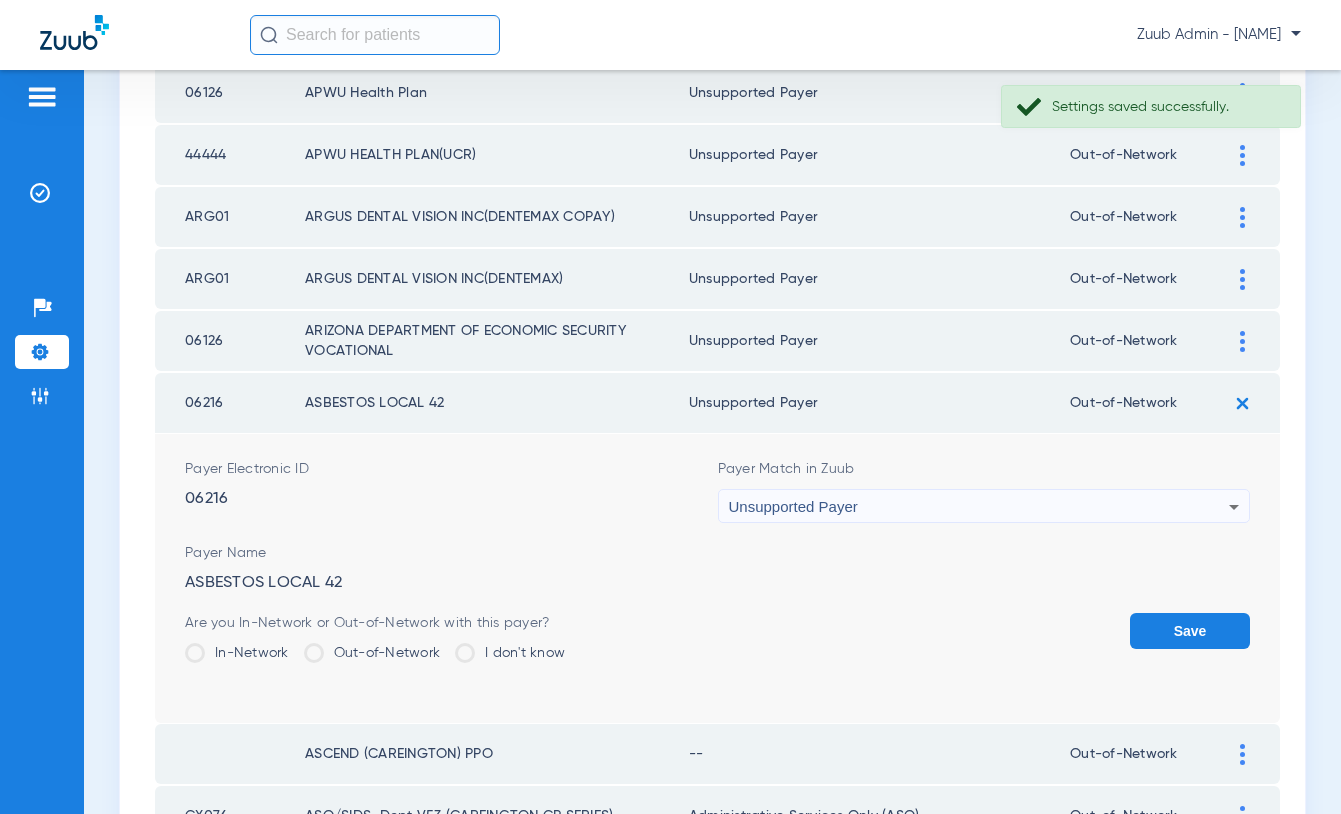 click on "Save" 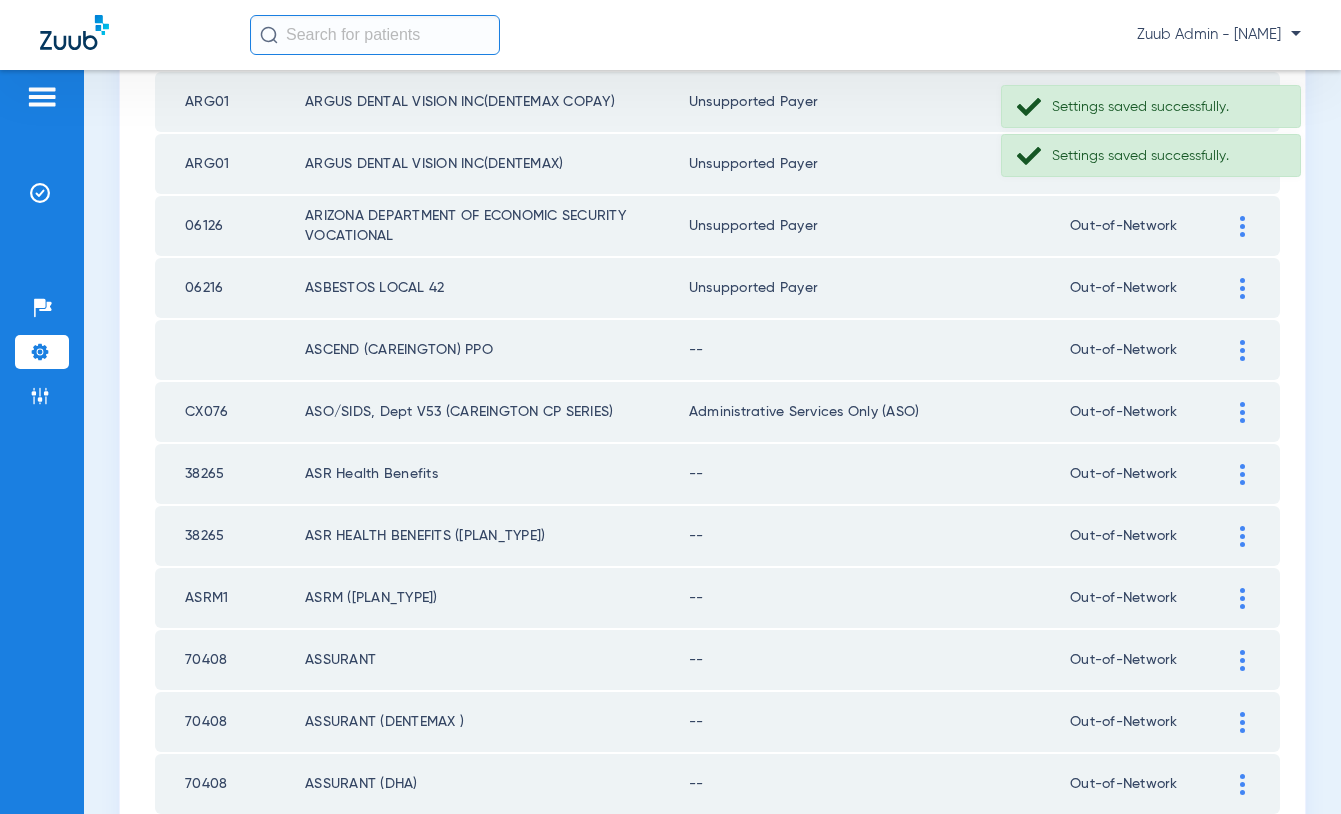 scroll, scrollTop: 2334, scrollLeft: 0, axis: vertical 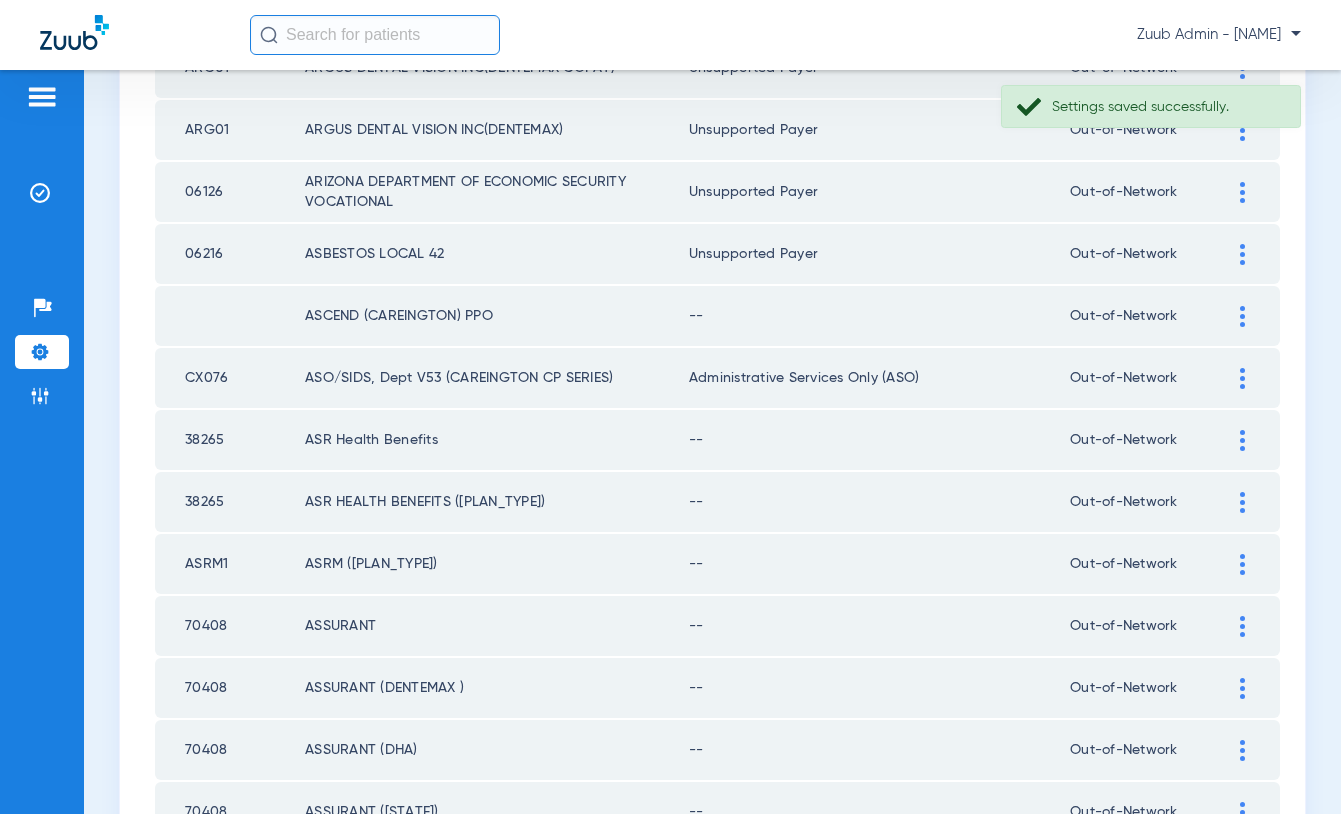 click 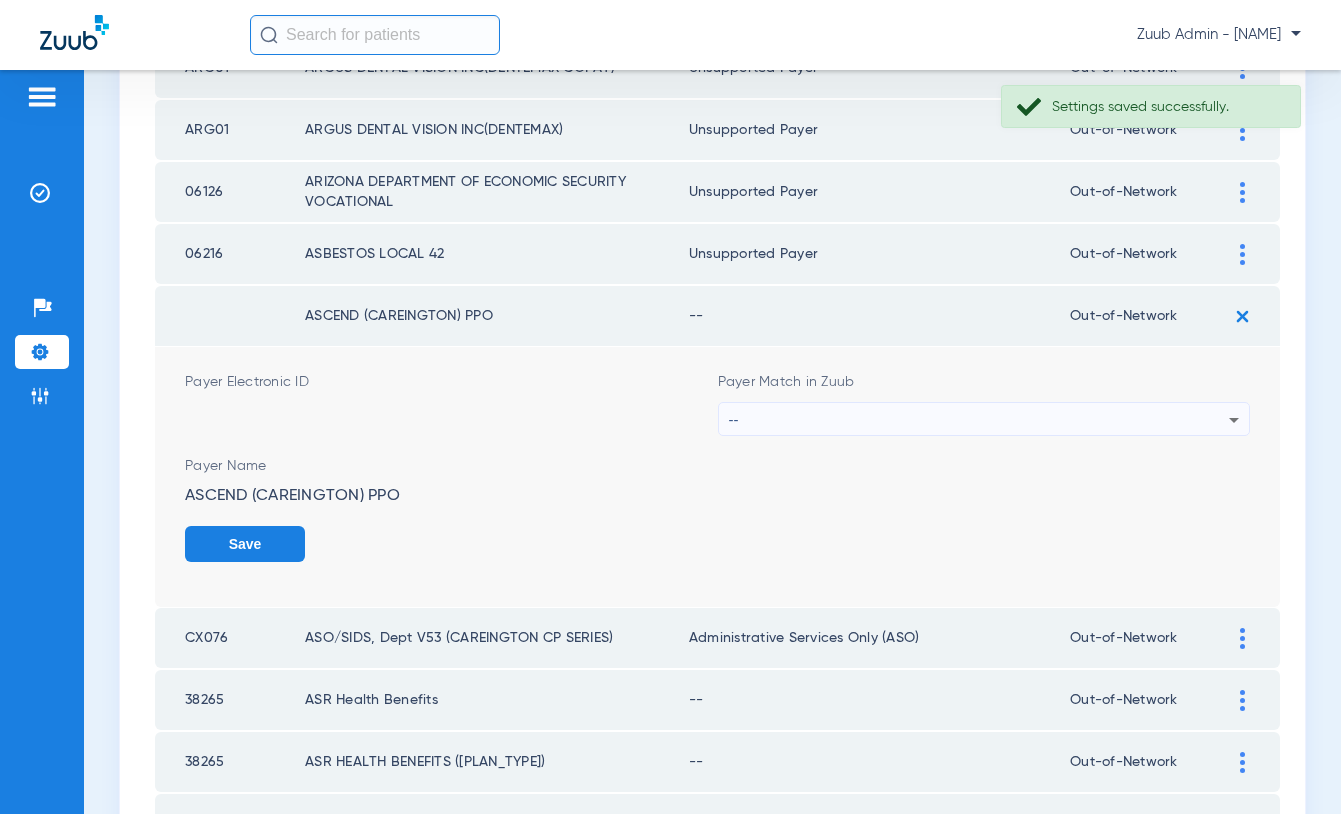 click on "--" at bounding box center (979, 420) 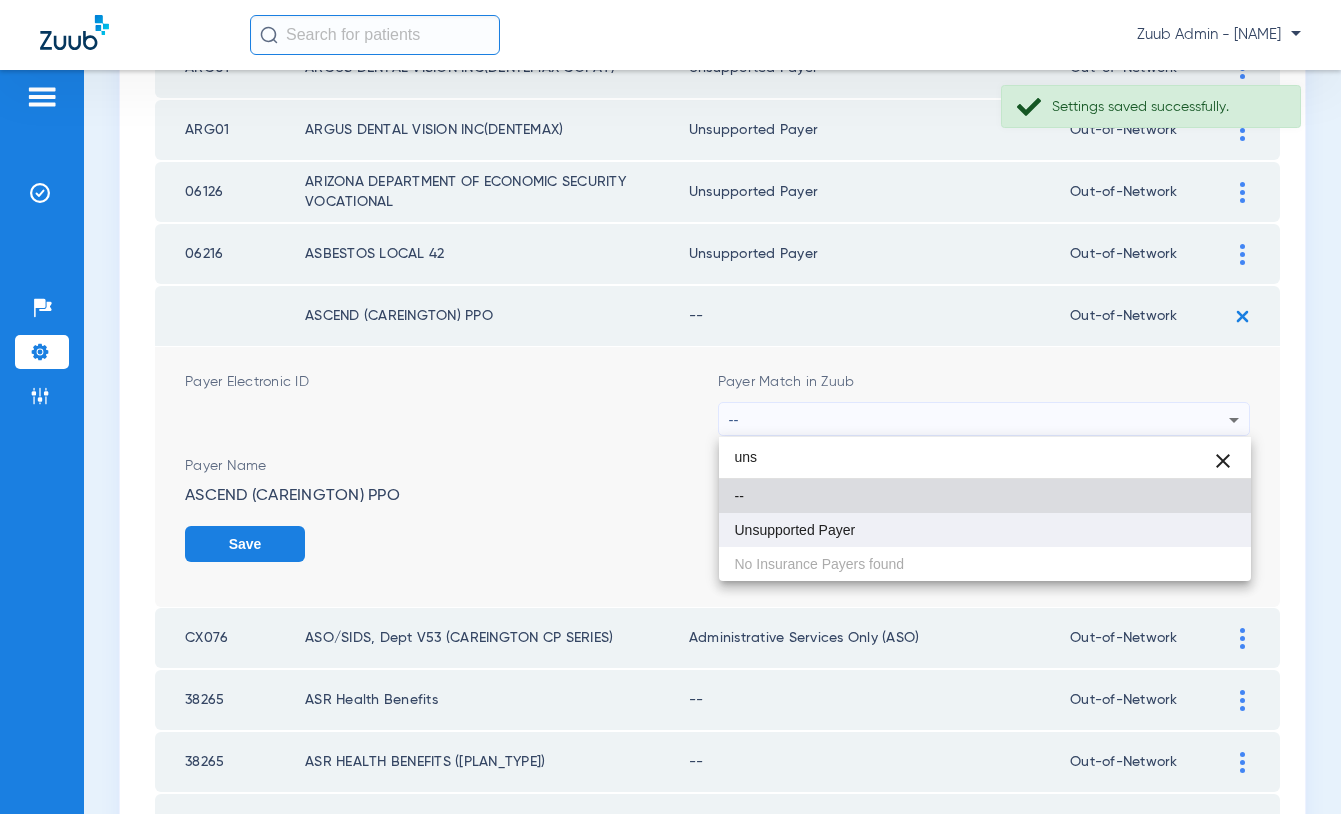 type on "uns" 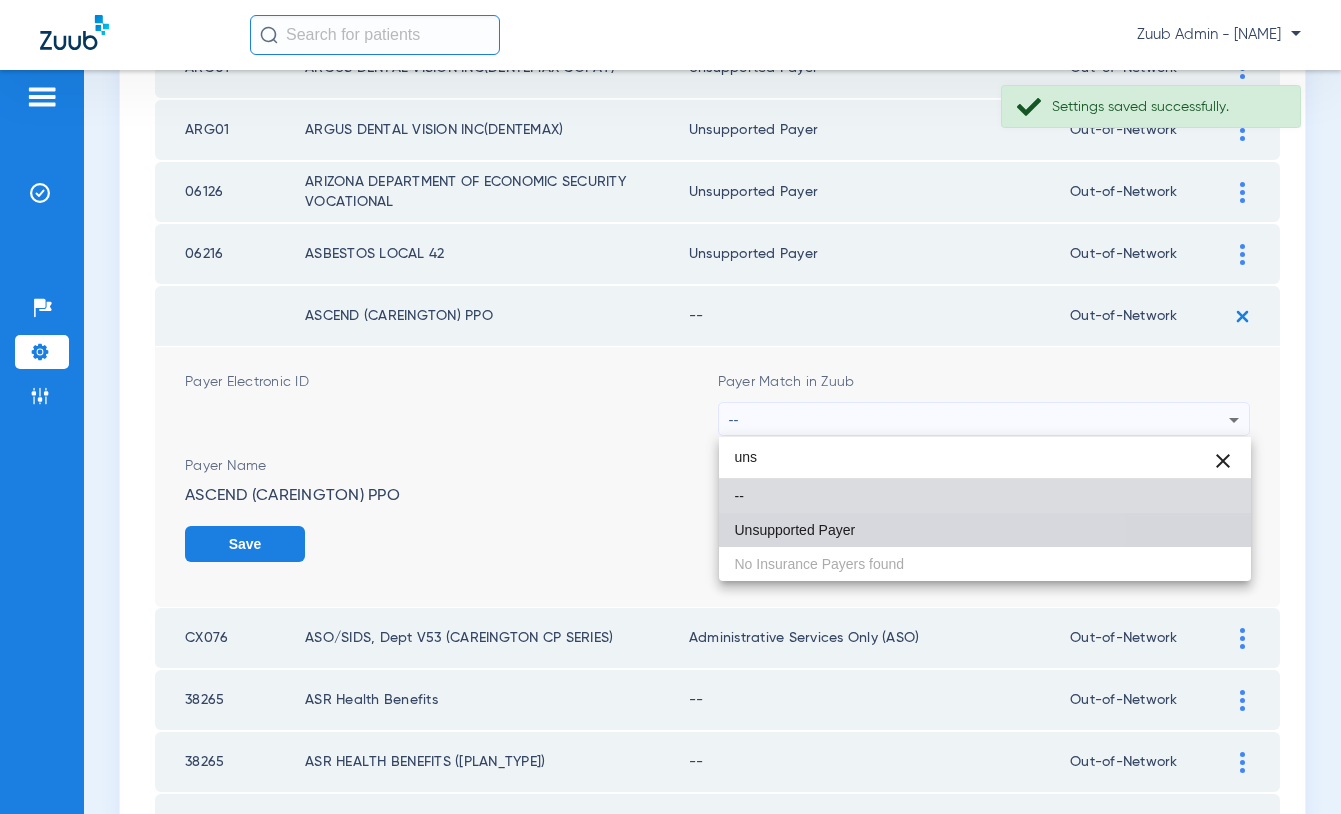 click on "Unsupported Payer" at bounding box center (795, 530) 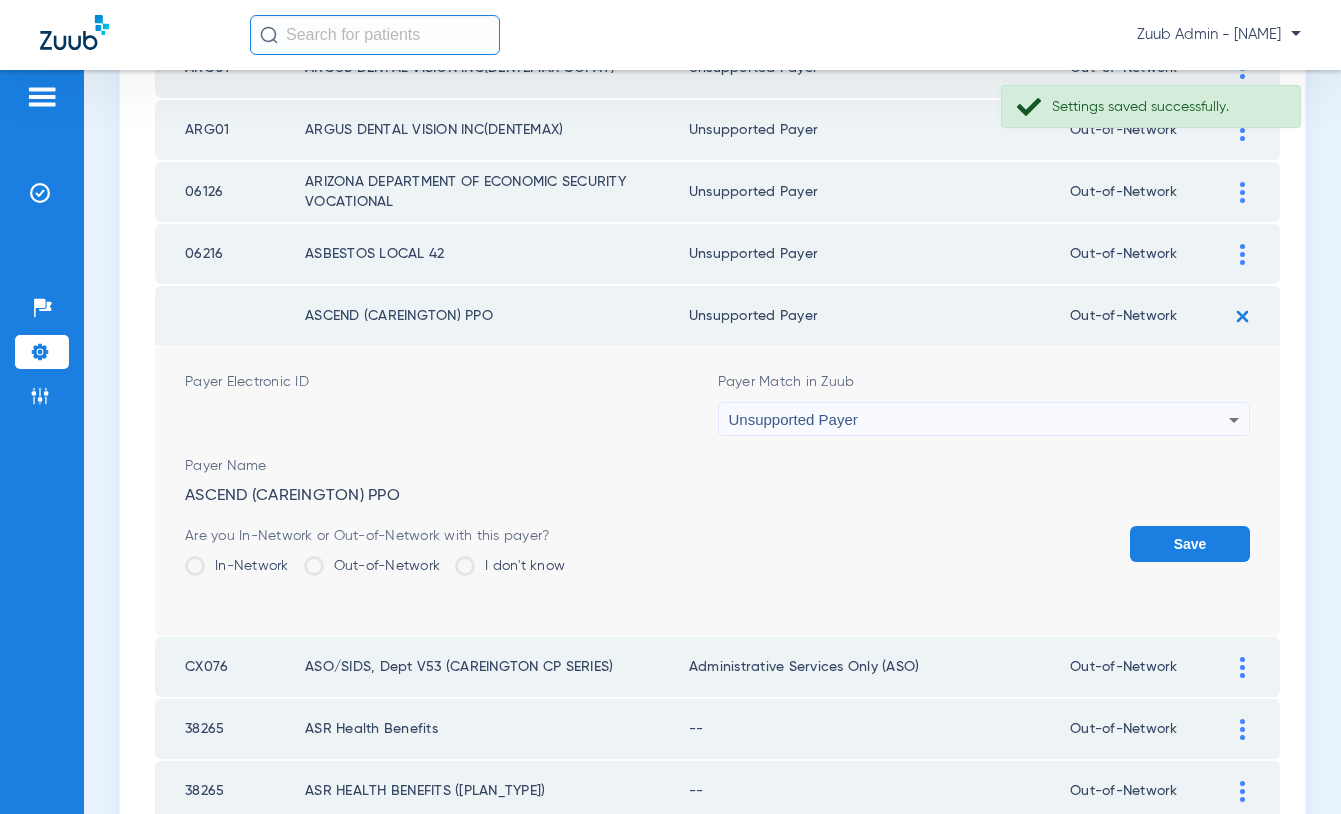 click on "Save" 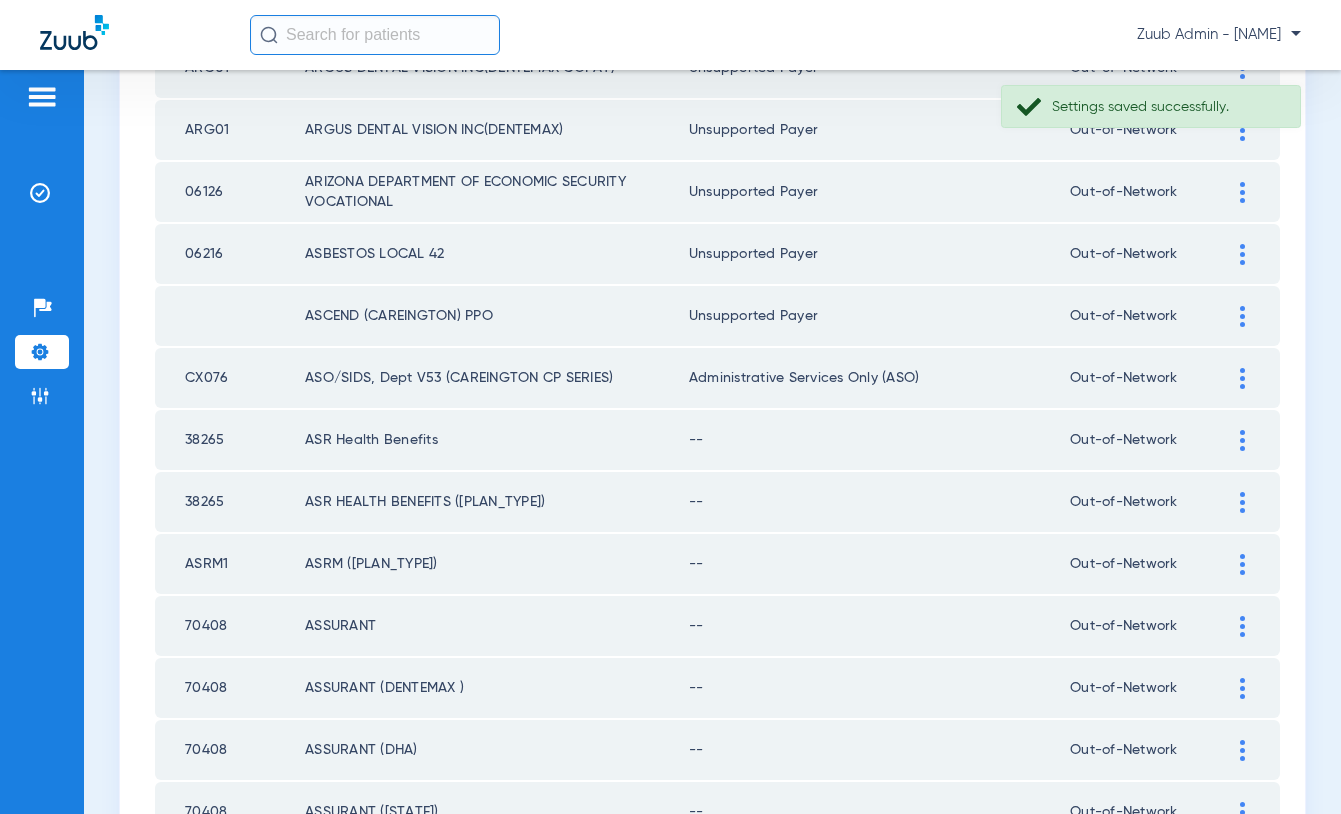 click 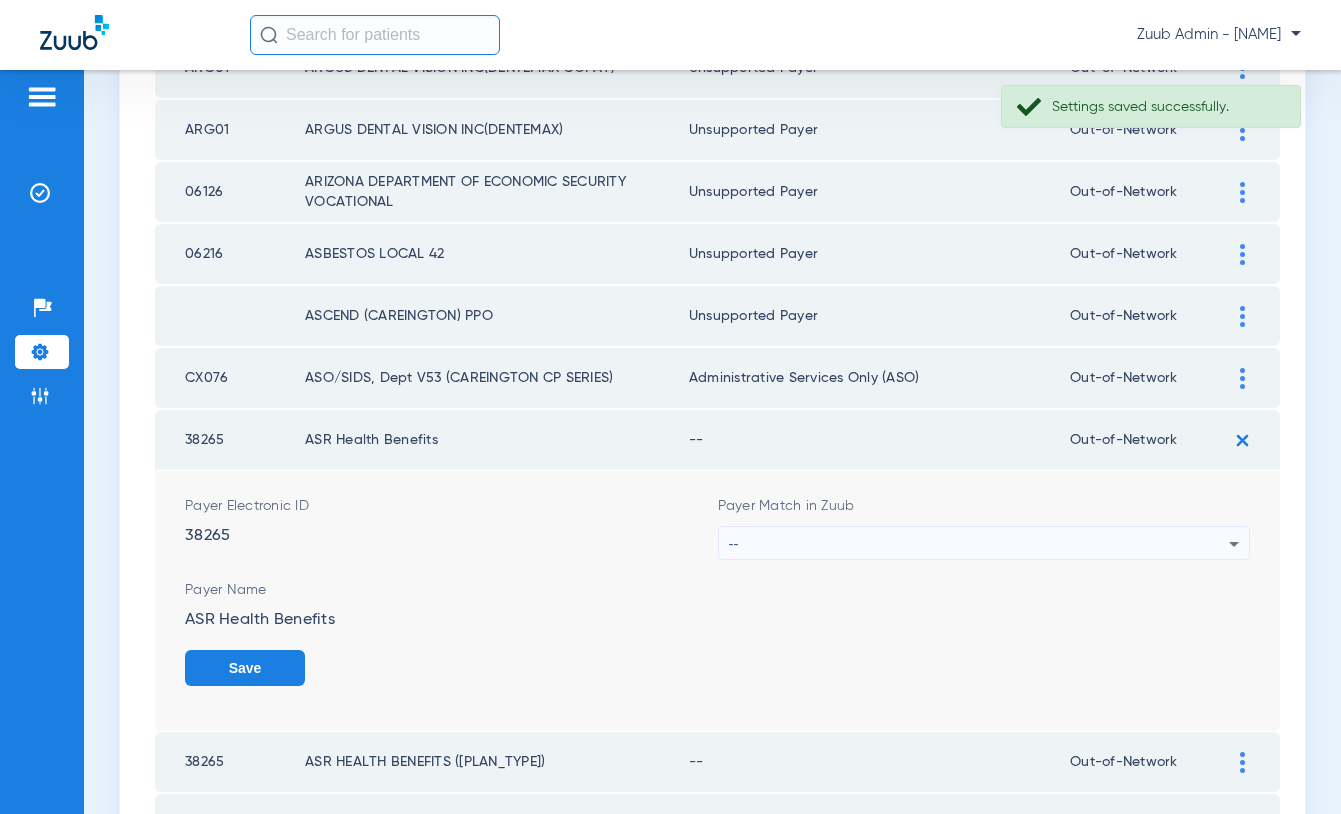 click on "--" at bounding box center (979, 544) 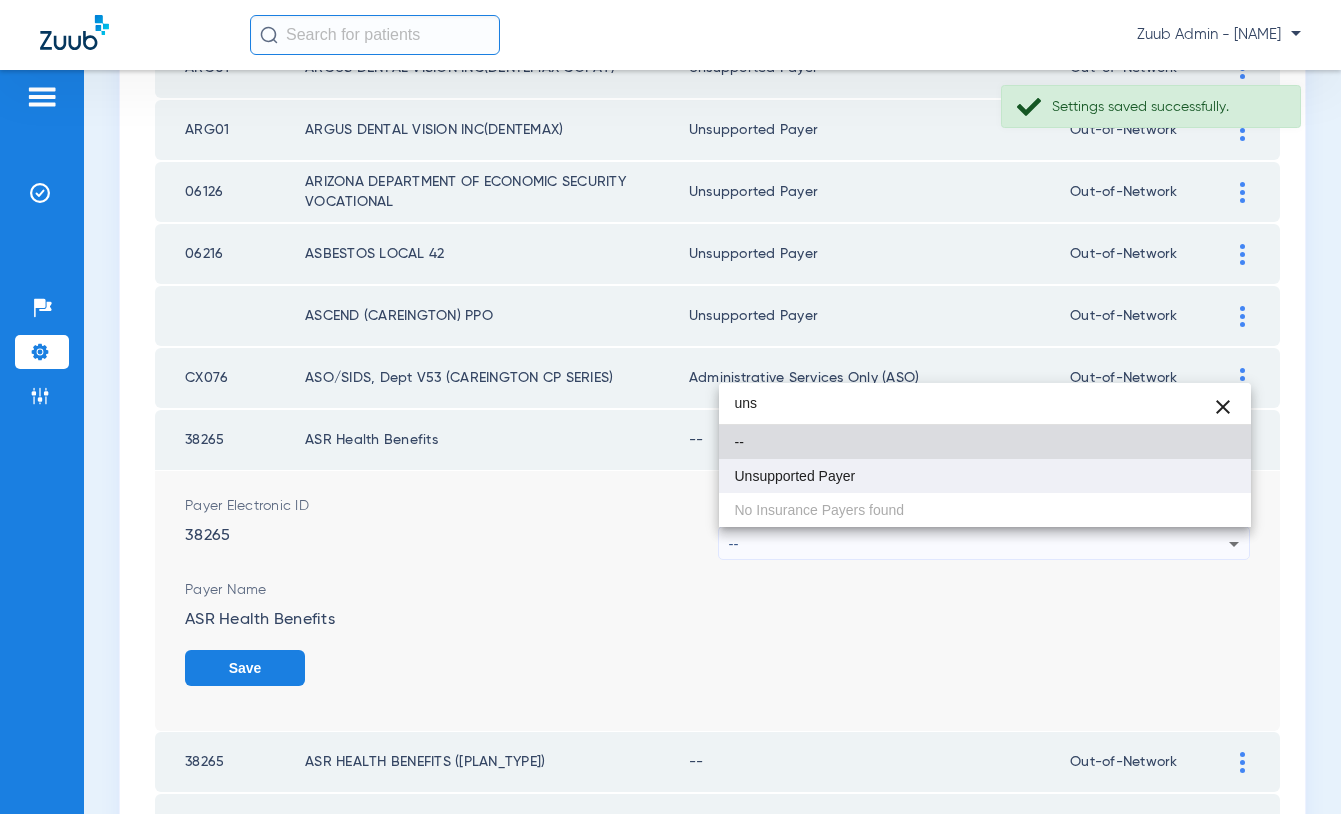 type on "uns" 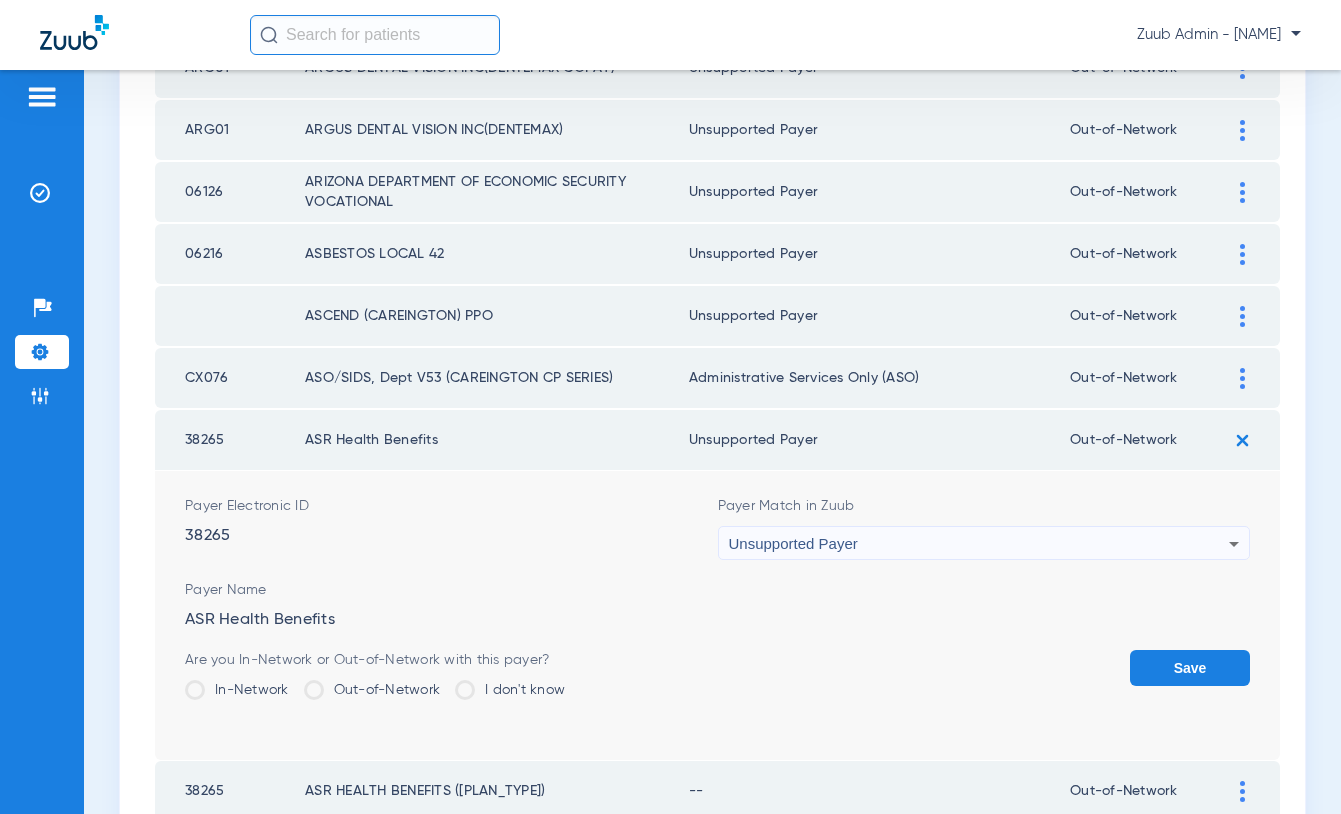 click on "Save" 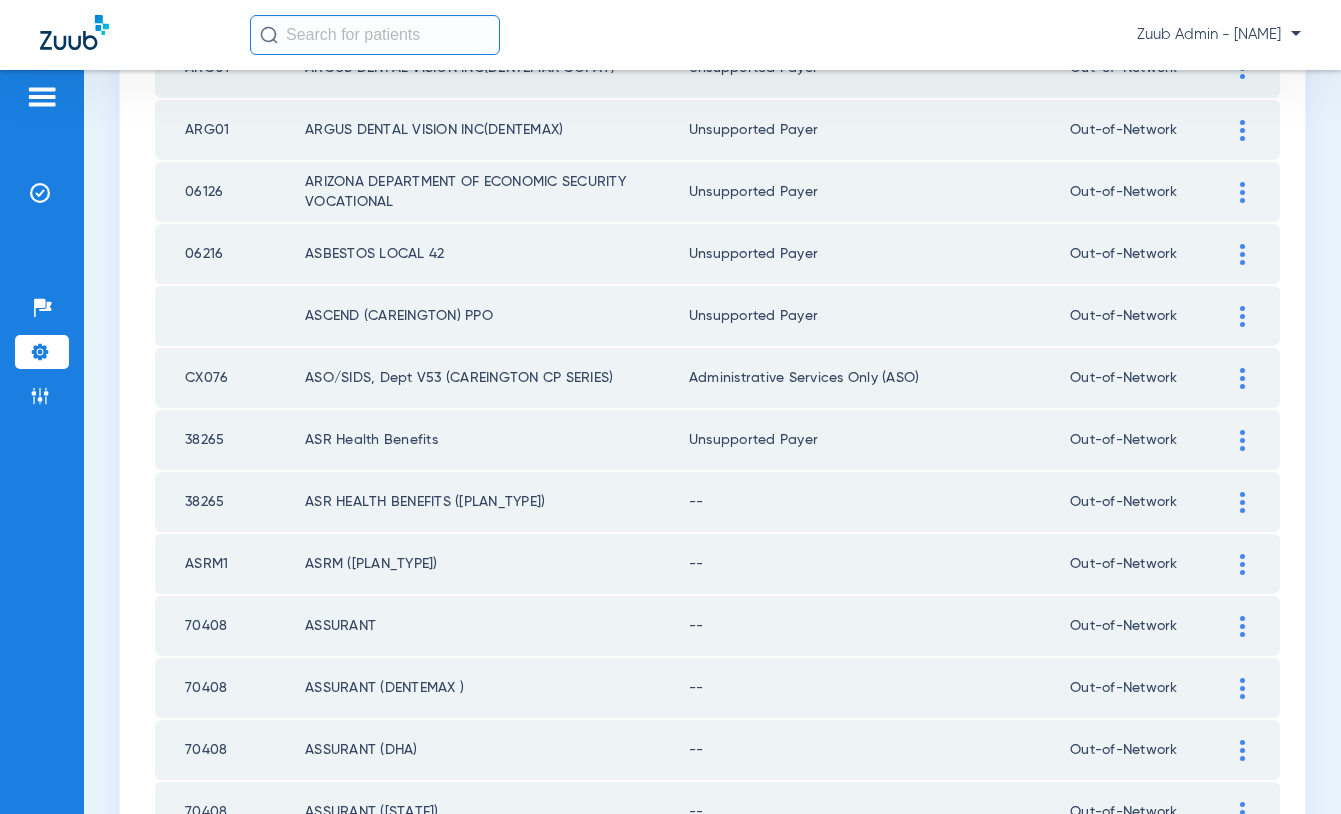 click 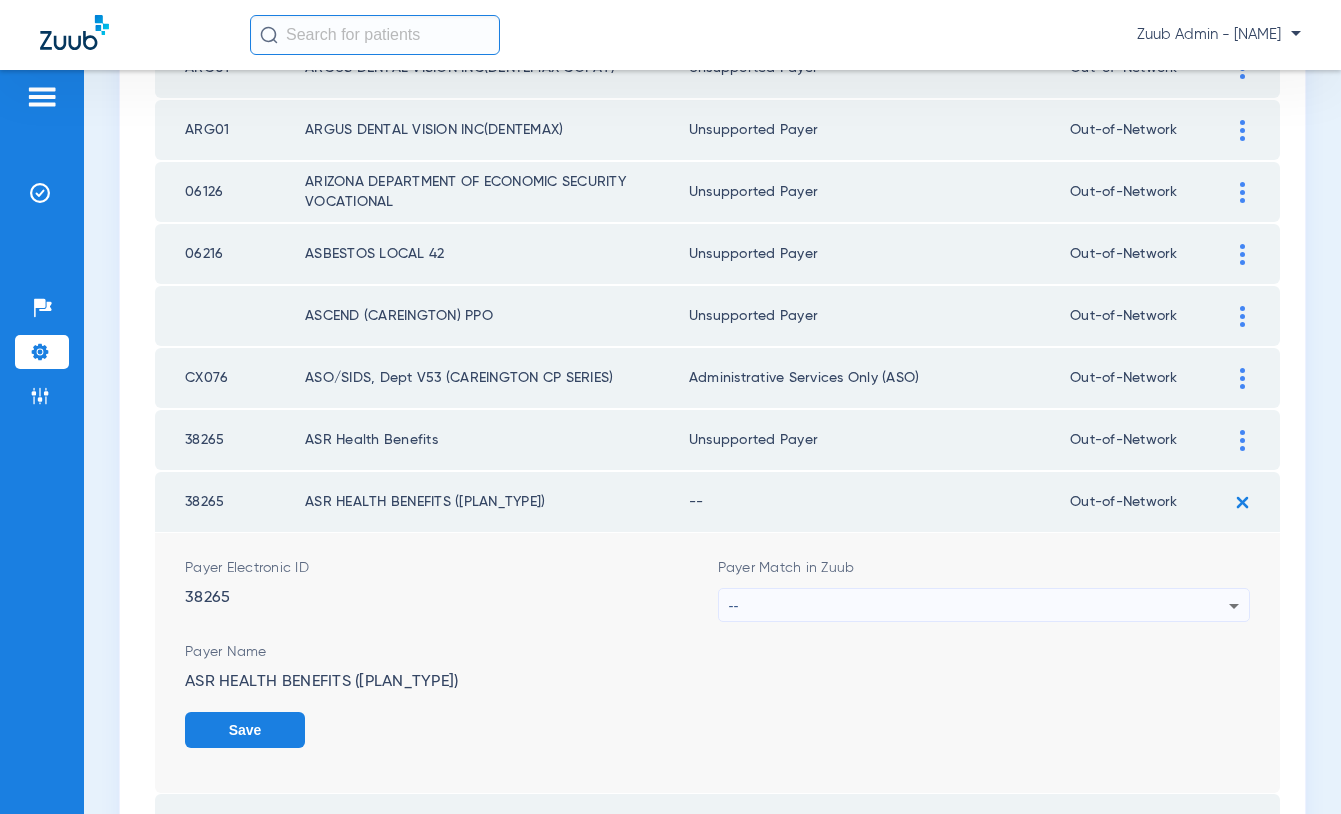 click on "--" at bounding box center (979, 606) 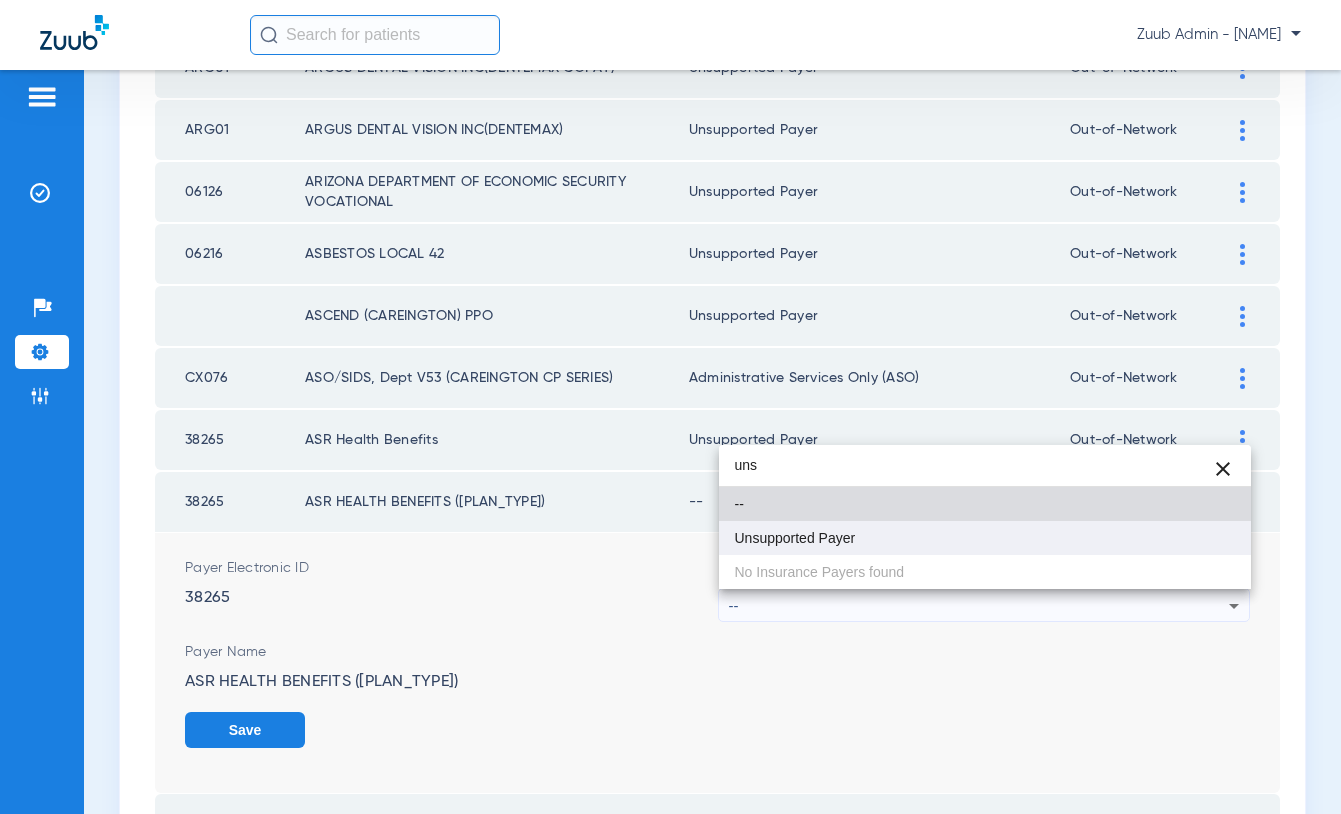 type on "uns" 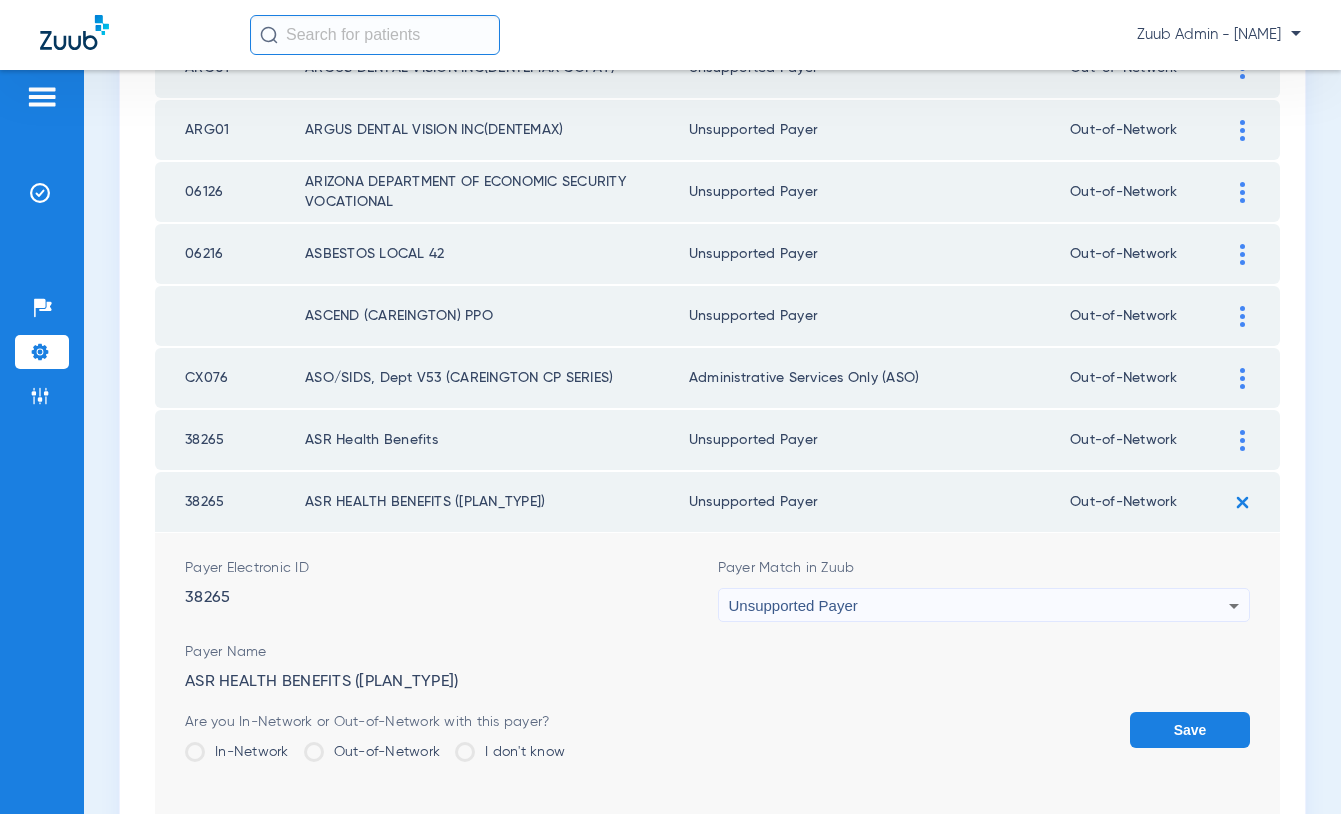 click on "Save" 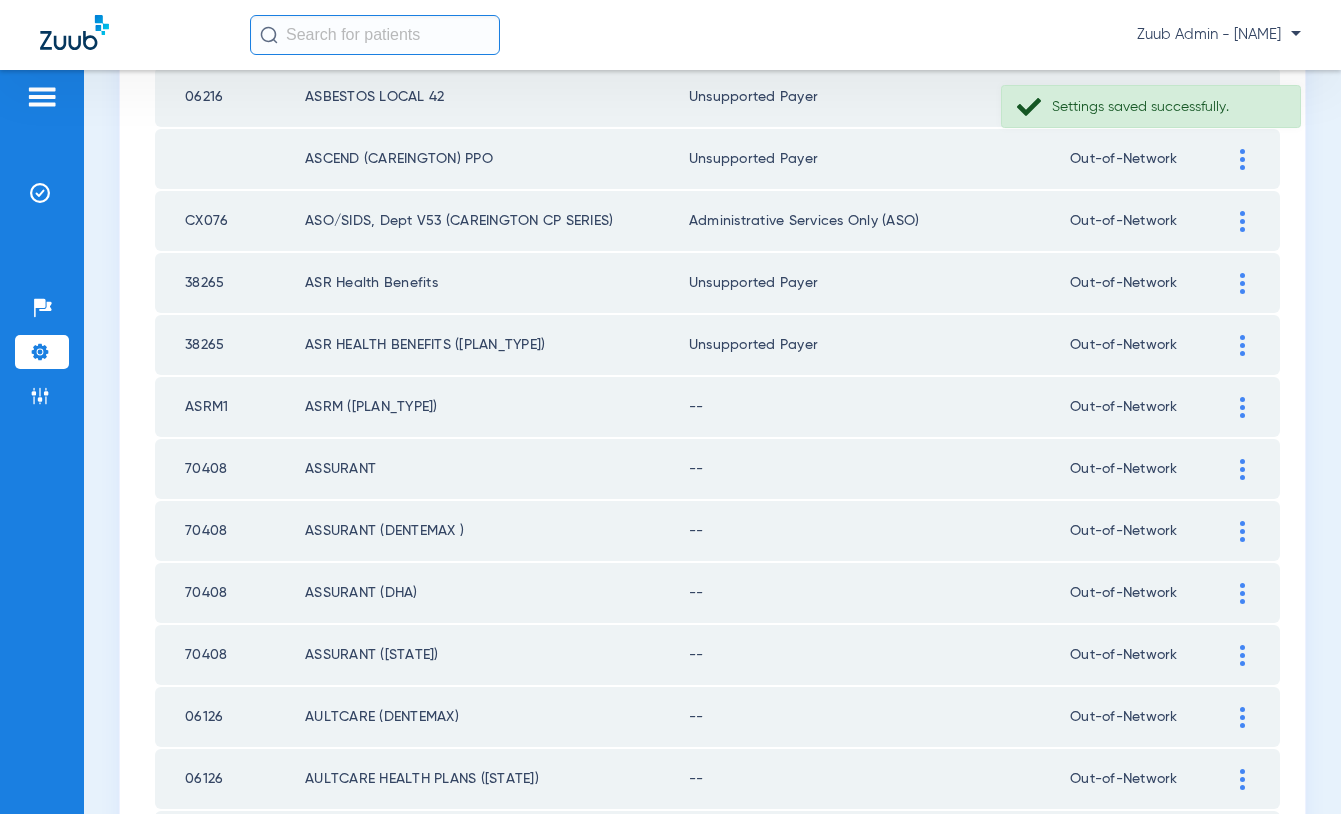 scroll, scrollTop: 2510, scrollLeft: 0, axis: vertical 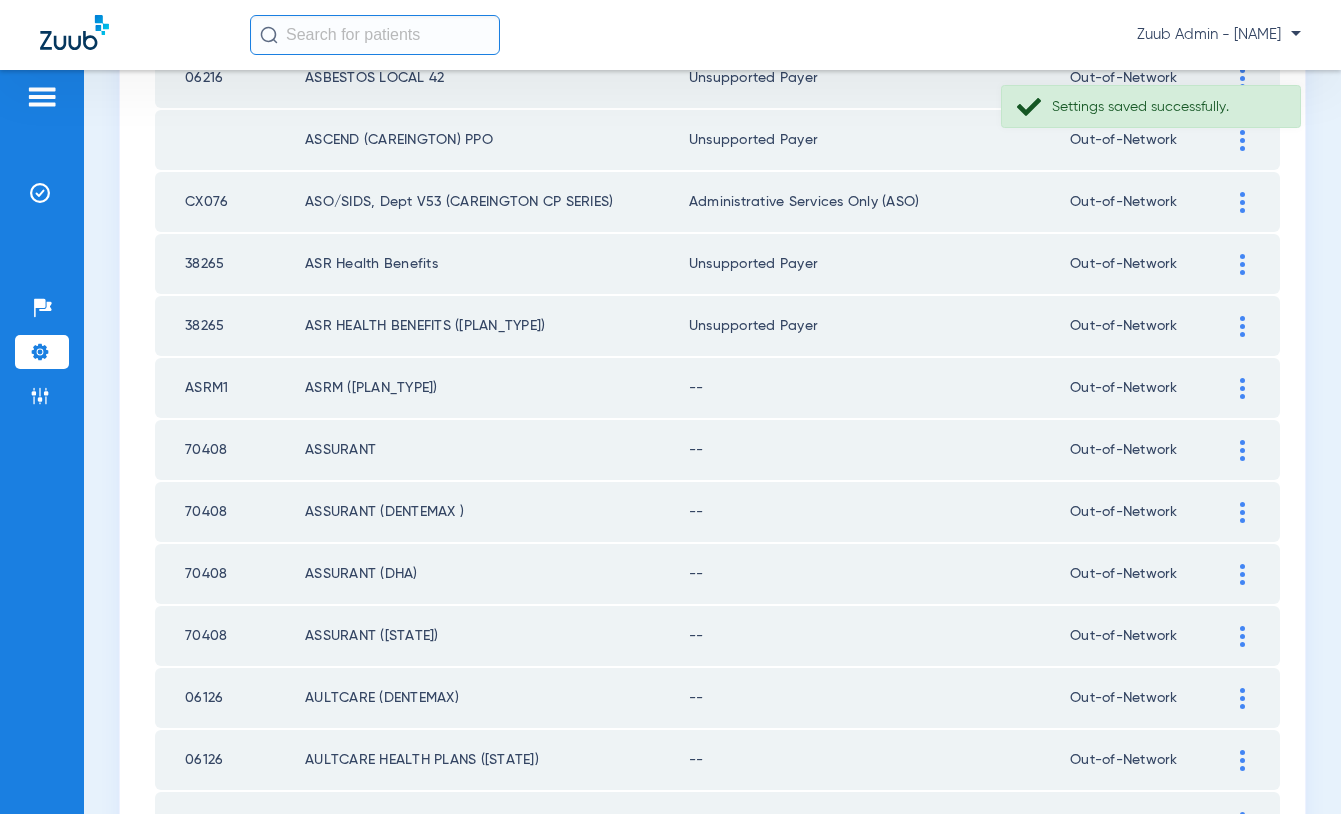 click 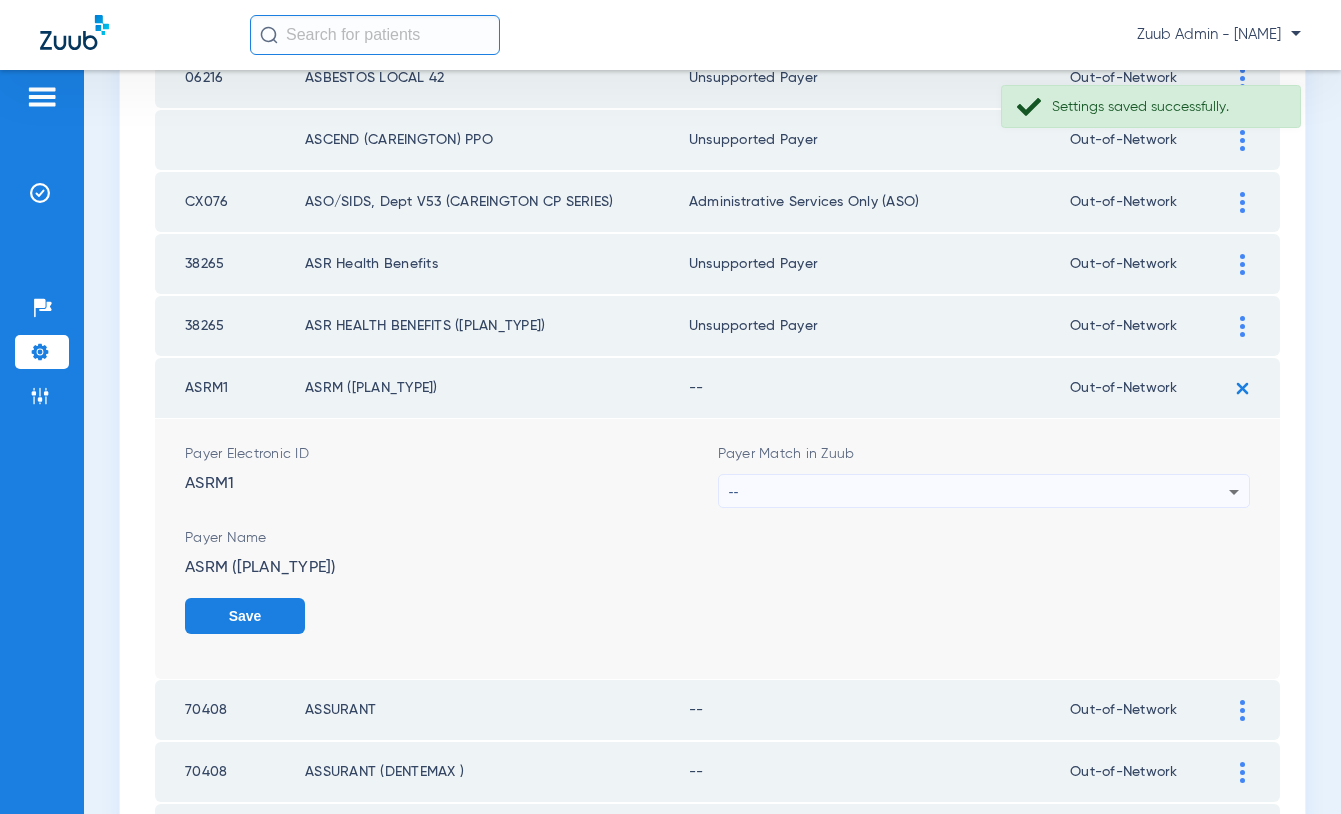 click on "--" at bounding box center (979, 492) 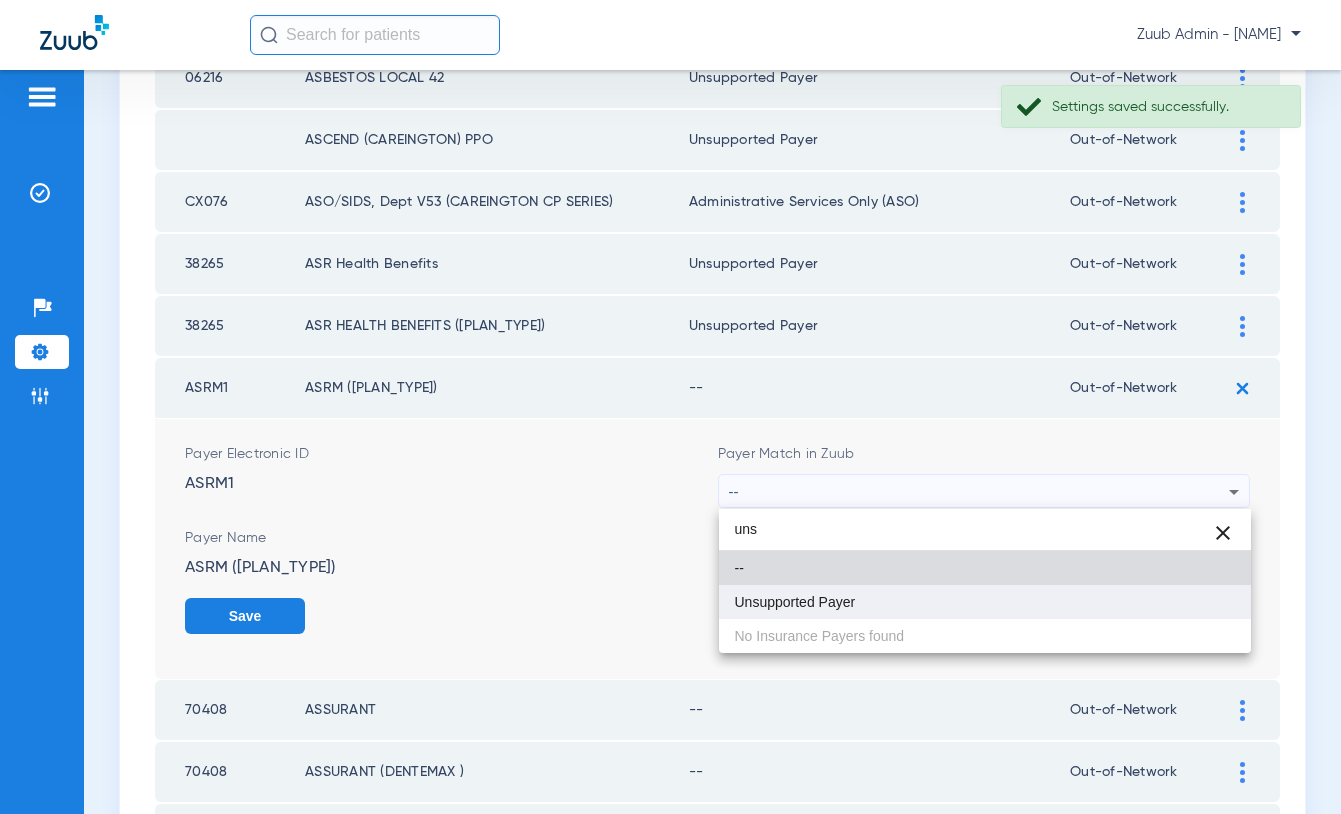 type on "uns" 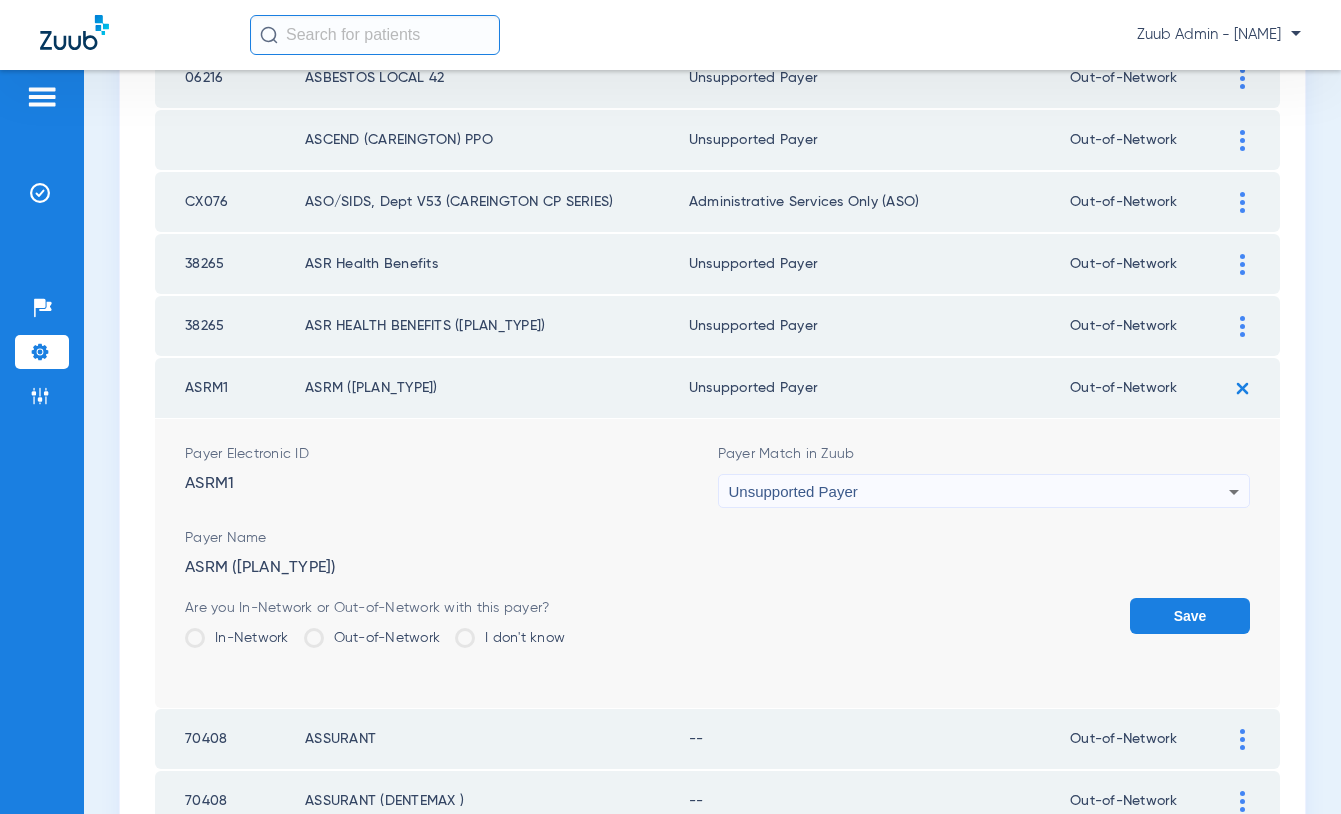 click on "Save" 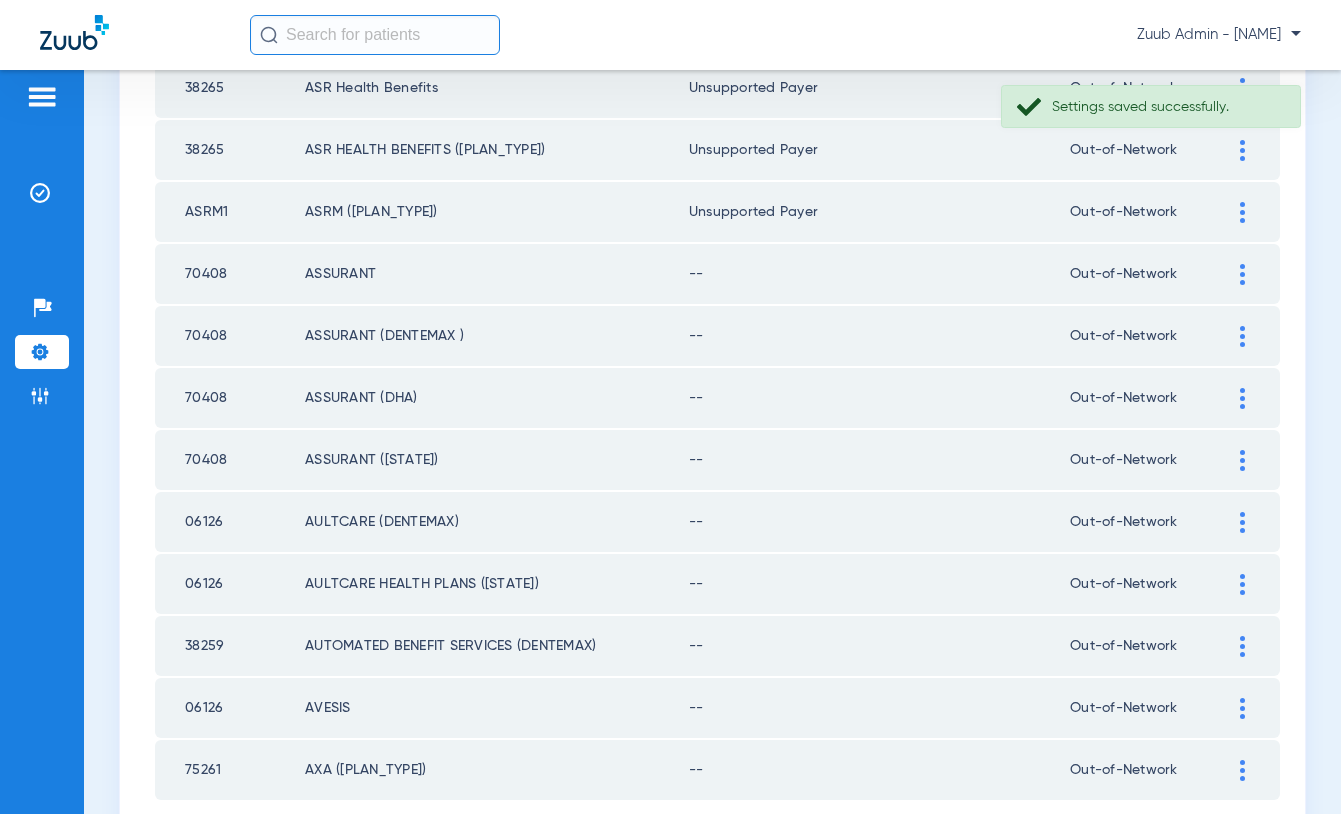 scroll, scrollTop: 2696, scrollLeft: 0, axis: vertical 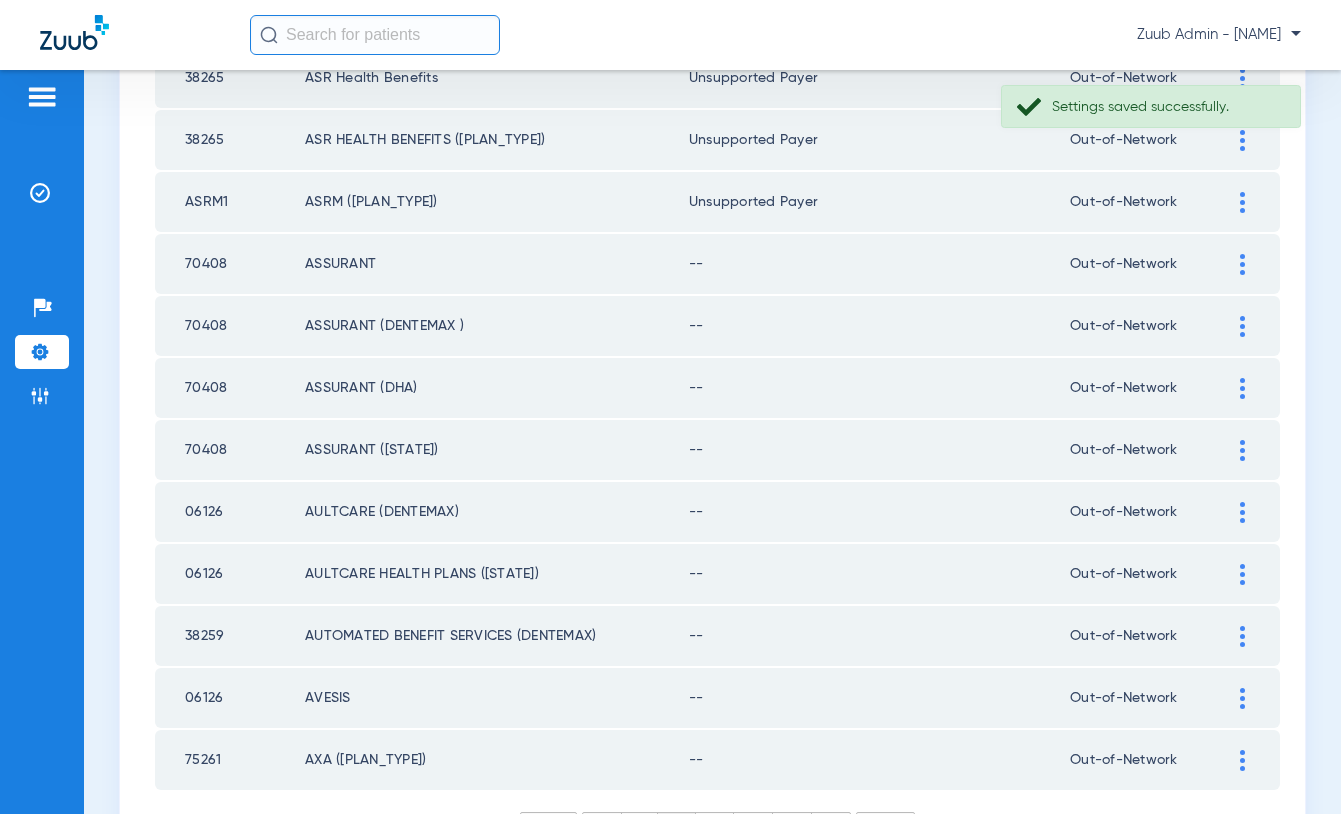 click 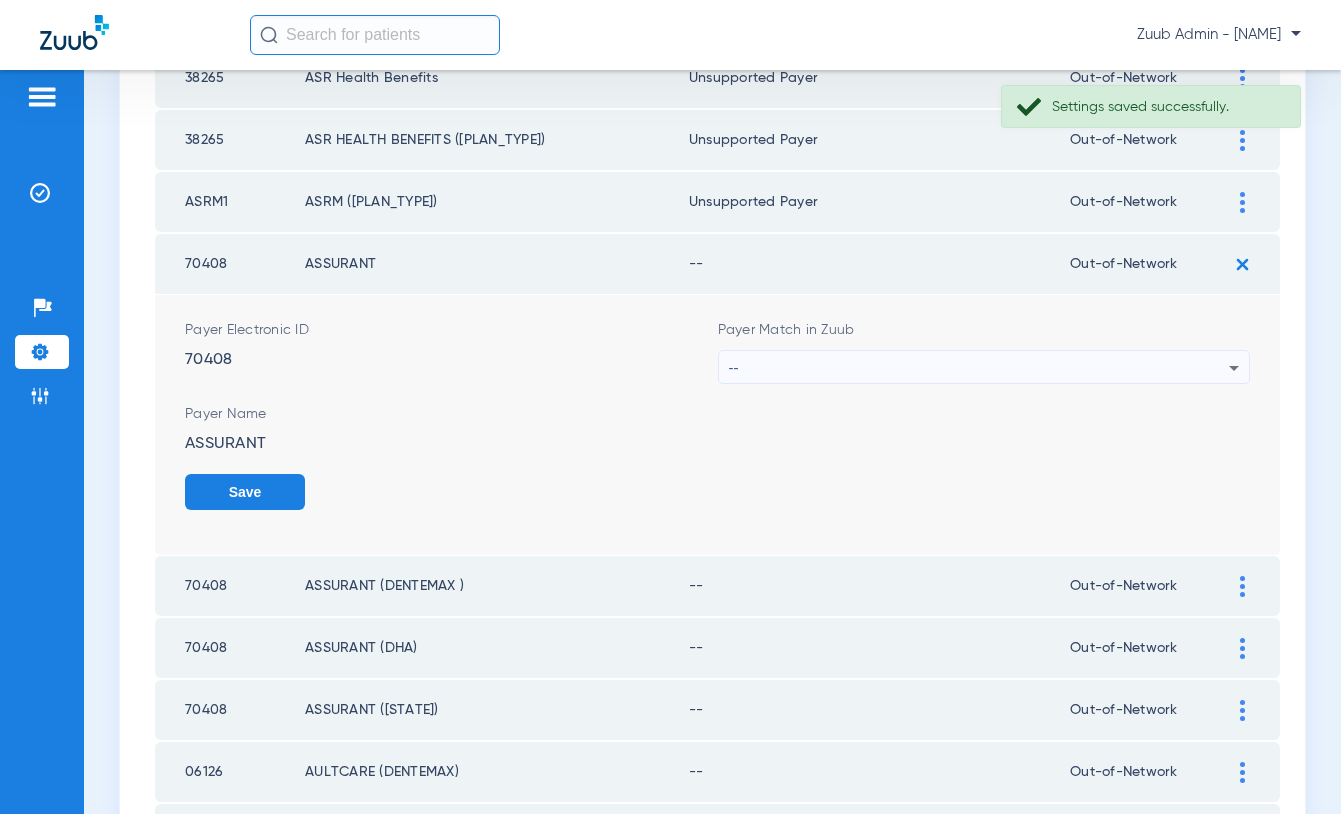 click on "--" at bounding box center (979, 368) 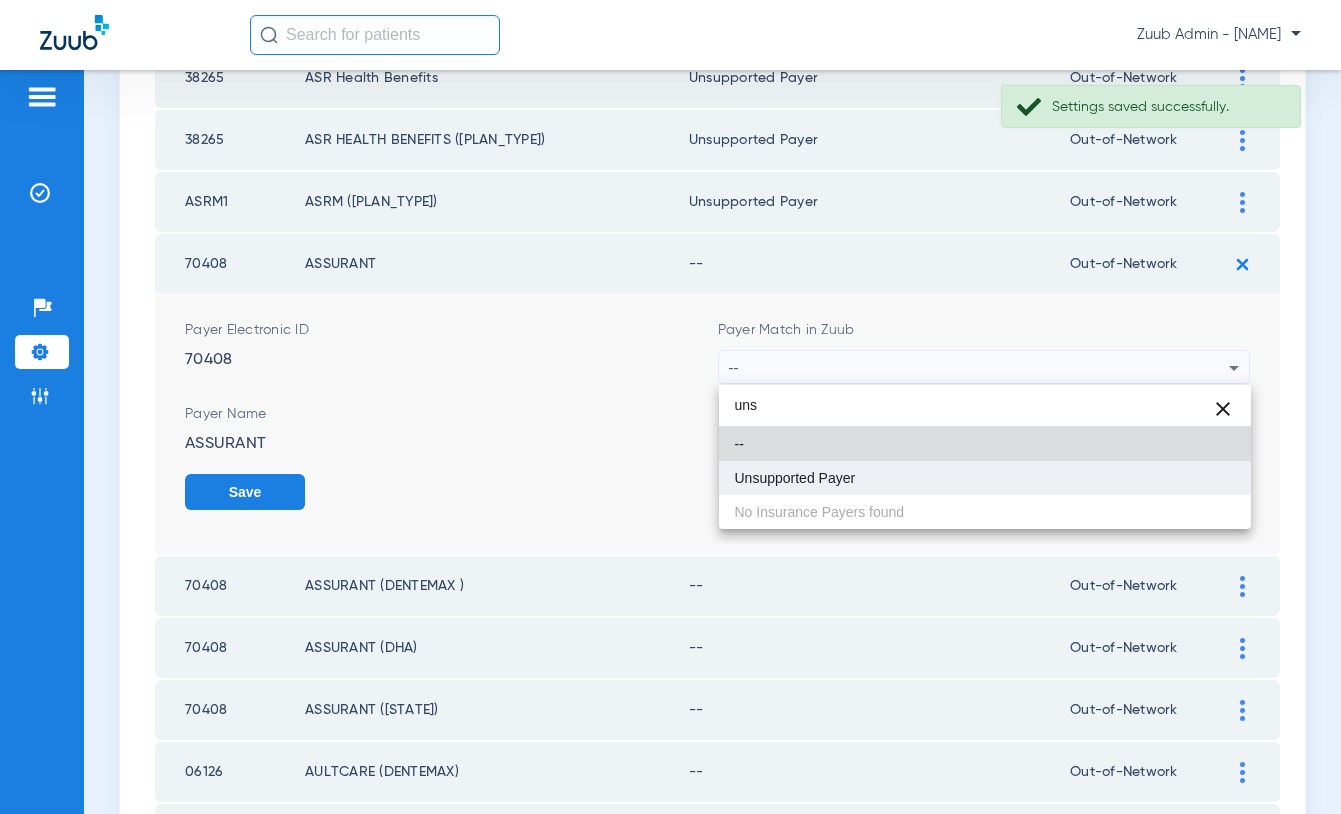 type on "uns" 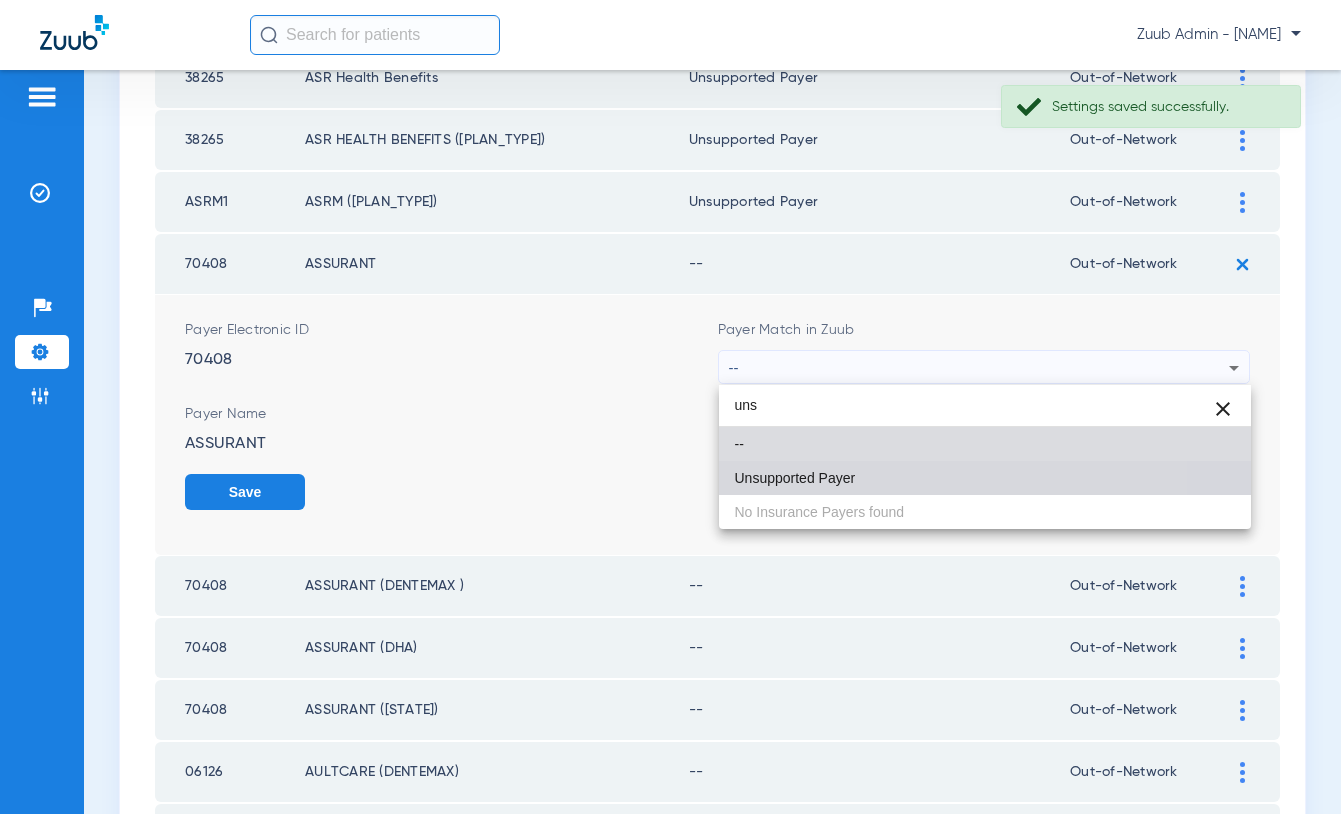 click on "Unsupported Payer" at bounding box center (795, 478) 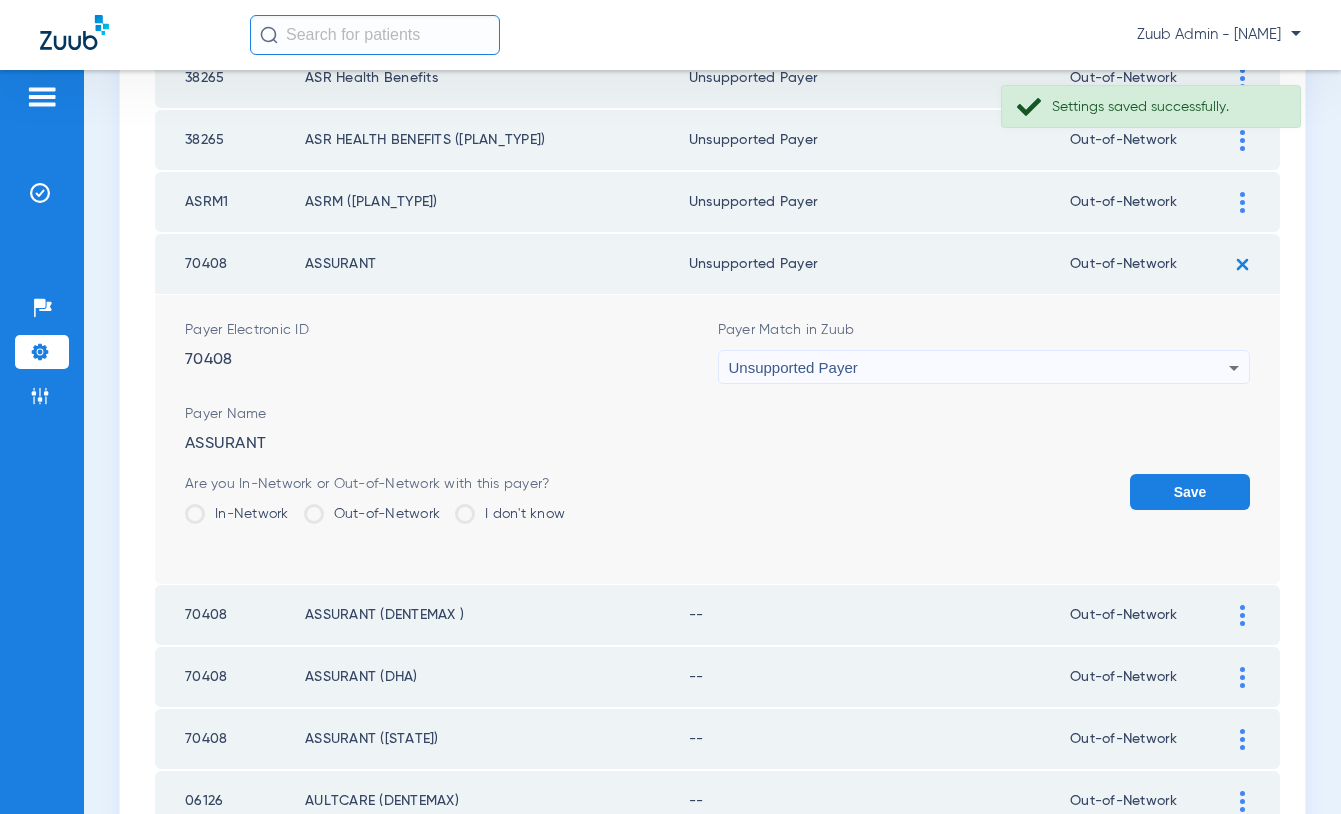 click on "Save" 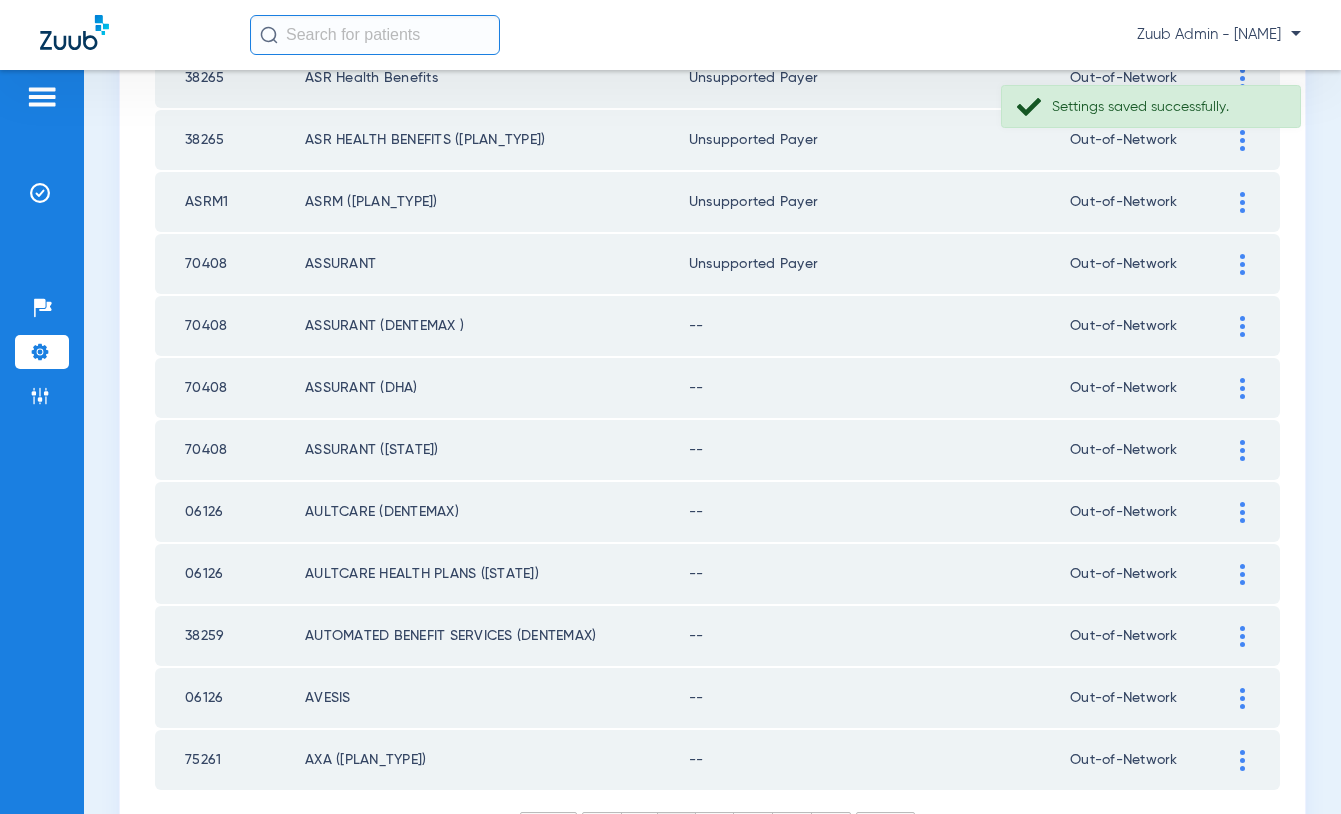 click 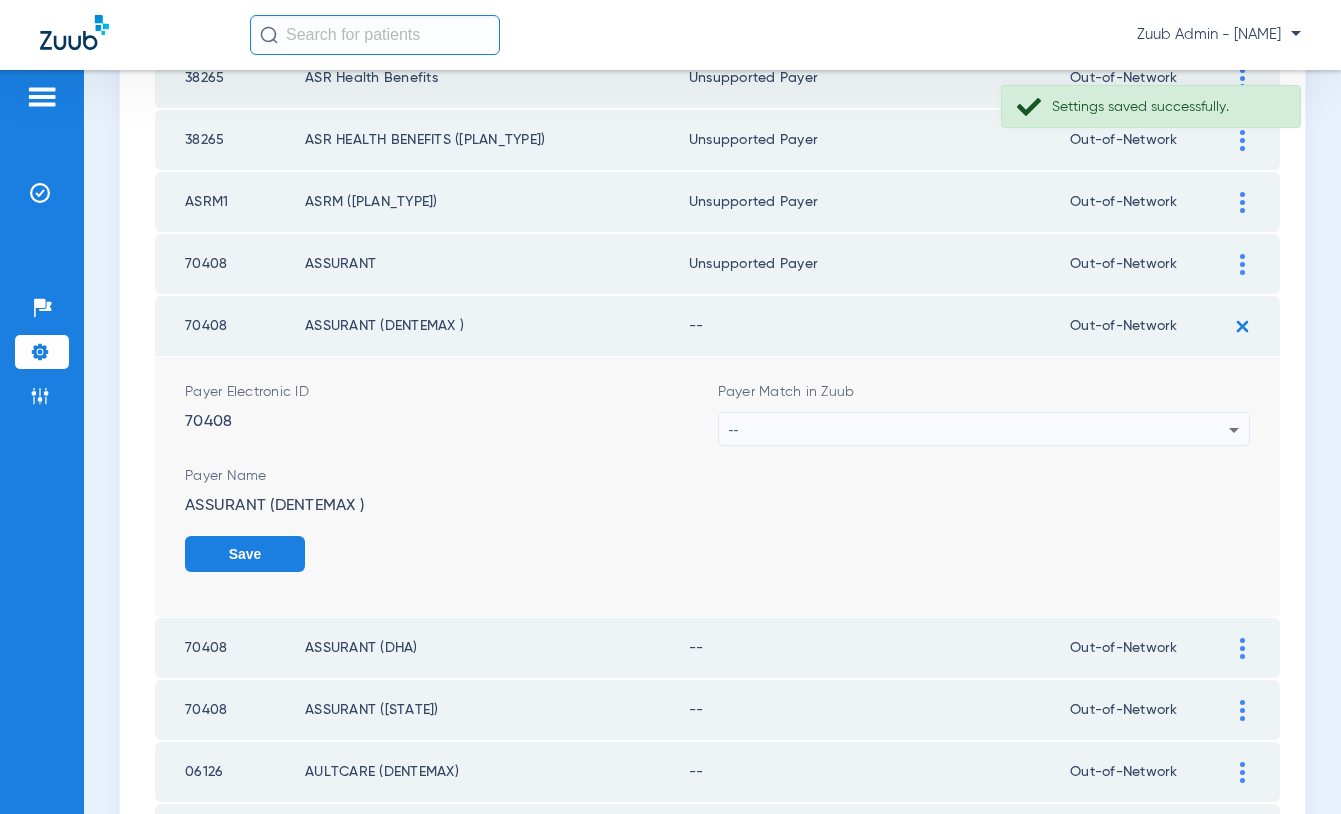 click on "--" at bounding box center [979, 430] 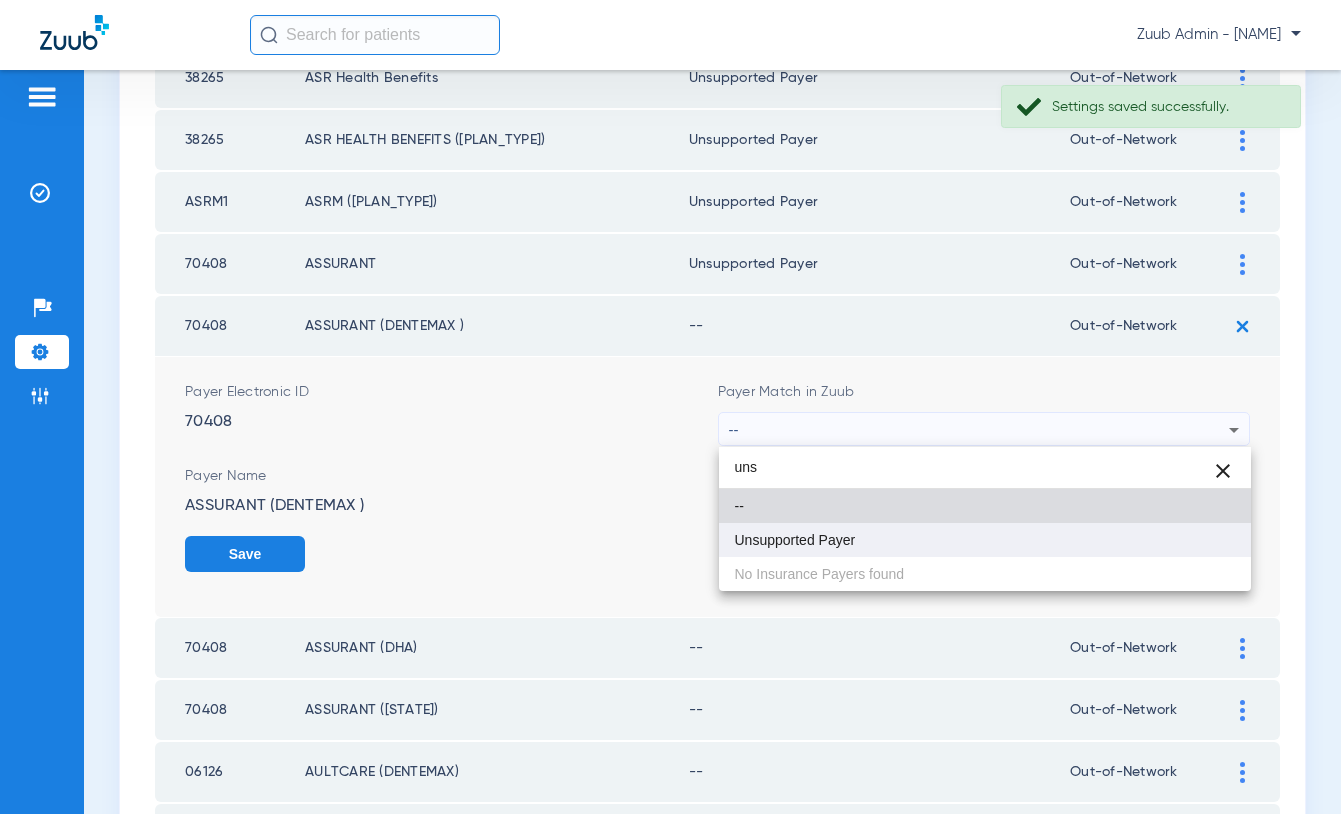 type on "uns" 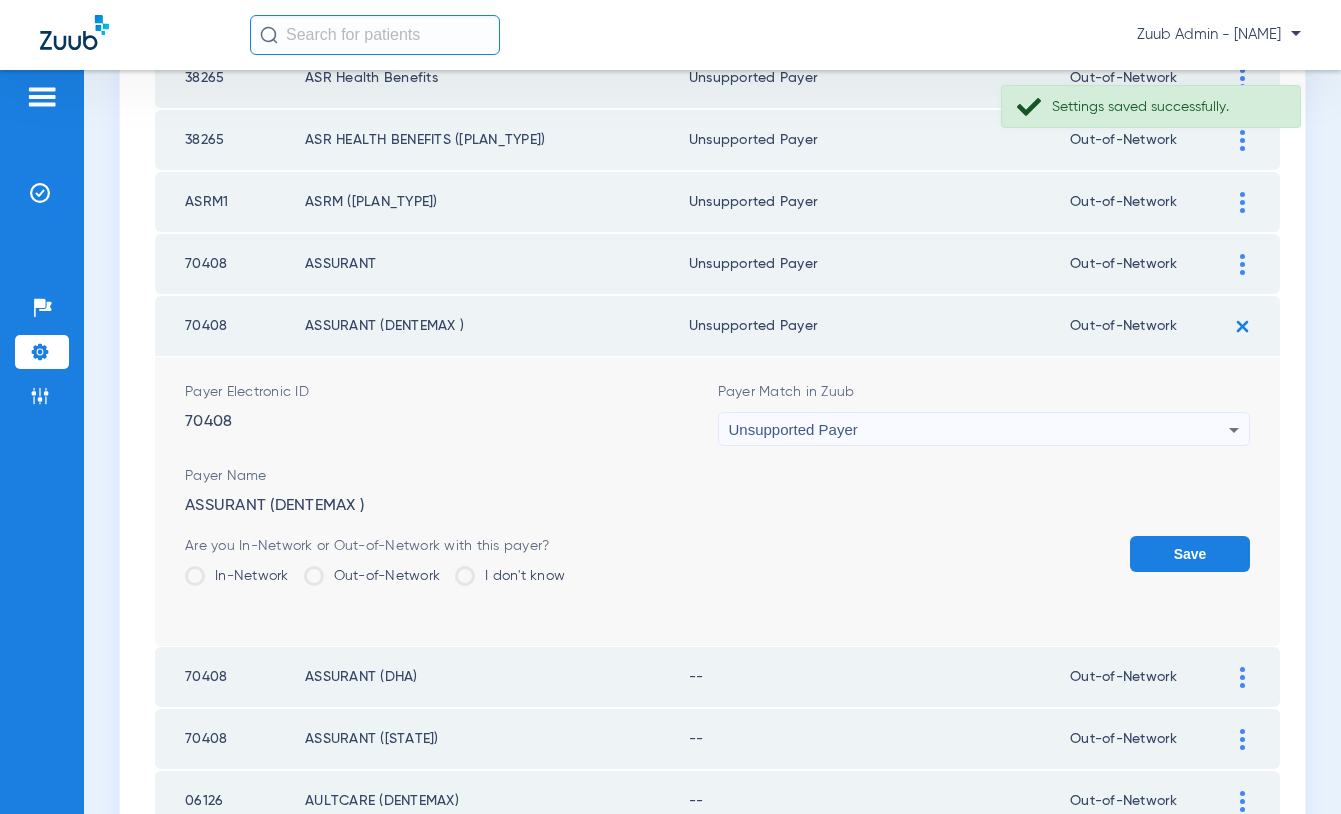 click on "Save" 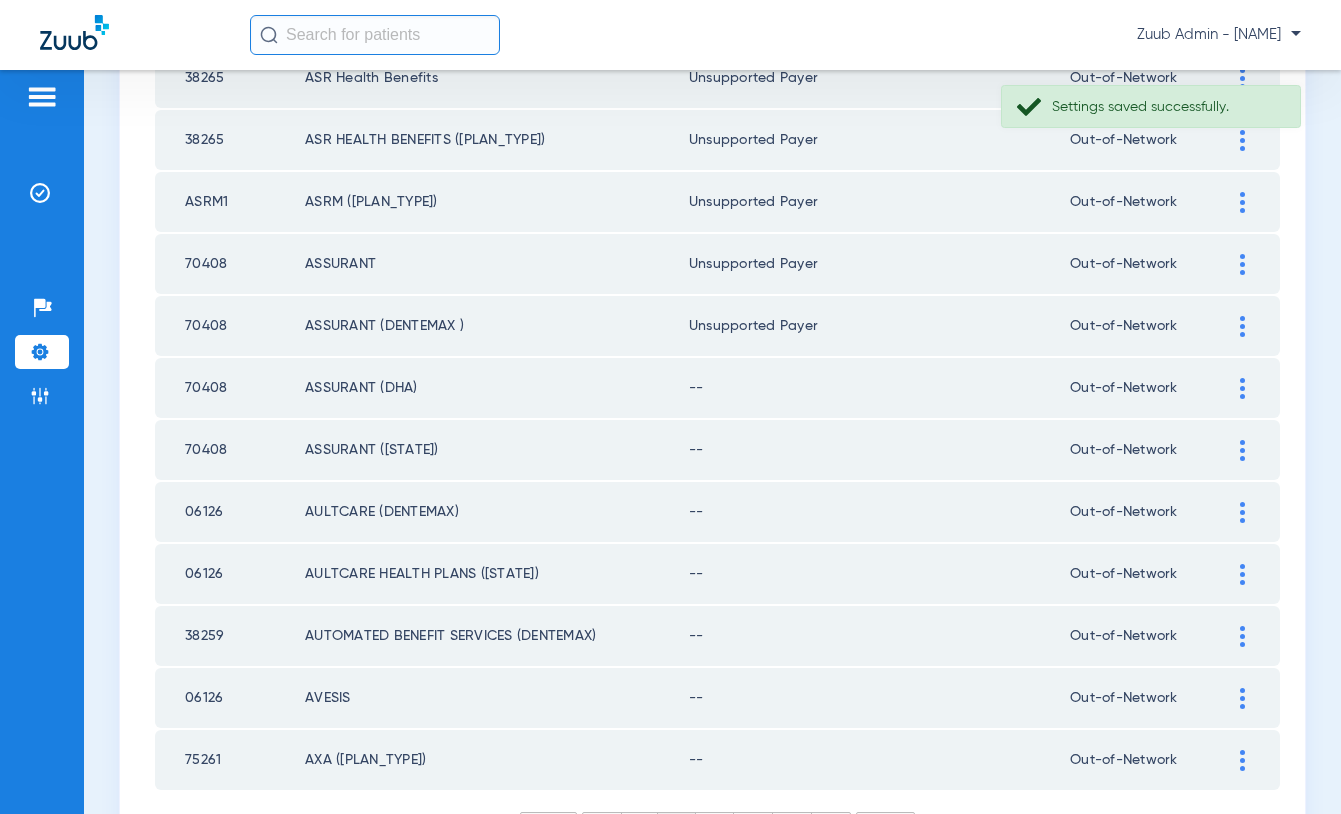 click 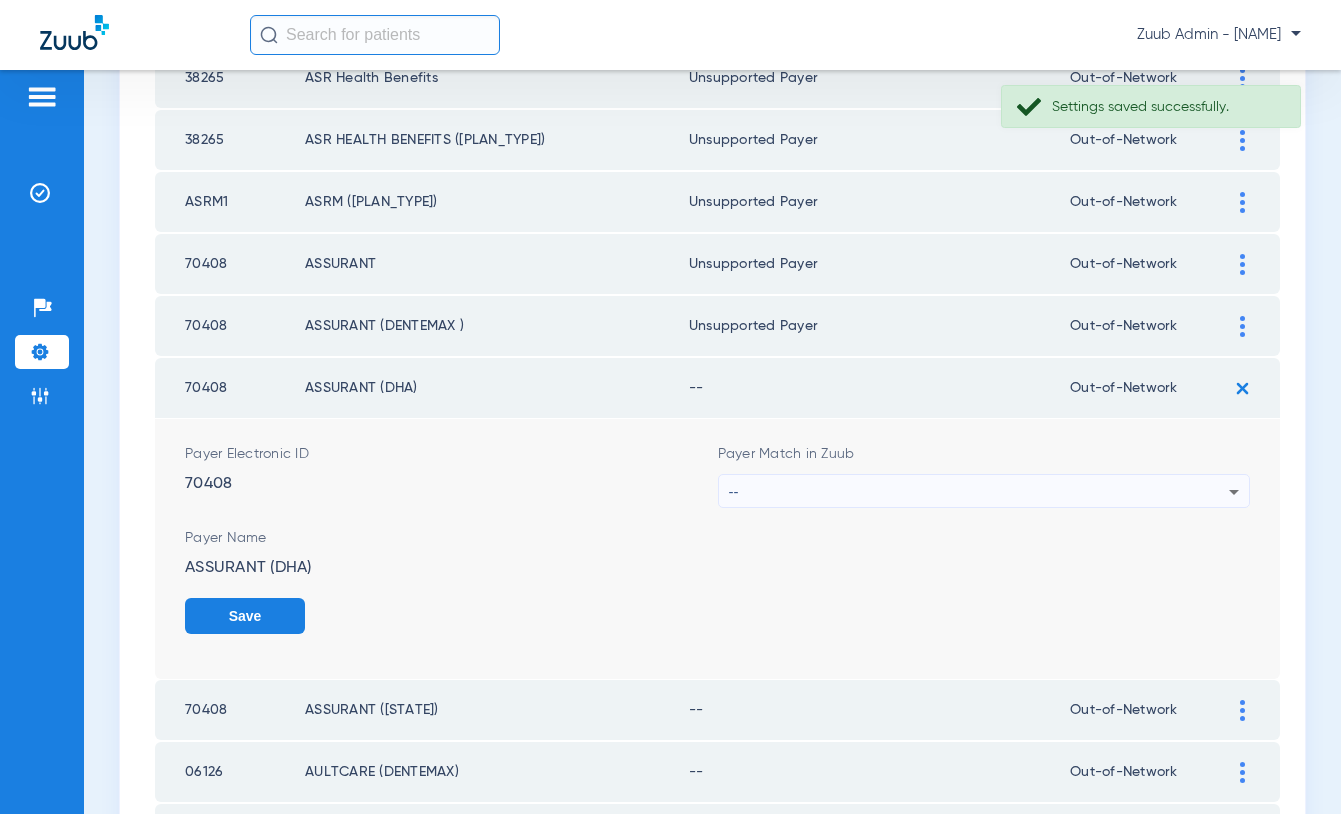 click on "--" at bounding box center (979, 492) 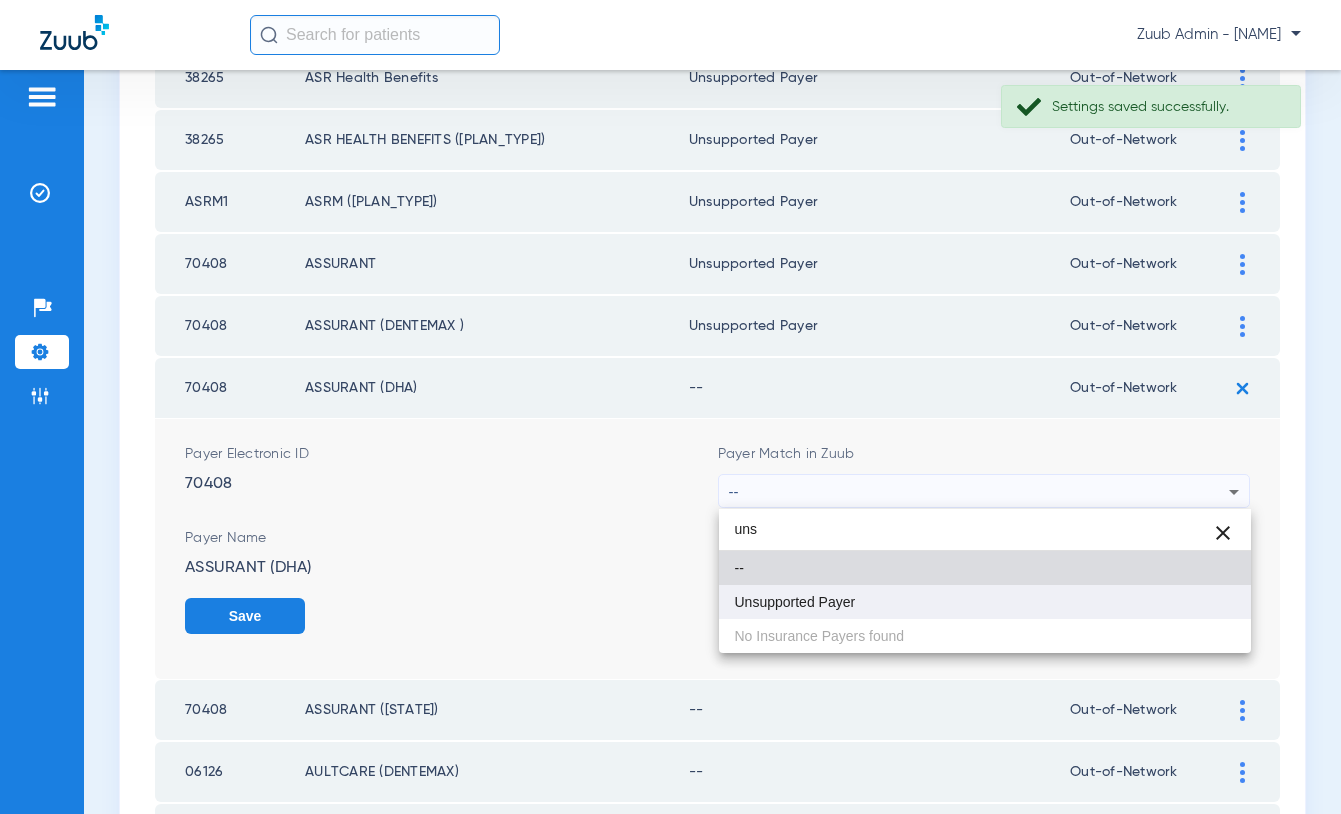 type on "uns" 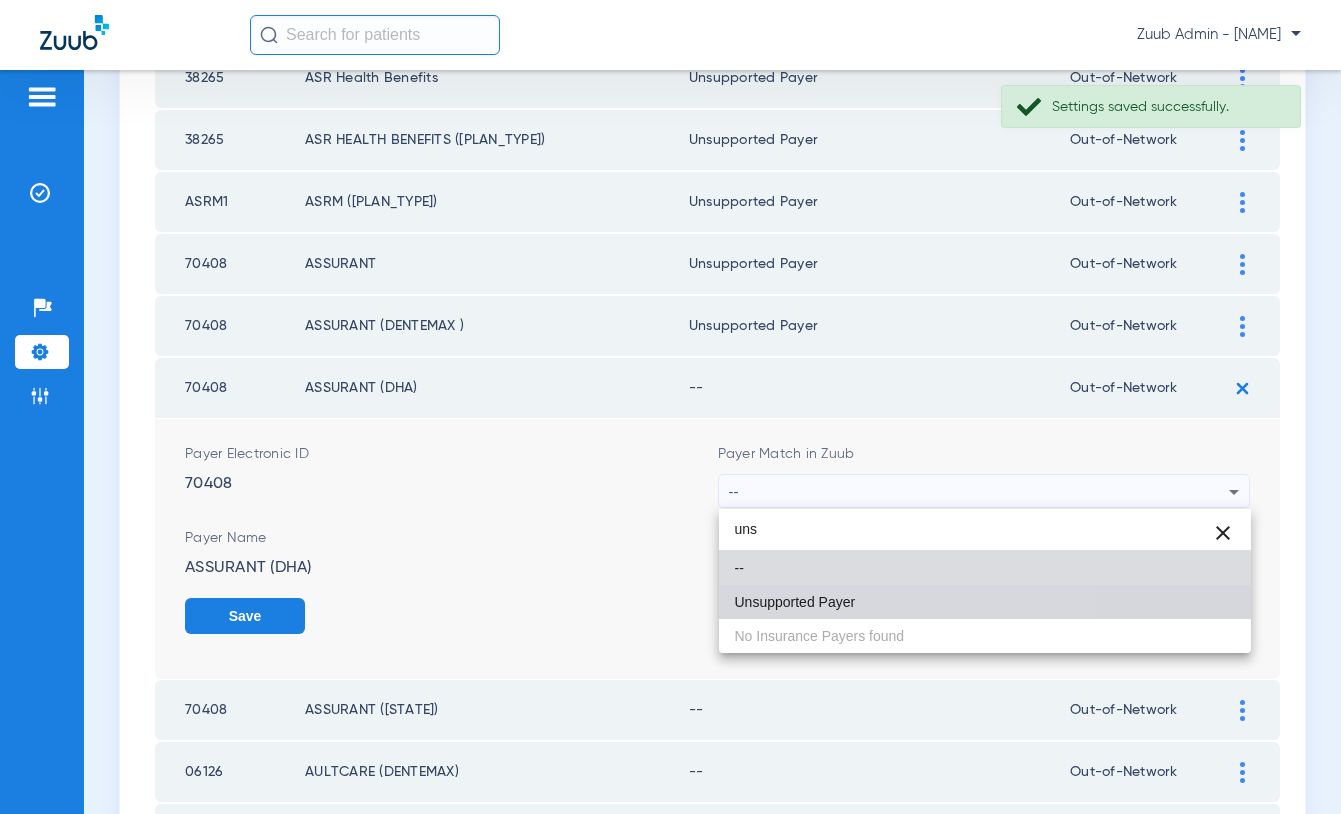 click on "Unsupported Payer" at bounding box center (795, 602) 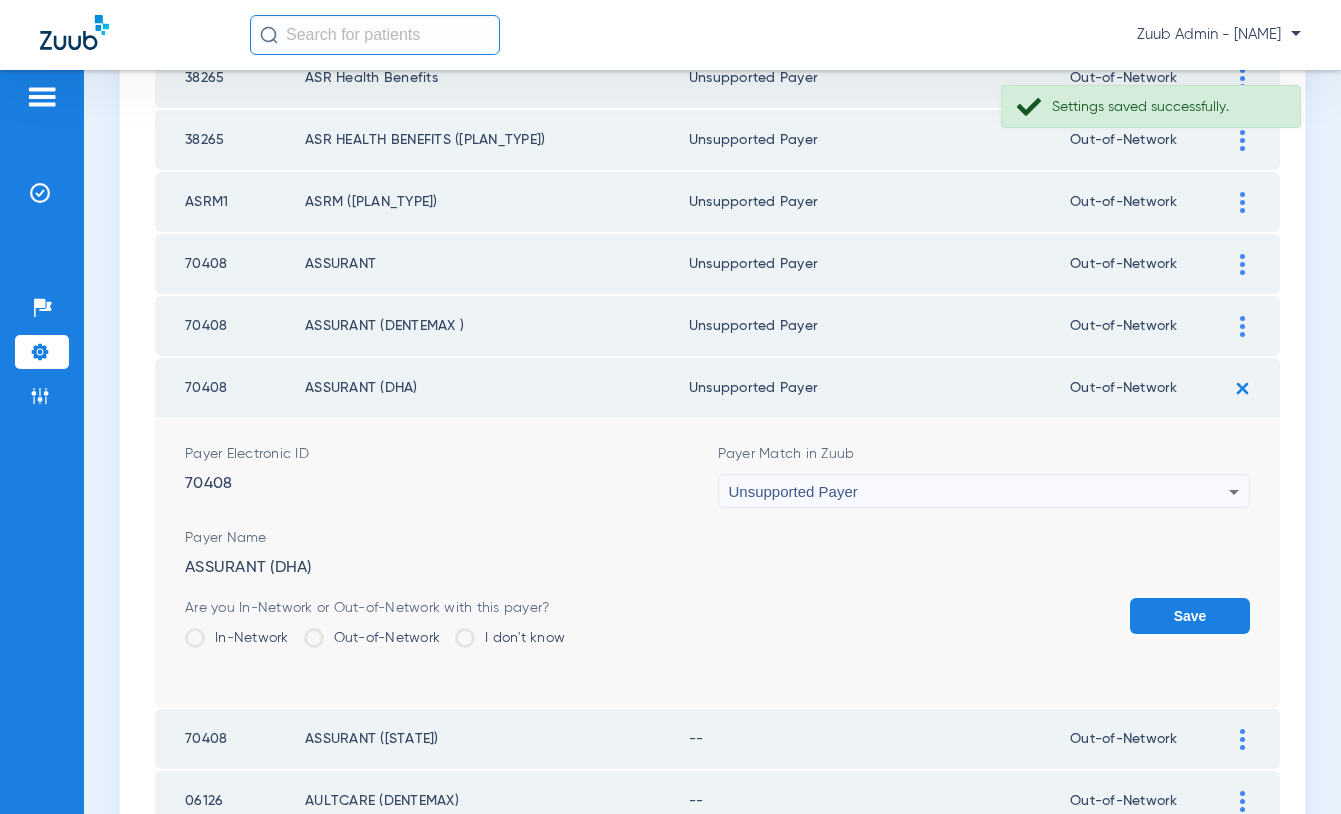 click on "Save" 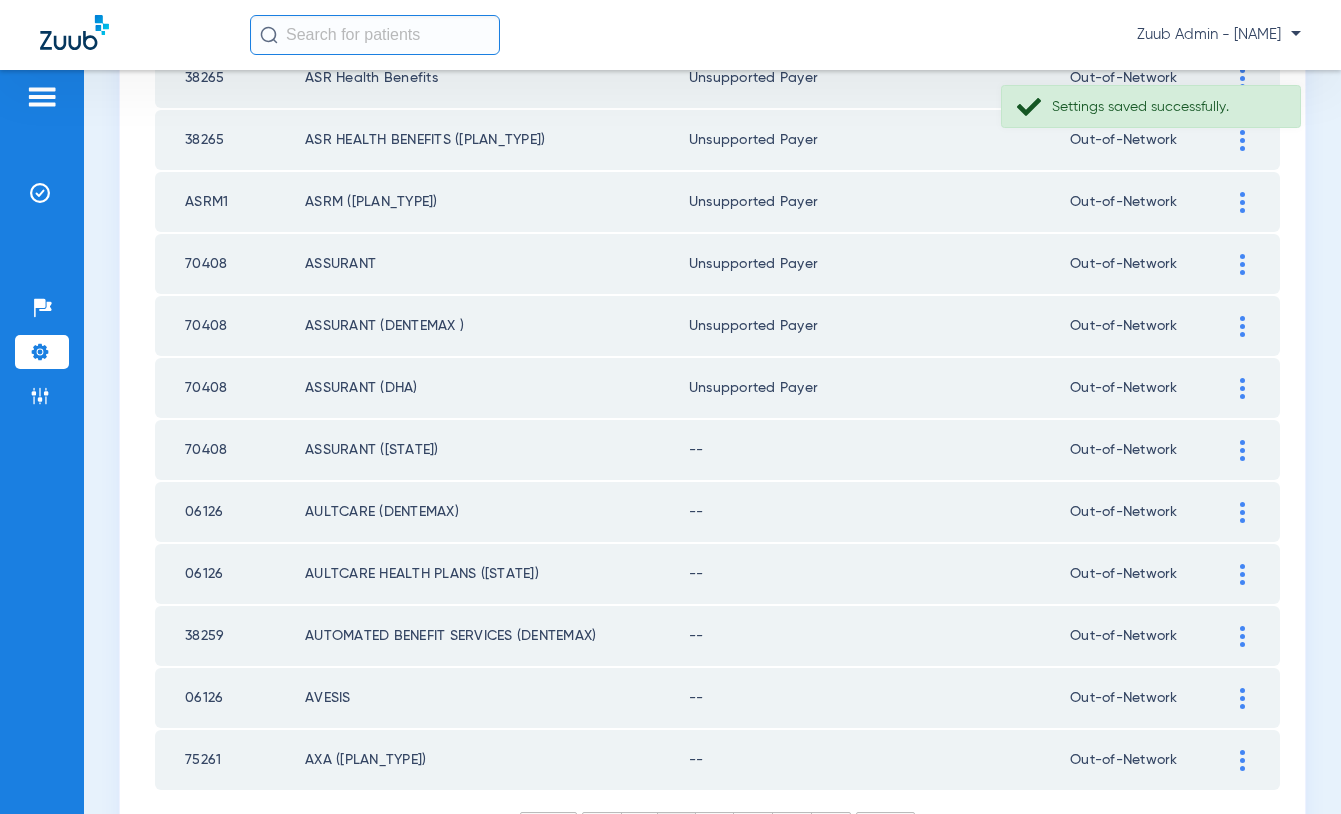 click 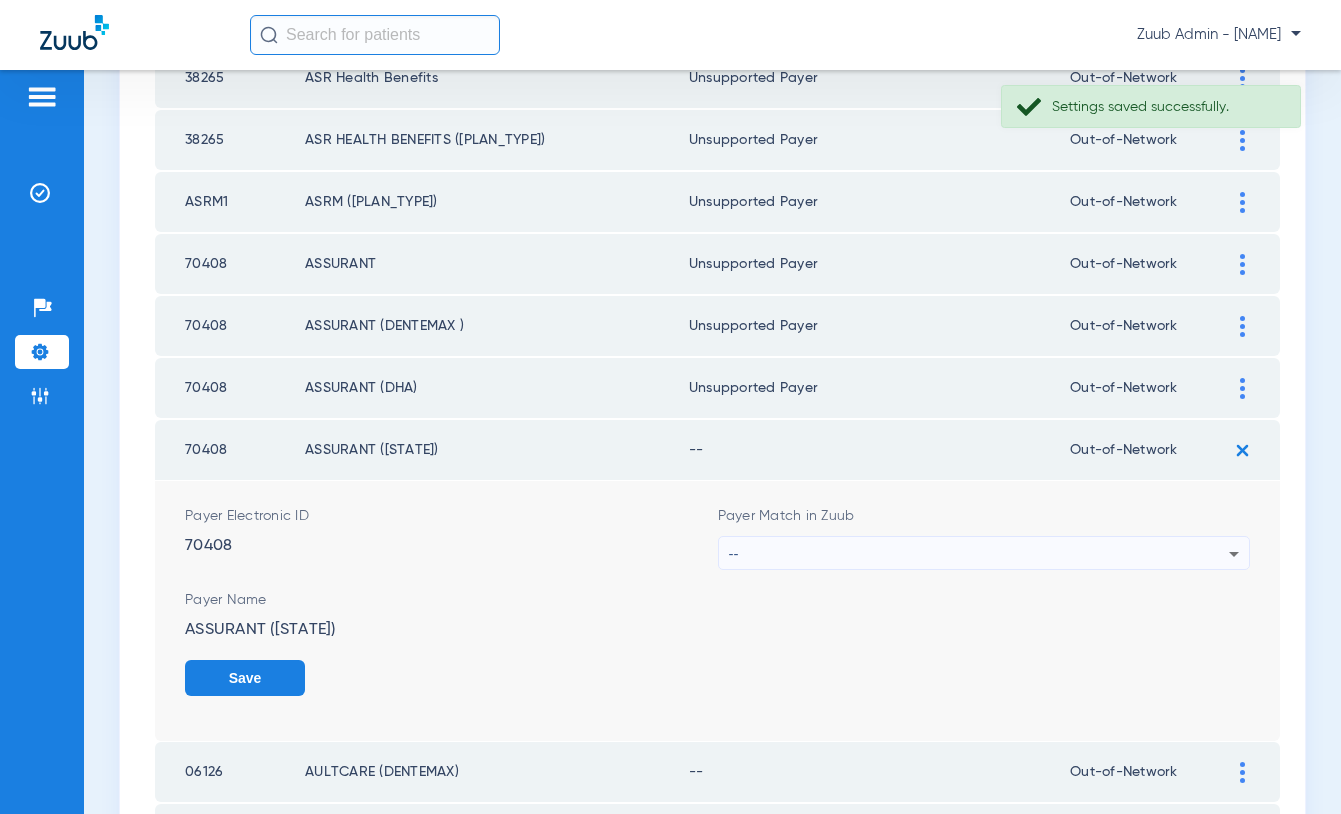 click on "--" at bounding box center [979, 554] 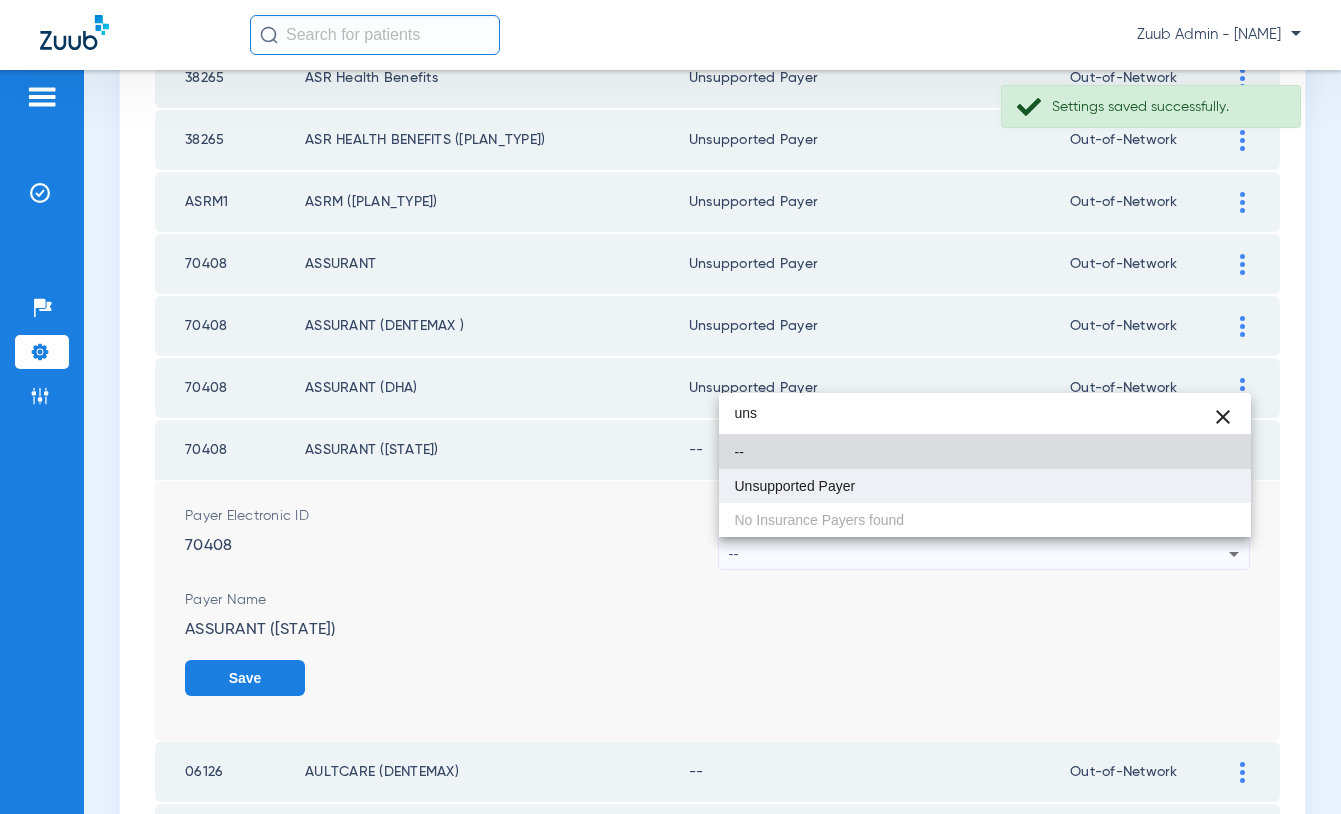 type on "uns" 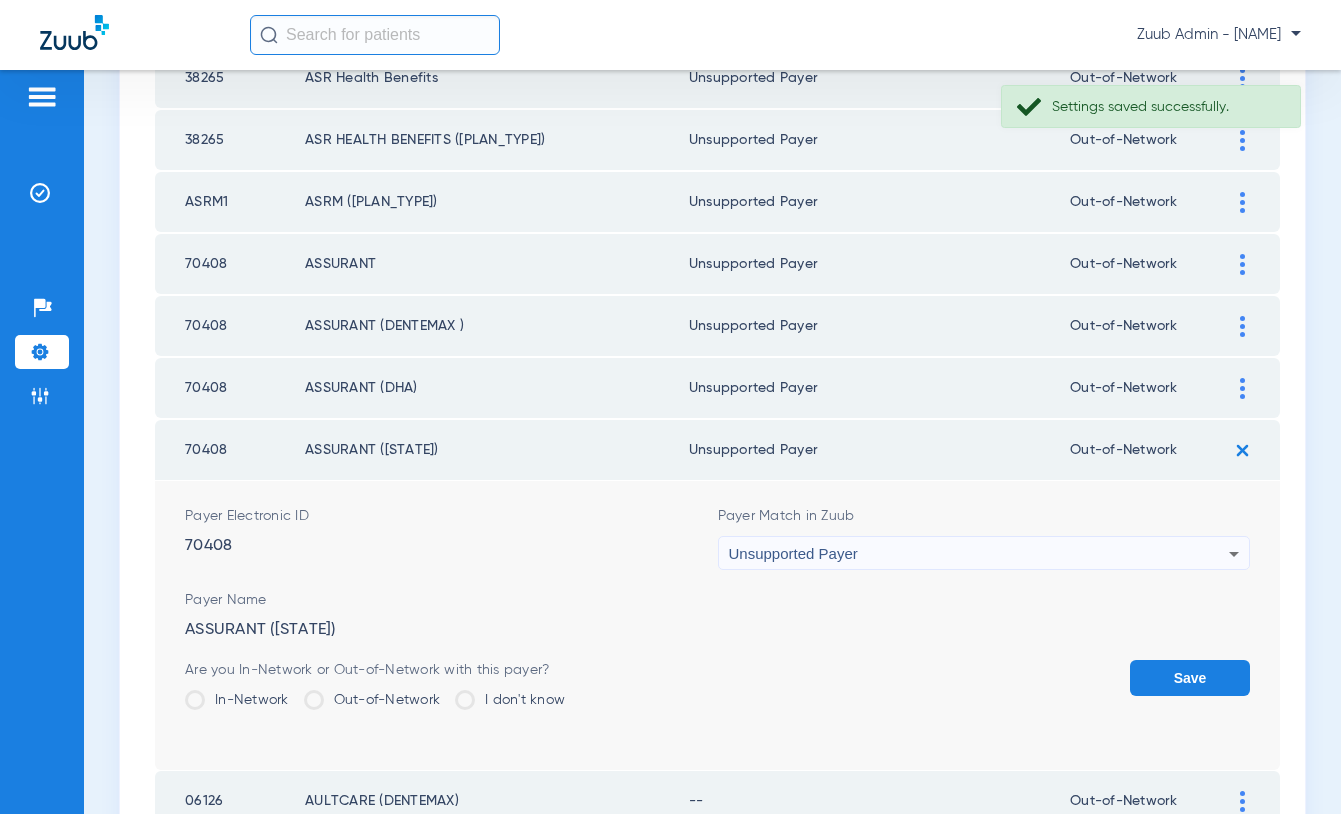 click on "Save" 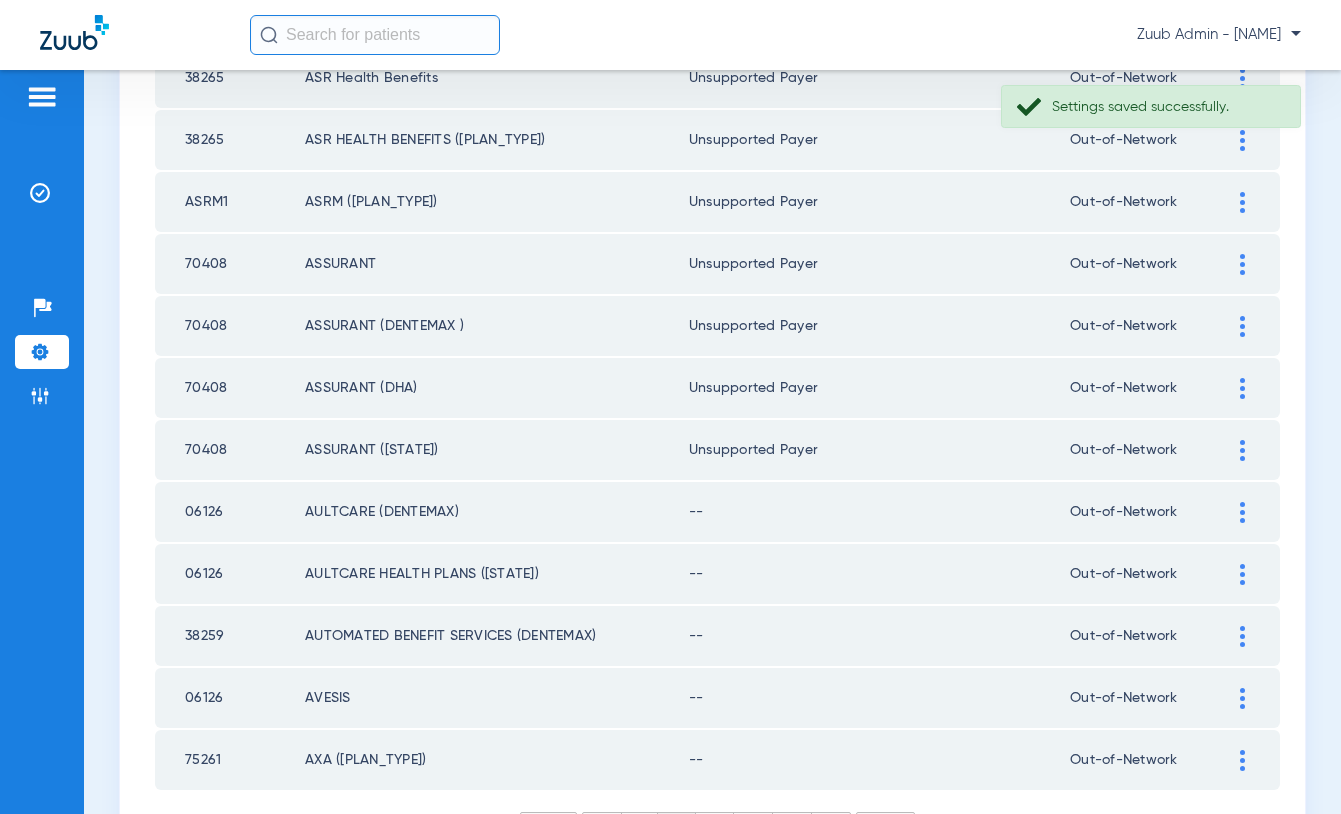 scroll, scrollTop: 2821, scrollLeft: 0, axis: vertical 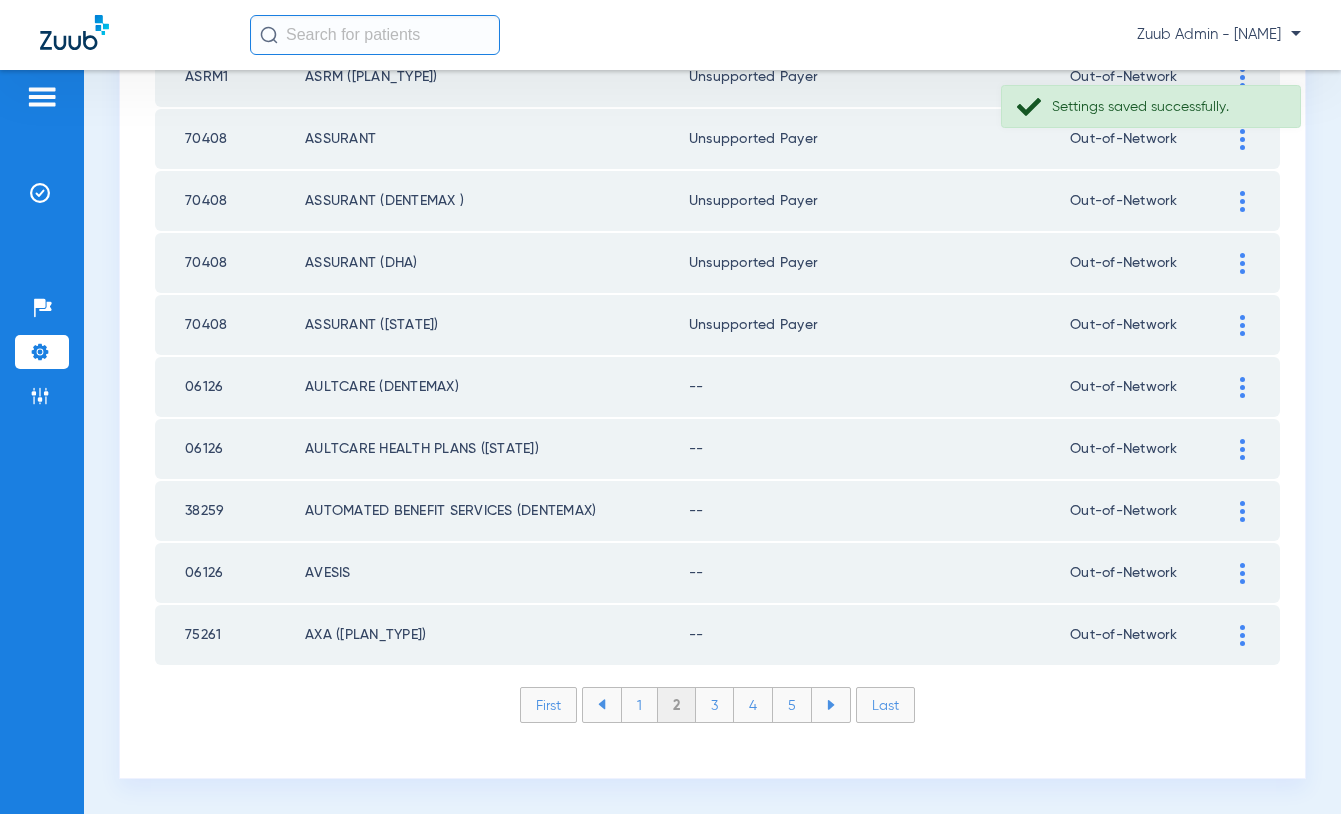click 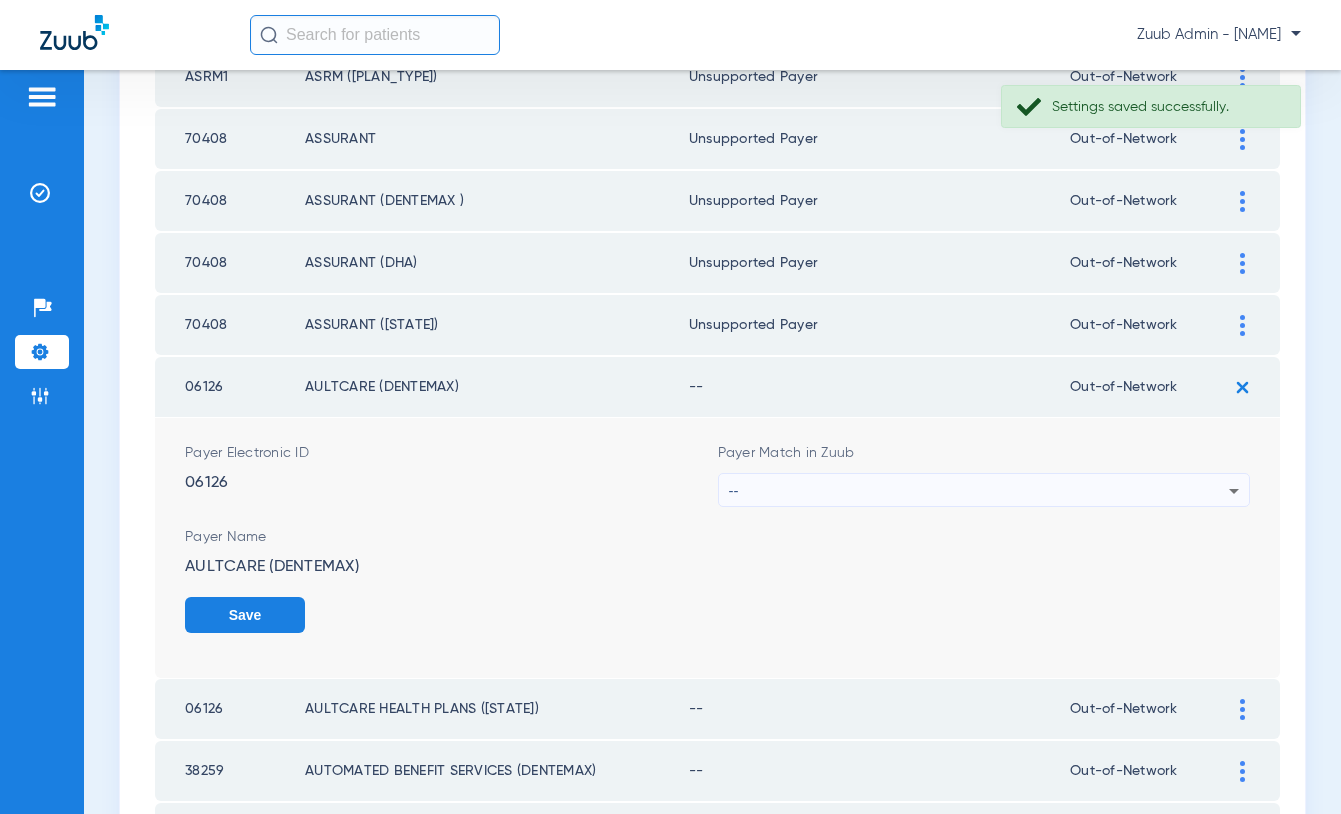drag, startPoint x: 1028, startPoint y: 478, endPoint x: 1029, endPoint y: 453, distance: 25.019993 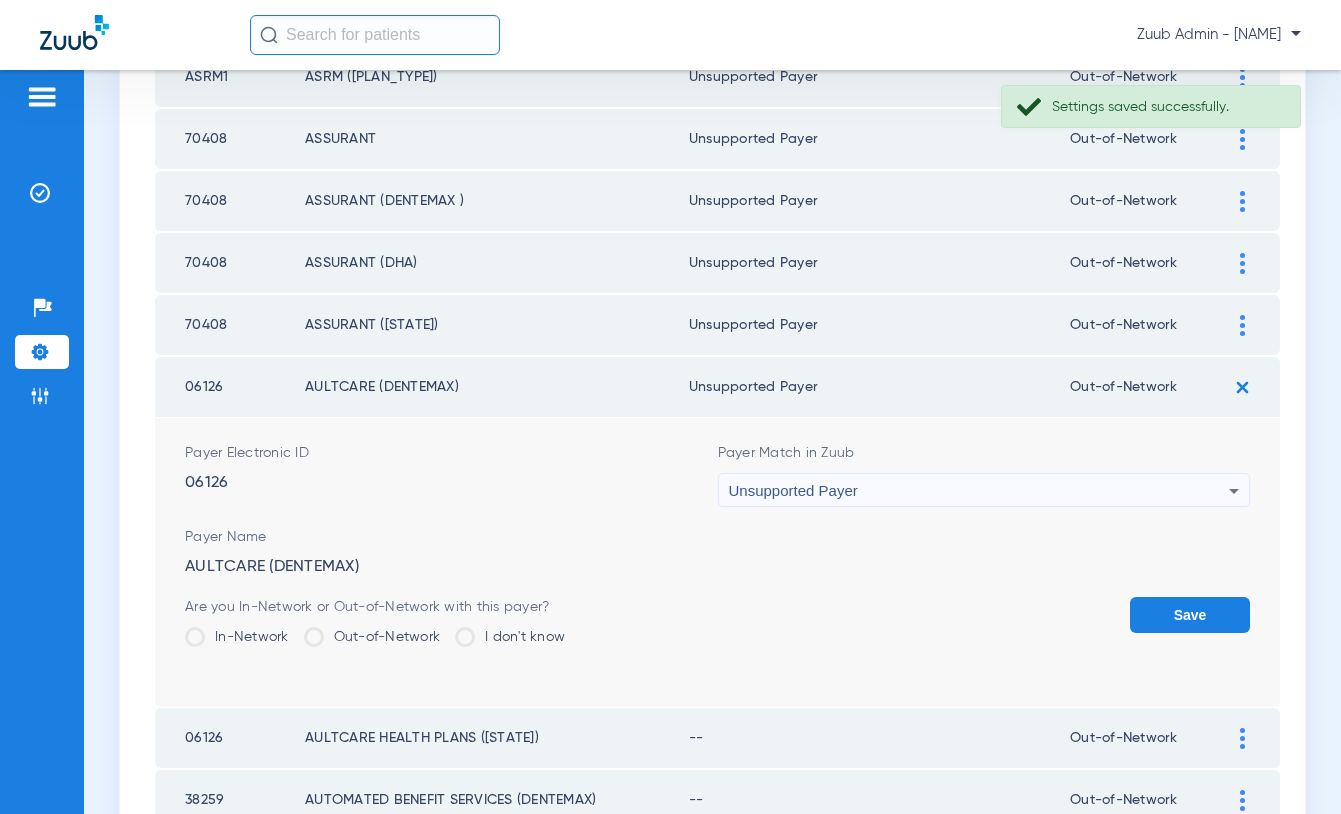 click on "Save" 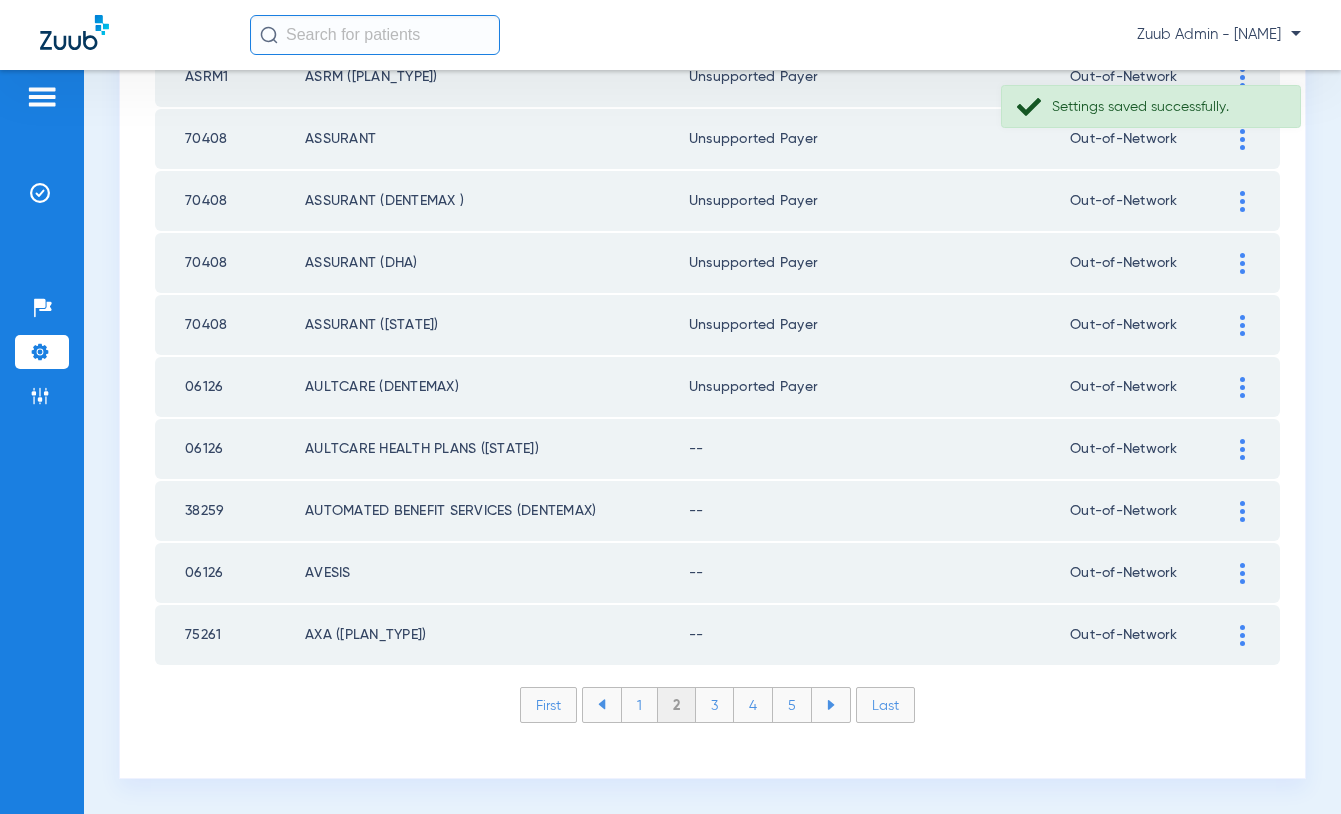 click 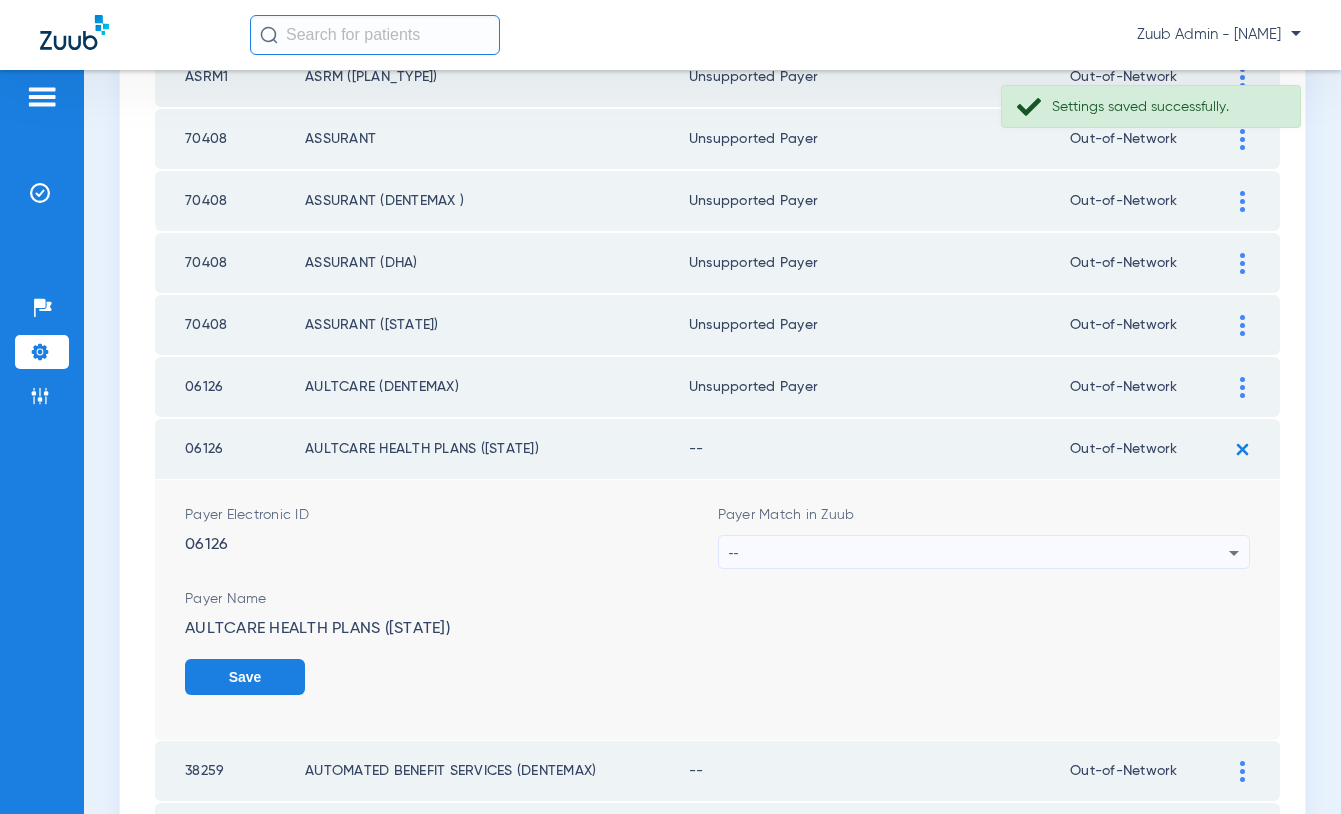 click on "--" at bounding box center (979, 553) 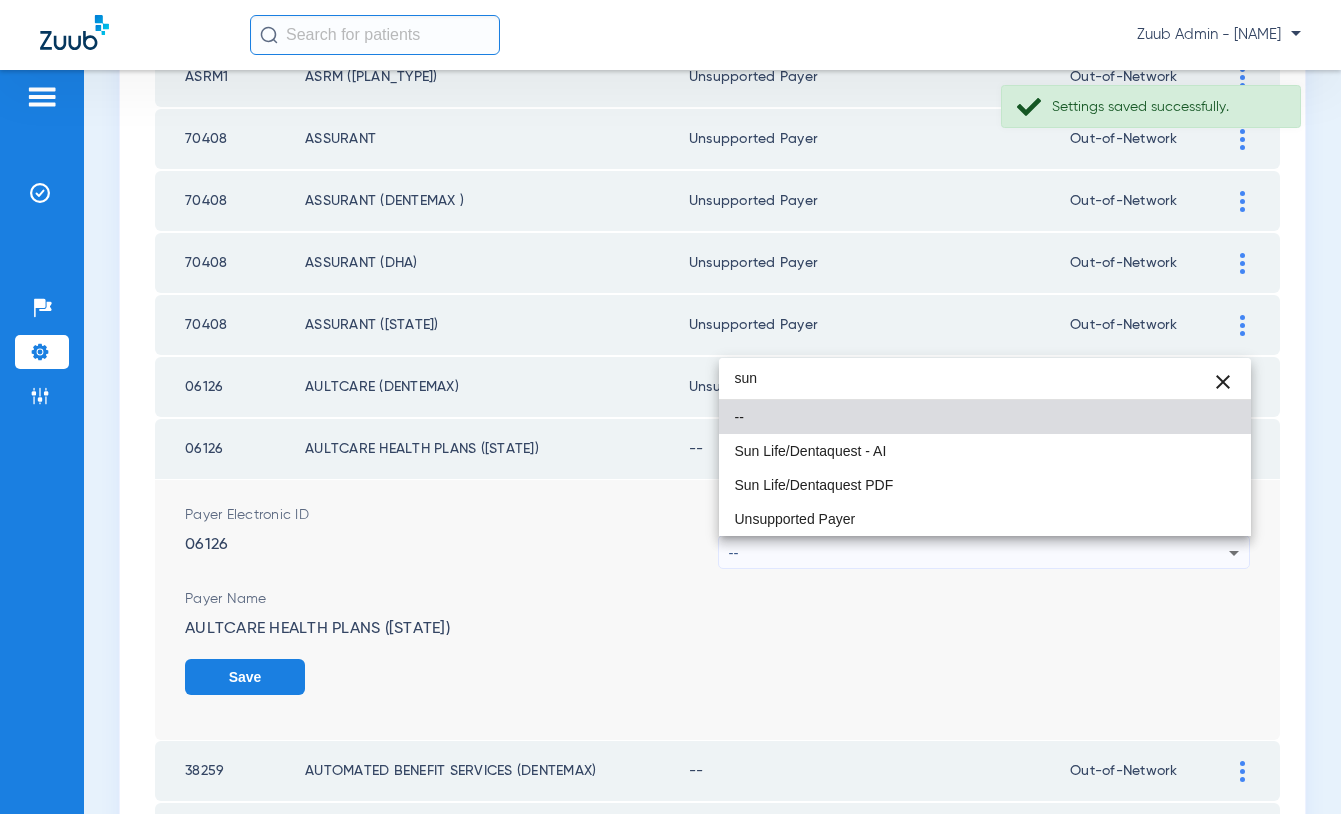 type on "sun" 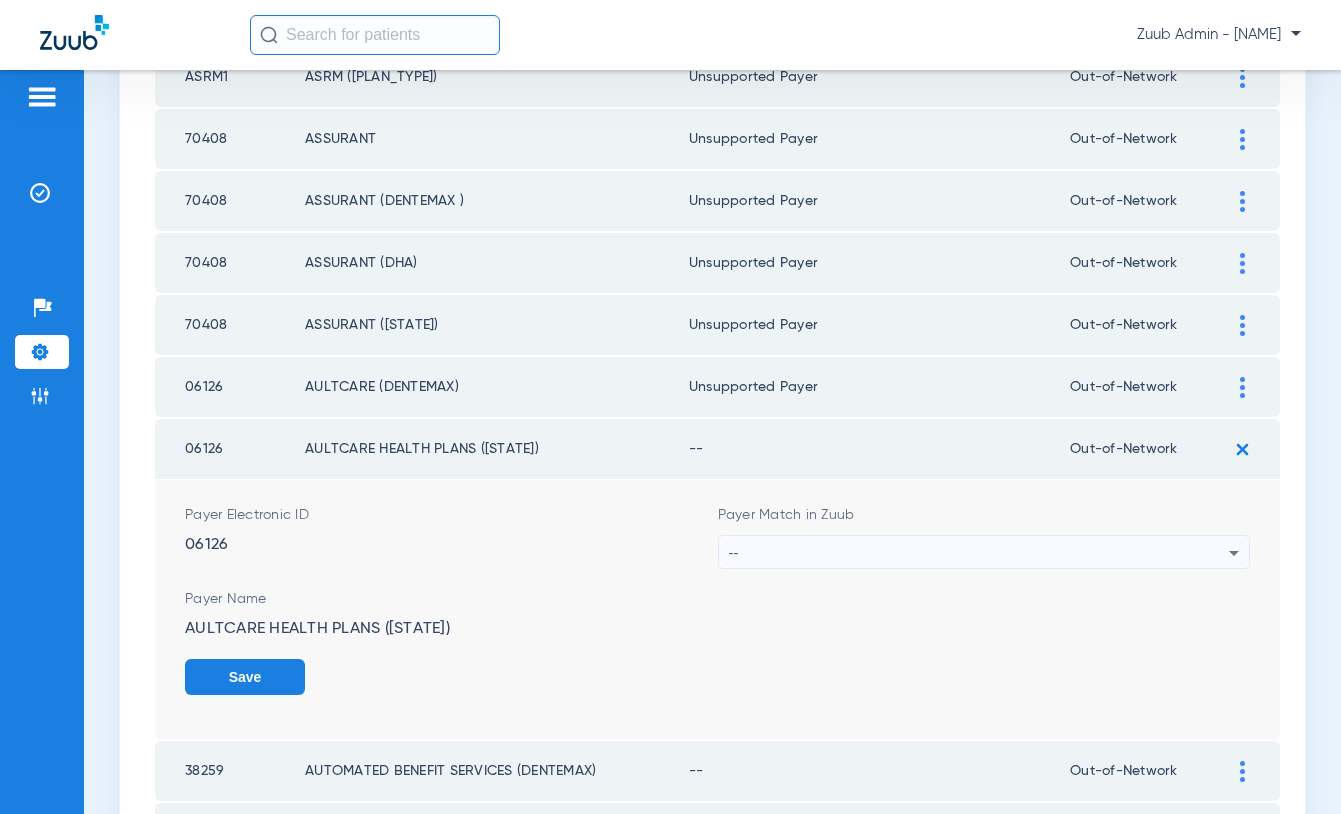 click on "--" at bounding box center (979, 553) 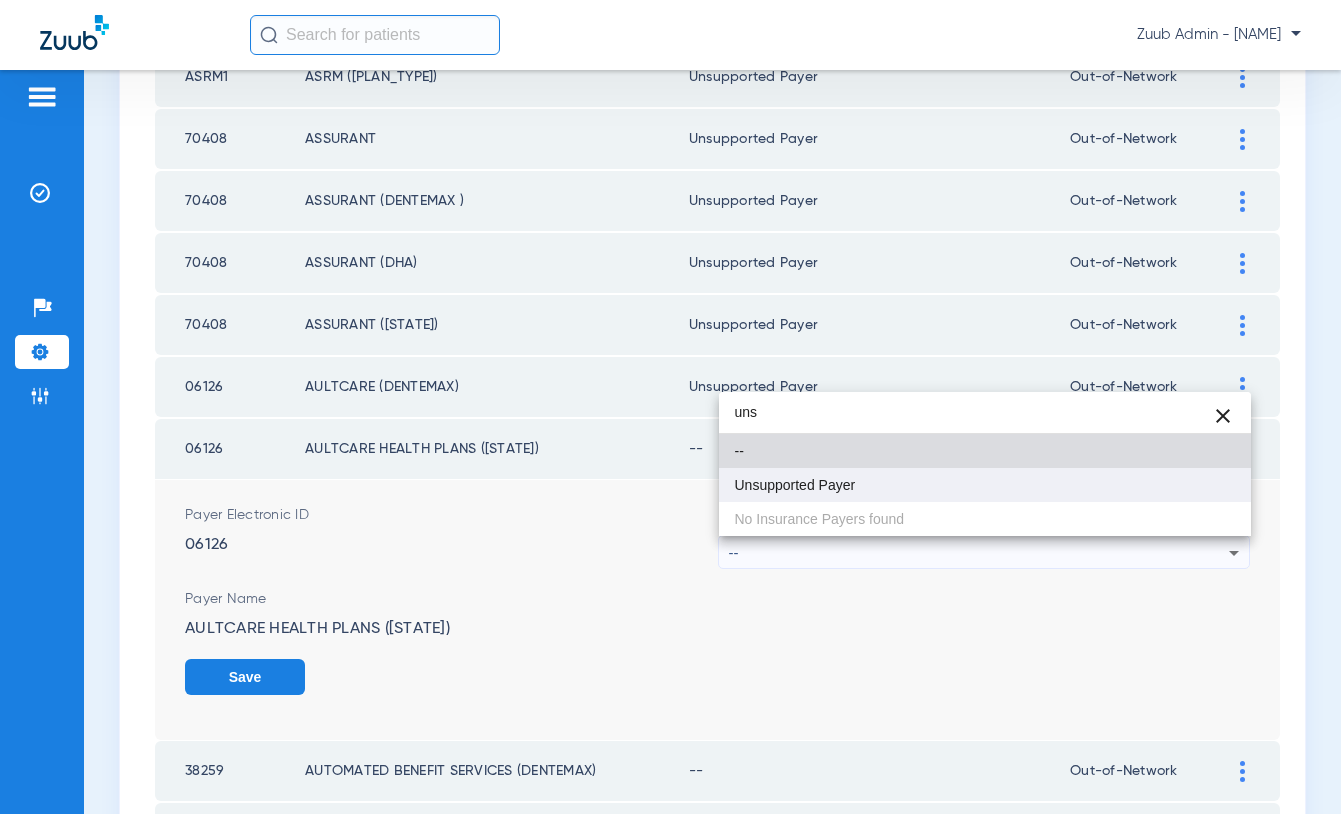 type on "uns" 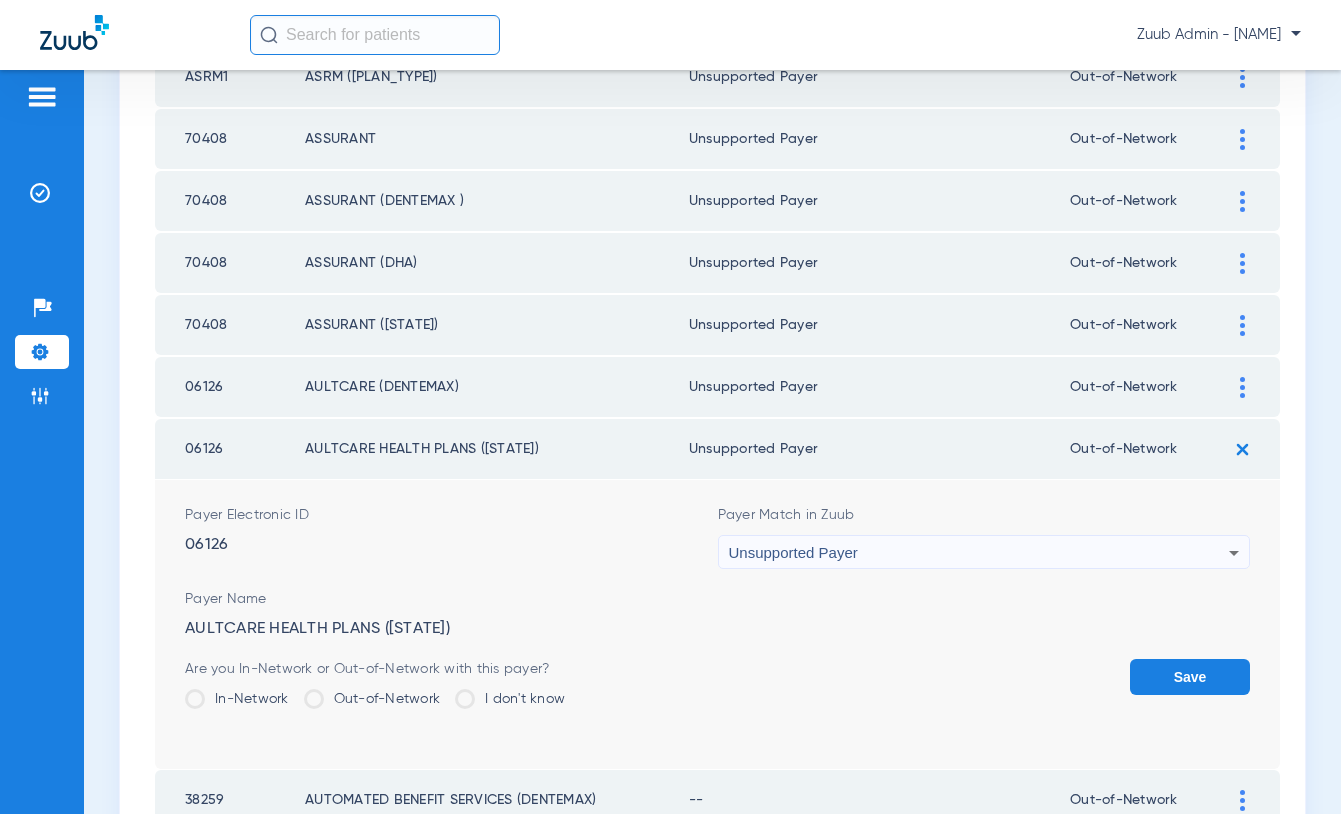 click on "Save" 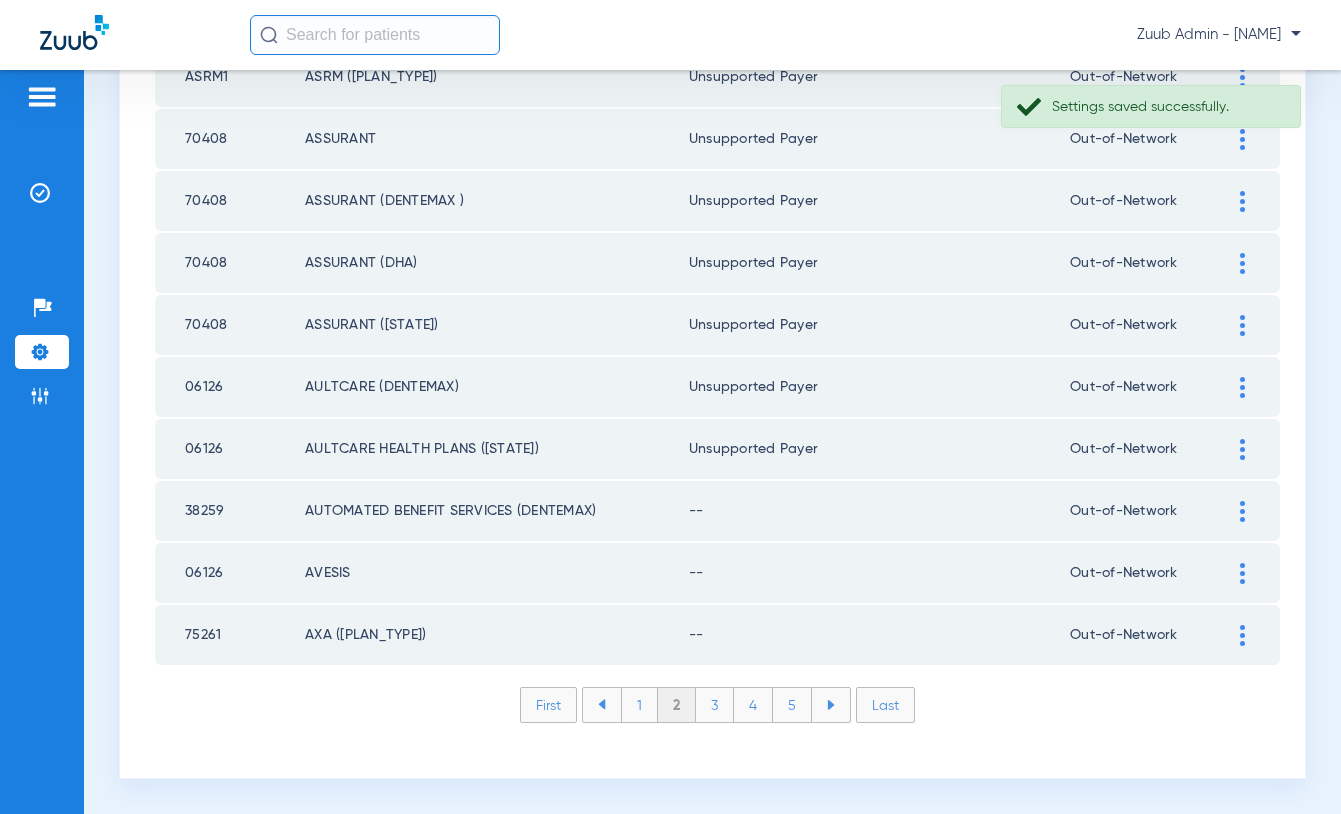 click 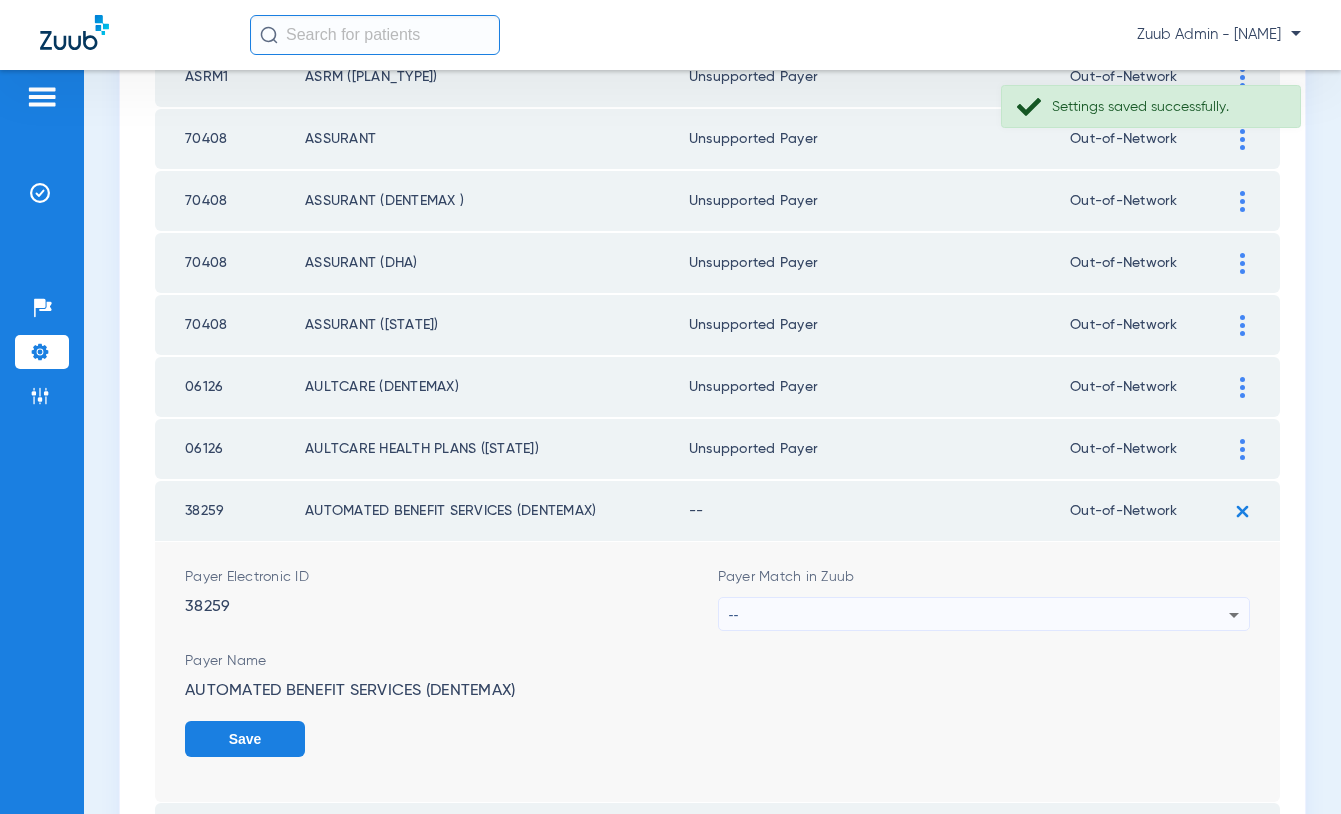 click on "--" at bounding box center [979, 615] 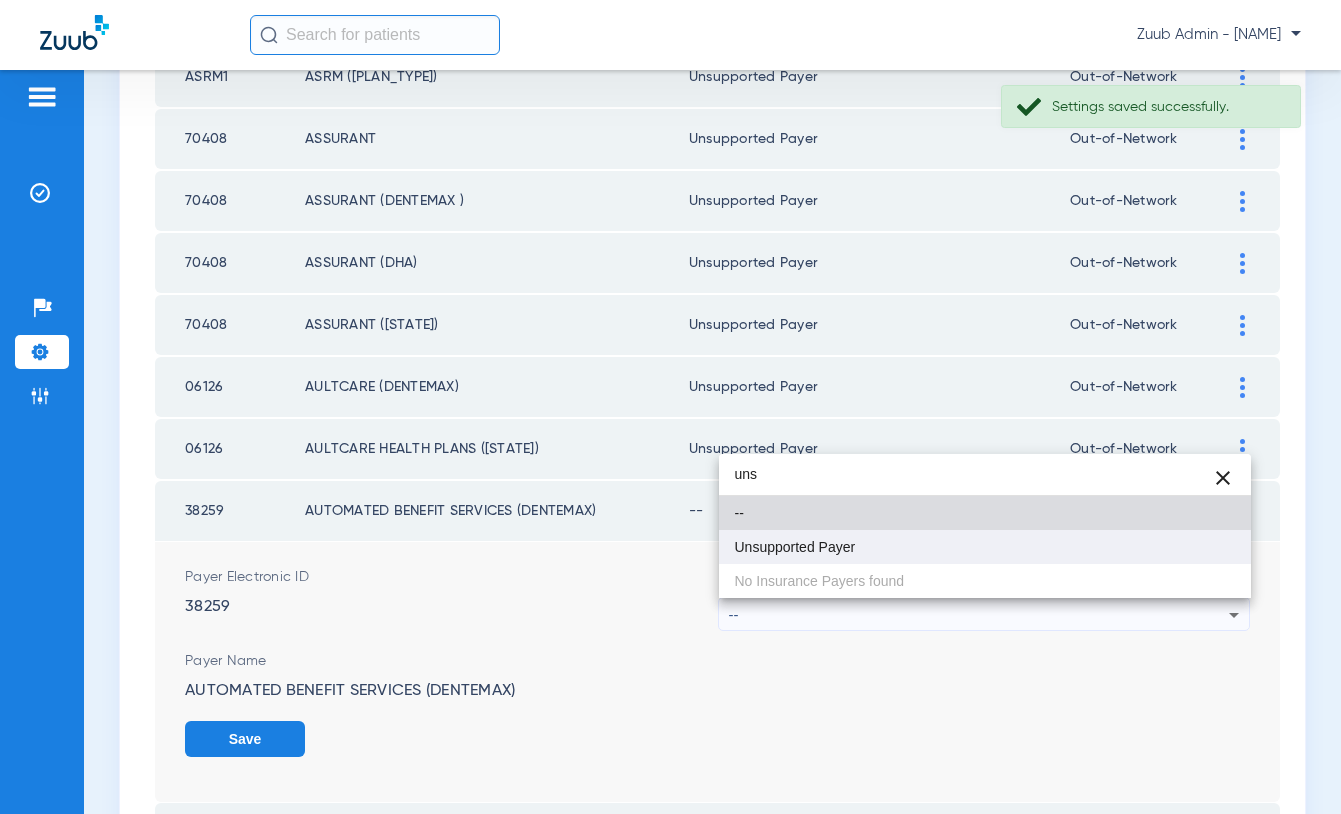 type on "uns" 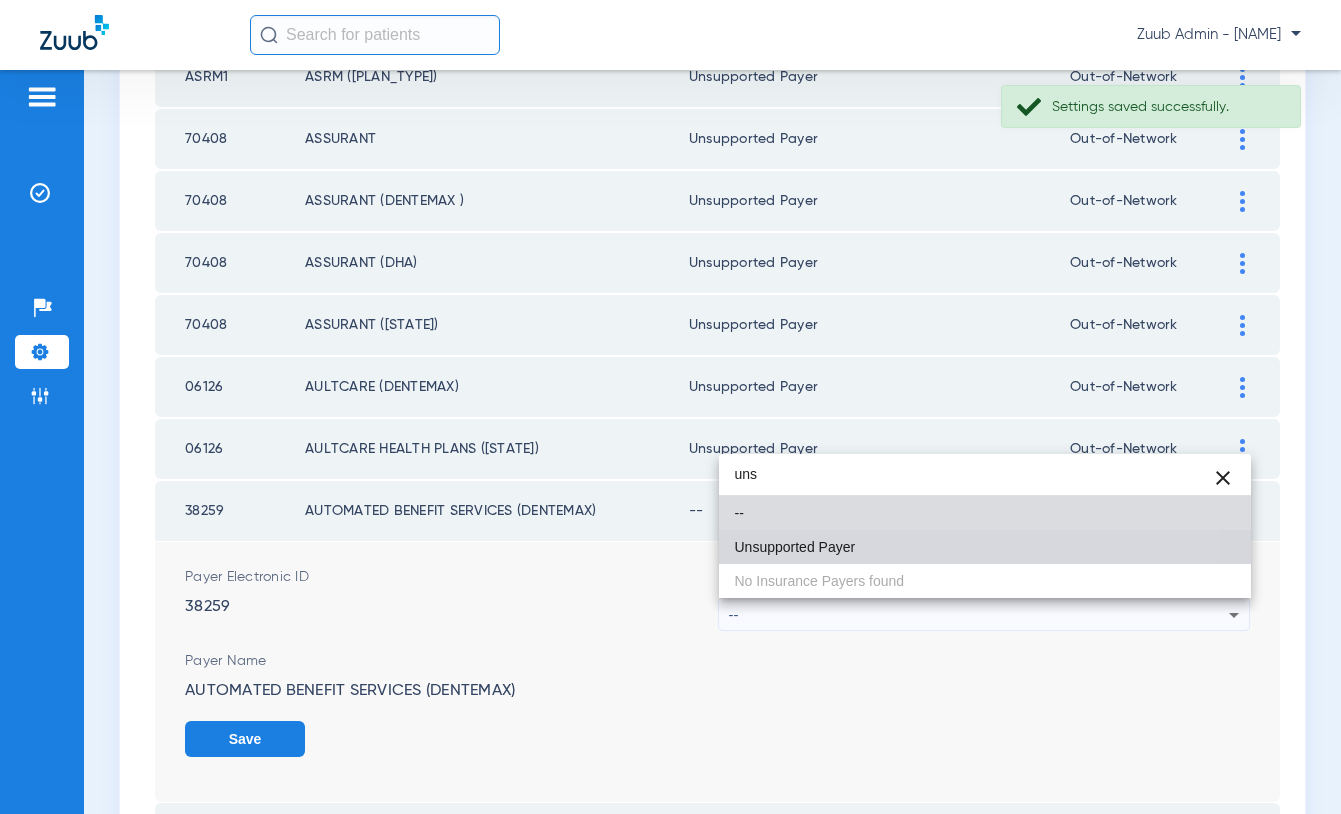 click on "Unsupported Payer" at bounding box center (795, 547) 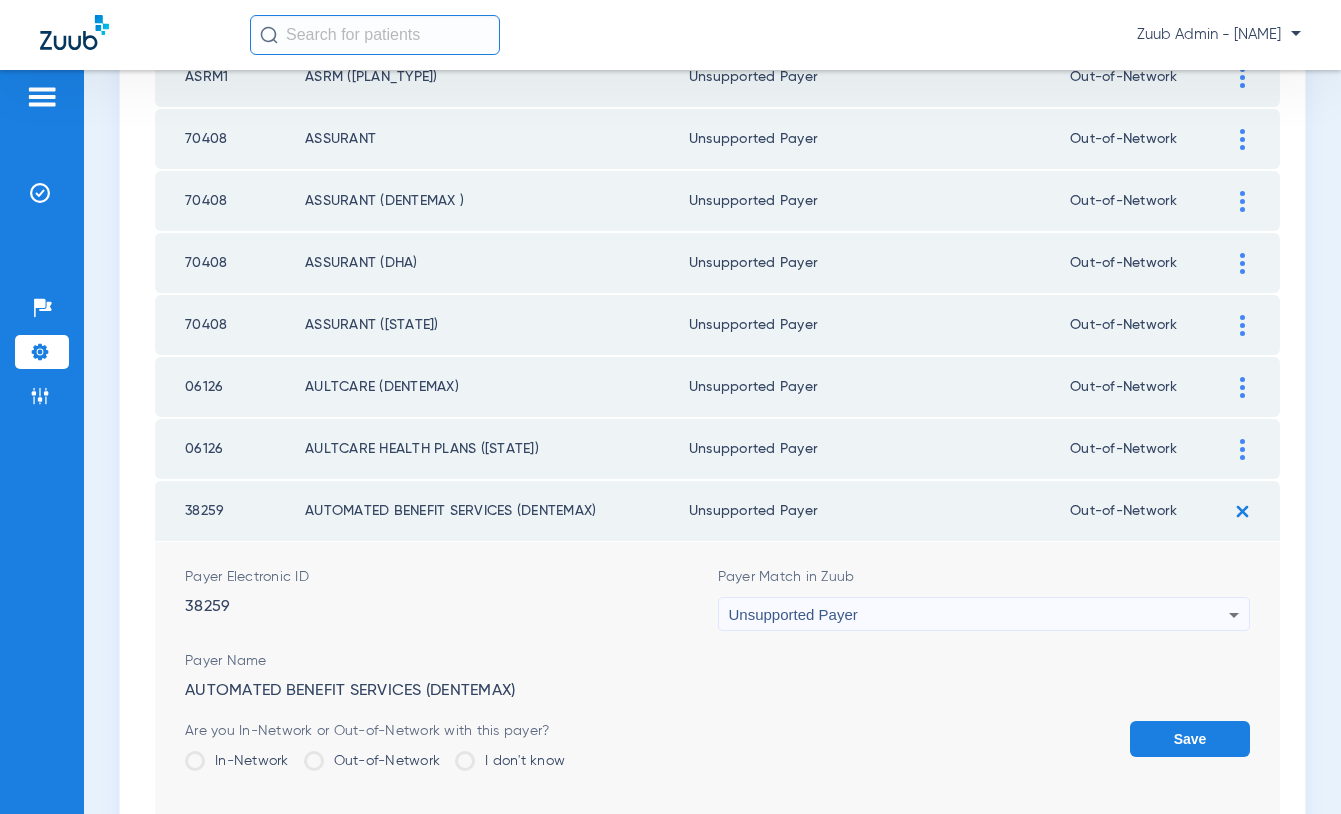 click on "Save" 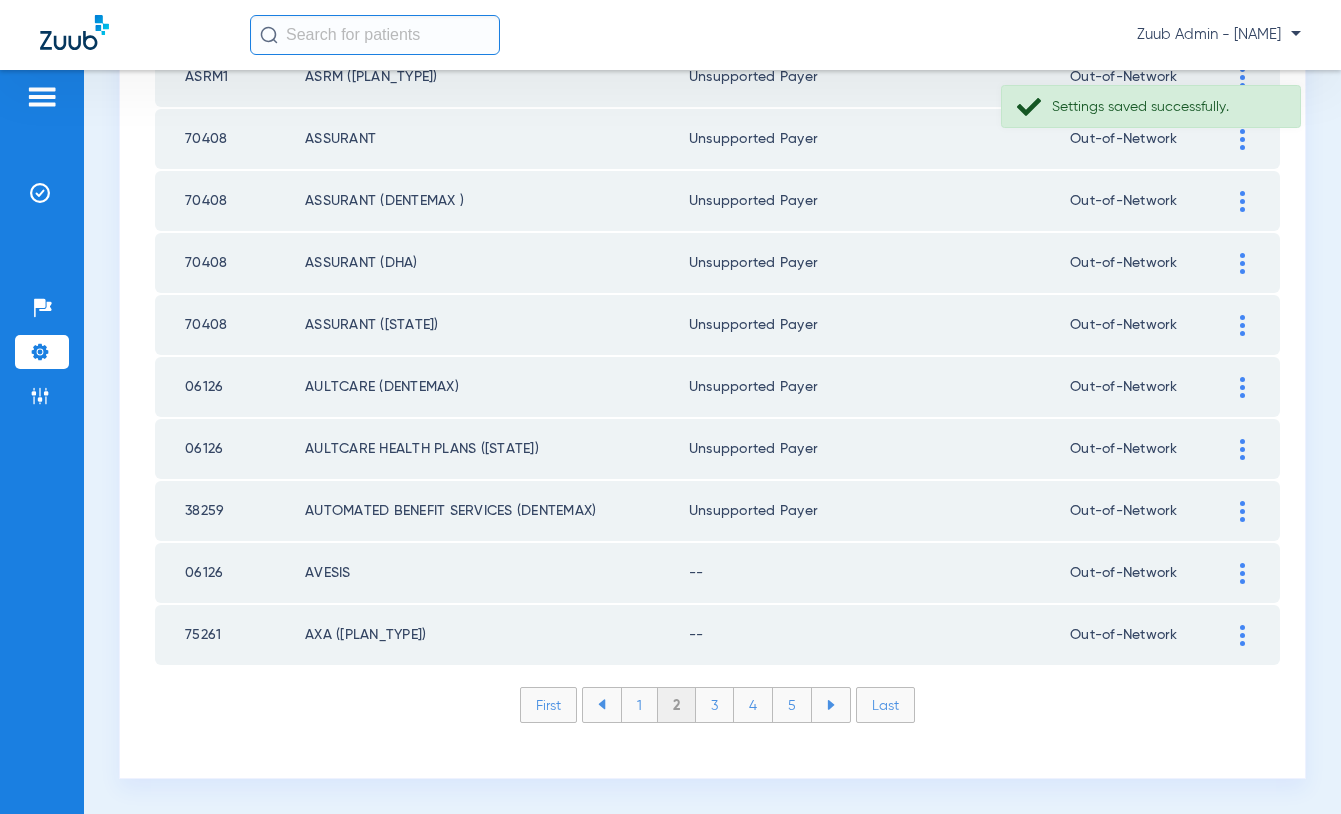click 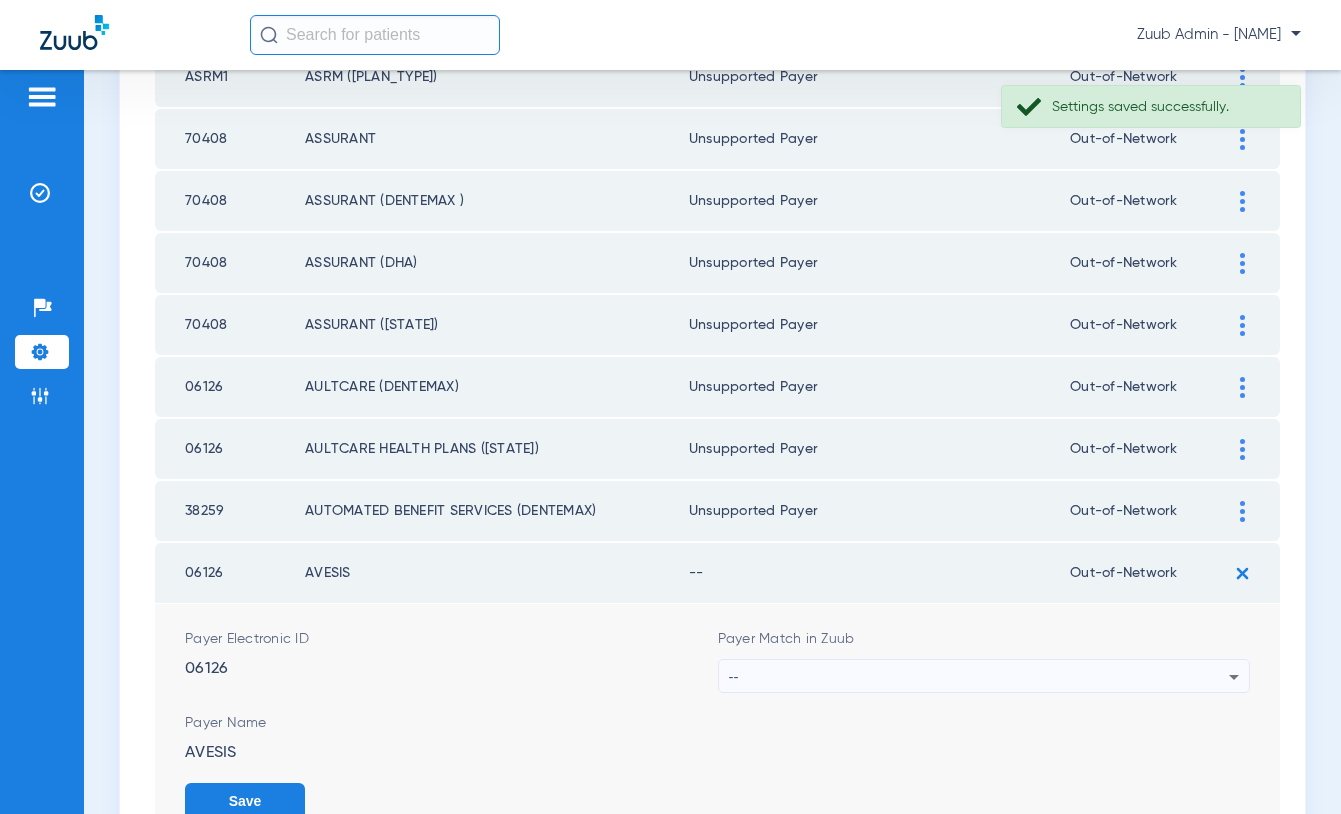 click on "--" at bounding box center (979, 677) 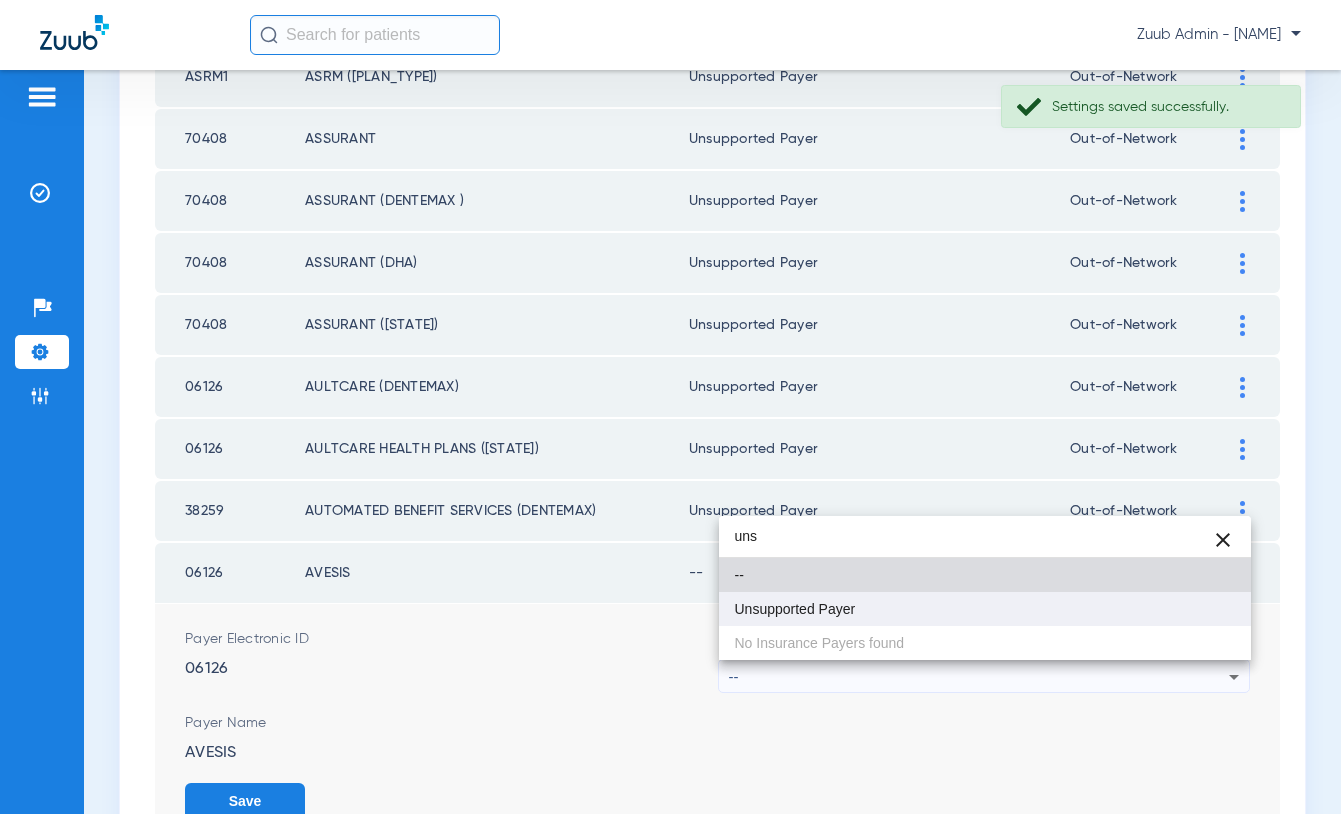type on "uns" 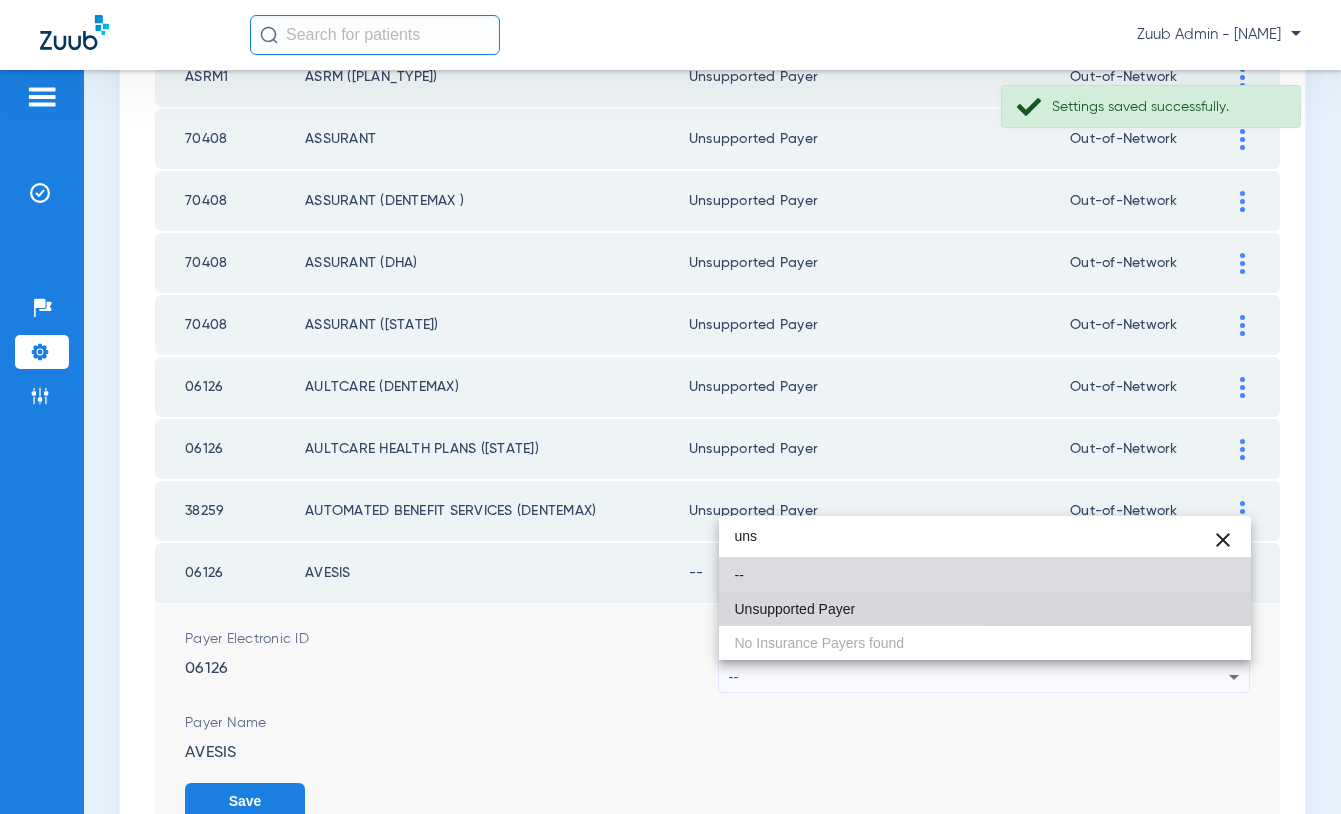 click on "Unsupported Payer" at bounding box center [985, 609] 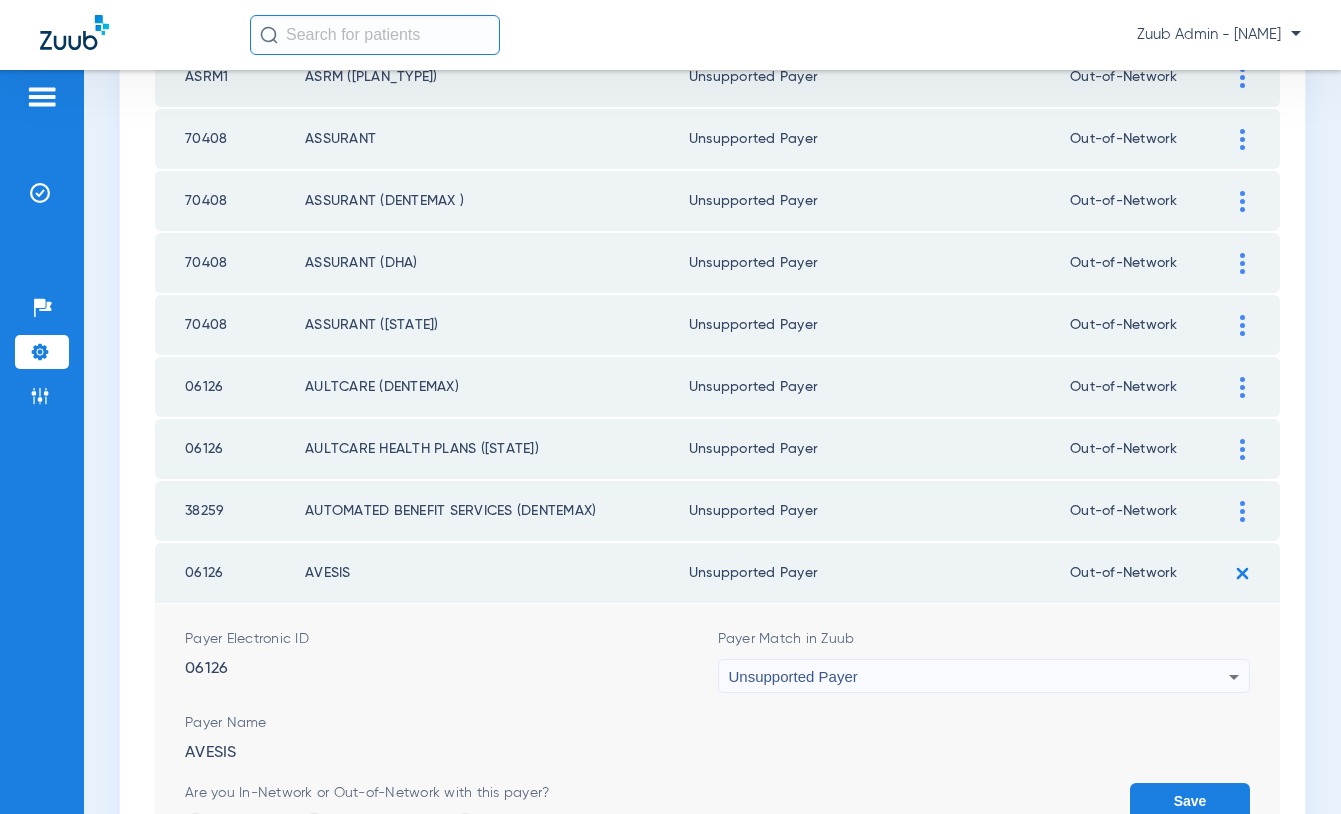 click on "Save" 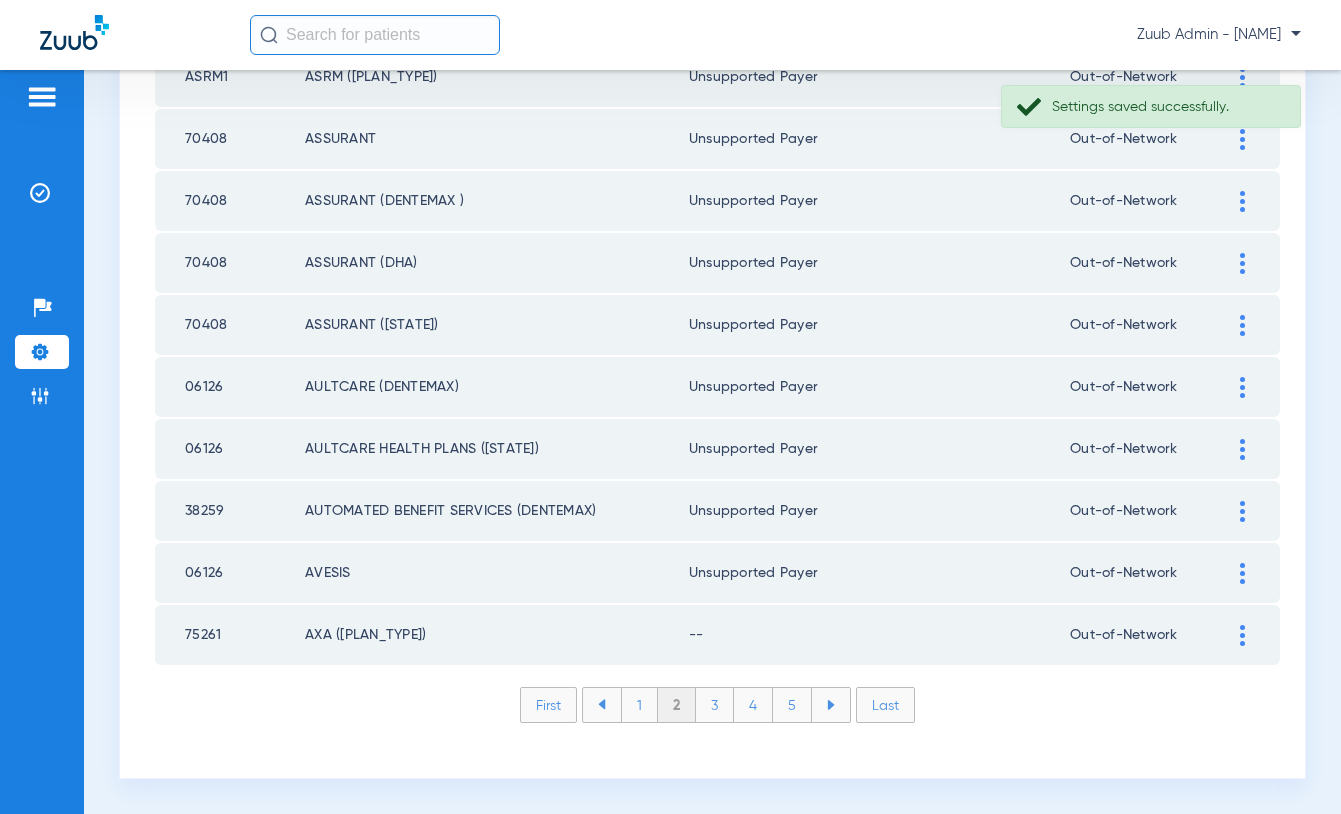 click 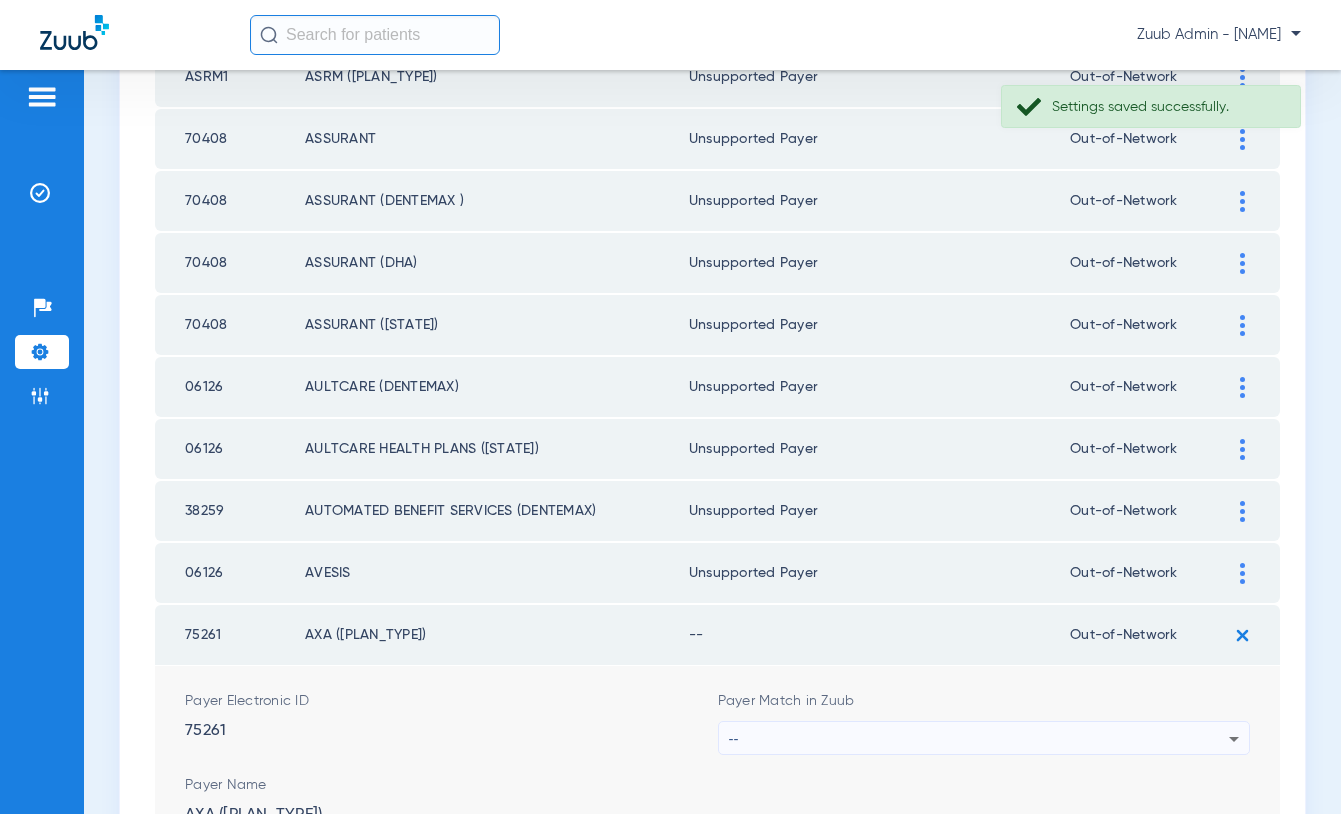 click on "--" at bounding box center (979, 739) 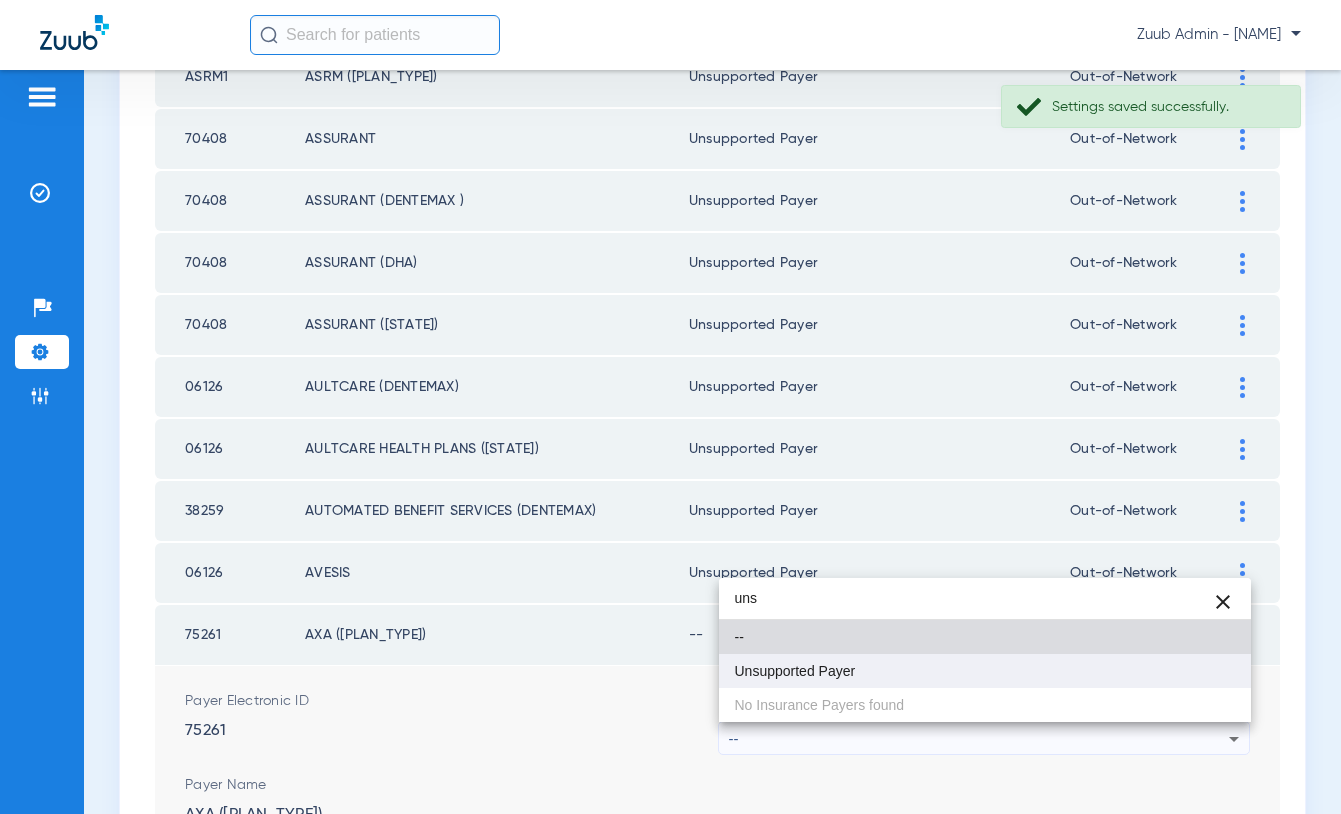 type on "uns" 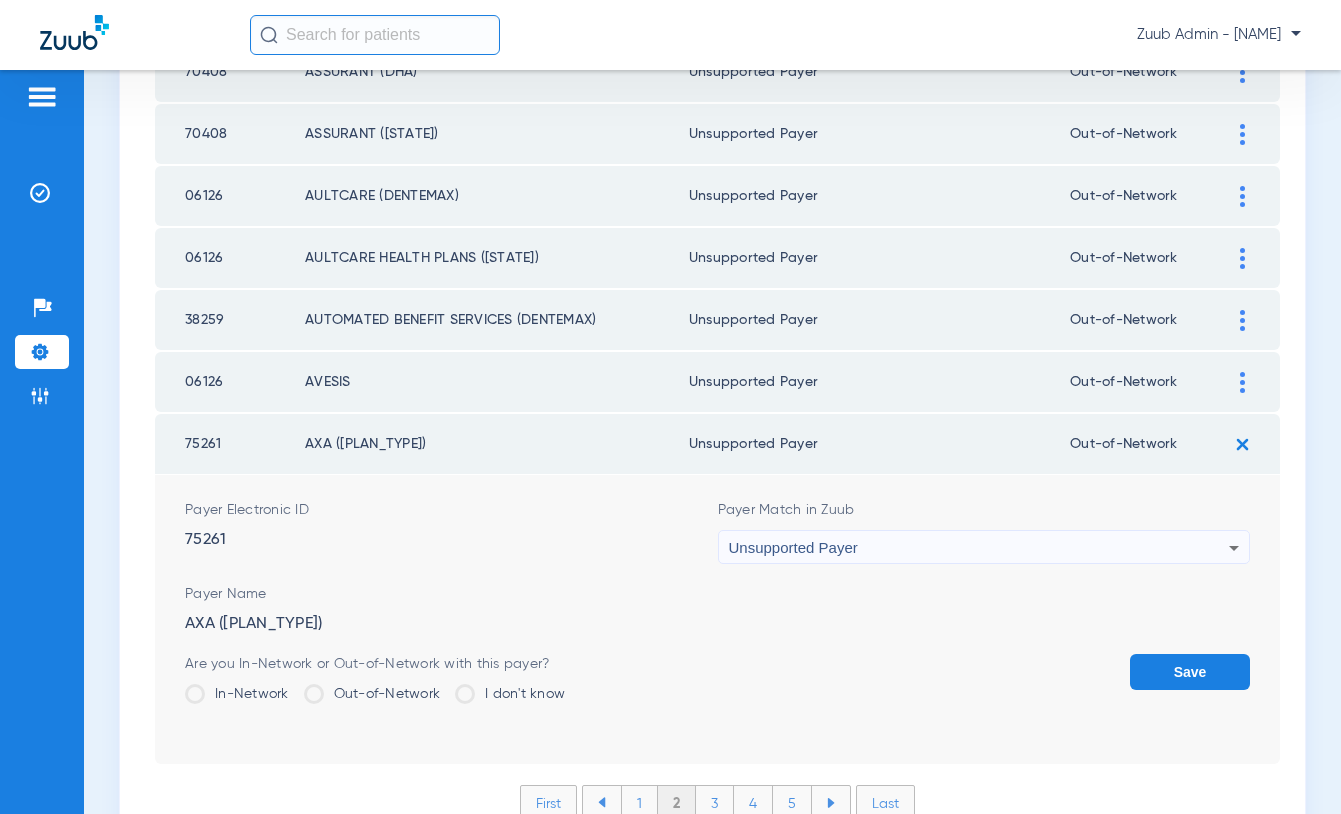 scroll, scrollTop: 3110, scrollLeft: 0, axis: vertical 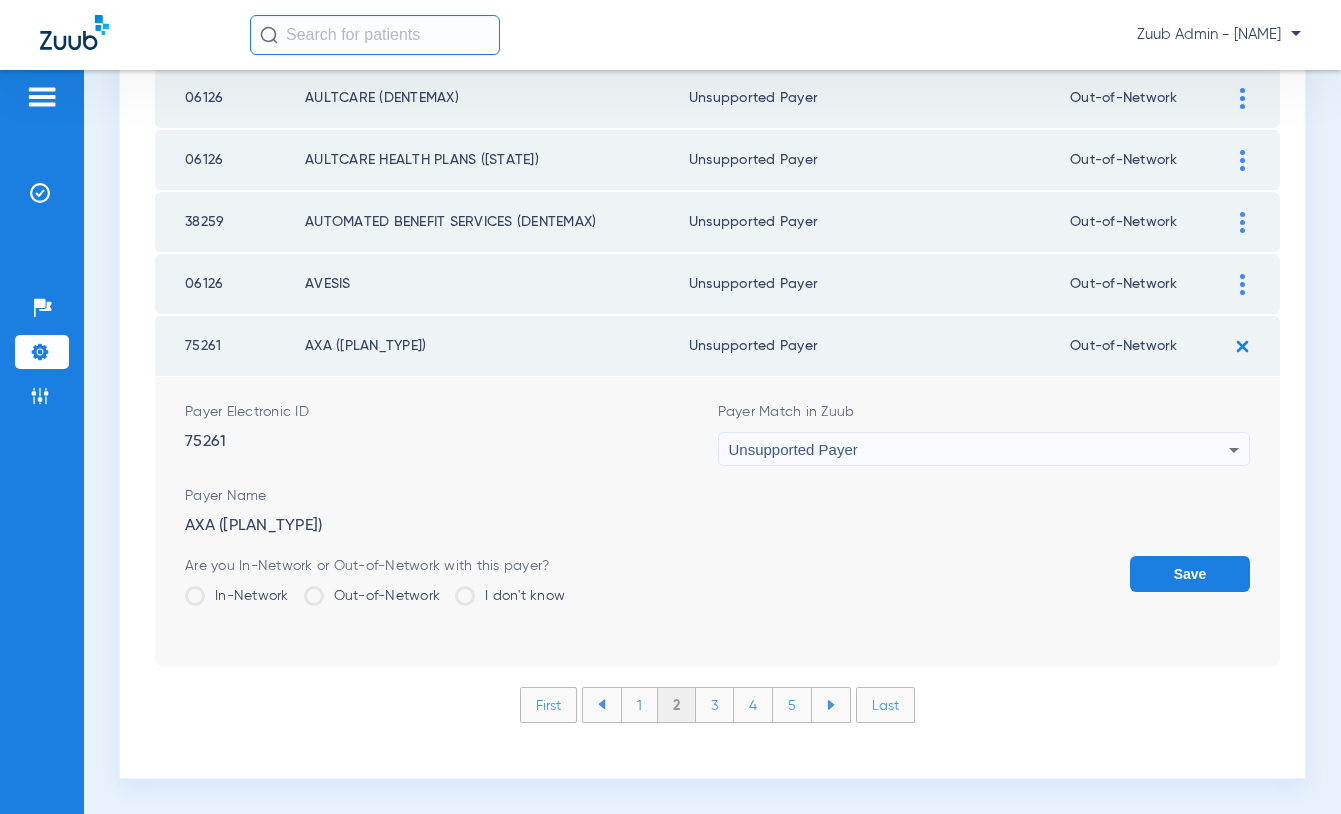 click on "Save" 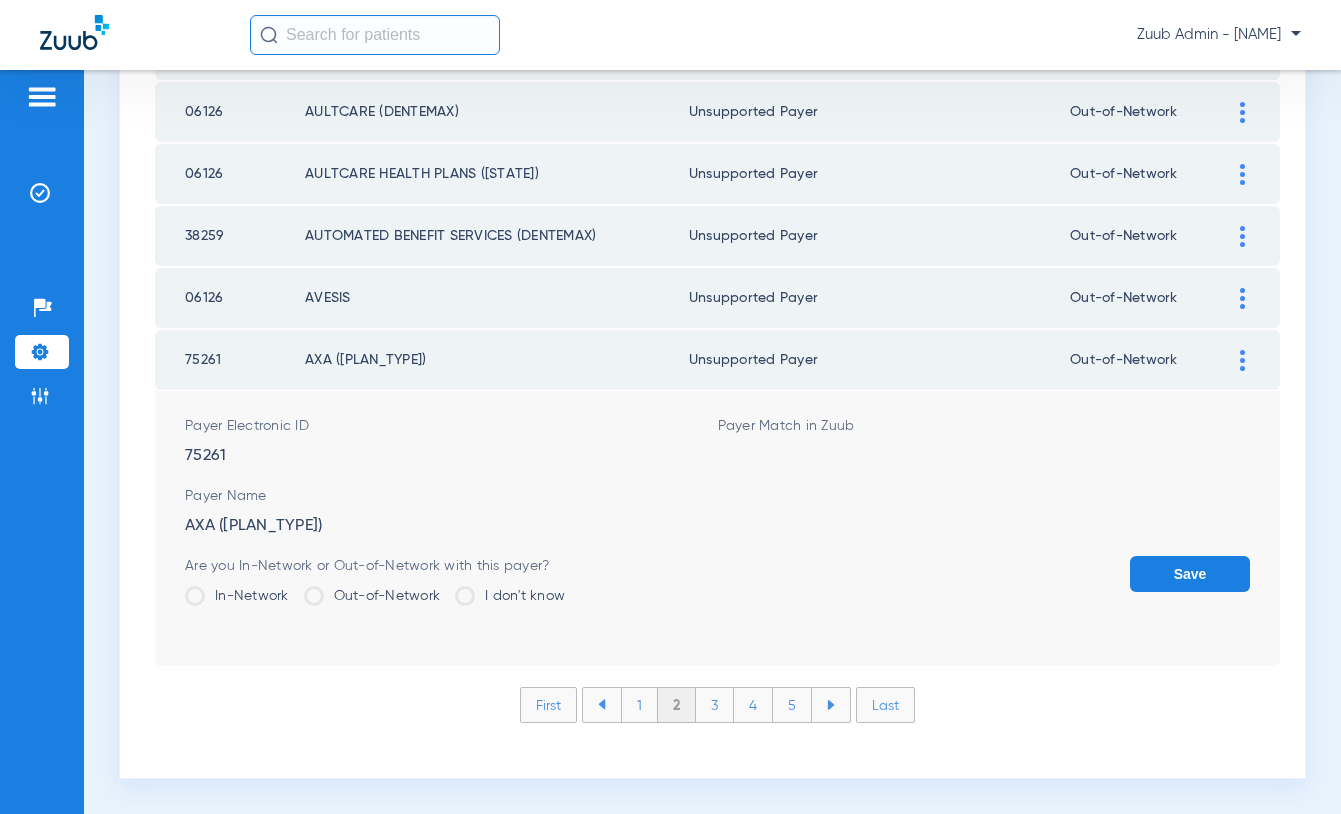 scroll, scrollTop: 2821, scrollLeft: 0, axis: vertical 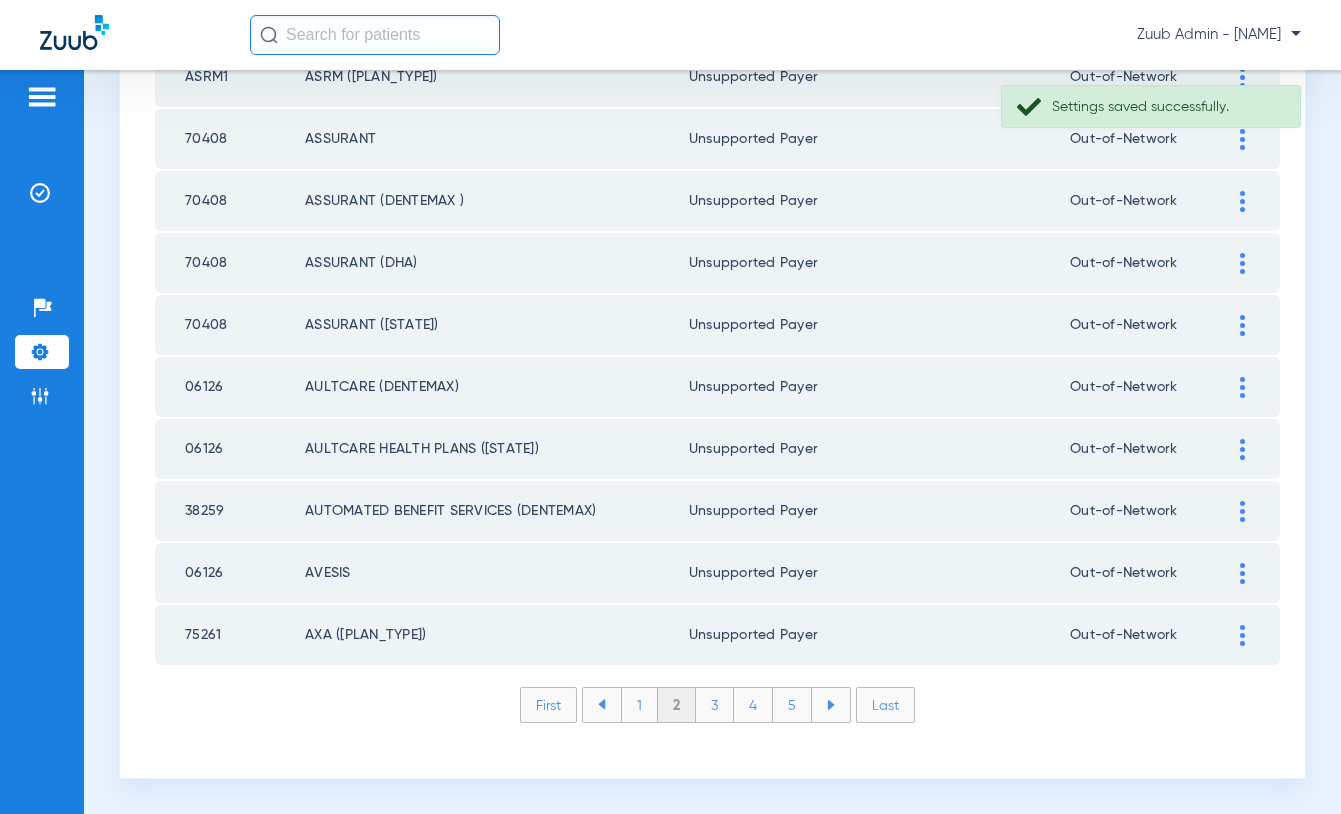 click on "Last" 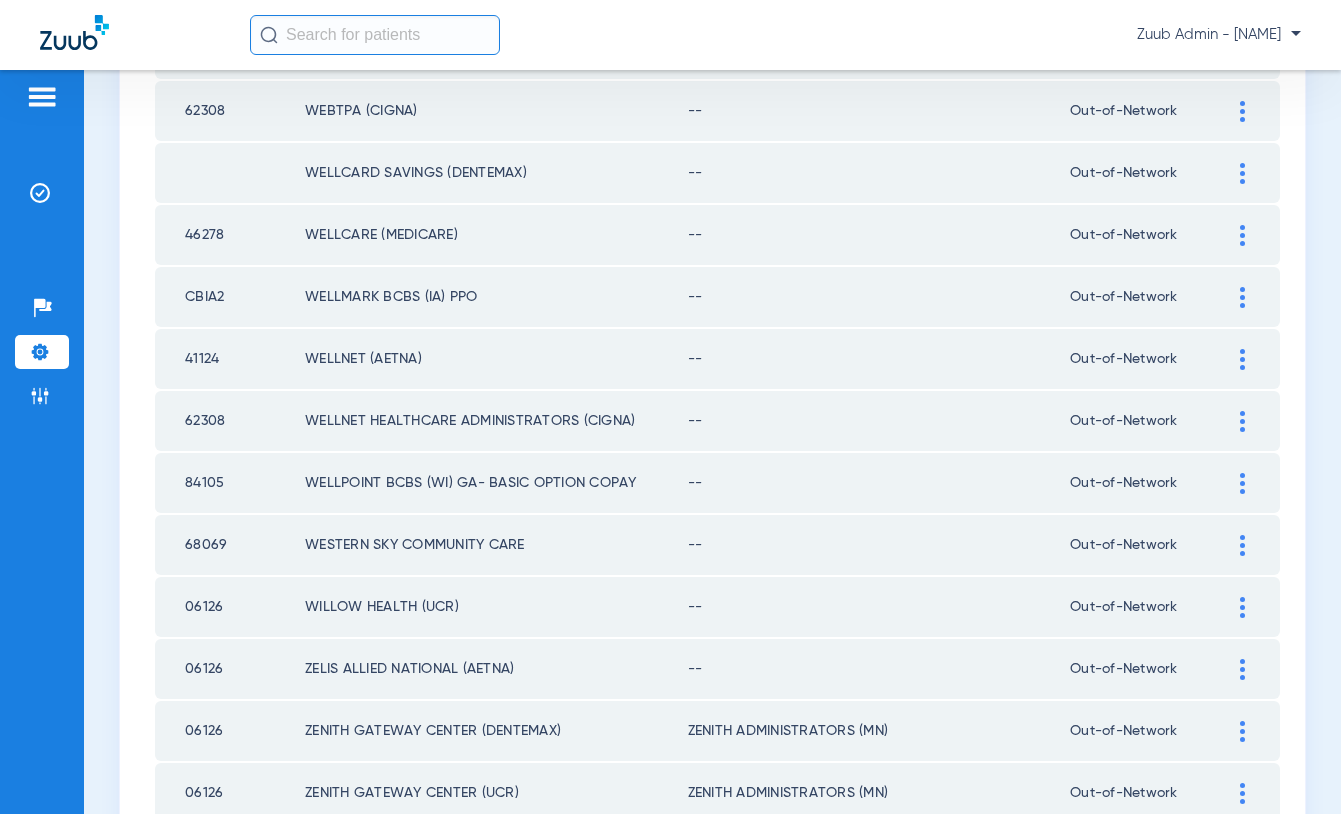 scroll, scrollTop: 2201, scrollLeft: 0, axis: vertical 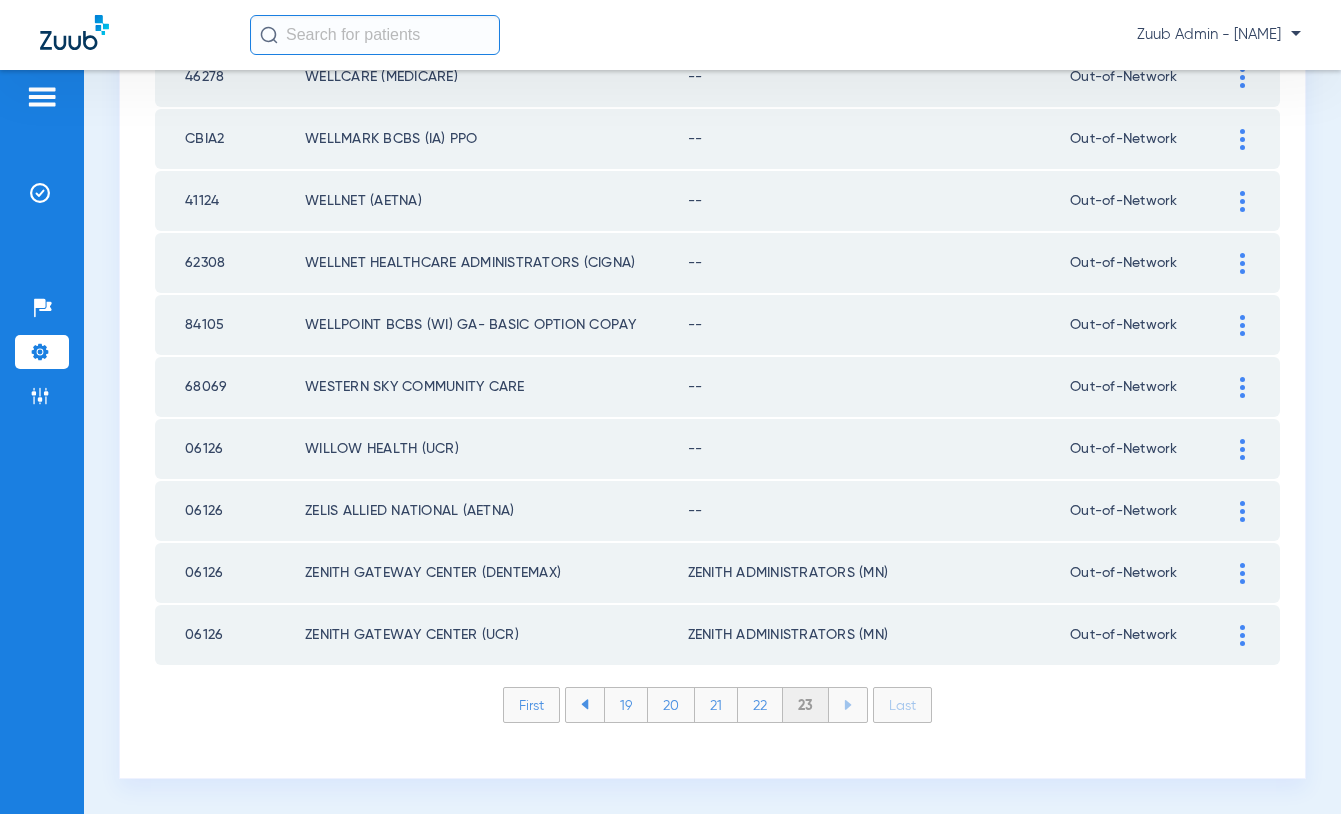 click 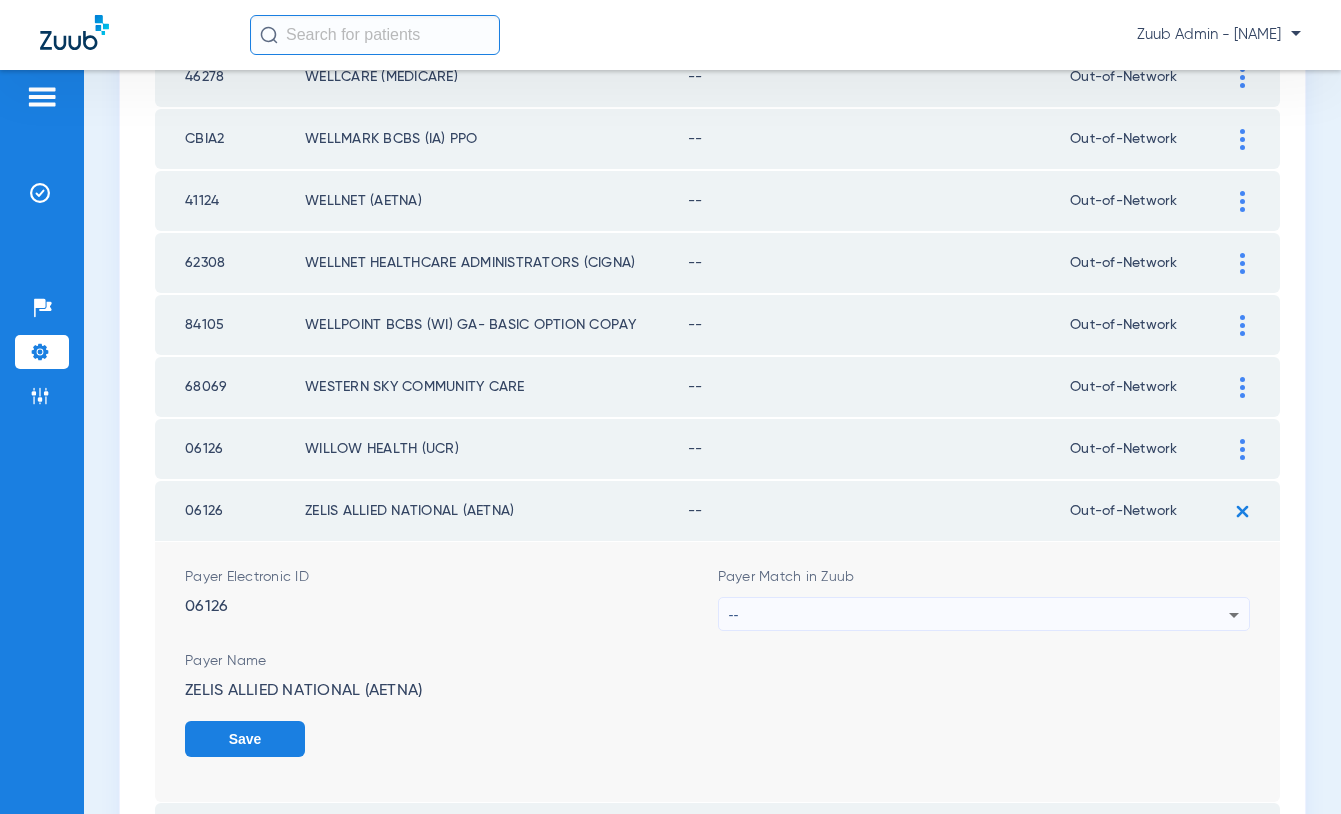 click on "--" at bounding box center [979, 615] 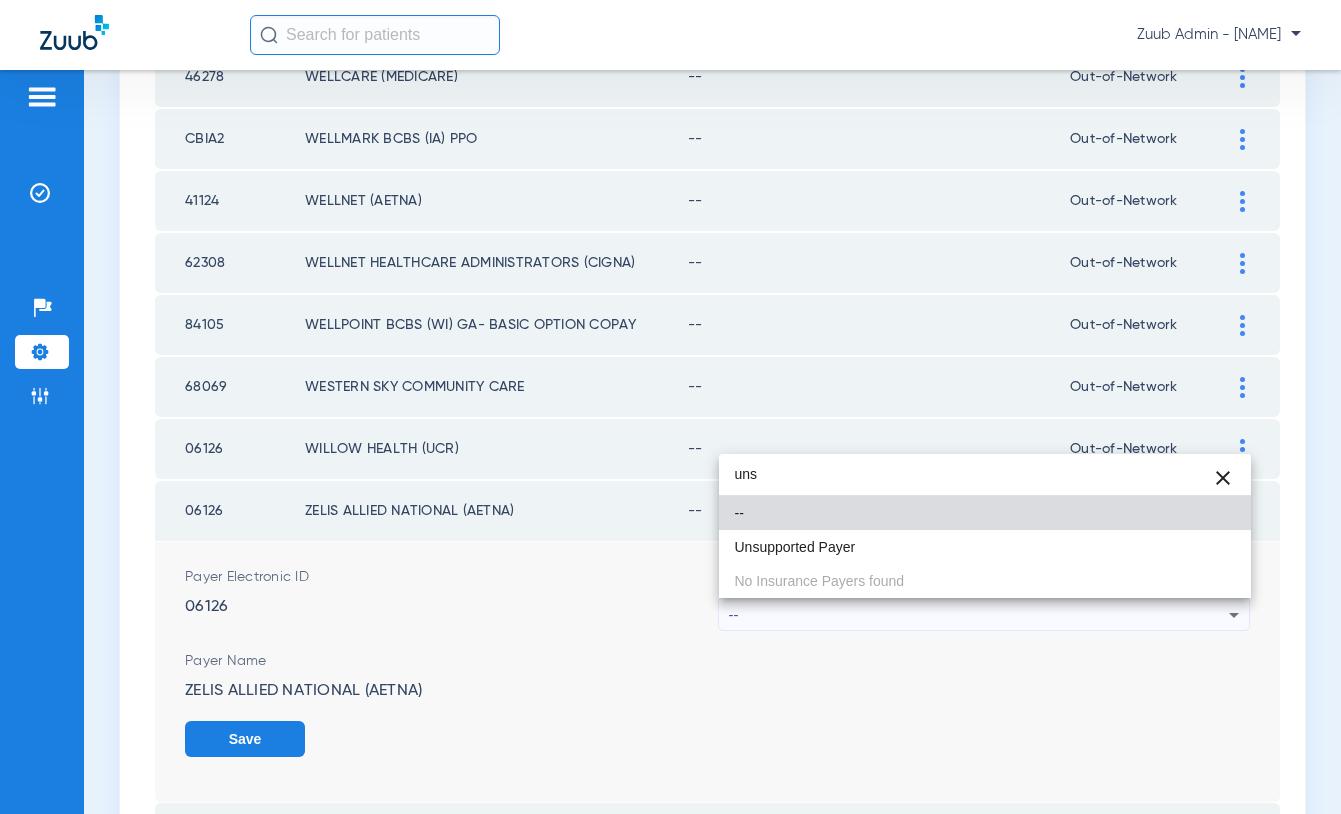 type on "uns" 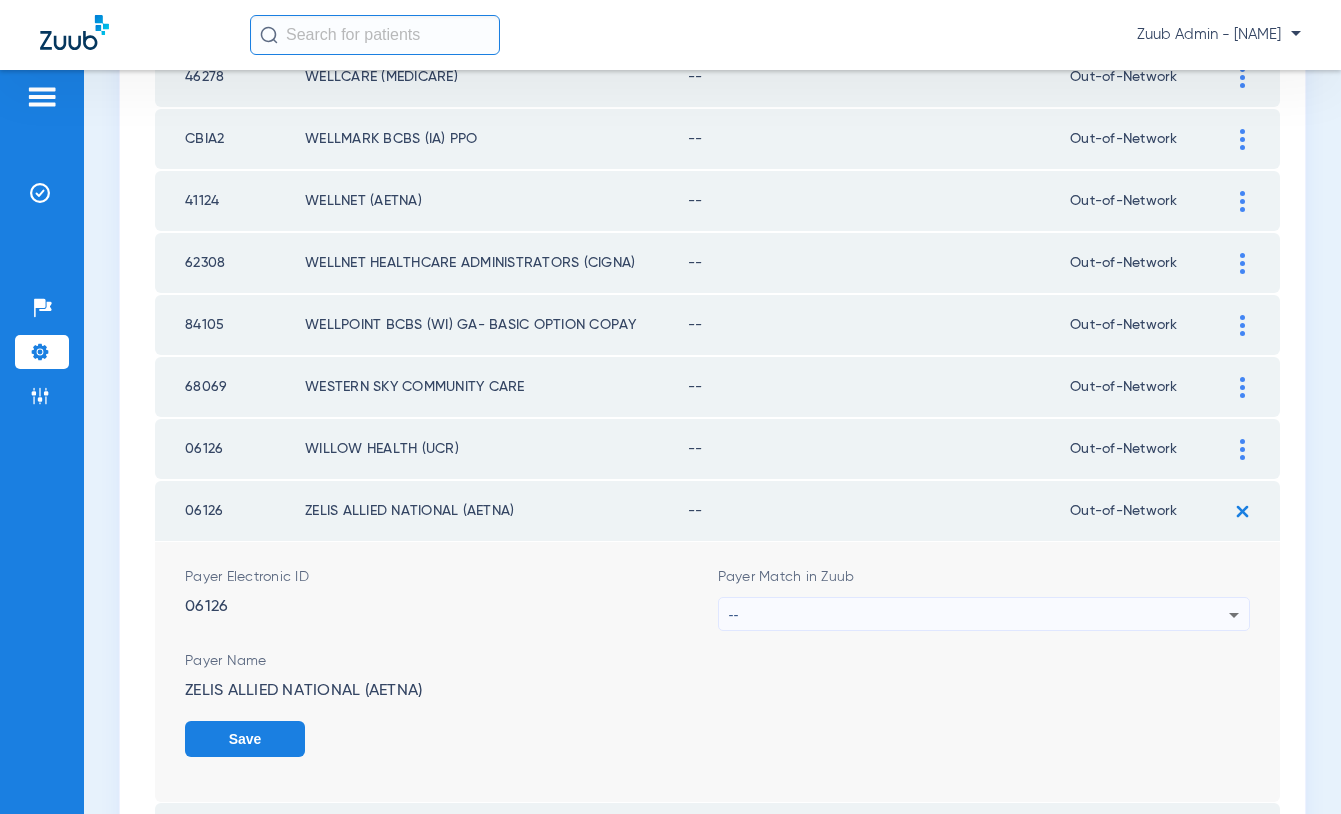 click on "--" at bounding box center (979, 615) 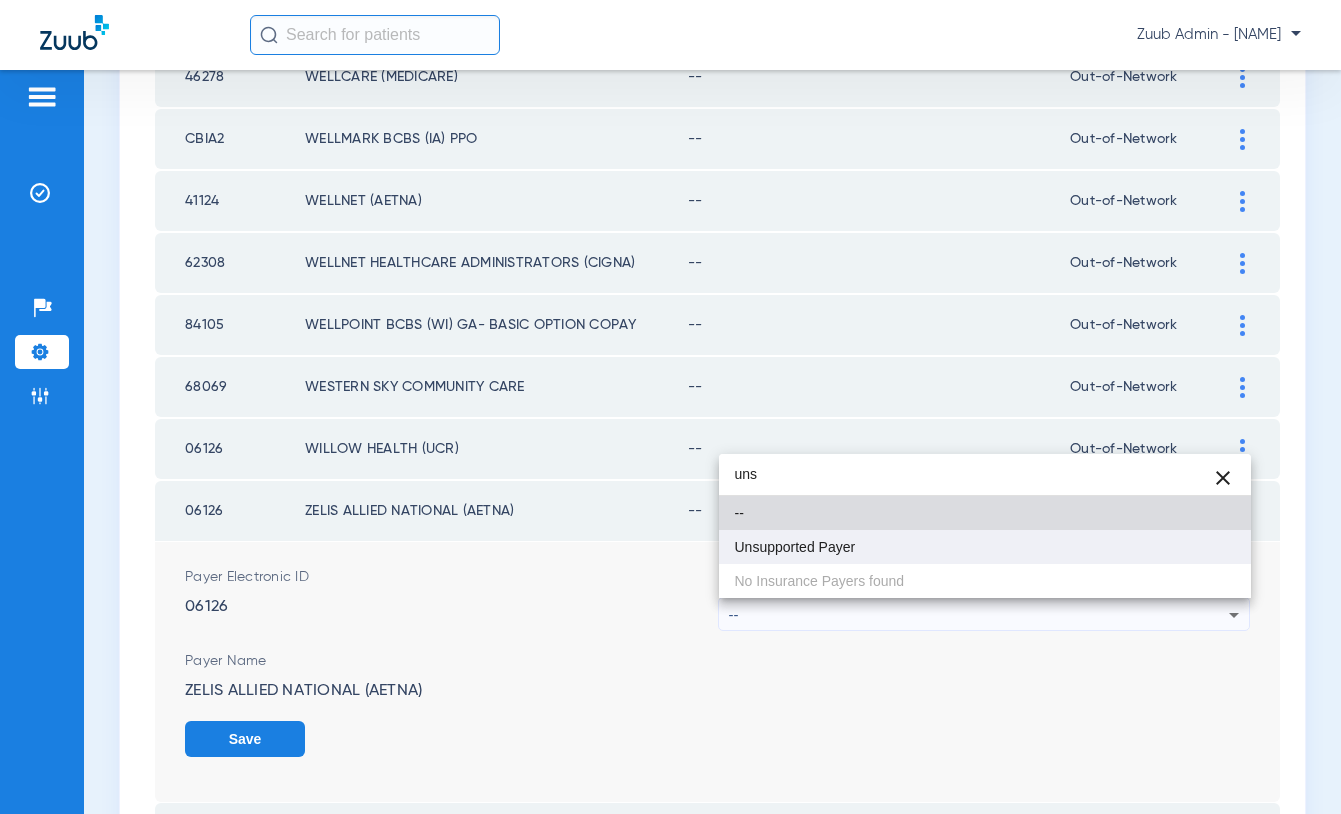 type on "uns" 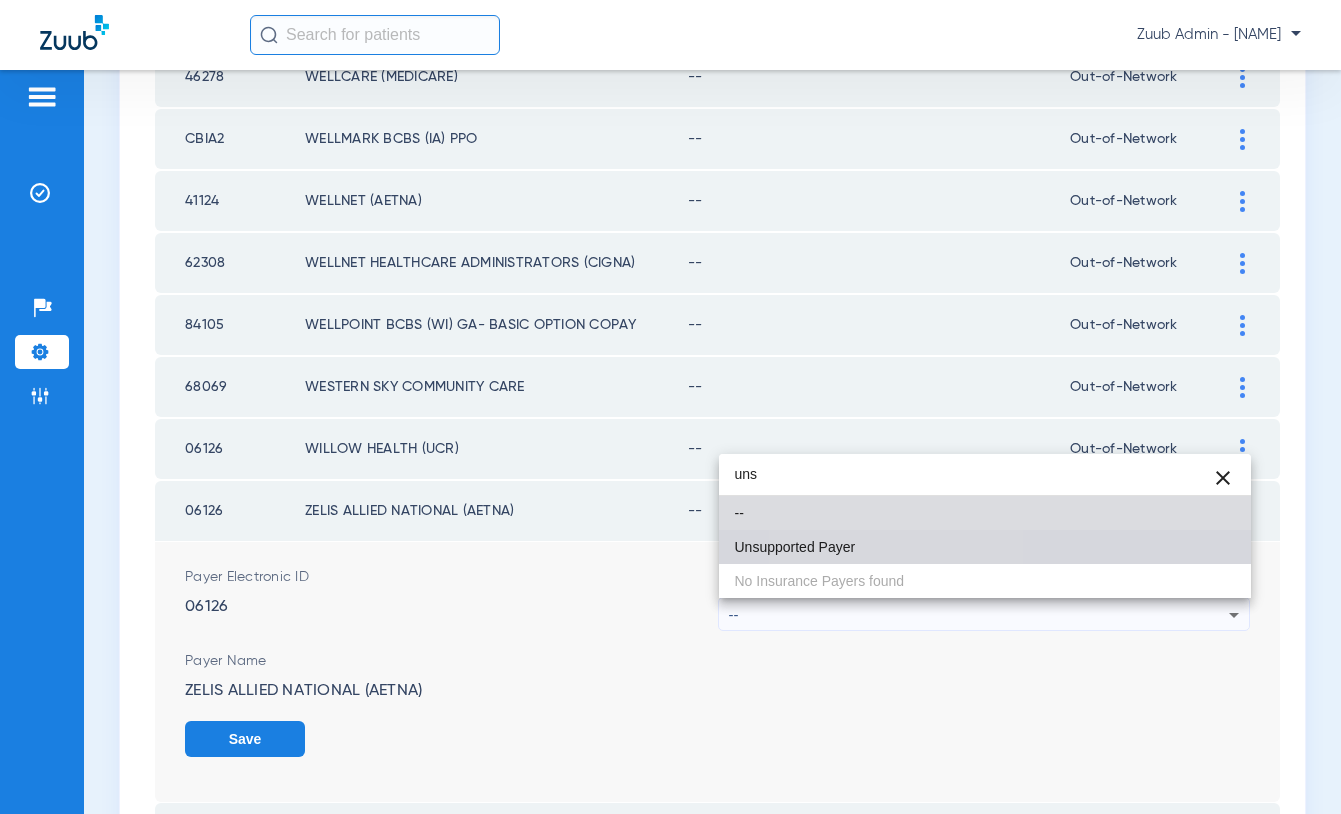 click on "Unsupported Payer" at bounding box center [985, 547] 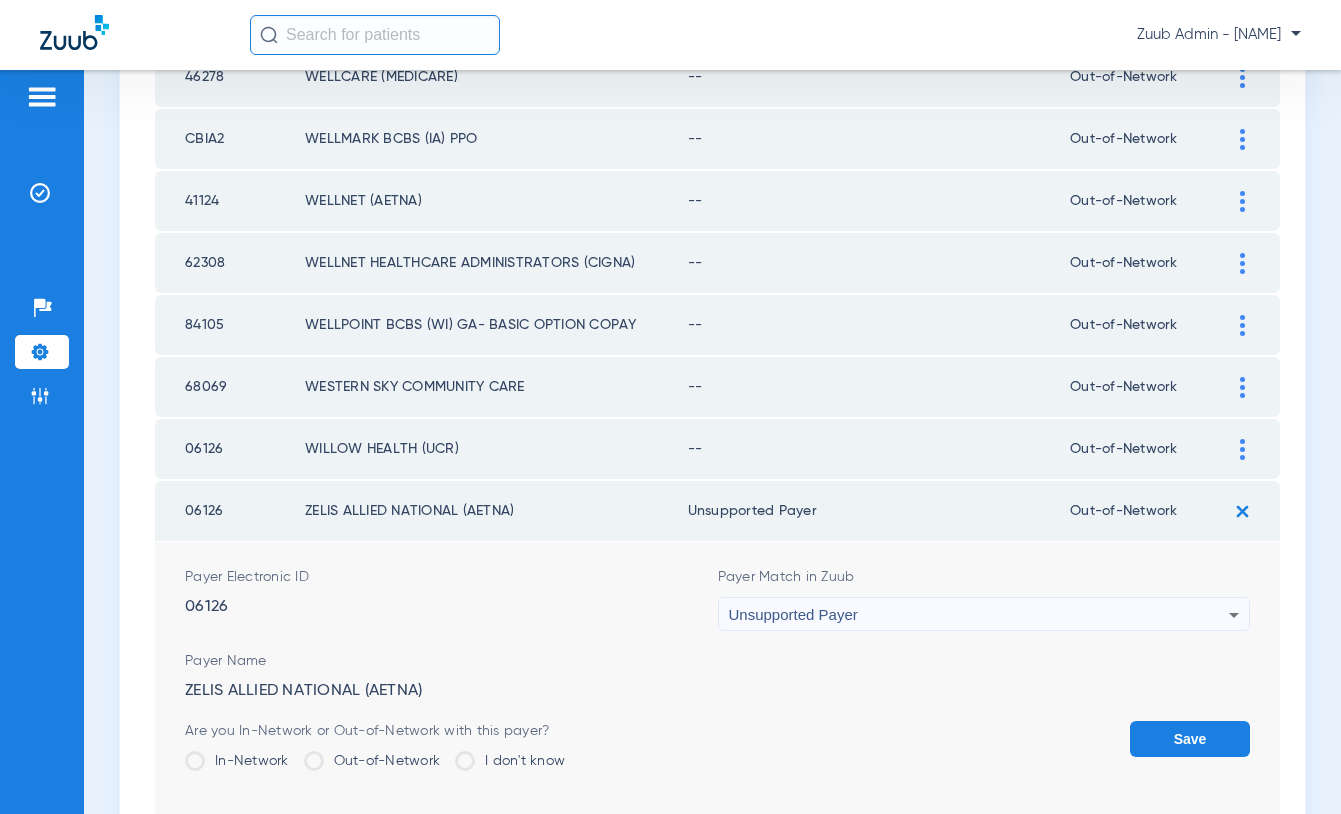 click on "Save" 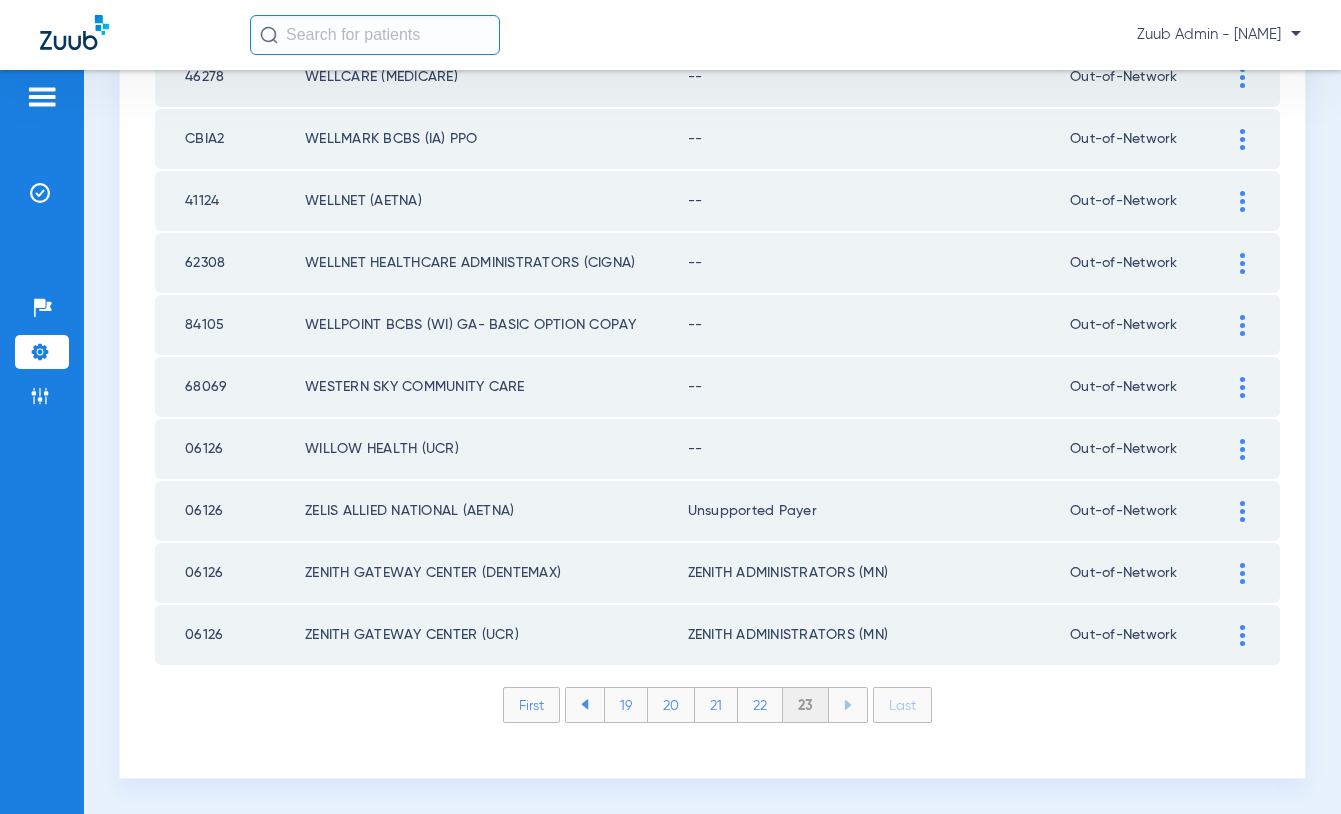 click 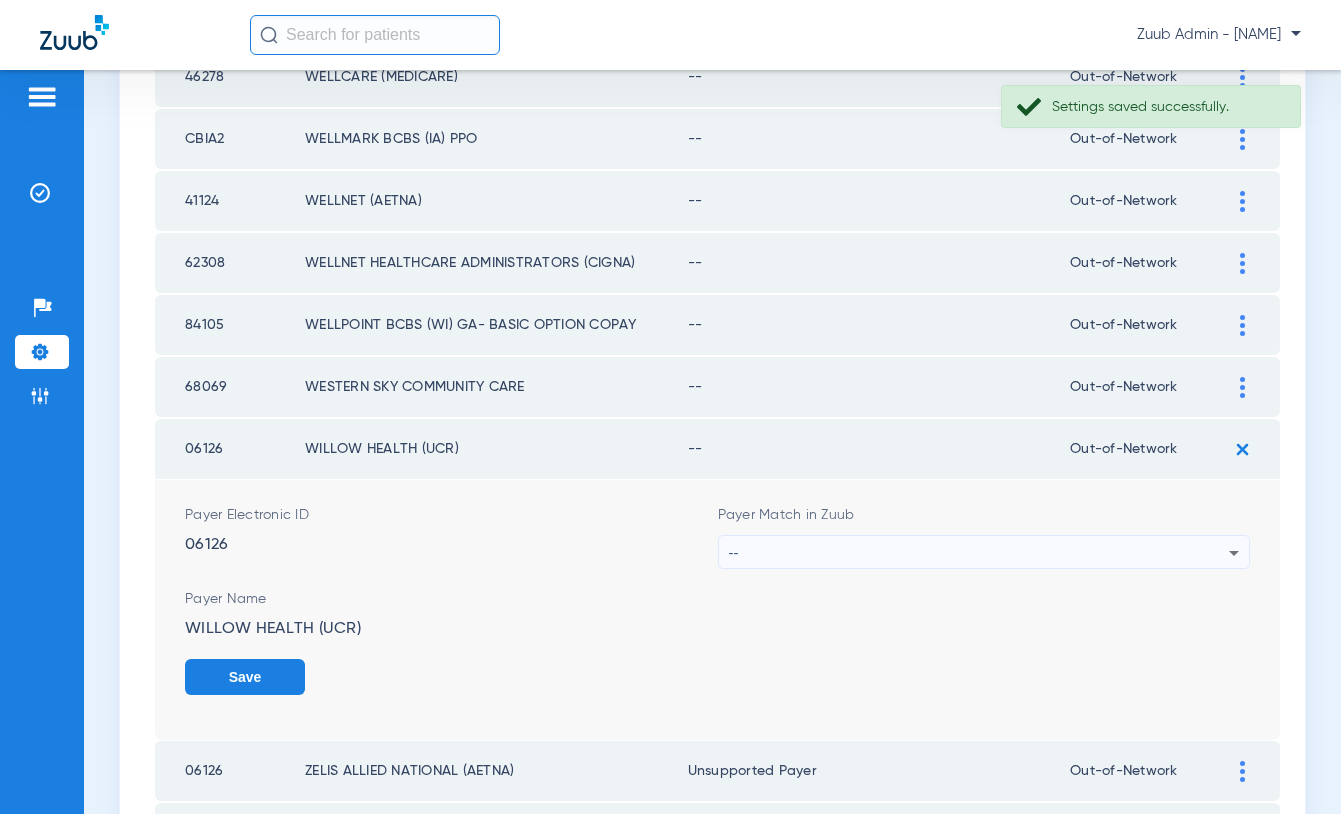 click on "--" at bounding box center (984, 552) 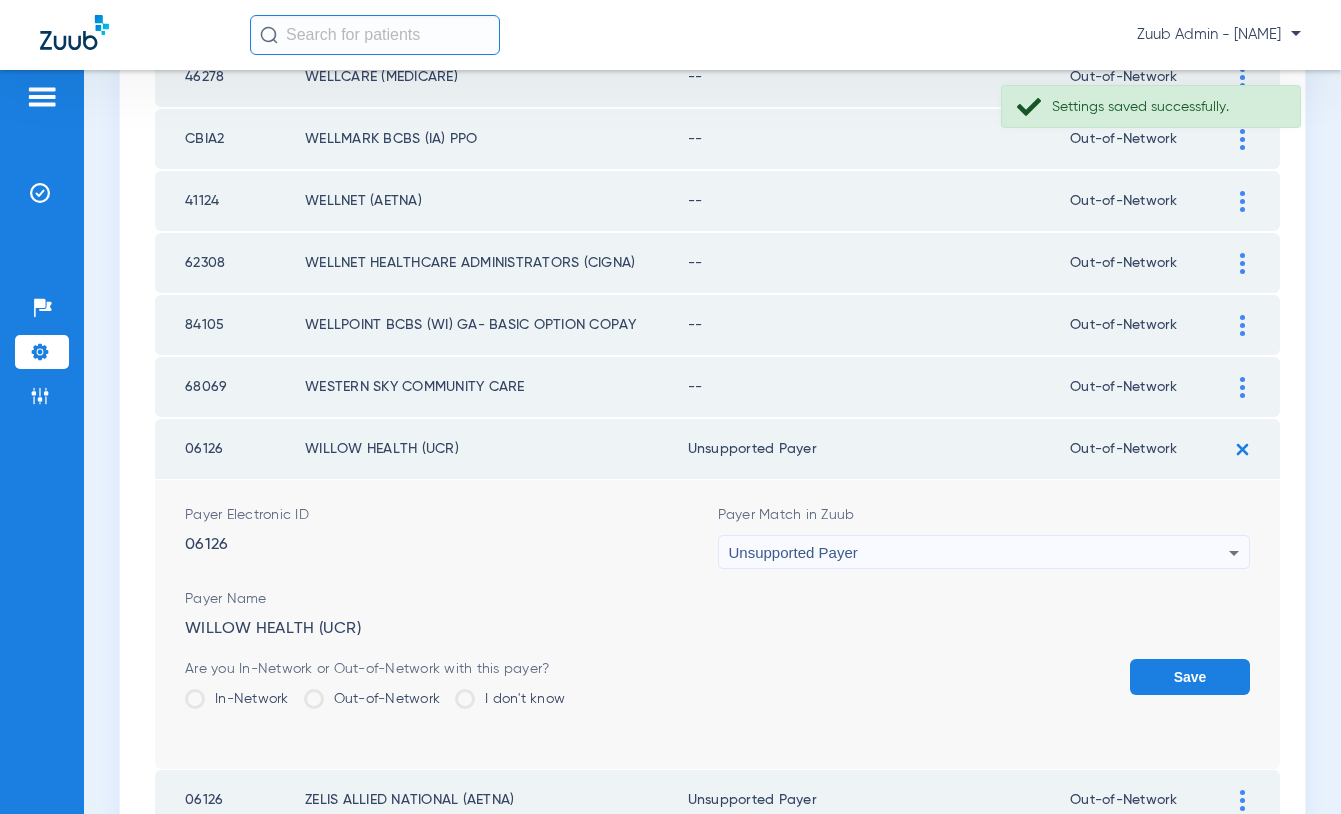 click on "Save" 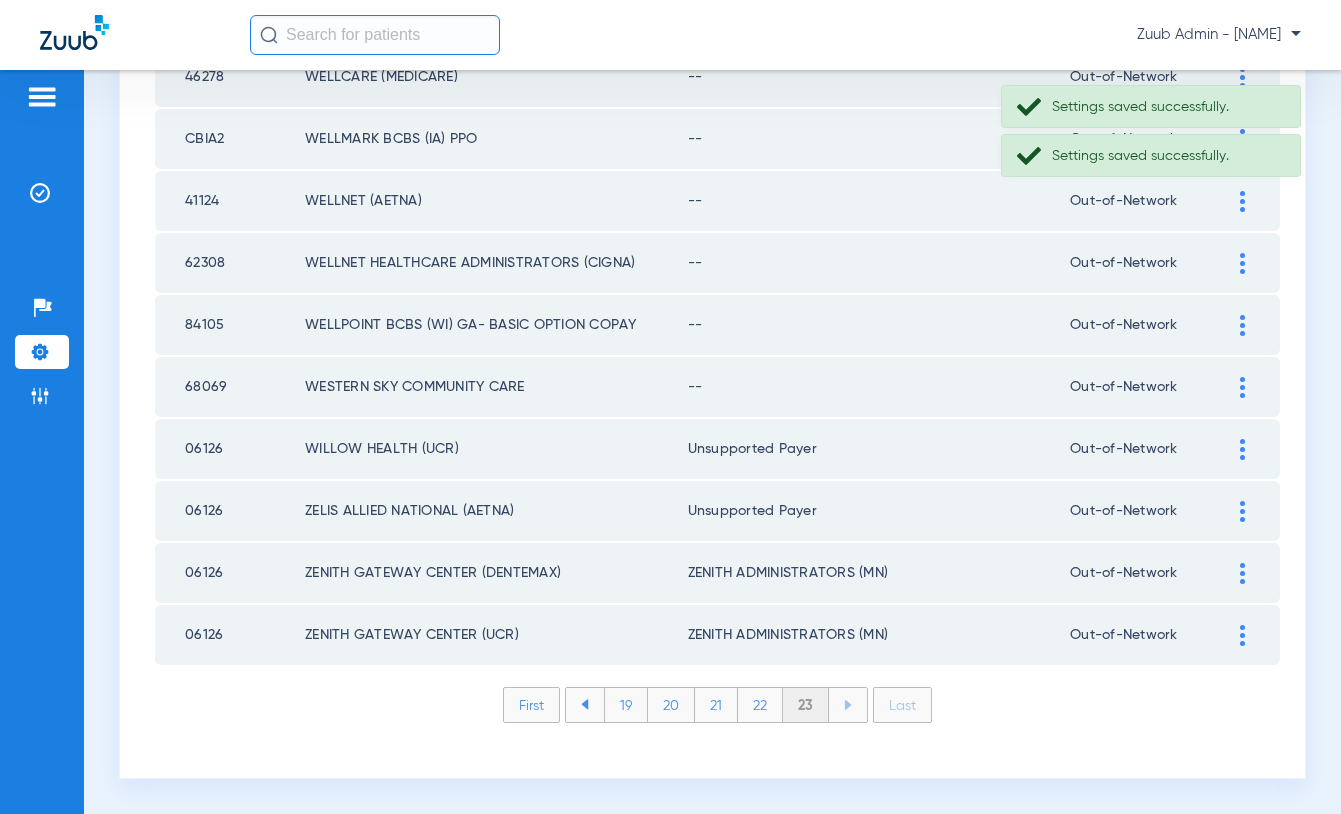 click 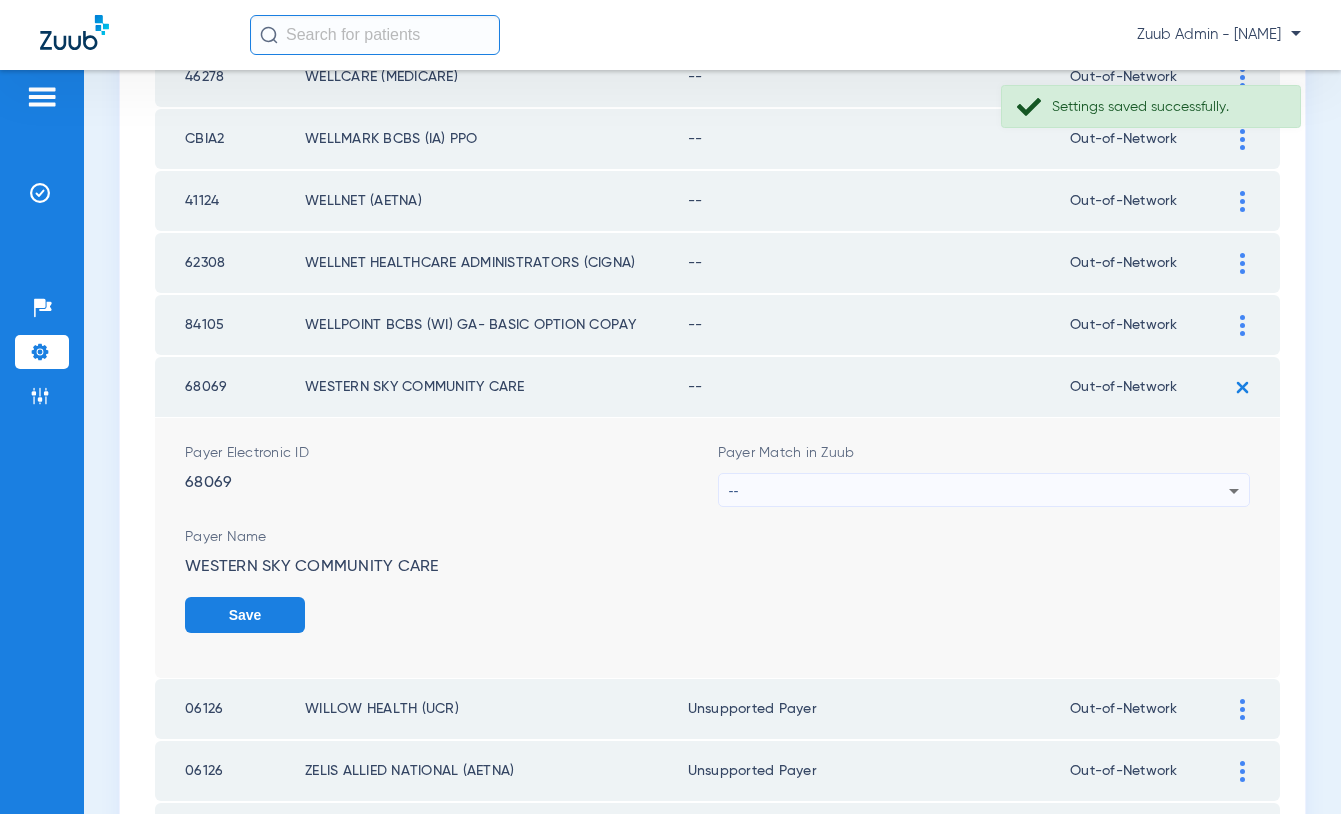 click on "--" at bounding box center (979, 491) 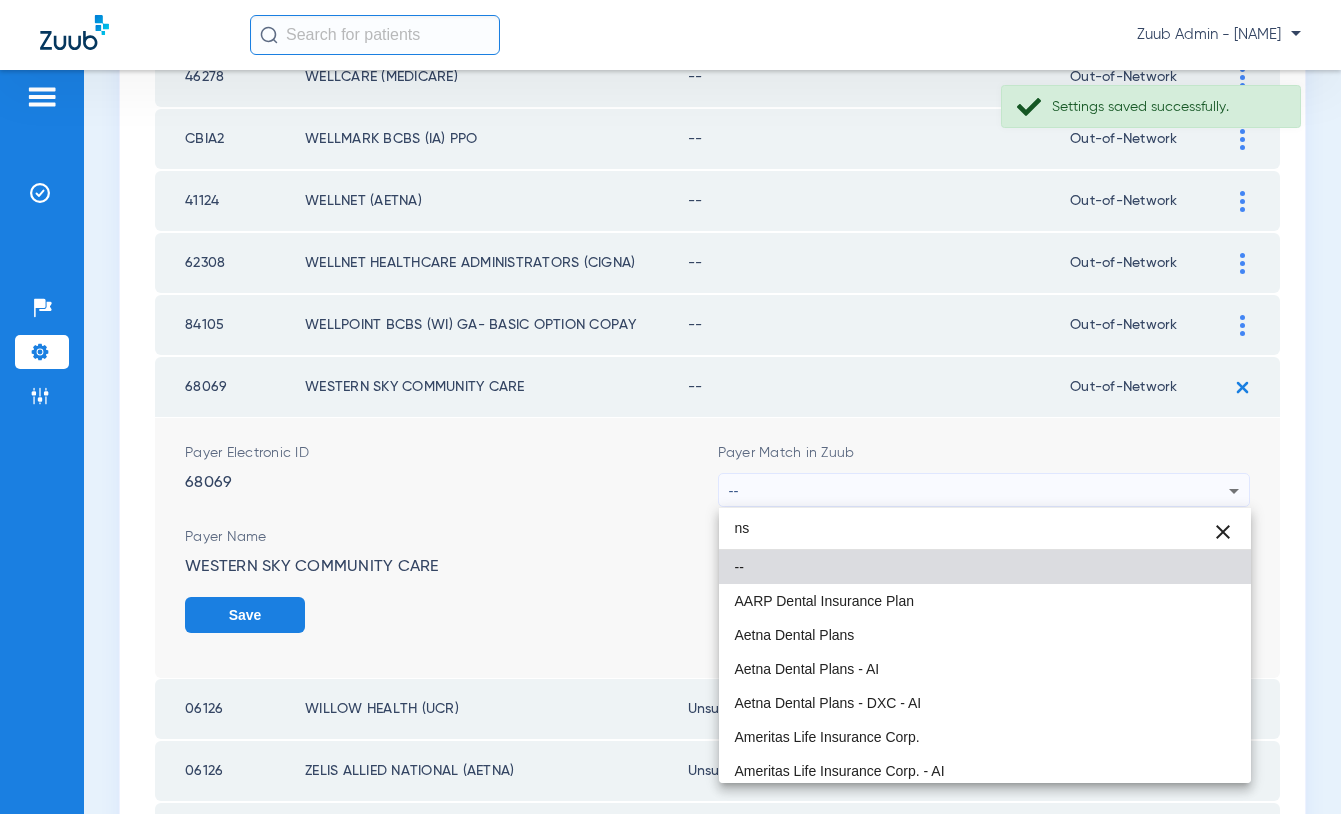 type on "n" 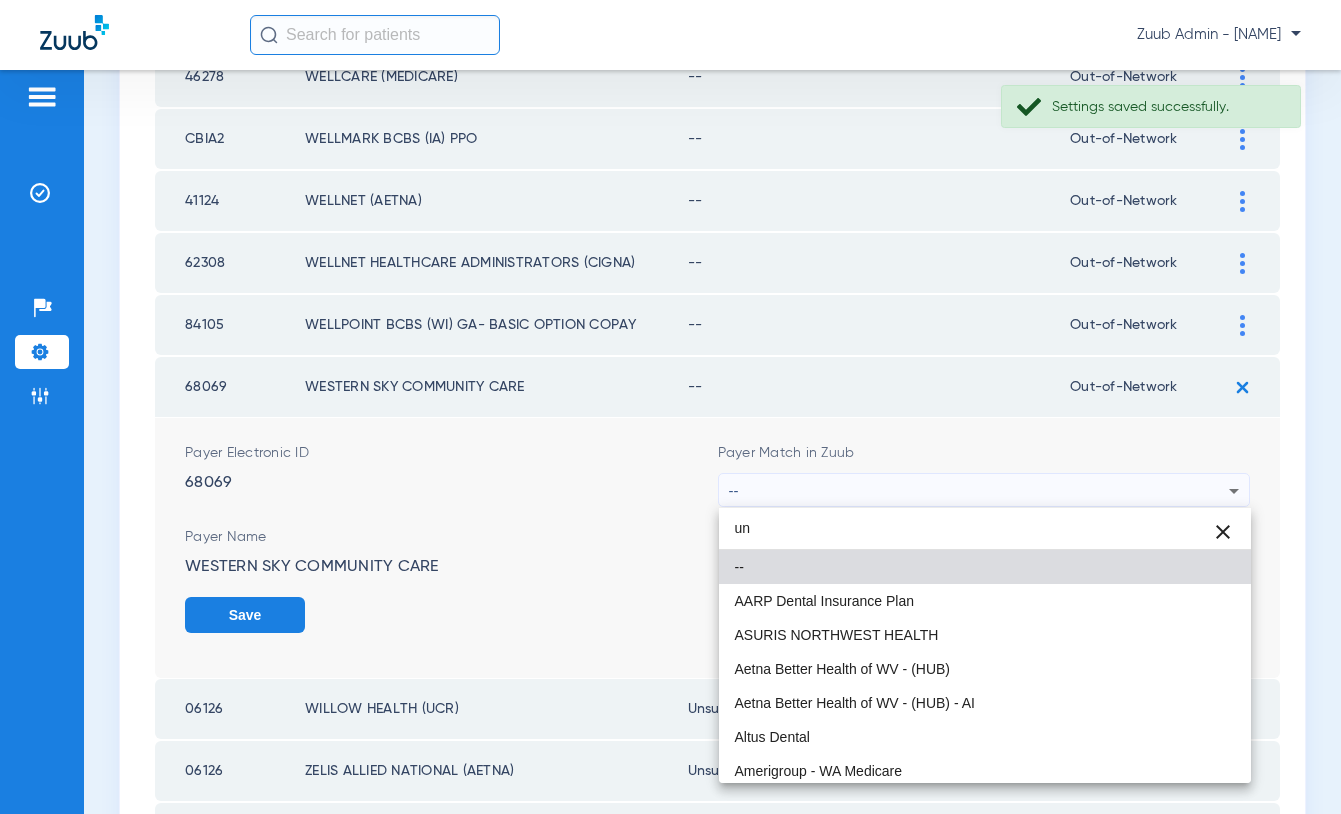 type on "uns" 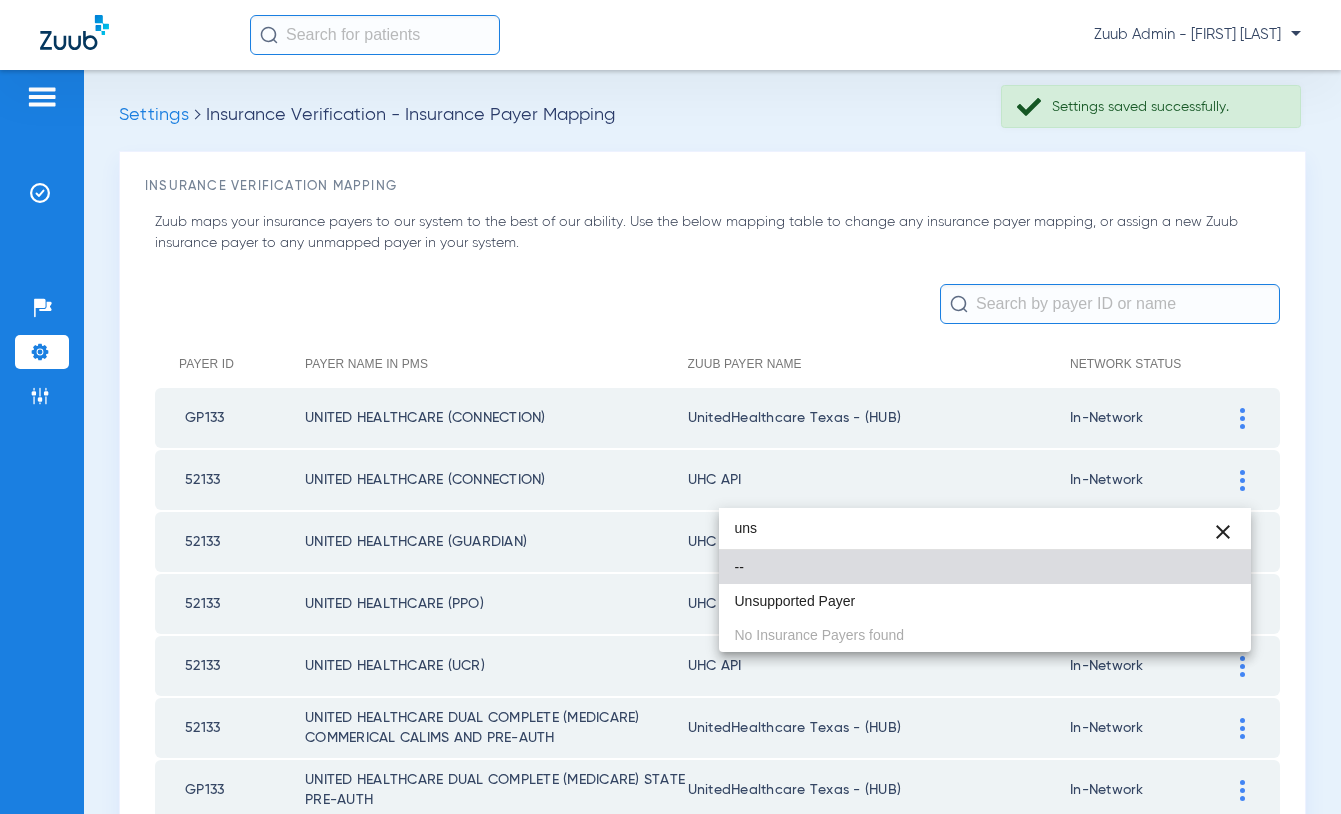 scroll, scrollTop: 0, scrollLeft: 0, axis: both 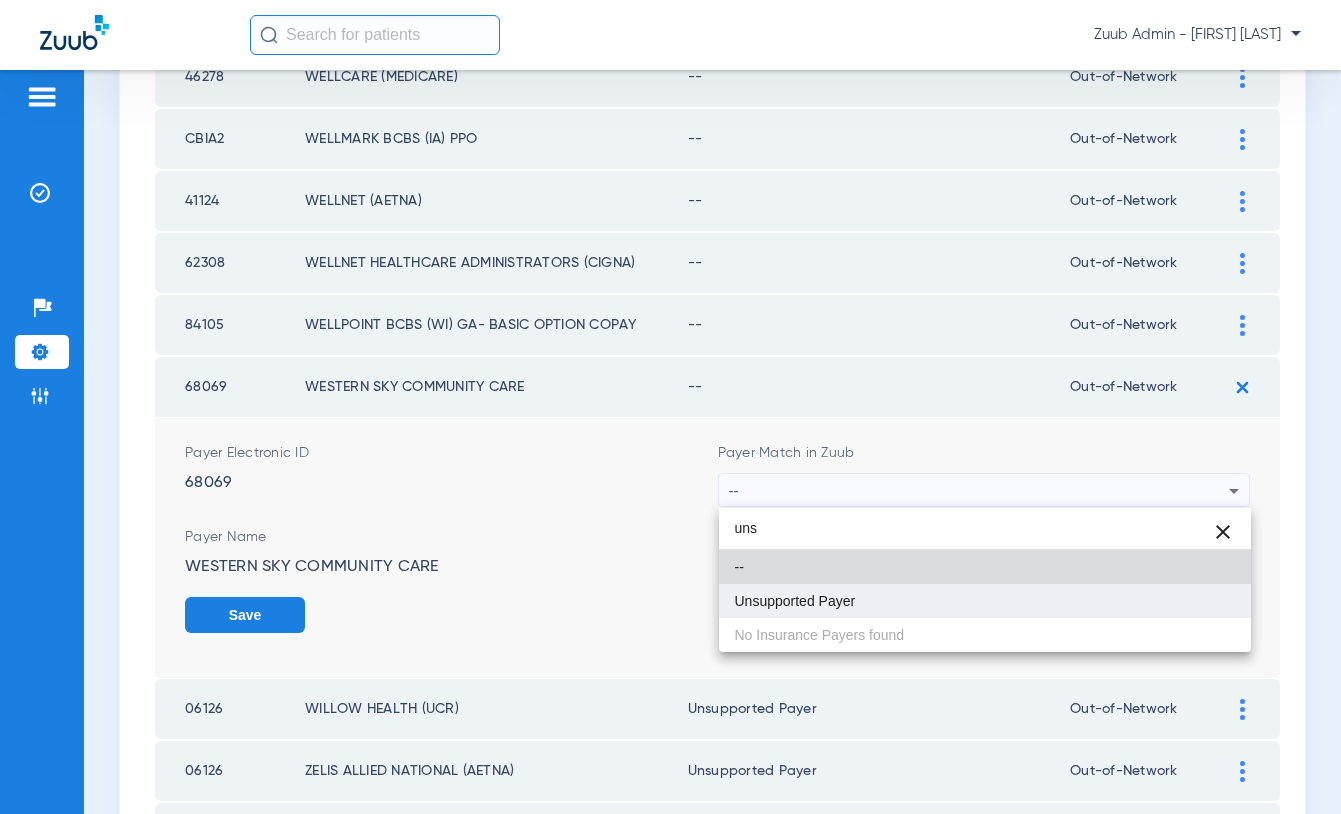 type on "uns" 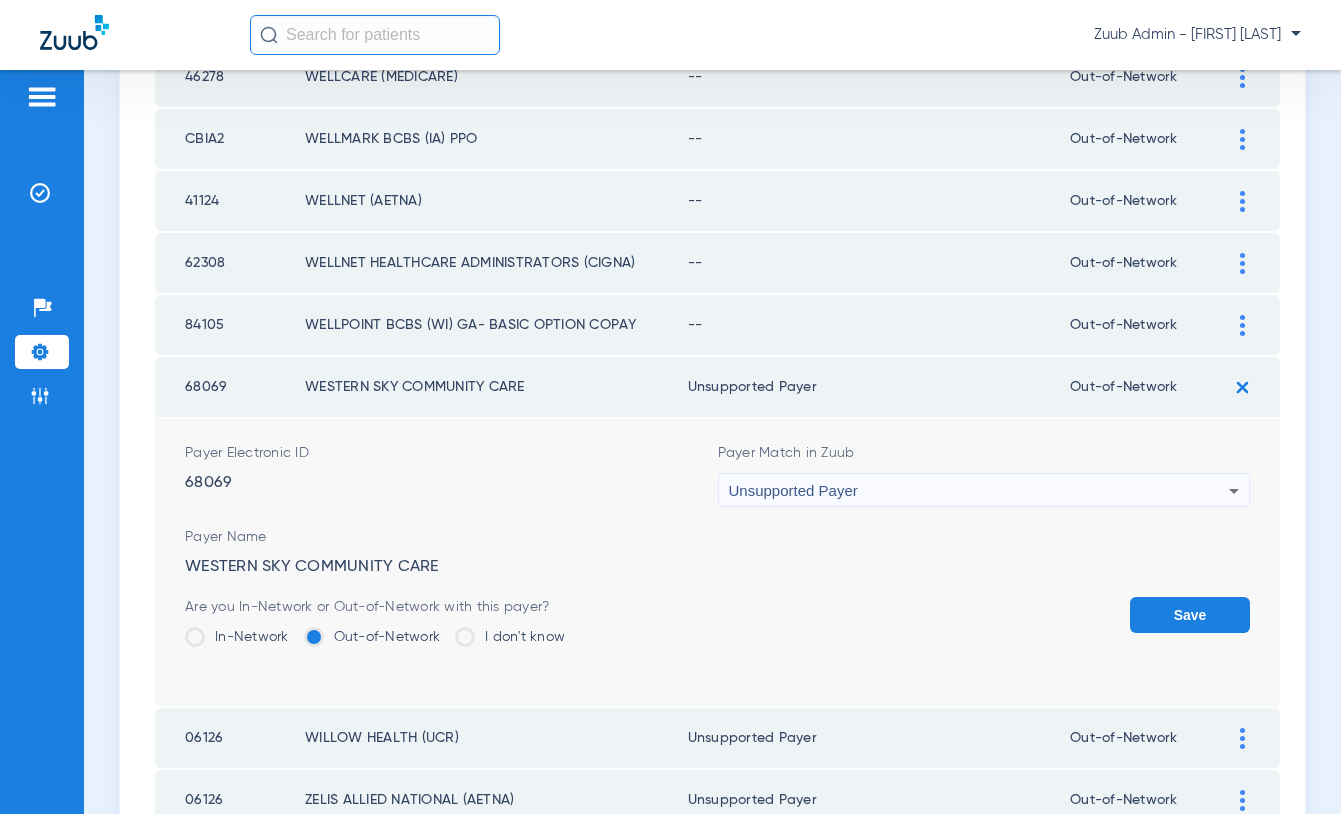 click on "Save" 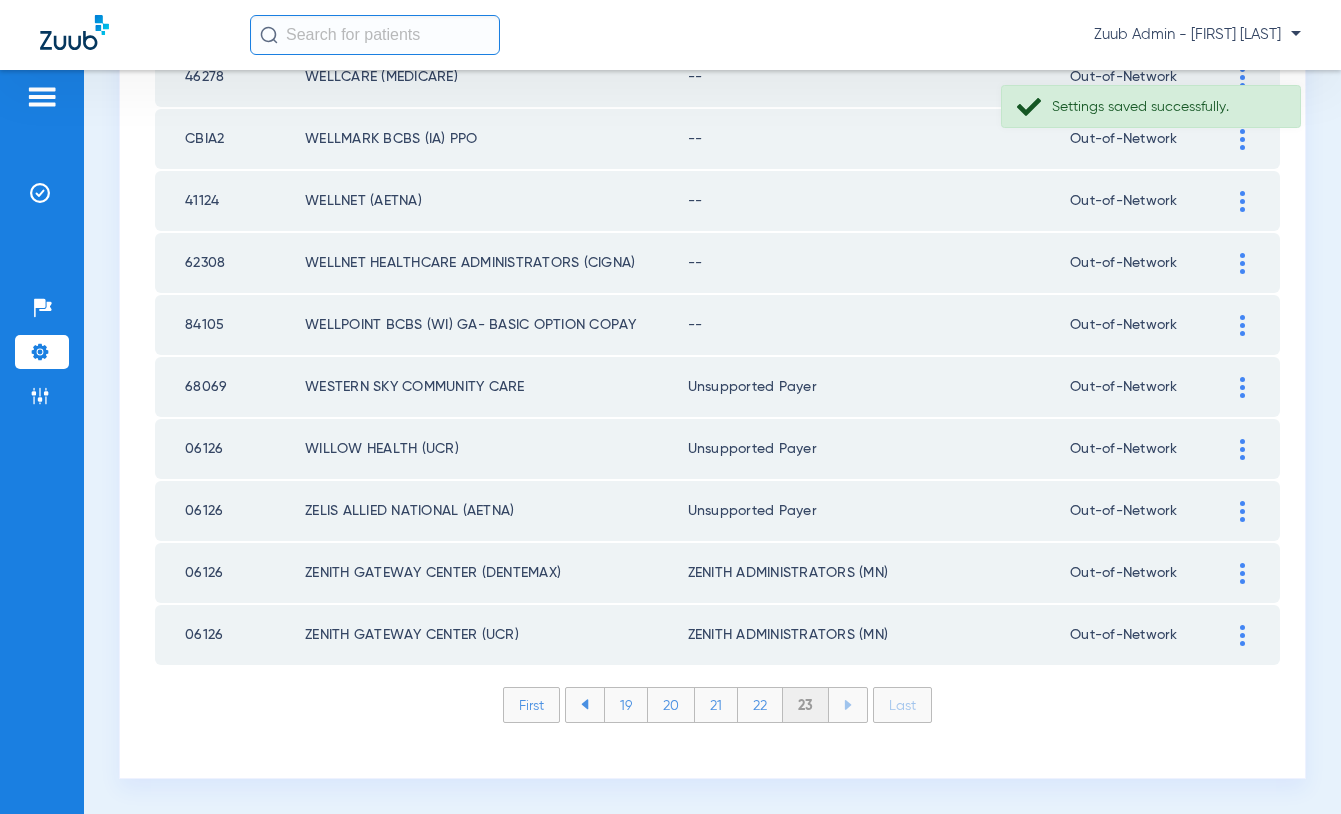 click 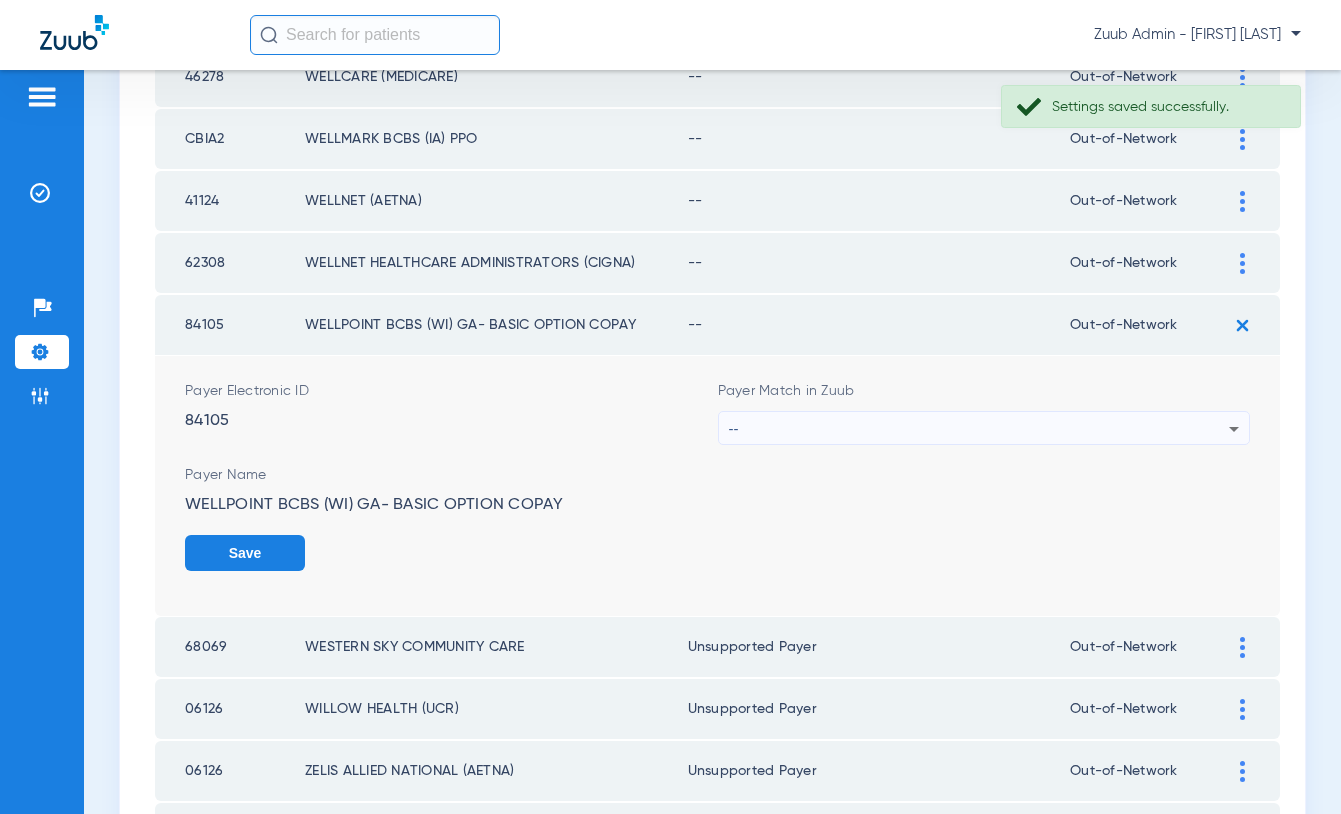 click on "--" at bounding box center (979, 429) 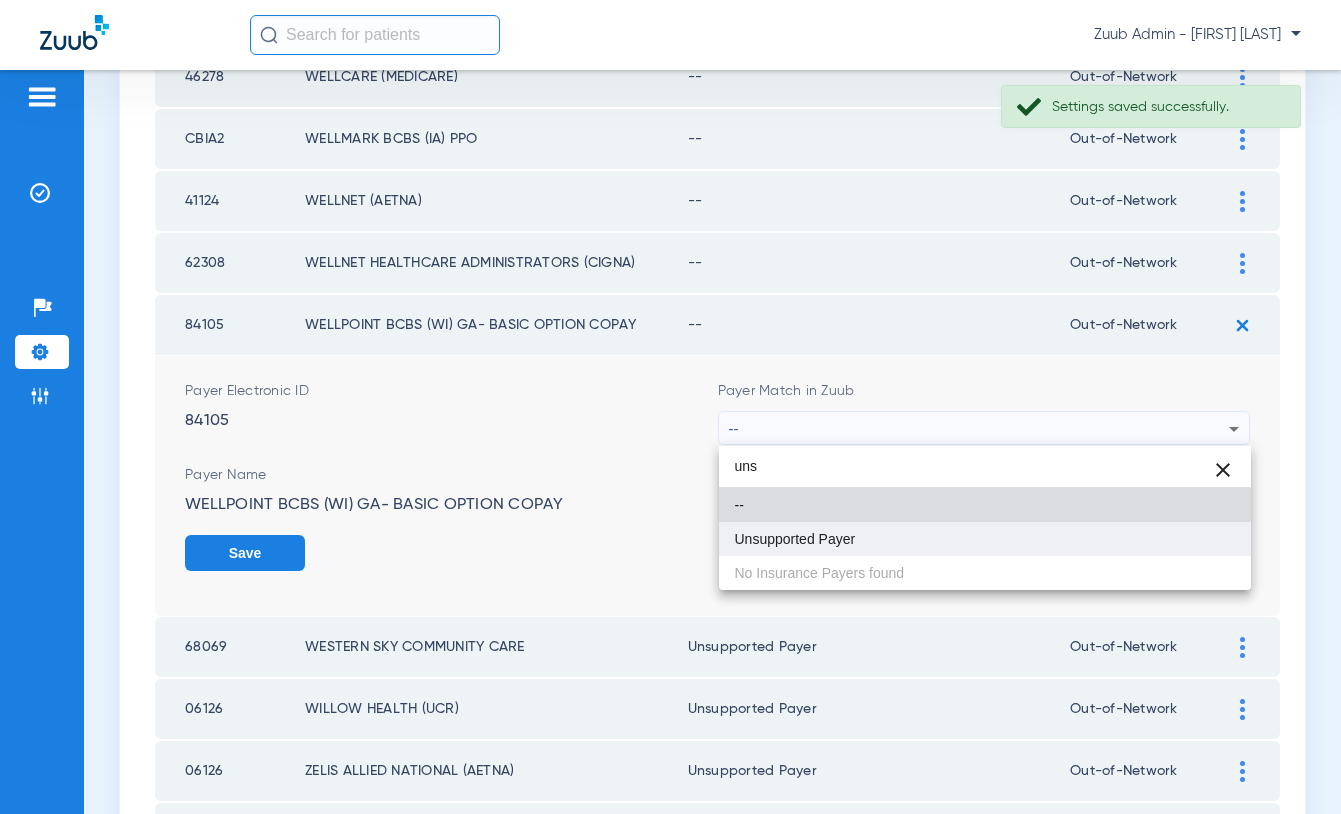 type on "uns" 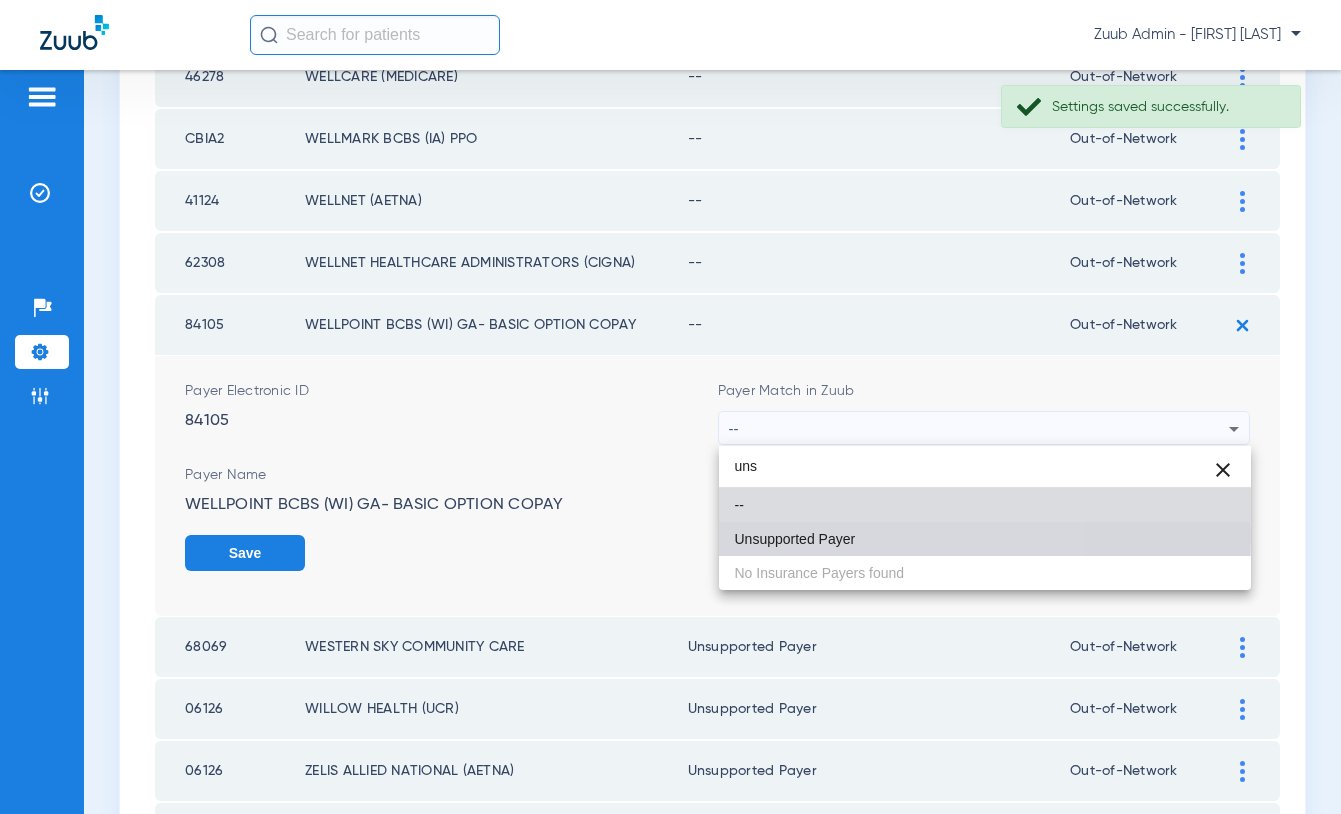 click on "Unsupported Payer" at bounding box center (795, 539) 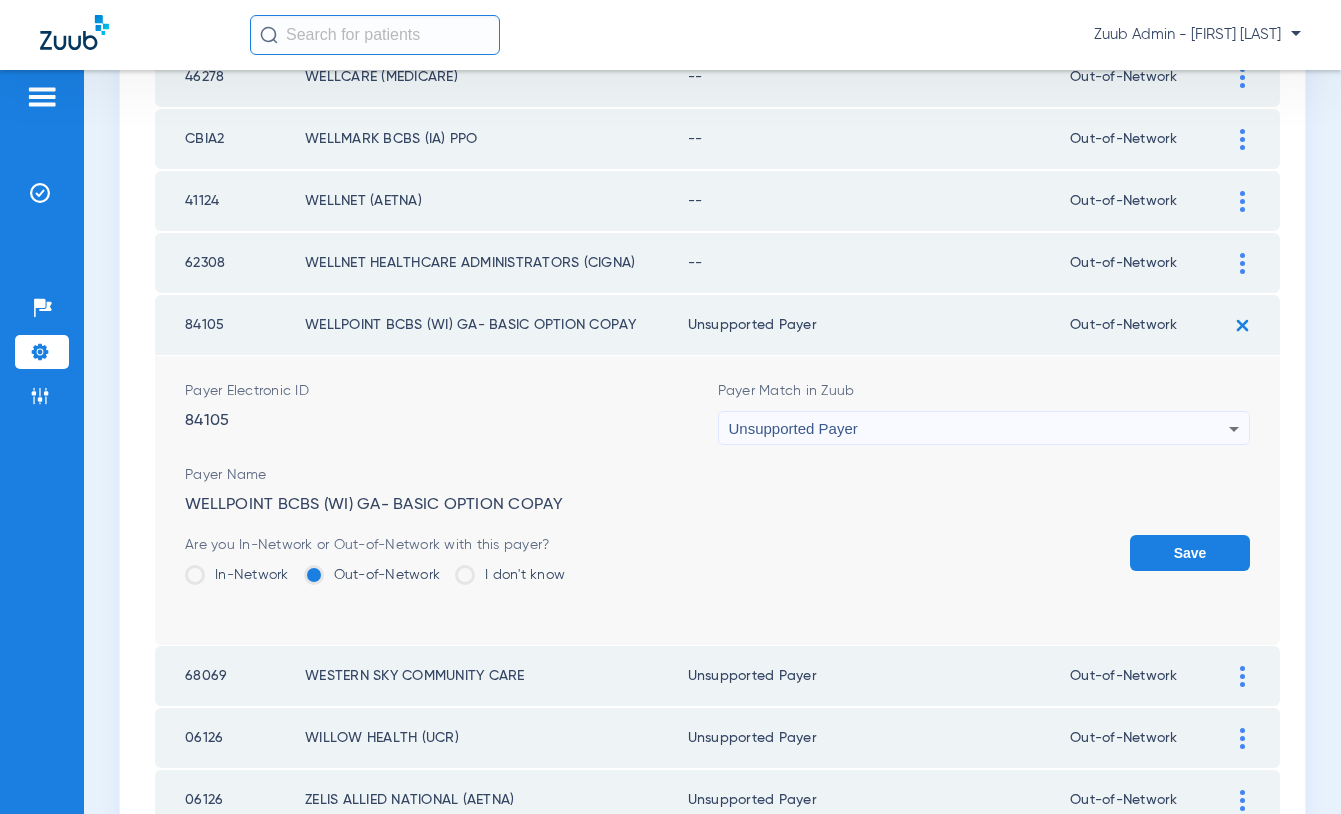 click on "Save" 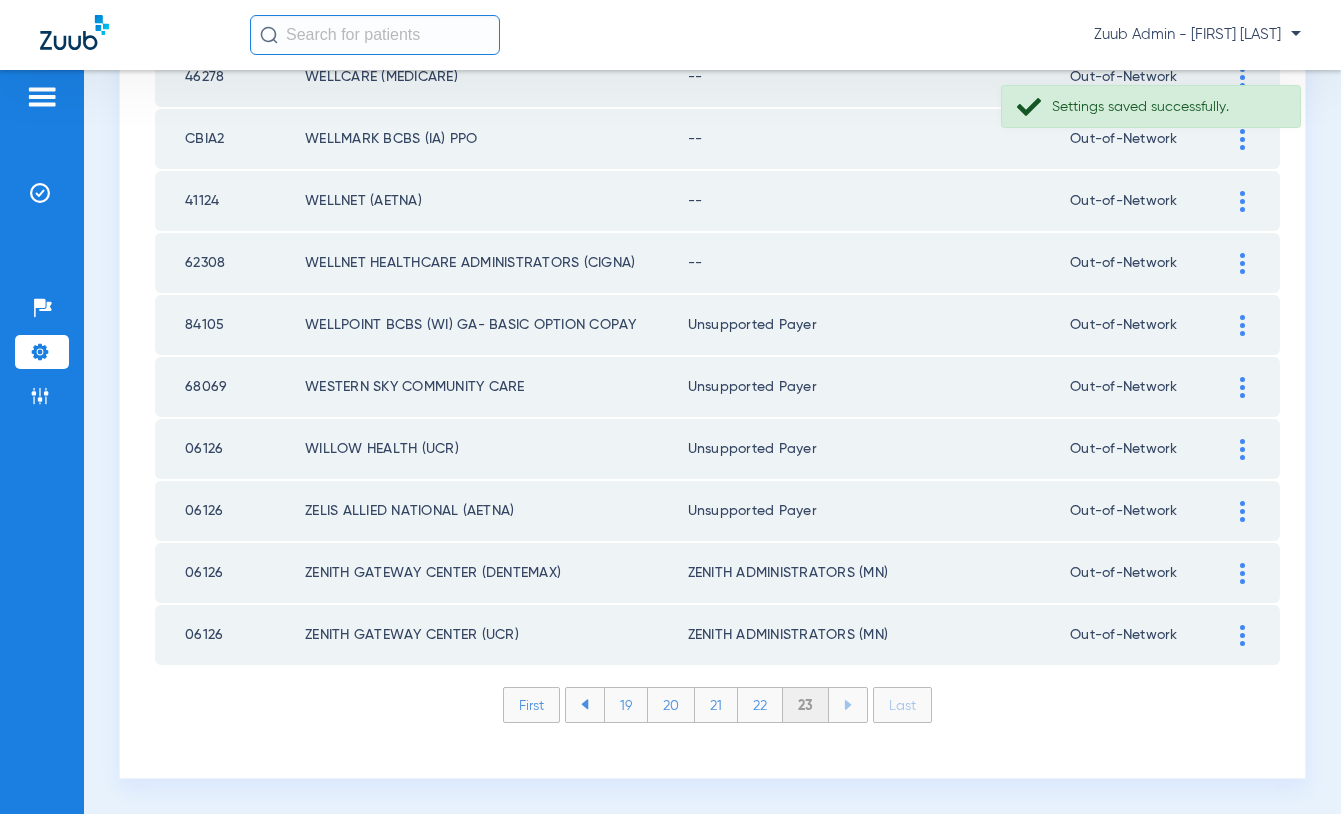 click 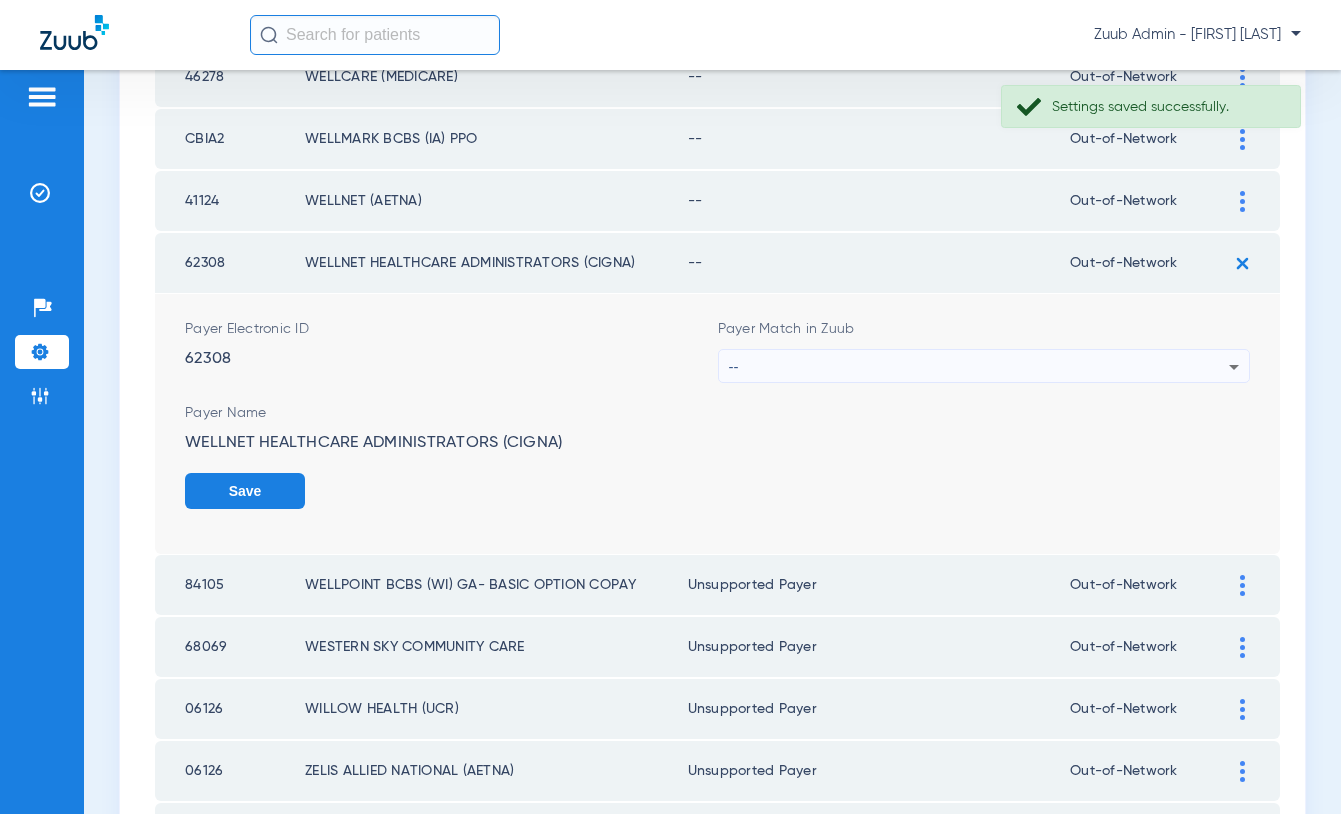 click on "--" at bounding box center [979, 367] 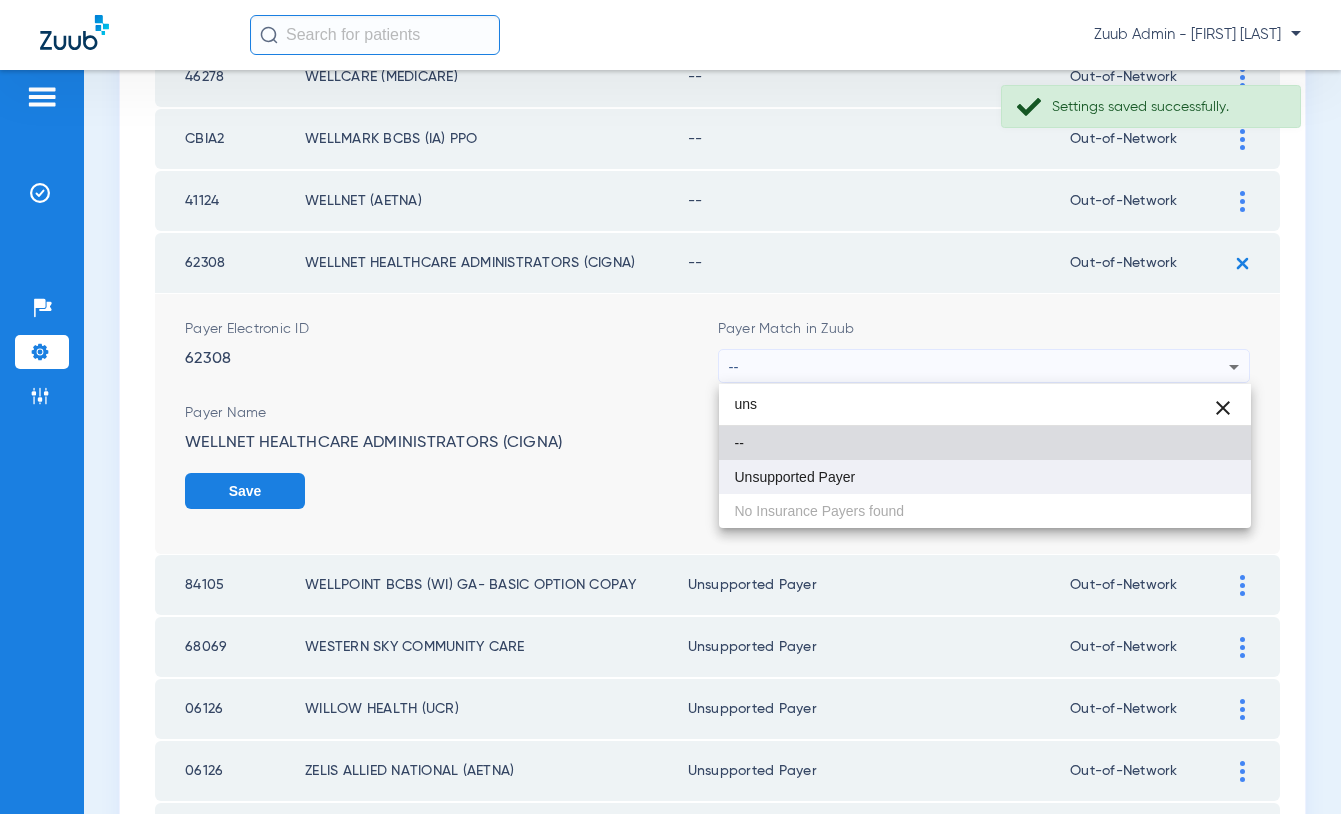 type on "uns" 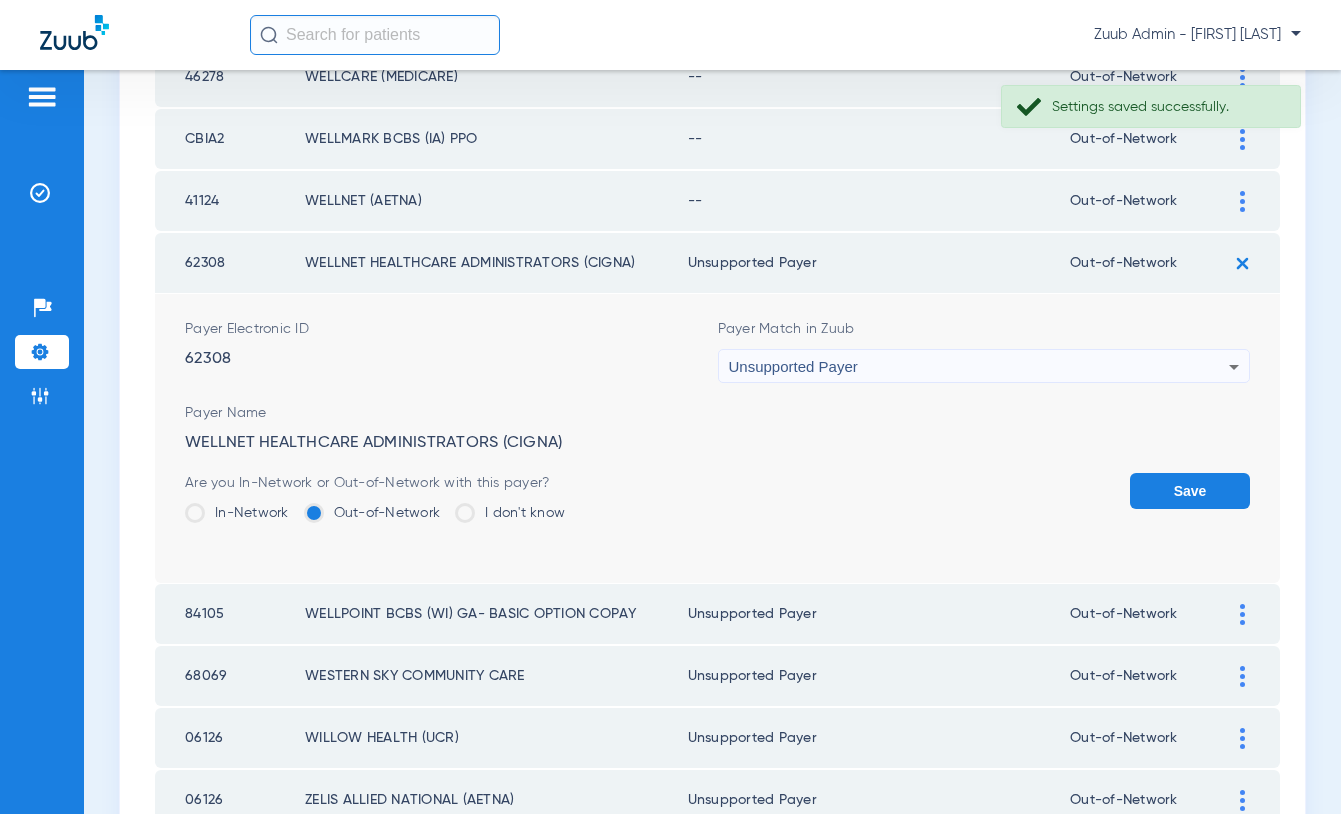 click on "Save" 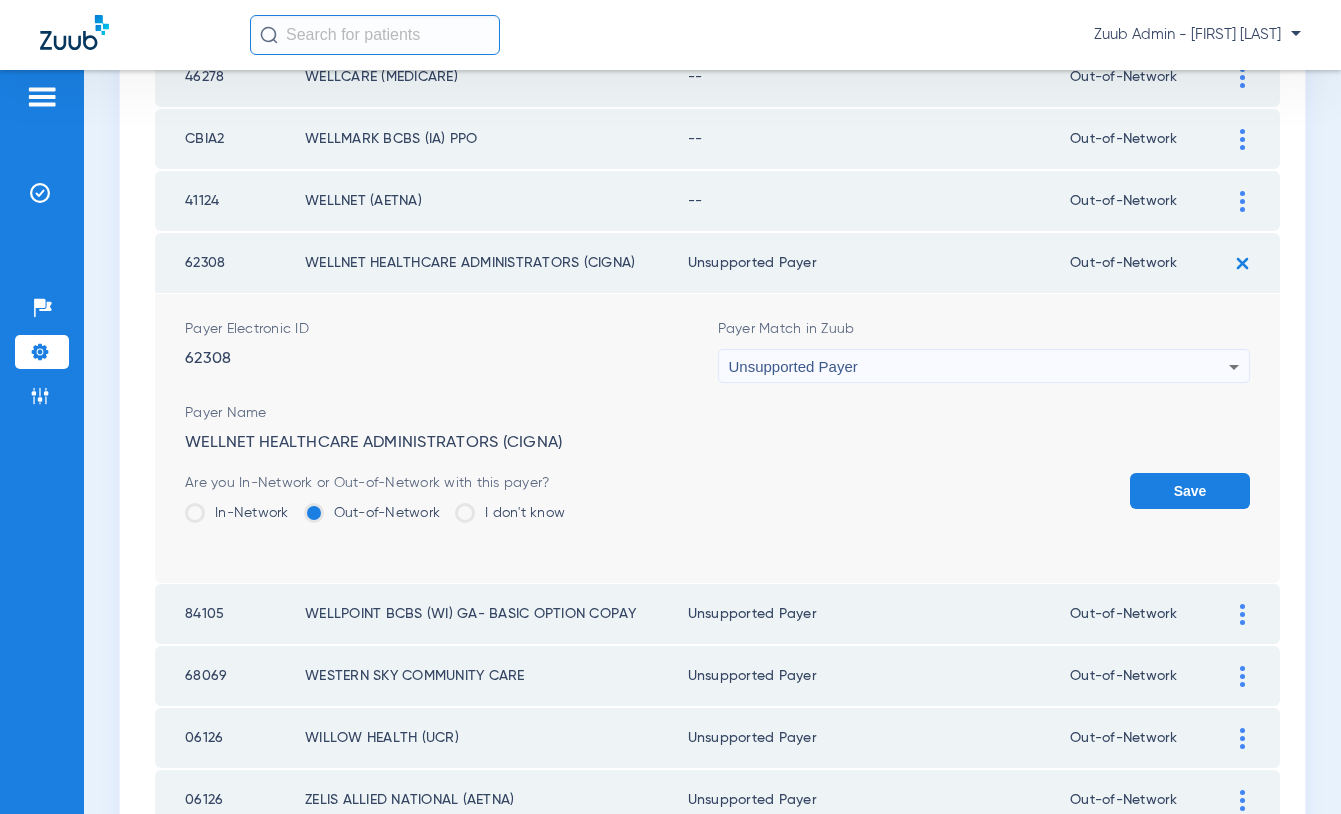 click on "Save" 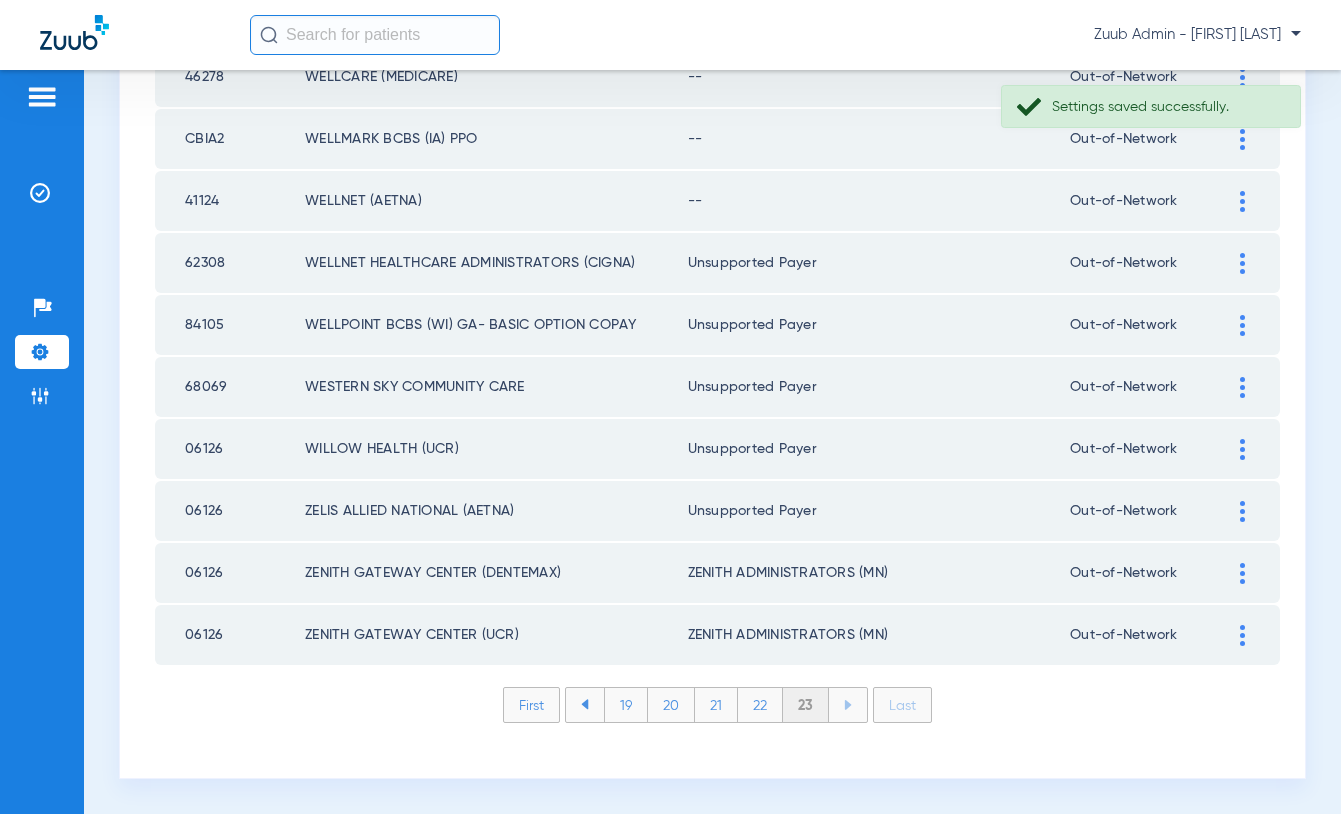 click 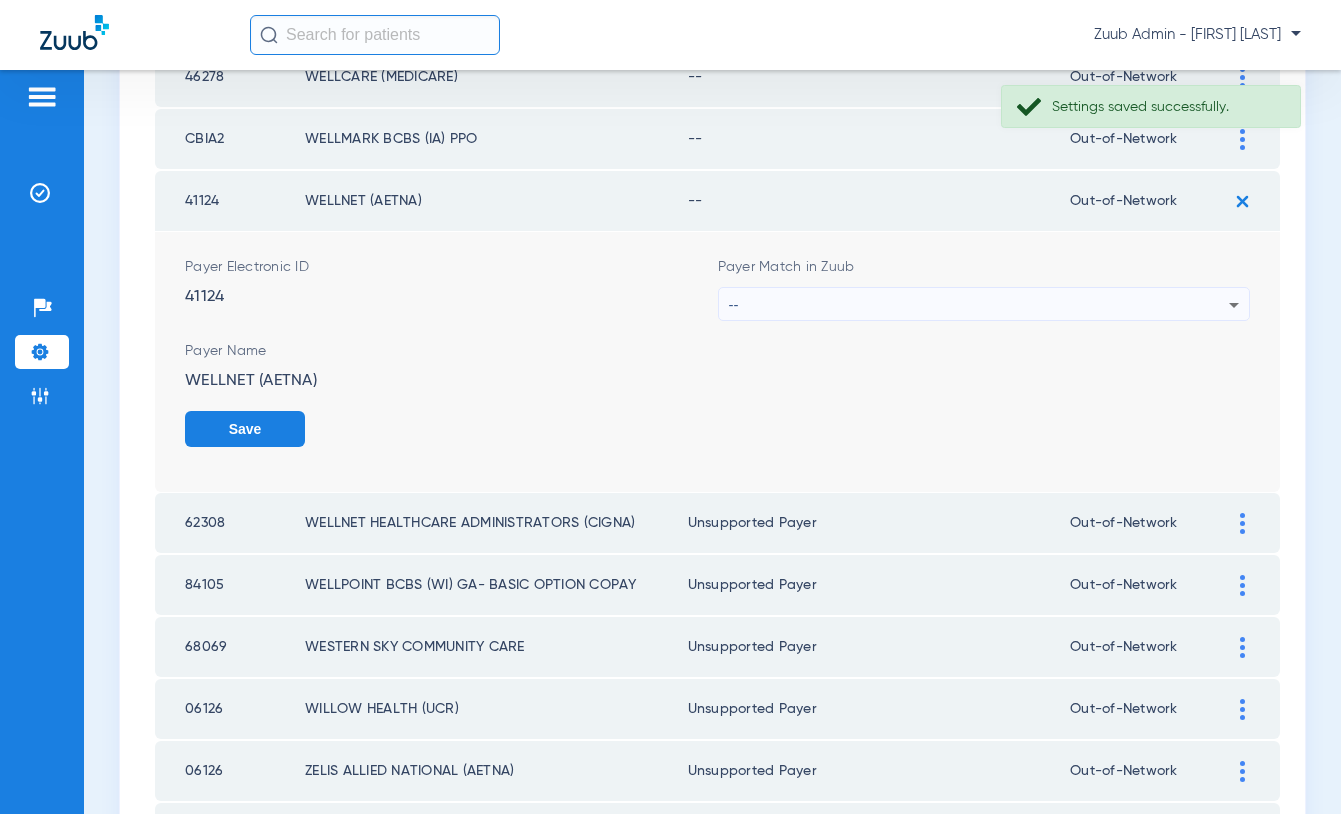 click on "--" at bounding box center [979, 305] 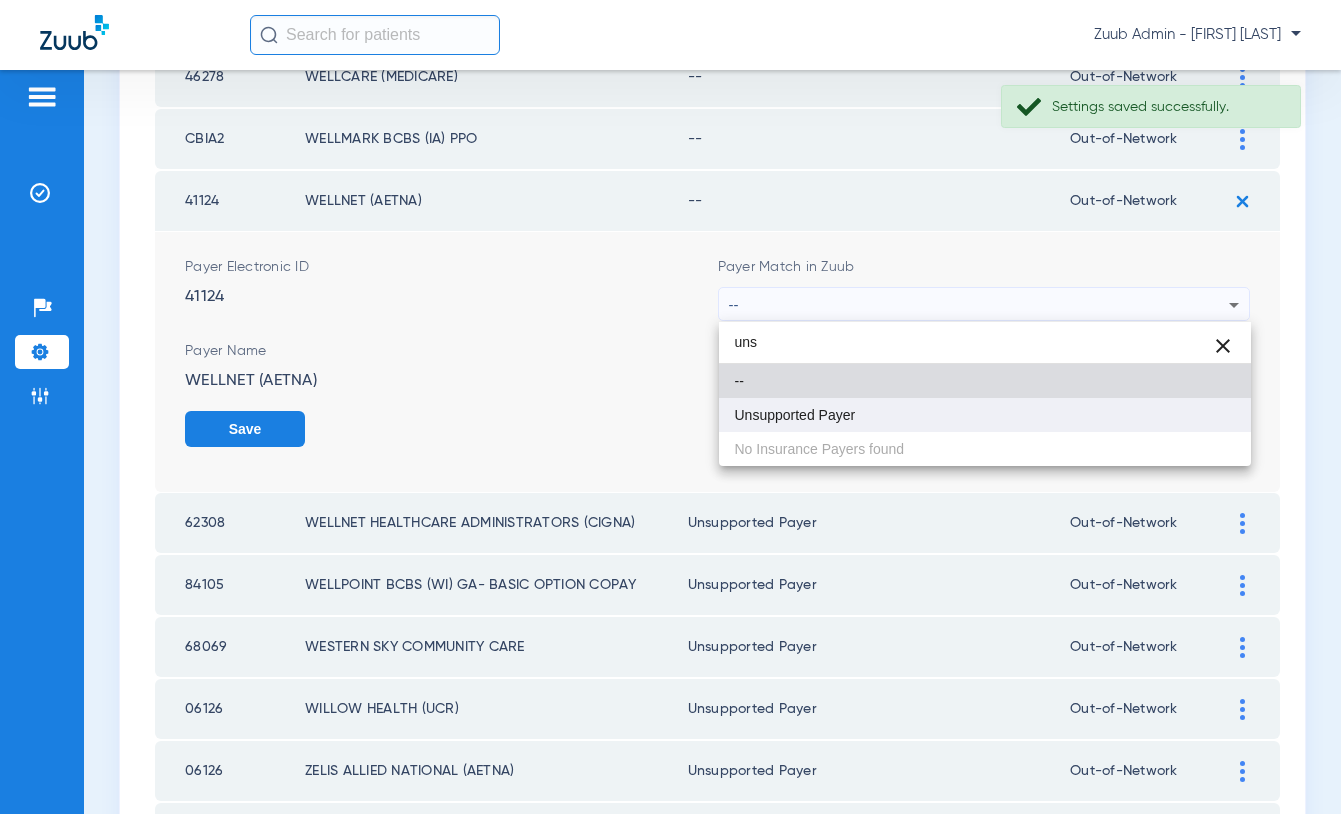 type on "uns" 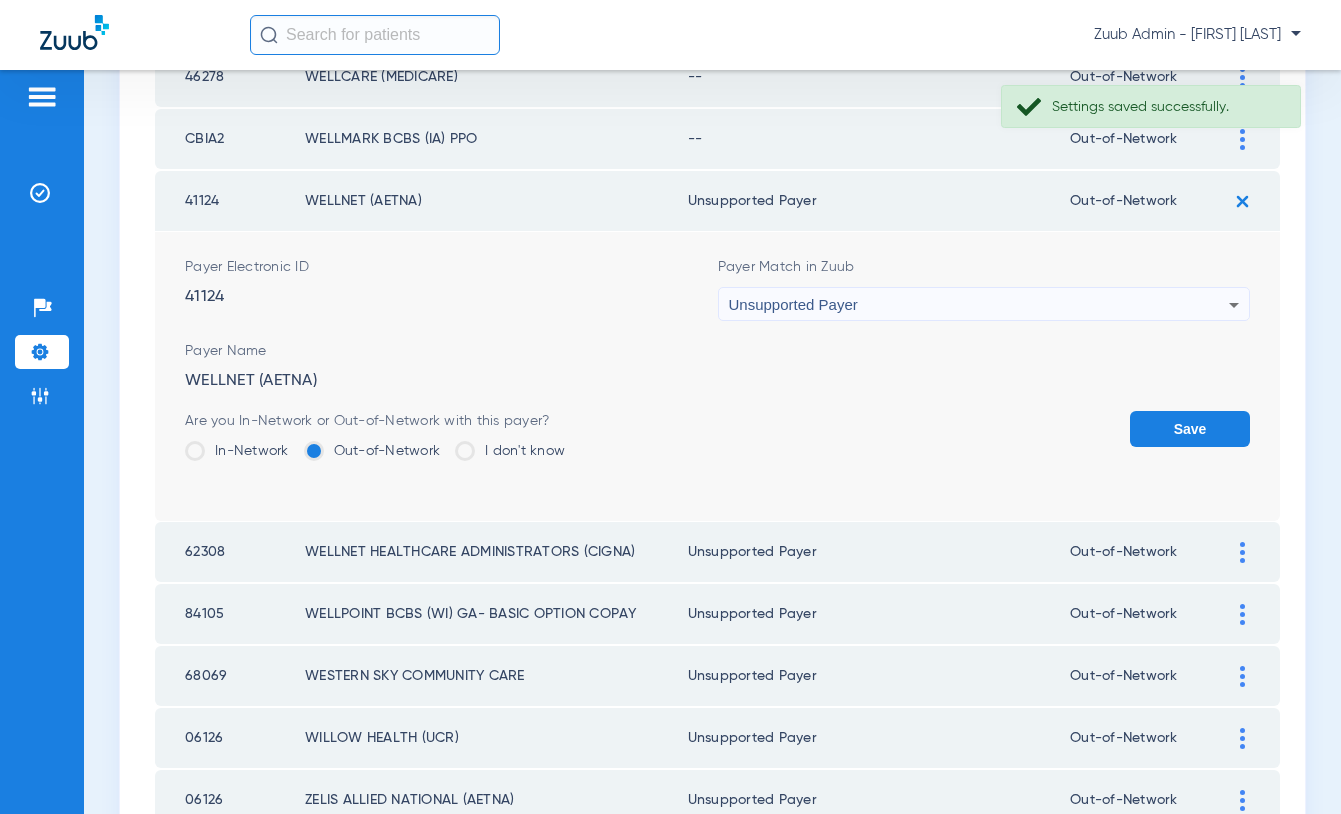 click on "Save" 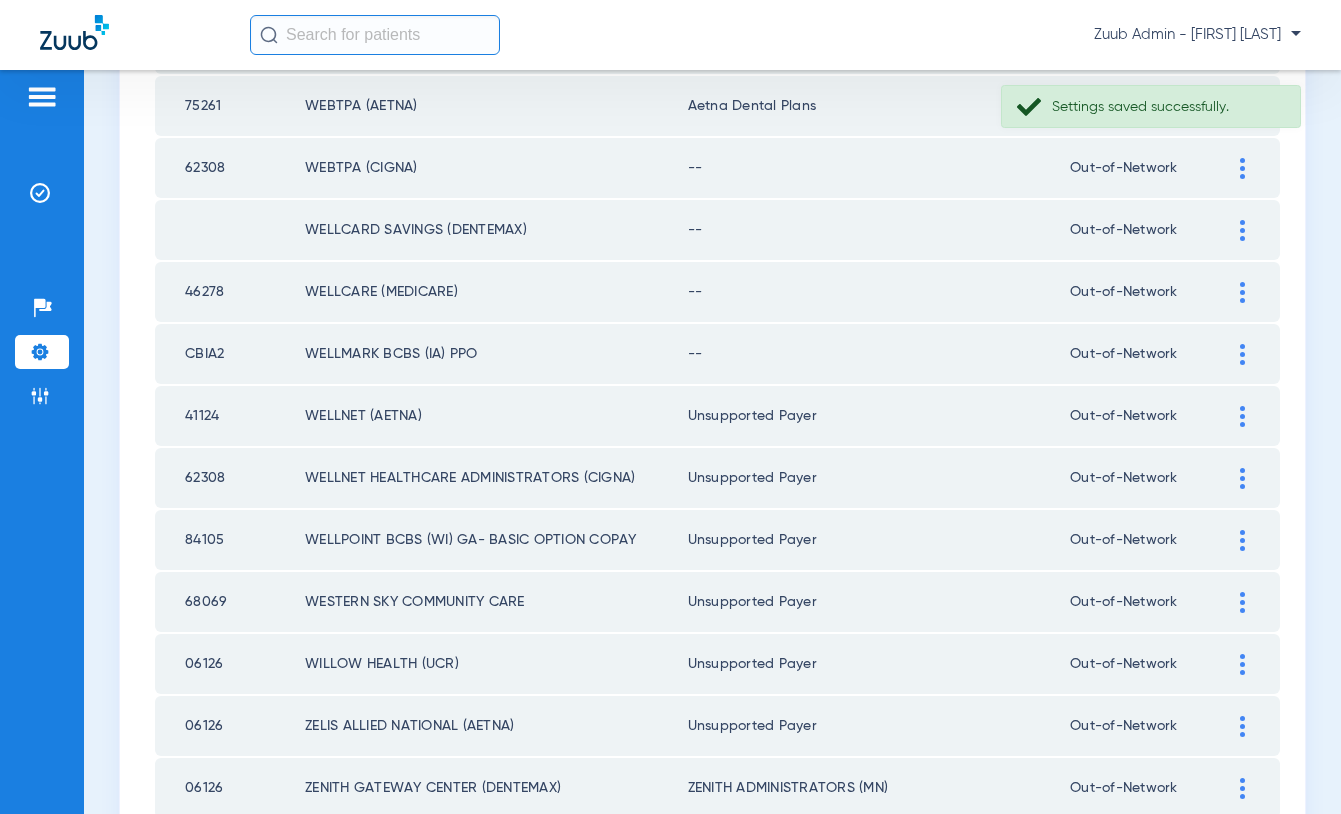 scroll, scrollTop: 1978, scrollLeft: 0, axis: vertical 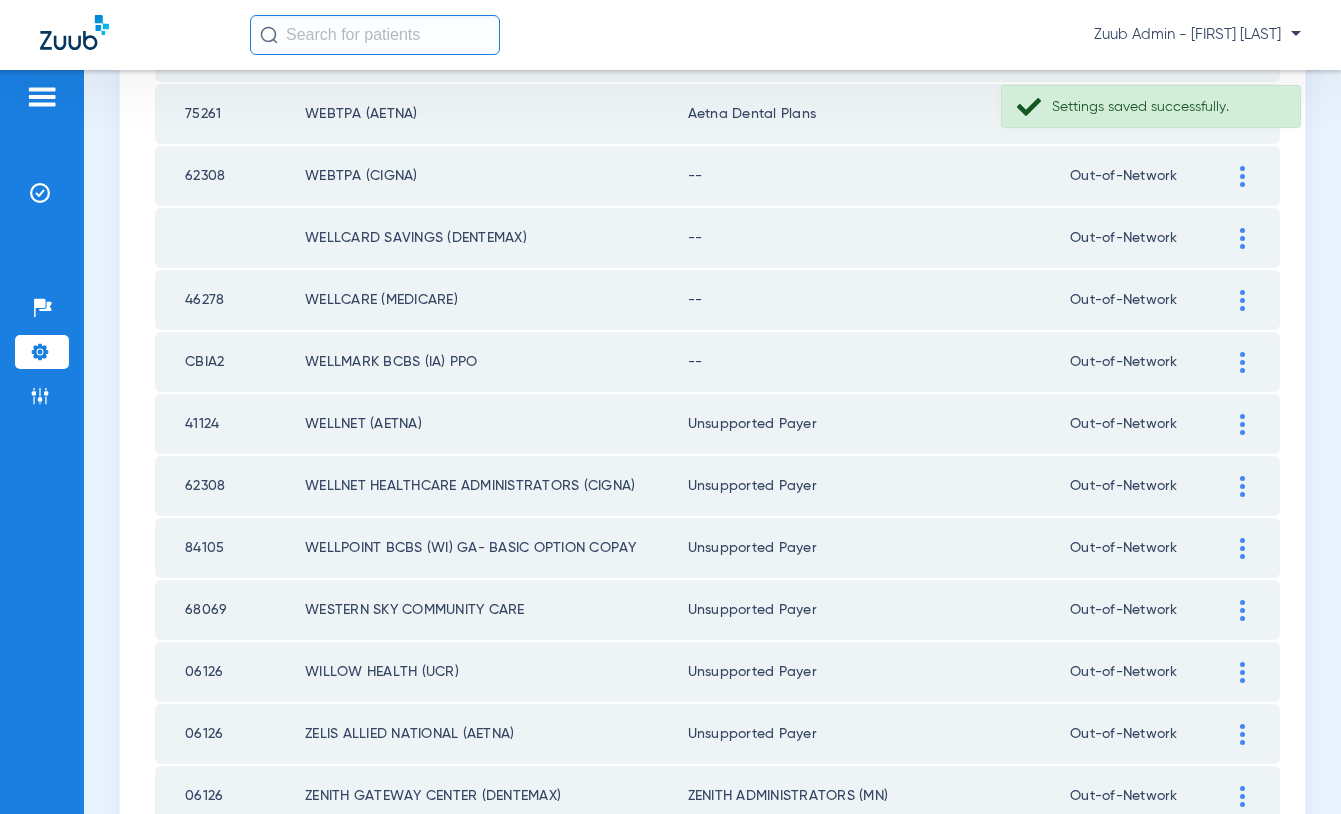 click 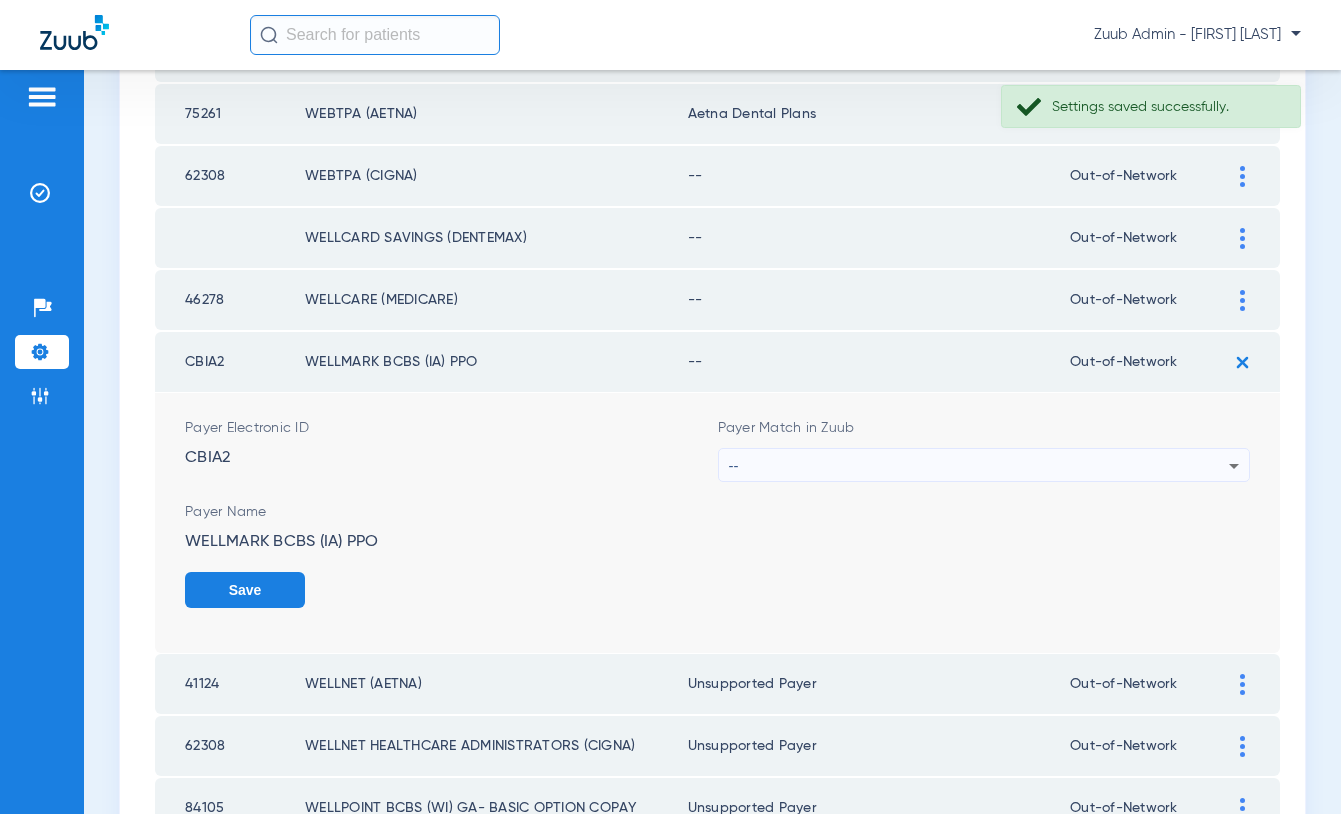 click on "--" at bounding box center (979, 466) 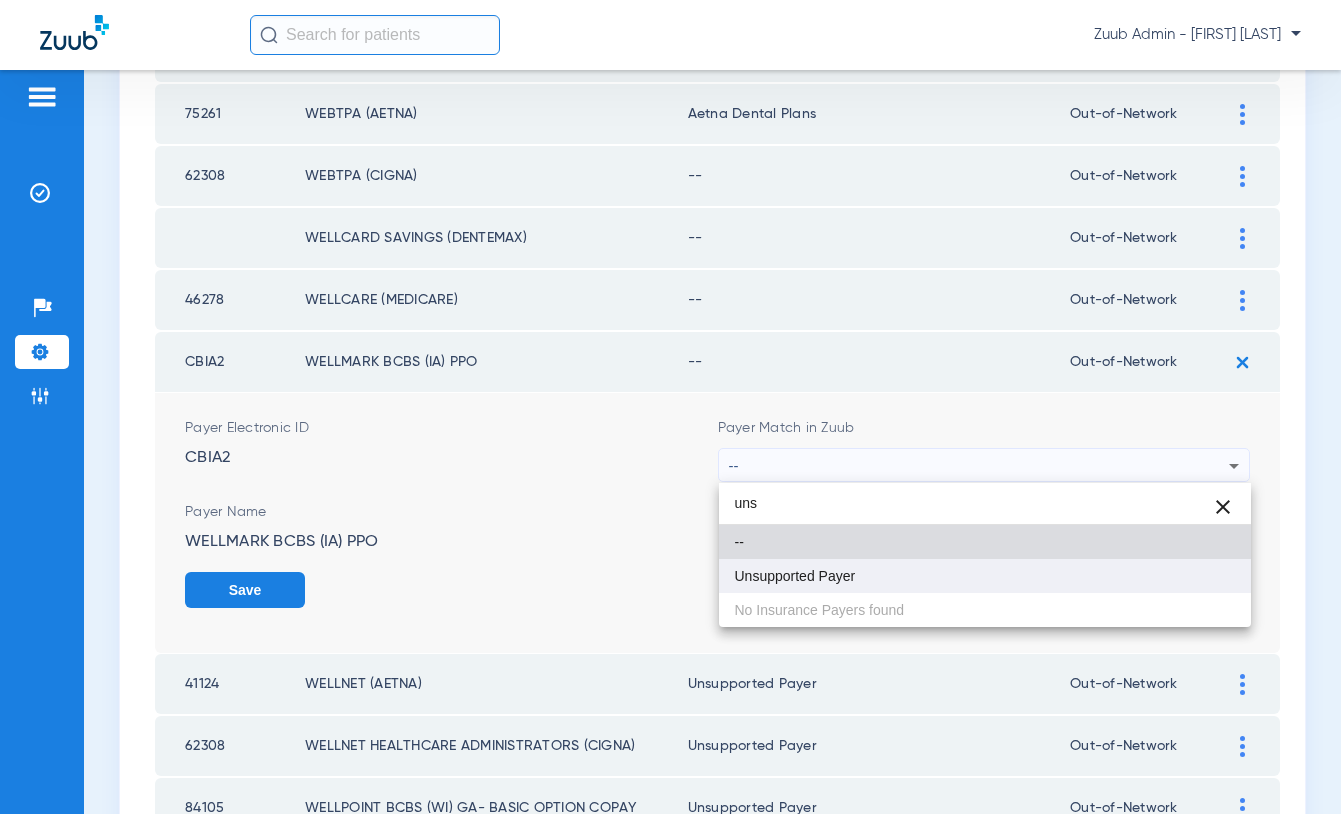 type on "uns" 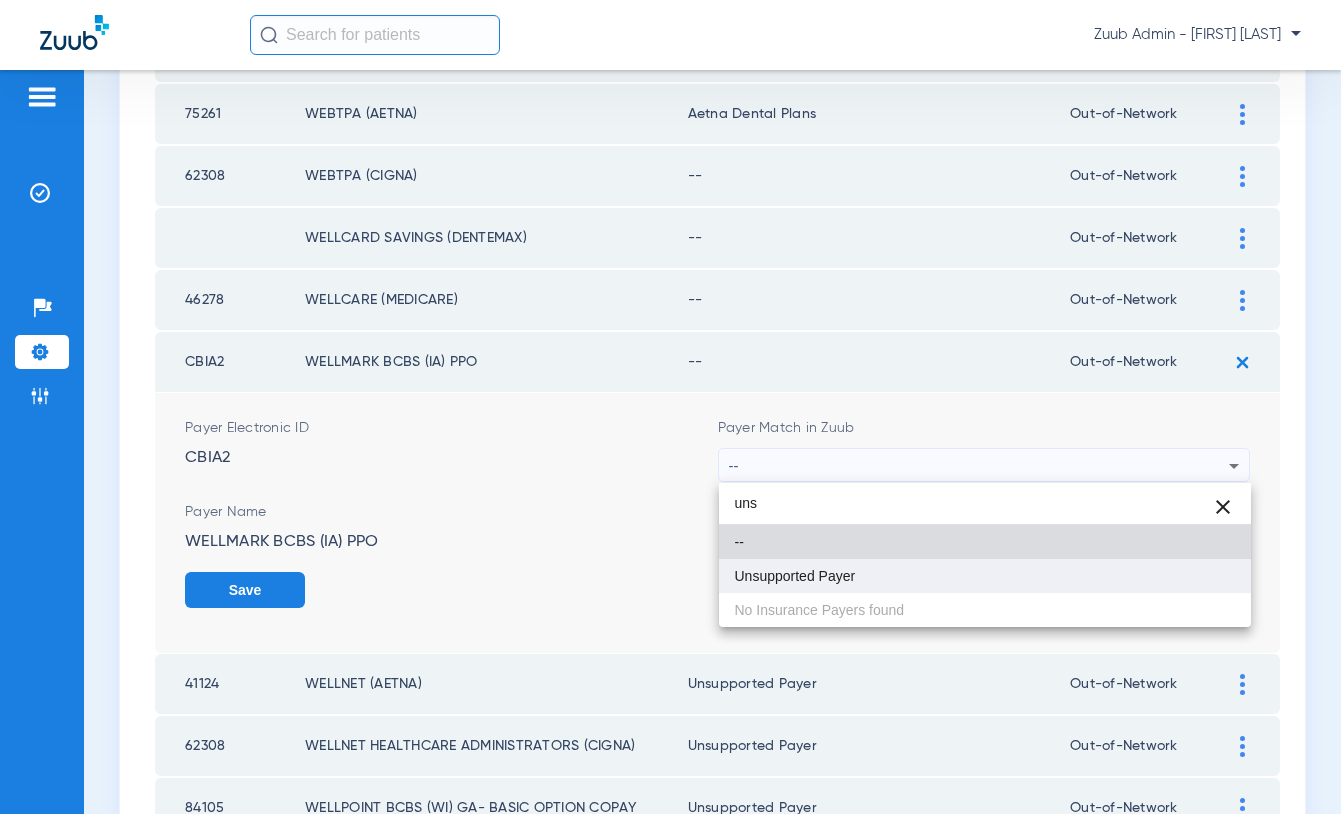 click on "Unsupported Payer" at bounding box center (985, 576) 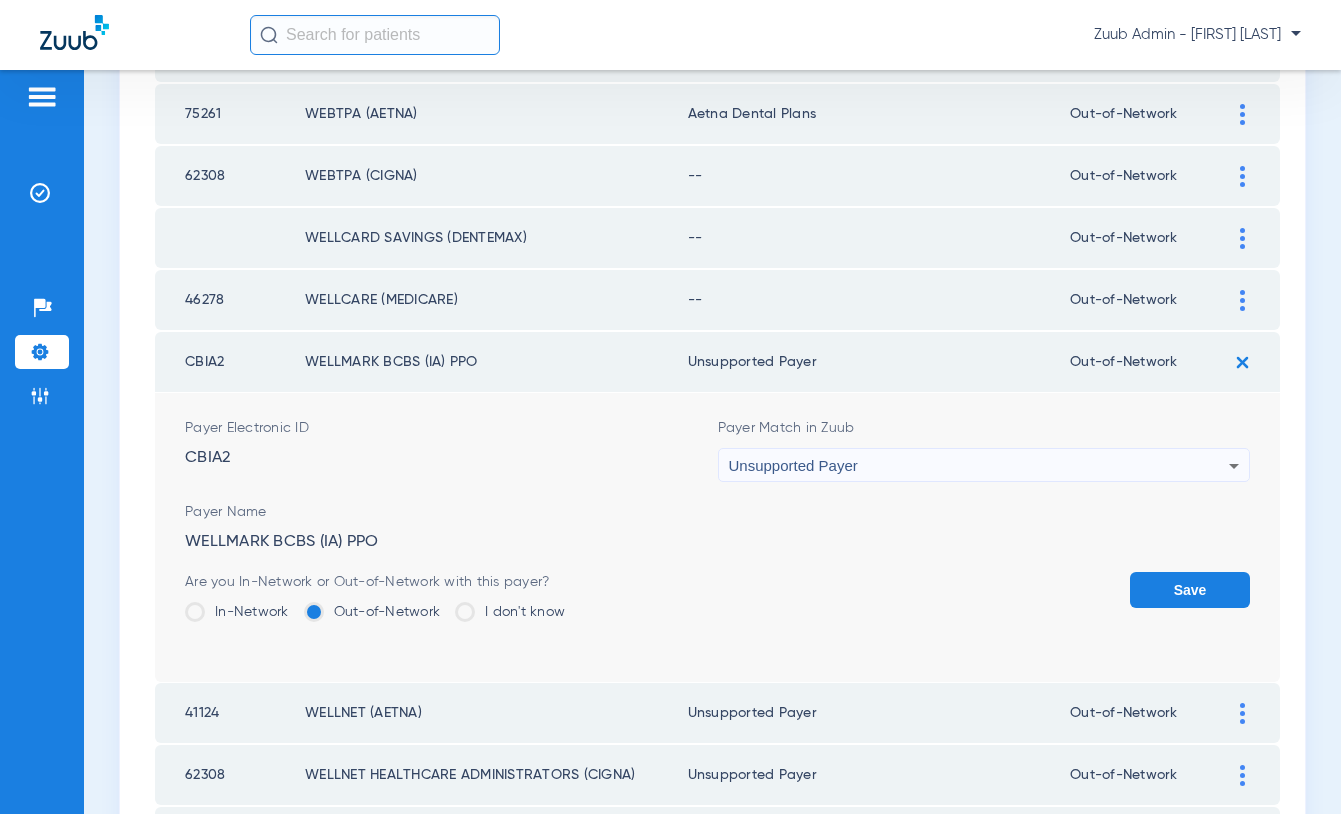 click on "Save" 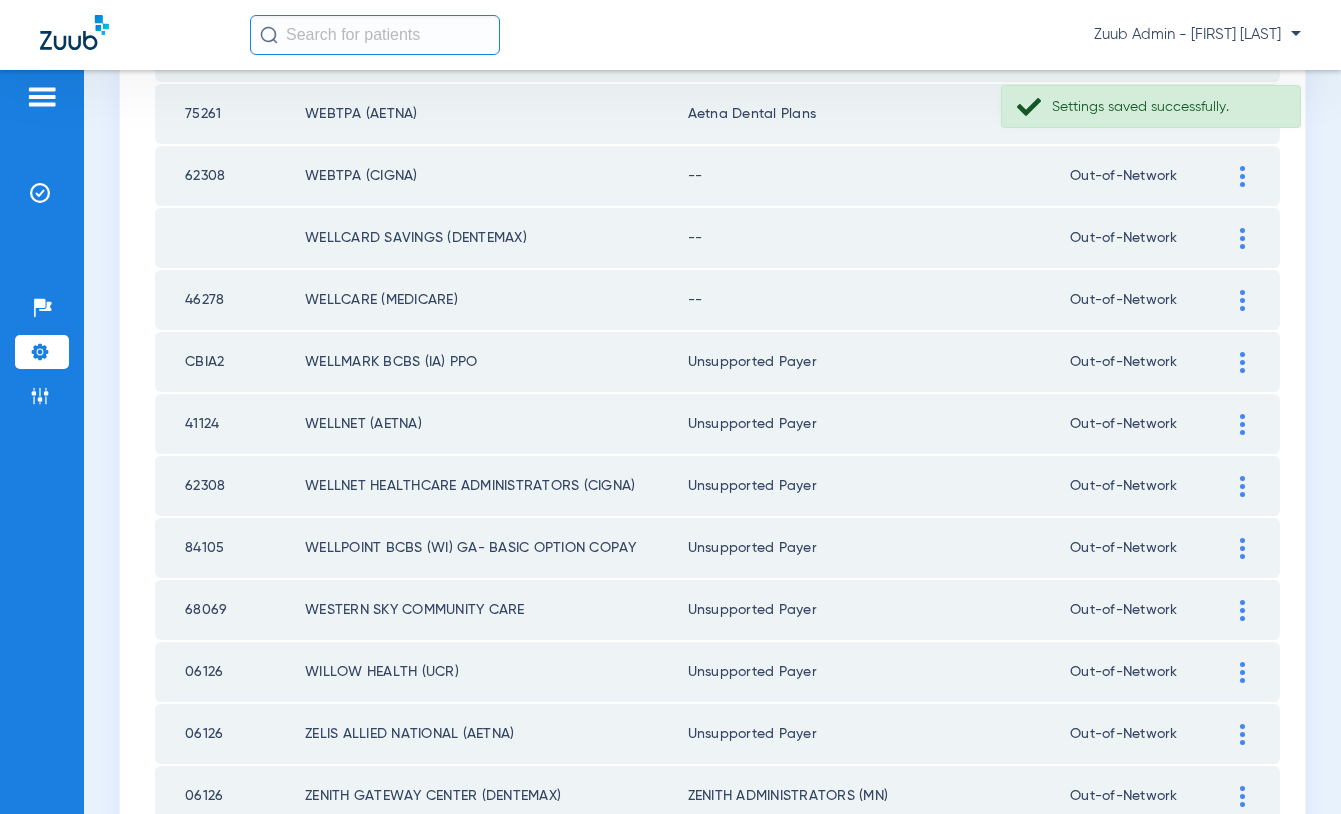 click 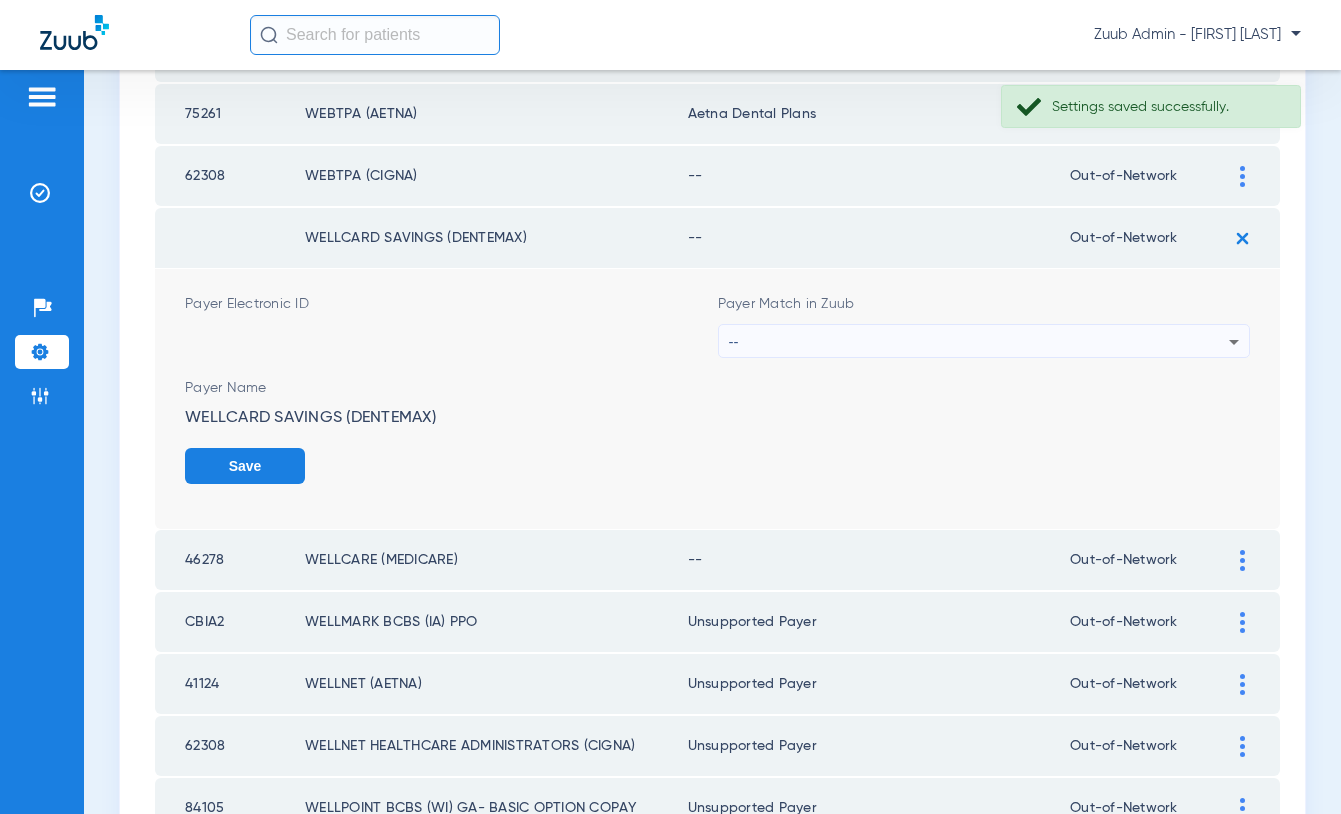click 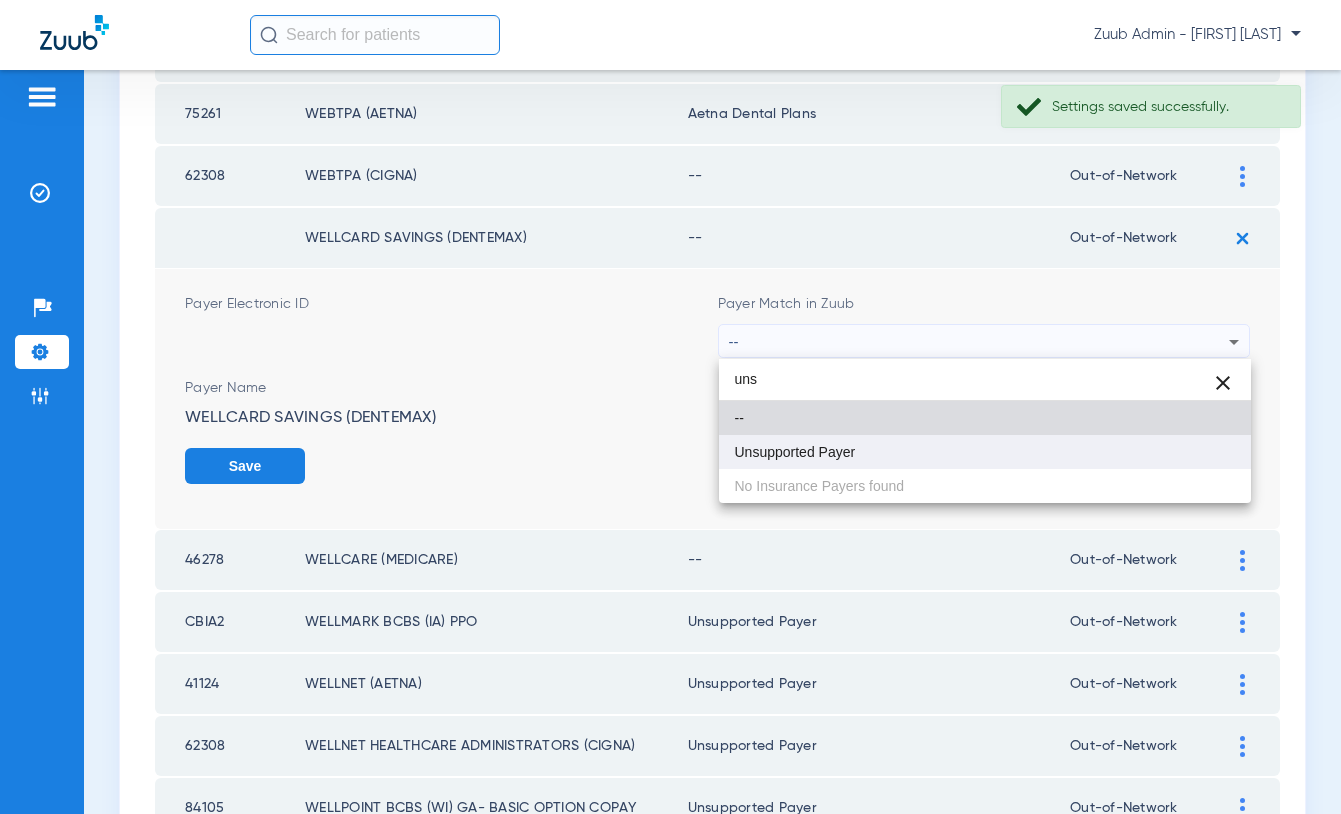 type on "uns" 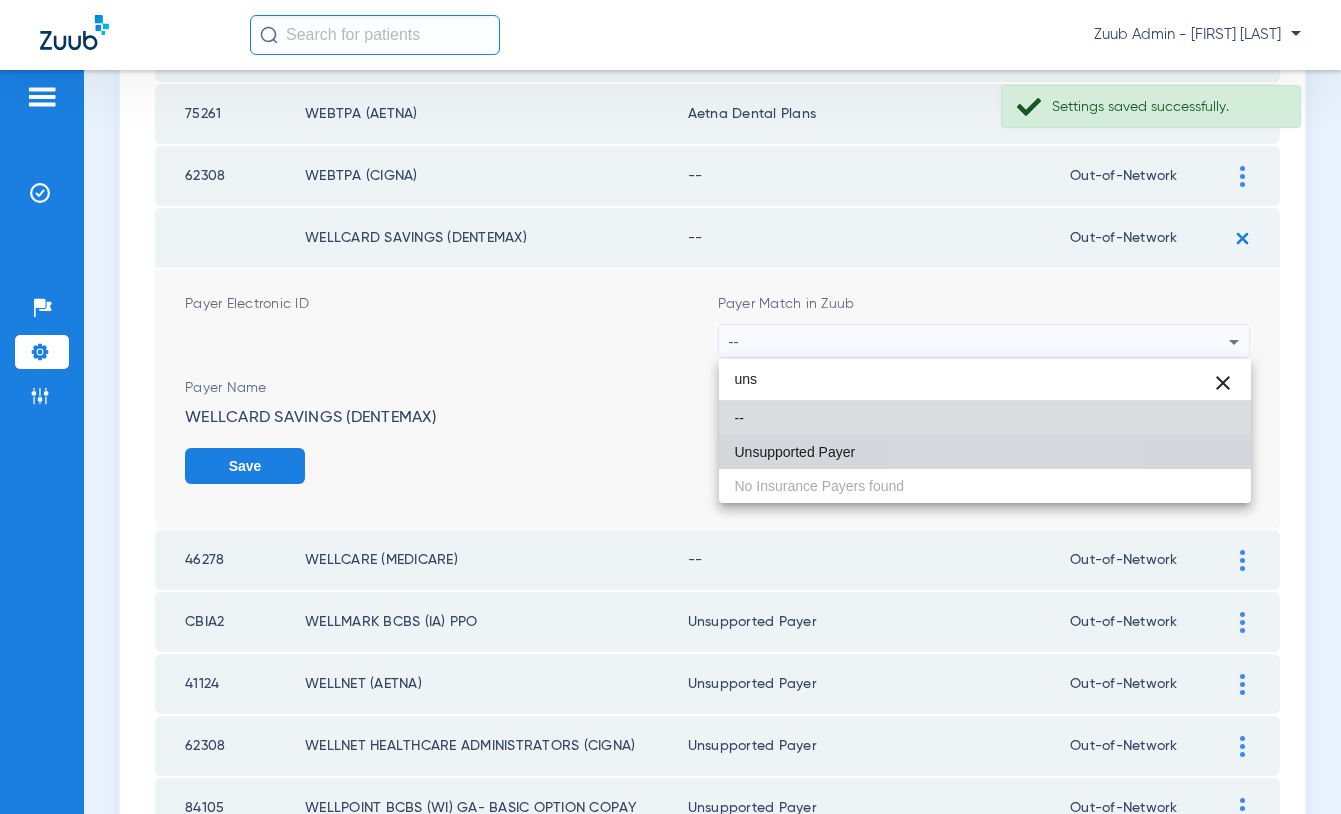 click on "Unsupported Payer" at bounding box center [985, 452] 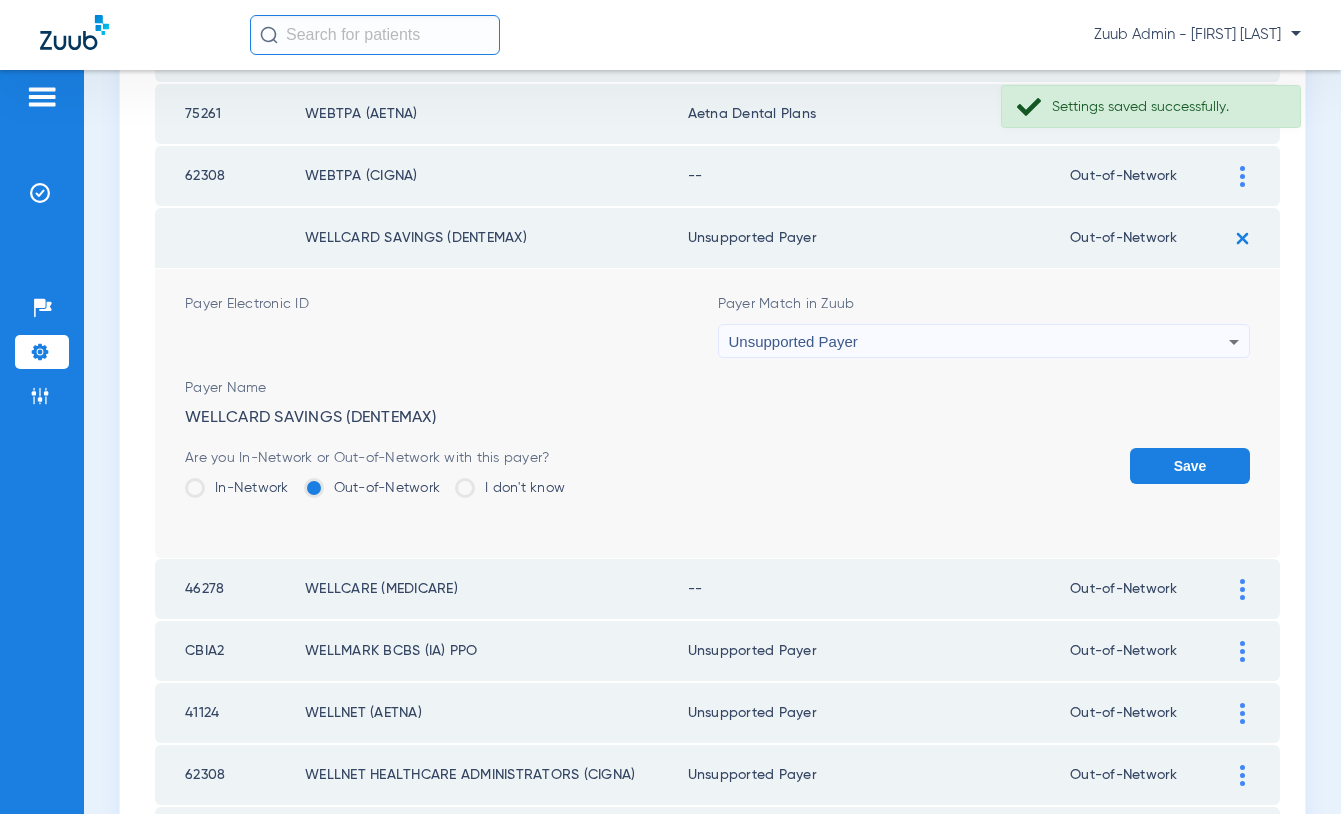 click on "Save" 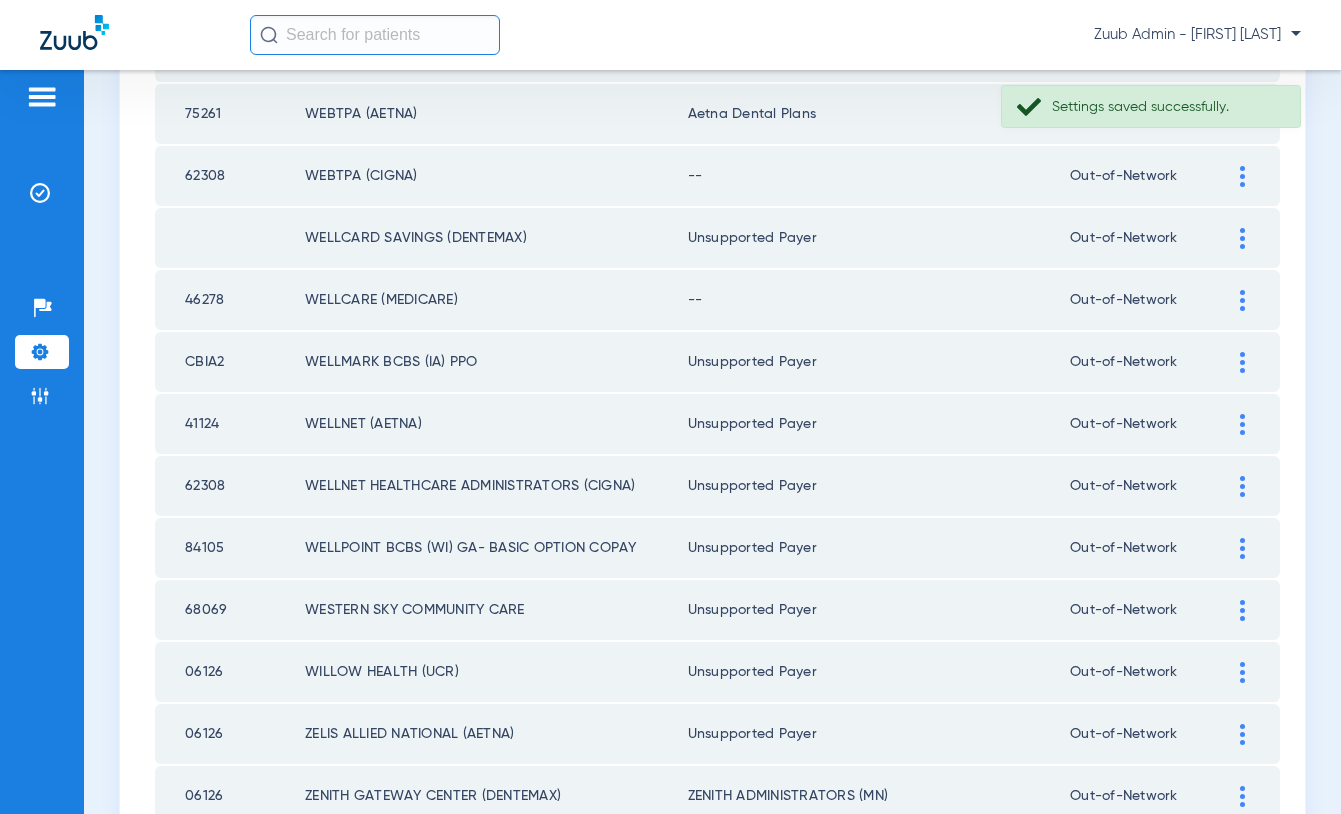 click 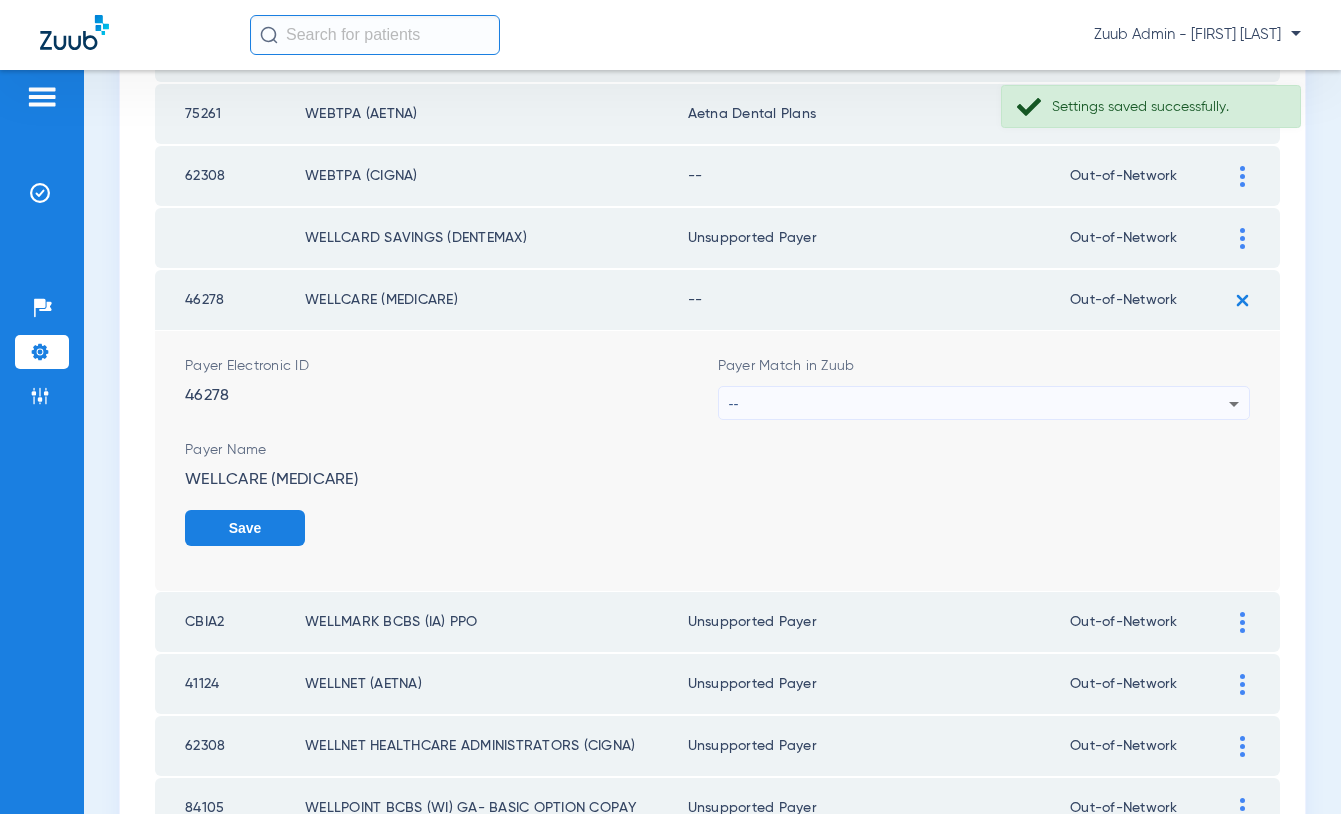click on "Payer Match in Zuub --" 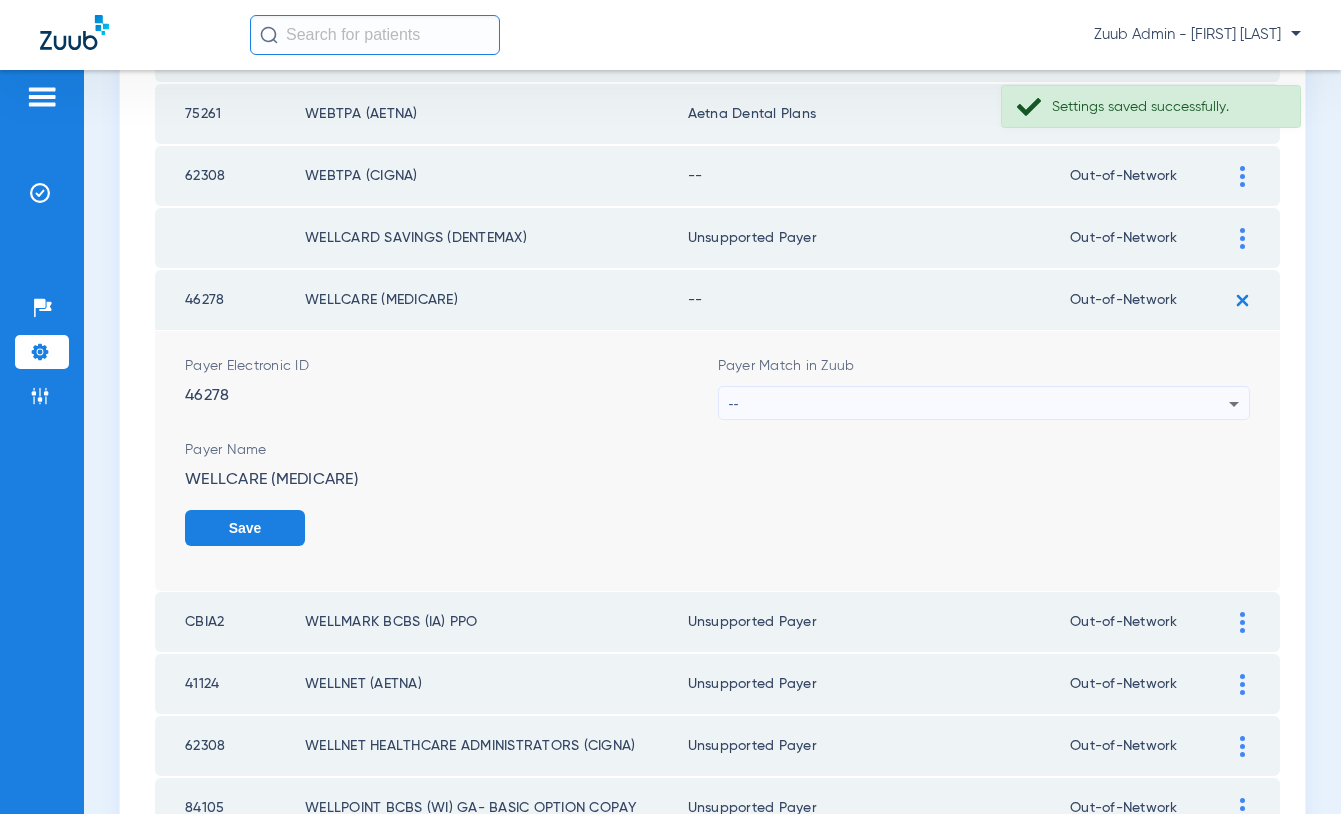 click on "--" at bounding box center (979, 404) 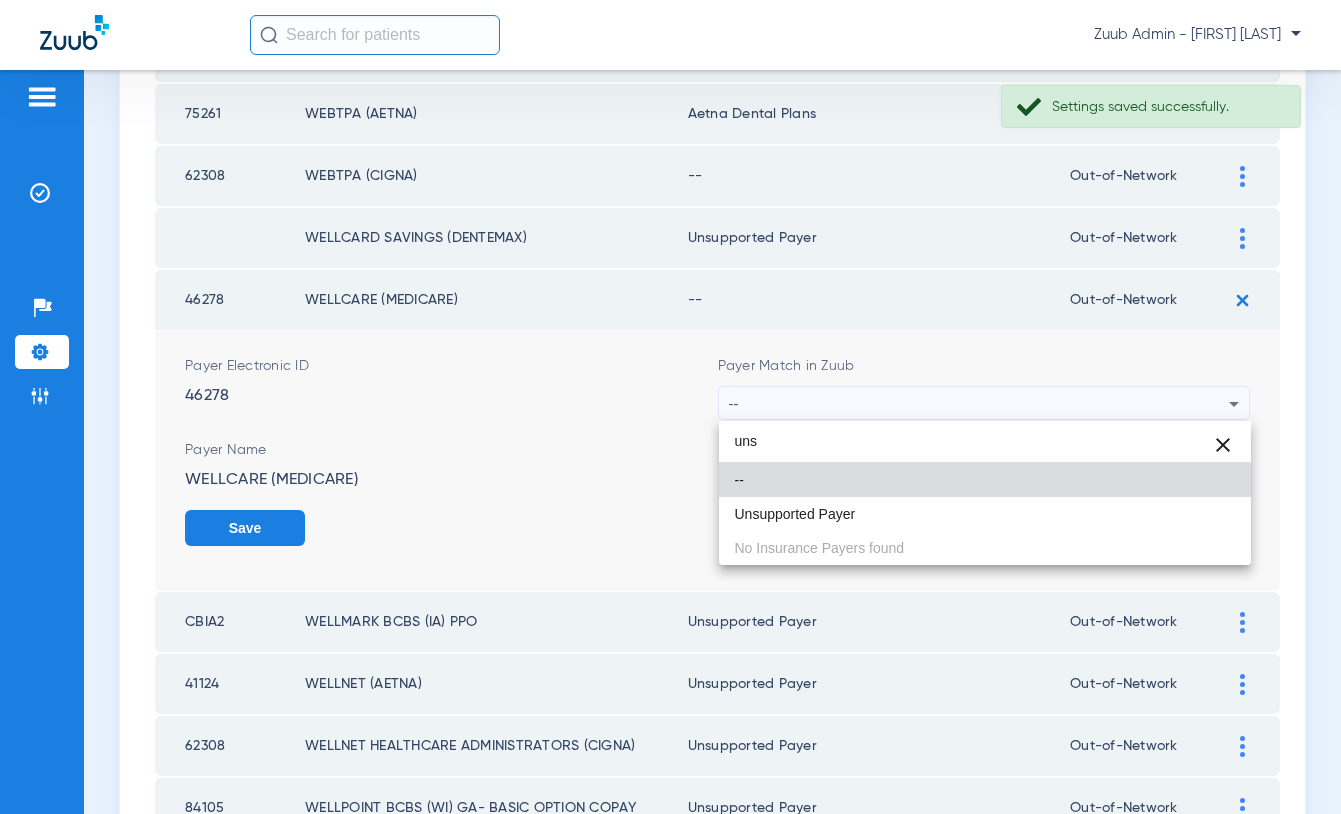 type on "uns" 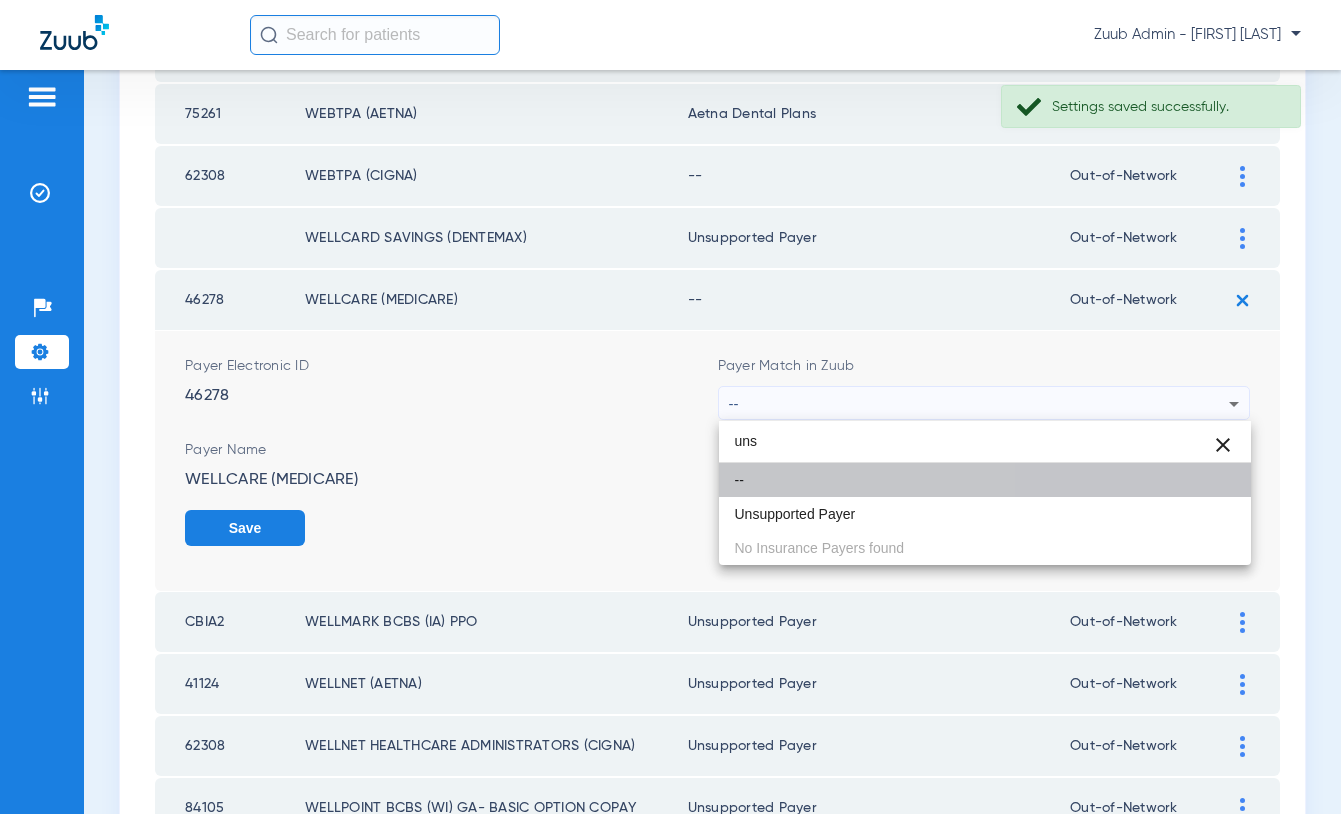 click on "--" at bounding box center (985, 480) 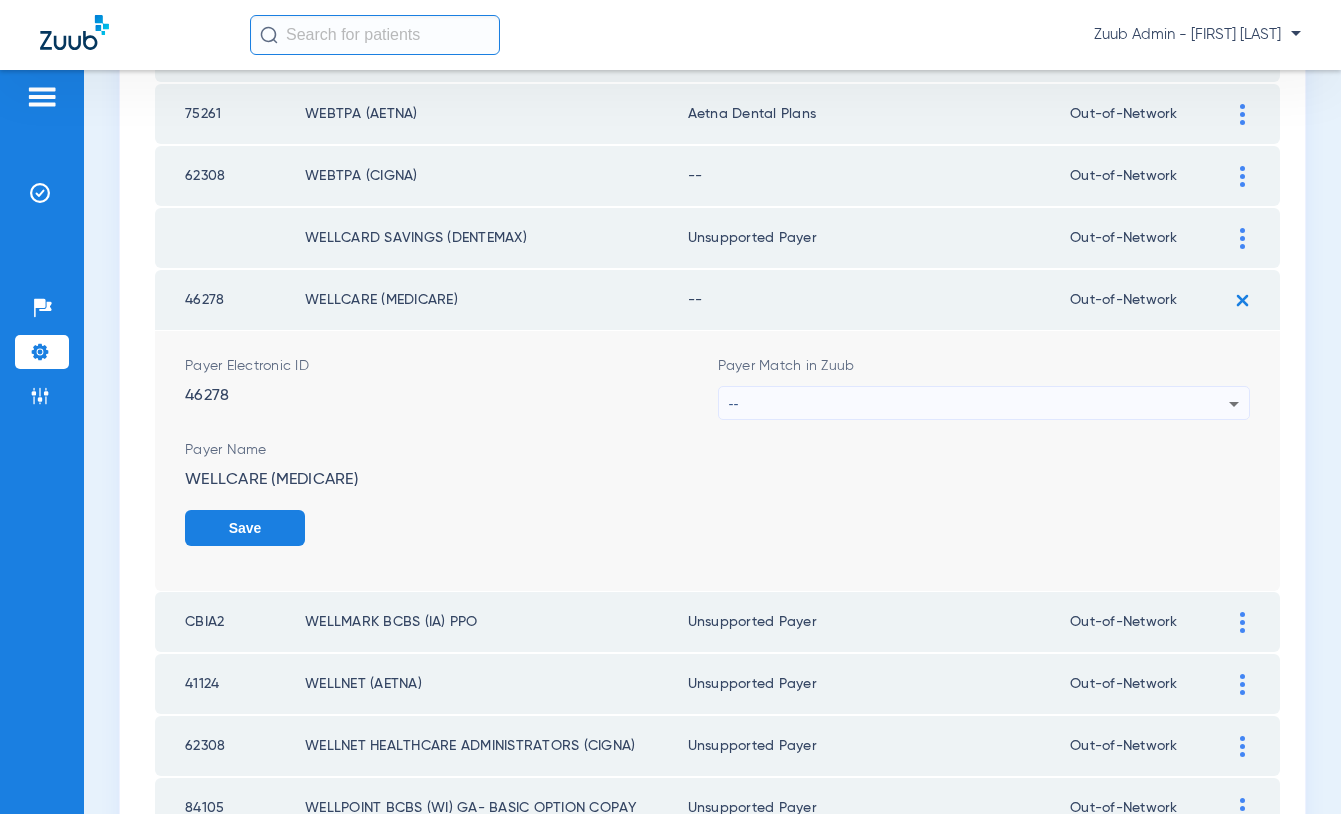 click on "--" at bounding box center [979, 404] 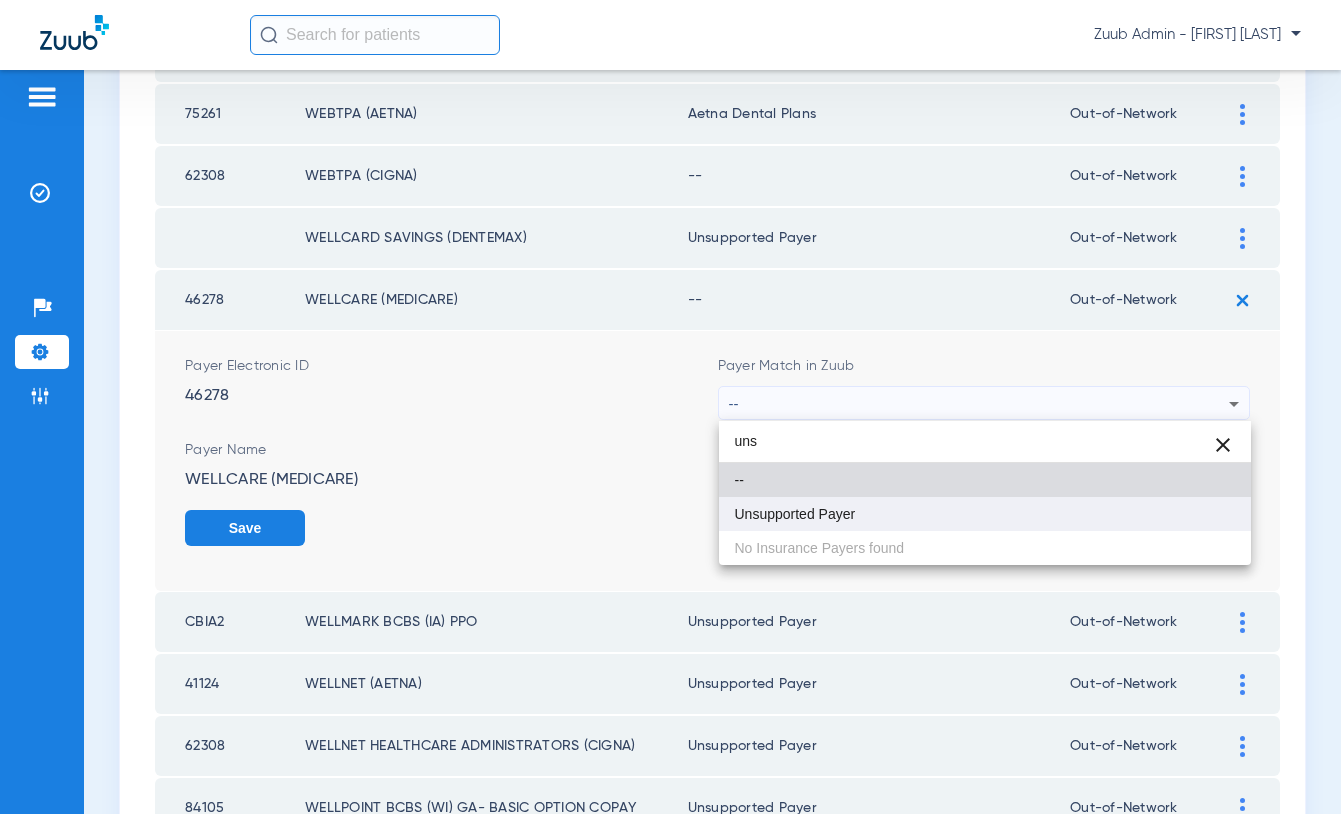 type on "uns" 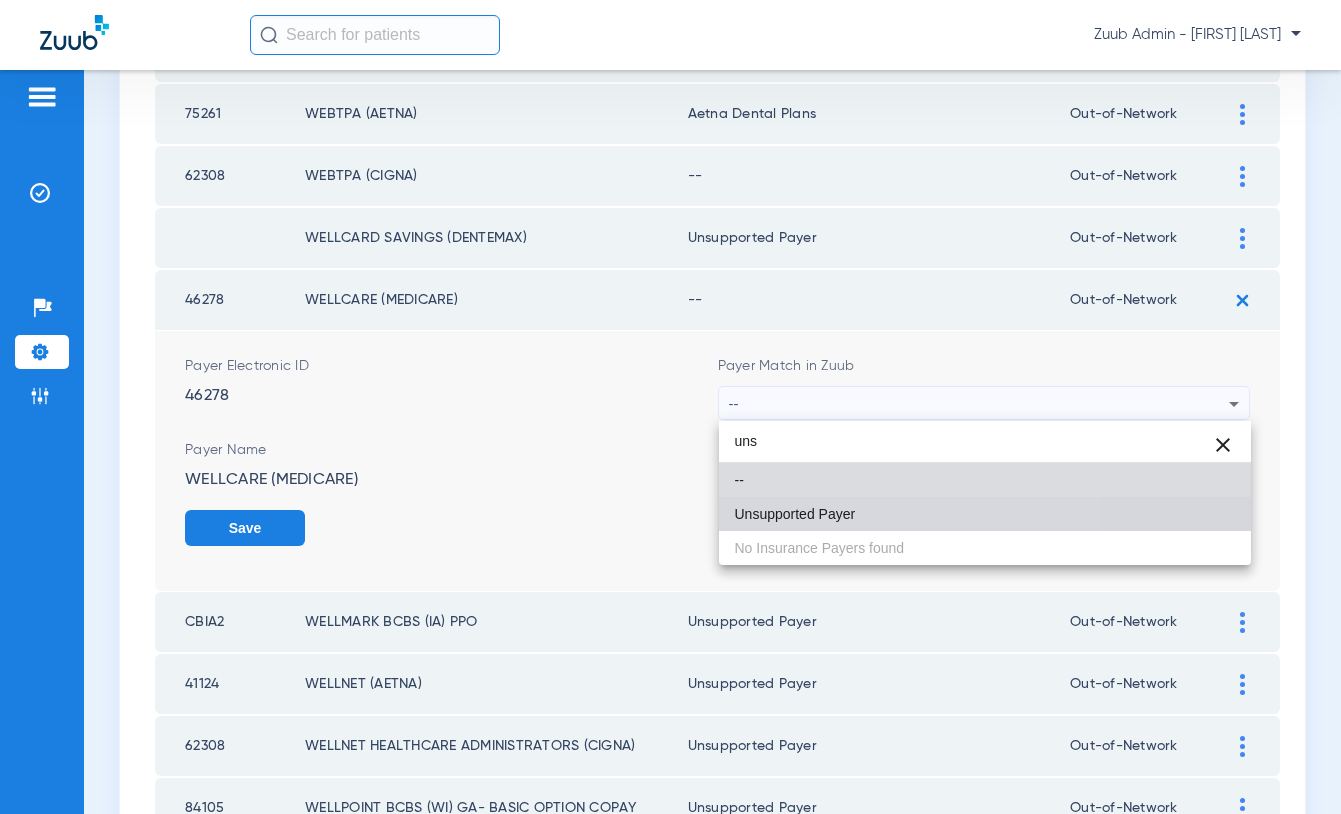 click on "Unsupported Payer" at bounding box center [795, 514] 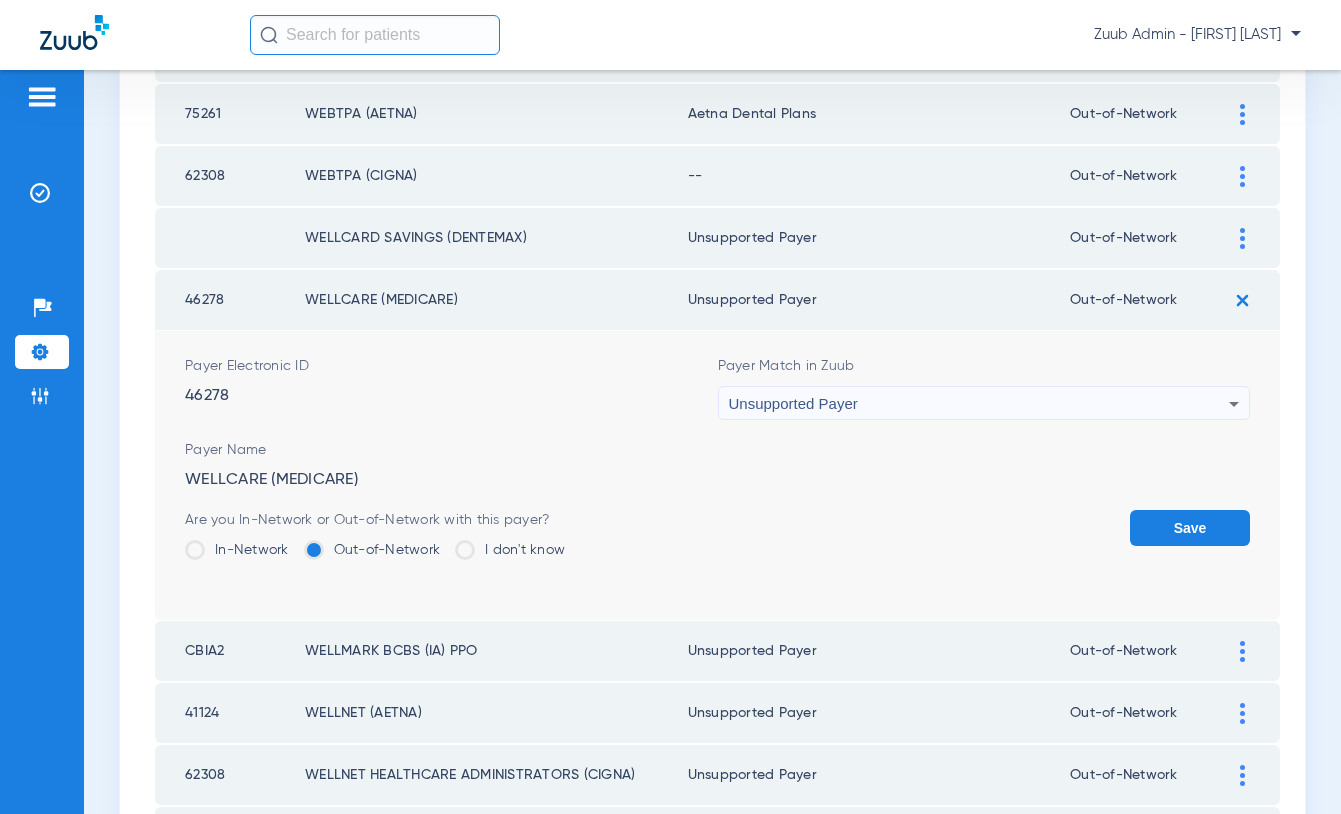 click on "Save" 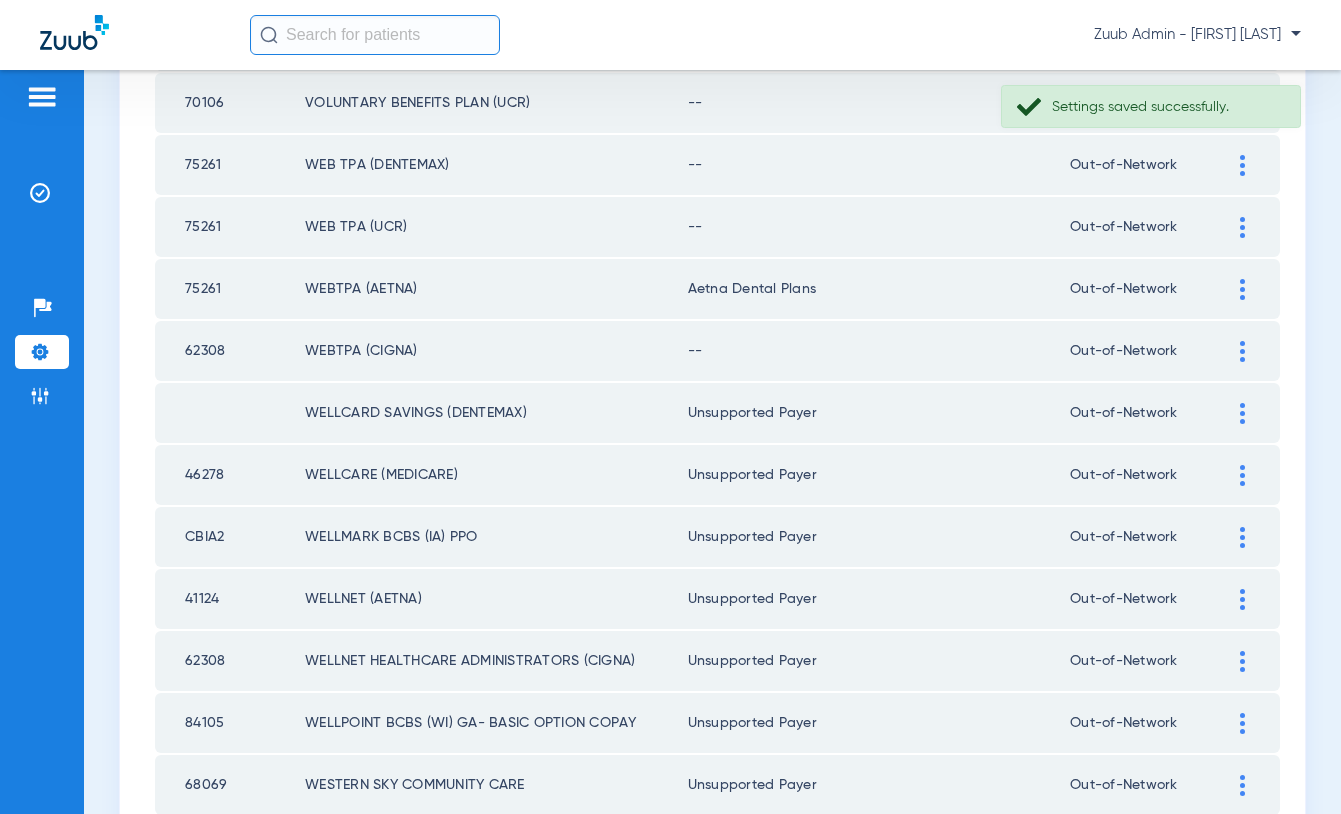 scroll, scrollTop: 1801, scrollLeft: 0, axis: vertical 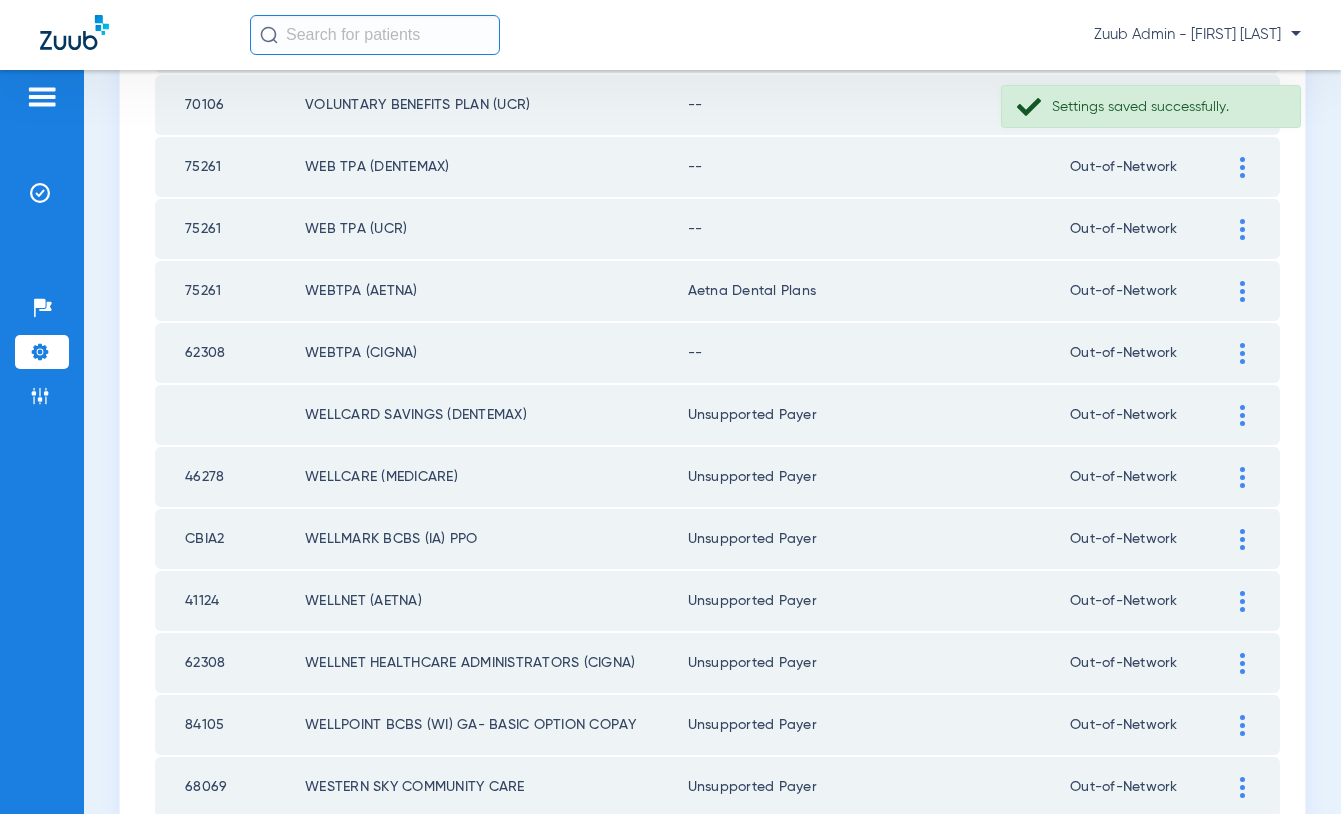 click 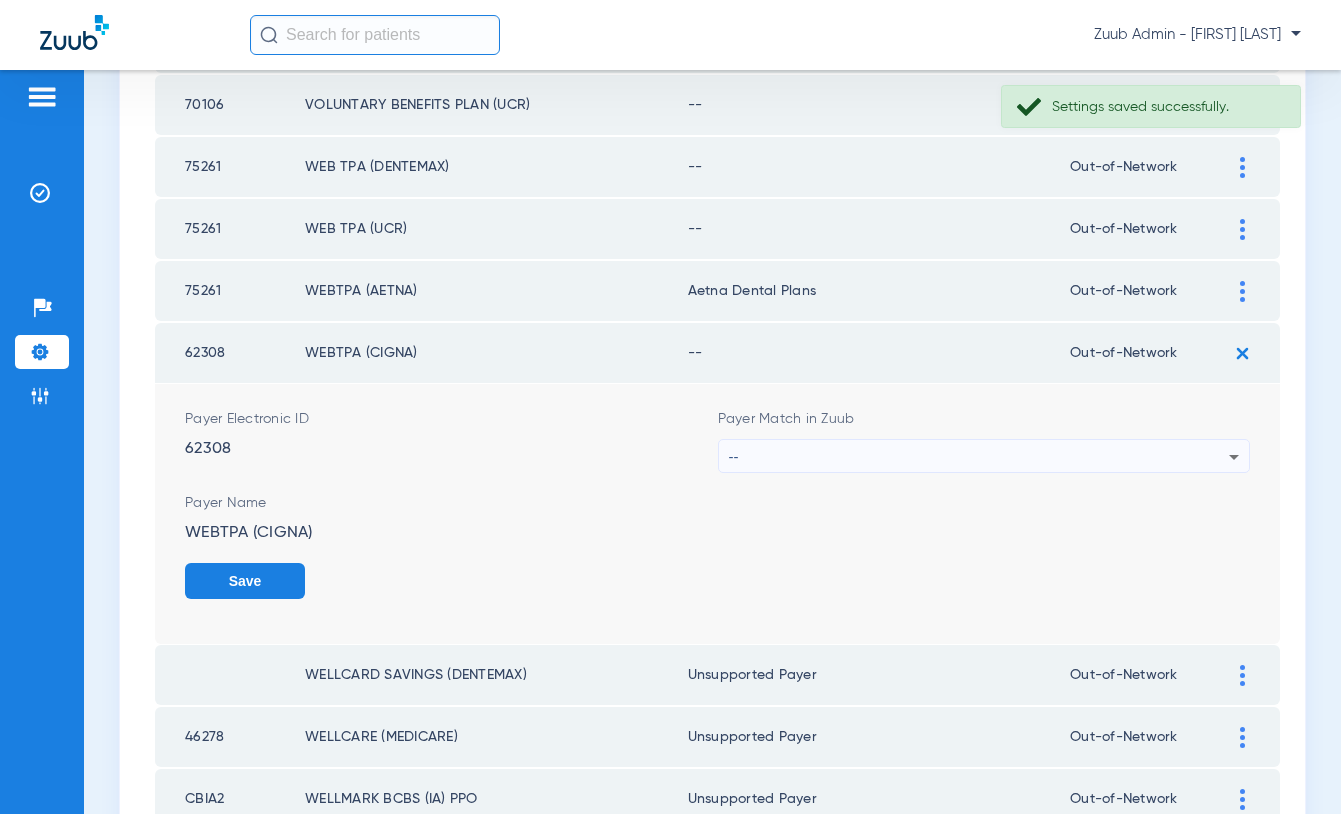 click on "--" at bounding box center [979, 457] 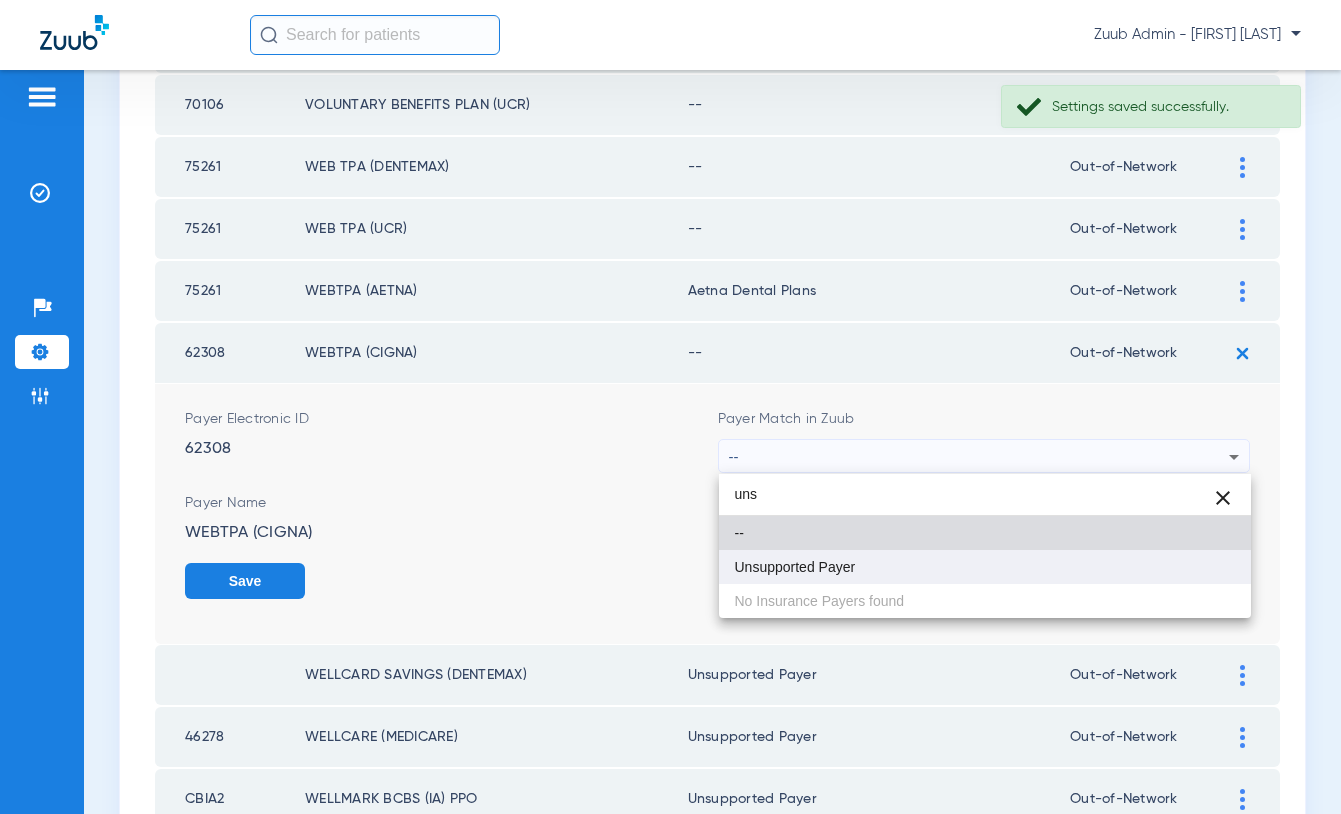 type on "uns" 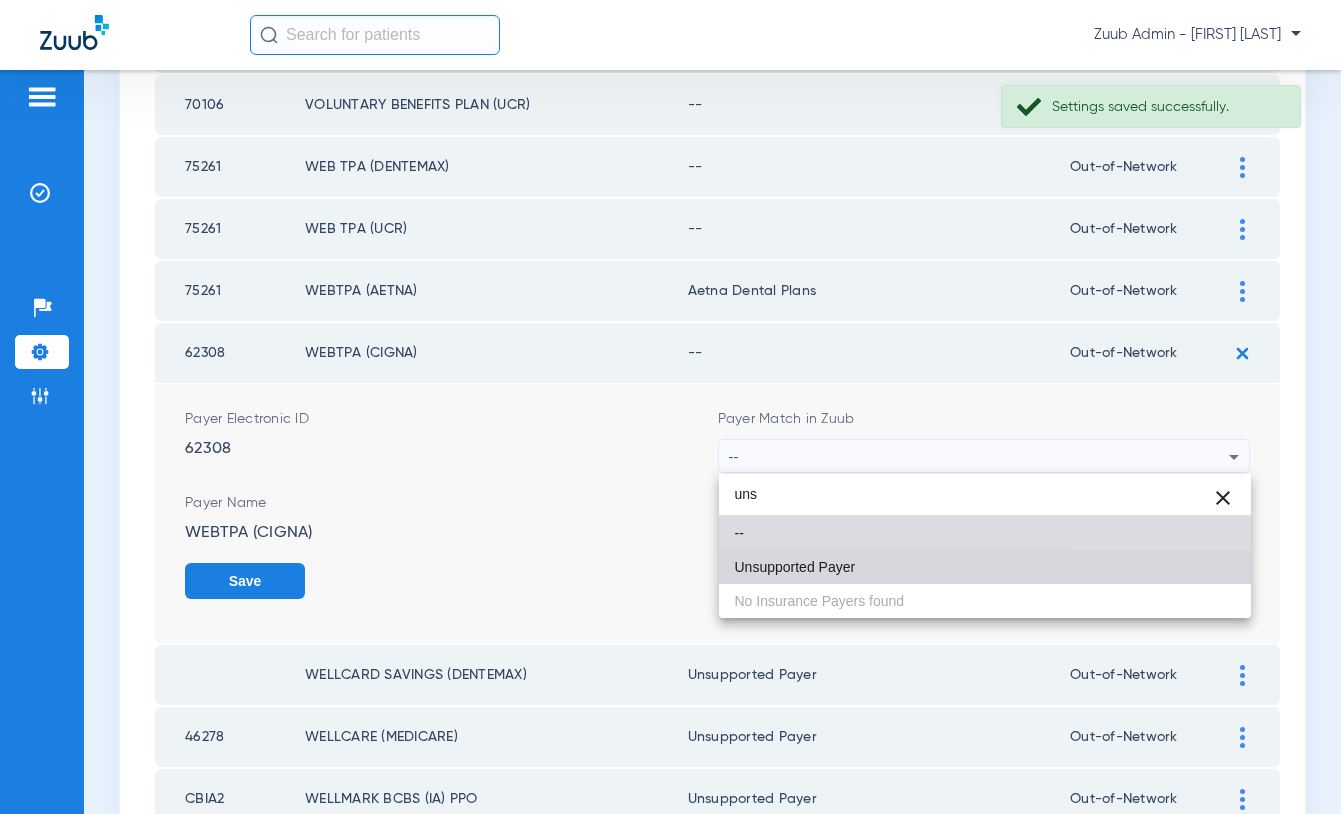 click on "Unsupported Payer" at bounding box center (795, 567) 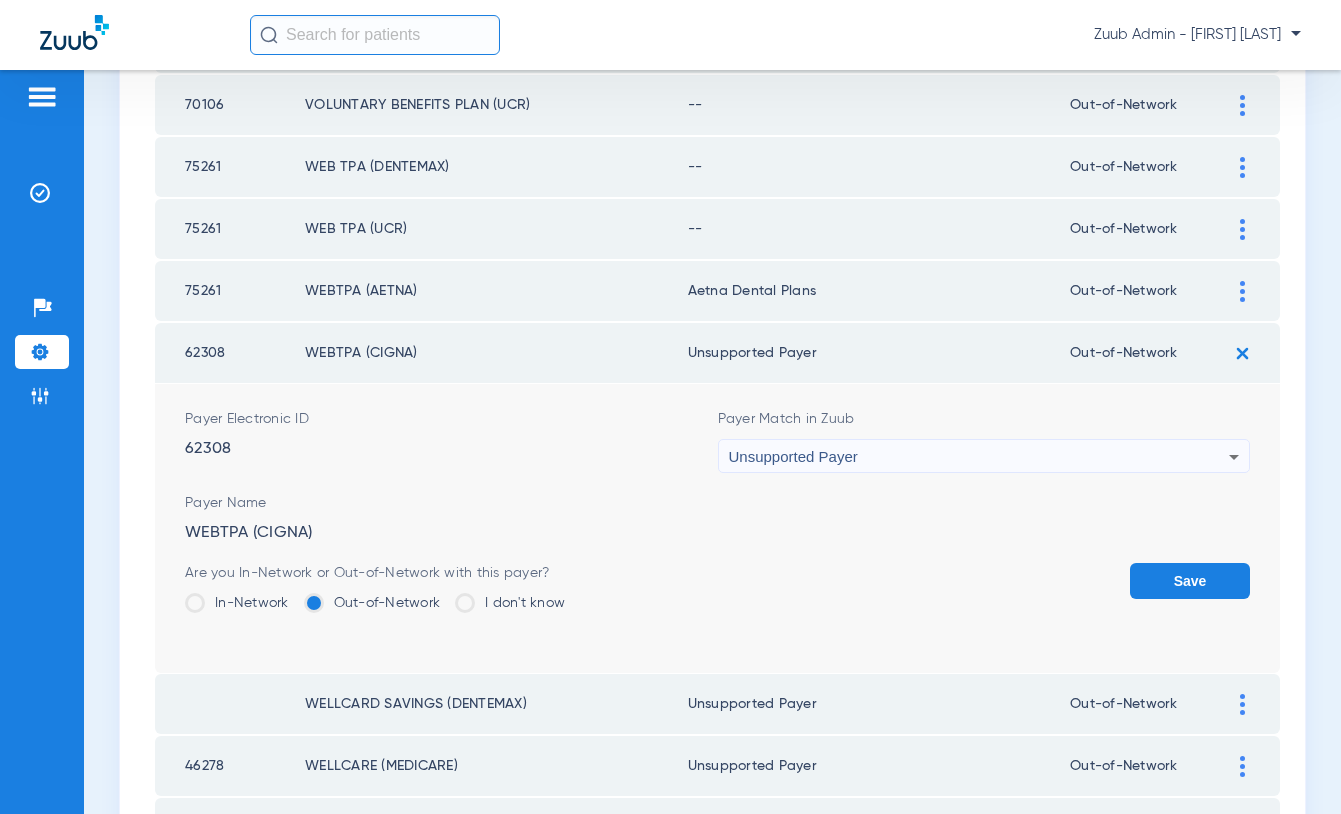 click on "Save" 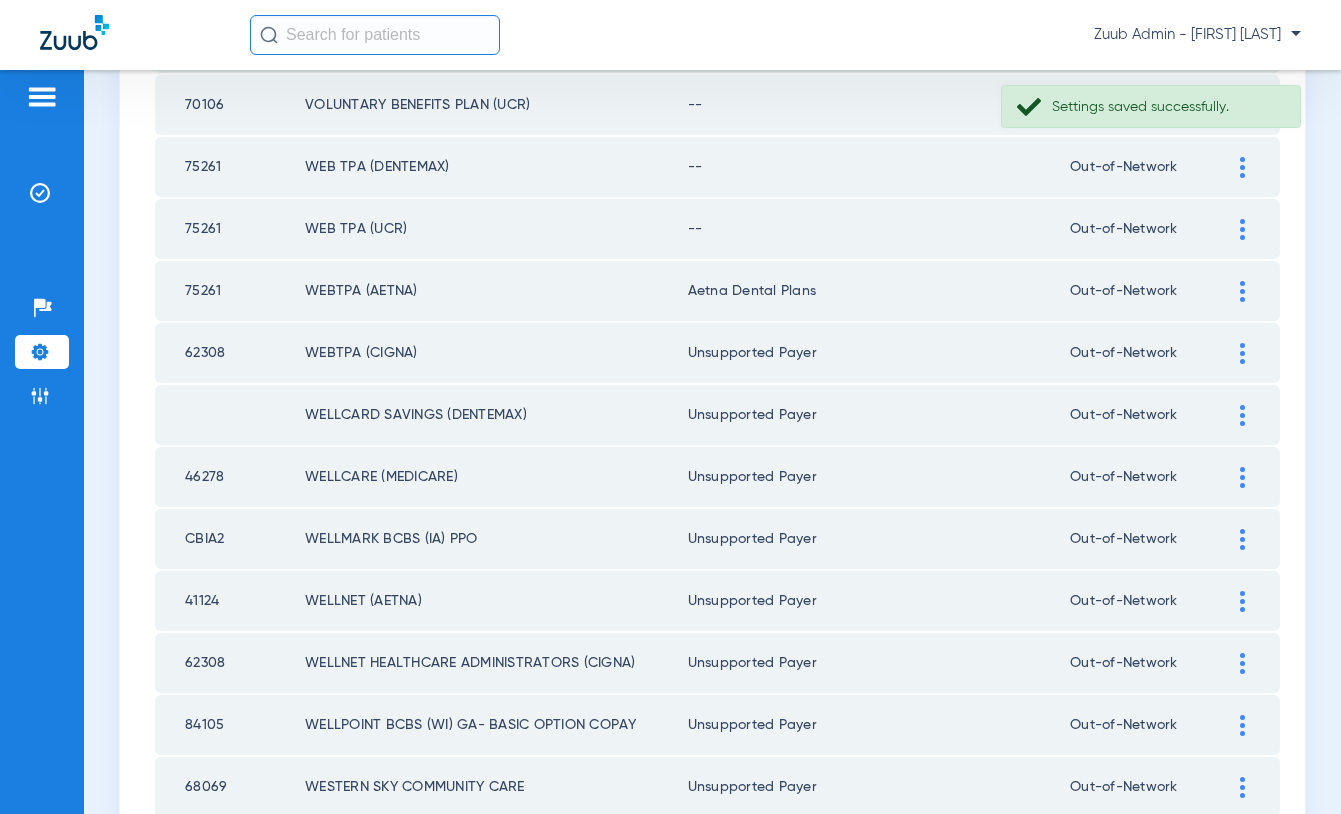 click 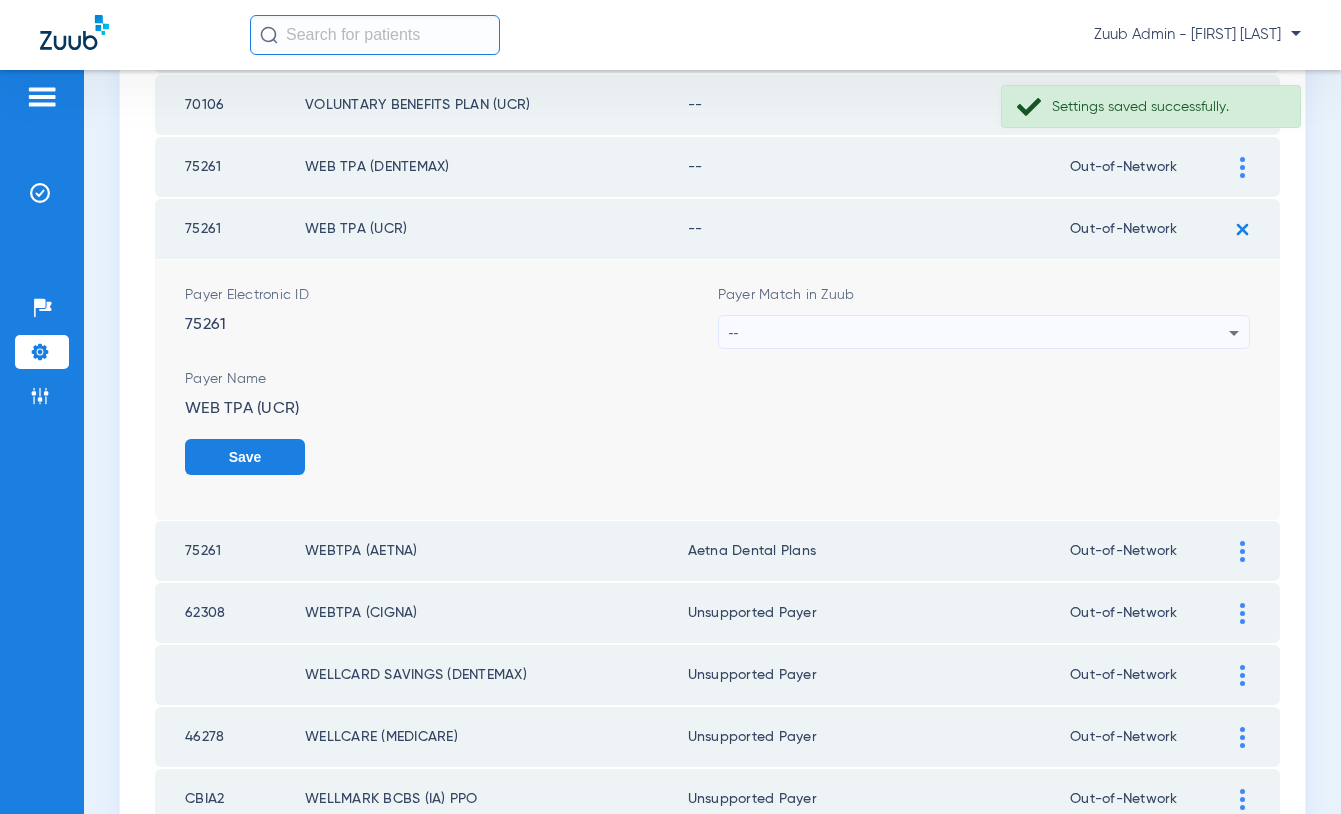 click on "--" at bounding box center (979, 333) 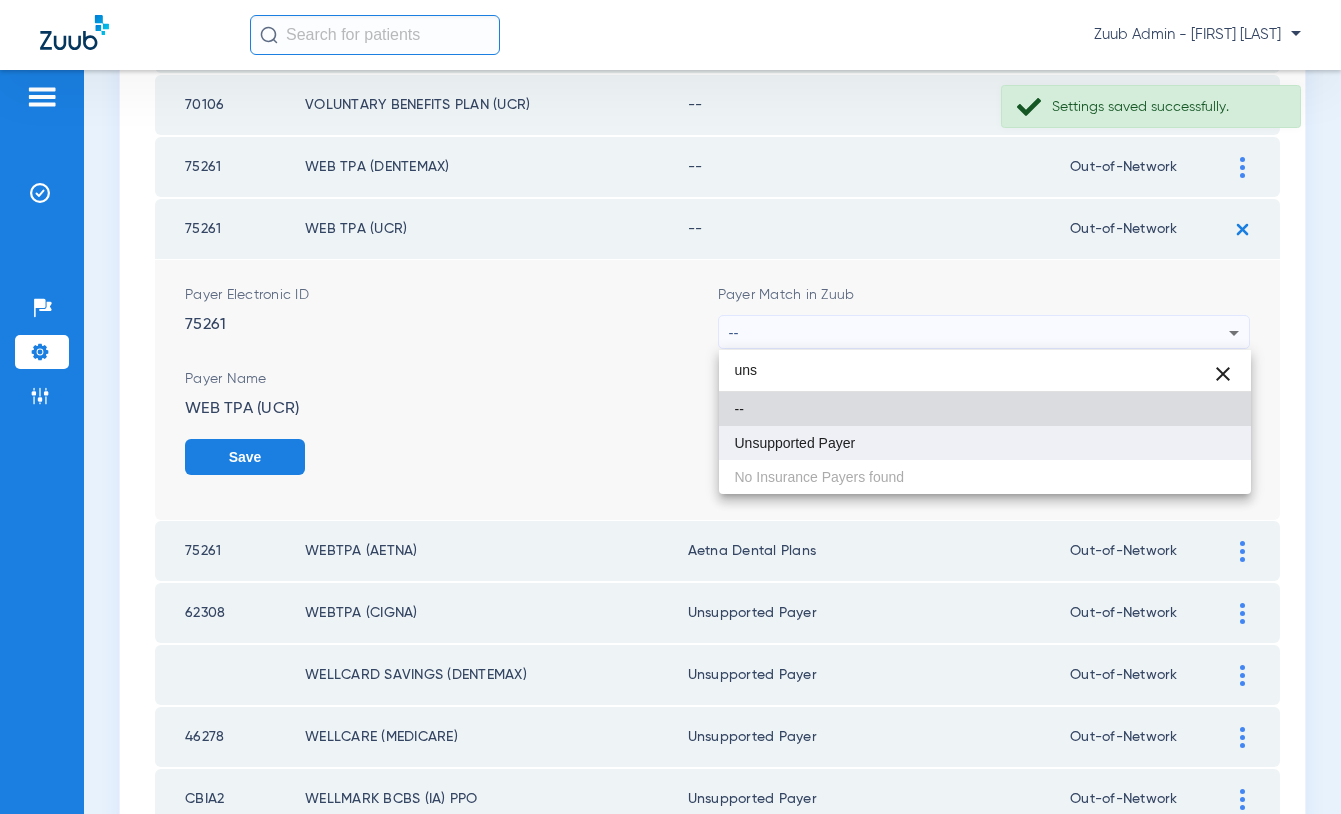 type on "uns" 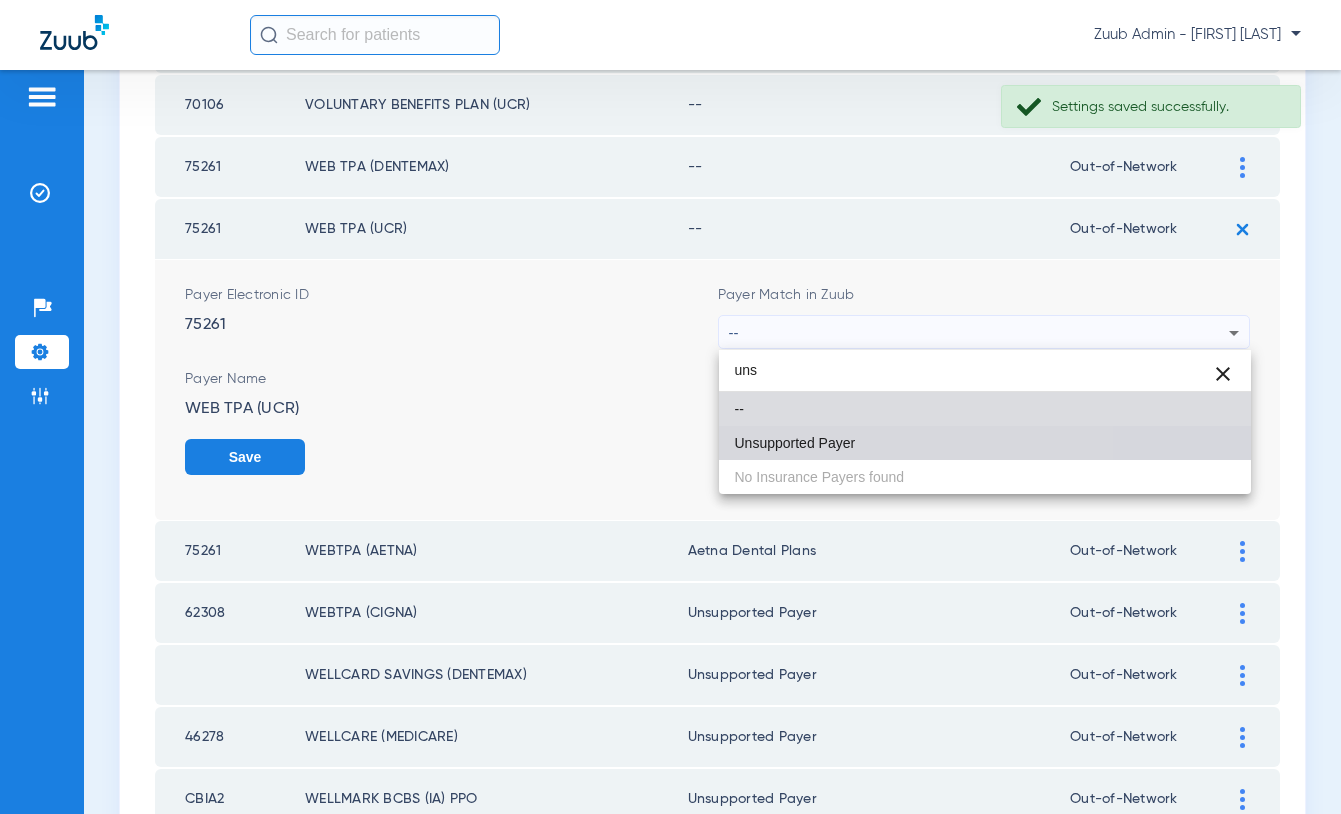click on "Unsupported Payer" at bounding box center [985, 443] 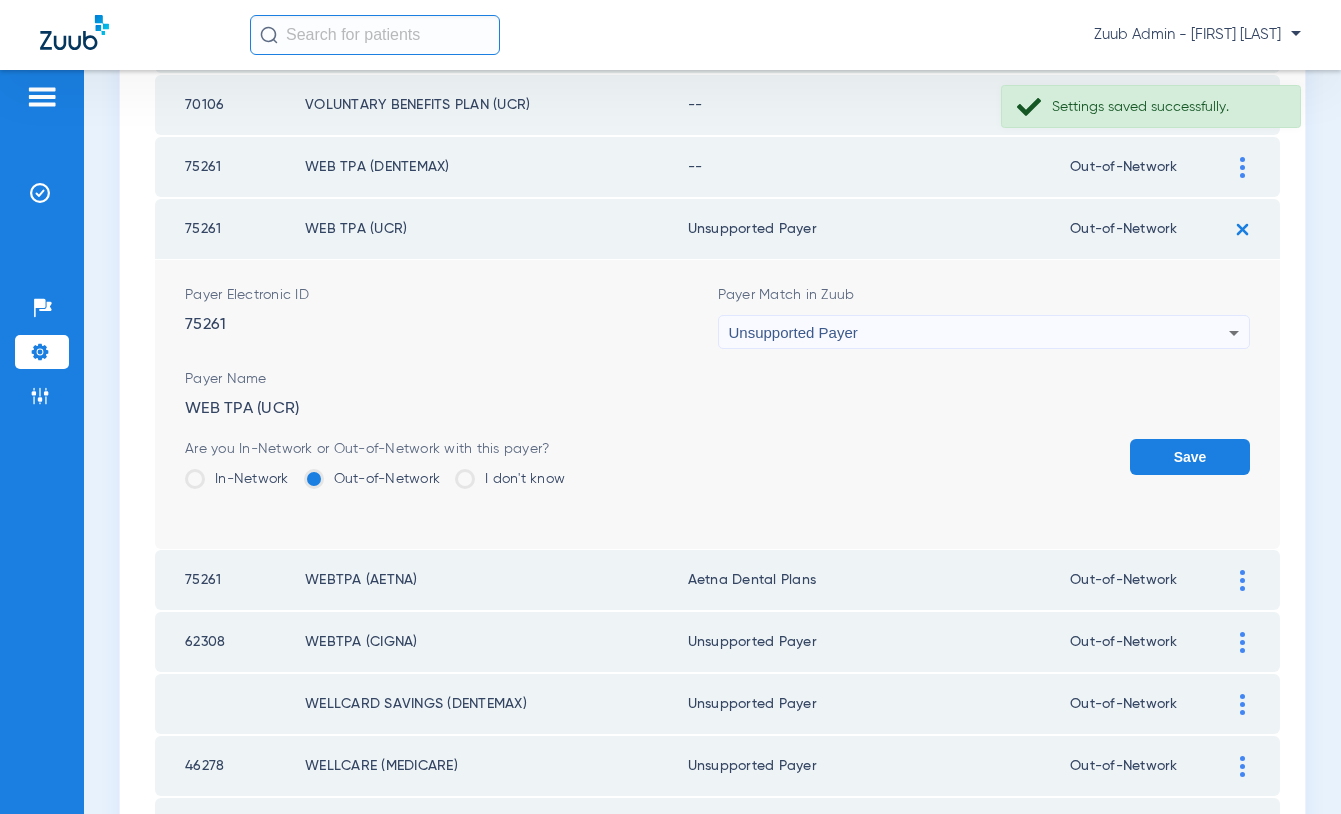 click on "Save" 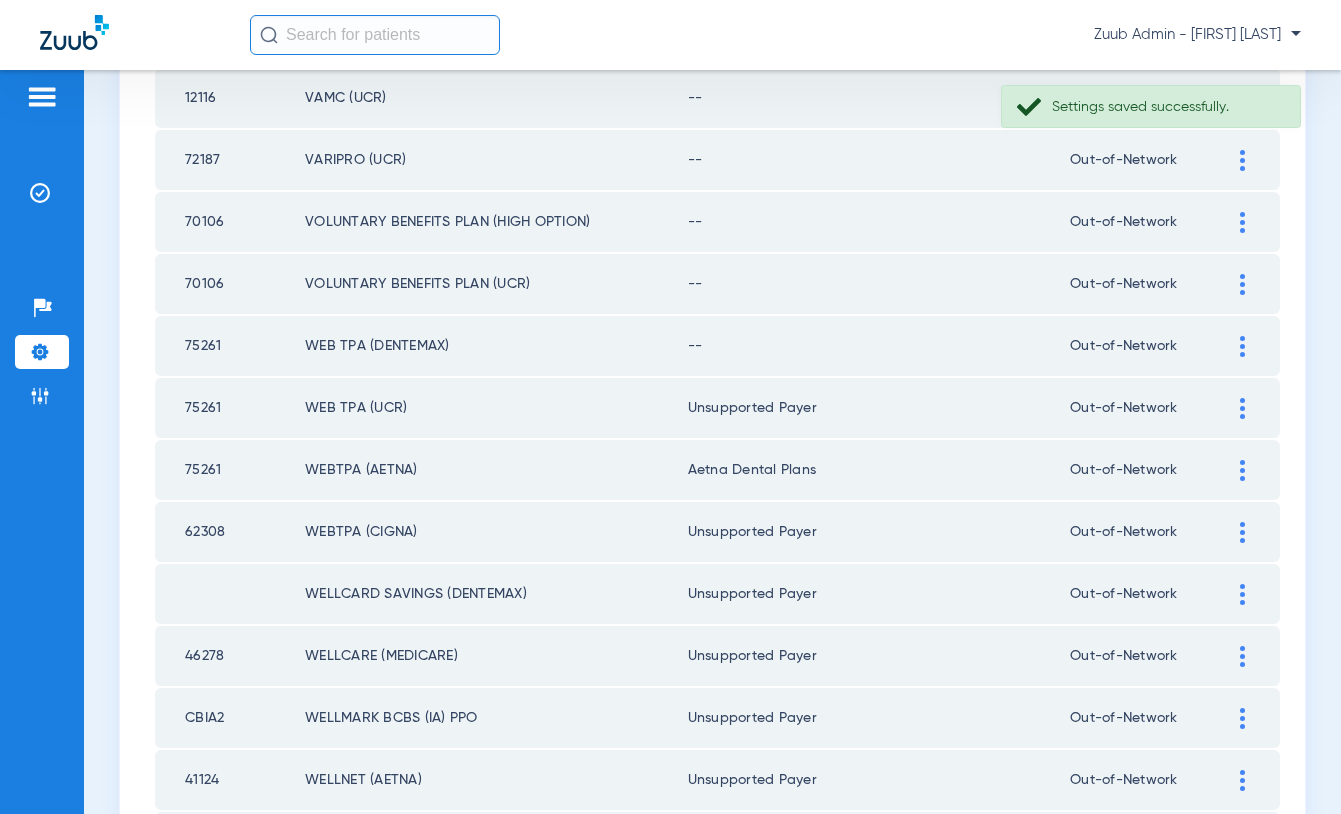 scroll, scrollTop: 1610, scrollLeft: 0, axis: vertical 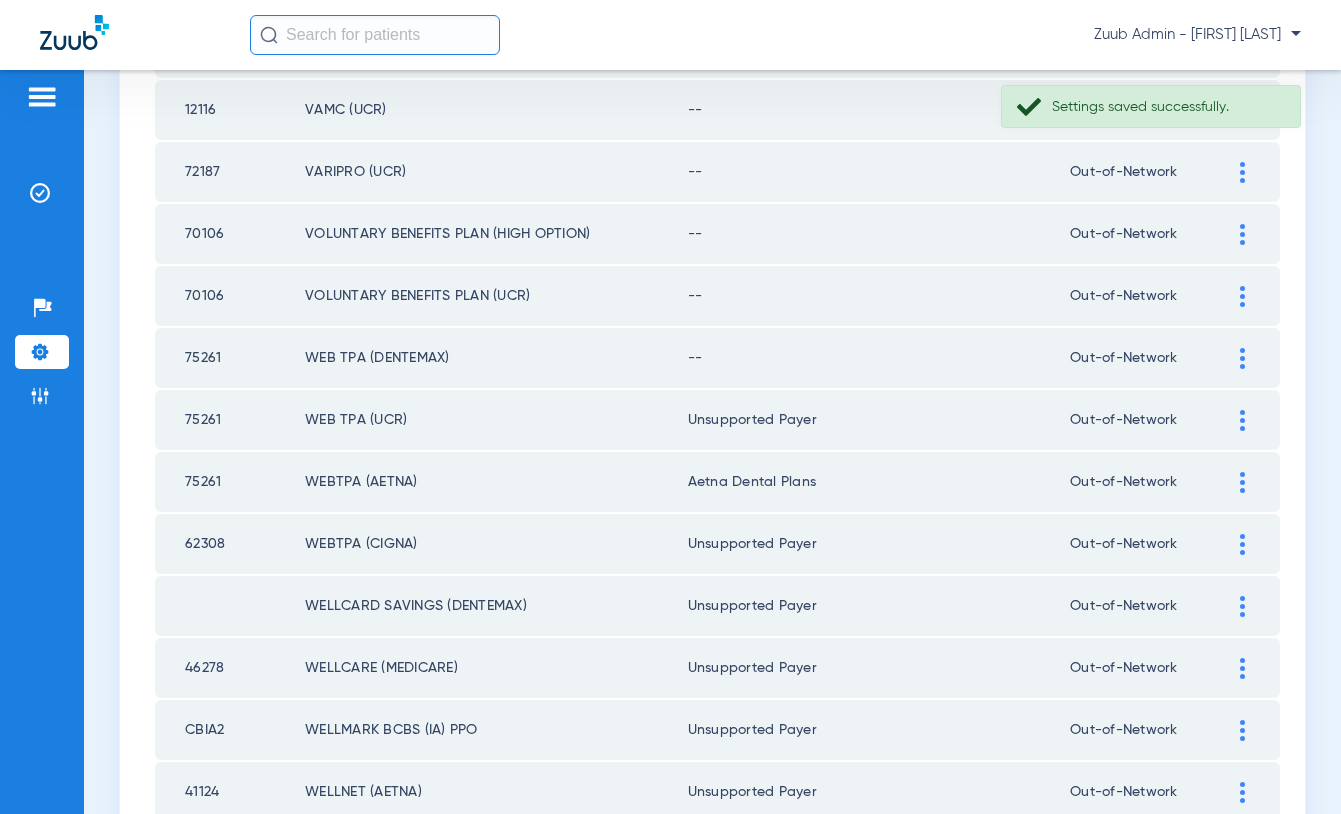 click 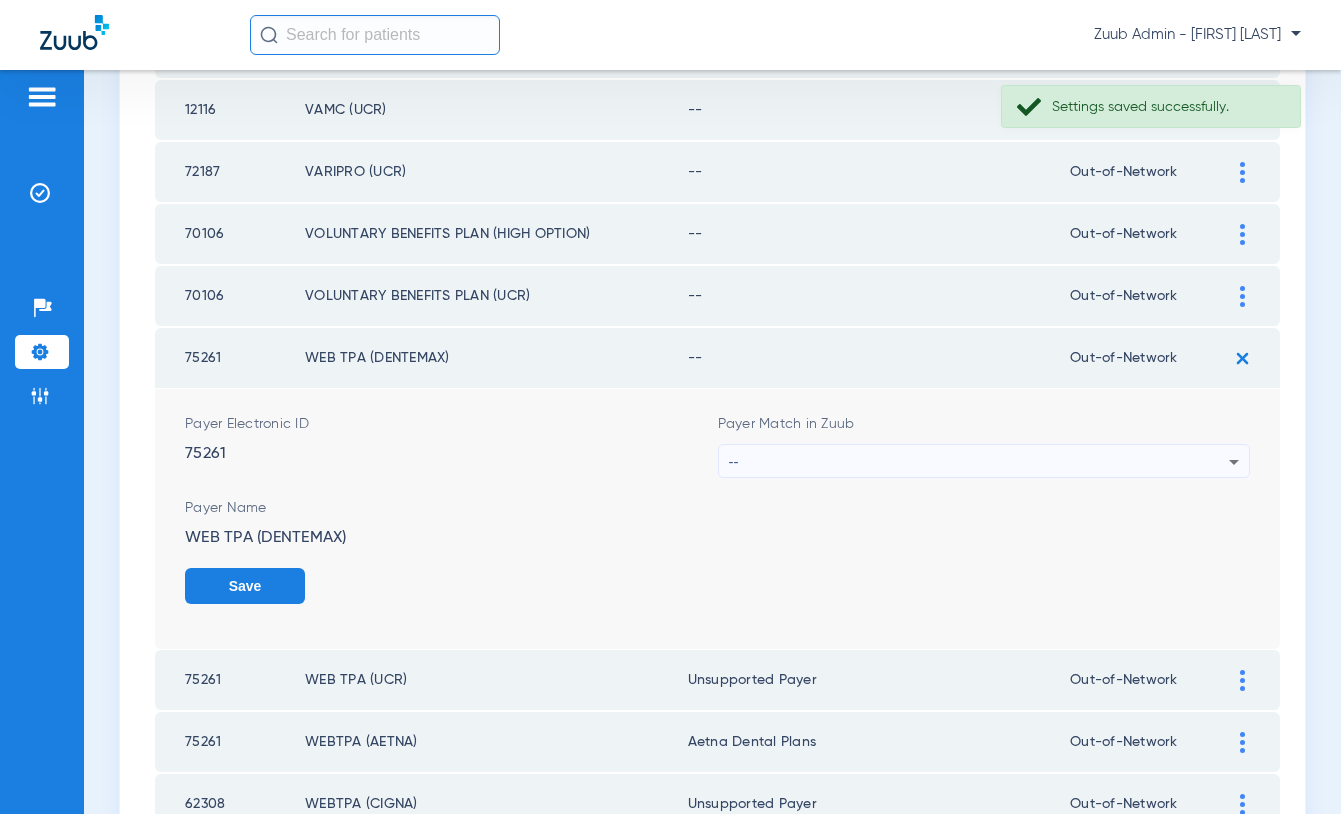 click on "--" at bounding box center (979, 462) 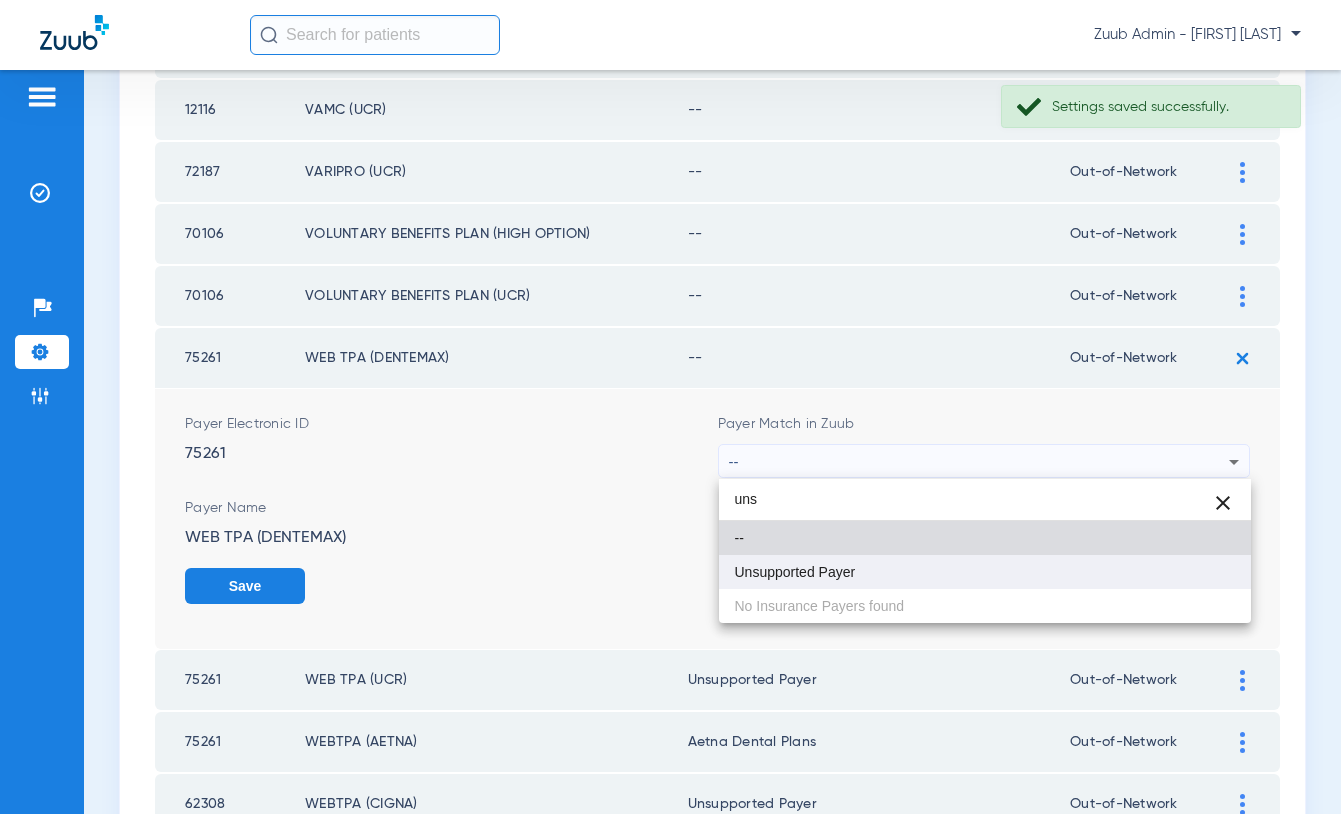 type on "uns" 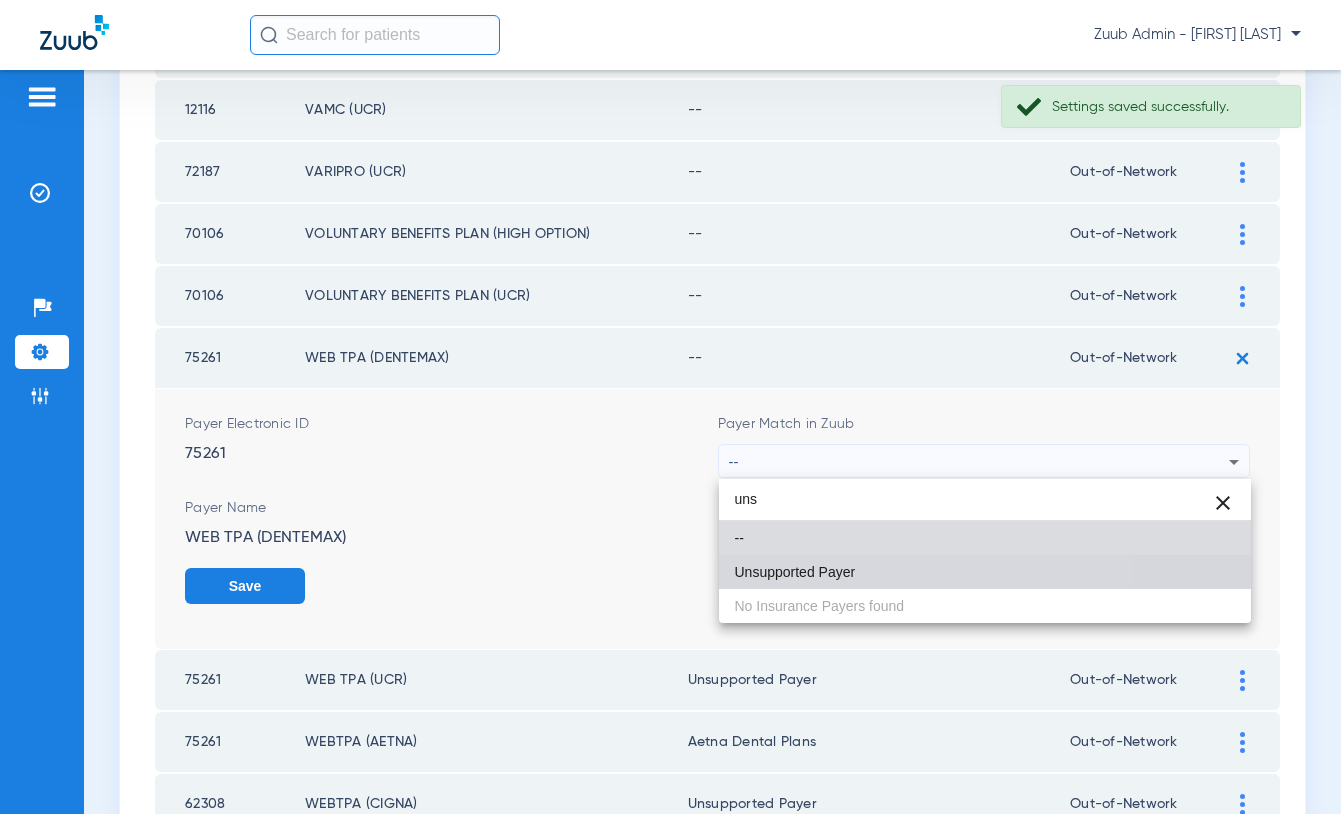 click on "Unsupported Payer" at bounding box center (985, 572) 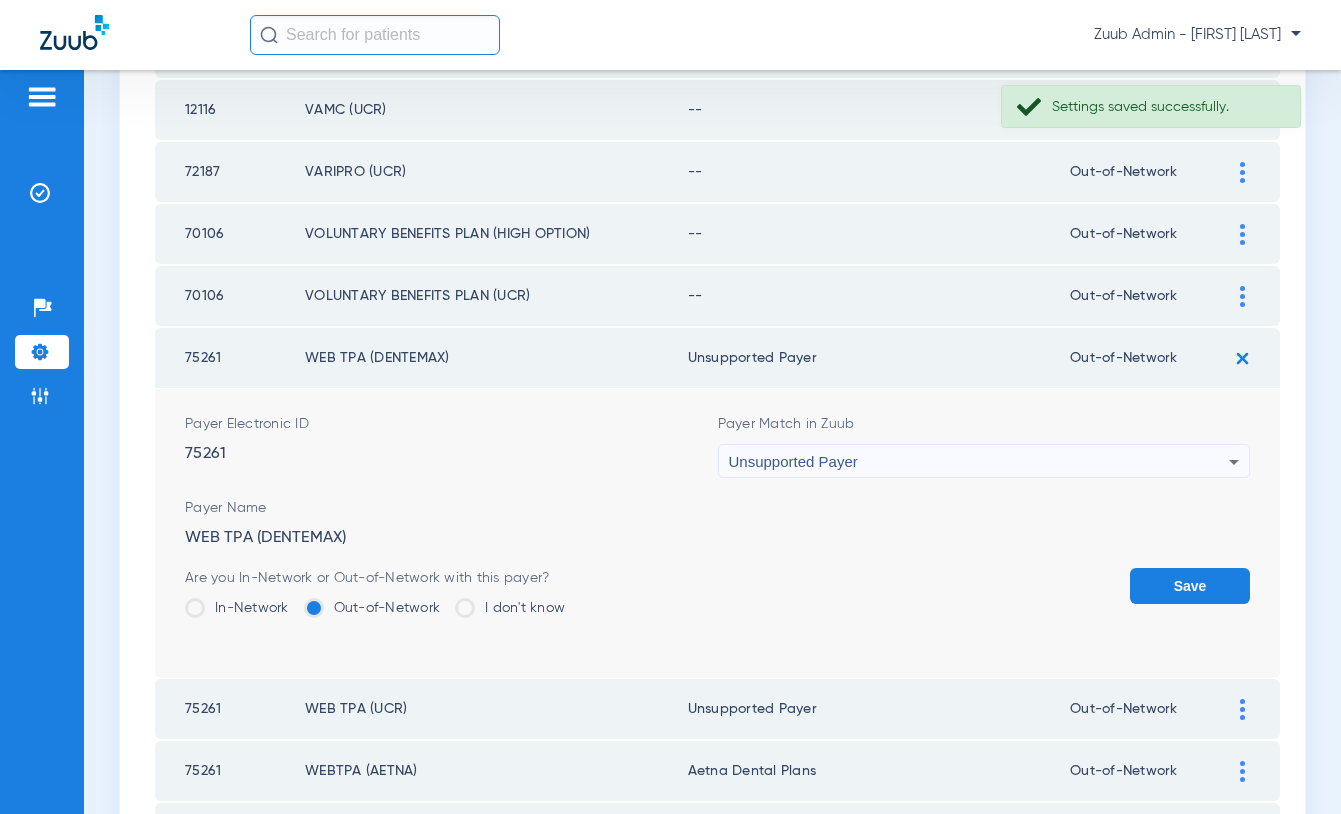 click on "Save" 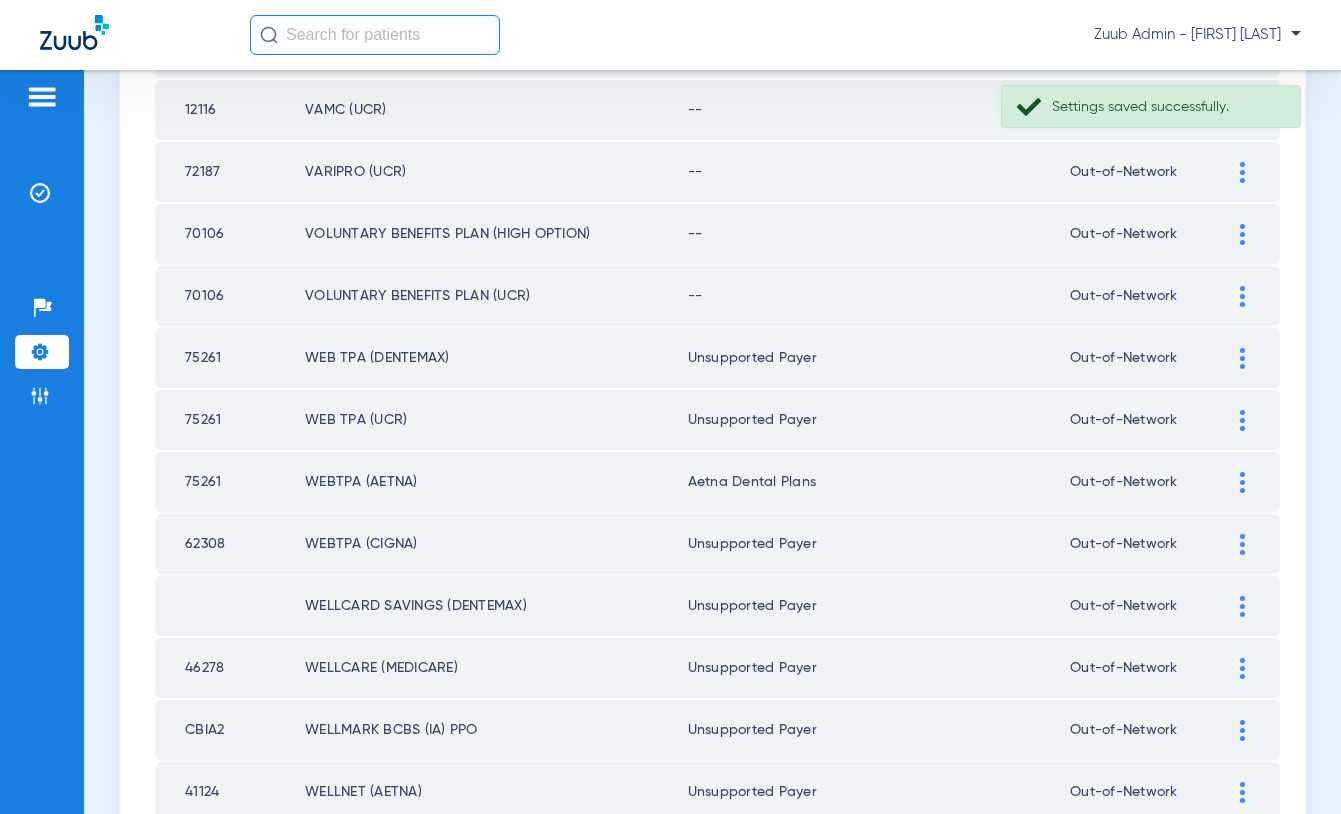 click 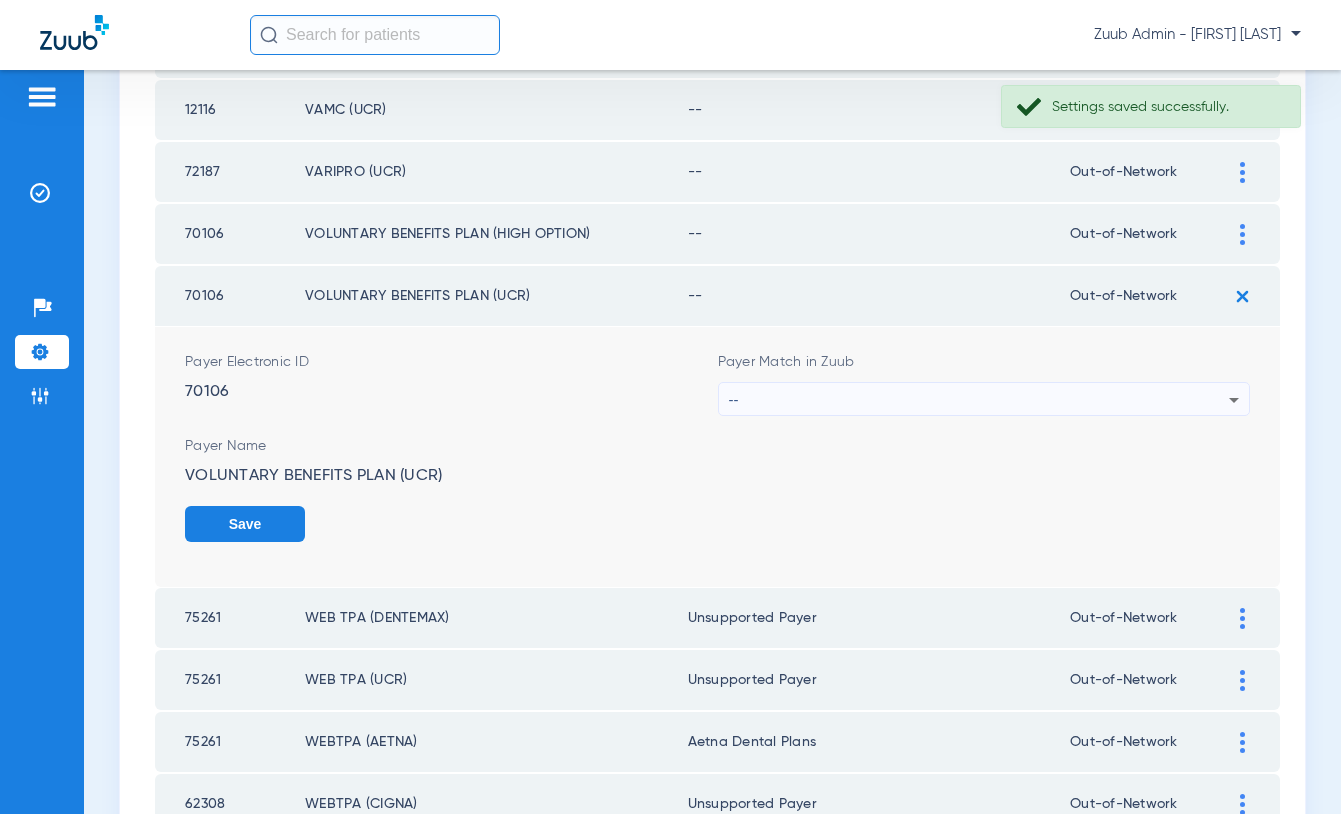 click on "--" at bounding box center (979, 400) 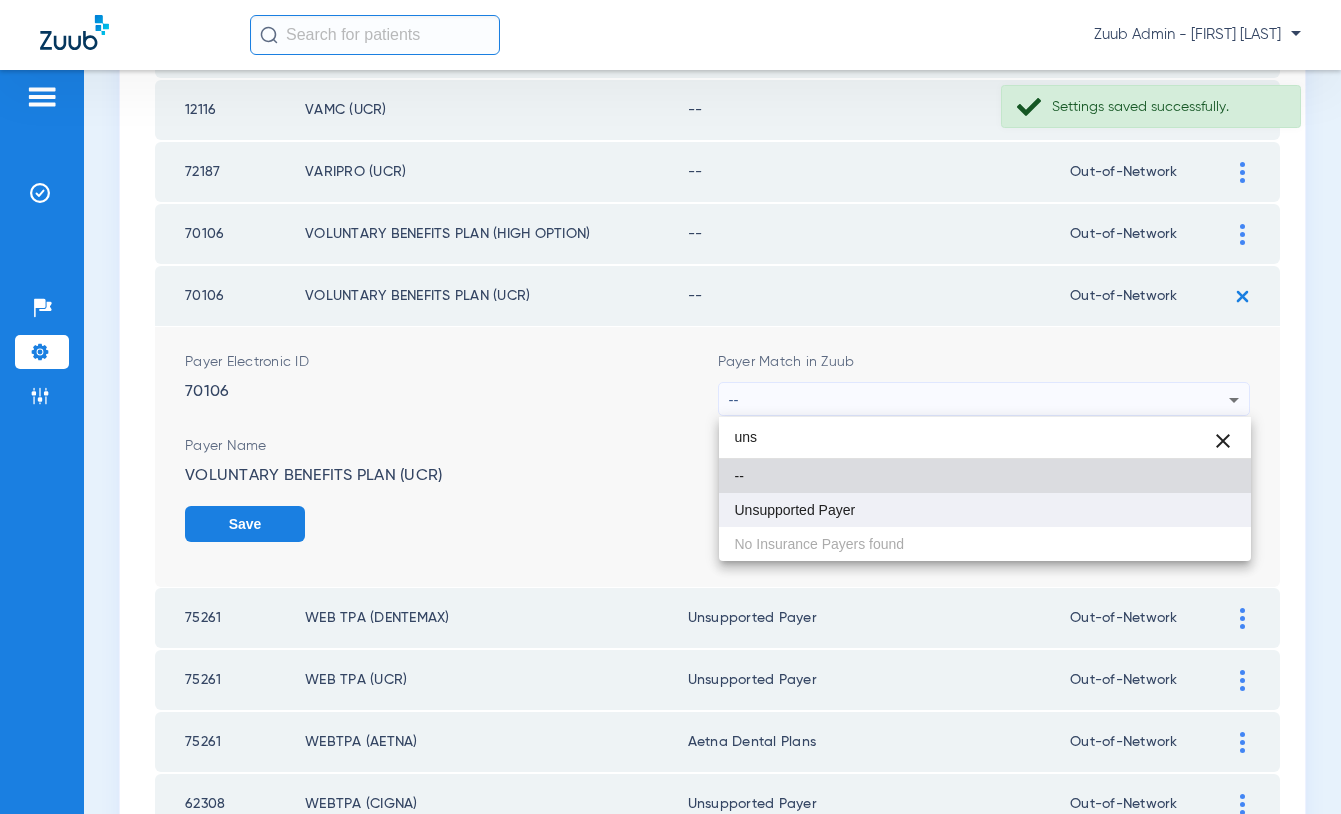 type on "uns" 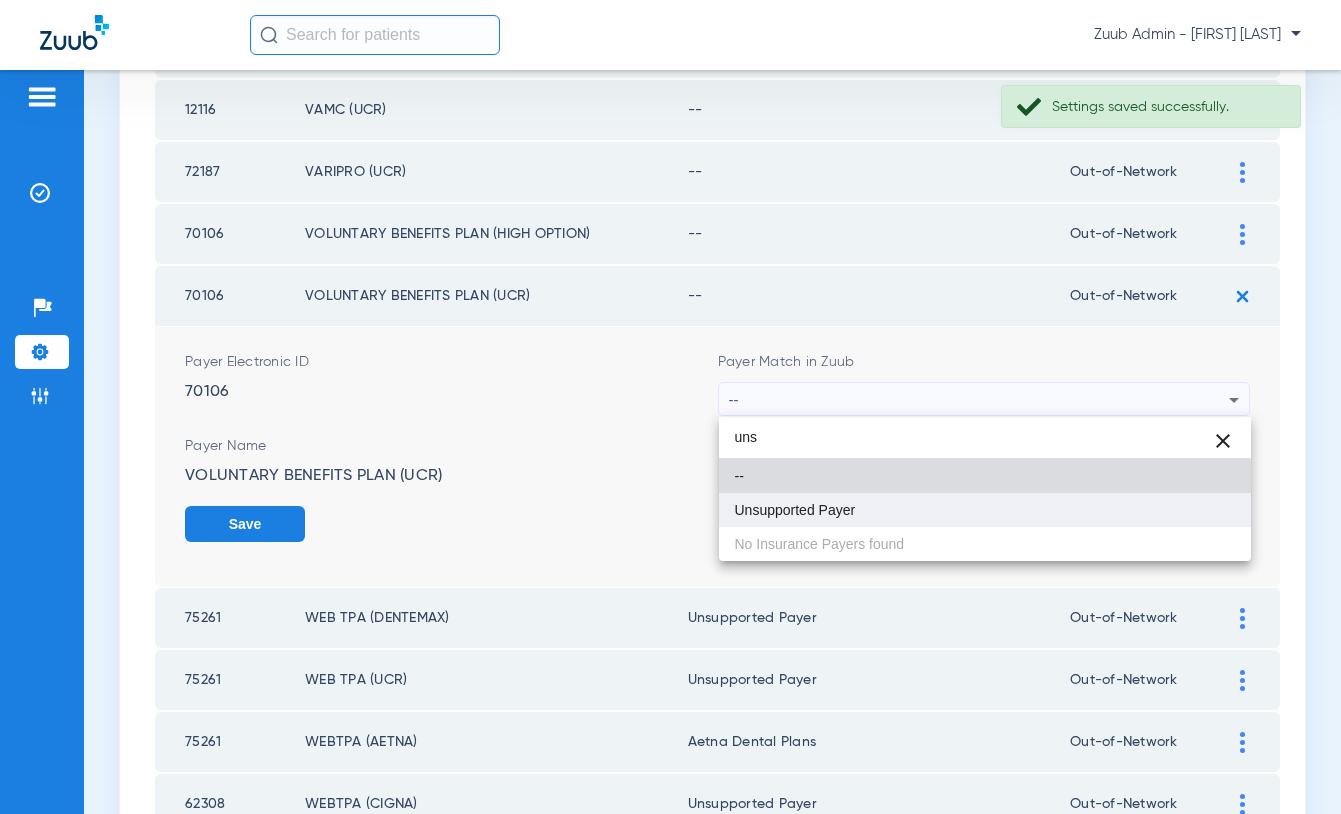 click on "Unsupported Payer" at bounding box center [795, 510] 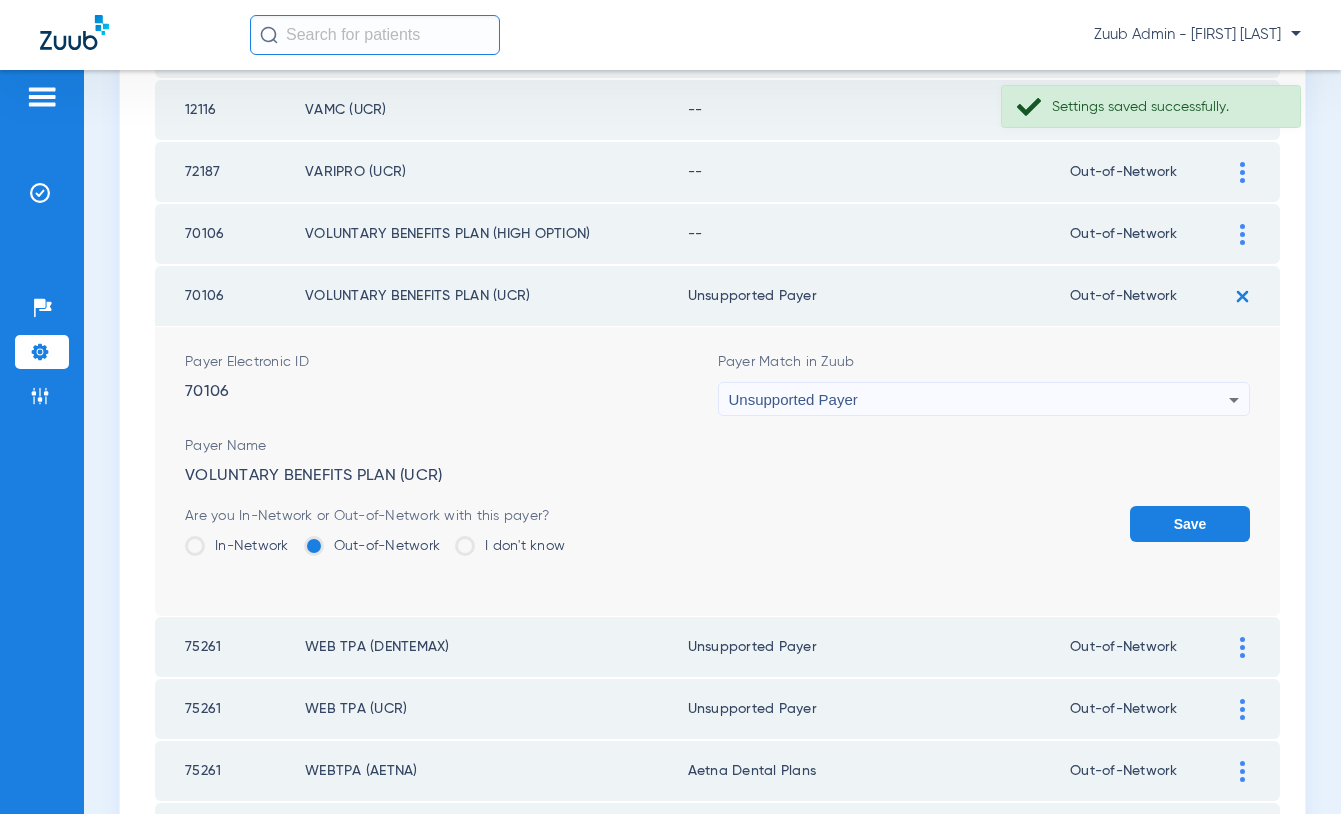 click on "Save" 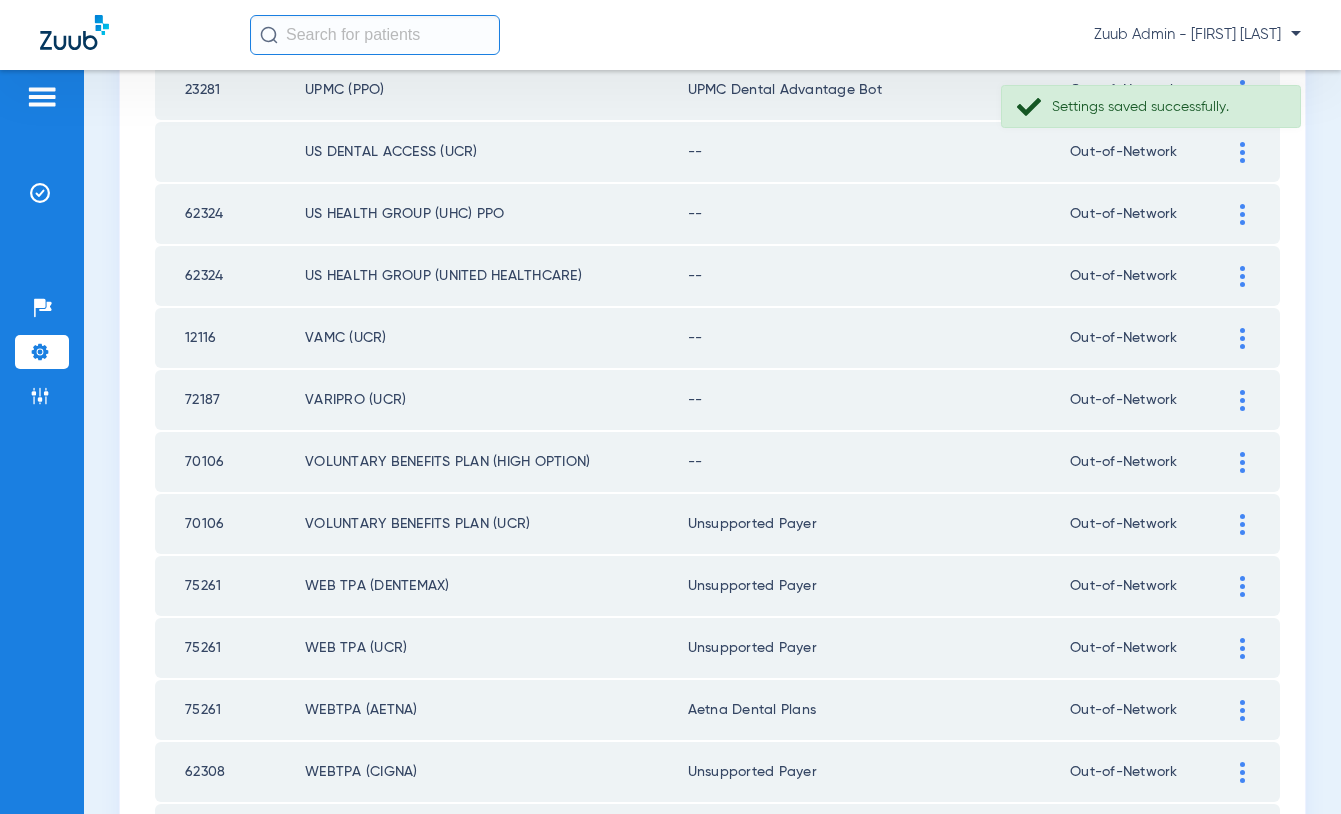 scroll, scrollTop: 1363, scrollLeft: 0, axis: vertical 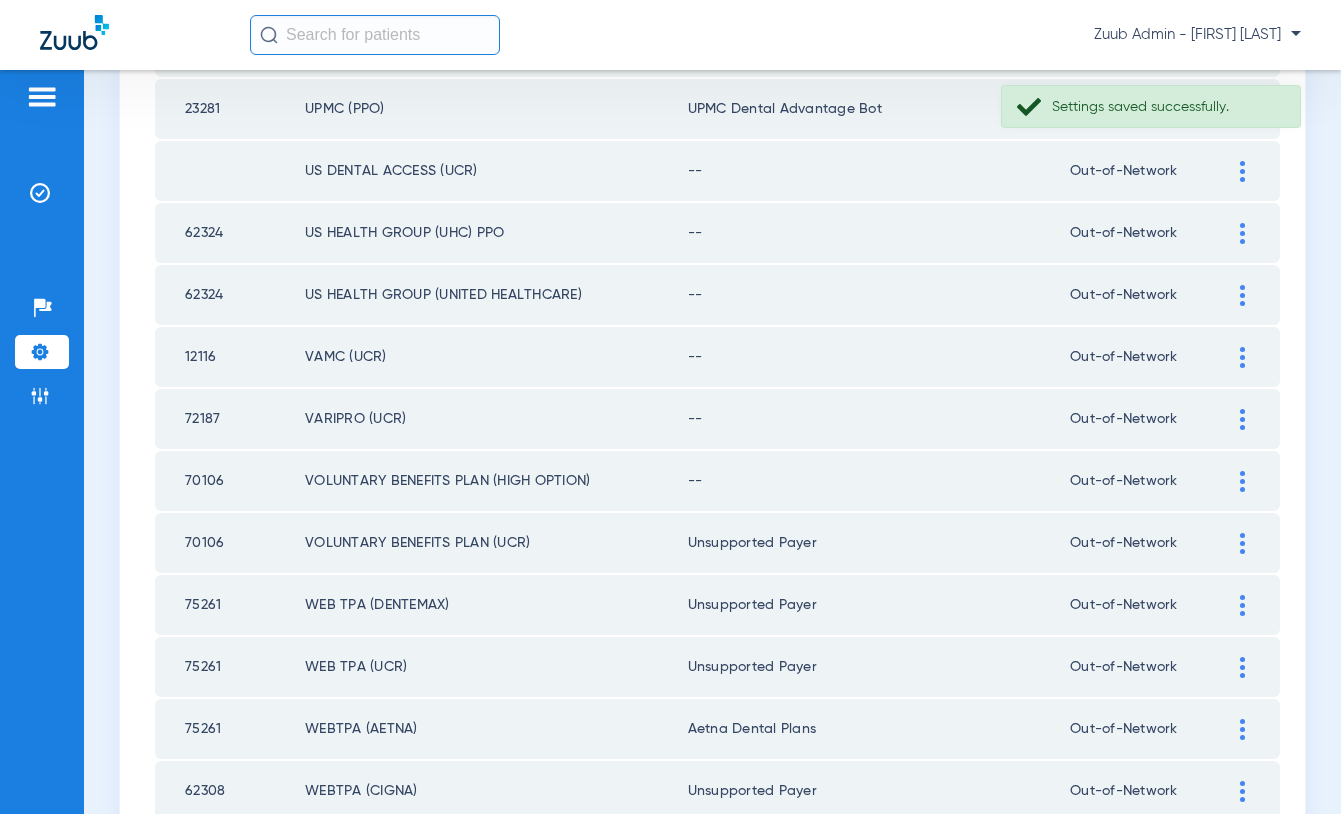 click 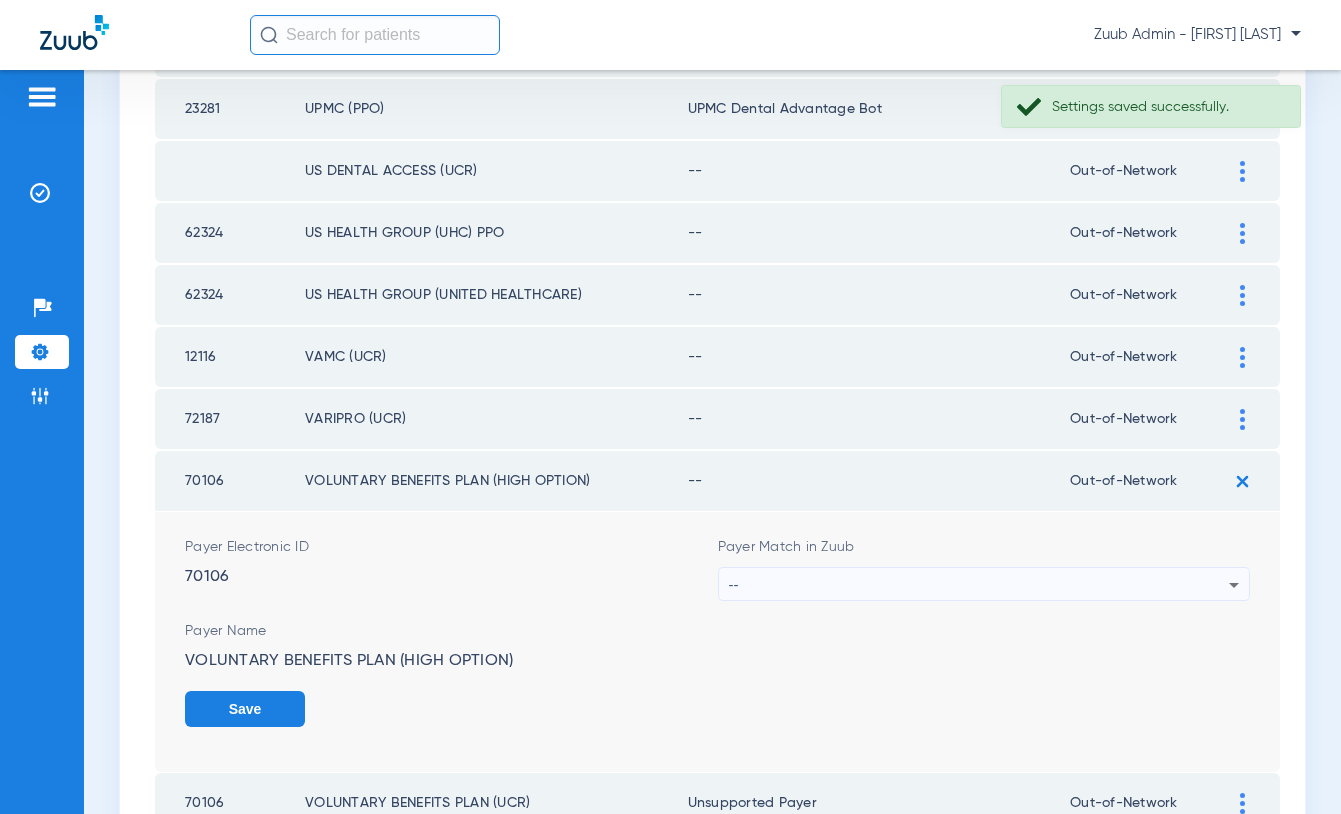 click on "--" at bounding box center (979, 585) 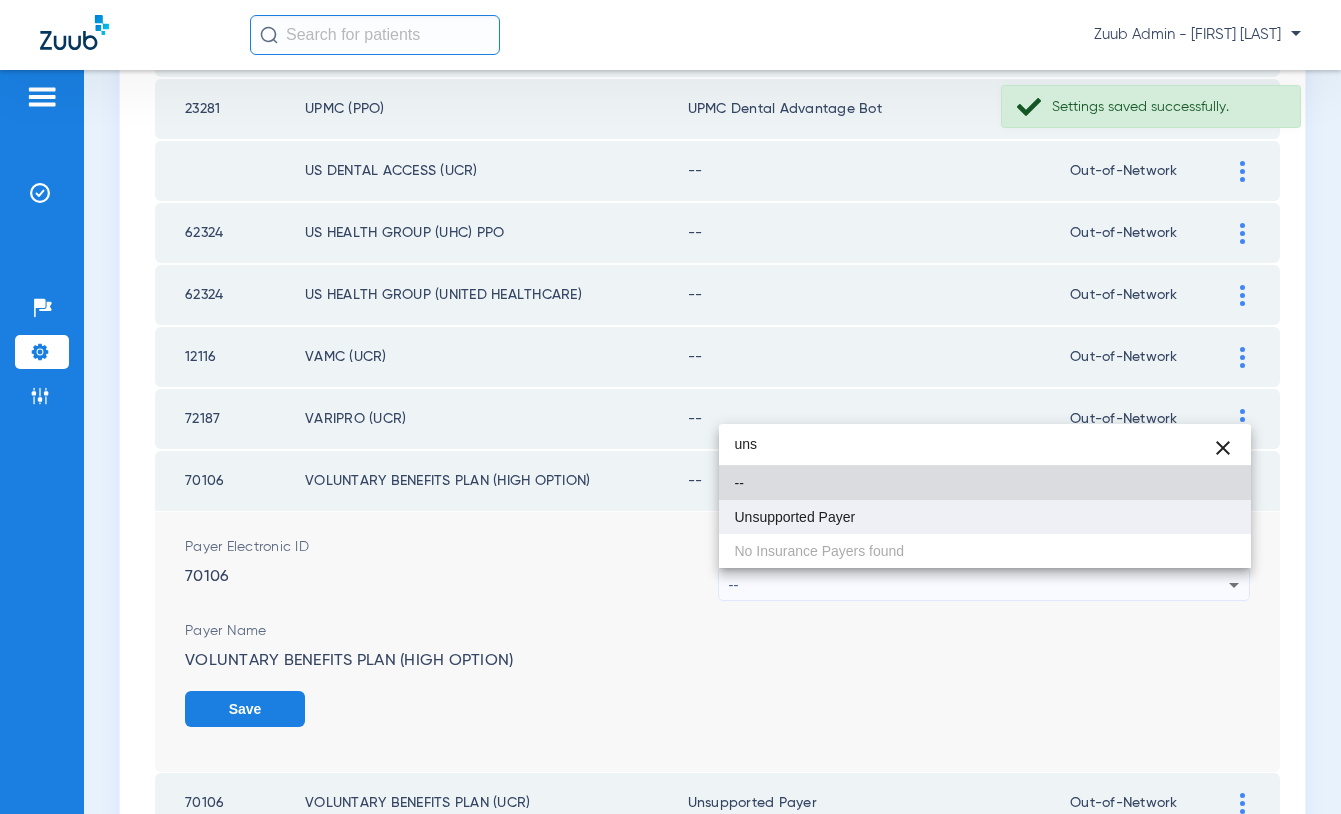 type on "uns" 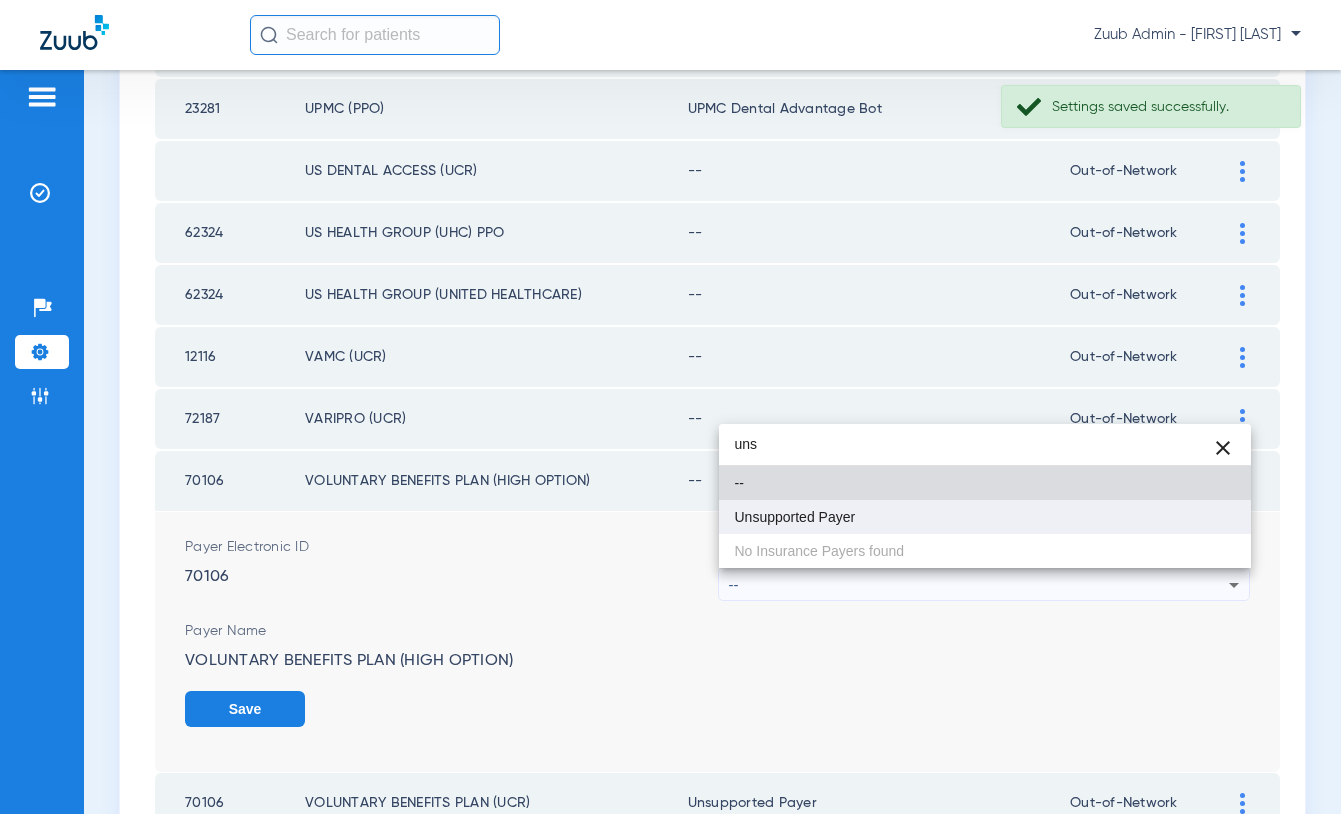 click on "Unsupported Payer" at bounding box center (985, 517) 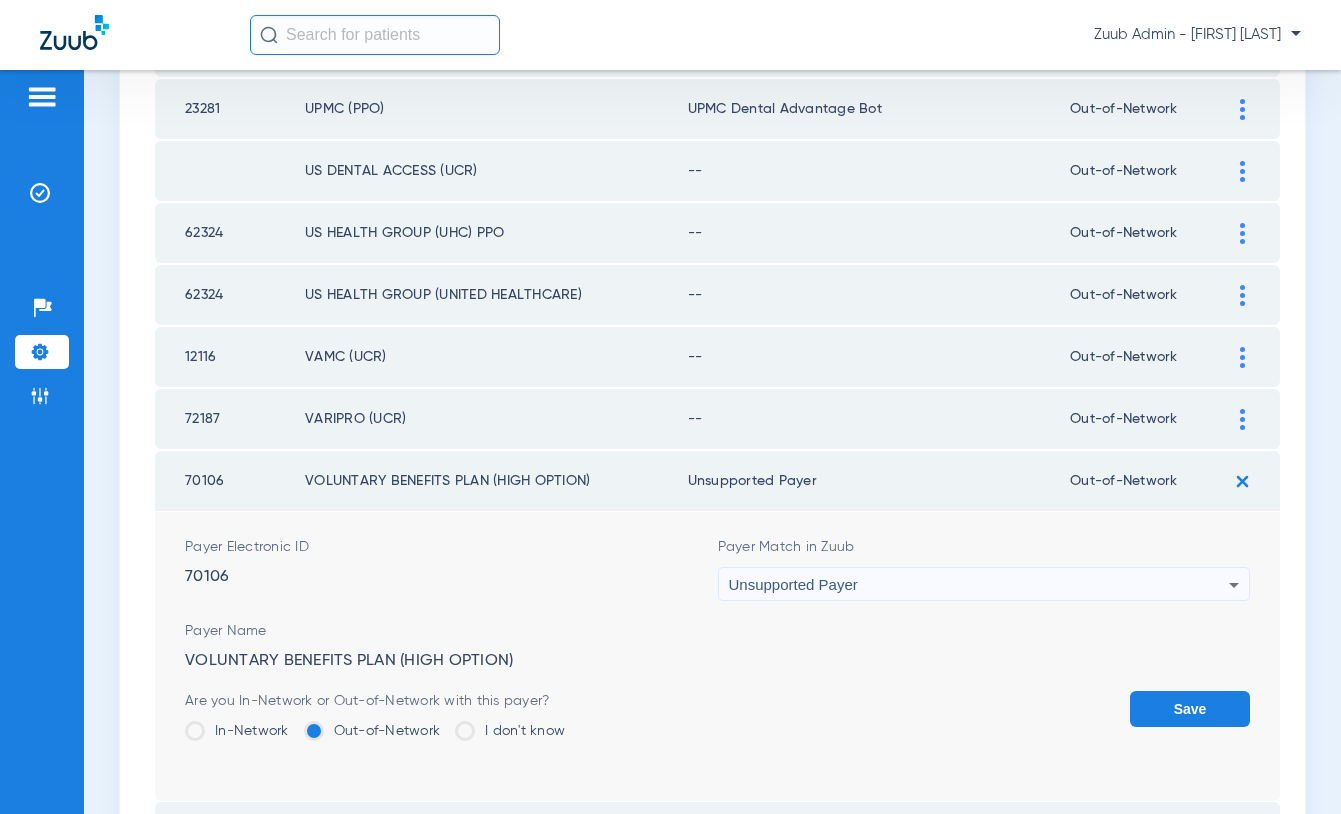 click on "Save" 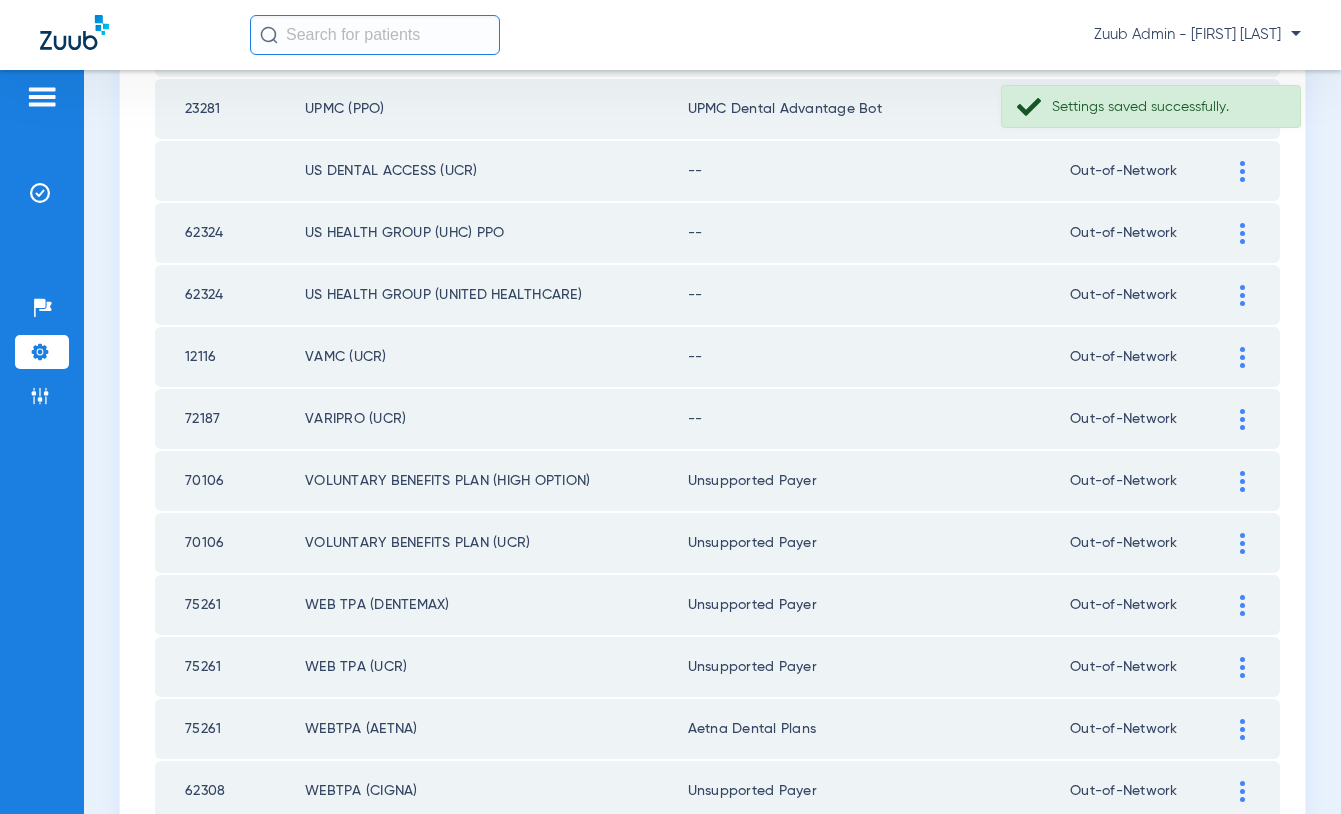 click 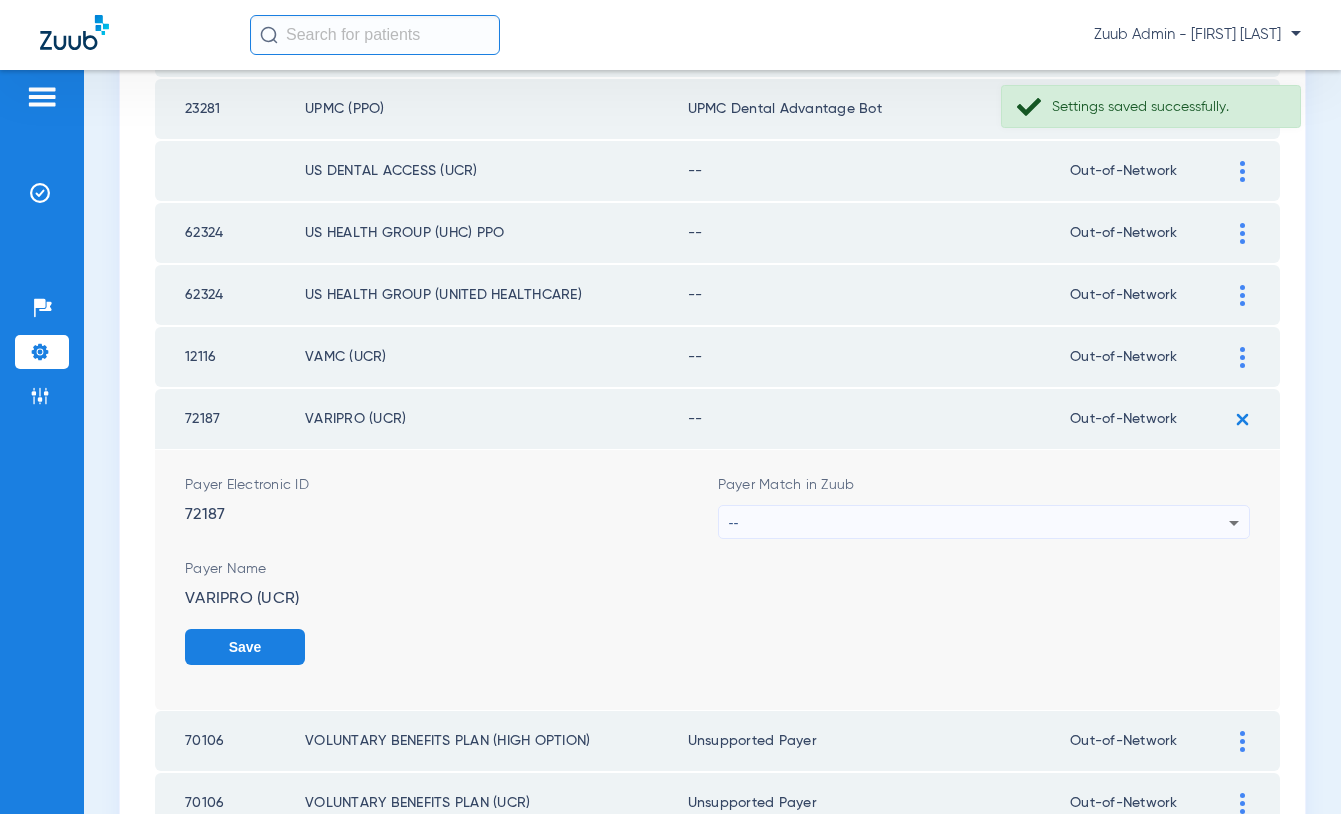 click on "--" at bounding box center [979, 523] 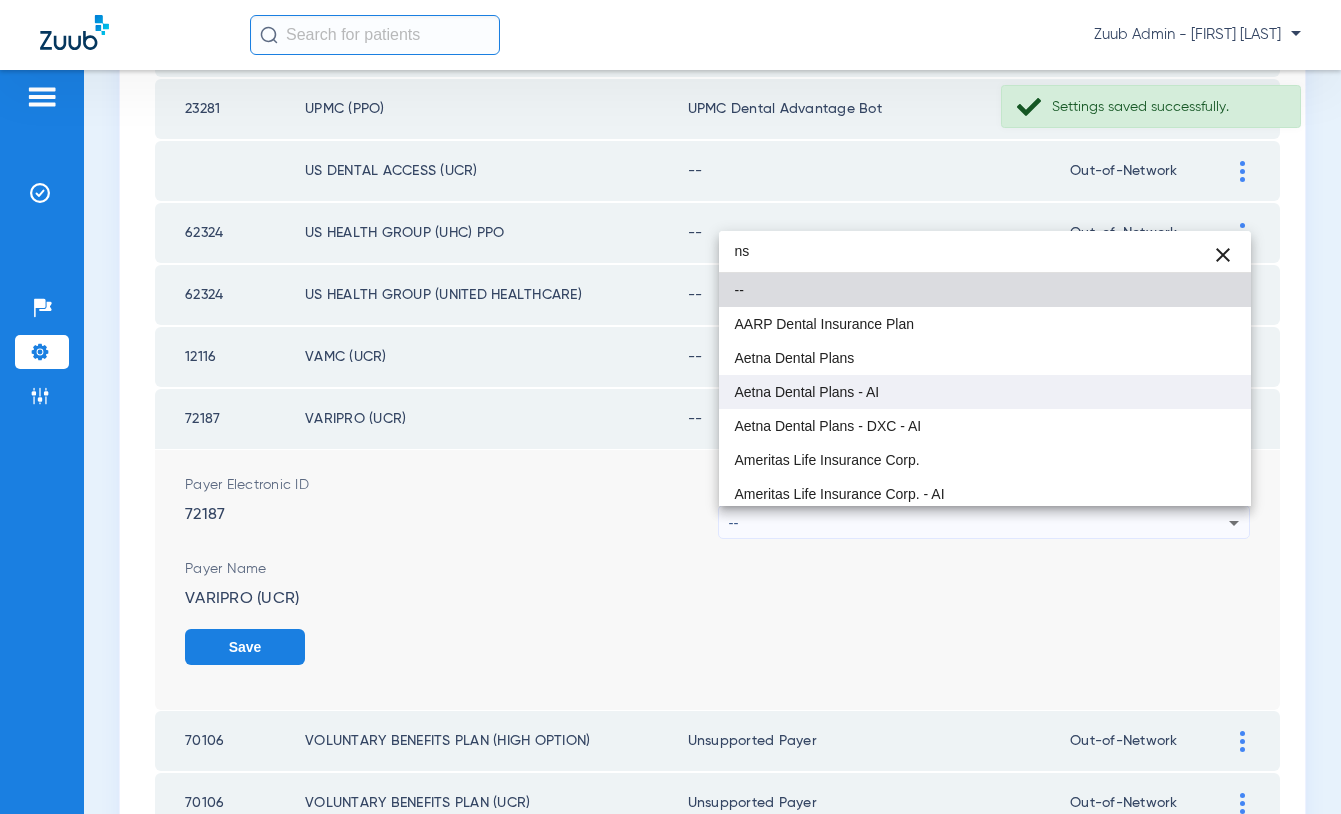type on "n" 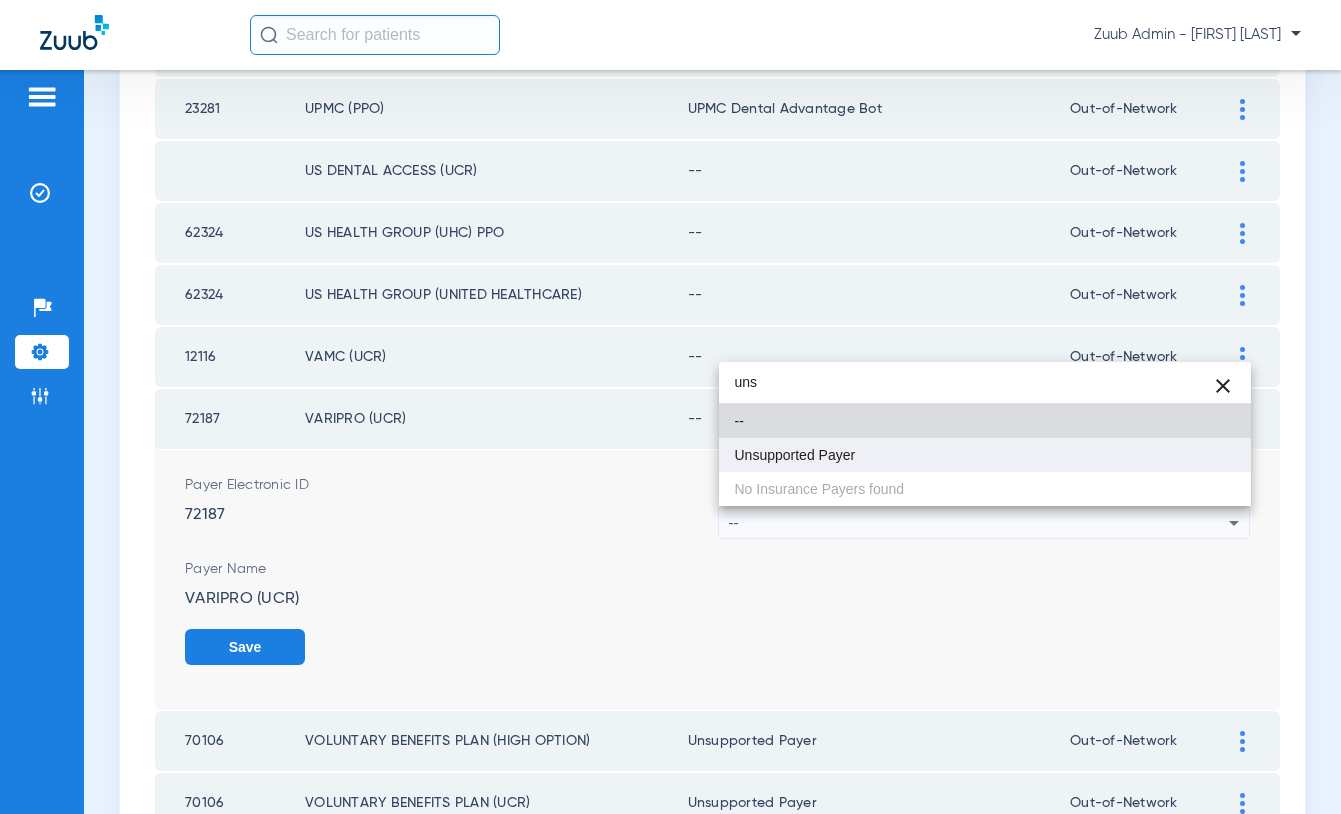 type on "uns" 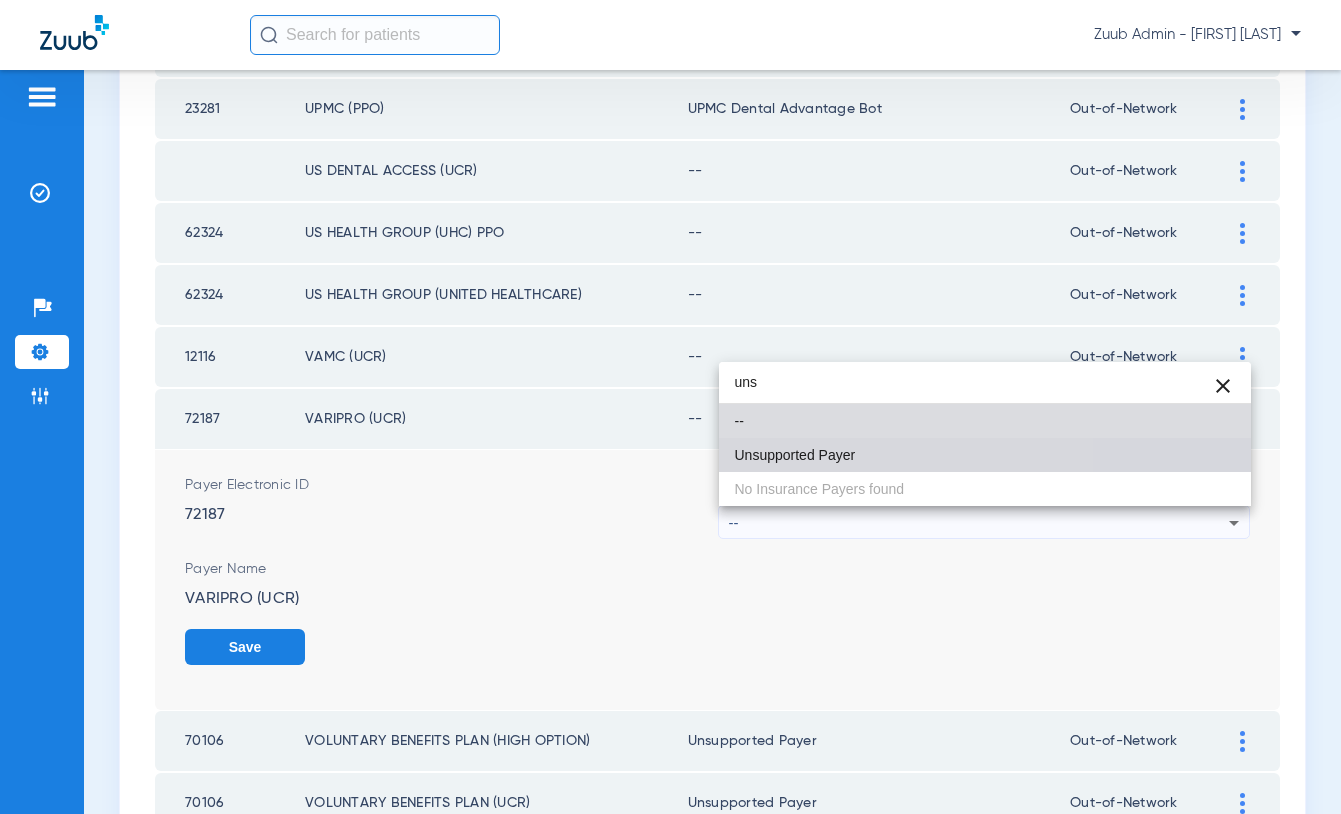 click on "Unsupported Payer" at bounding box center [795, 455] 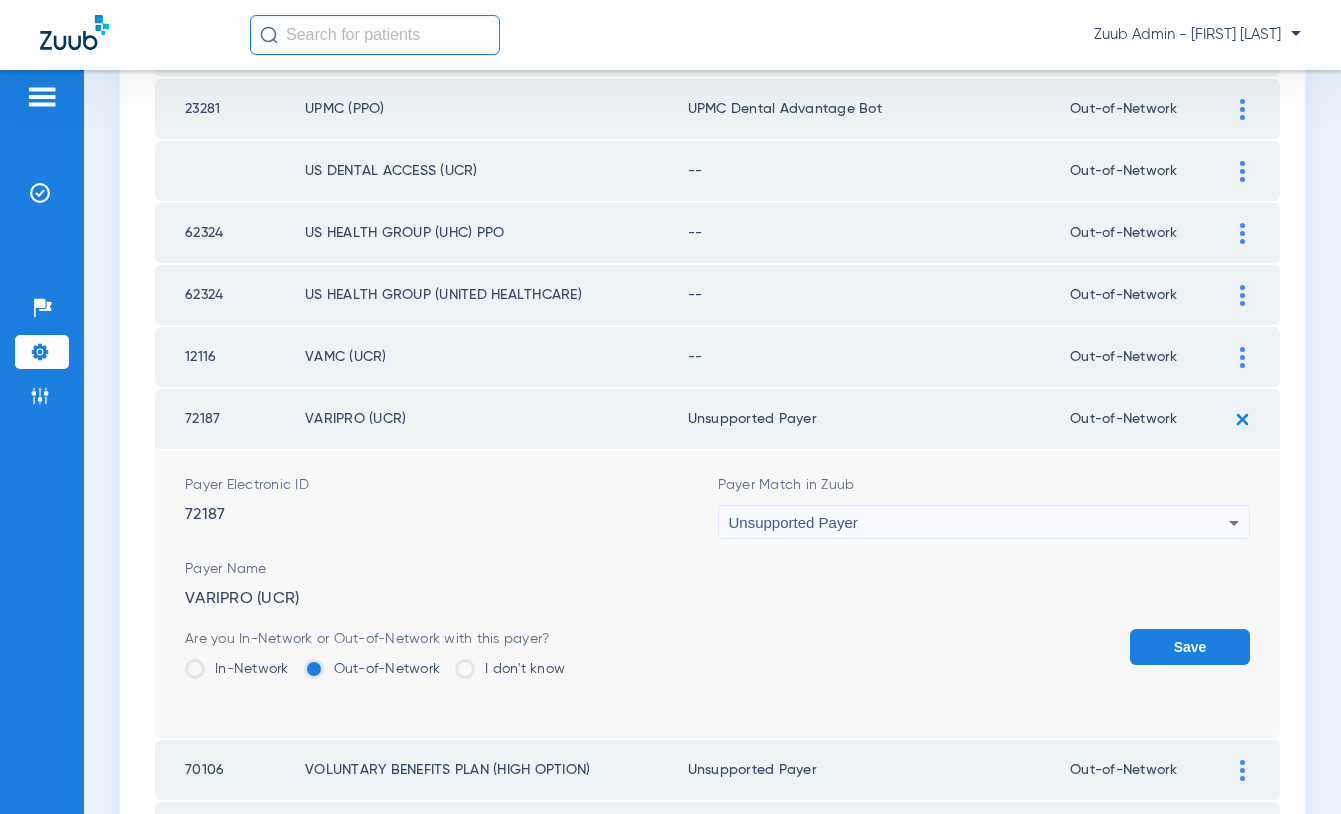 click on "Save" 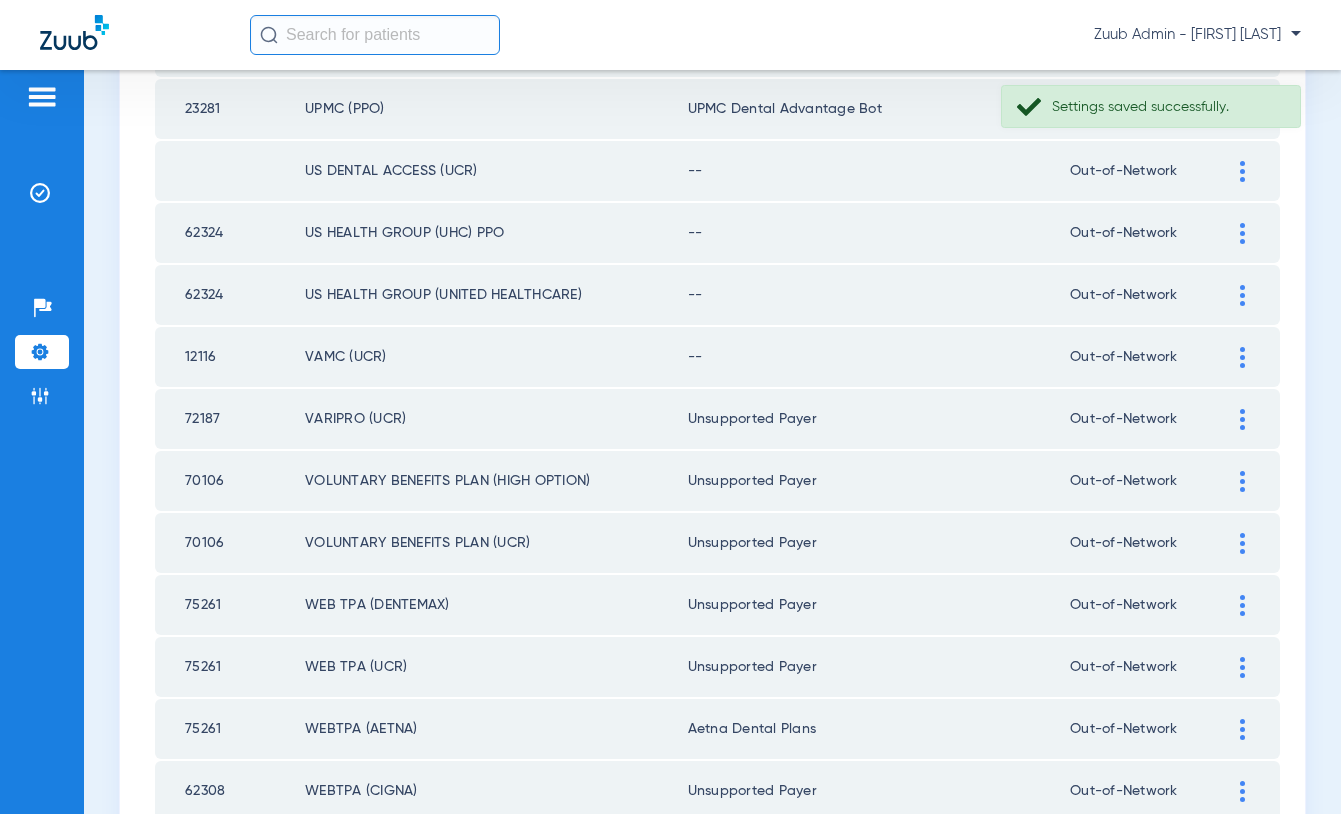 click 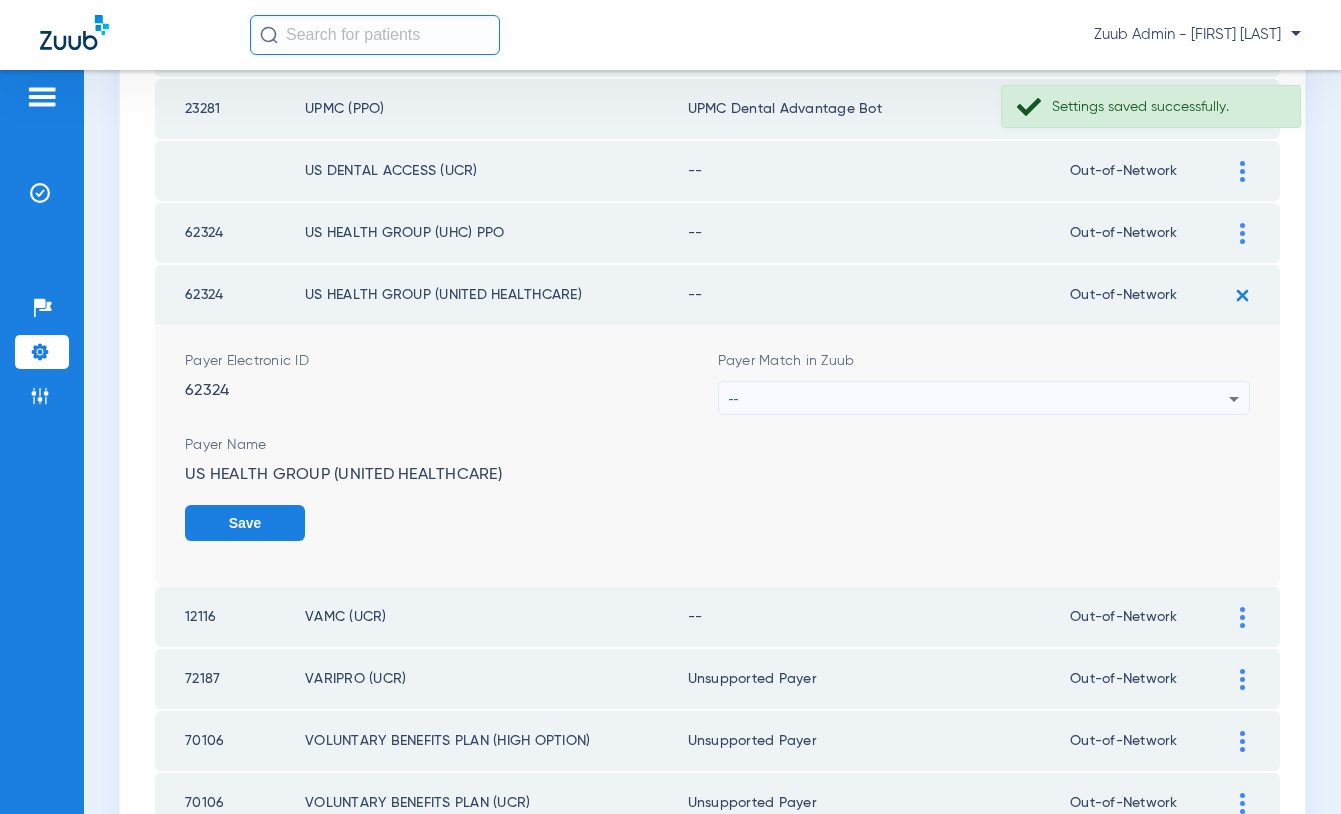 click on "--" at bounding box center (979, 399) 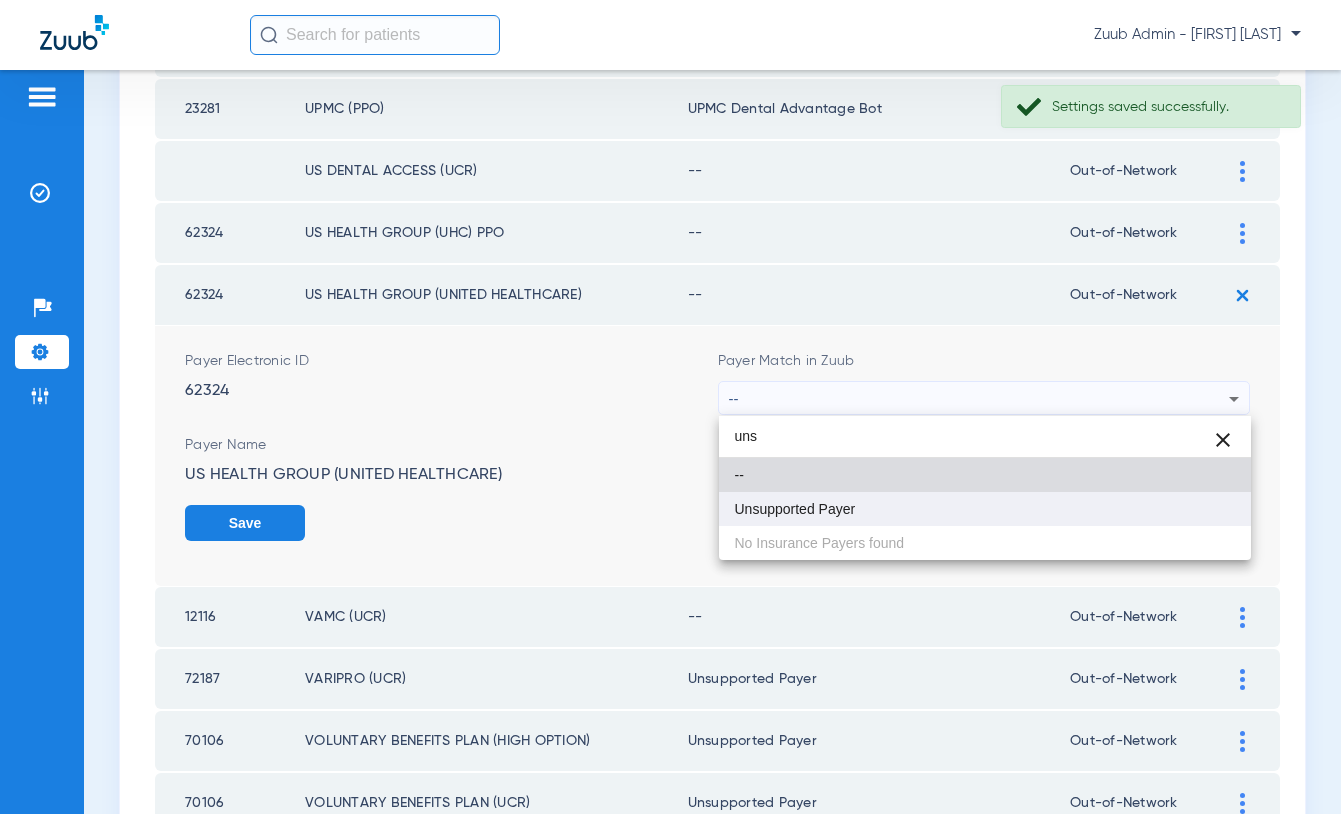 type on "uns" 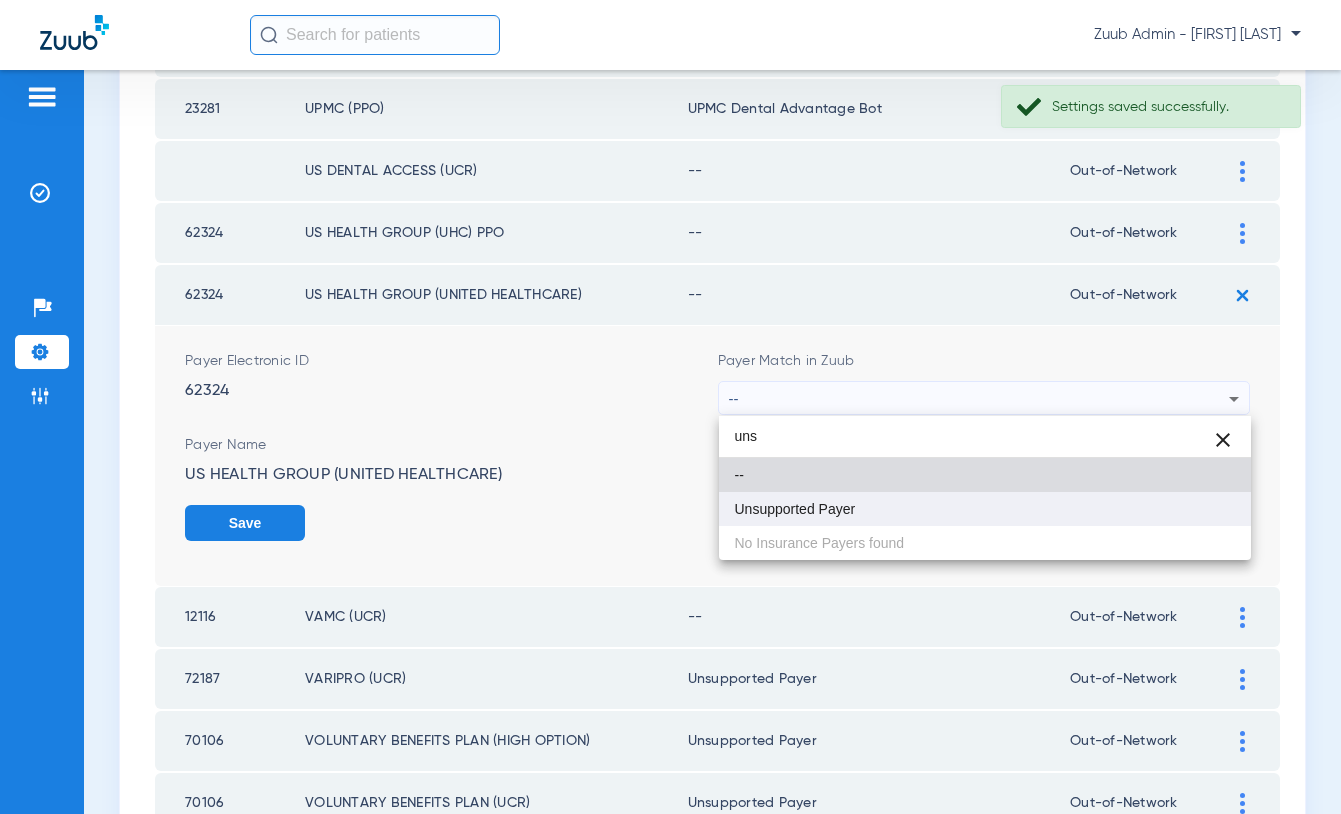 click on "Unsupported Payer" at bounding box center (795, 509) 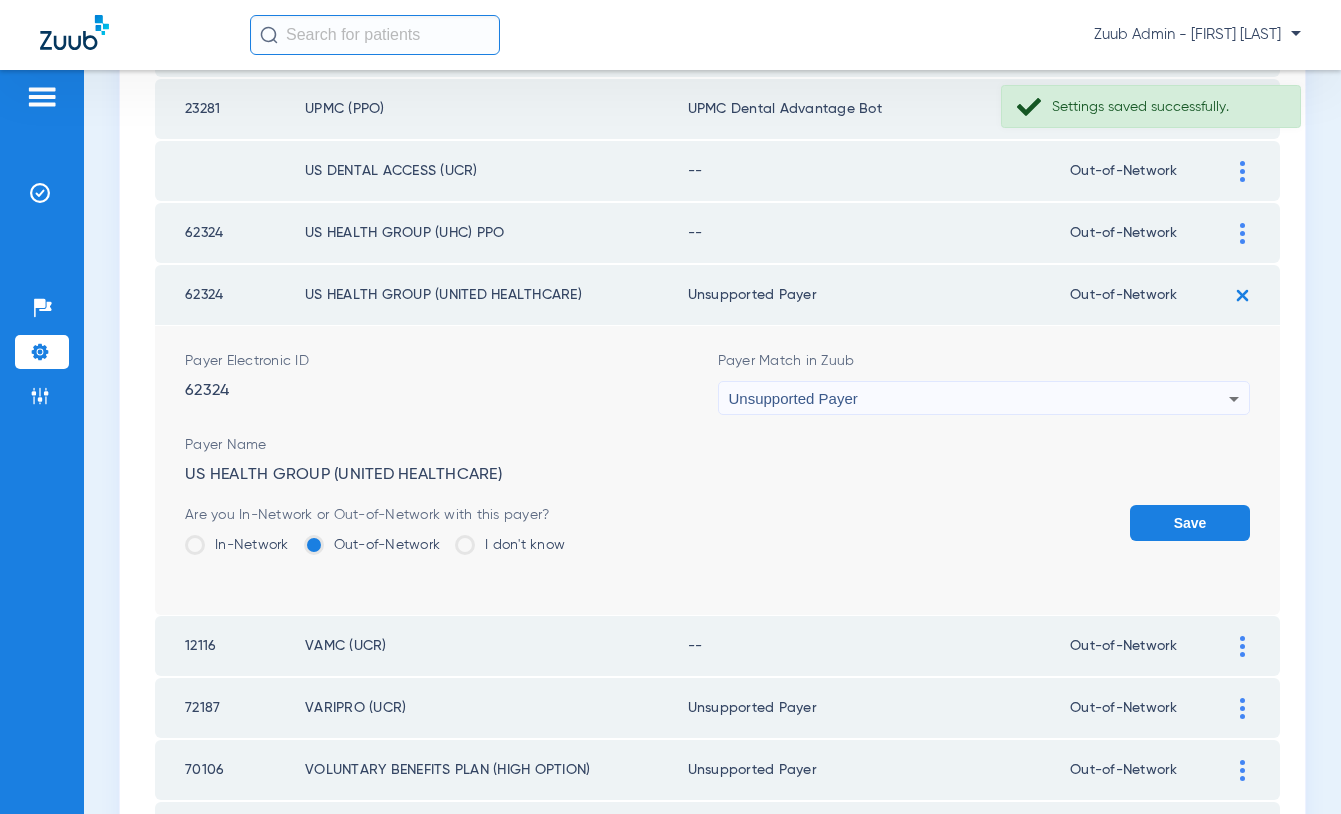 click on "Save" 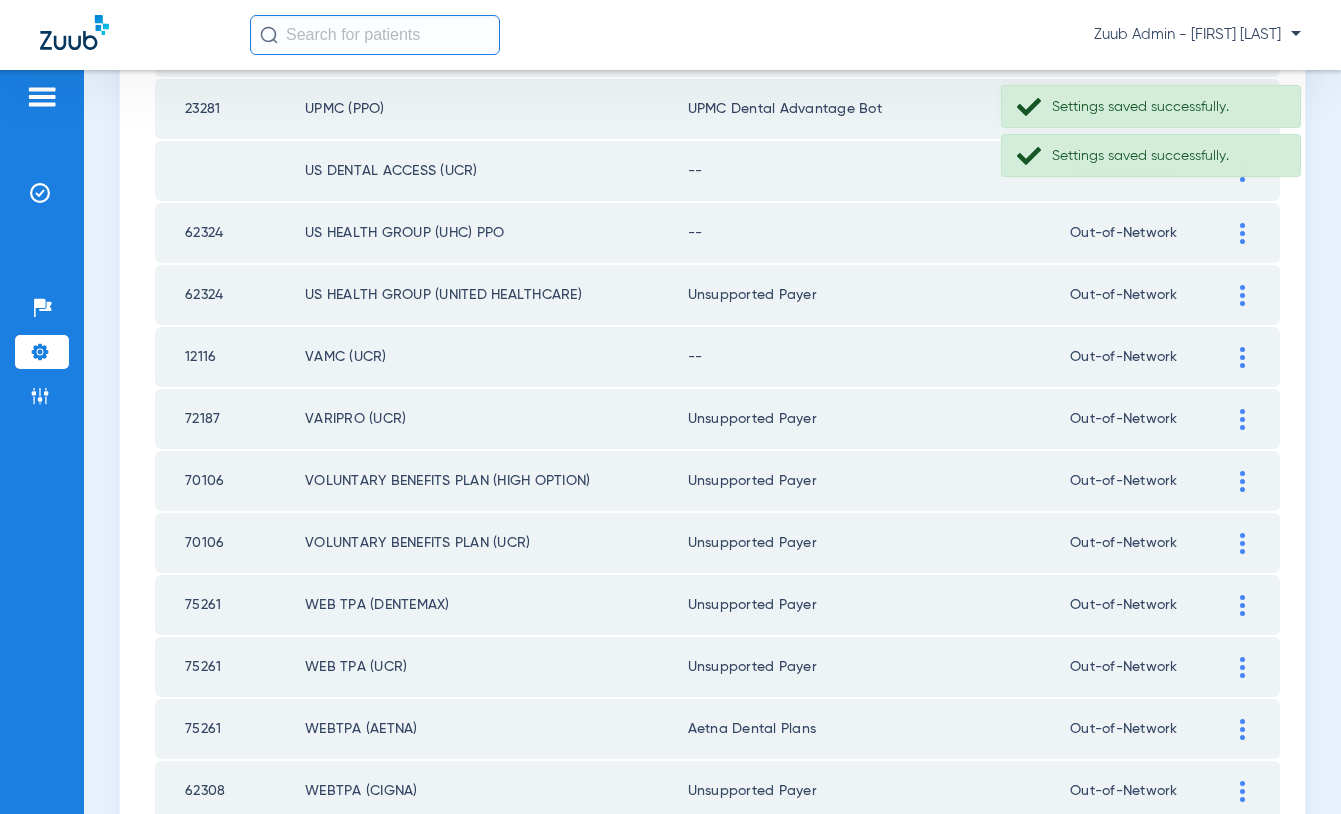 click 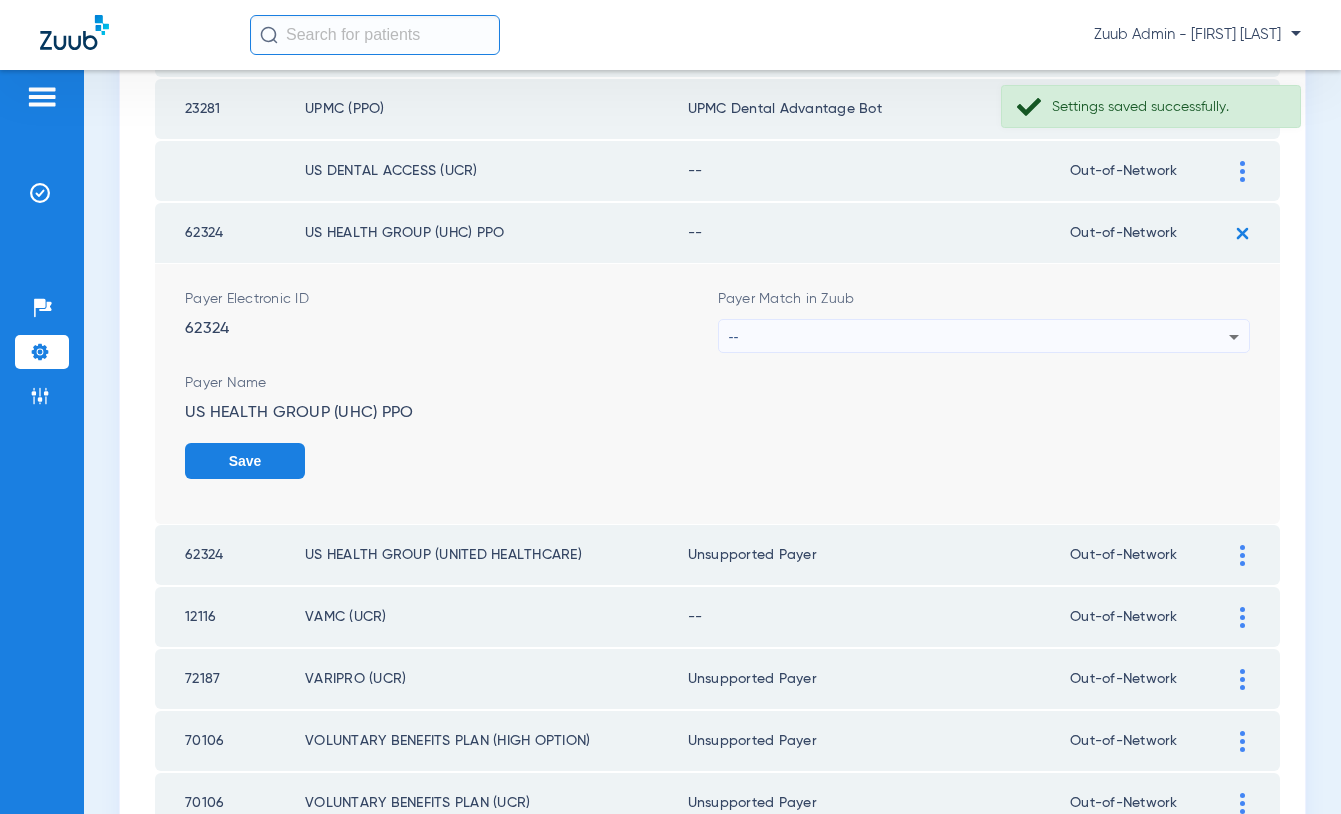 click 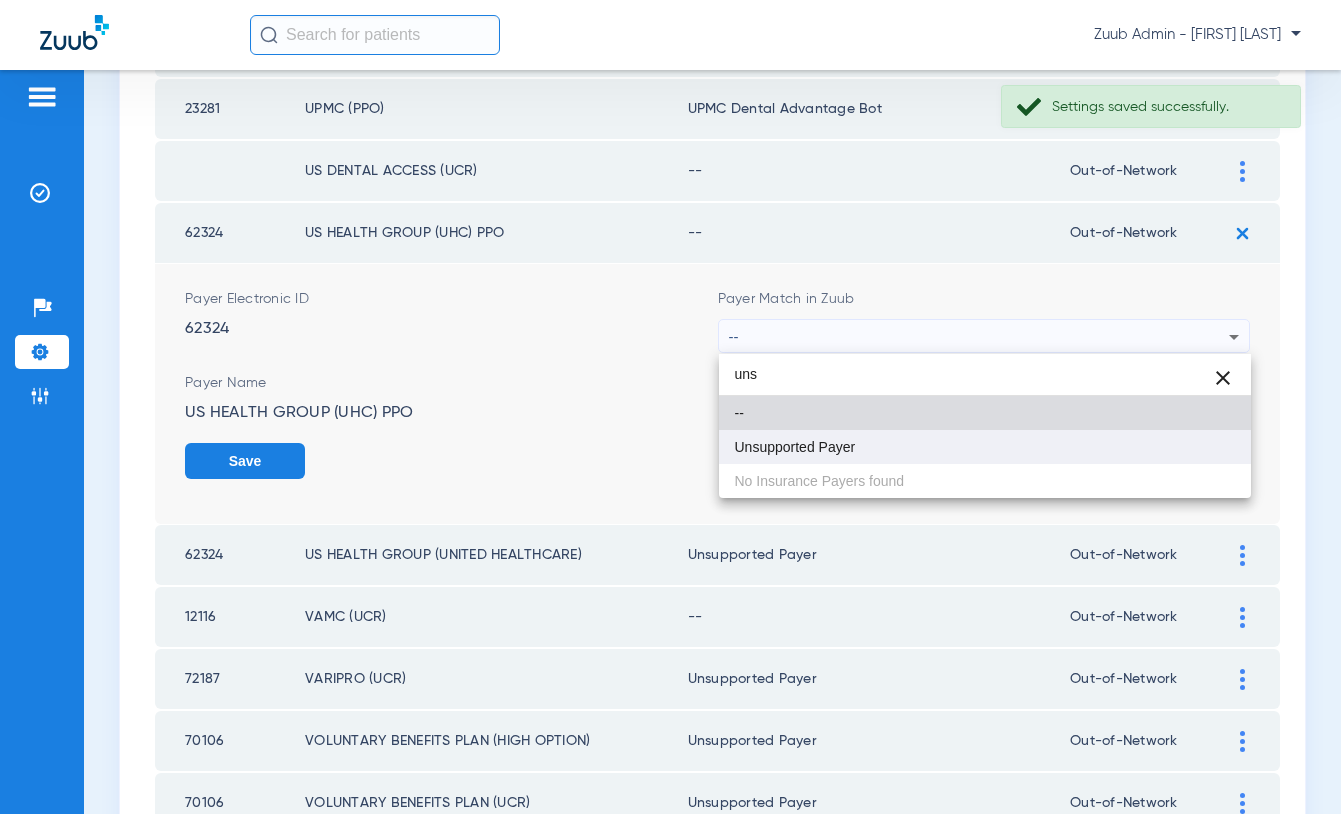 type on "uns" 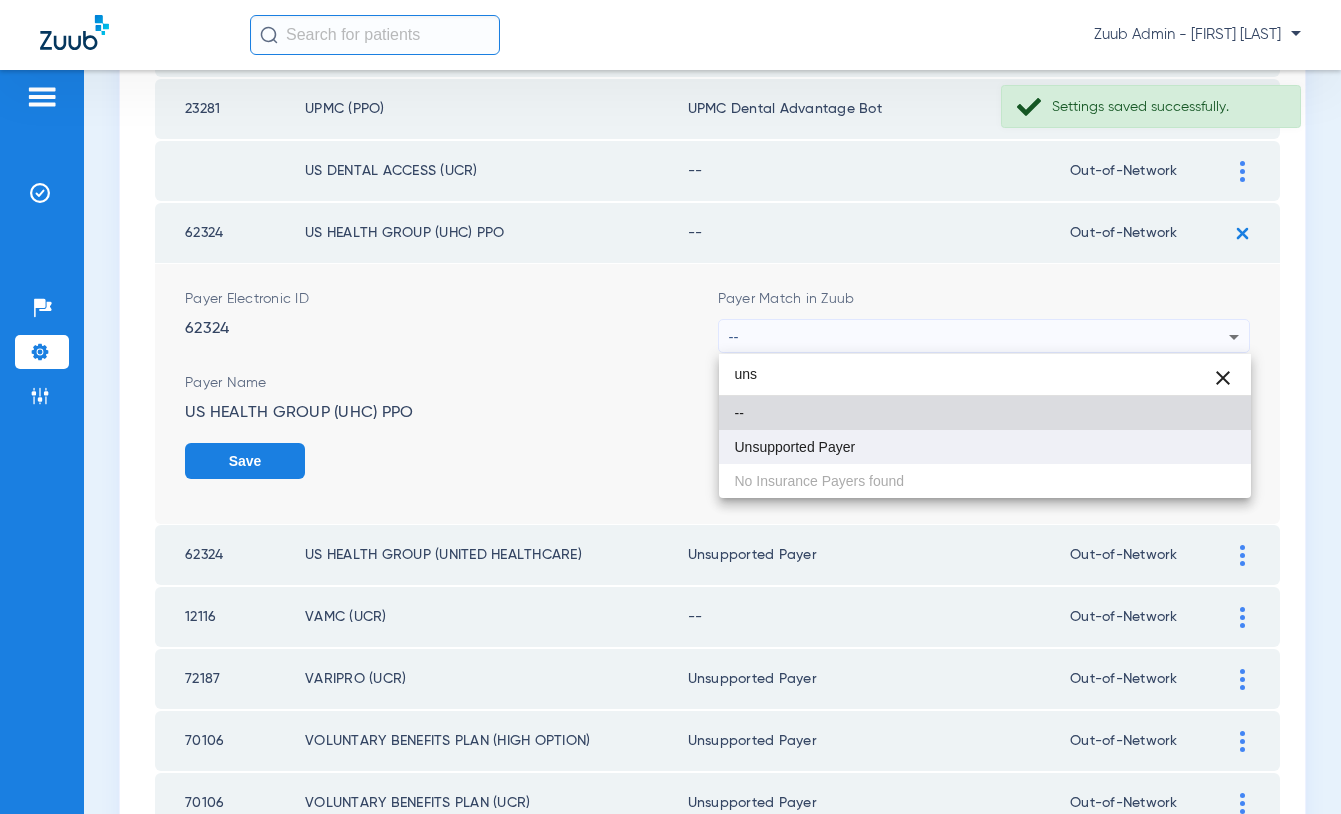 click on "Unsupported Payer" at bounding box center (985, 447) 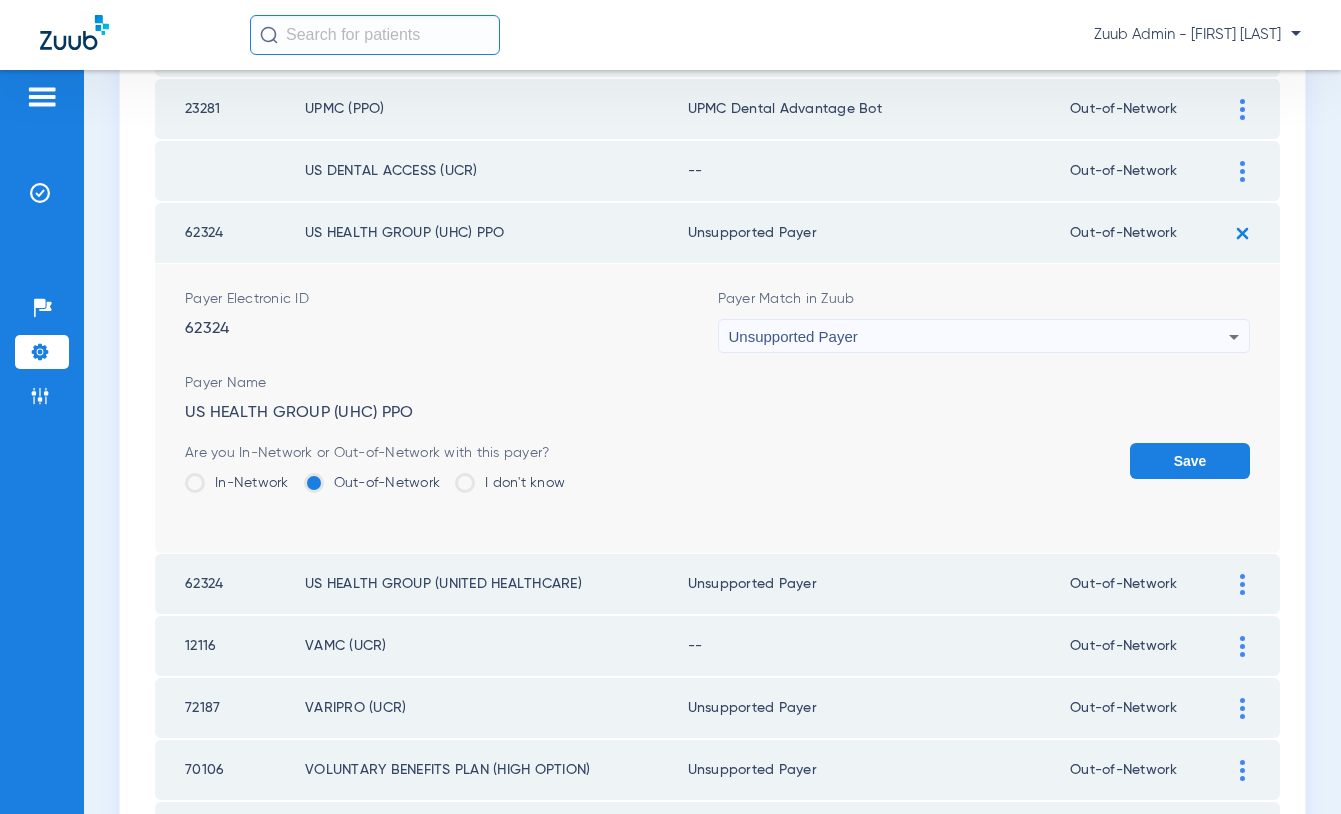 click on "Save" 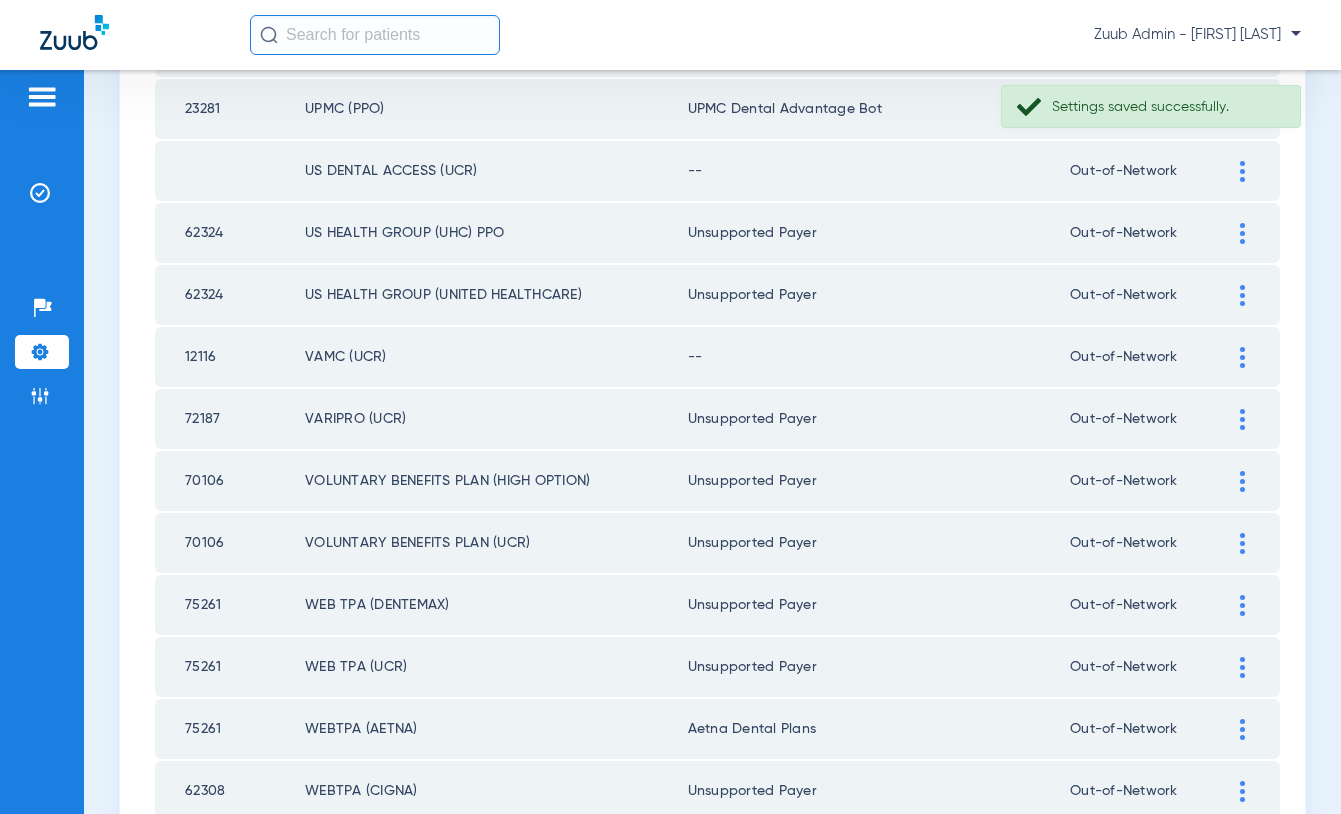 click 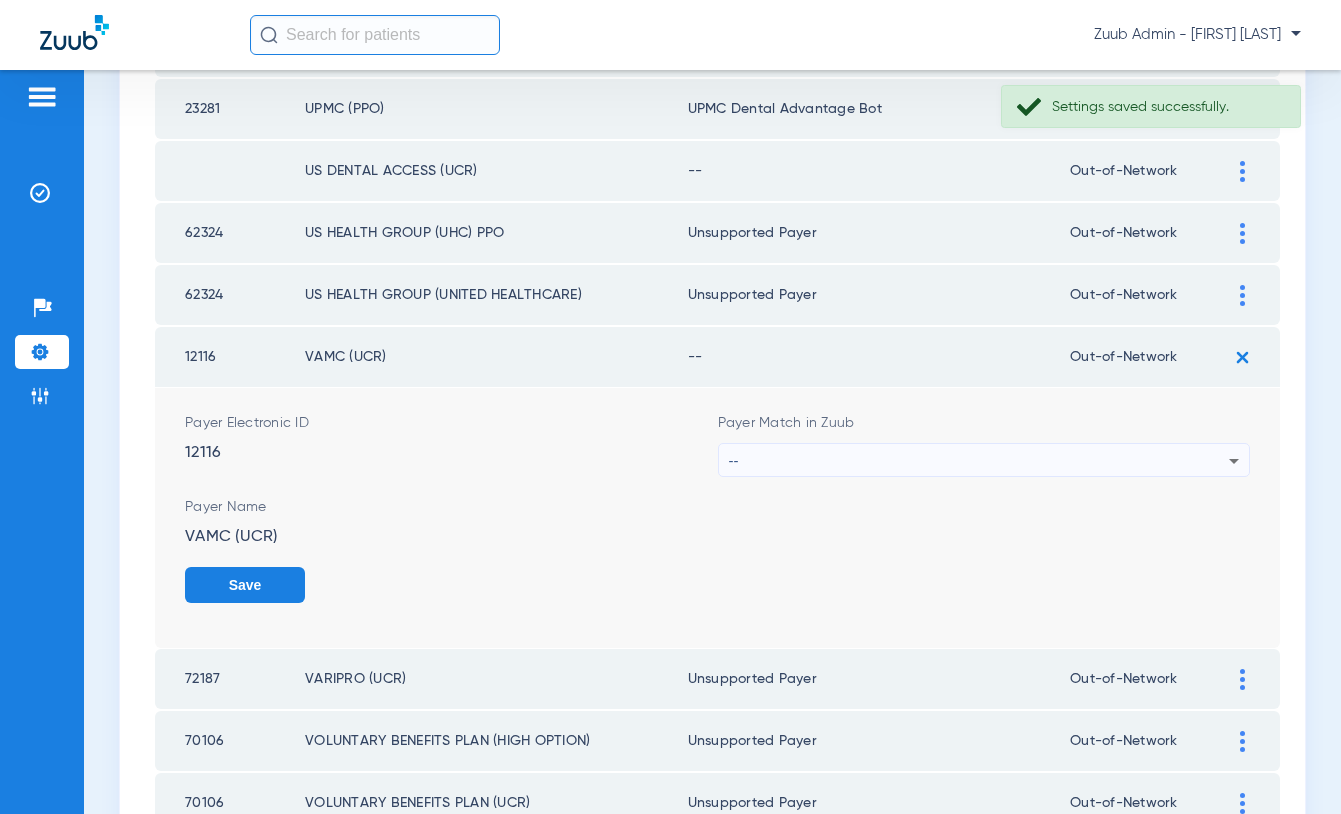 click on "--" at bounding box center (979, 461) 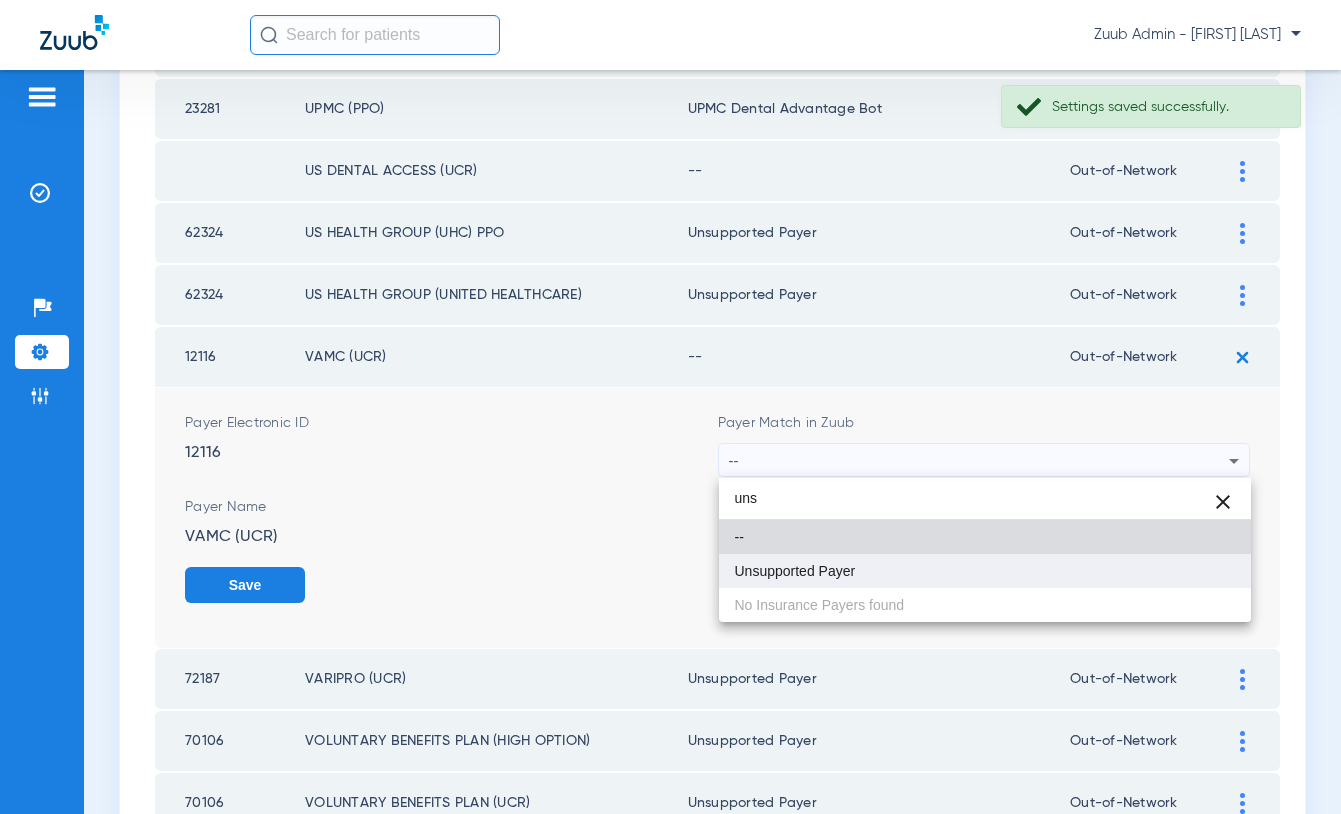 type on "uns" 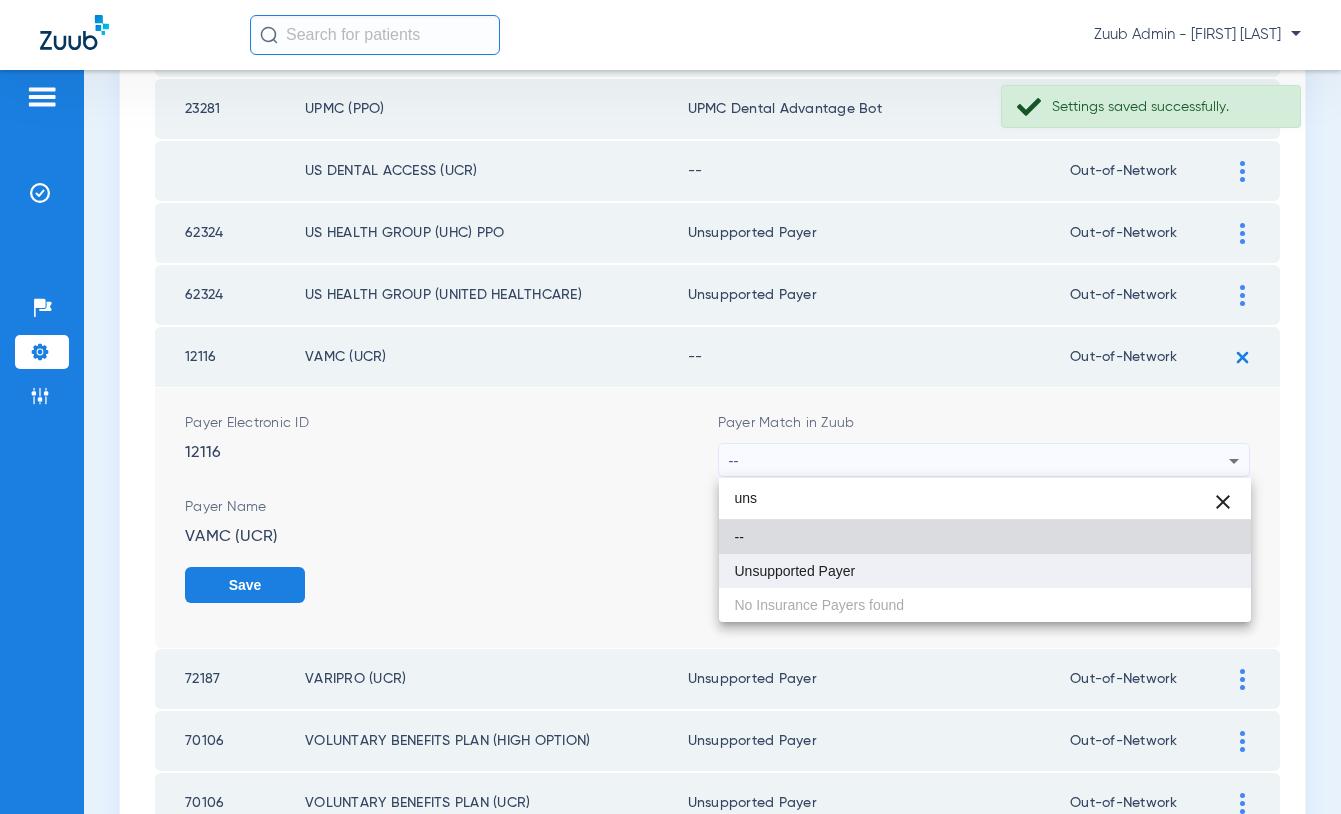 click on "Unsupported Payer" at bounding box center [795, 571] 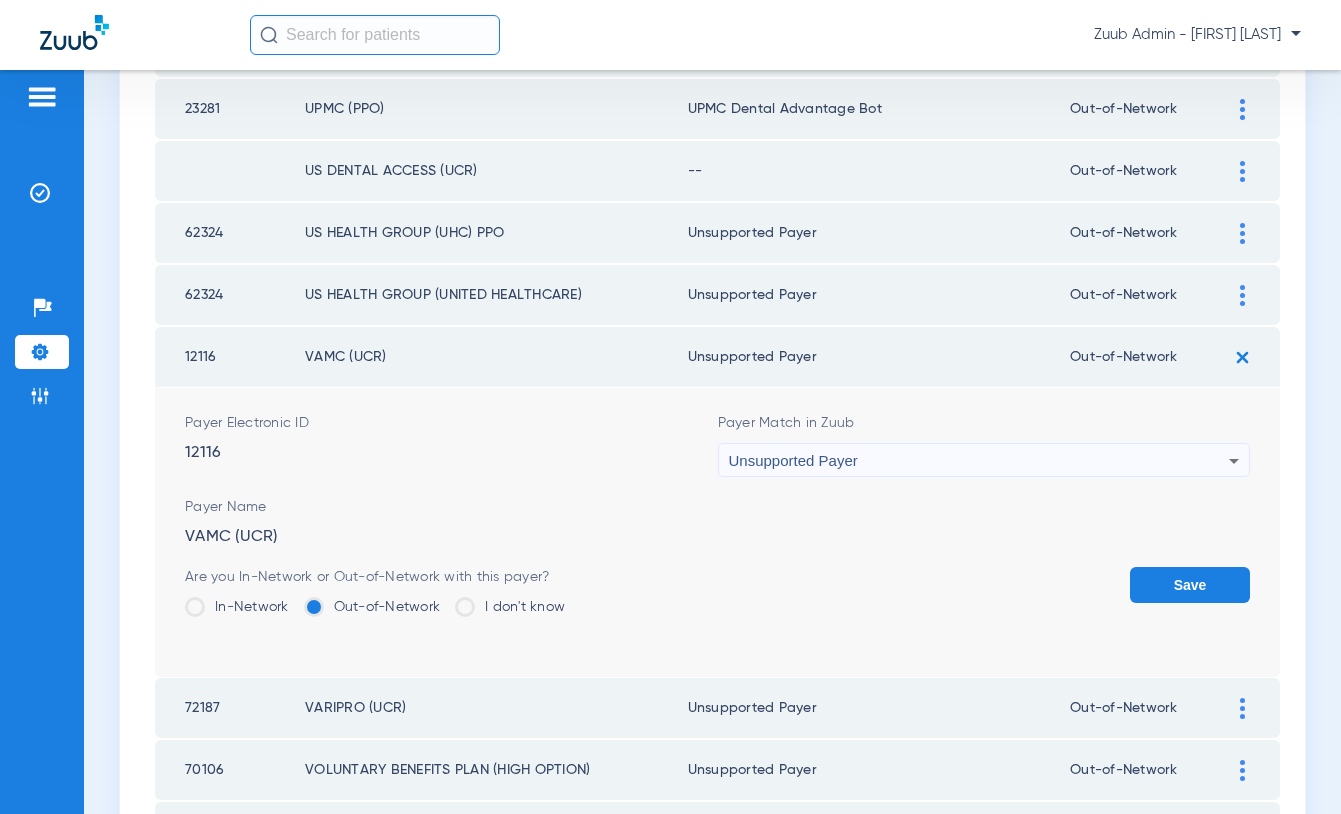 click on "Save" 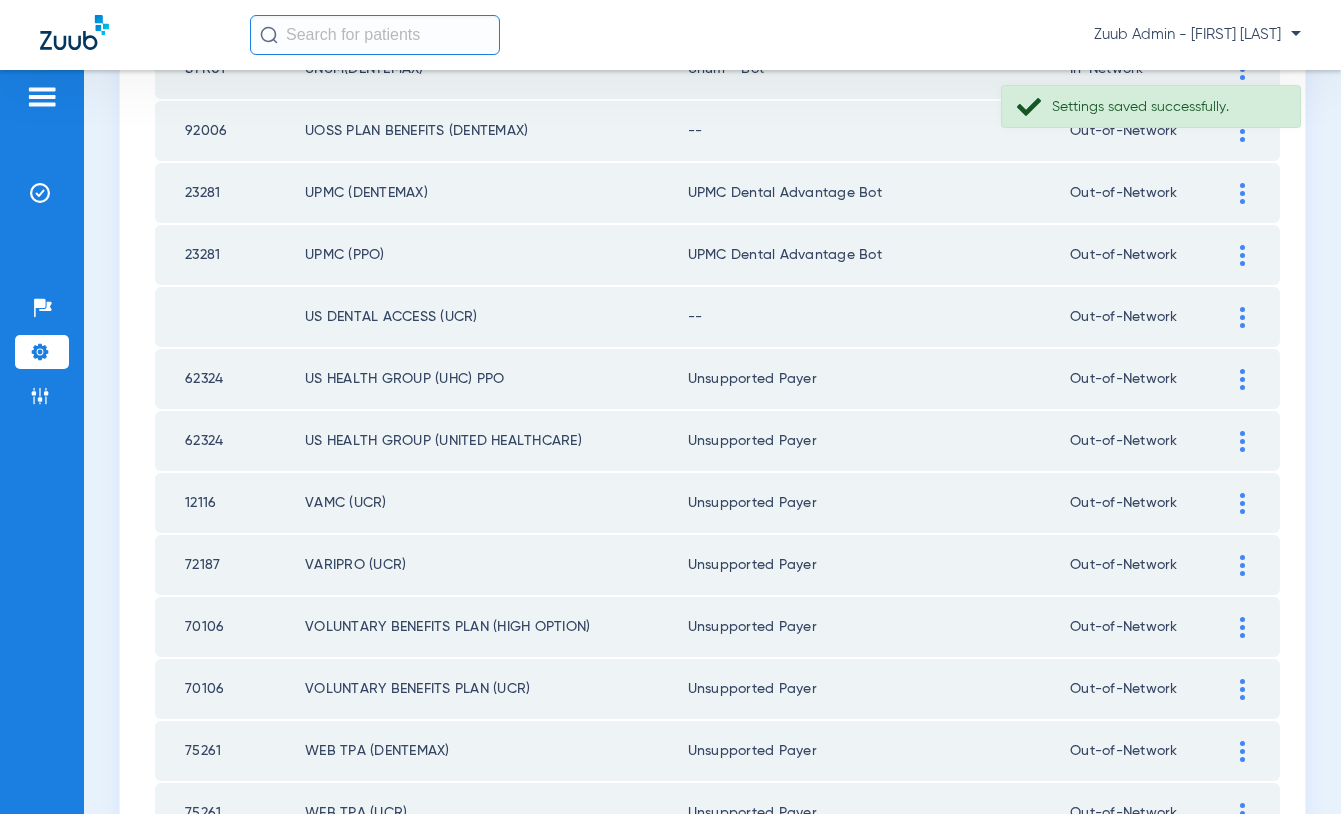 scroll, scrollTop: 1212, scrollLeft: 0, axis: vertical 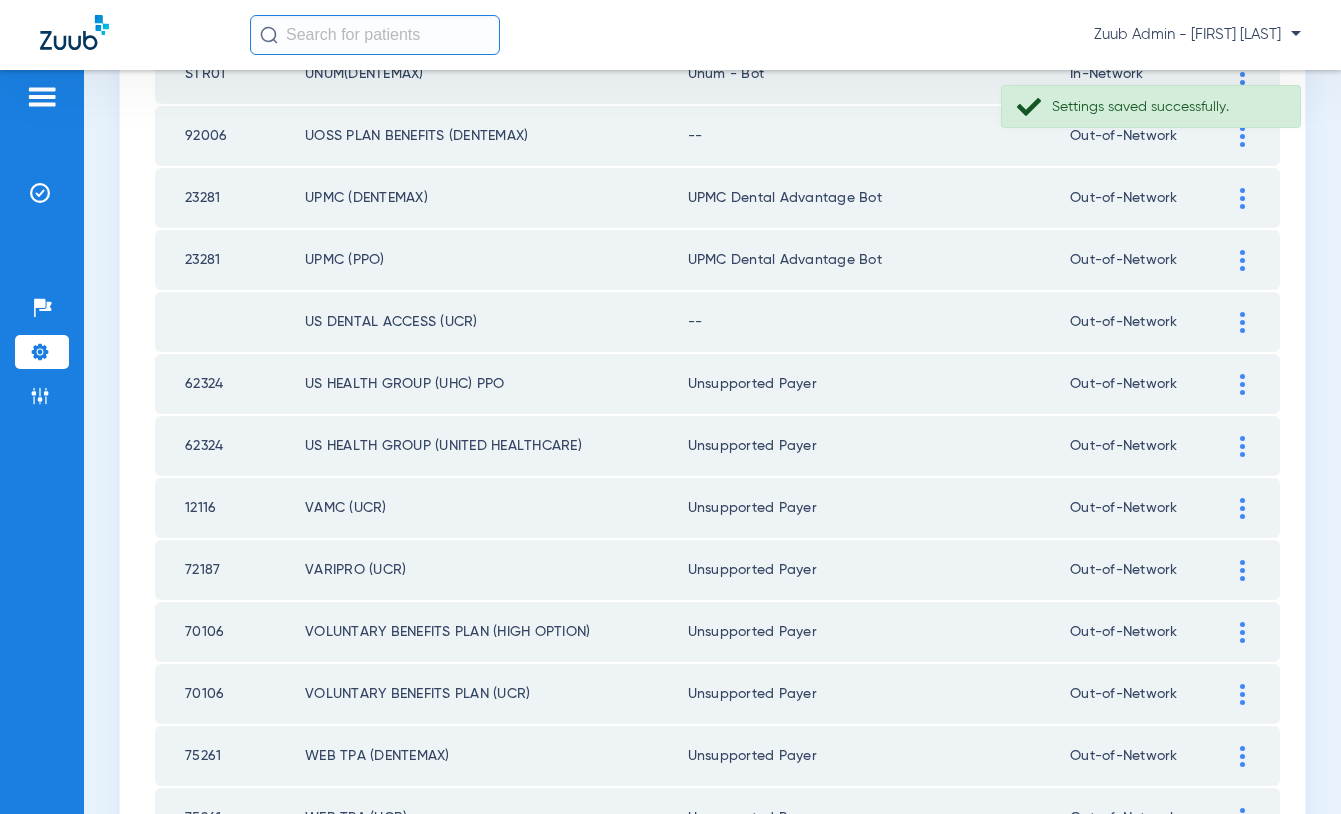 click 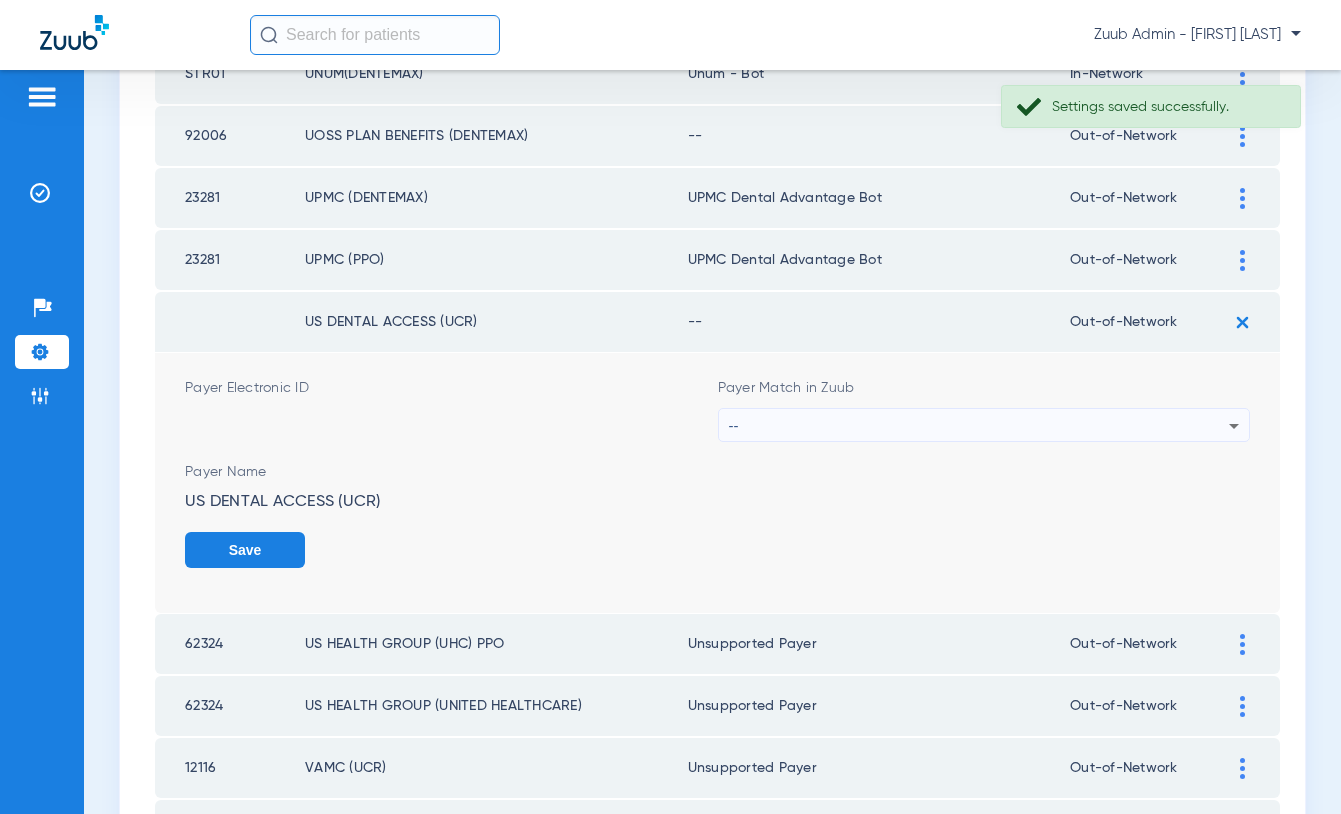 click on "--" at bounding box center [979, 426] 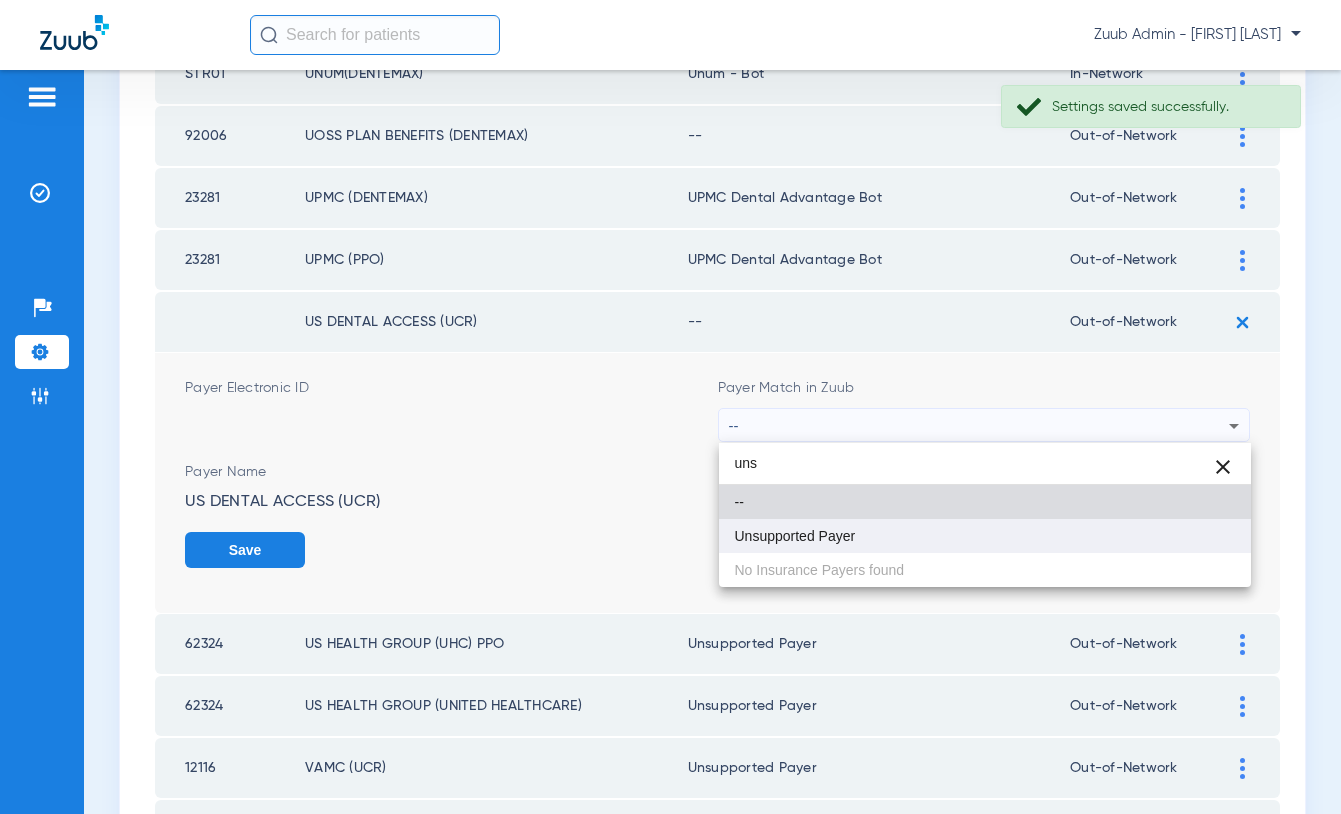 type on "uns" 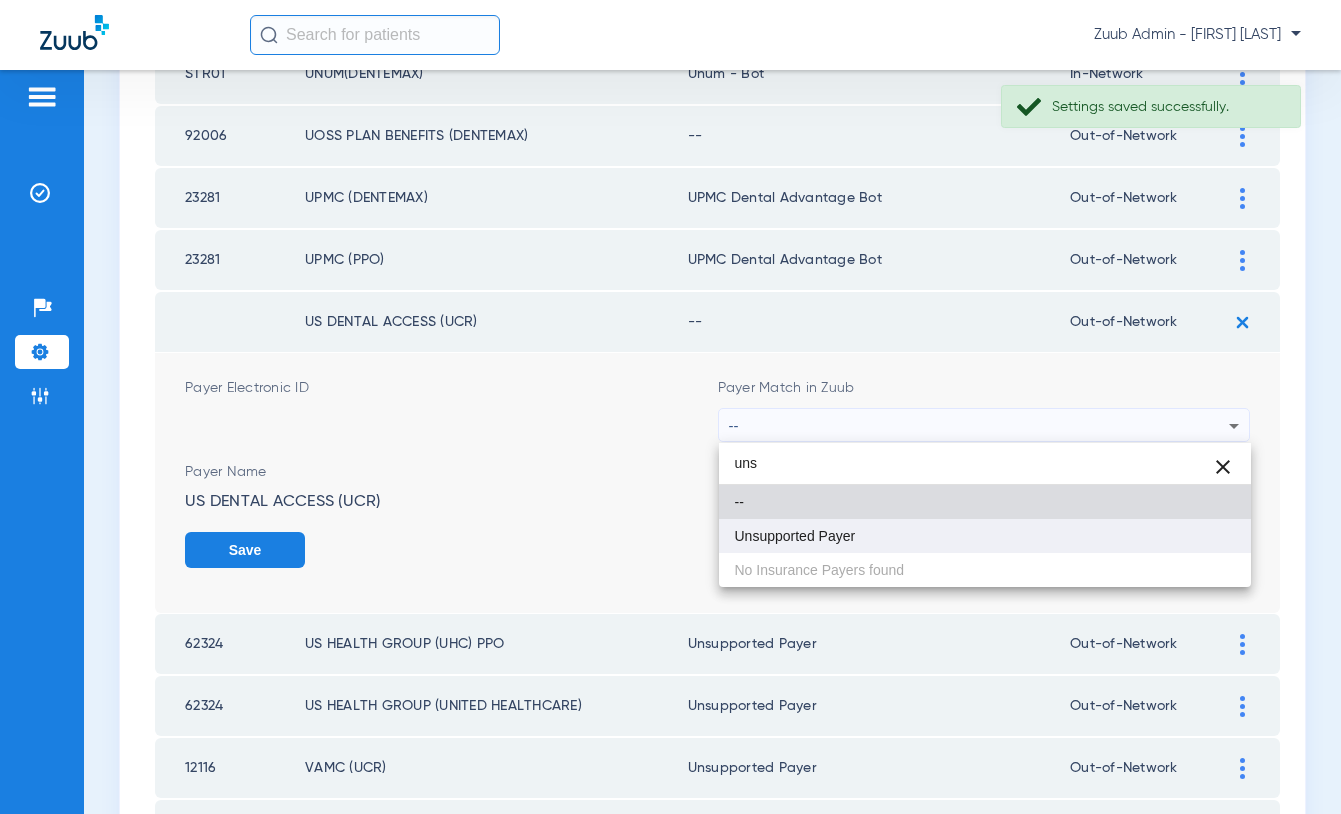 click on "Unsupported Payer" at bounding box center [985, 536] 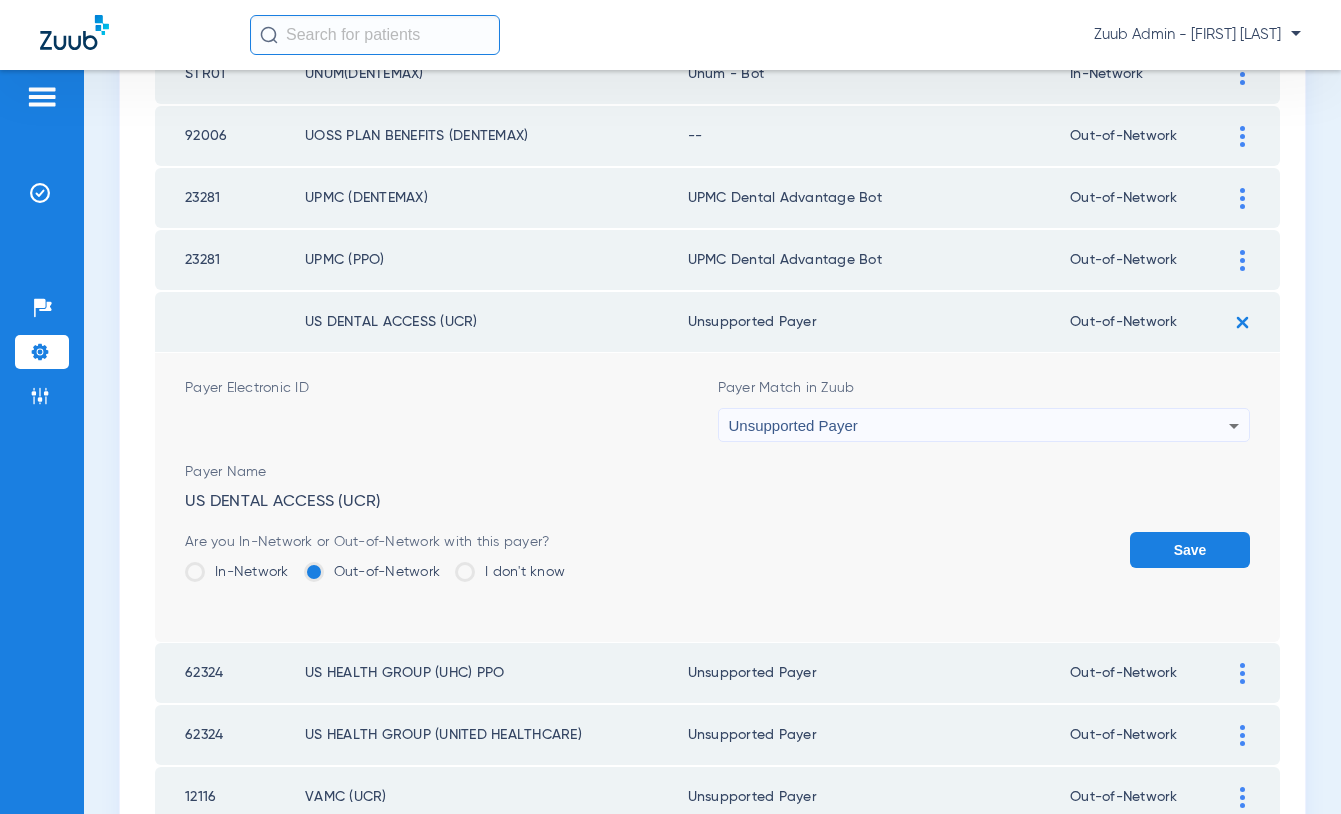 click on "Save" 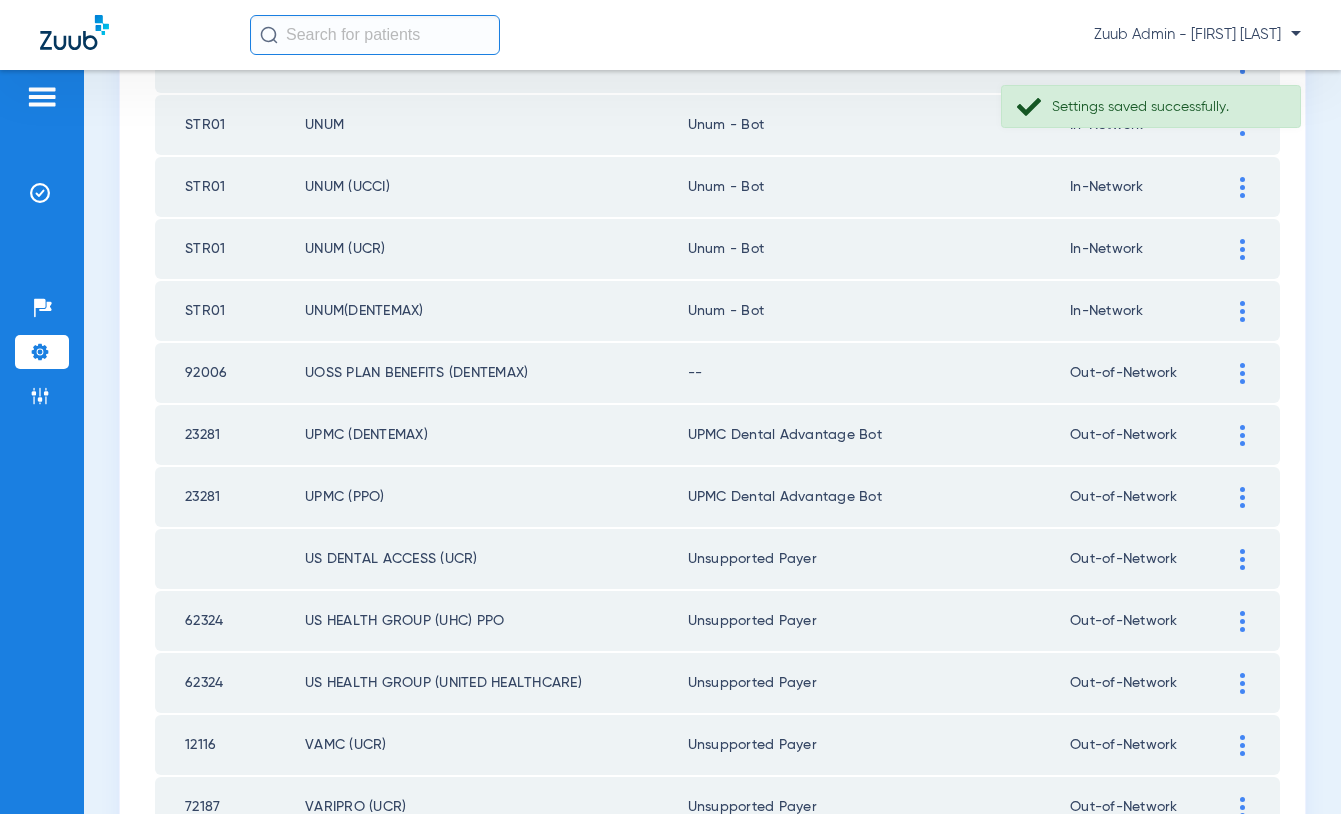 scroll, scrollTop: 972, scrollLeft: 0, axis: vertical 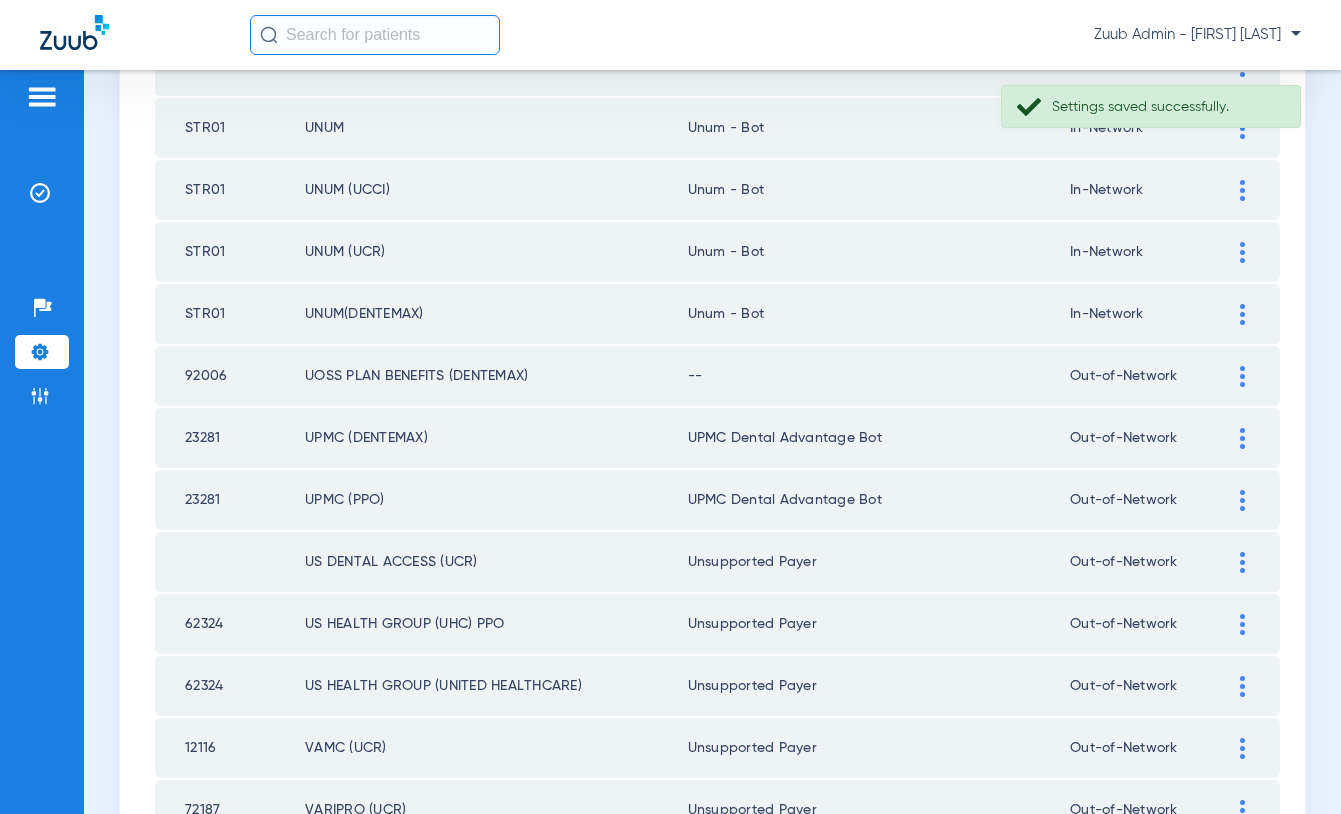 click 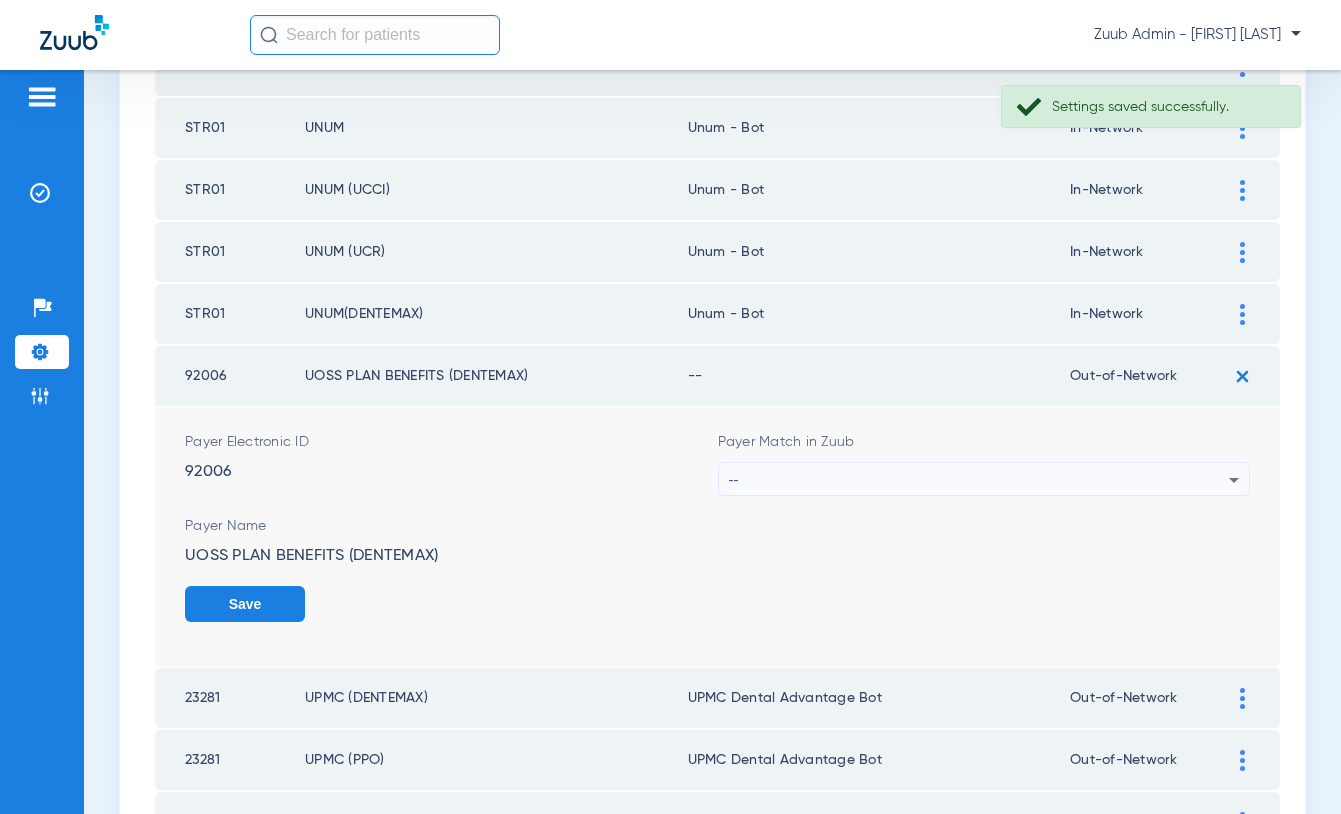 click on "--" at bounding box center (979, 480) 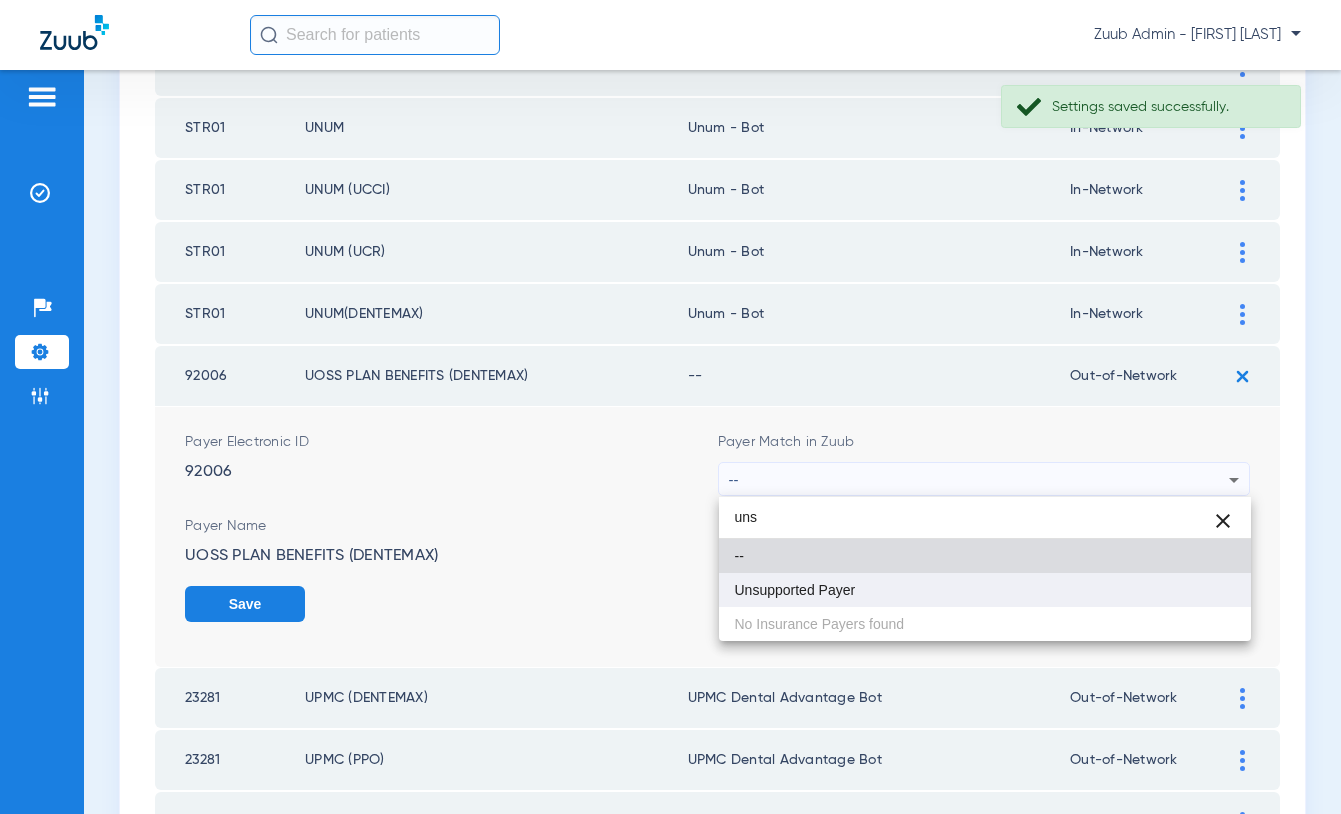 type on "uns" 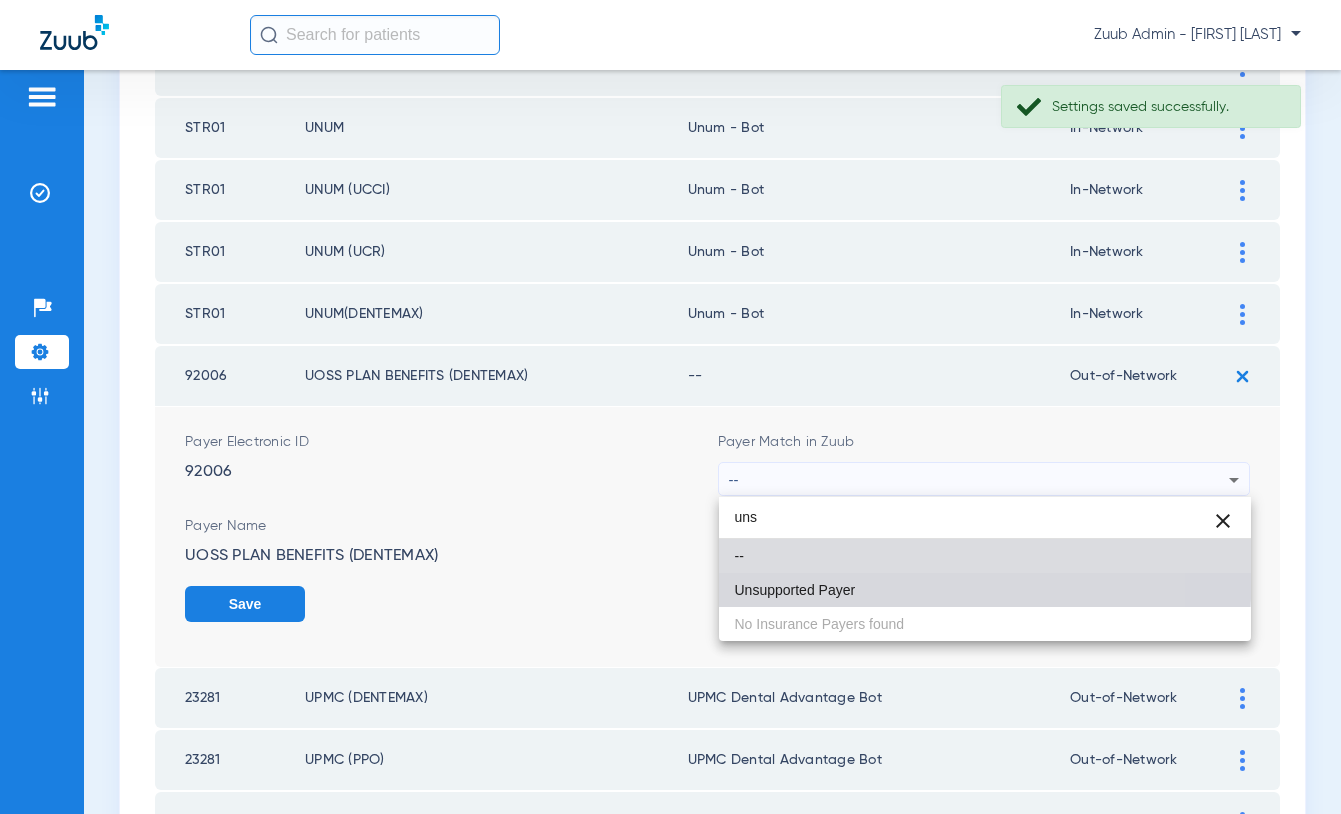 click on "Unsupported Payer" at bounding box center [985, 590] 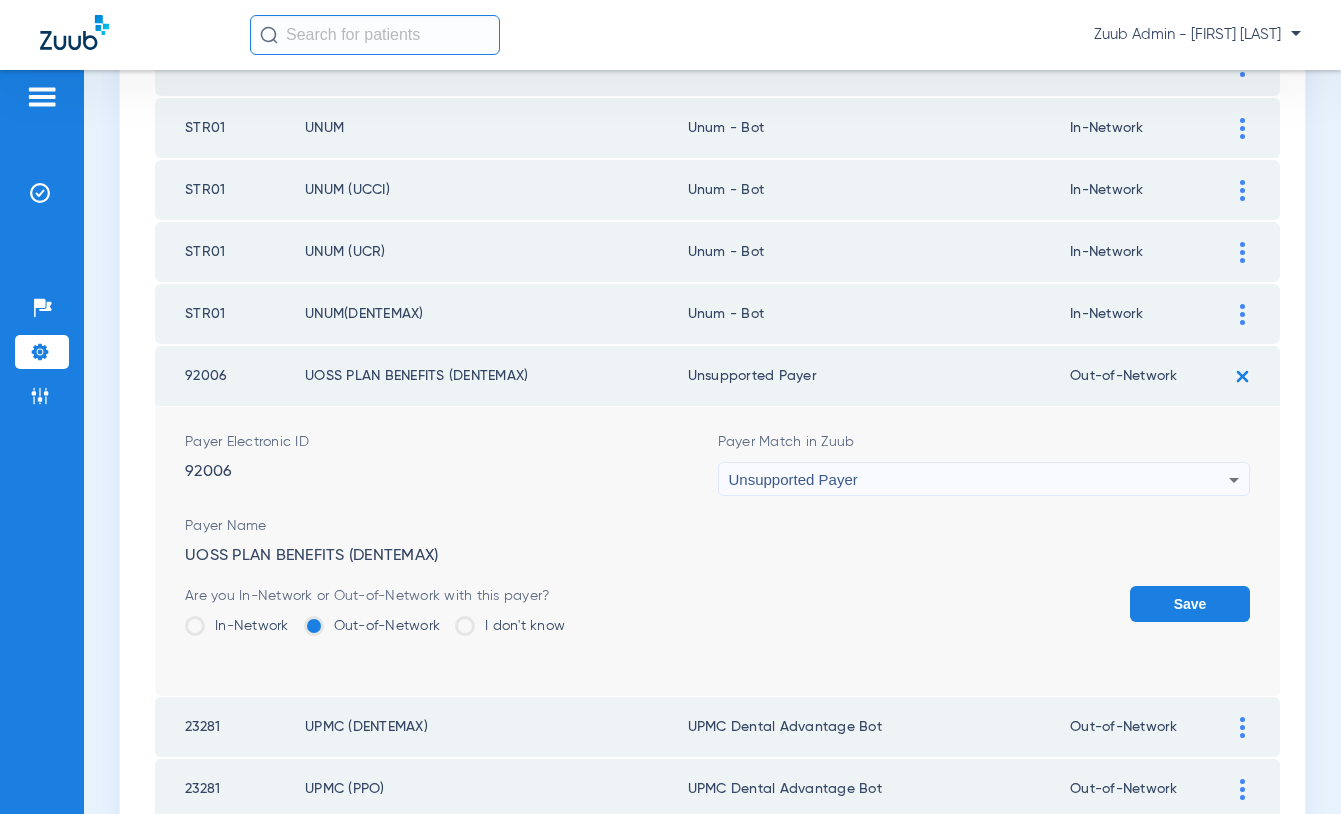 click on "Save" 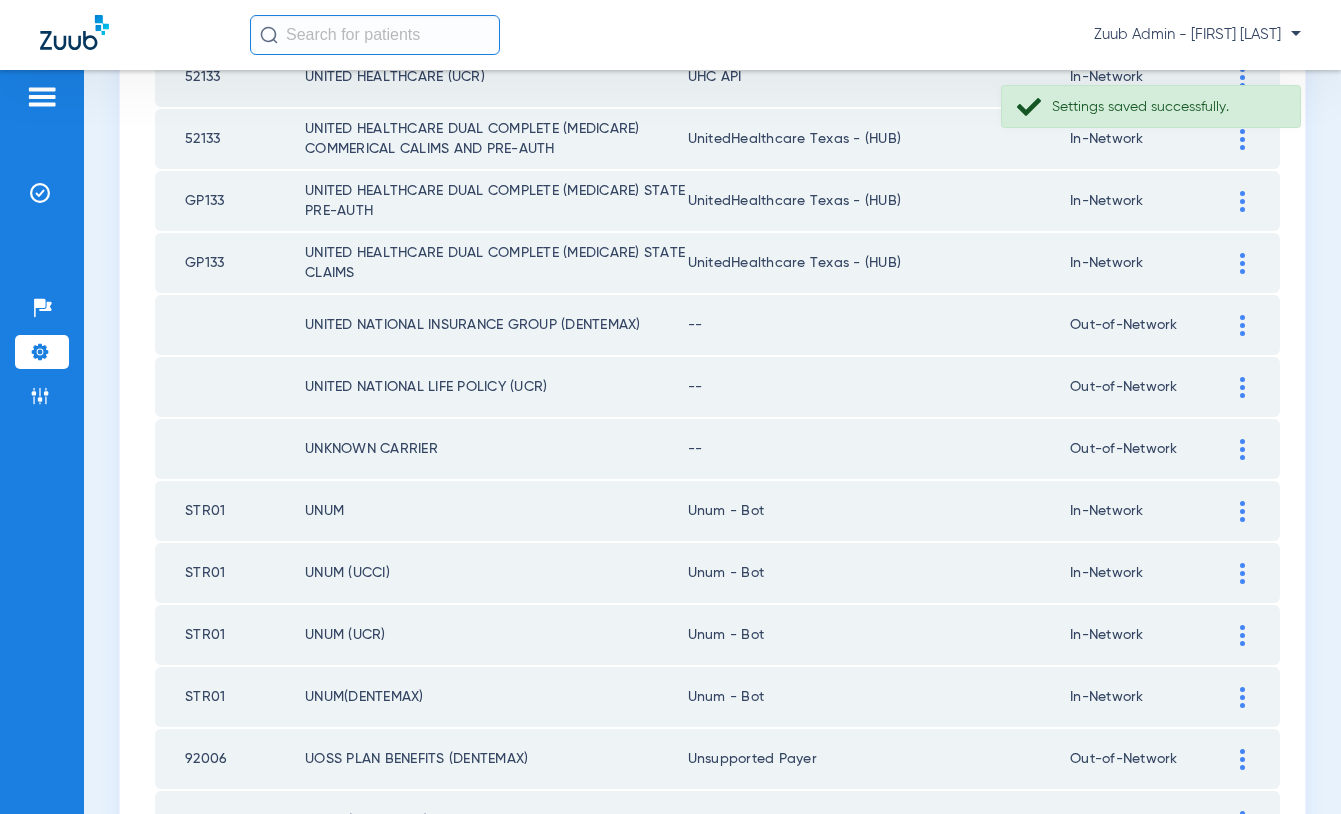 scroll, scrollTop: 543, scrollLeft: 0, axis: vertical 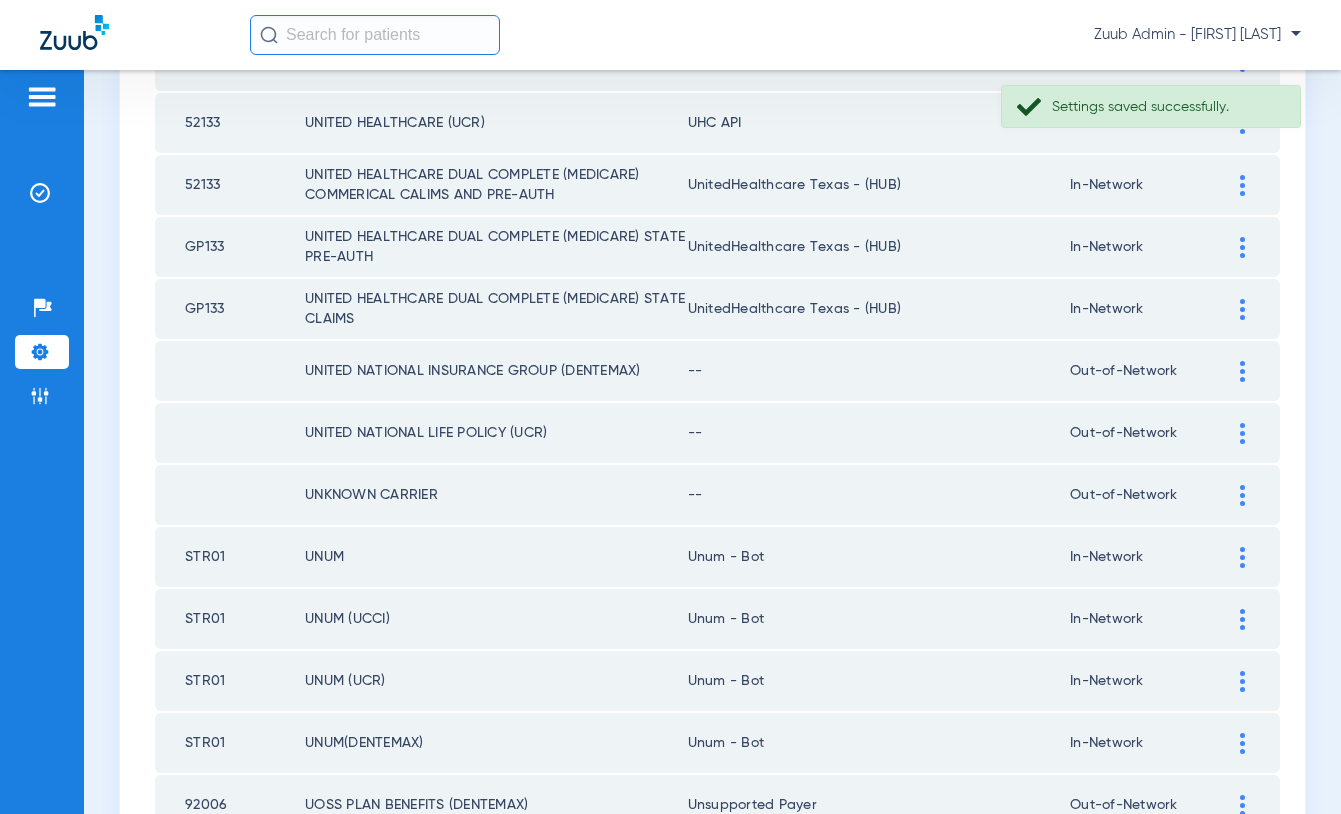 click 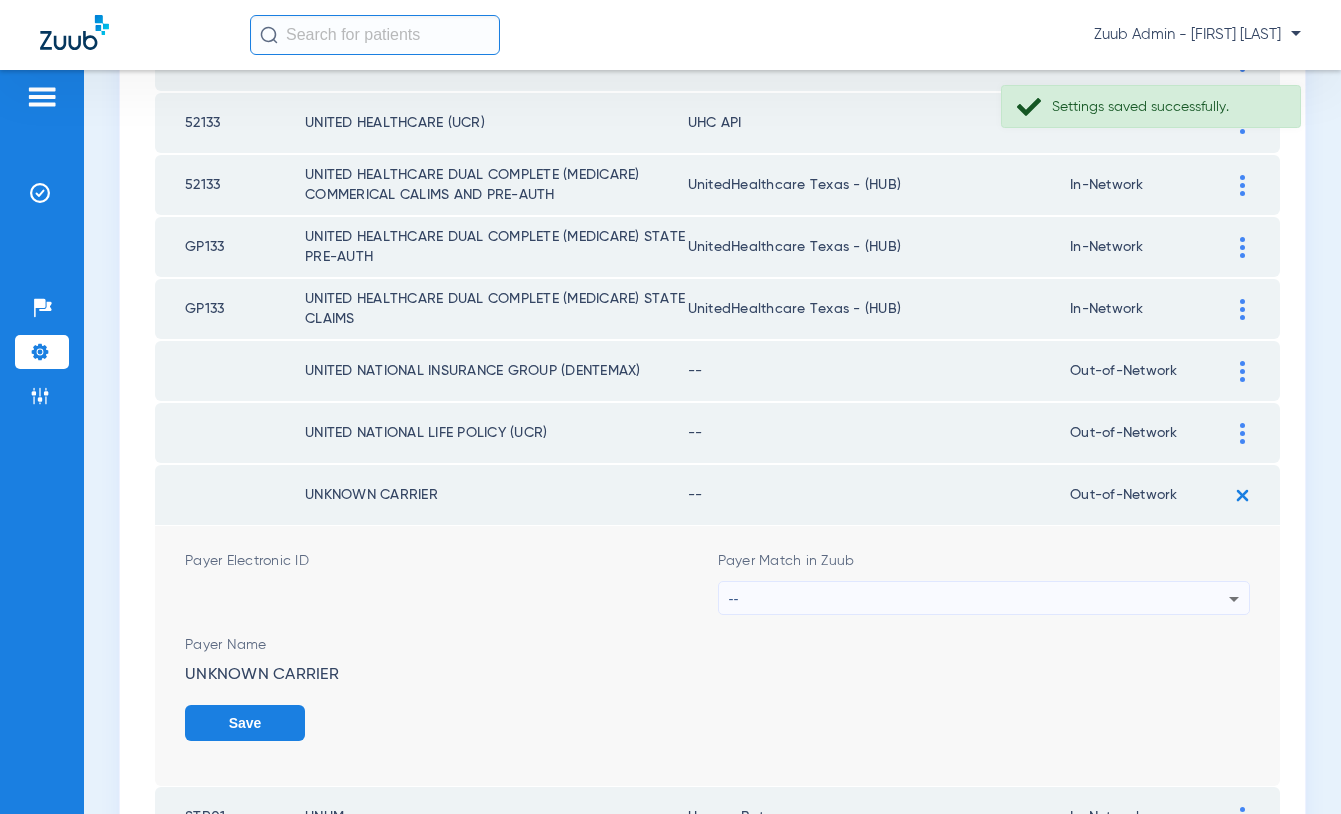 click on "--" at bounding box center [979, 599] 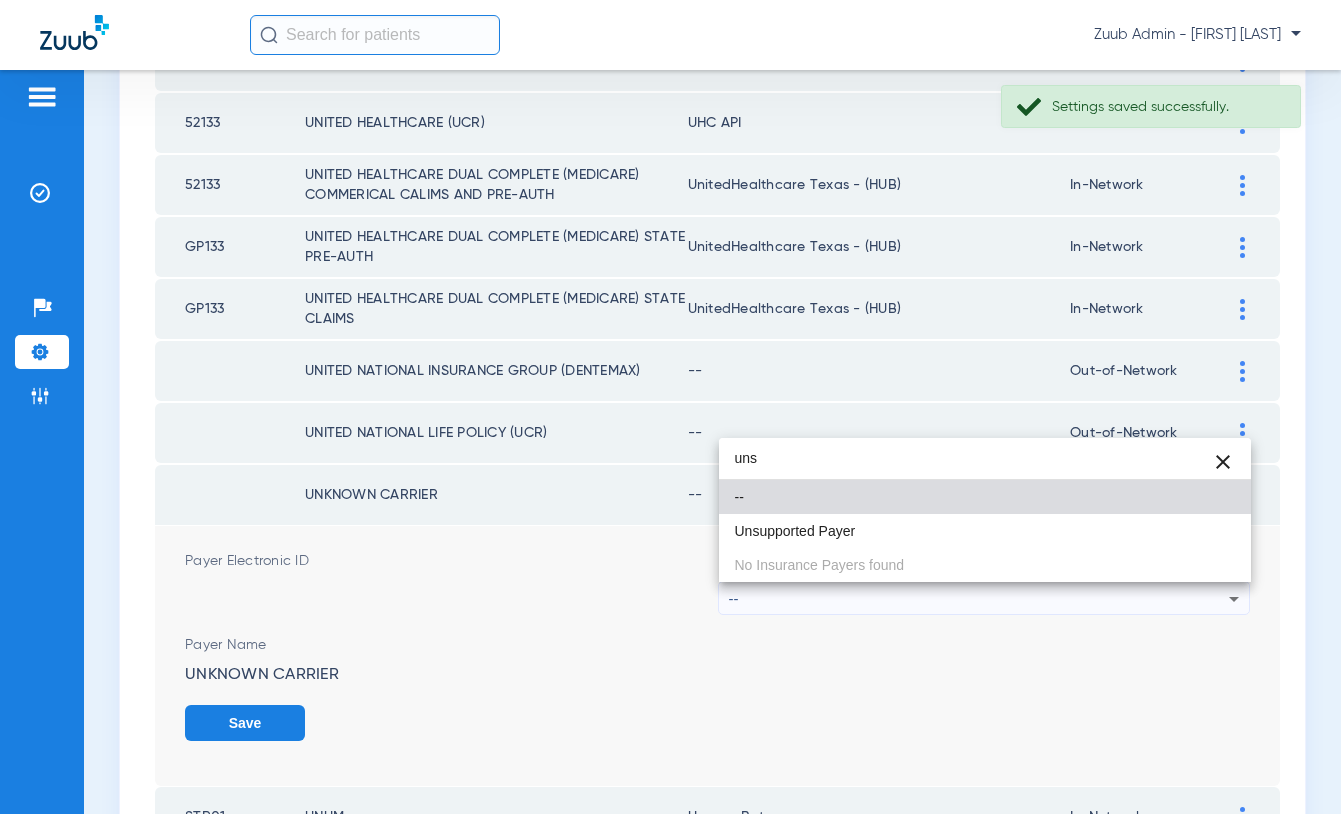 type on "uns" 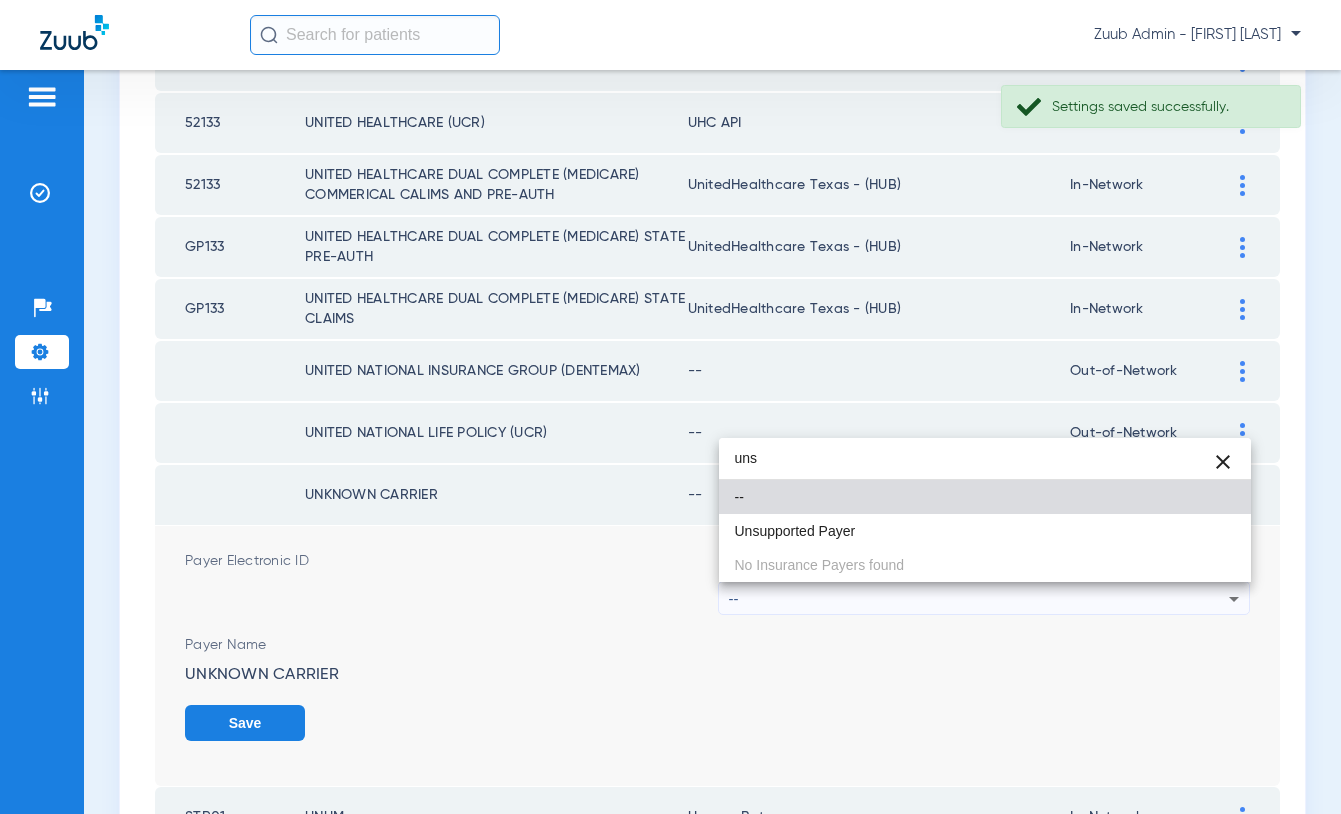 click on "uns  close  --  Unsupported Payer  No Insurance Payers found" at bounding box center [985, 510] 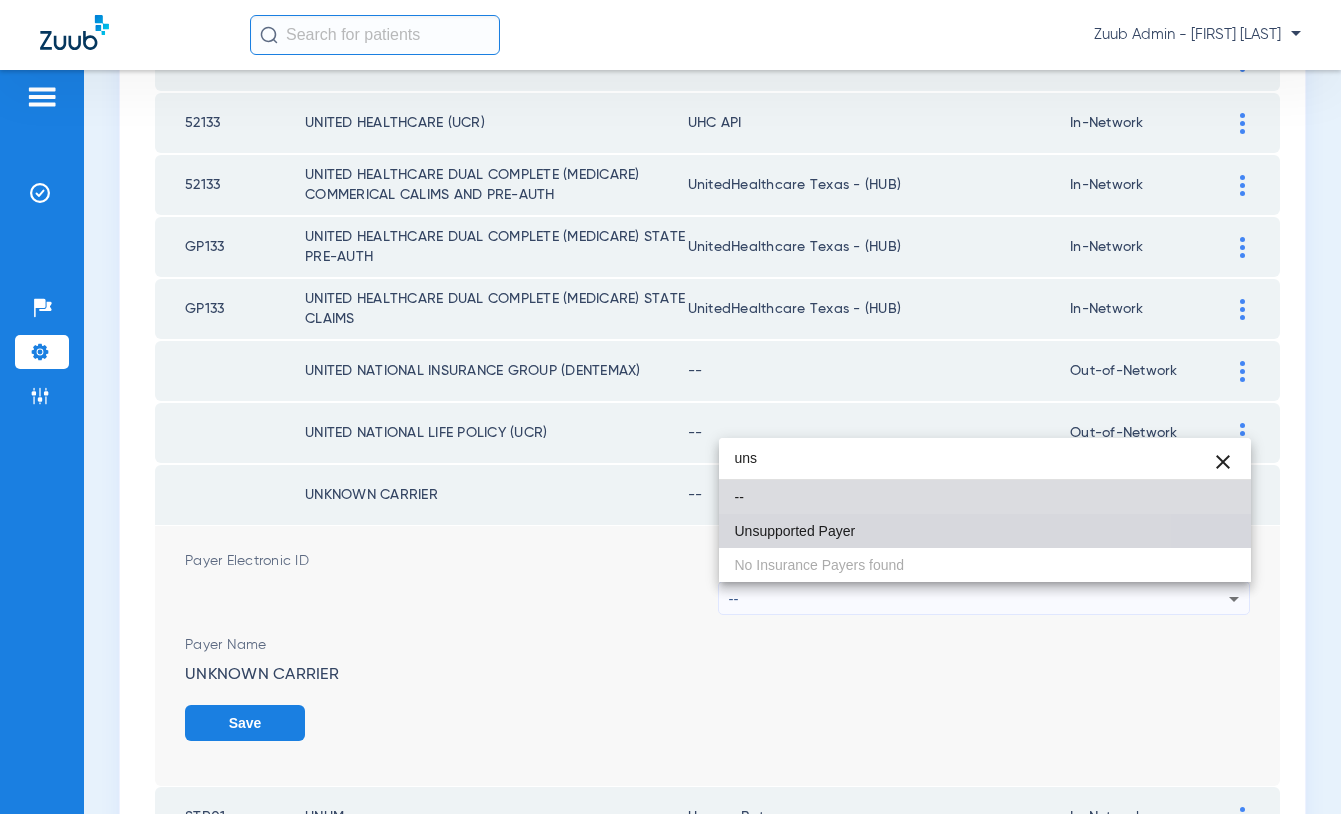 click on "Unsupported Payer" at bounding box center [795, 531] 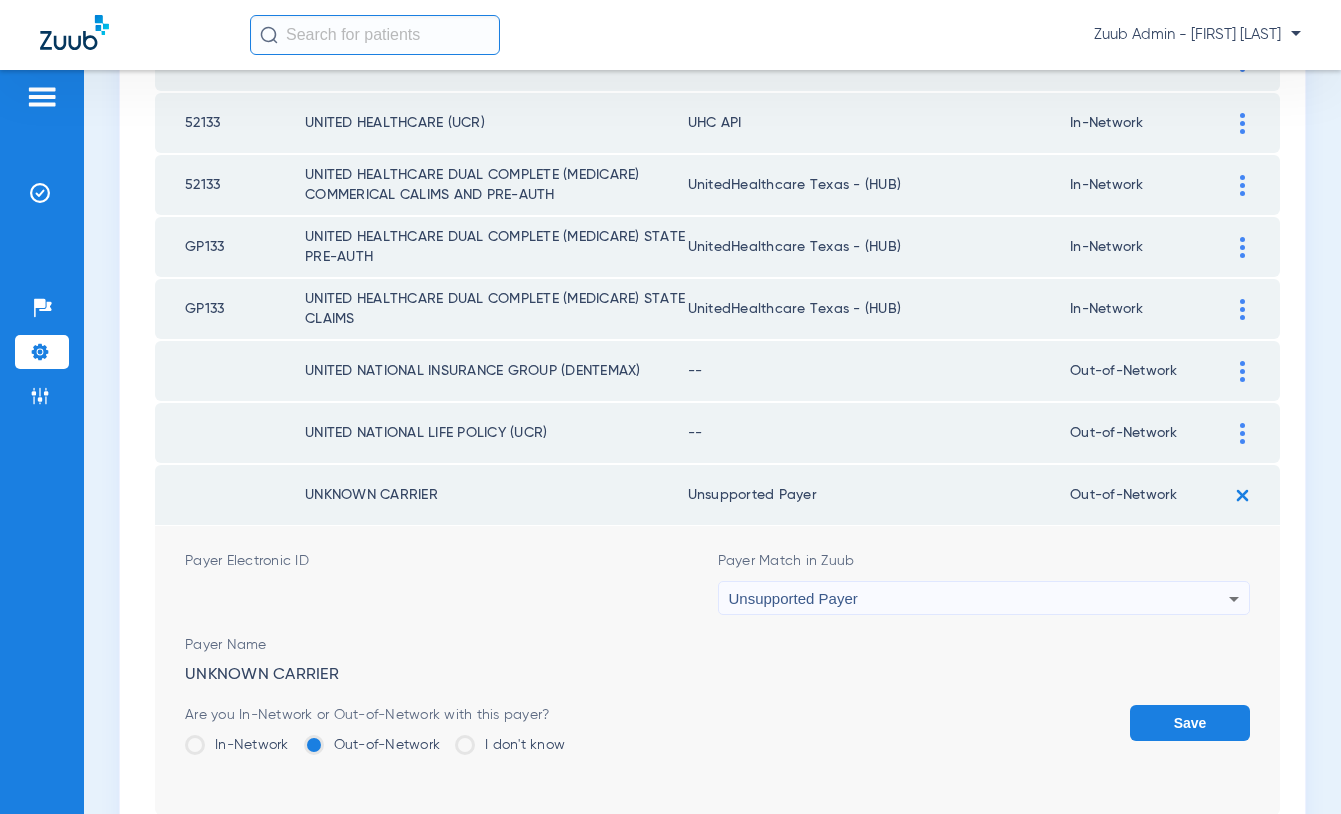 click on "Save" 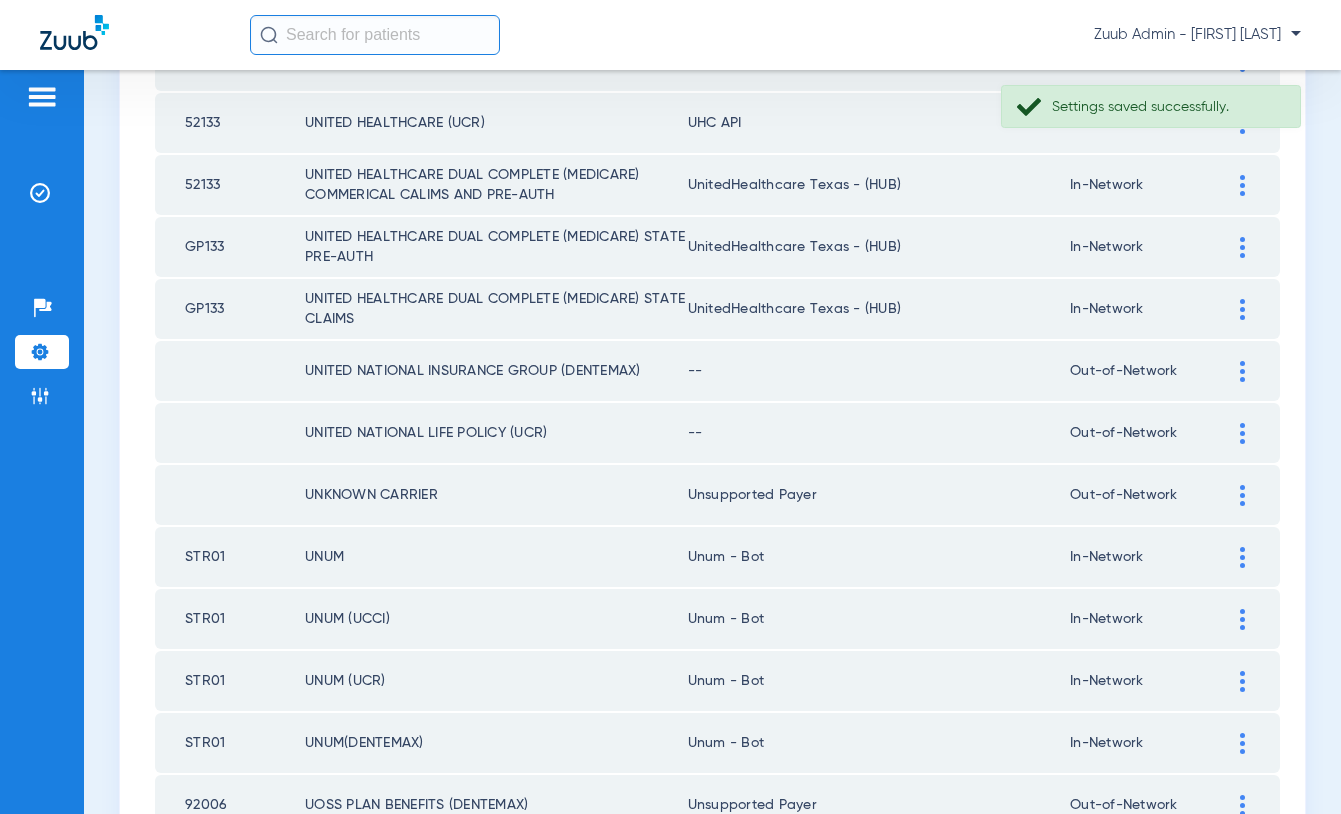 click 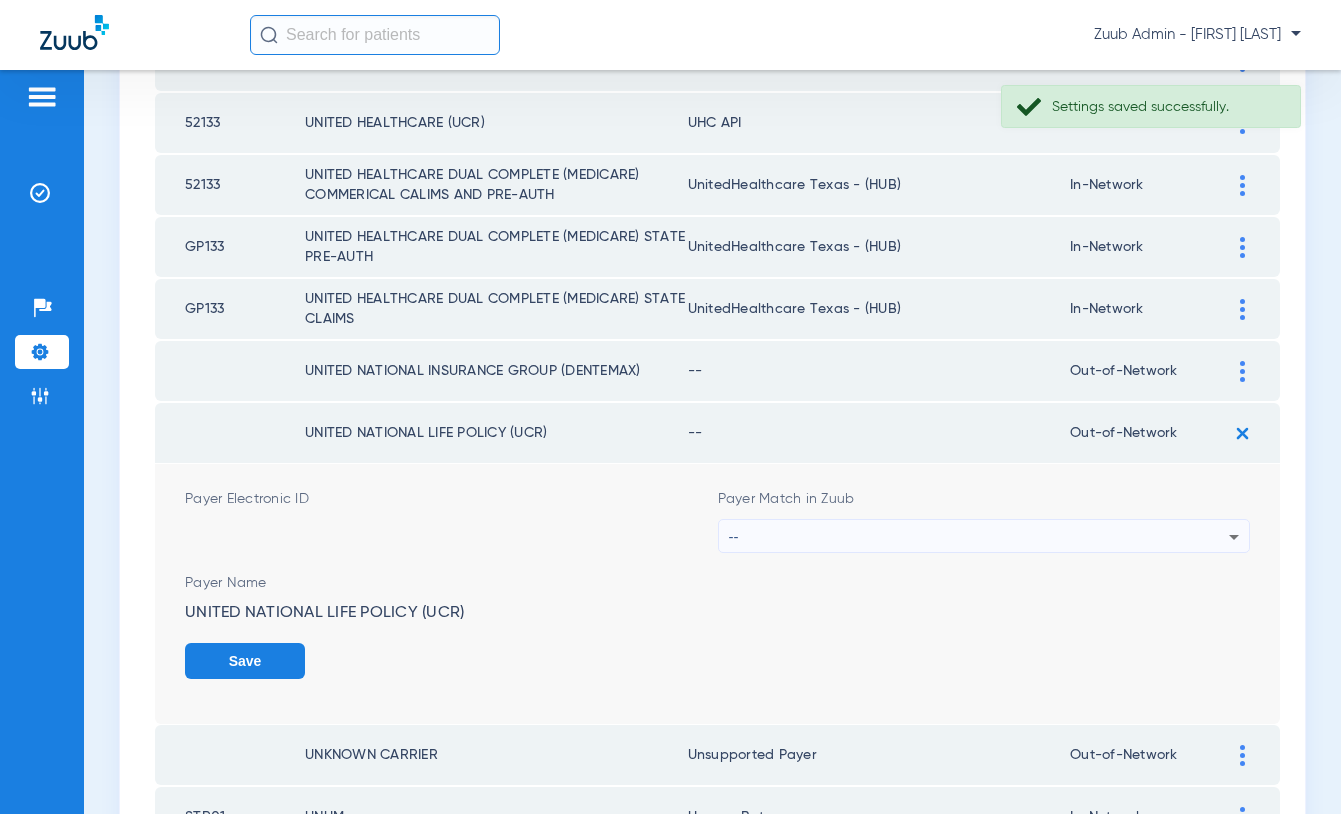 click on "--" at bounding box center (979, 537) 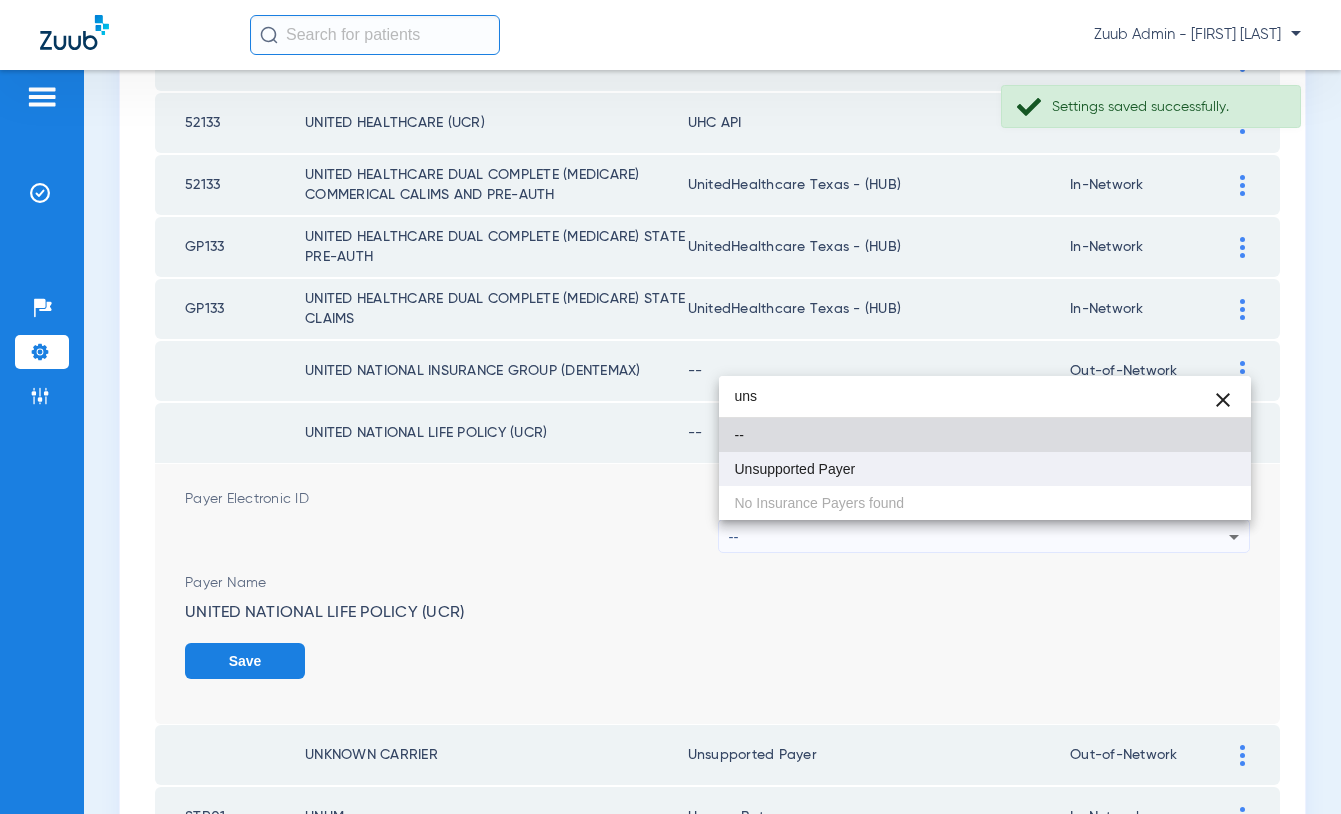 type on "uns" 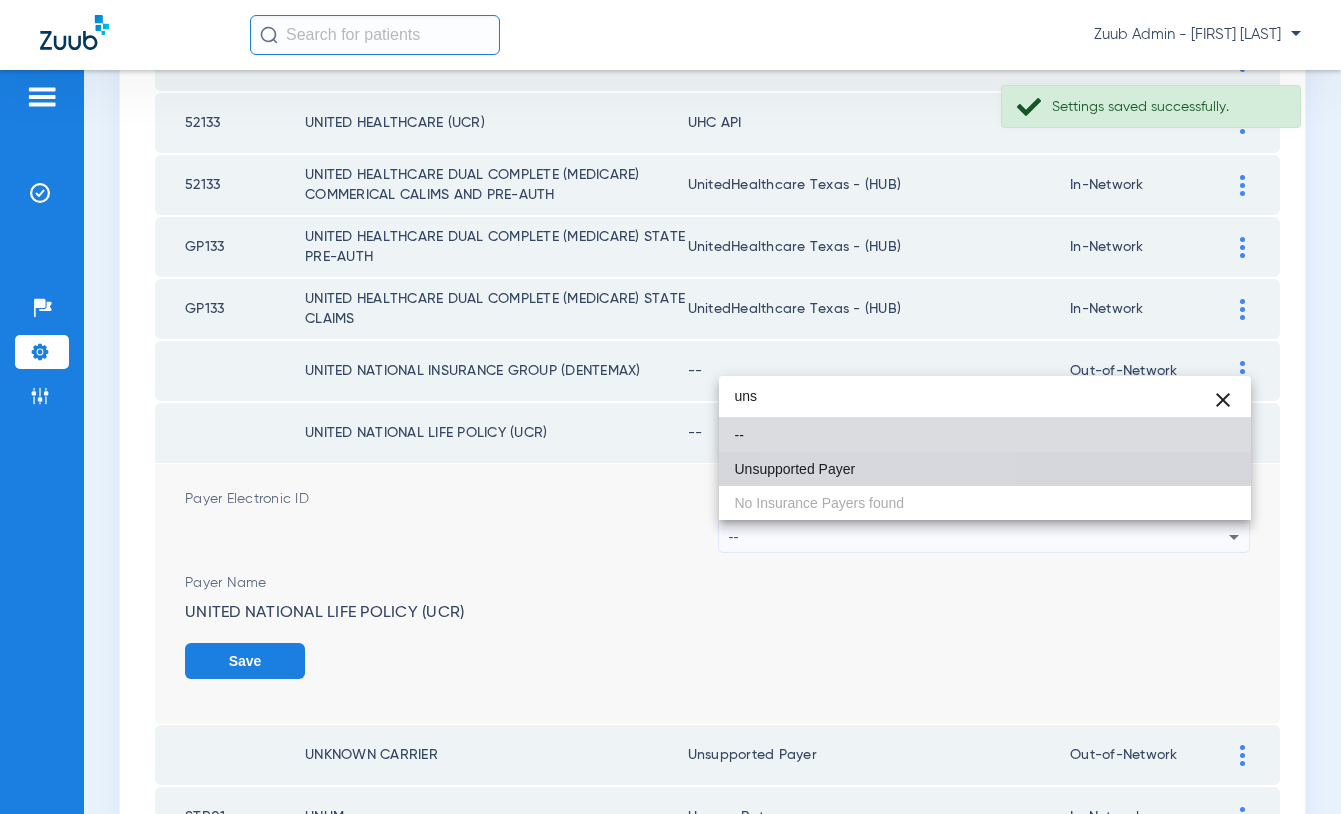 click on "Unsupported Payer" at bounding box center [985, 469] 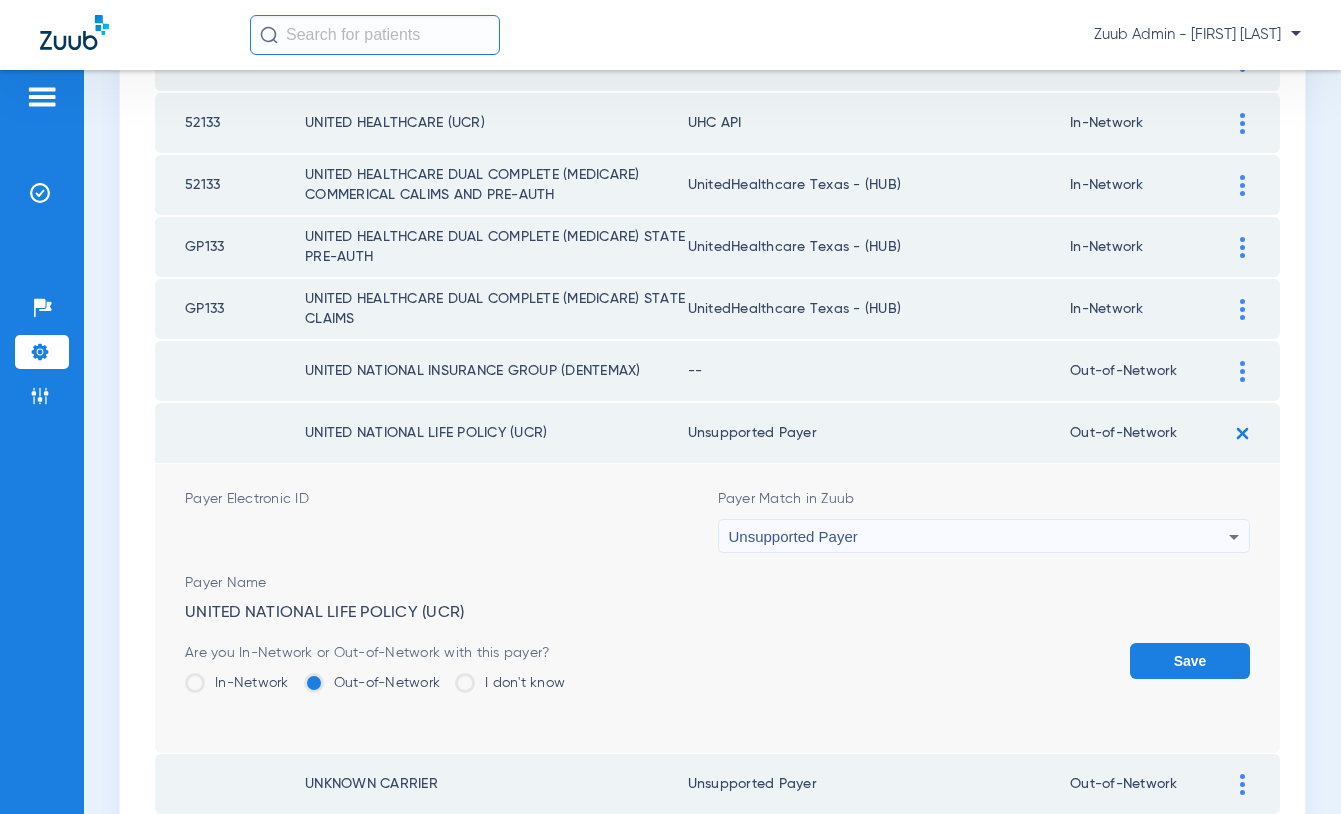 click on "Save" 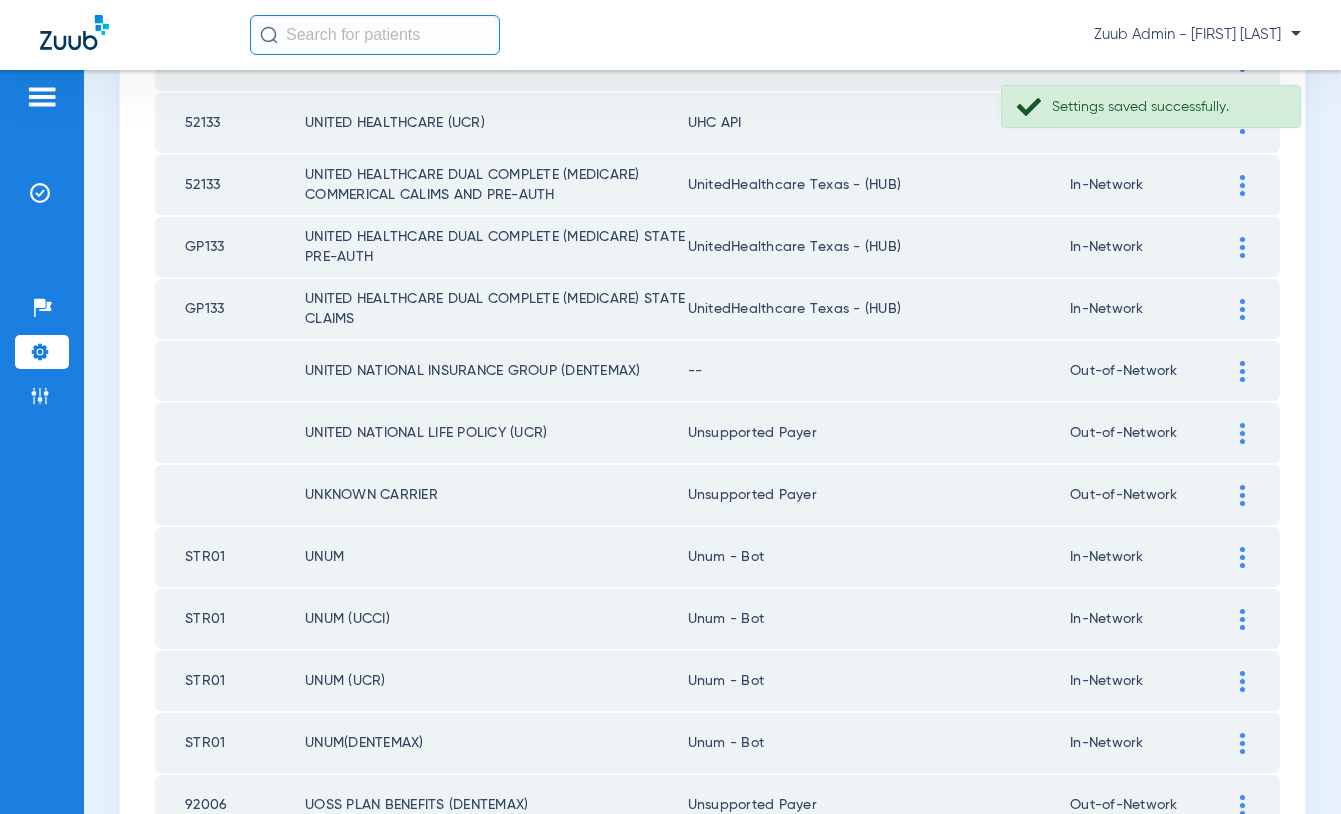 click 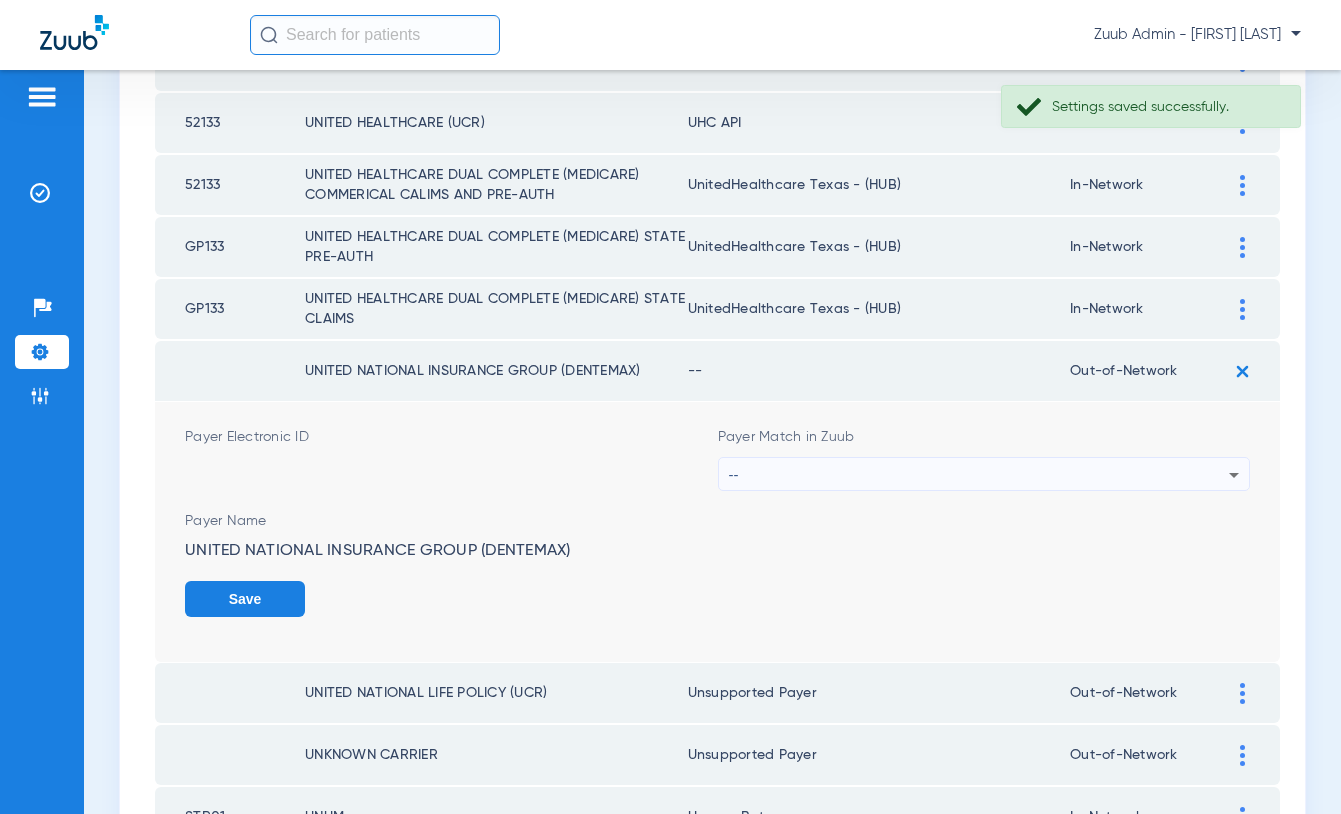 click on "--" at bounding box center (979, 475) 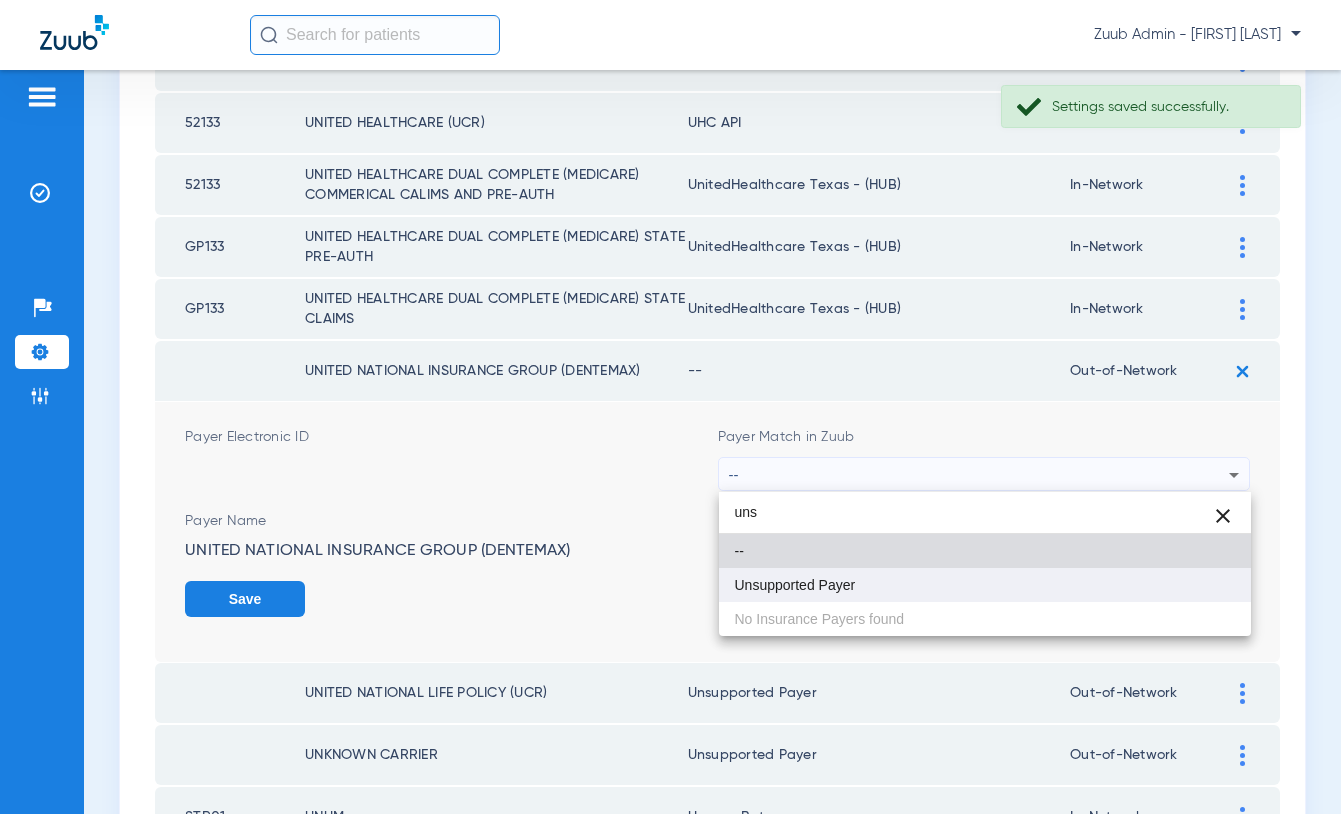 type on "uns" 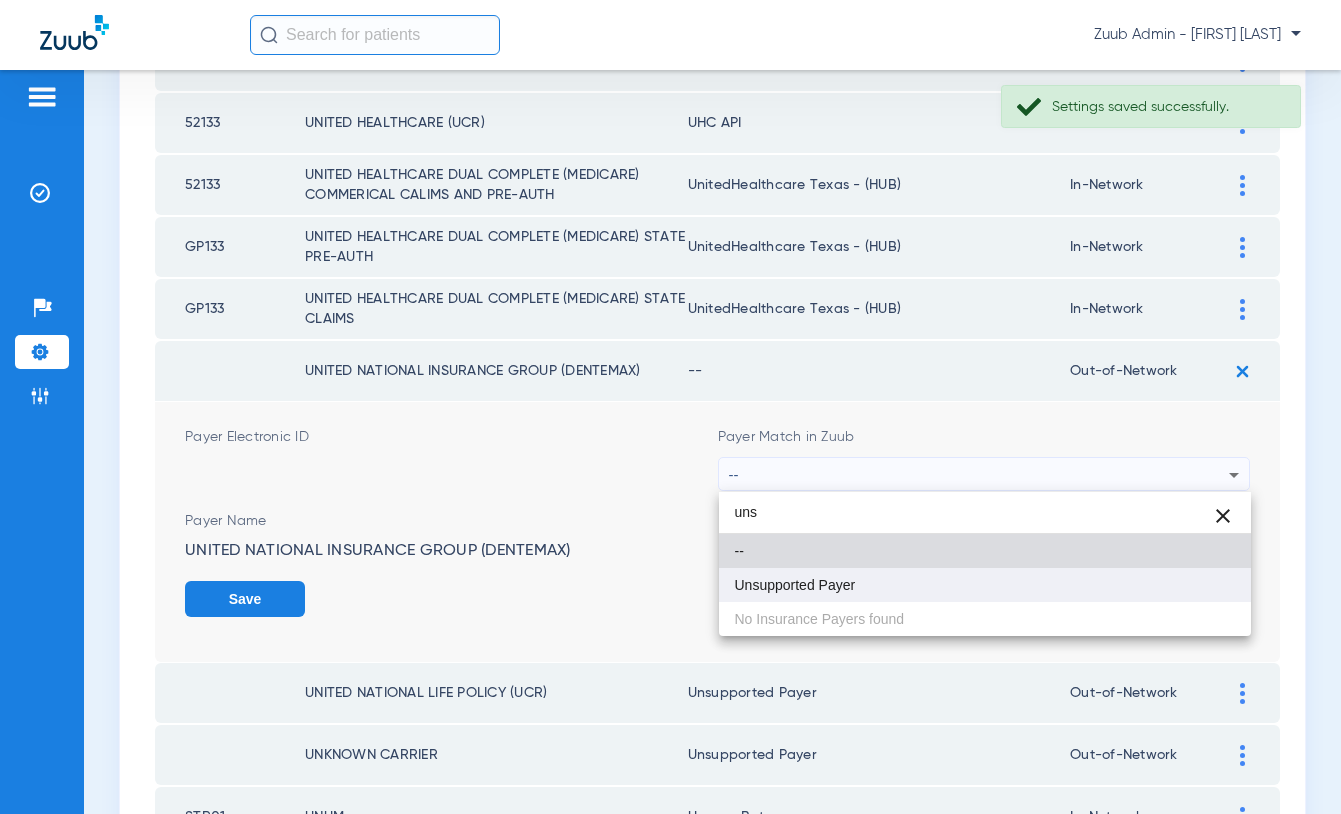 click on "Unsupported Payer" at bounding box center [795, 585] 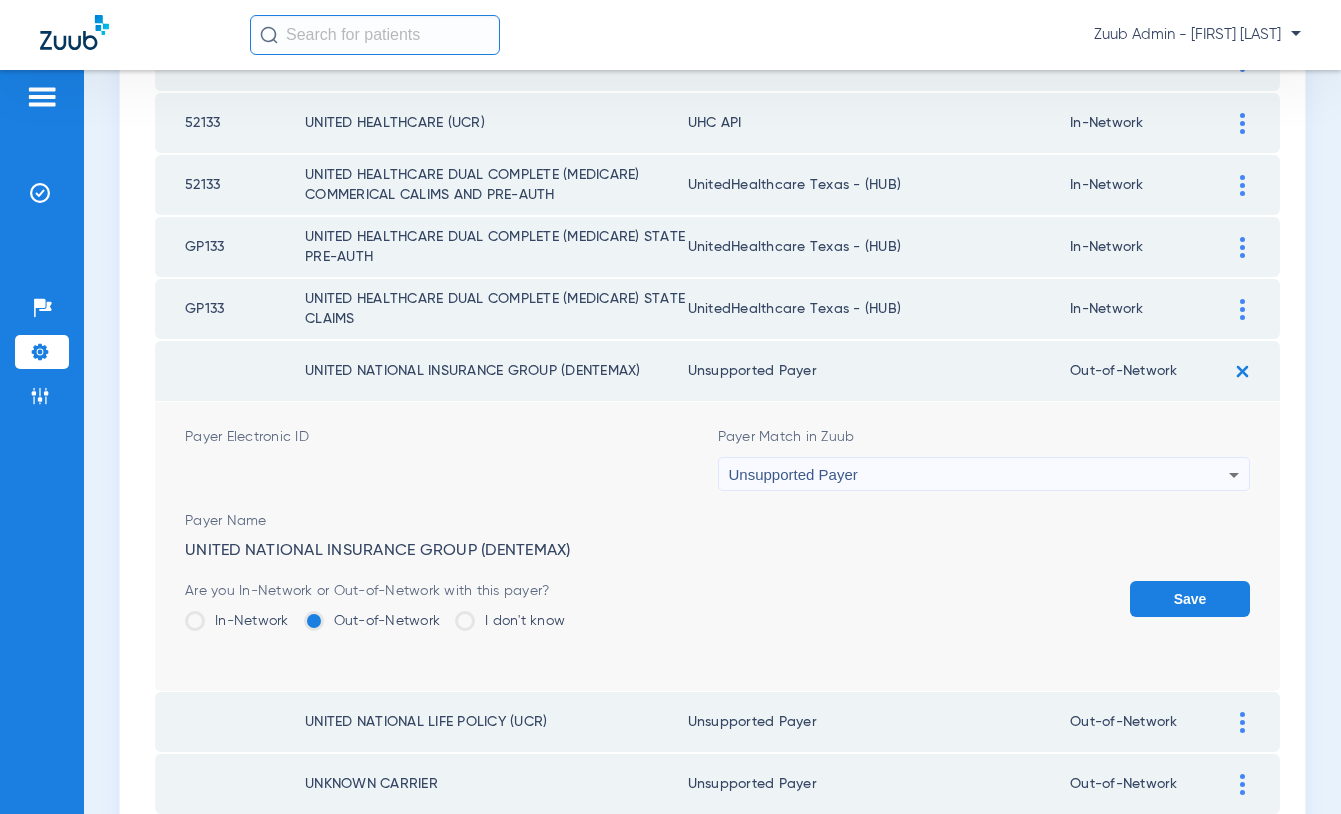 click on "Save" 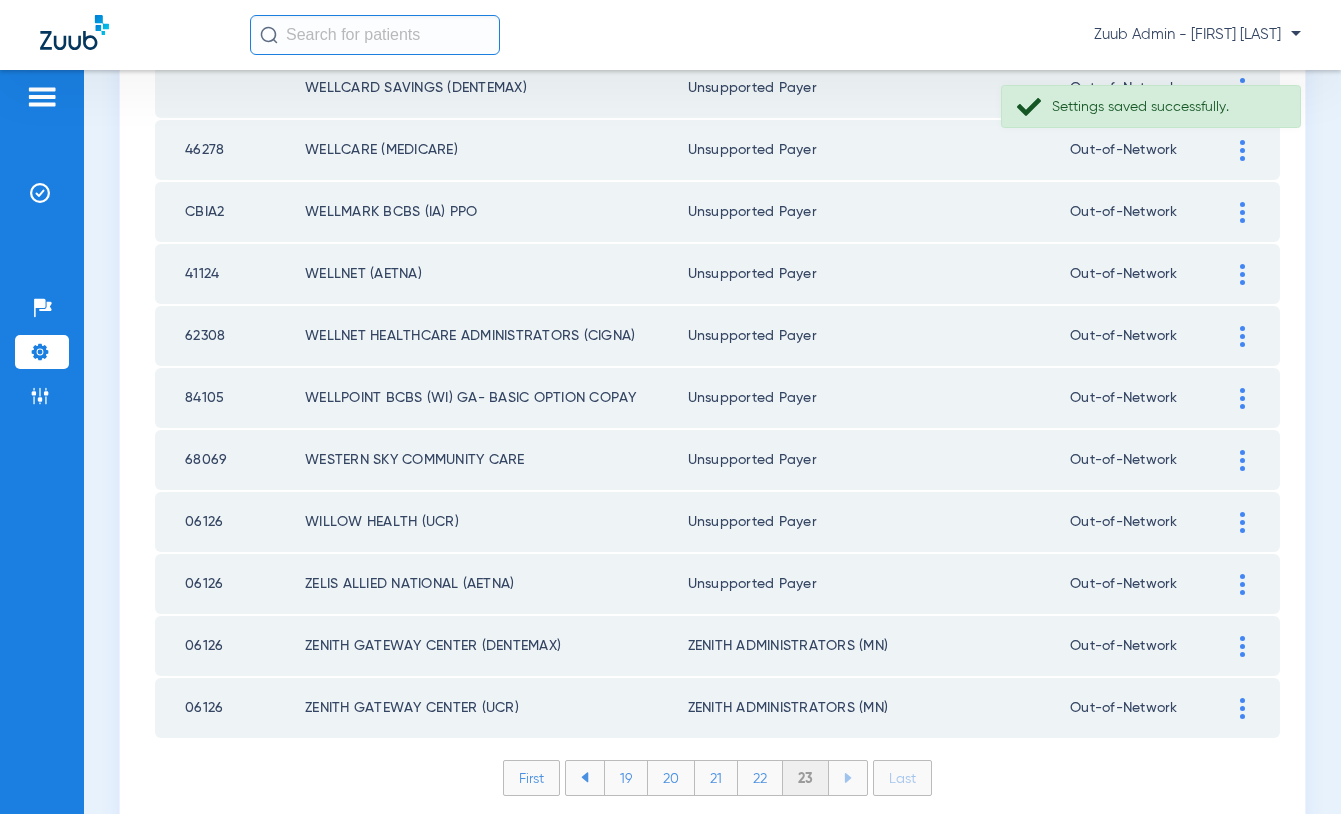 scroll, scrollTop: 2201, scrollLeft: 0, axis: vertical 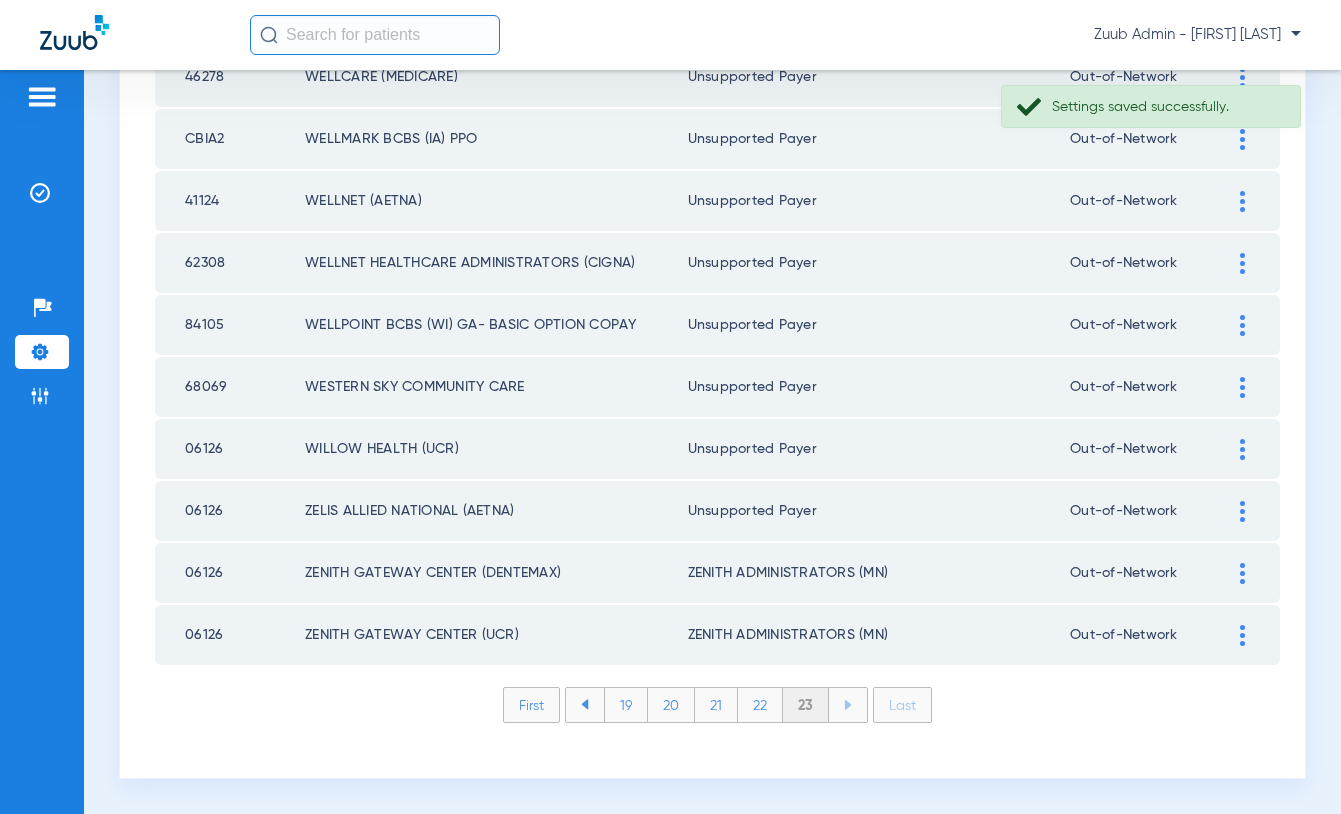 click on "22" 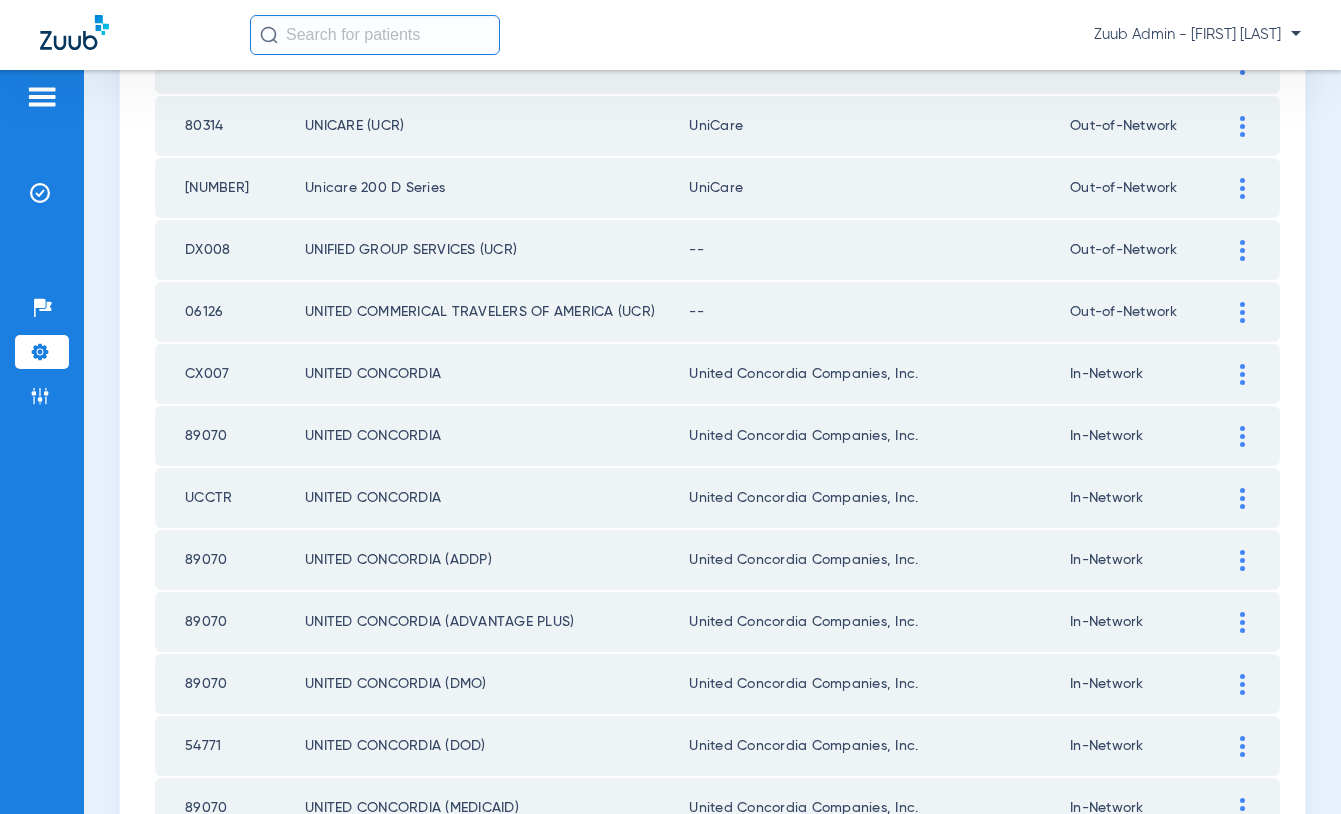scroll, scrollTop: 2180, scrollLeft: 0, axis: vertical 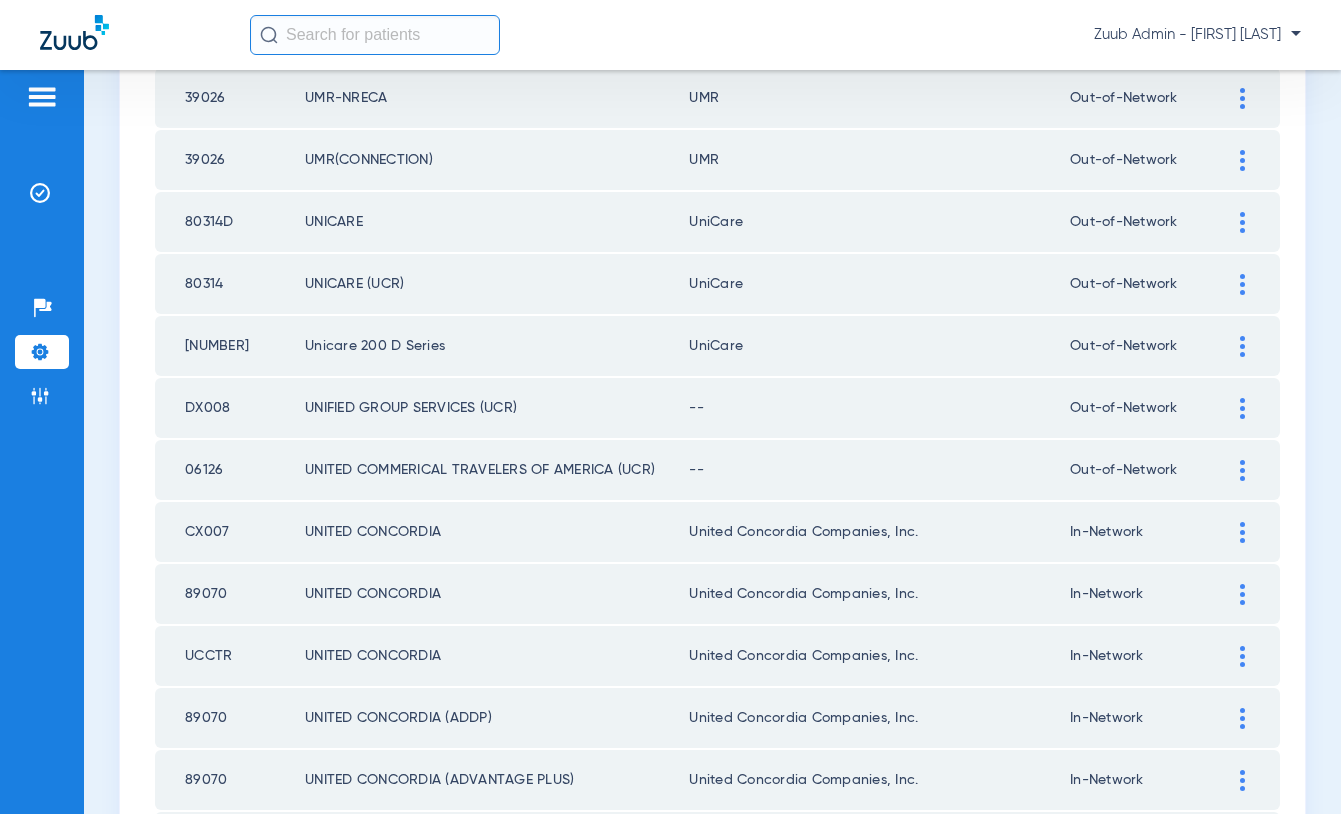 click 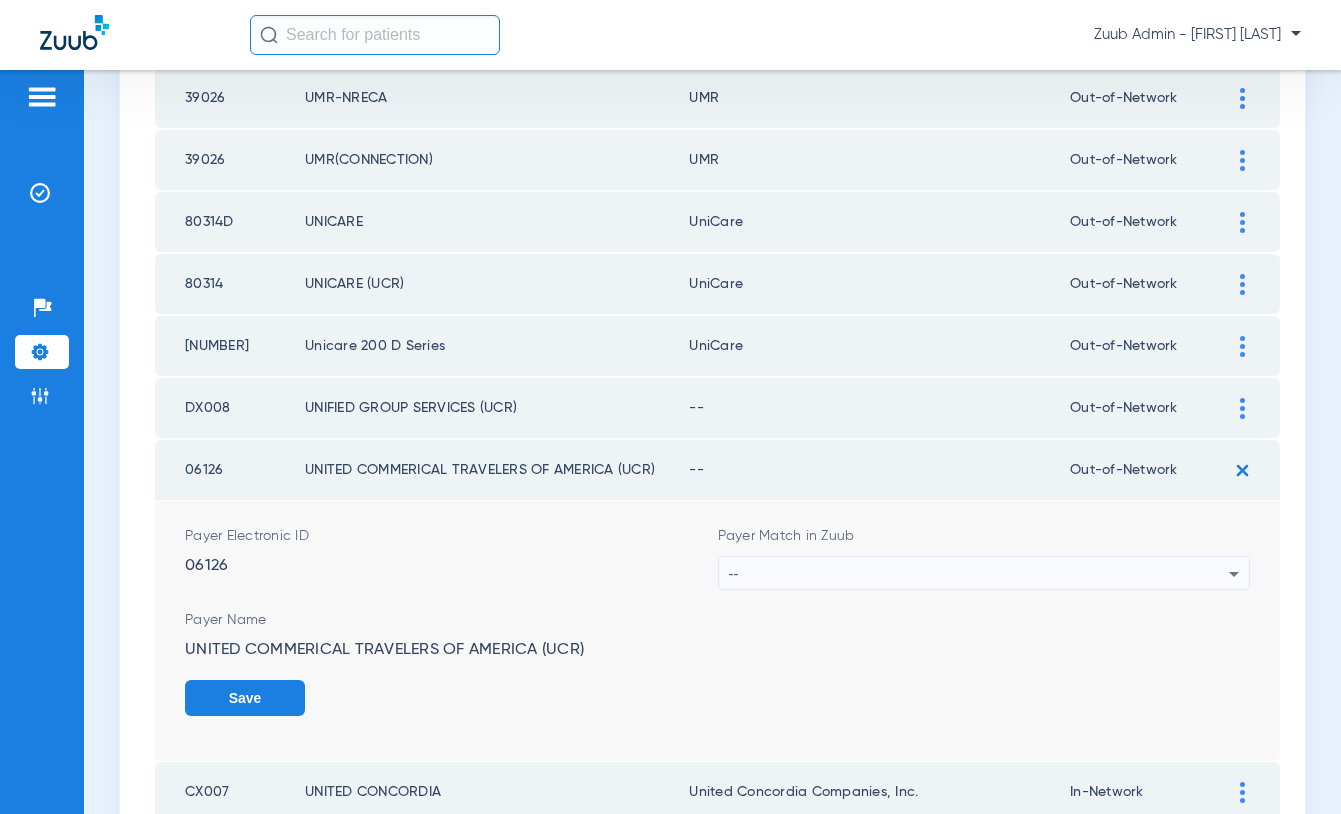 click on "--" at bounding box center [979, 574] 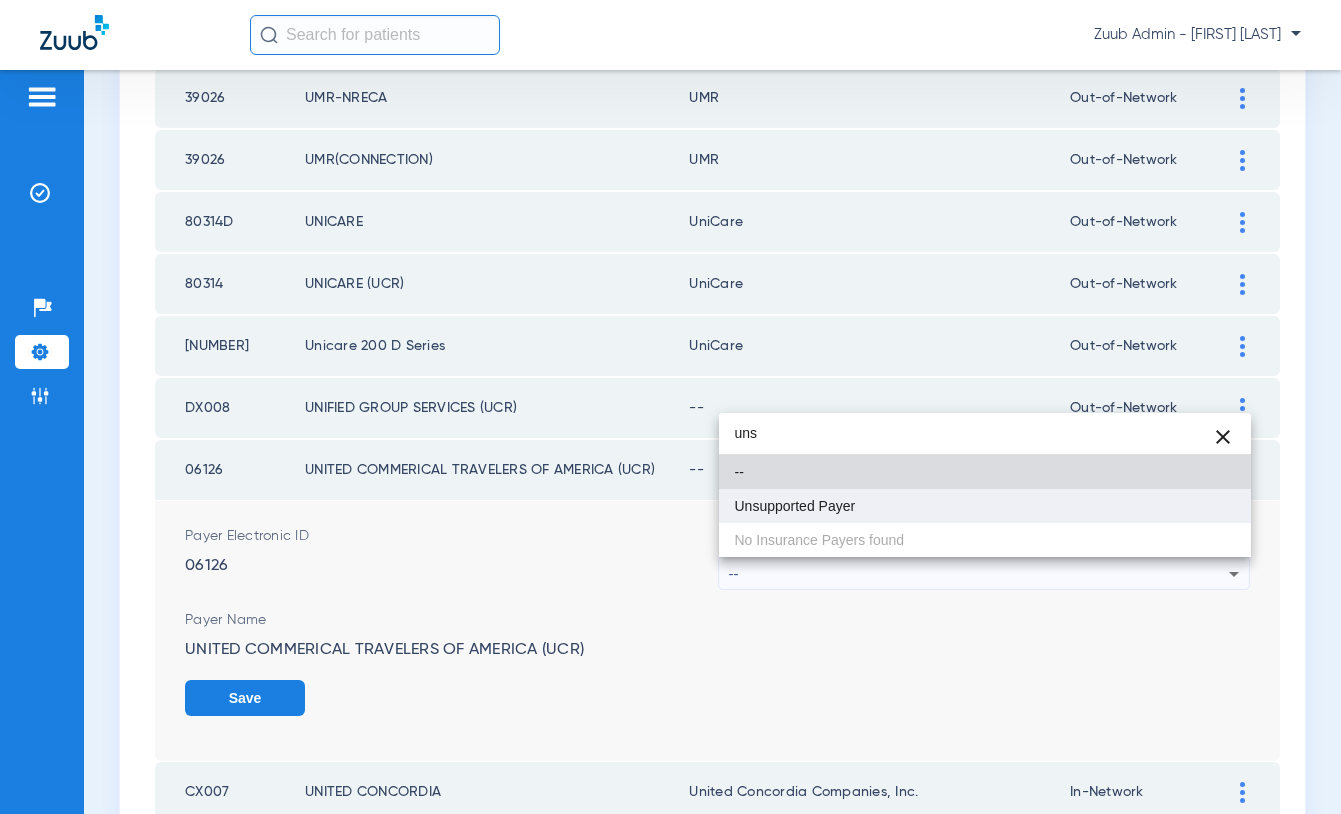 type on "uns" 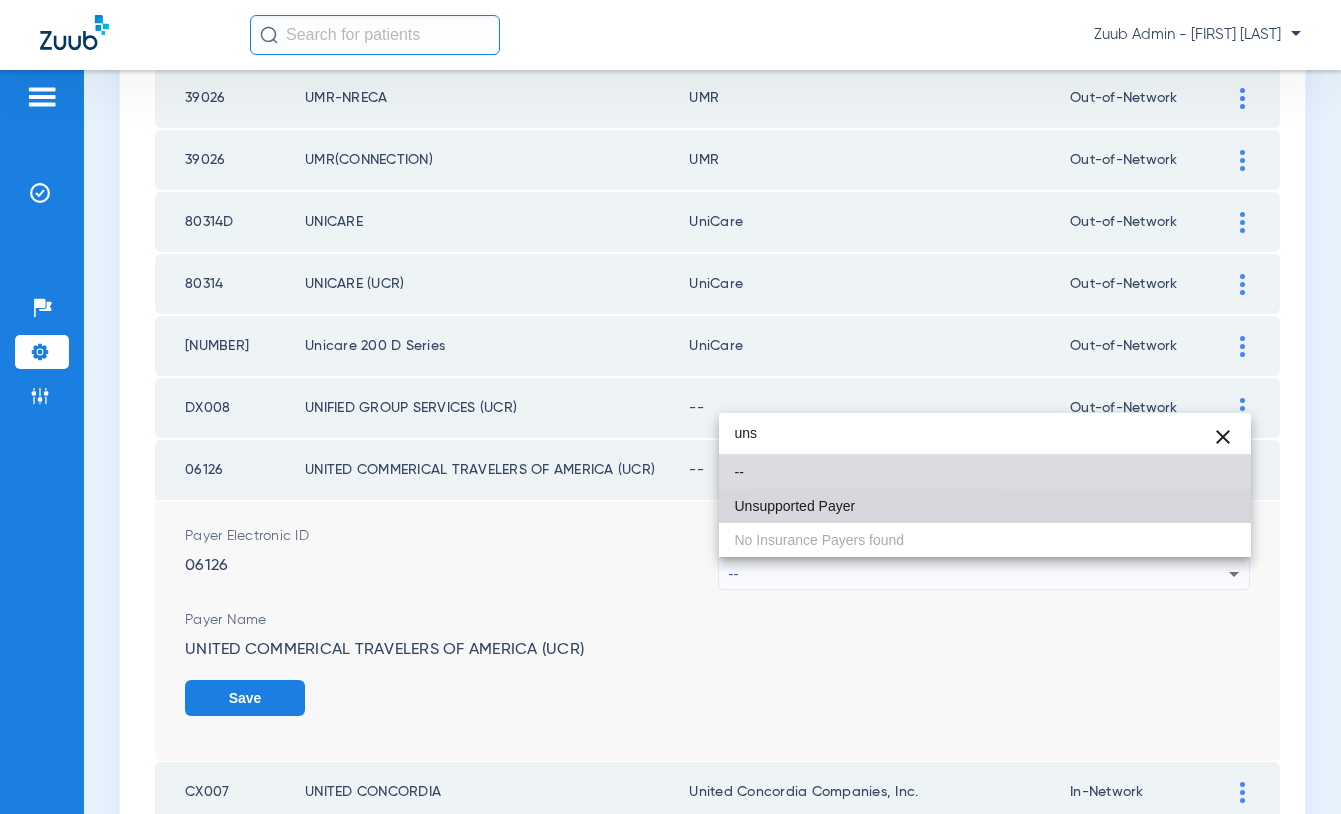 click on "Unsupported Payer" at bounding box center [985, 506] 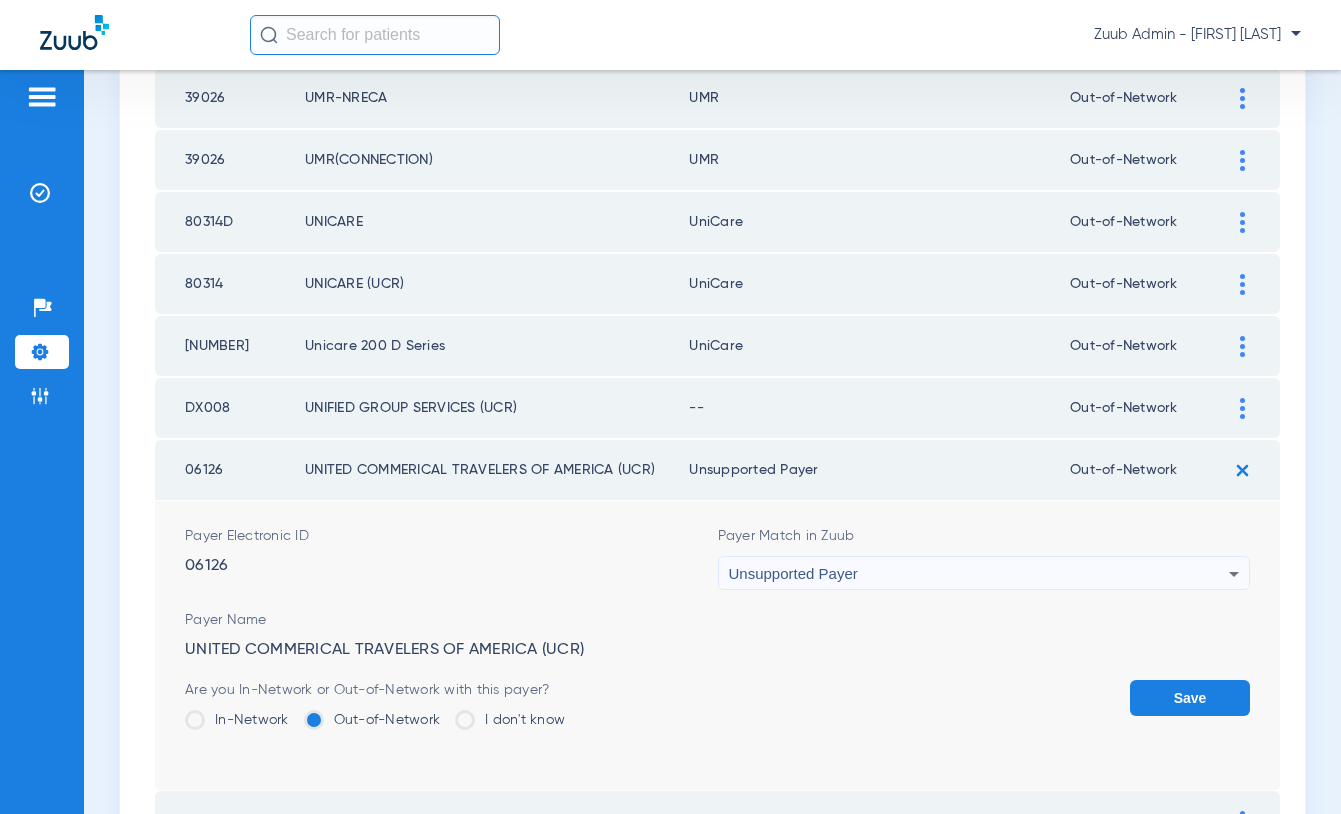 click on "Save" 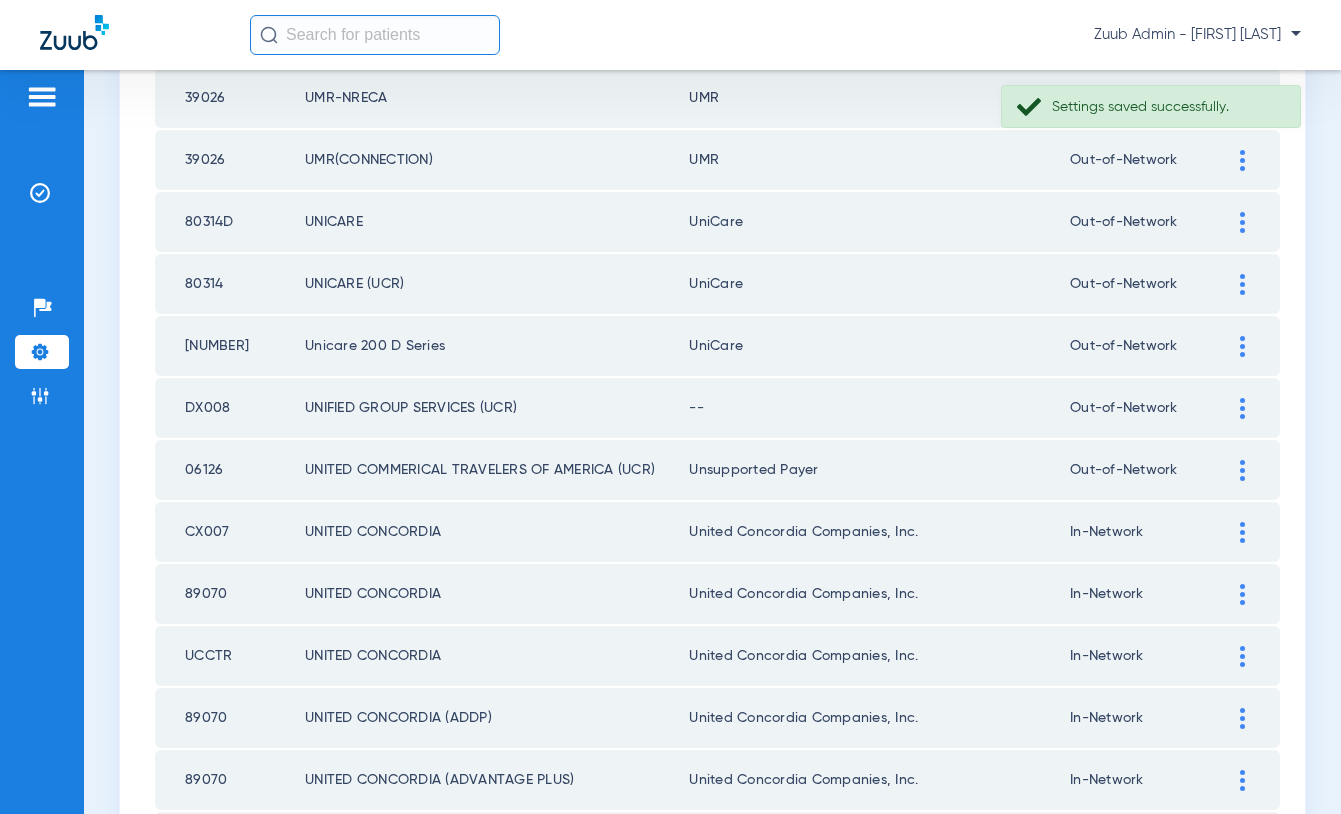 click 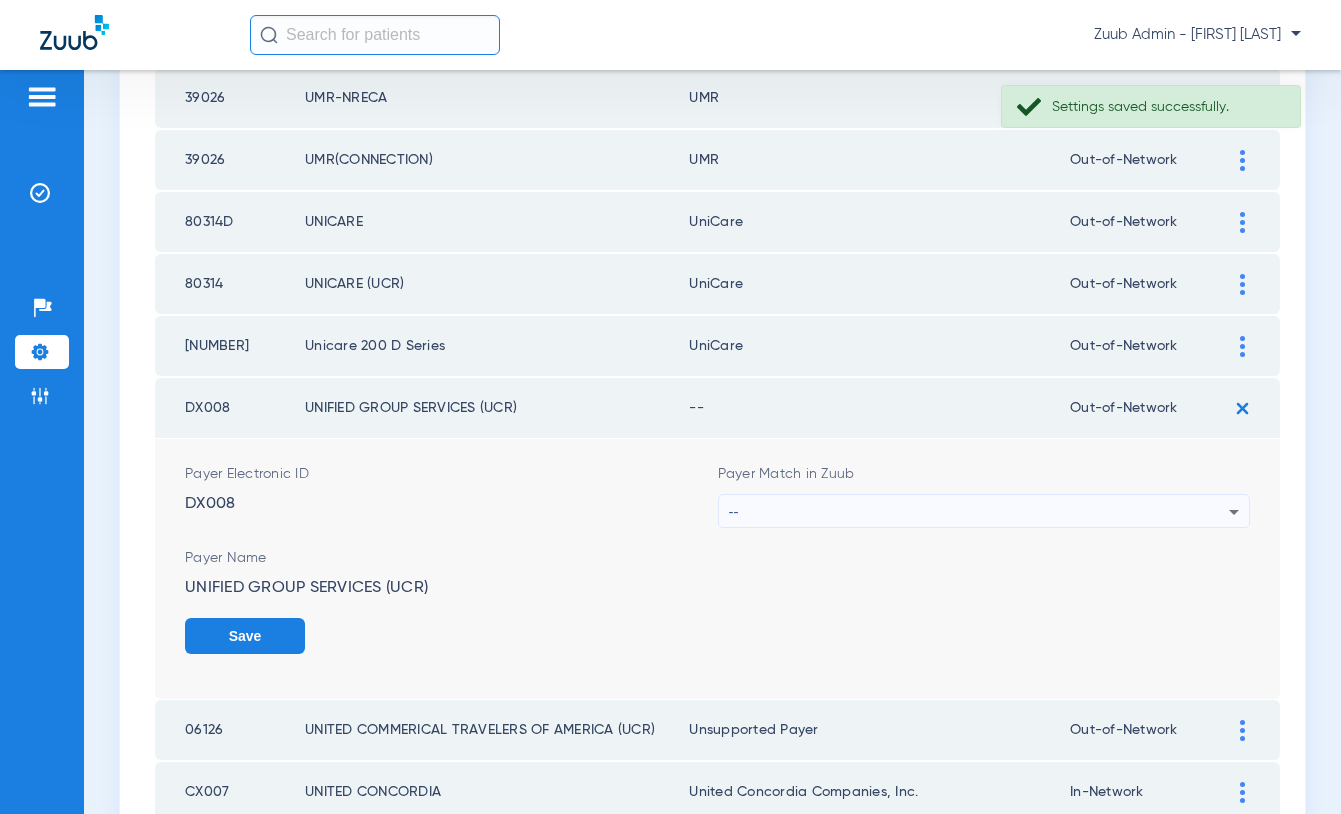 drag, startPoint x: 1004, startPoint y: 501, endPoint x: 1004, endPoint y: 479, distance: 22 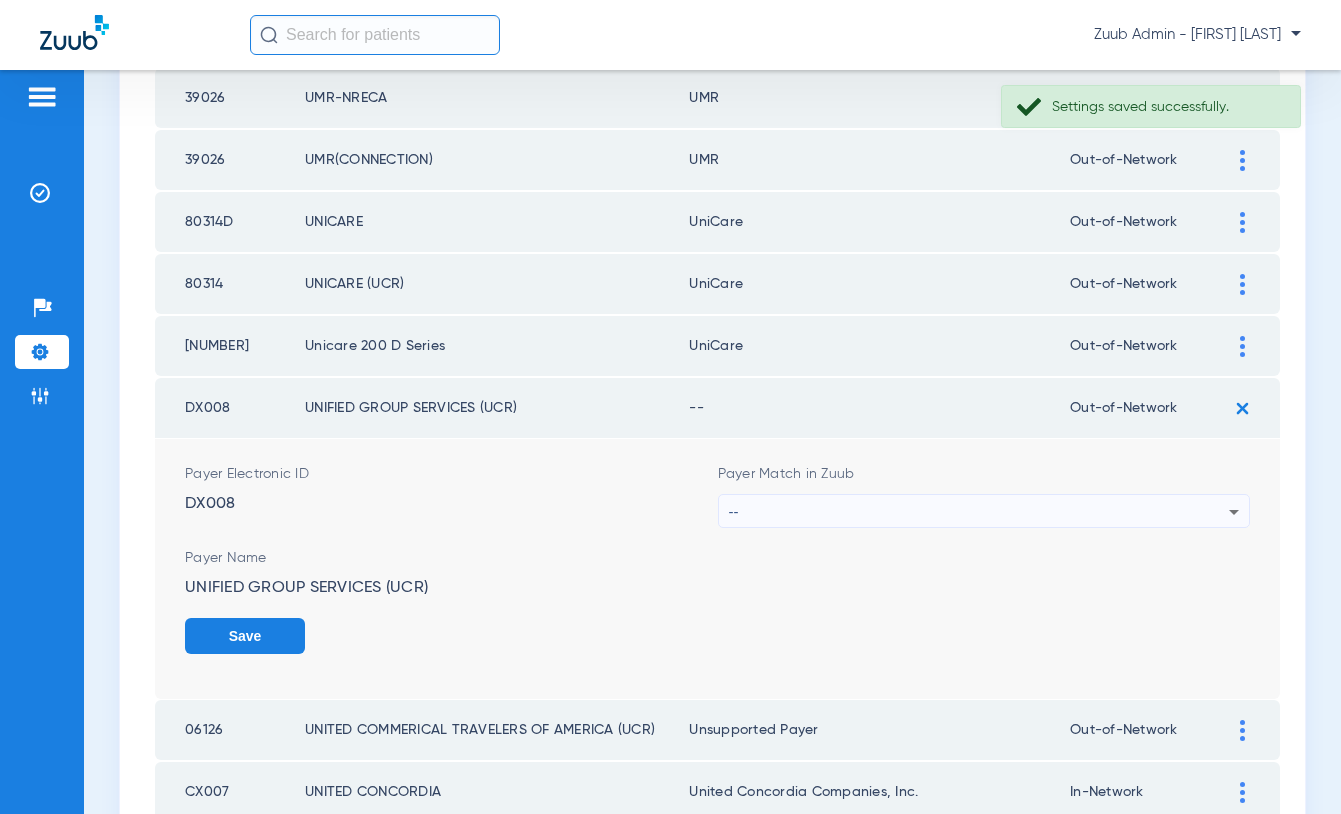 click on "--" at bounding box center (979, 512) 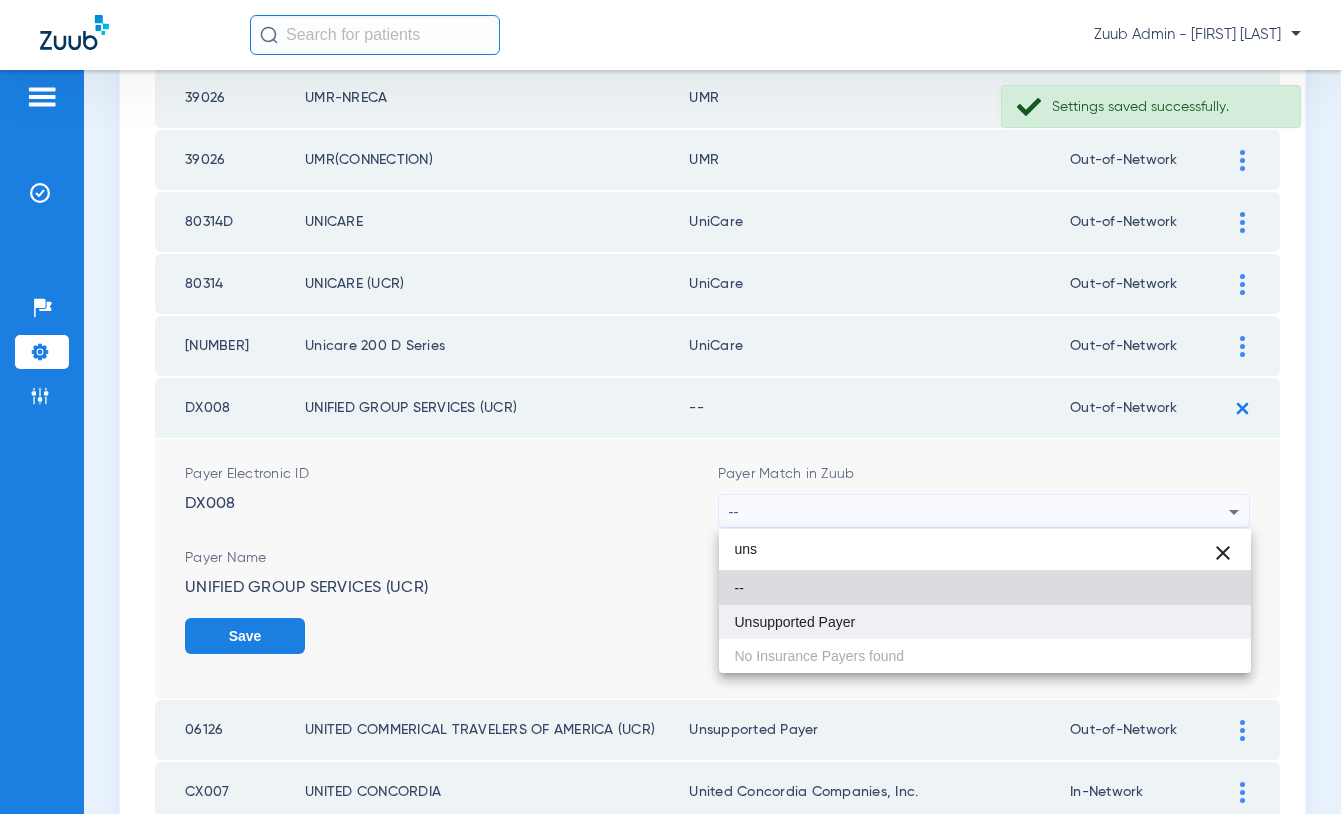 type on "uns" 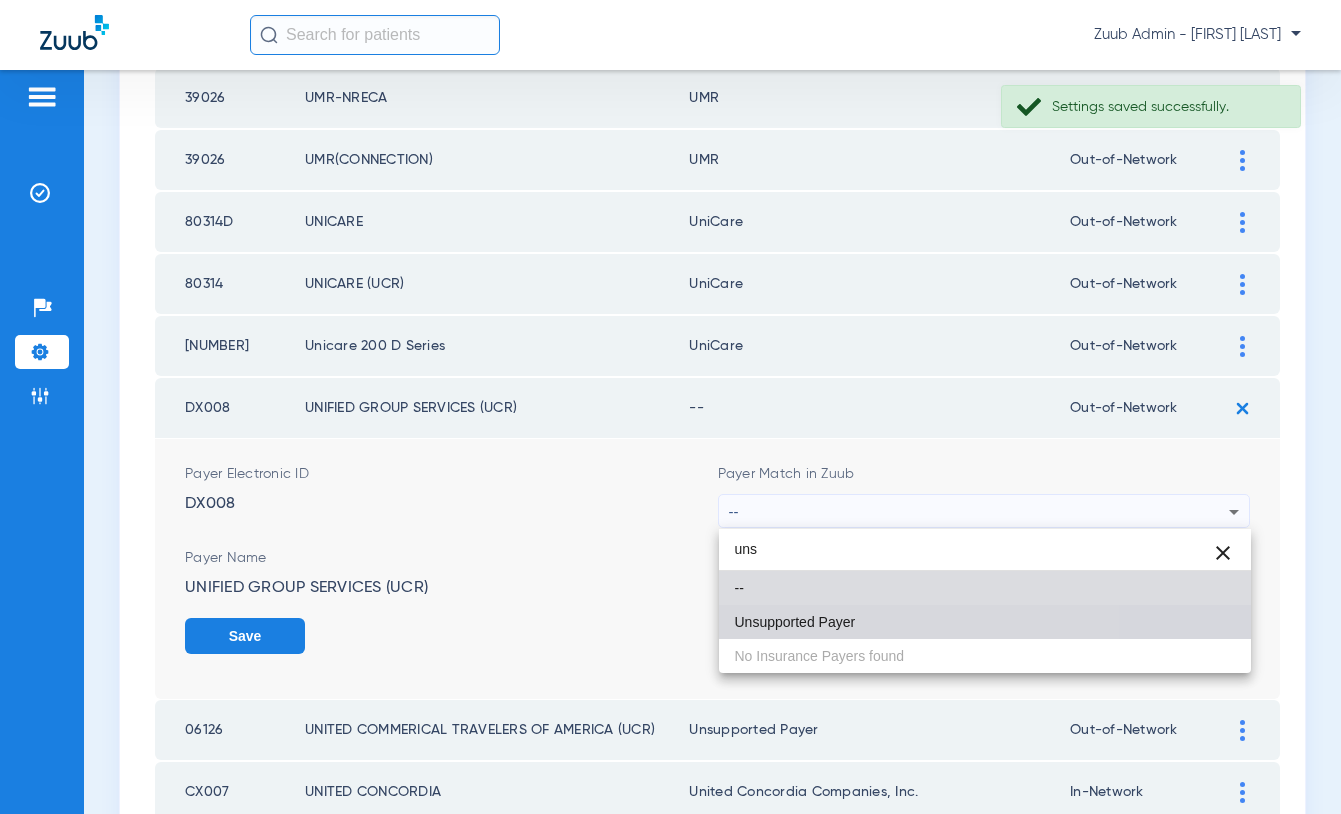 click on "Unsupported Payer" at bounding box center (795, 622) 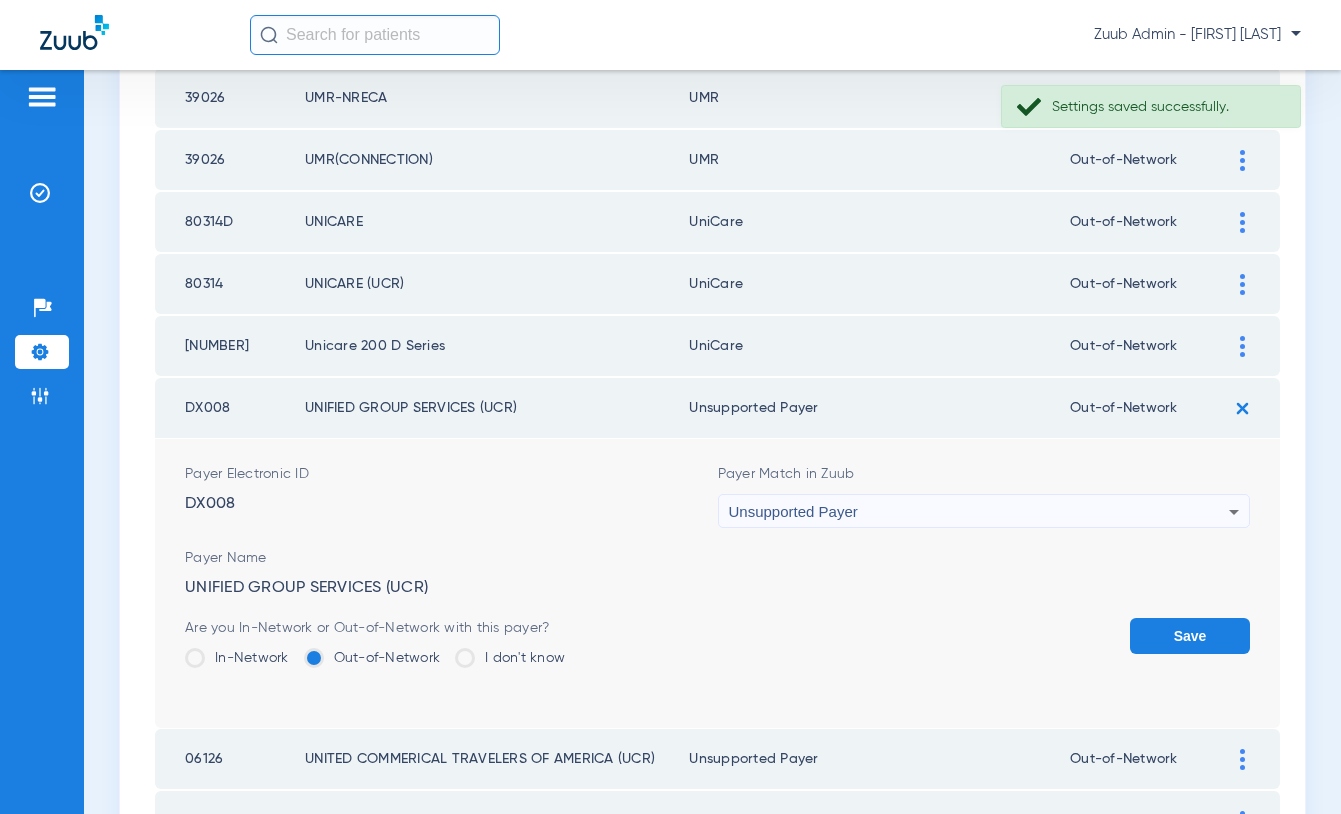 click on "Save" 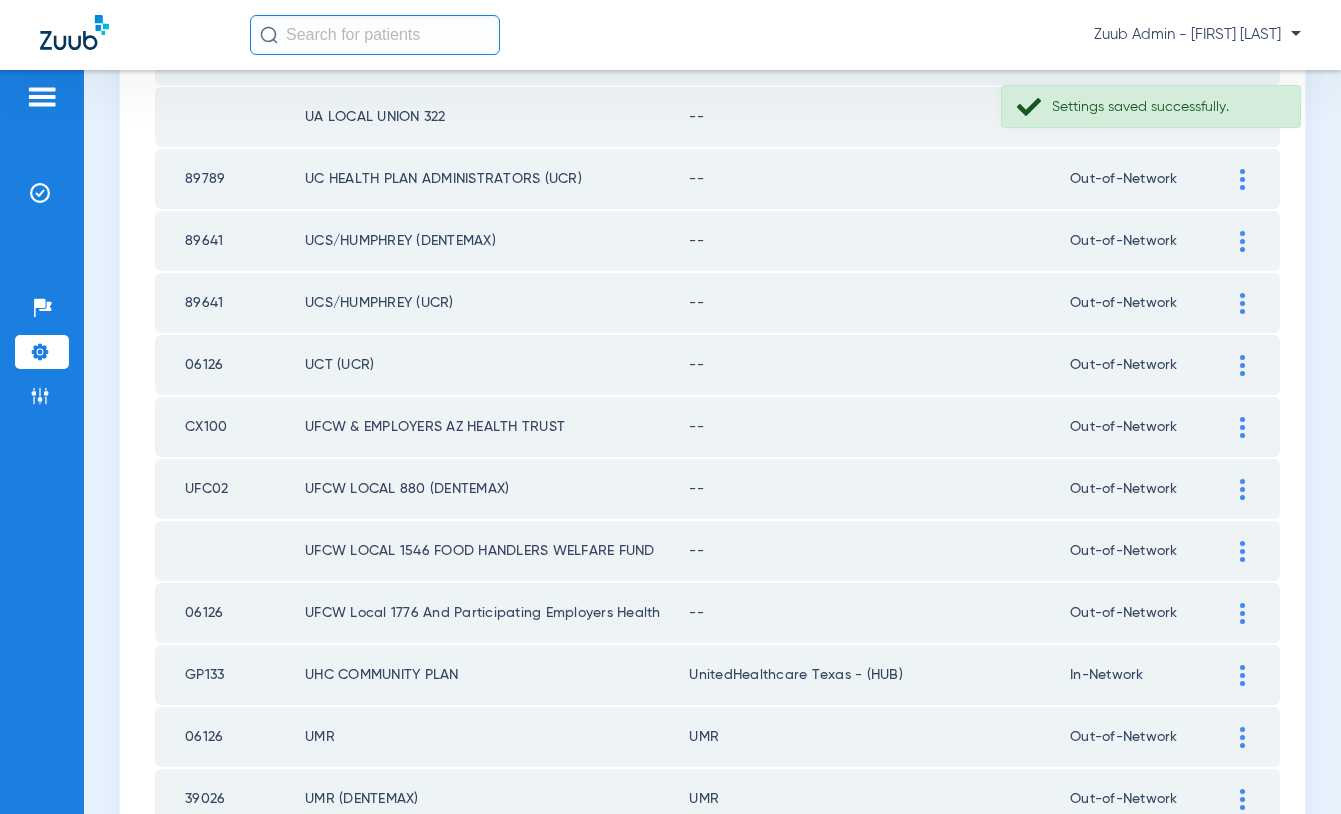 scroll, scrollTop: 1115, scrollLeft: 0, axis: vertical 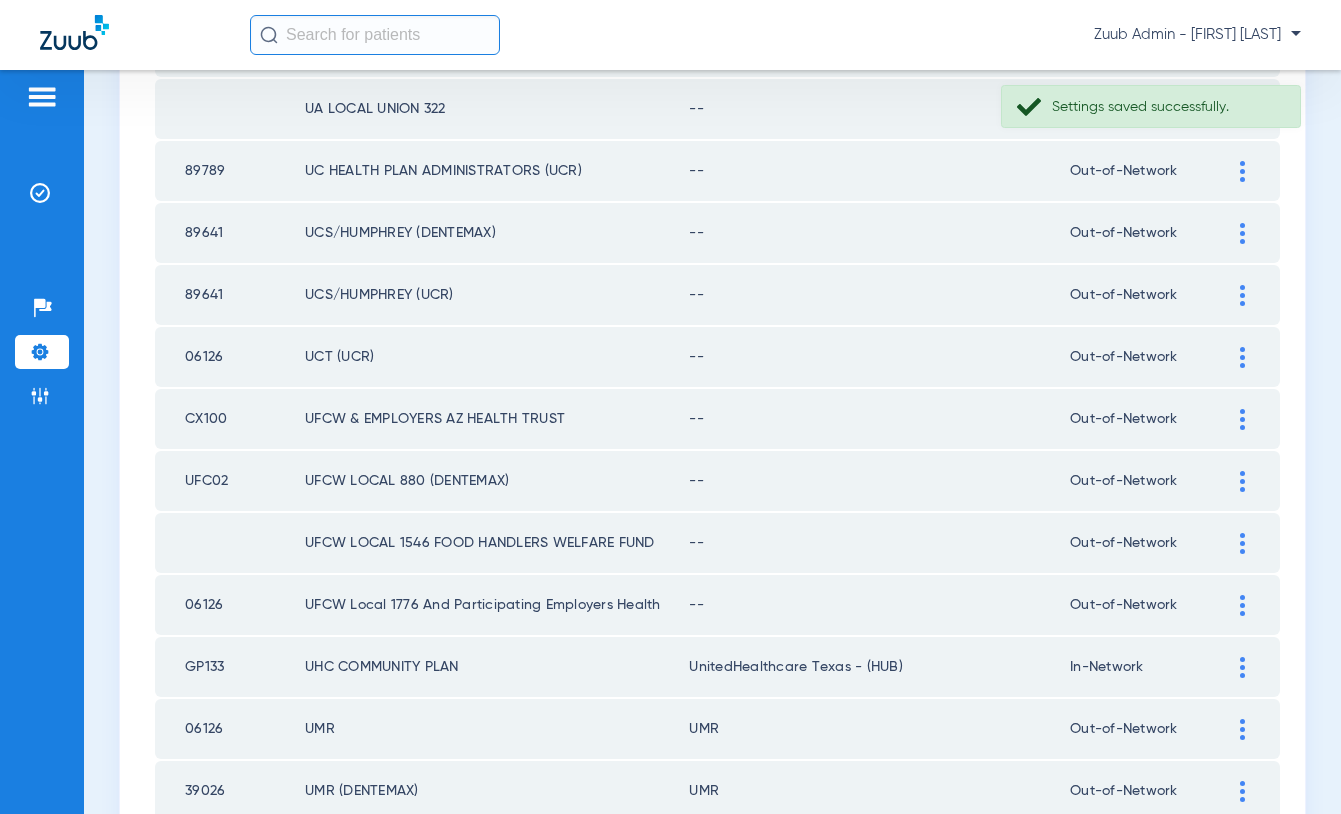 click 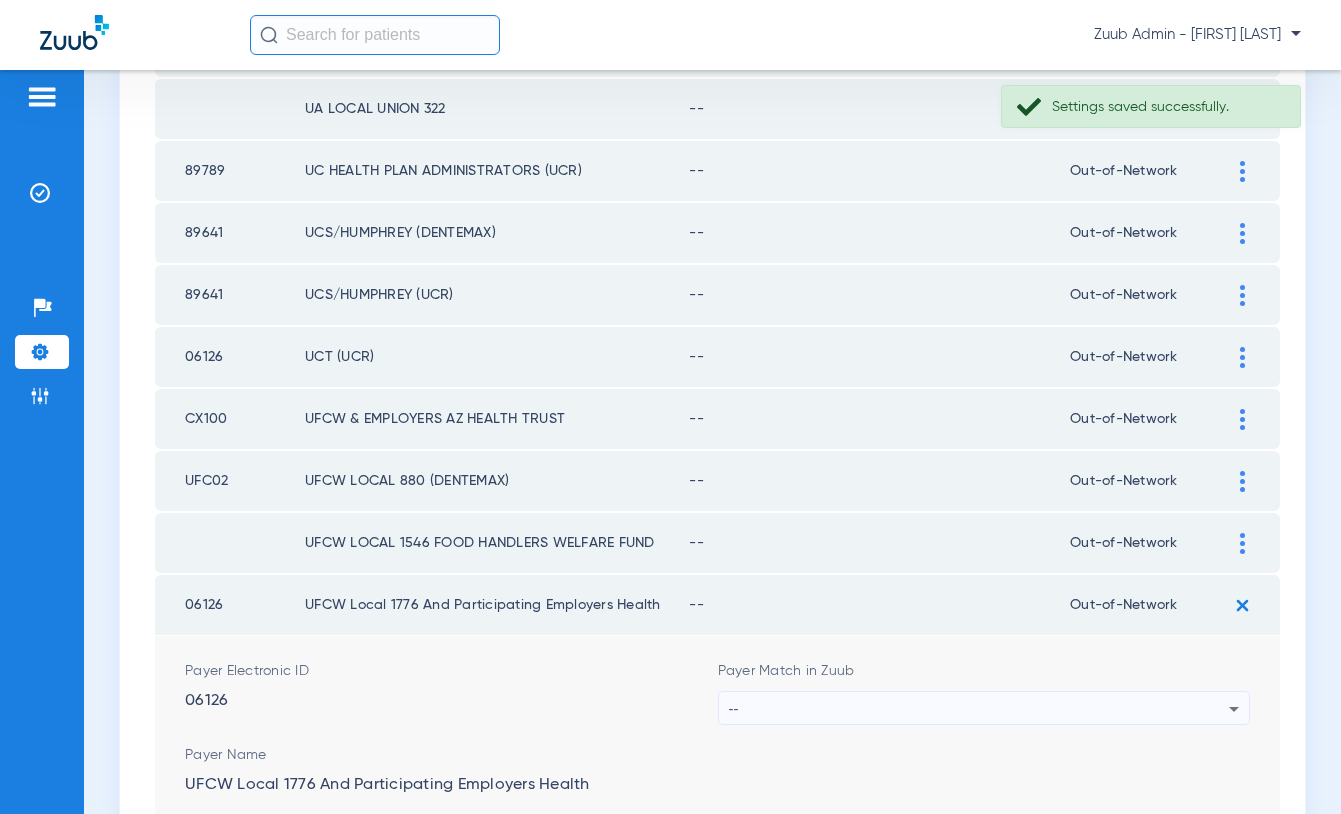 click on "--" at bounding box center [979, 709] 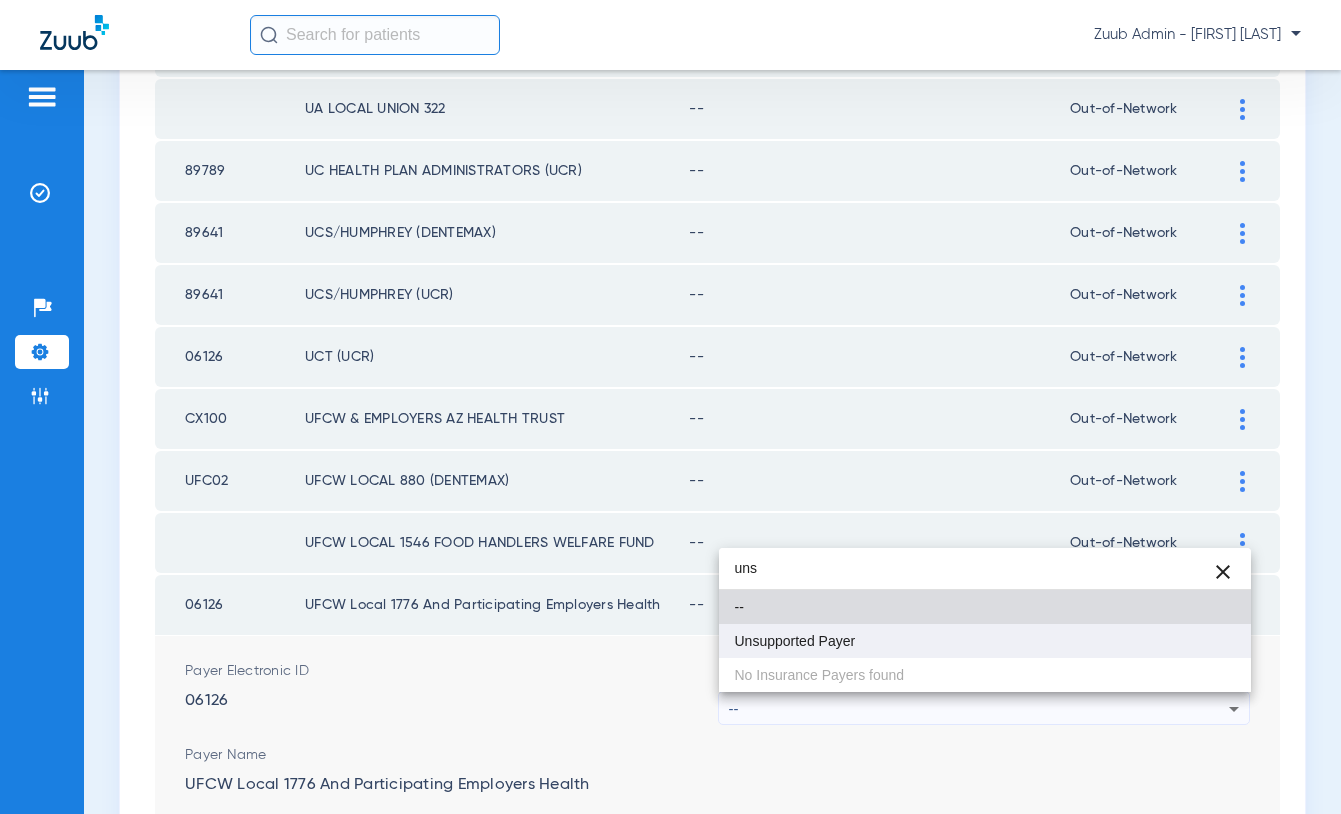 type on "uns" 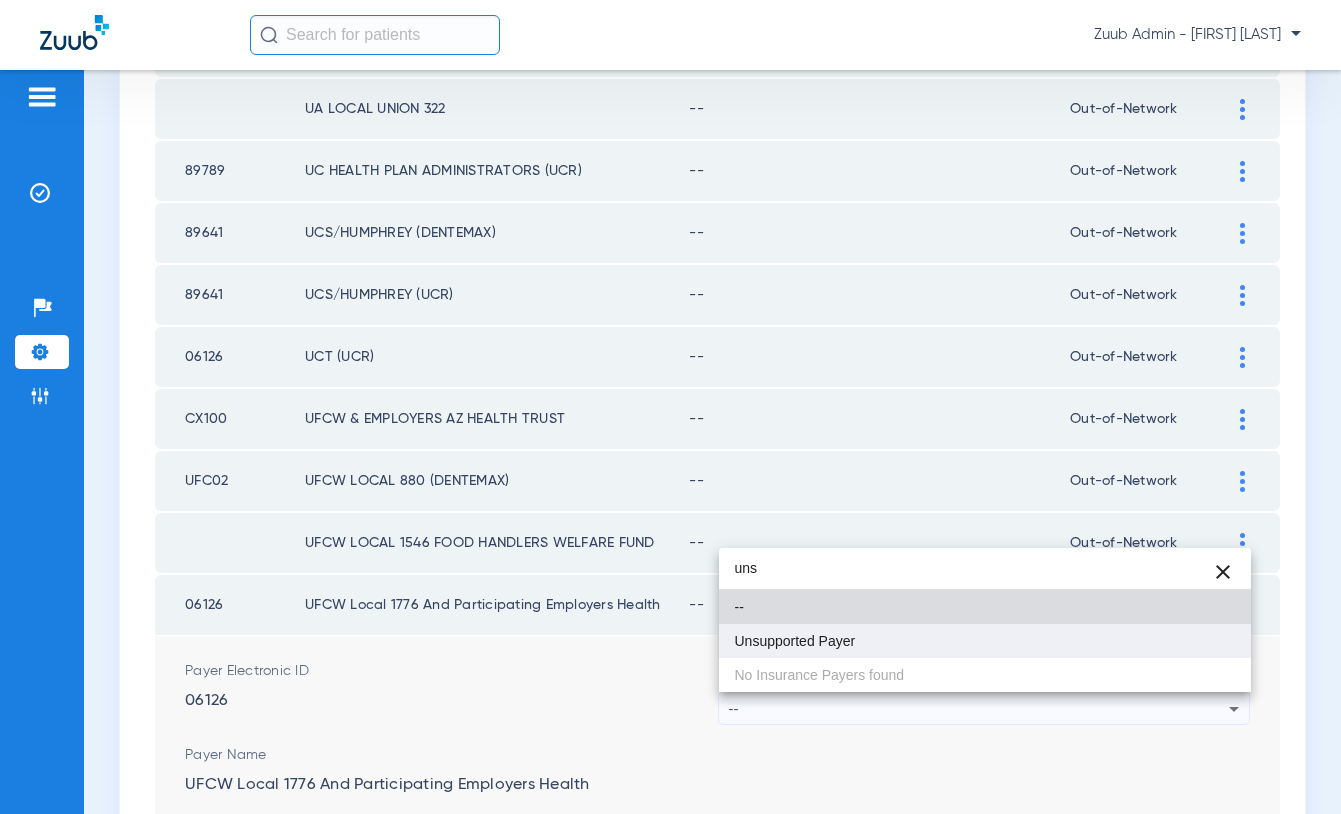 click on "Unsupported Payer" at bounding box center (985, 641) 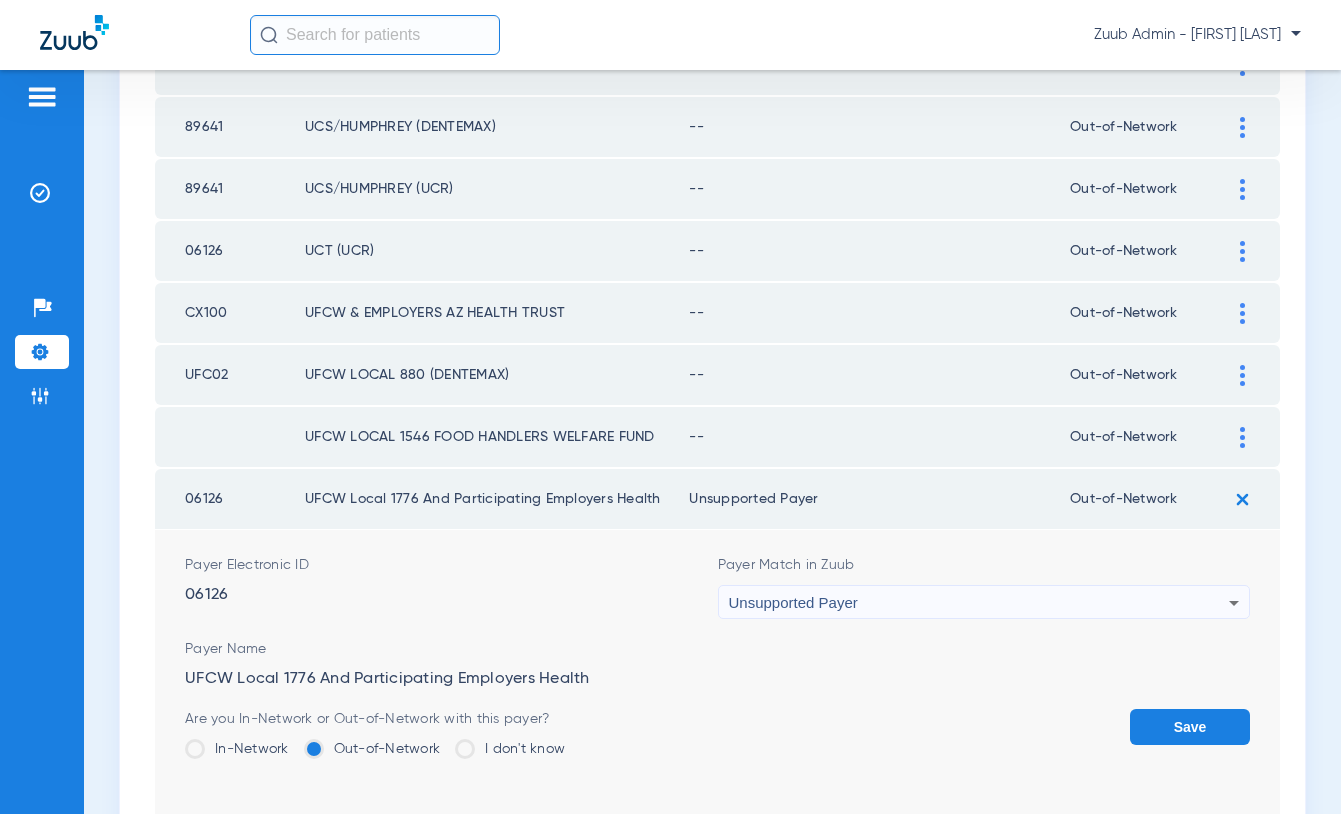 scroll, scrollTop: 1238, scrollLeft: 0, axis: vertical 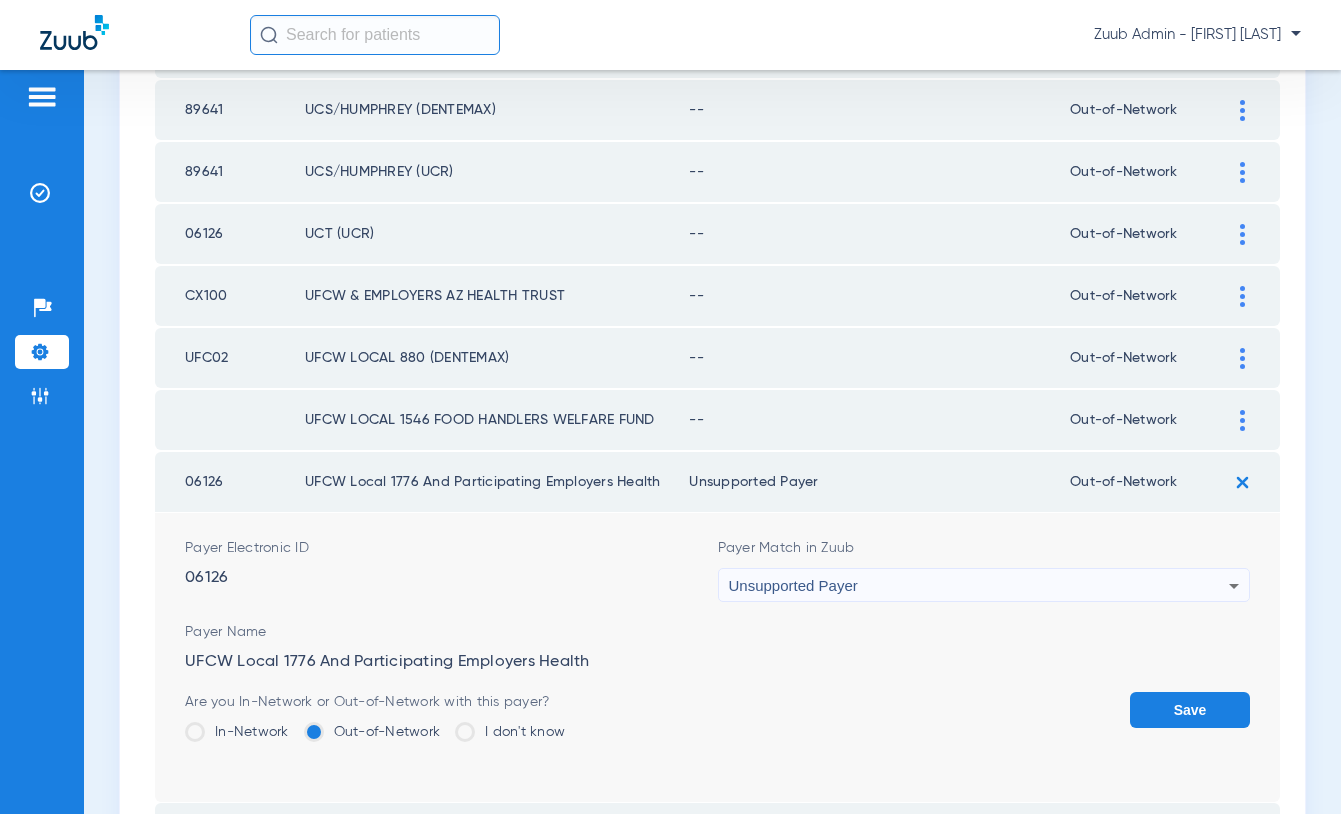 click on "Save" 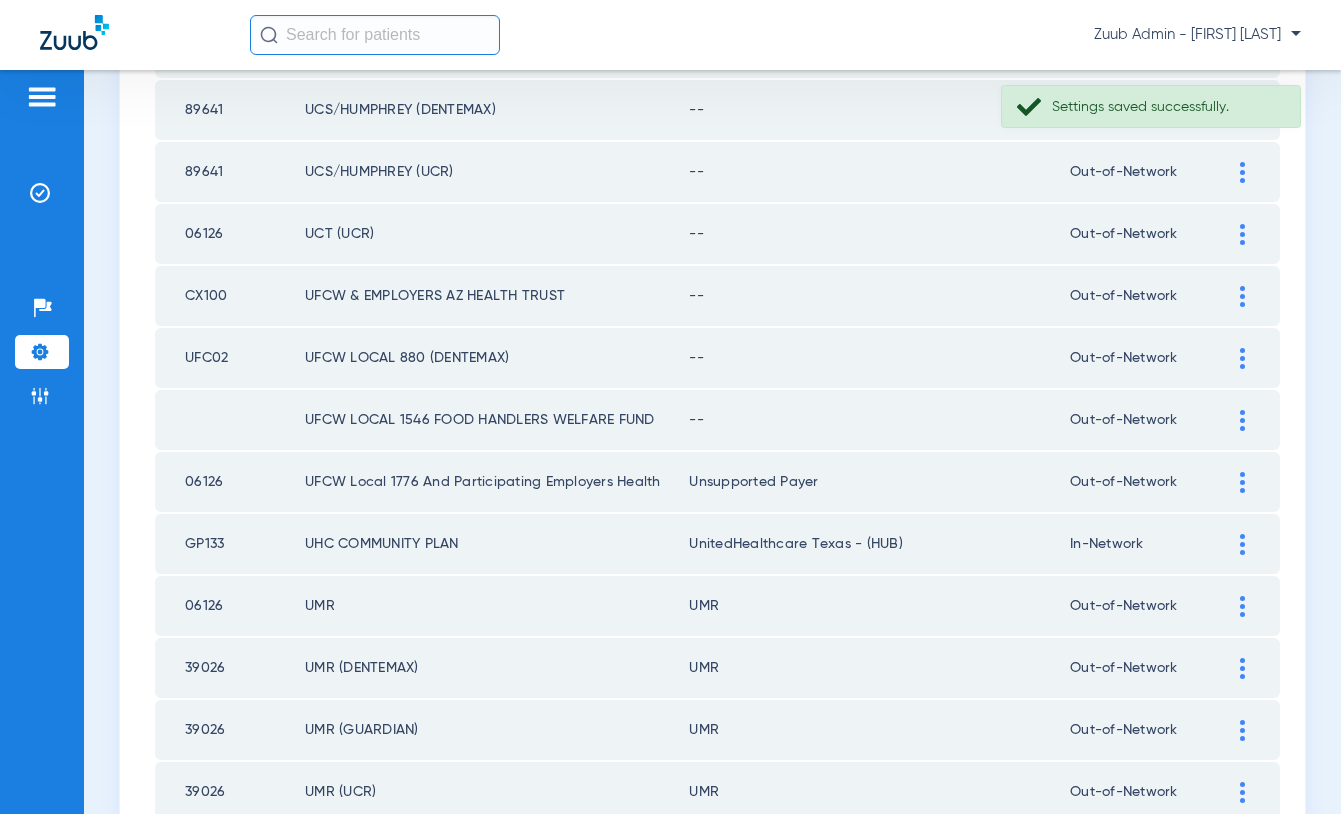 click 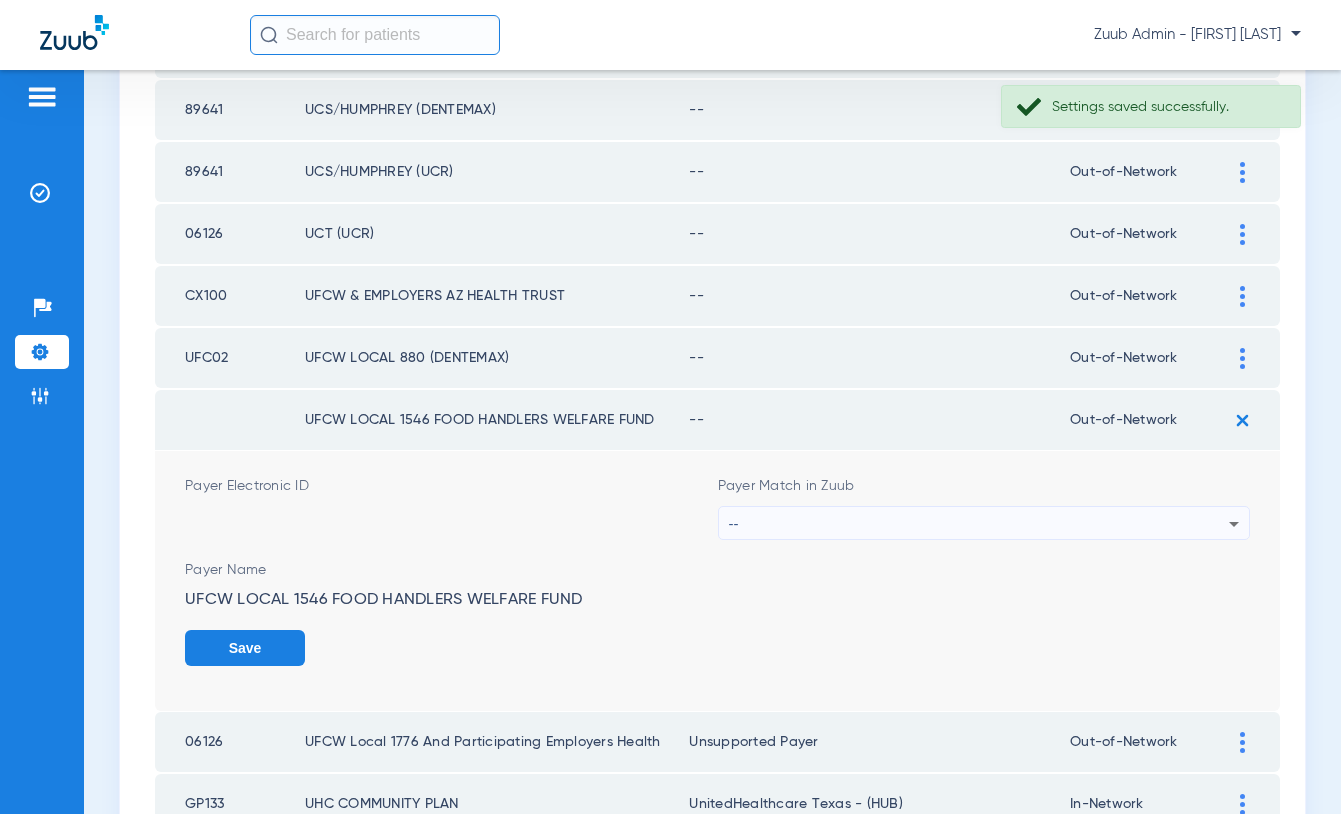 click on "--" at bounding box center [979, 524] 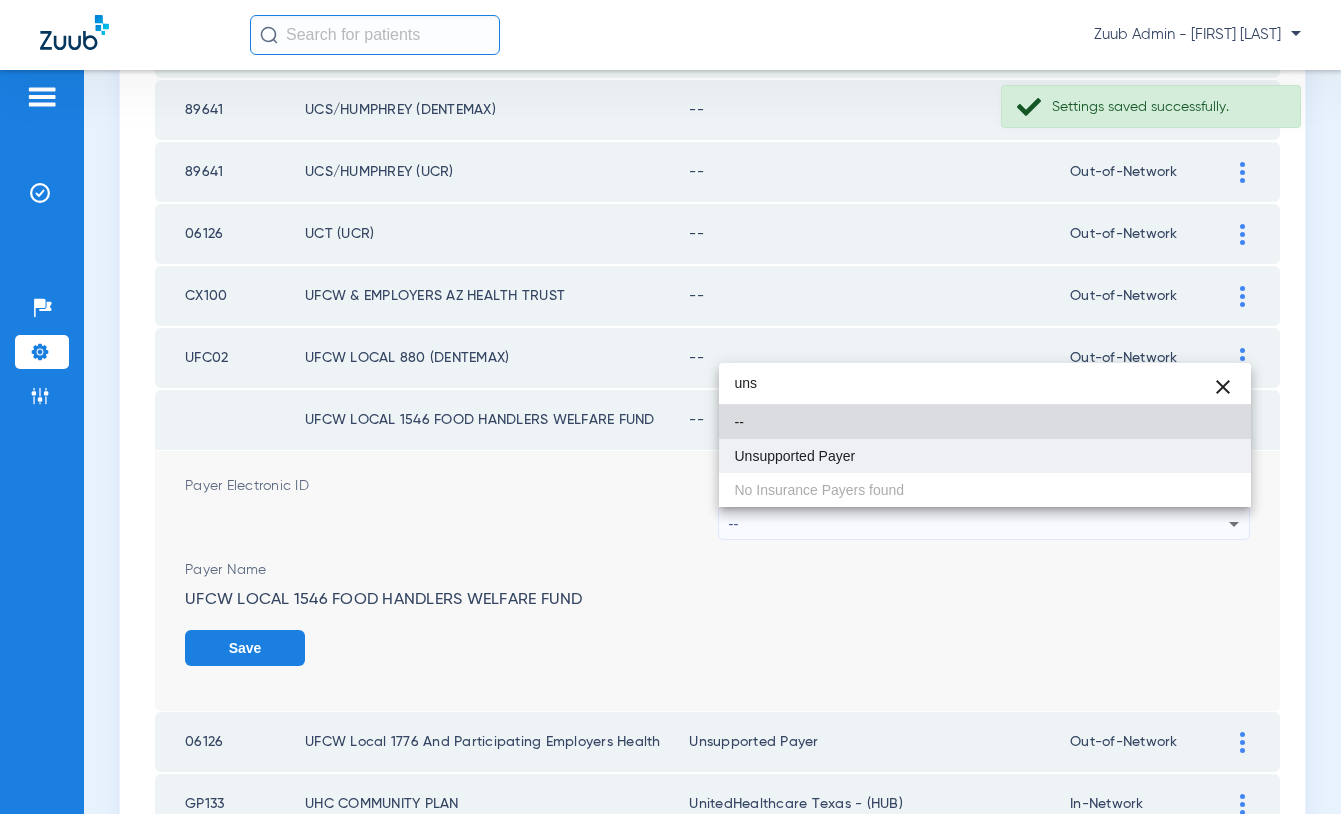 type on "uns" 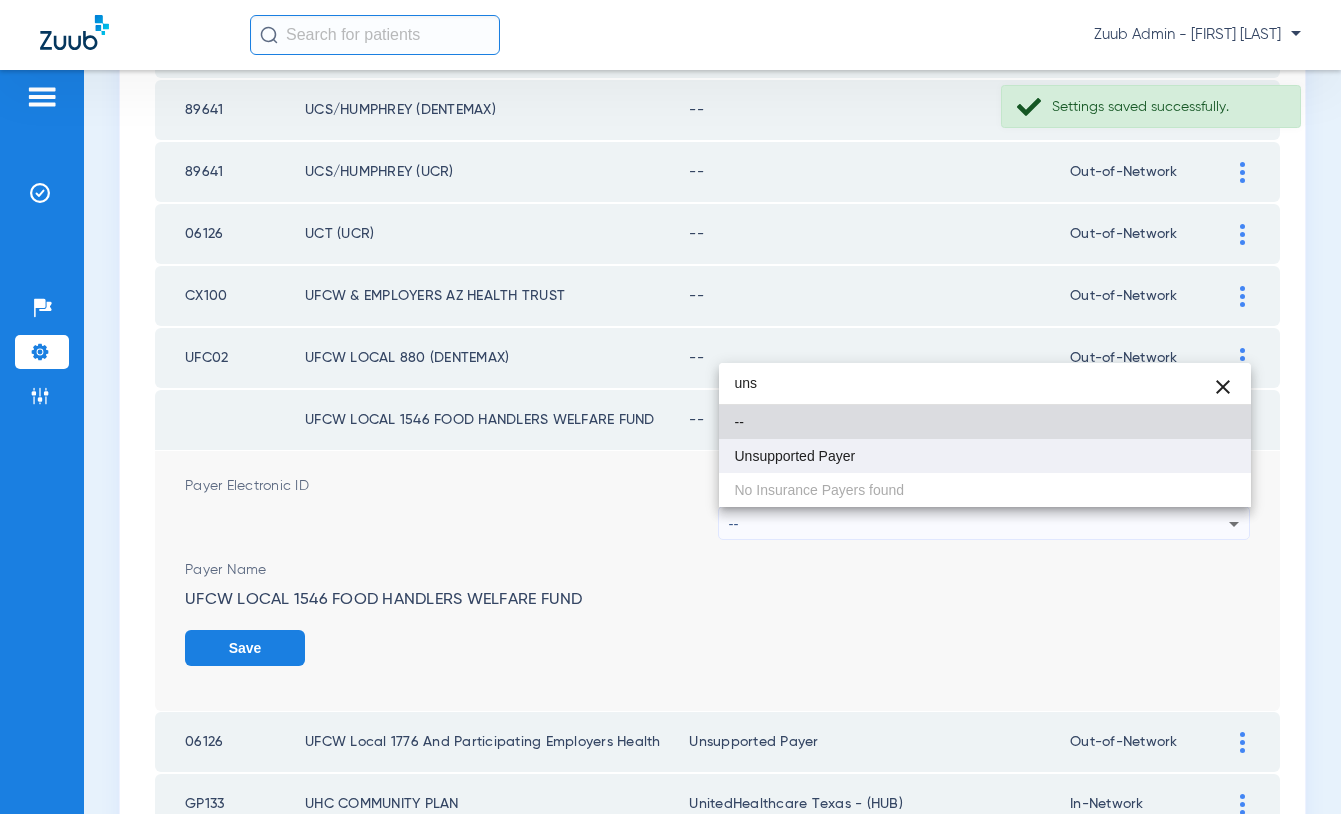 click on "Unsupported Payer" at bounding box center [985, 456] 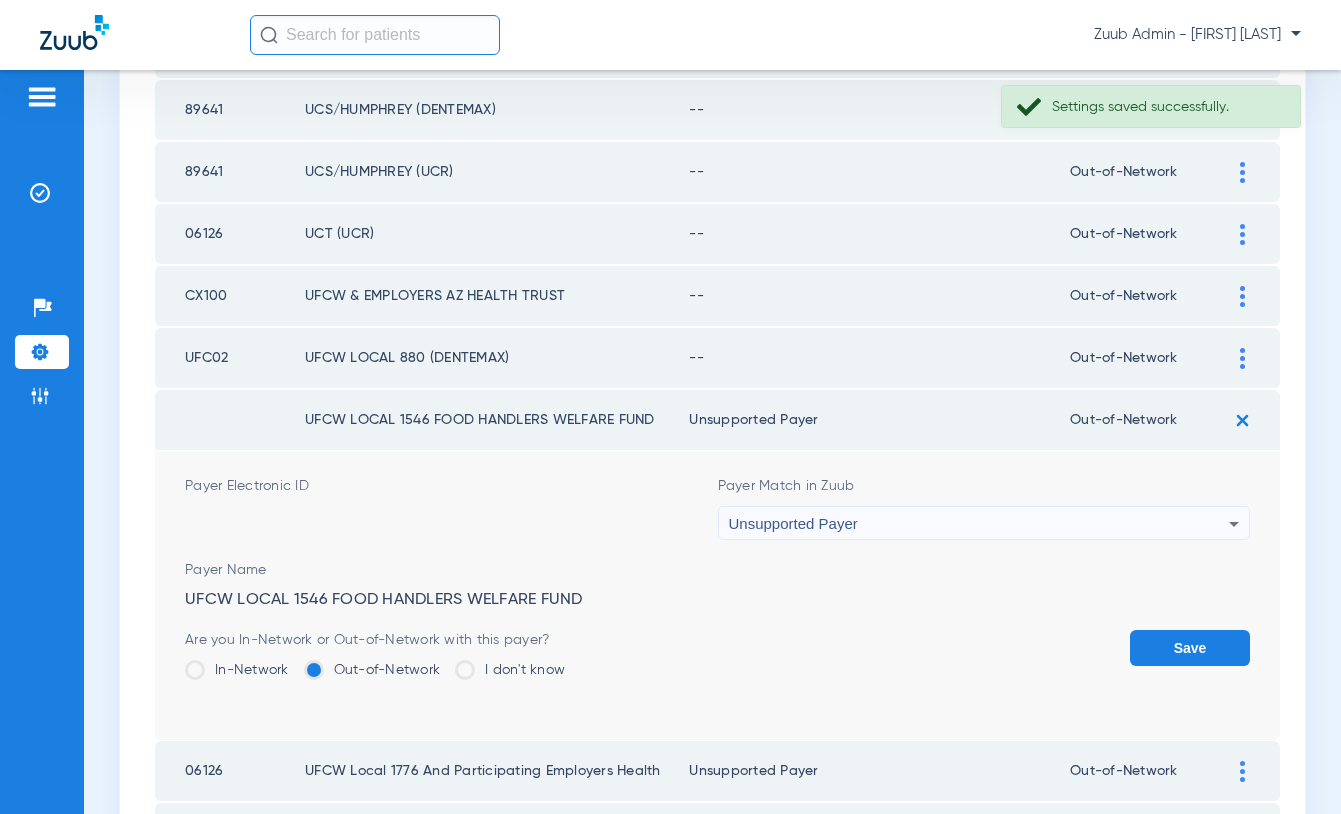 click on "Save" 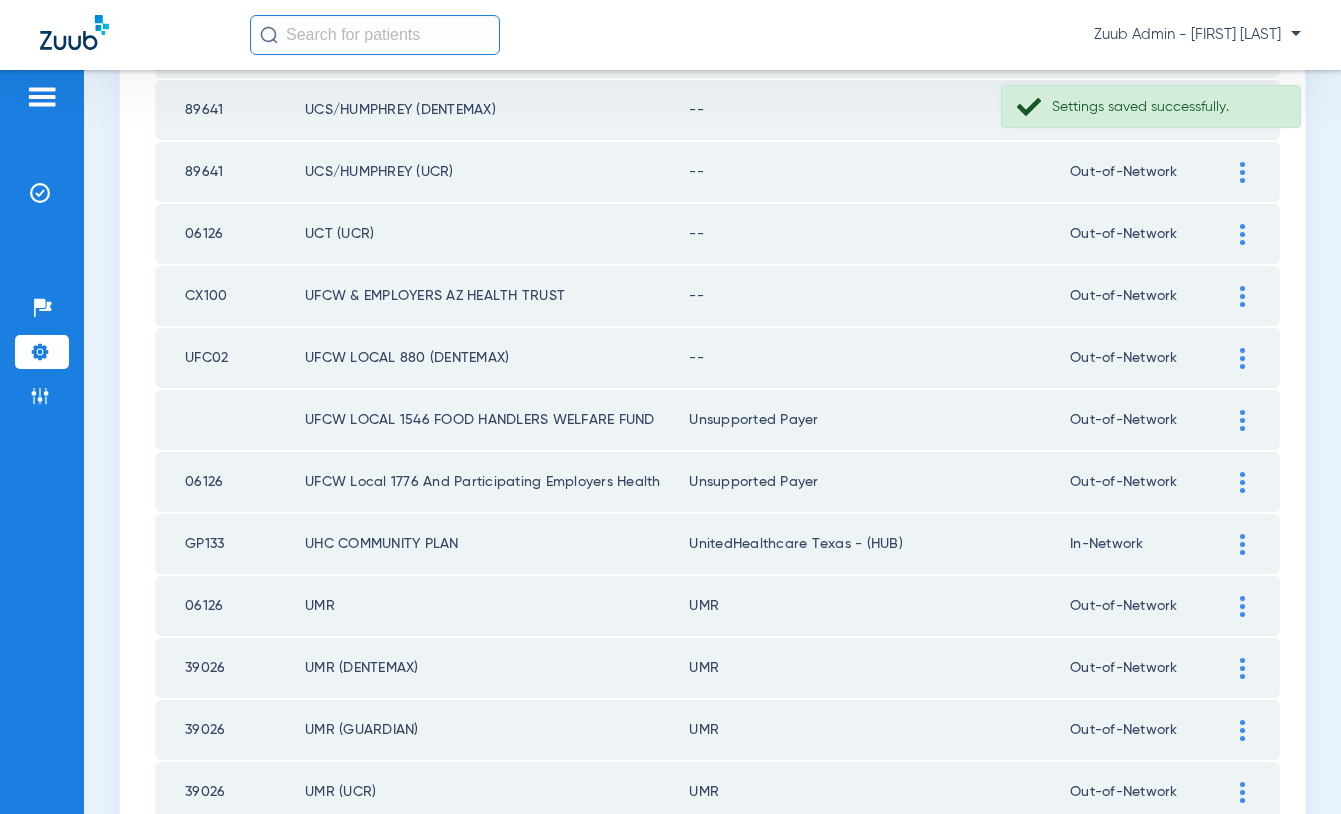 click 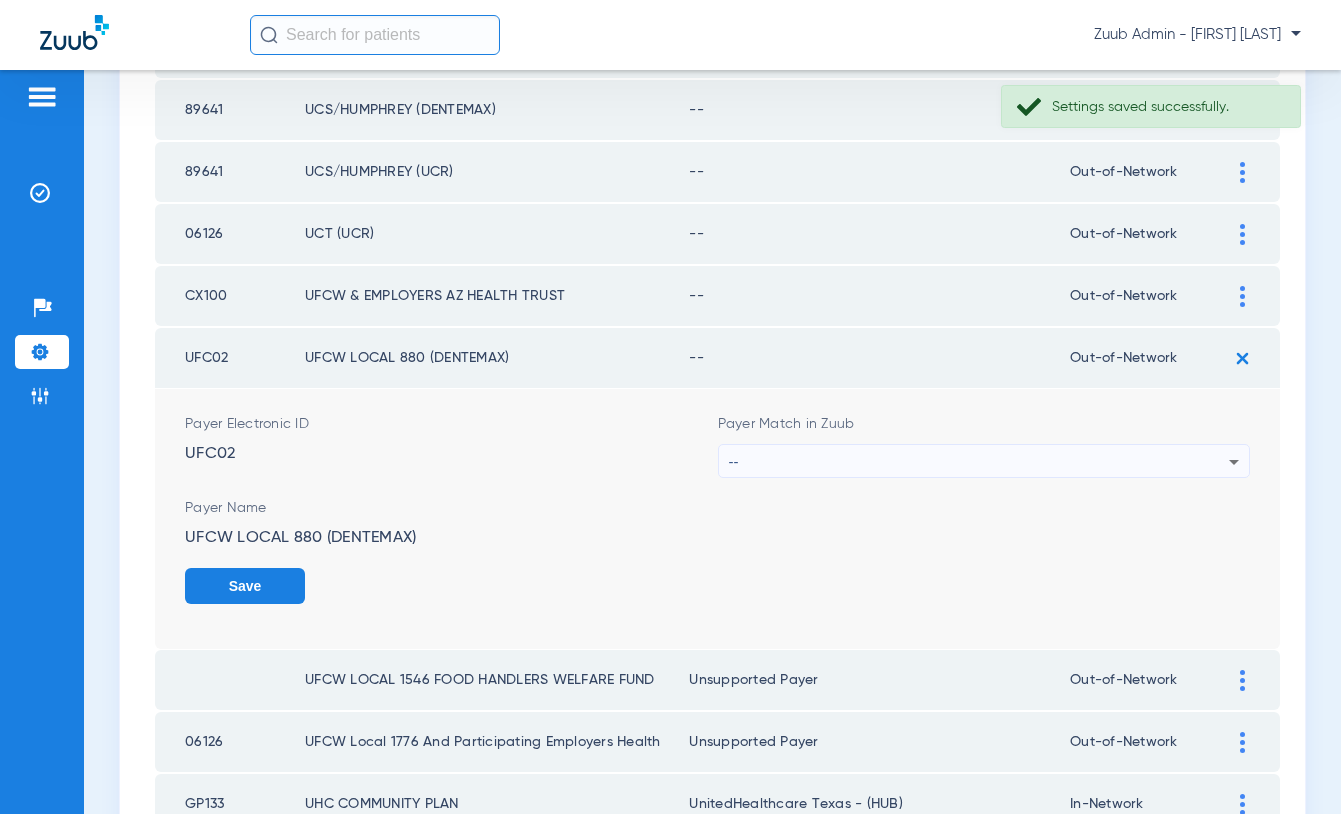 click on "--" at bounding box center (979, 462) 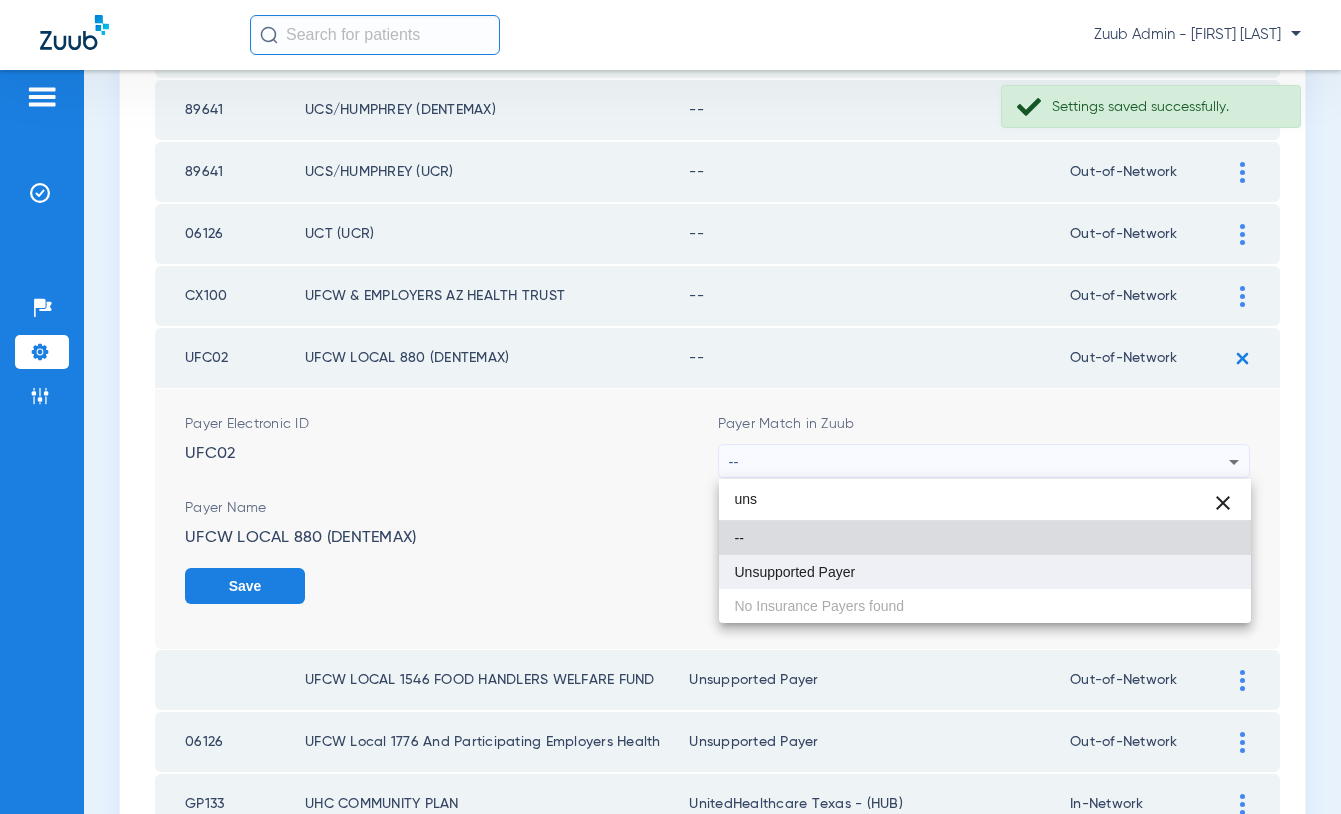 type on "uns" 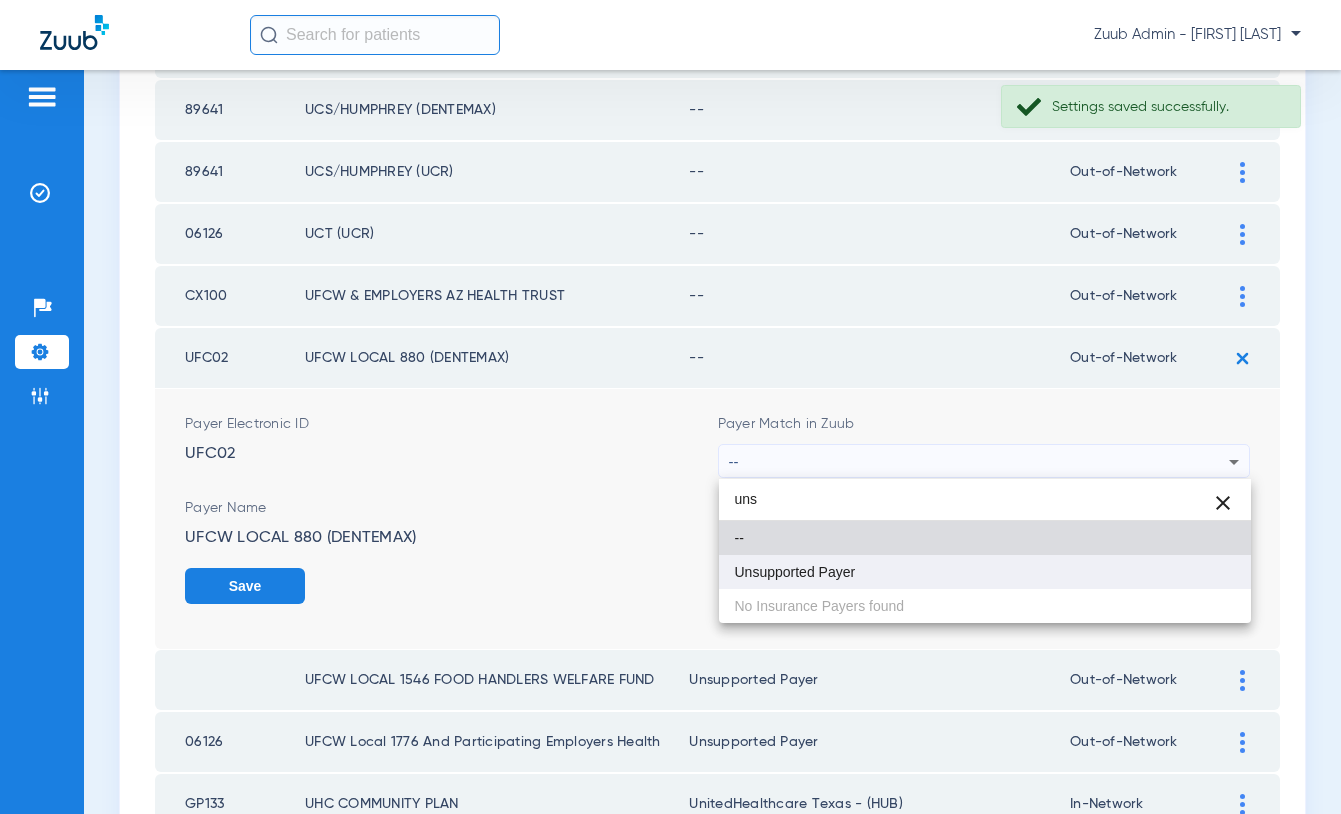 click on "Unsupported Payer" at bounding box center (795, 572) 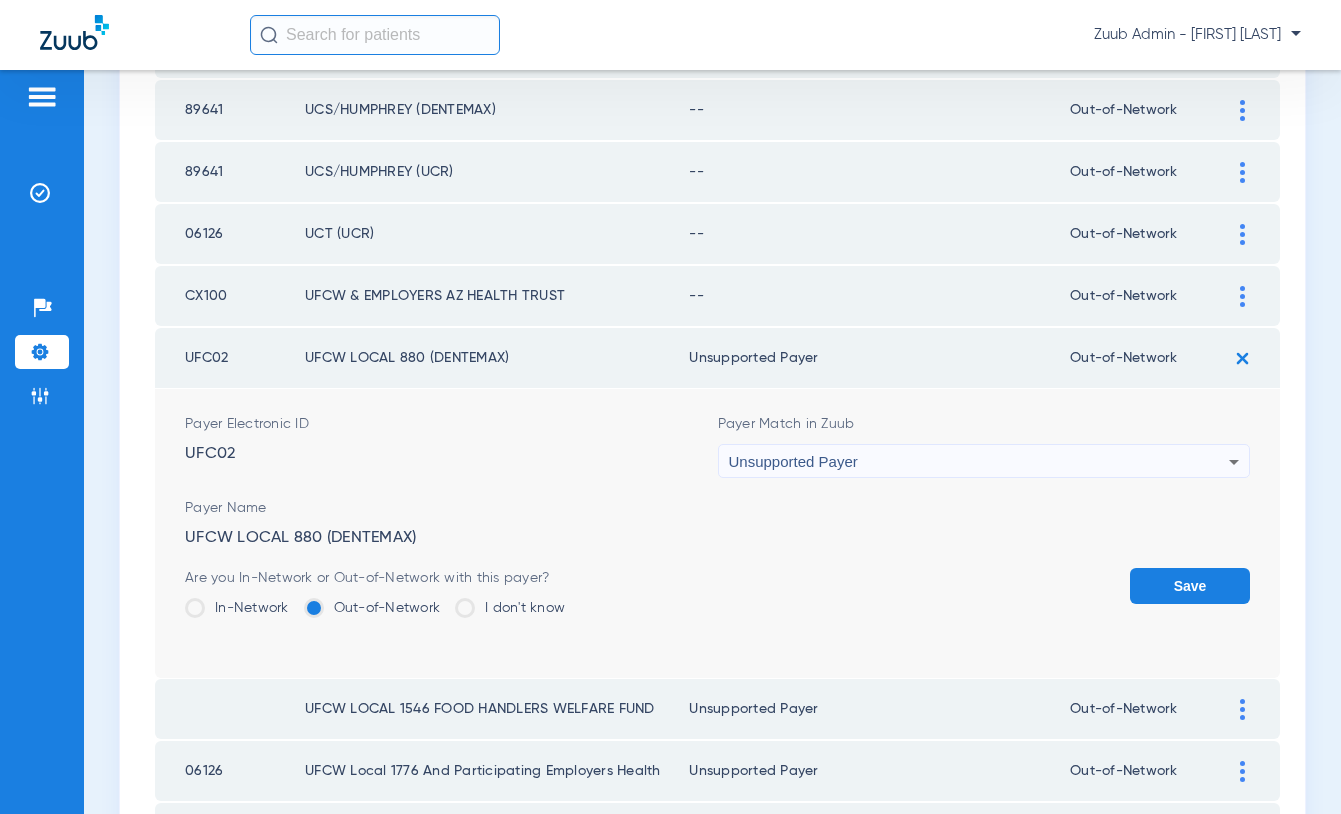 click on "Save" 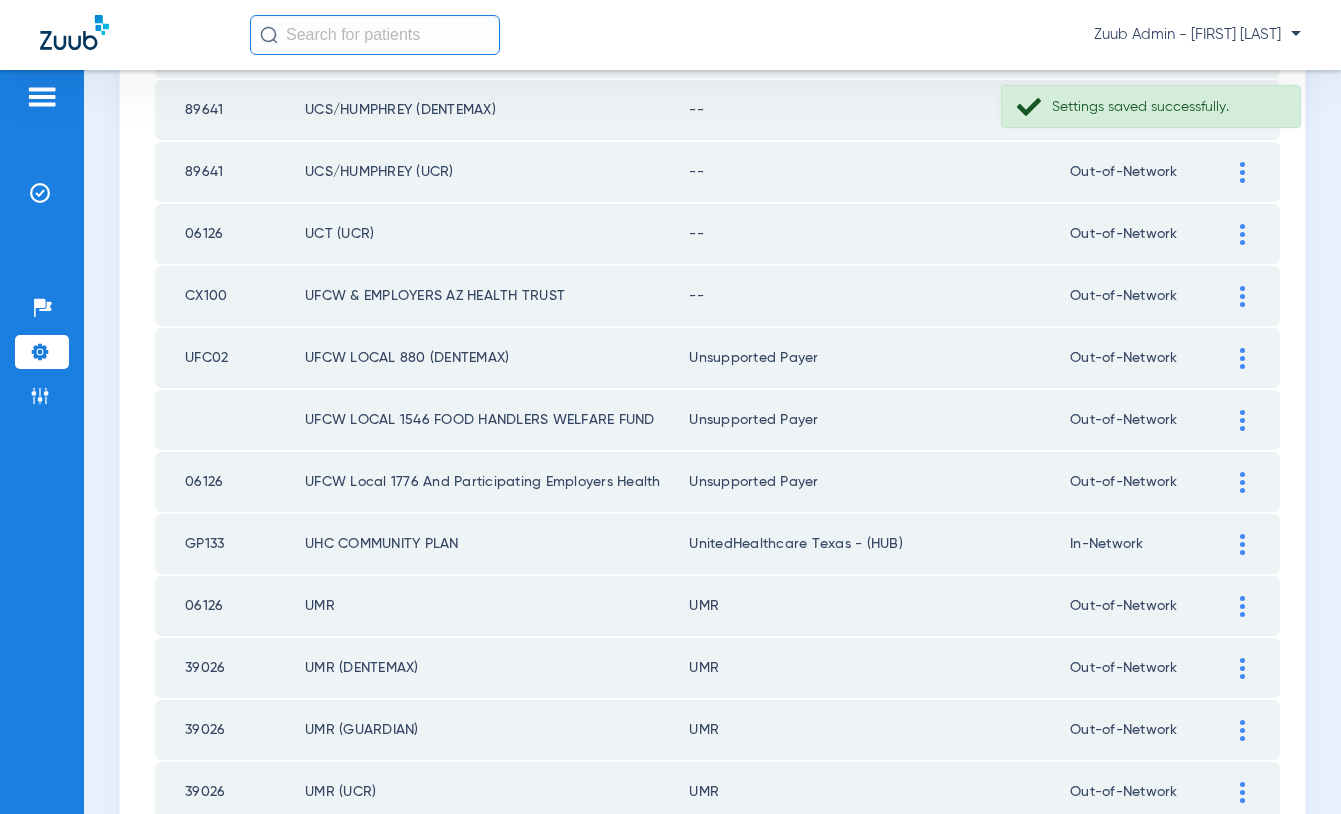 click 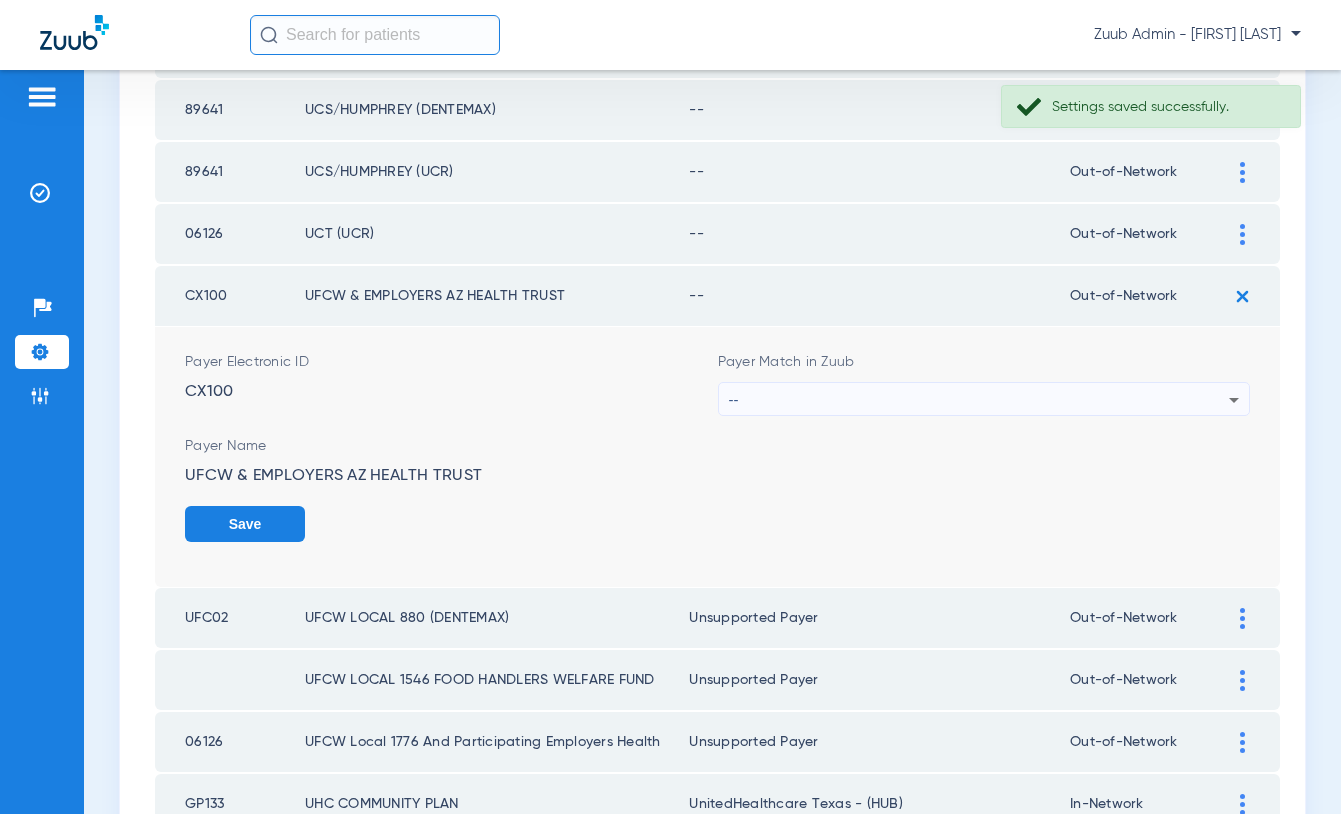 drag, startPoint x: 857, startPoint y: 399, endPoint x: 857, endPoint y: 385, distance: 14 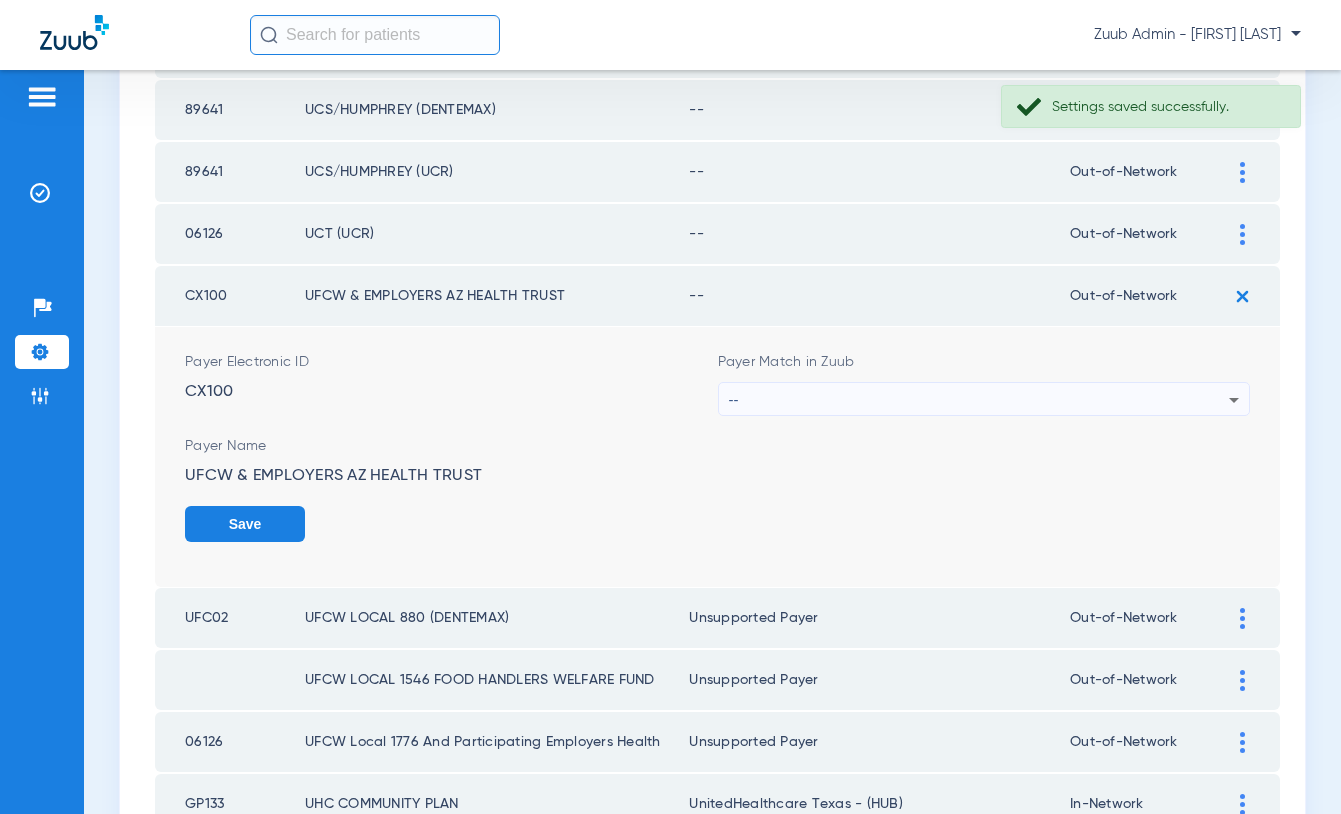 click on "--" at bounding box center (979, 400) 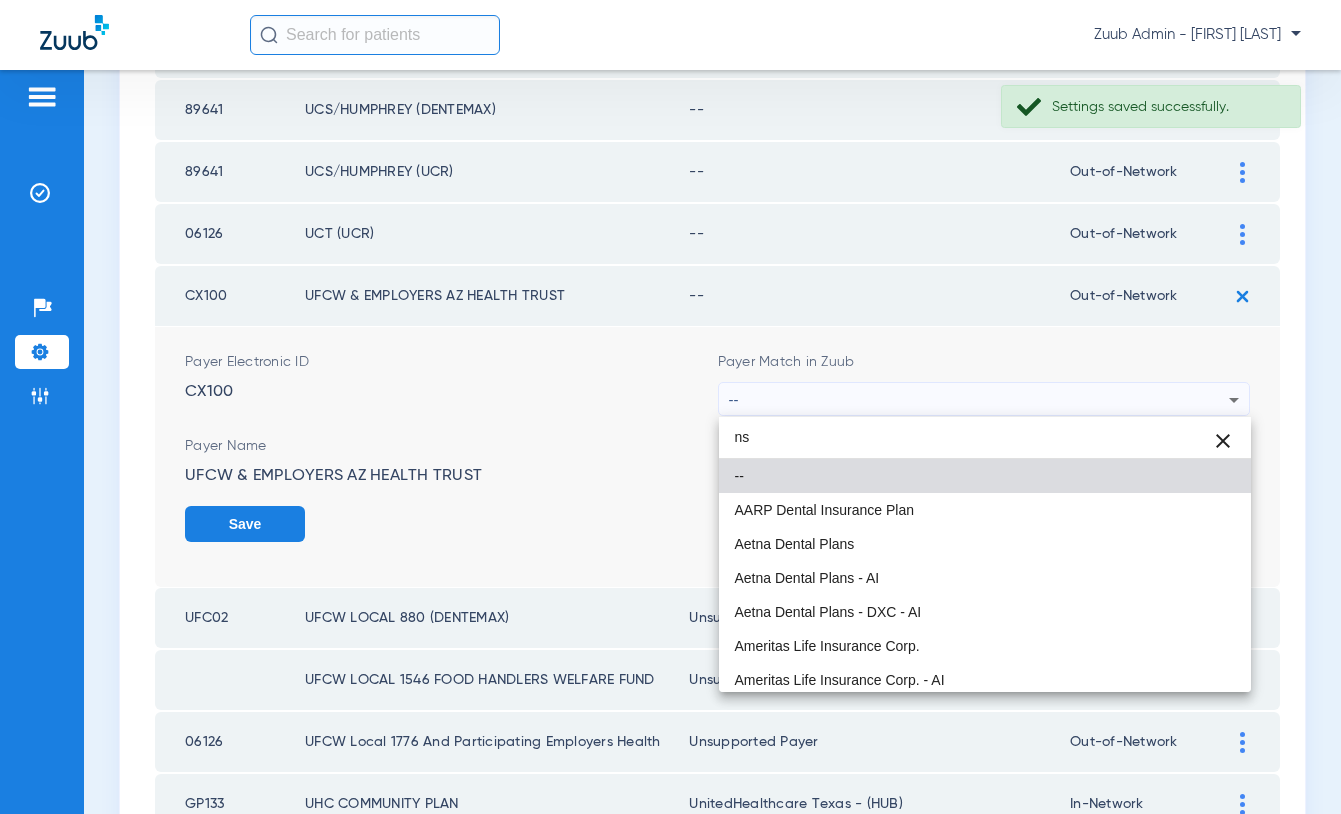 type on "n" 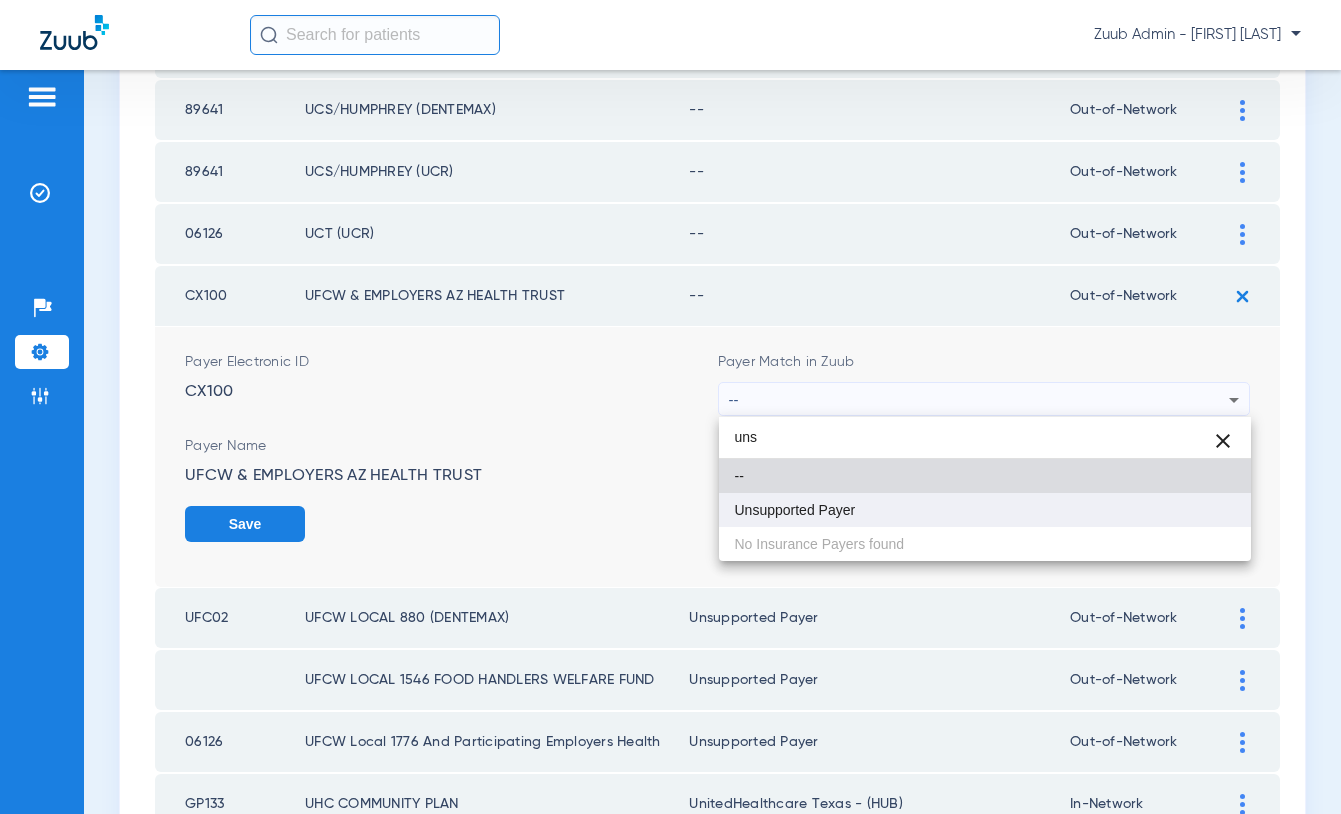 type on "uns" 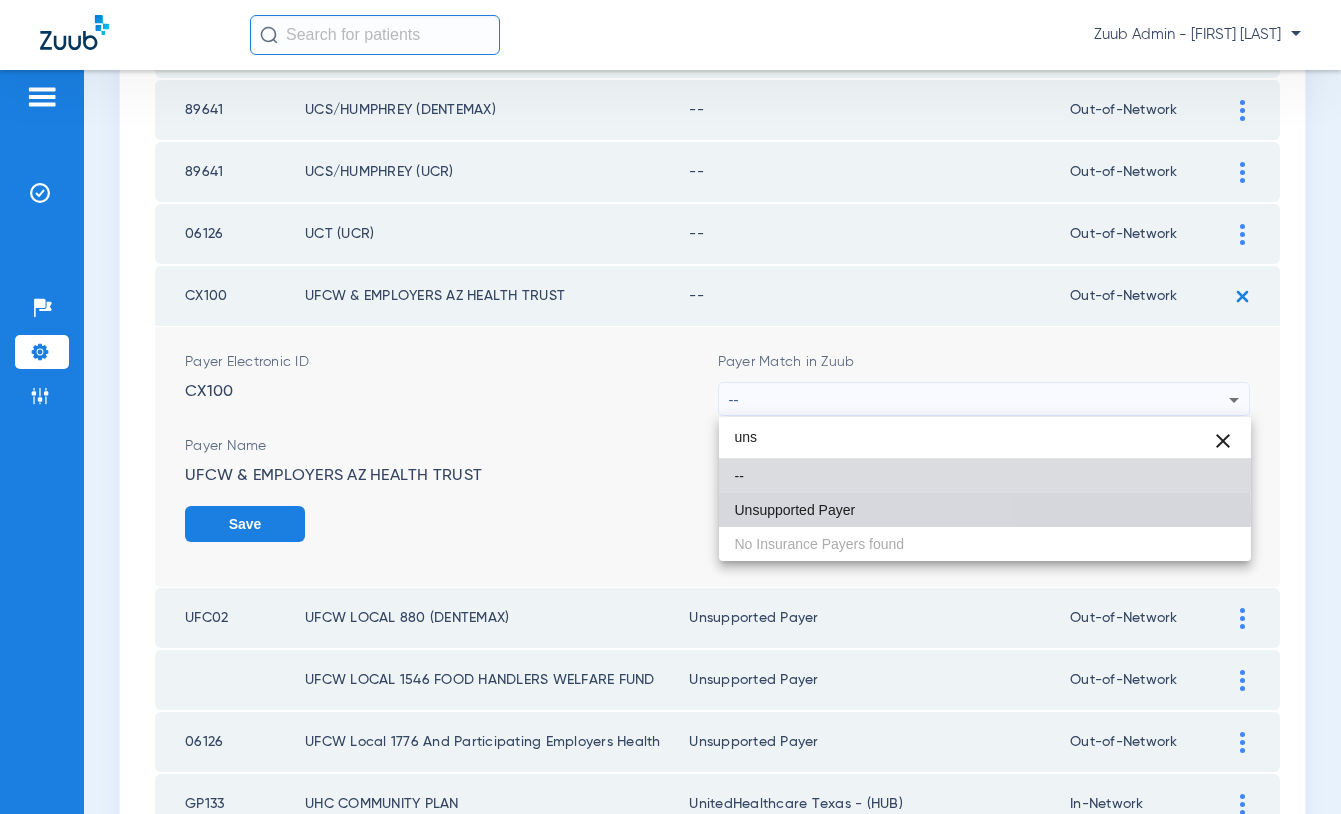 click on "Unsupported Payer" at bounding box center [795, 510] 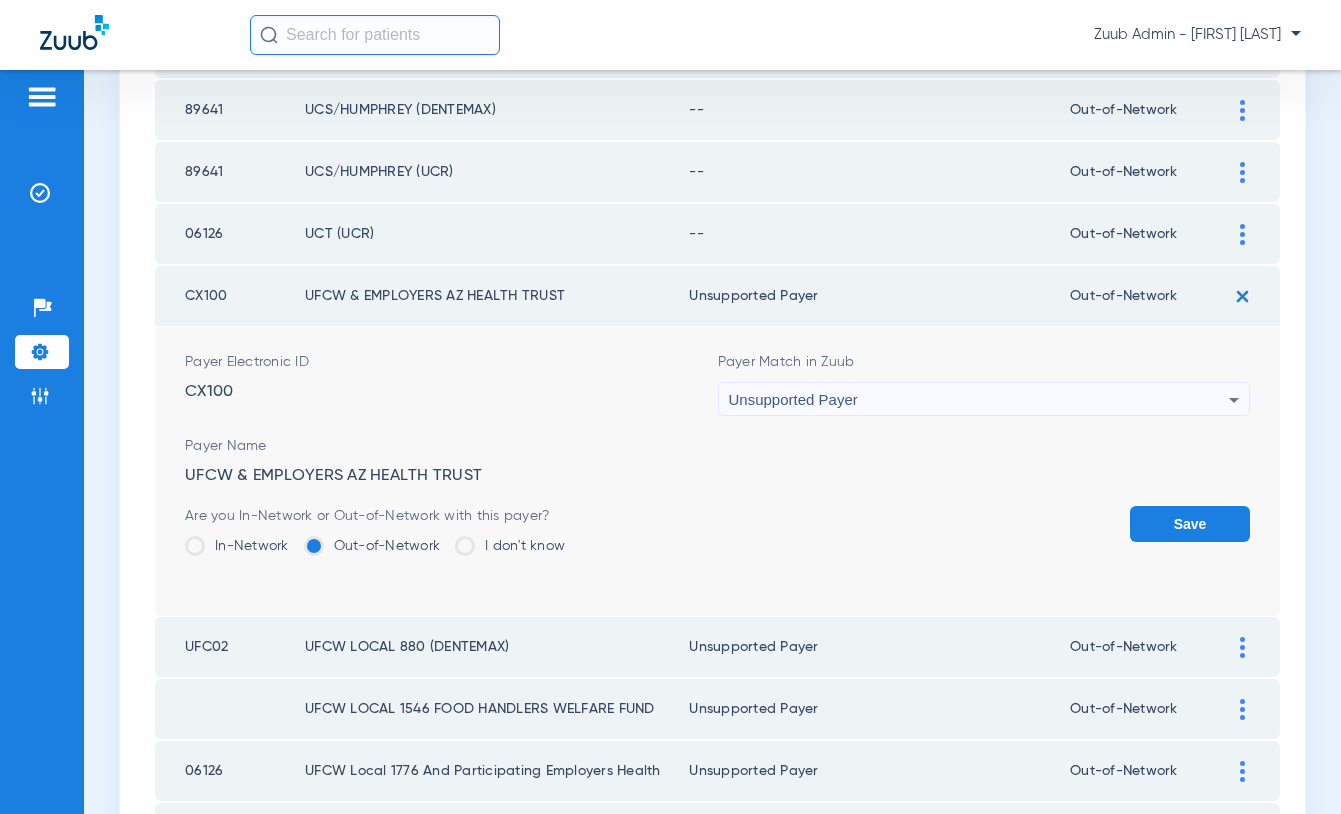 click on "Save" 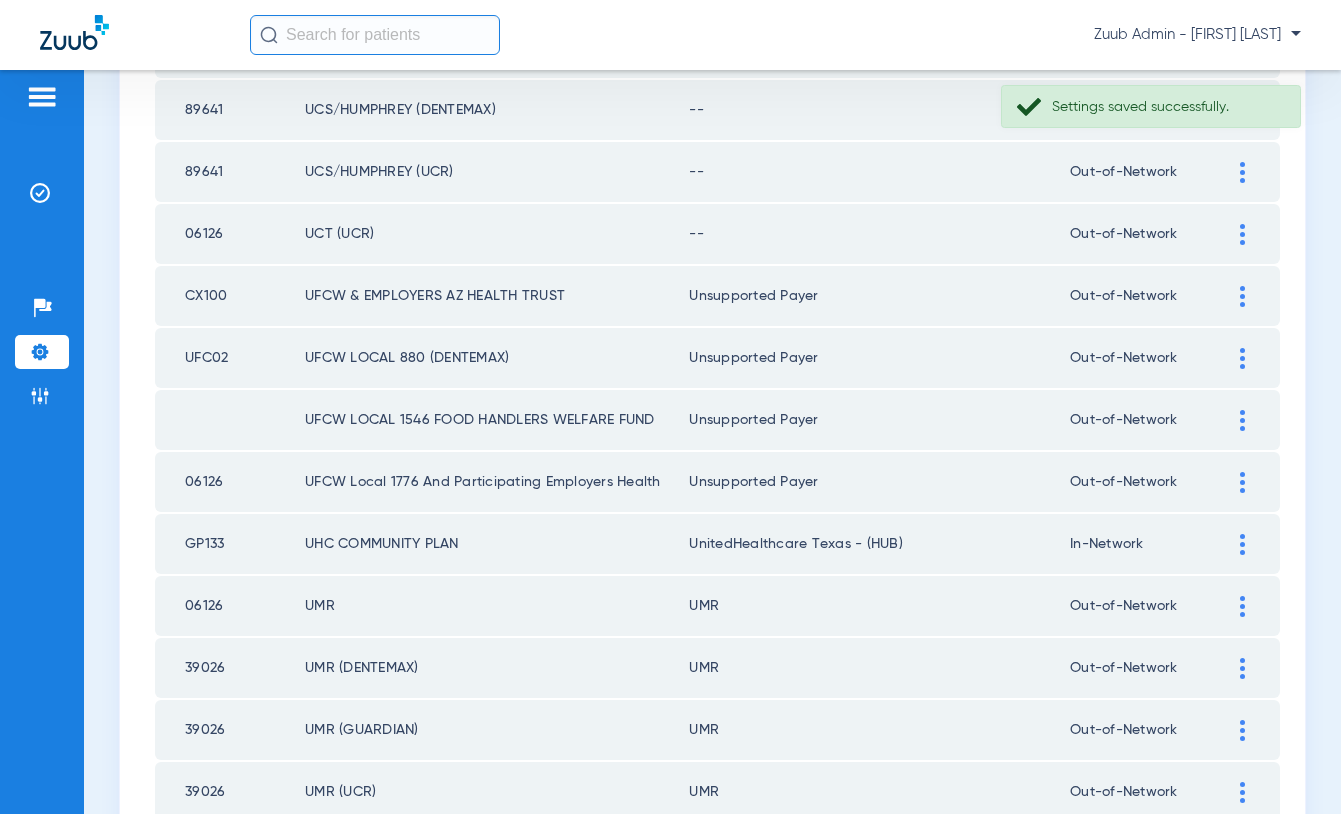 click 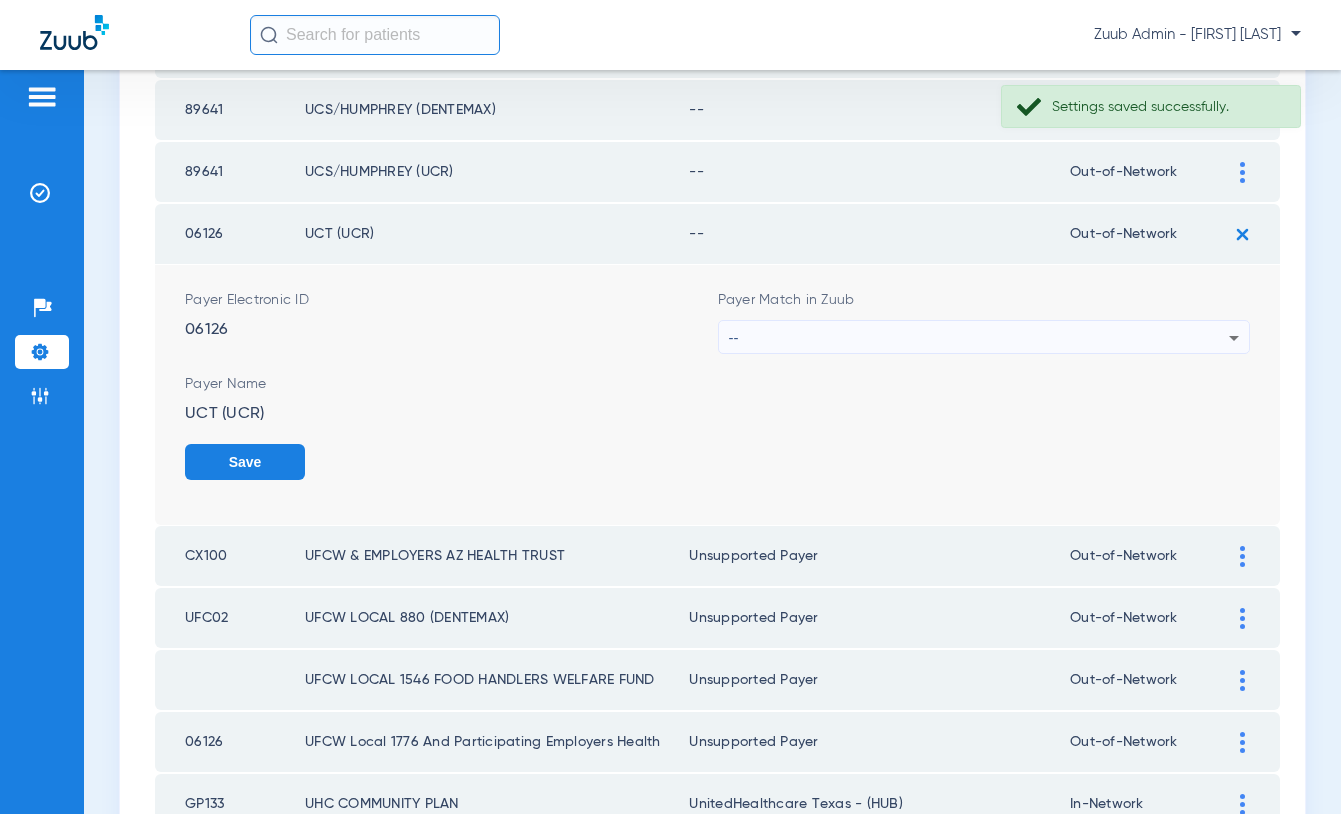 click on "--" at bounding box center (979, 338) 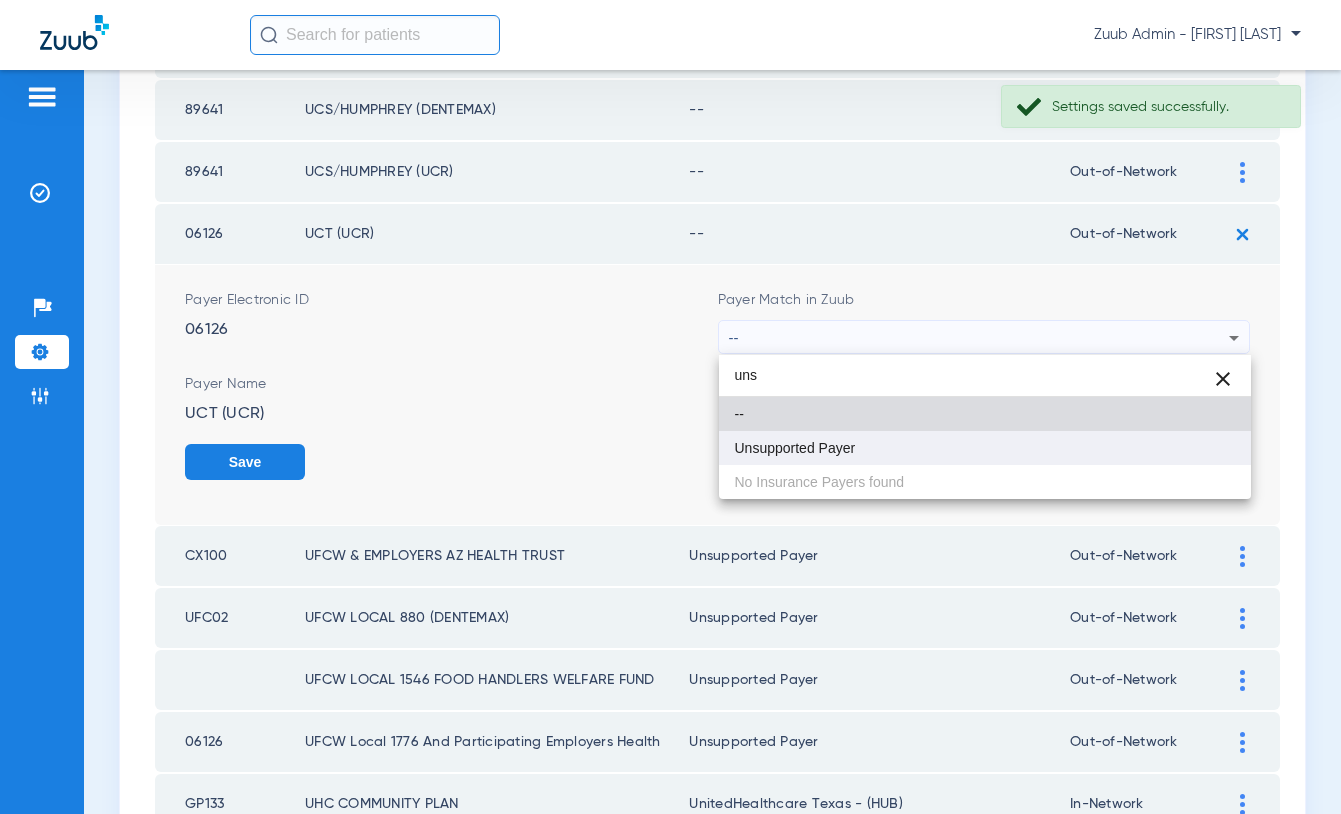type on "uns" 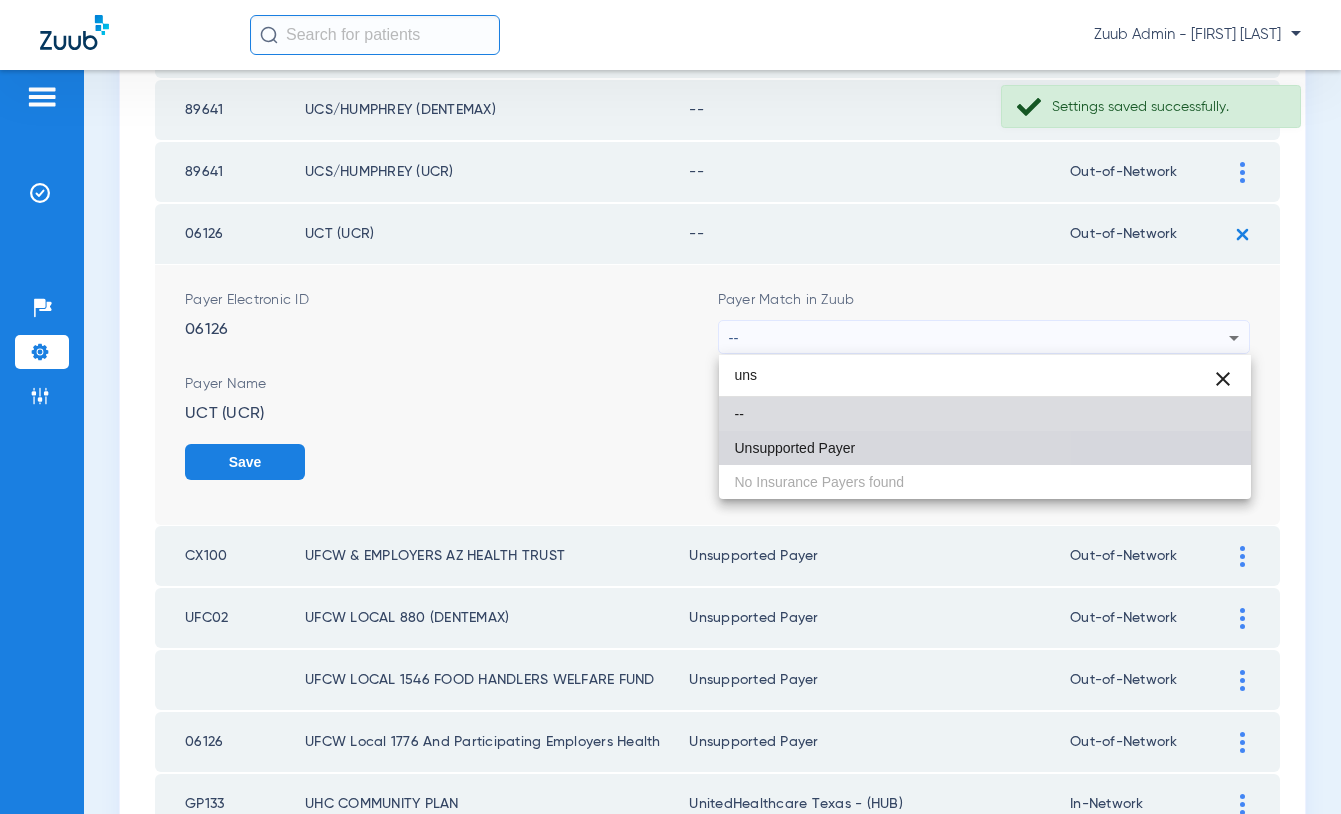 click on "Unsupported Payer" at bounding box center [985, 448] 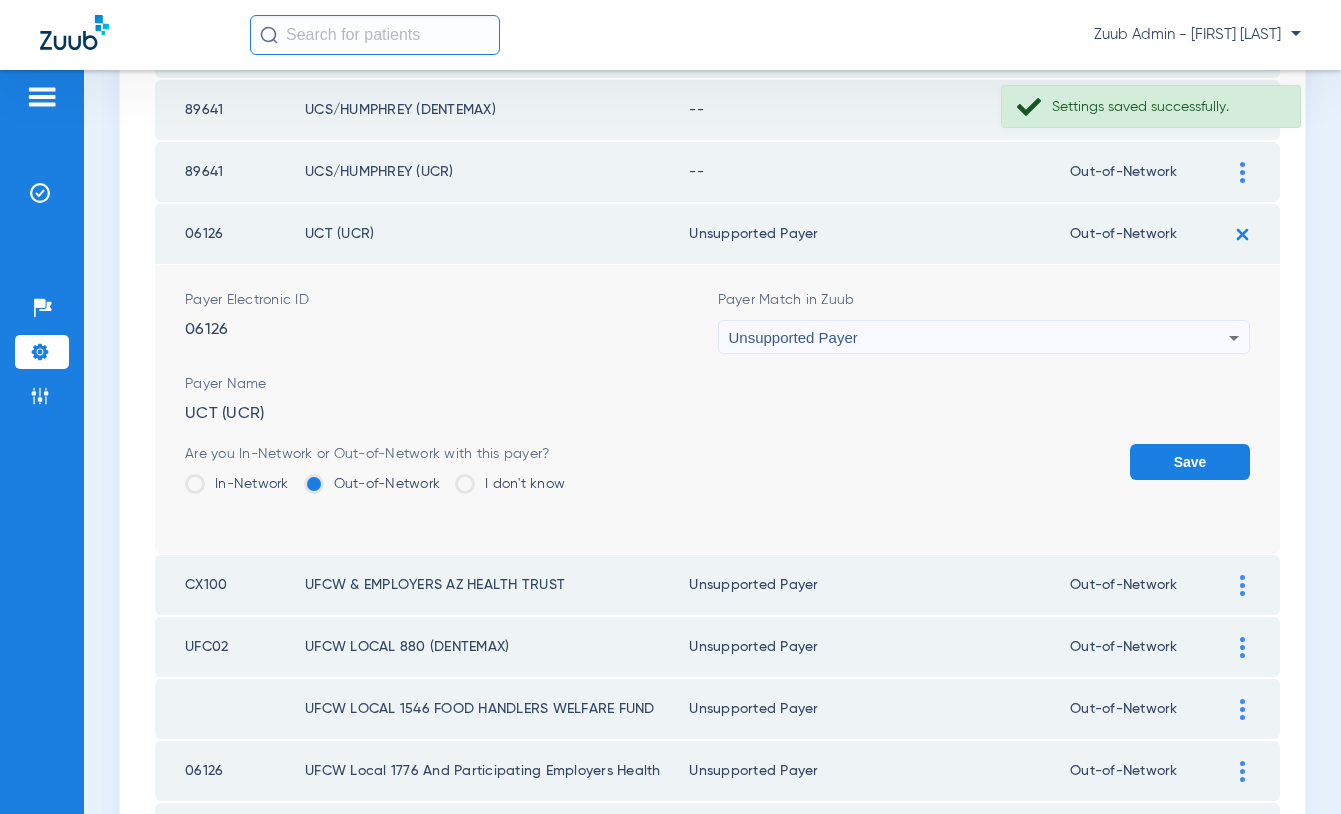 click on "Save" 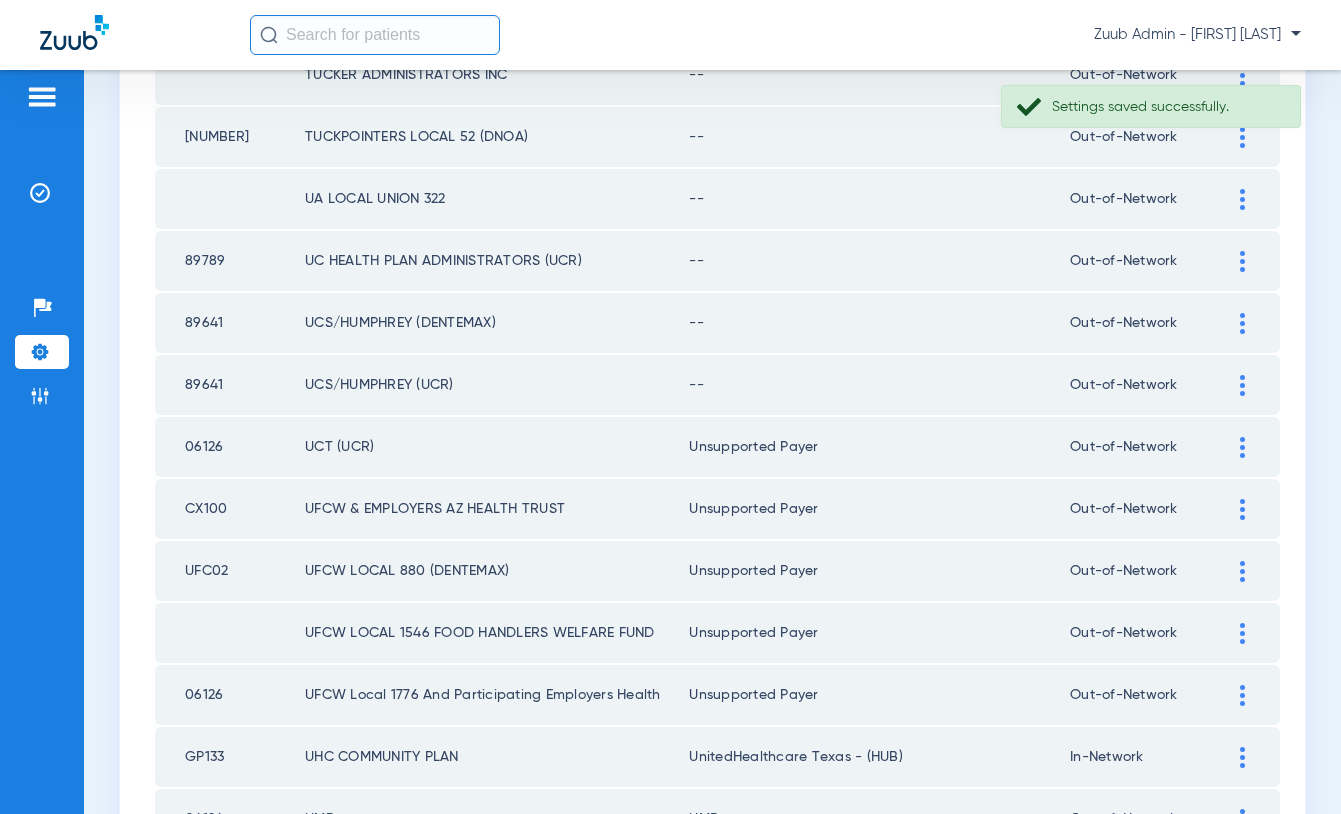scroll, scrollTop: 1023, scrollLeft: 0, axis: vertical 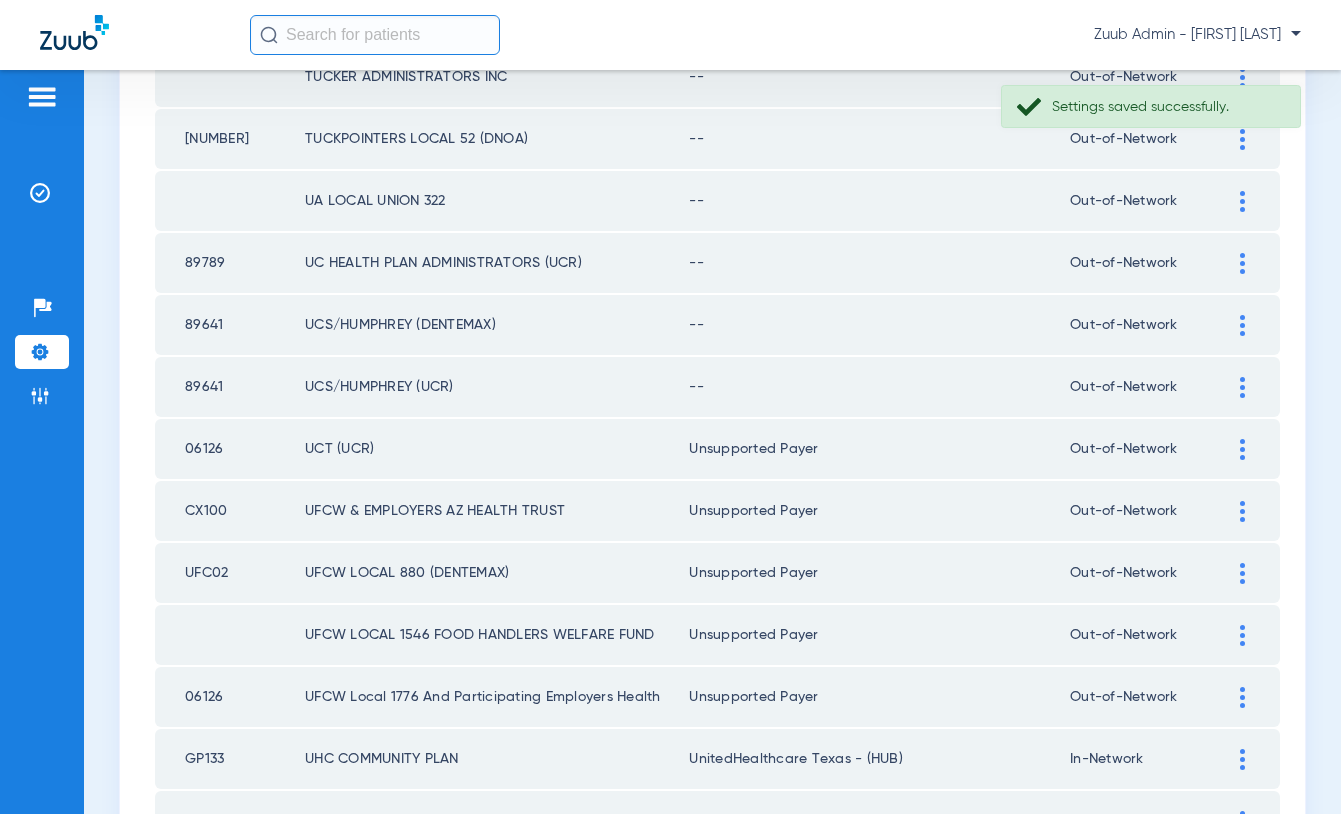 click 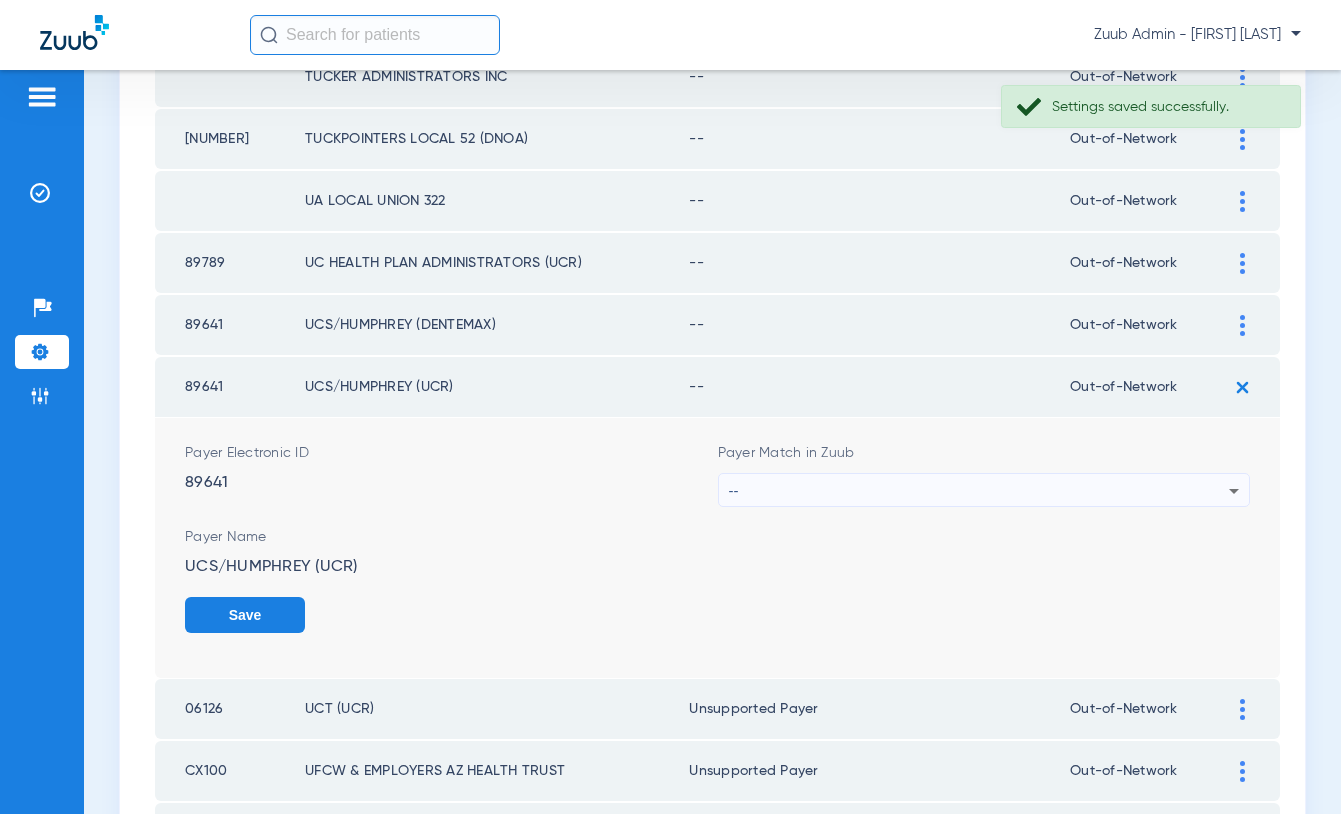click on "--" at bounding box center [979, 491] 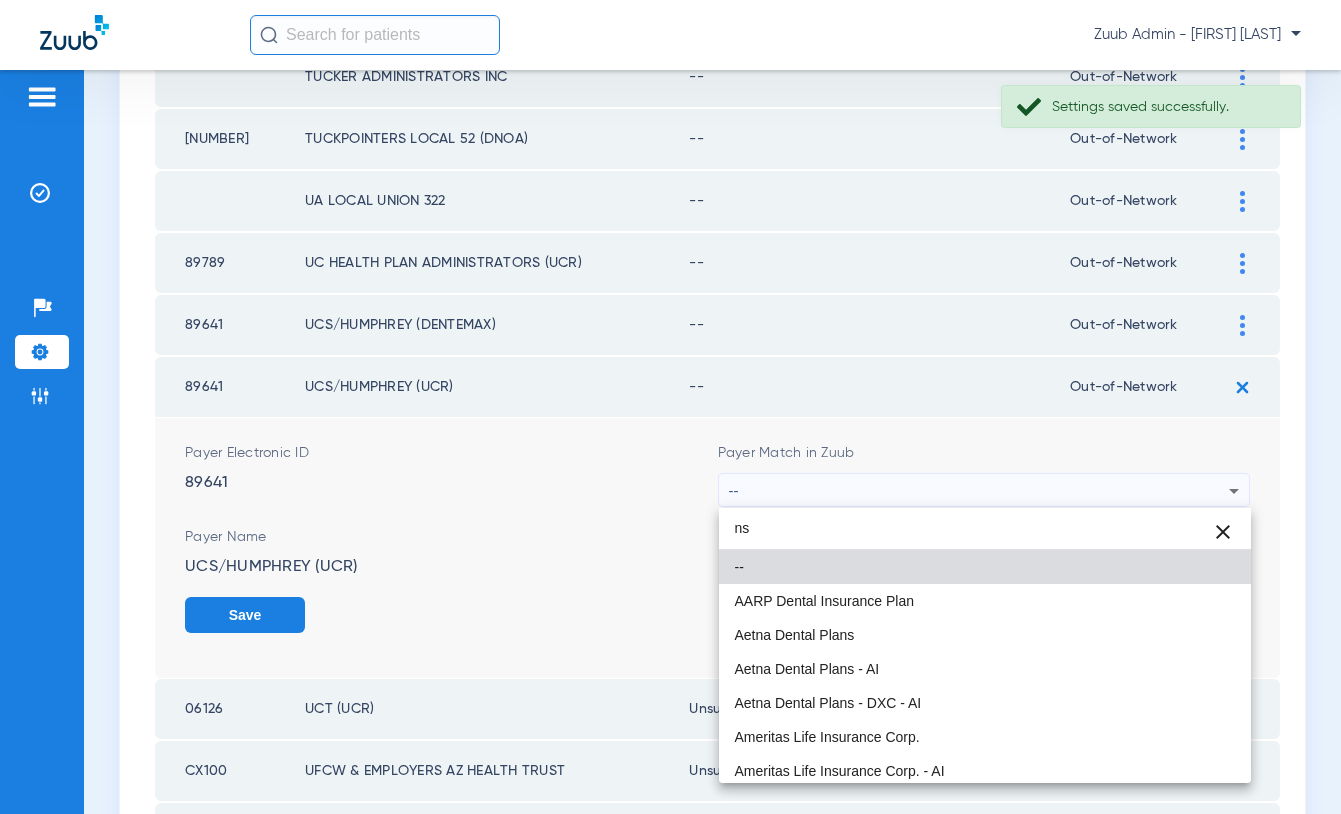 type on "ns" 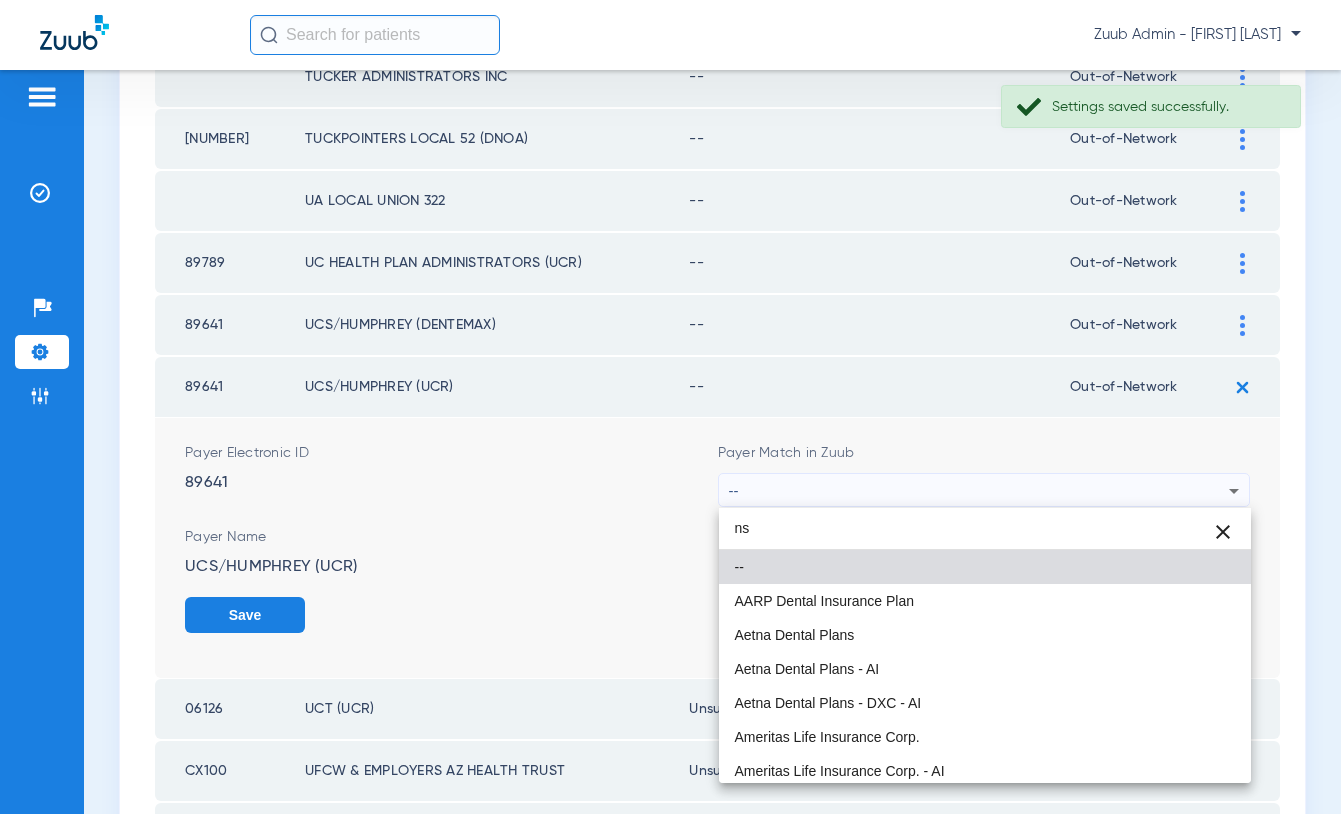 click at bounding box center [670, 407] 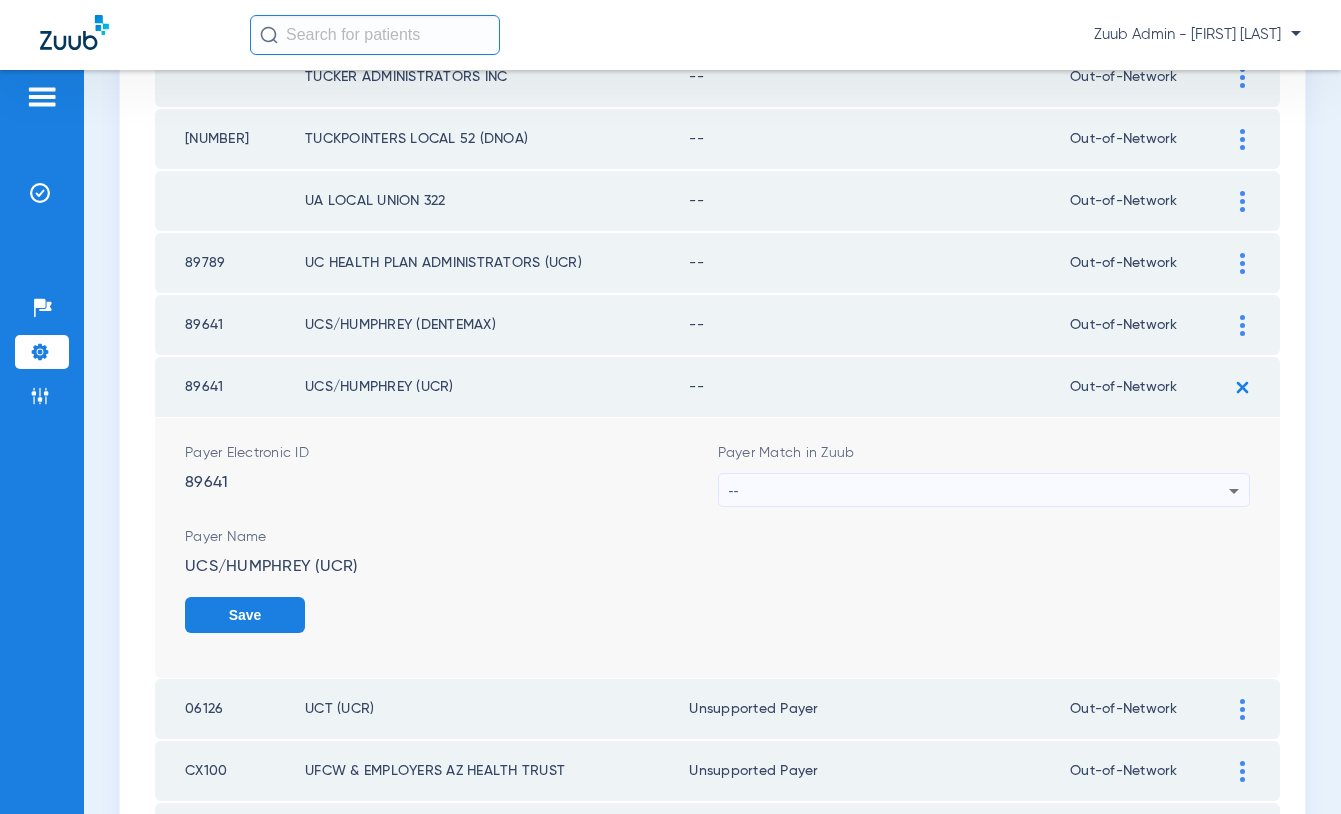 click on "--" at bounding box center (979, 491) 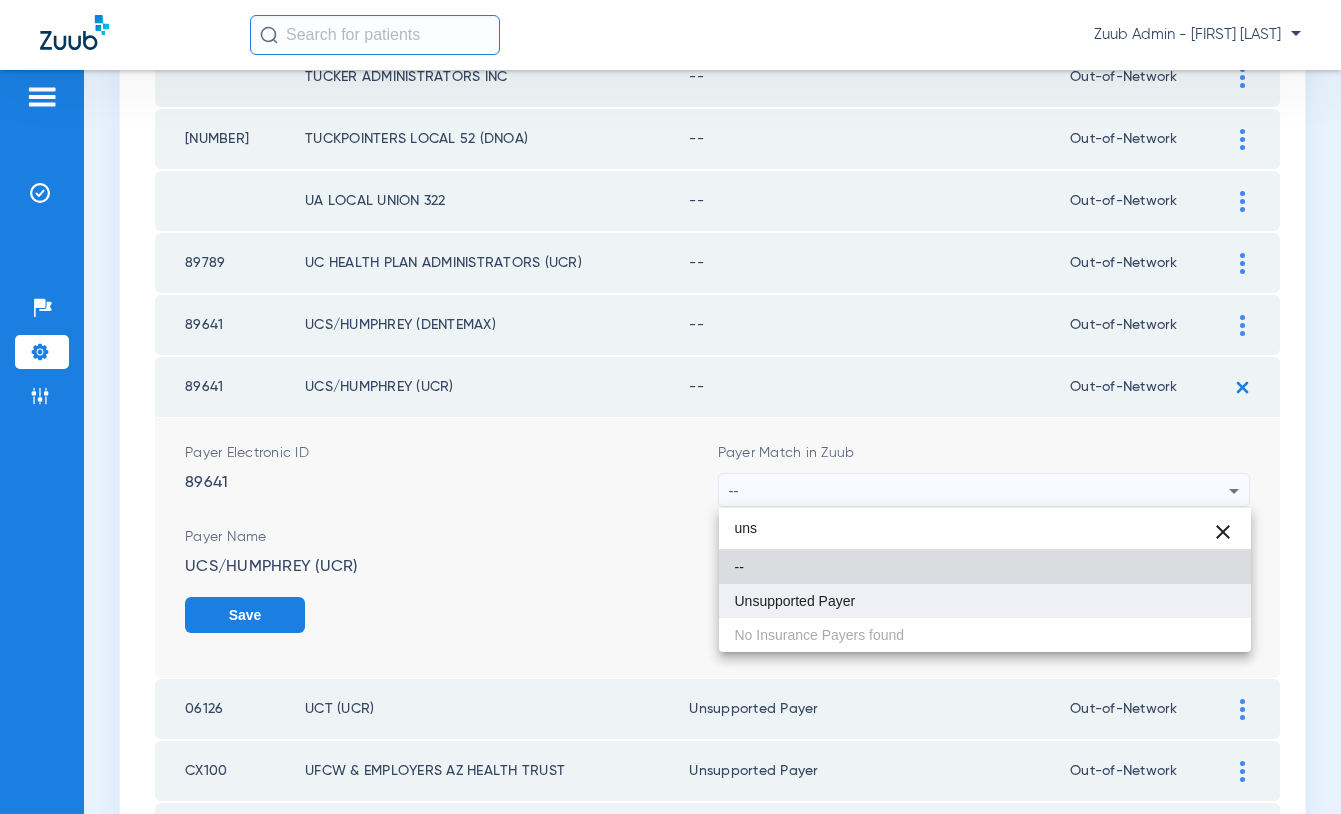 type on "uns" 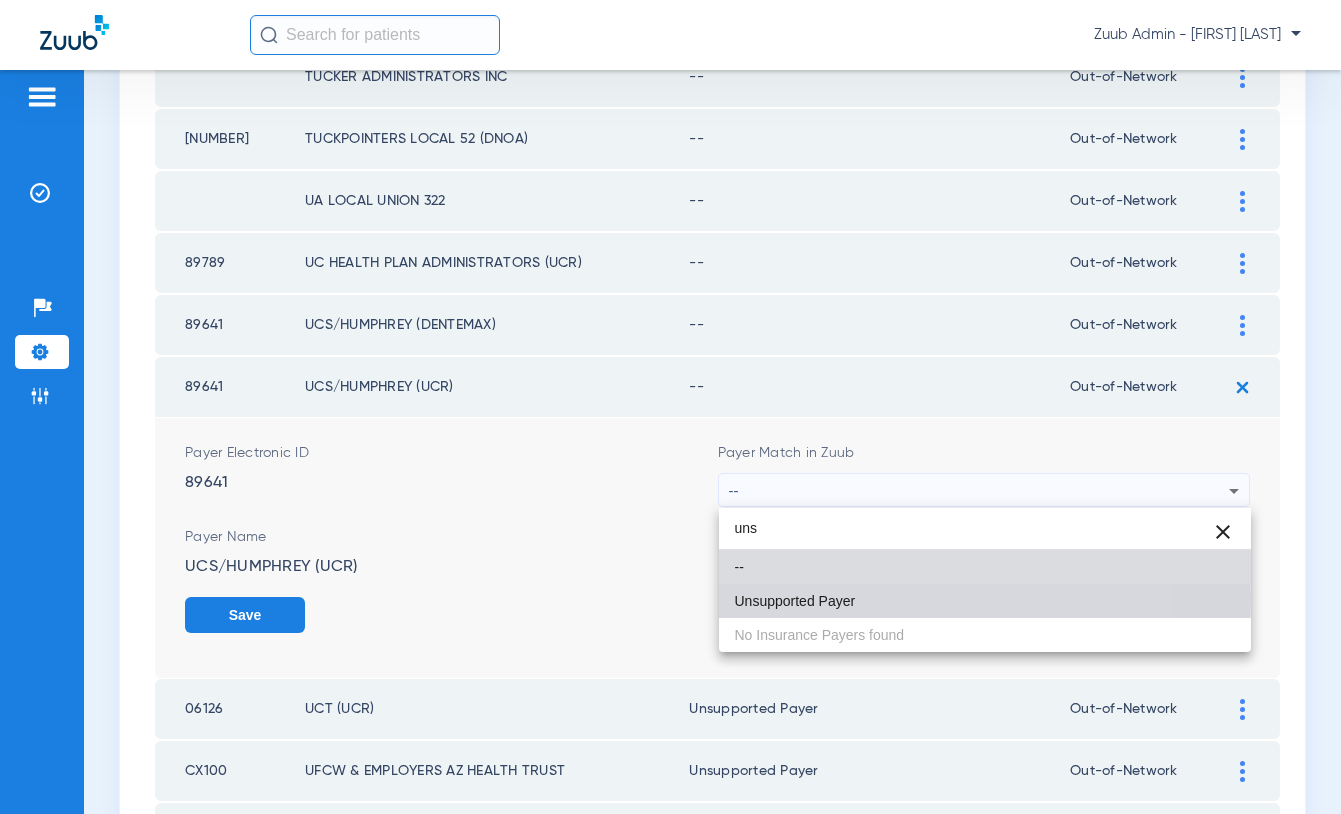click on "Unsupported Payer" at bounding box center [795, 601] 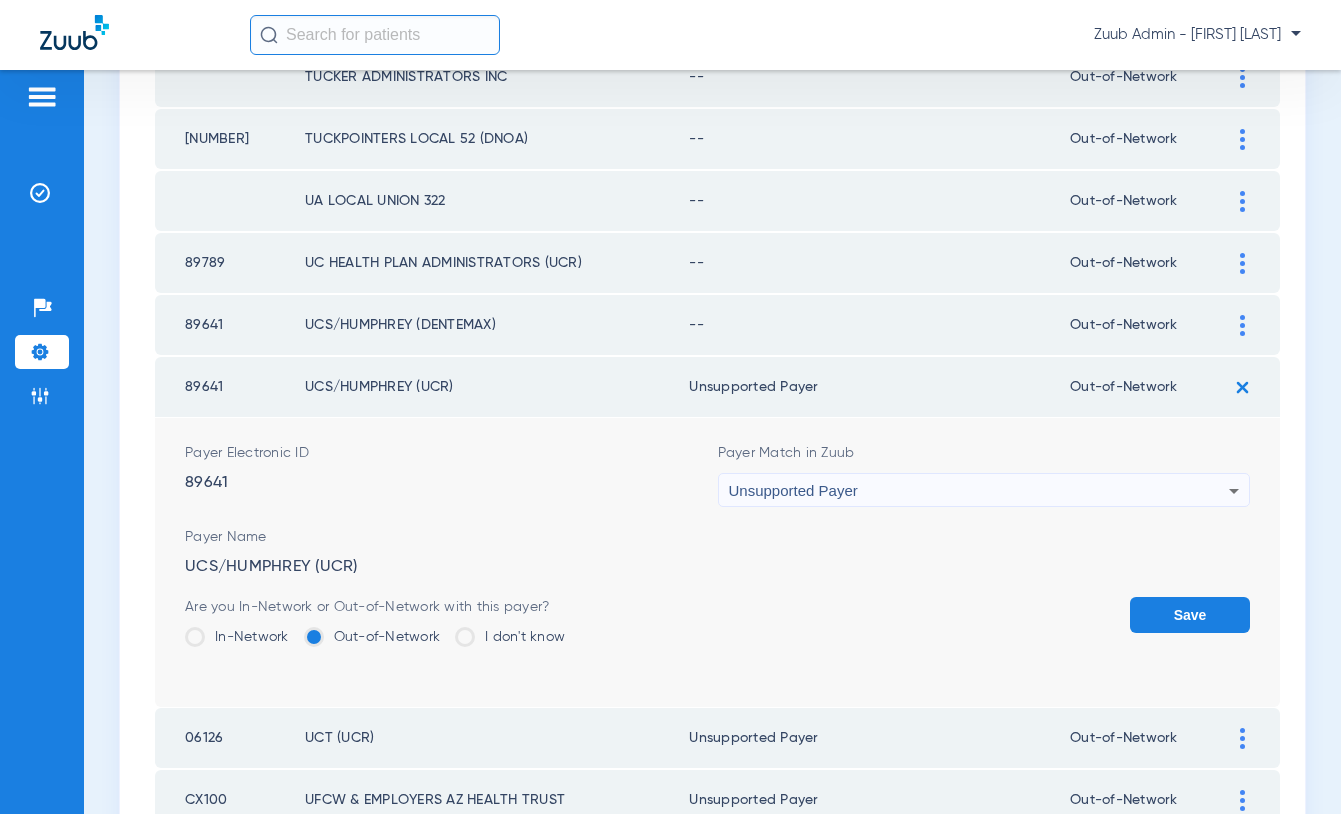 click on "Save" 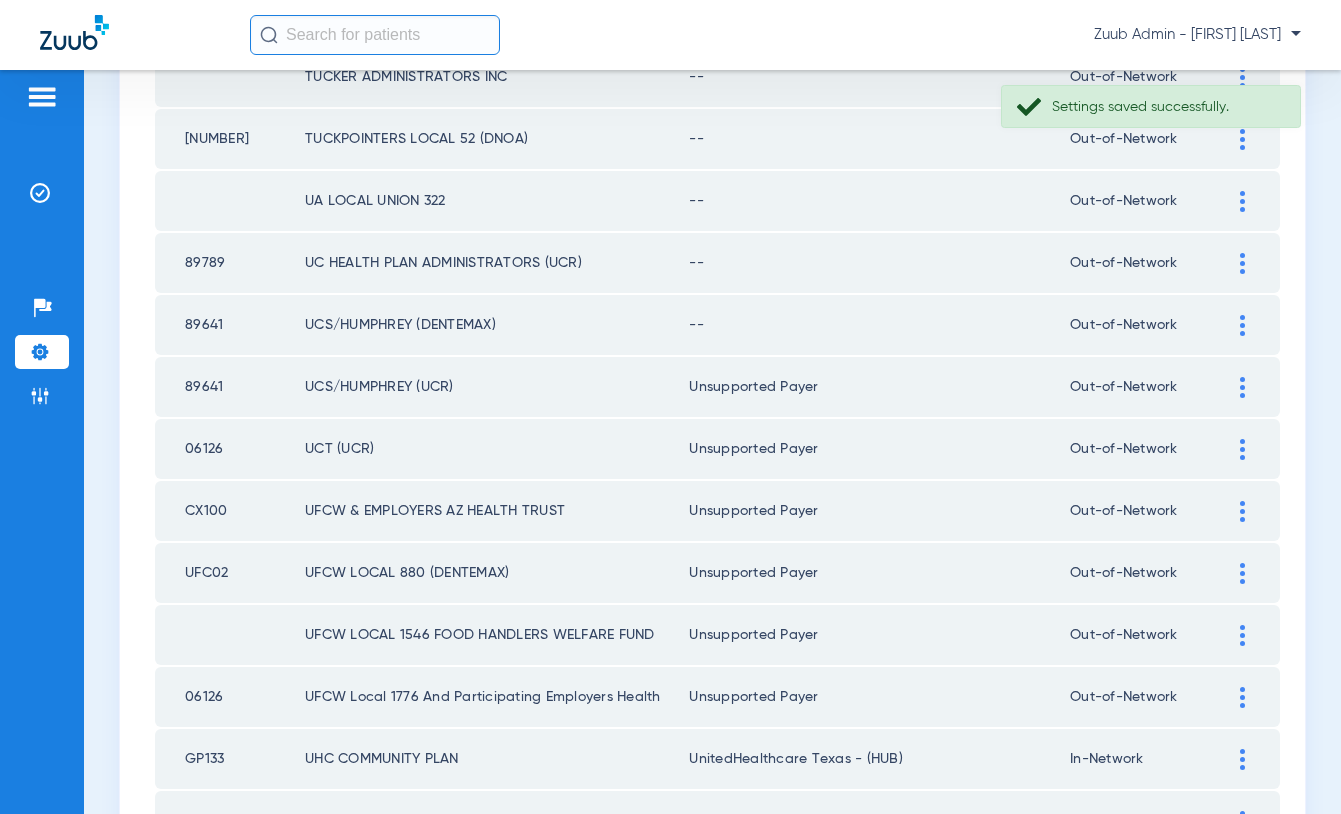 click 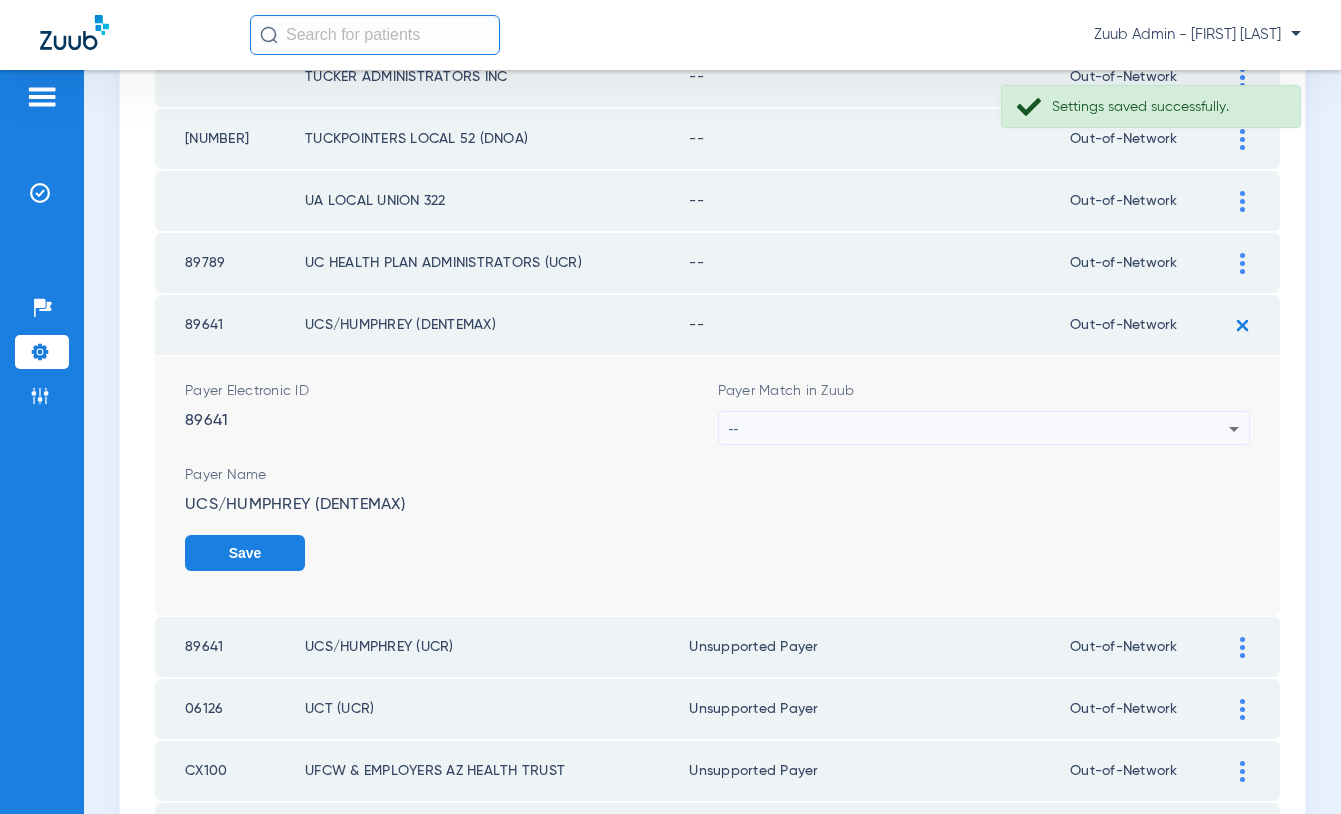 click on "--" at bounding box center [979, 429] 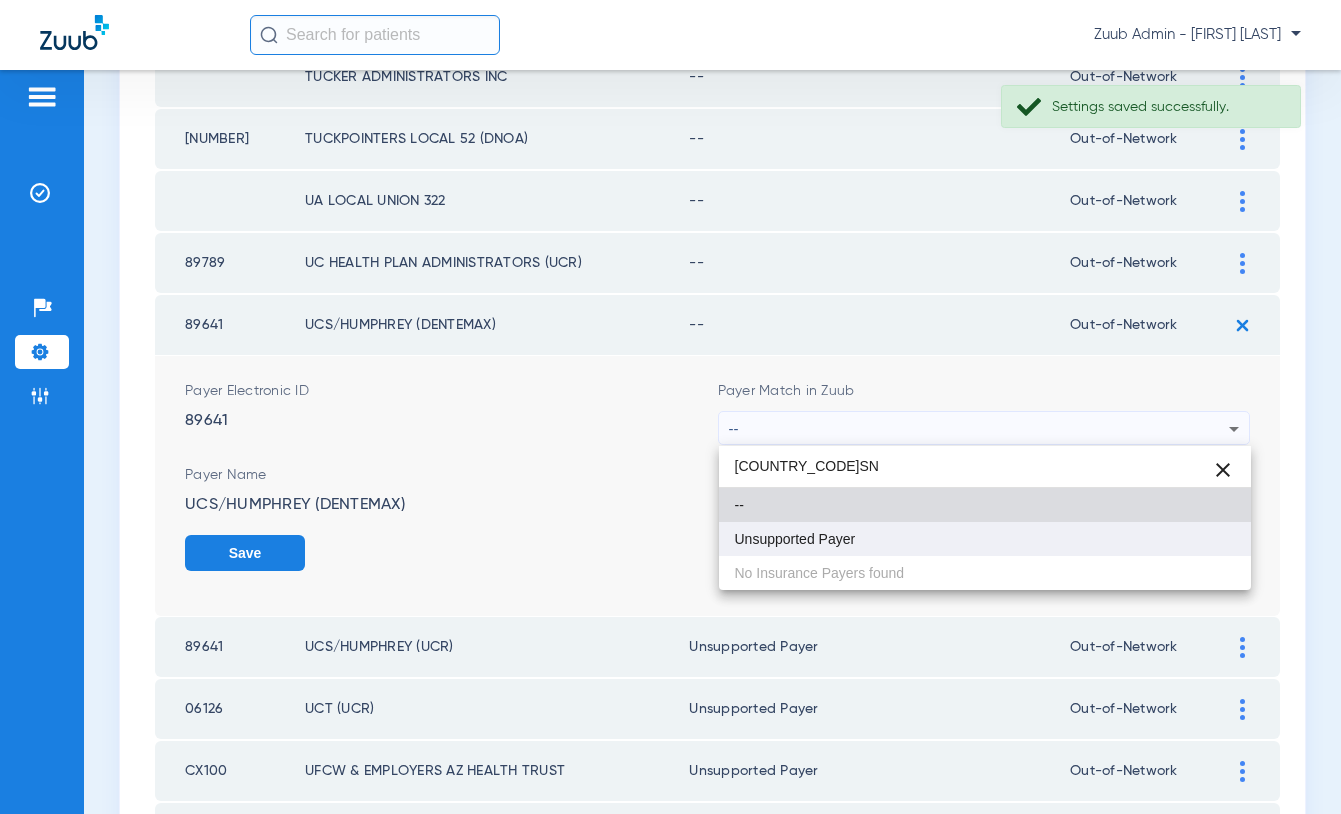 type on "usn" 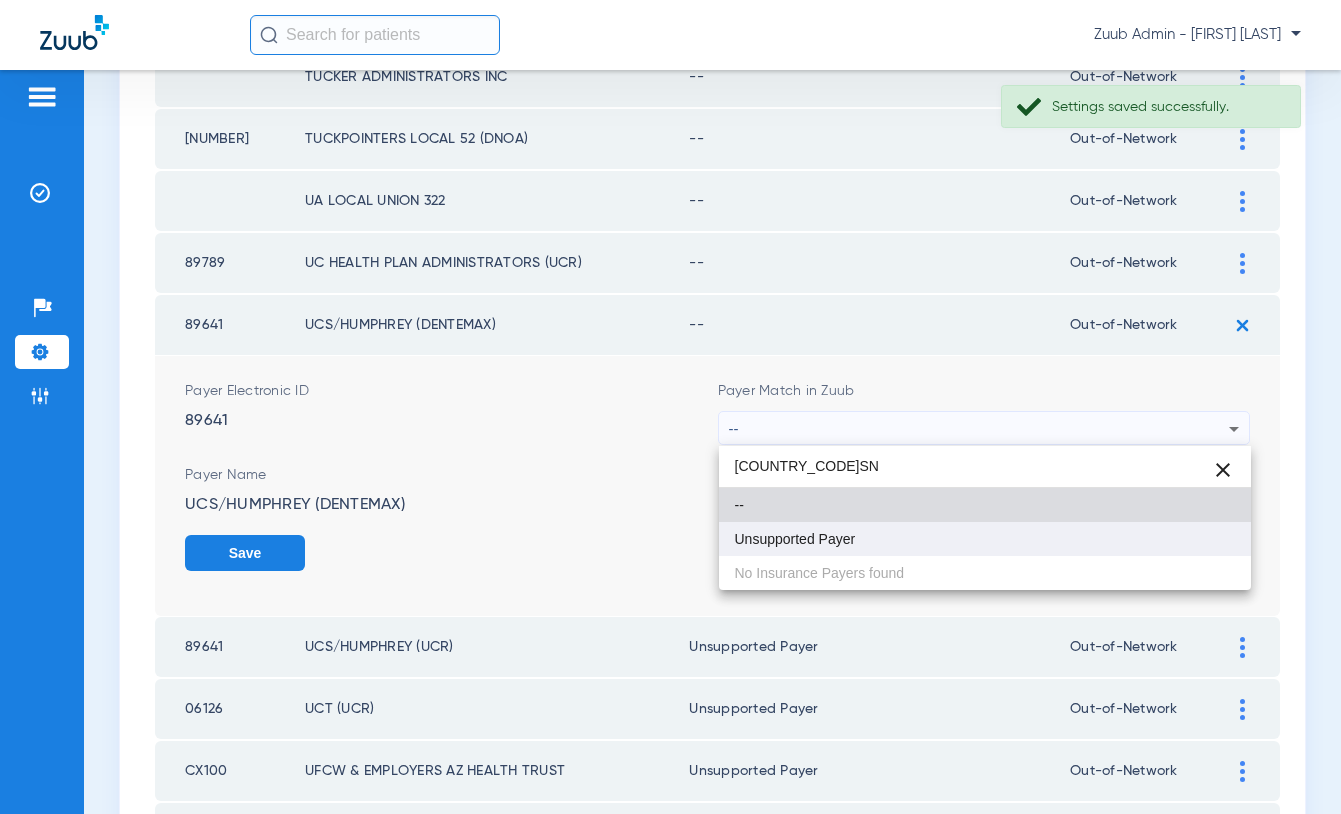 click on "Unsupported Payer" at bounding box center (985, 539) 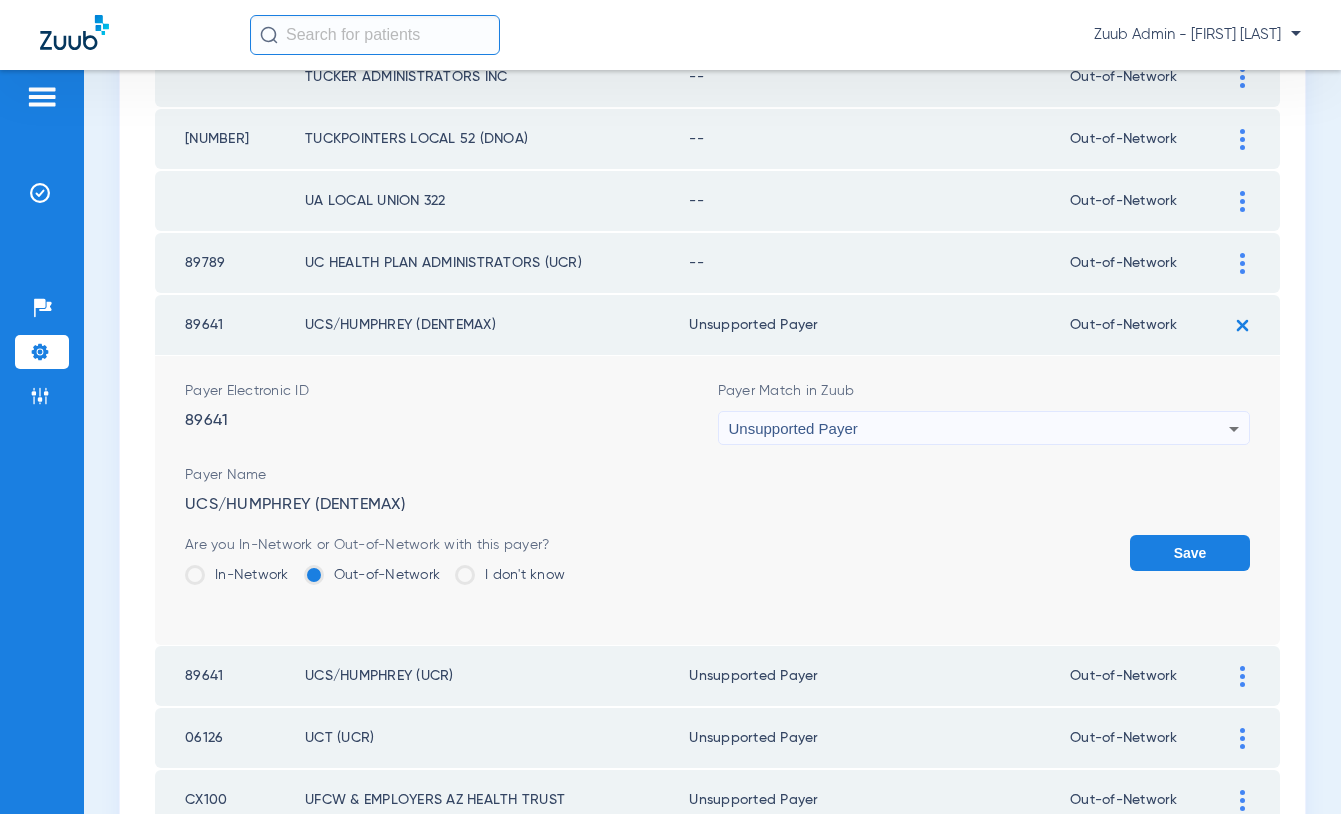 click on "Save" 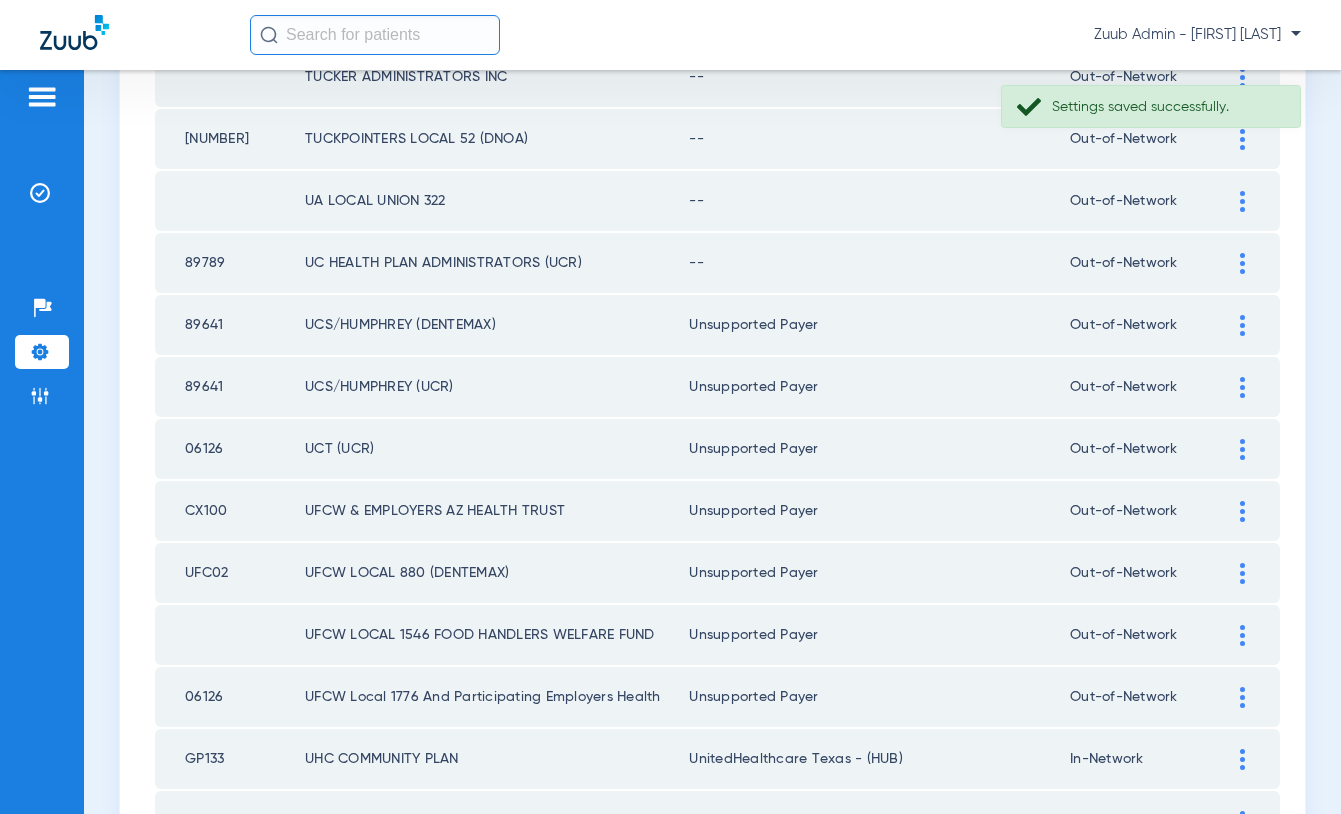 click 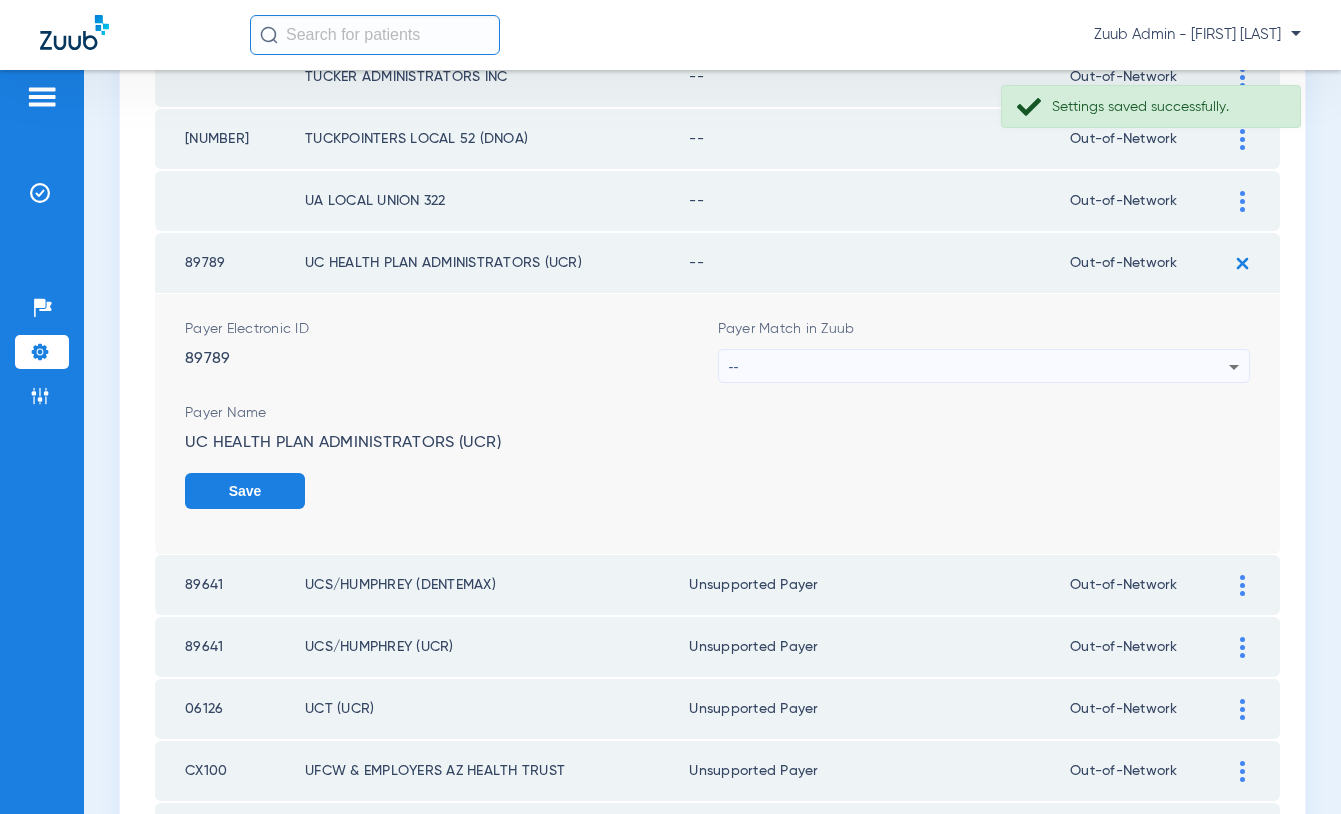 click on "--" at bounding box center [979, 367] 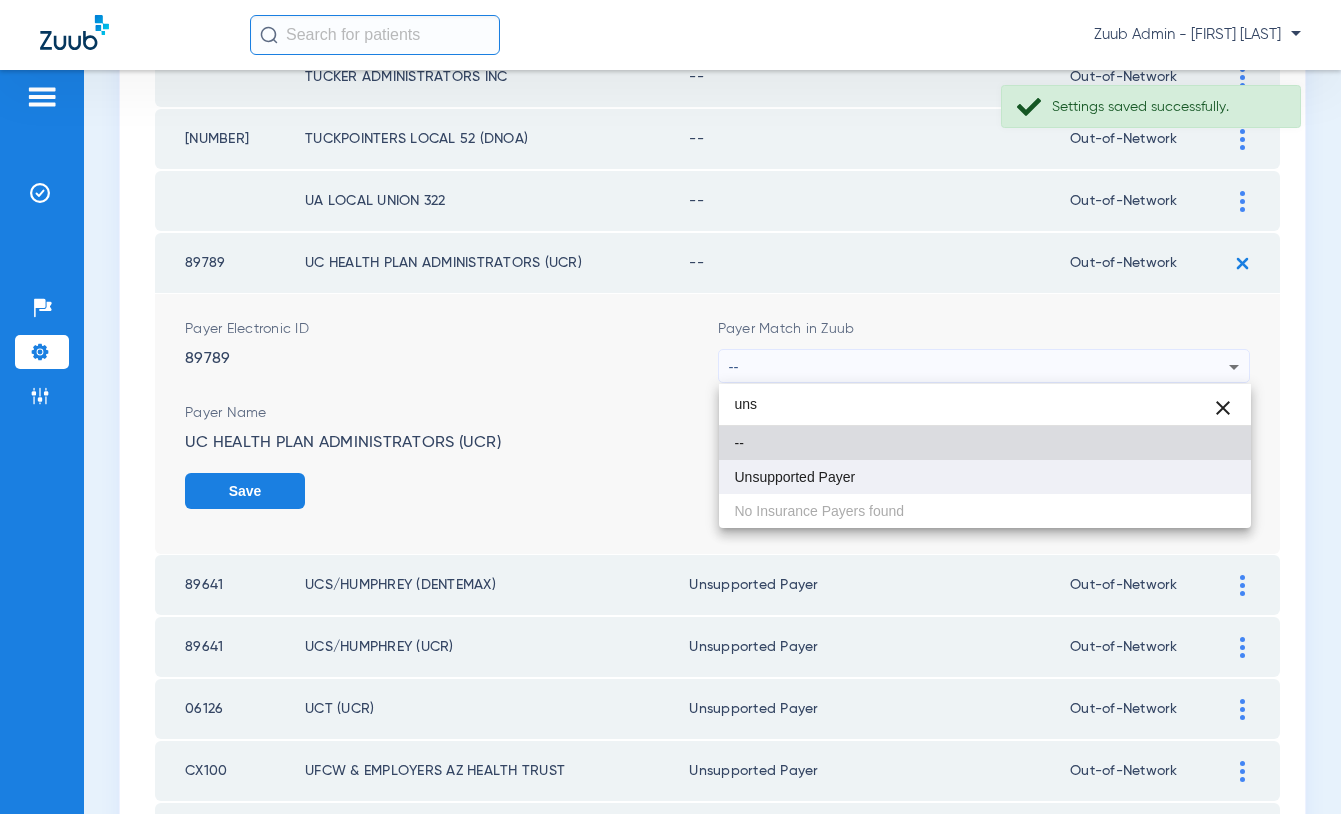 type on "uns" 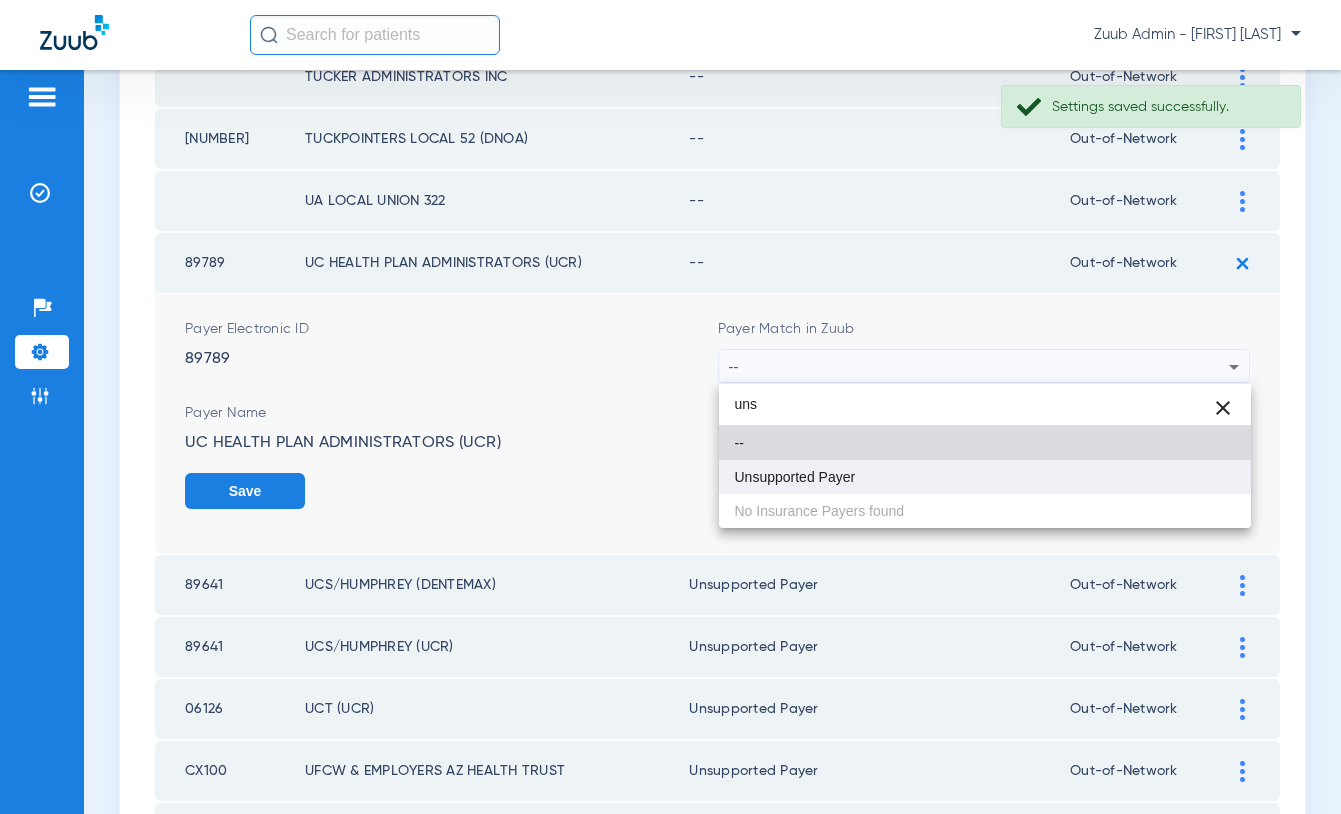 click on "Unsupported Payer" at bounding box center [795, 477] 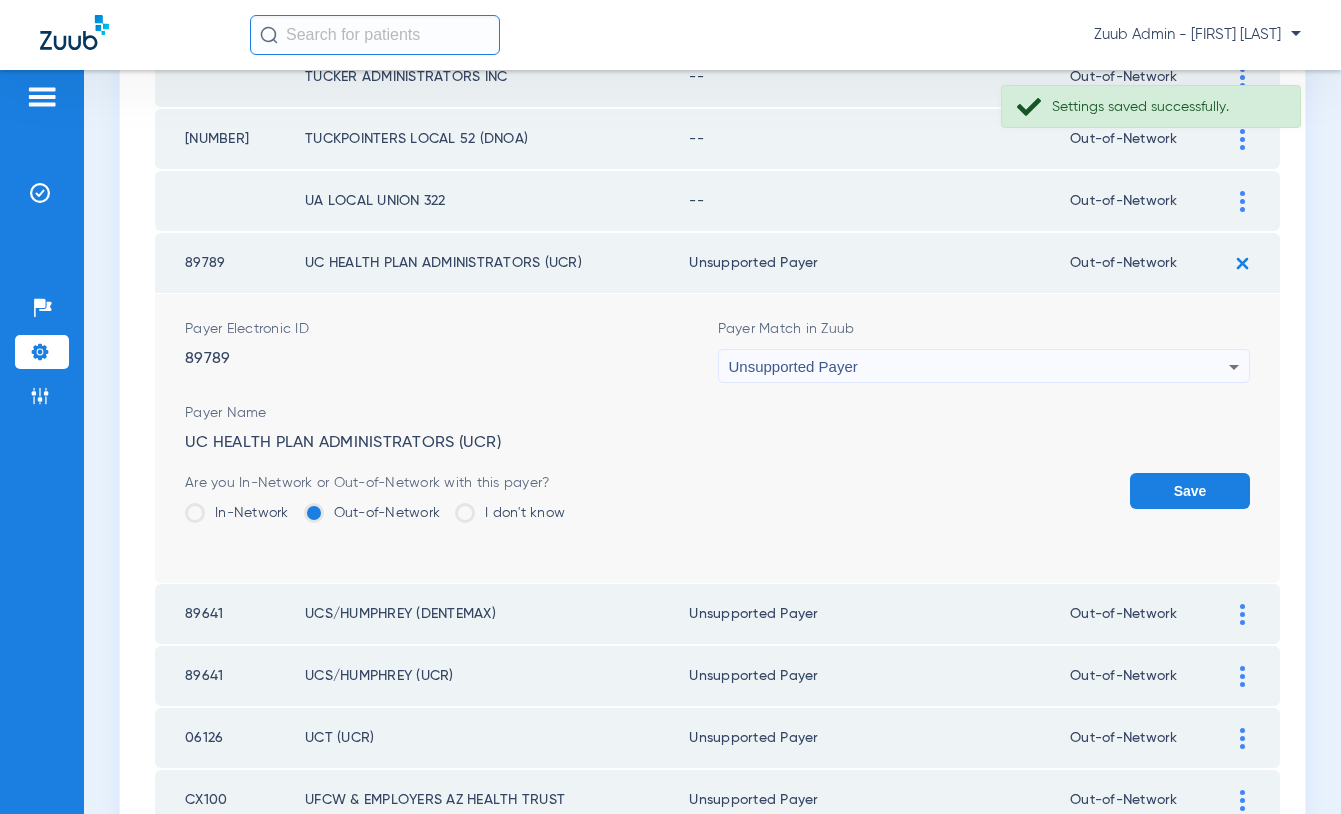 click on "Save" 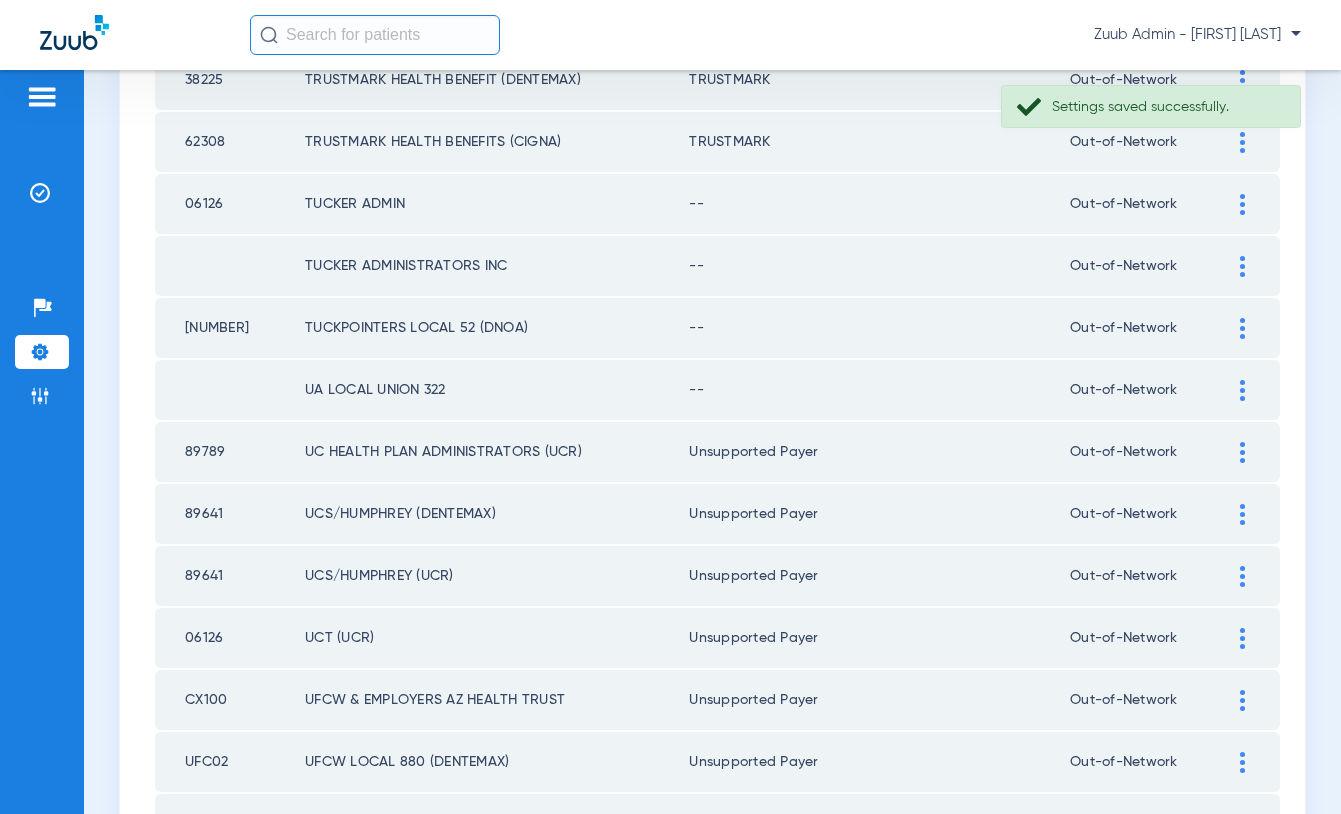 scroll, scrollTop: 828, scrollLeft: 0, axis: vertical 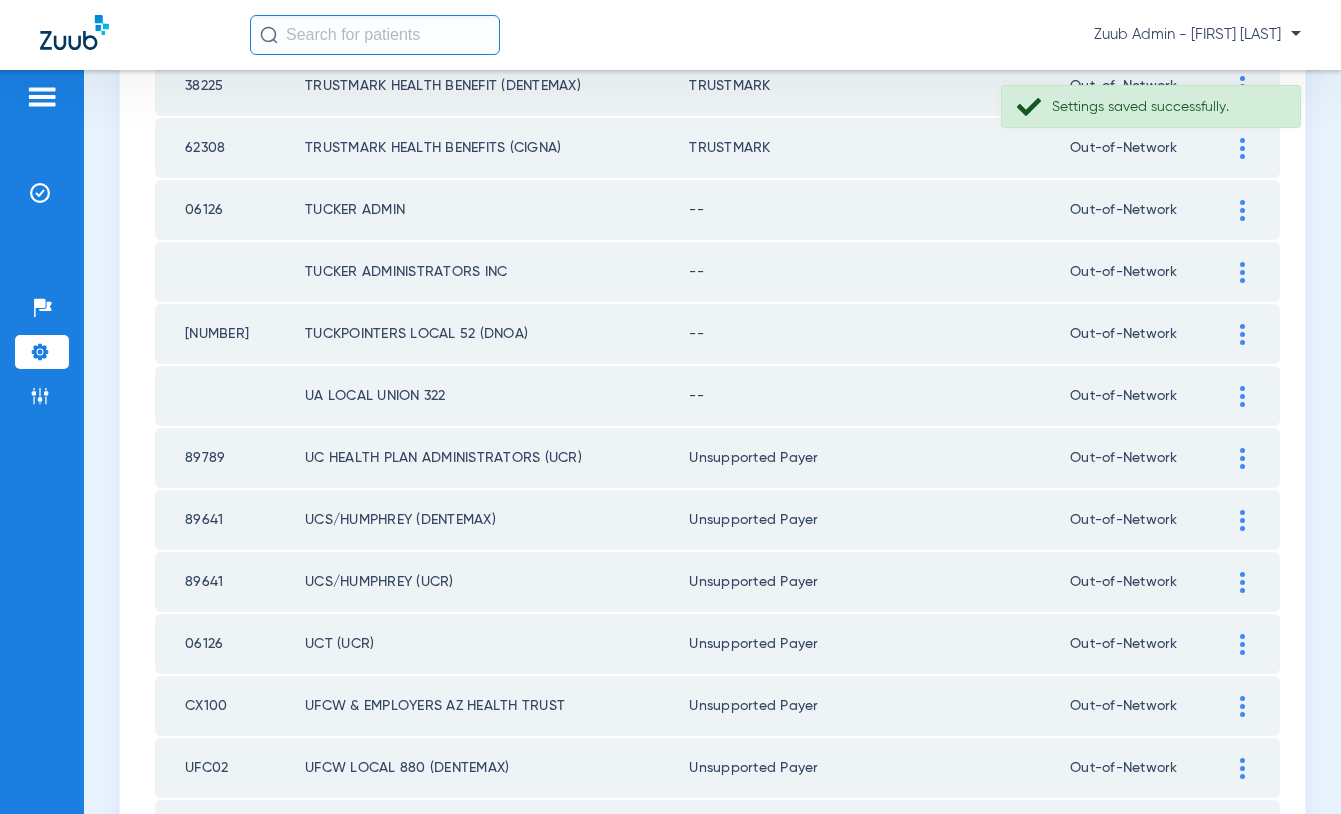 click 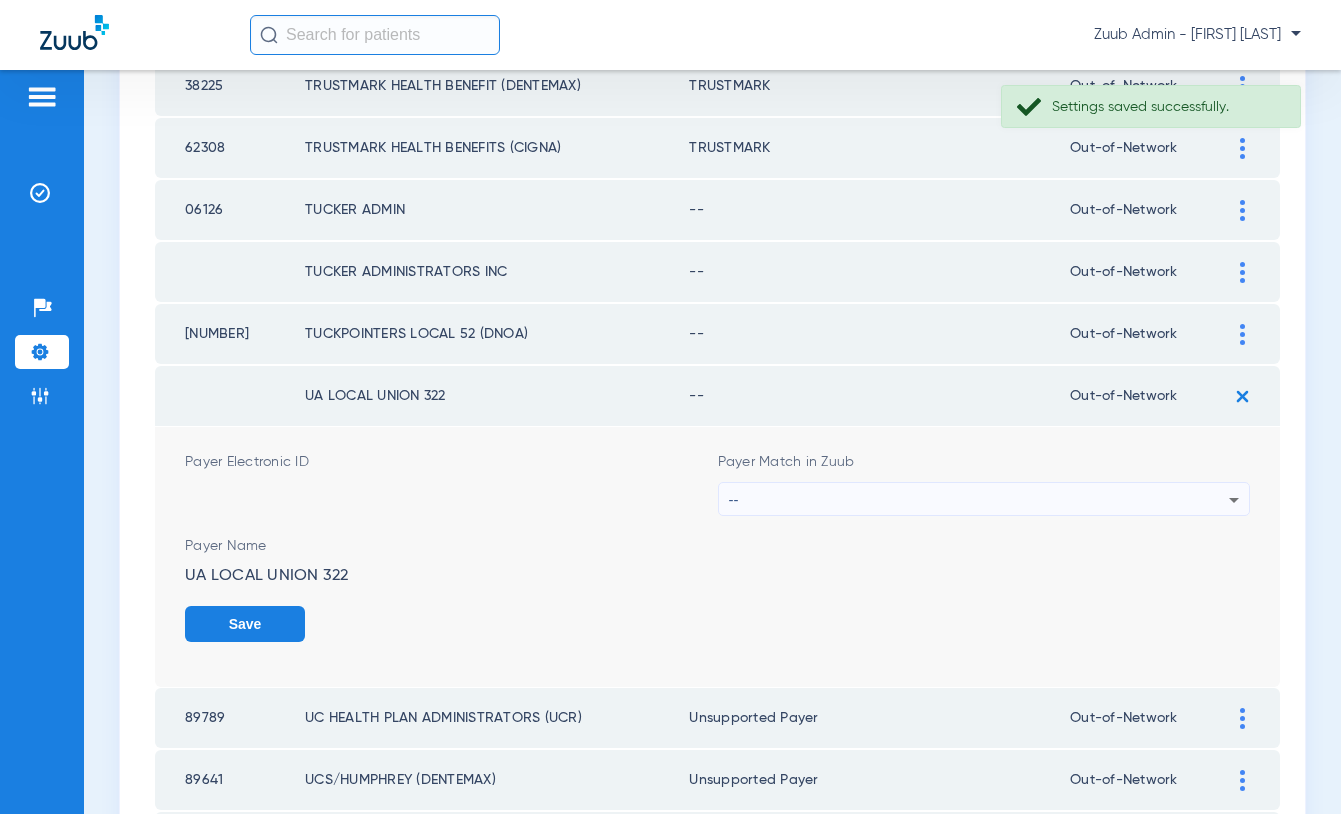 click on "--" at bounding box center [979, 500] 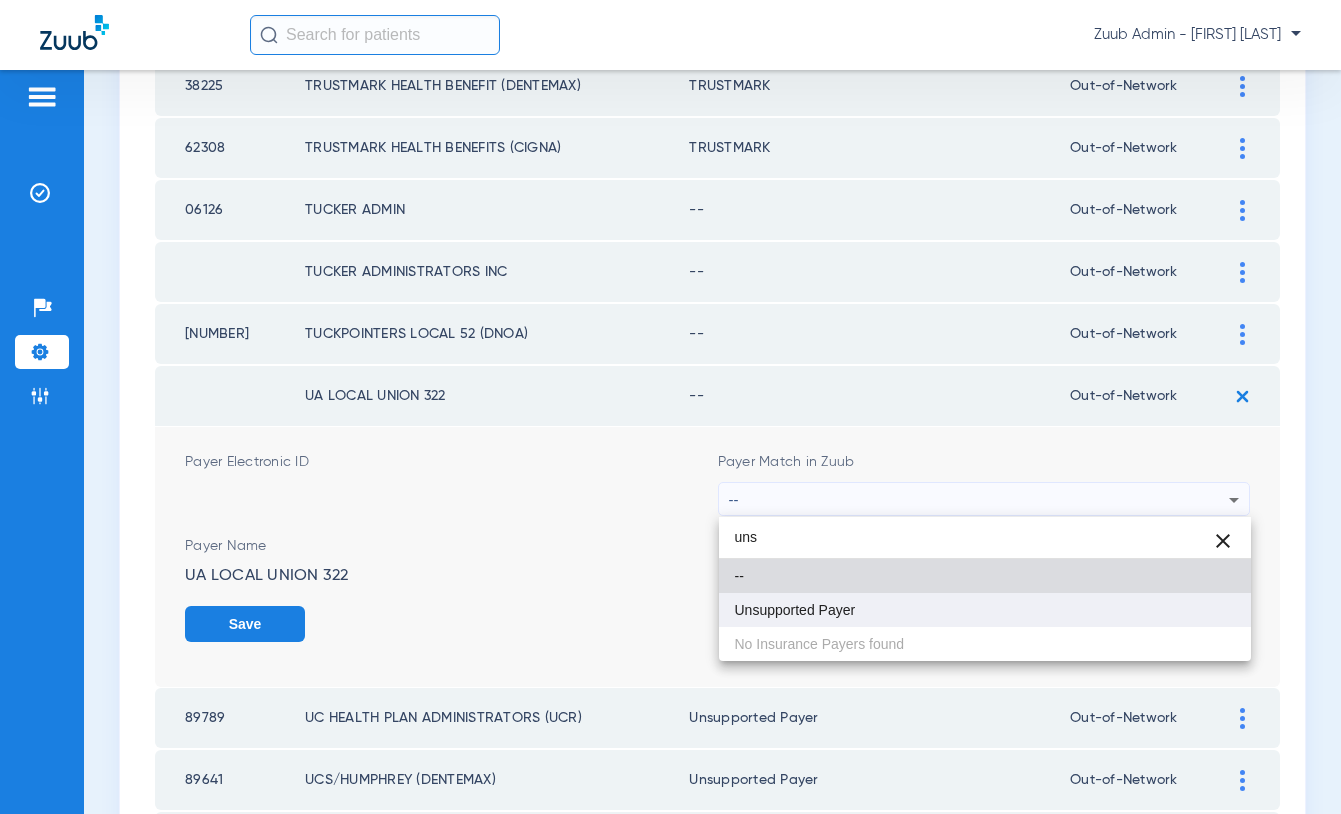 type on "uns" 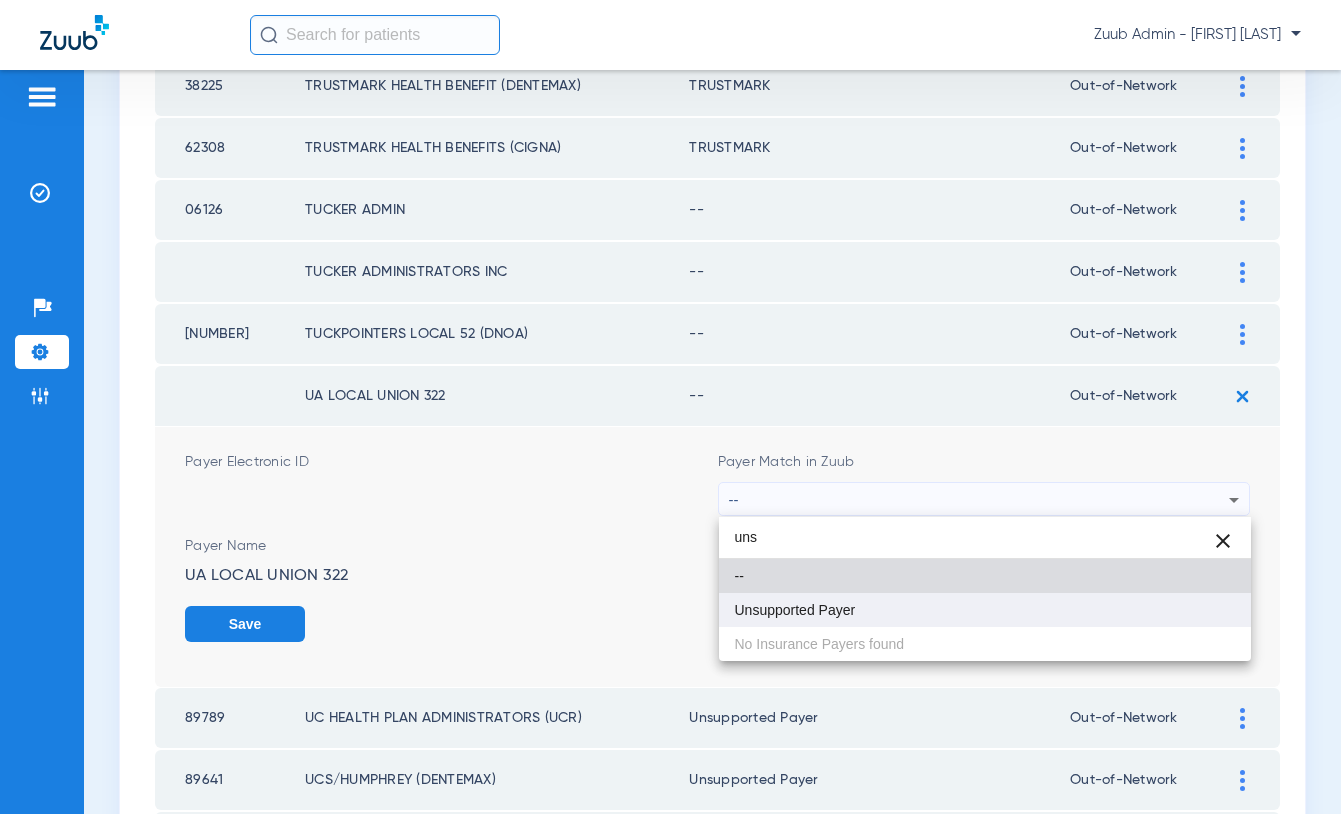 click on "Unsupported Payer" at bounding box center (985, 610) 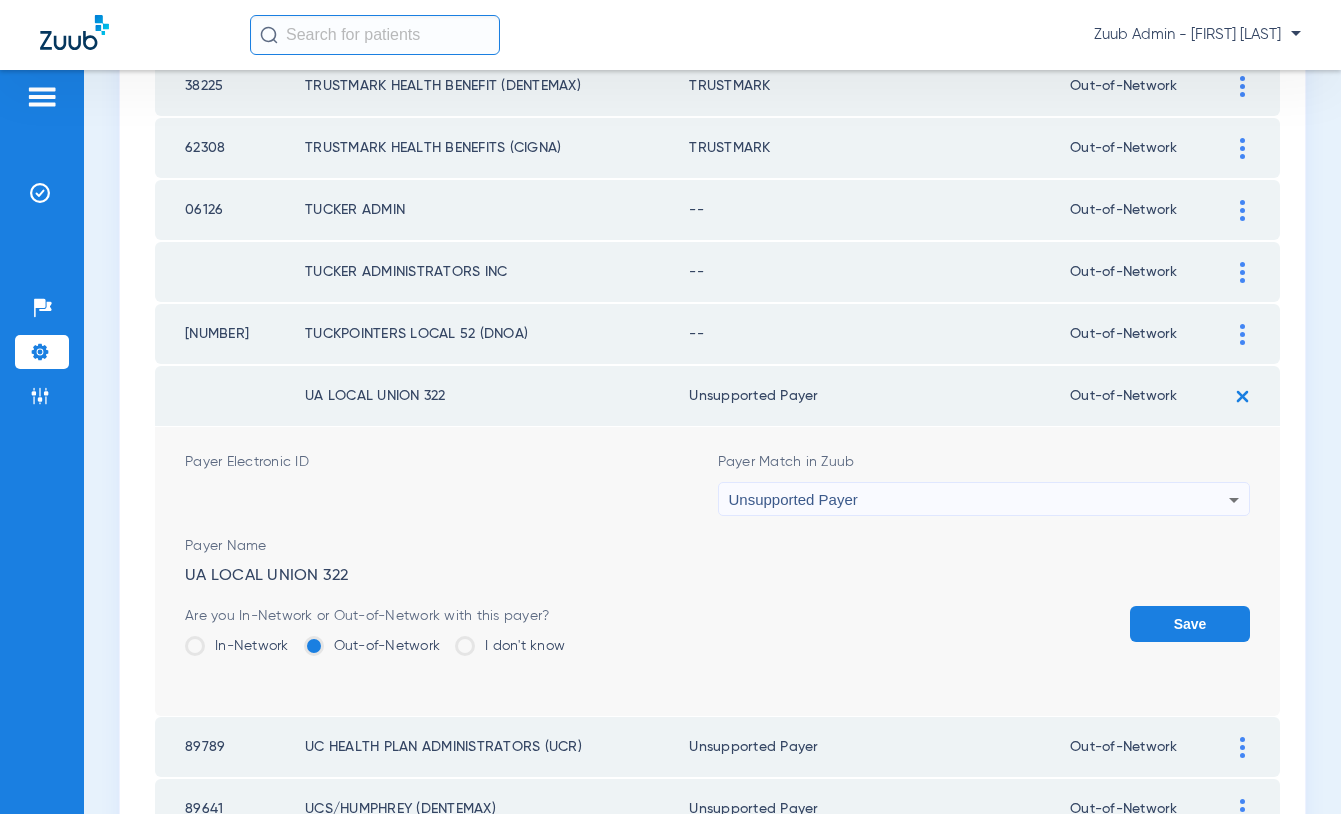 click on "Save" 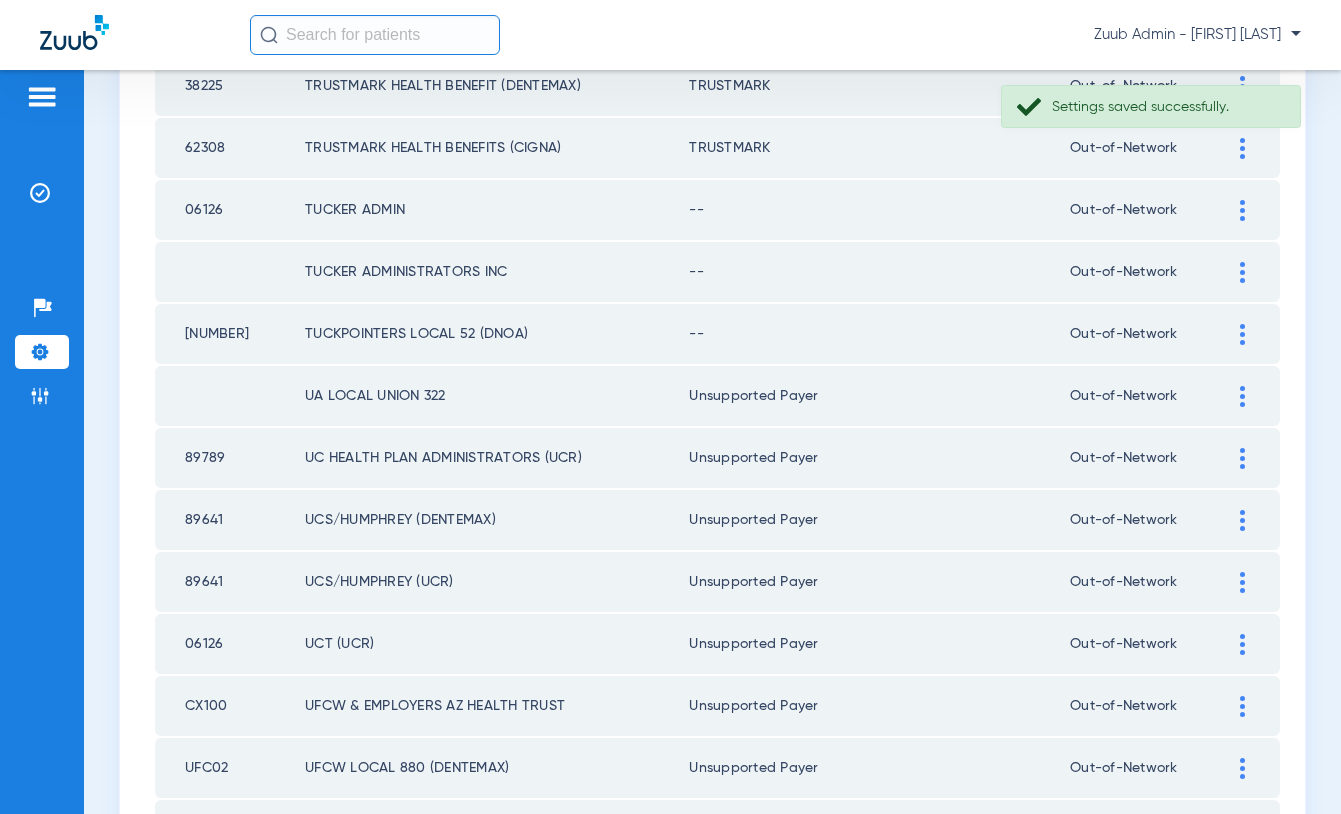 click 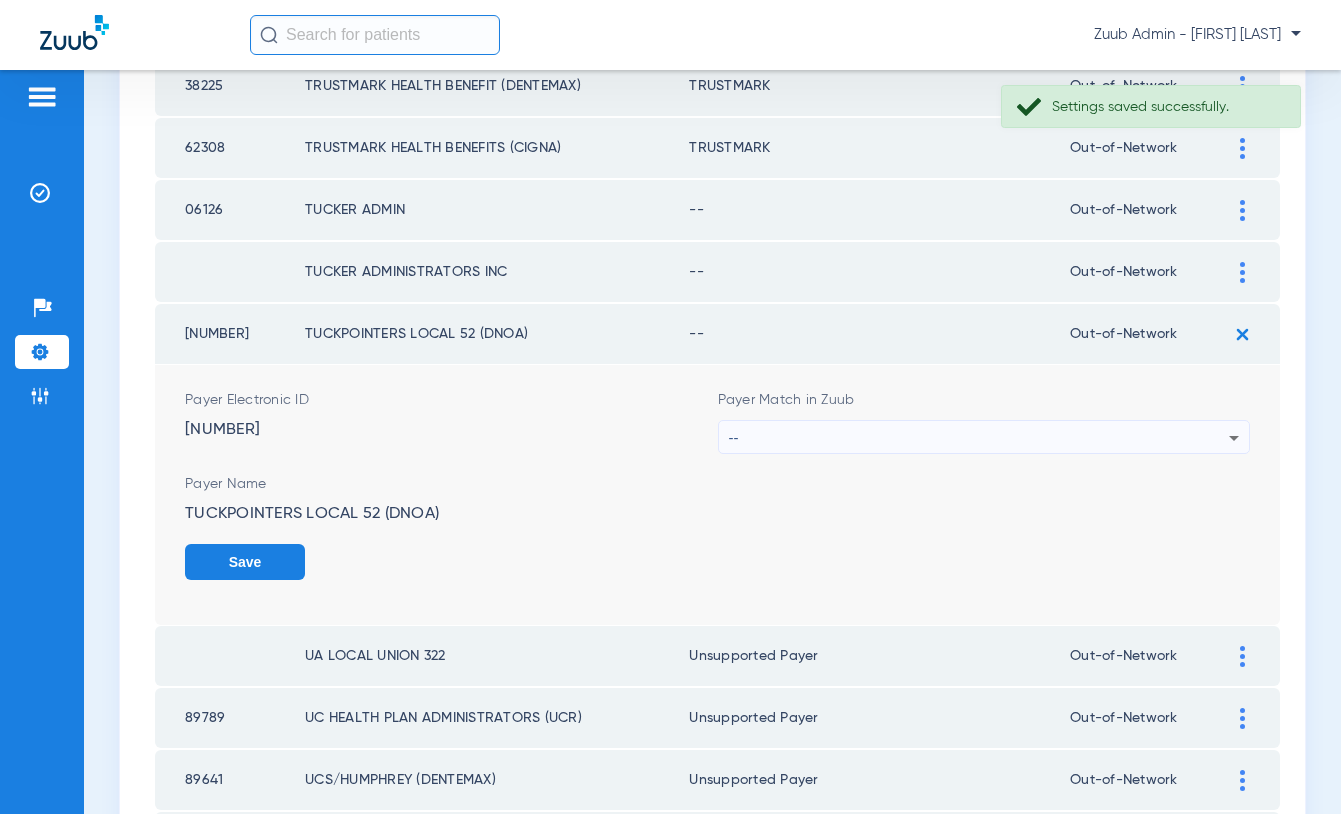 click on "--" at bounding box center (979, 438) 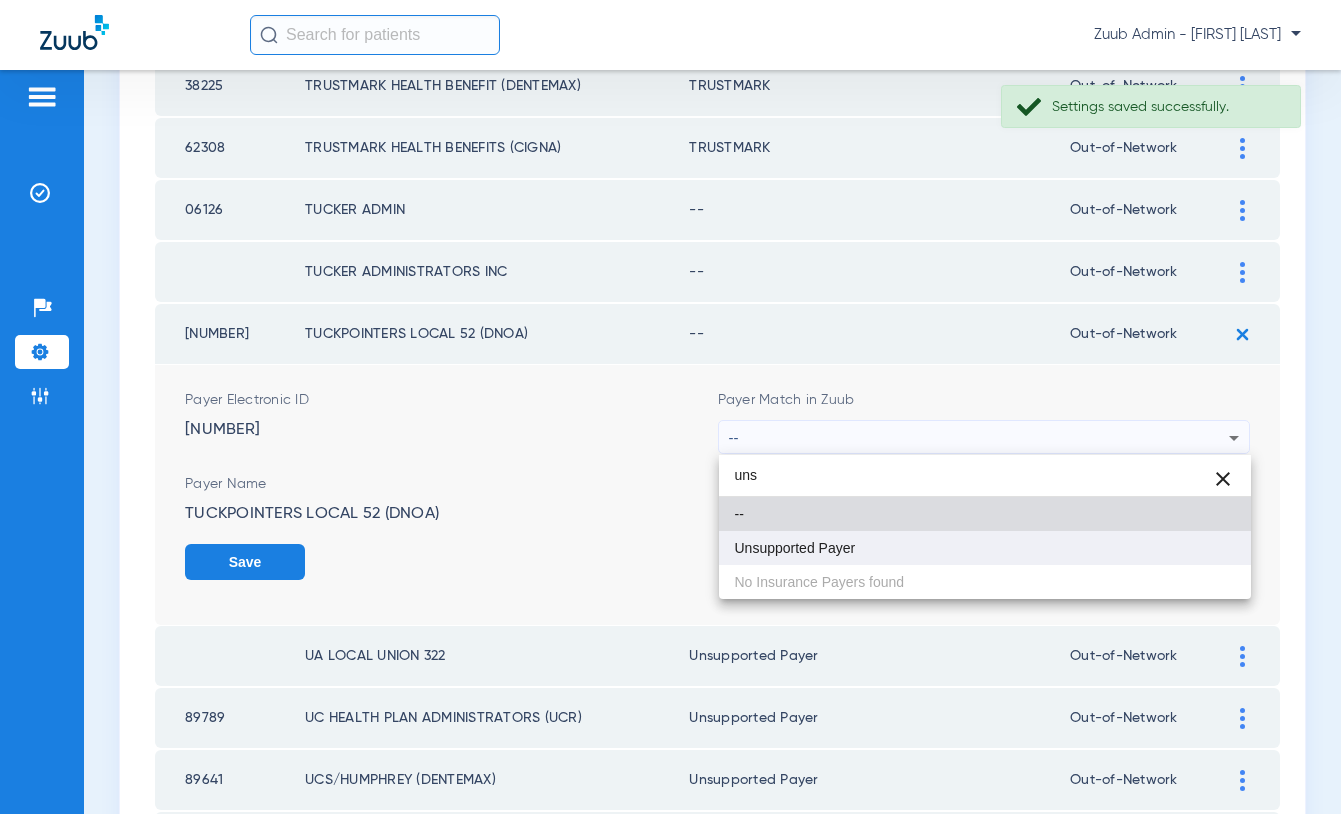 type on "uns" 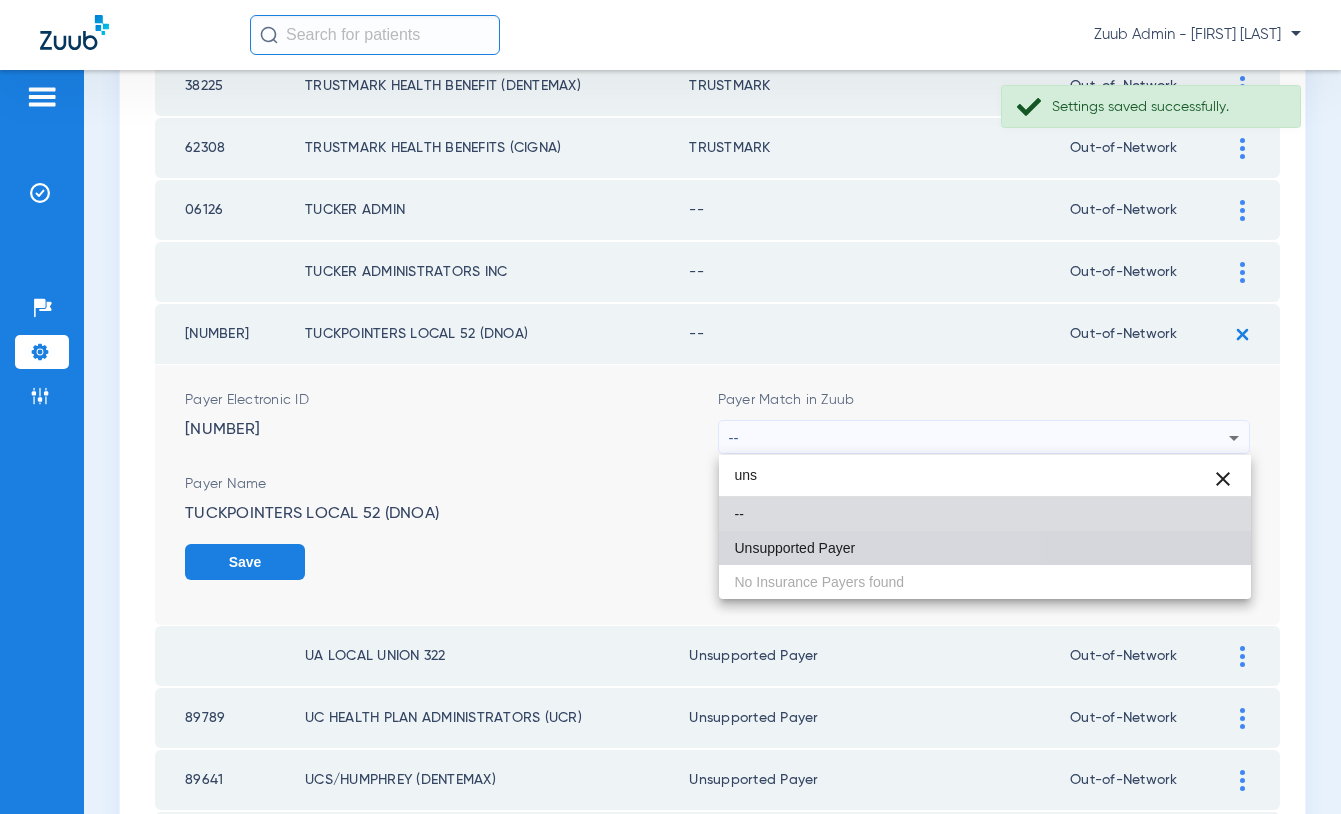 click on "Unsupported Payer" at bounding box center (795, 548) 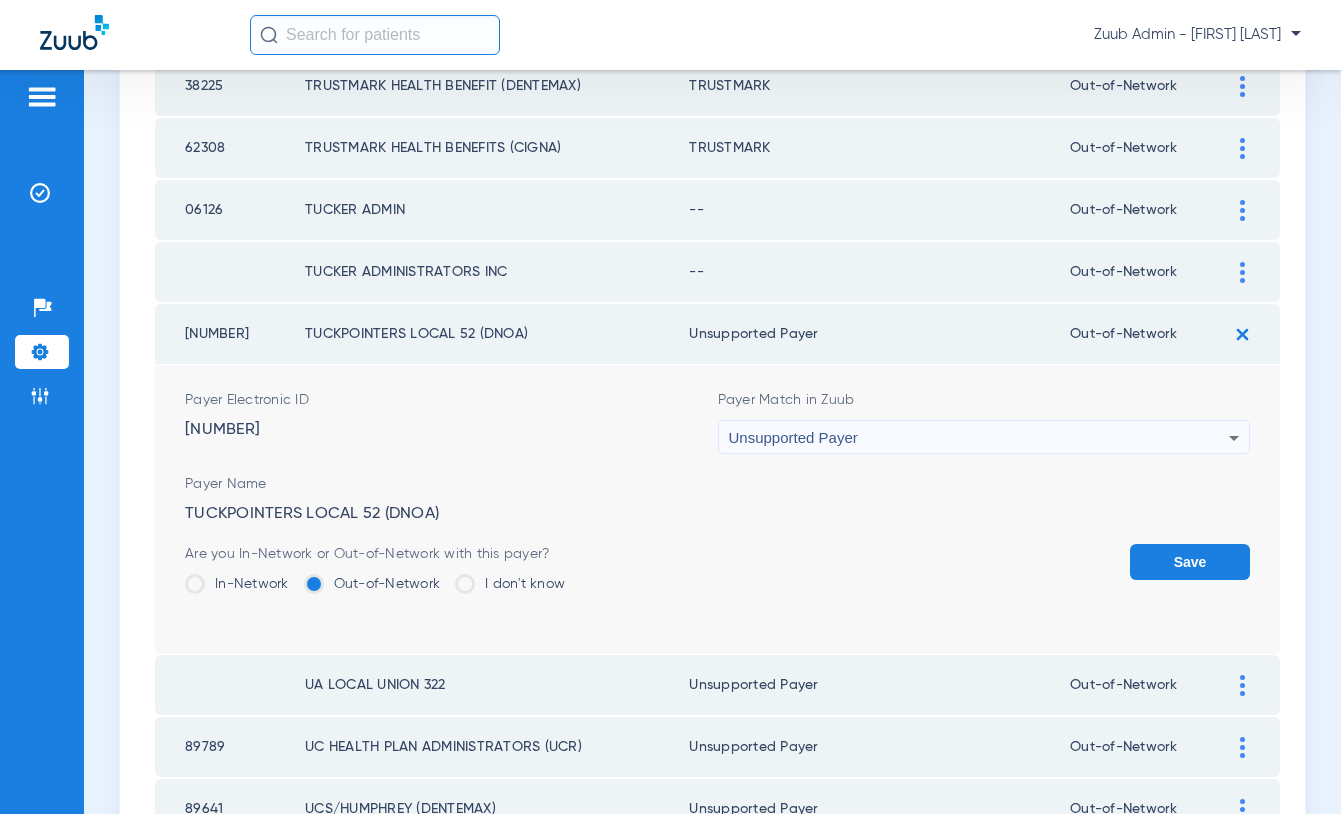 click on "Save" 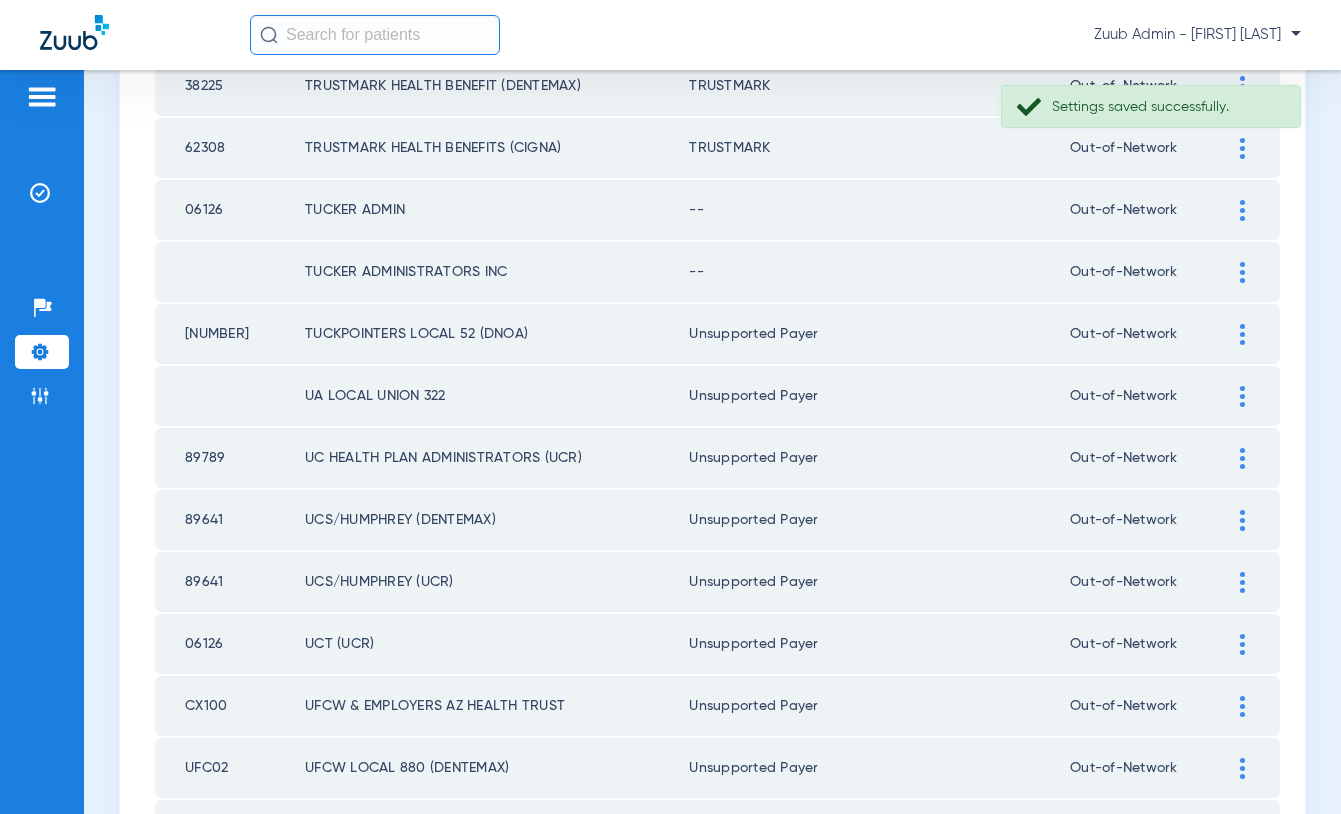 click 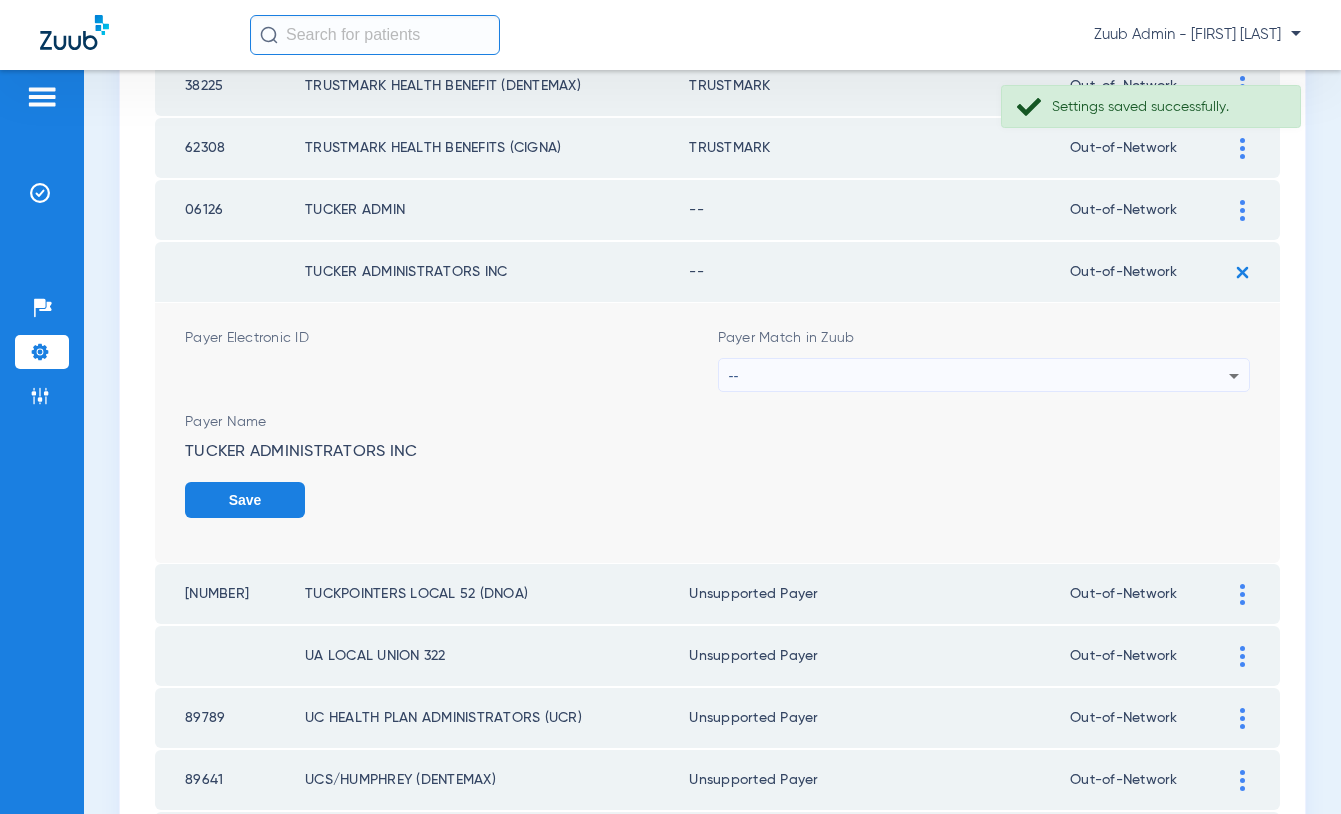 click on "--" at bounding box center (979, 376) 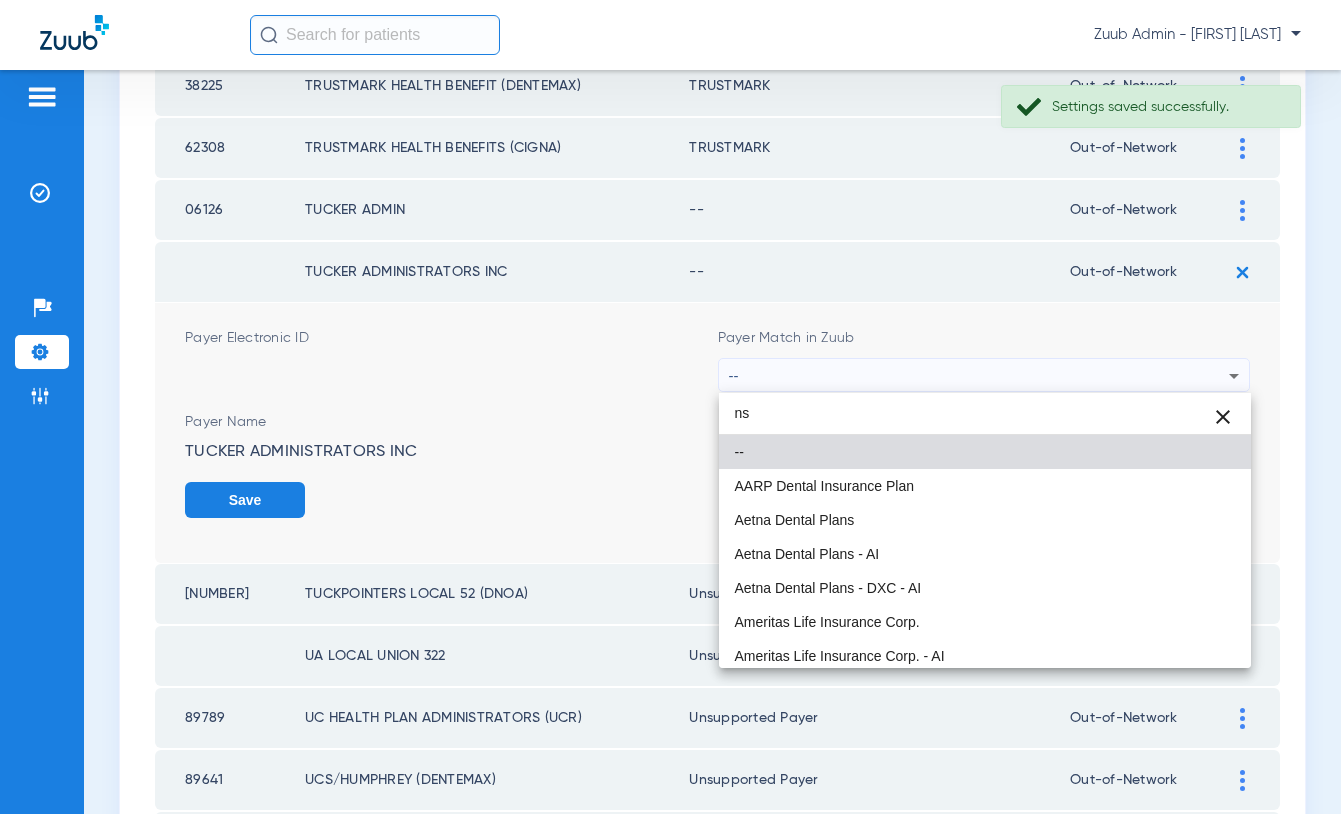 type on "n" 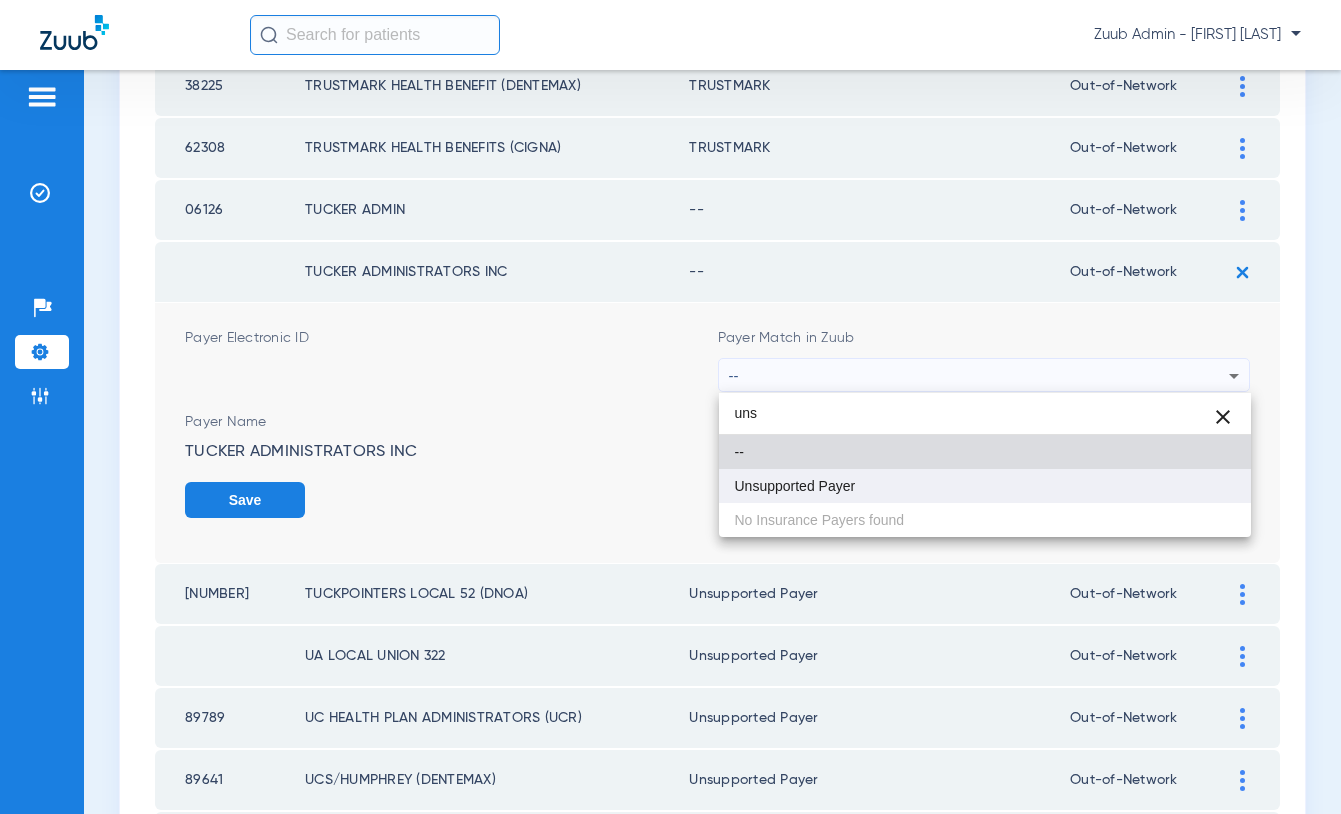 type on "uns" 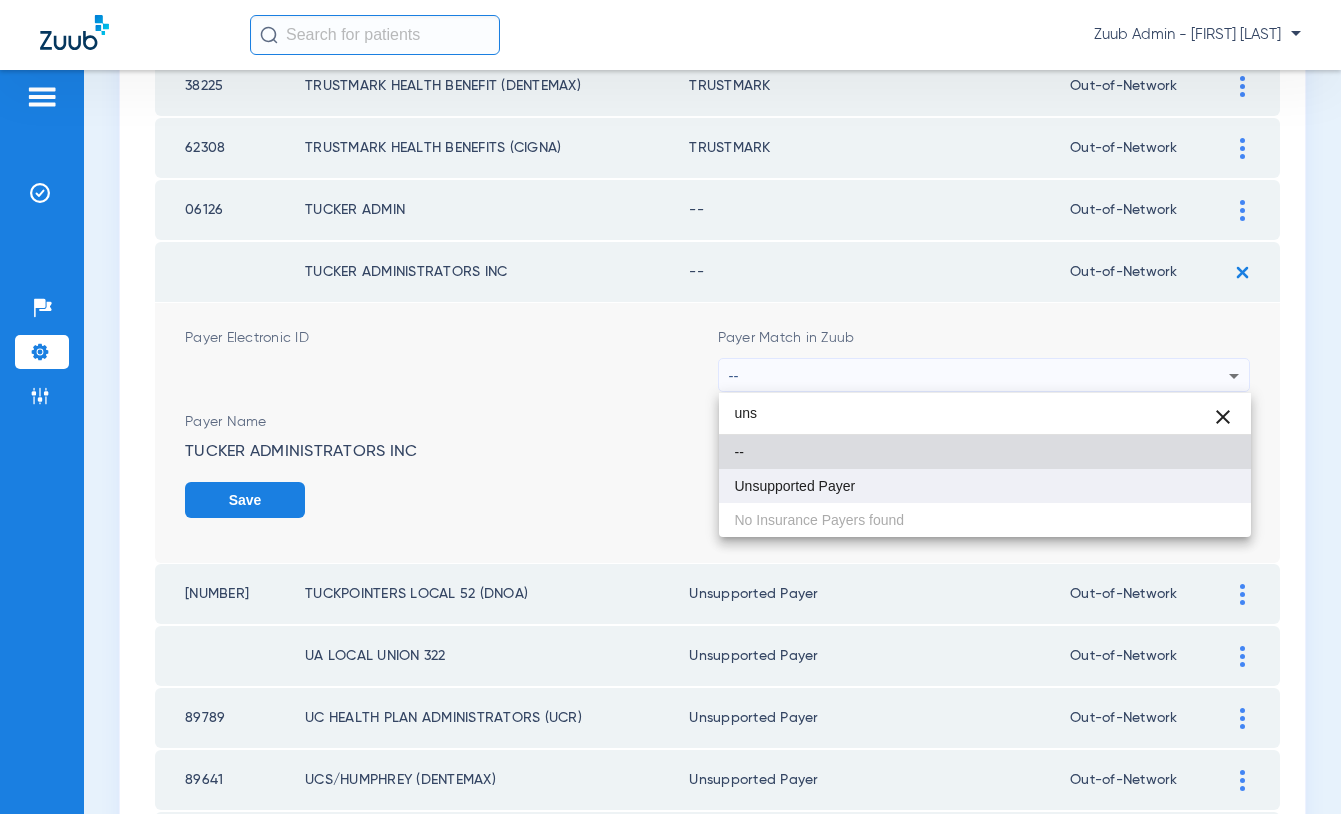 click on "Unsupported Payer" at bounding box center (795, 486) 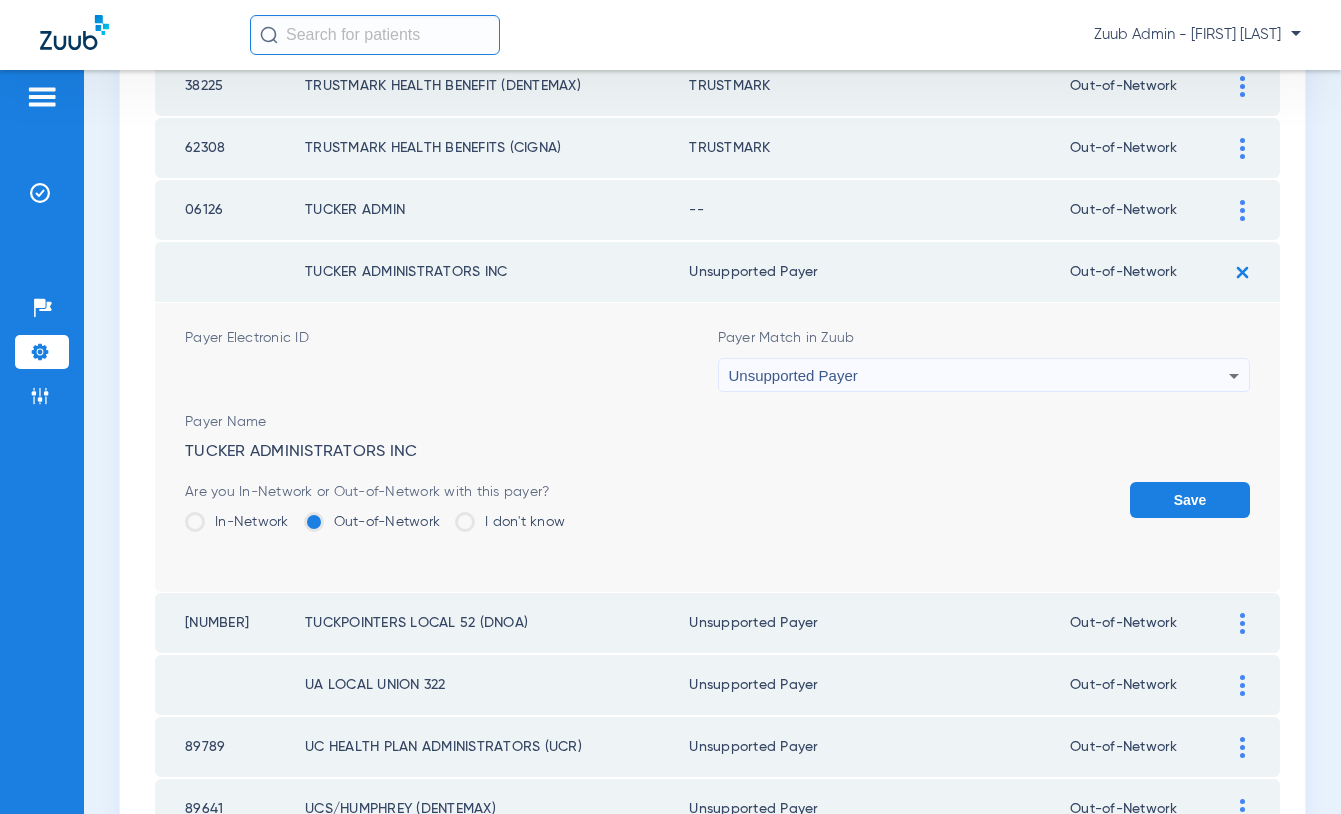 click on "Save" 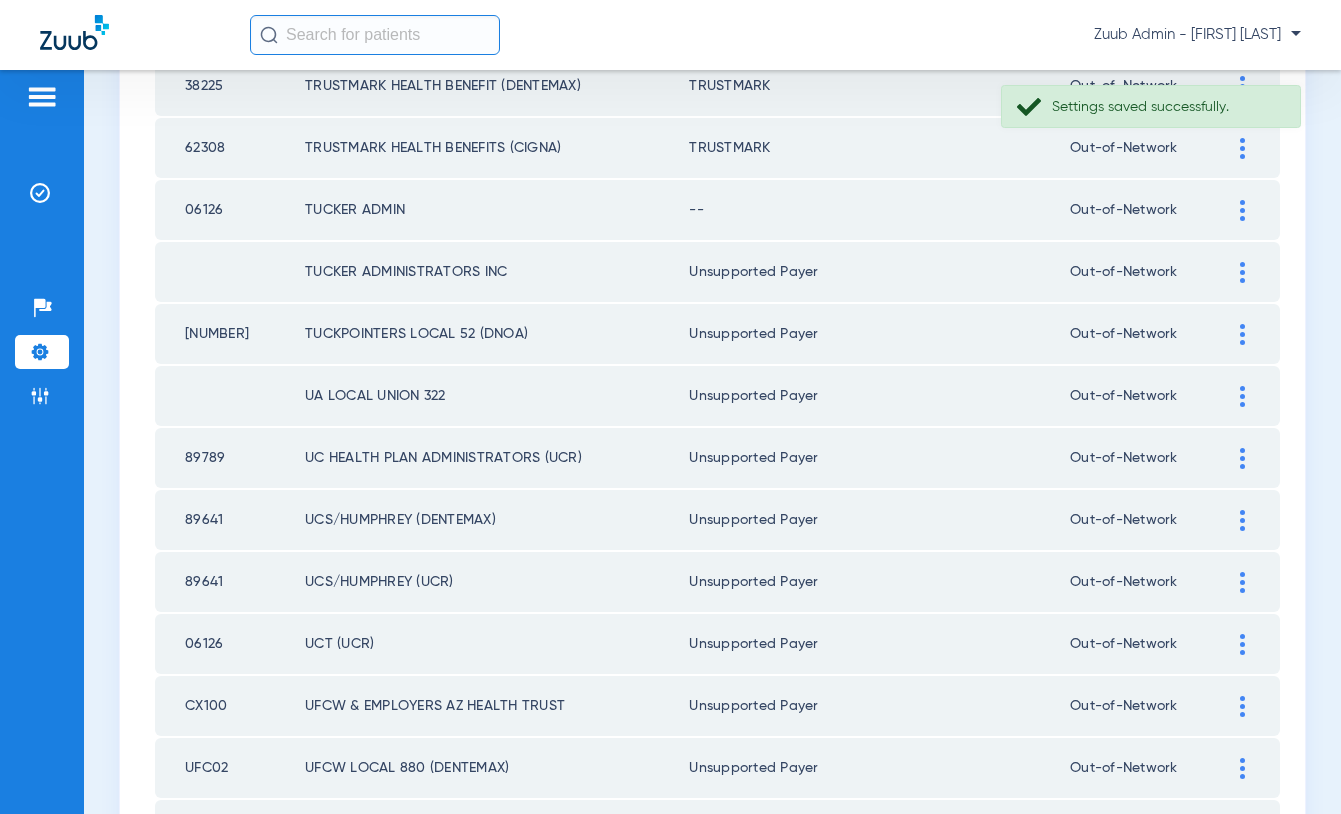 click 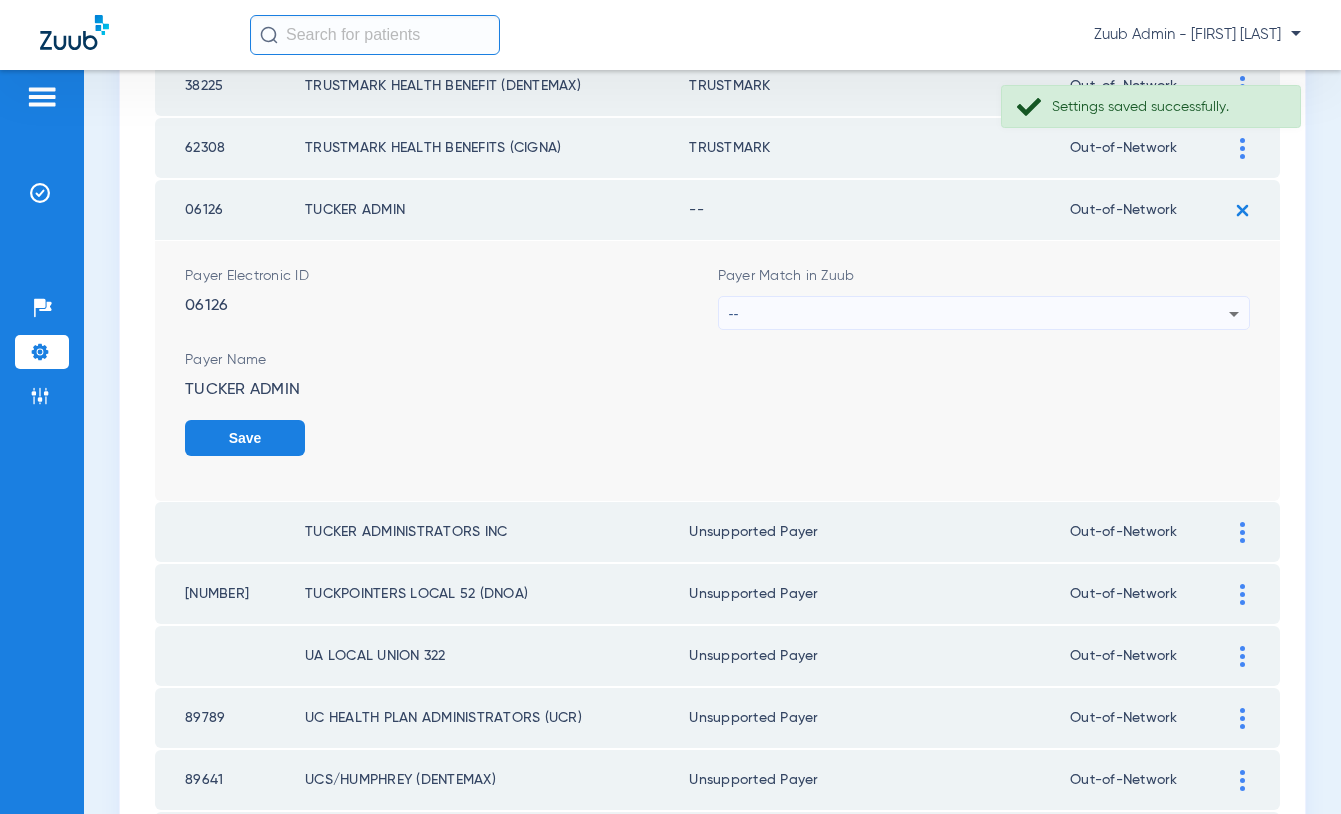 click on "--" at bounding box center (979, 314) 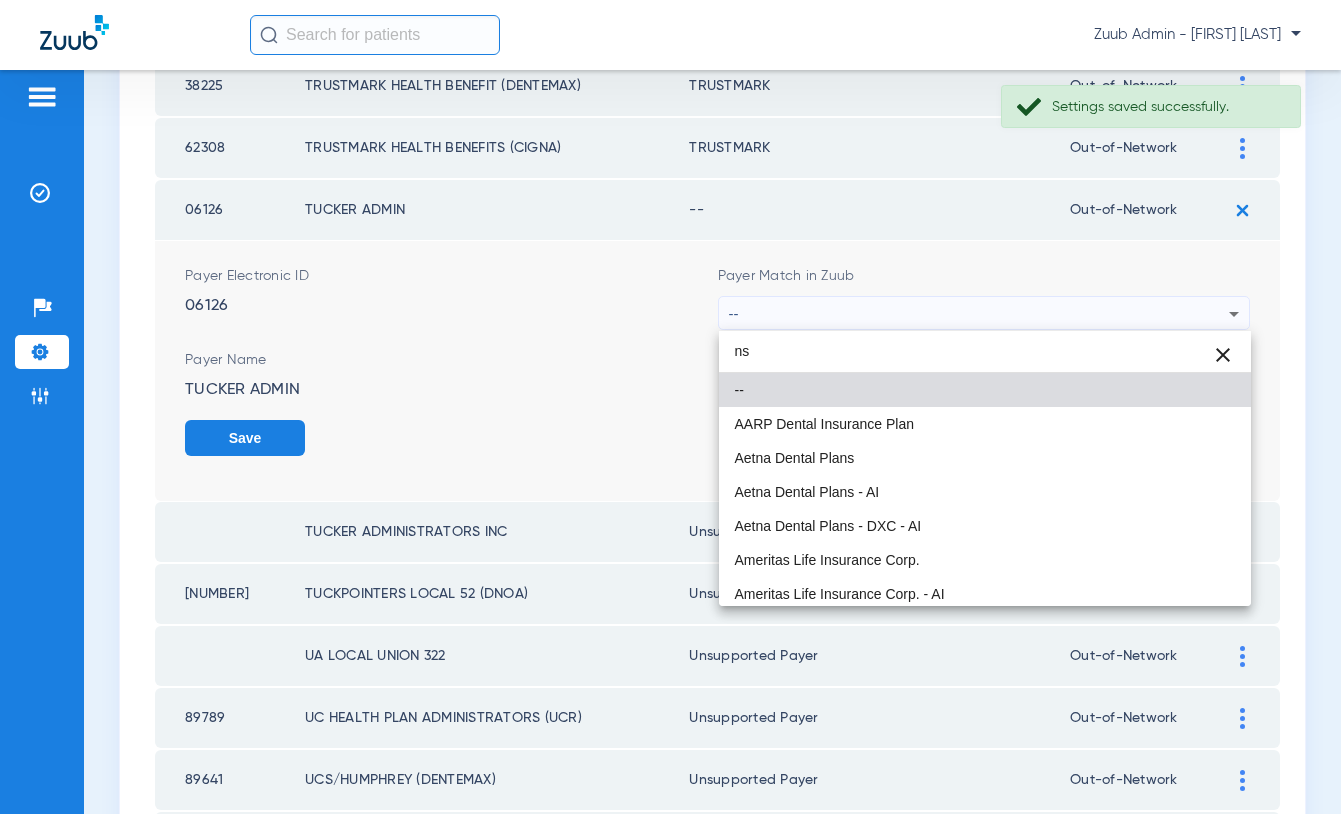 type on "n" 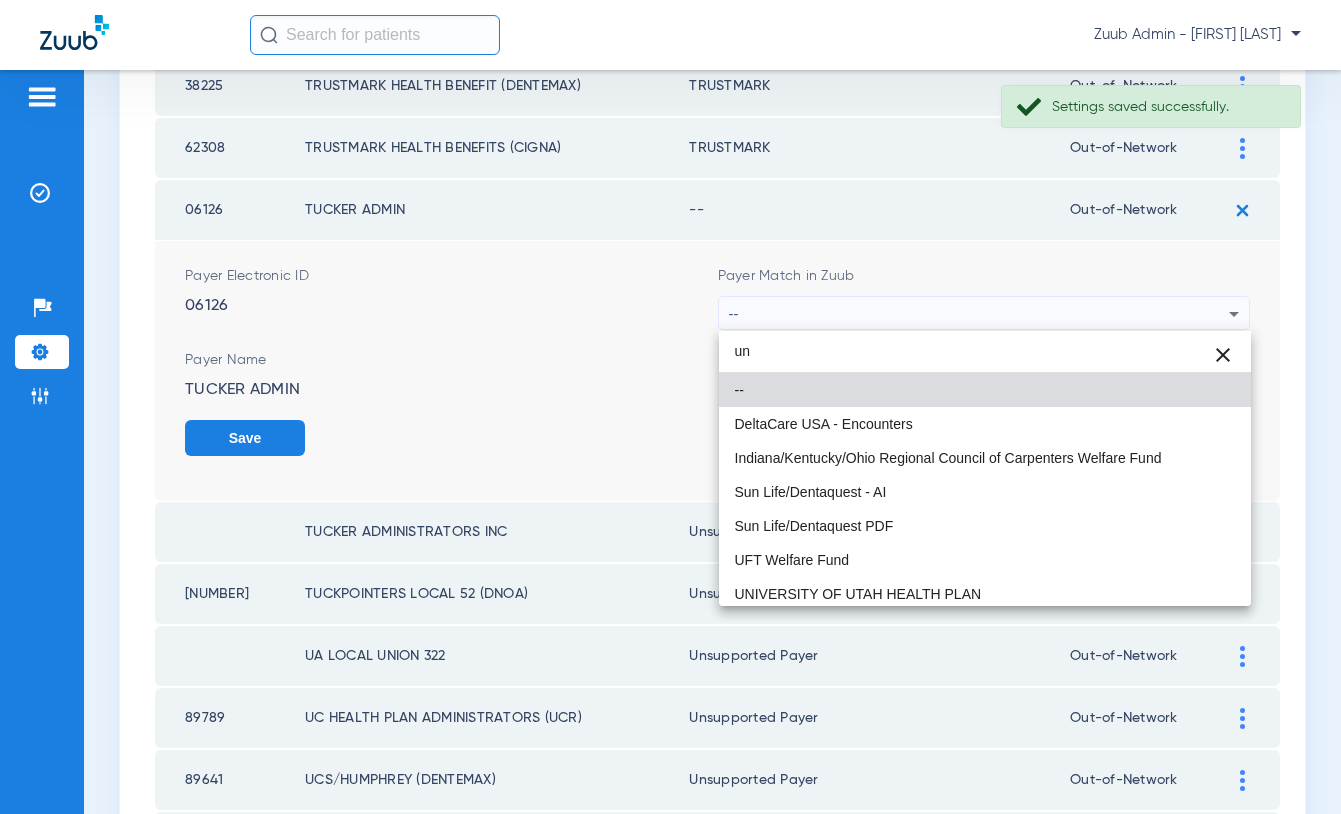 type on "un" 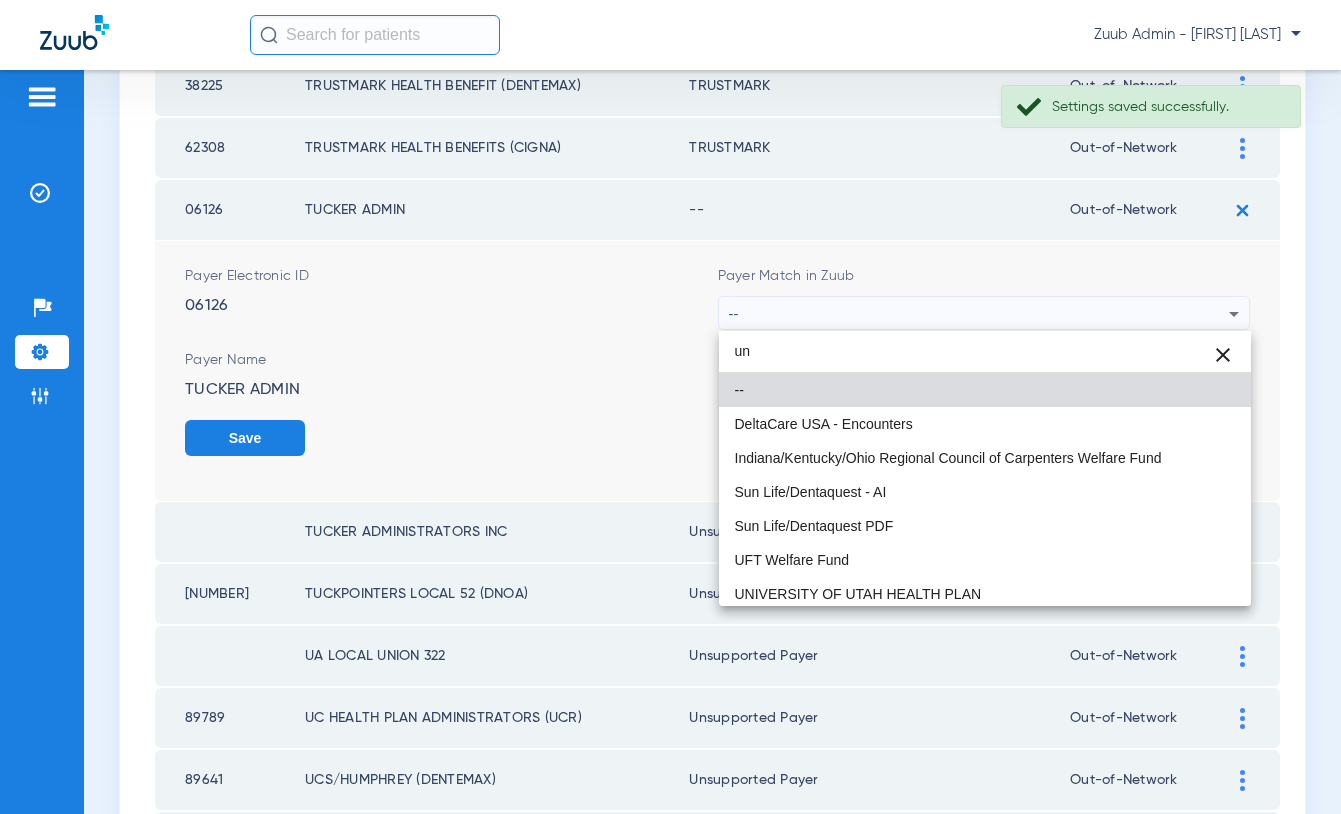 click at bounding box center [670, 407] 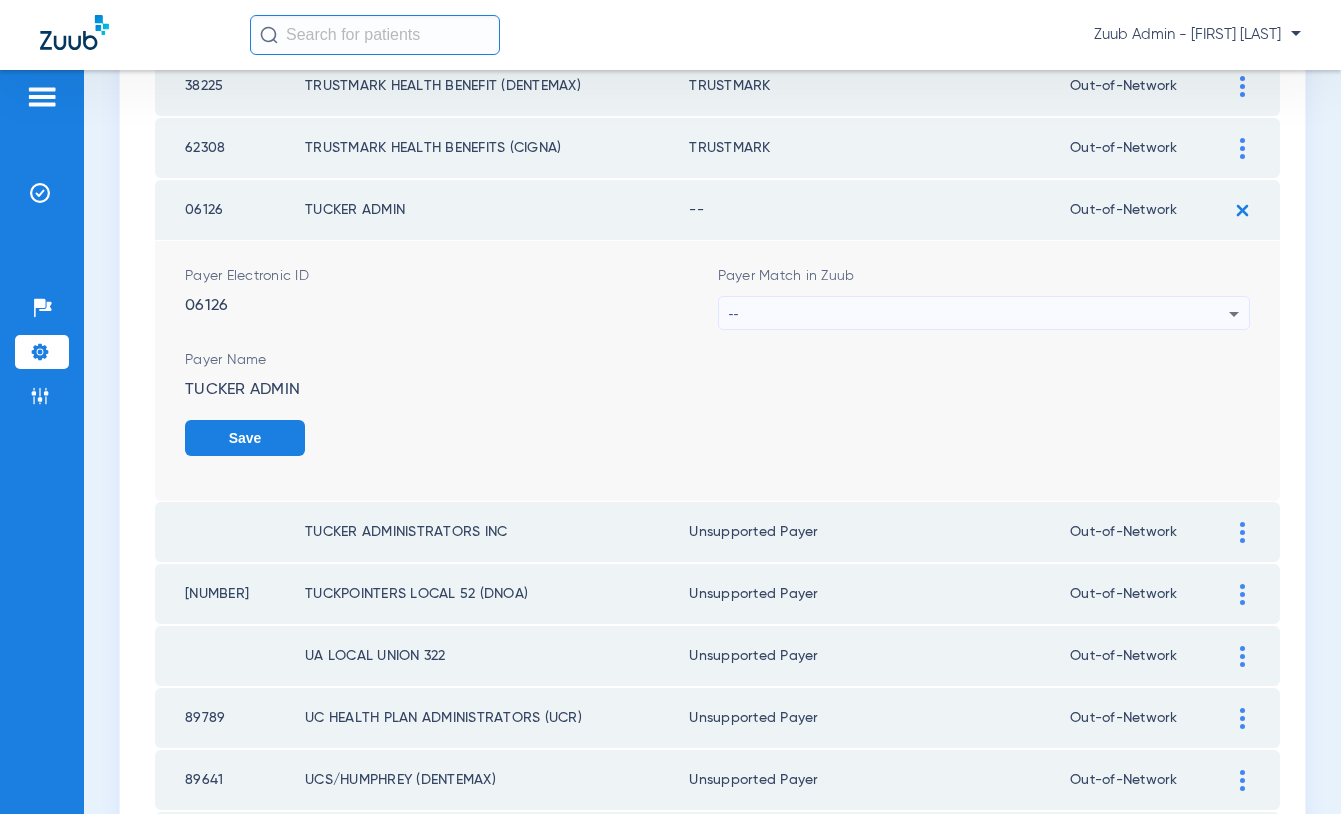 click on "--" at bounding box center [979, 314] 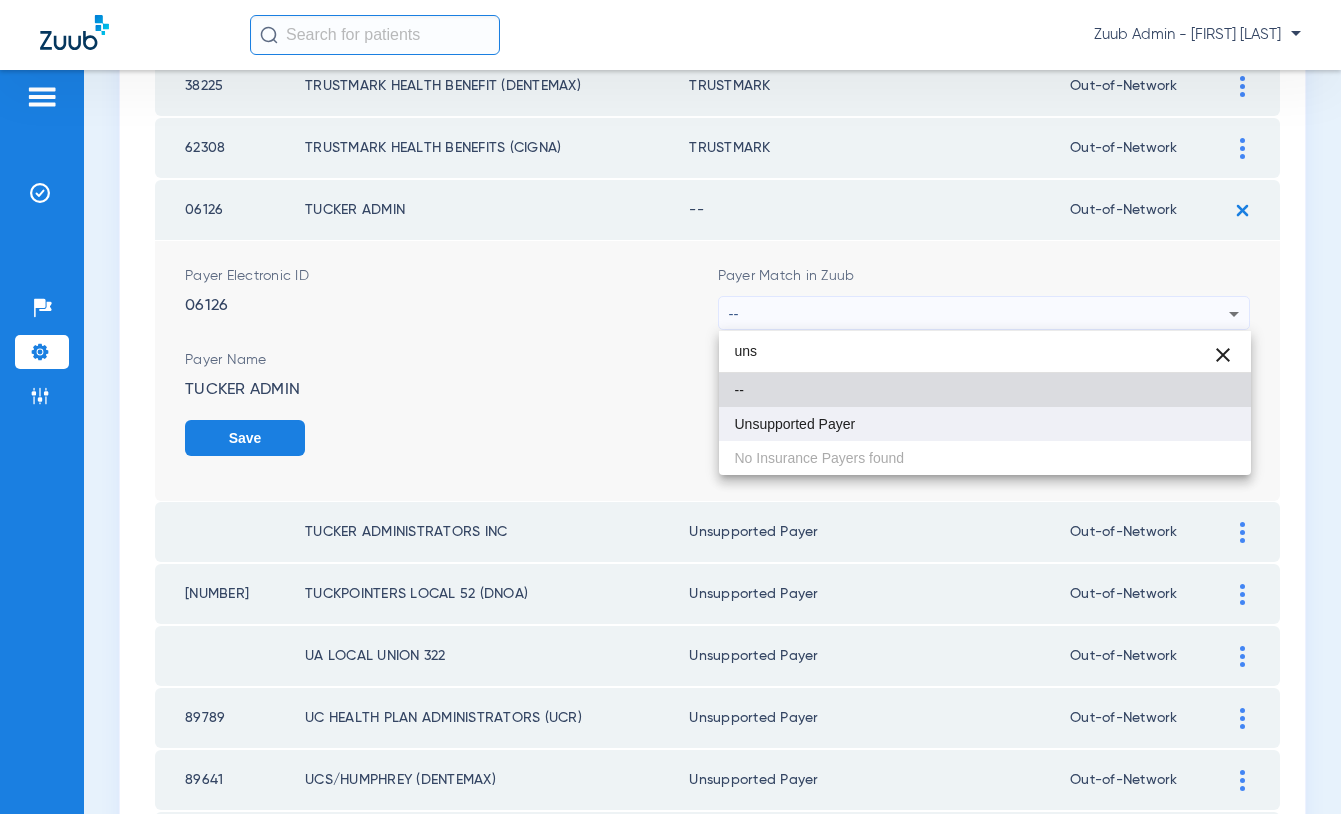 type on "uns" 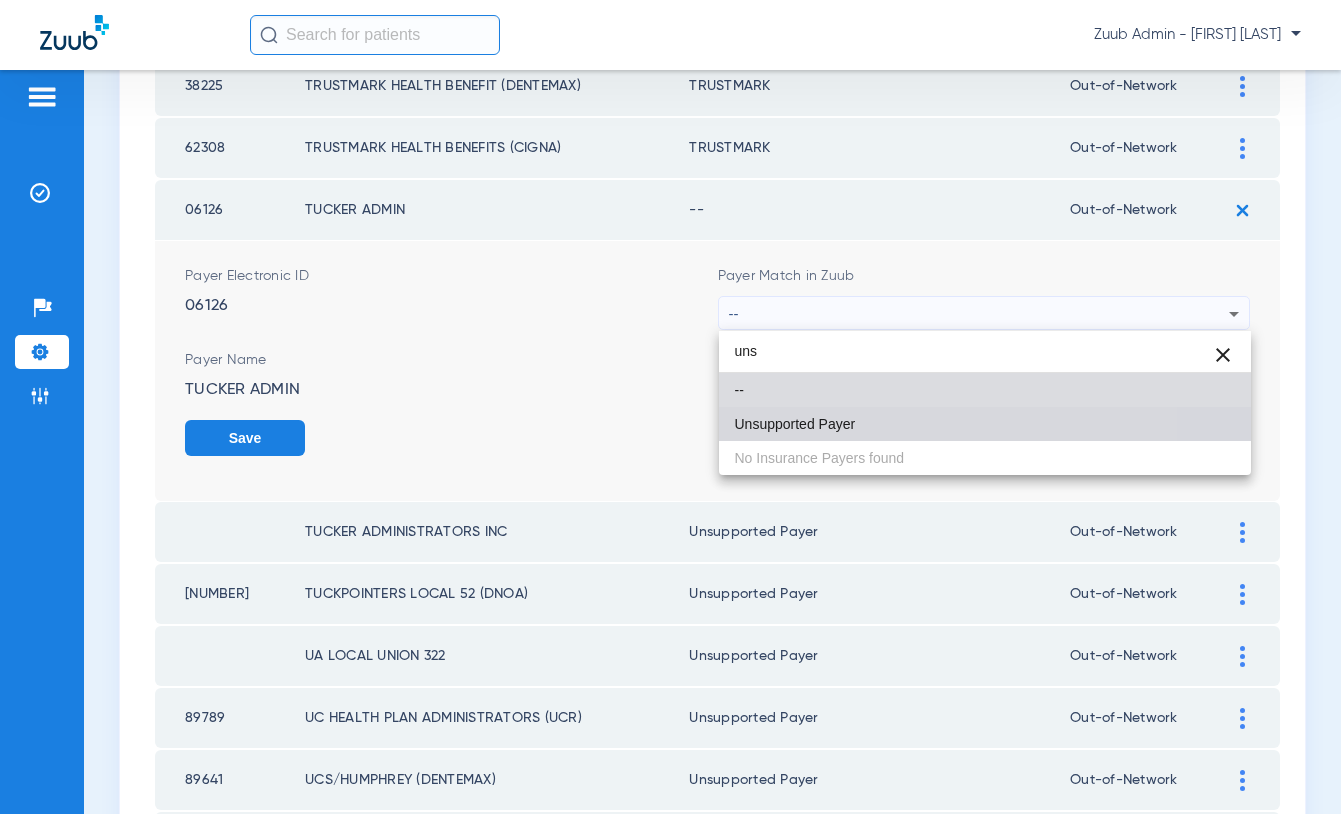 click on "Unsupported Payer" at bounding box center [795, 424] 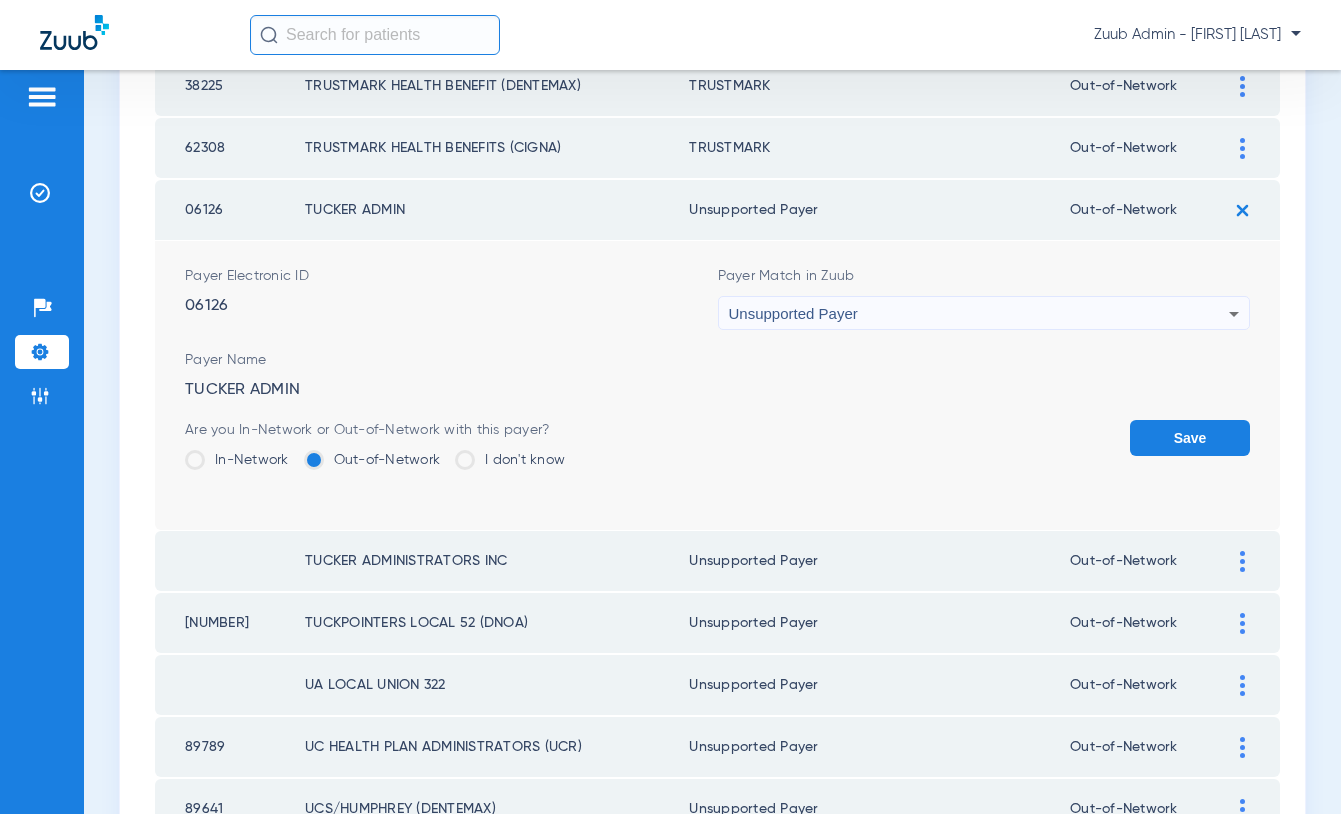 click on "Save" 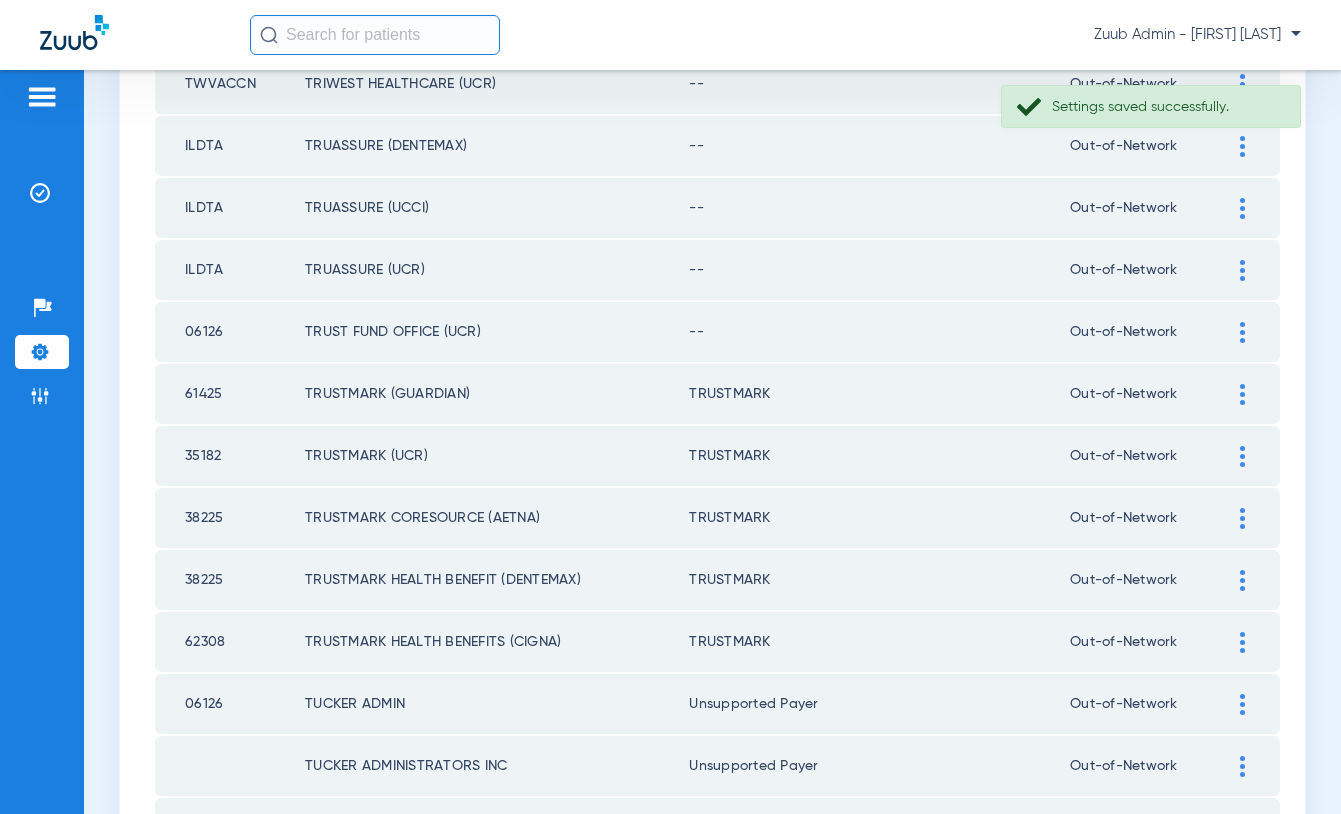 scroll, scrollTop: 268, scrollLeft: 0, axis: vertical 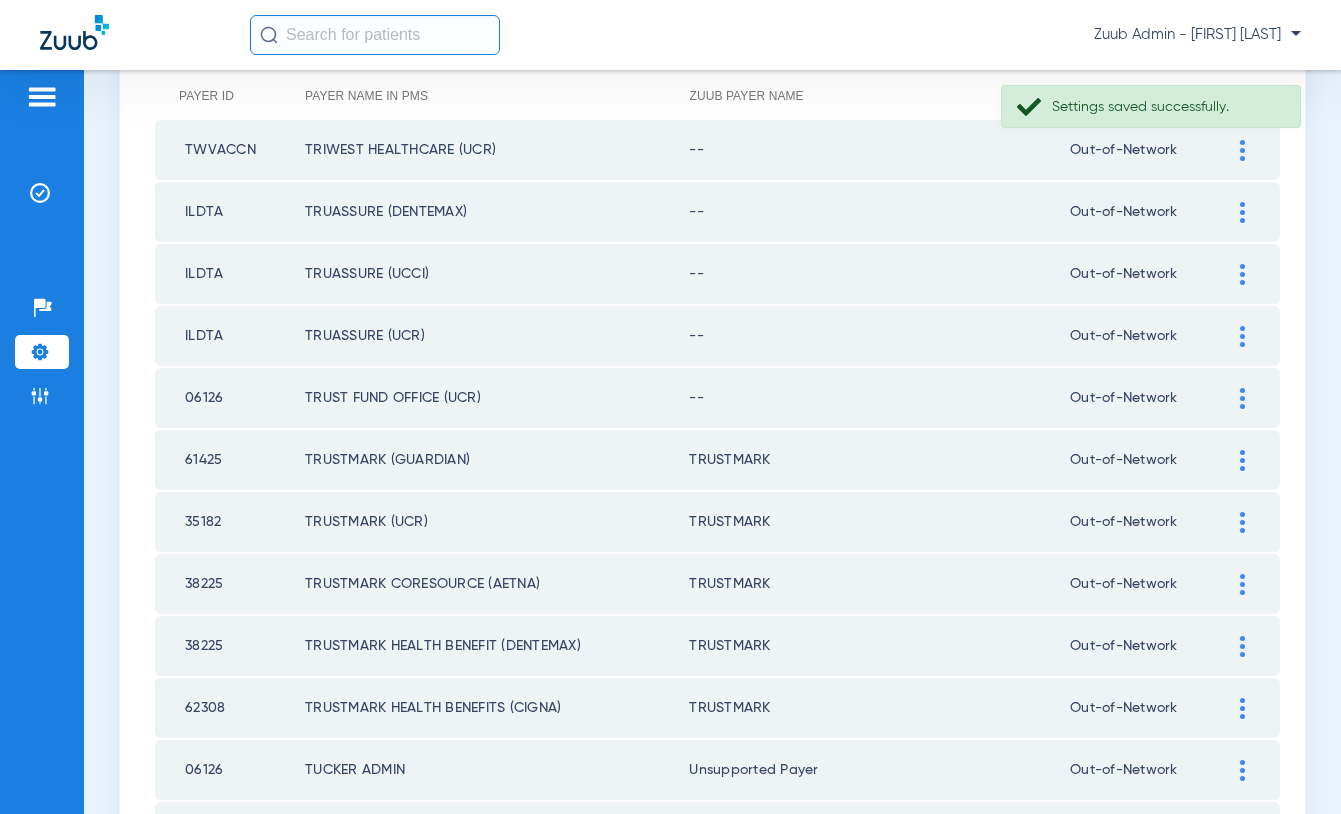 click 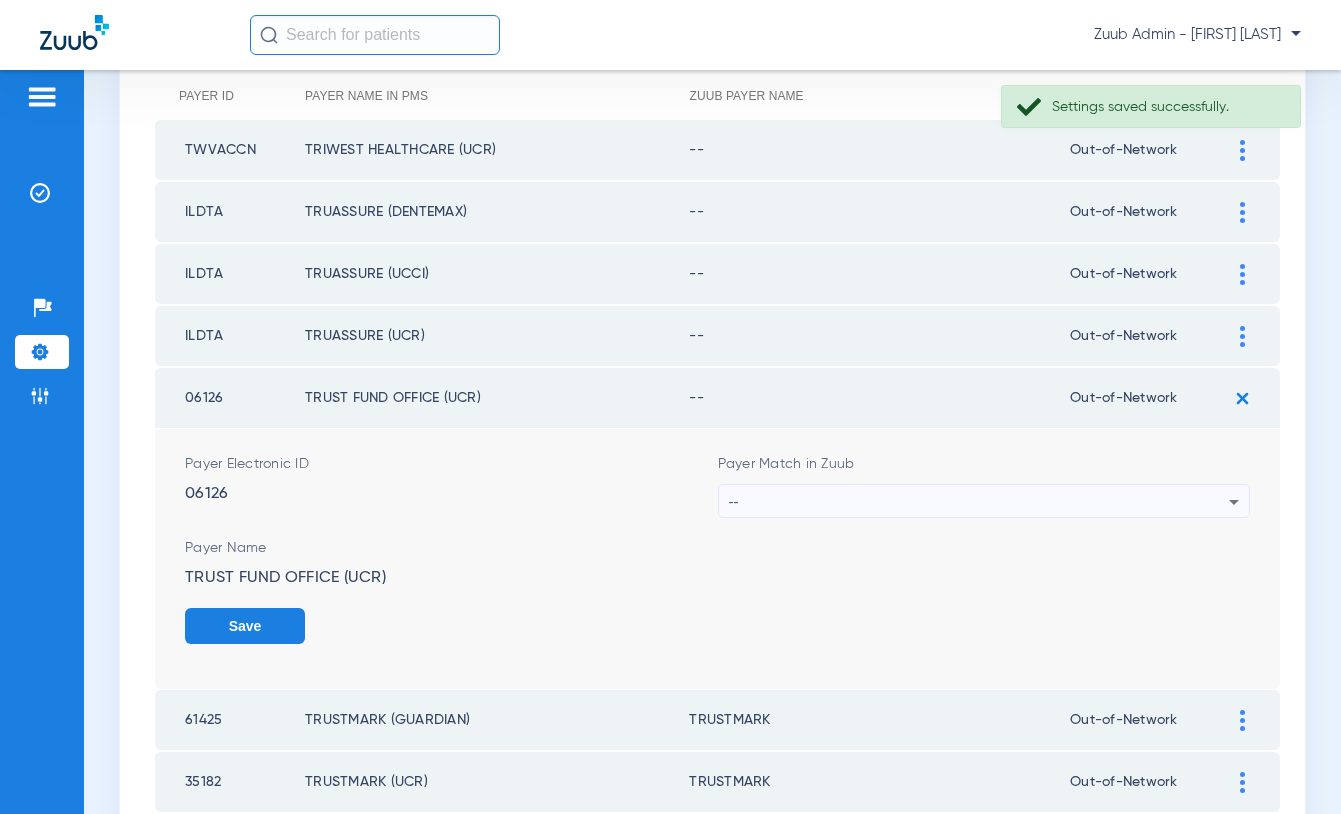 click on "--" at bounding box center [979, 502] 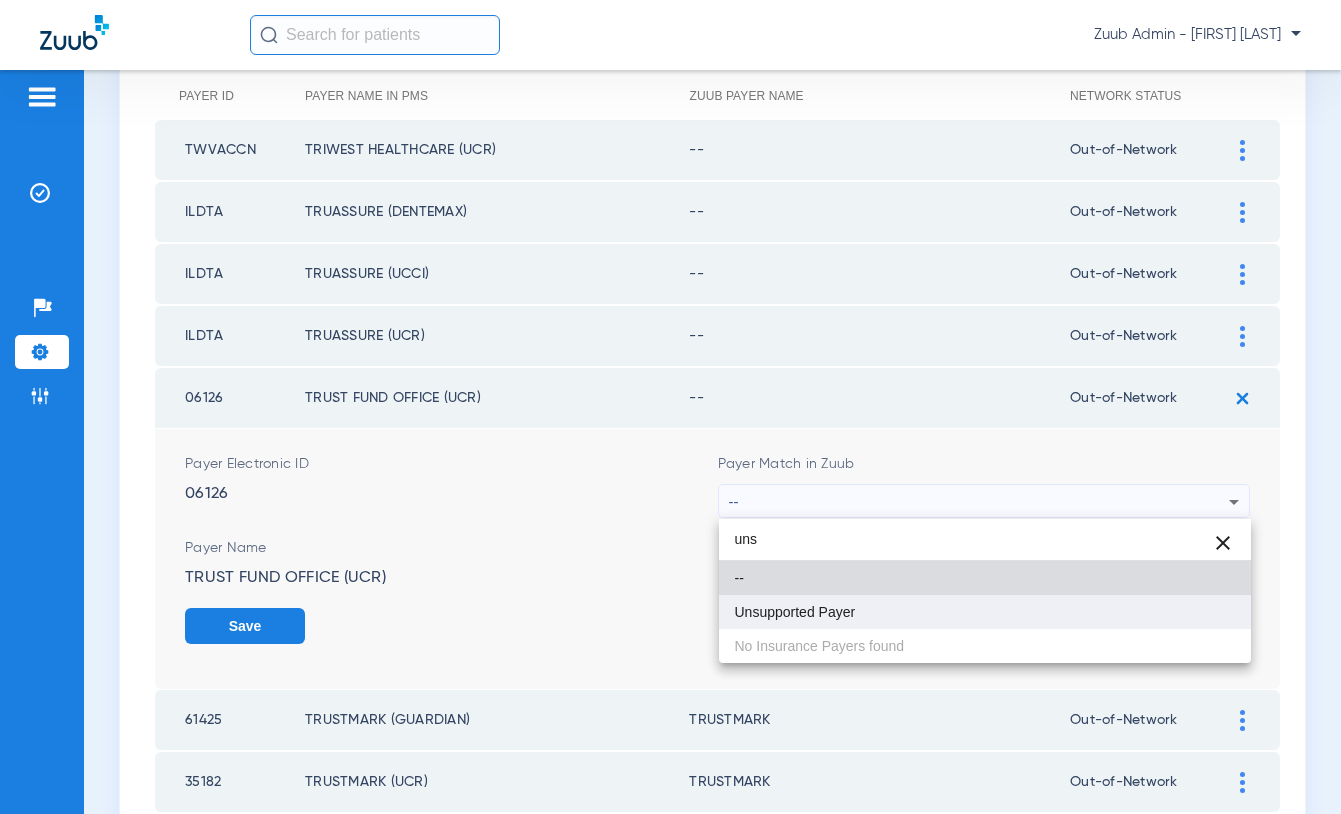 type on "uns" 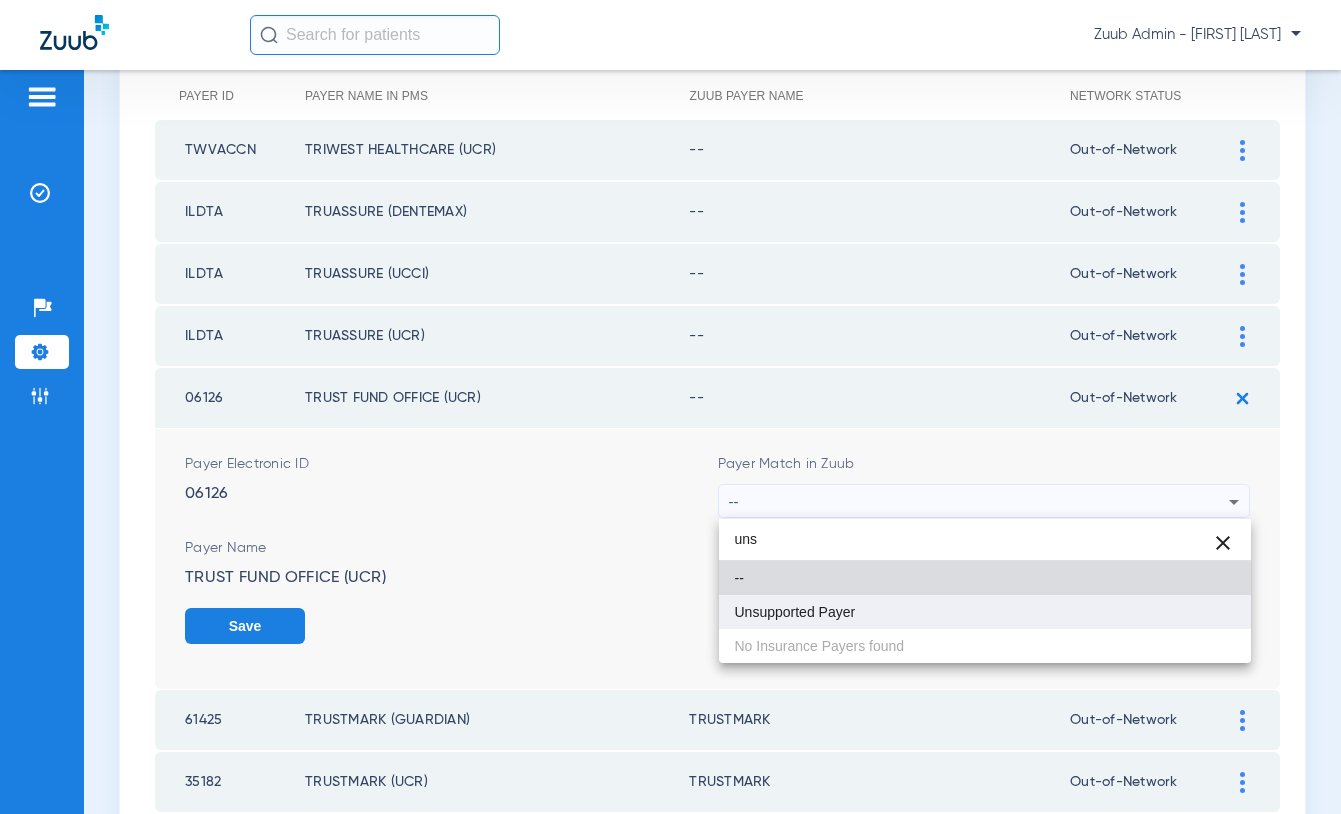 click on "Unsupported Payer" at bounding box center (985, 612) 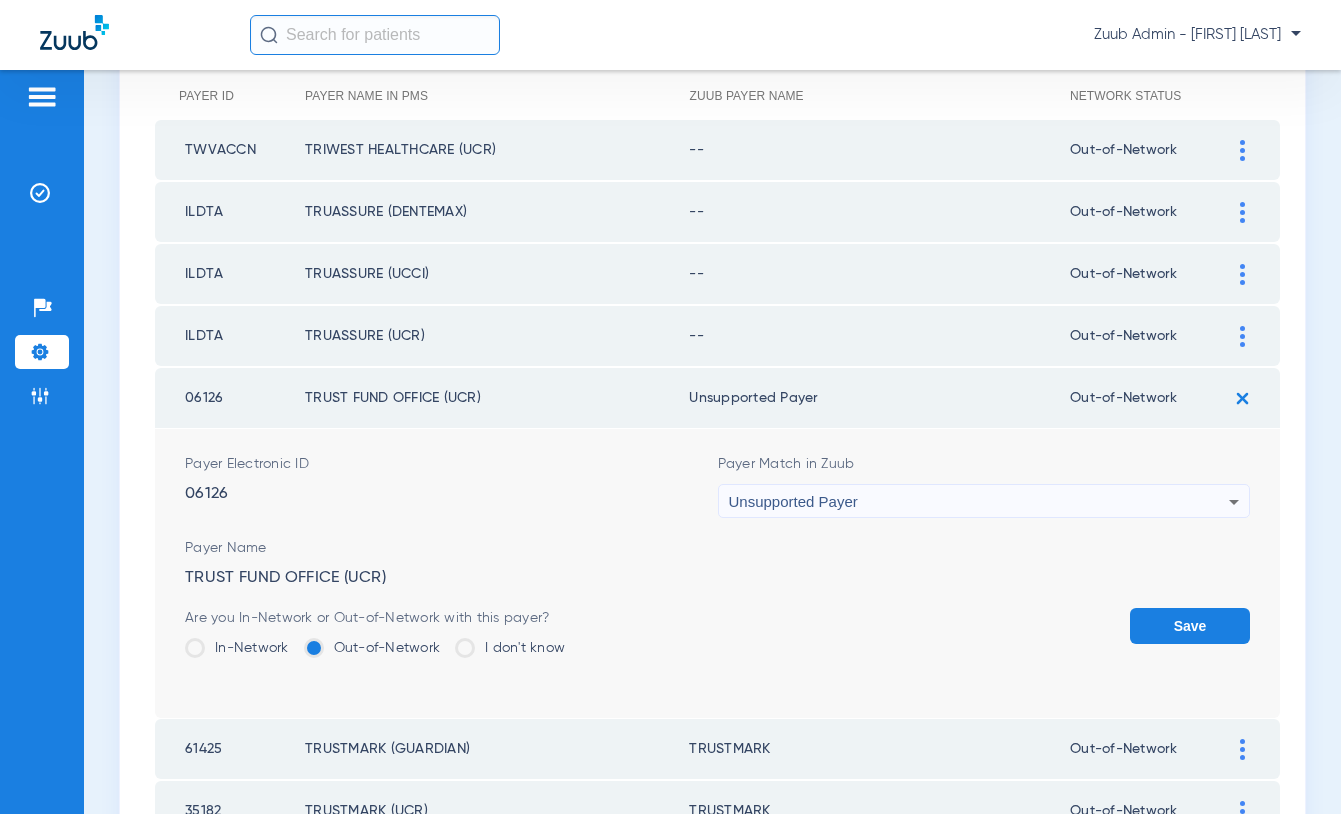 click on "Save" 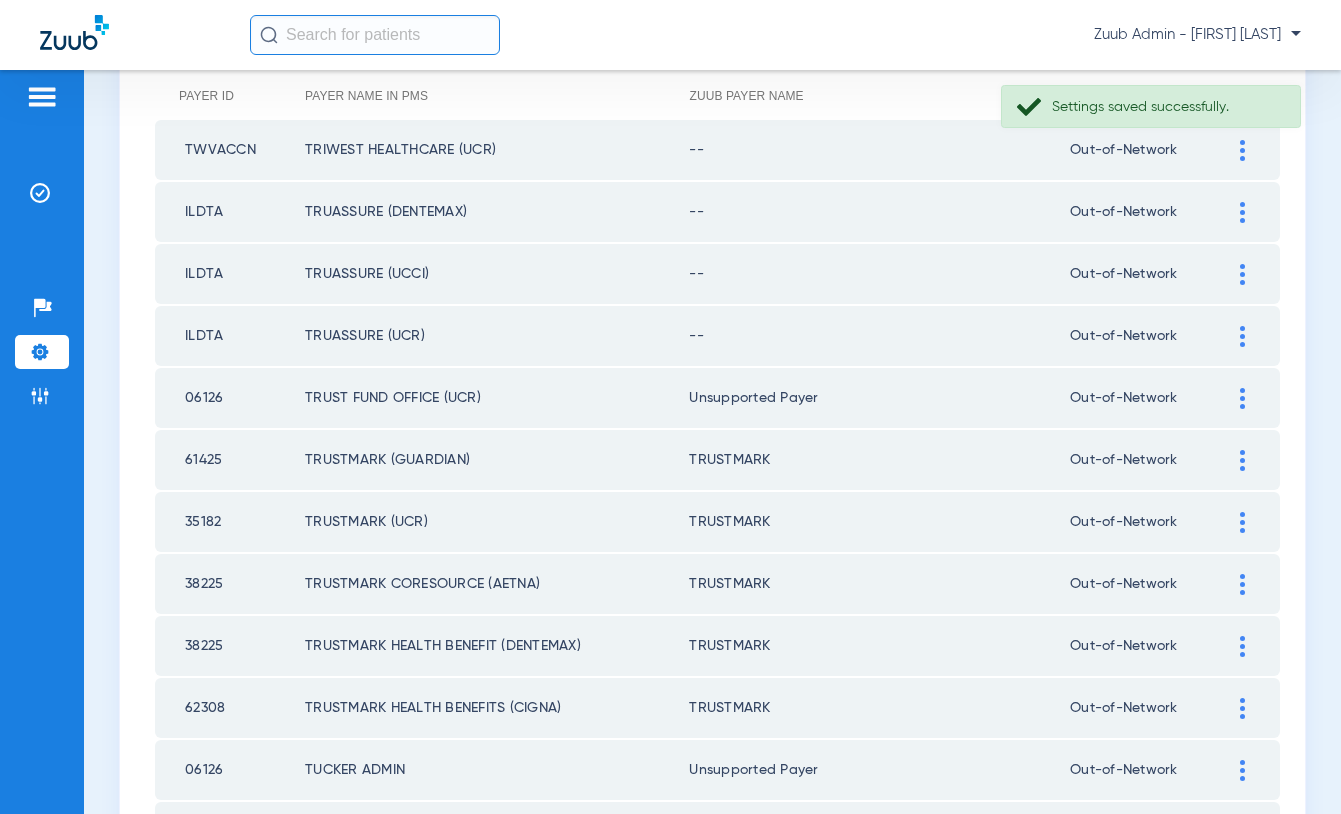 click 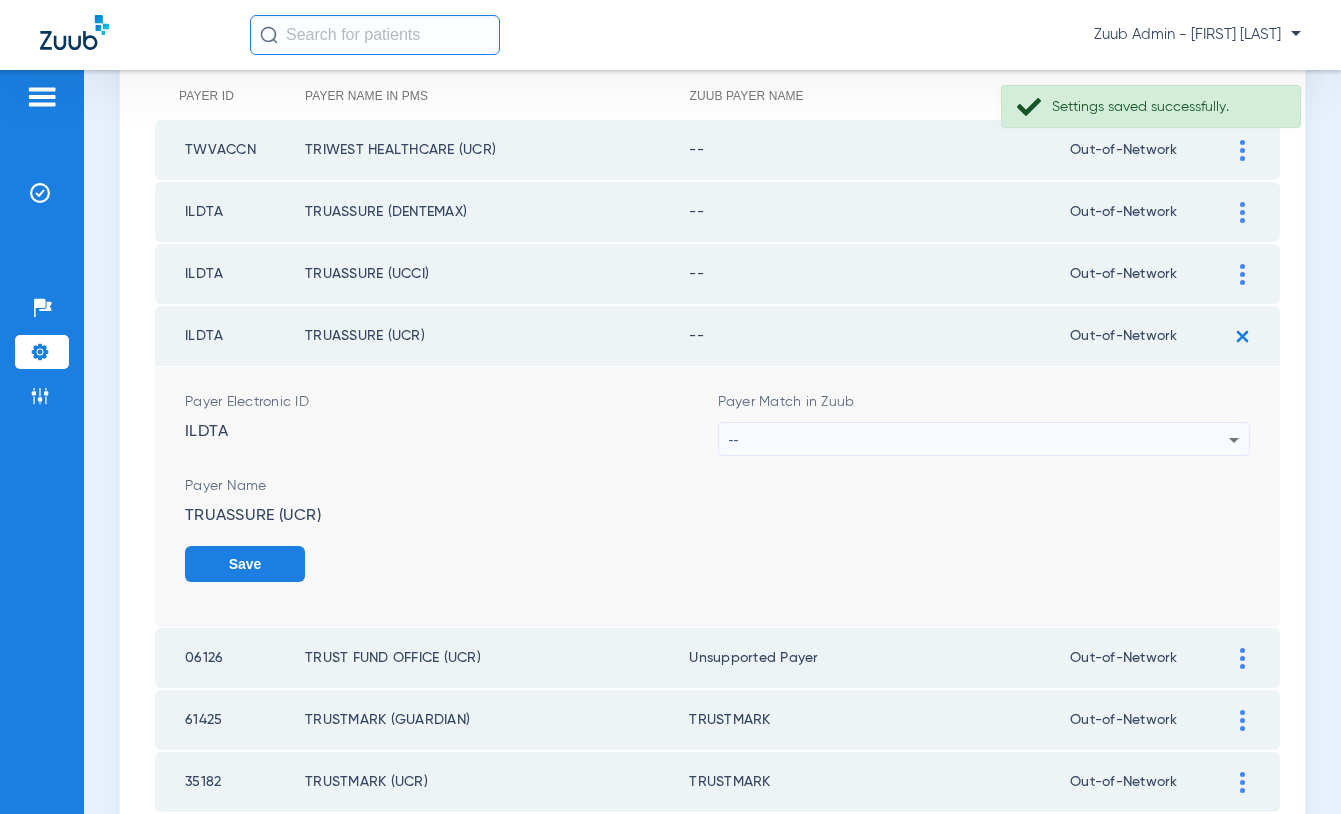 click on "--" at bounding box center [979, 440] 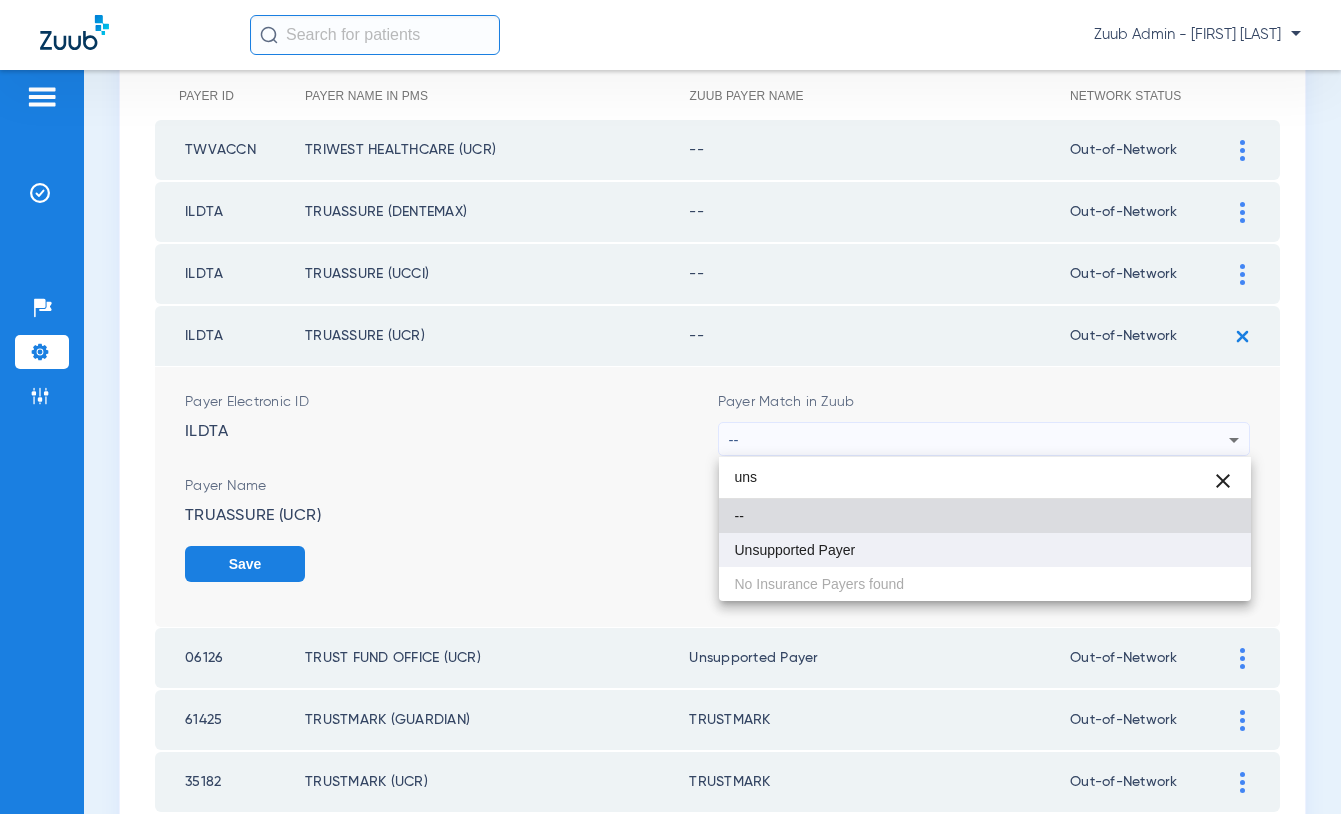 type on "uns" 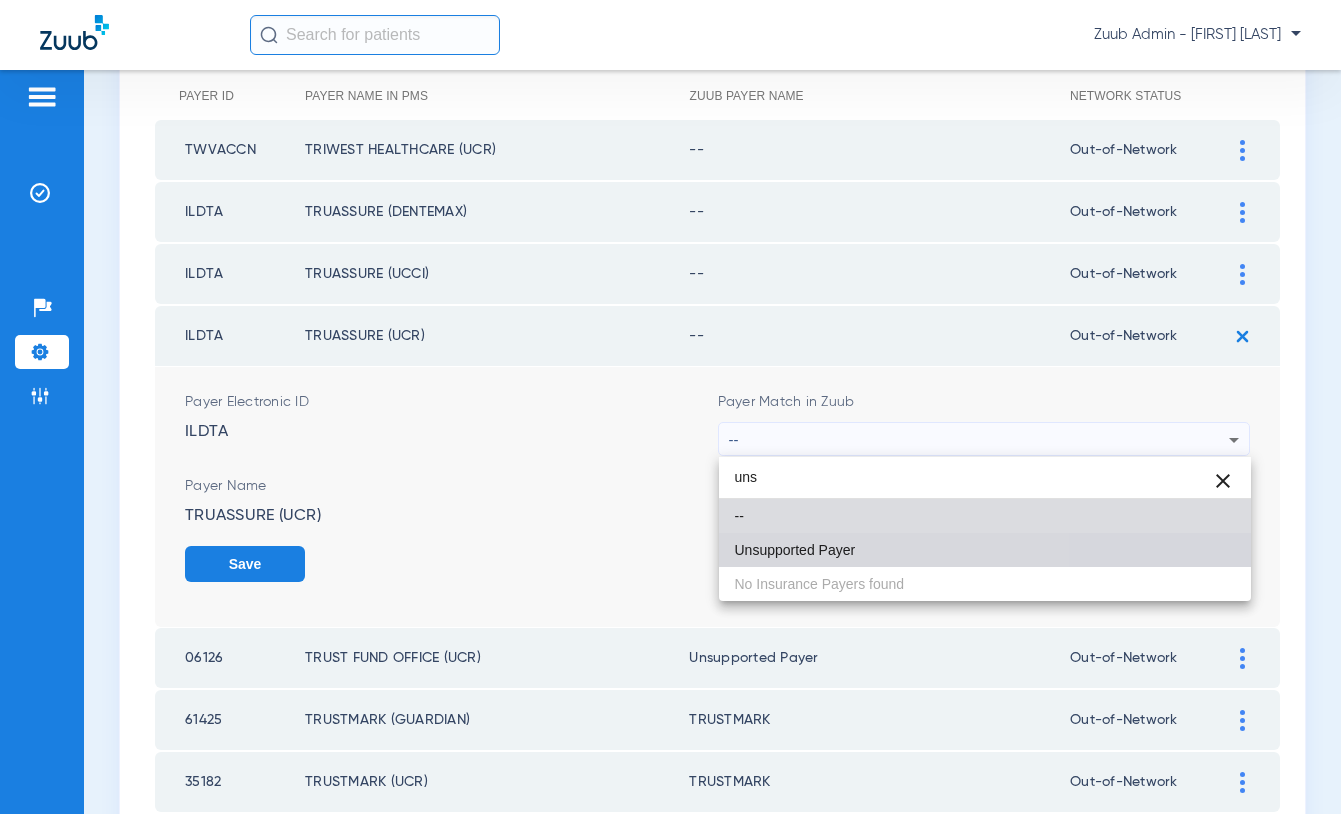 click on "Unsupported Payer" at bounding box center (795, 550) 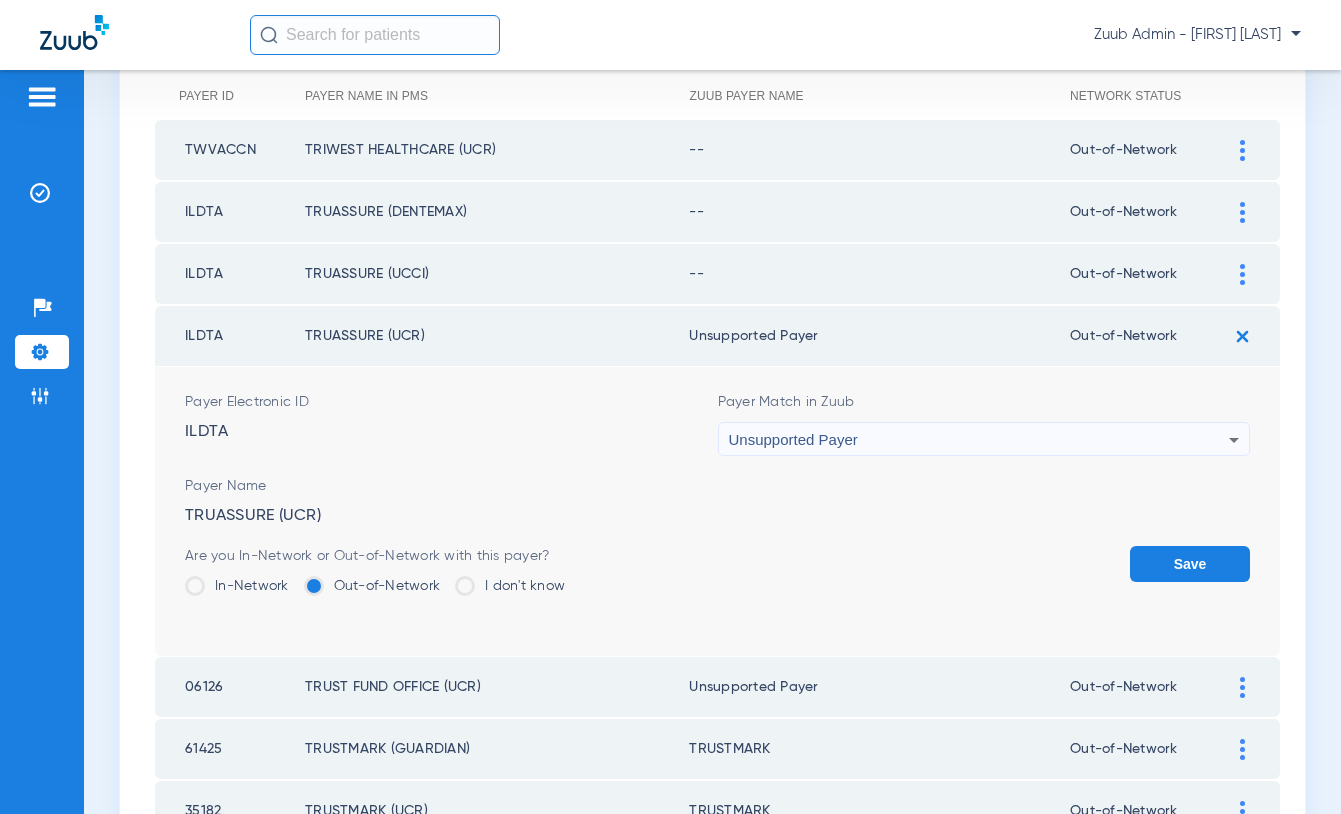 click on "Save" 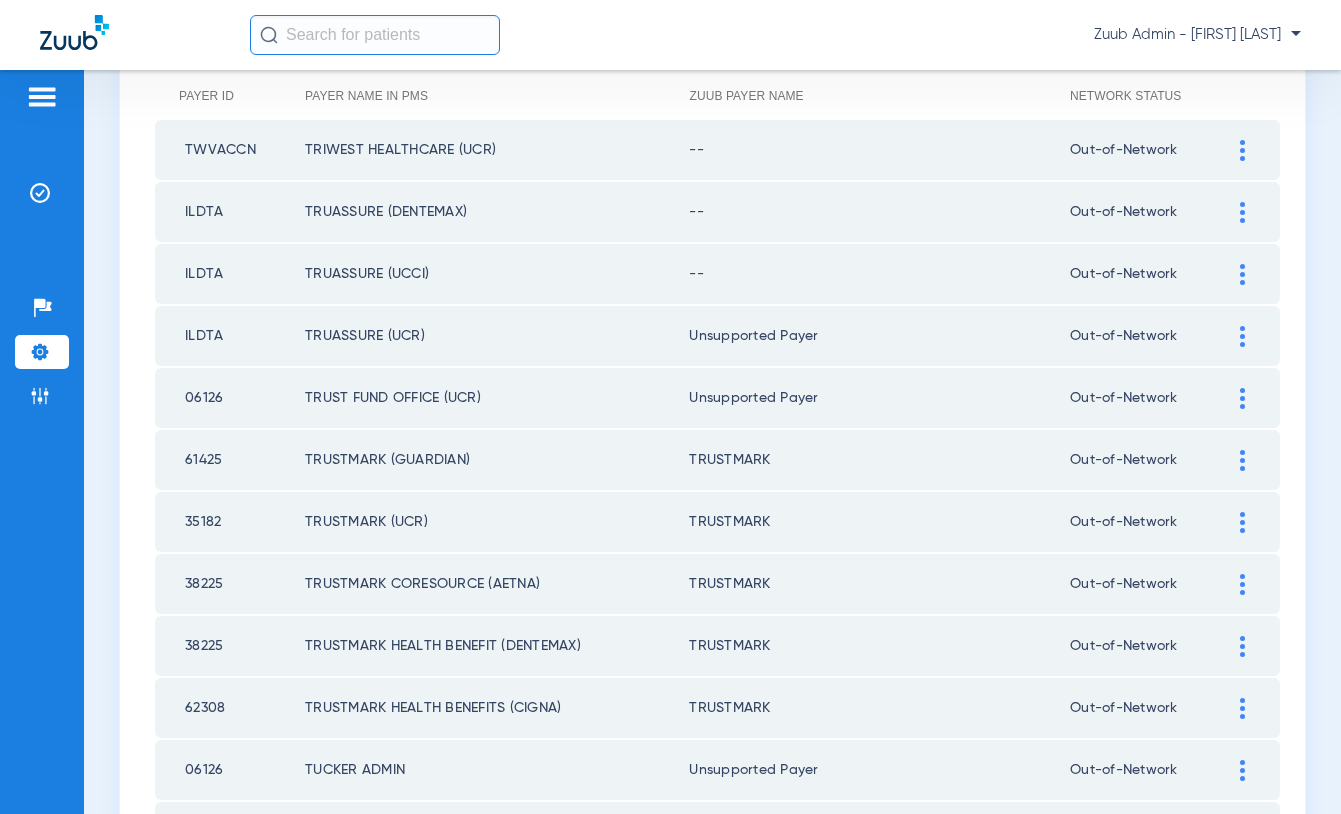 click 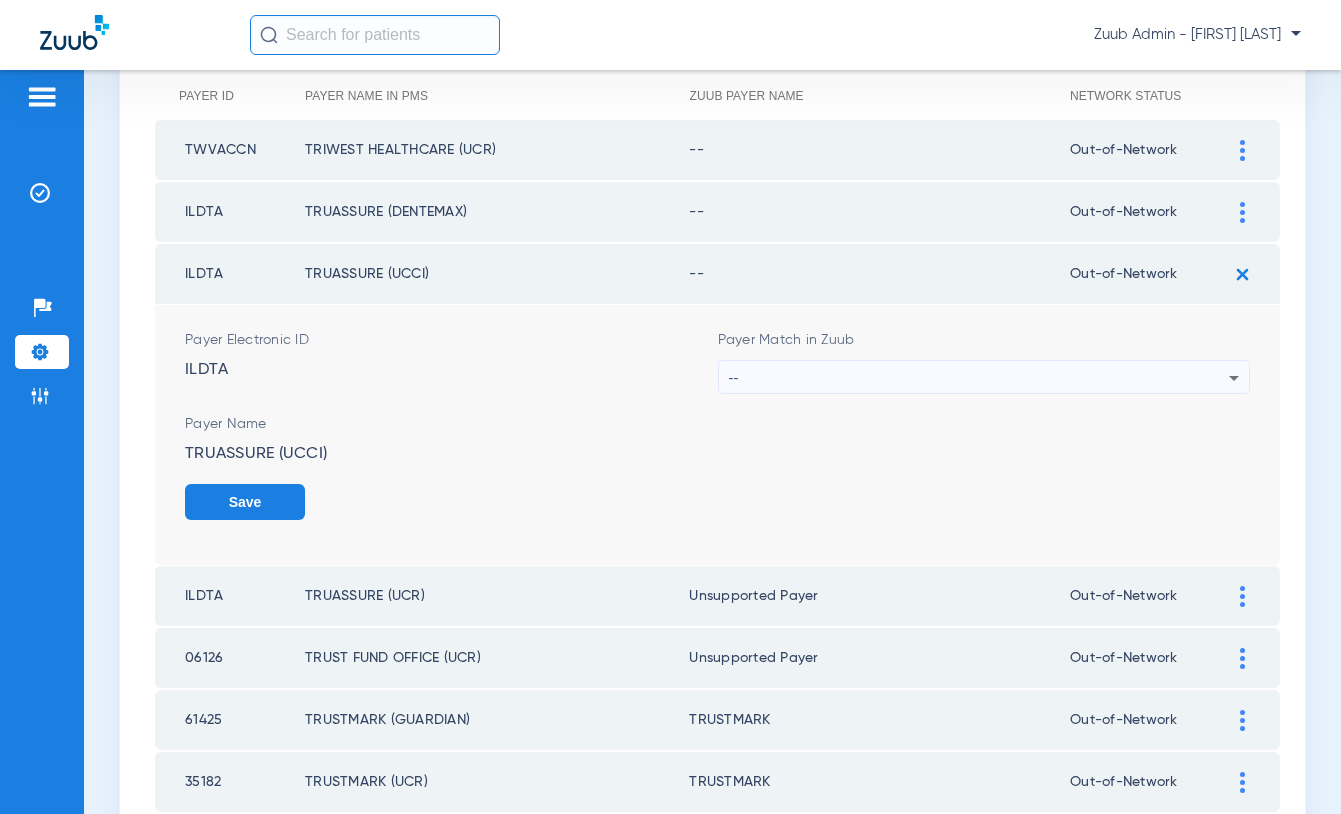 click on "--" at bounding box center [979, 378] 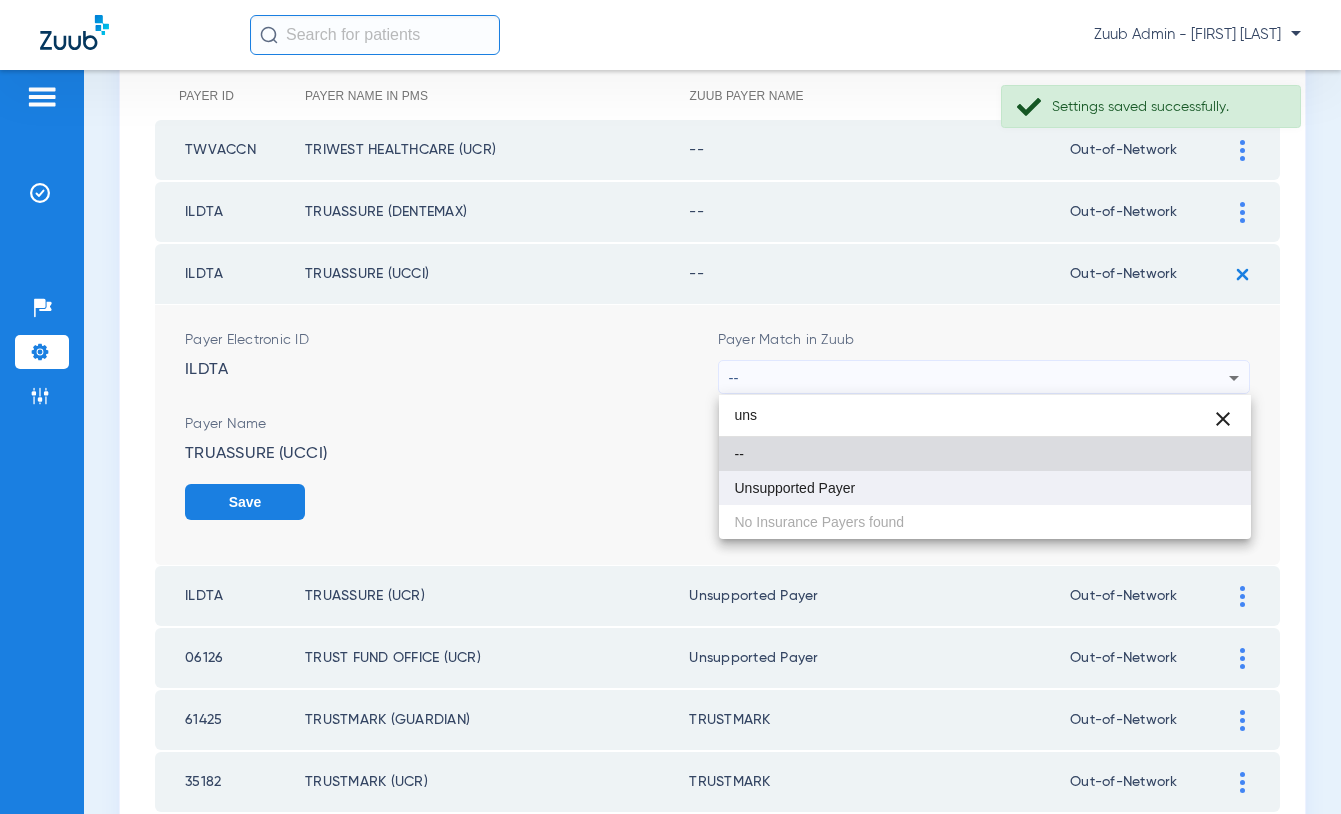 type on "uns" 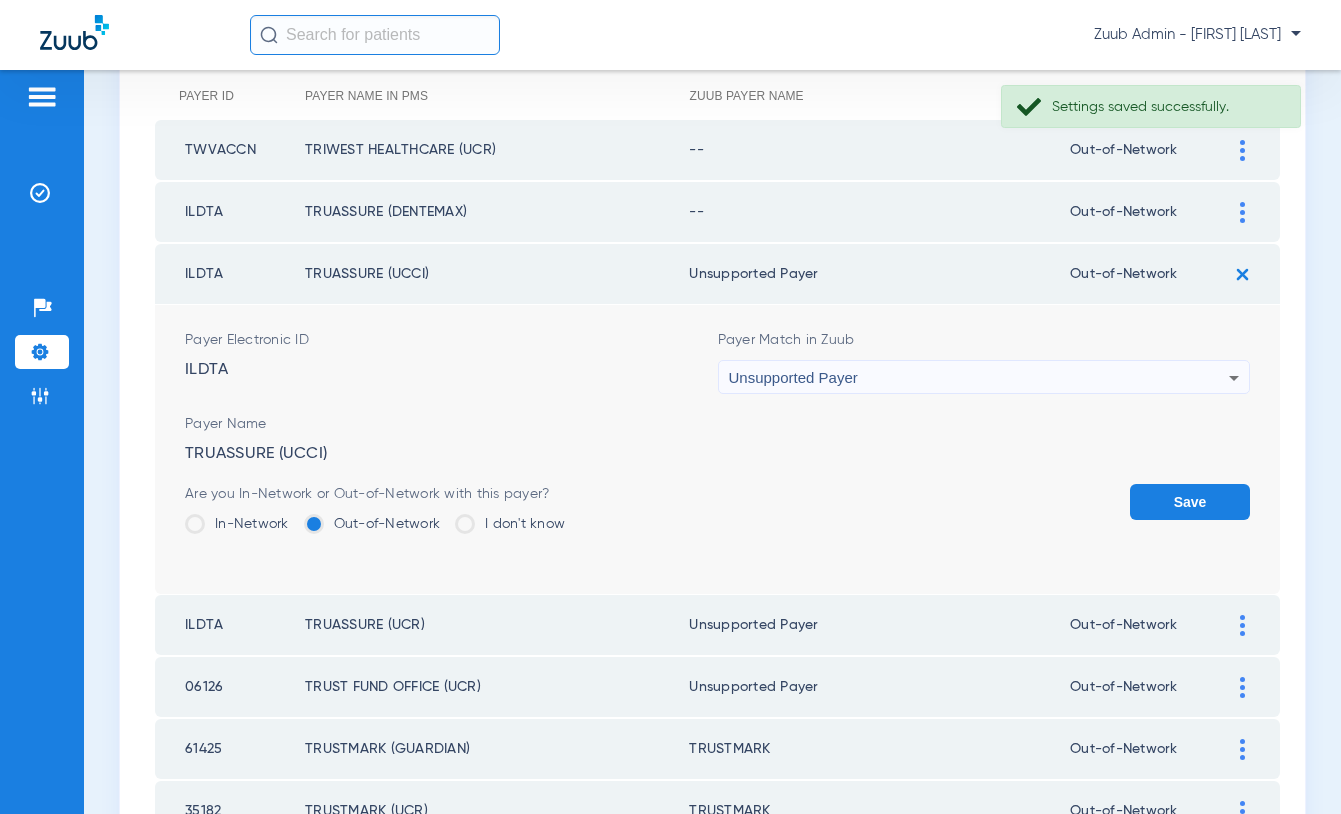click on "Save" 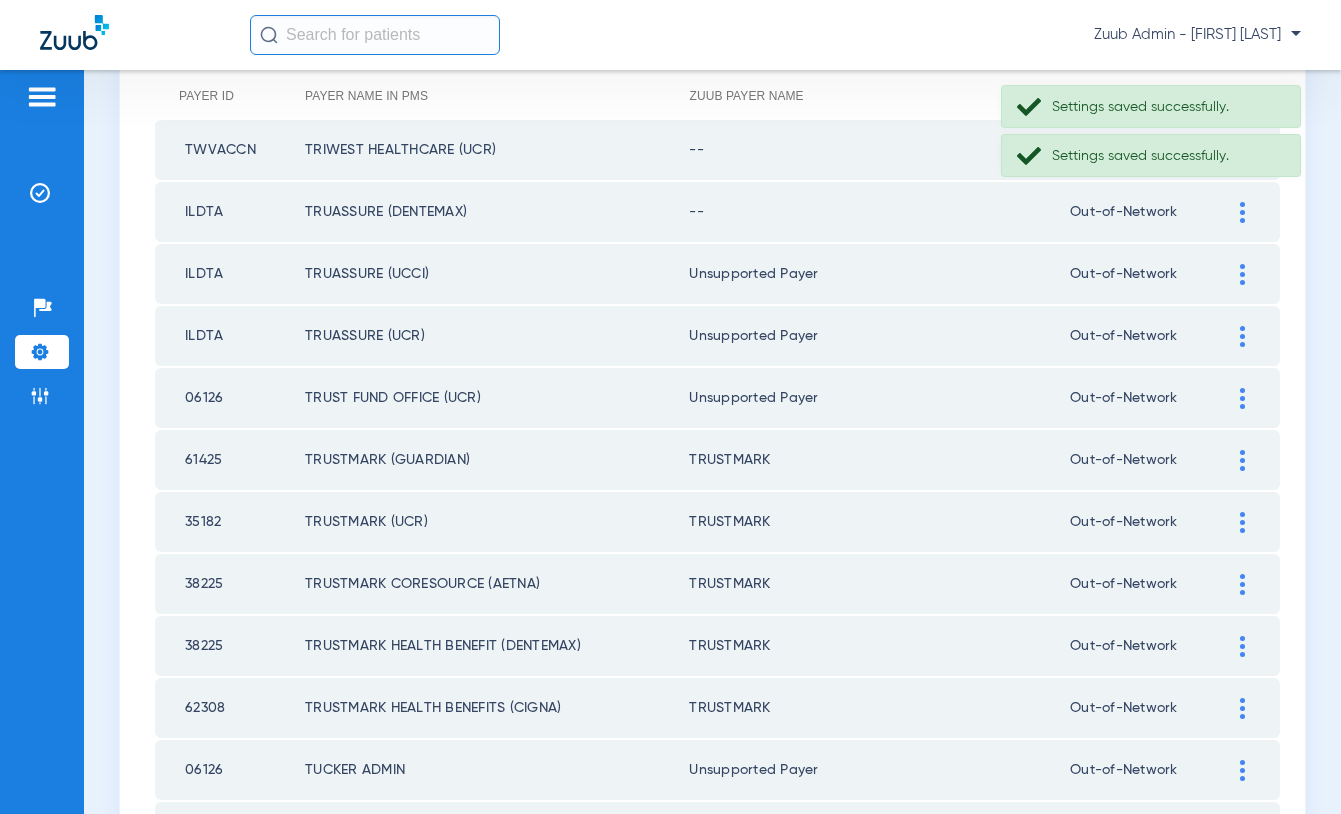 click 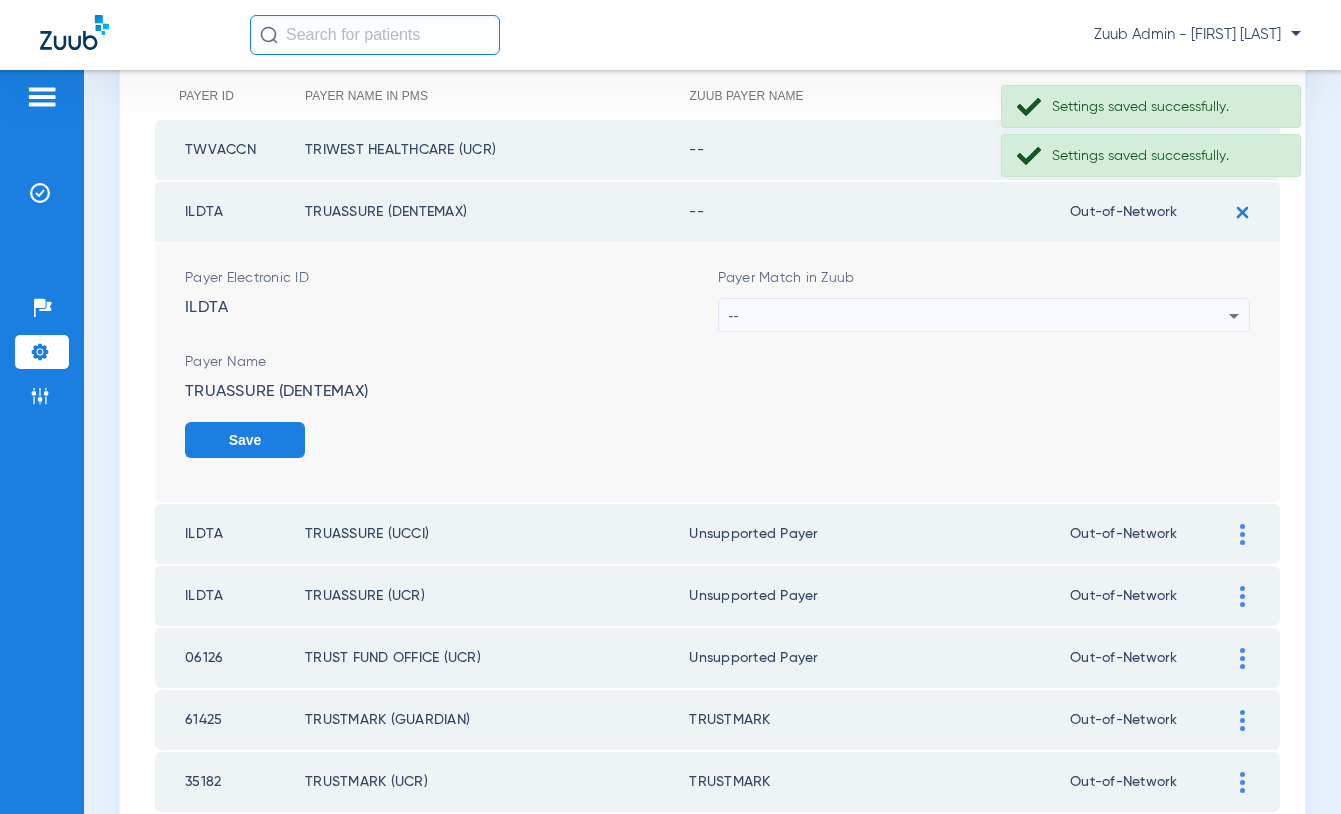 click on "--" at bounding box center [979, 316] 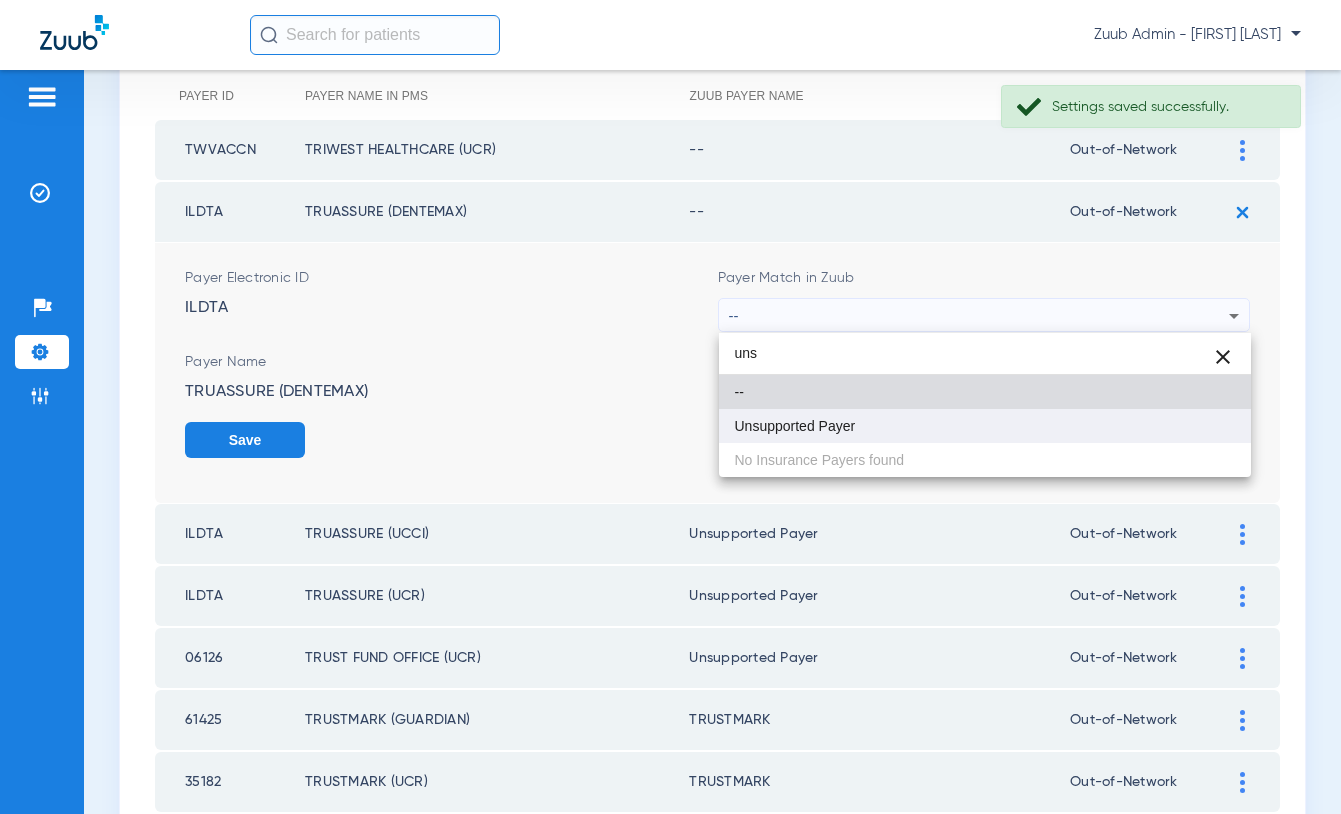 type on "uns" 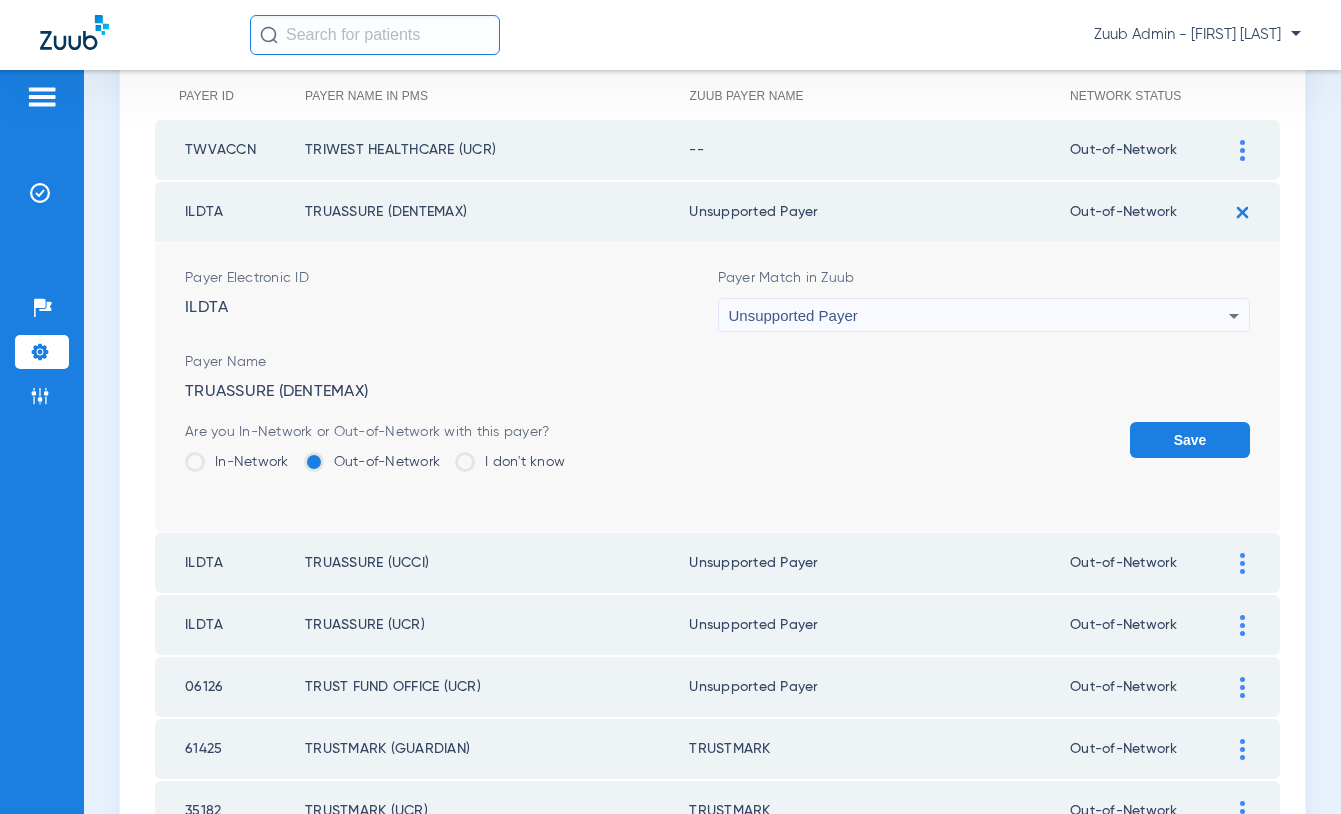 click on "Save" 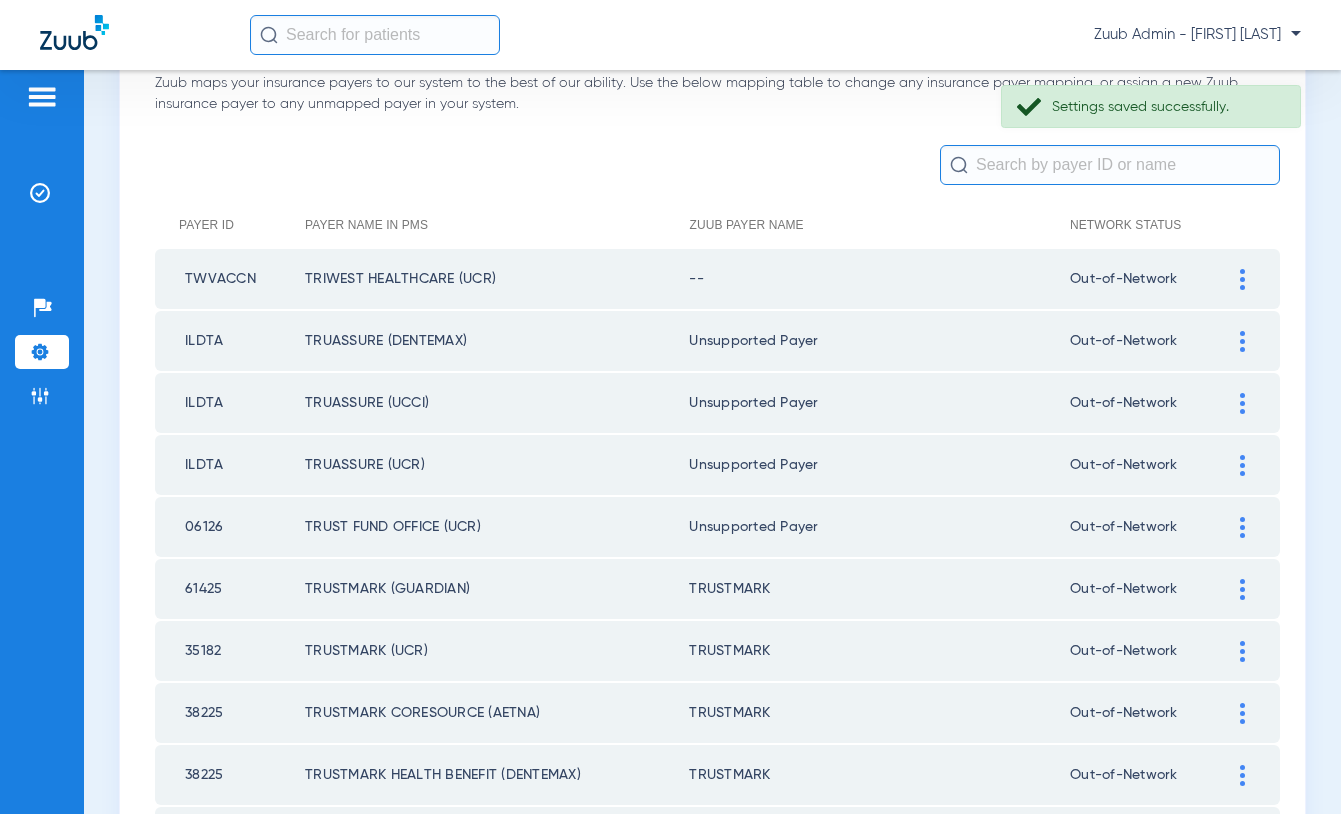 scroll, scrollTop: 119, scrollLeft: 0, axis: vertical 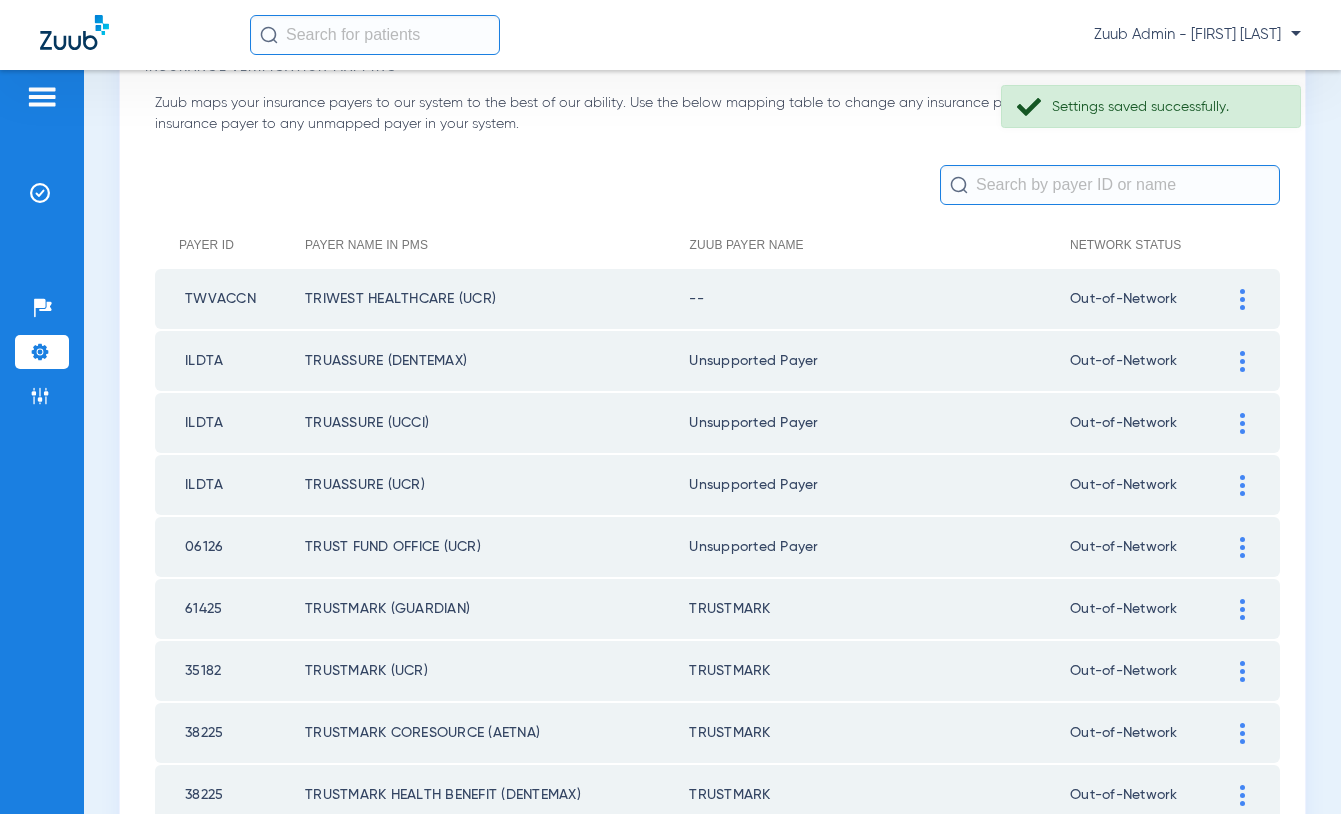 click 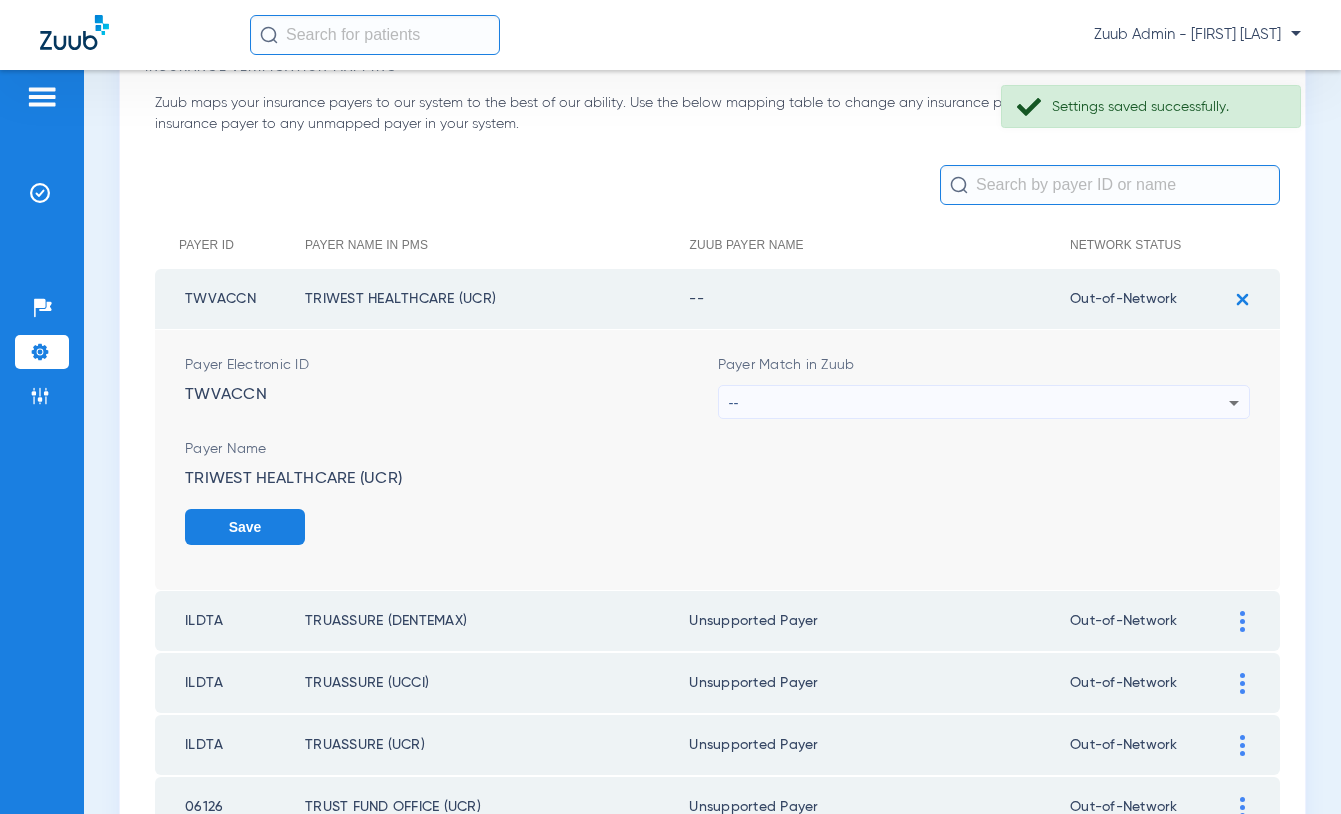 click on "--" at bounding box center [979, 403] 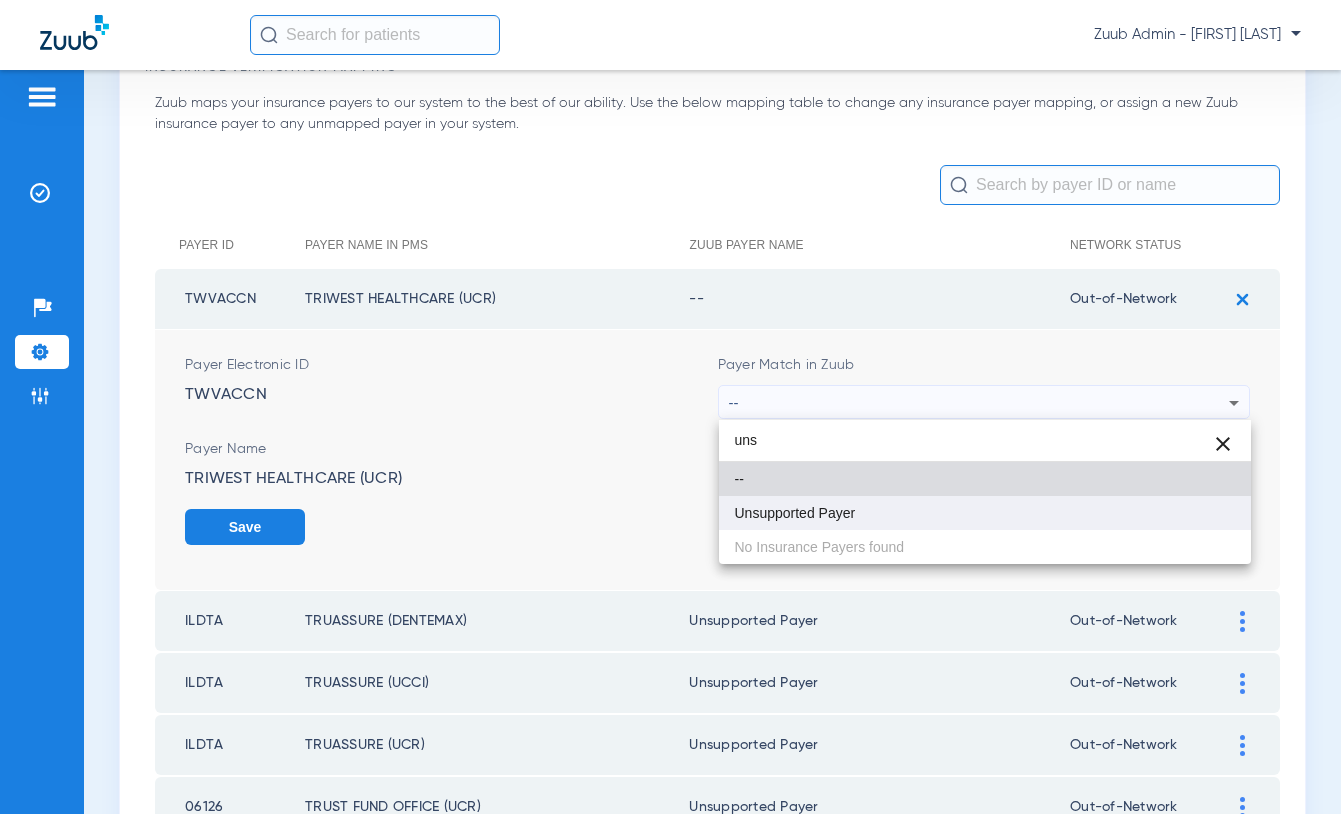 type on "uns" 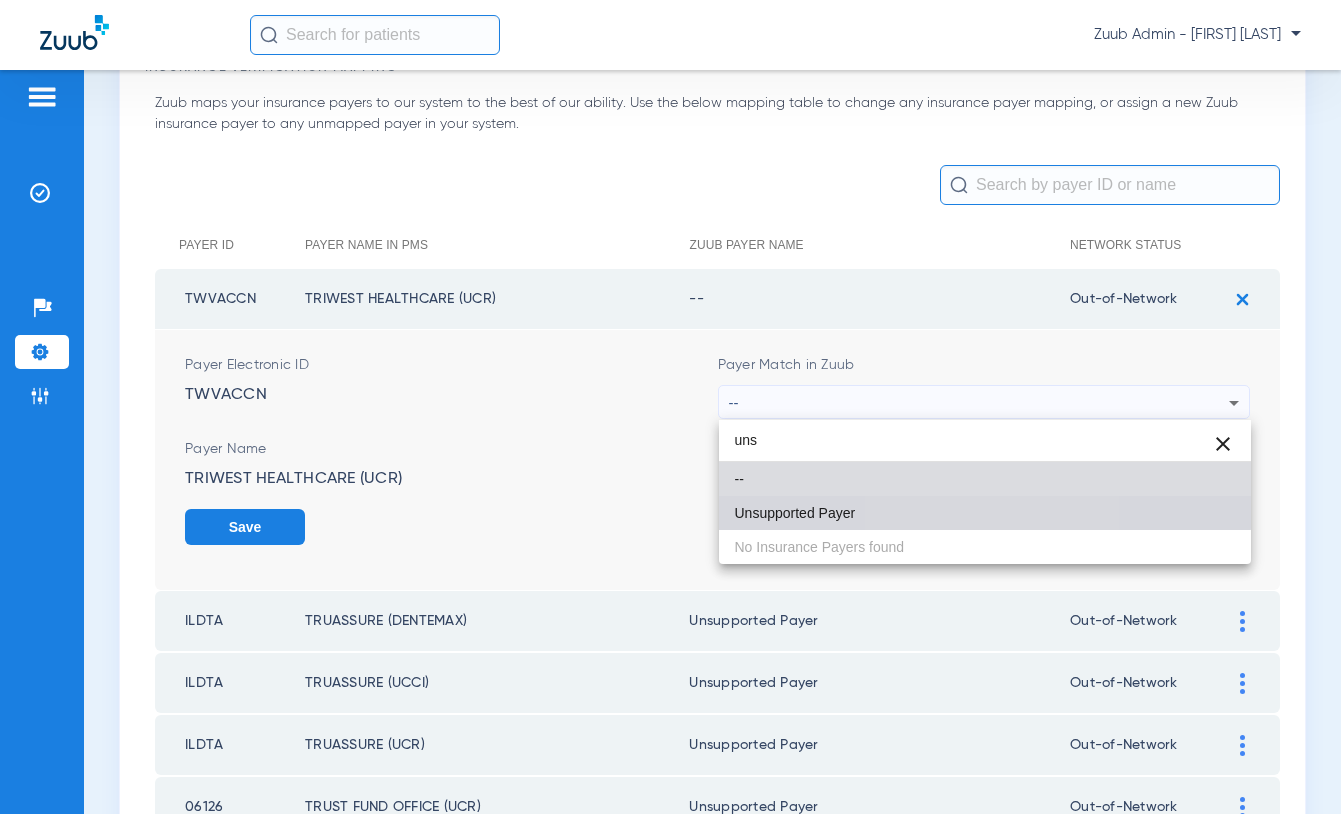 click on "Unsupported Payer" at bounding box center [985, 513] 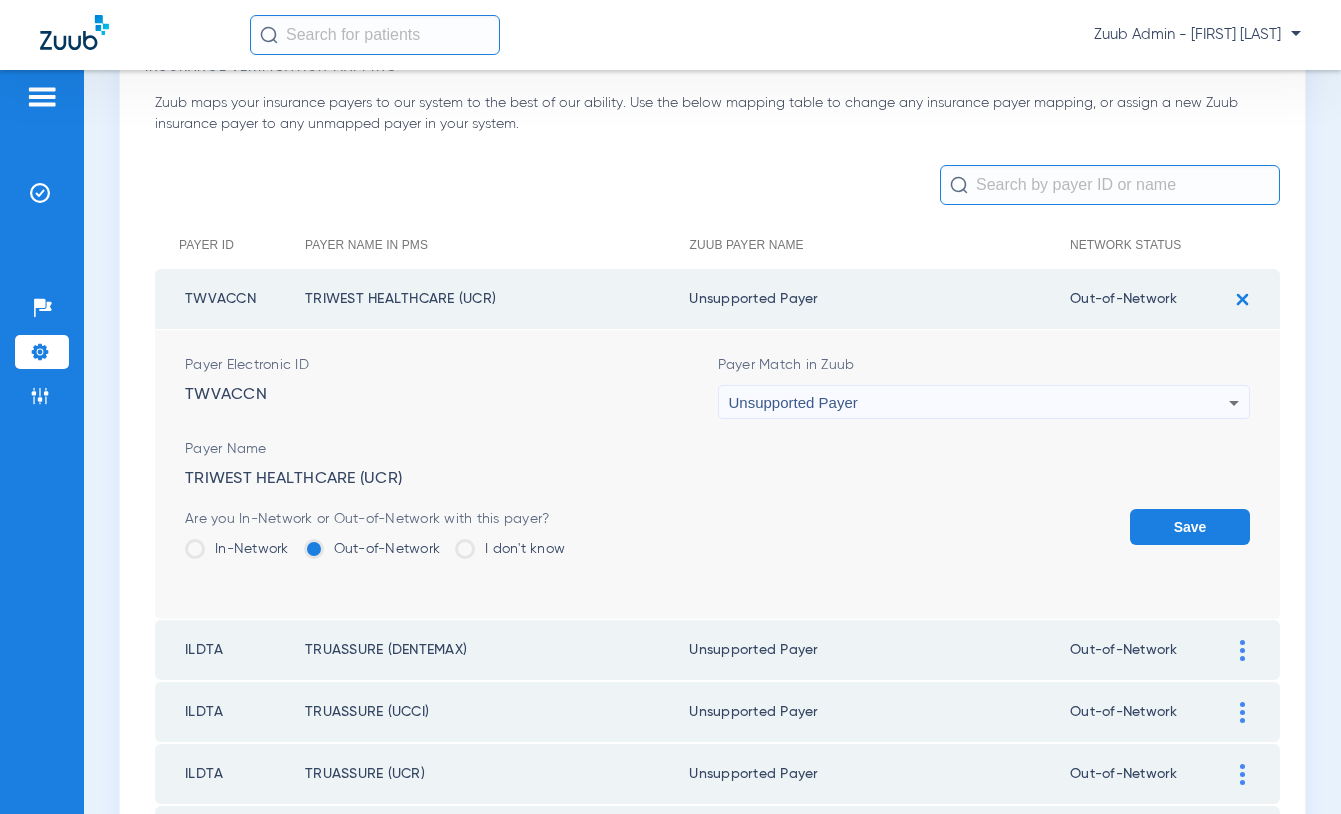 click on "Save" 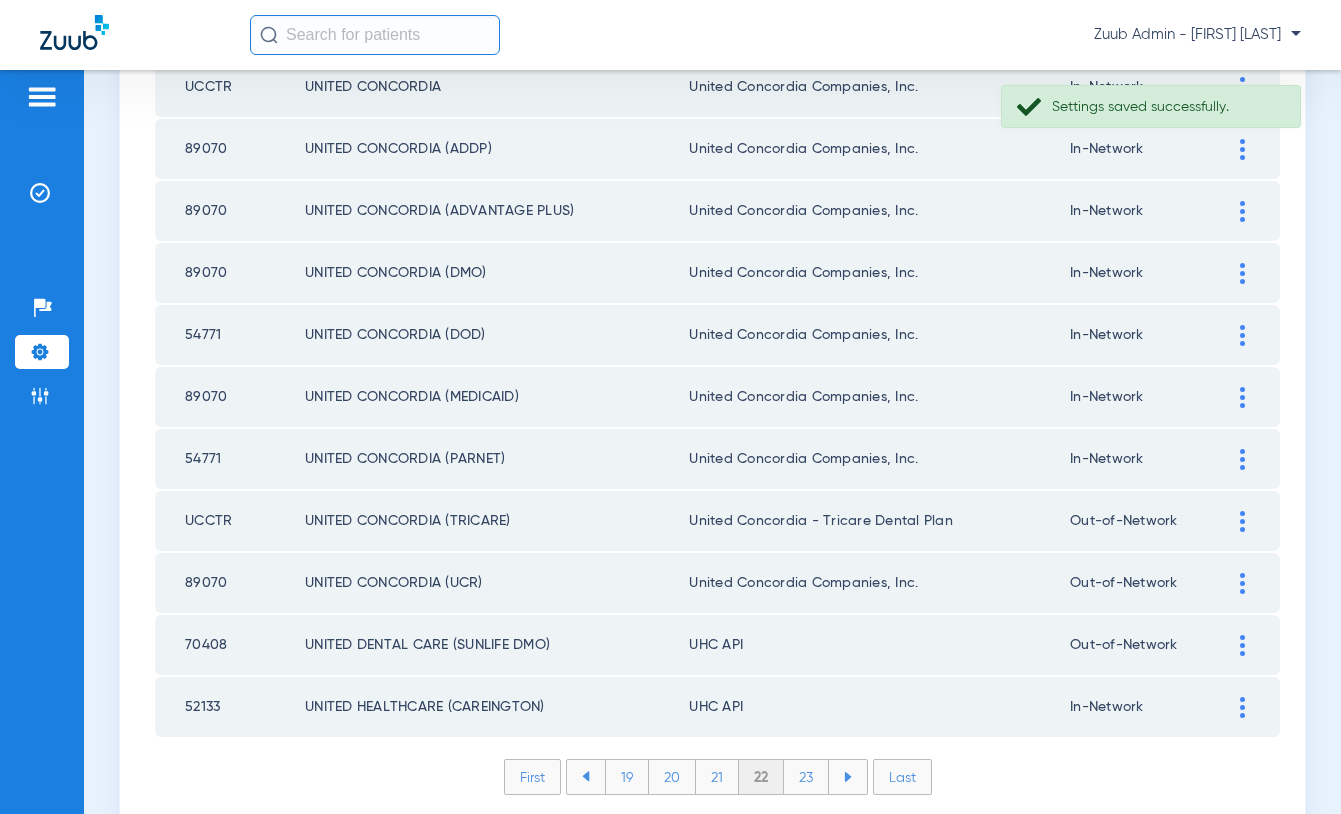 scroll, scrollTop: 2821, scrollLeft: 0, axis: vertical 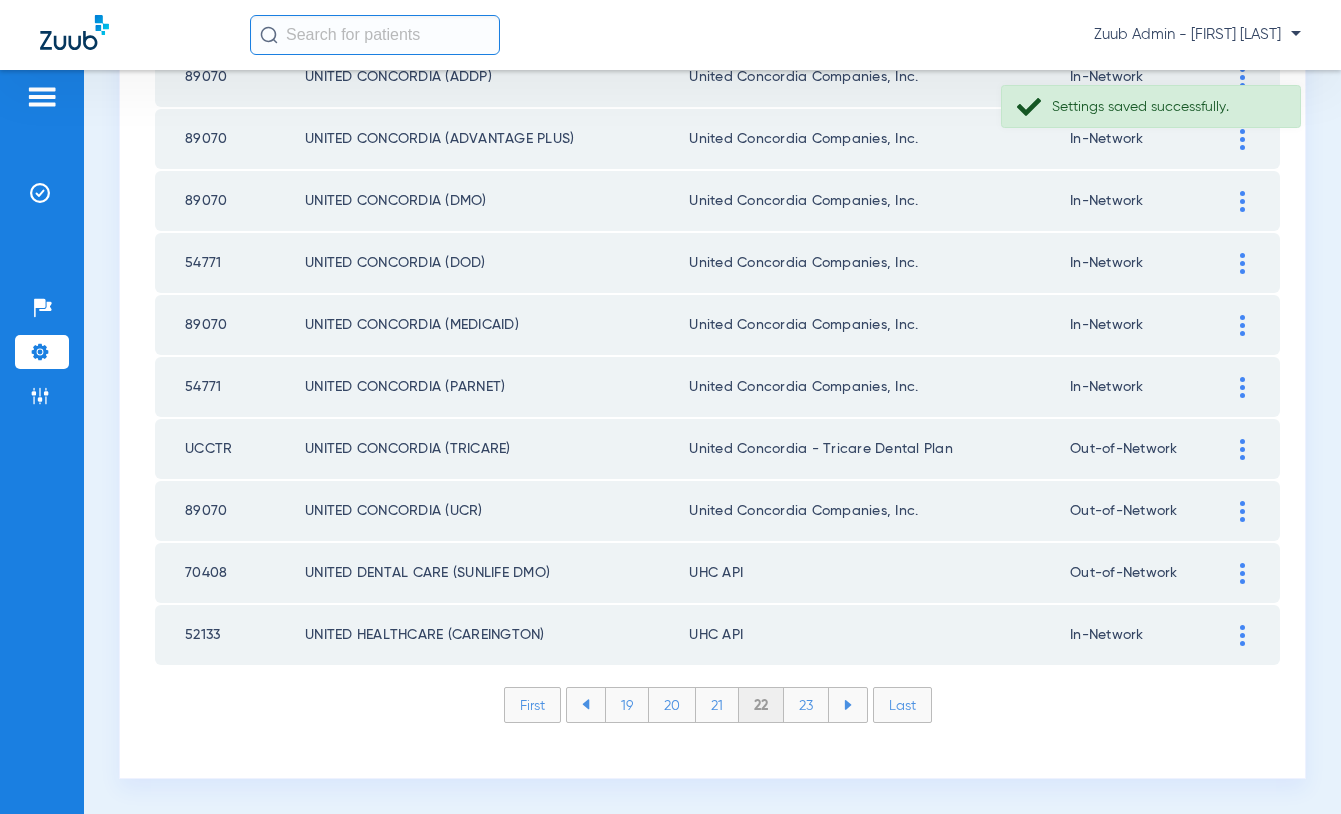 click on "21" 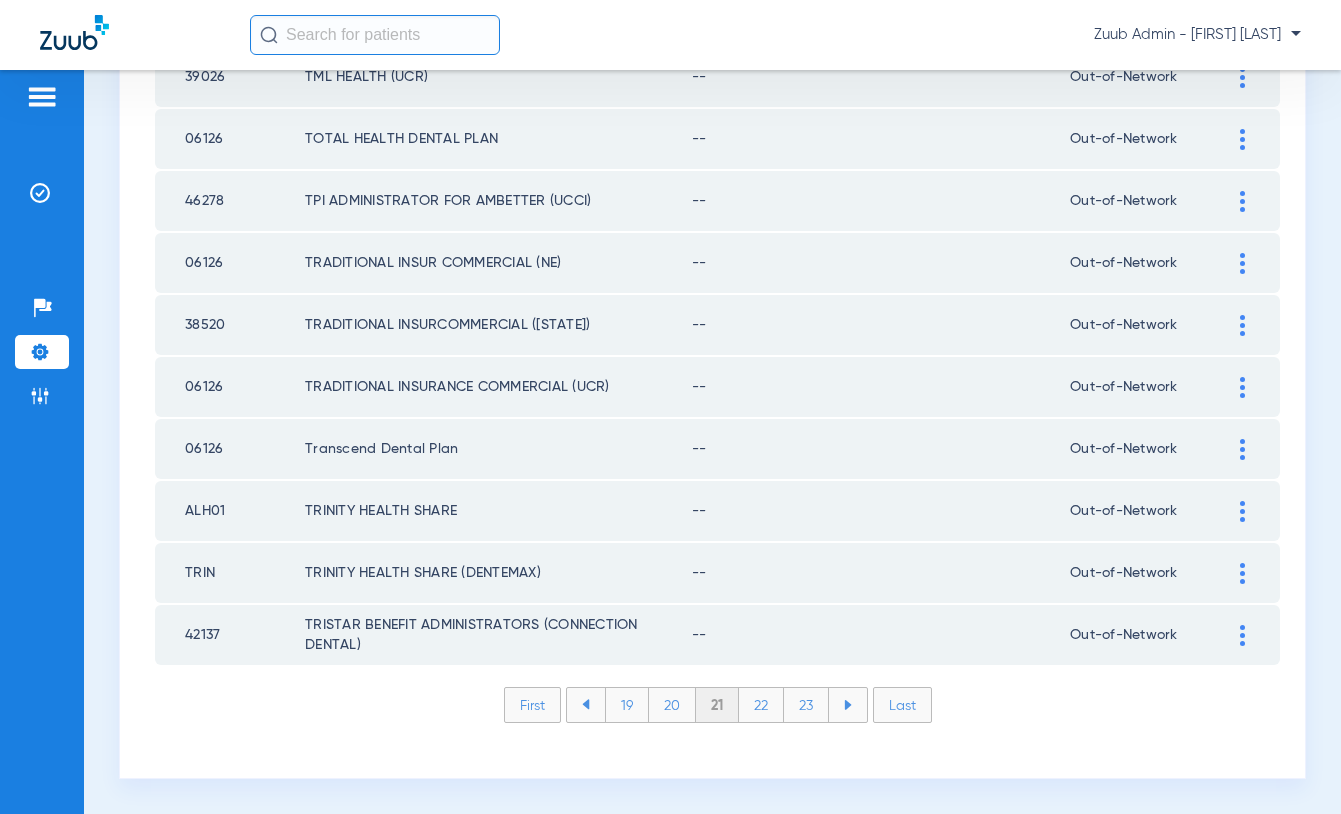 click 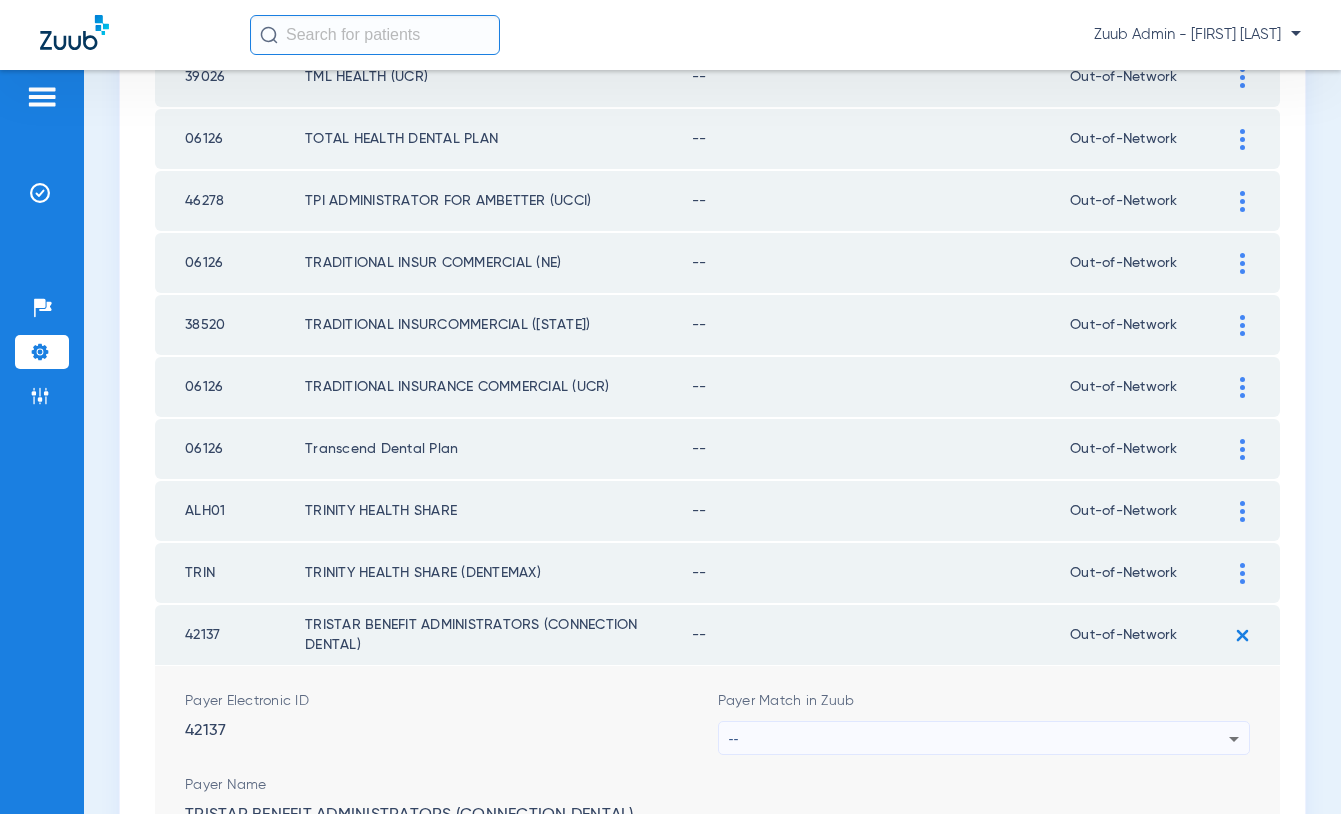 click on "--" at bounding box center (979, 739) 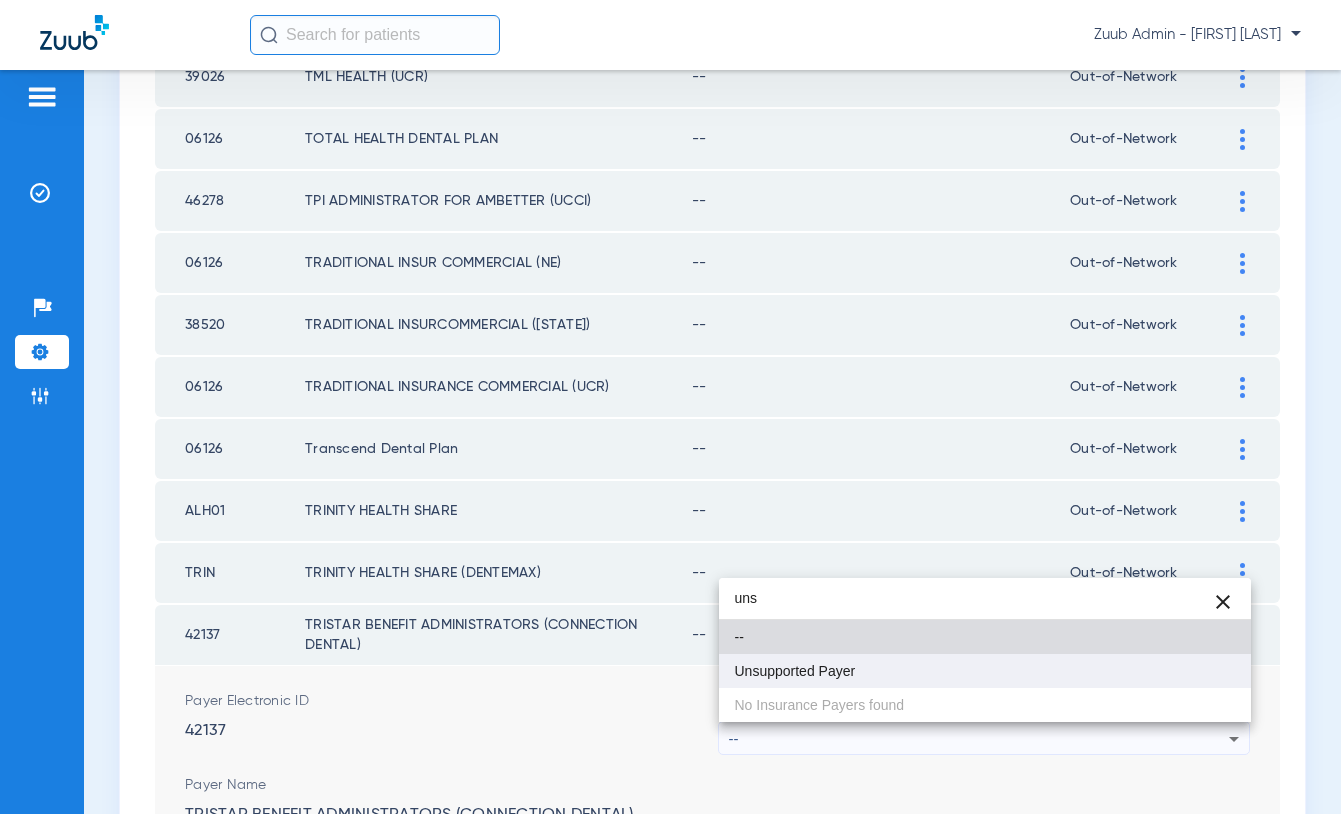 type on "uns" 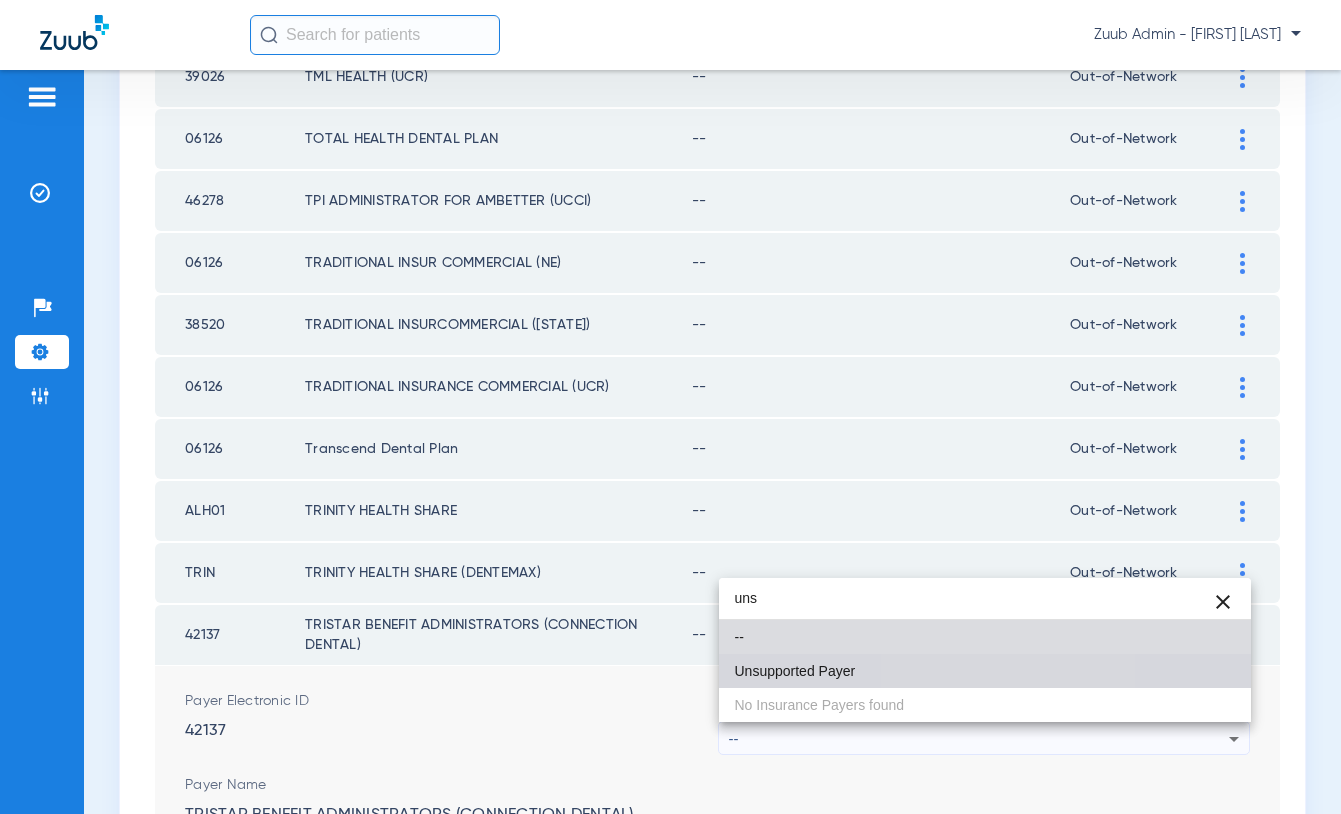 click on "Unsupported Payer" at bounding box center (985, 671) 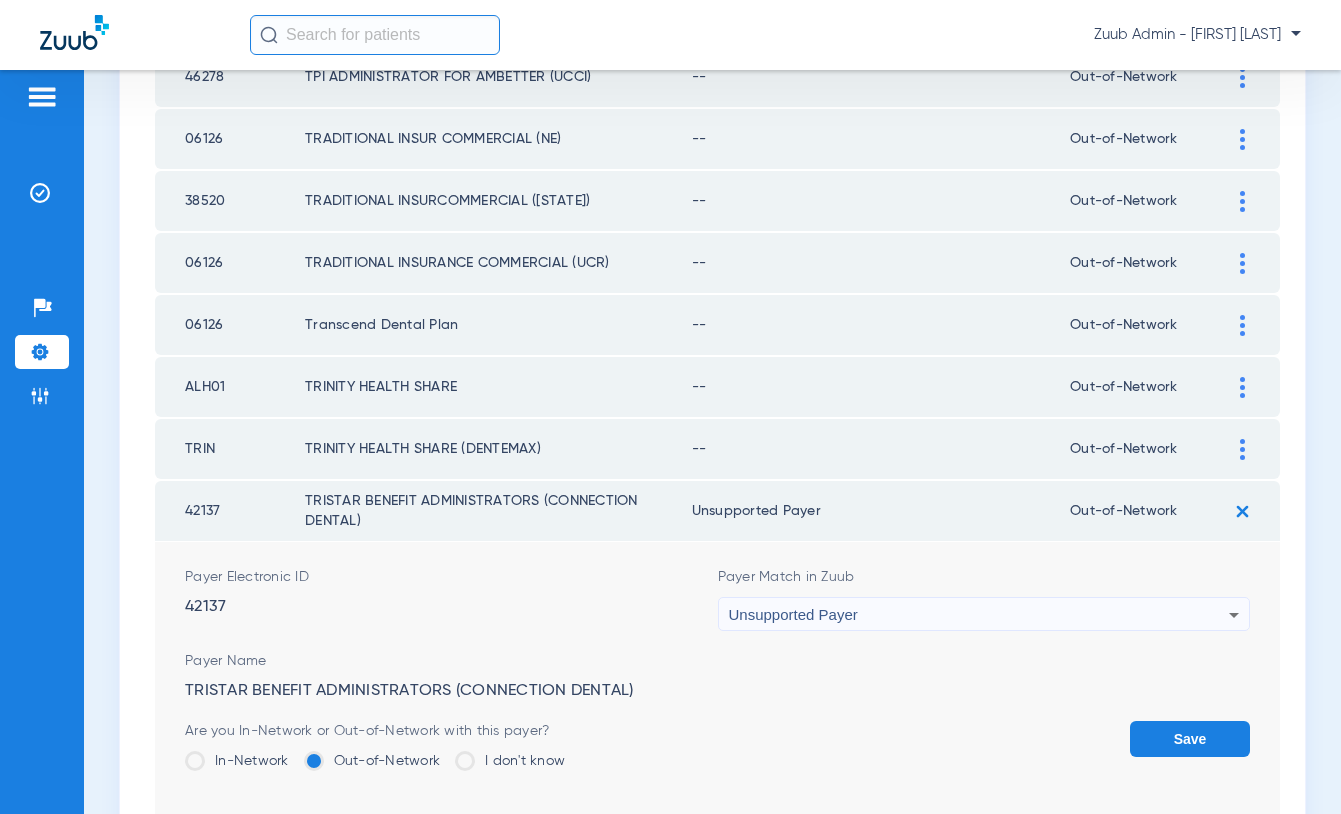 click on "Save" 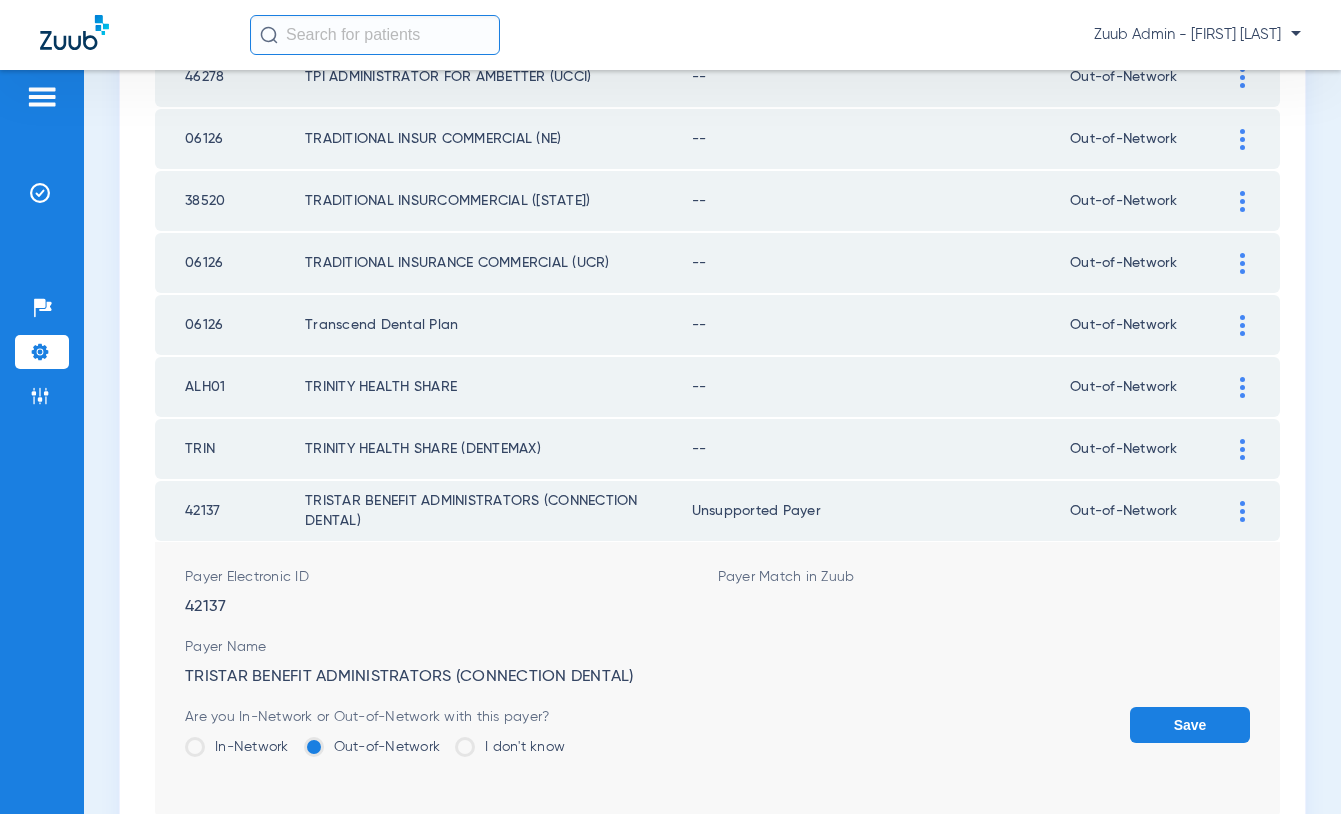 scroll, scrollTop: 2821, scrollLeft: 0, axis: vertical 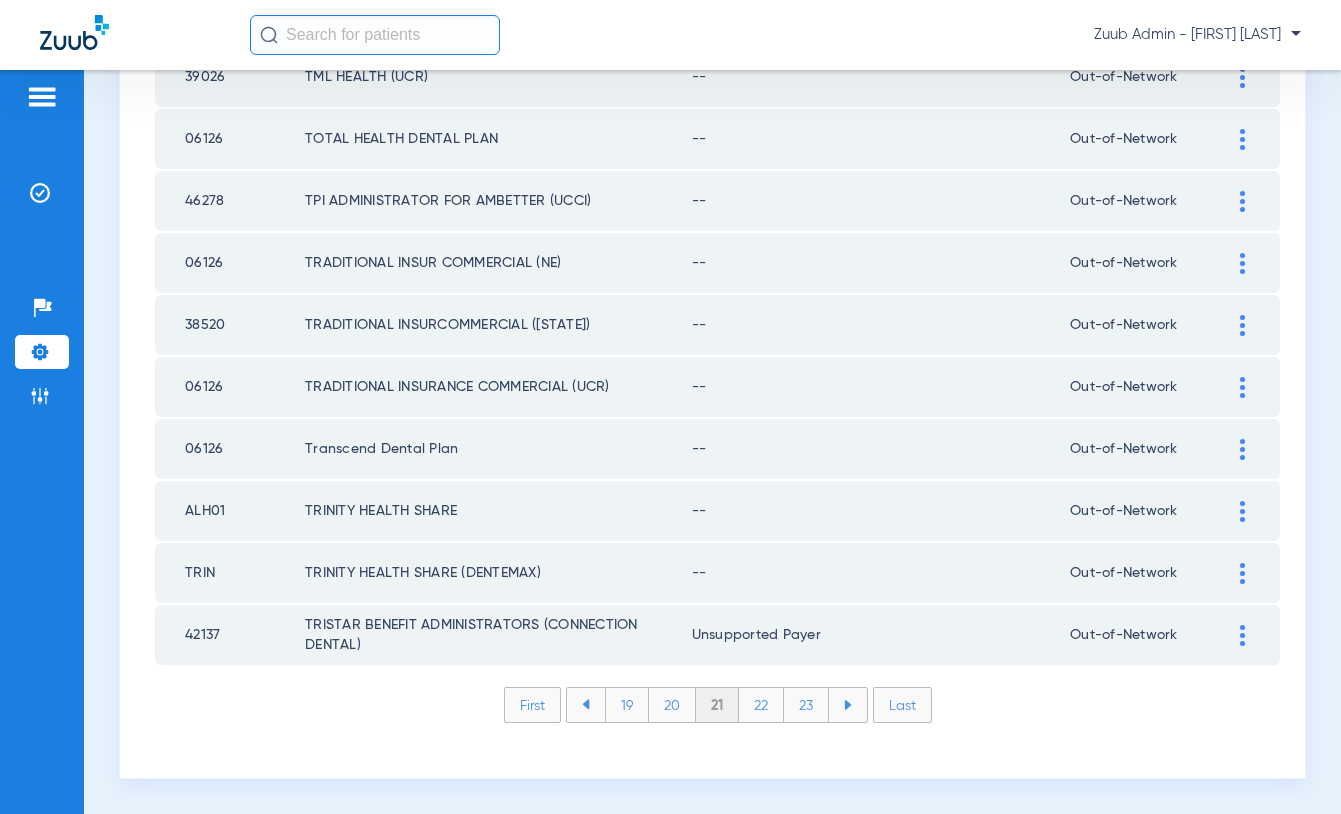 click 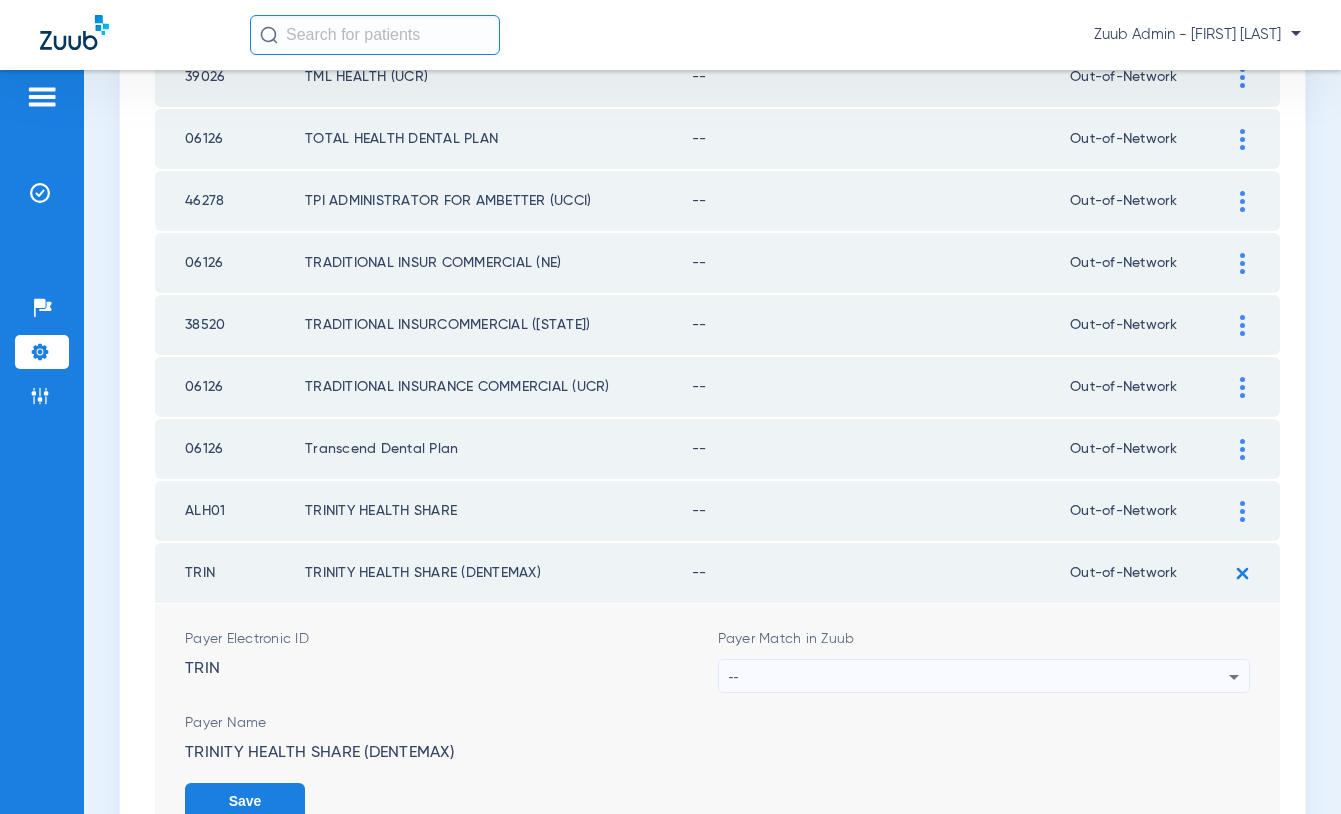click on "--" at bounding box center (979, 677) 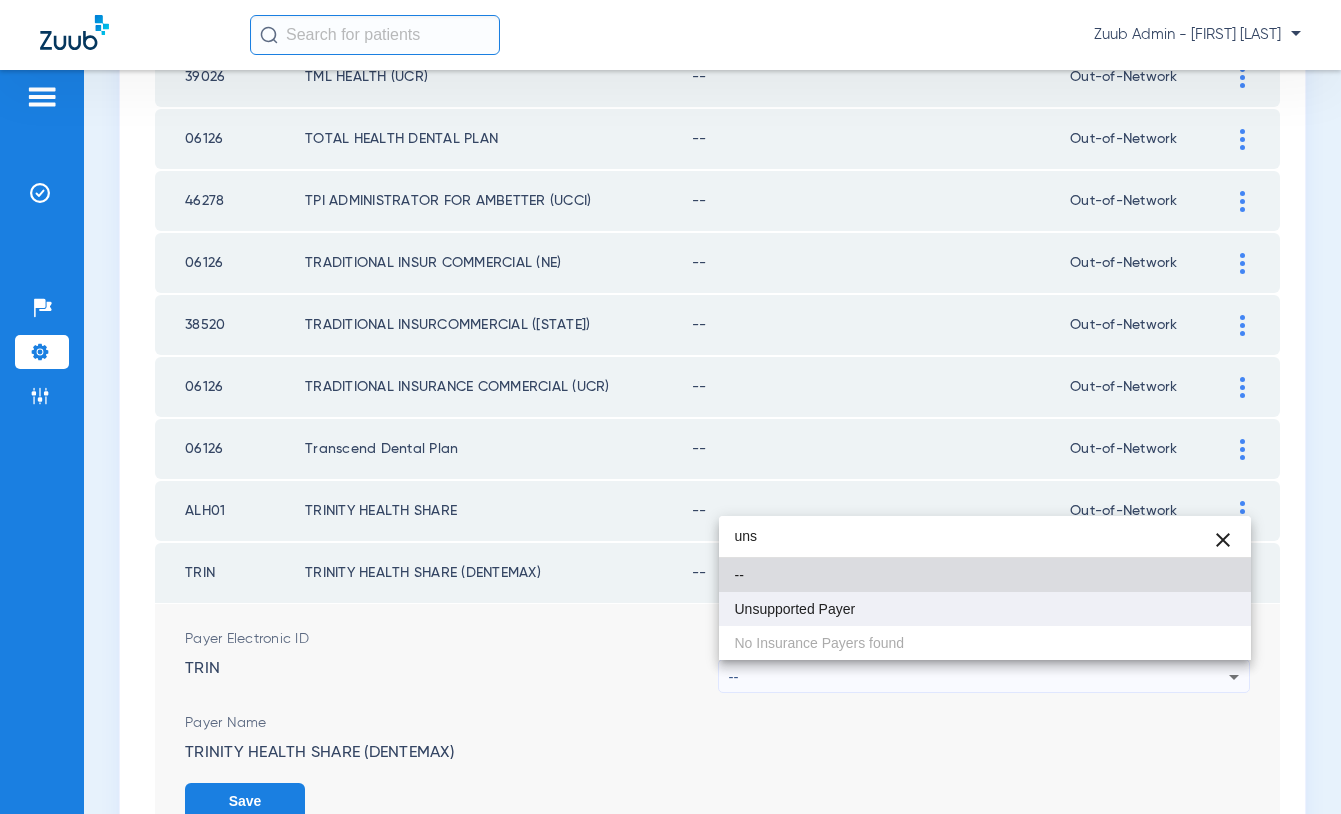 type on "uns" 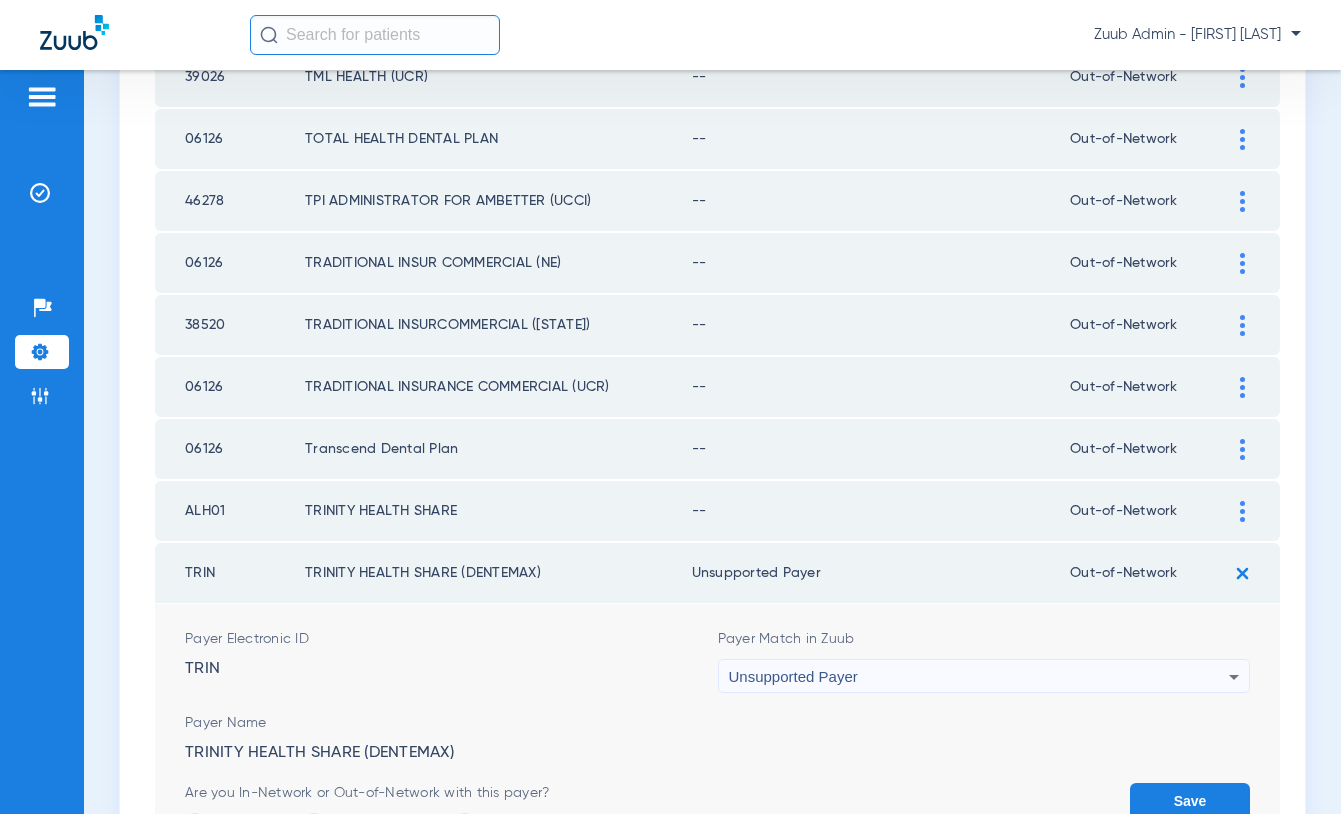 click on "Payer Electronic ID  TRIN  Payer Match in Zuub Unsupported Payer Payer Name  TRINITY HEALTH SHARE (DENTEMAX)  Are you In-Network or Out-of-Network with this payer?  In-Network   Out-of-Network   I don't know   Save" 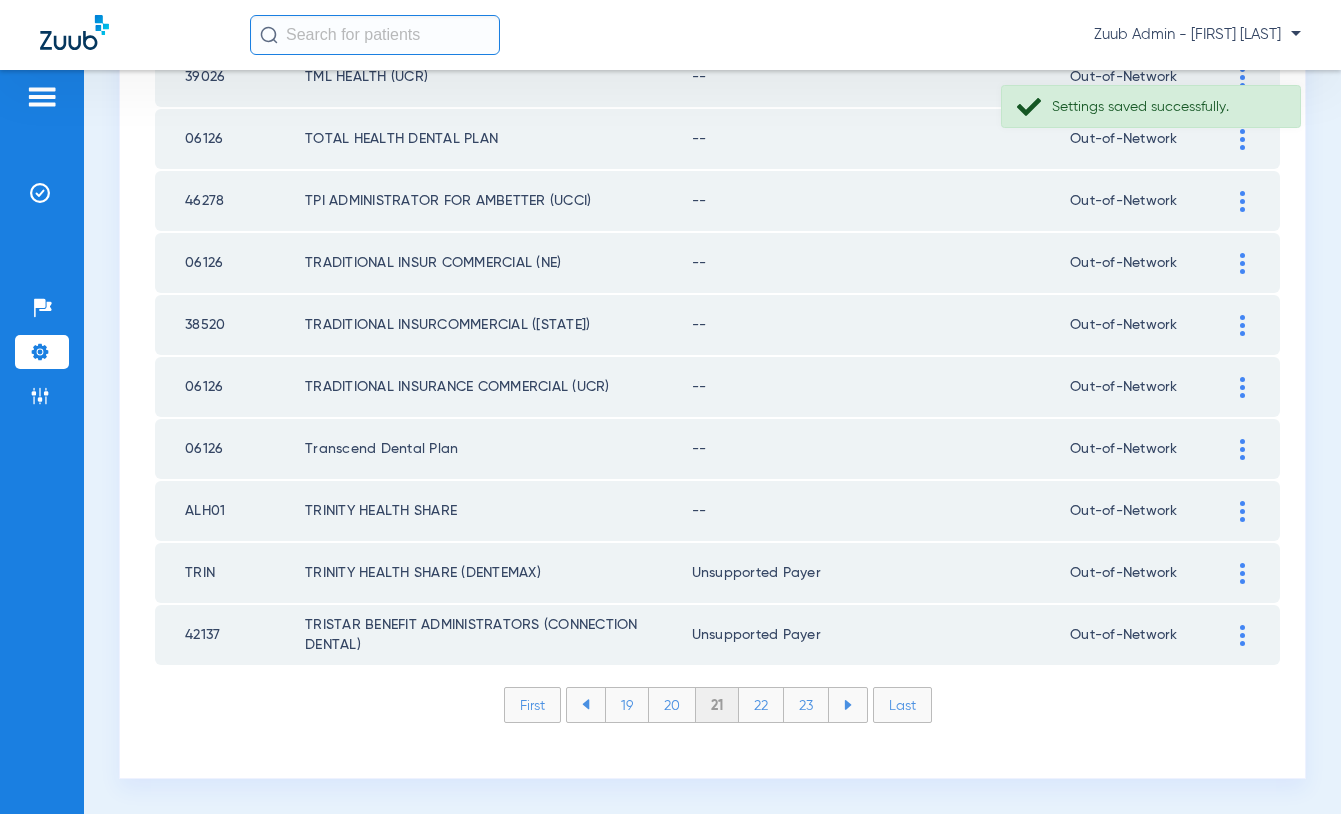 click 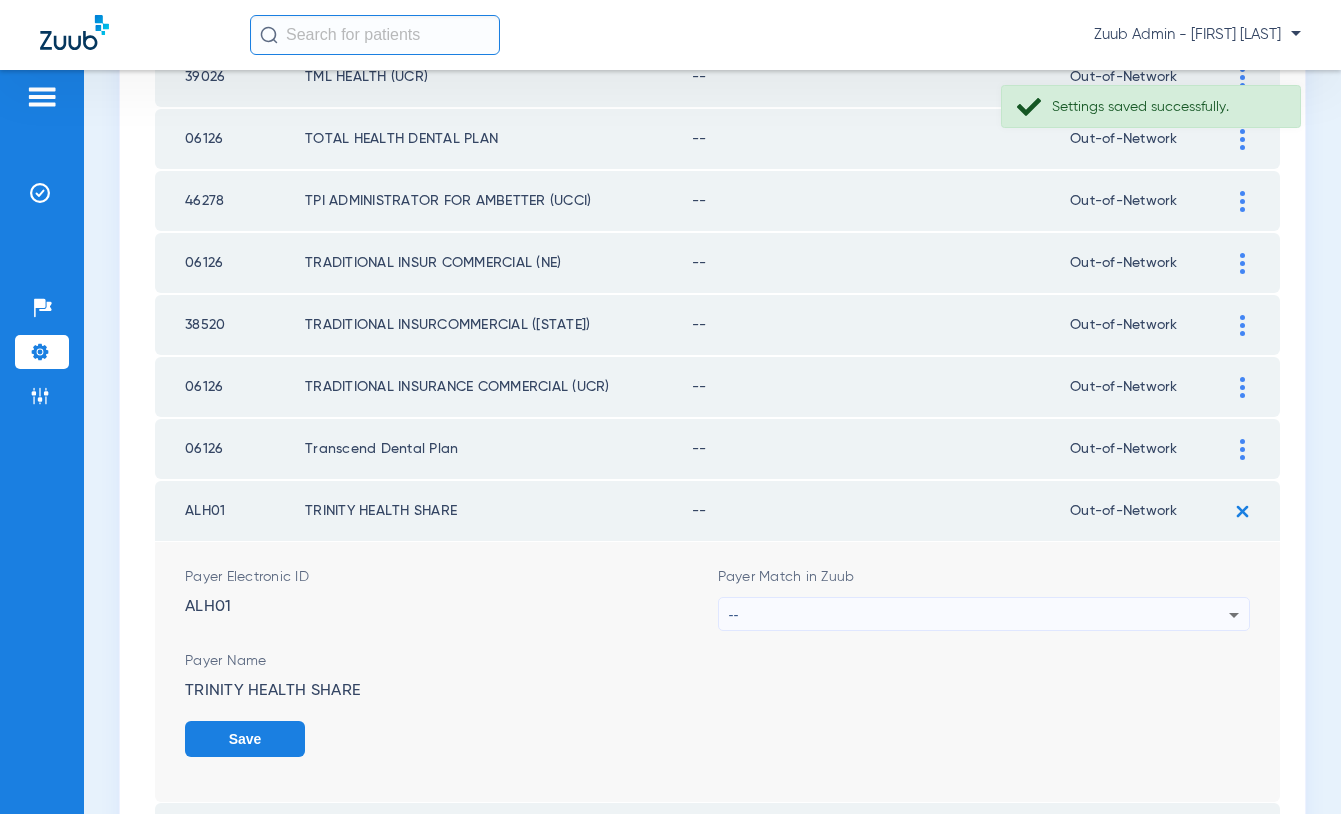 click on "--" at bounding box center [979, 615] 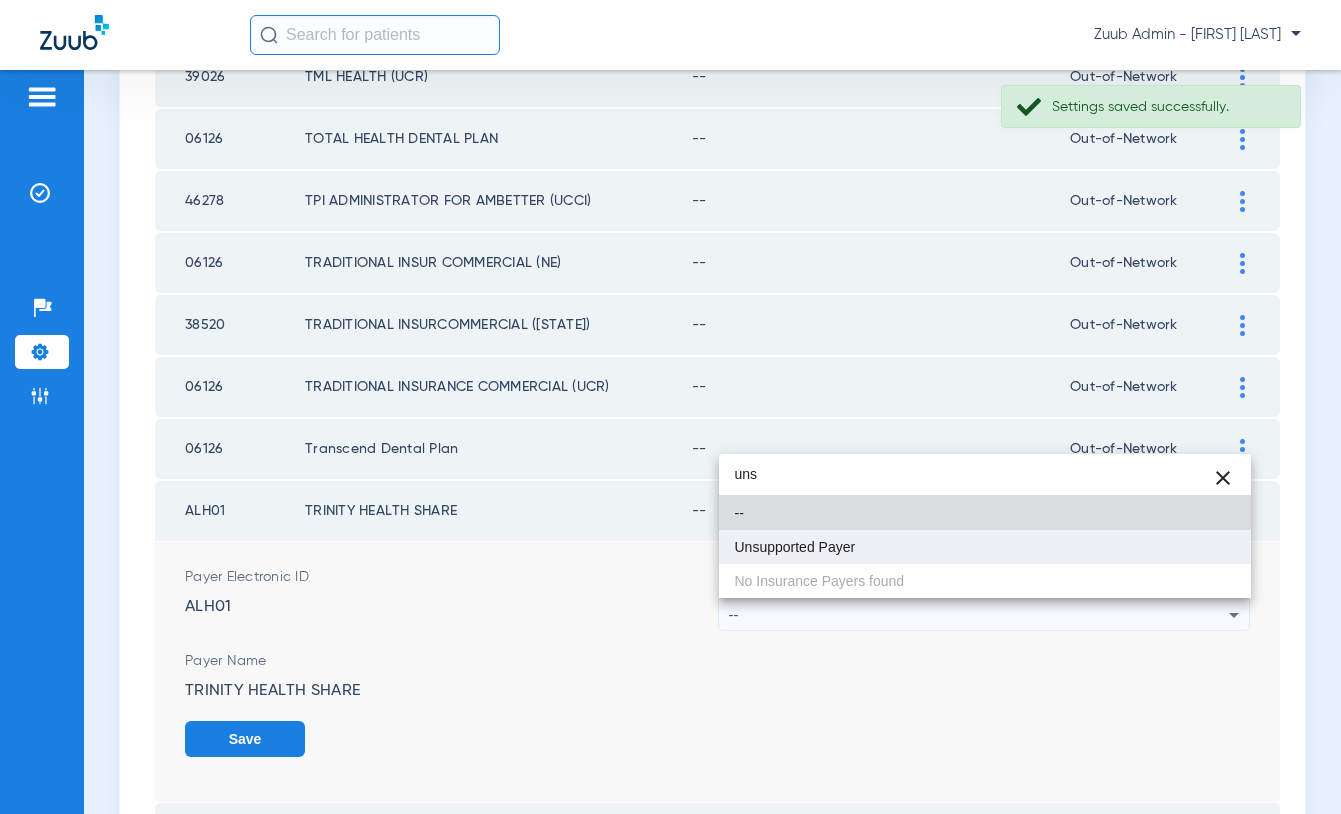 type on "uns" 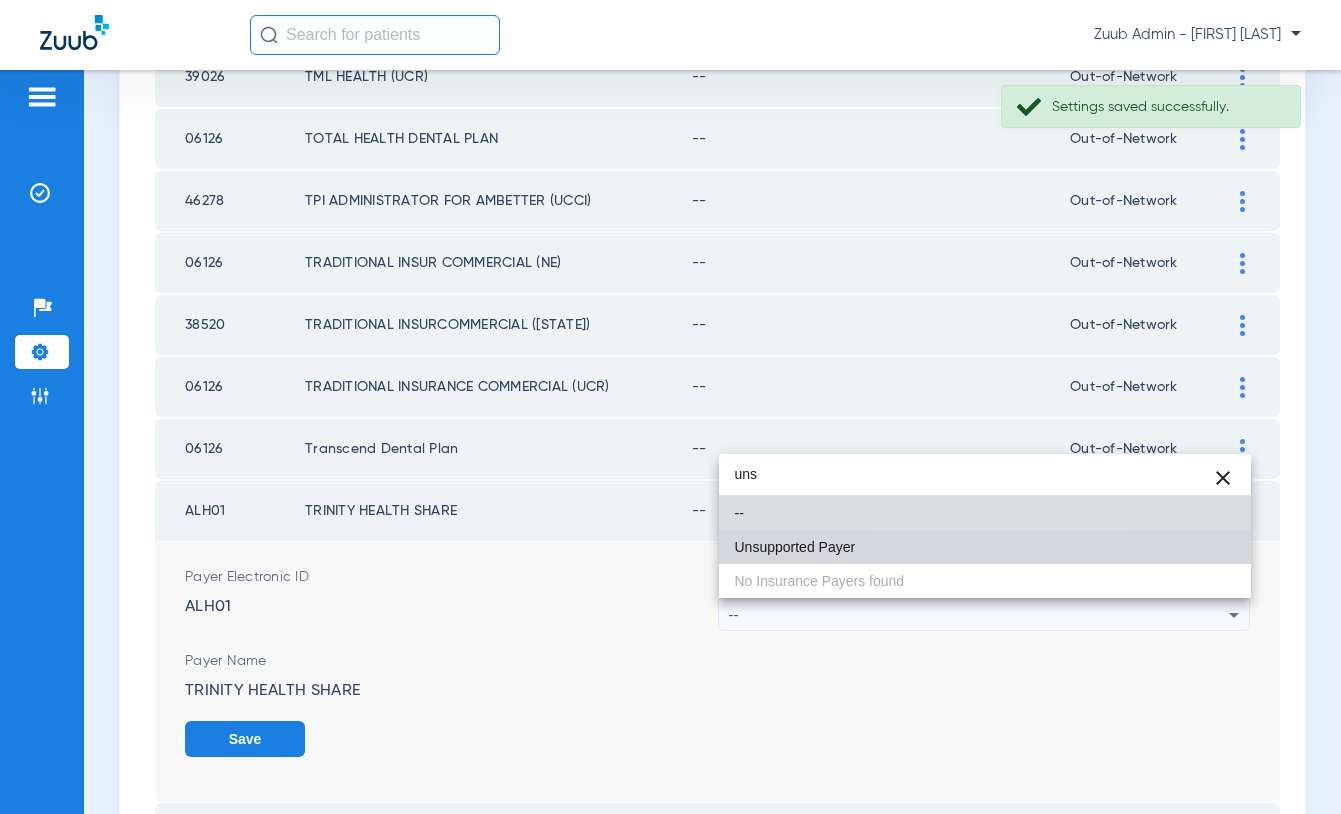 click on "Unsupported Payer" at bounding box center [985, 547] 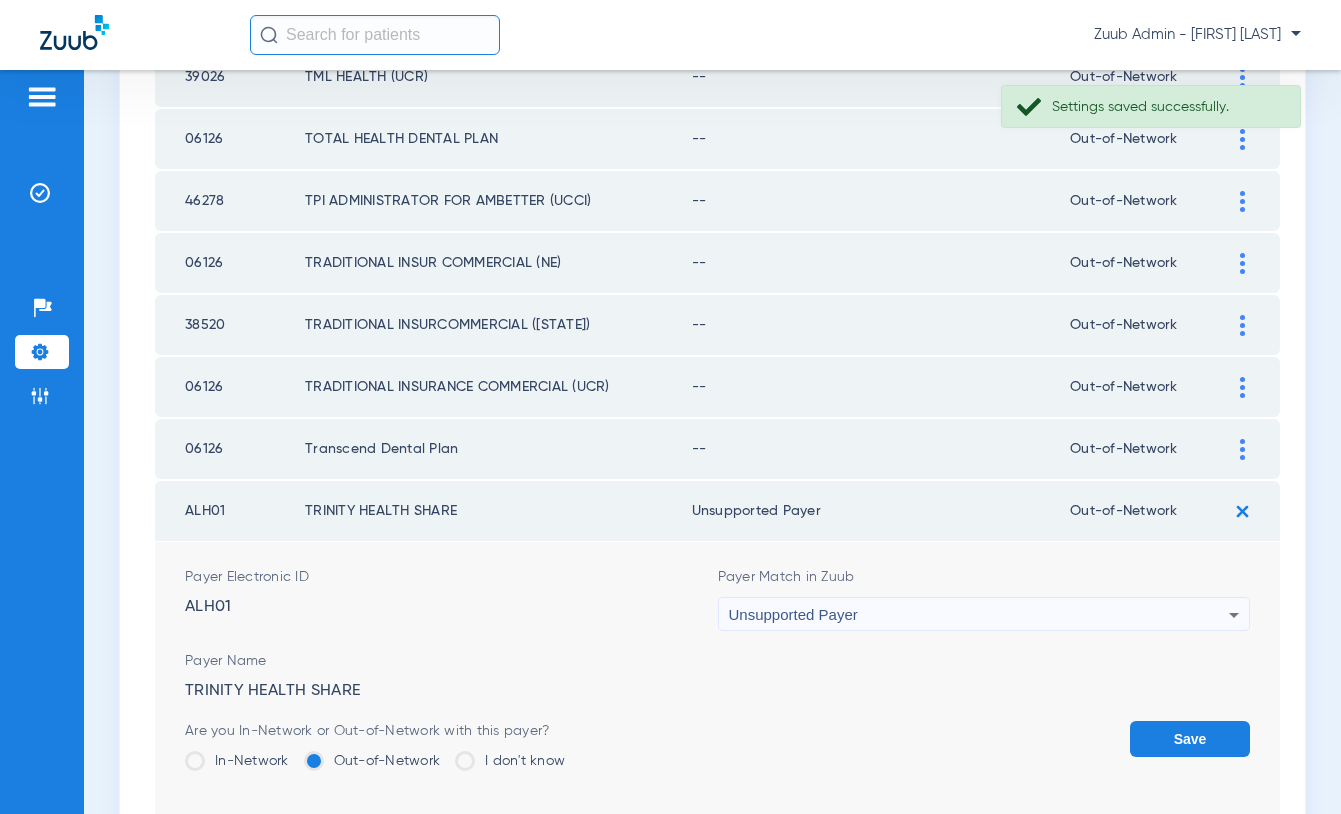click on "Save" 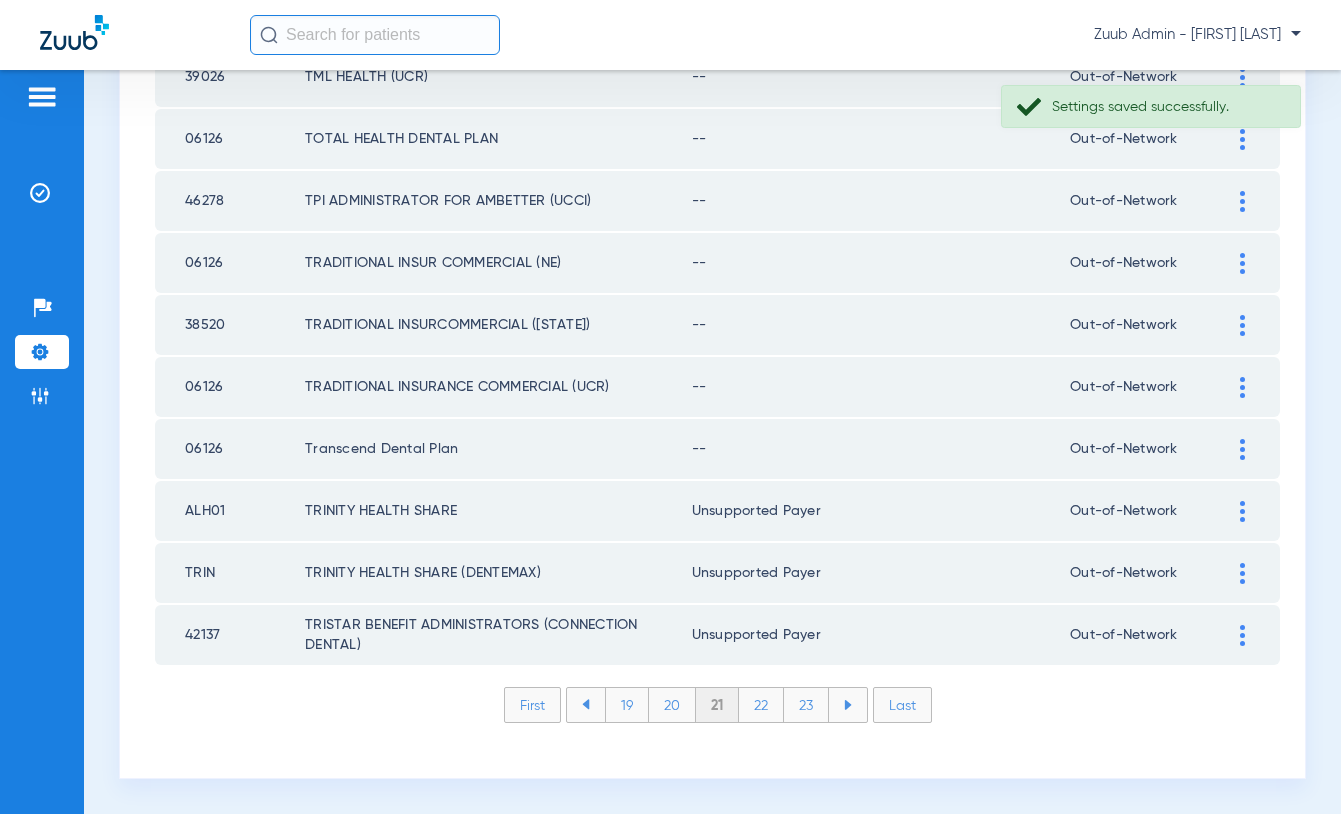 click 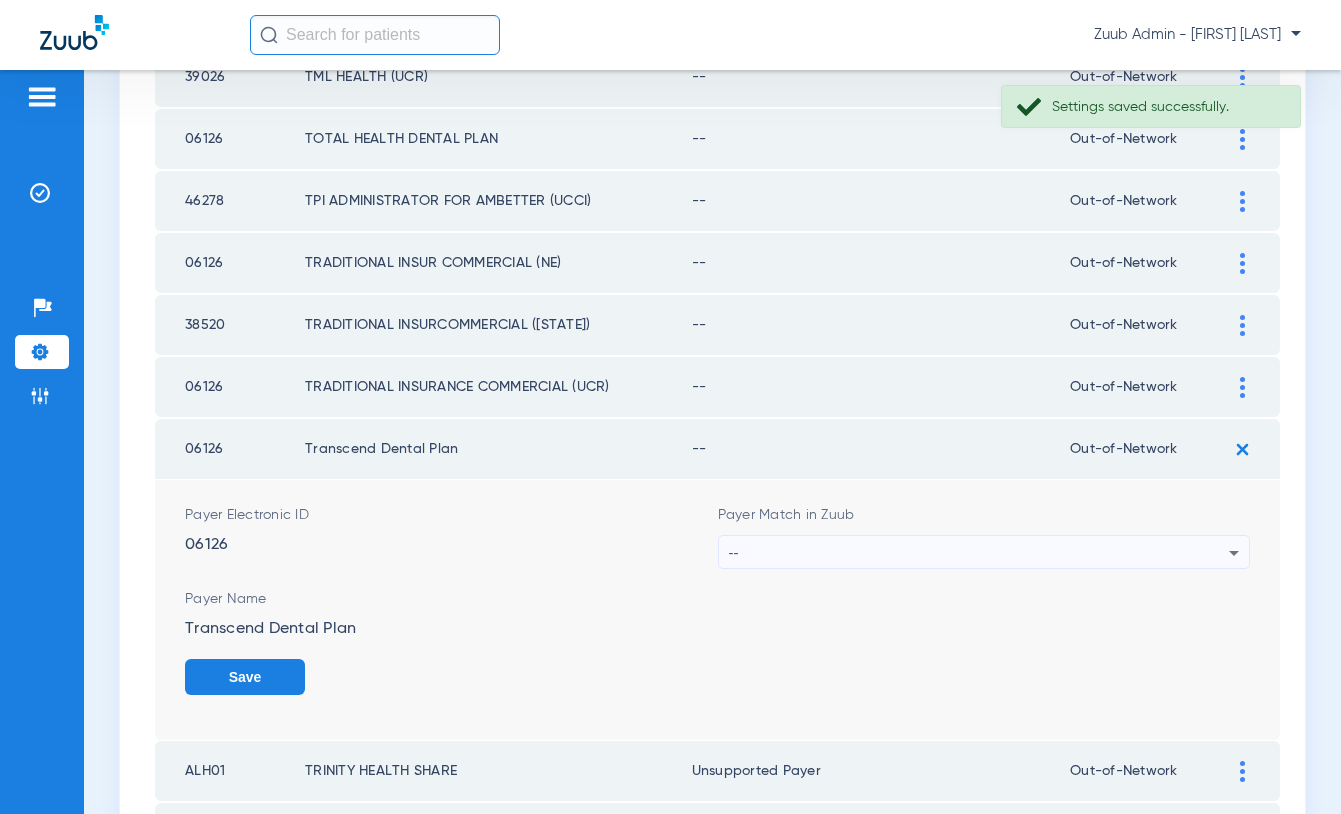 click on "--" at bounding box center [979, 553] 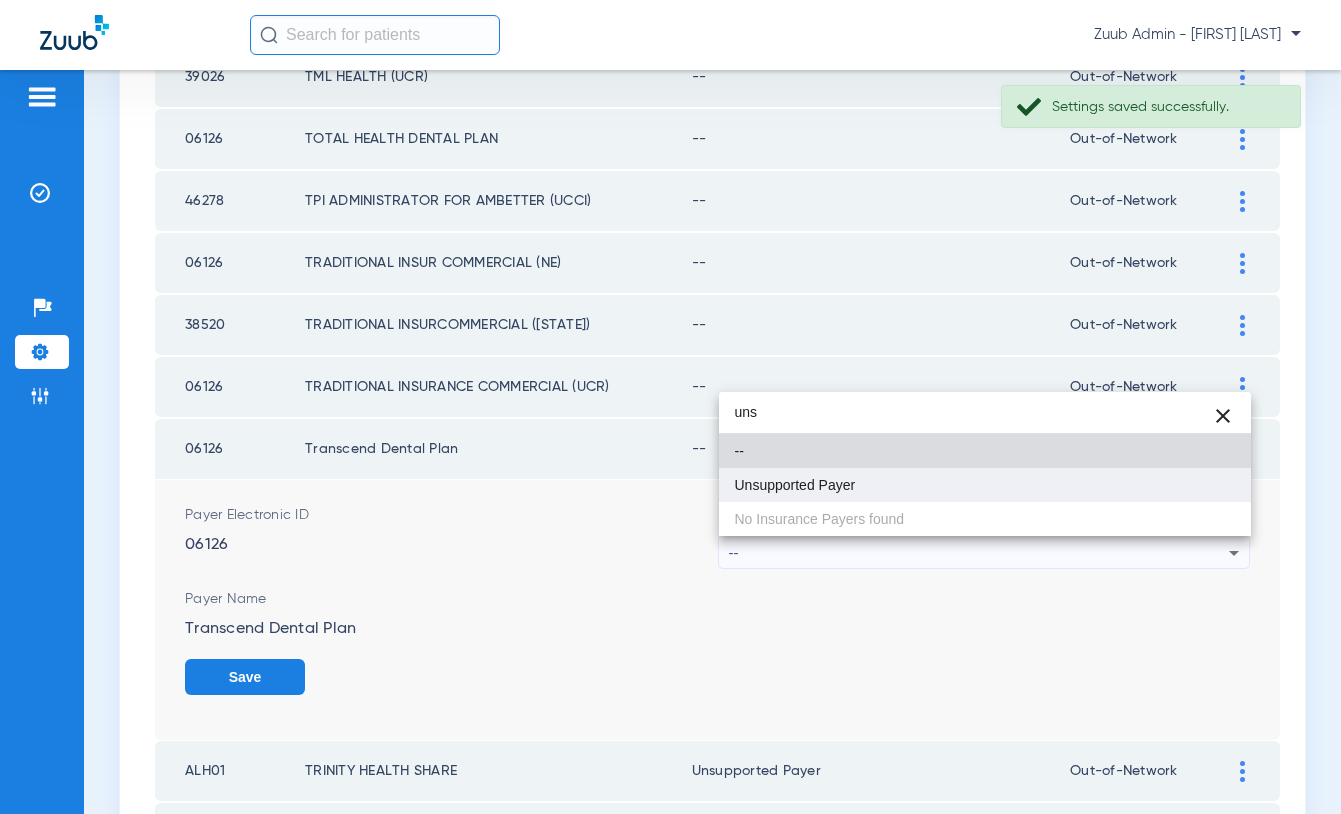 type on "uns" 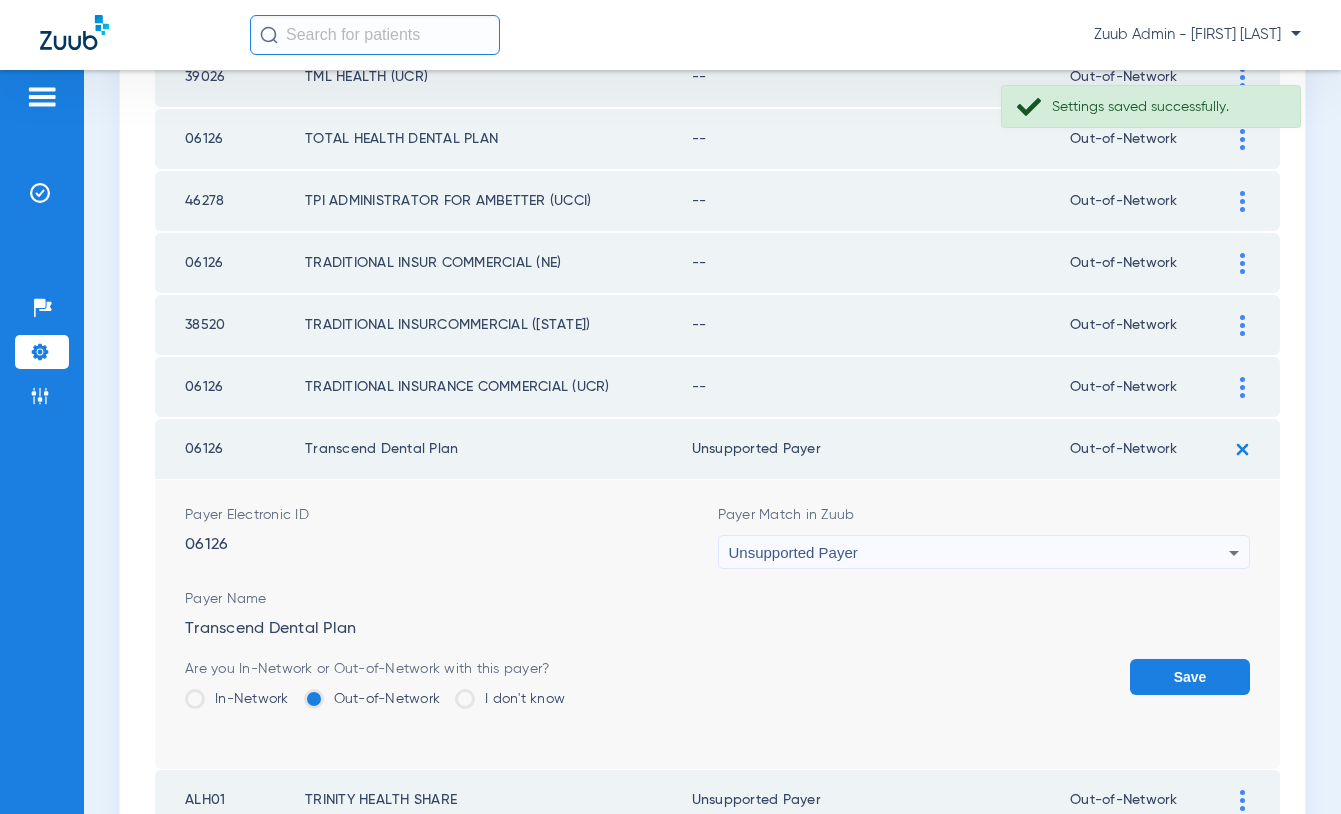 click on "Save" 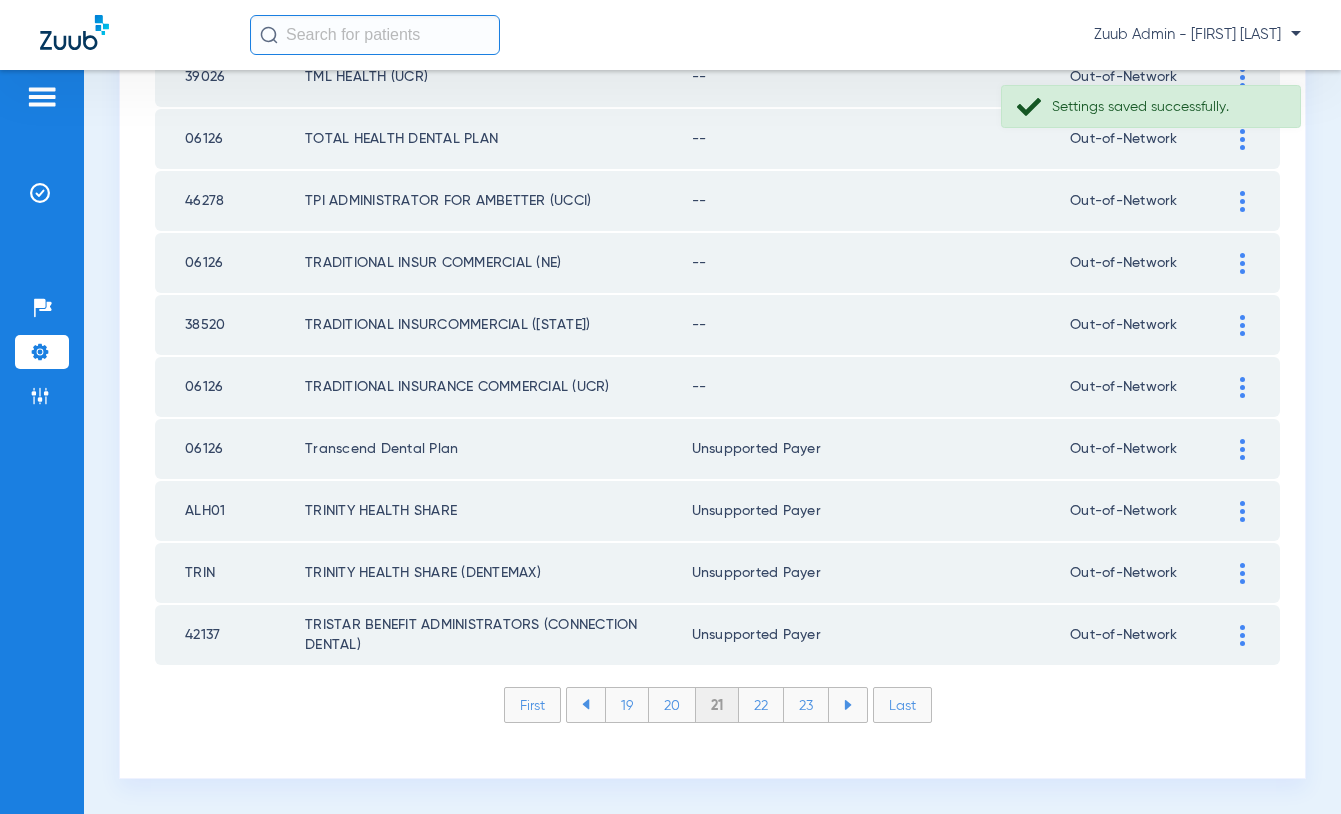click 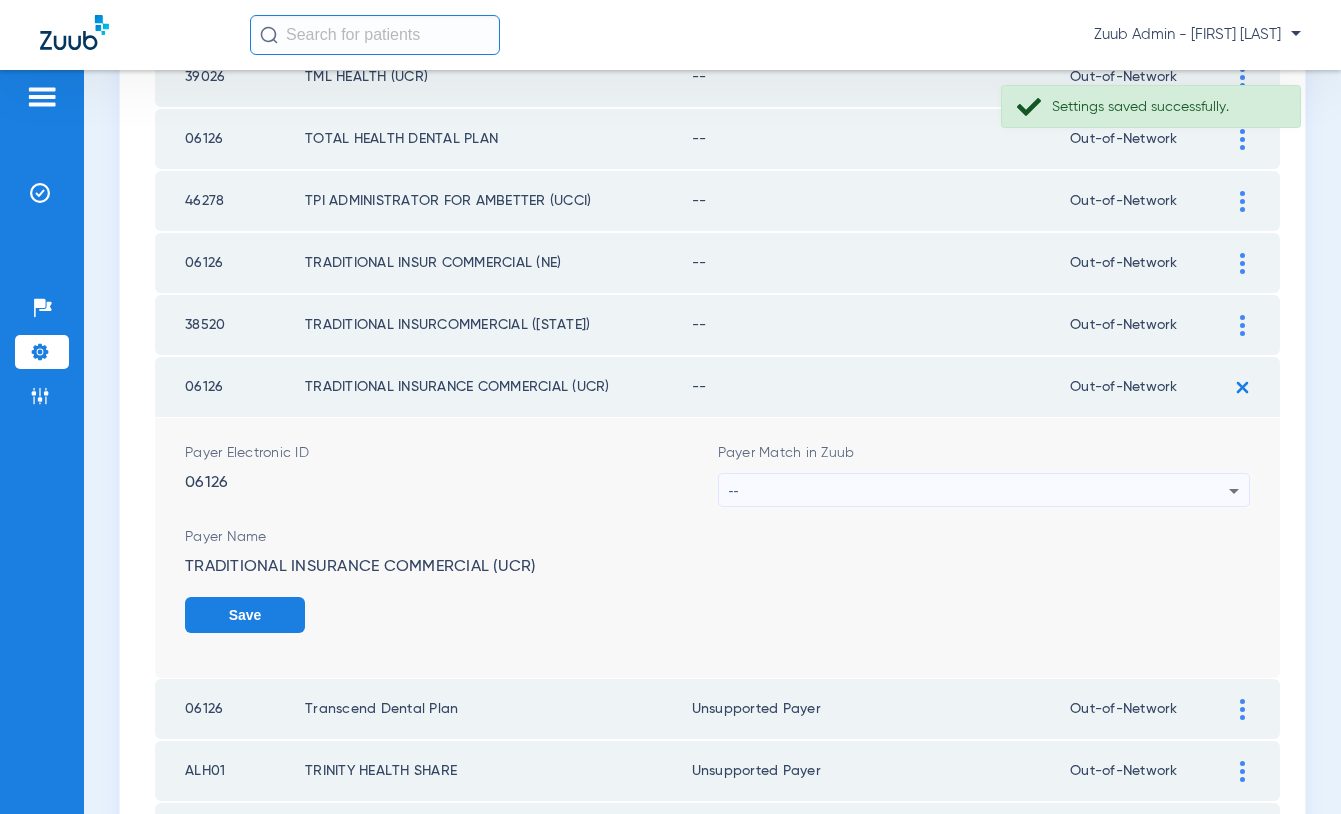 click on "--" at bounding box center [979, 491] 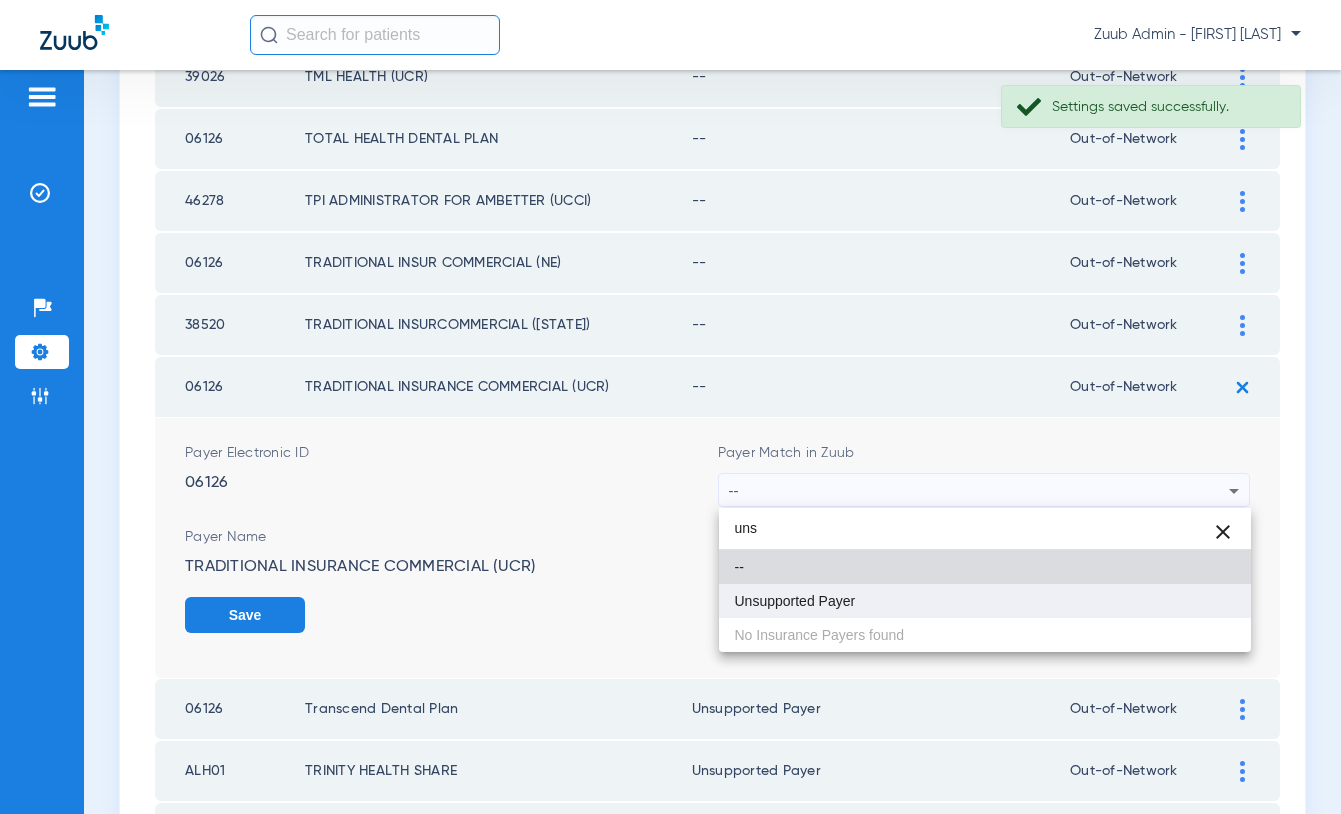 type on "uns" 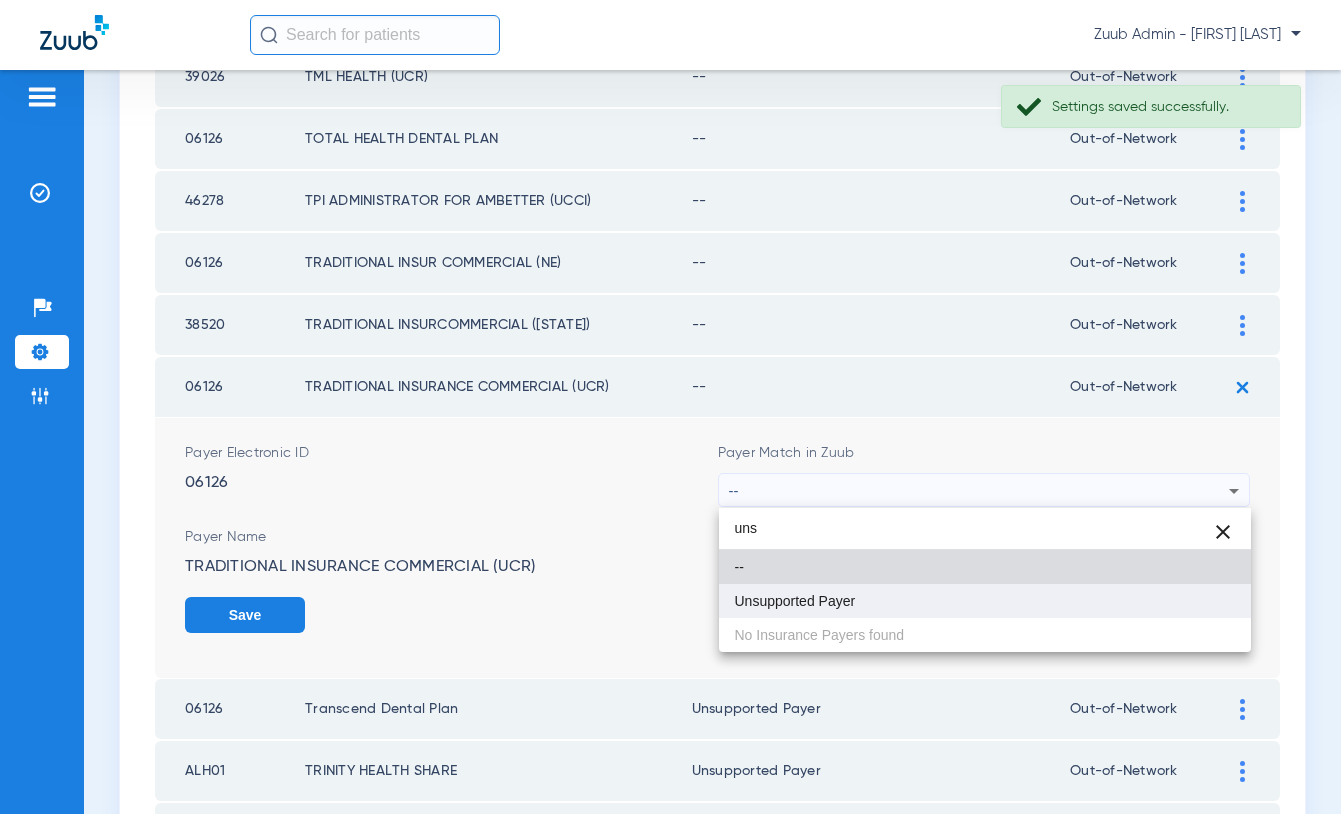 click on "Unsupported Payer" at bounding box center [795, 601] 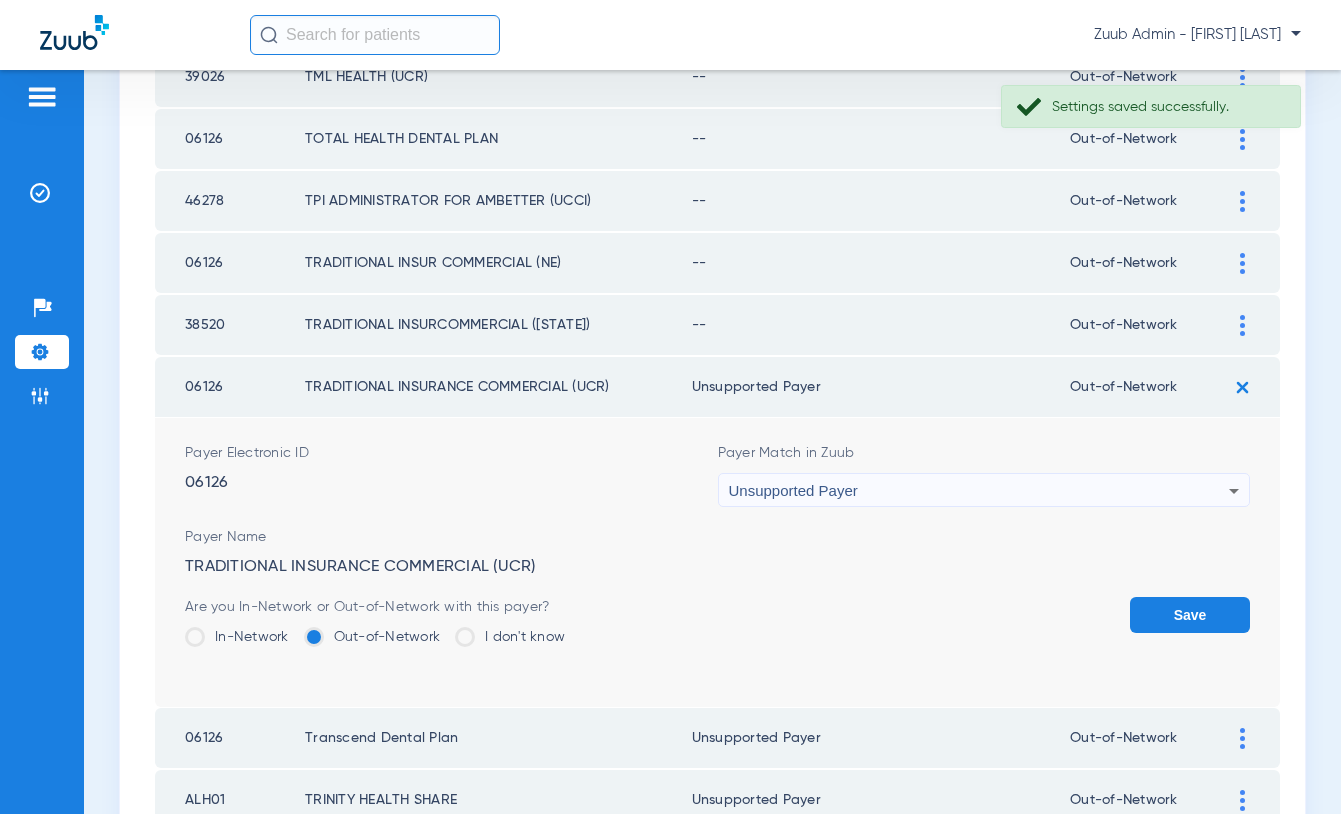 click on "Save" 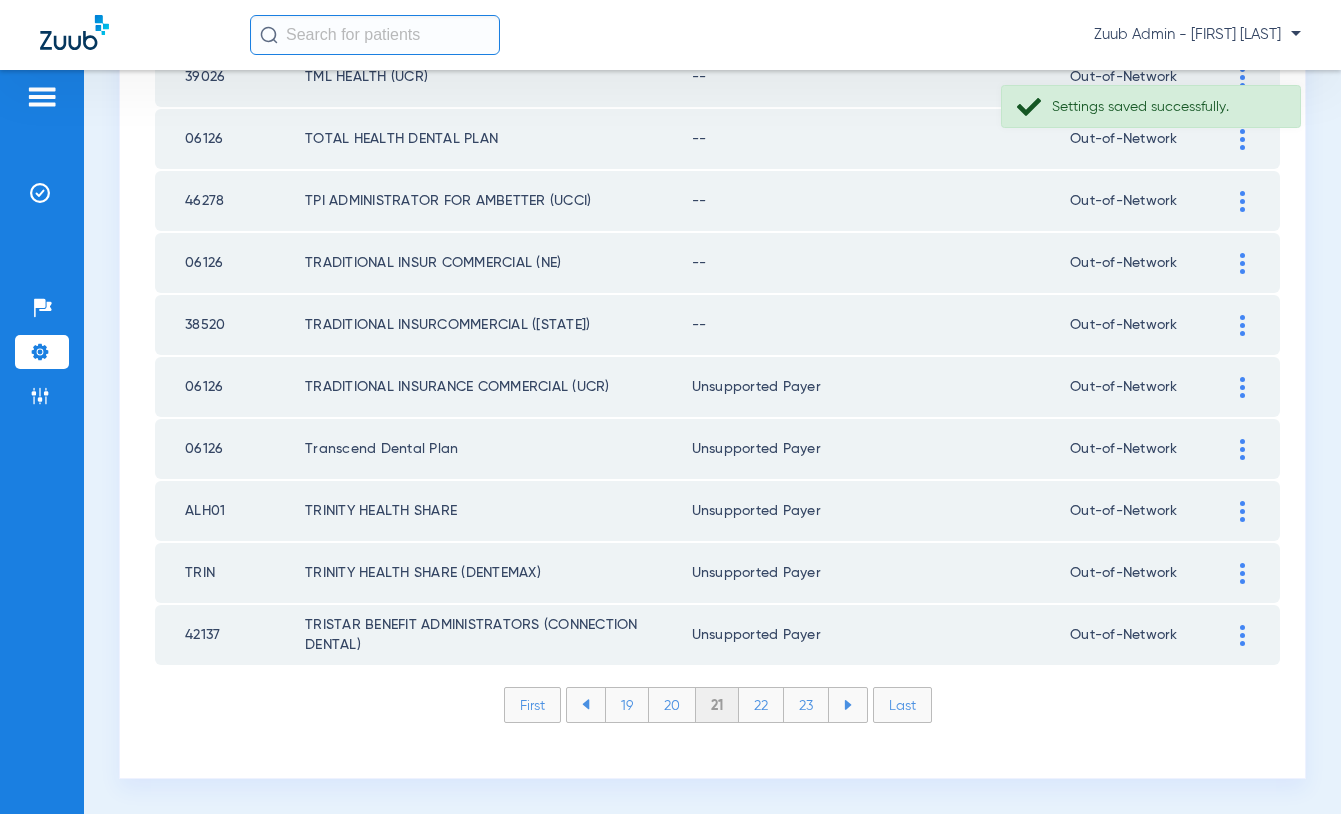 click 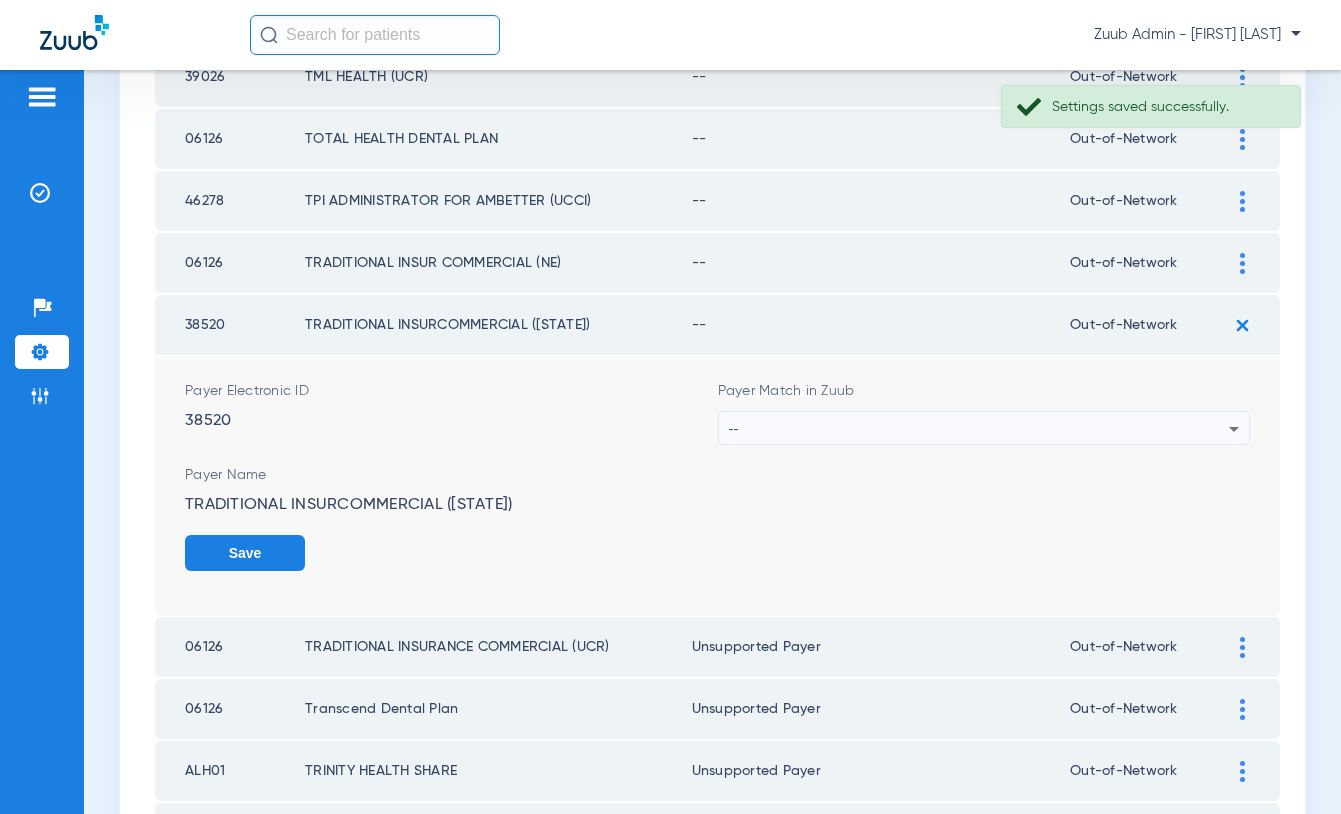 click on "--" at bounding box center (979, 429) 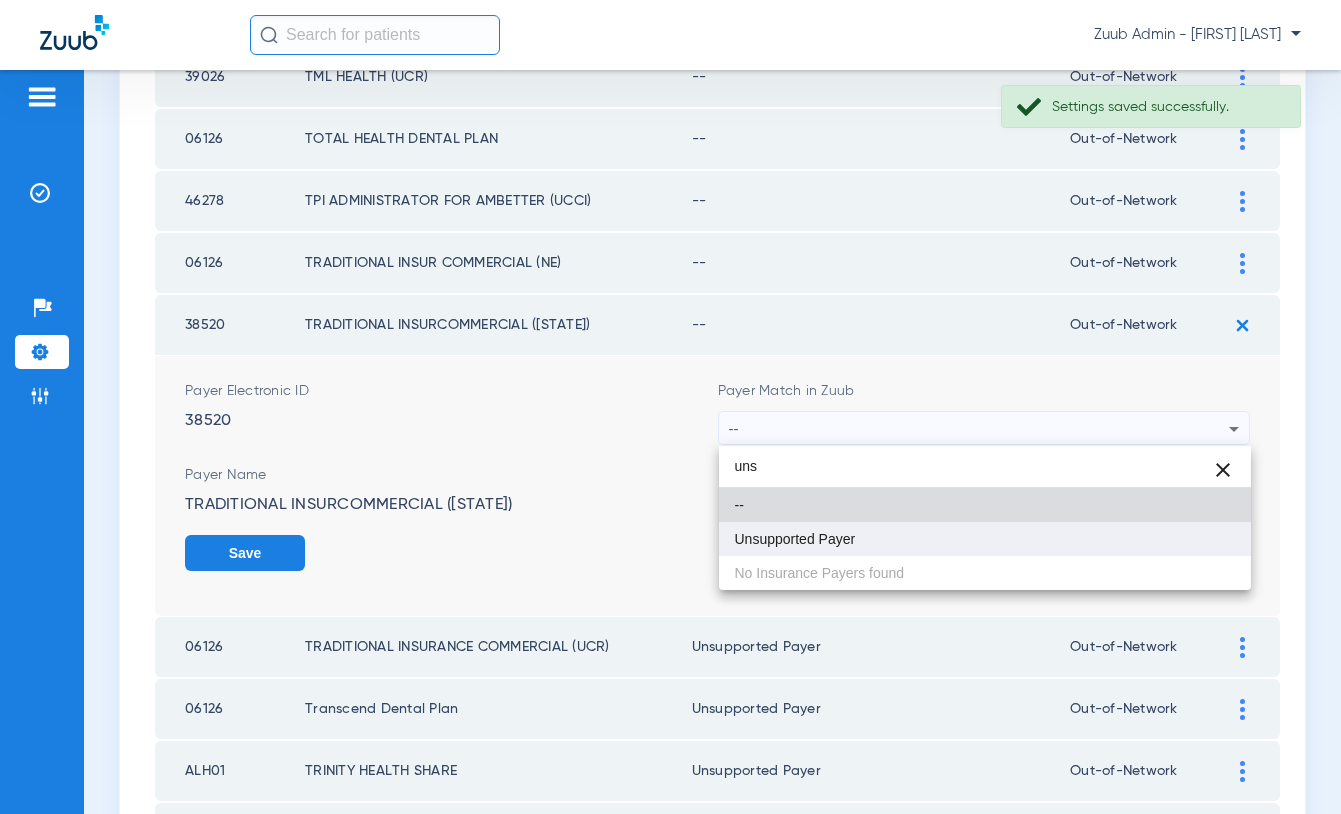 type on "uns" 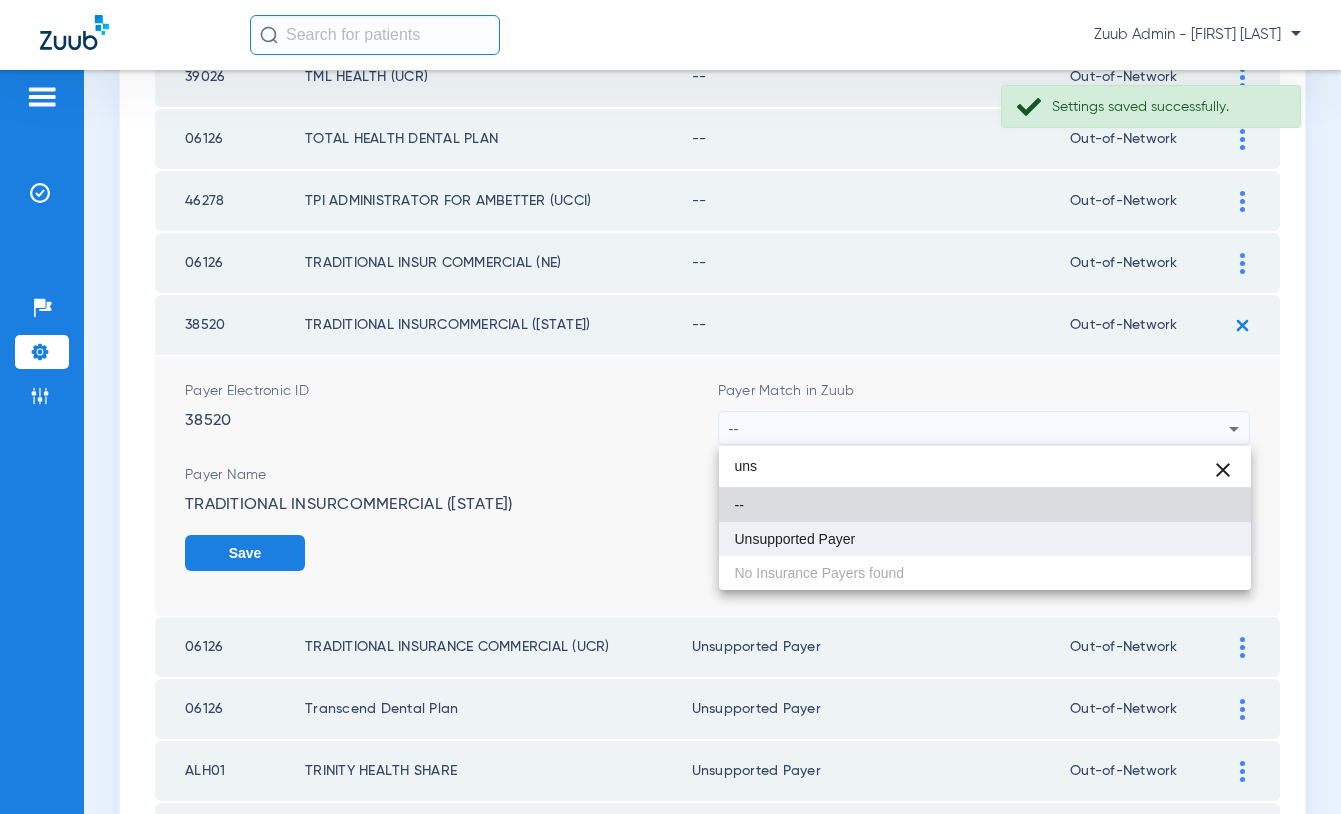 click on "Unsupported Payer" at bounding box center [985, 539] 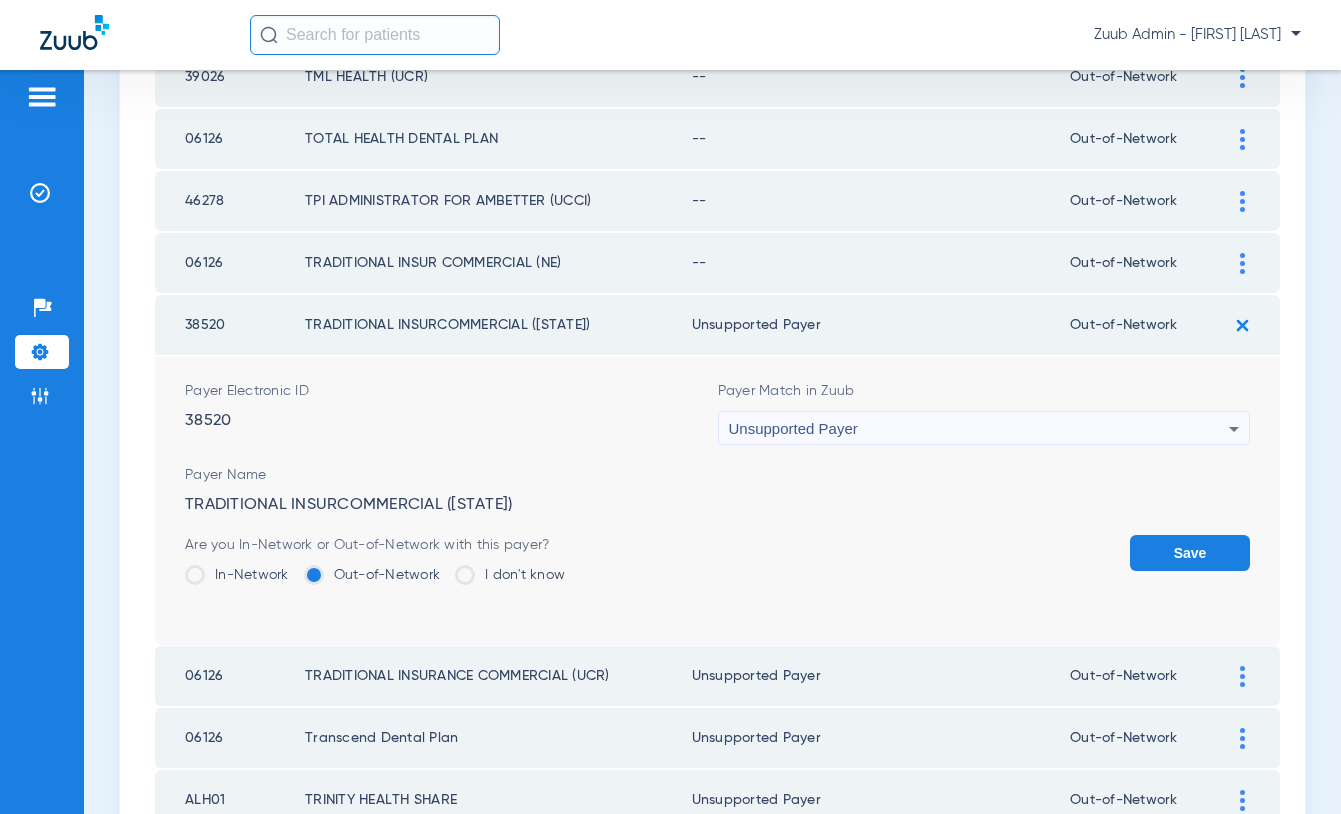 click on "Save" 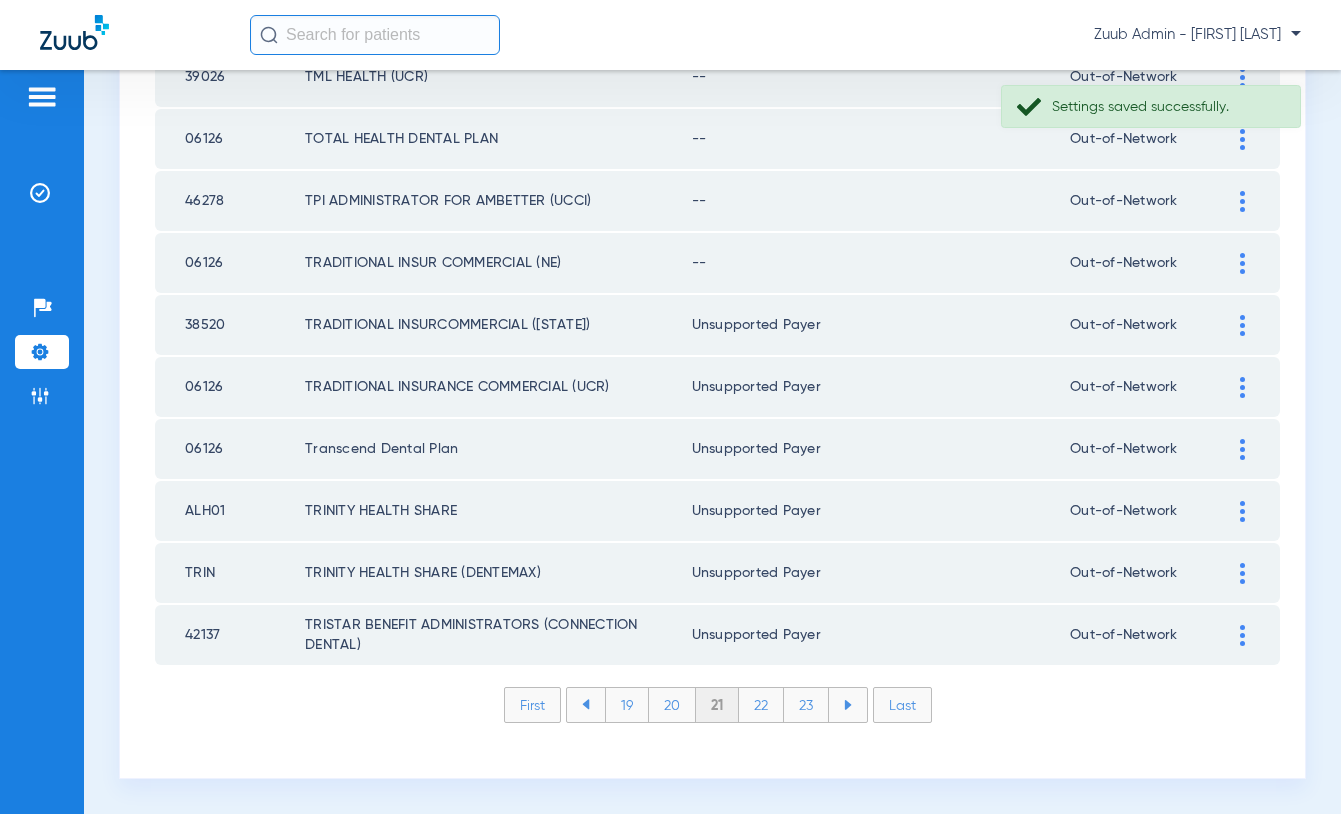click 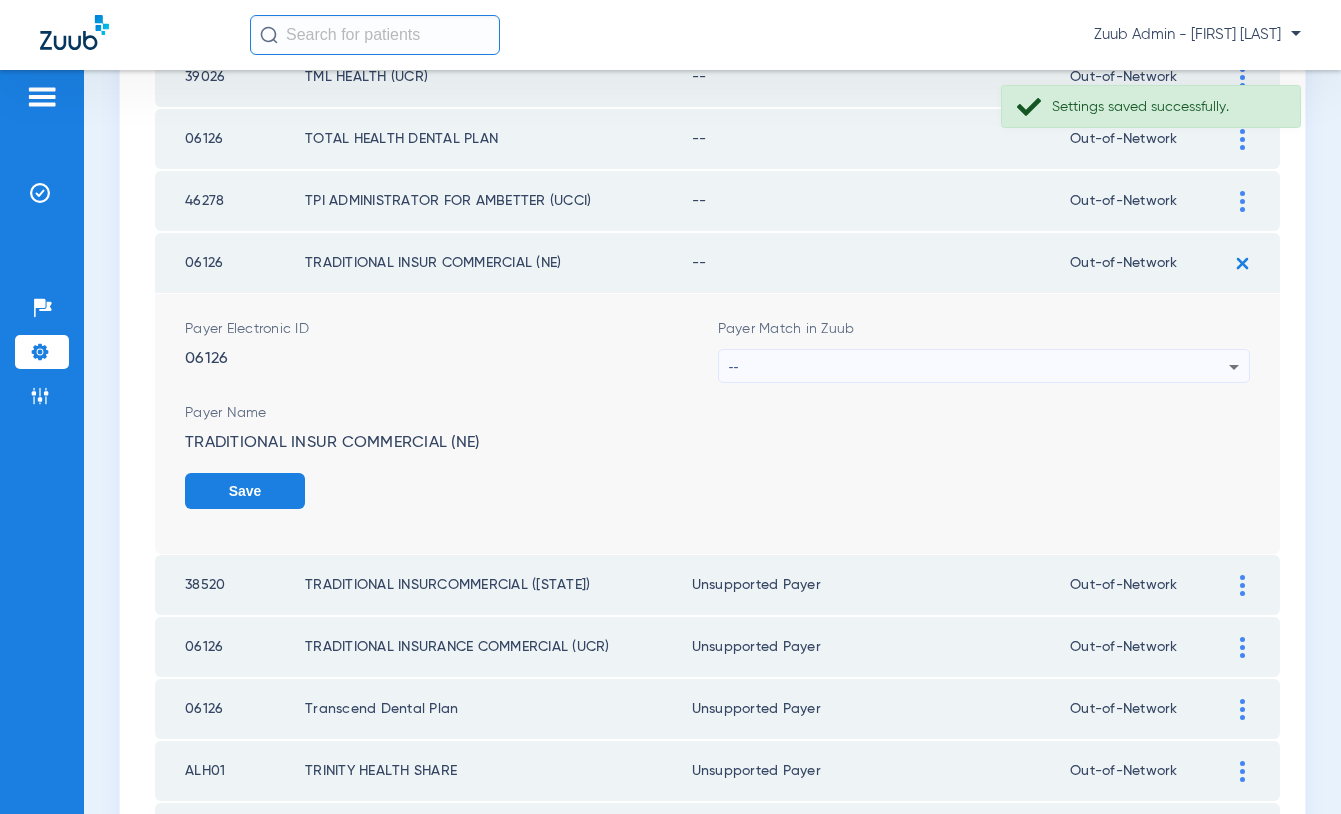 click on "Payer Match in Zuub --" 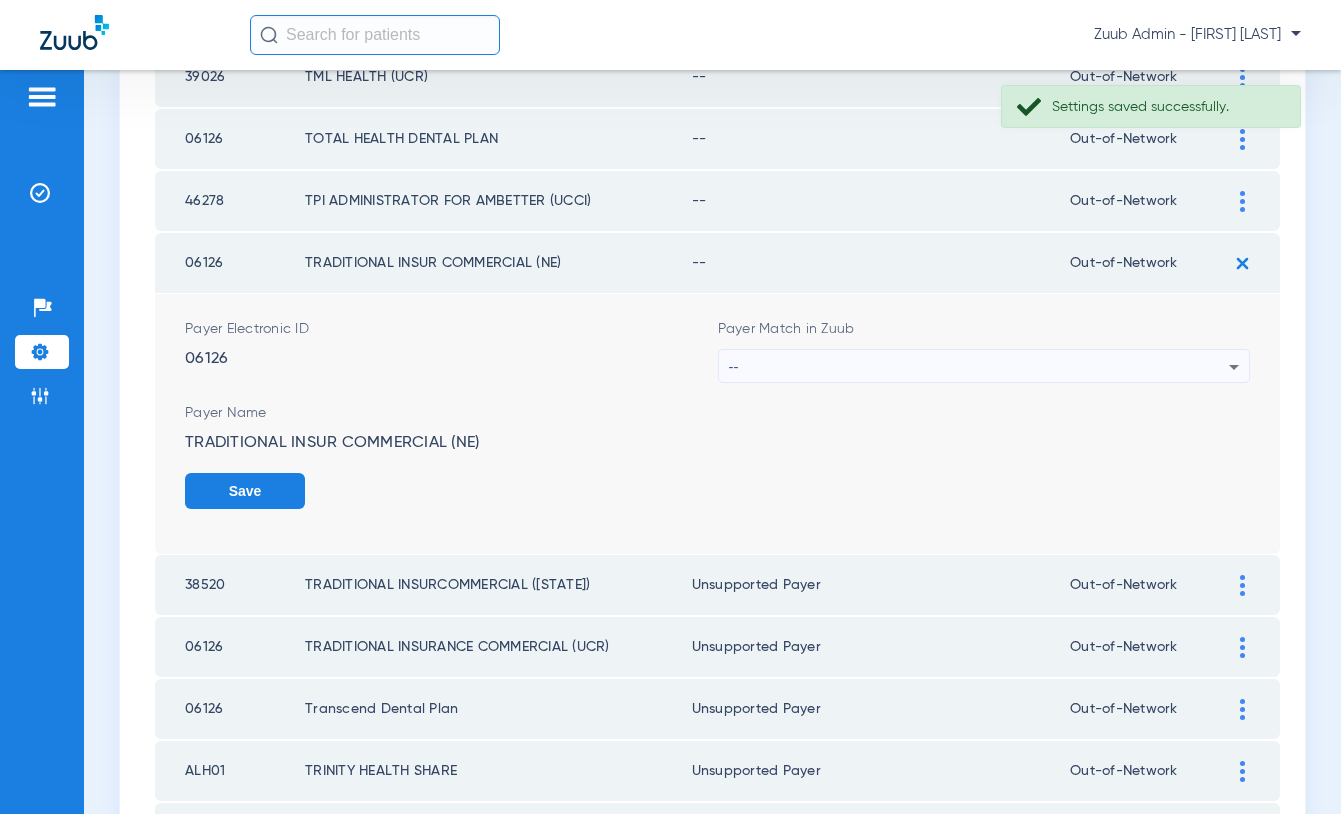 click on "--" at bounding box center (979, 367) 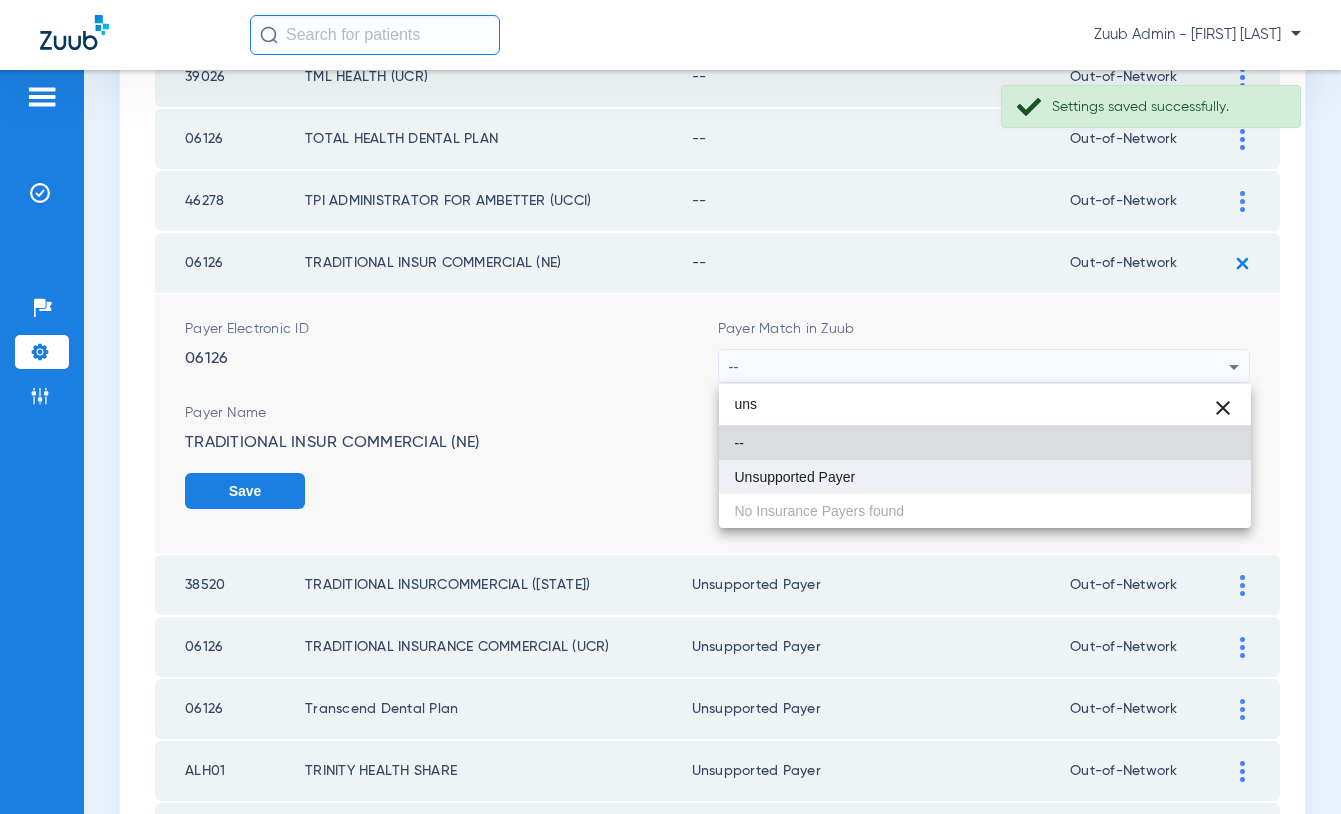 type on "uns" 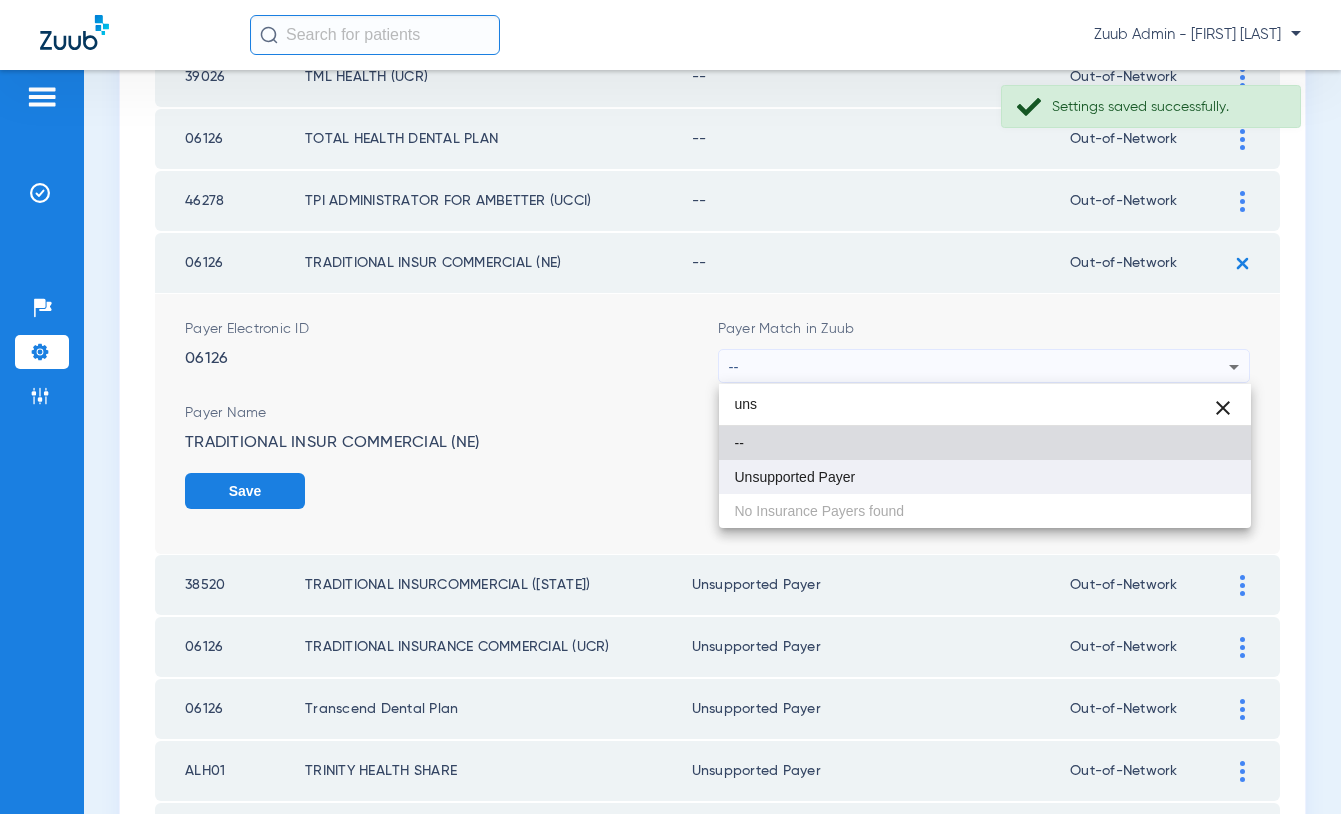 click on "Unsupported Payer" at bounding box center (795, 477) 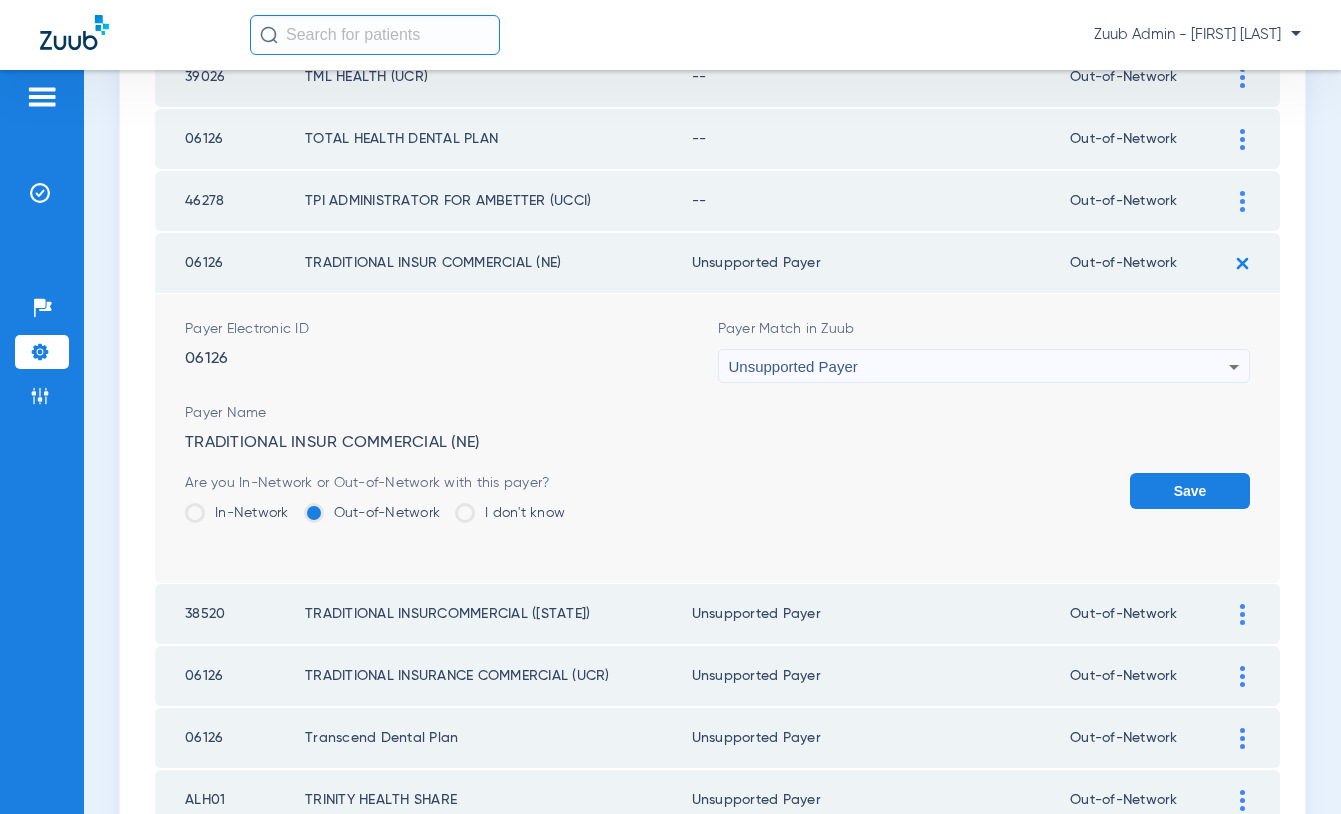 click on "Save" 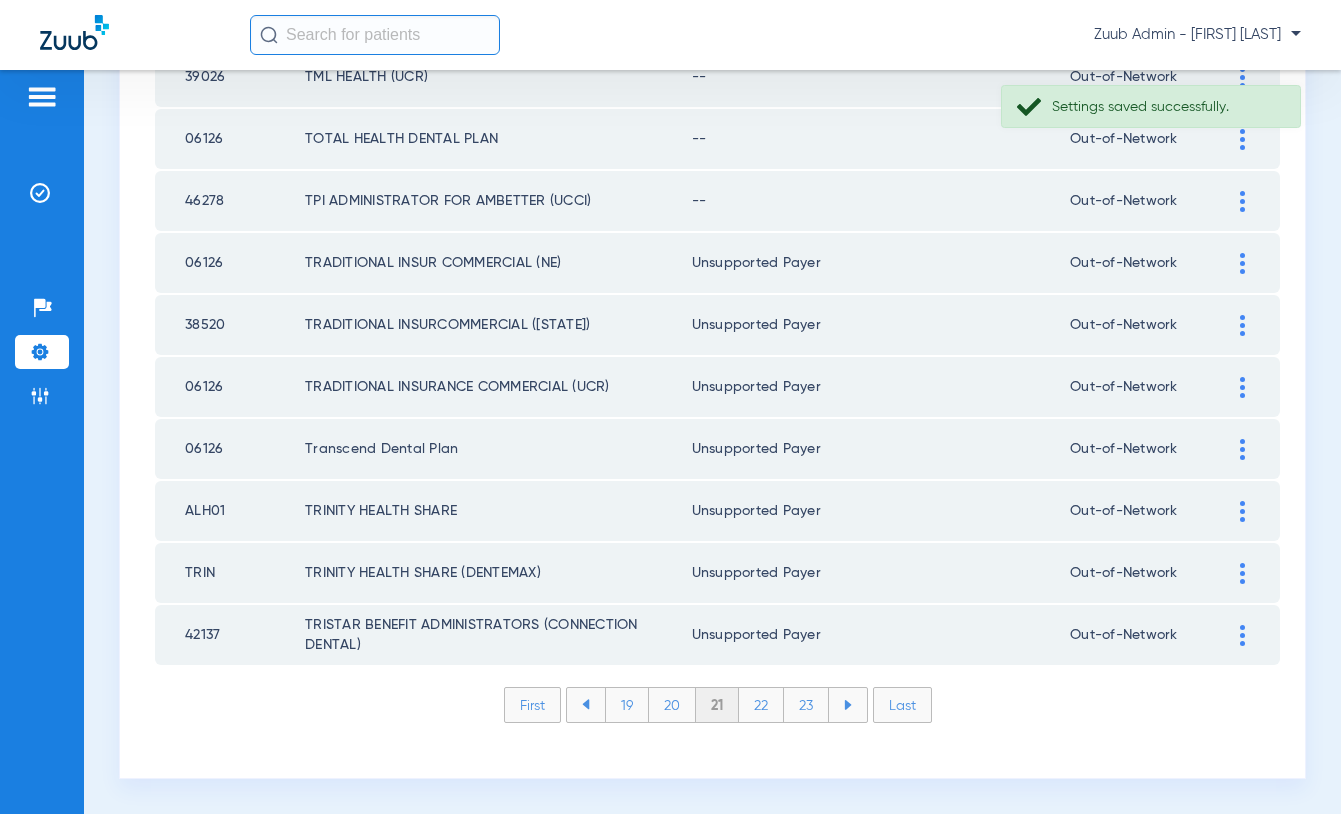 click 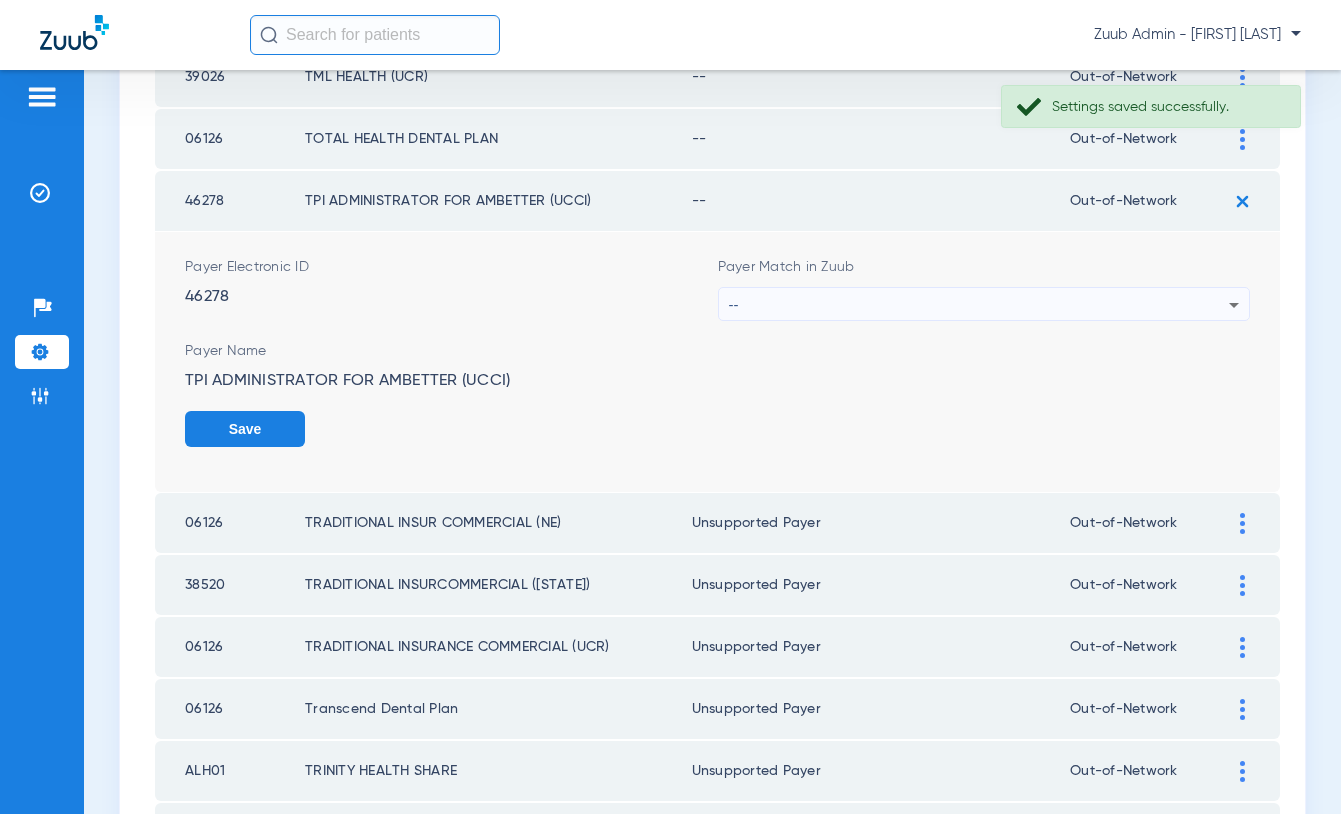 click on "--" at bounding box center (979, 305) 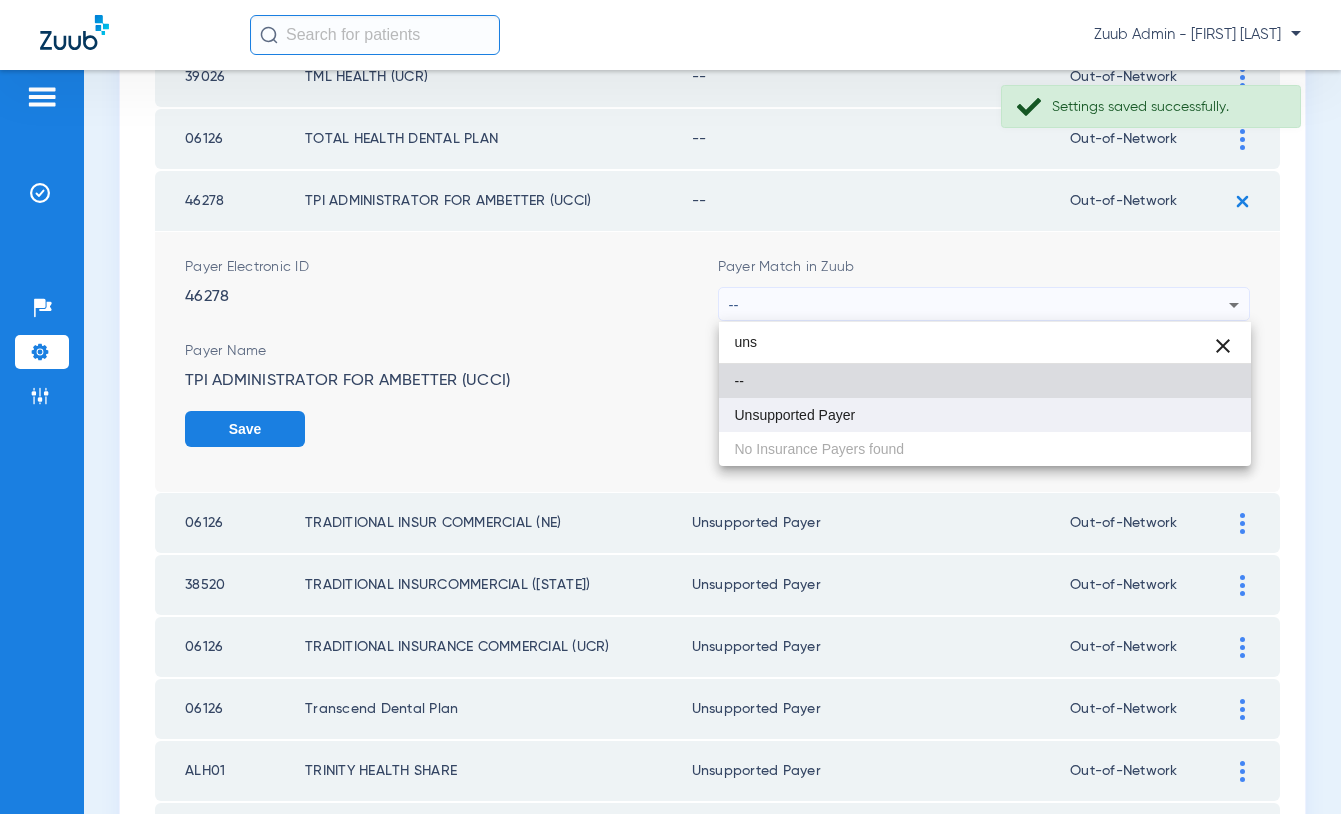 type on "uns" 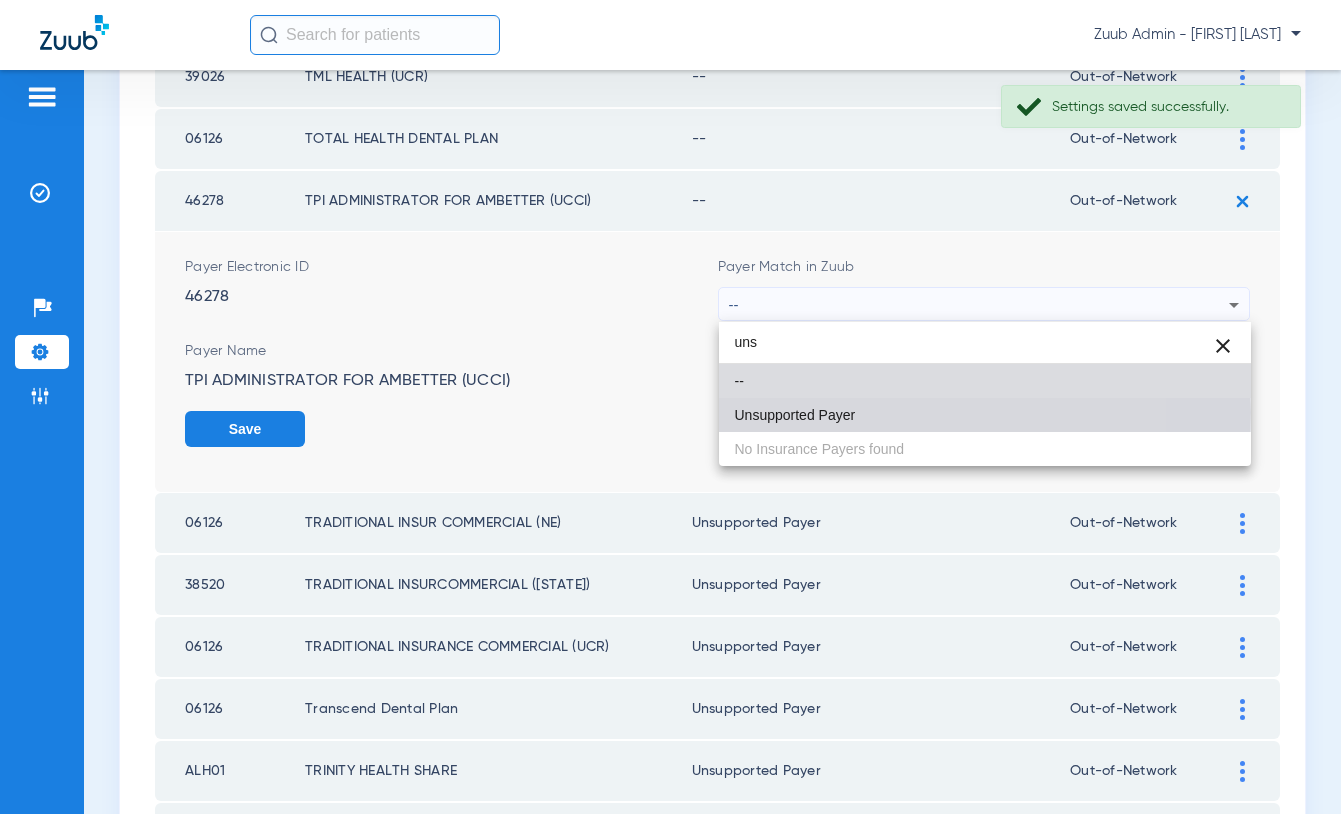 click on "Unsupported Payer" at bounding box center (795, 415) 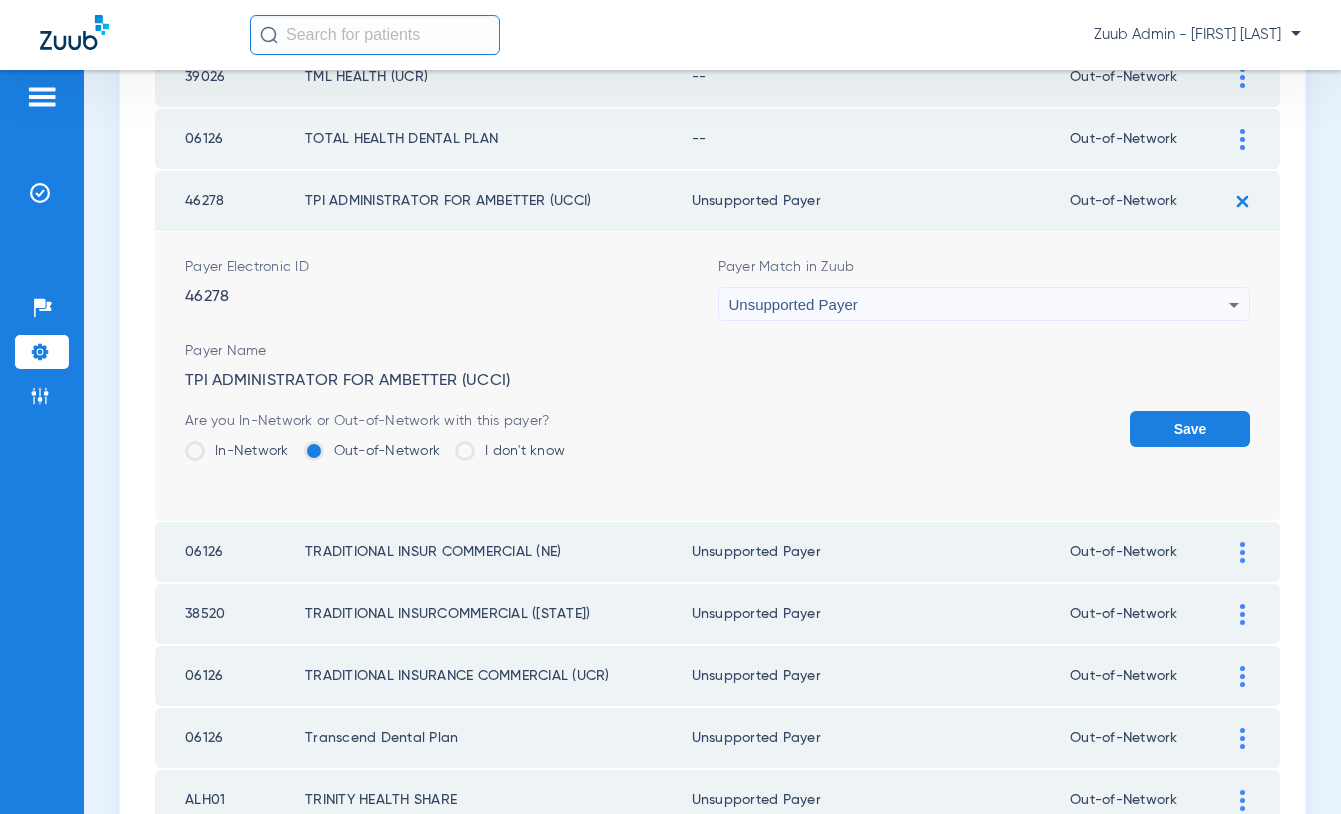 click on "Save" 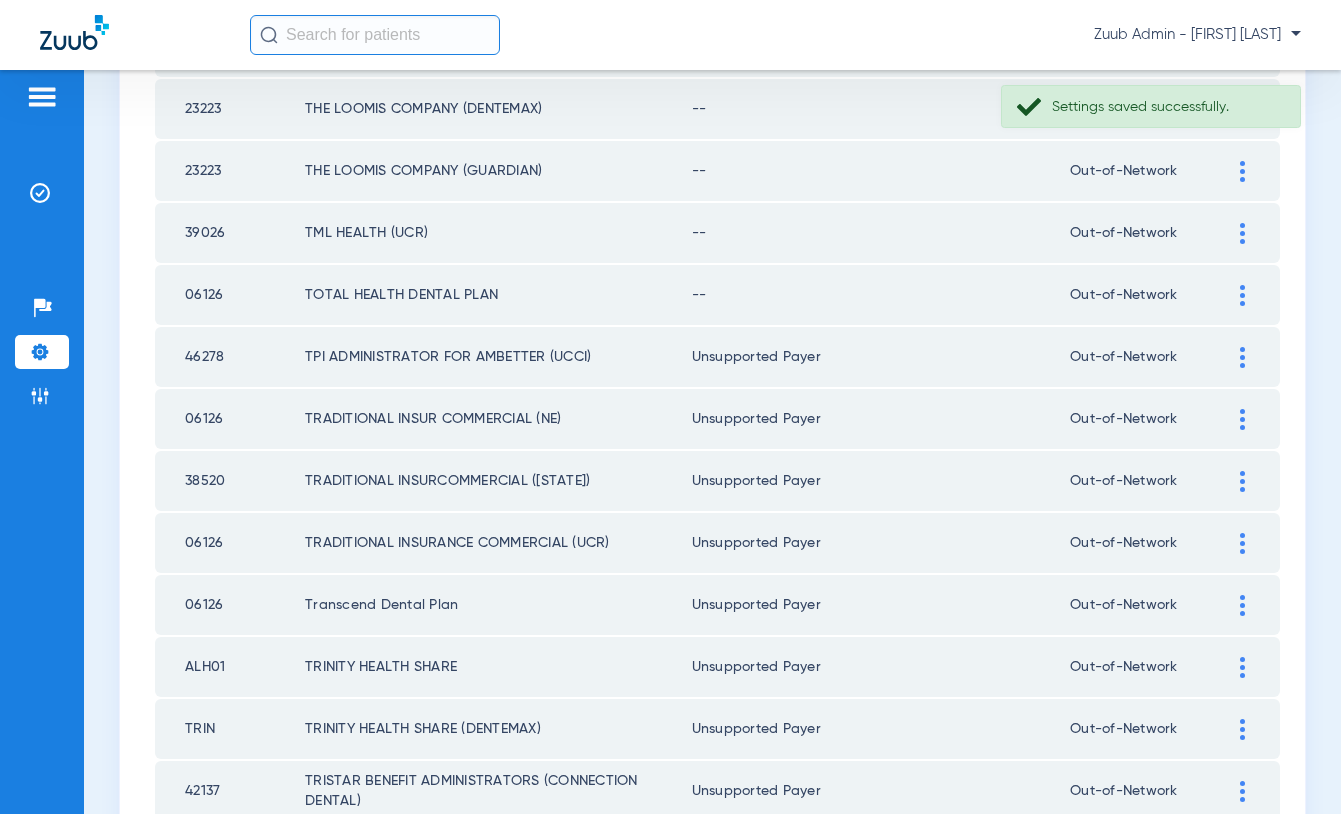 scroll, scrollTop: 2571, scrollLeft: 0, axis: vertical 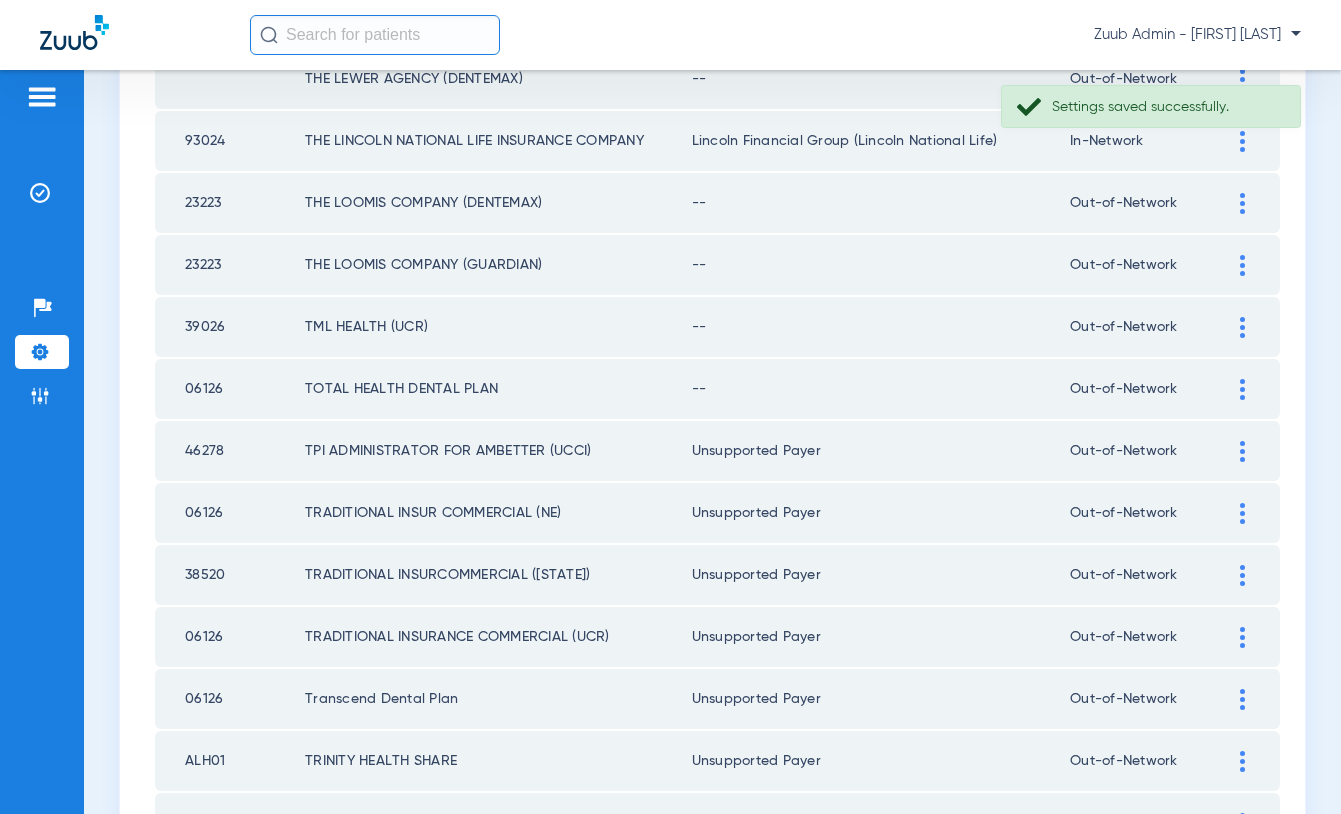 click 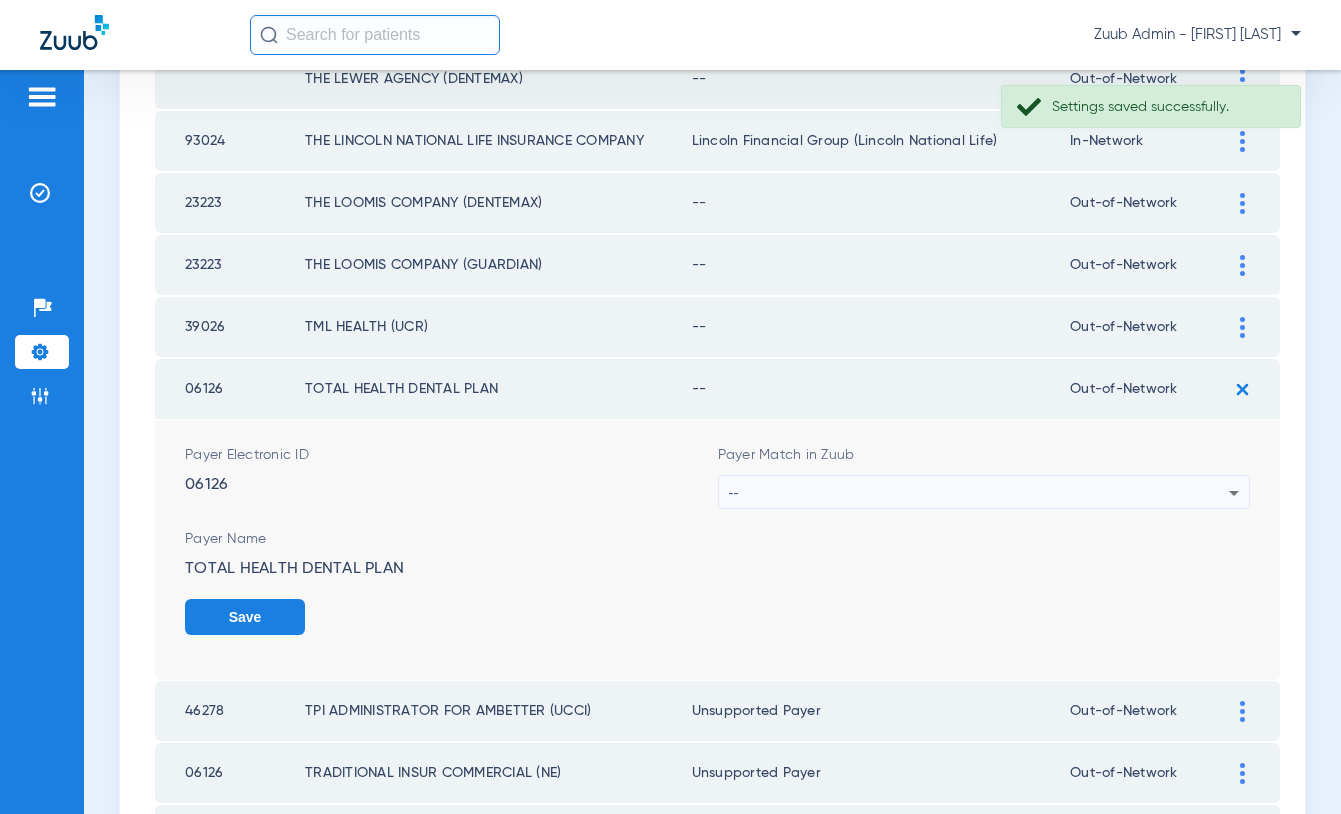 click on "--" at bounding box center [979, 493] 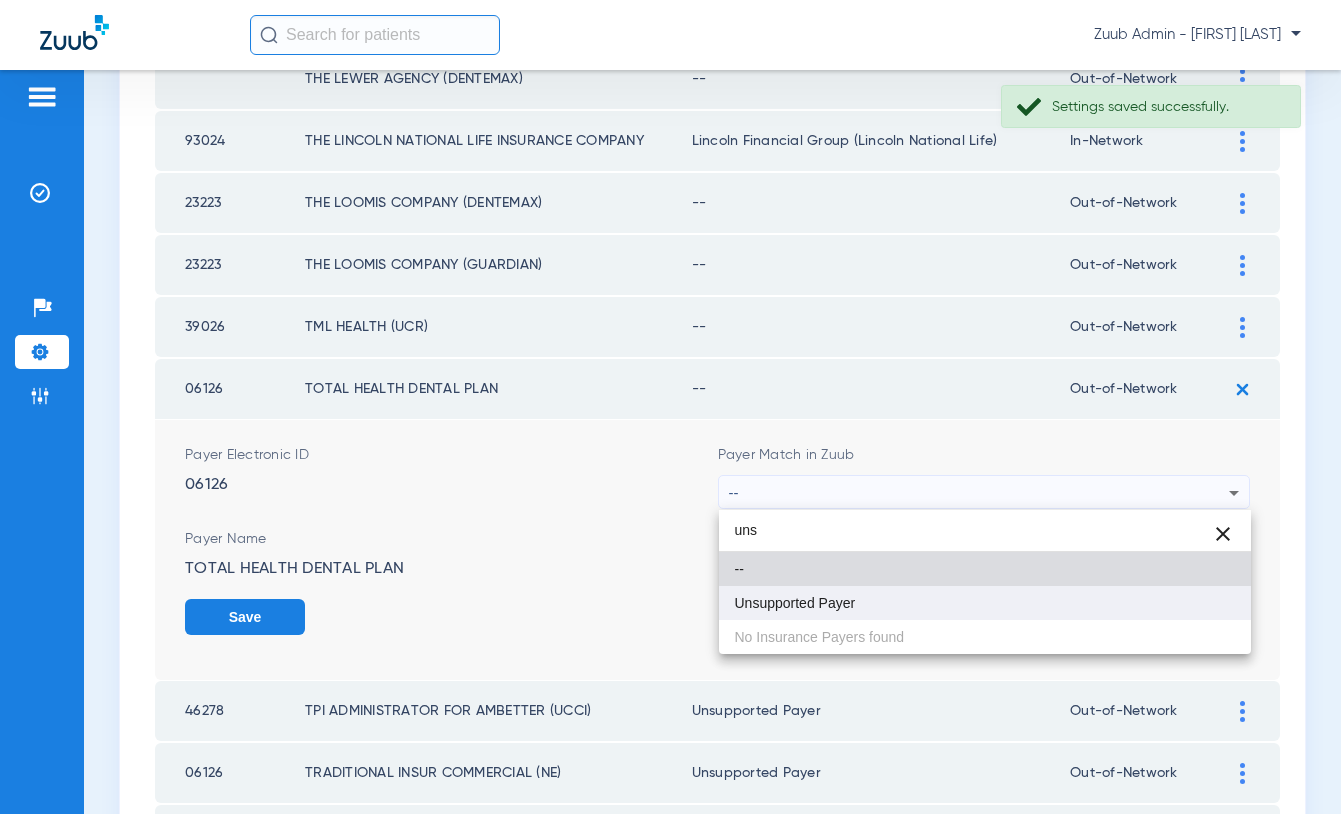 type on "uns" 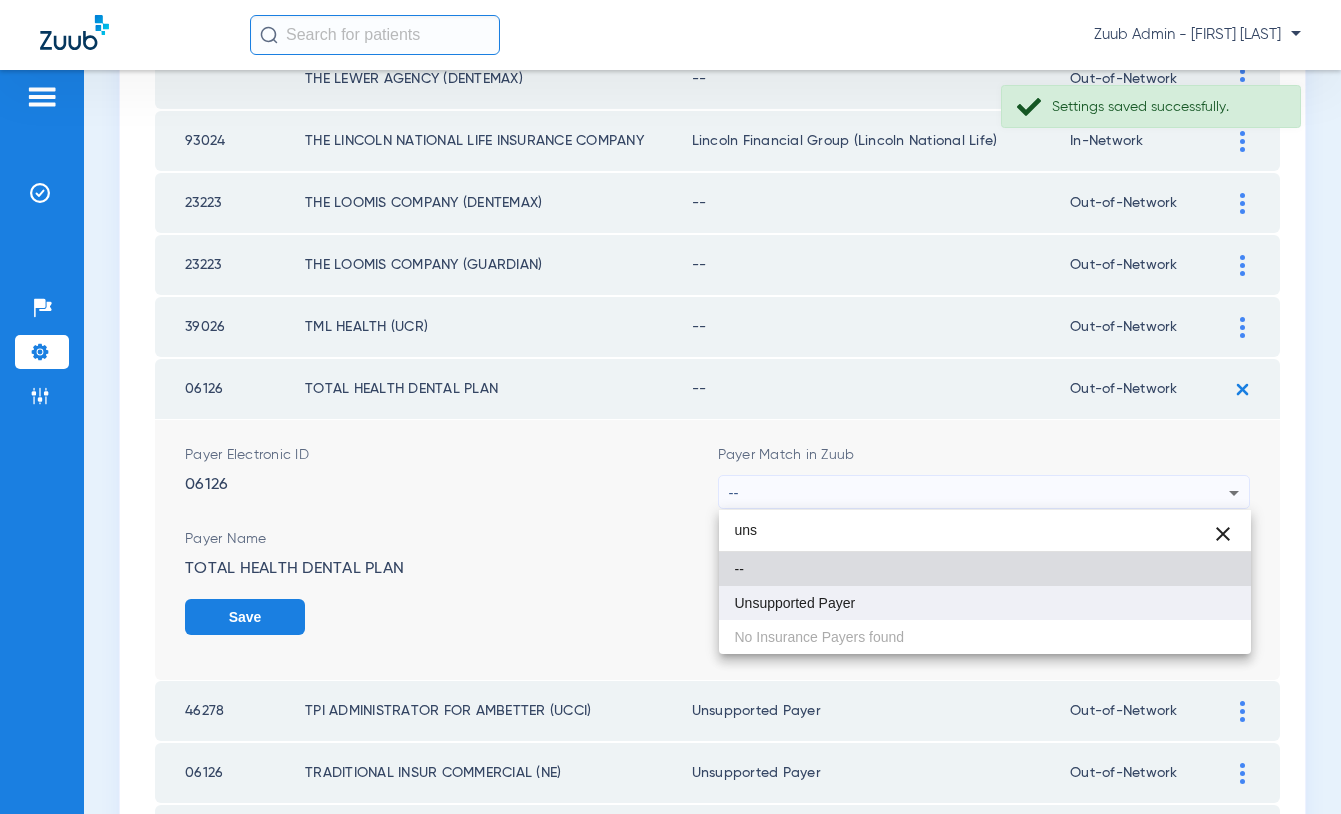 click on "Unsupported Payer" at bounding box center (985, 603) 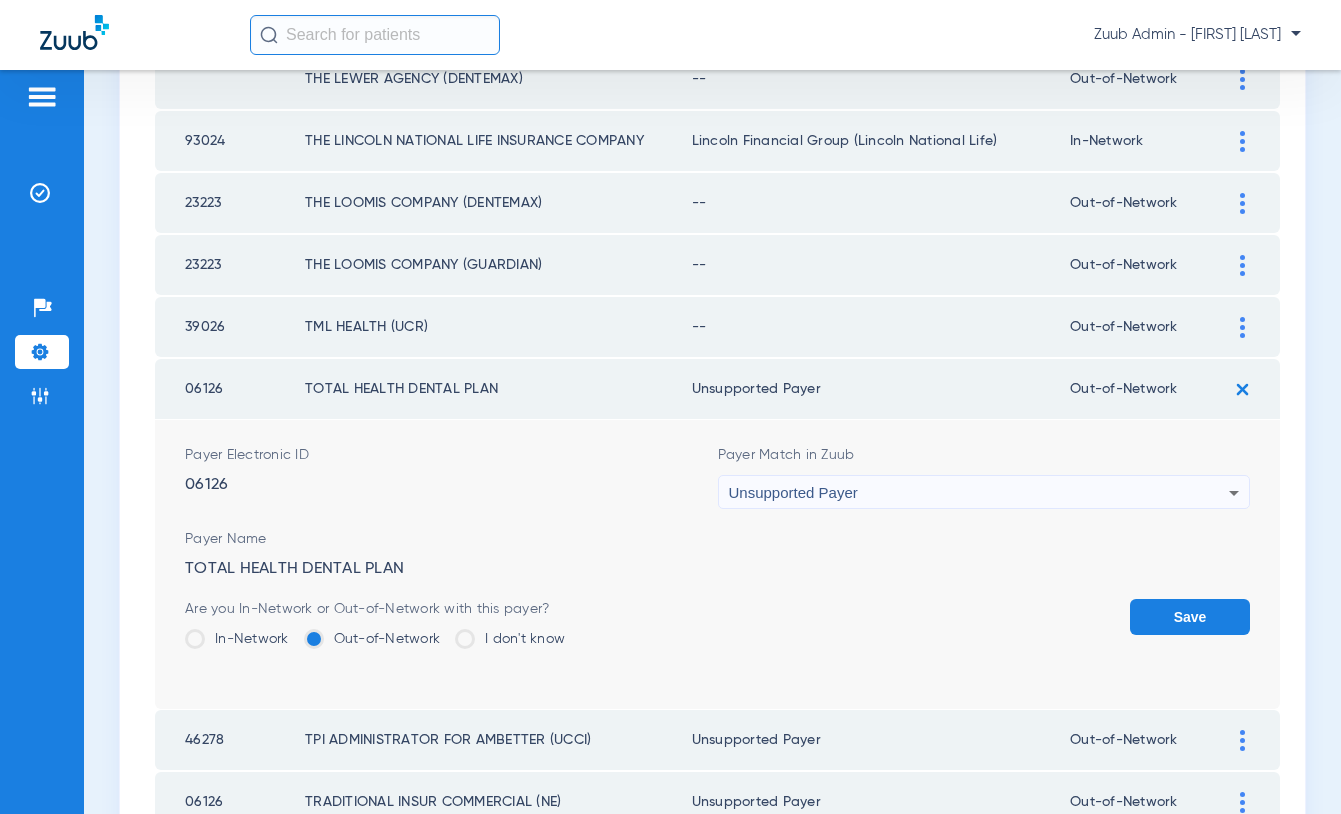 click on "Save" 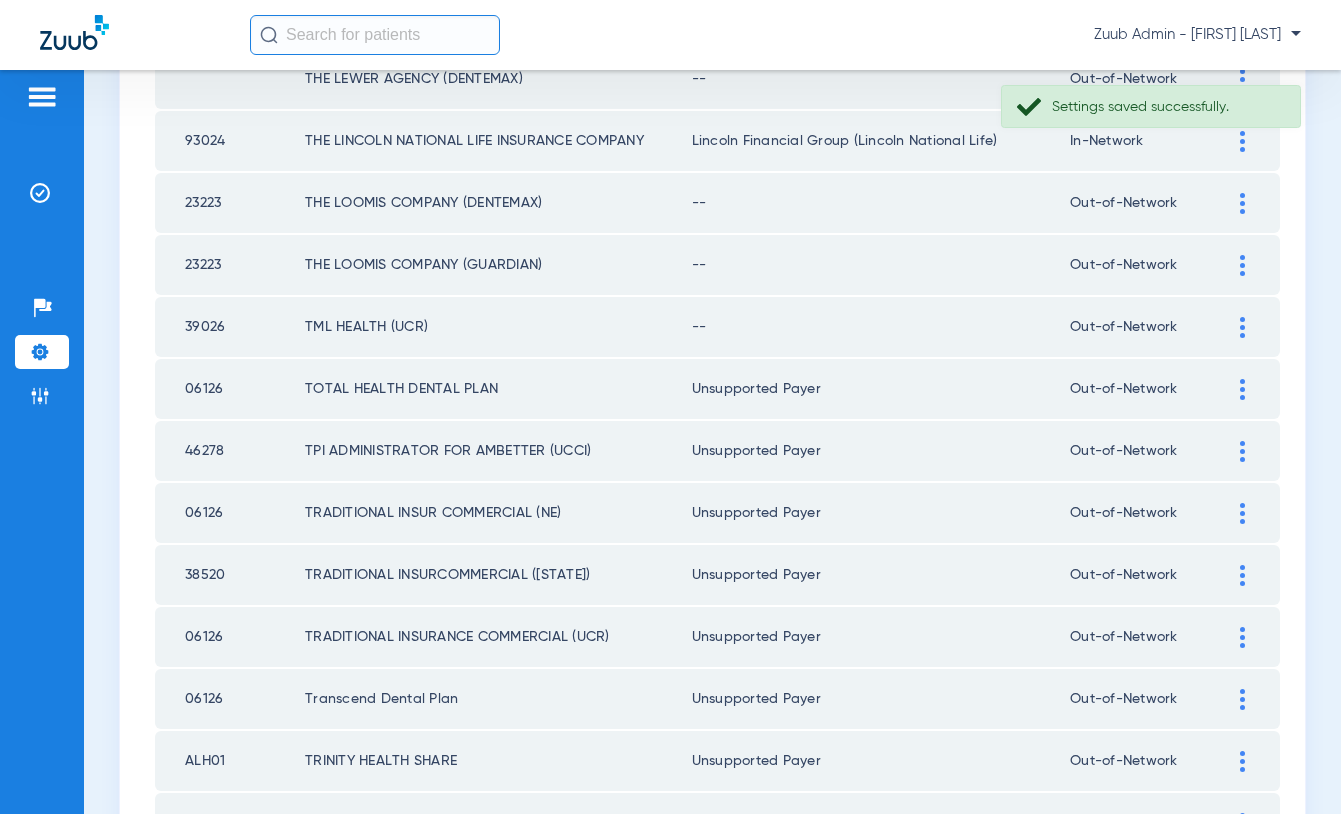 click 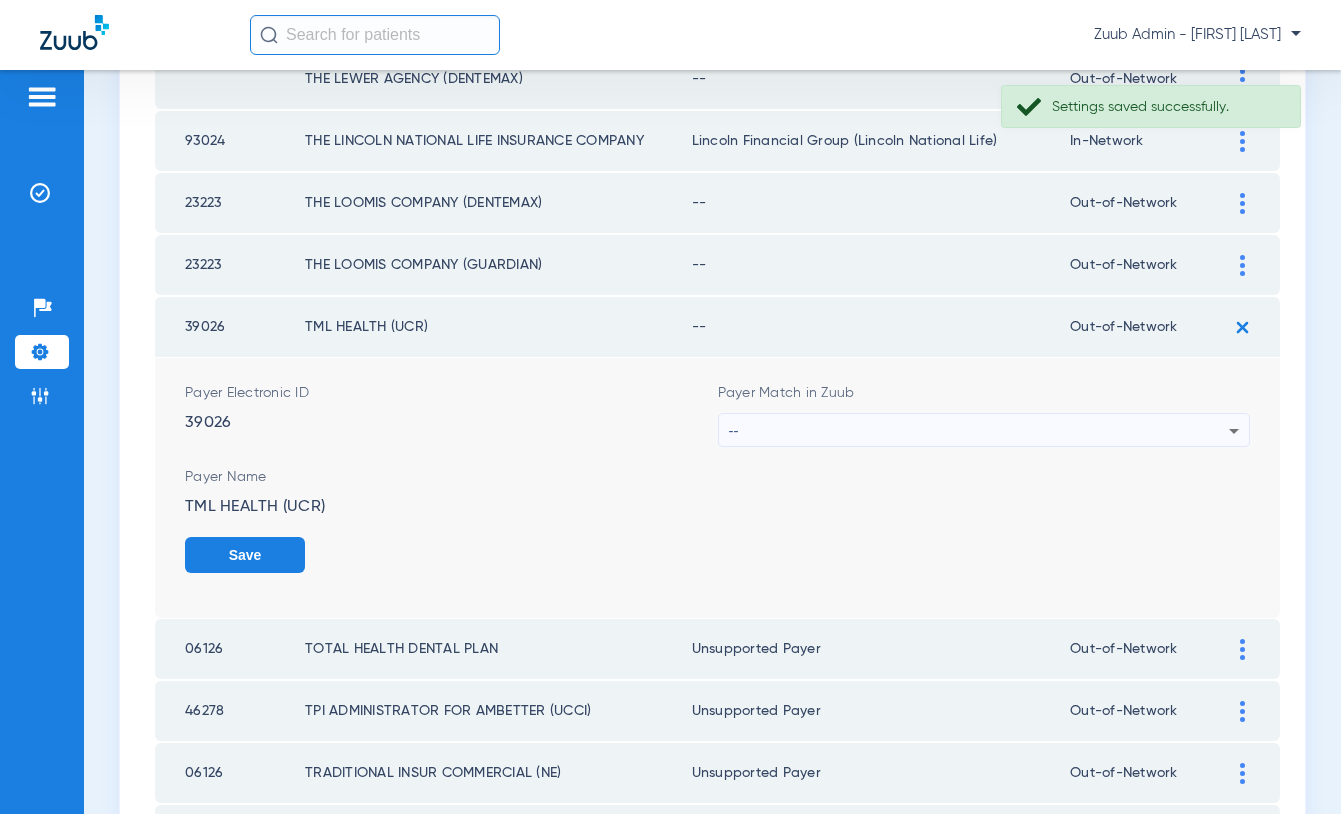 click on "--" at bounding box center (979, 431) 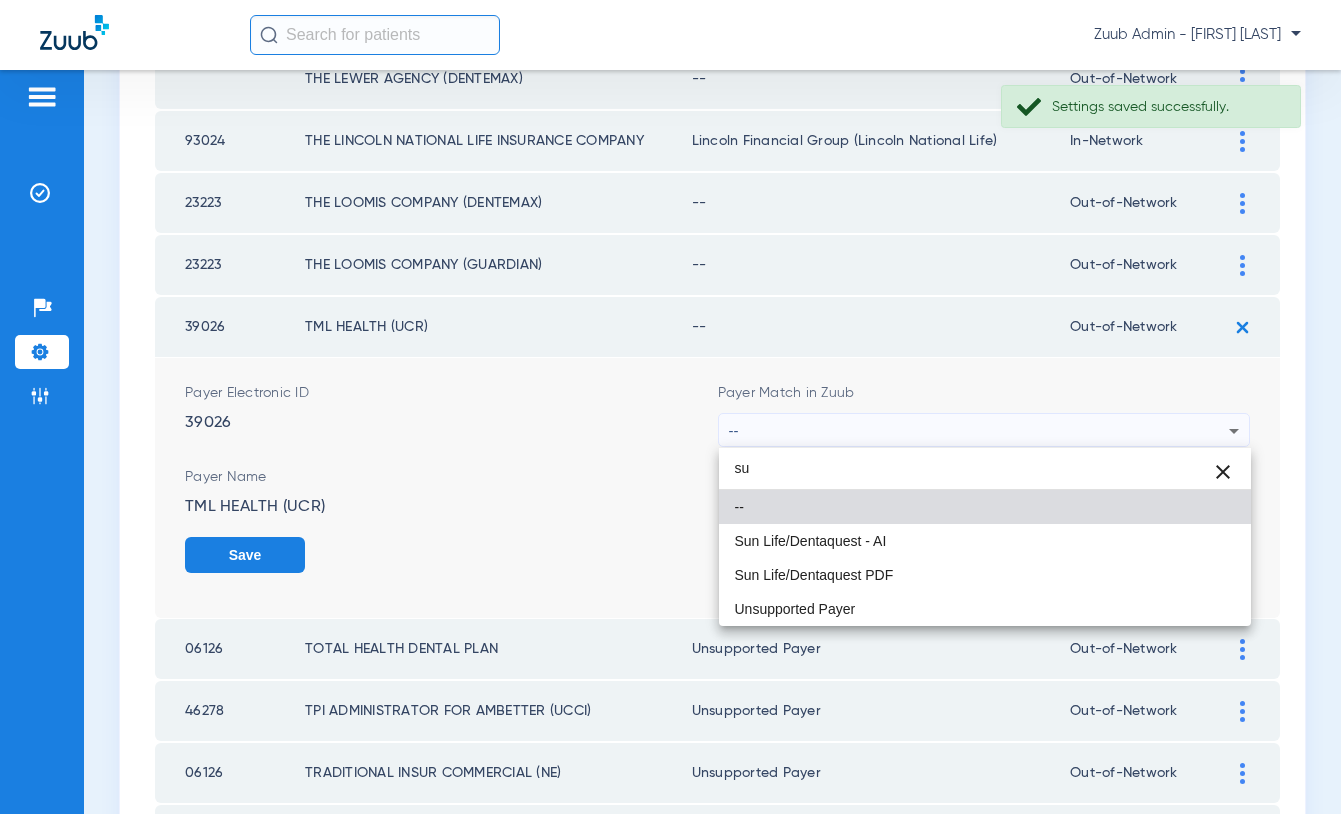 type on "s" 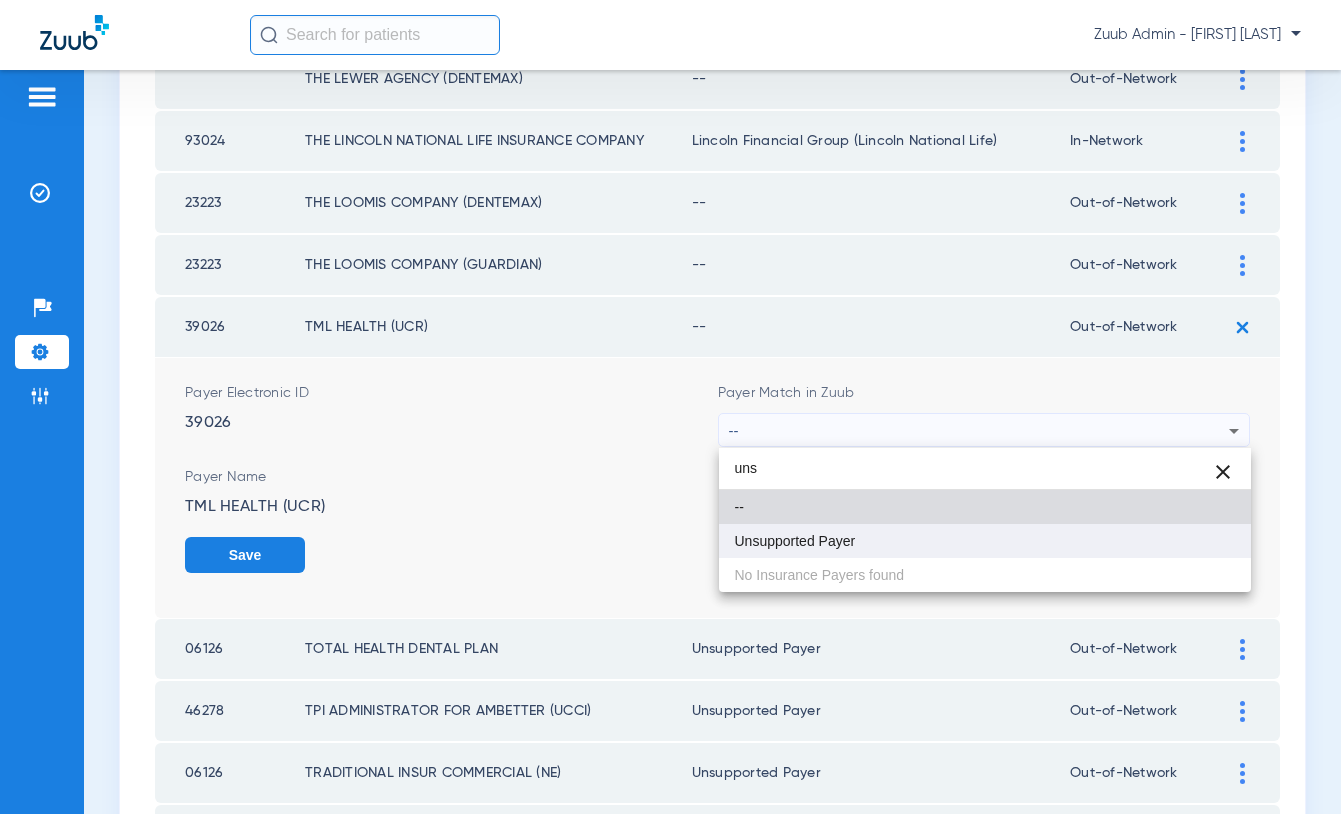 type on "uns" 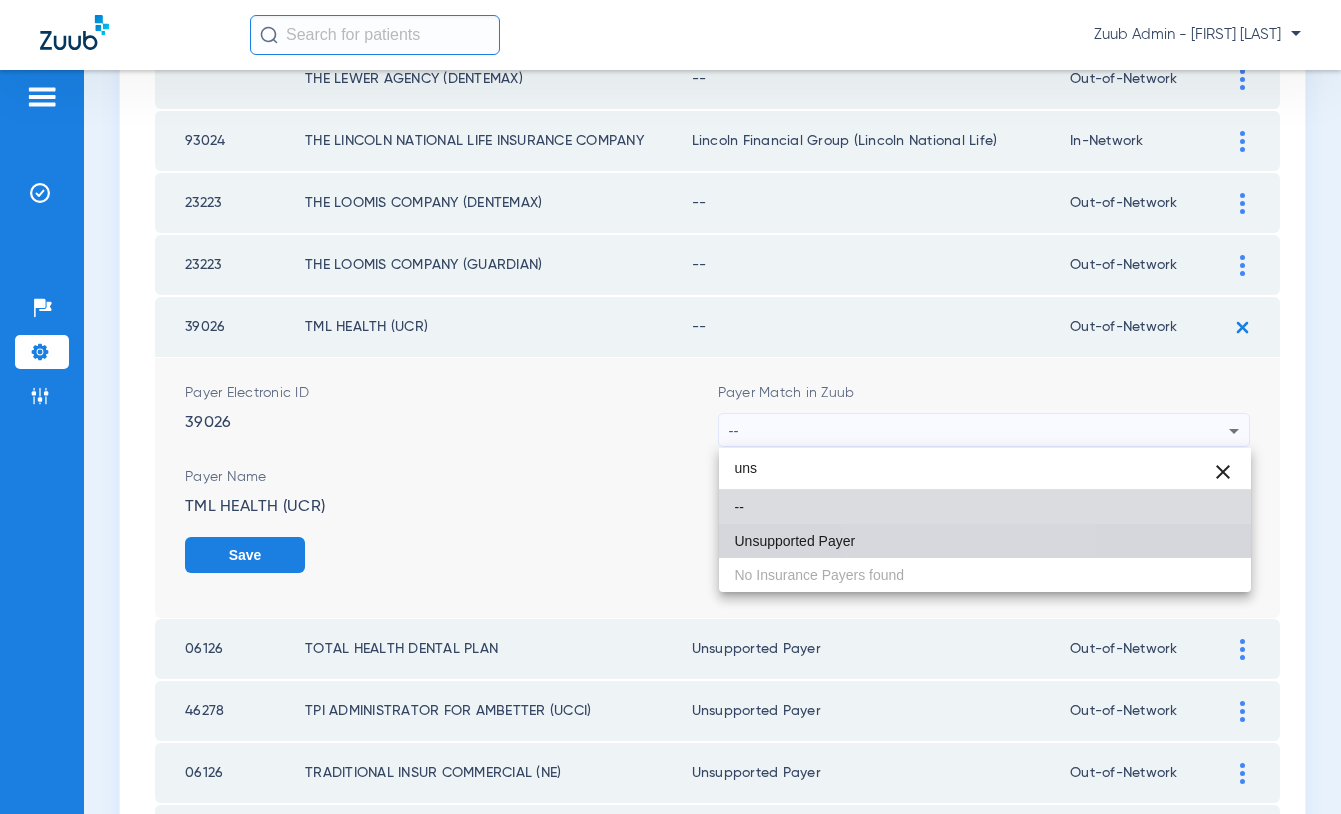 click on "Unsupported Payer" at bounding box center [985, 541] 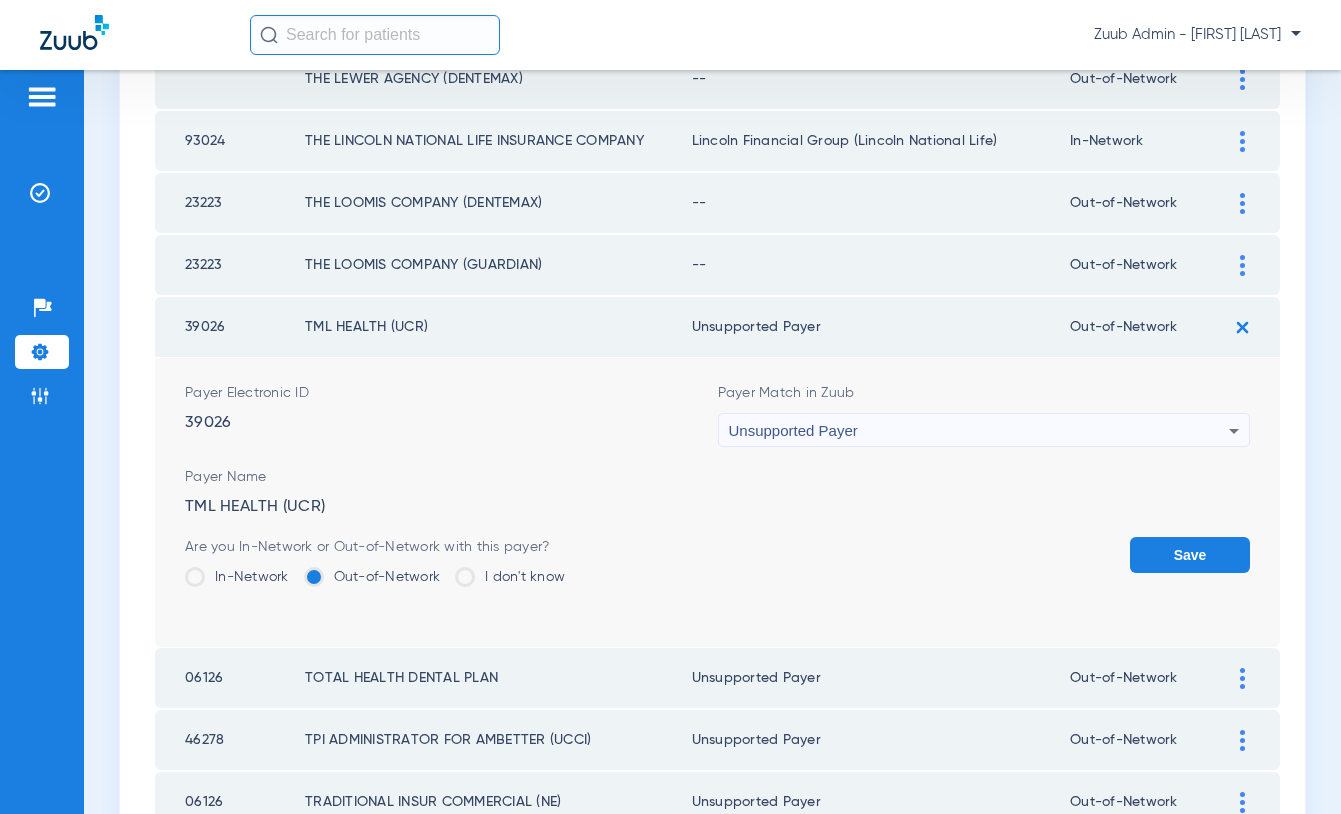 click on "Save" 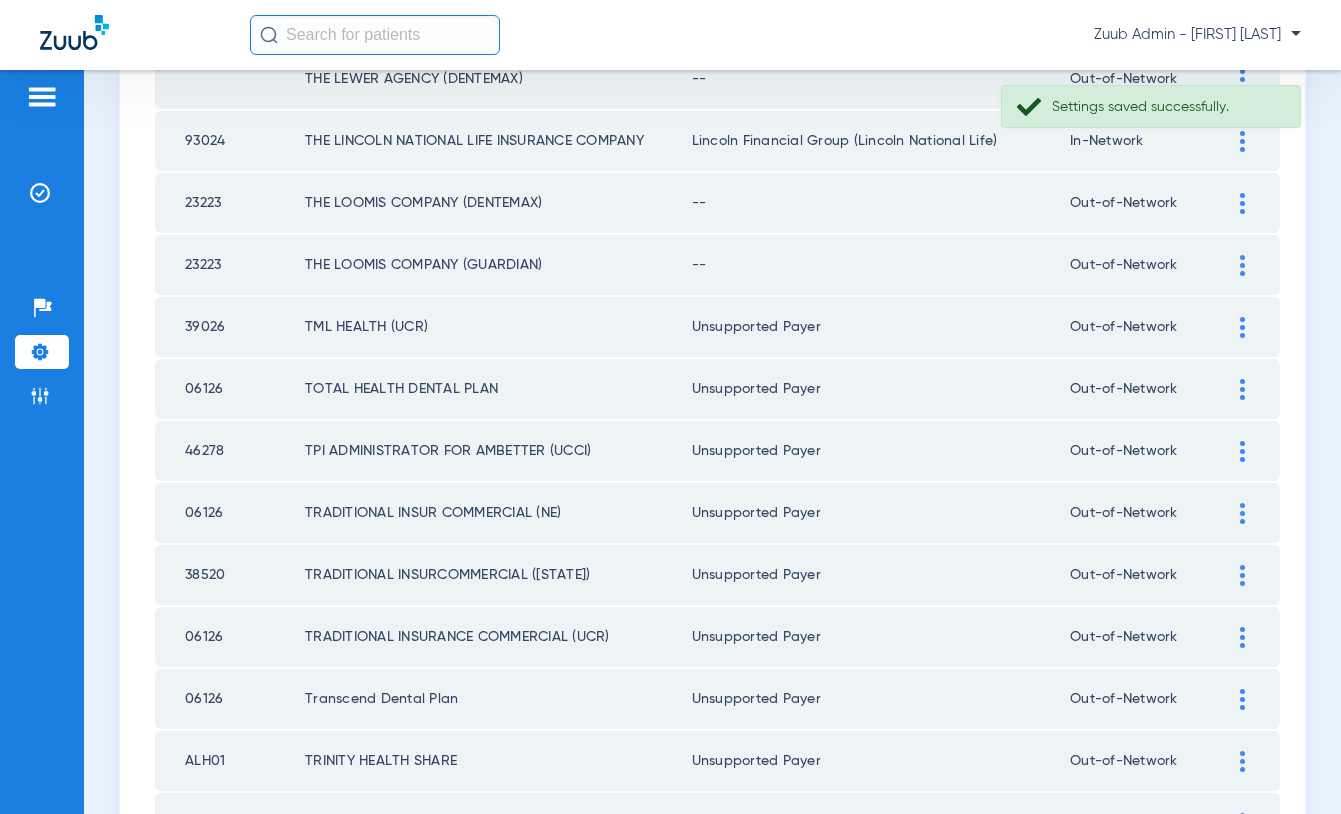 click 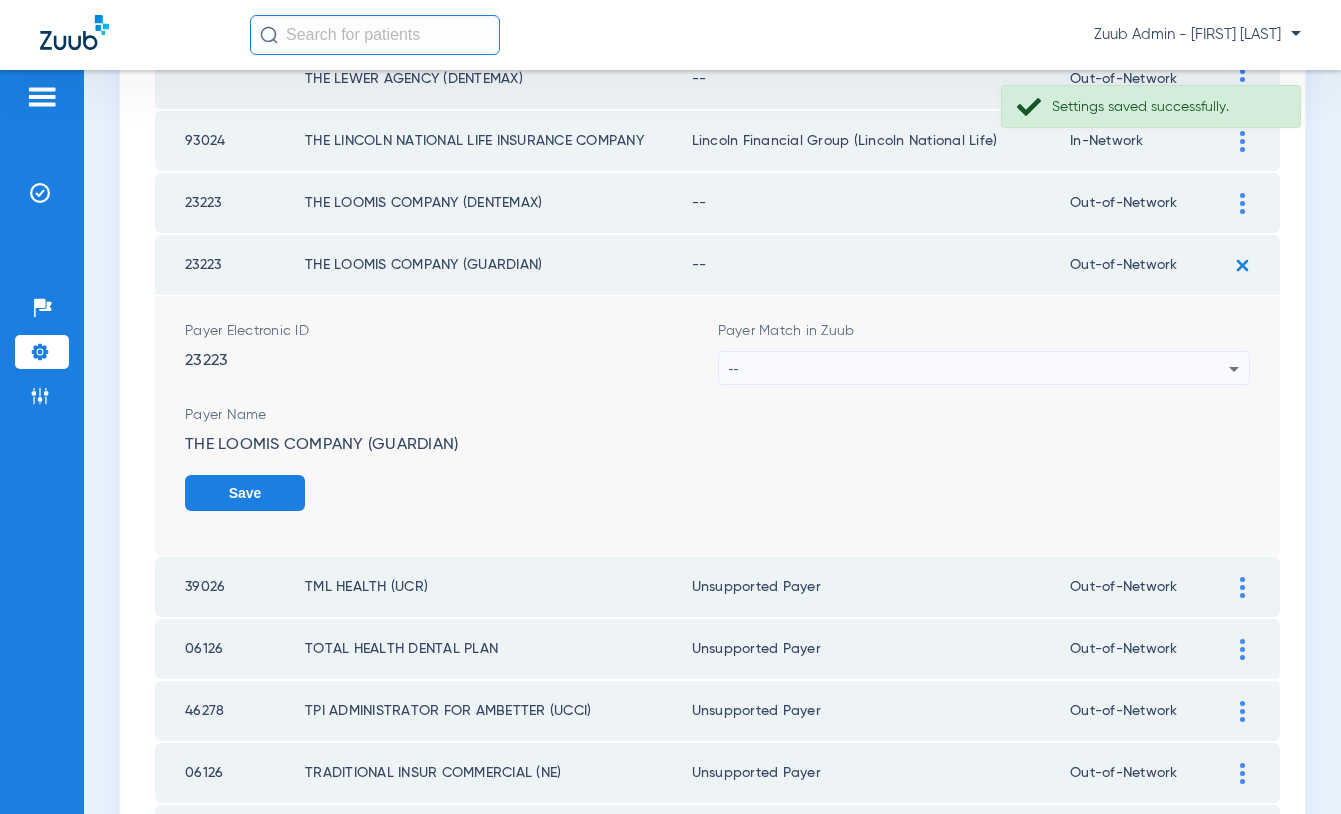 click on "--" at bounding box center [979, 369] 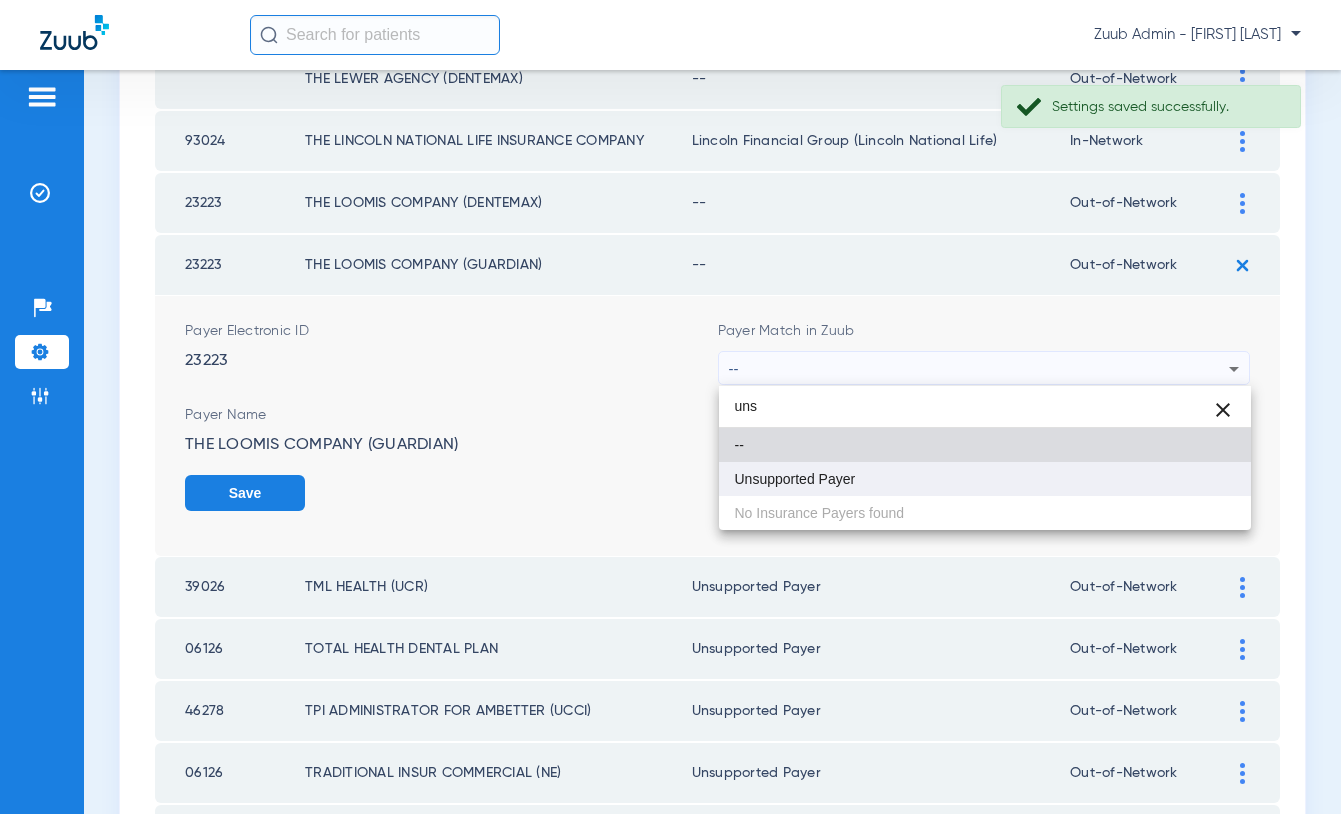 type on "uns" 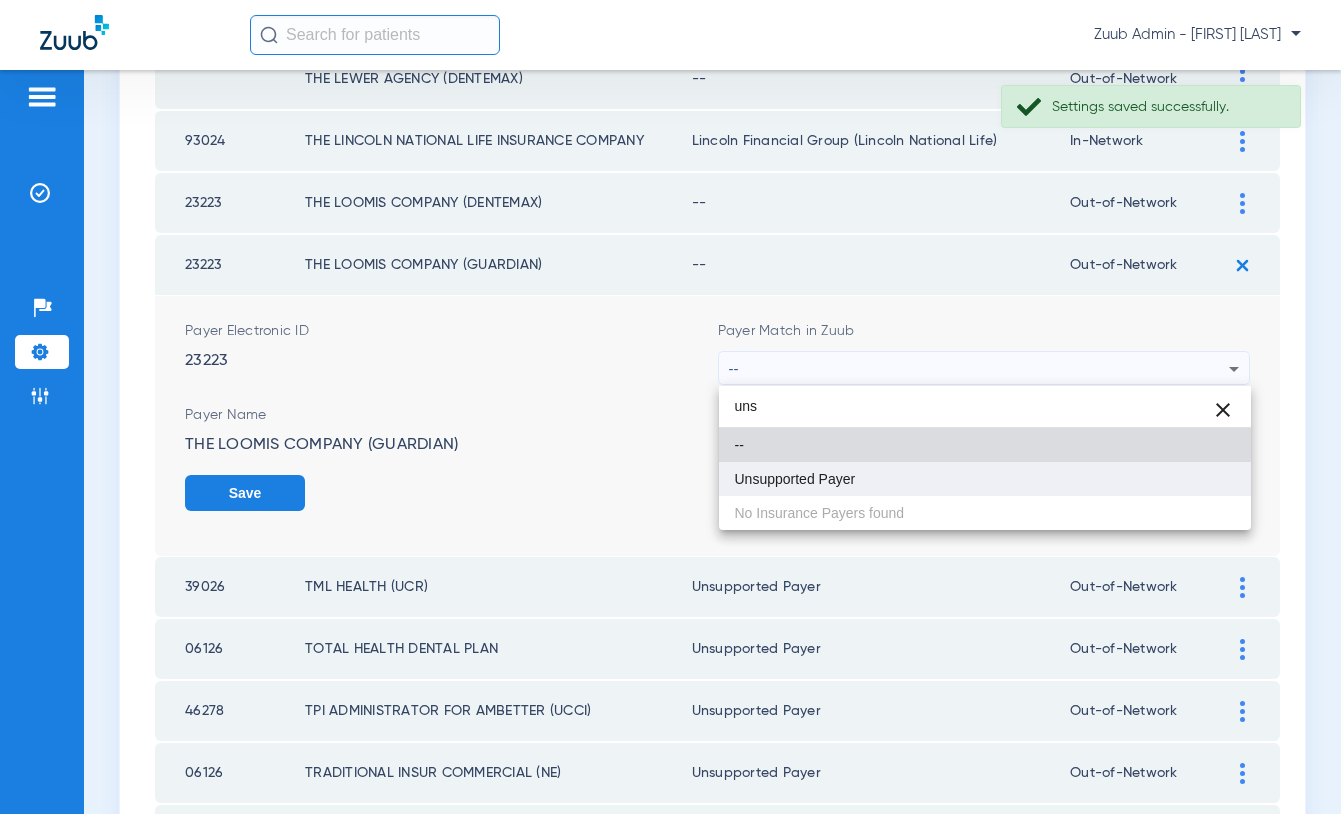 click on "Unsupported Payer" at bounding box center (795, 479) 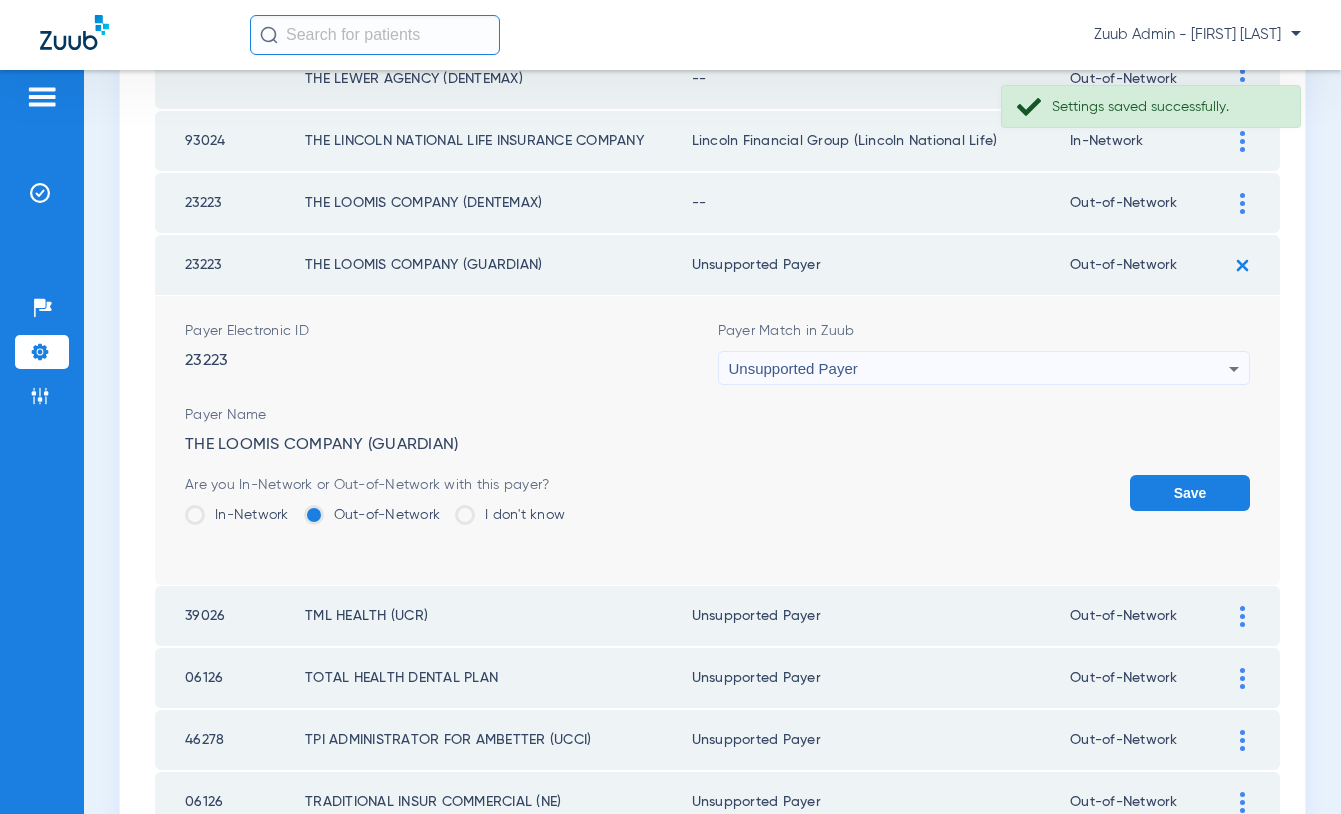 click on "Save" 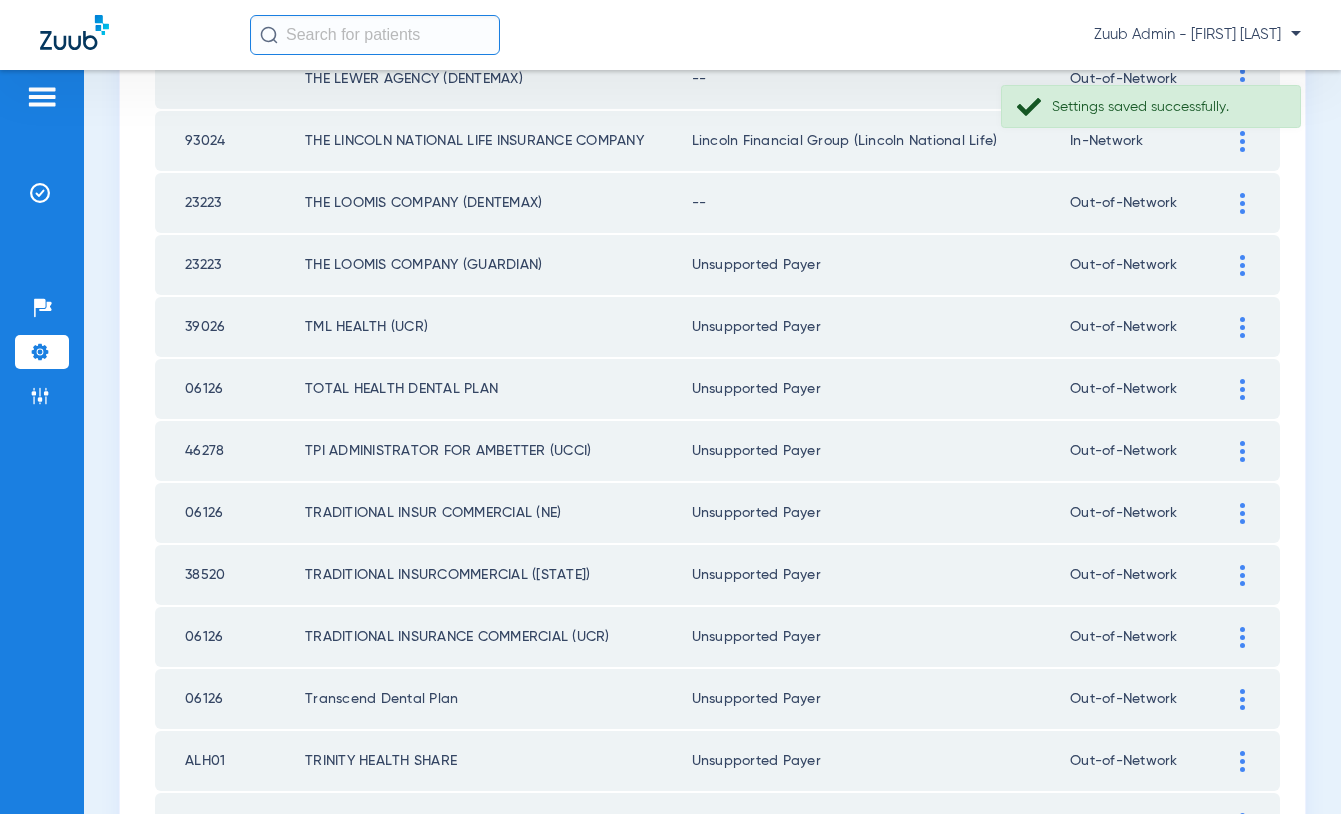 click 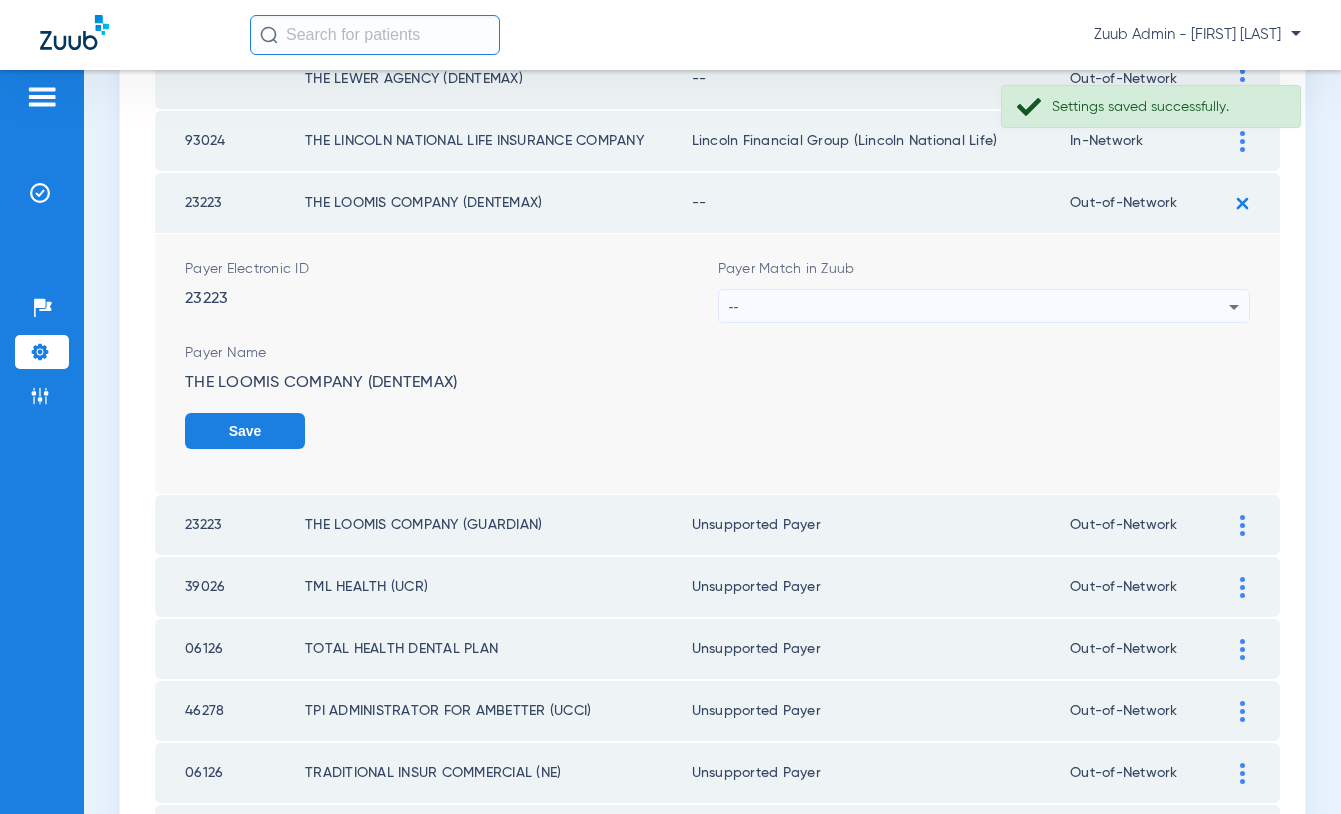 click on "--" at bounding box center (979, 307) 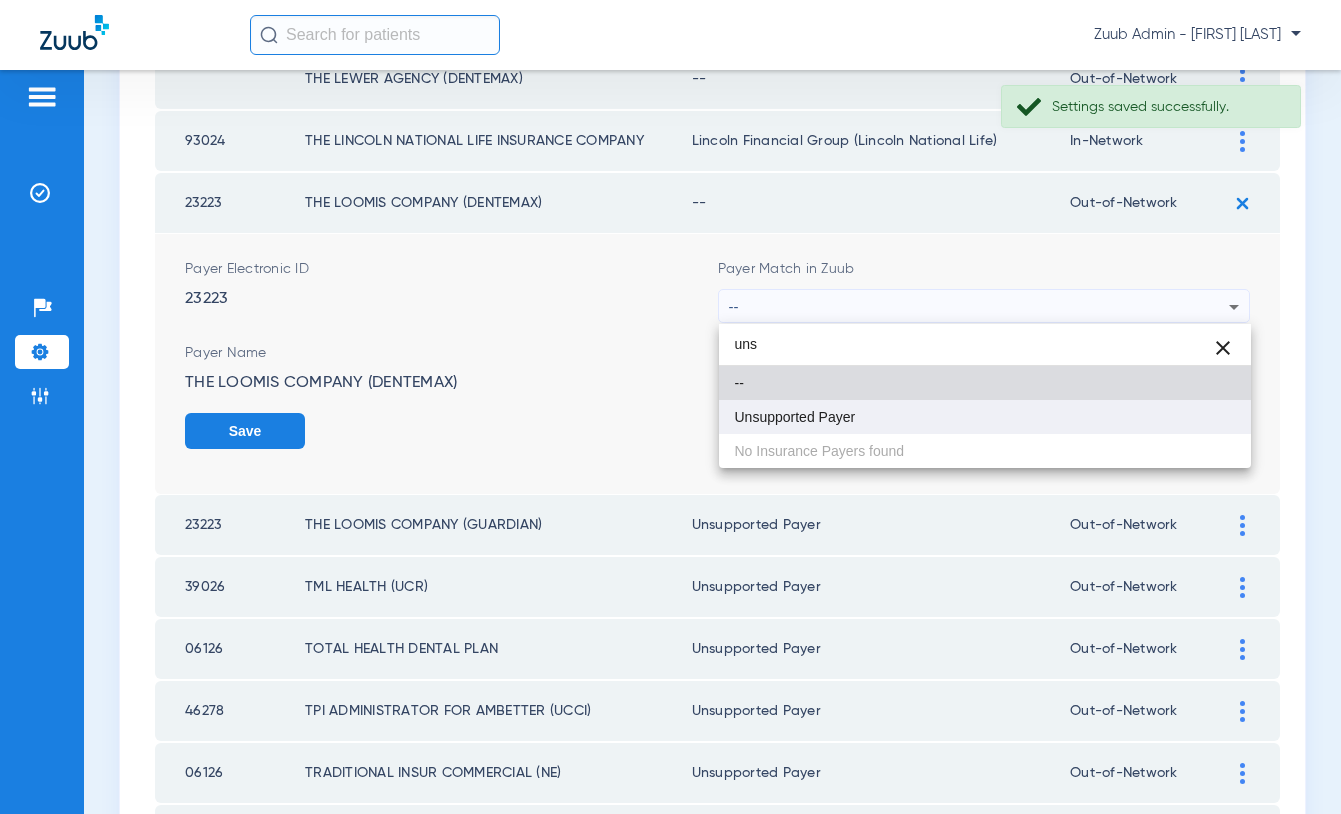 type on "uns" 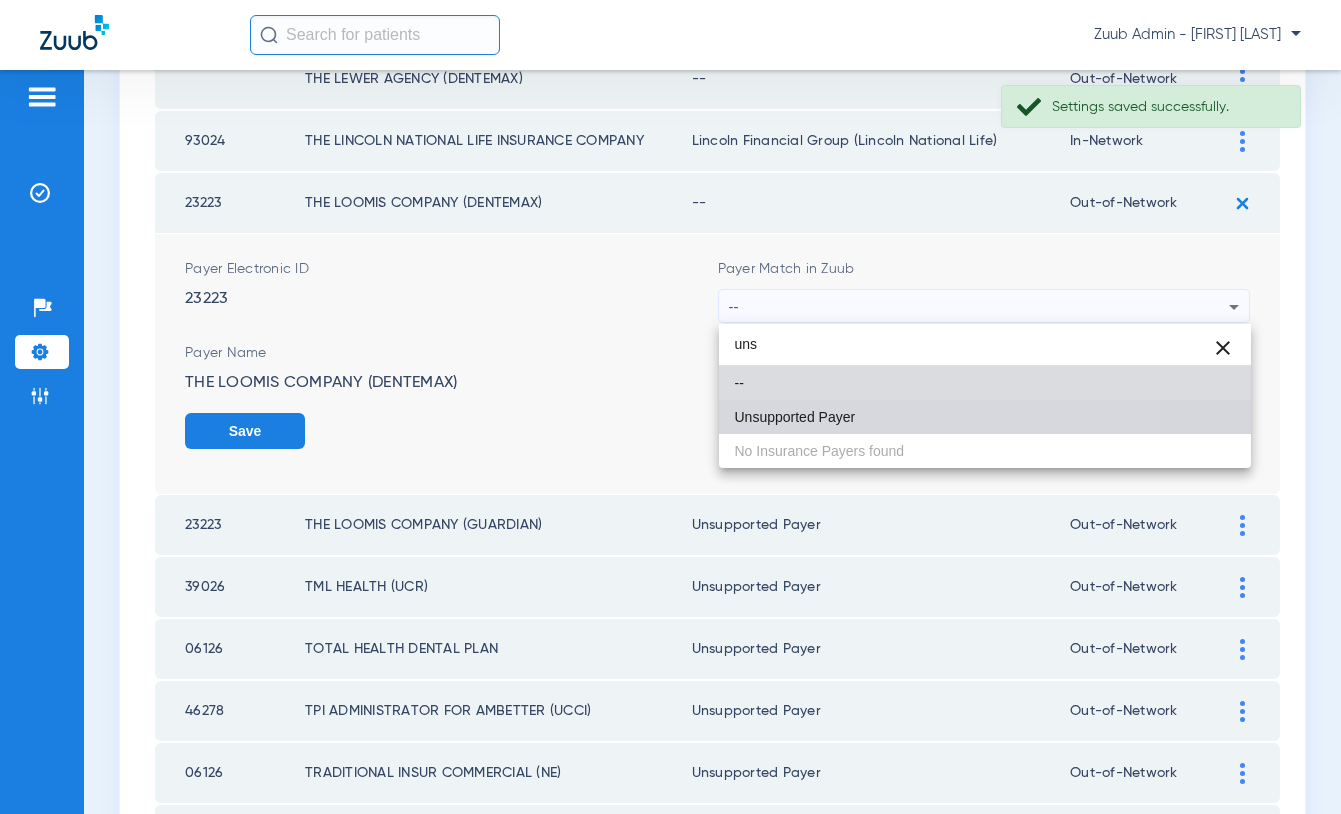 click on "Unsupported Payer" at bounding box center [795, 417] 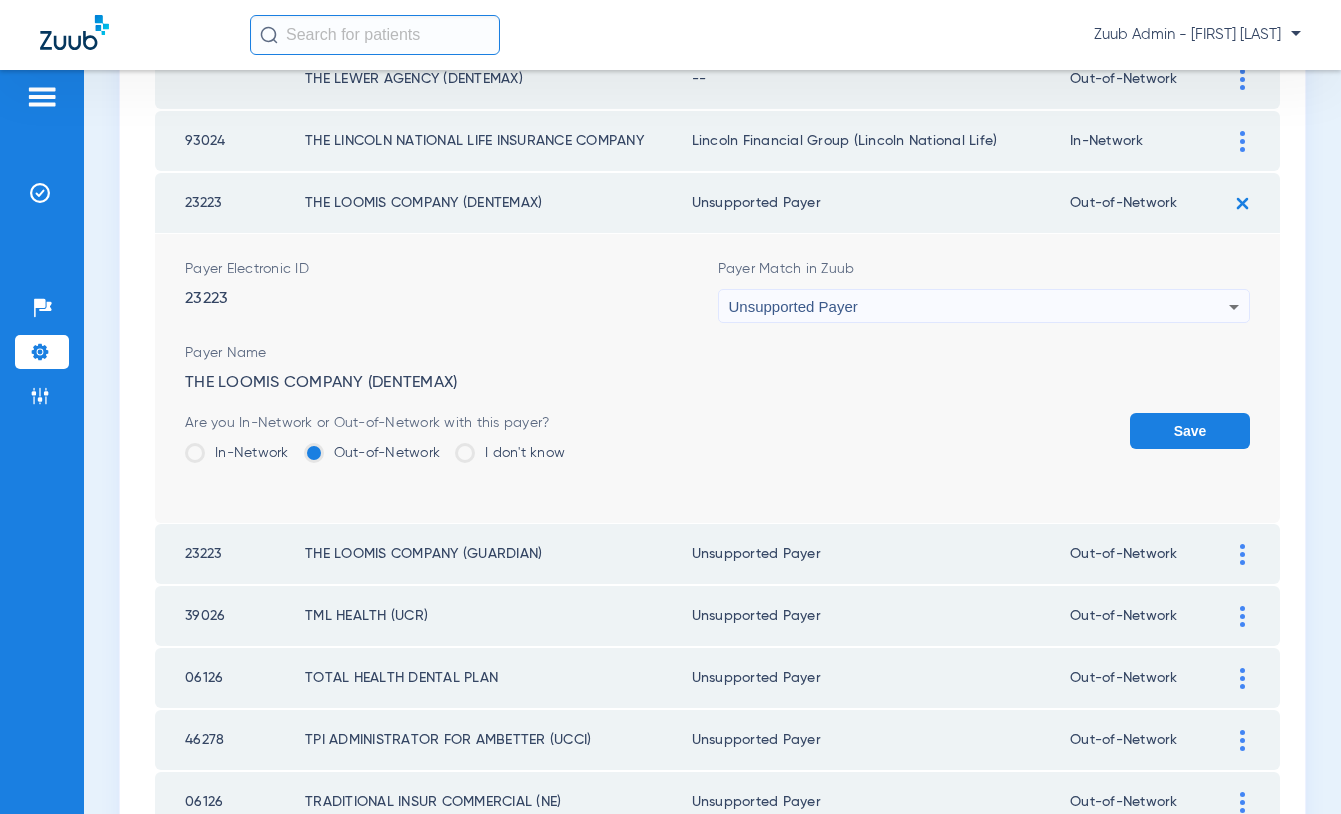 click on "Save" 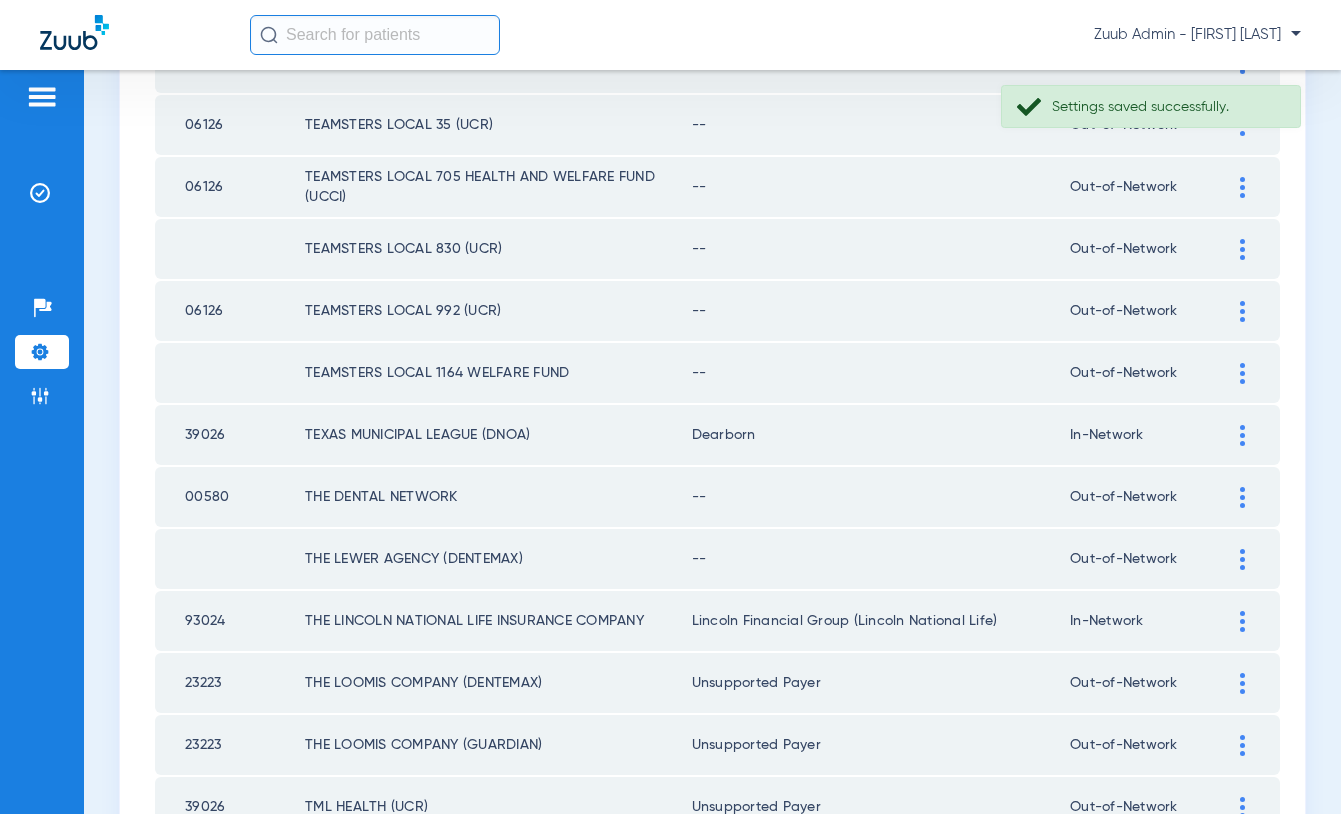 scroll, scrollTop: 2069, scrollLeft: 0, axis: vertical 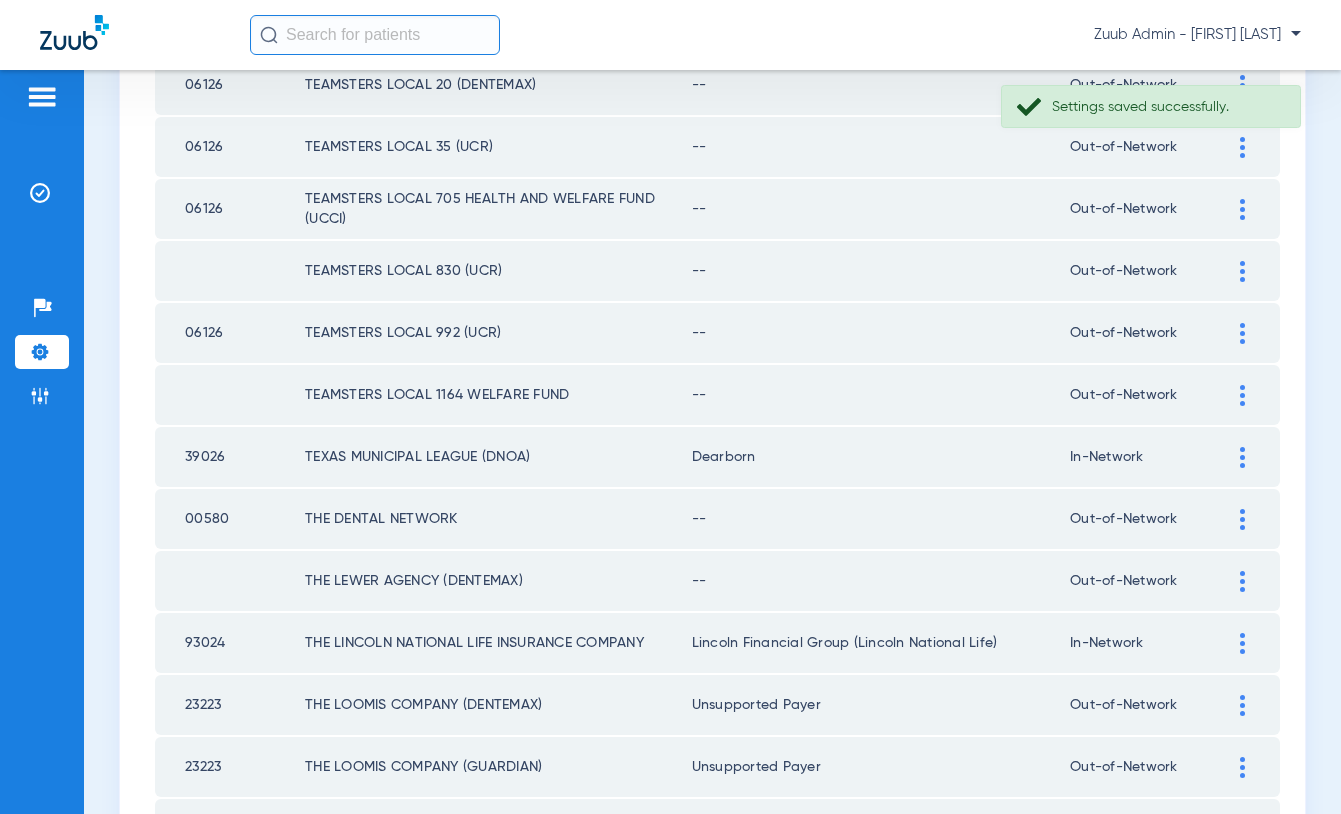 click 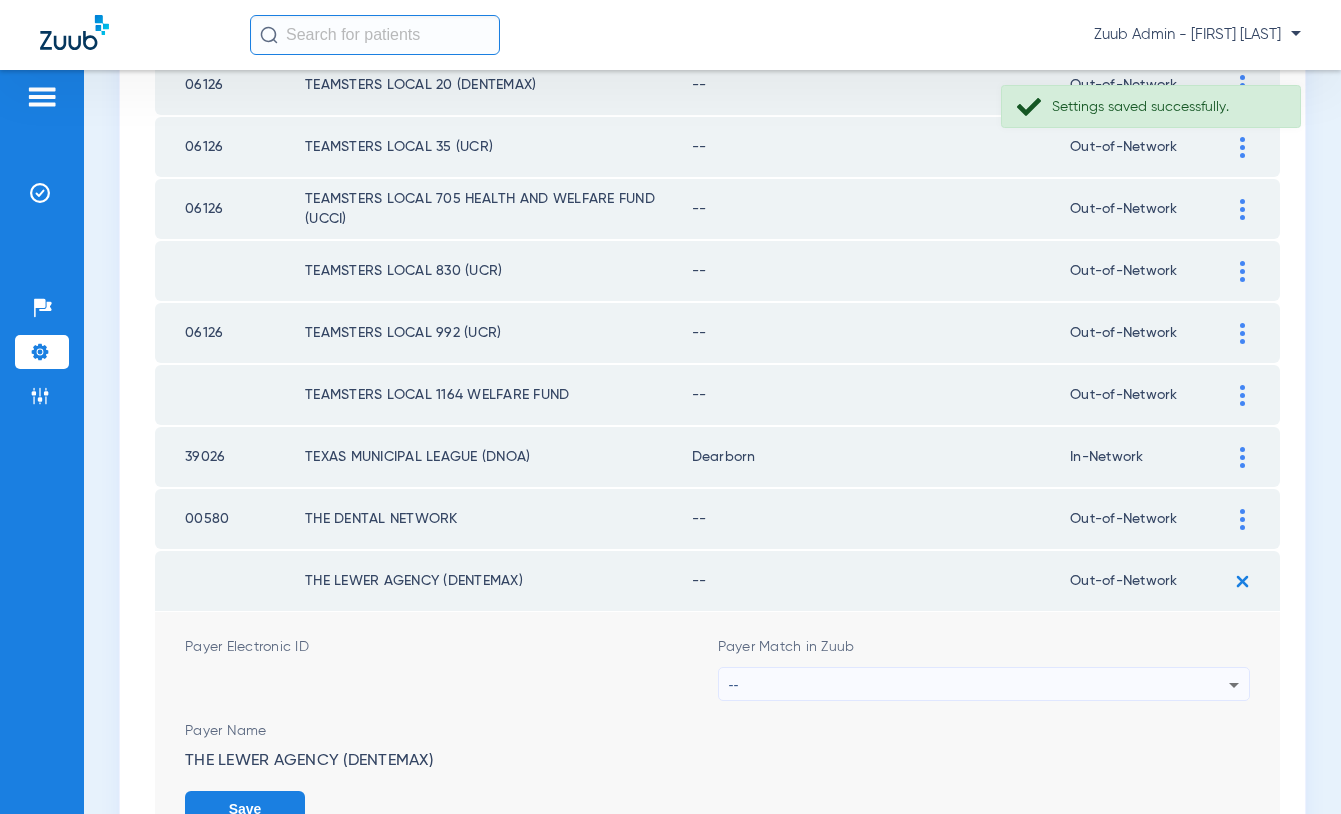 click on "--" at bounding box center (979, 685) 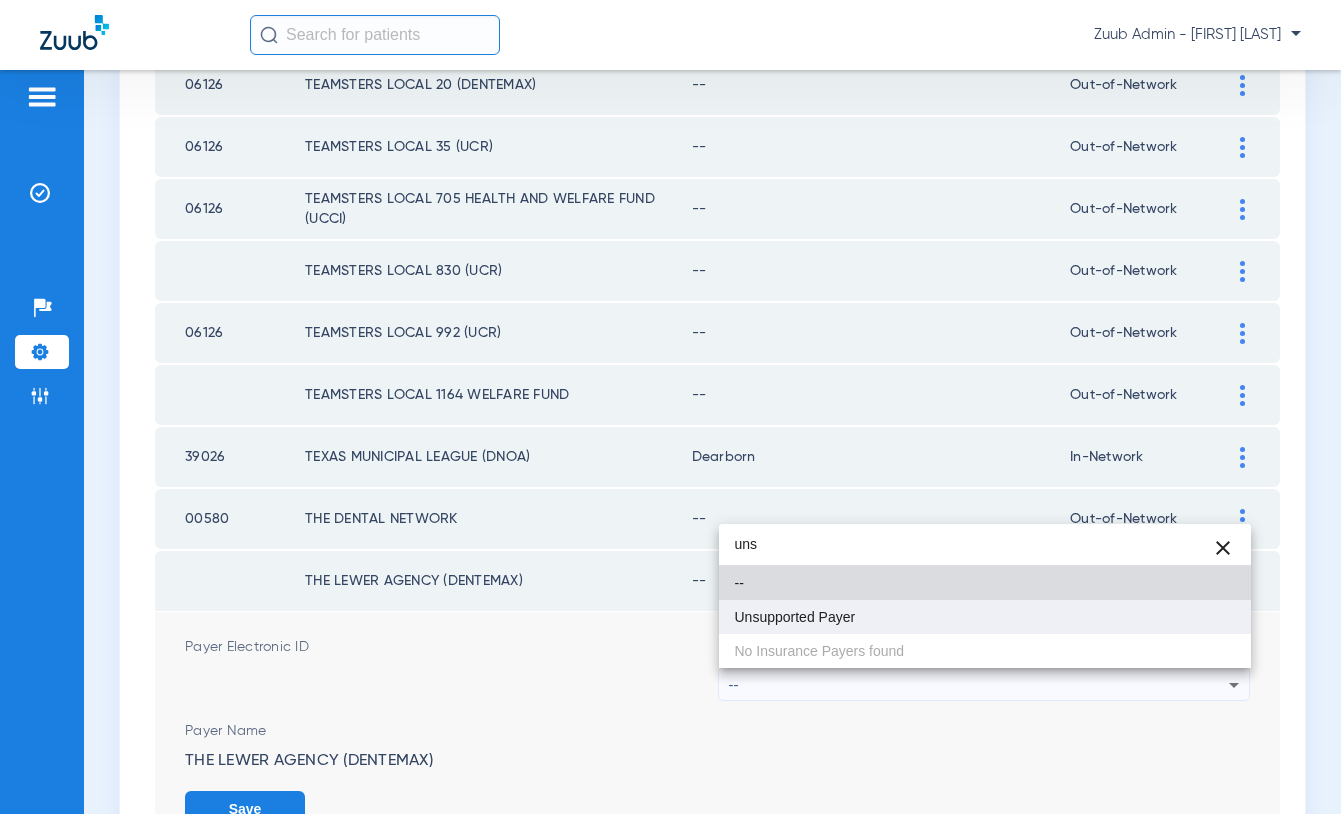 type on "uns" 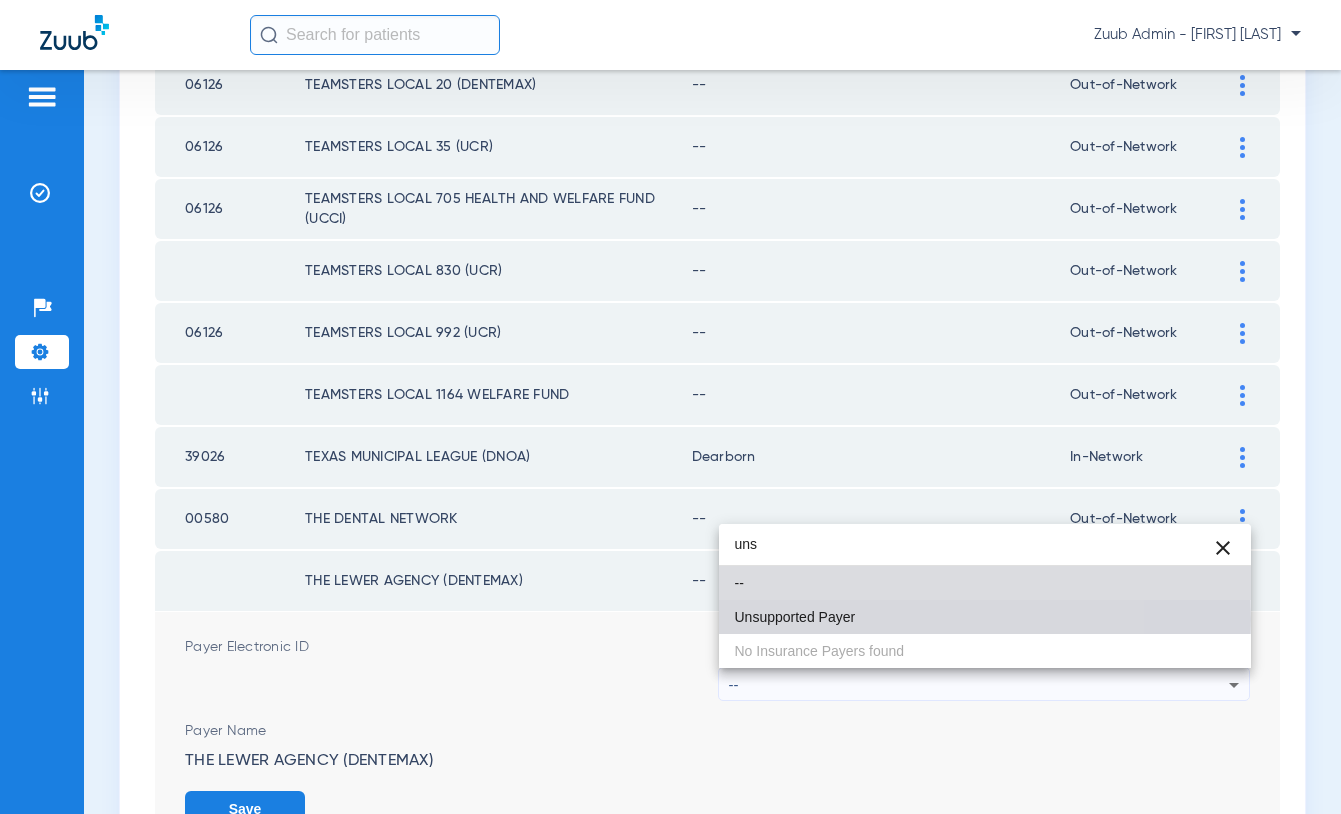 click on "Unsupported Payer" at bounding box center [795, 617] 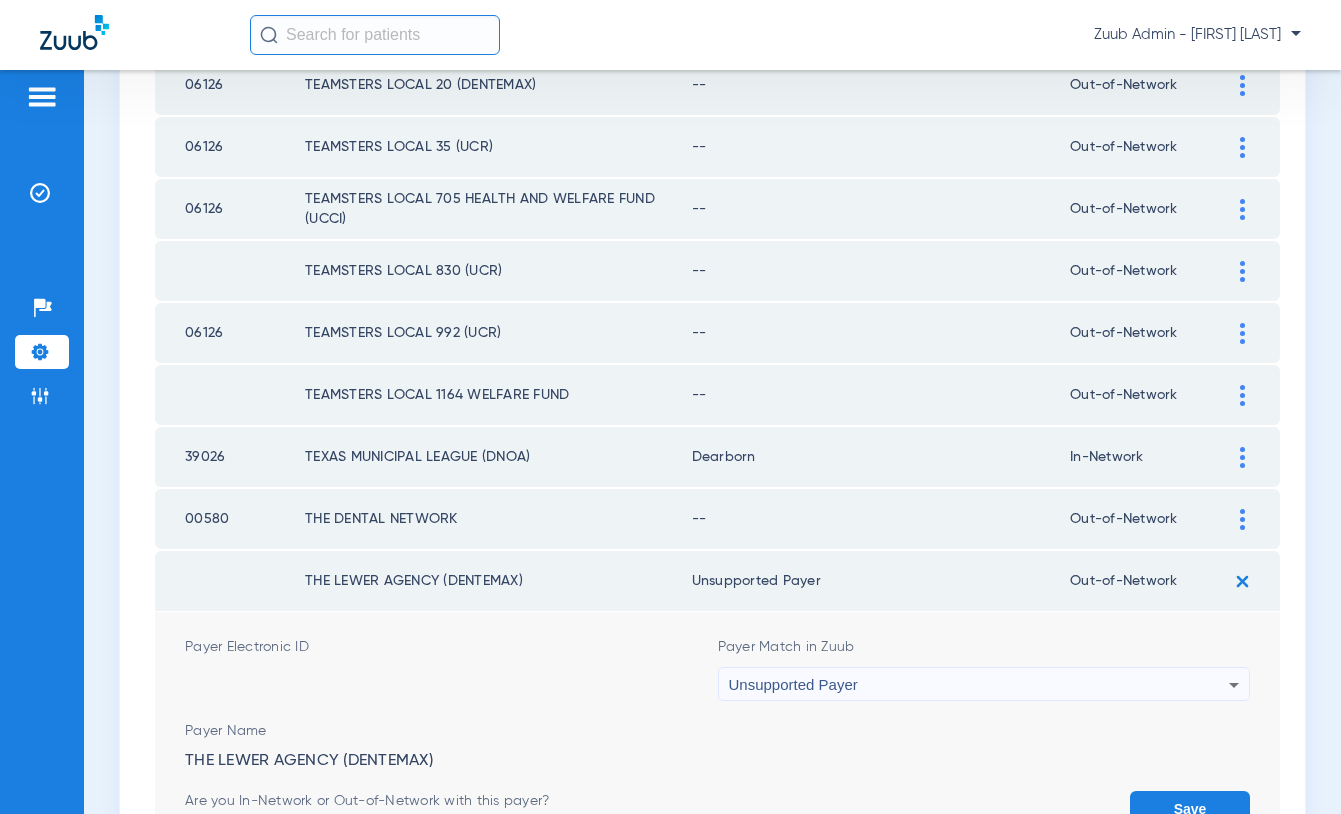 click on "Save" 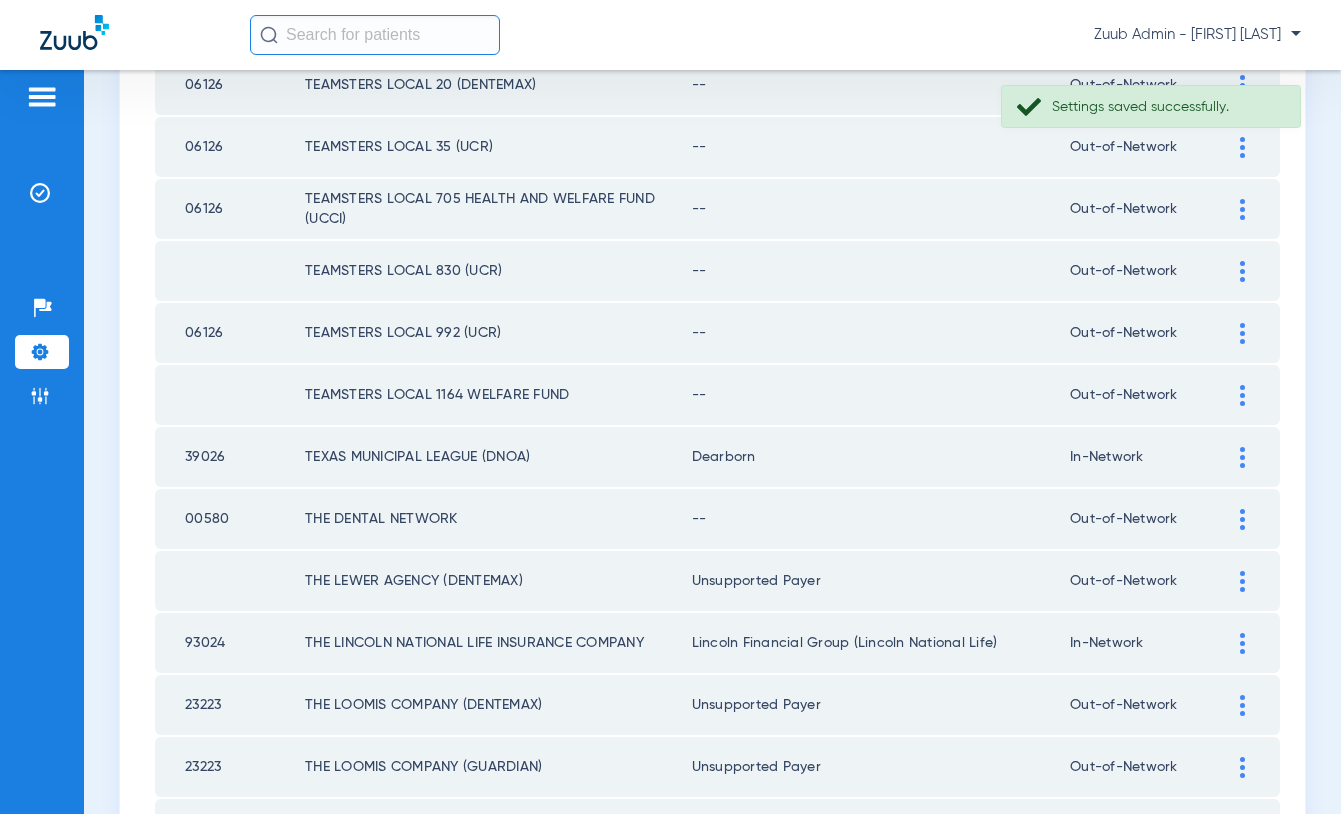 click 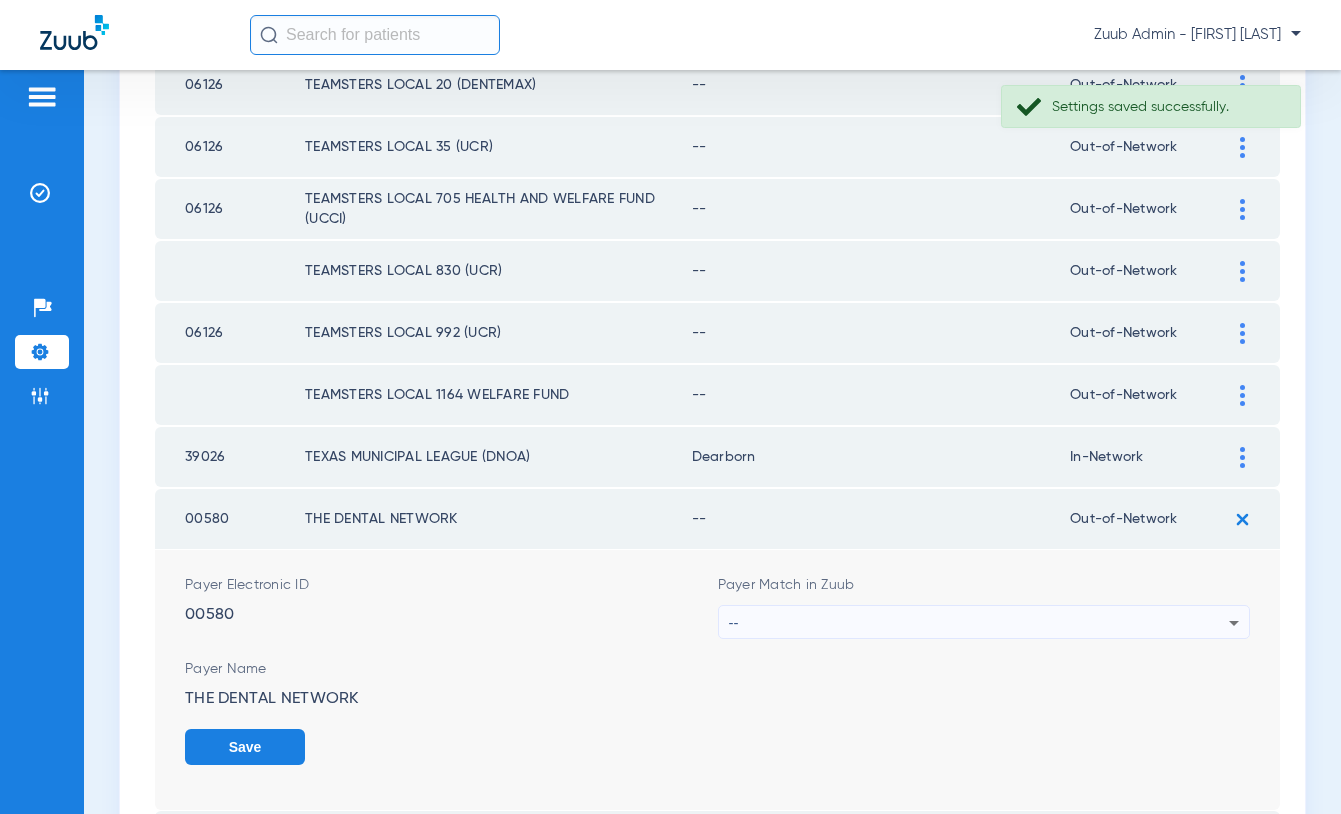click on "--" at bounding box center (979, 623) 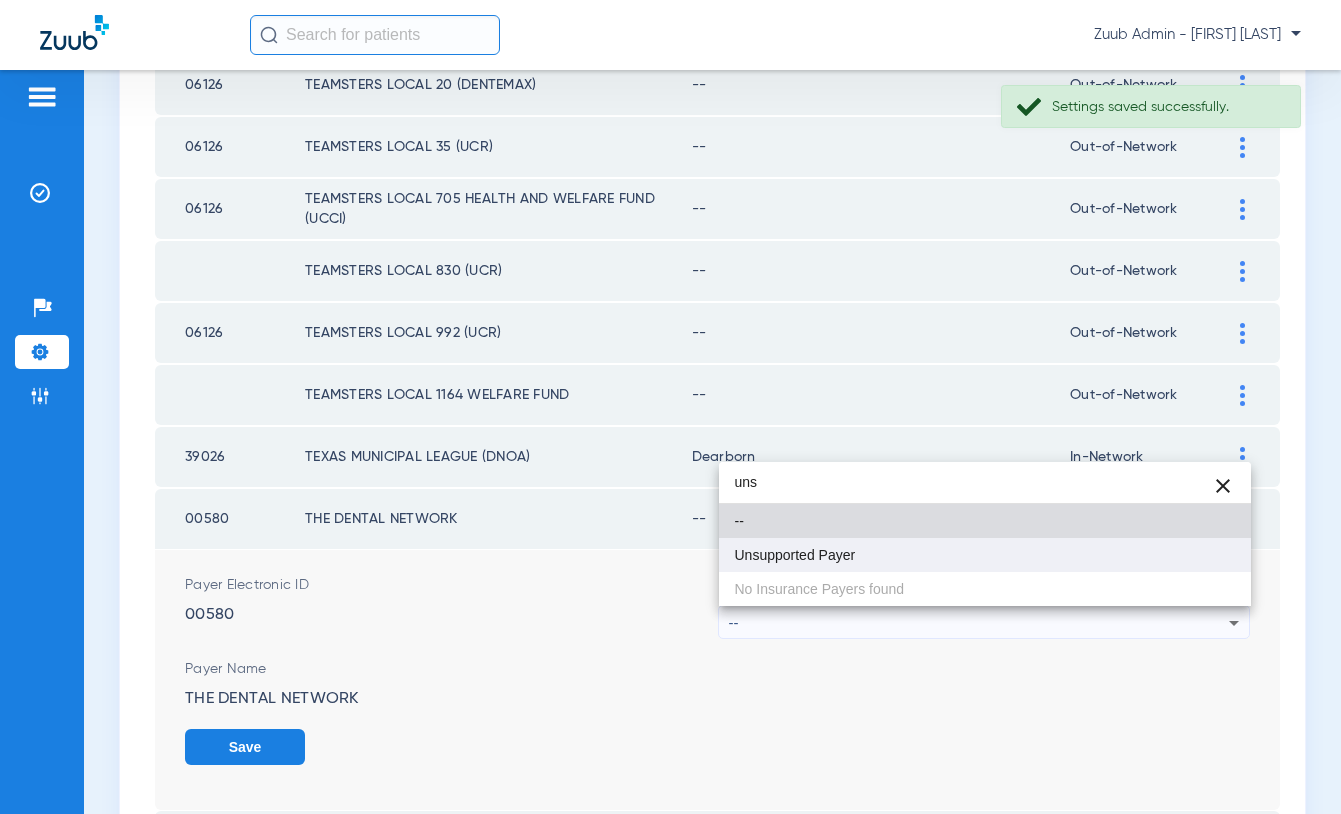 type on "uns" 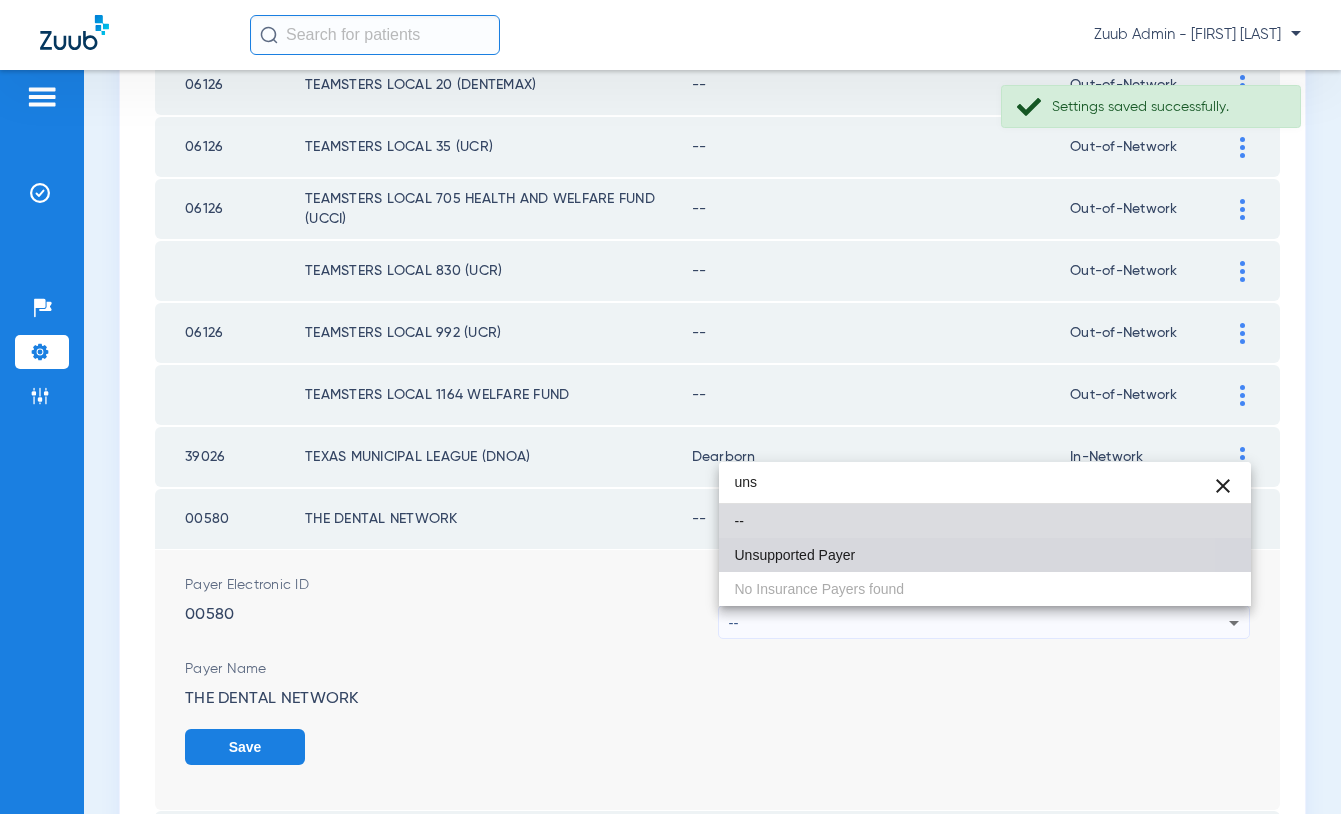 click on "Unsupported Payer" at bounding box center (795, 555) 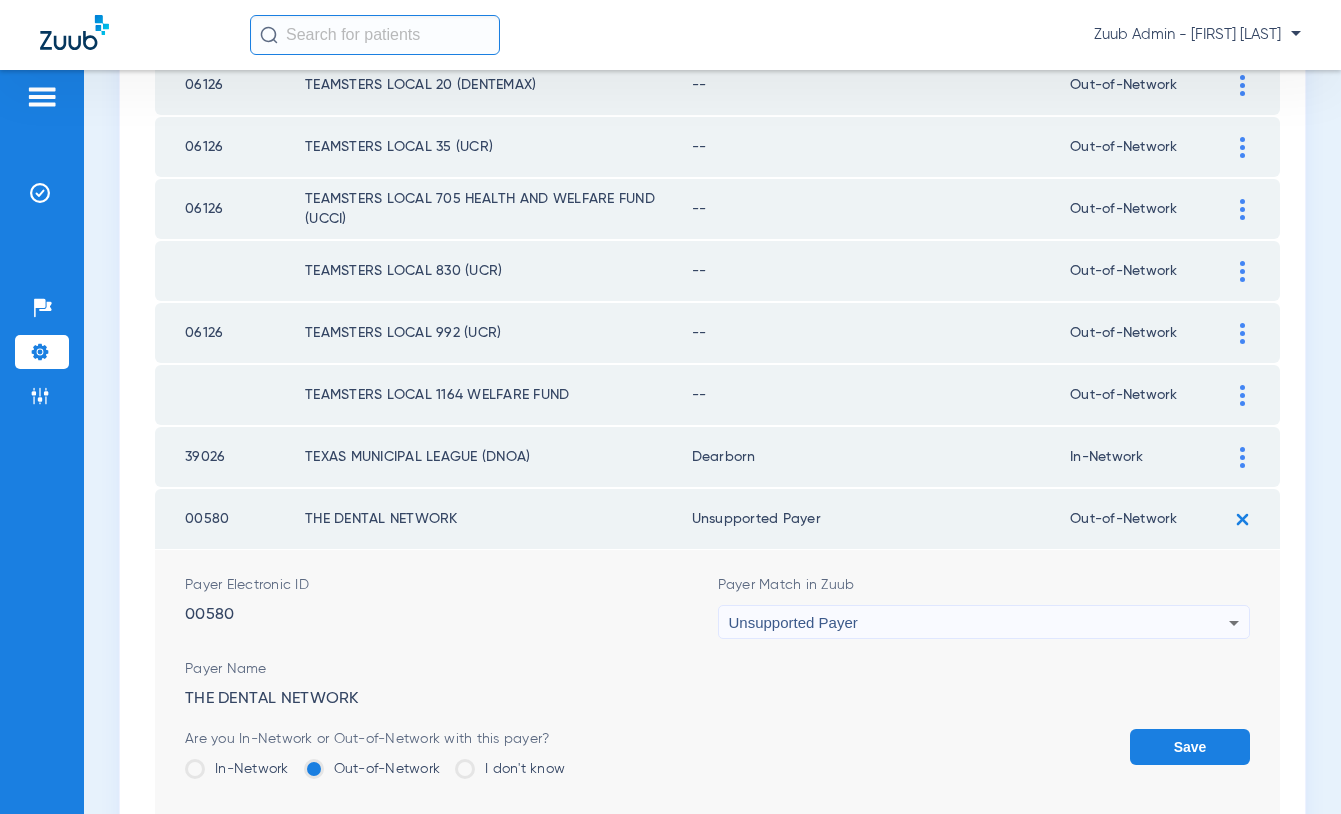 click on "Save" 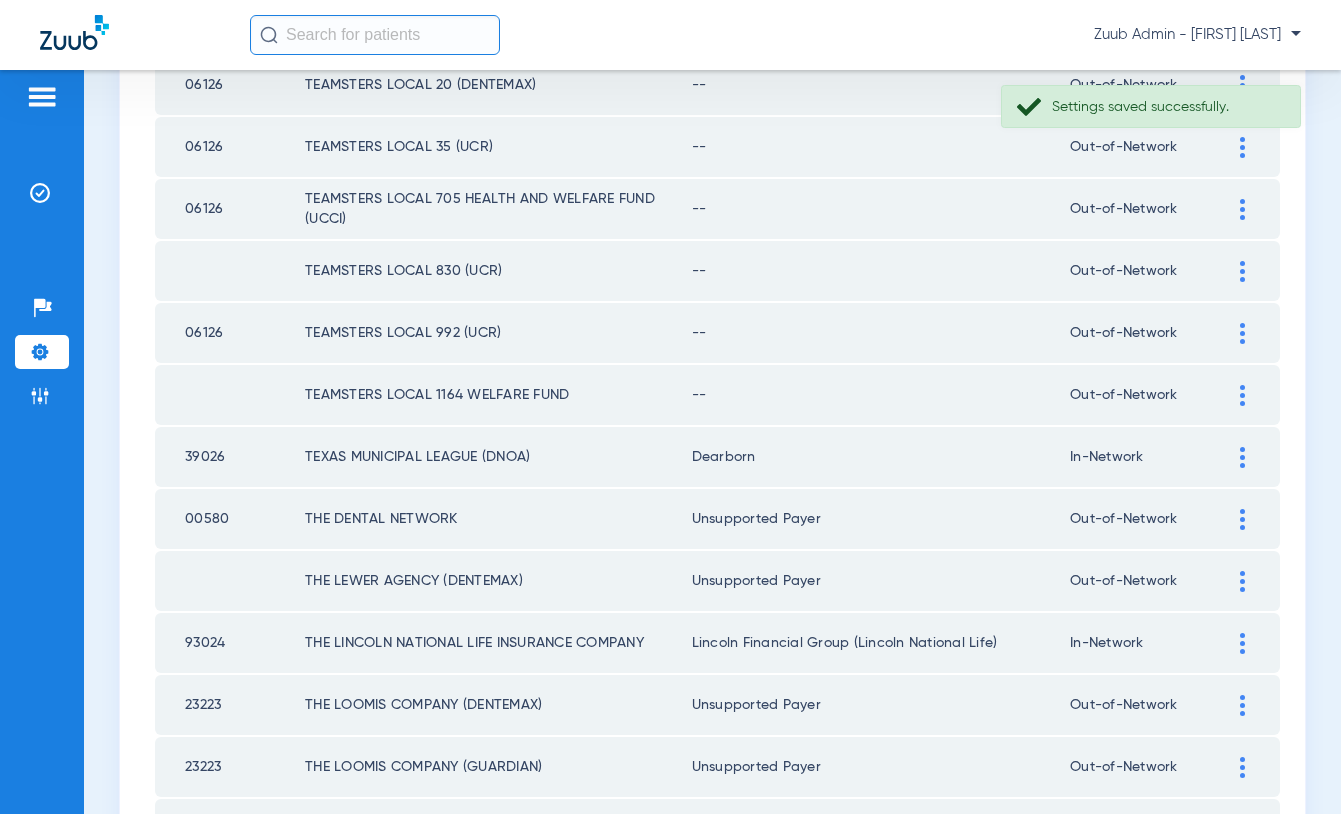 click 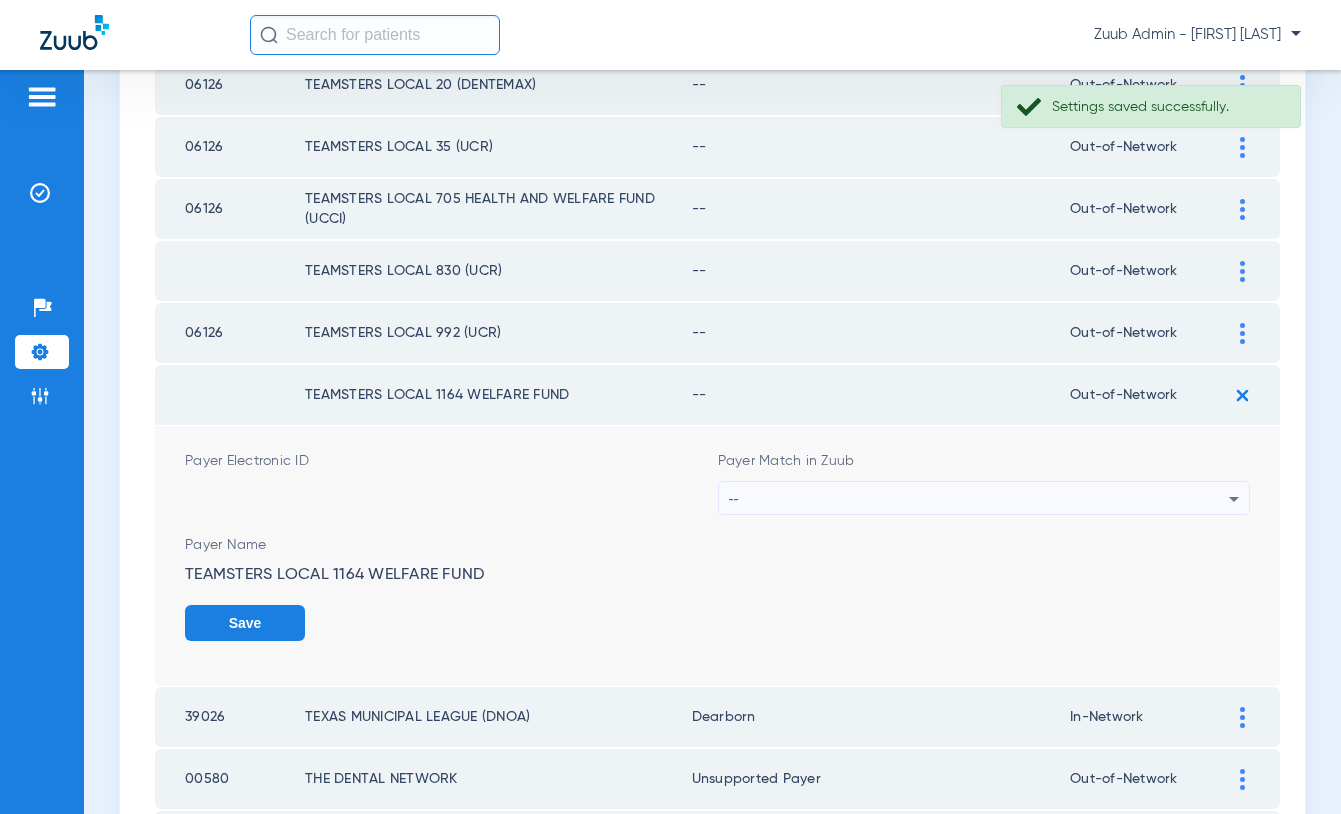 click on "--" at bounding box center [979, 499] 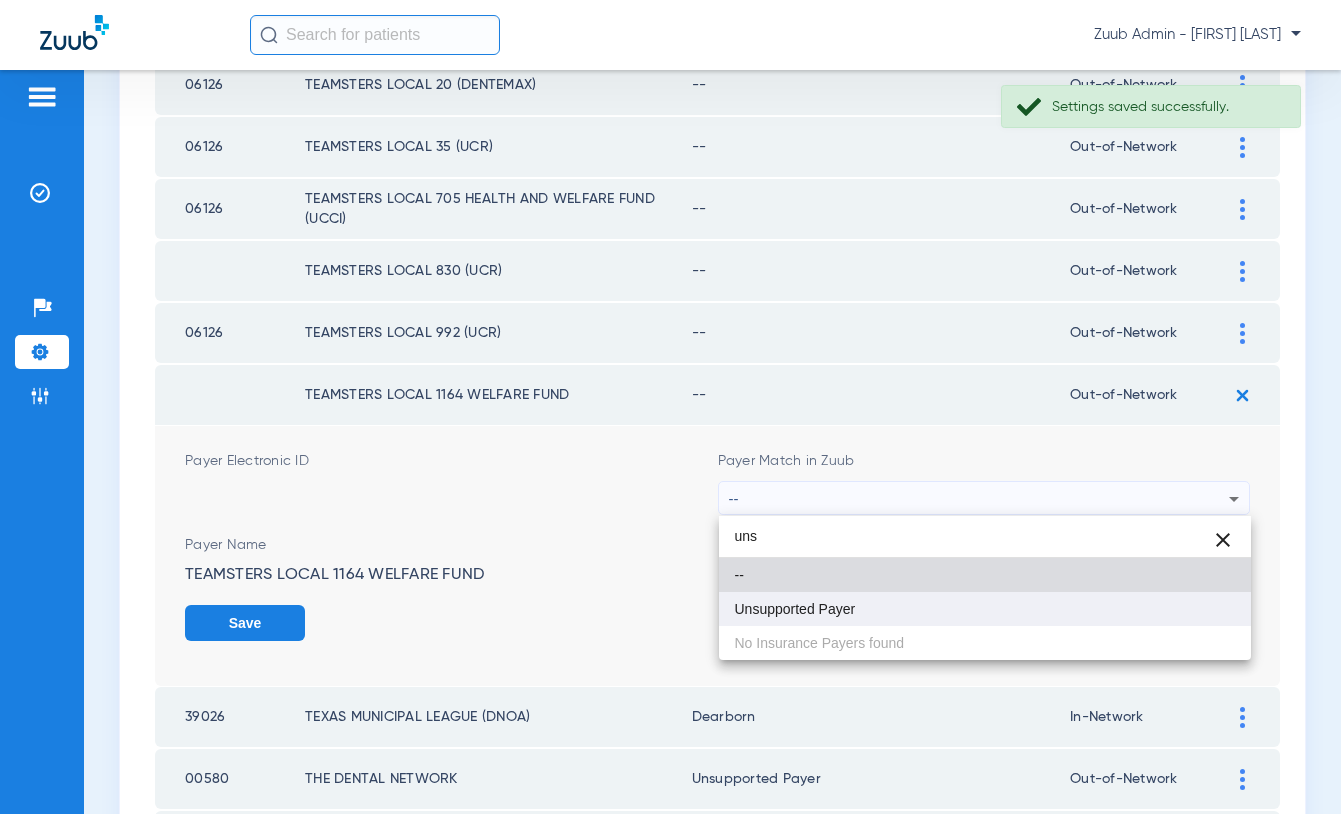 type on "uns" 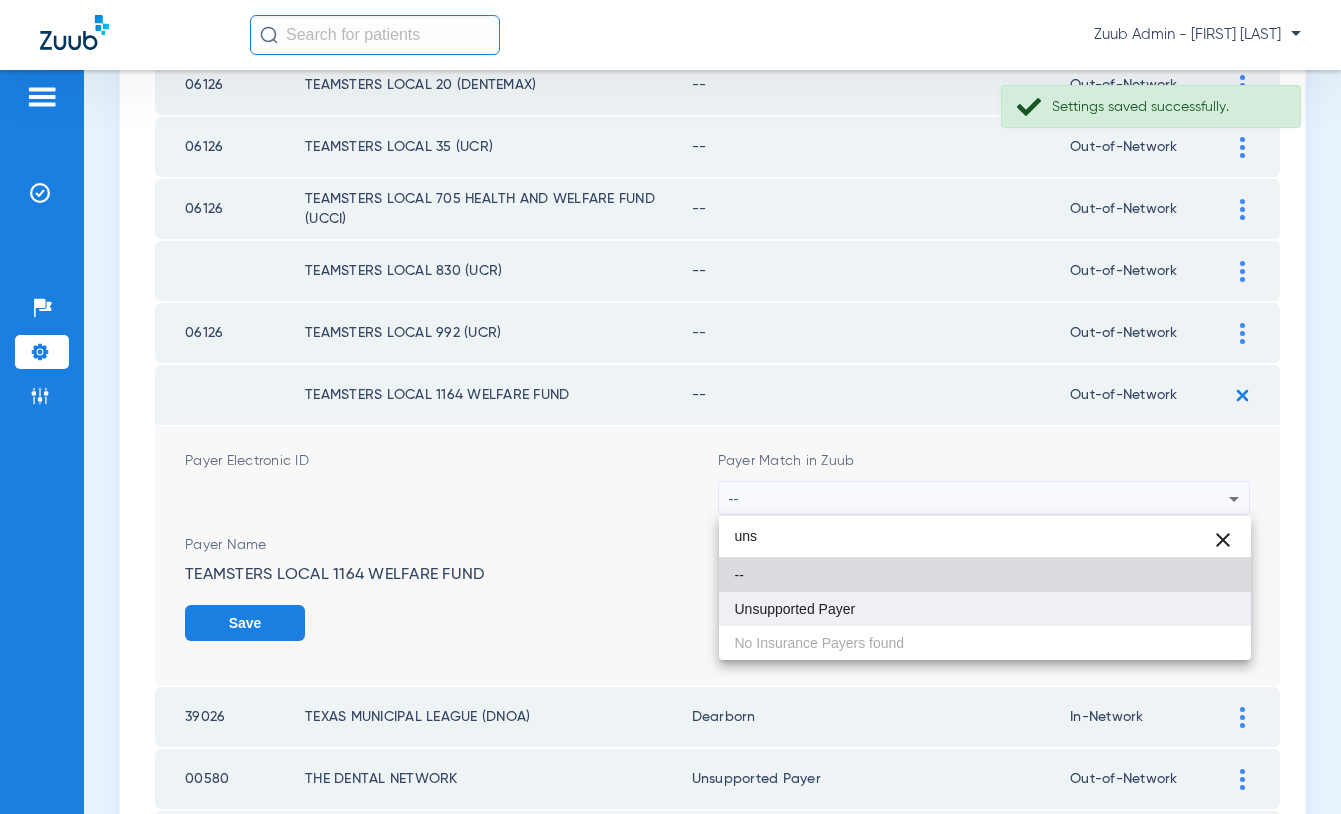 click on "Unsupported Payer" at bounding box center [795, 609] 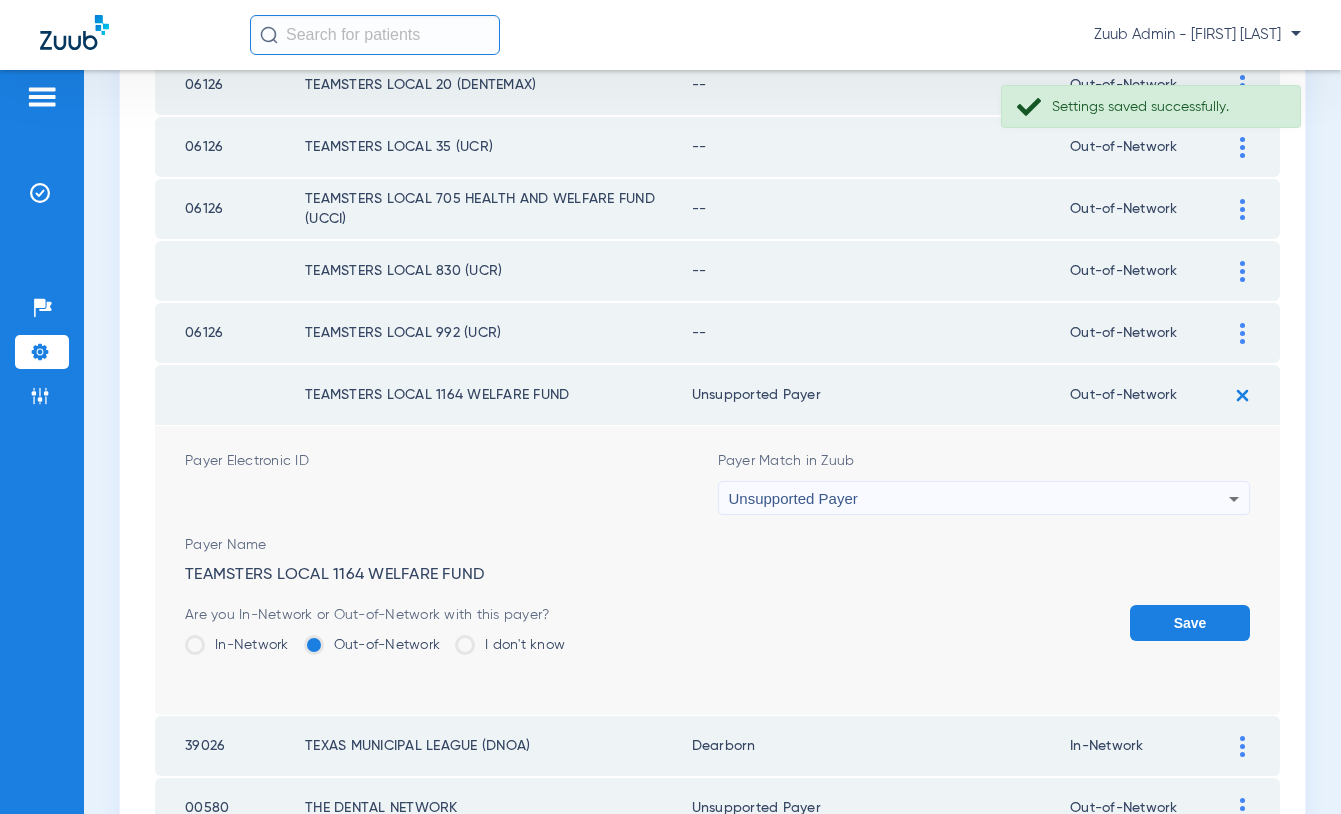 click on "Save" 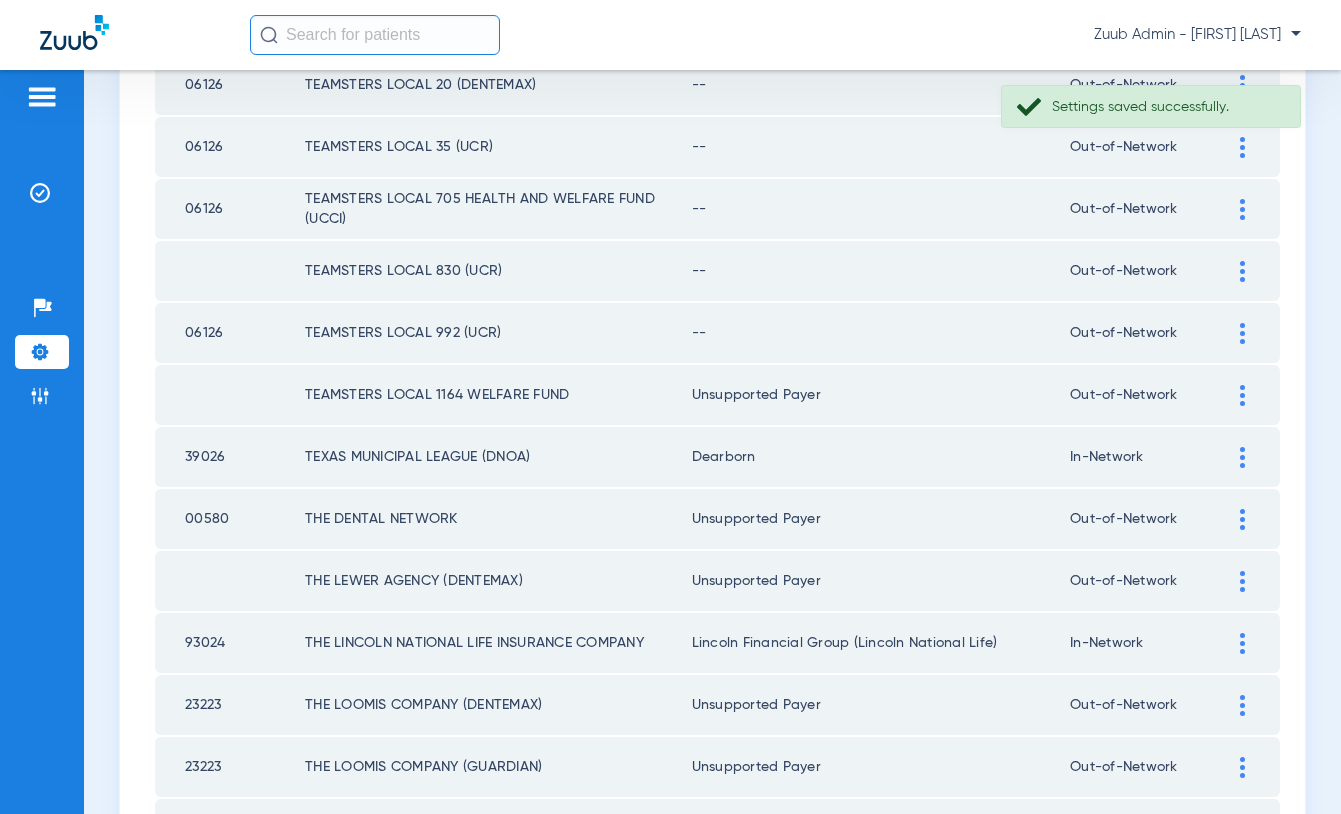 click 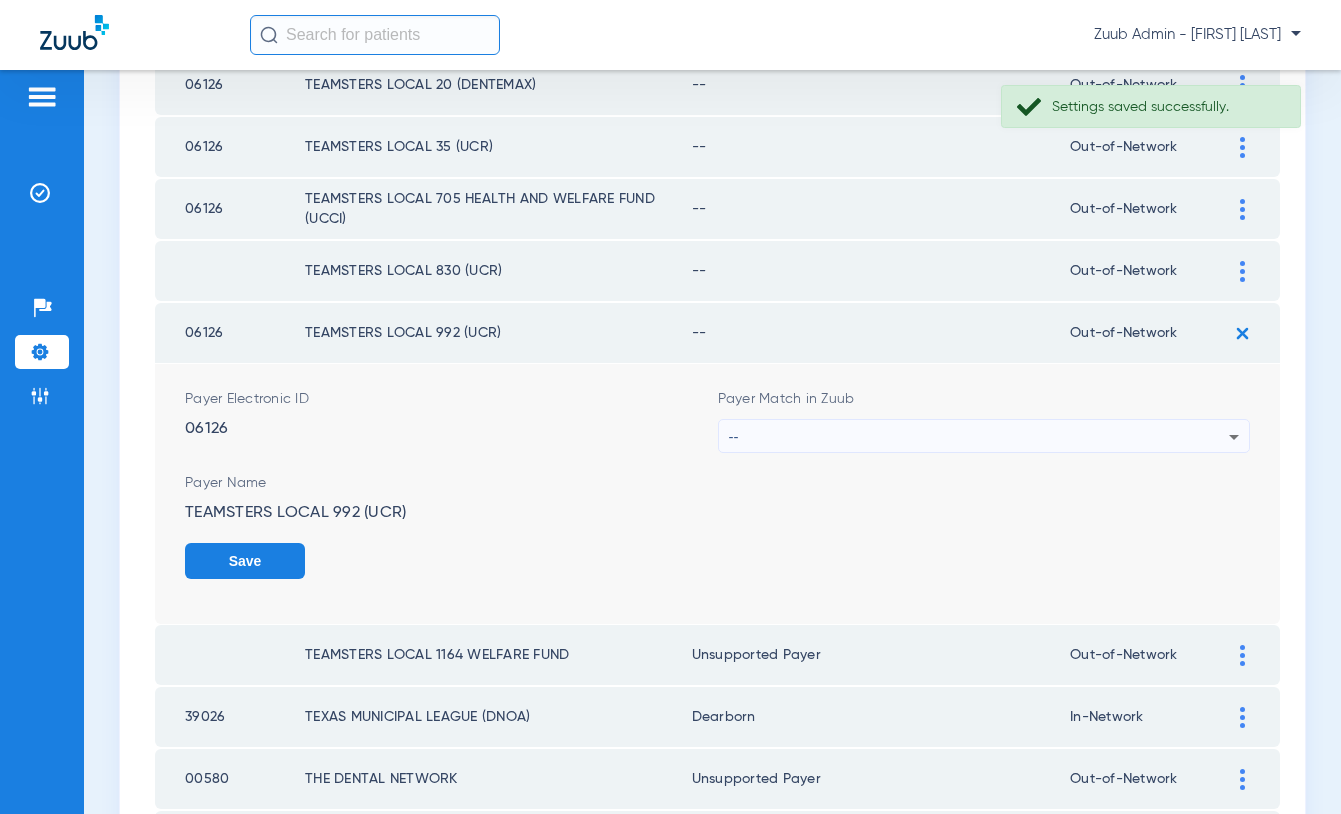 click on "--" at bounding box center (979, 437) 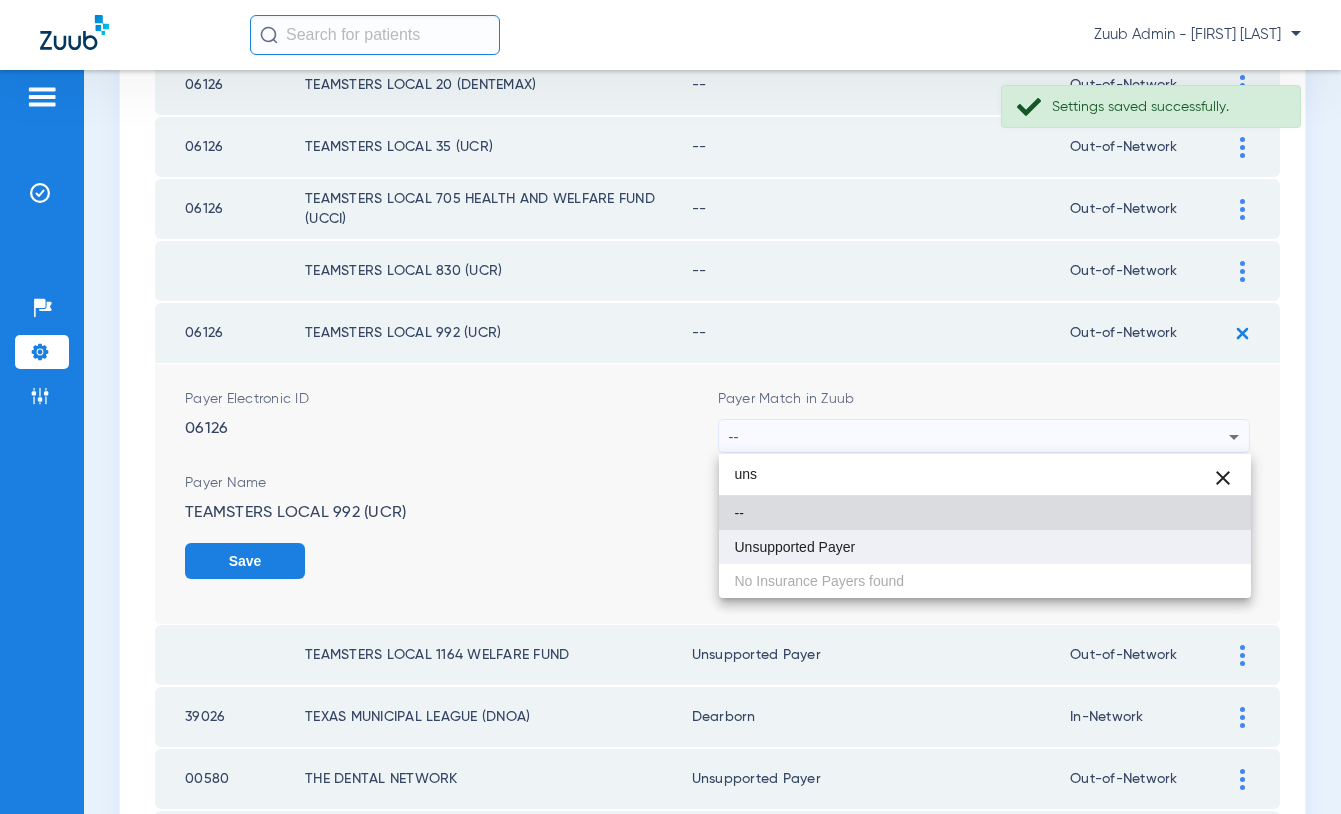 type on "uns" 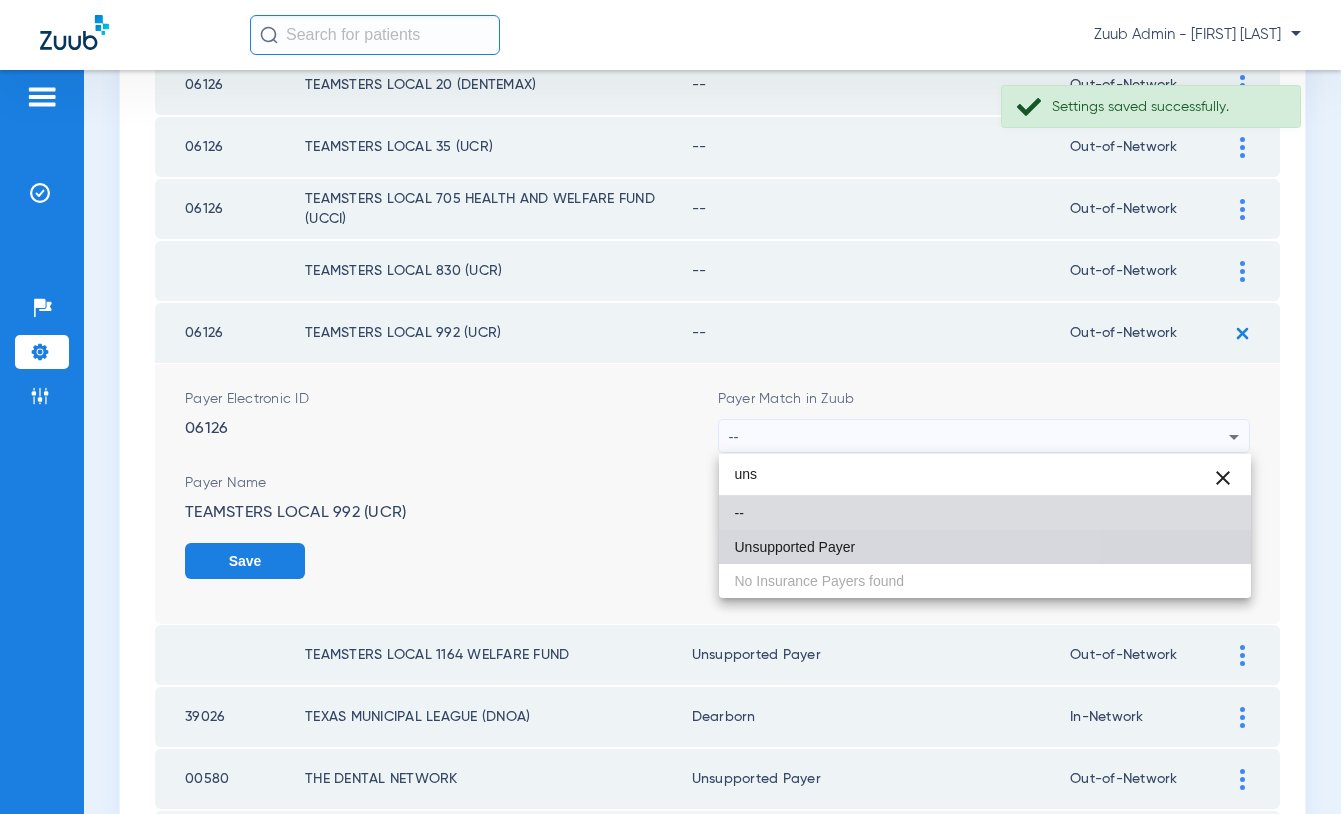 click on "Unsupported Payer" at bounding box center (795, 547) 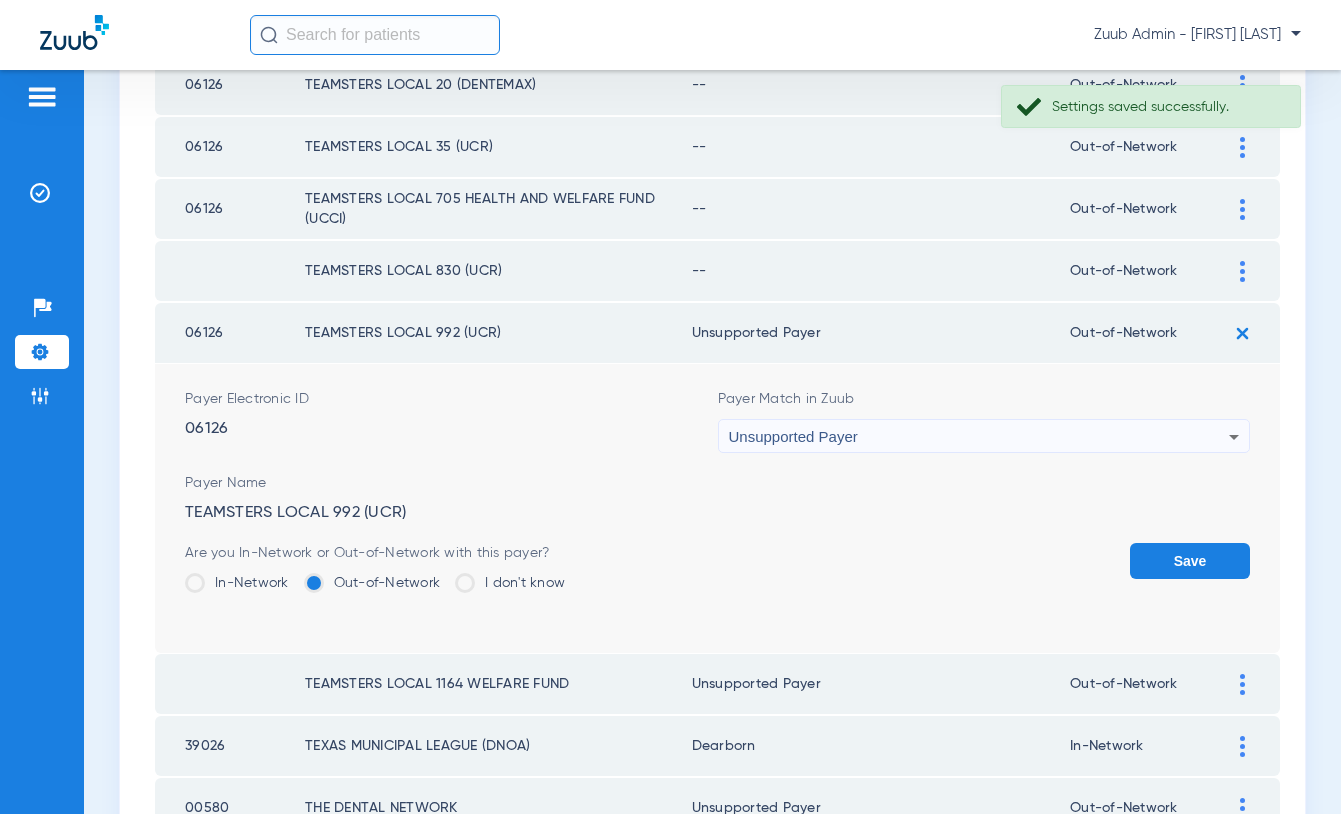 click on "Save" 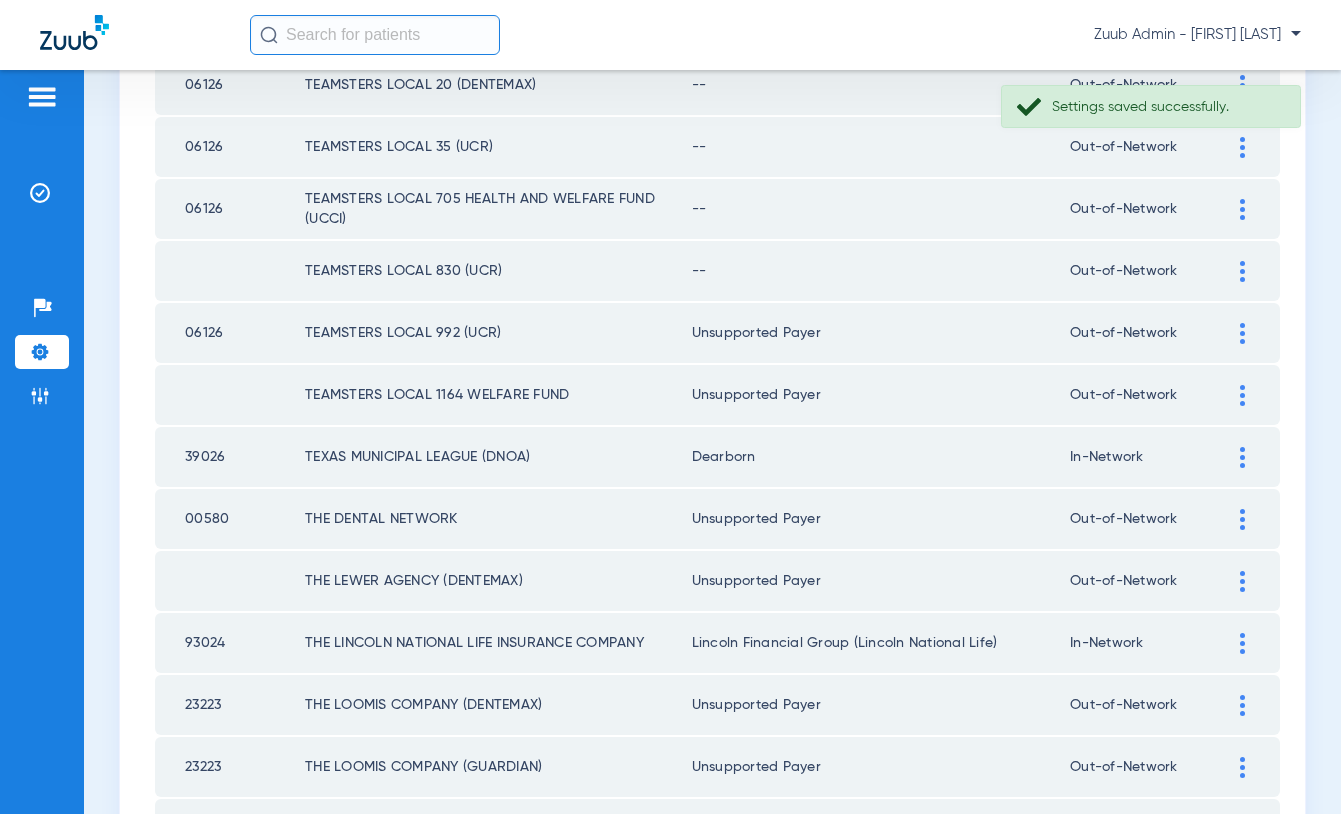 click 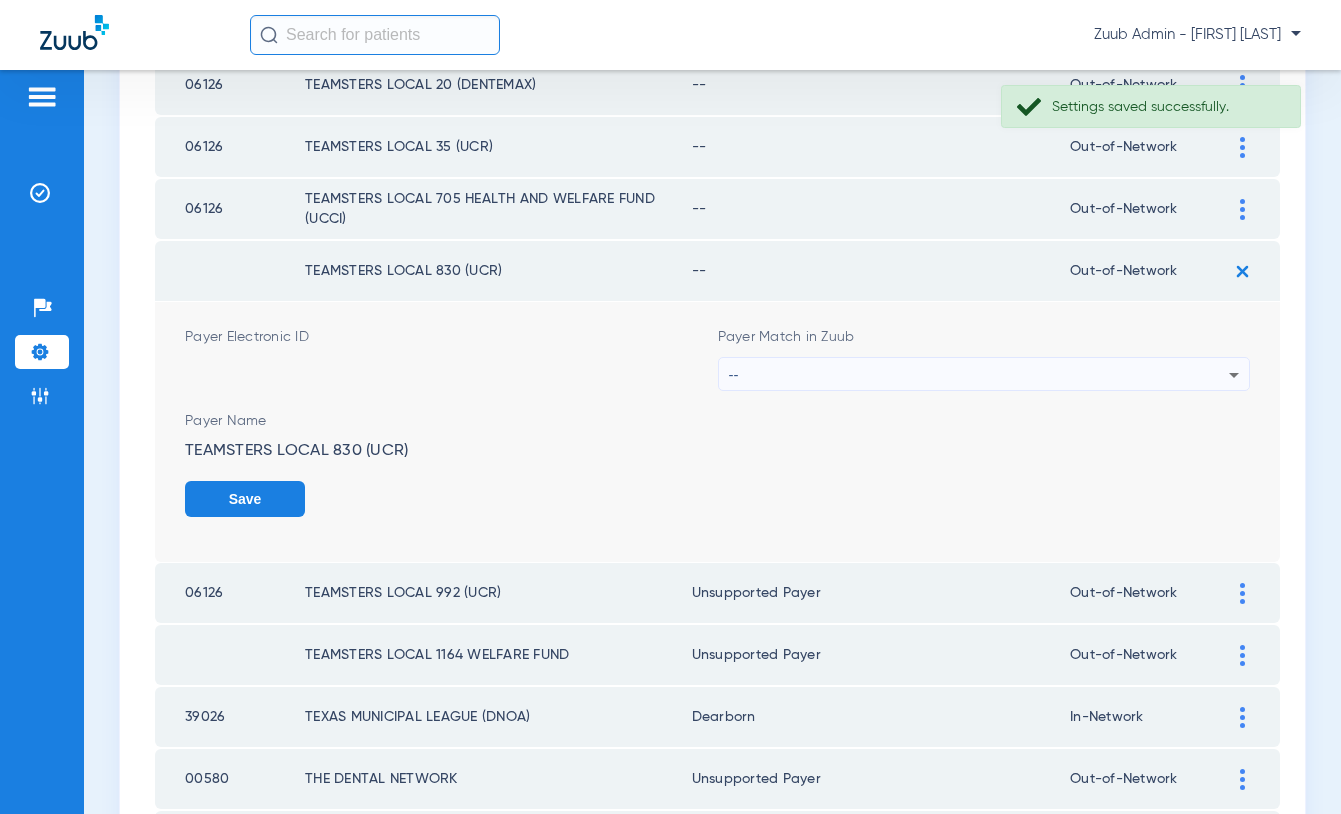 click on "--" at bounding box center [979, 375] 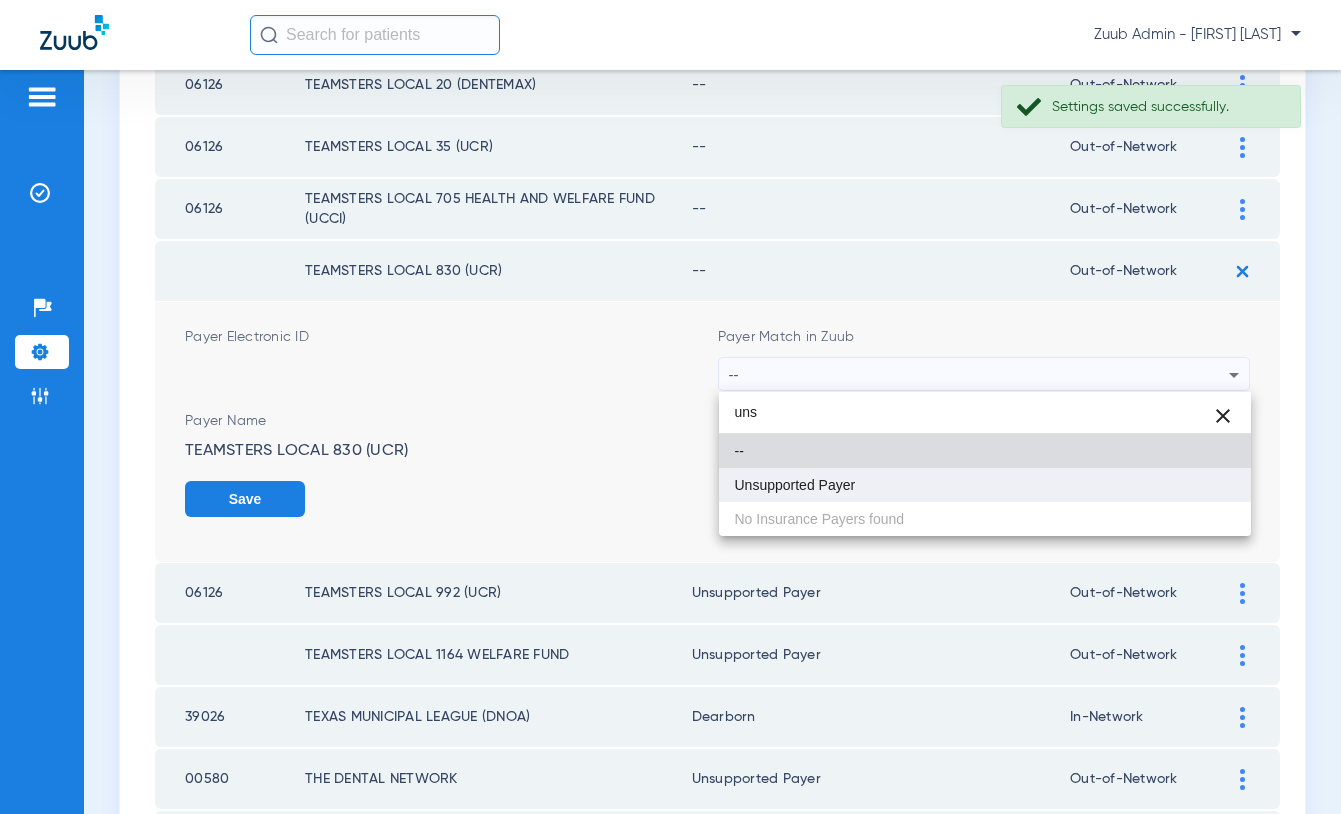 type on "uns" 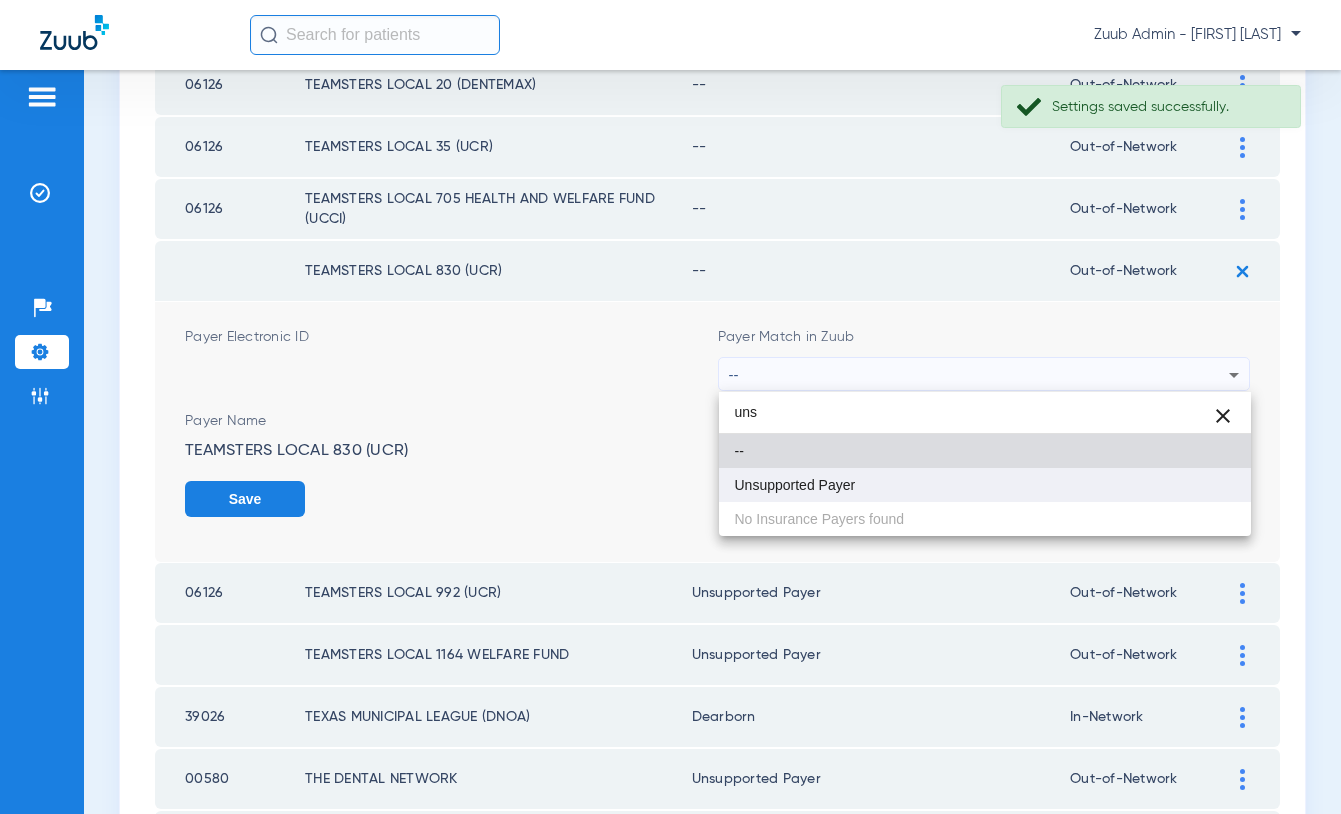 click on "Unsupported Payer" at bounding box center [795, 485] 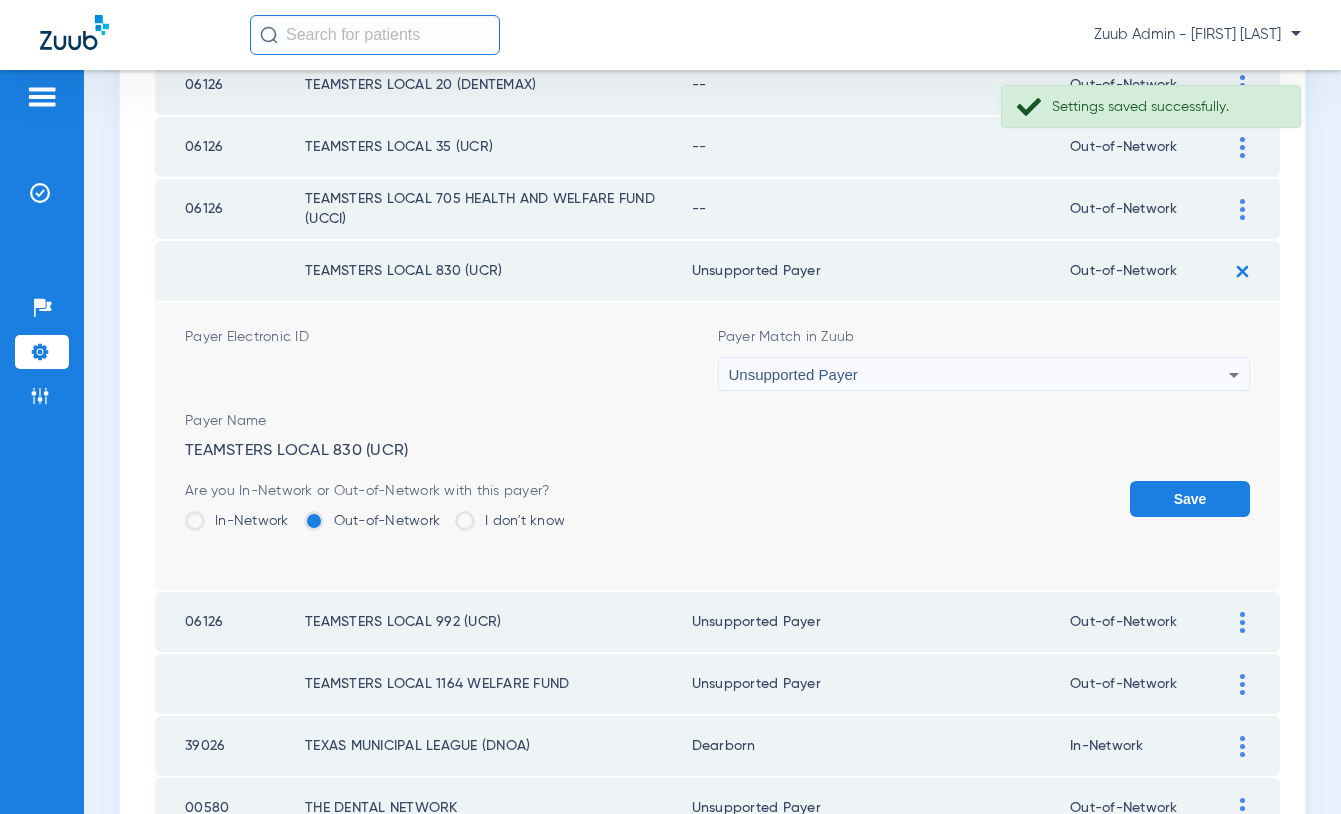 click on "Save" 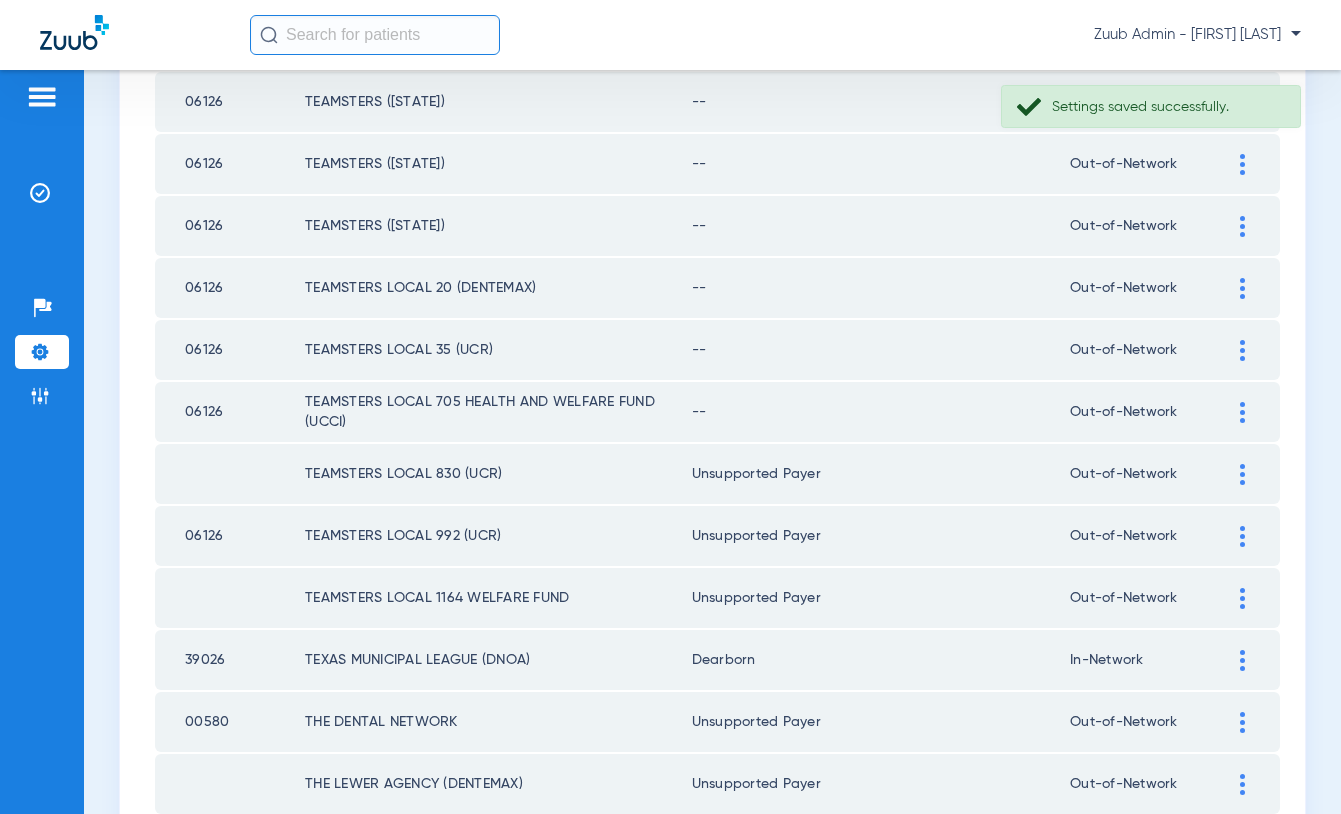 scroll, scrollTop: 1855, scrollLeft: 0, axis: vertical 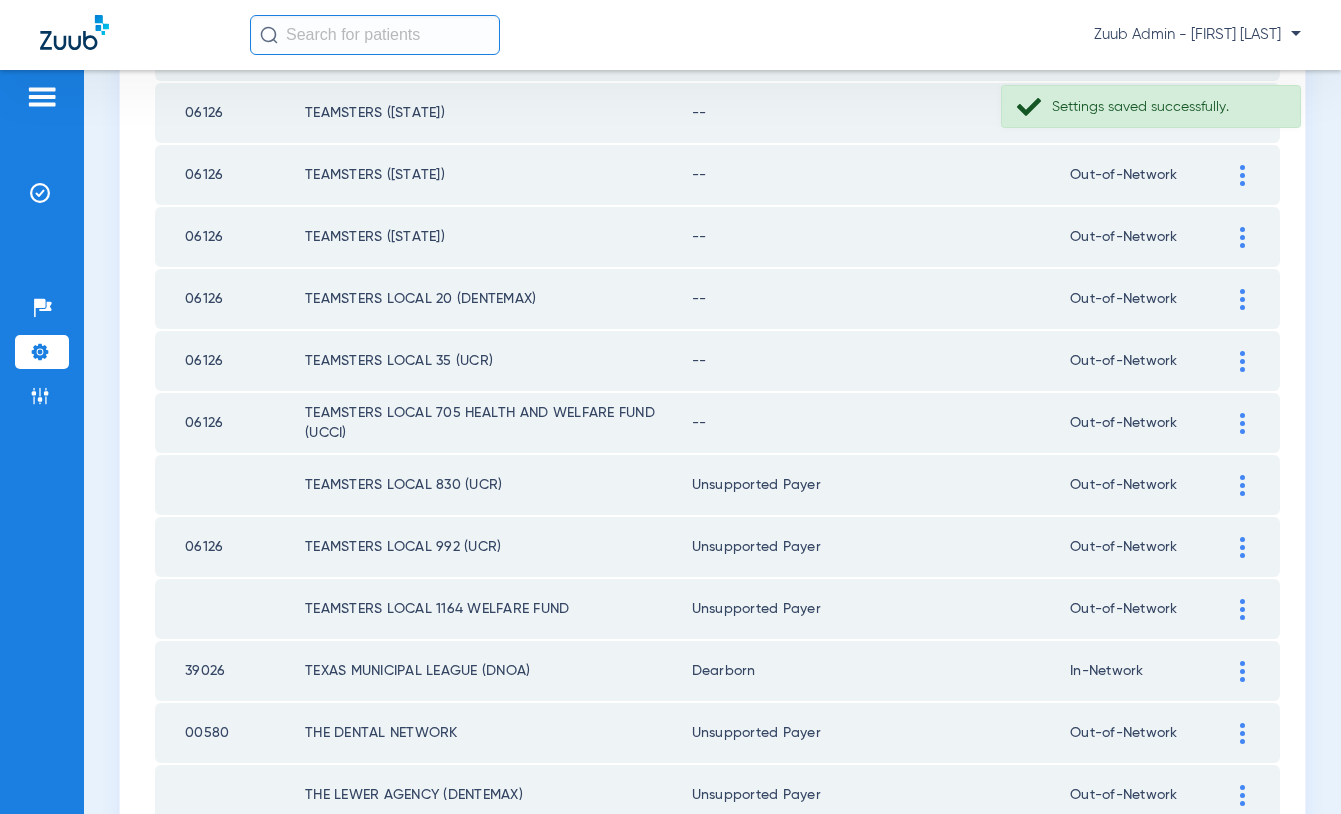click 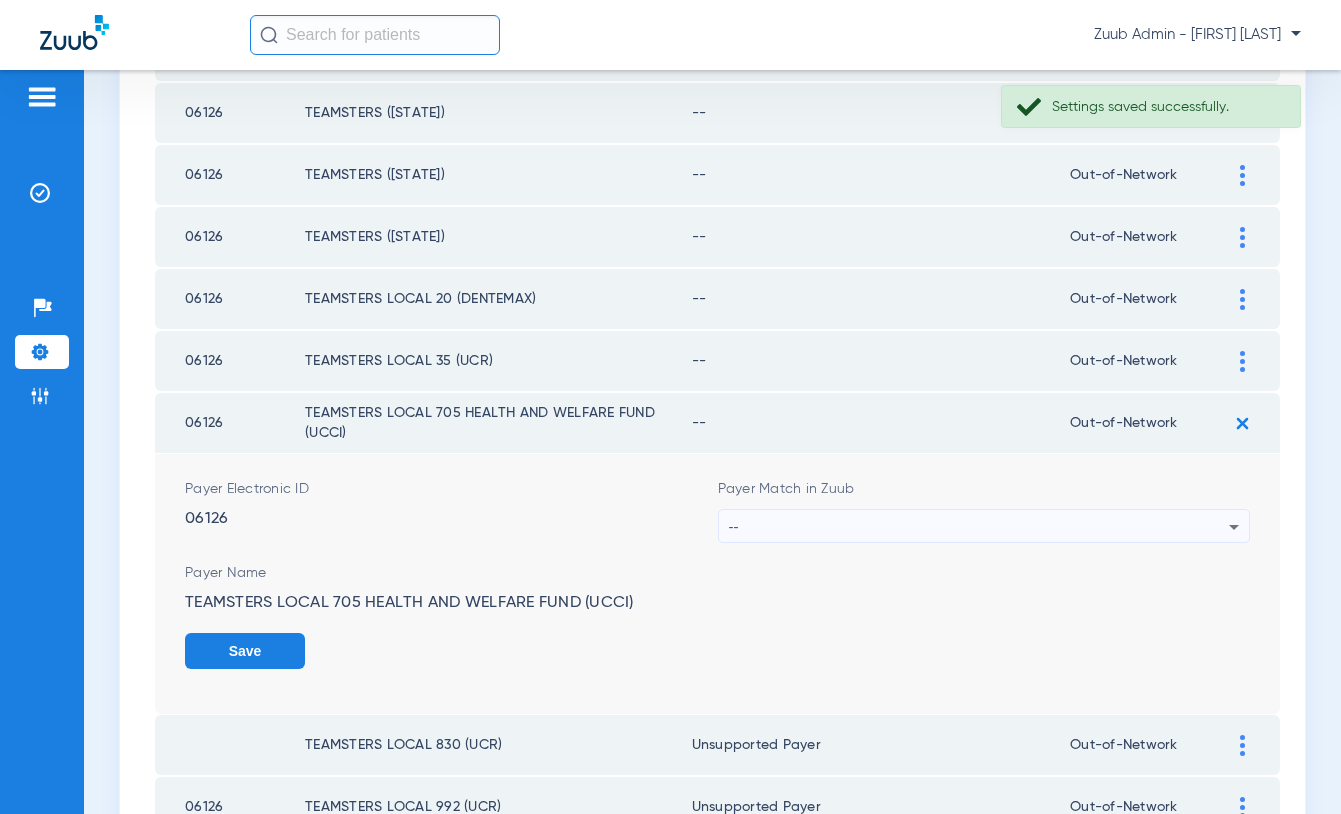 click on "--" at bounding box center (979, 527) 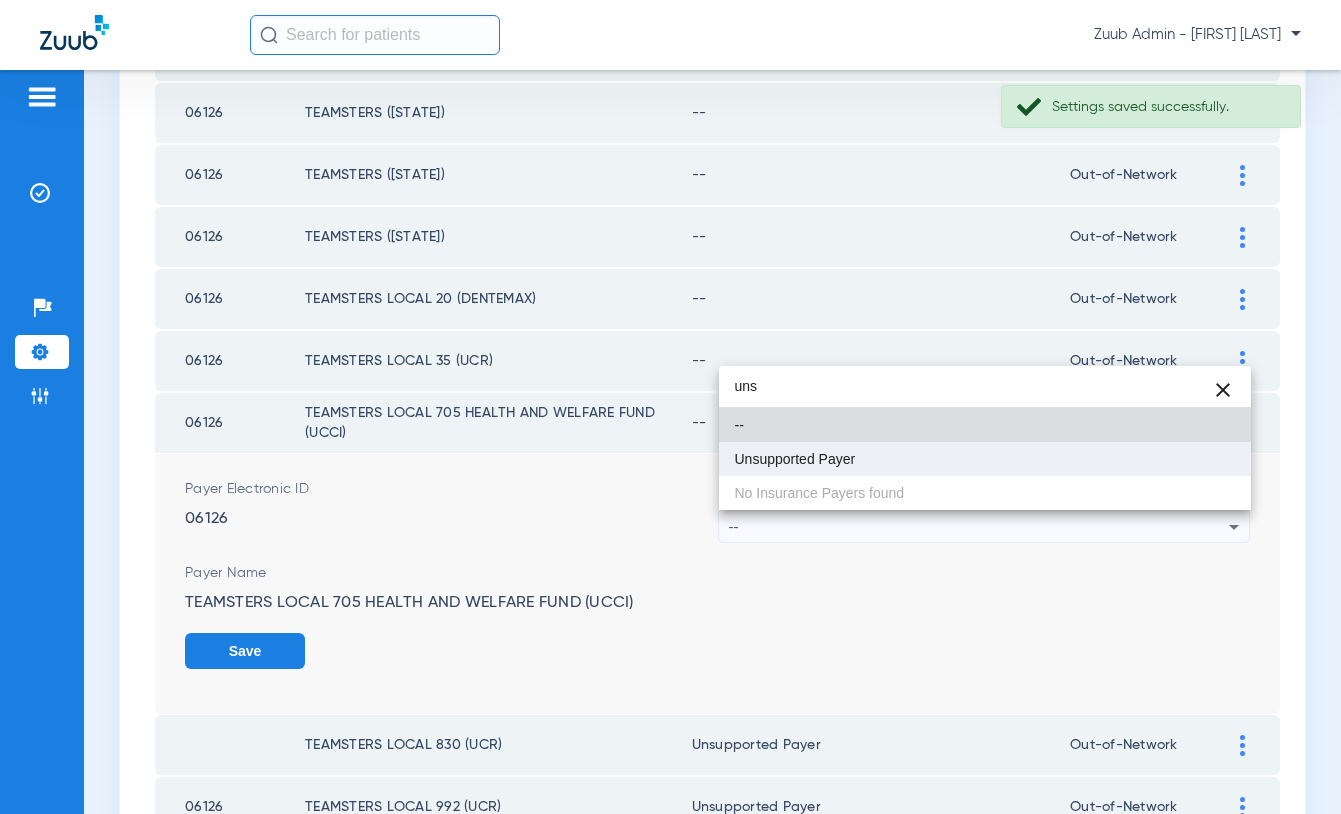 type on "uns" 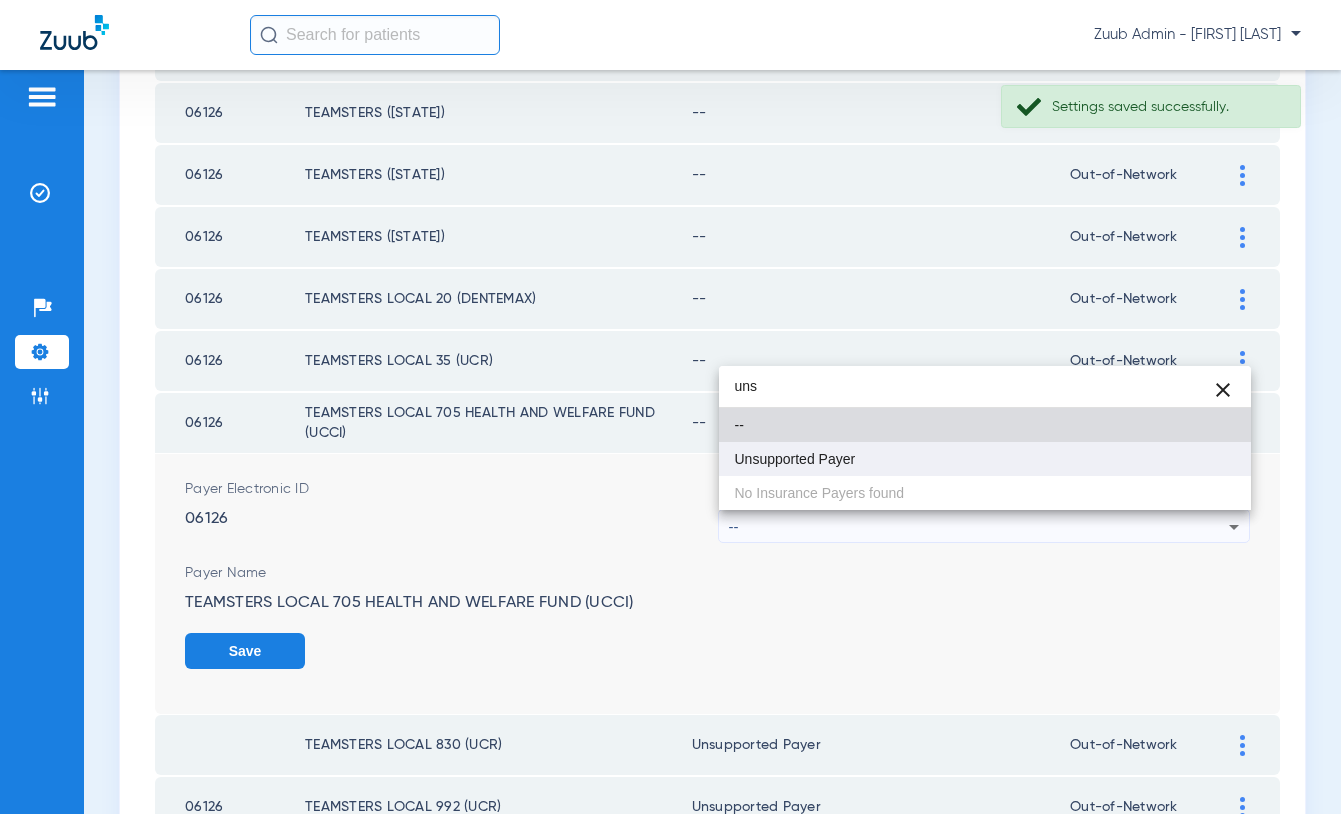 click on "Unsupported Payer" at bounding box center (985, 459) 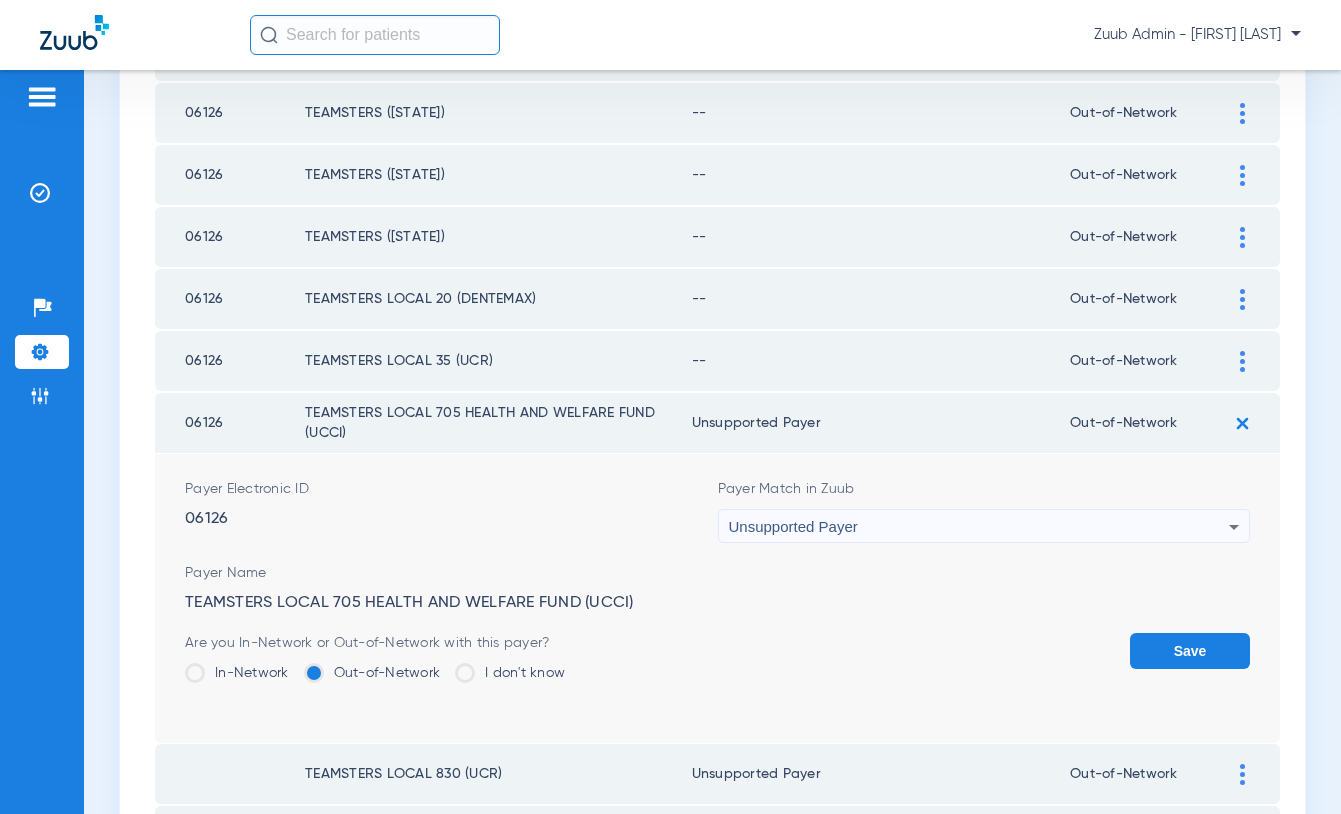 click on "Save" 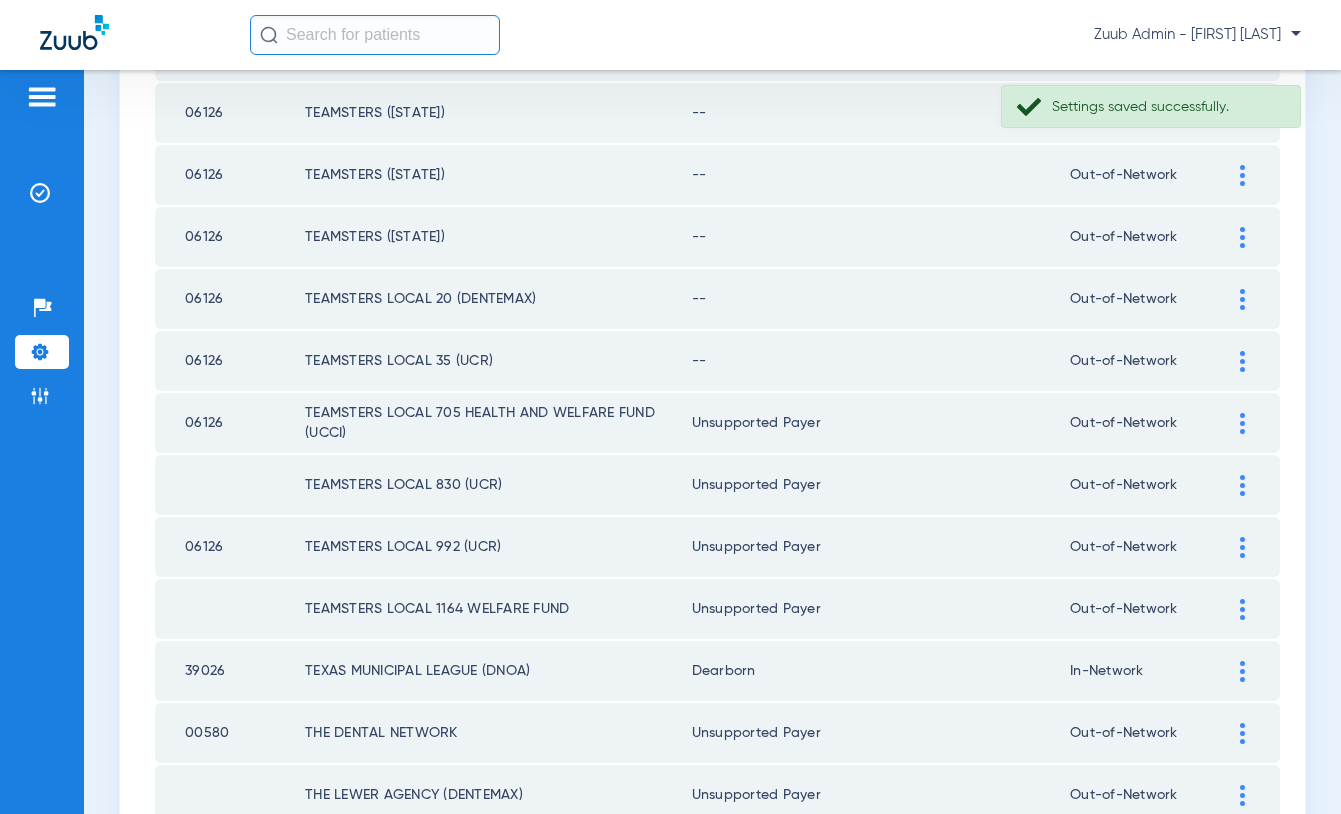 click 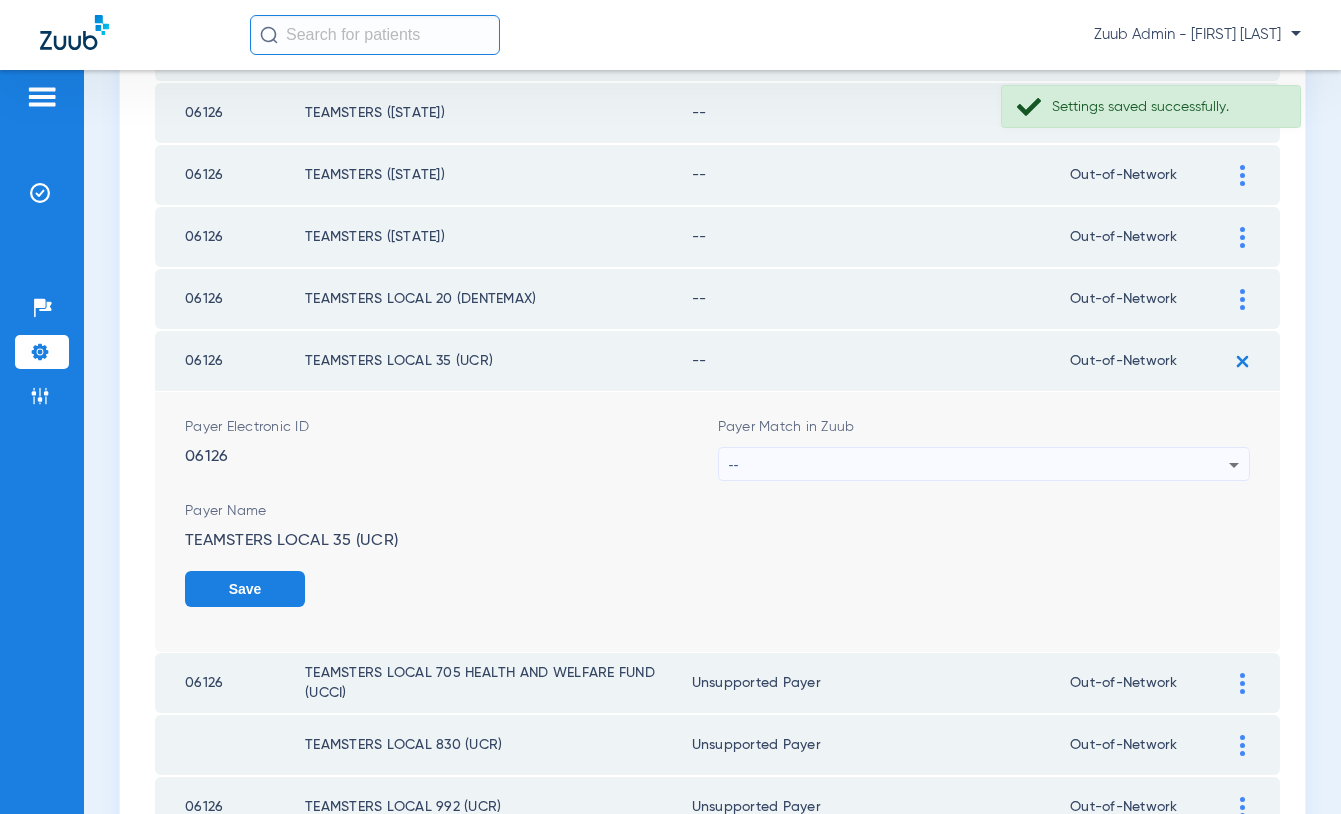 click on "--" at bounding box center (979, 465) 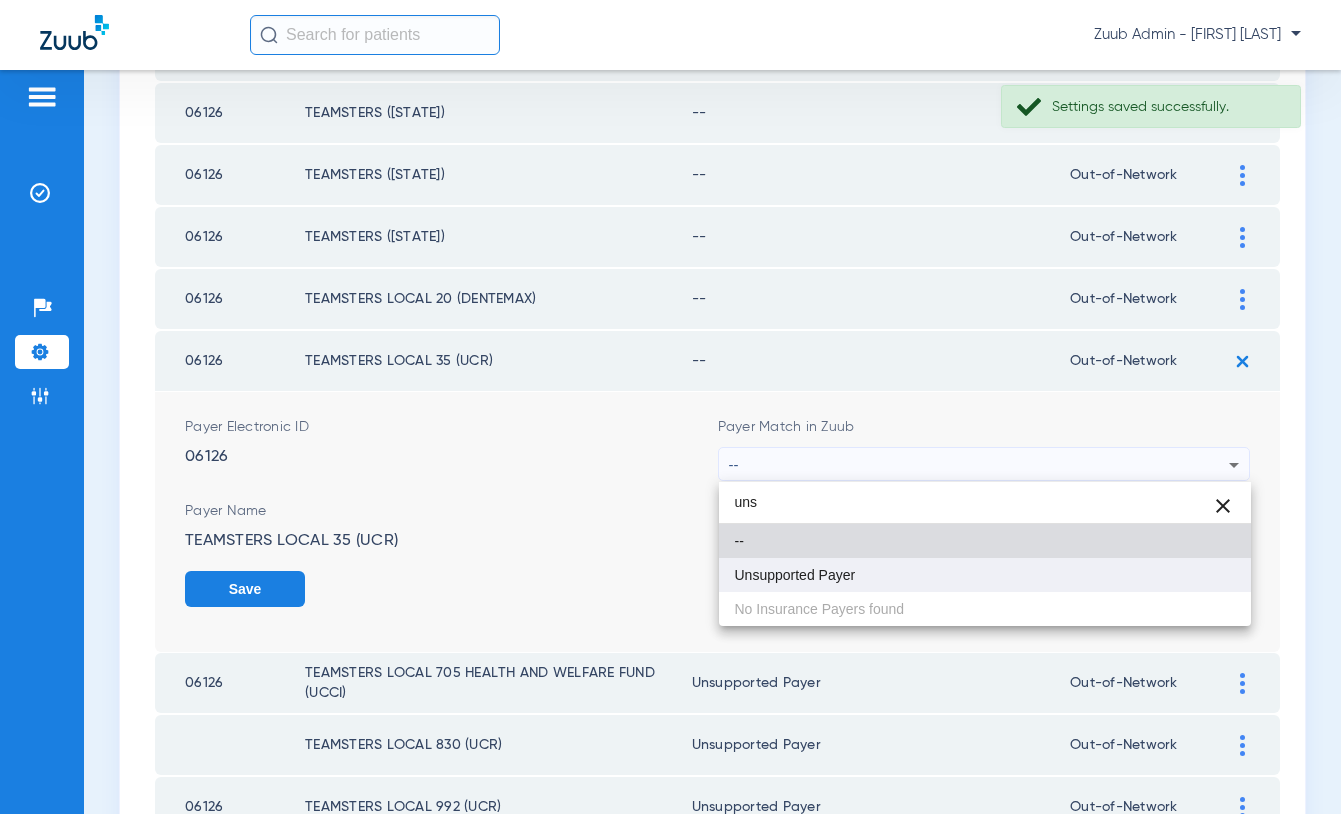 type on "uns" 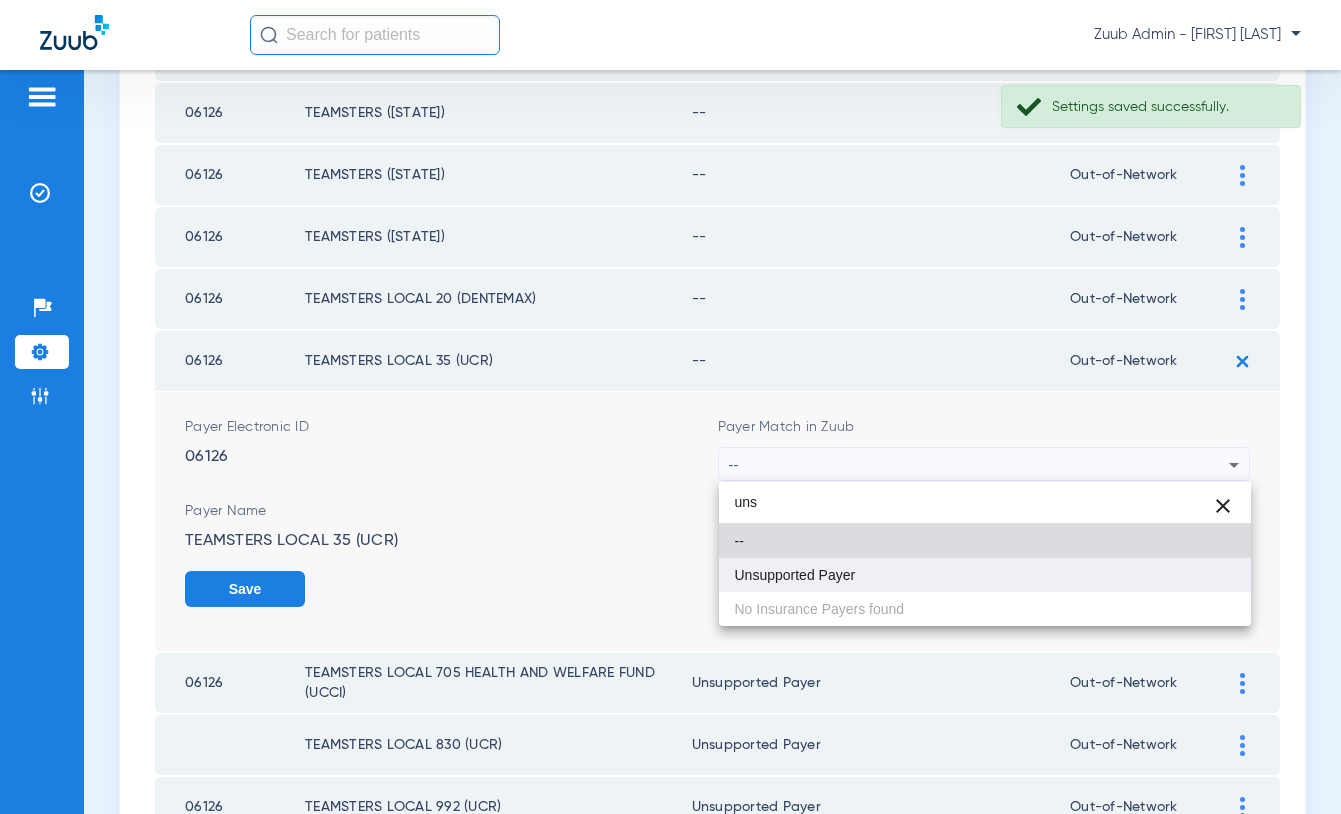 click on "Unsupported Payer" at bounding box center [795, 575] 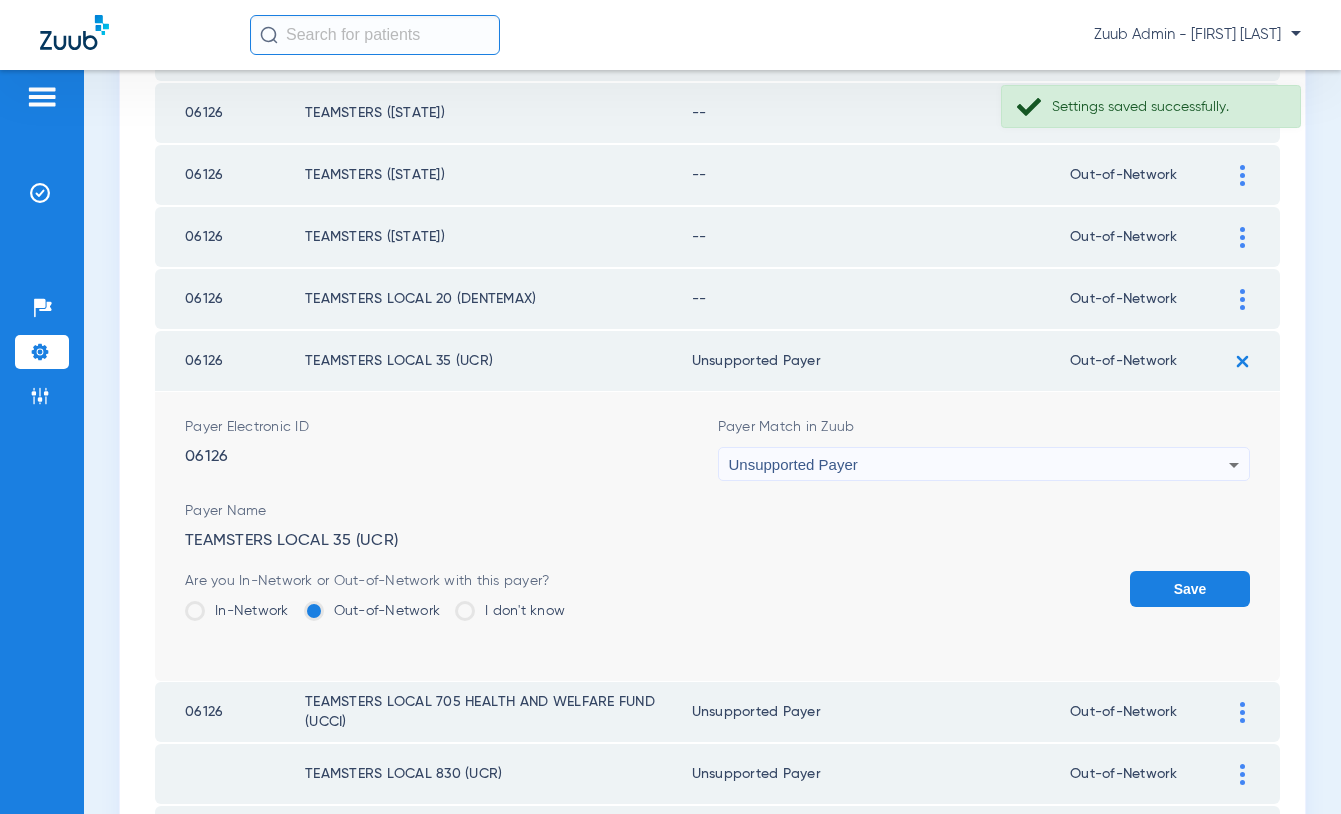 click on "Save" 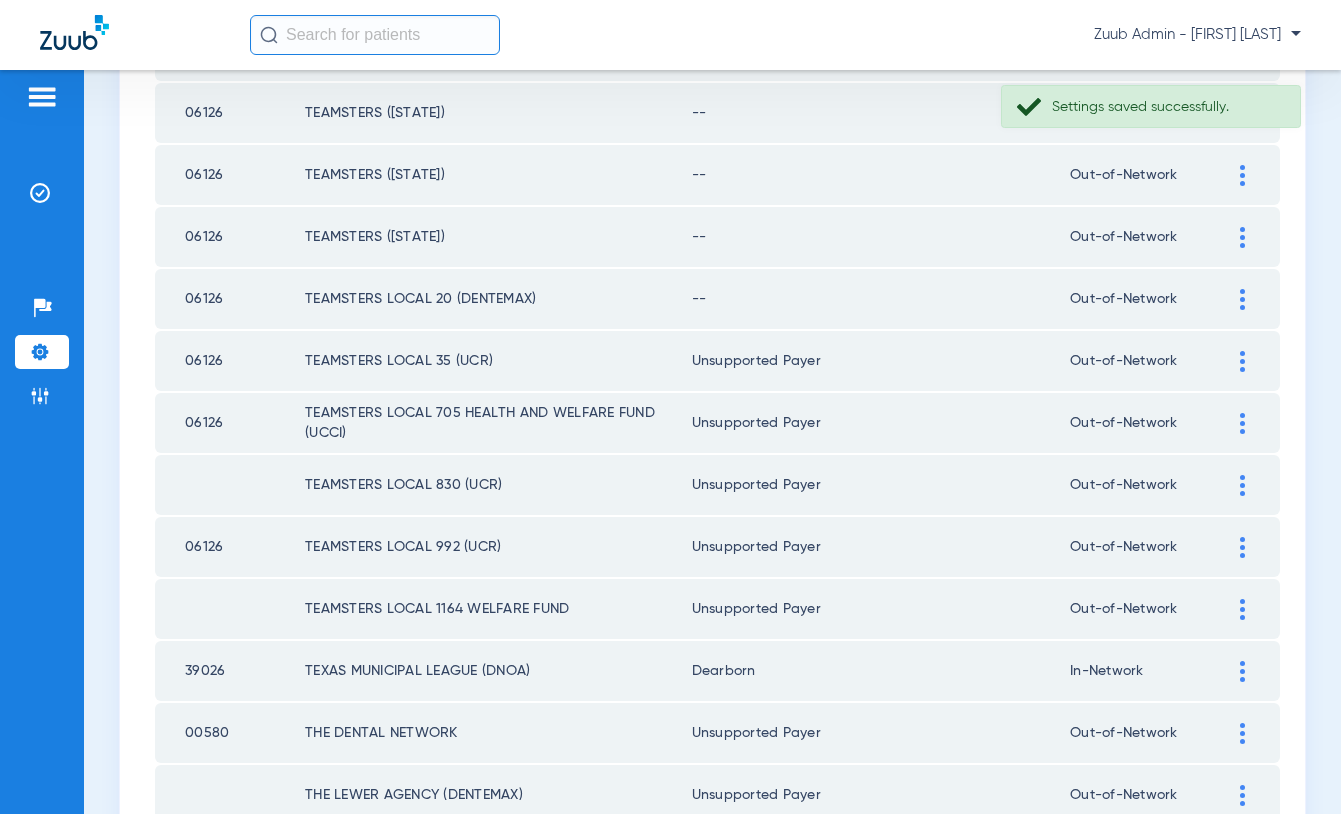 click 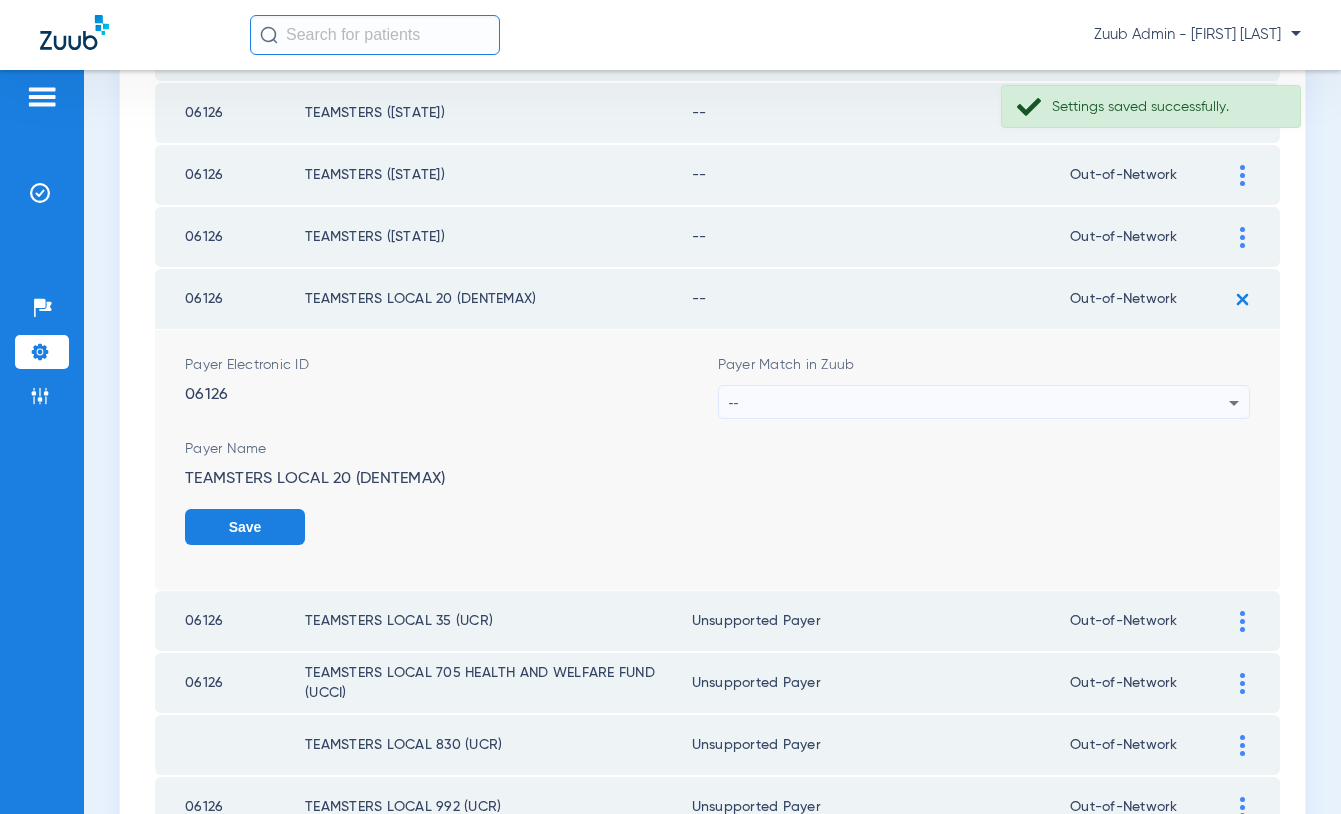 click on "--" at bounding box center (979, 403) 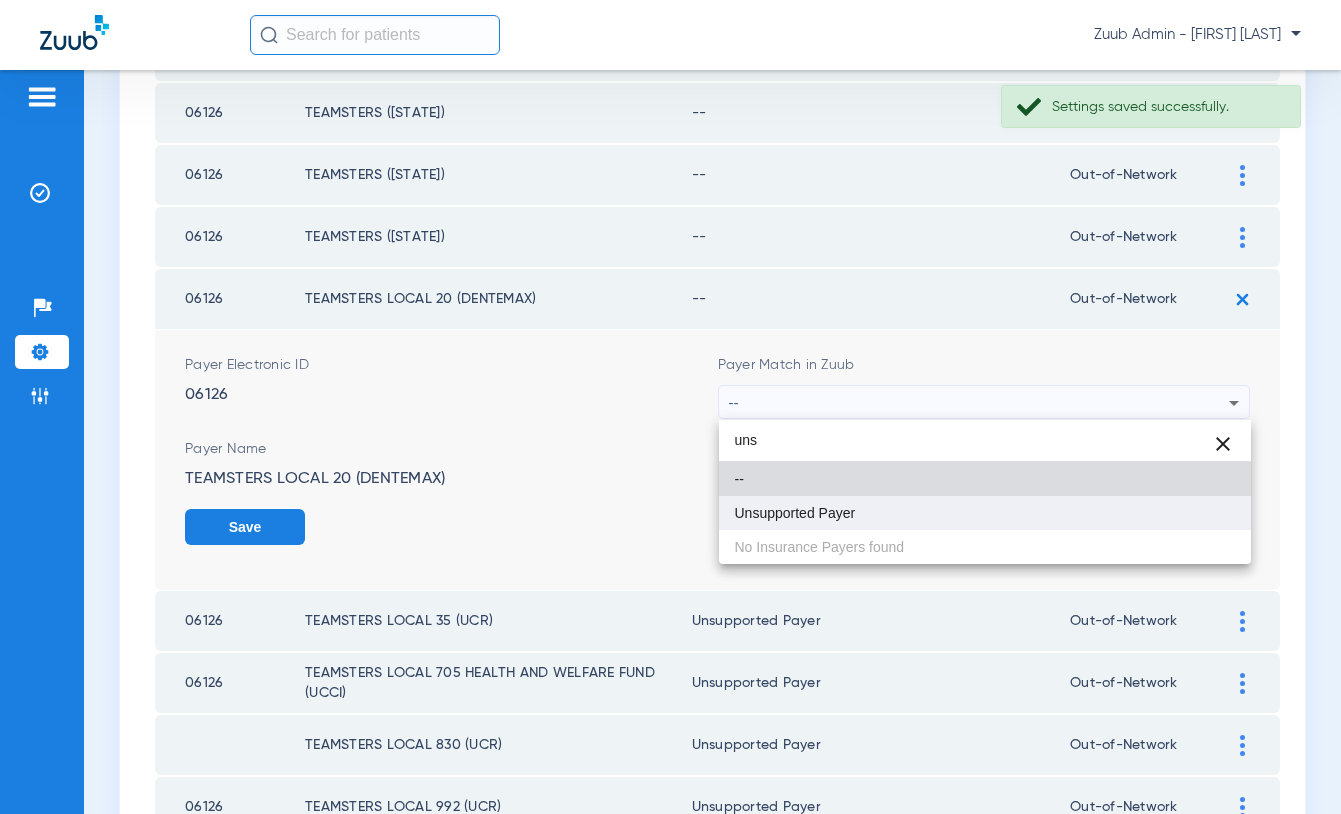 type on "uns" 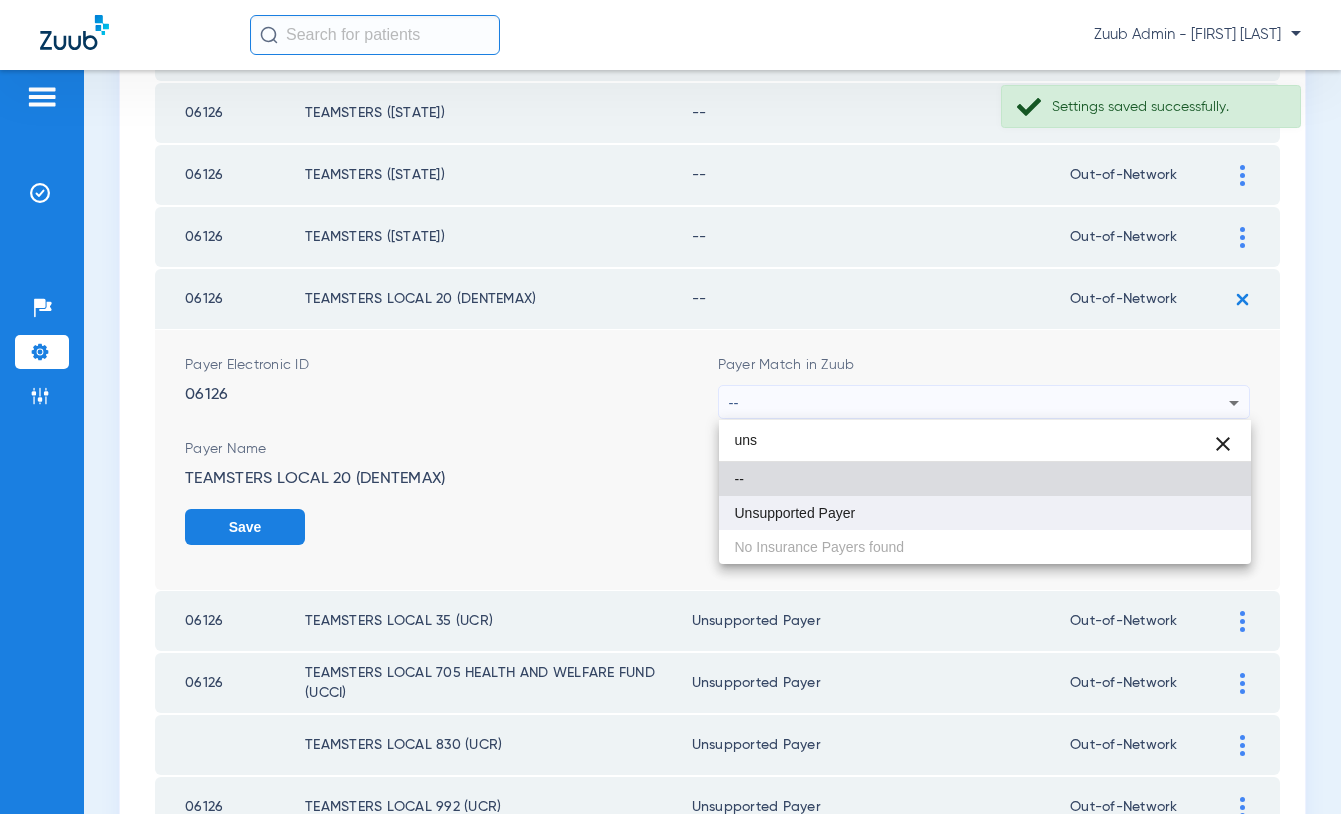 click on "Unsupported Payer" at bounding box center [795, 513] 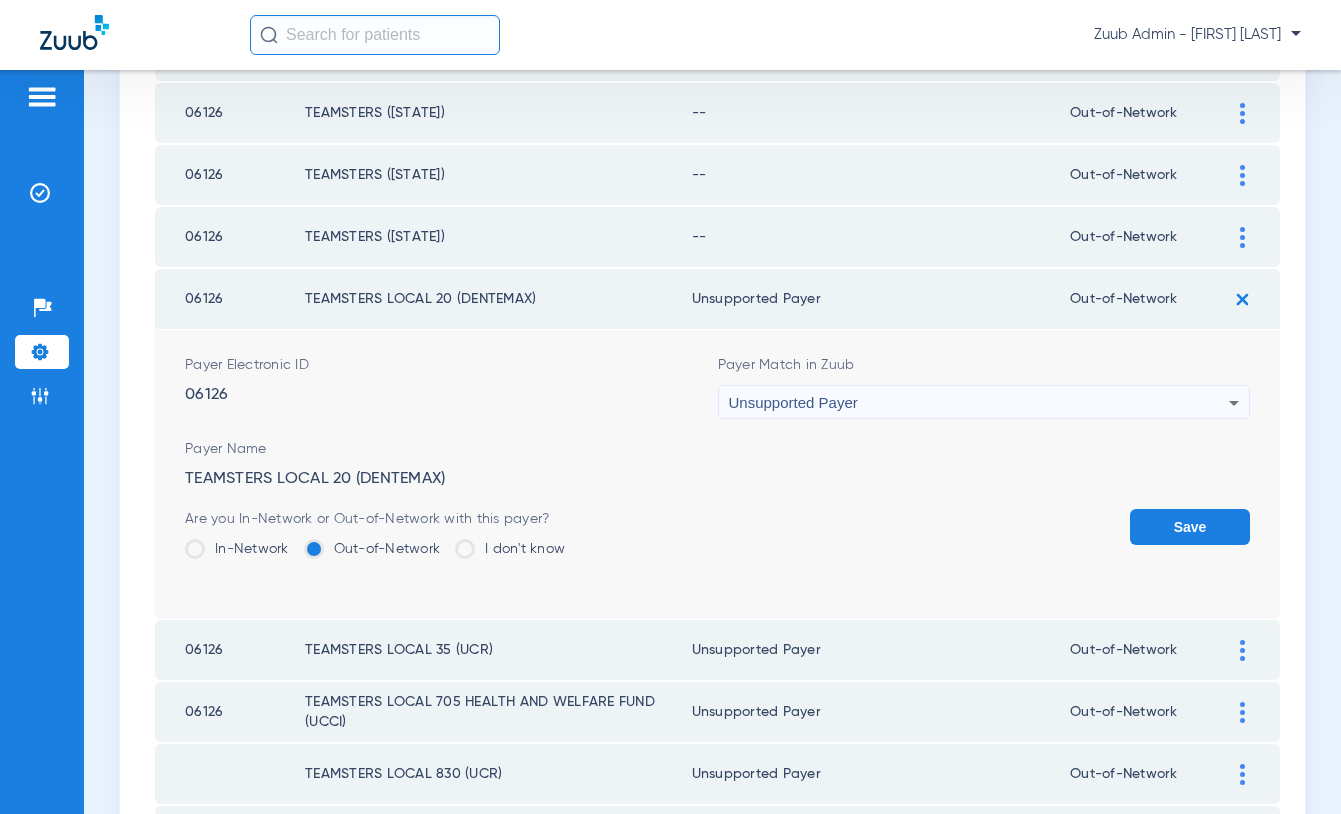click on "Save" 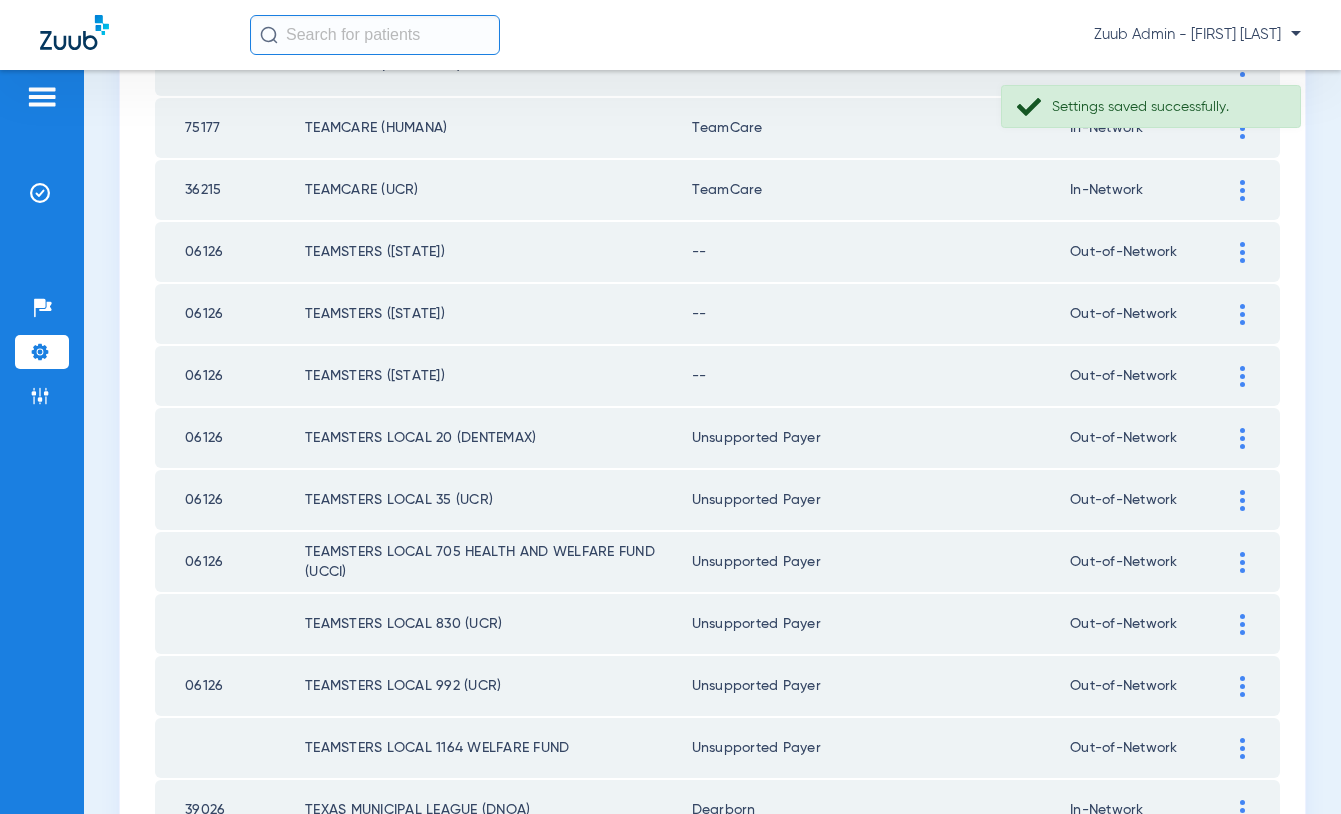 scroll, scrollTop: 1715, scrollLeft: 0, axis: vertical 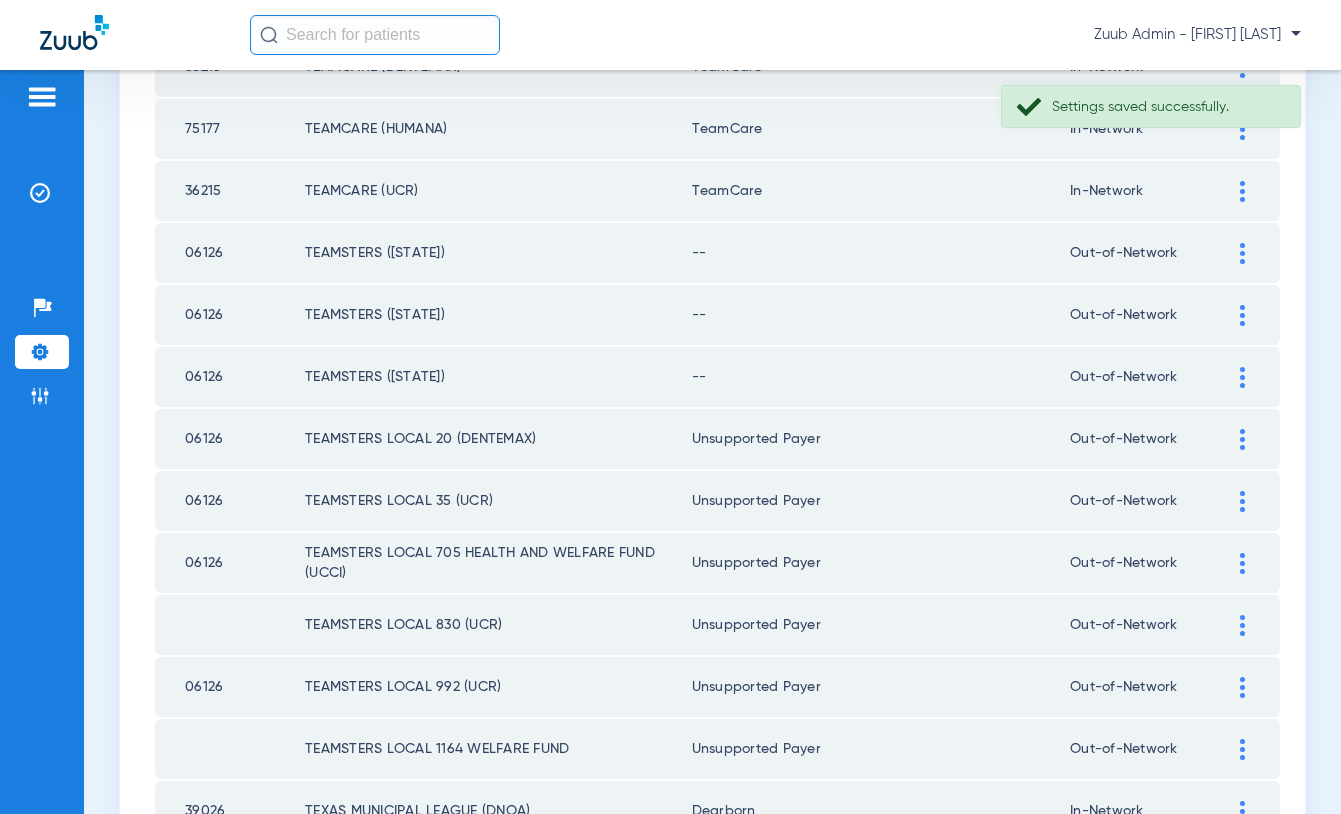 click 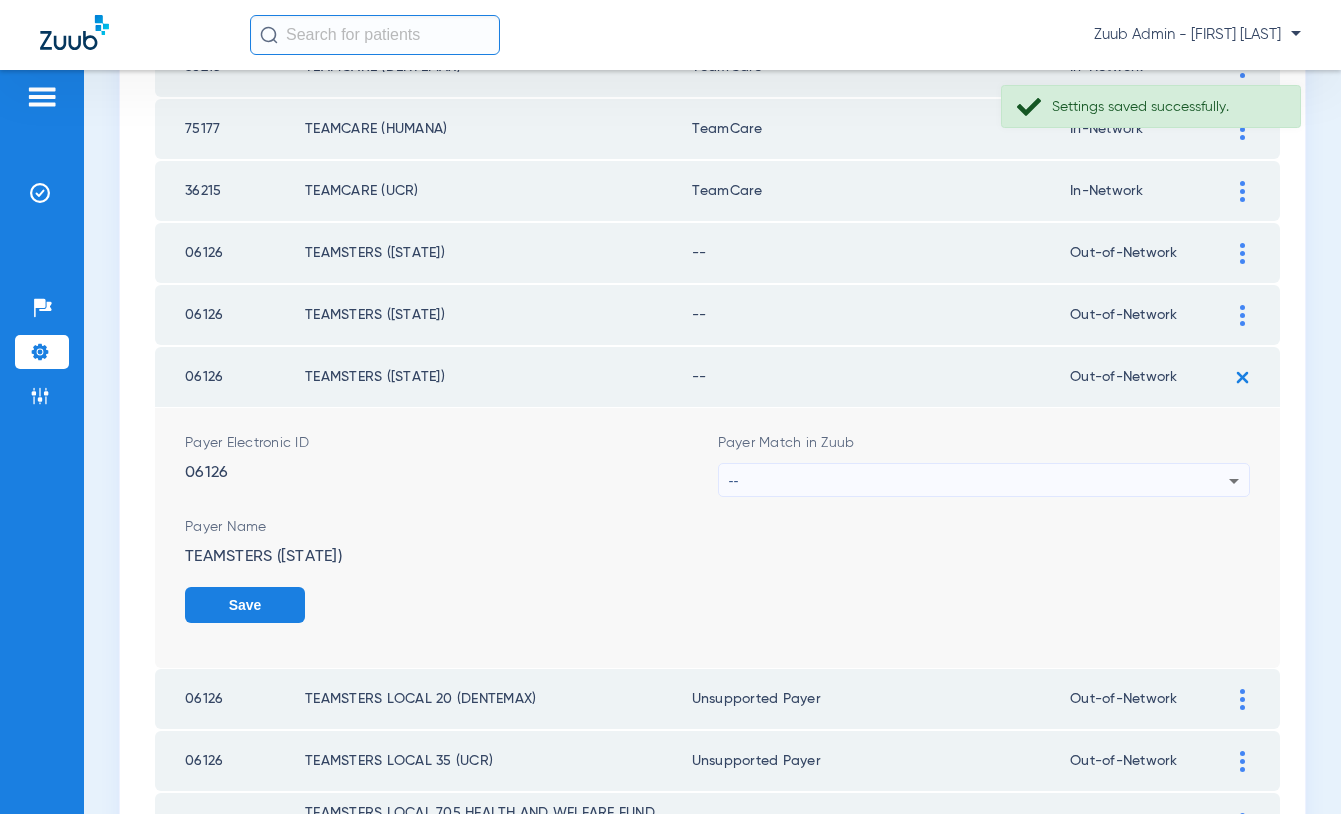 click on "--" at bounding box center (979, 481) 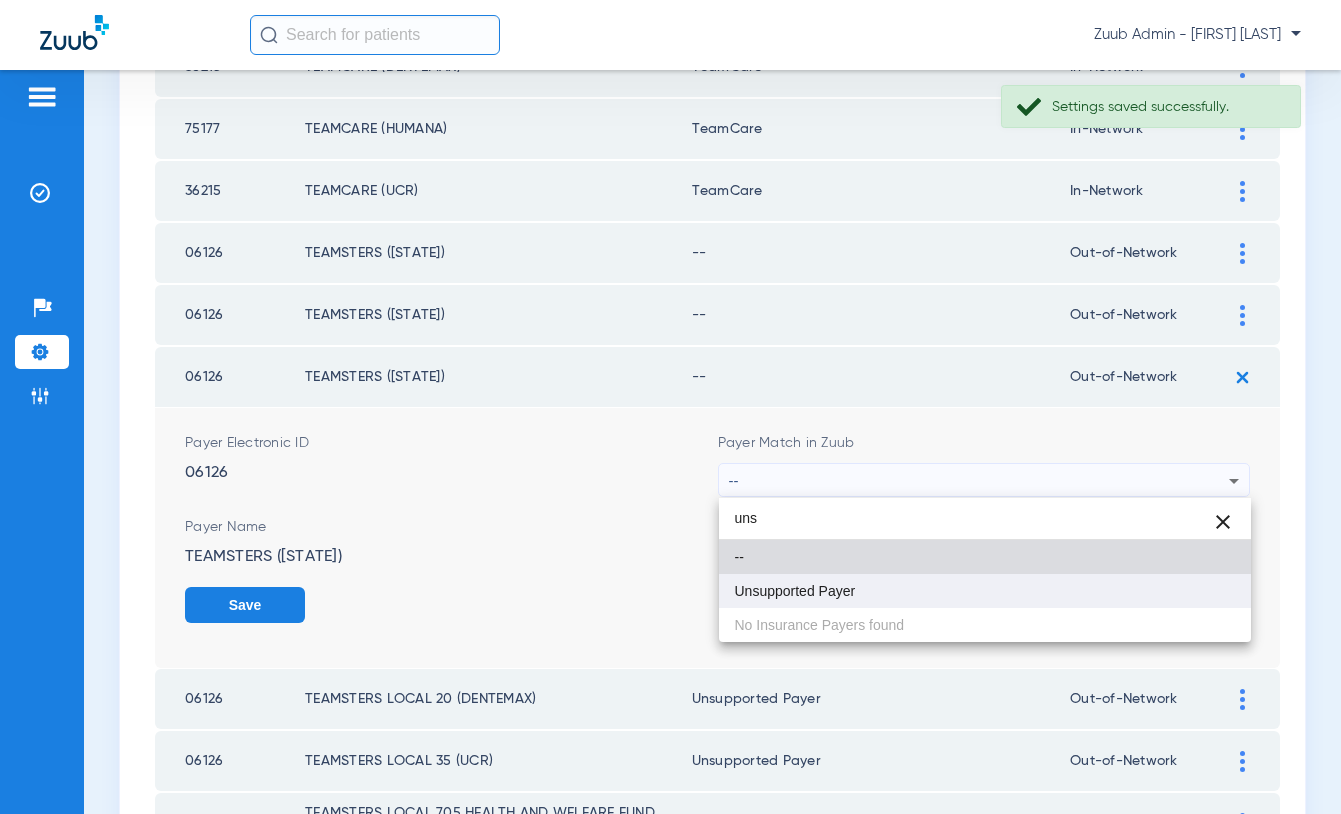 type on "uns" 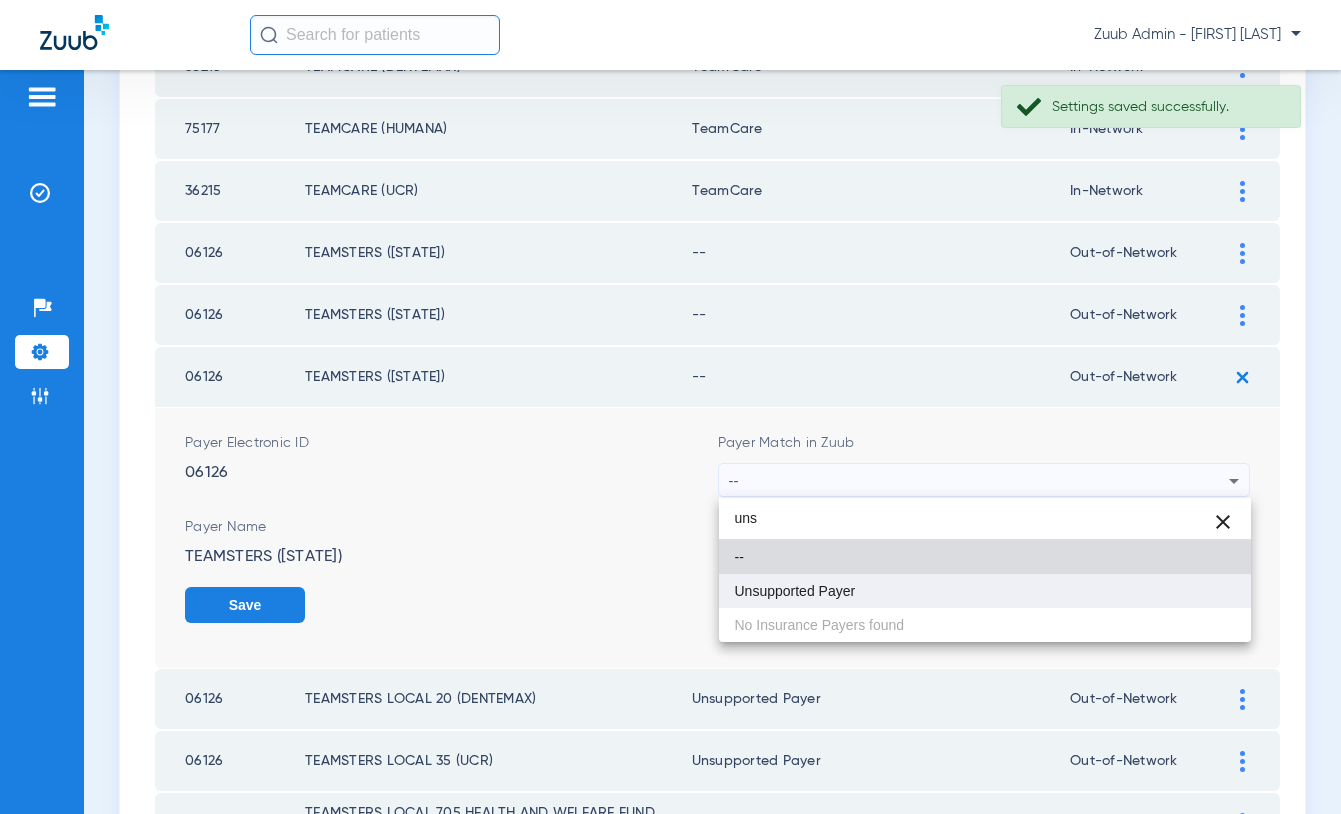 click on "Unsupported Payer" at bounding box center [985, 591] 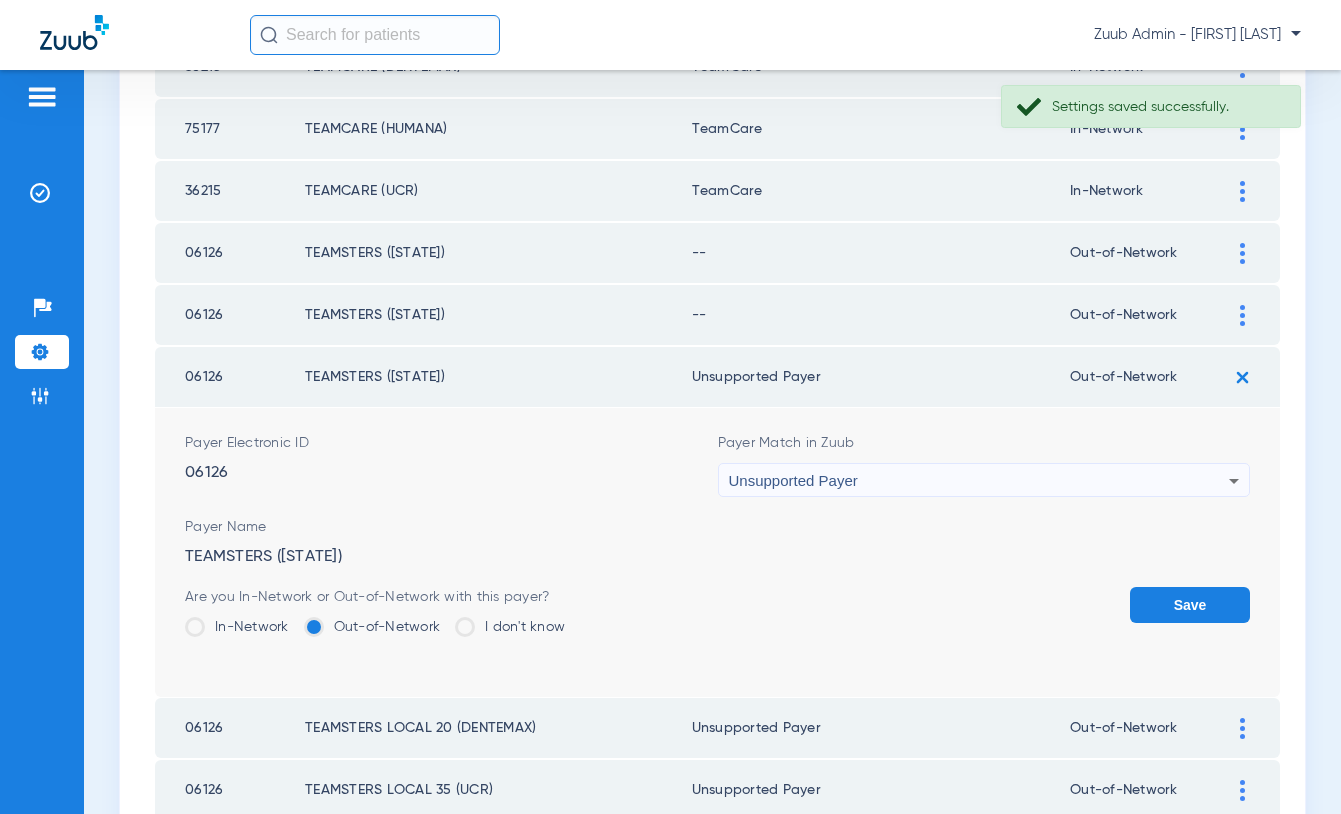click on "Save" 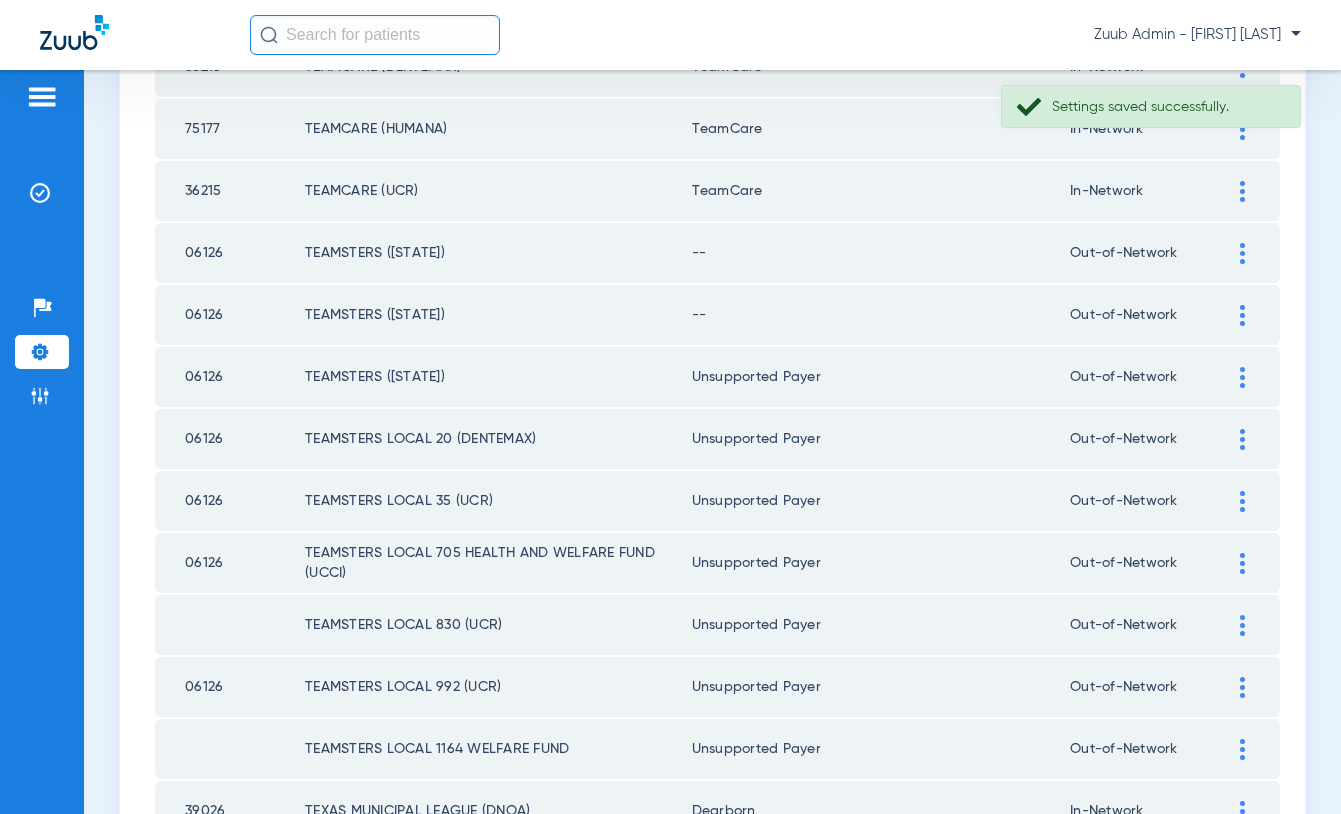 click 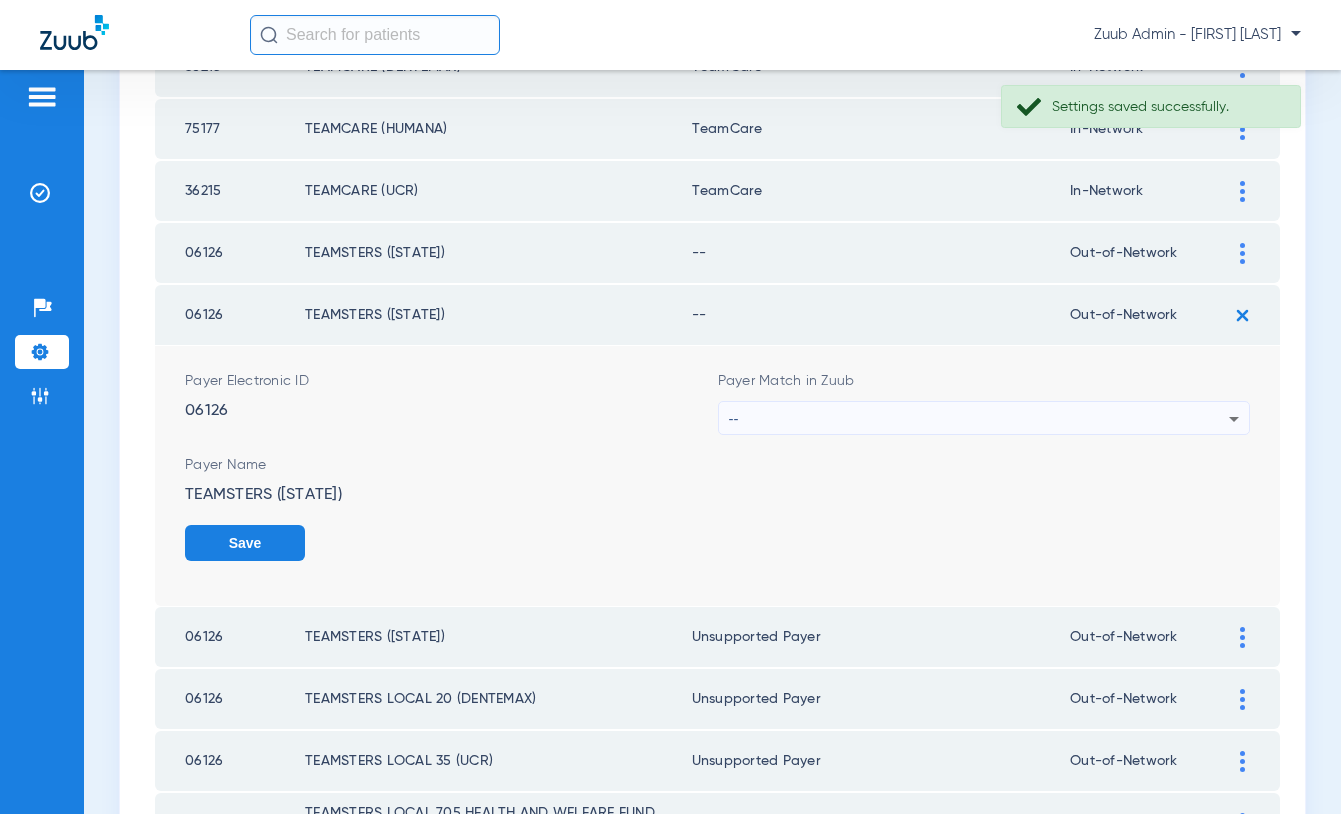 click on "--" at bounding box center (979, 419) 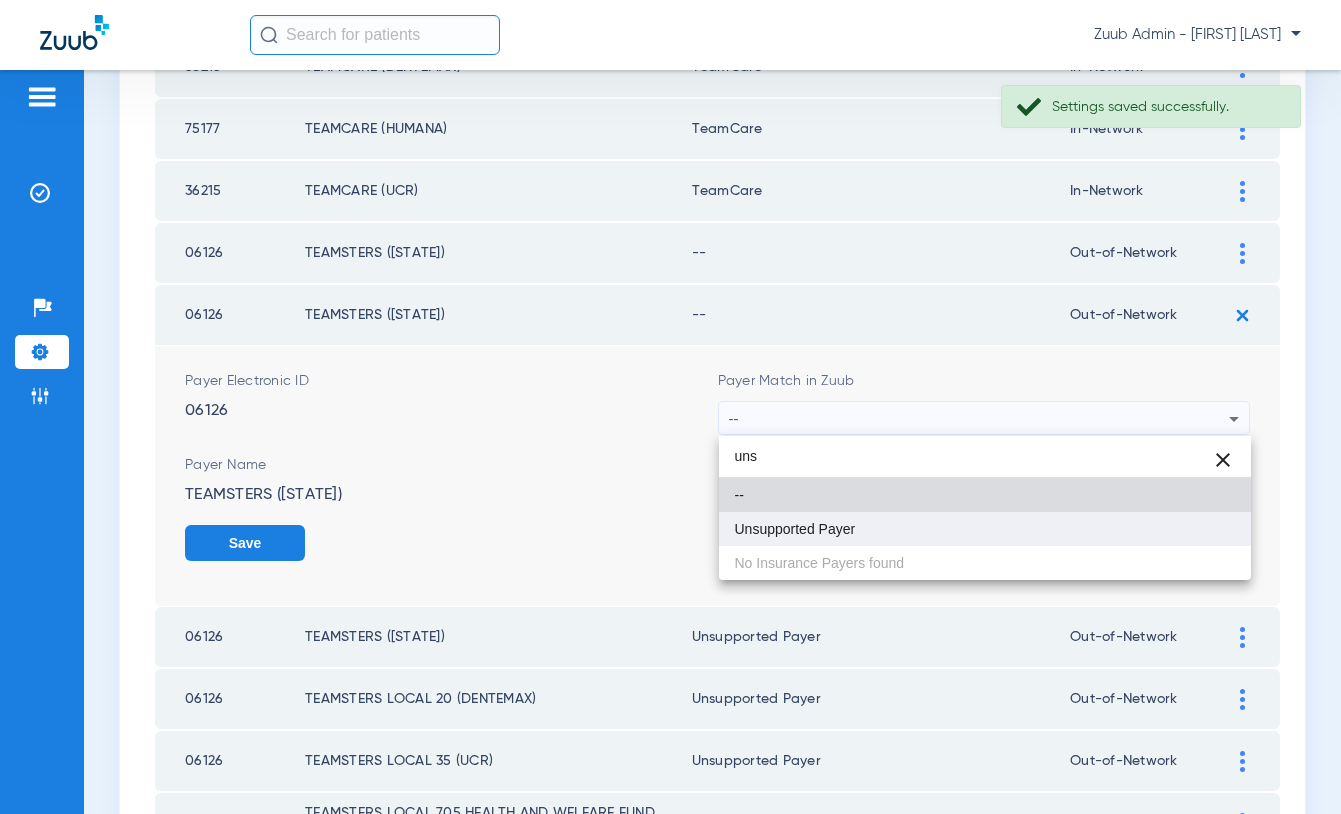 type on "uns" 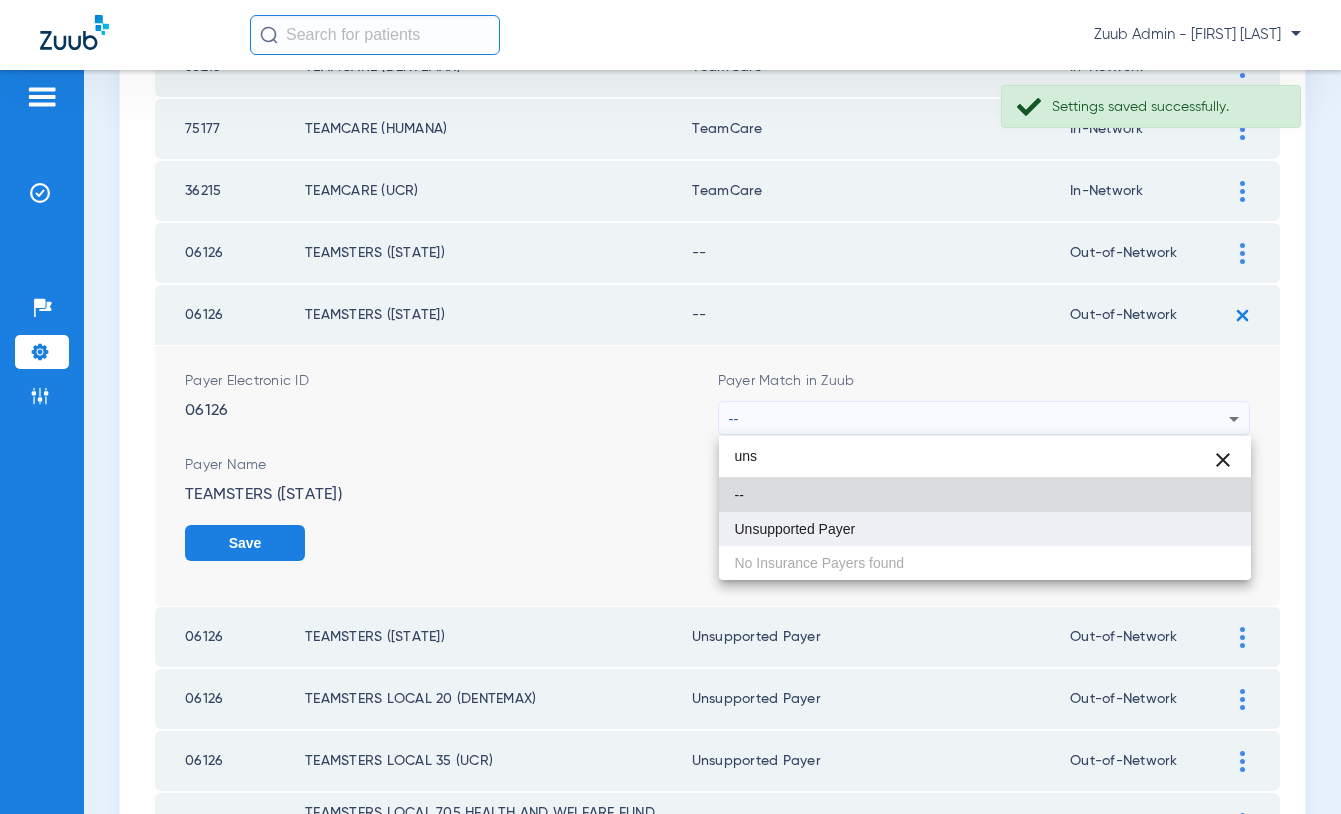 click on "Unsupported Payer" at bounding box center [985, 529] 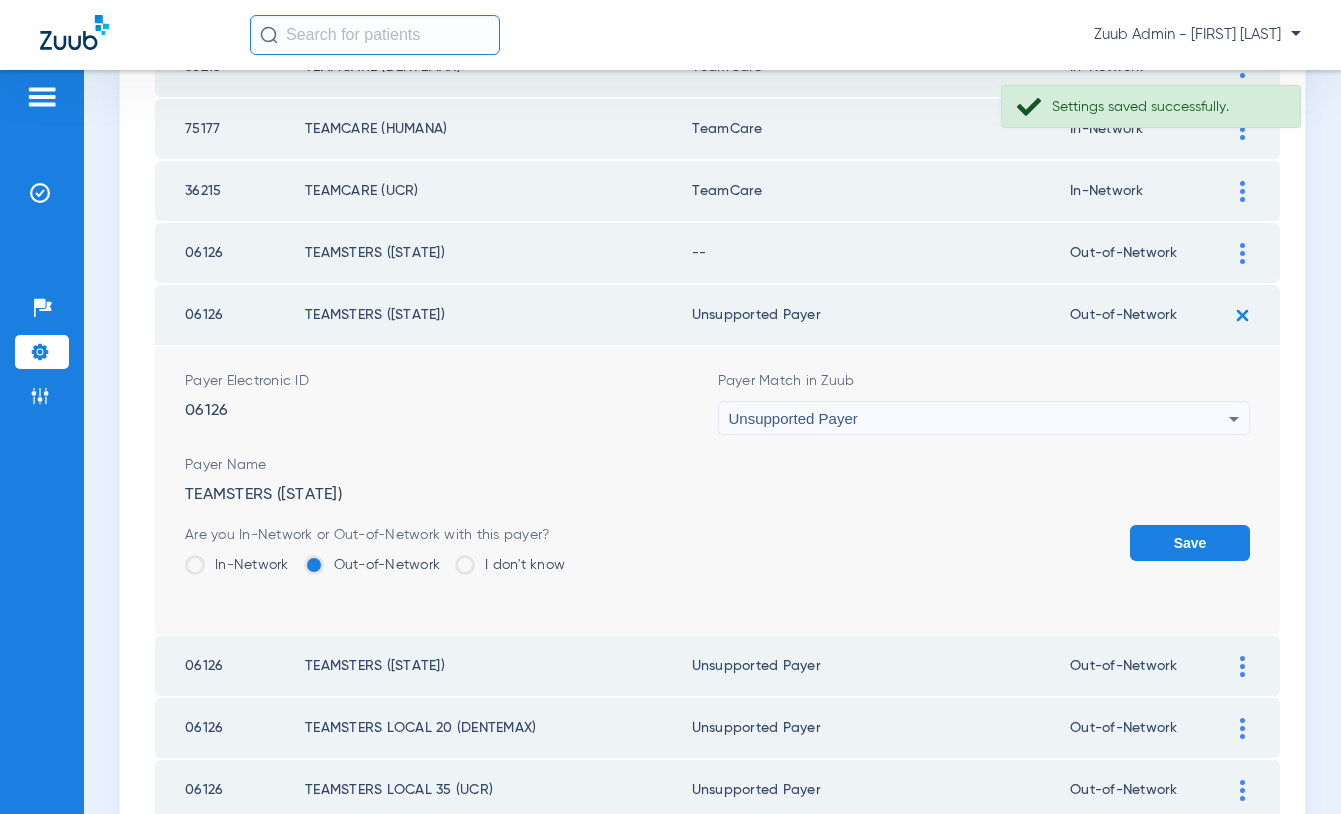 click on "Save" 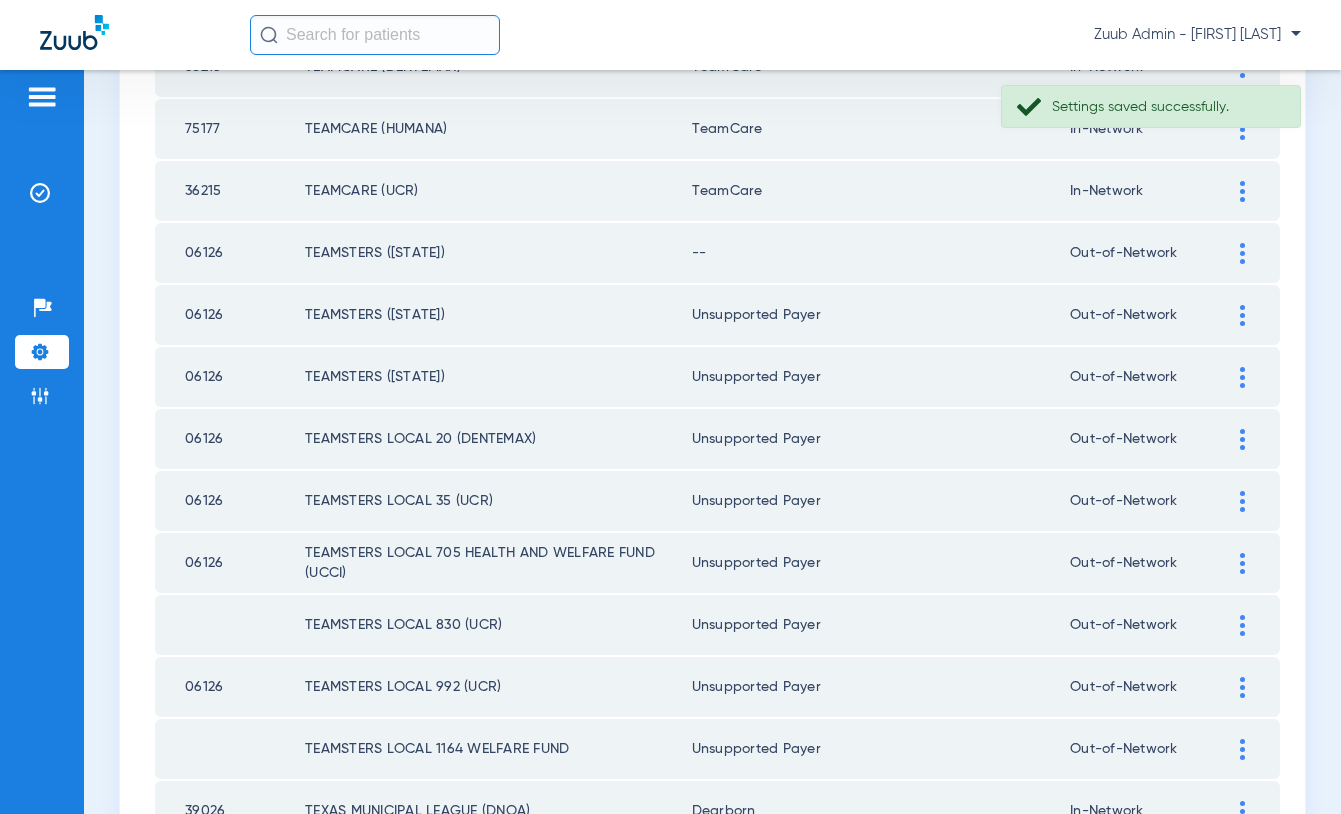 click 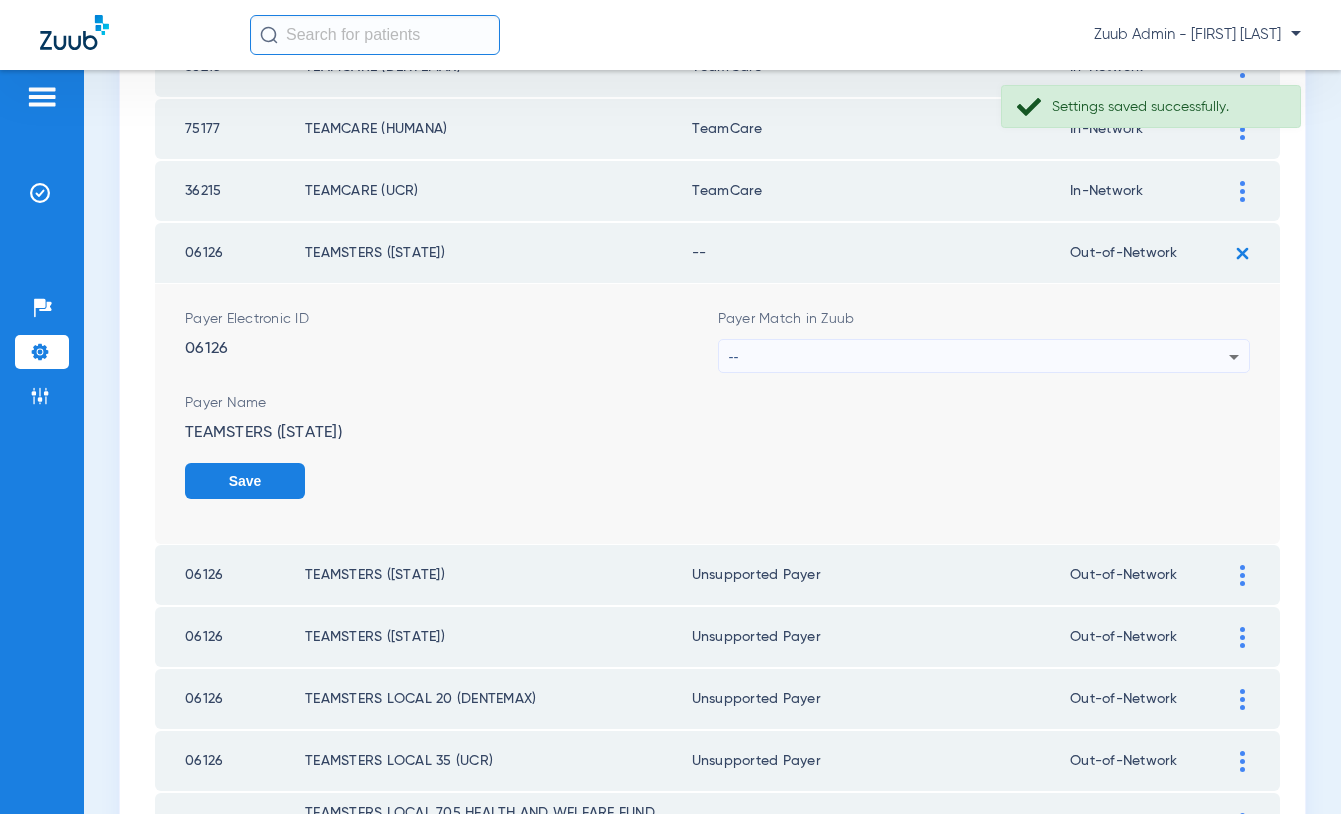 drag, startPoint x: 915, startPoint y: 351, endPoint x: 915, endPoint y: 338, distance: 13 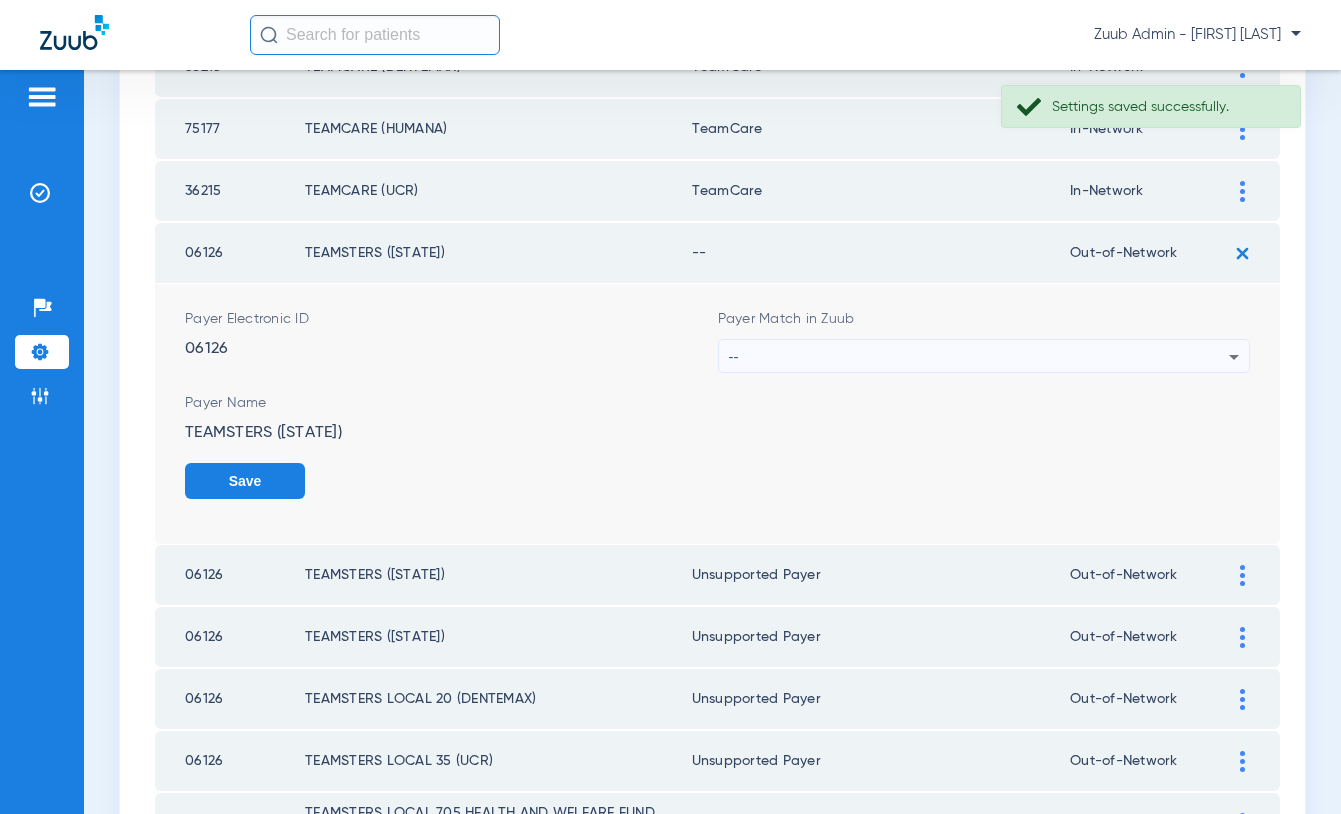 click on "--" at bounding box center (979, 357) 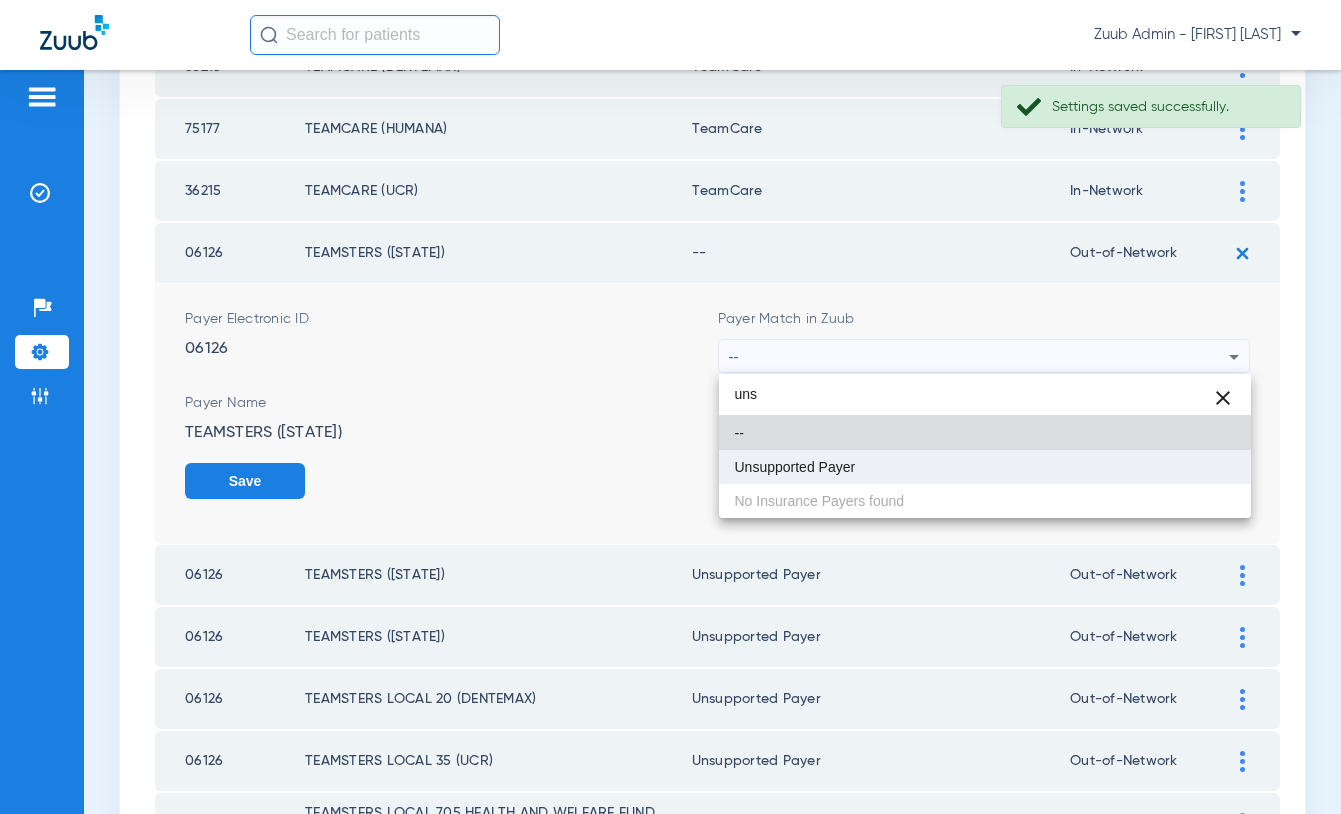 type on "uns" 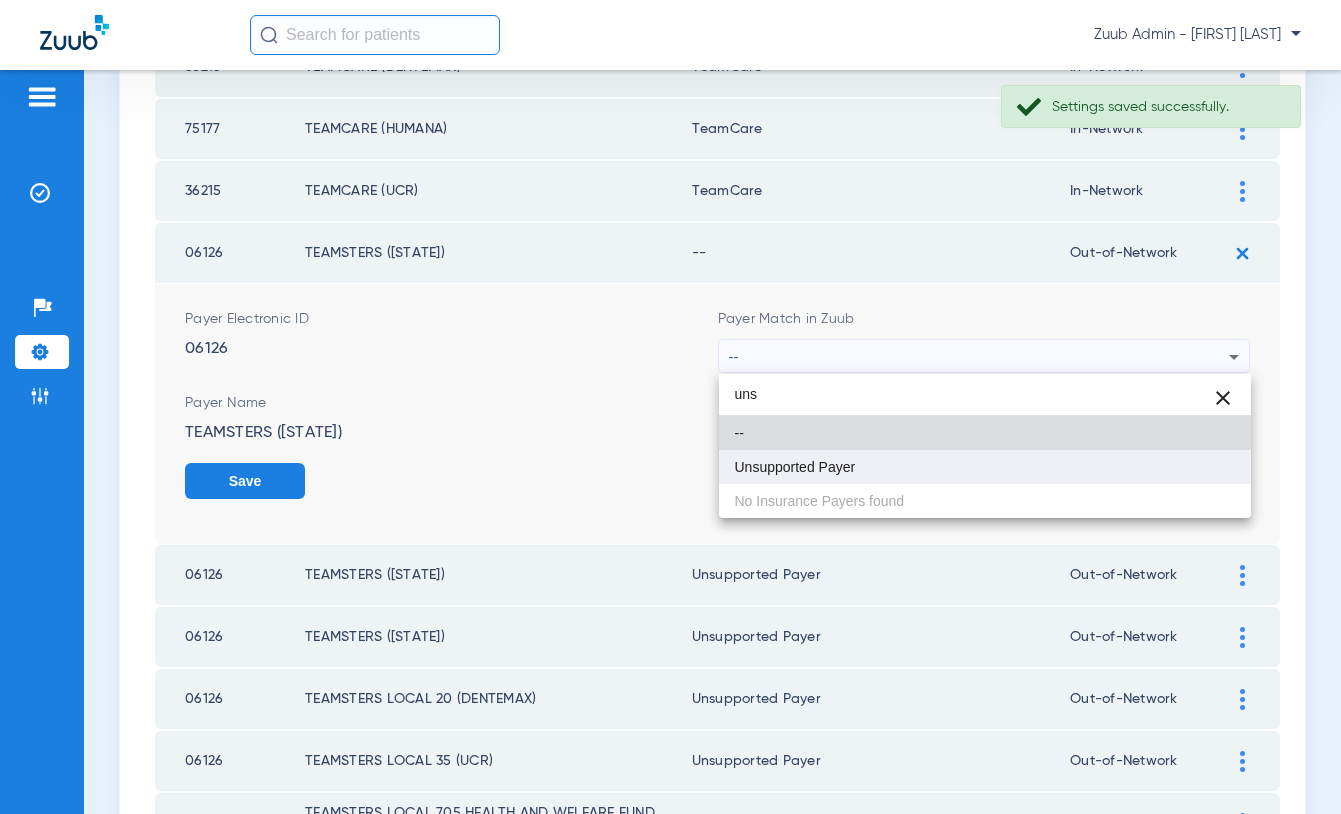 click on "Unsupported Payer" at bounding box center (795, 467) 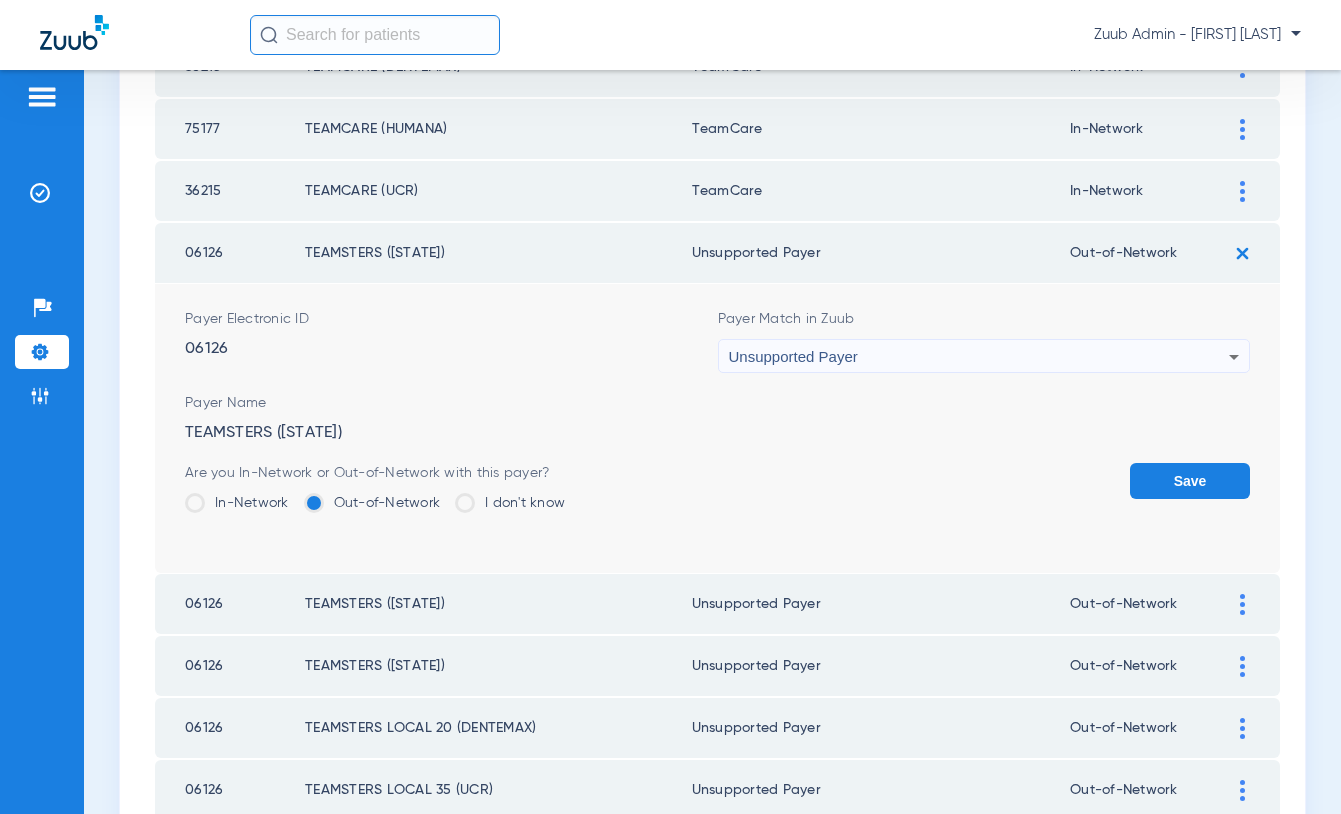 click on "Save" 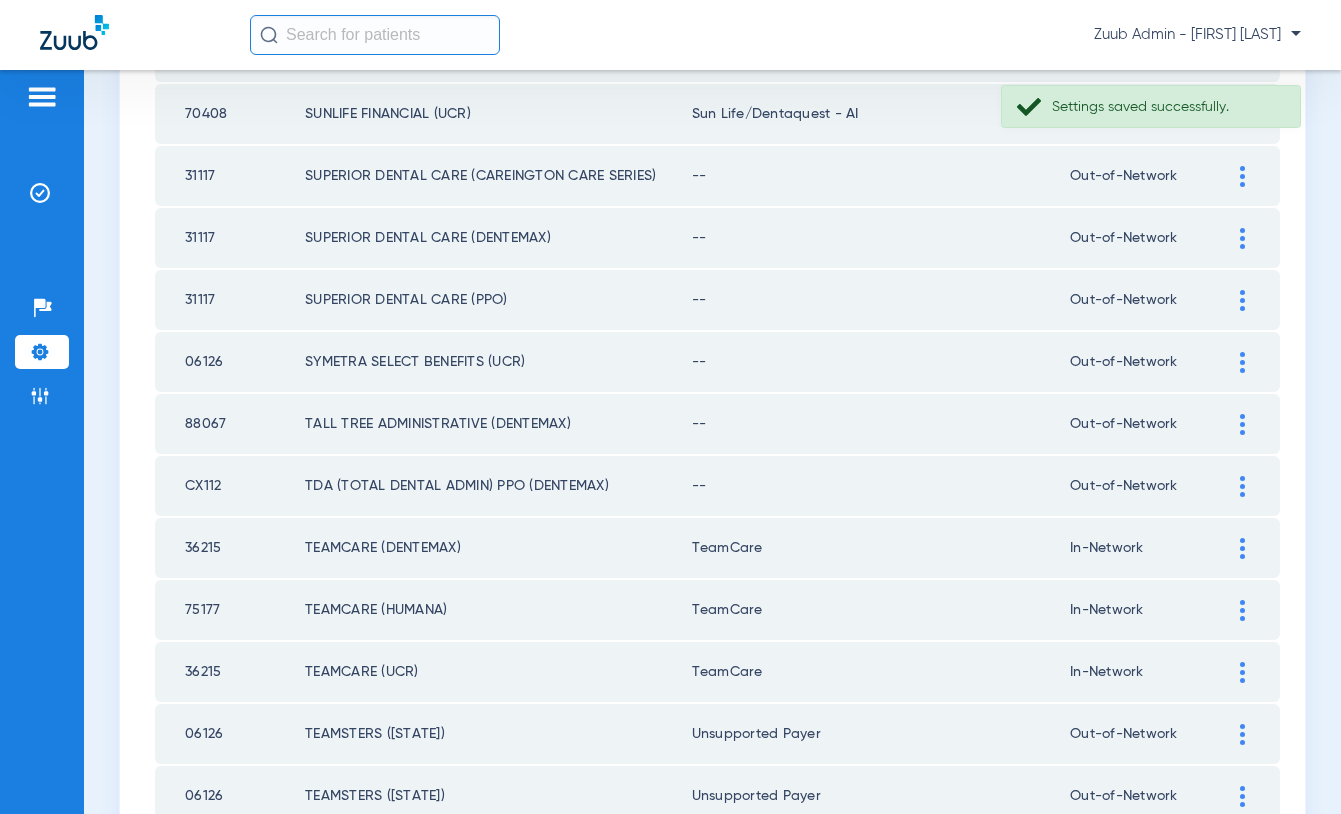 scroll, scrollTop: 1105, scrollLeft: 0, axis: vertical 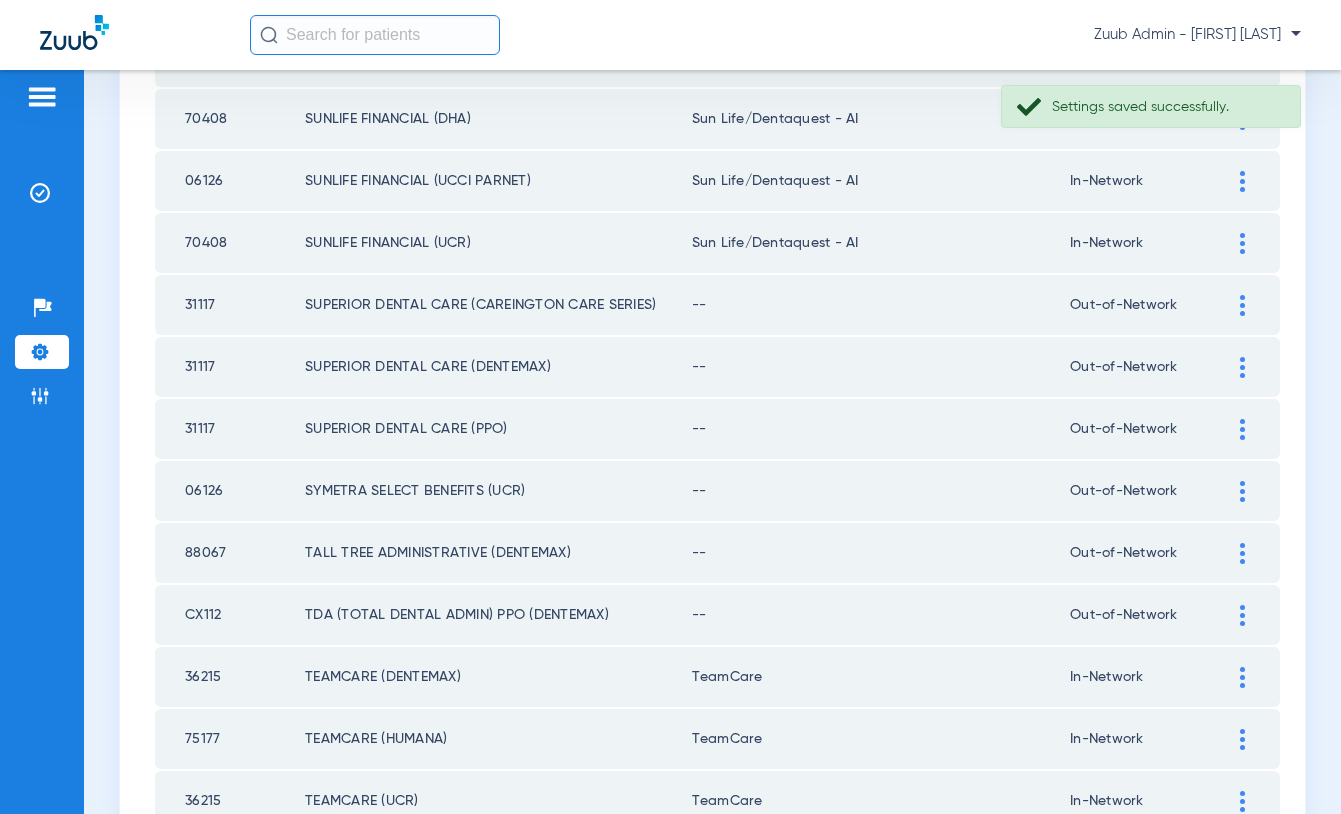 click 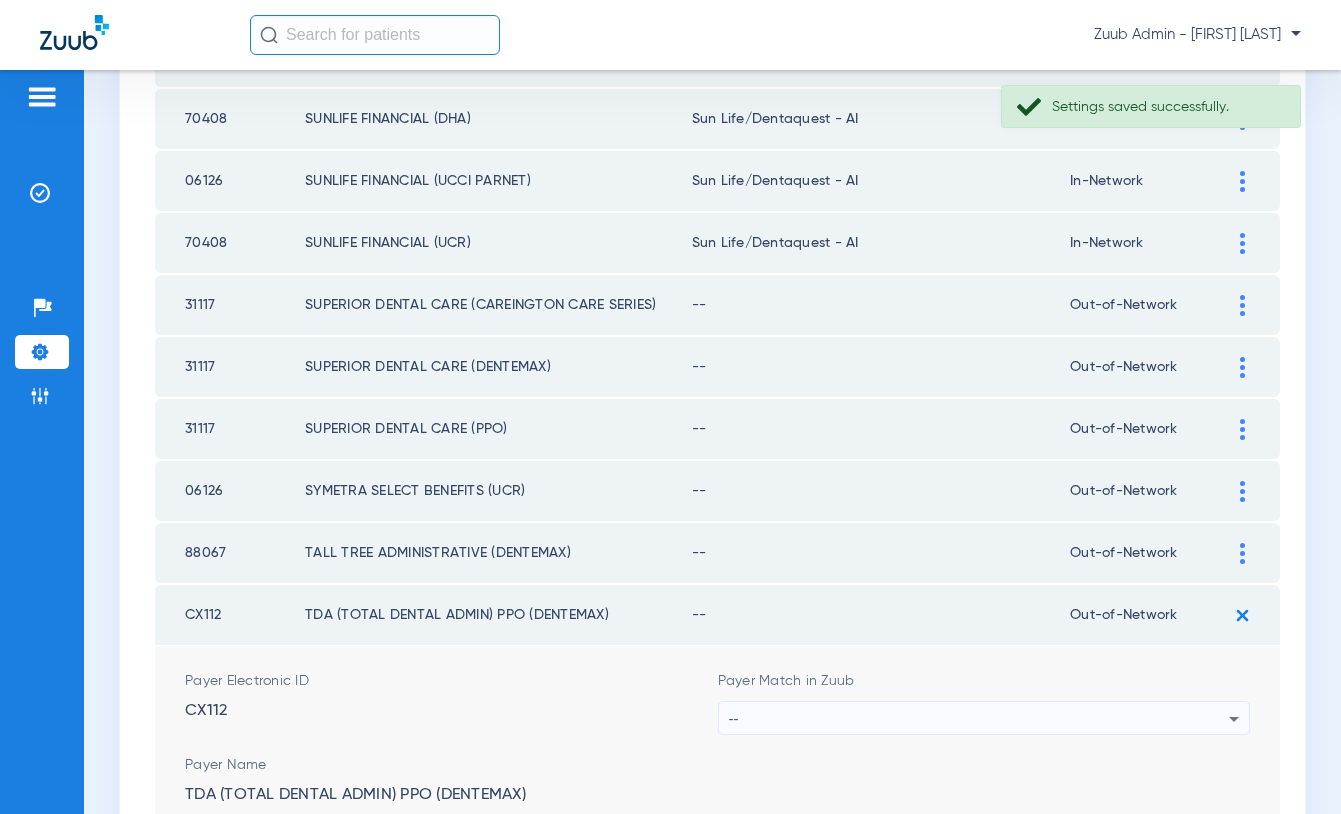 click on "--" at bounding box center (979, 719) 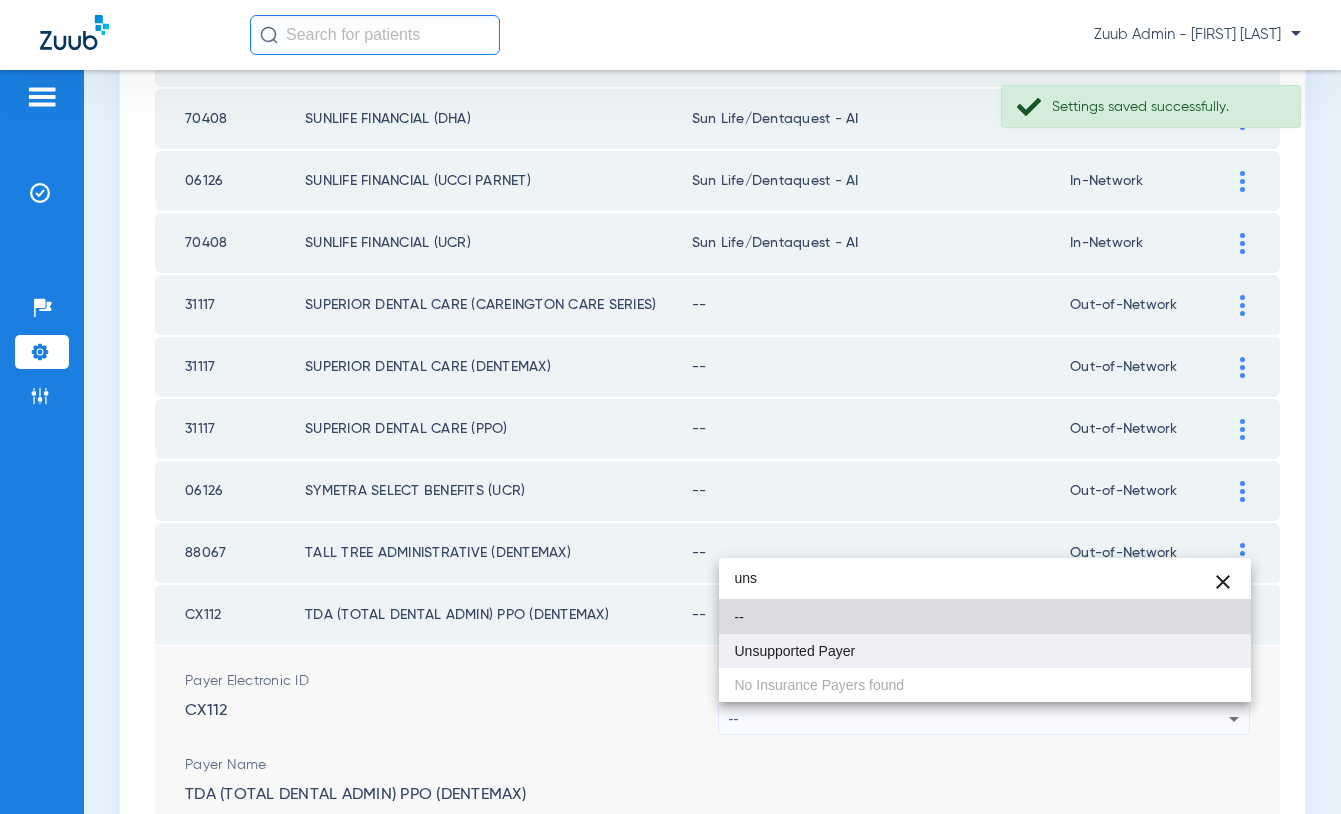 type on "uns" 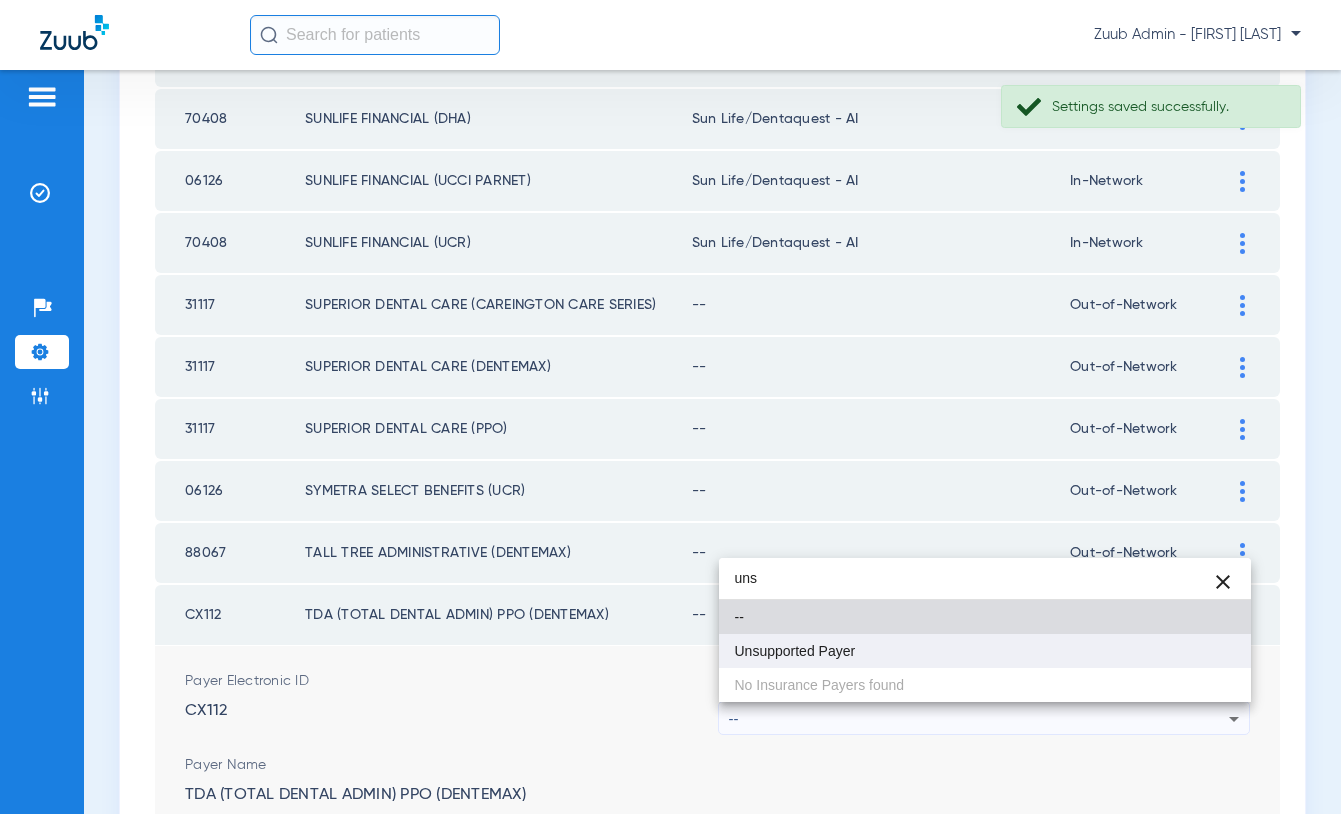 click on "Unsupported Payer" at bounding box center [795, 651] 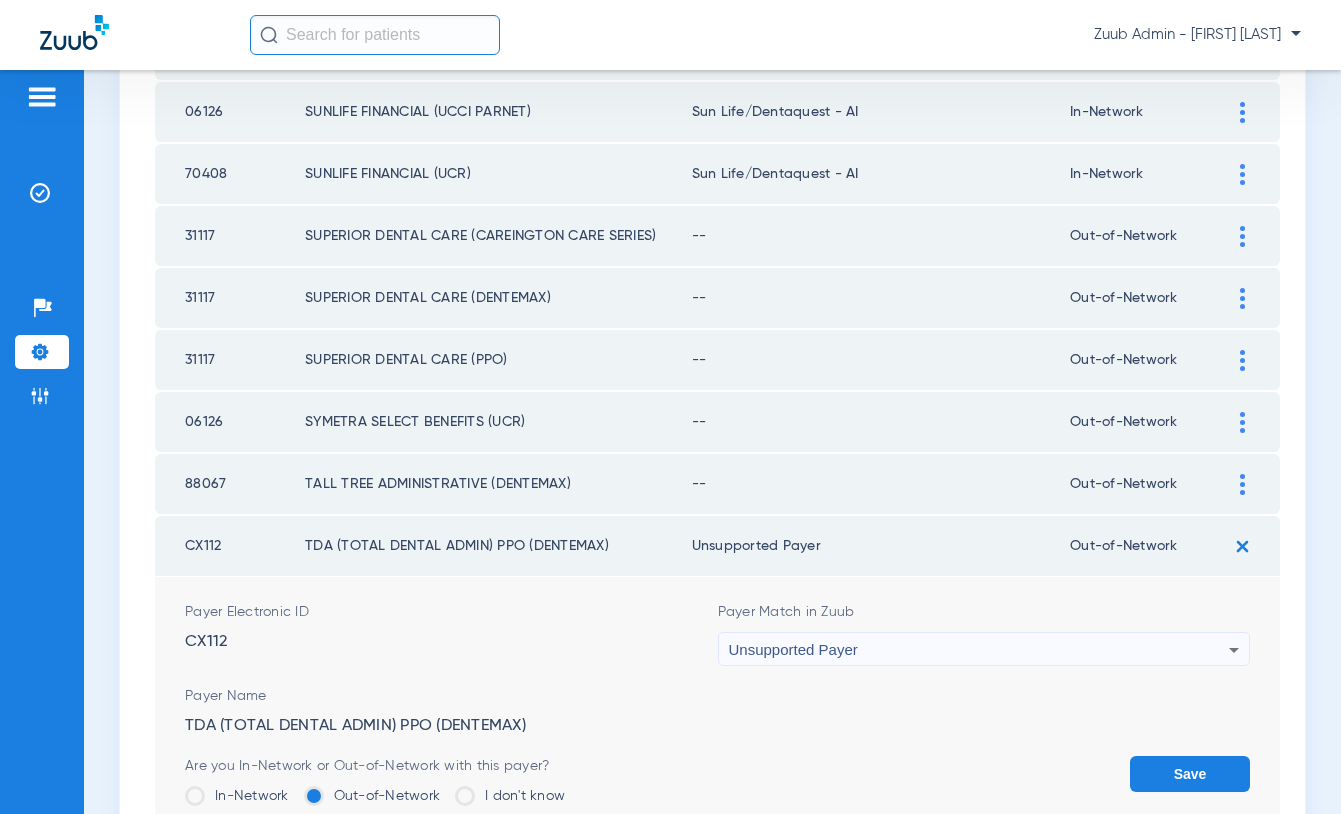 scroll, scrollTop: 1189, scrollLeft: 0, axis: vertical 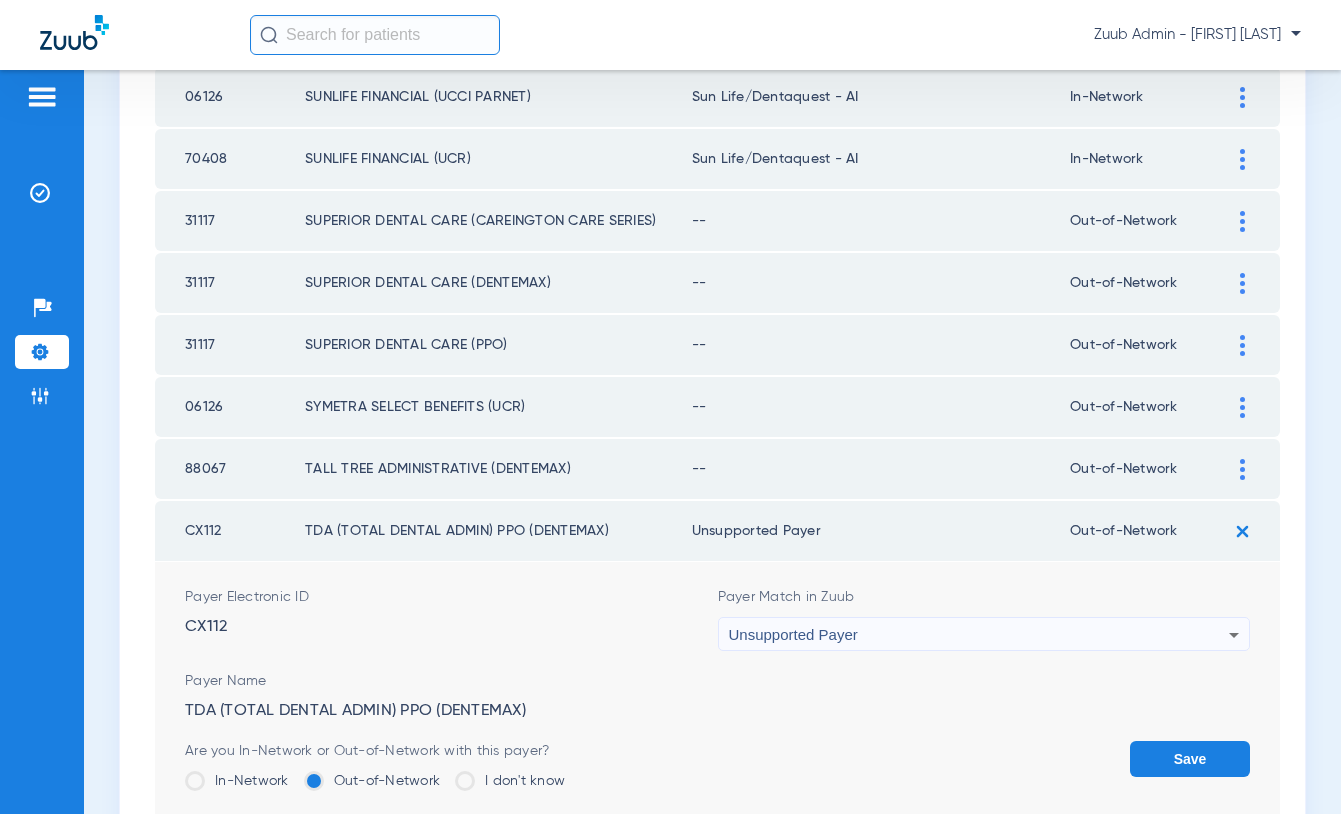 click on "Save" 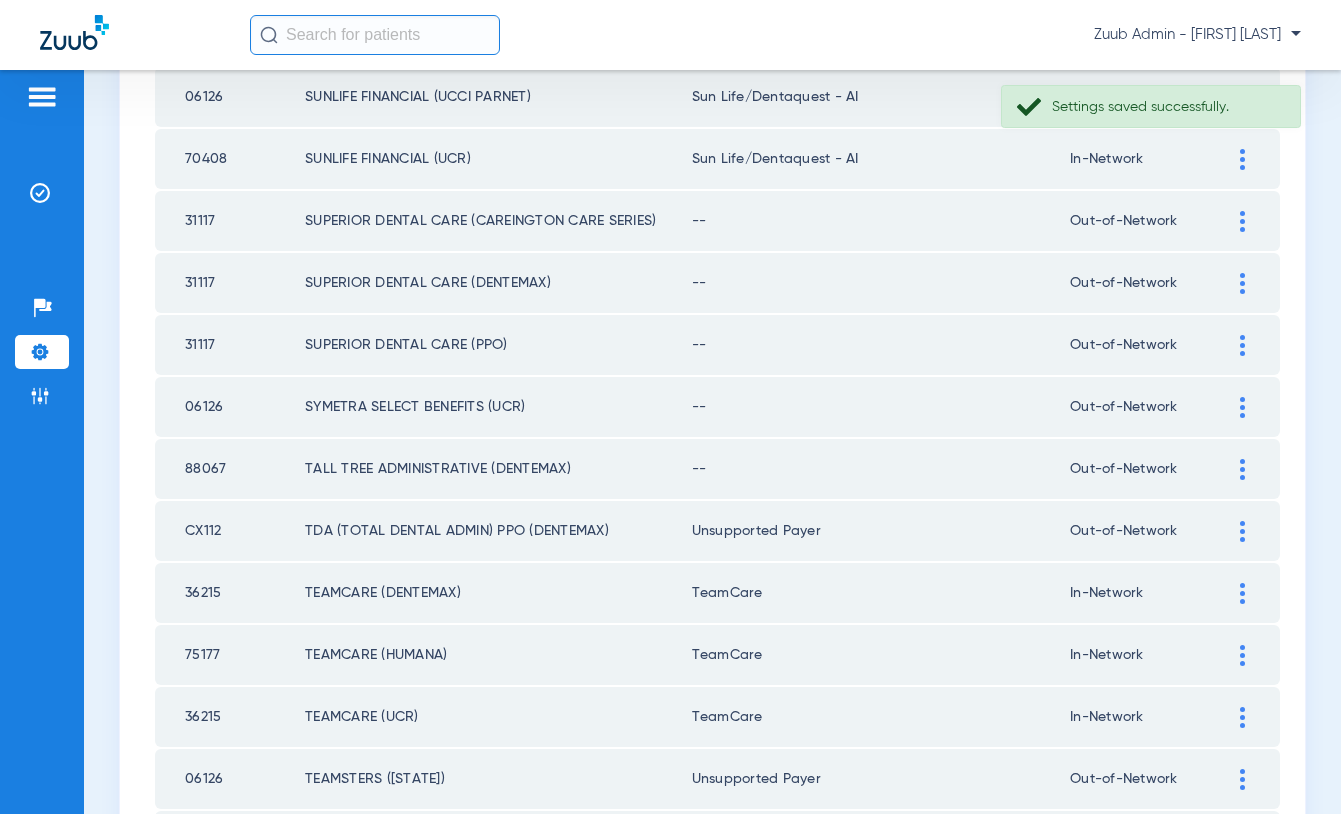 click 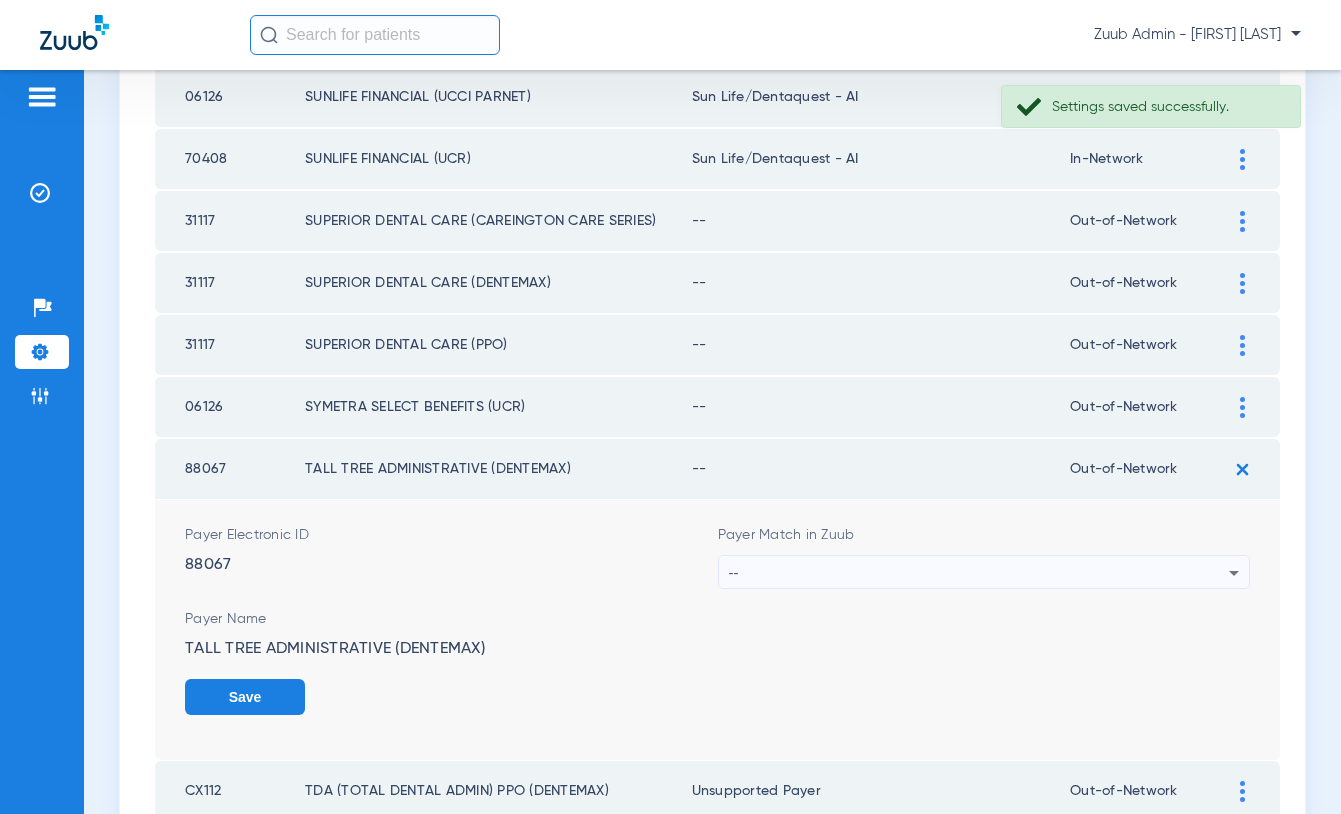 click on "--" at bounding box center [979, 573] 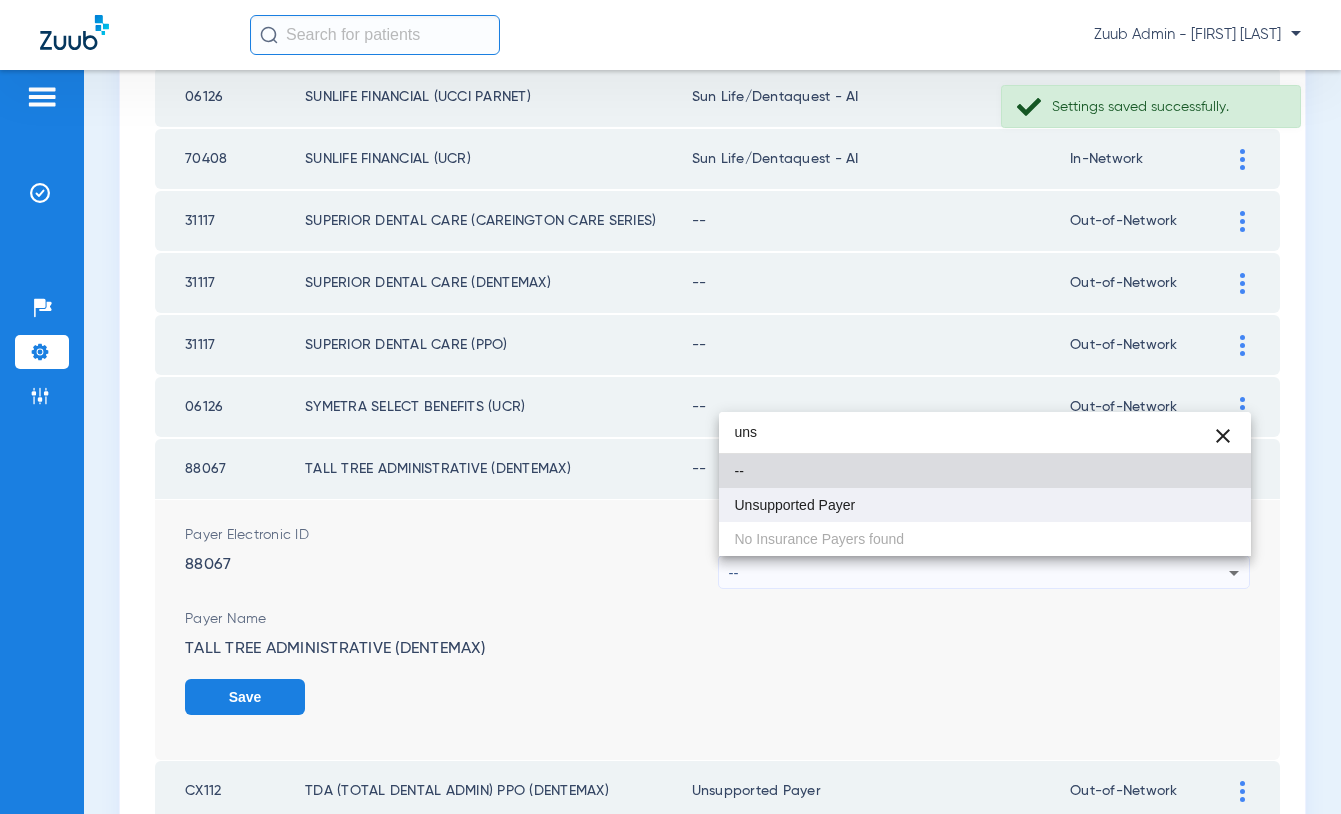 type on "uns" 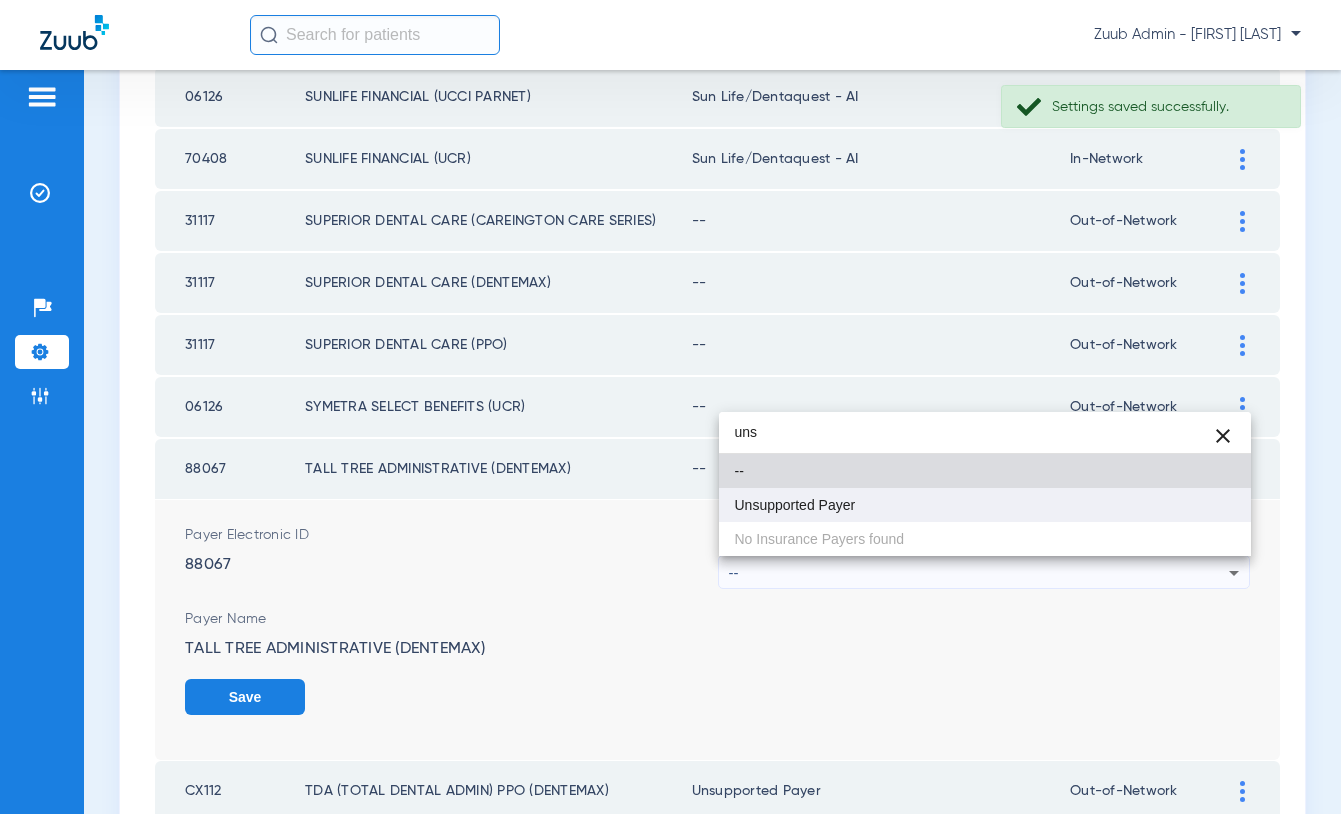 click on "Unsupported Payer" at bounding box center (795, 505) 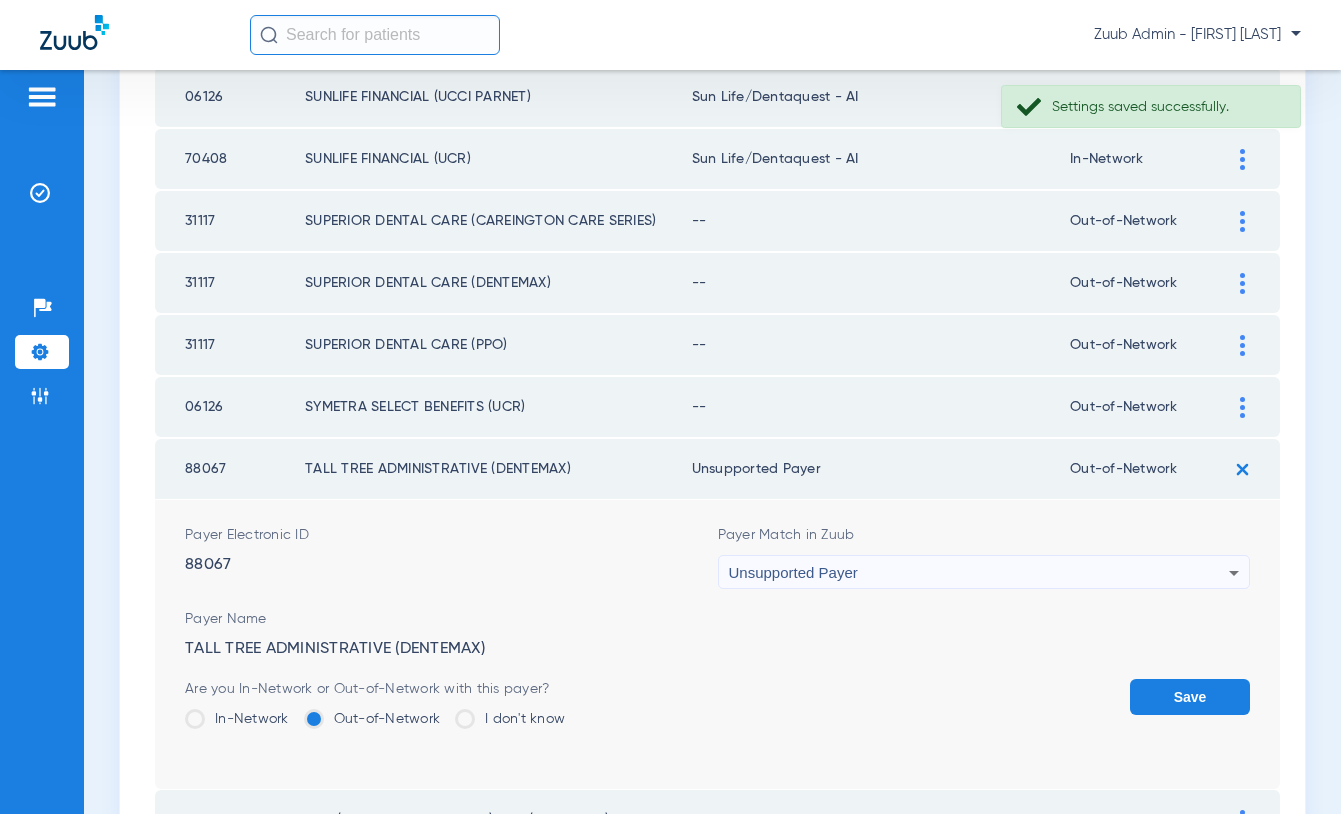 click on "Save" 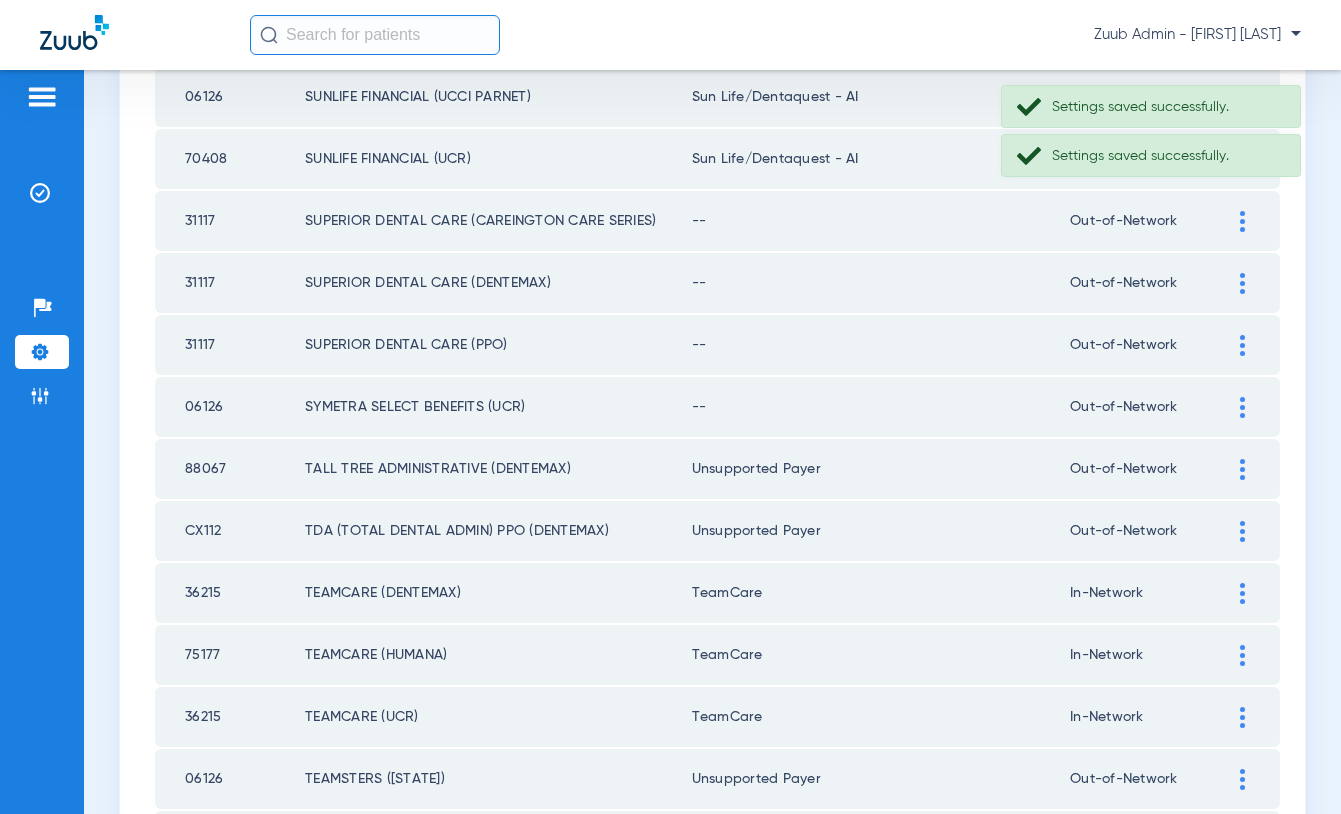 click 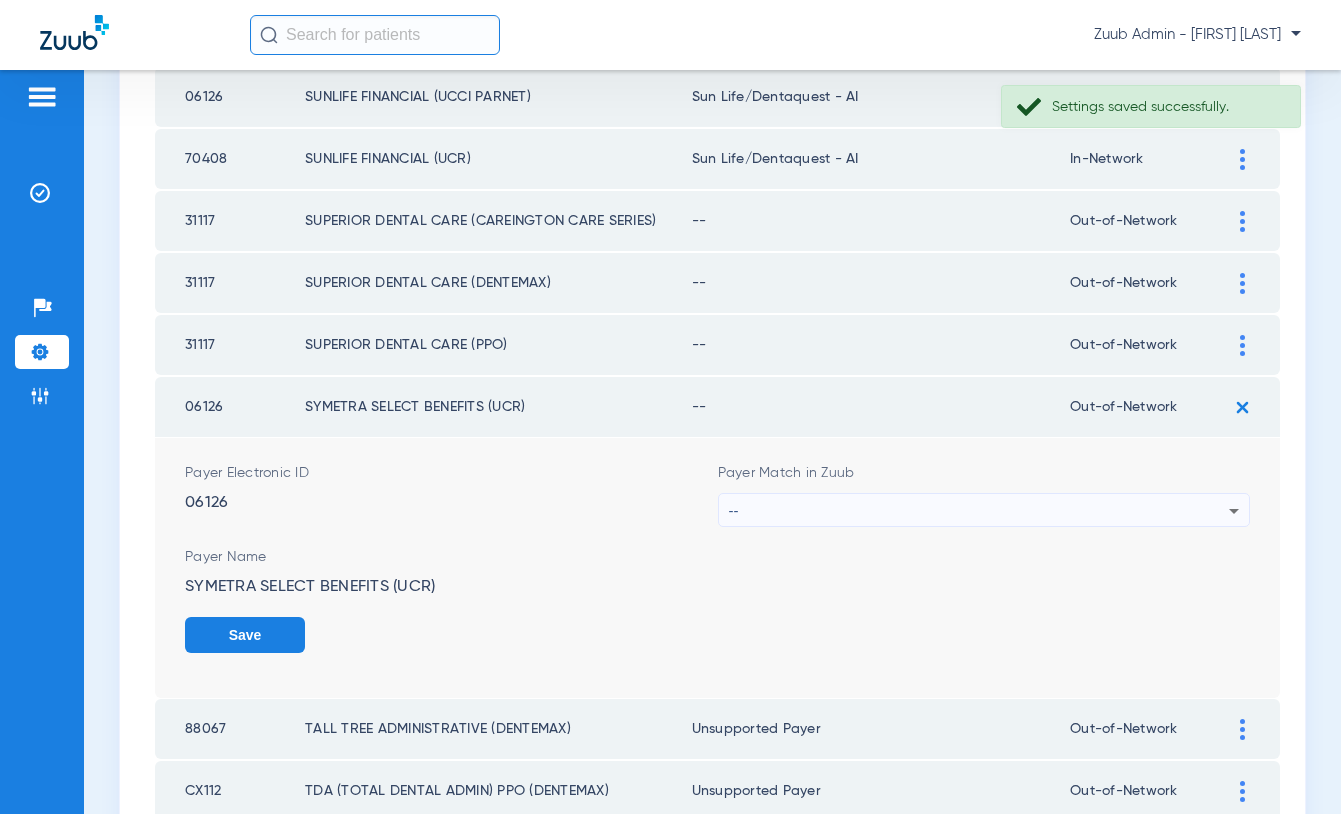 click on "--" at bounding box center [979, 511] 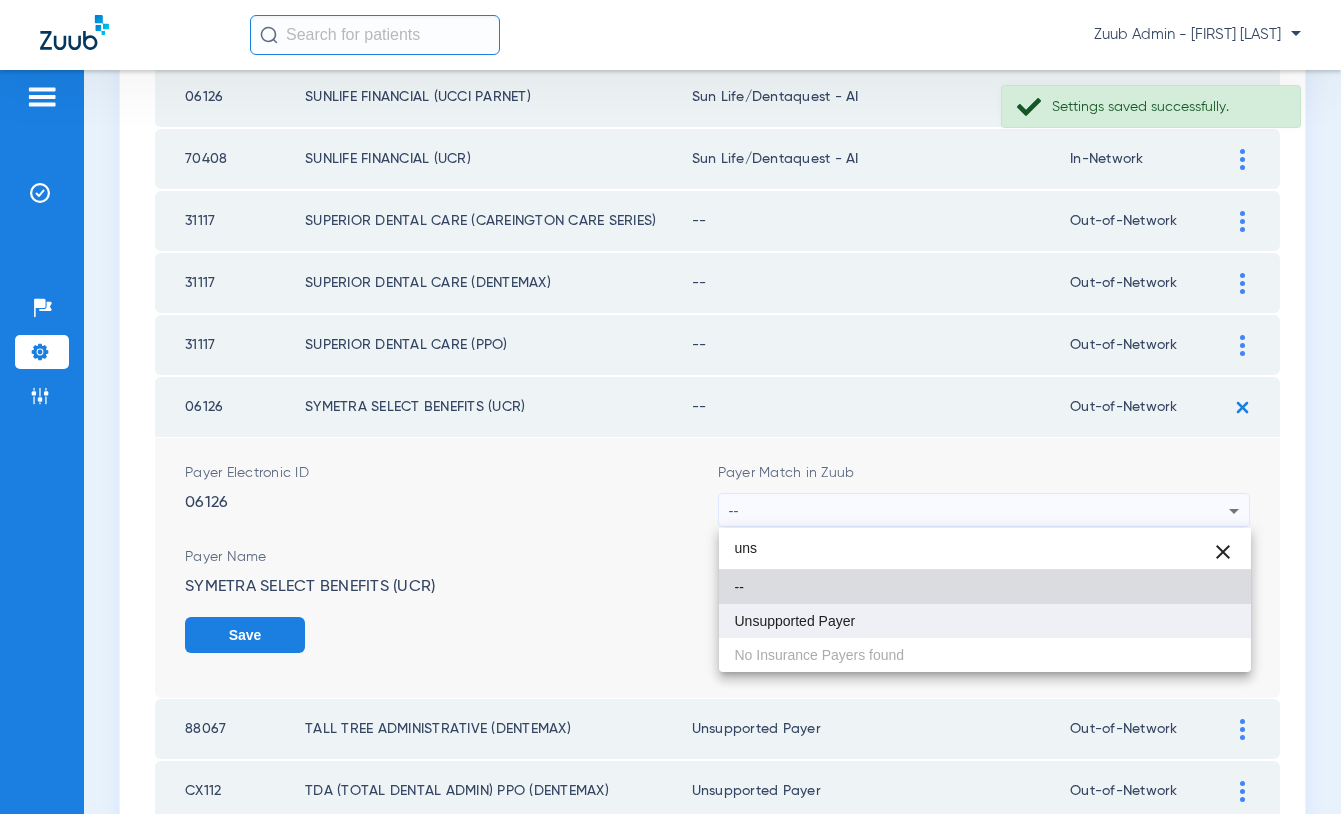 type on "uns" 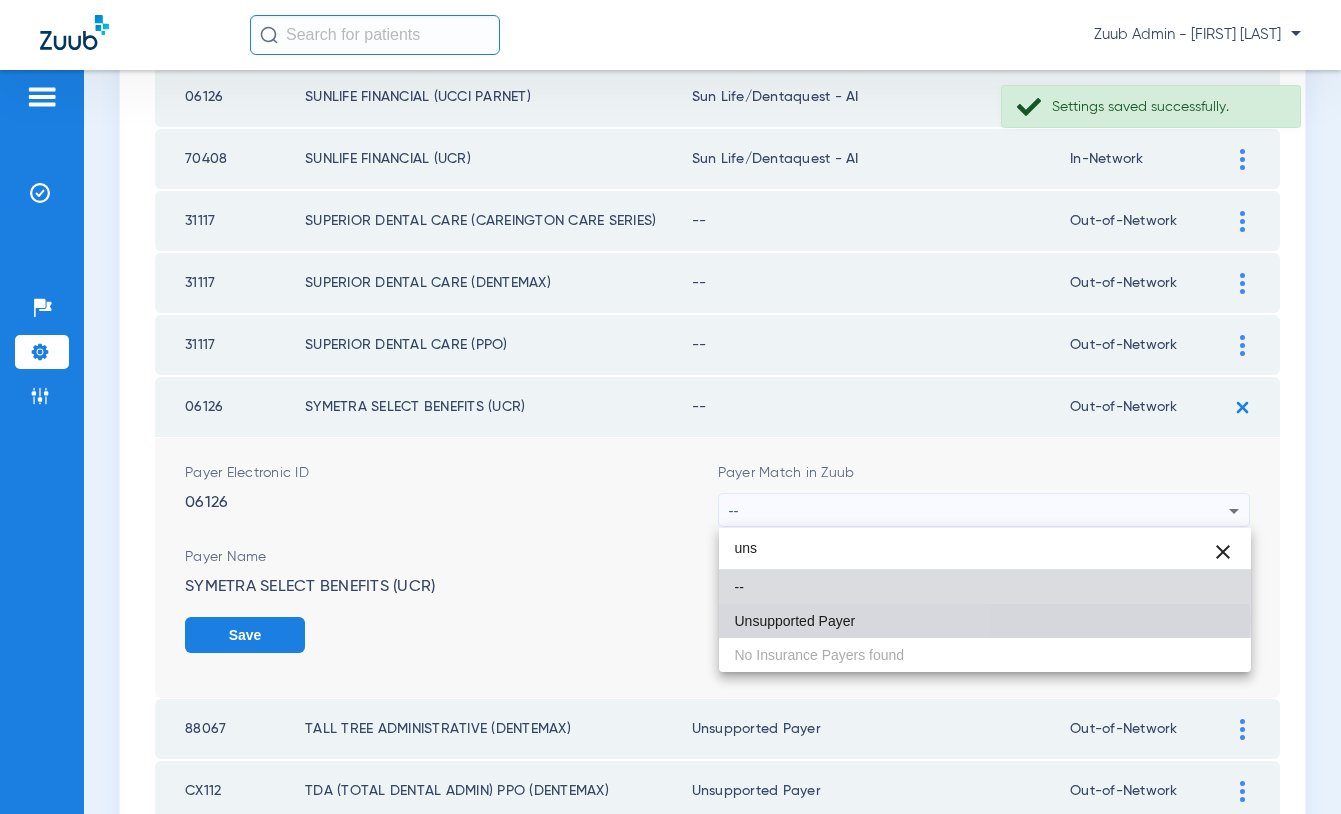 click on "Unsupported Payer" at bounding box center (795, 621) 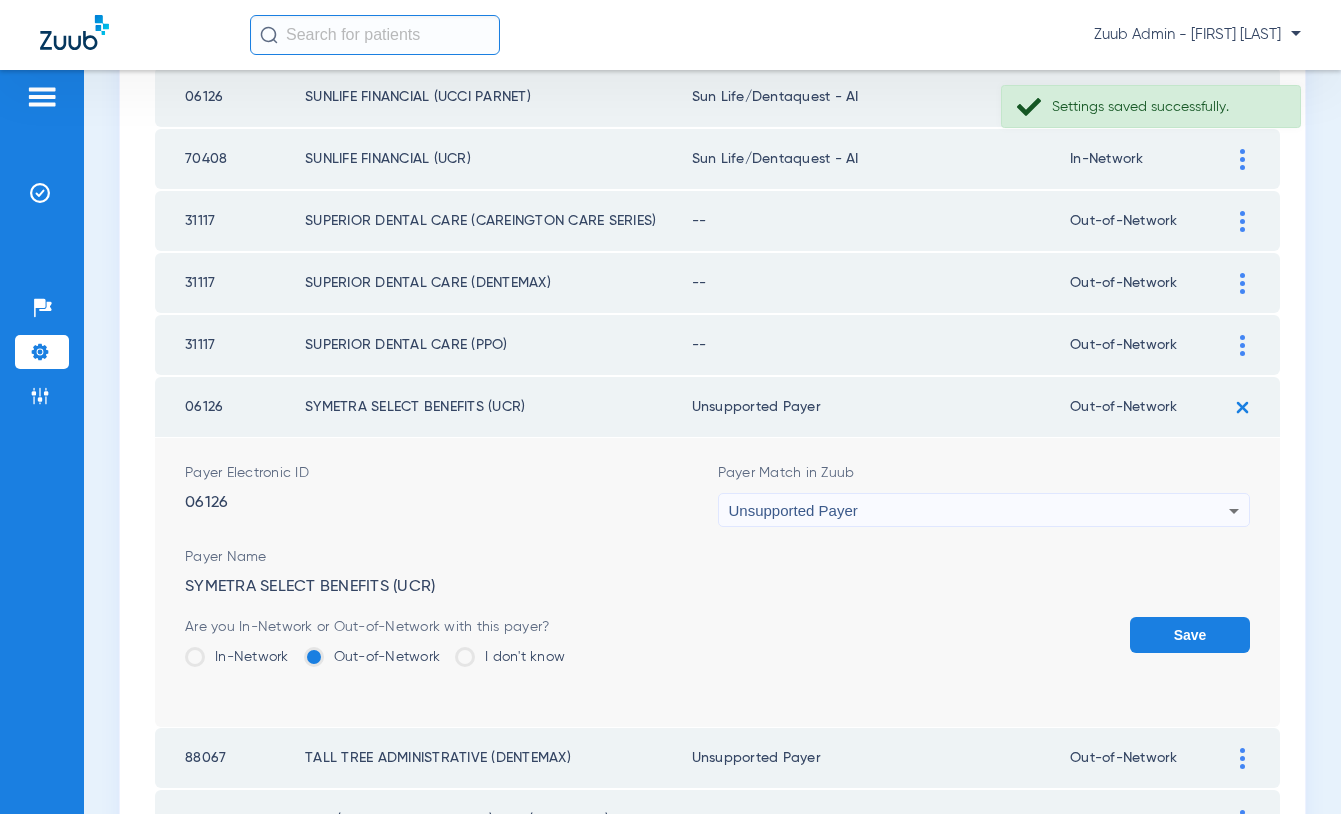 click on "Save" 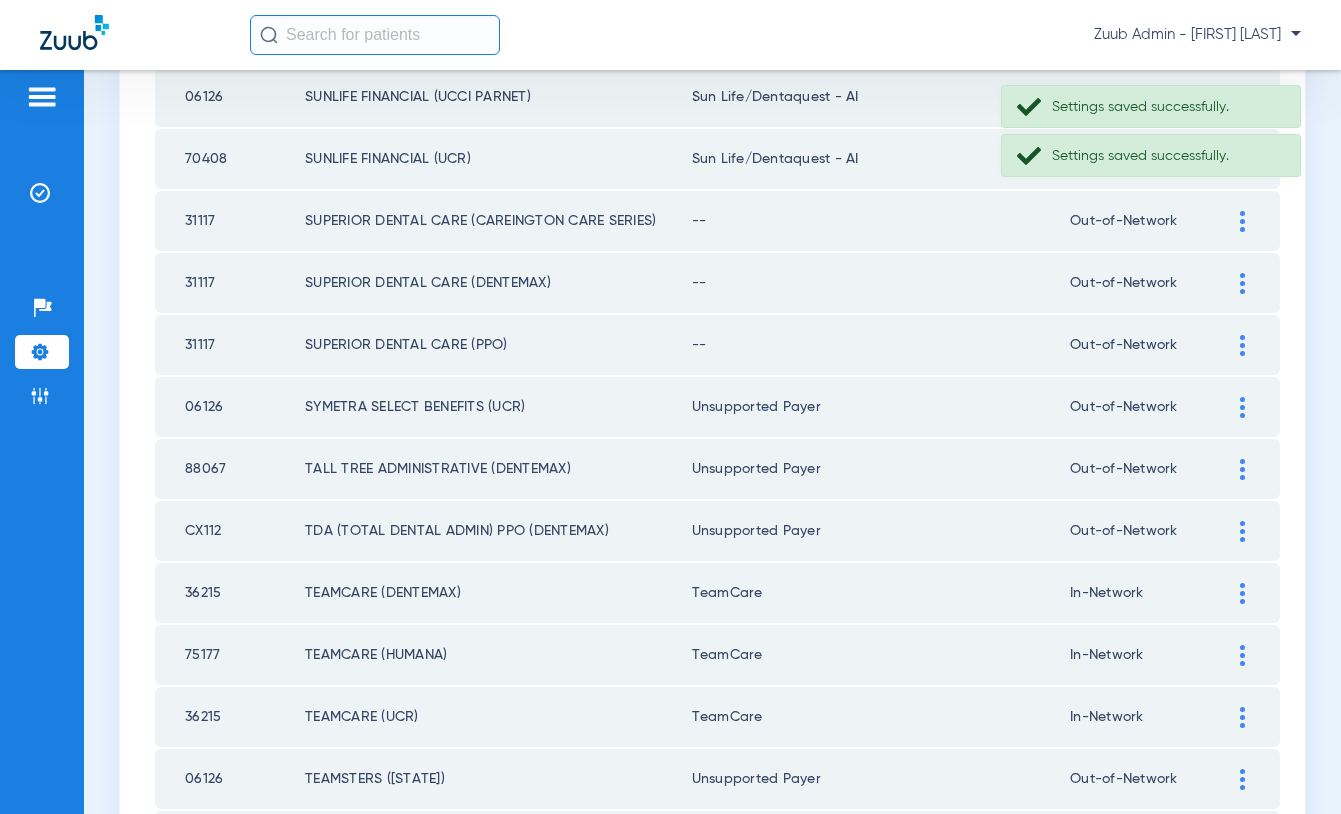 click 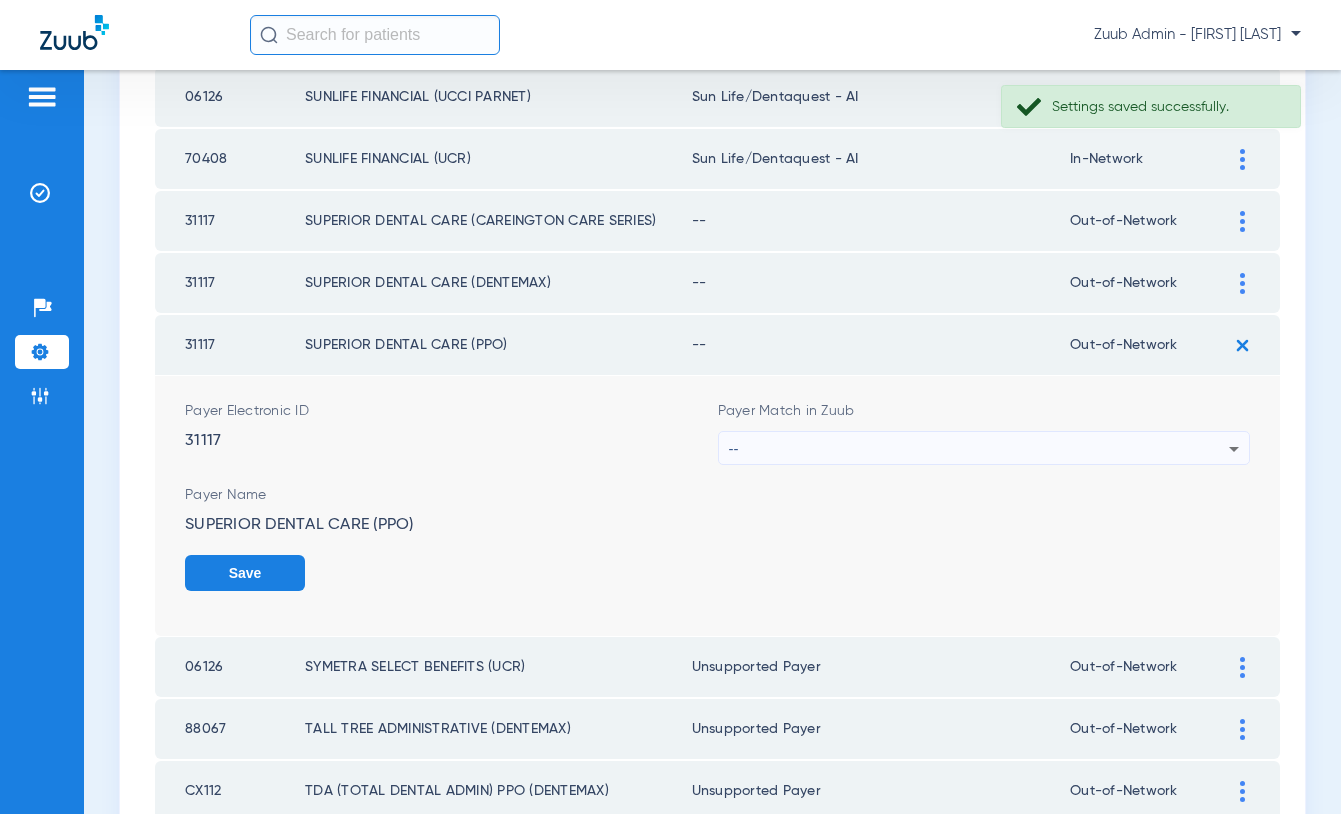 click on "--" at bounding box center (979, 449) 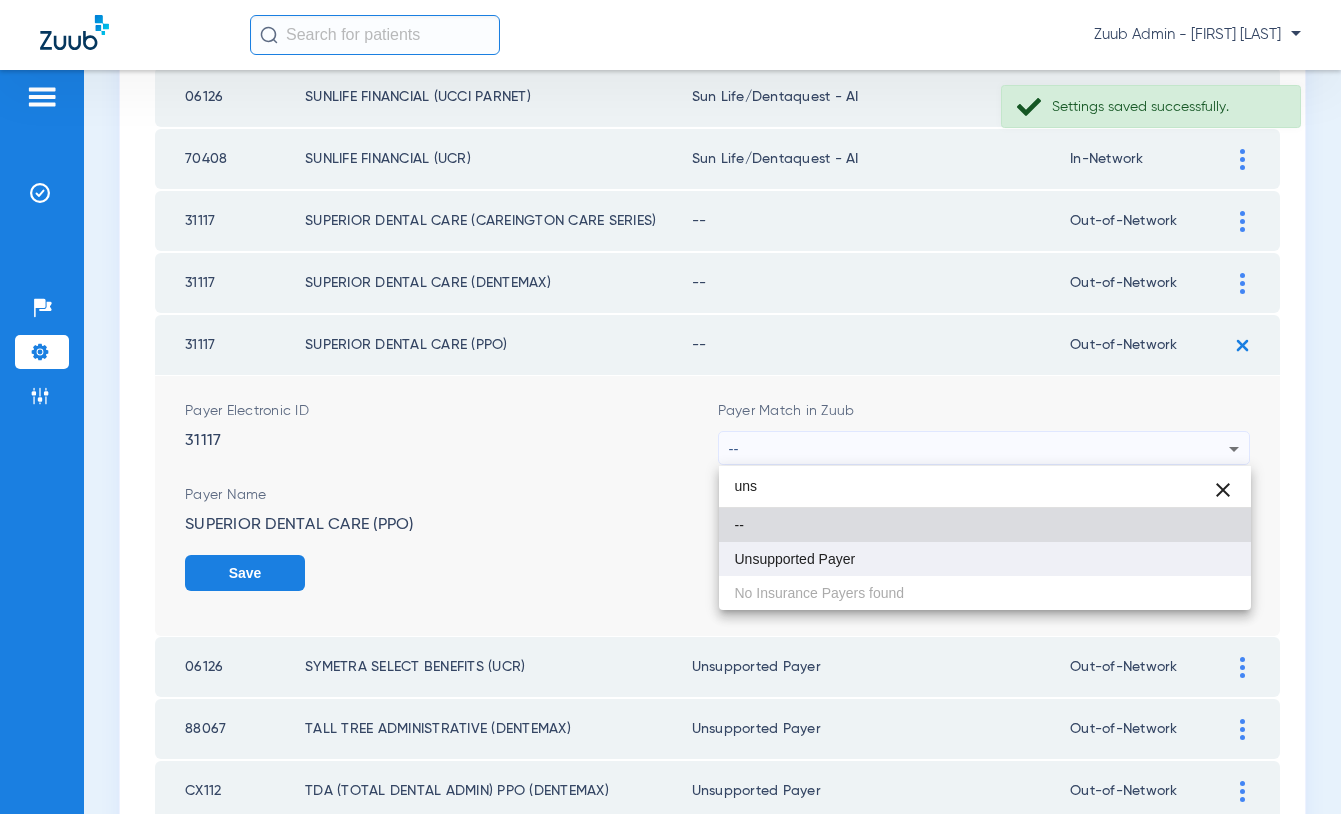 type on "uns" 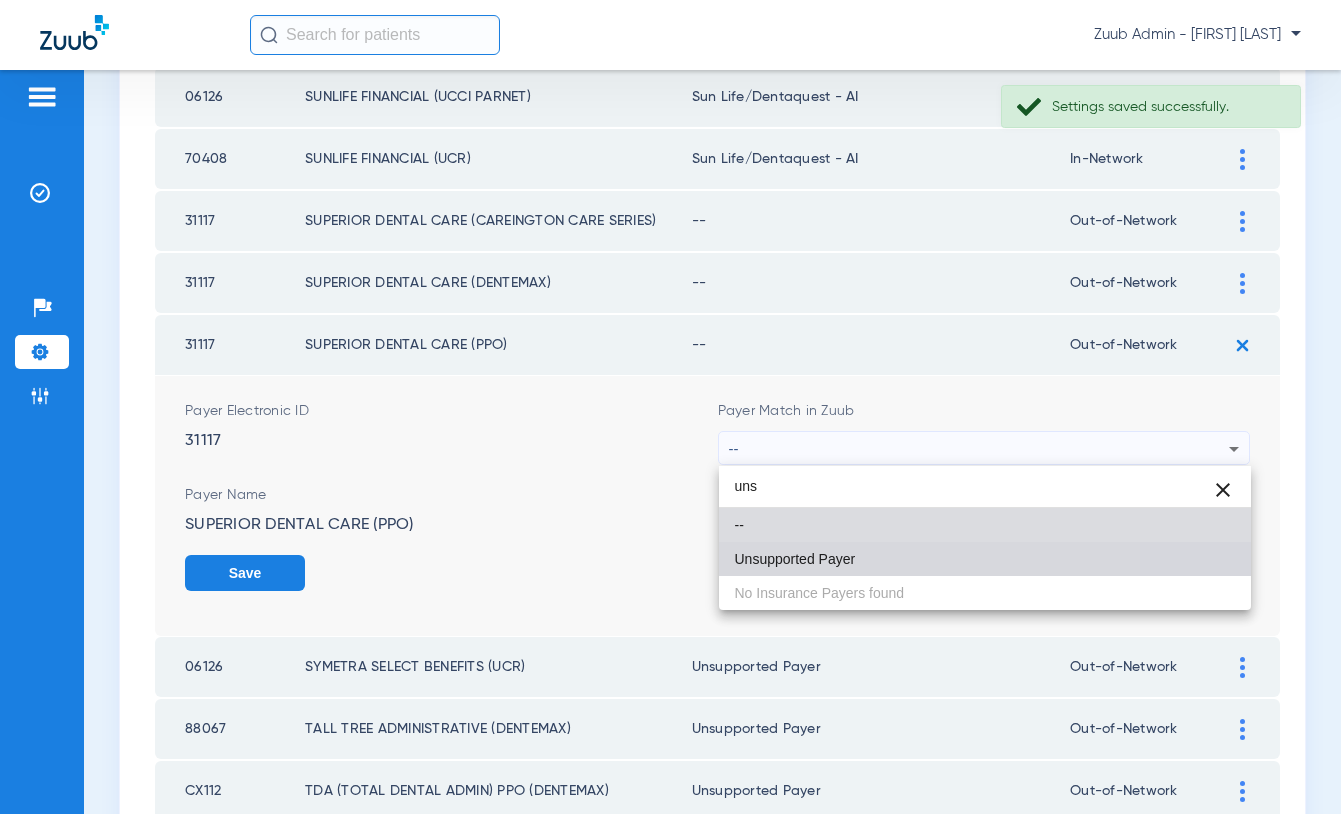 click on "Unsupported Payer" at bounding box center (795, 559) 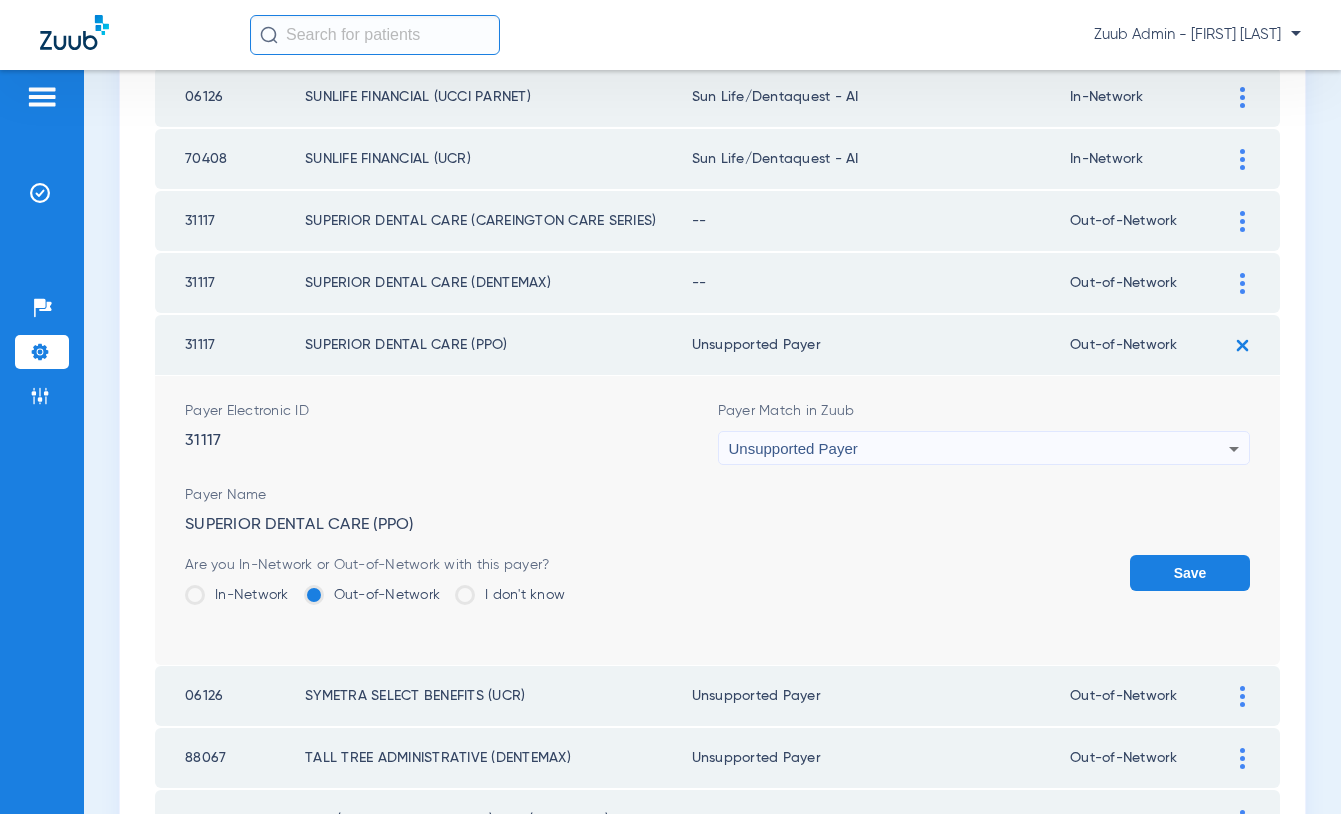 click on "Save" 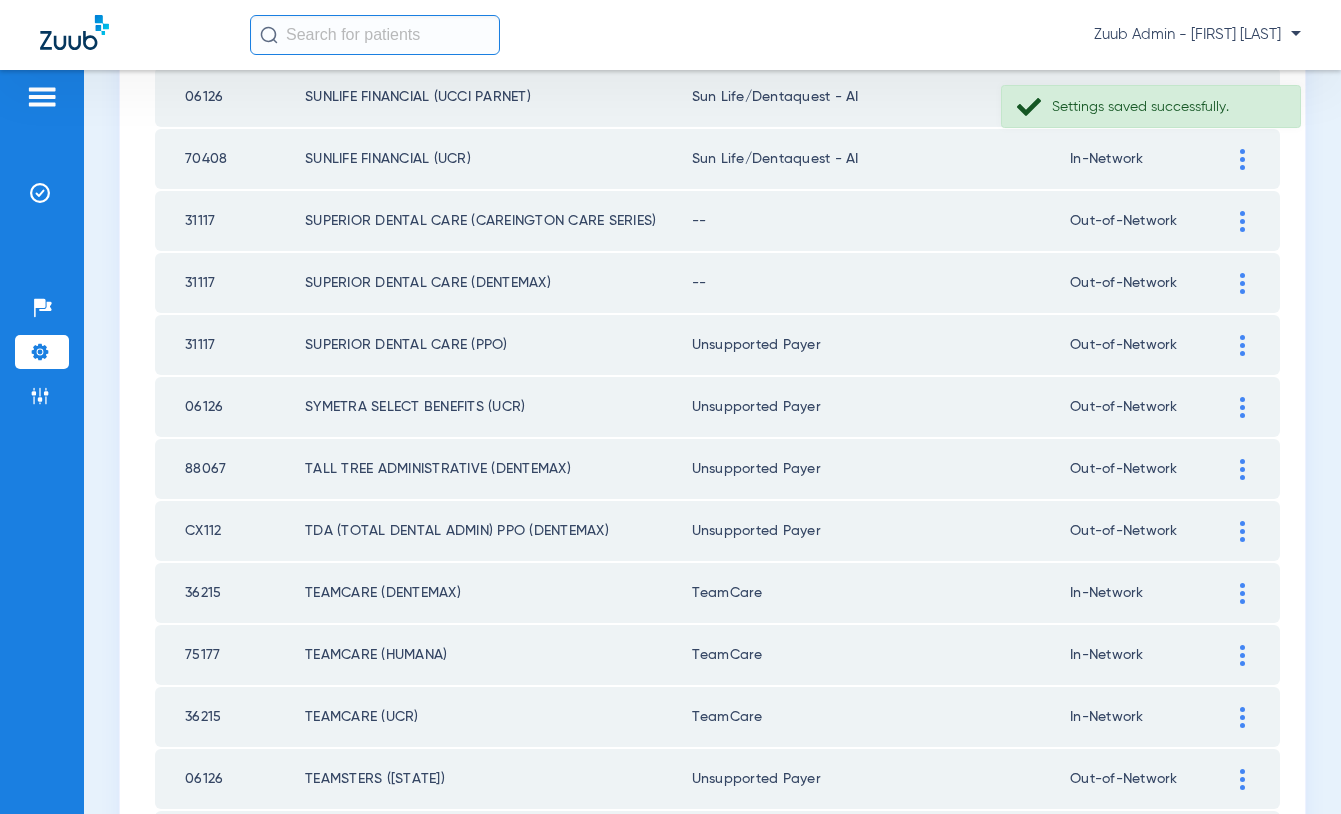 click 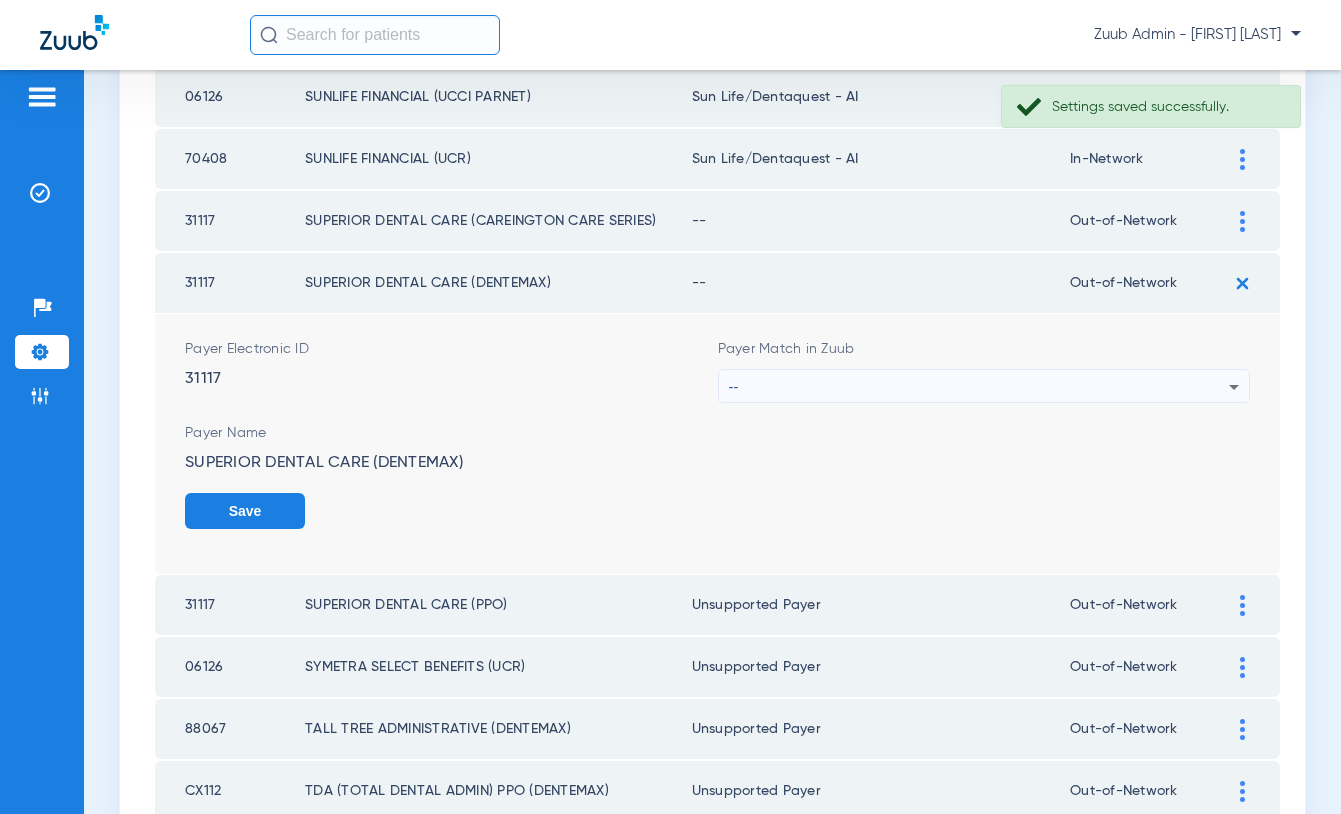 drag, startPoint x: 960, startPoint y: 380, endPoint x: 968, endPoint y: 356, distance: 25.298222 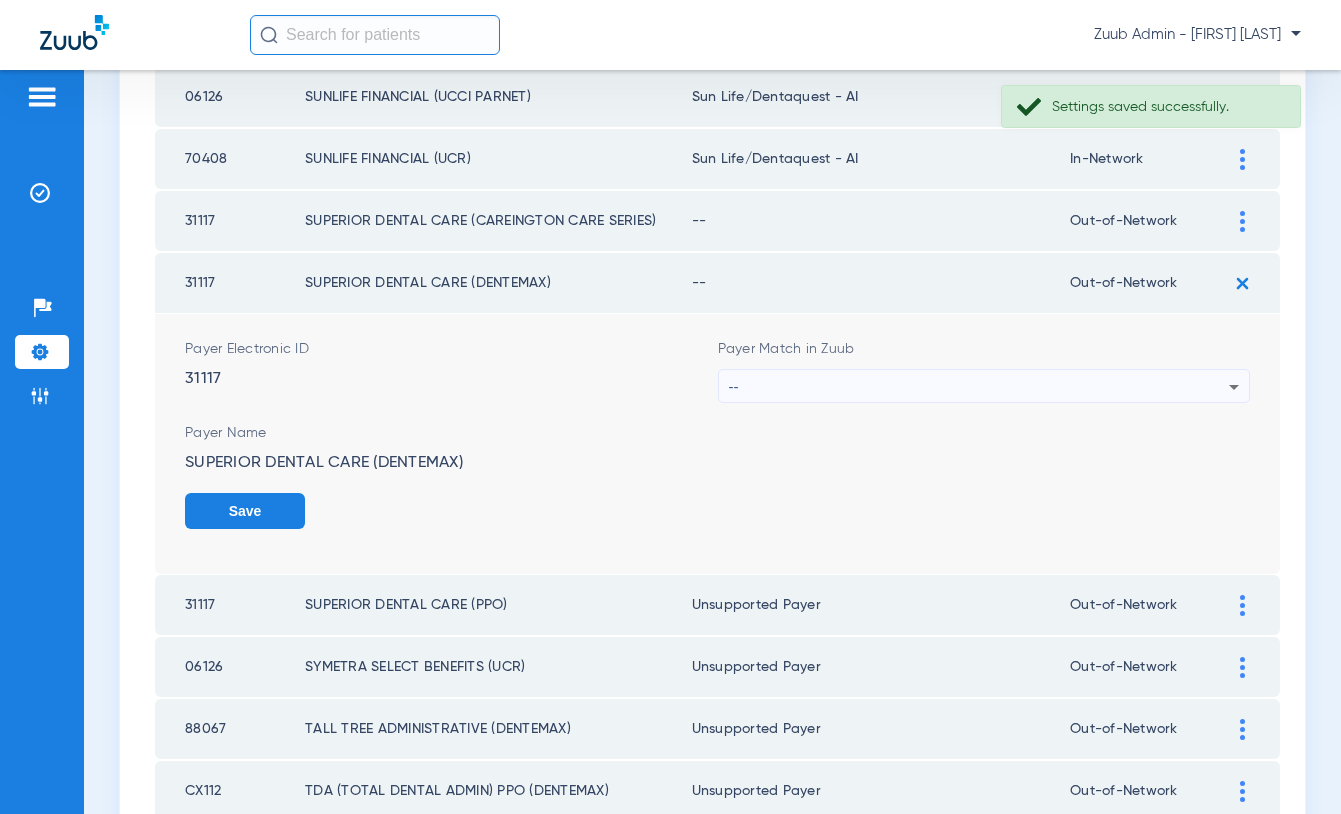 click on "--" at bounding box center [979, 387] 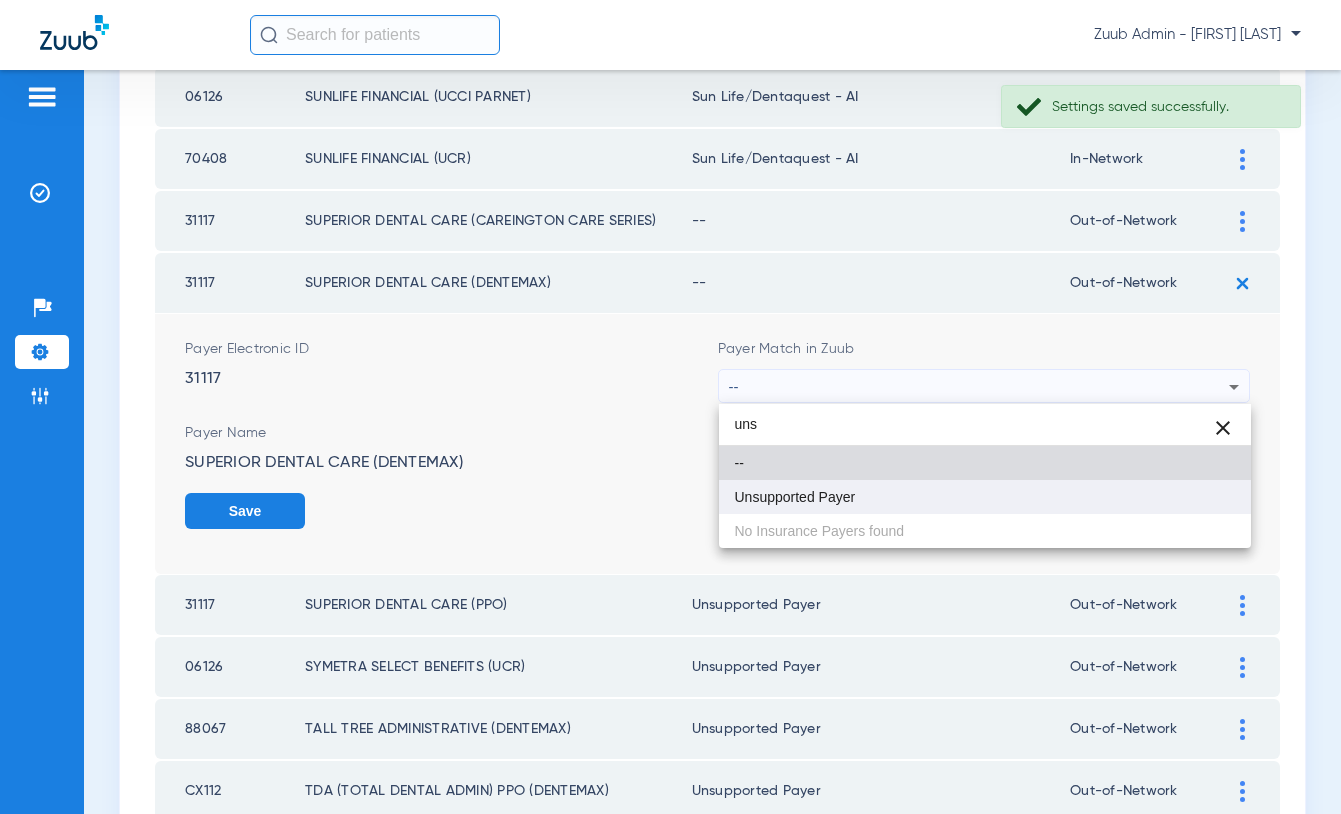 type on "uns" 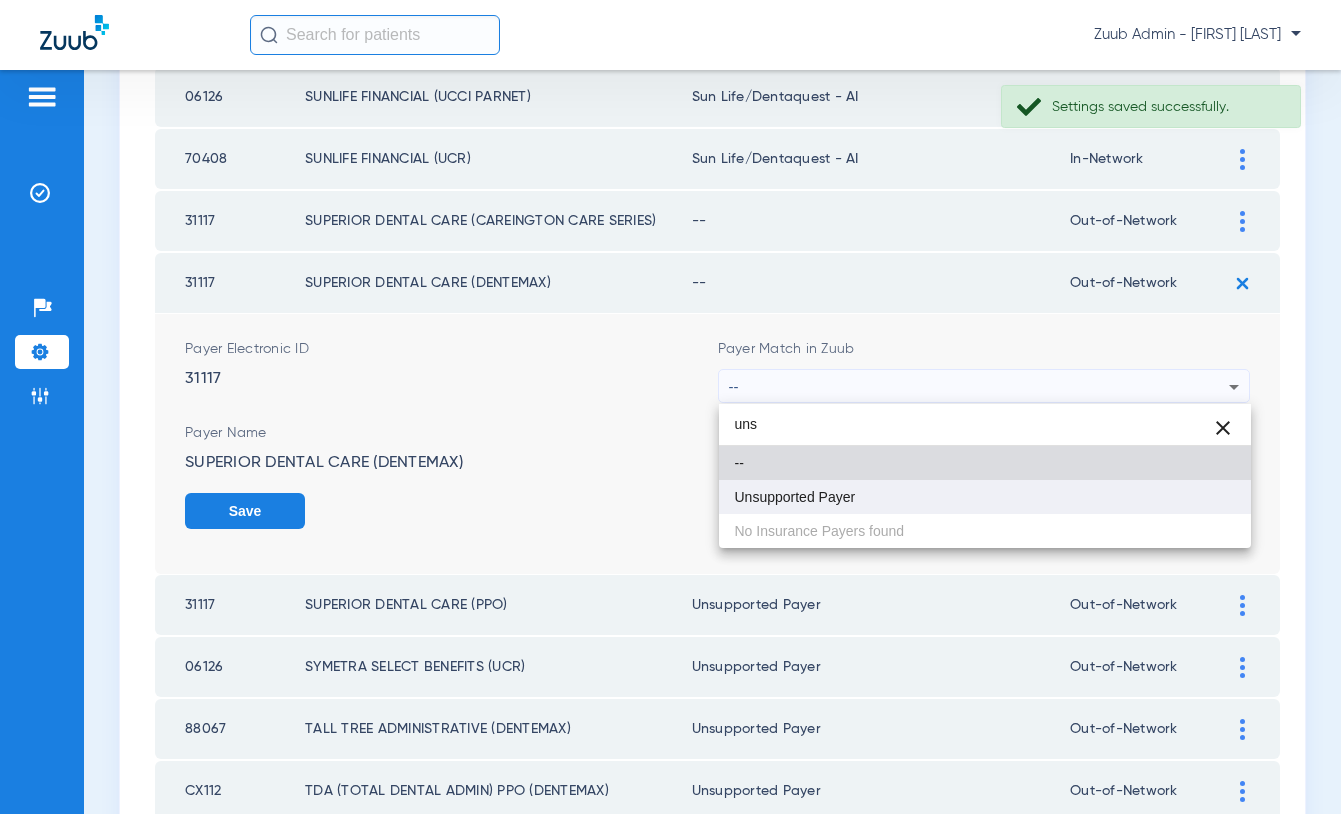 click on "Unsupported Payer" at bounding box center [795, 497] 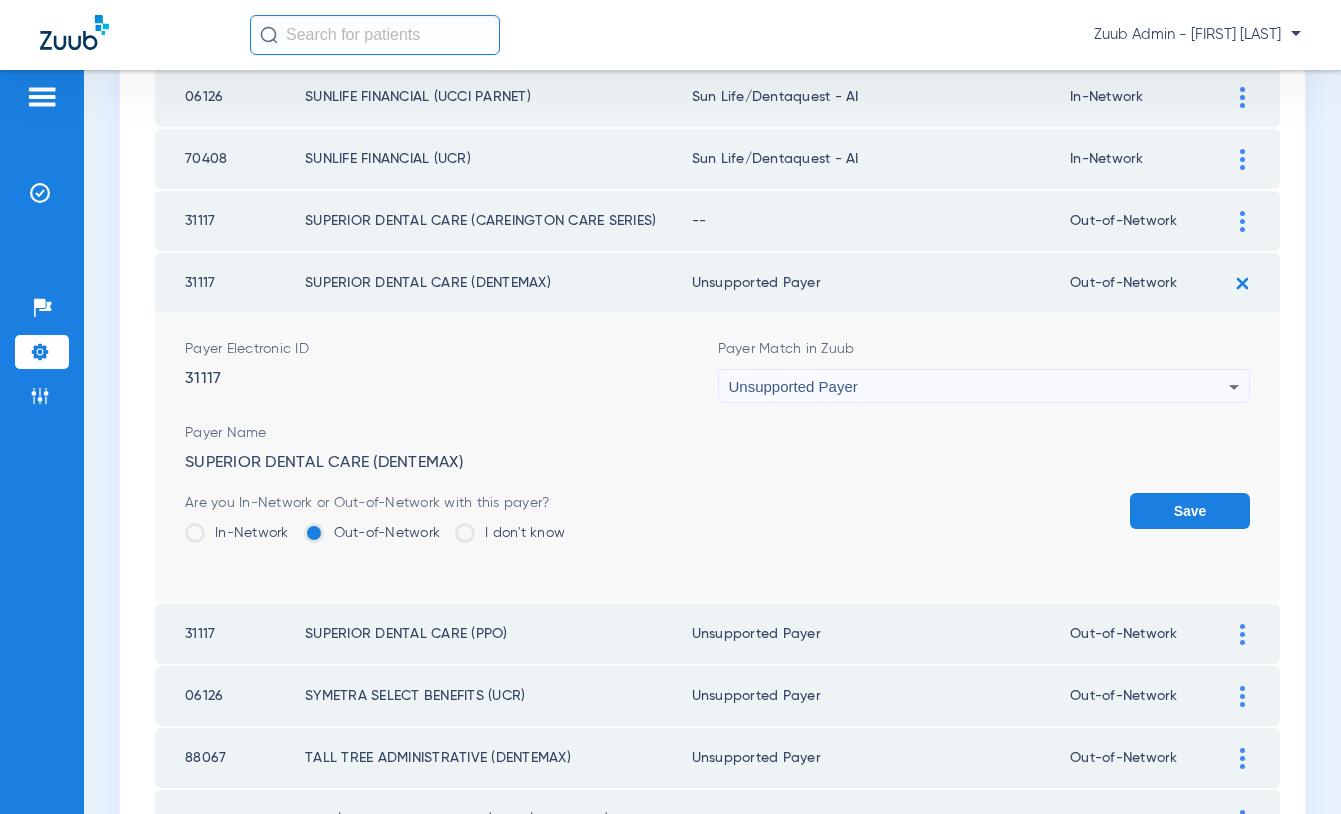click on "Save" 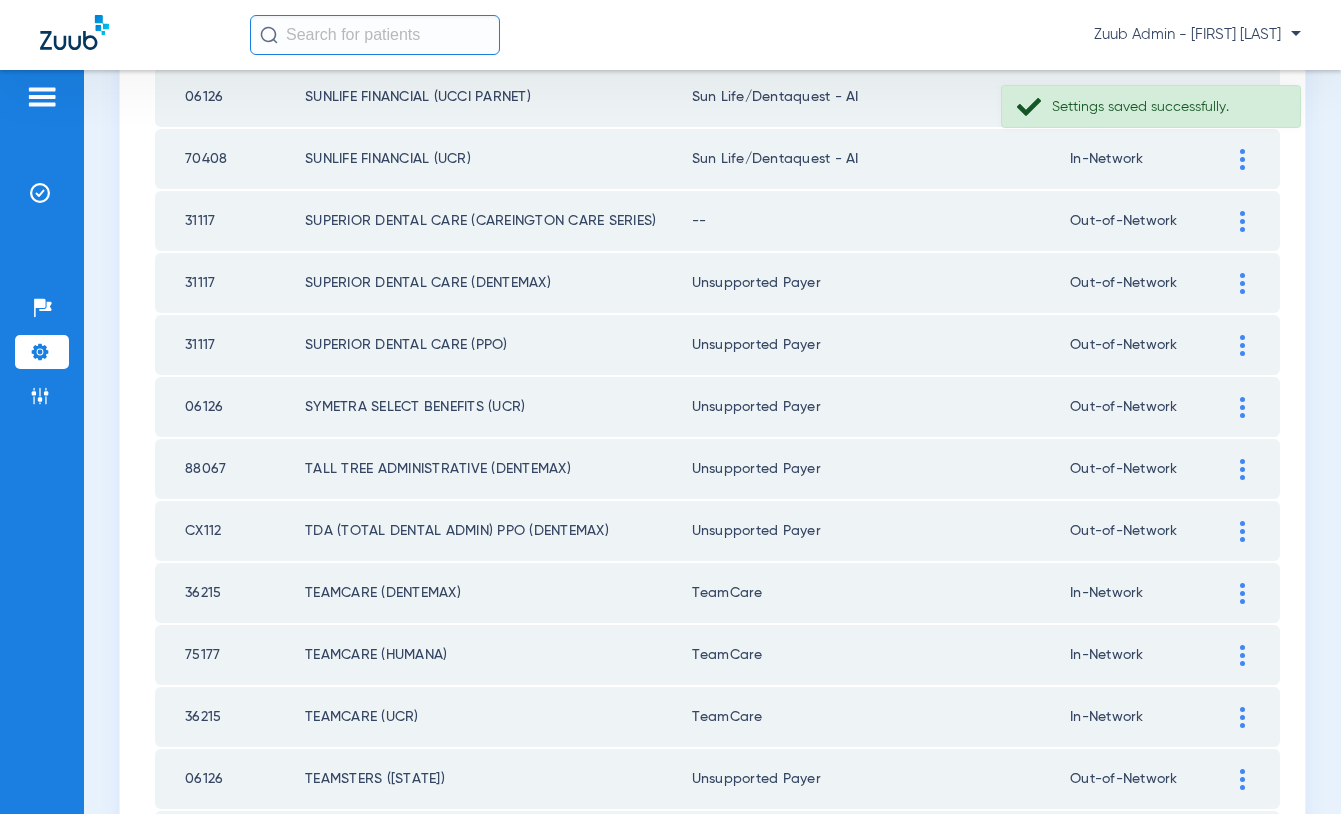 click 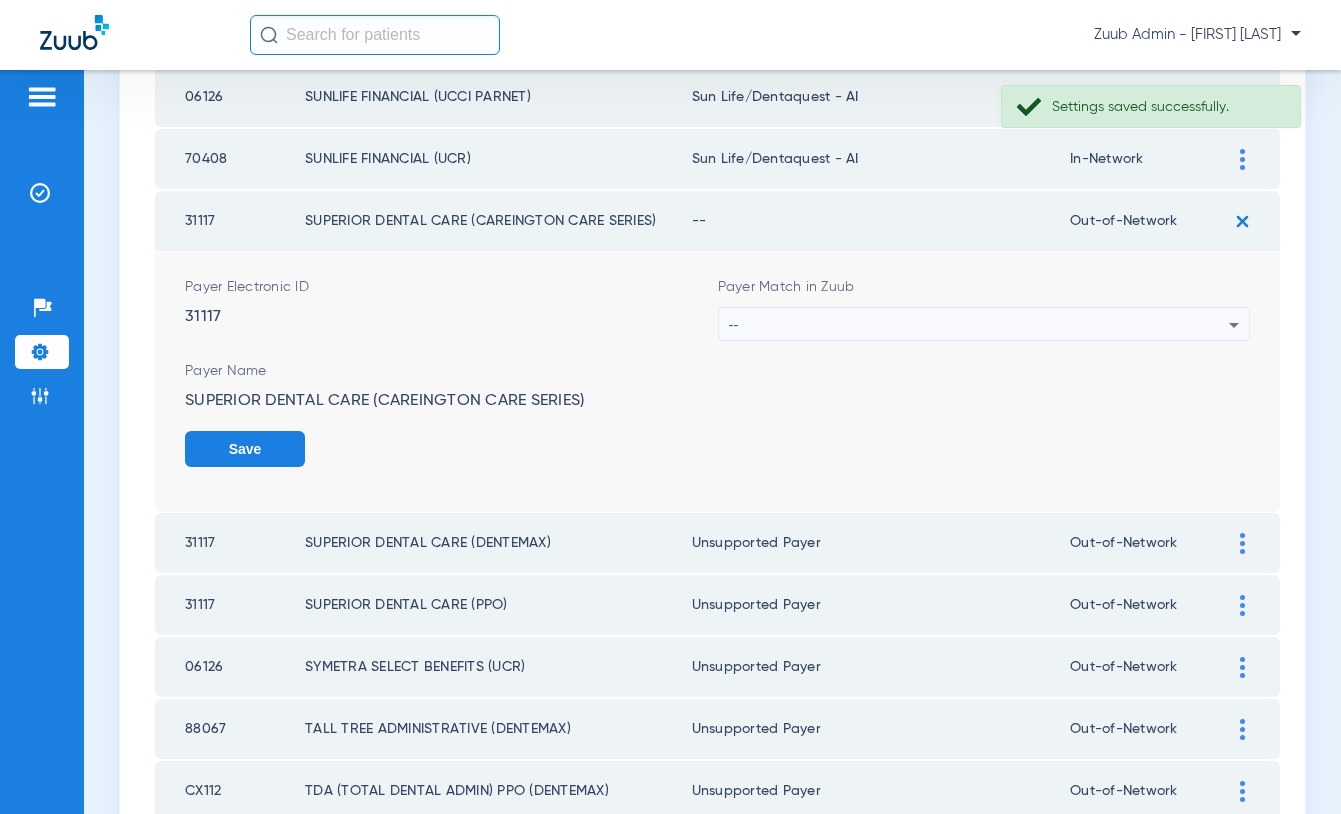 drag, startPoint x: 993, startPoint y: 322, endPoint x: 993, endPoint y: 294, distance: 28 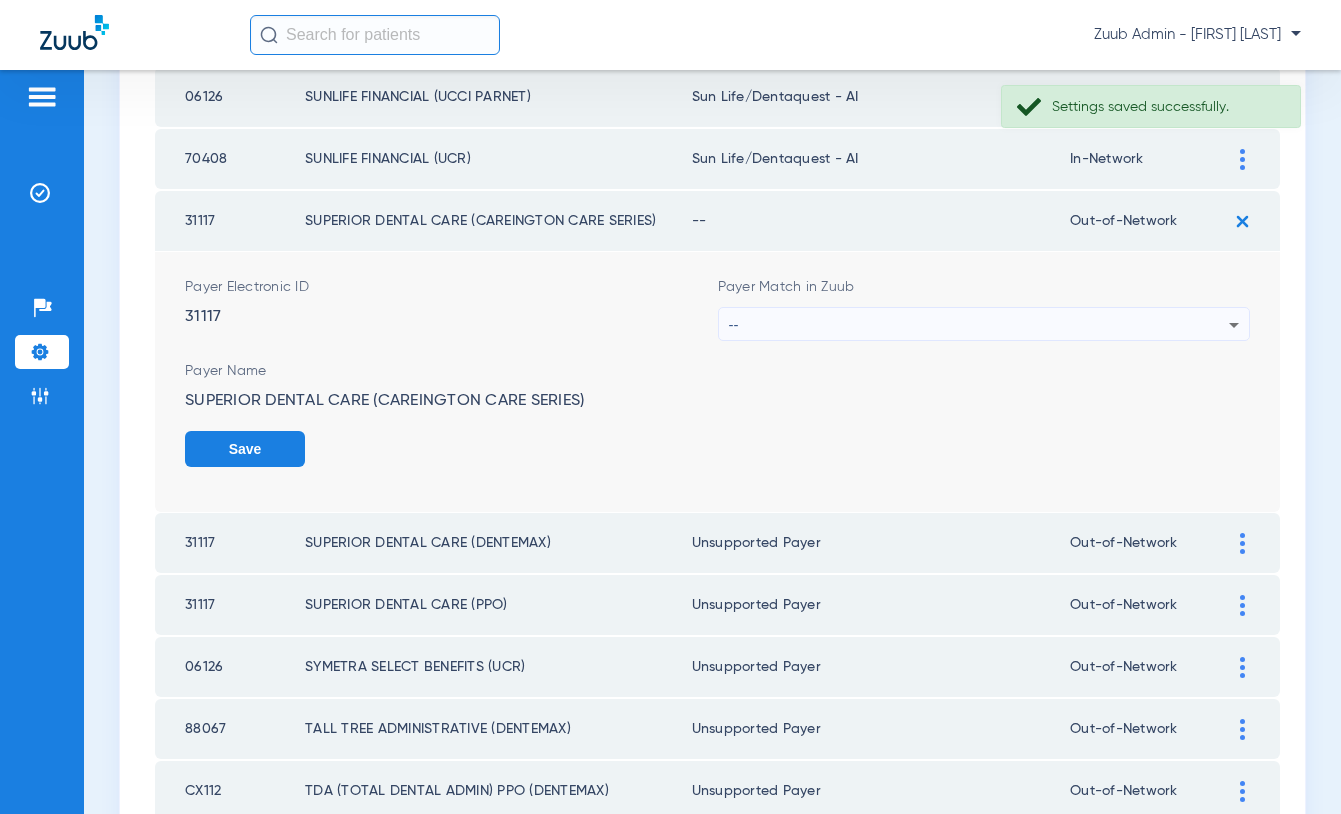 click on "--" at bounding box center [979, 325] 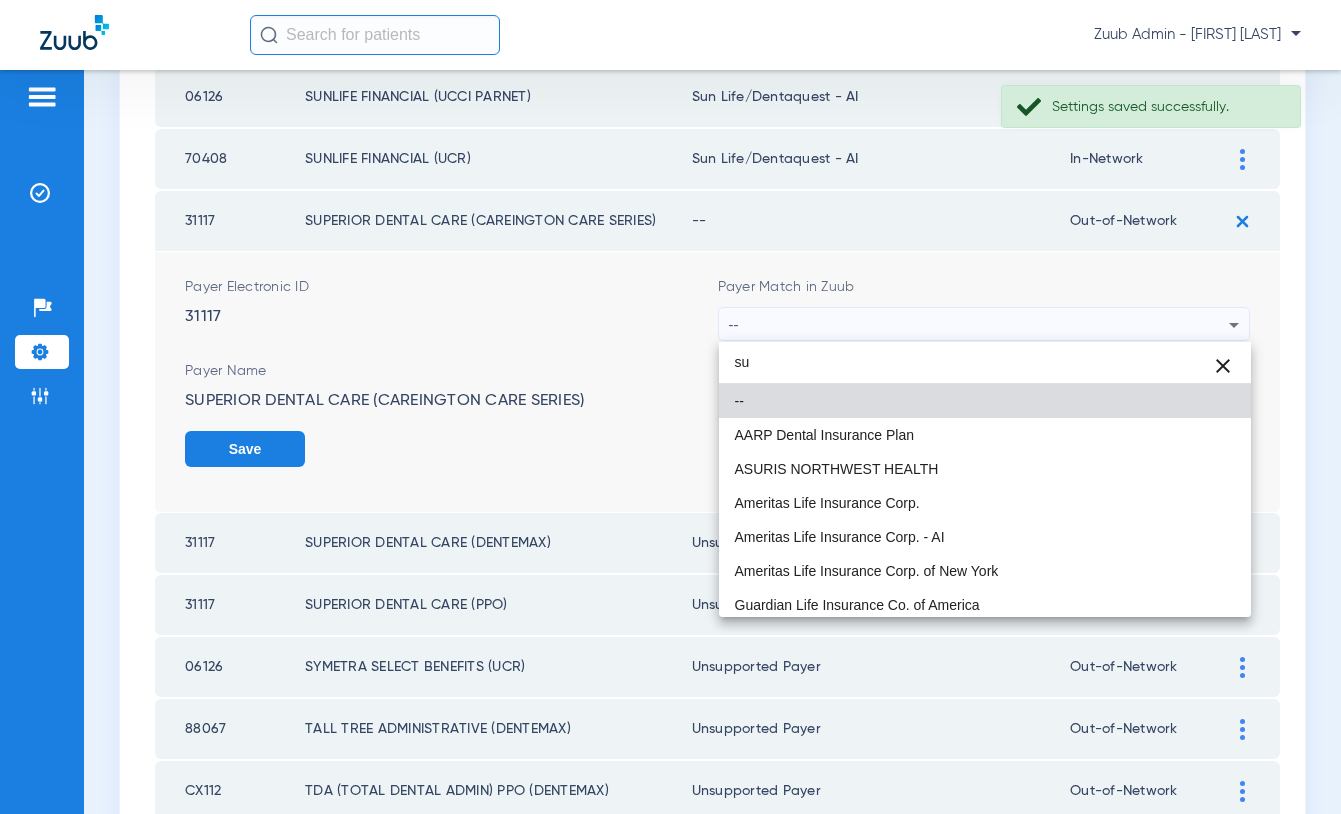type on "sun" 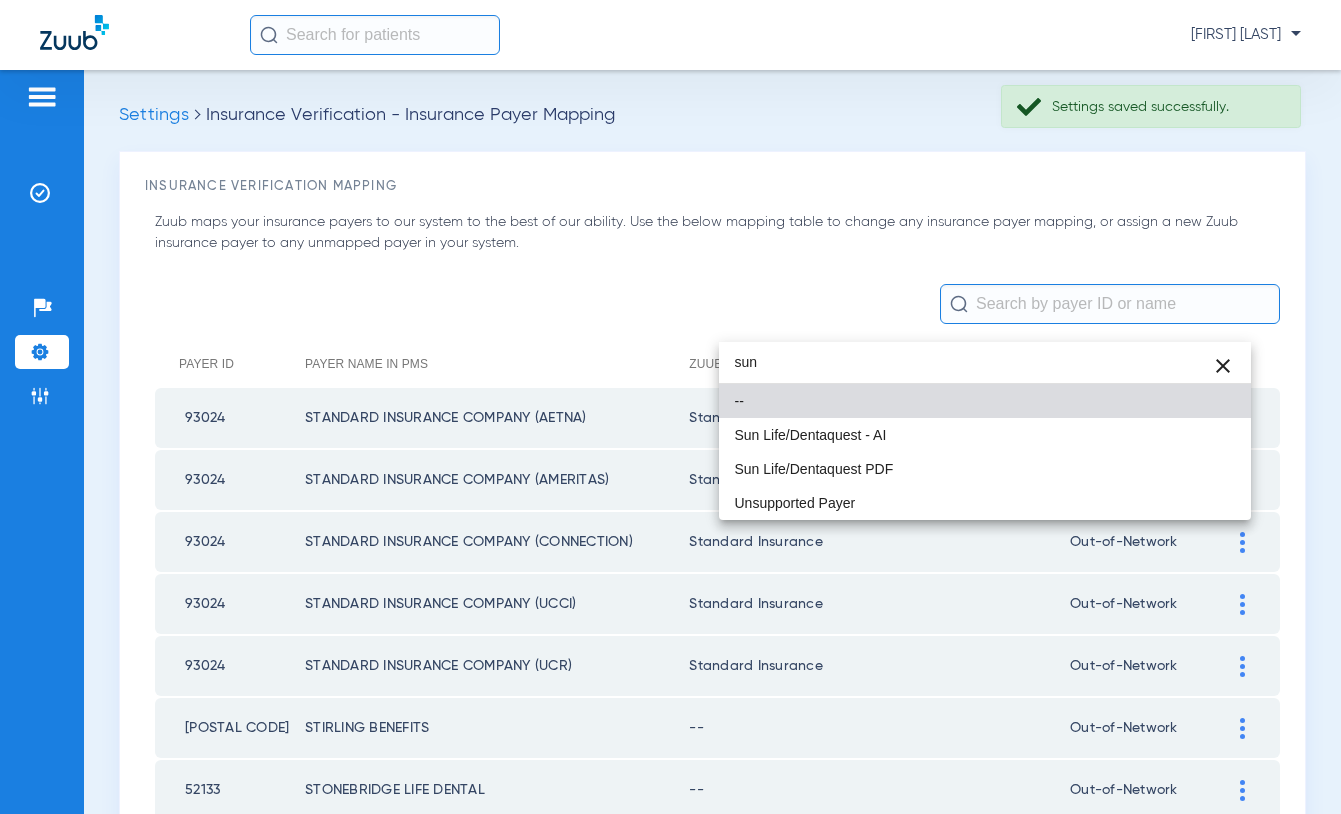 scroll, scrollTop: 0, scrollLeft: 0, axis: both 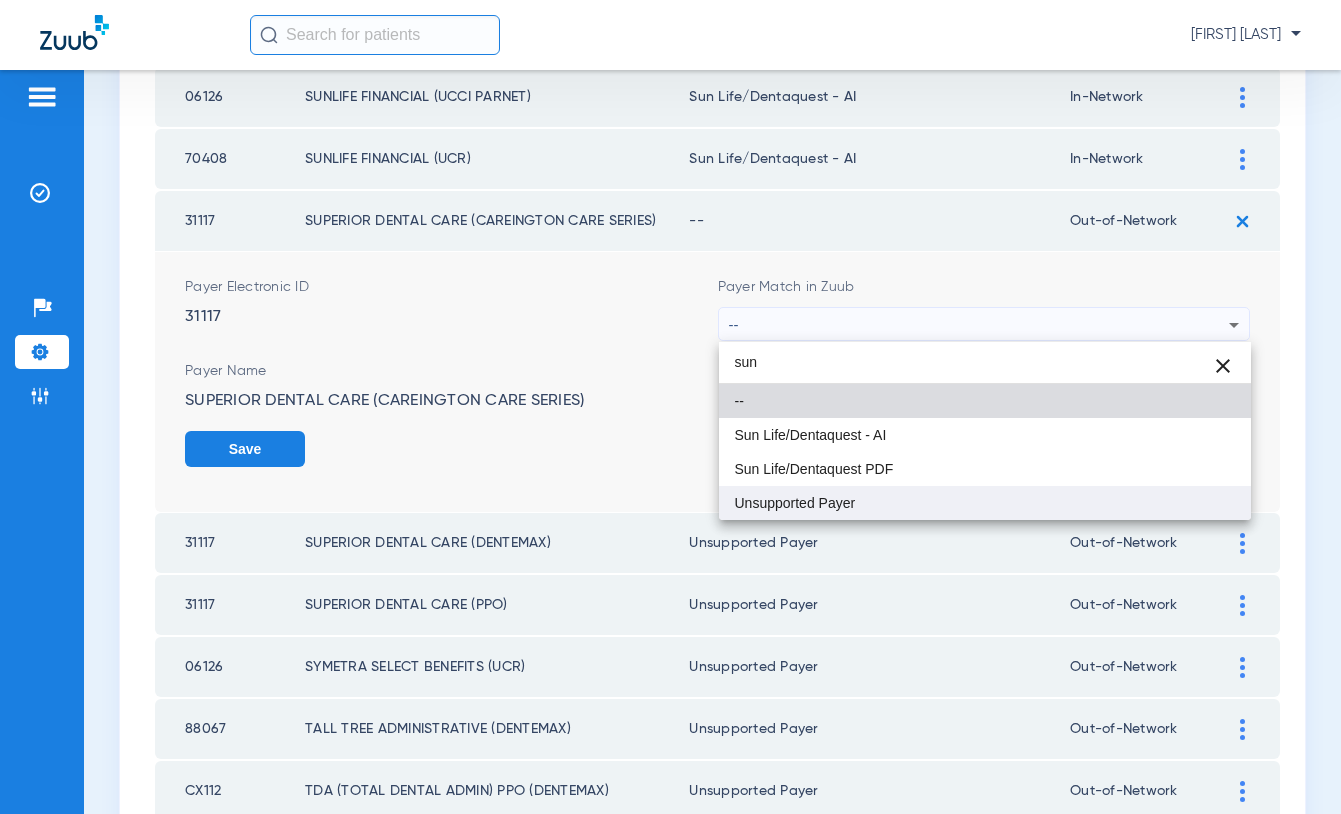 type on "sun" 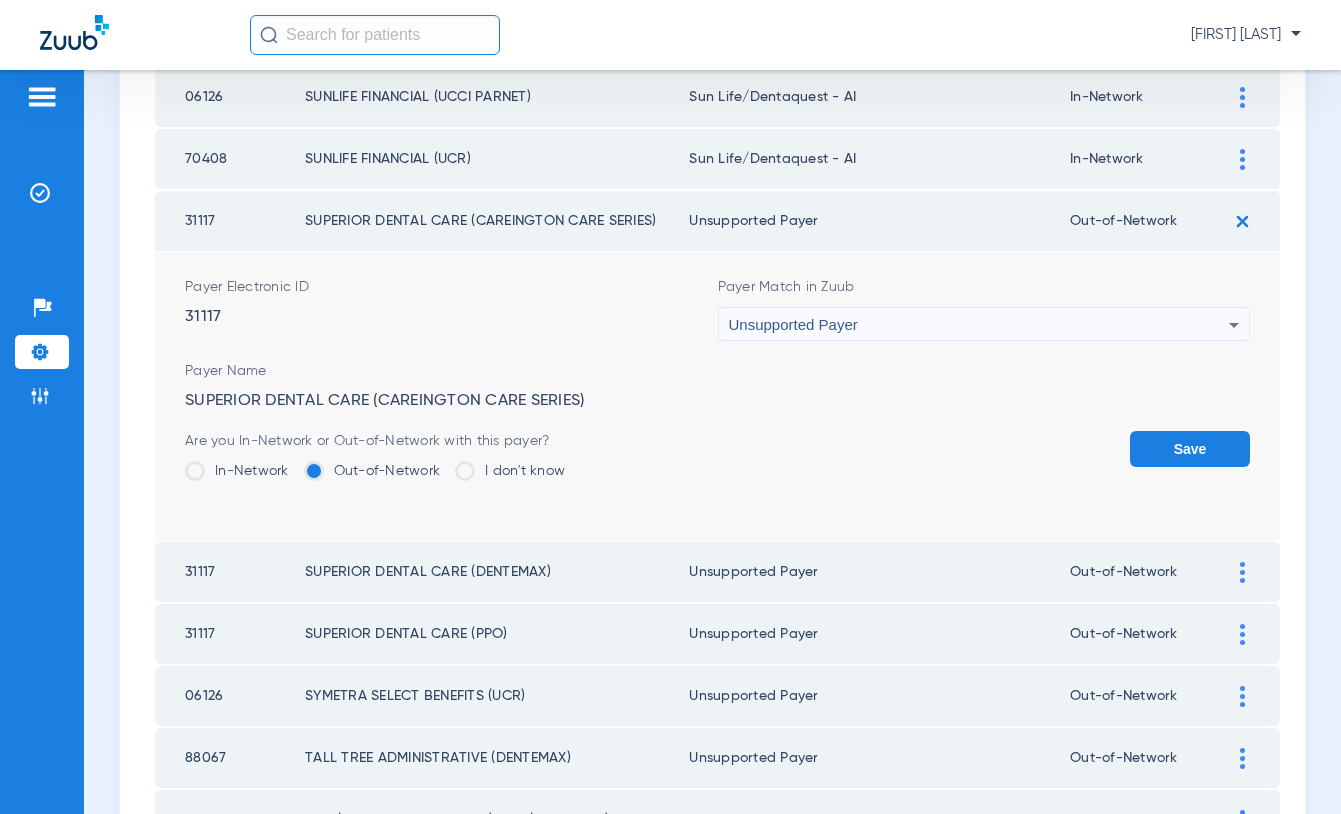 click on "Save" 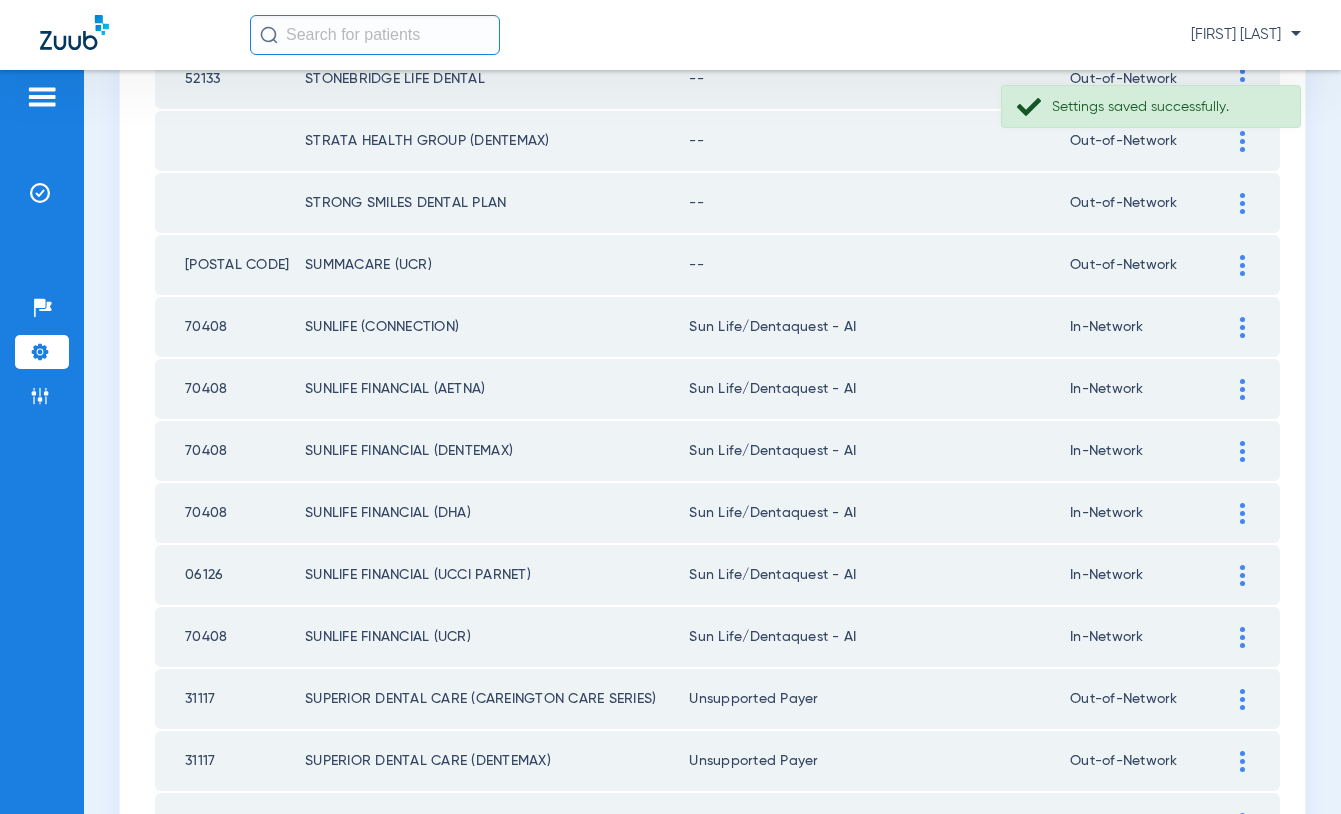 scroll, scrollTop: 704, scrollLeft: 0, axis: vertical 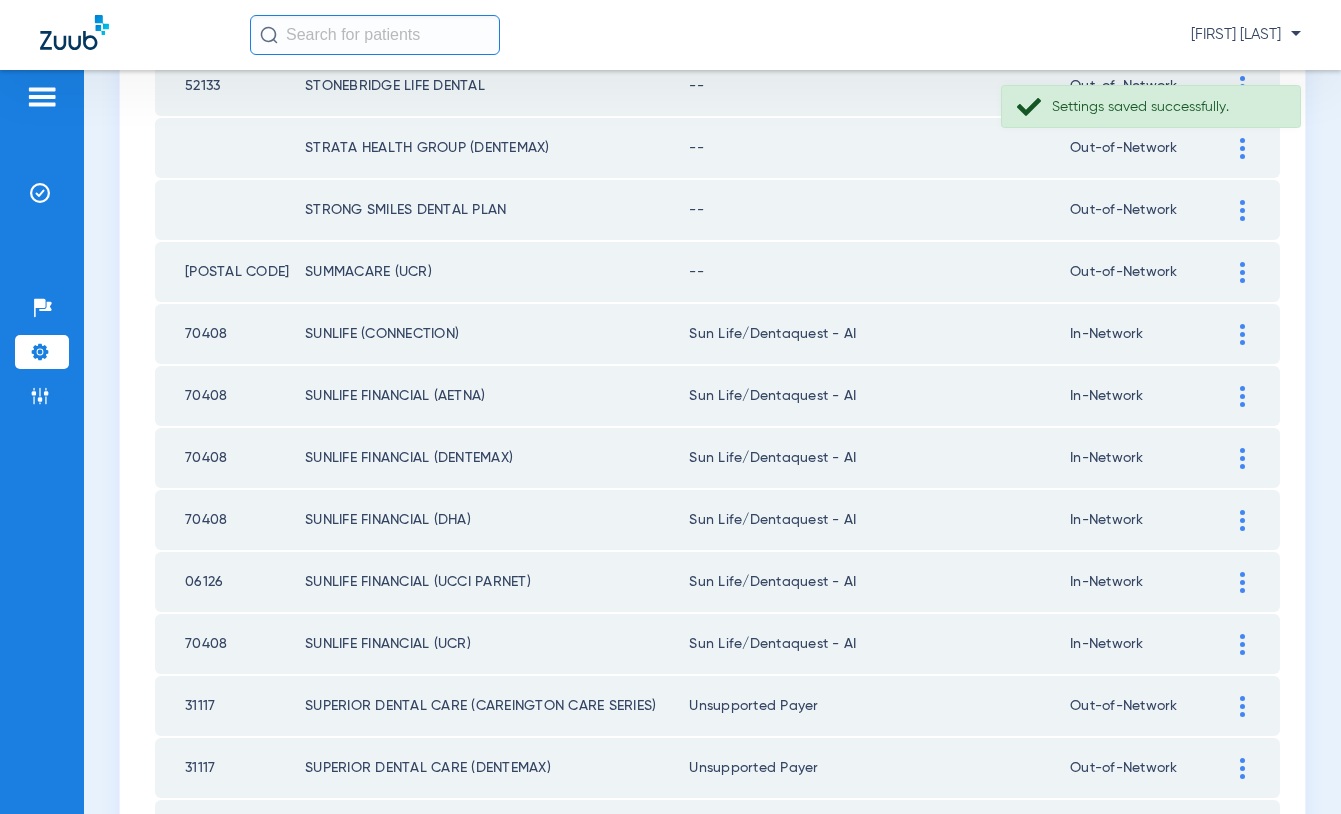 click 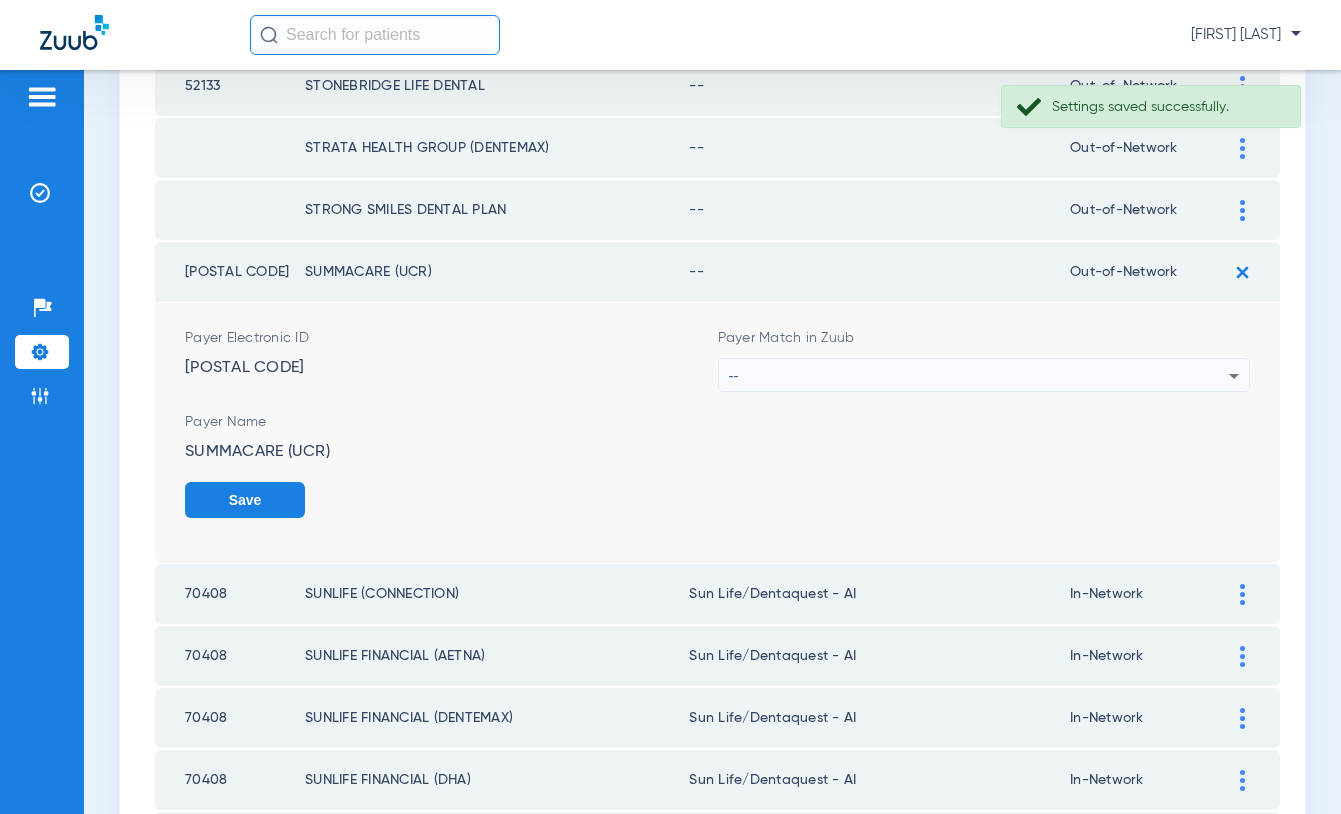 click on "--" at bounding box center [979, 376] 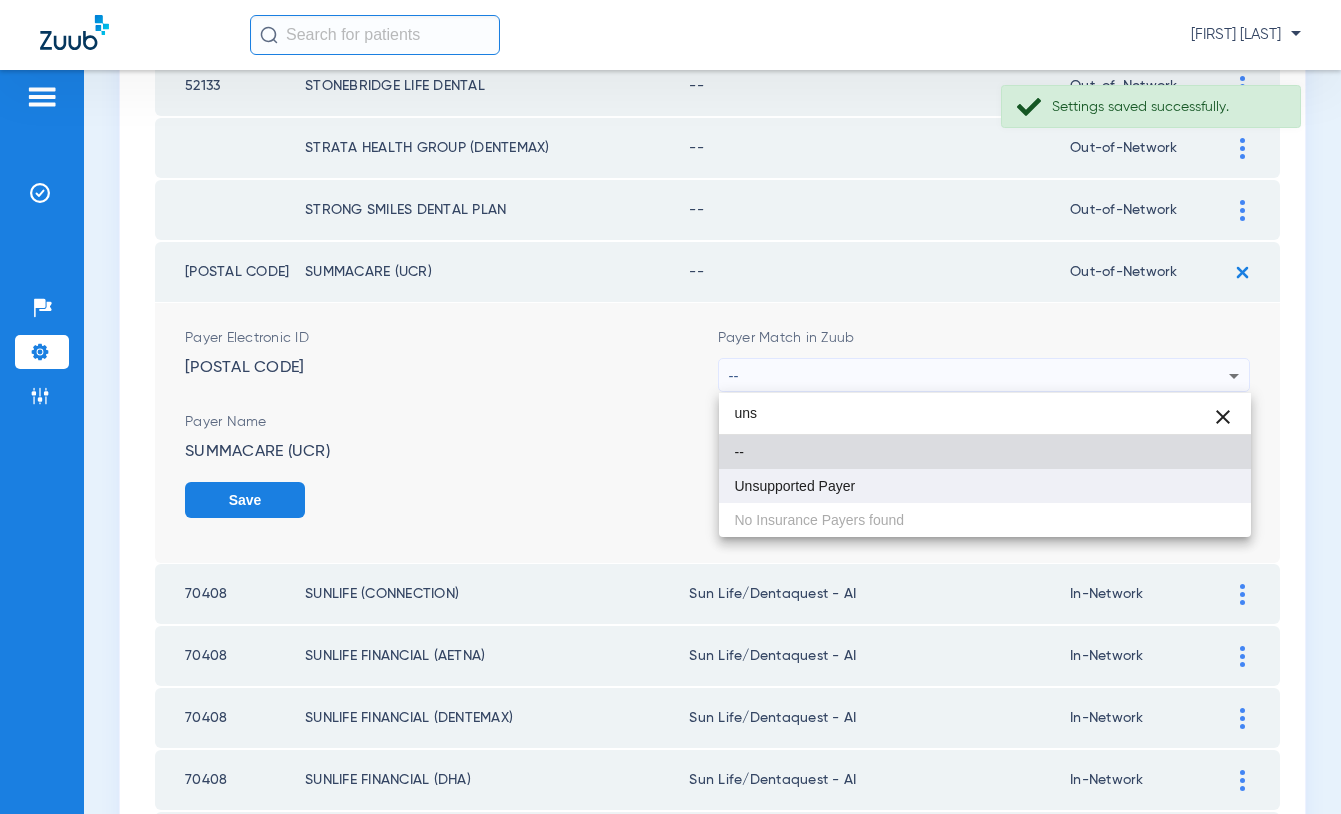 type on "uns" 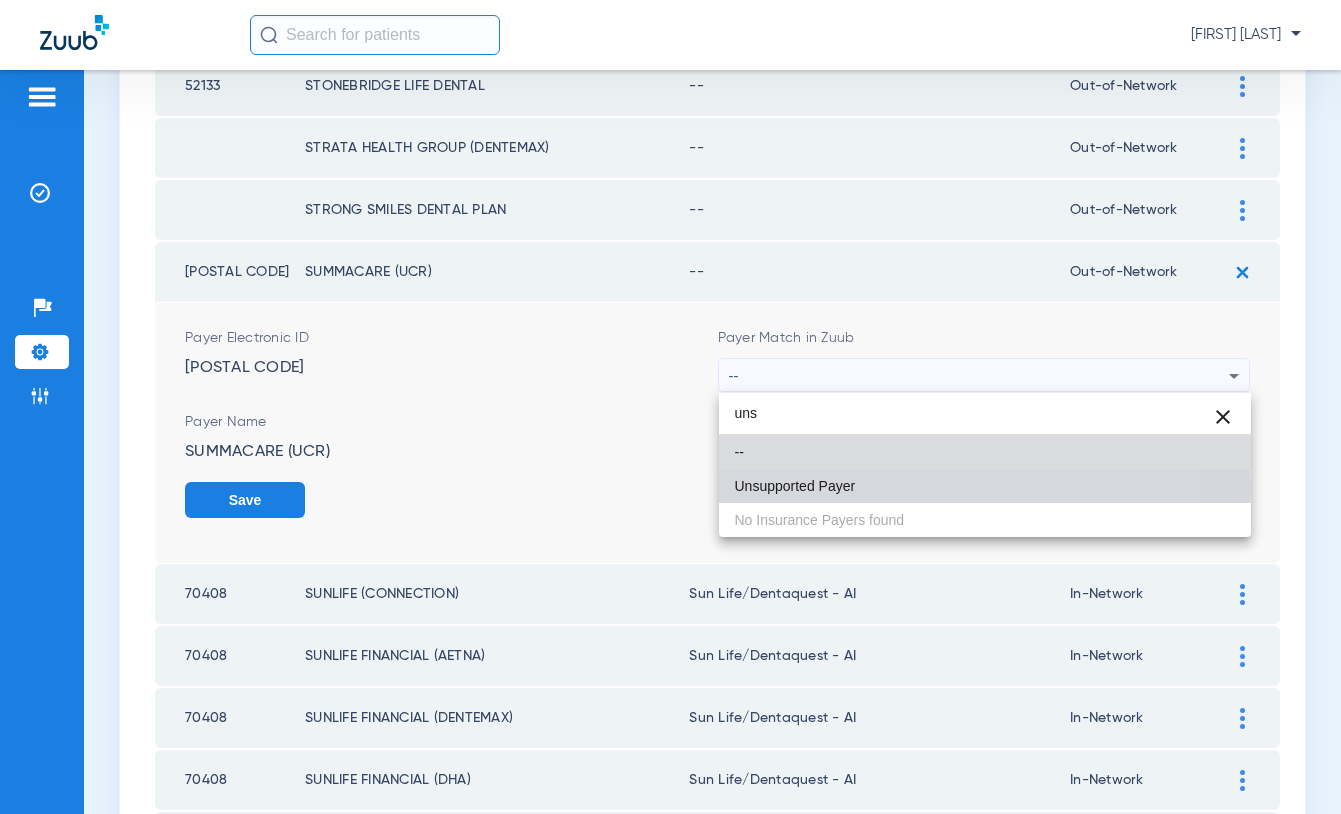 click on "Unsupported Payer" at bounding box center (795, 486) 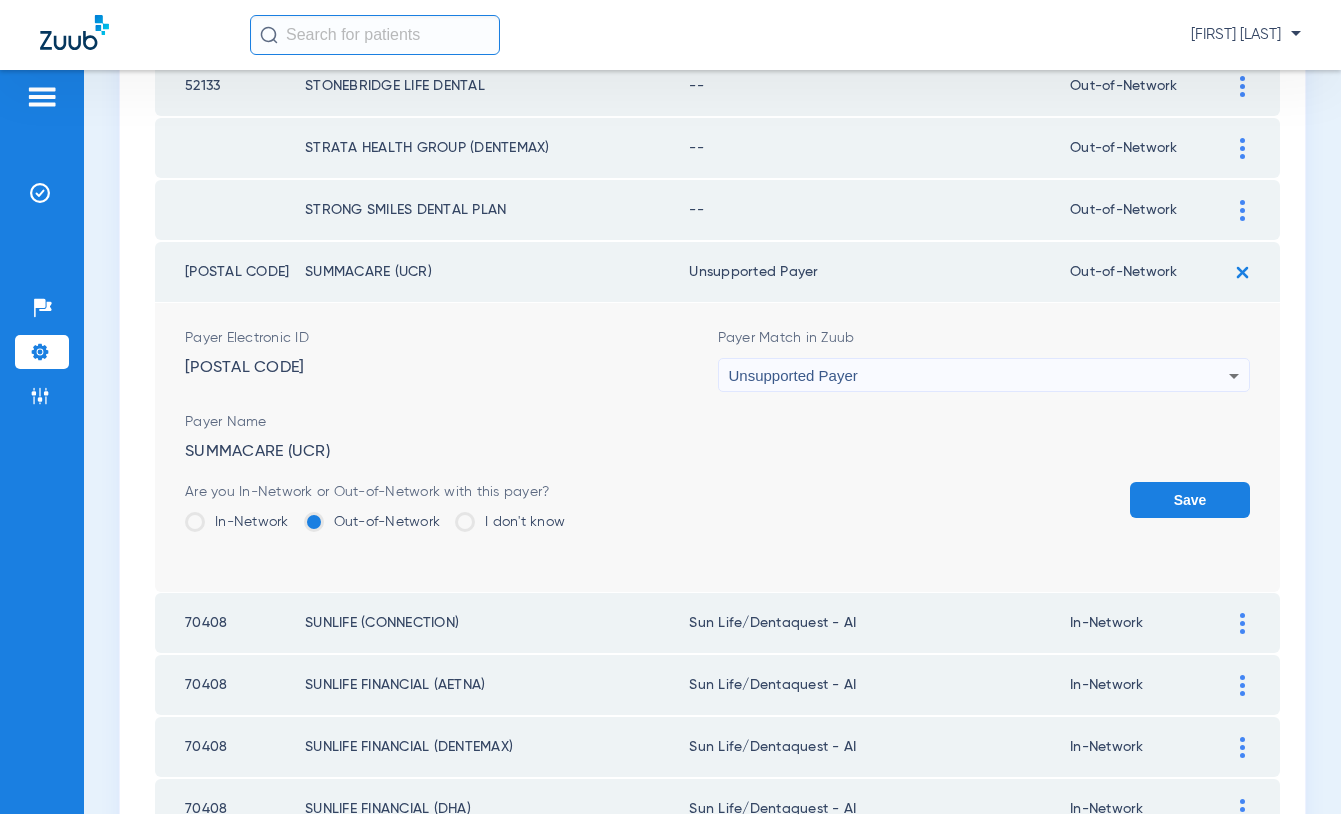 click on "Save" 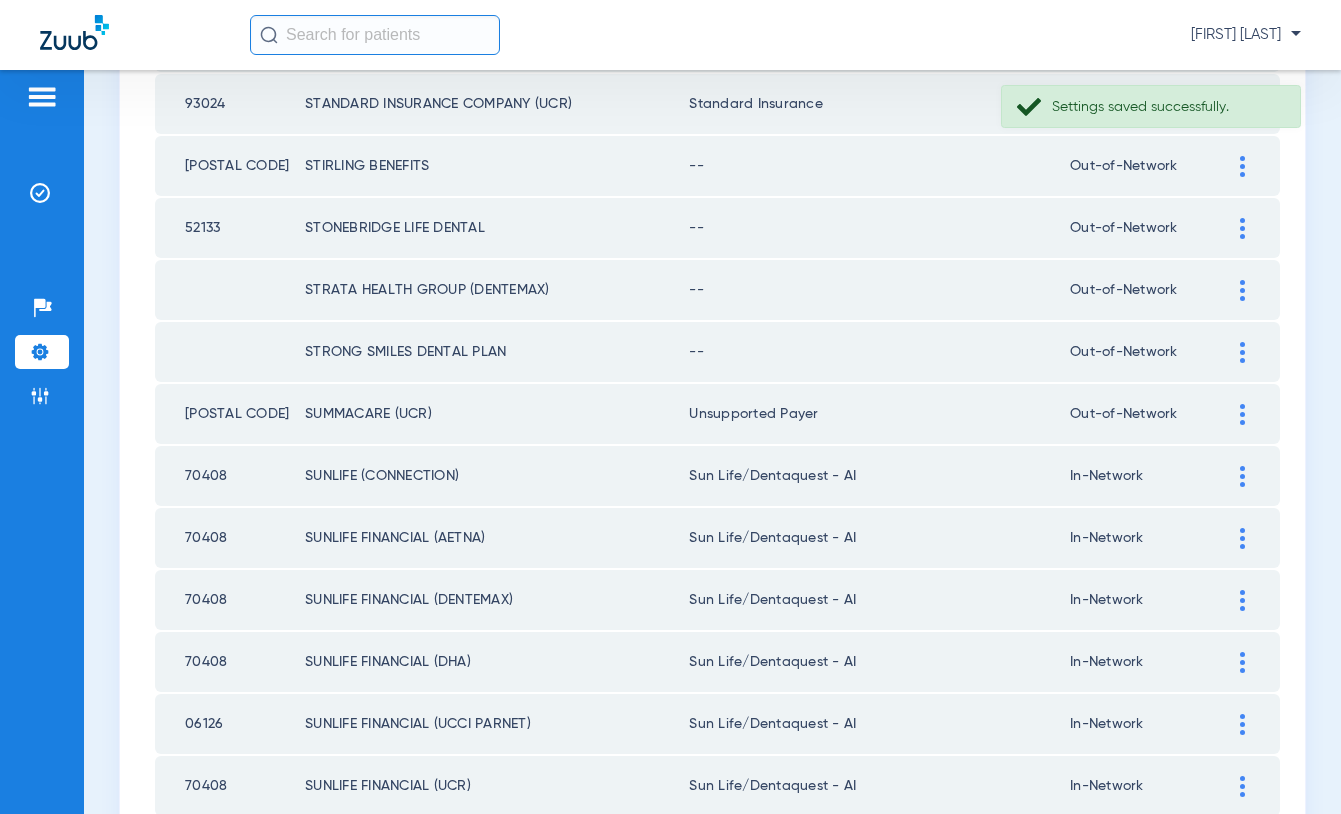 scroll, scrollTop: 558, scrollLeft: 0, axis: vertical 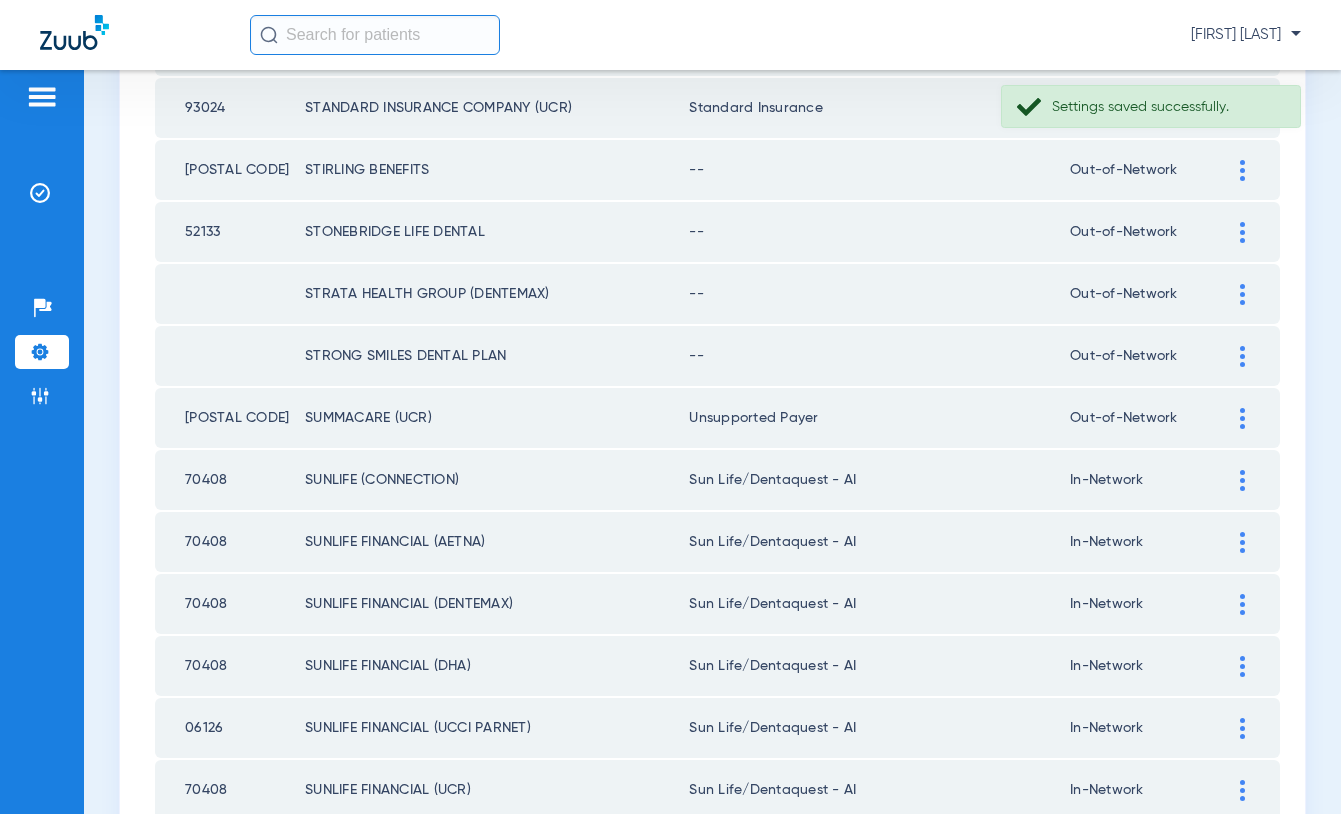 click 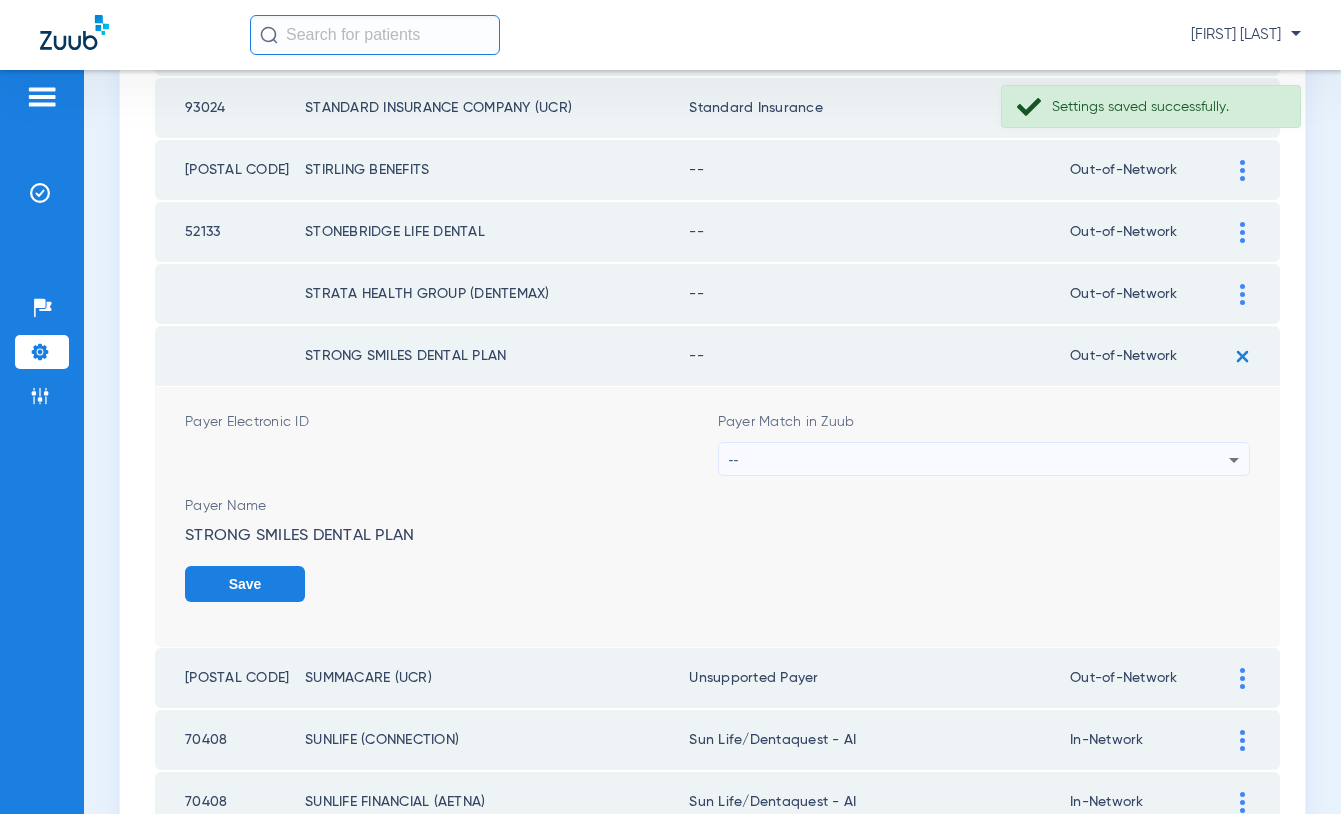 drag, startPoint x: 962, startPoint y: 457, endPoint x: 962, endPoint y: 436, distance: 21 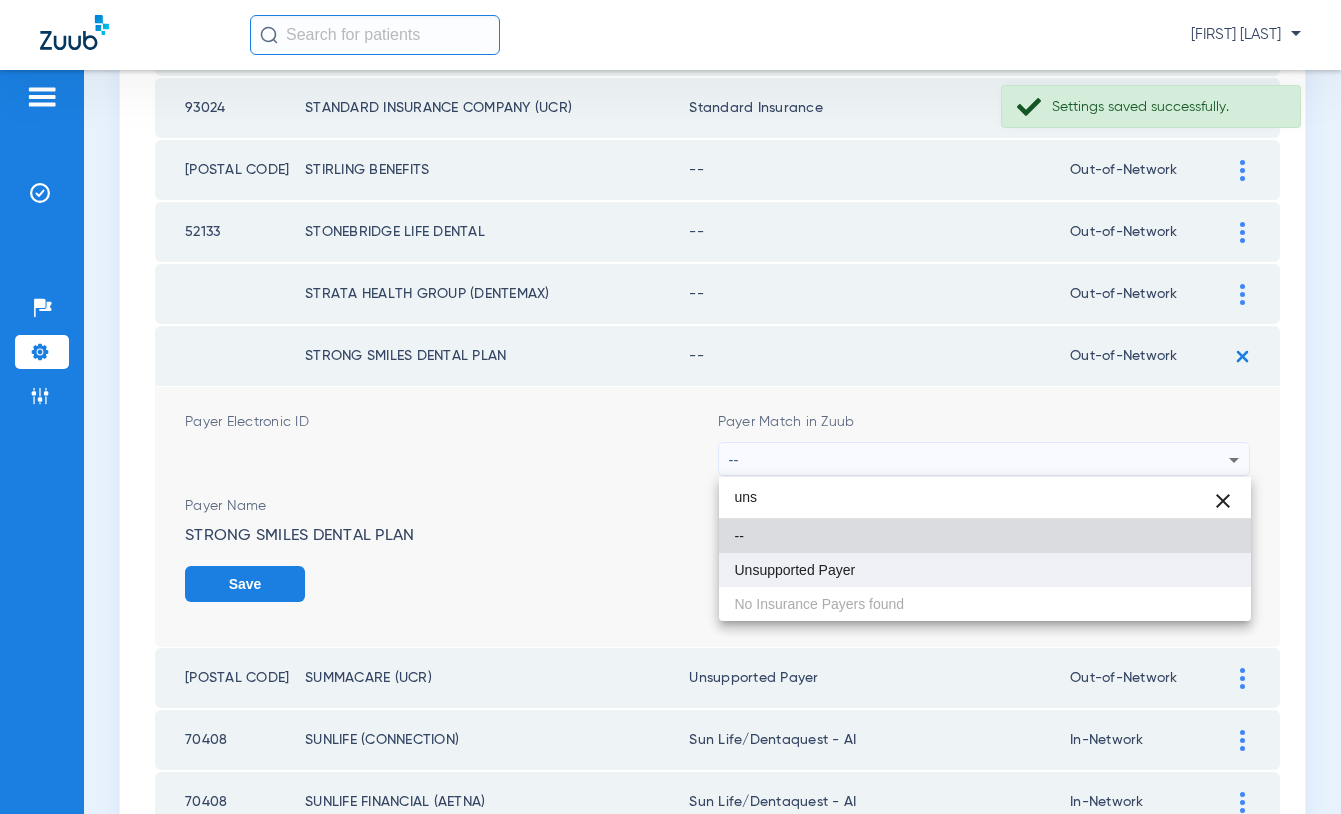 type on "uns" 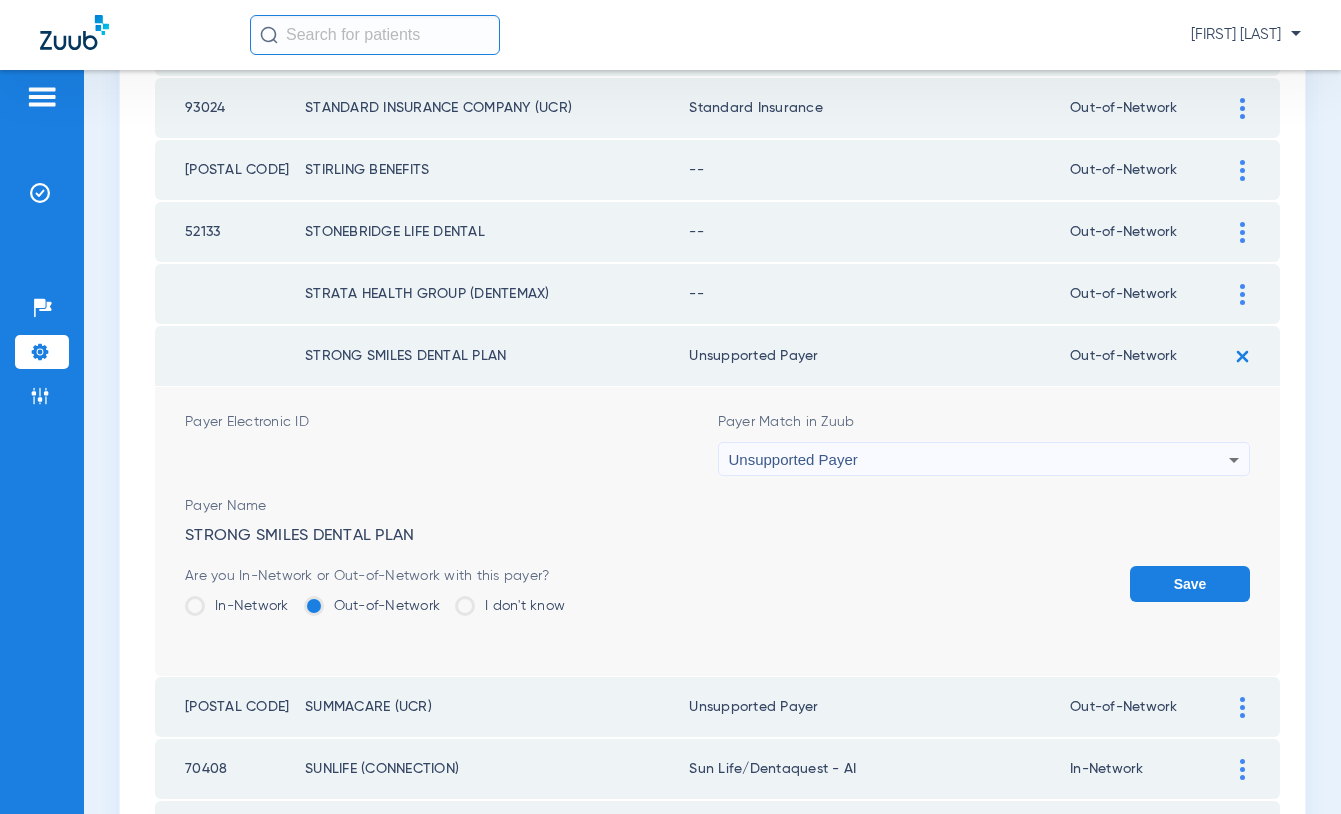 click on "Save" 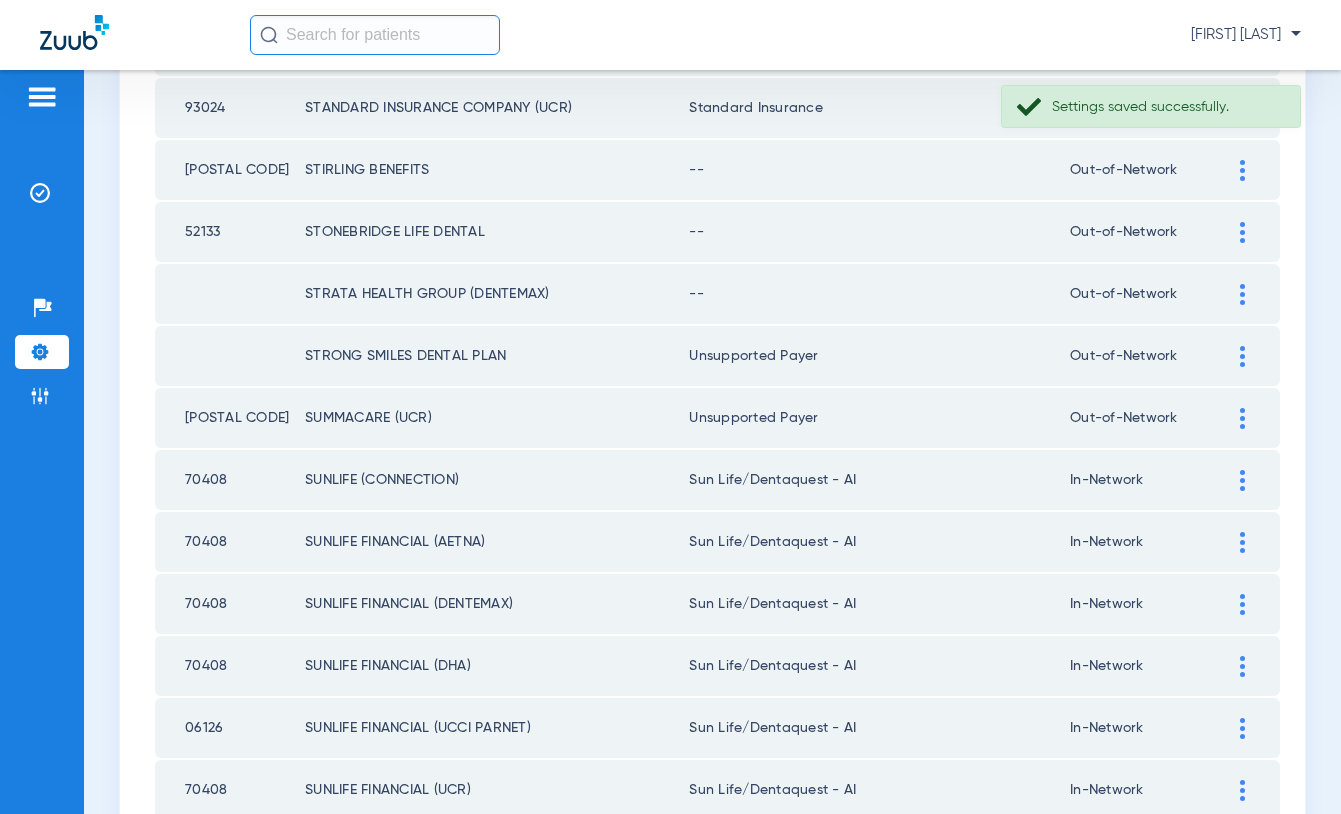 click 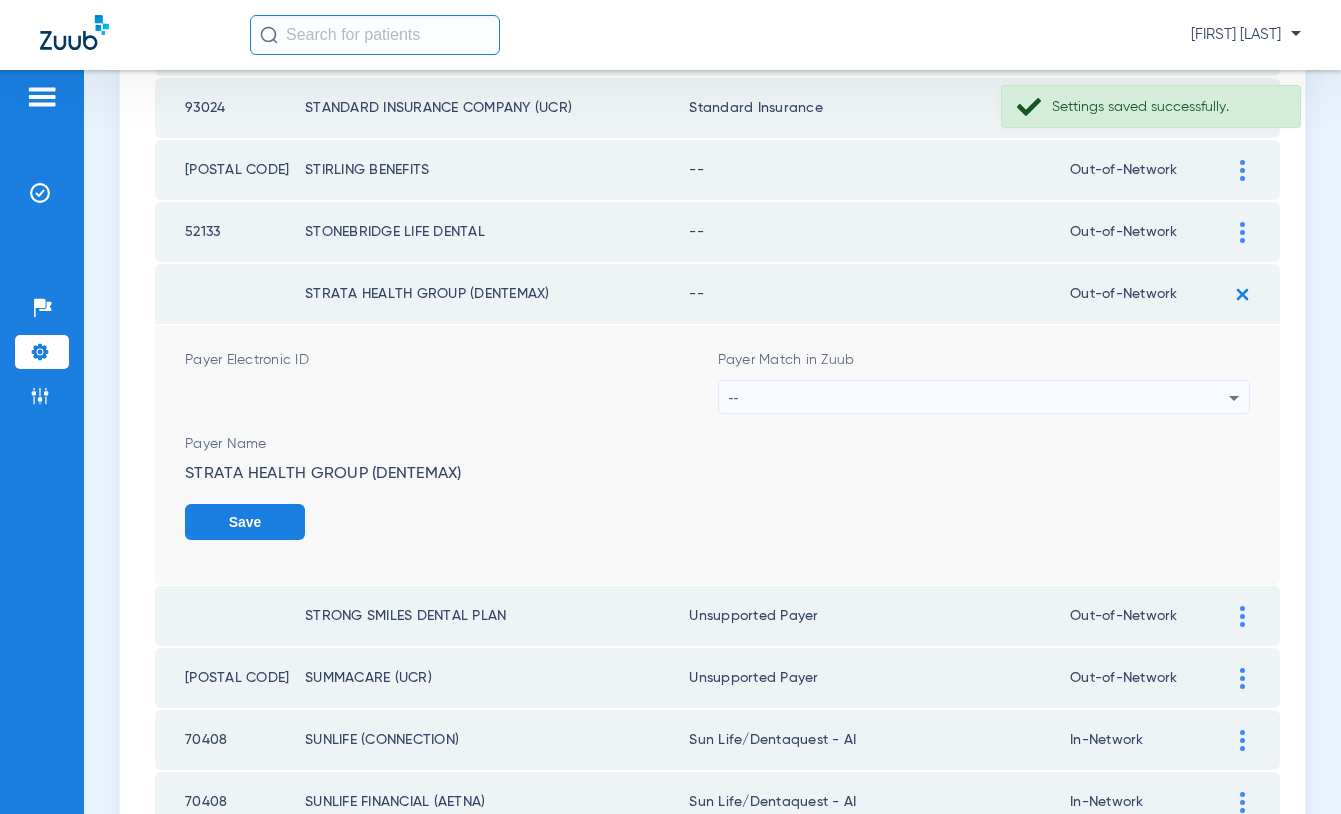 click on "--" at bounding box center (979, 398) 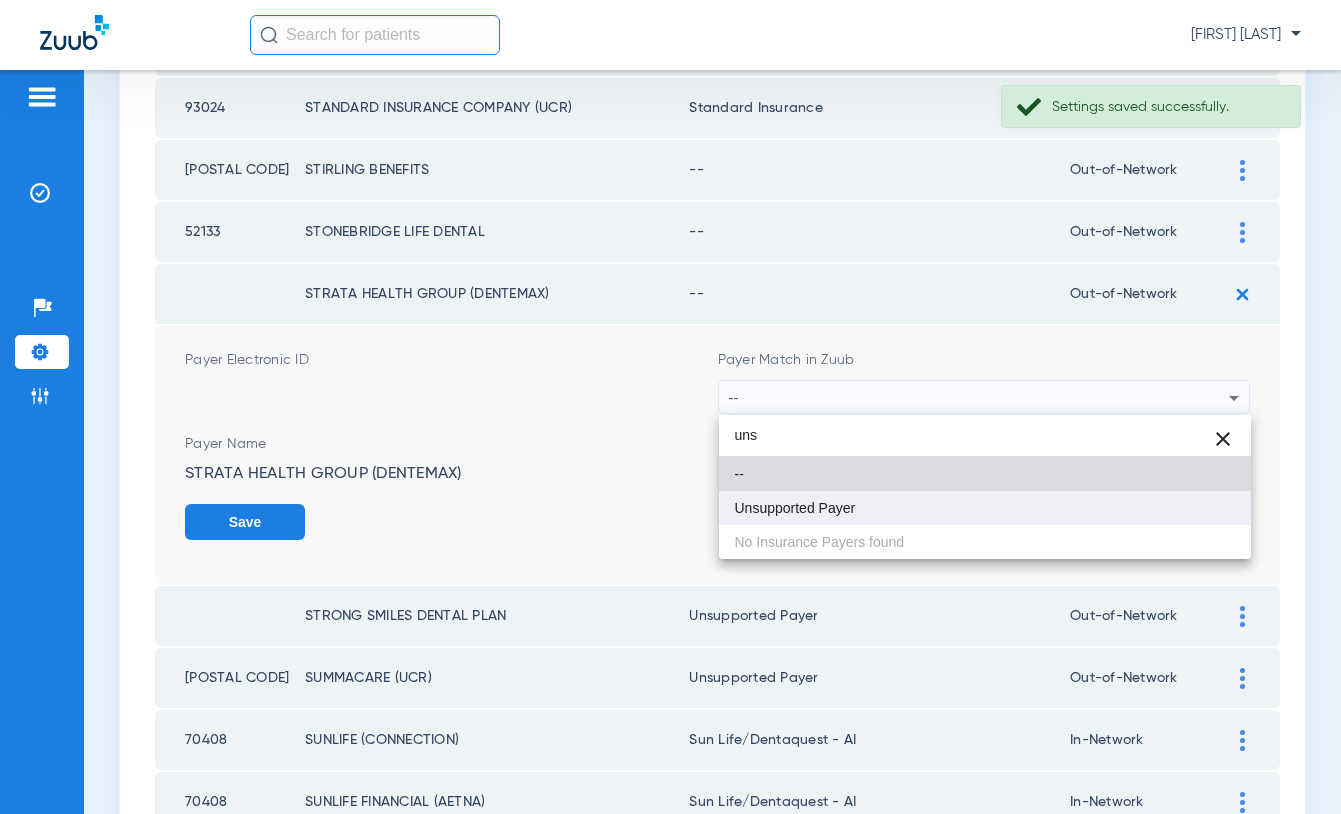 type on "uns" 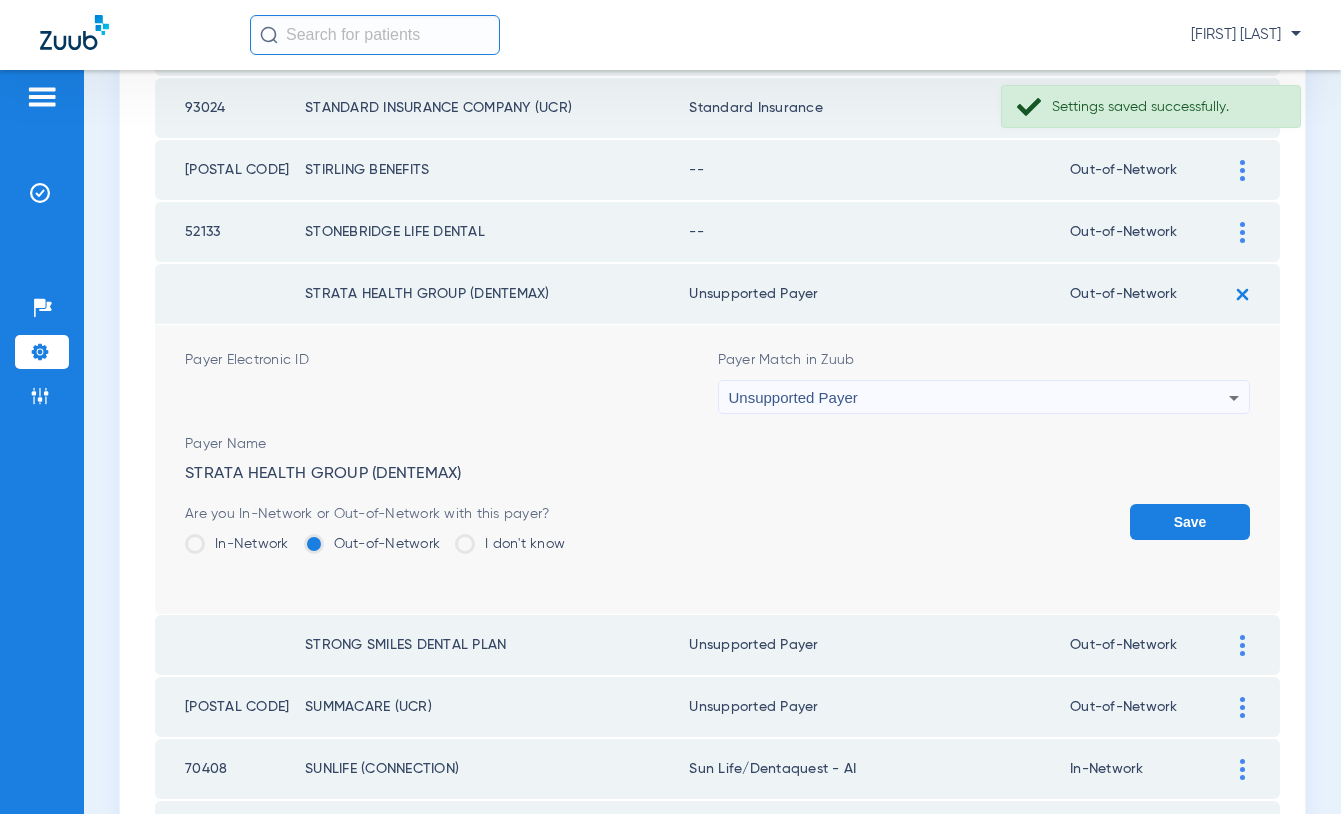 click on "Save" 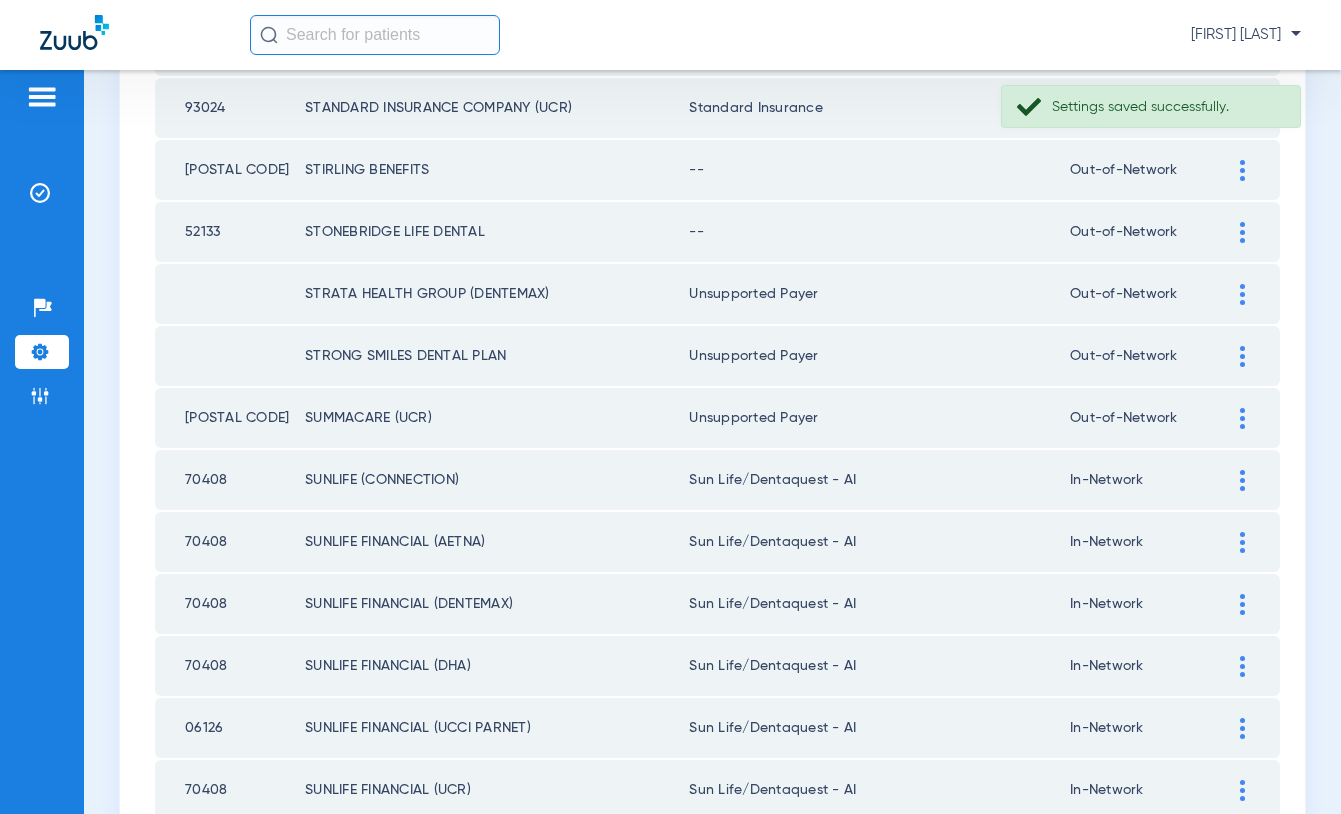 click 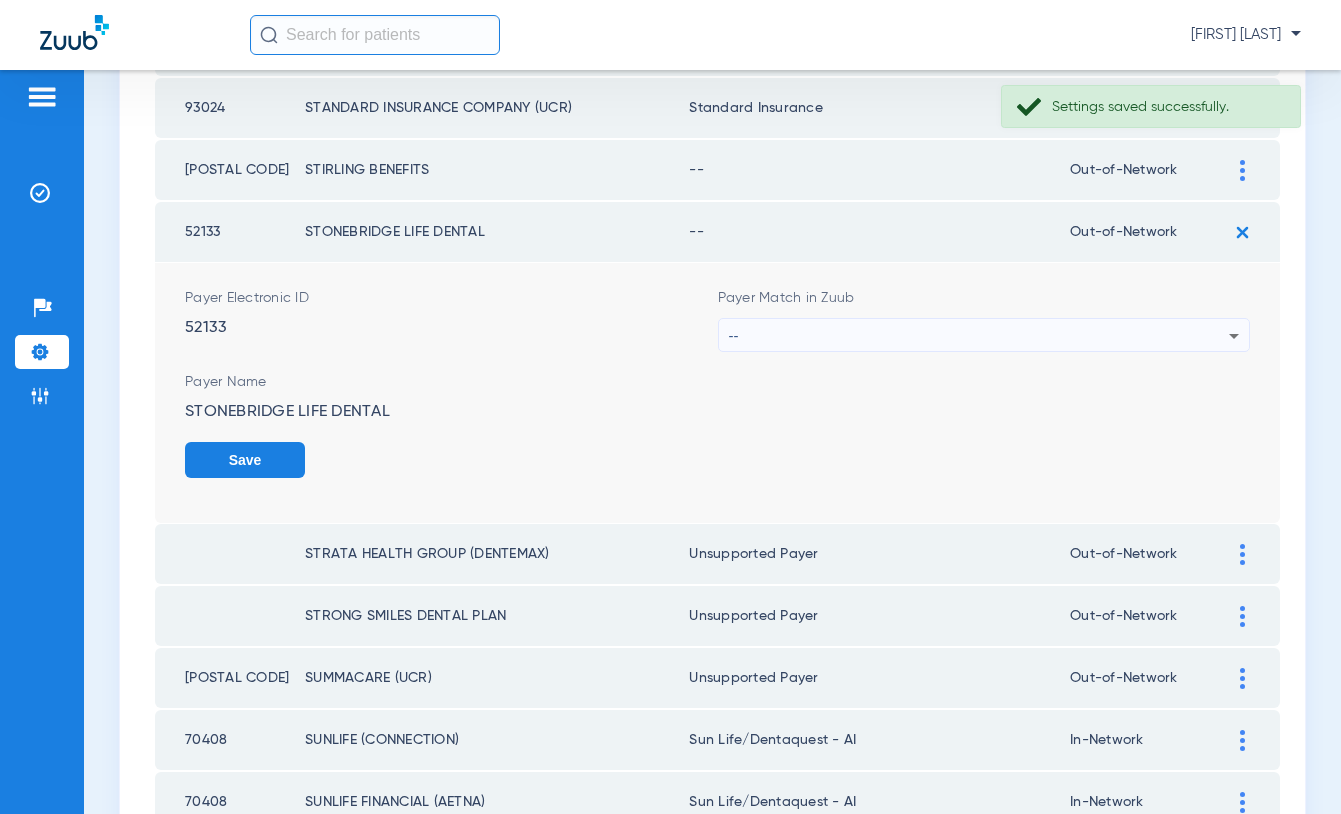 drag, startPoint x: 865, startPoint y: 327, endPoint x: 866, endPoint y: 312, distance: 15.033297 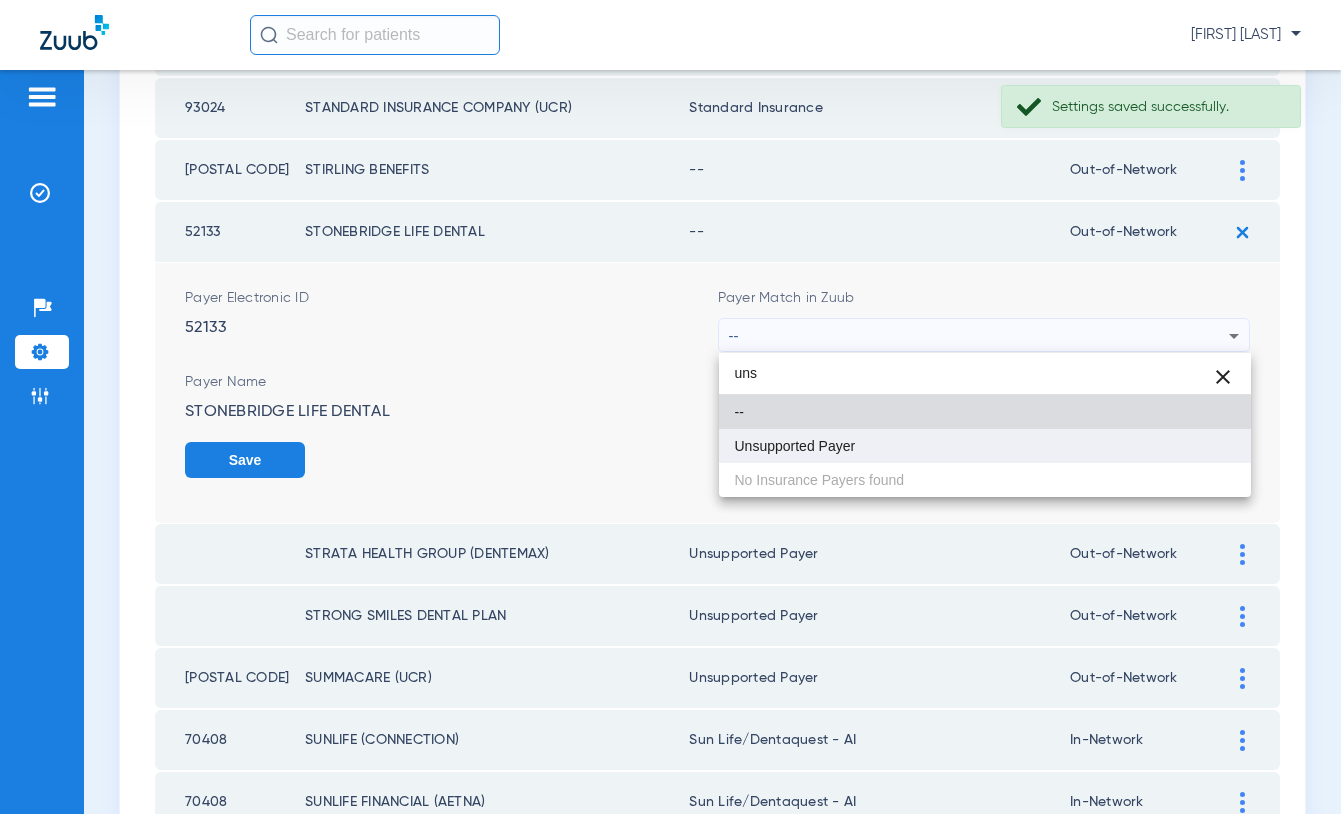 type on "uns" 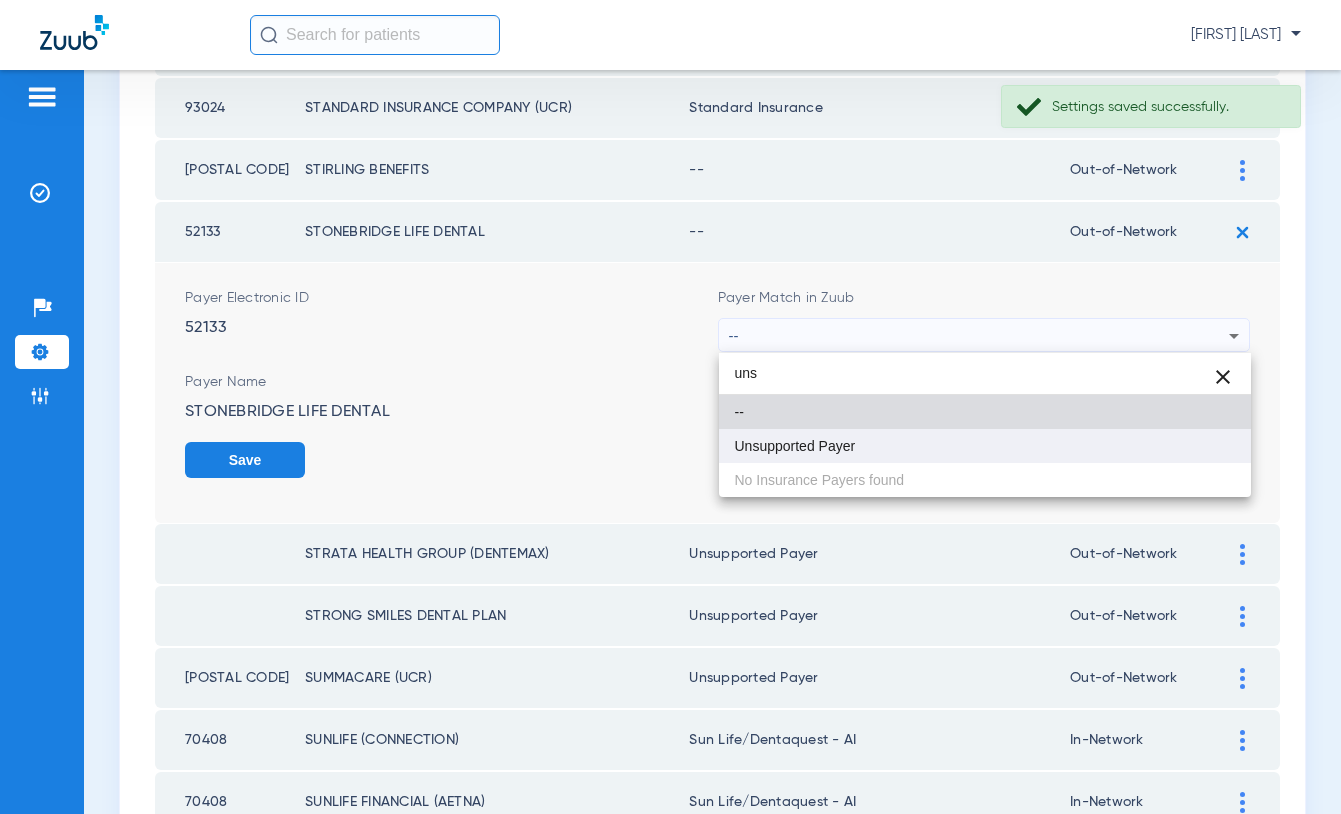 click on "Unsupported Payer" at bounding box center [985, 446] 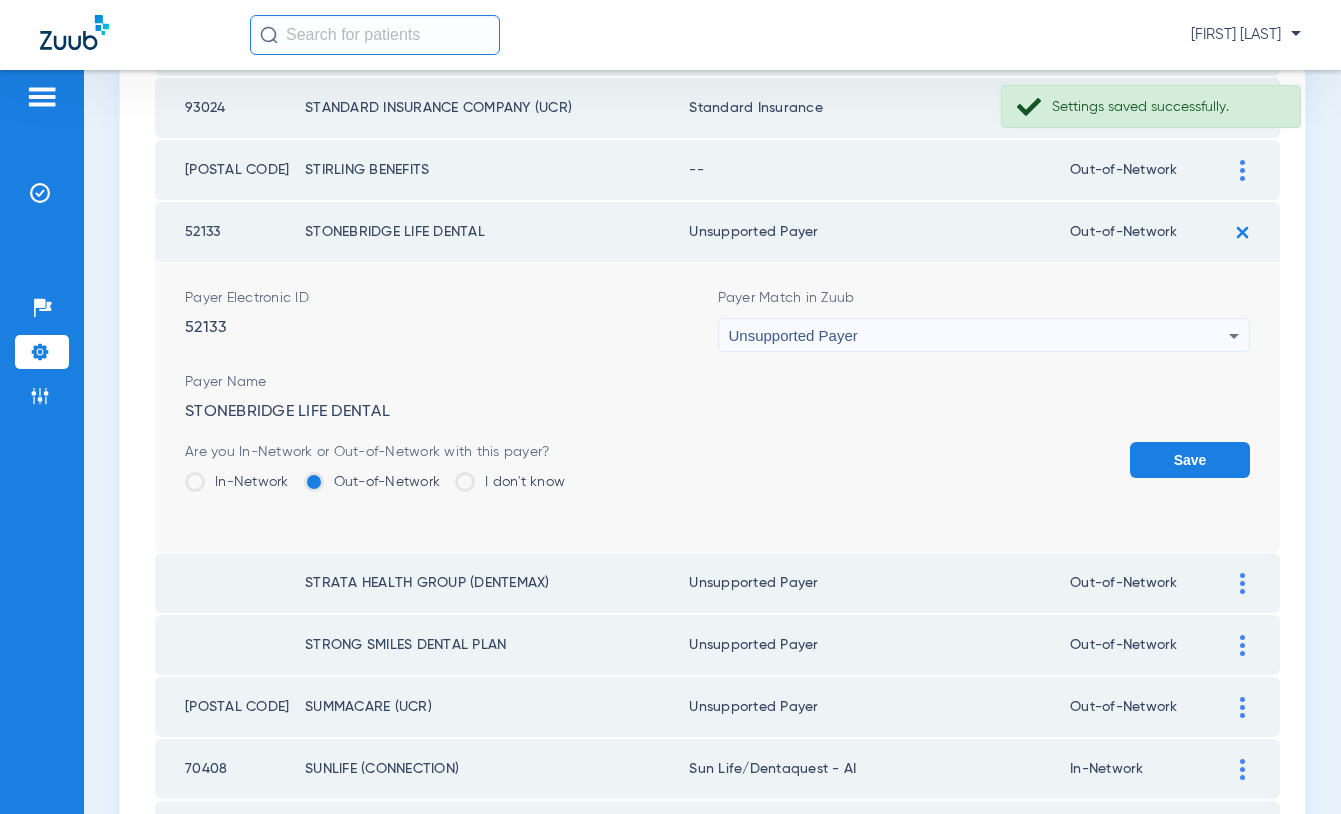 click on "Save" 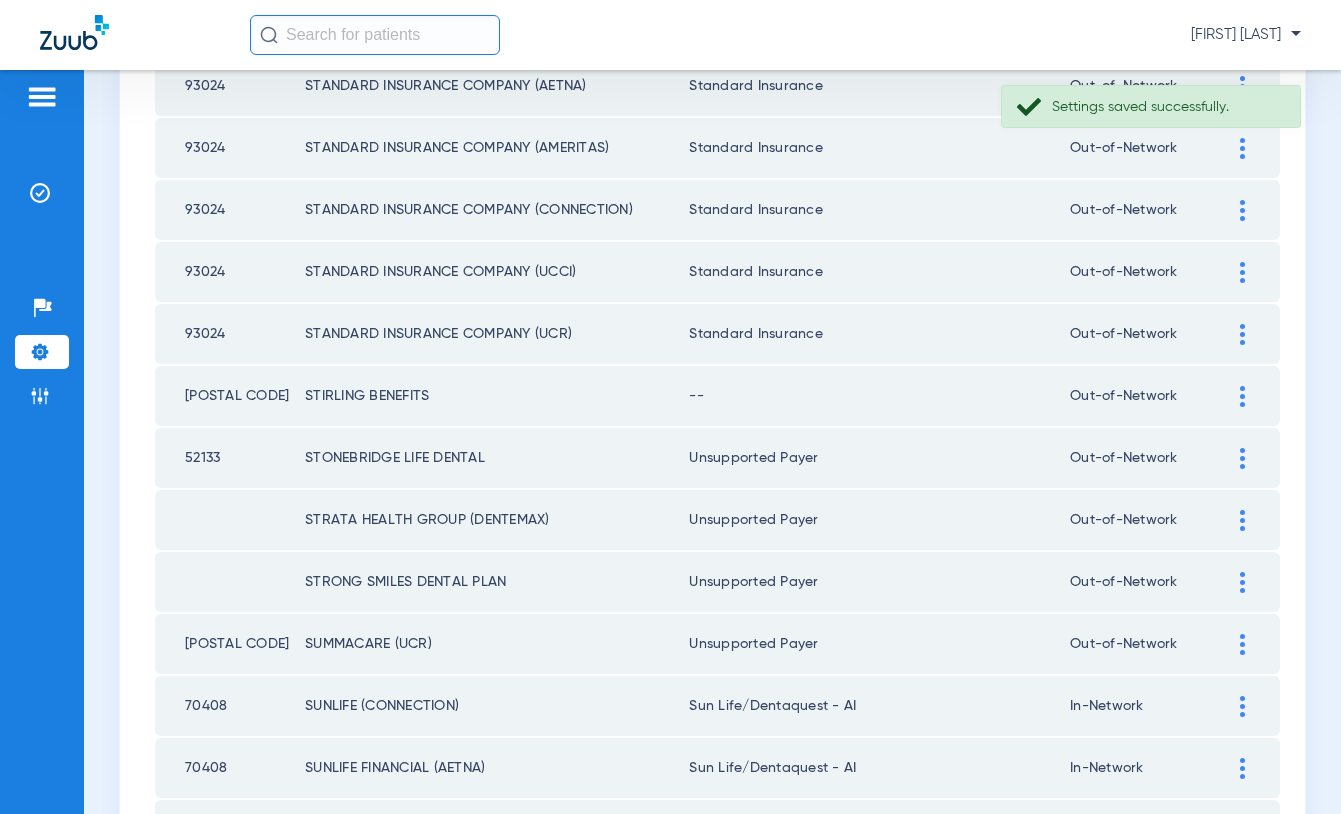 scroll, scrollTop: 327, scrollLeft: 0, axis: vertical 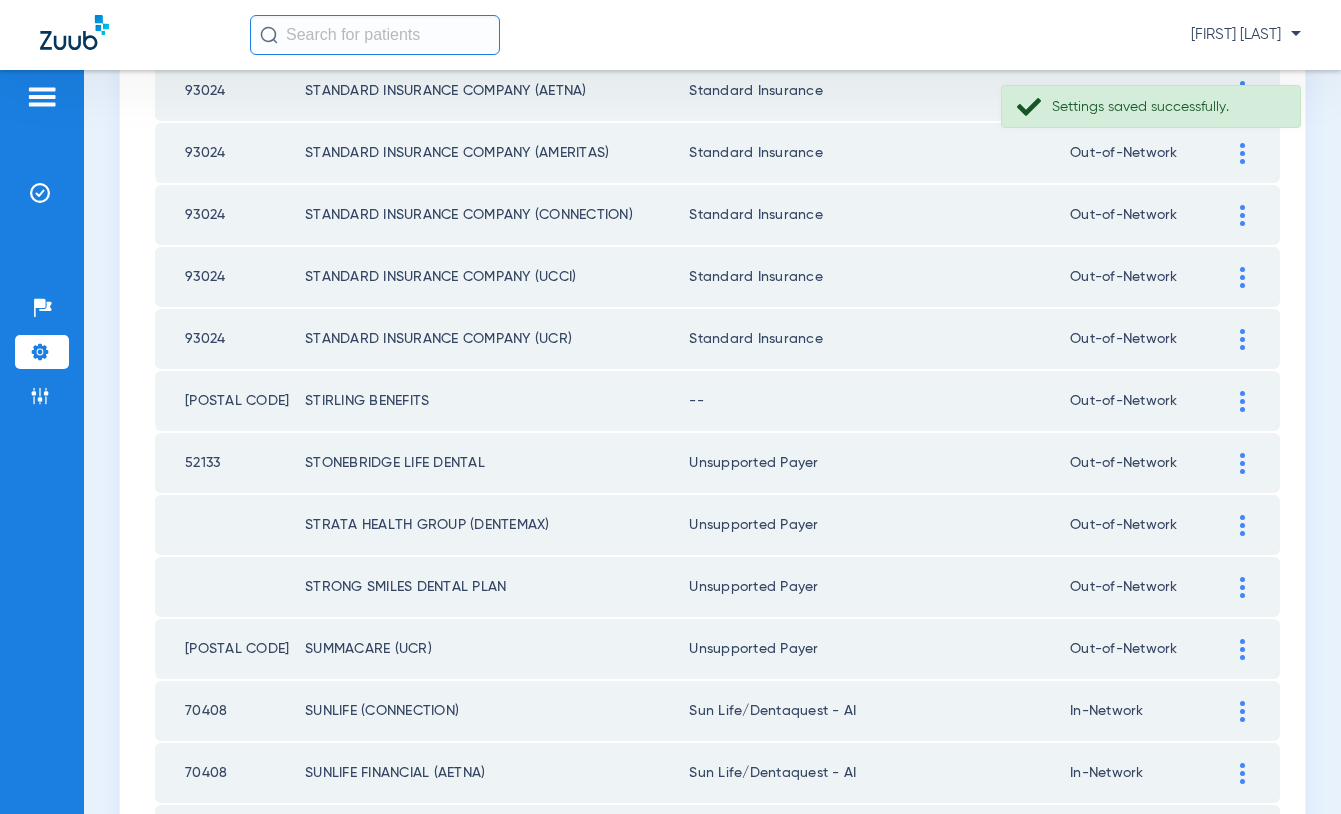 click 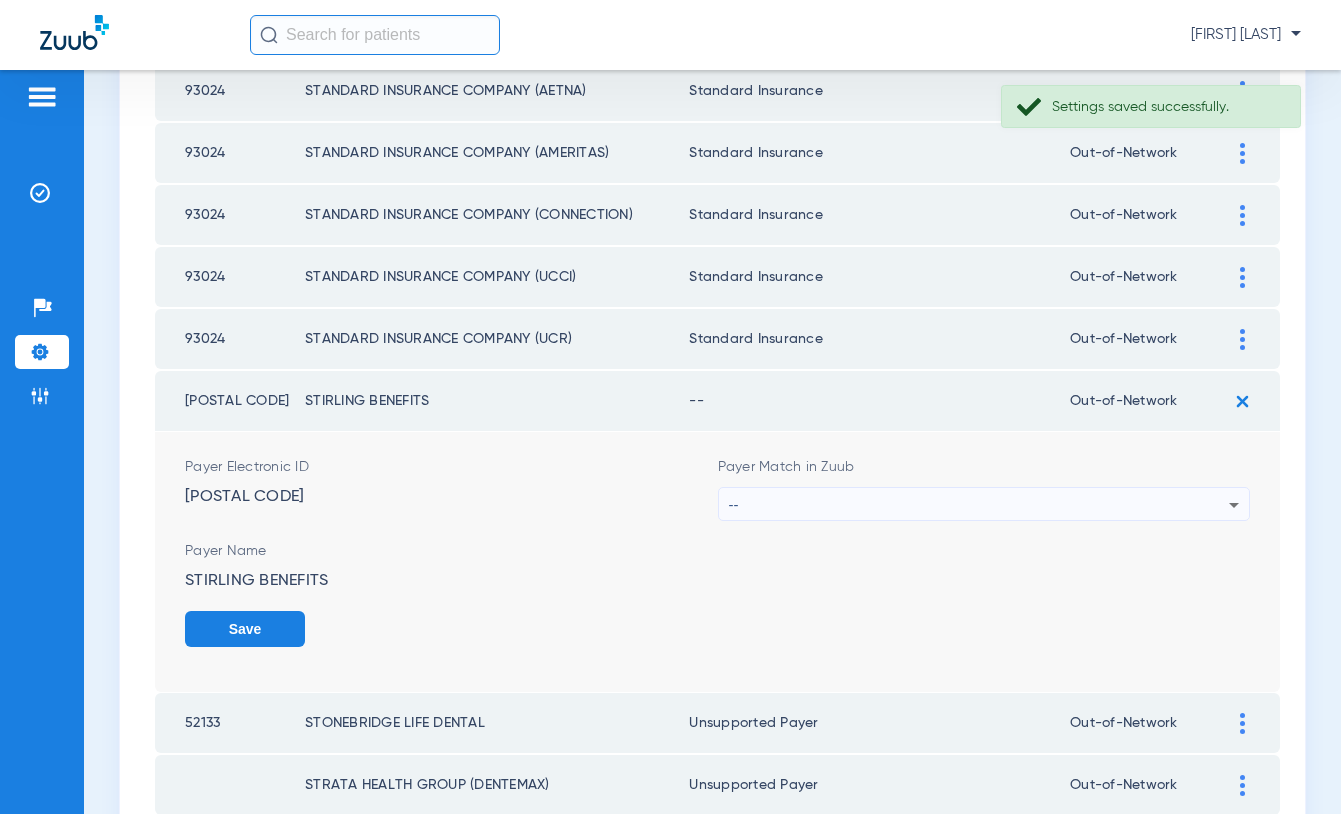 click on "--" at bounding box center (979, 505) 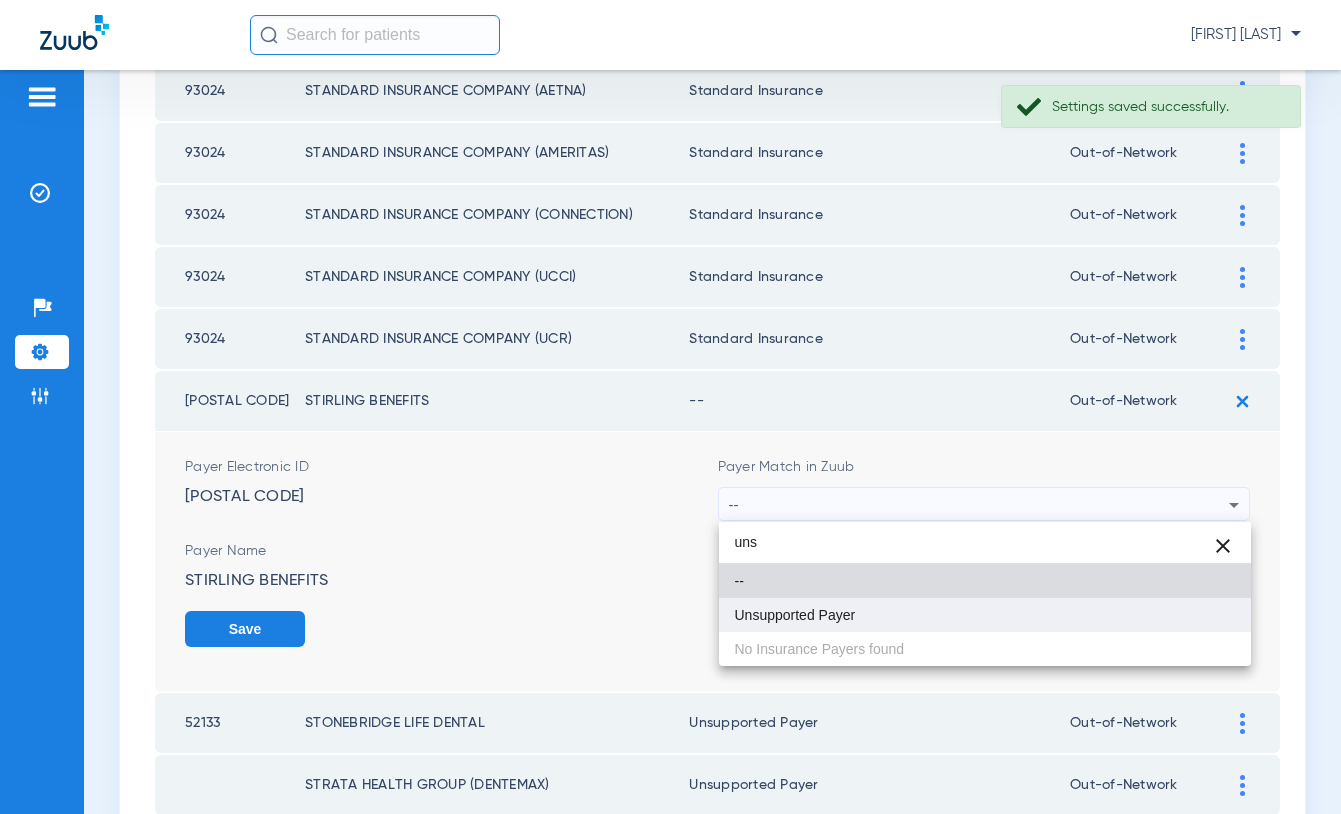 type on "uns" 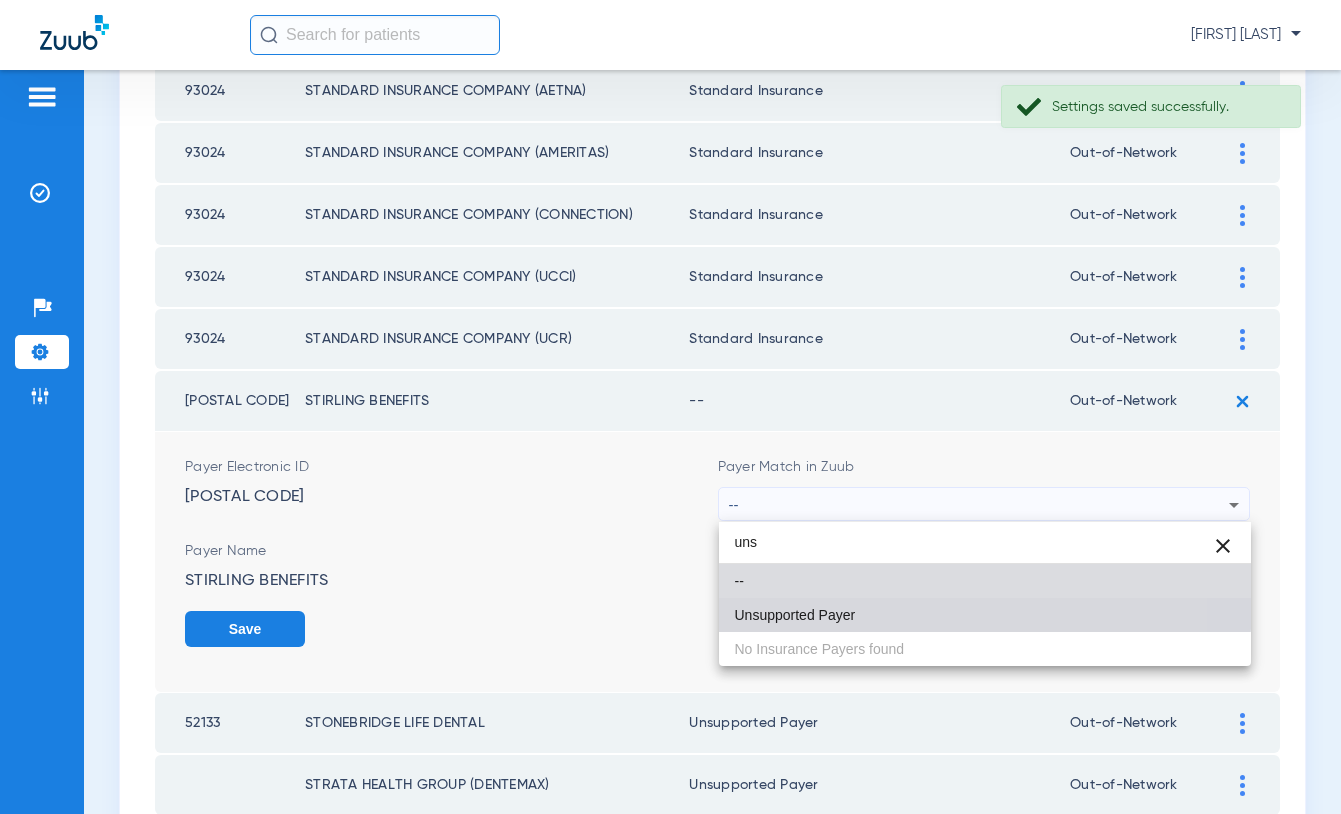 click on "Unsupported Payer" at bounding box center (985, 615) 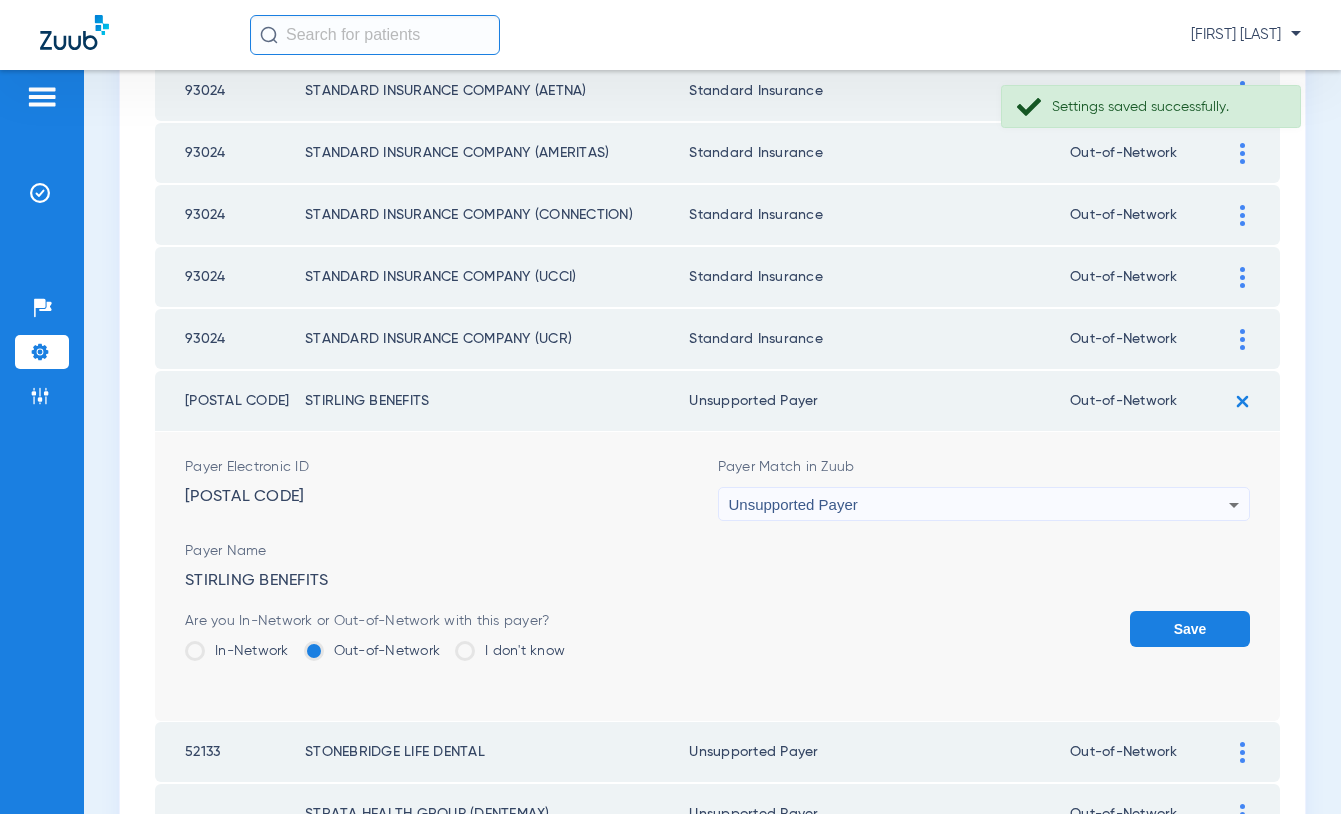 click on "Save" 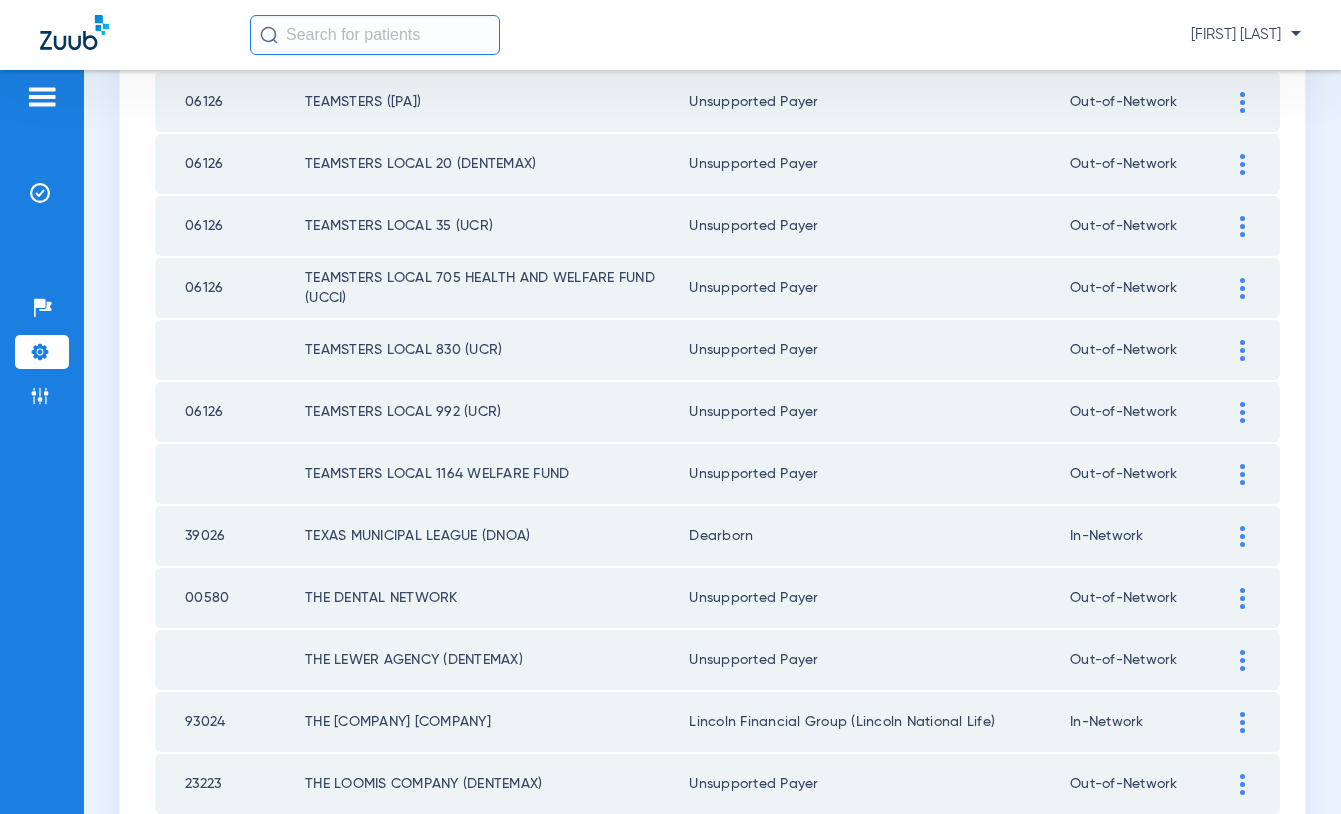 scroll, scrollTop: 2821, scrollLeft: 0, axis: vertical 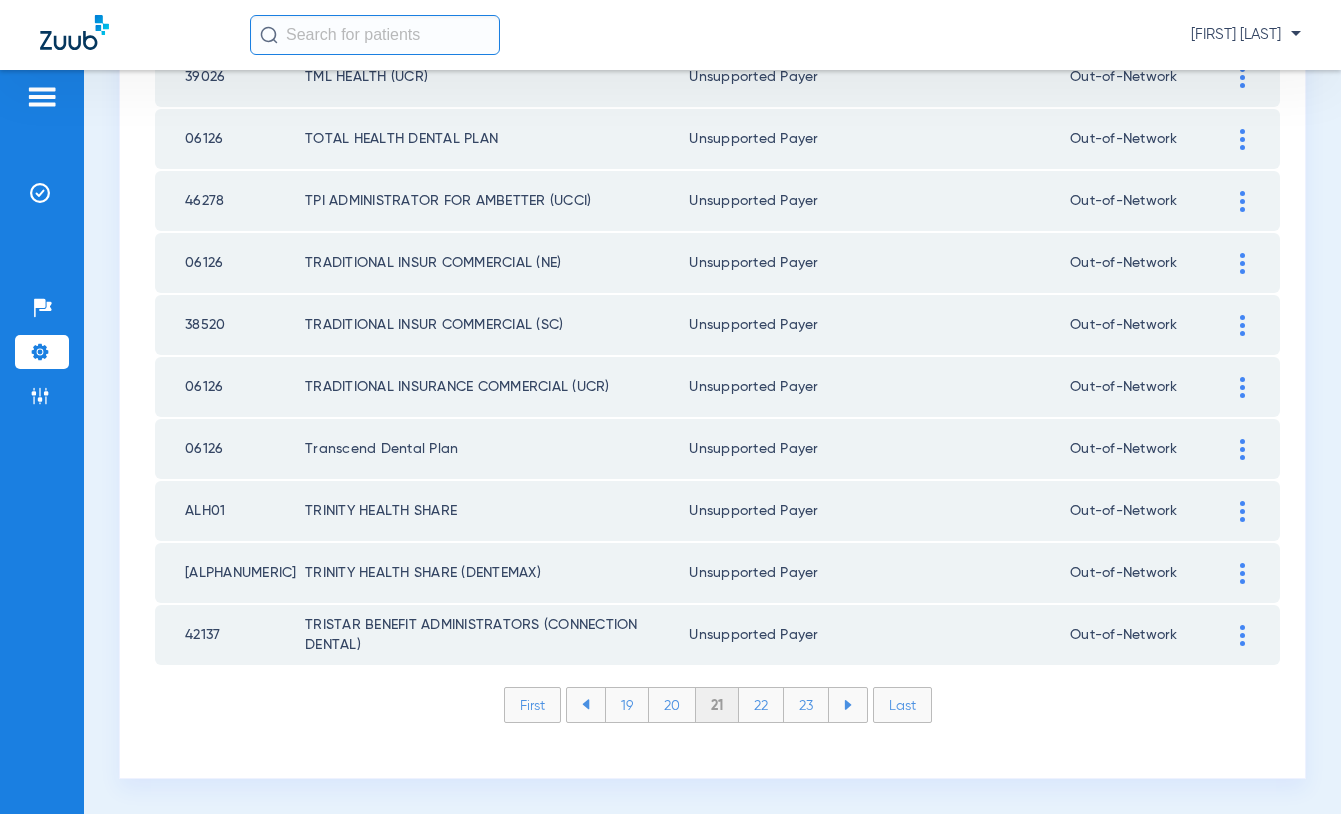 click on "20" 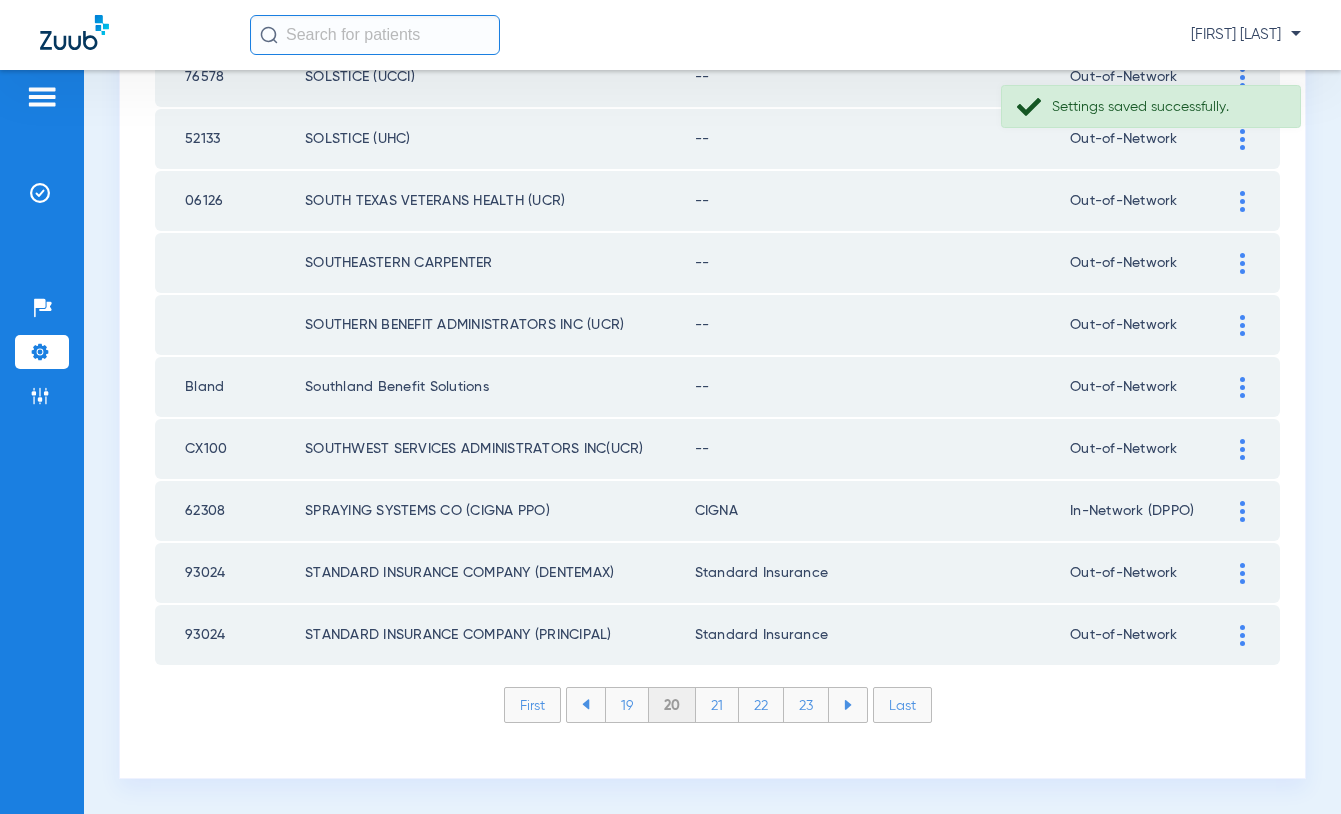 click 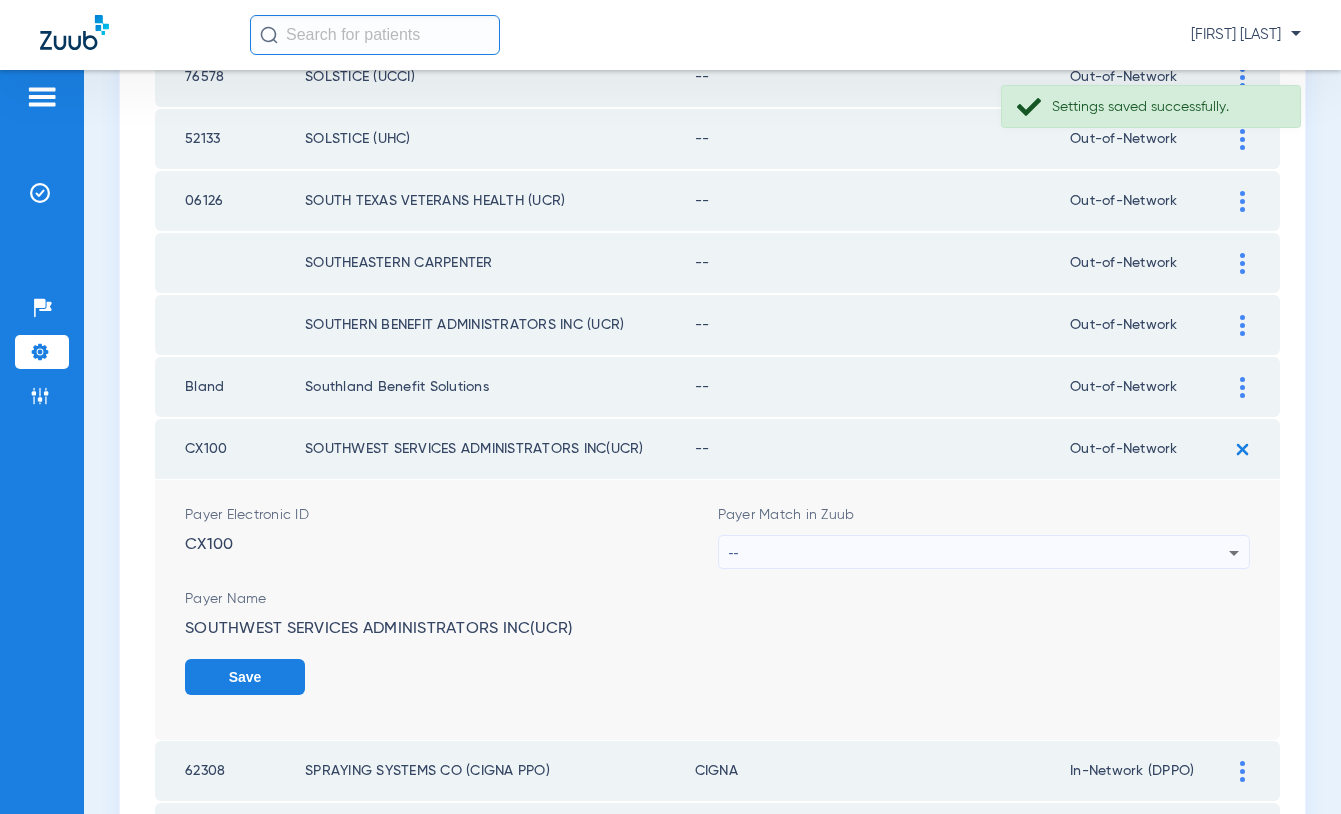 click on "--" at bounding box center (979, 553) 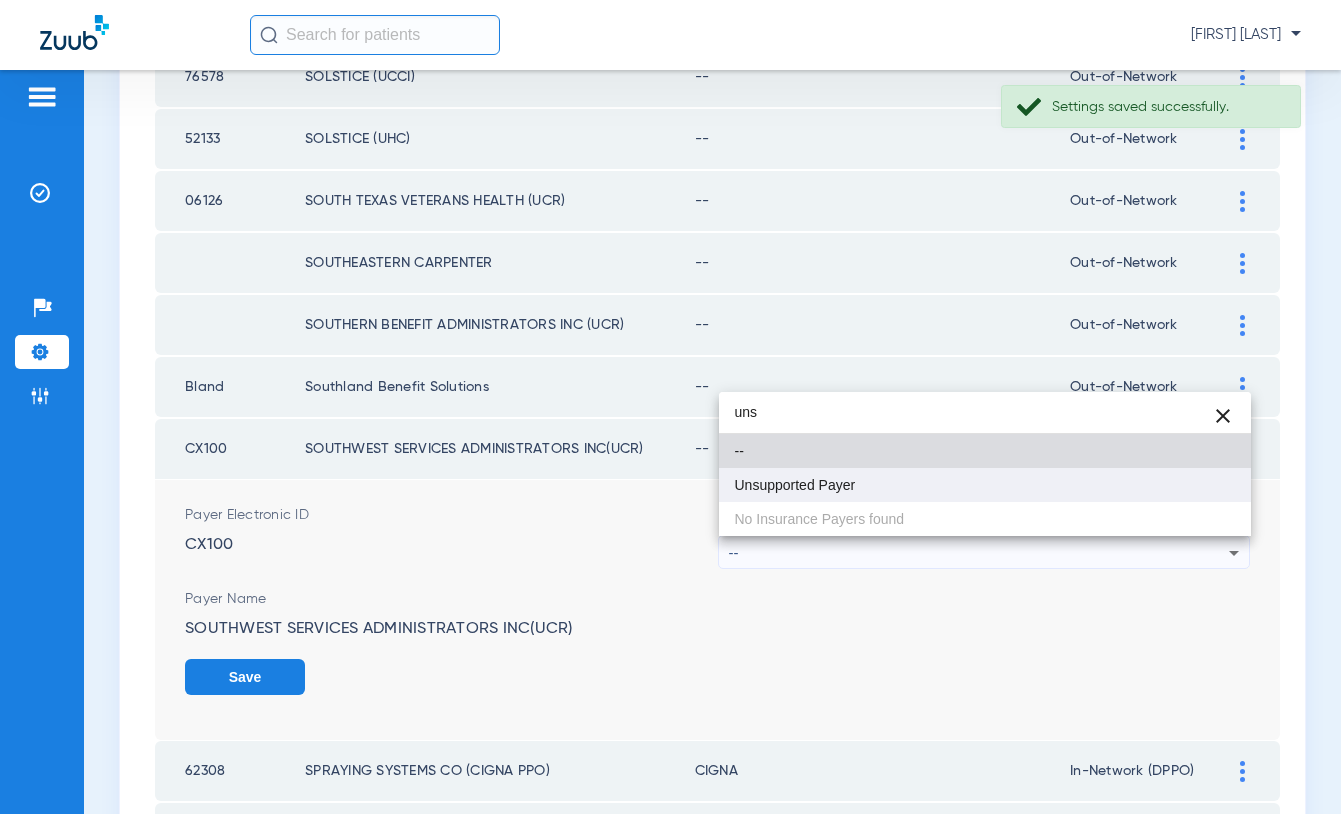 type on "uns" 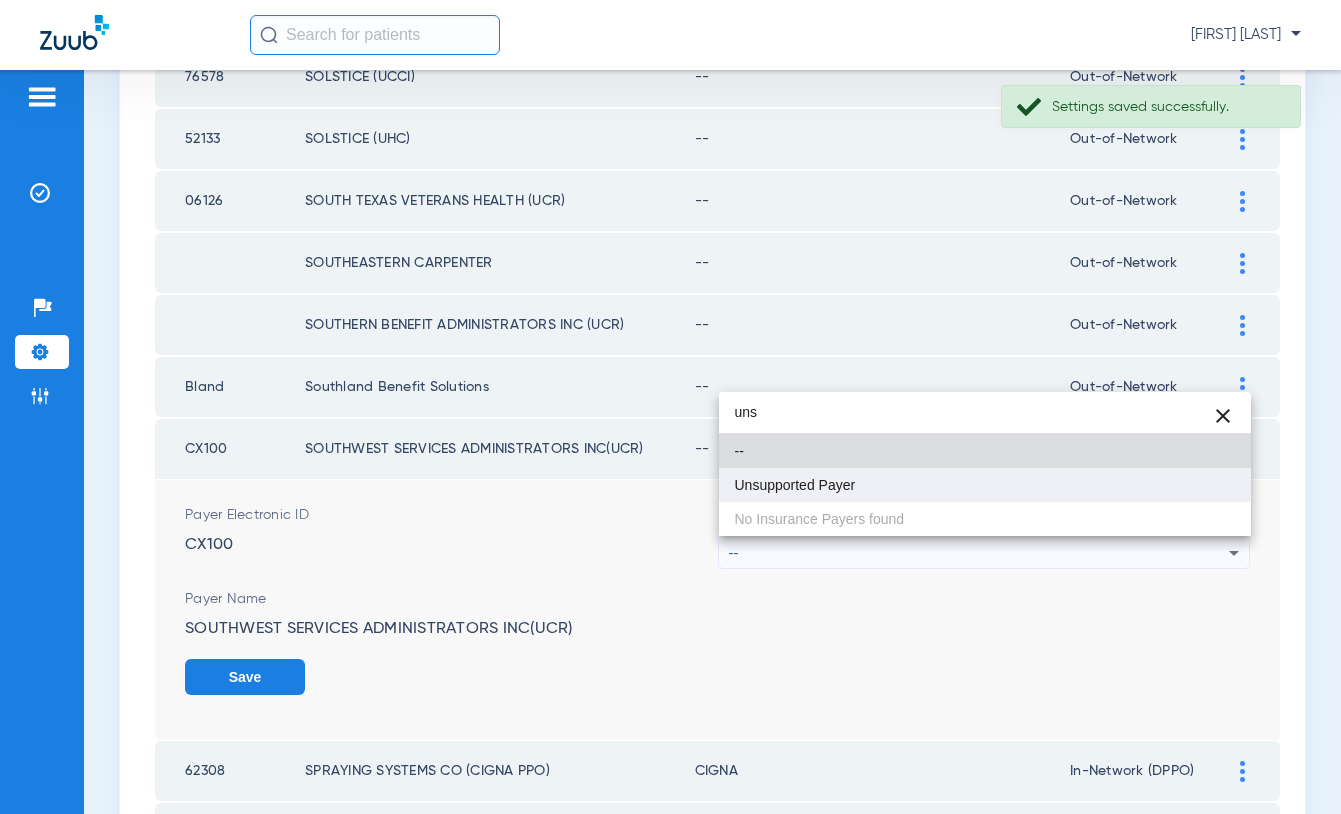 click on "Unsupported Payer" at bounding box center (985, 485) 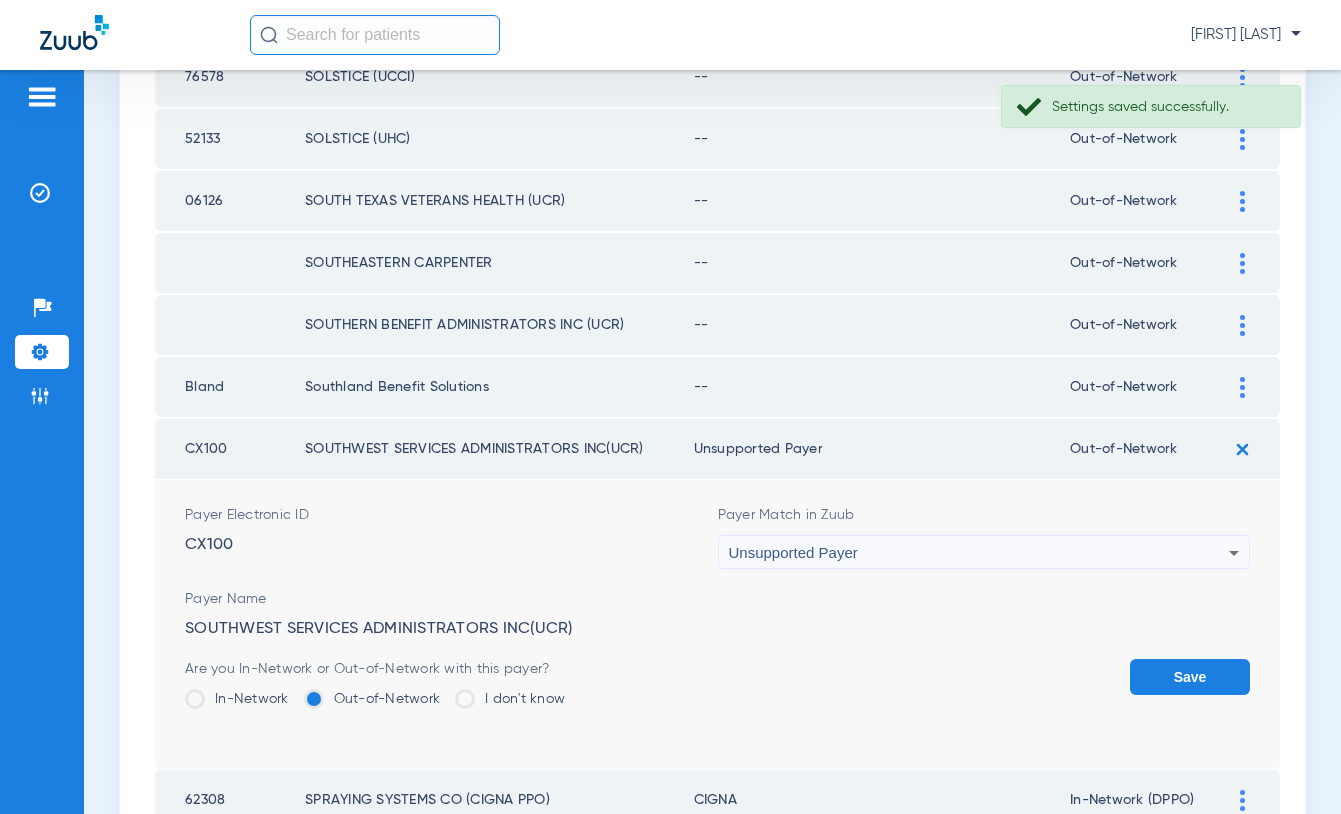 click on "Save" 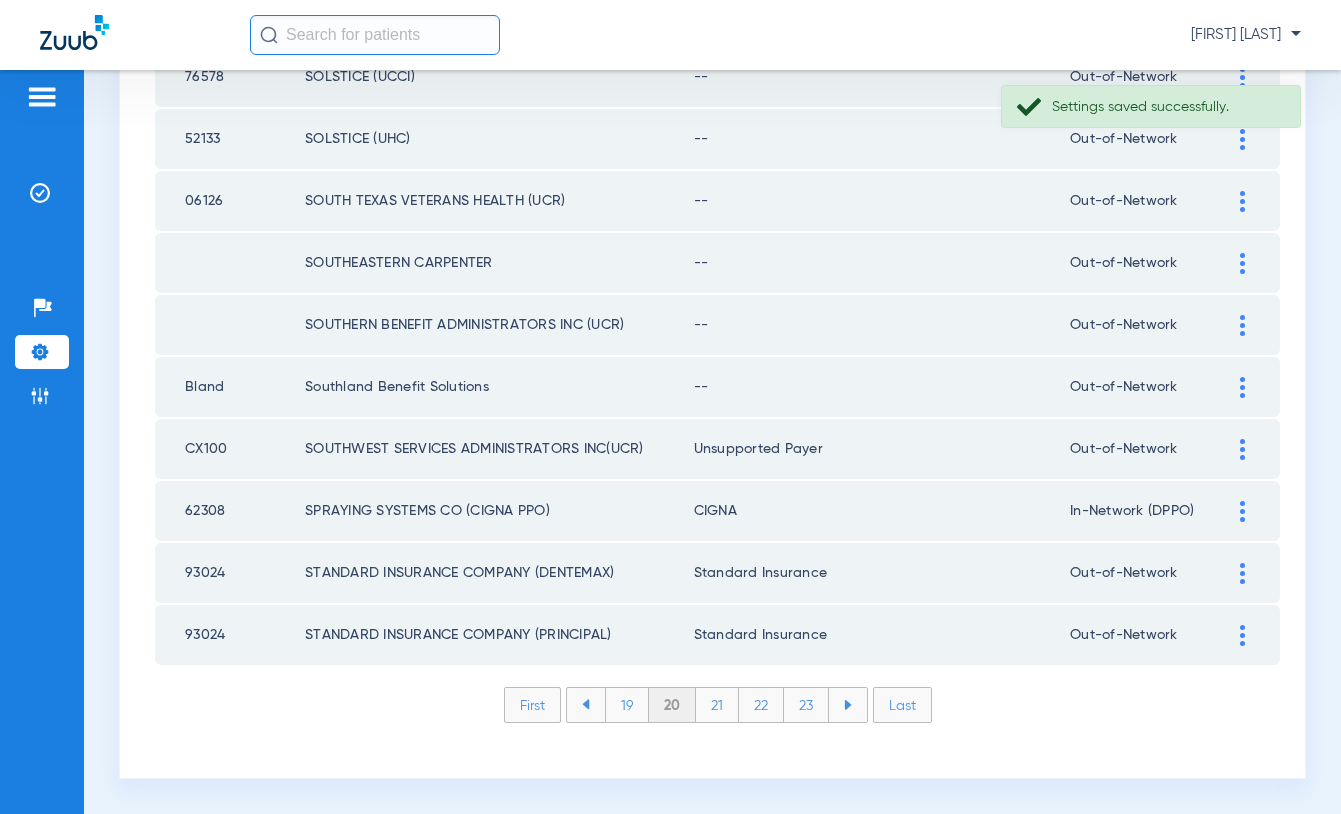 click 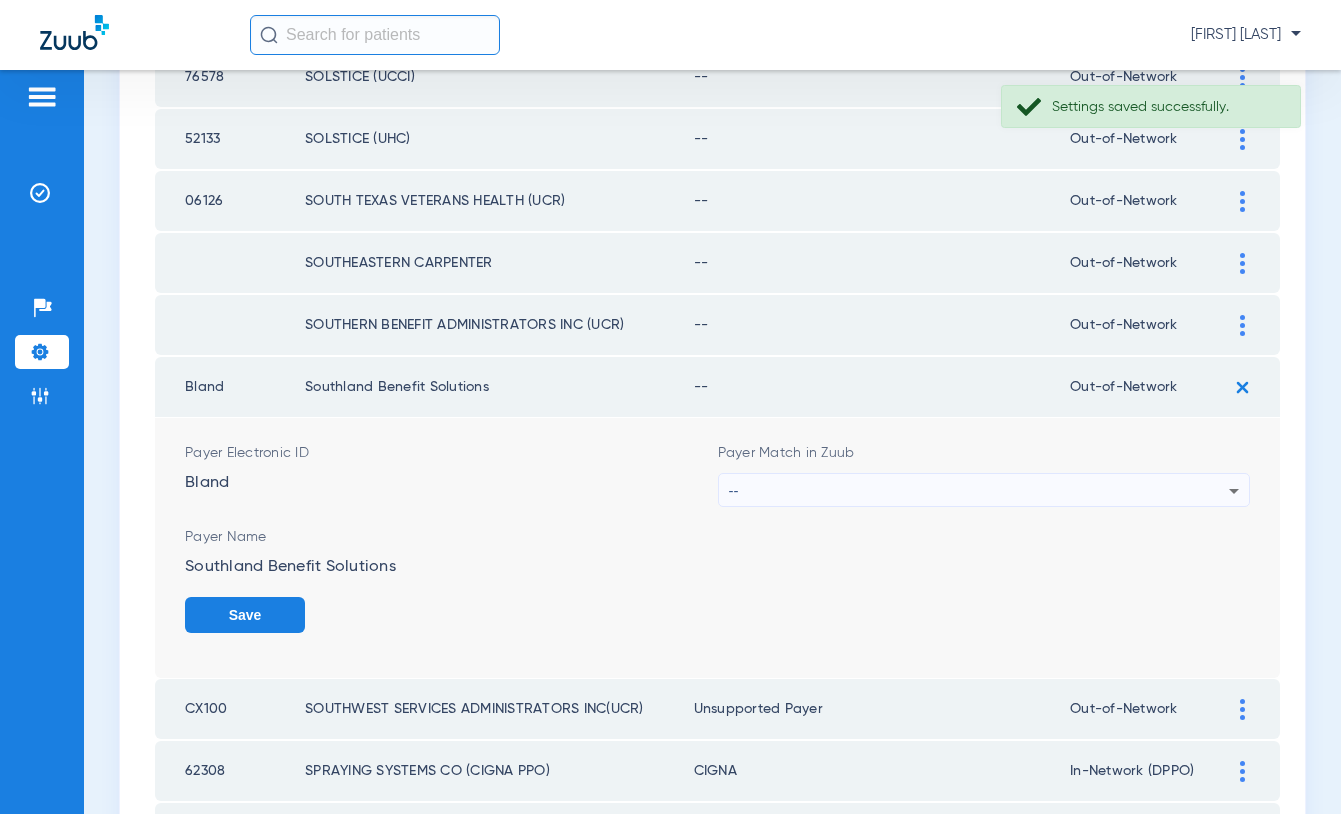 click on "--" at bounding box center (979, 491) 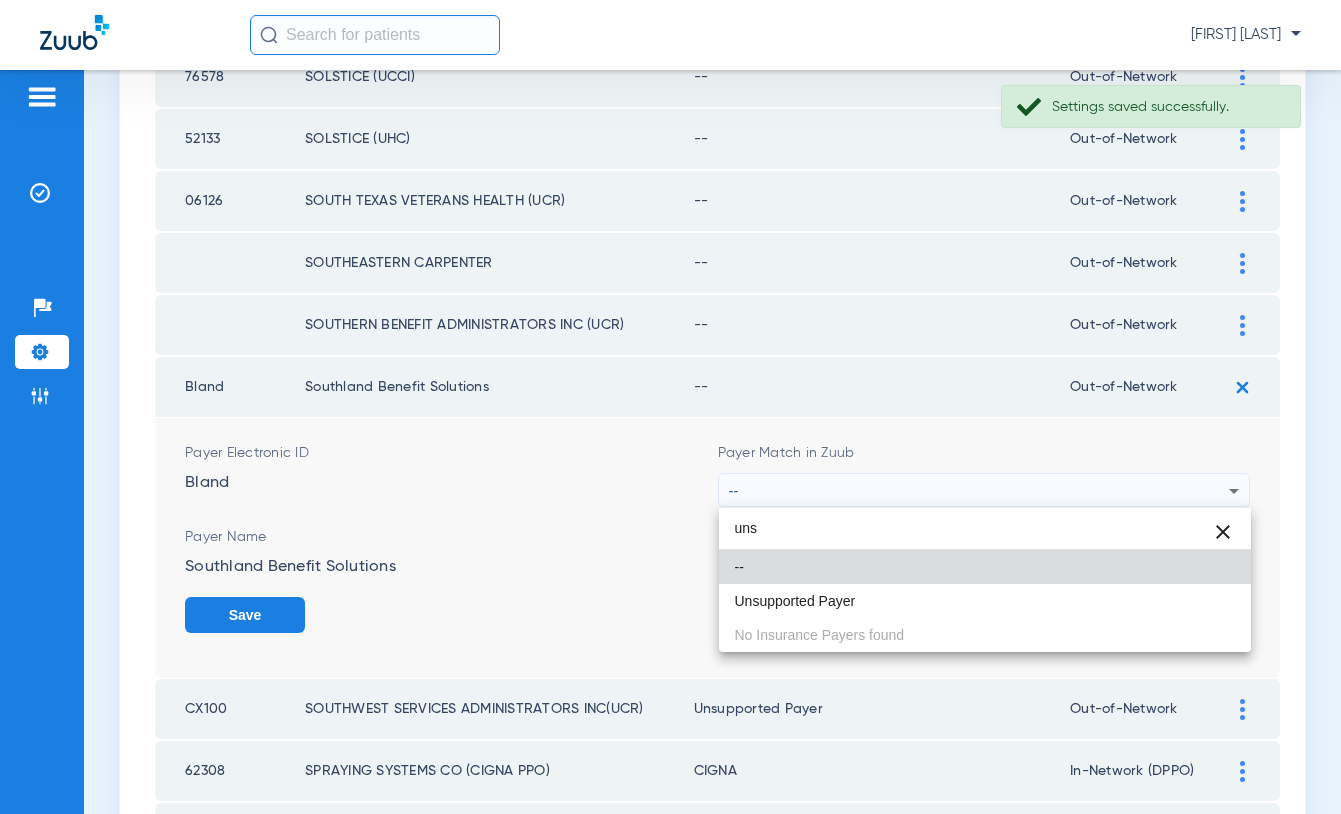 type on "uns" 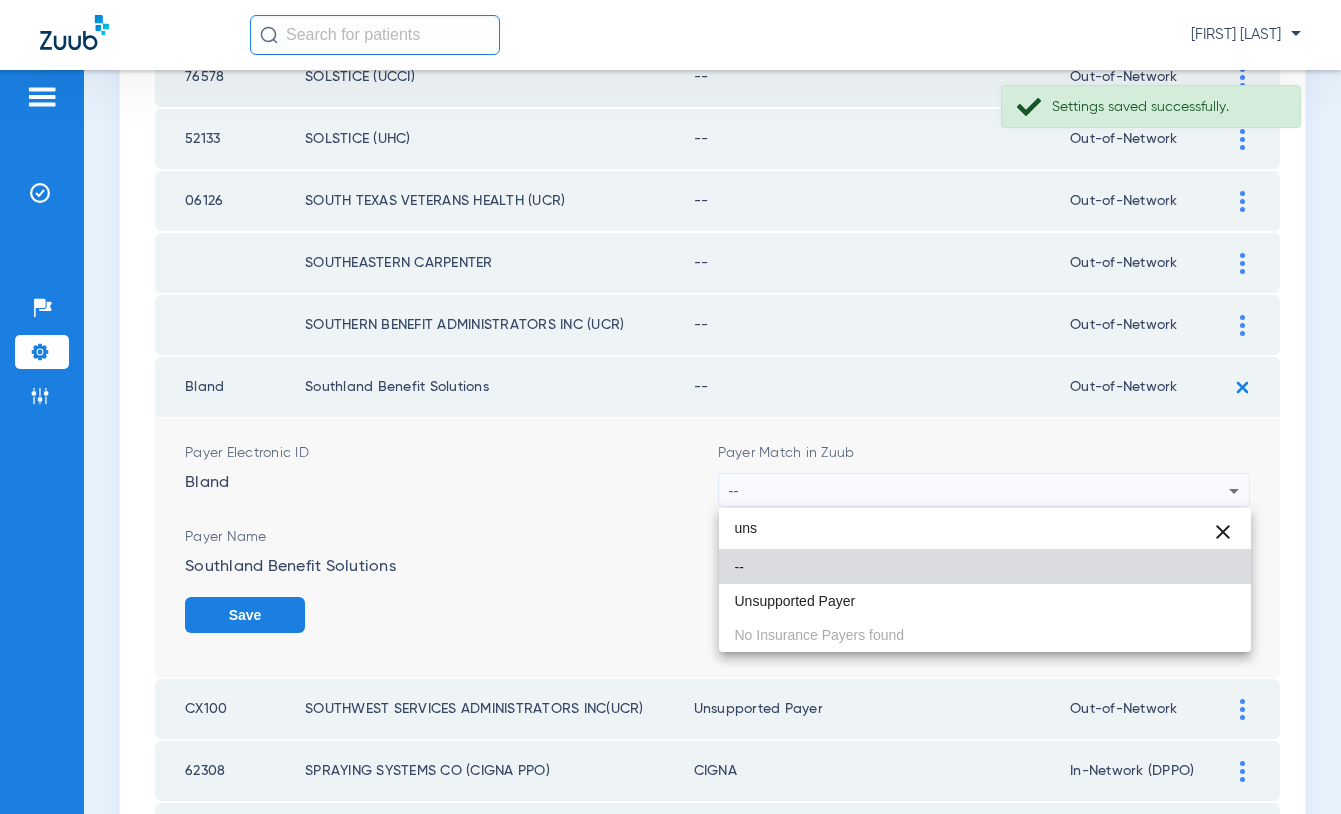 click on "--" at bounding box center (985, 567) 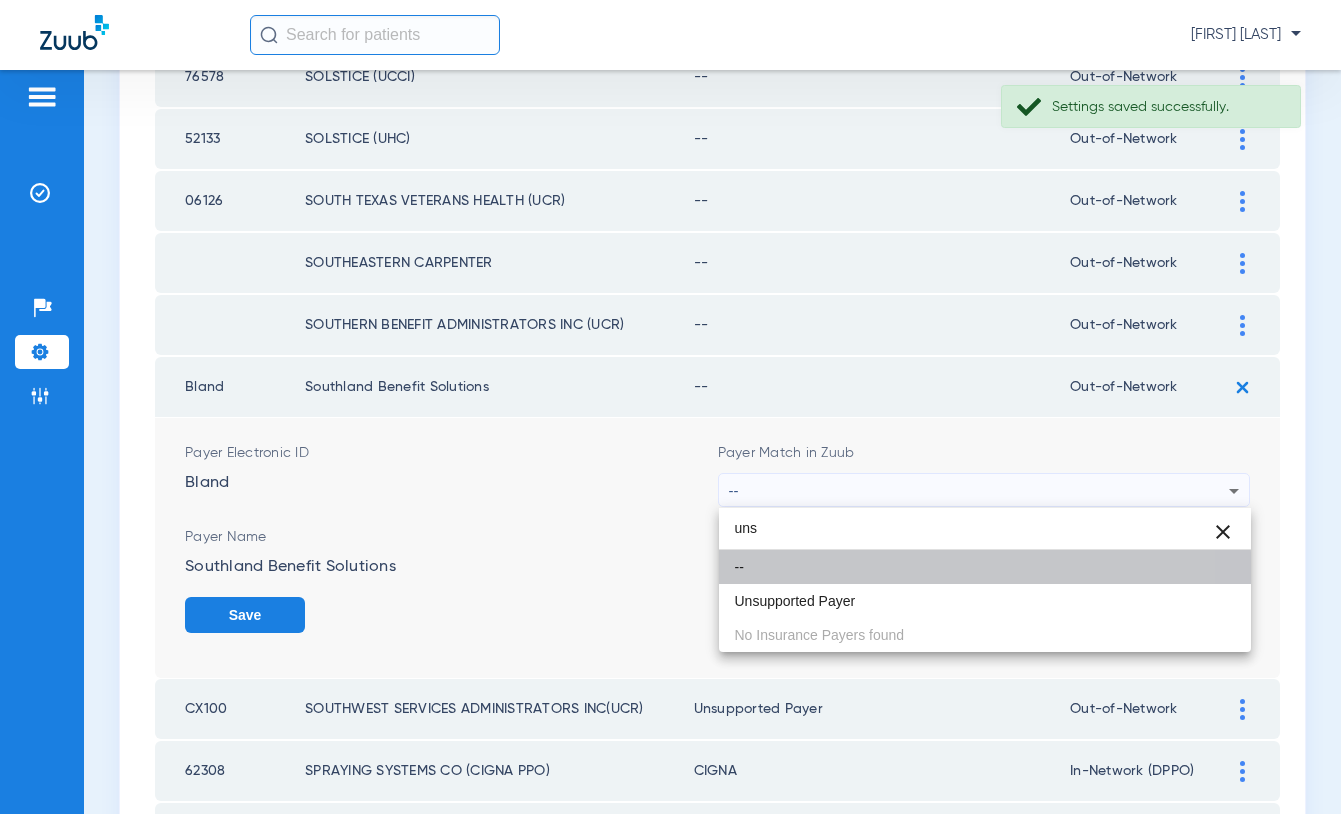 type 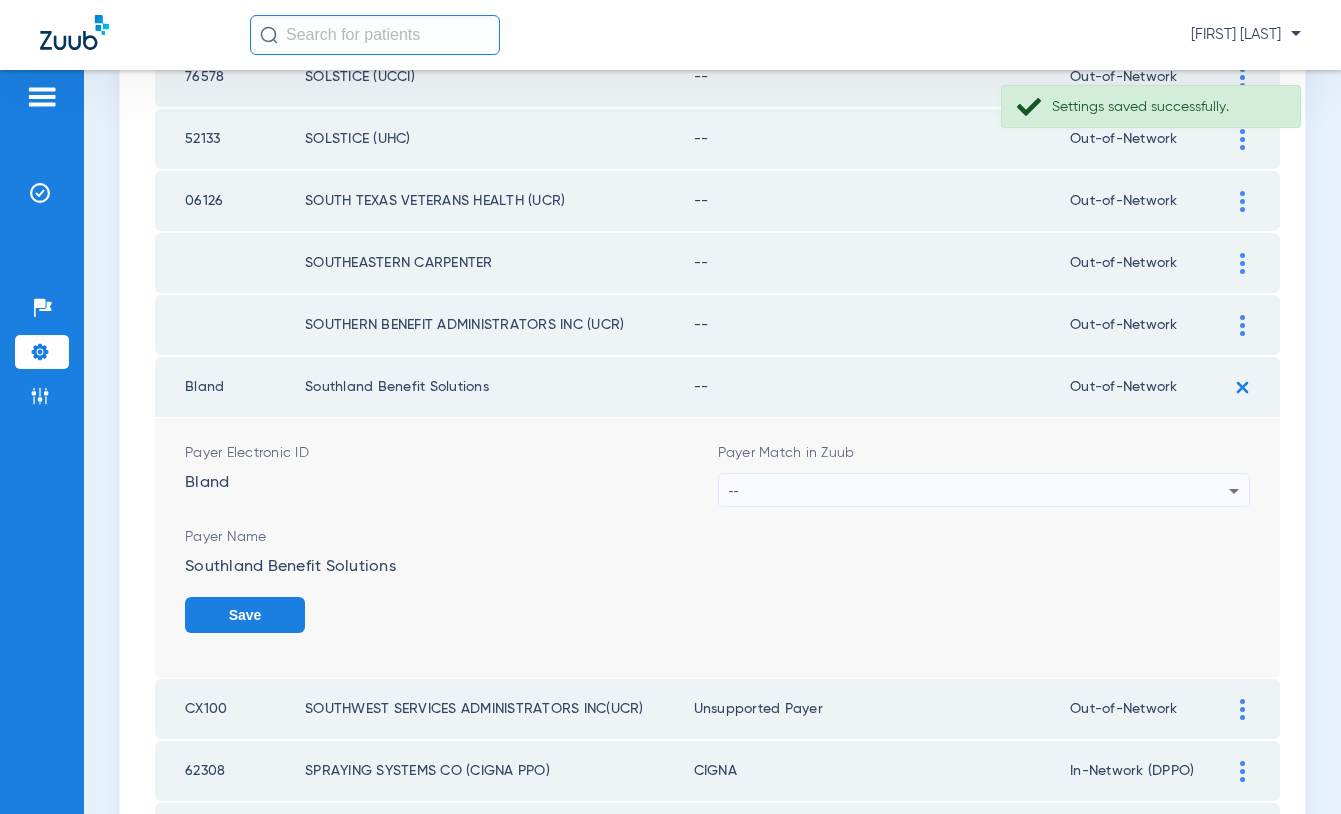 click on "--" at bounding box center [979, 491] 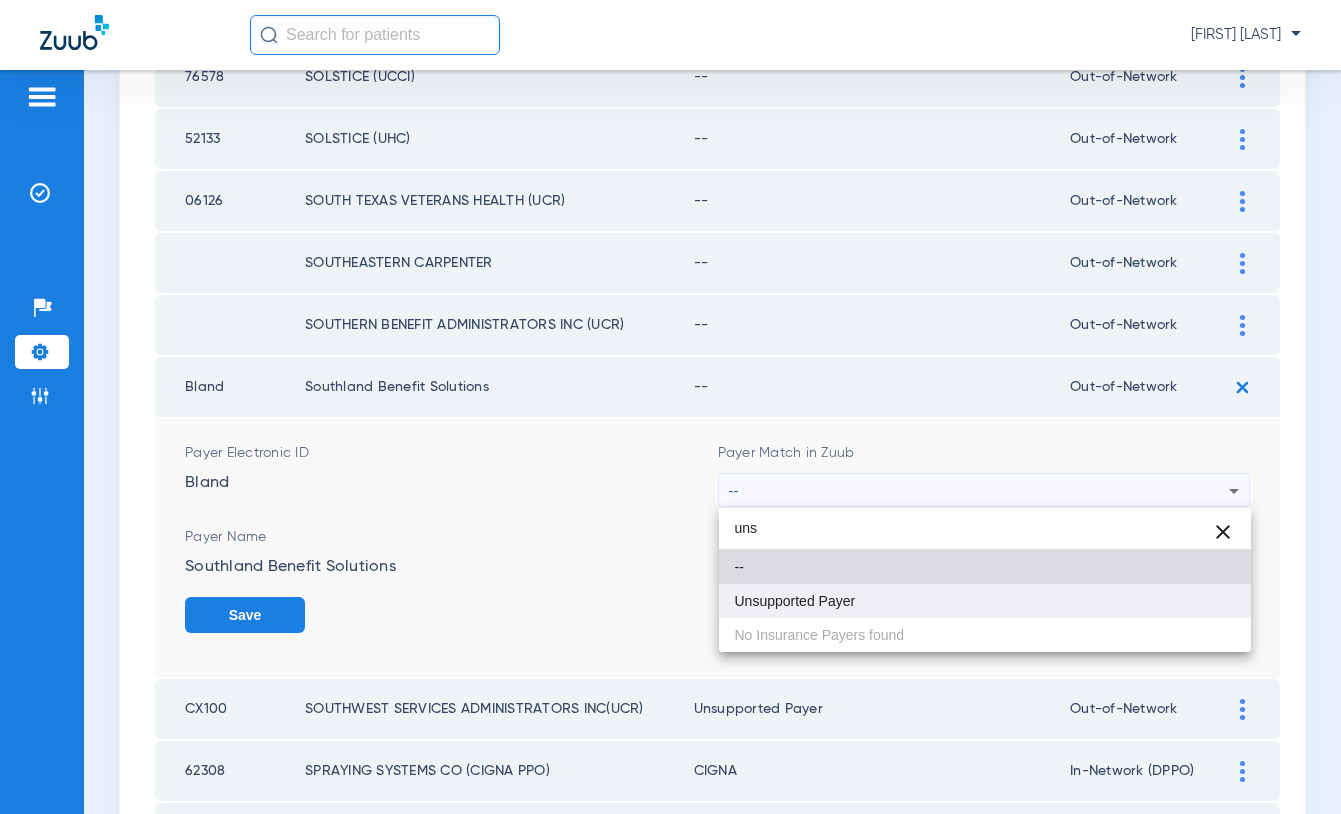 type on "uns" 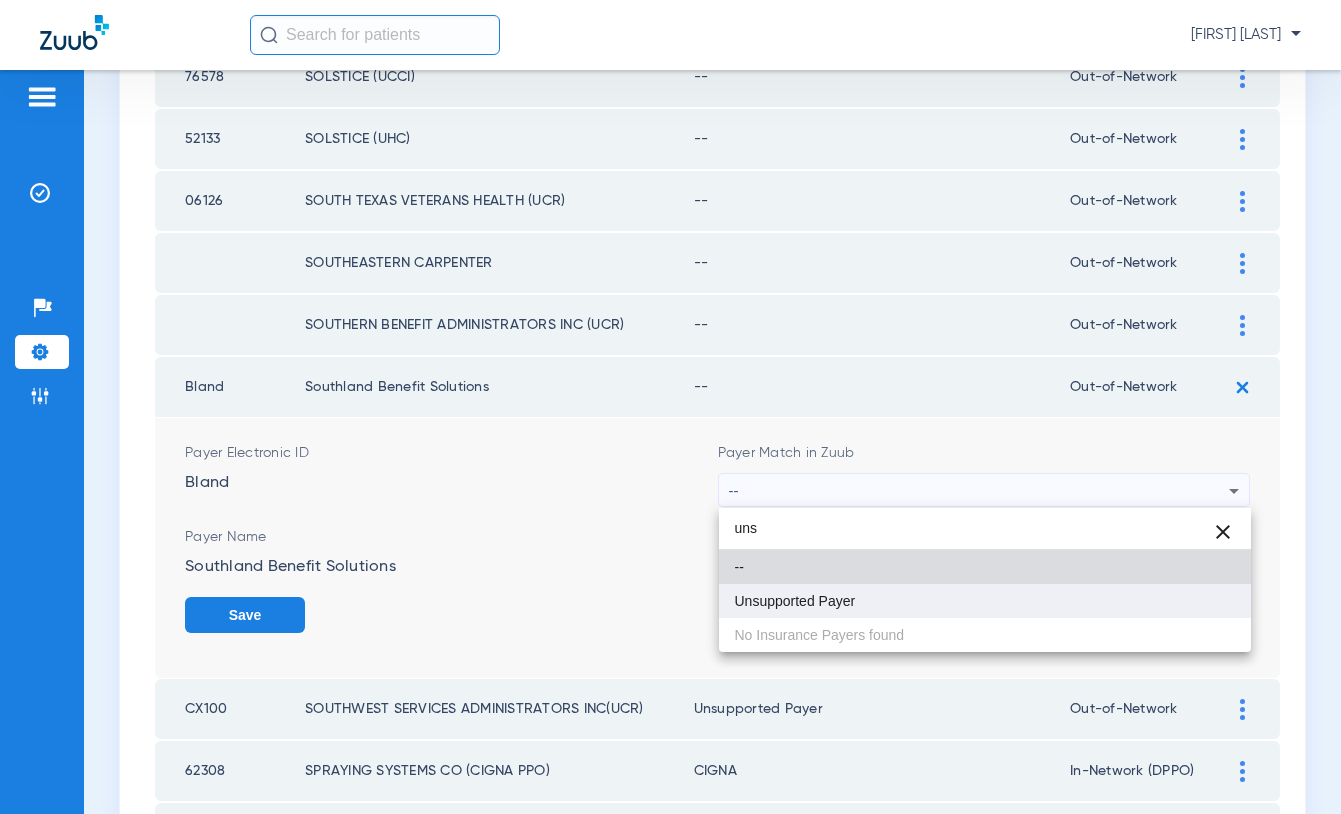 click on "Unsupported Payer" at bounding box center (985, 601) 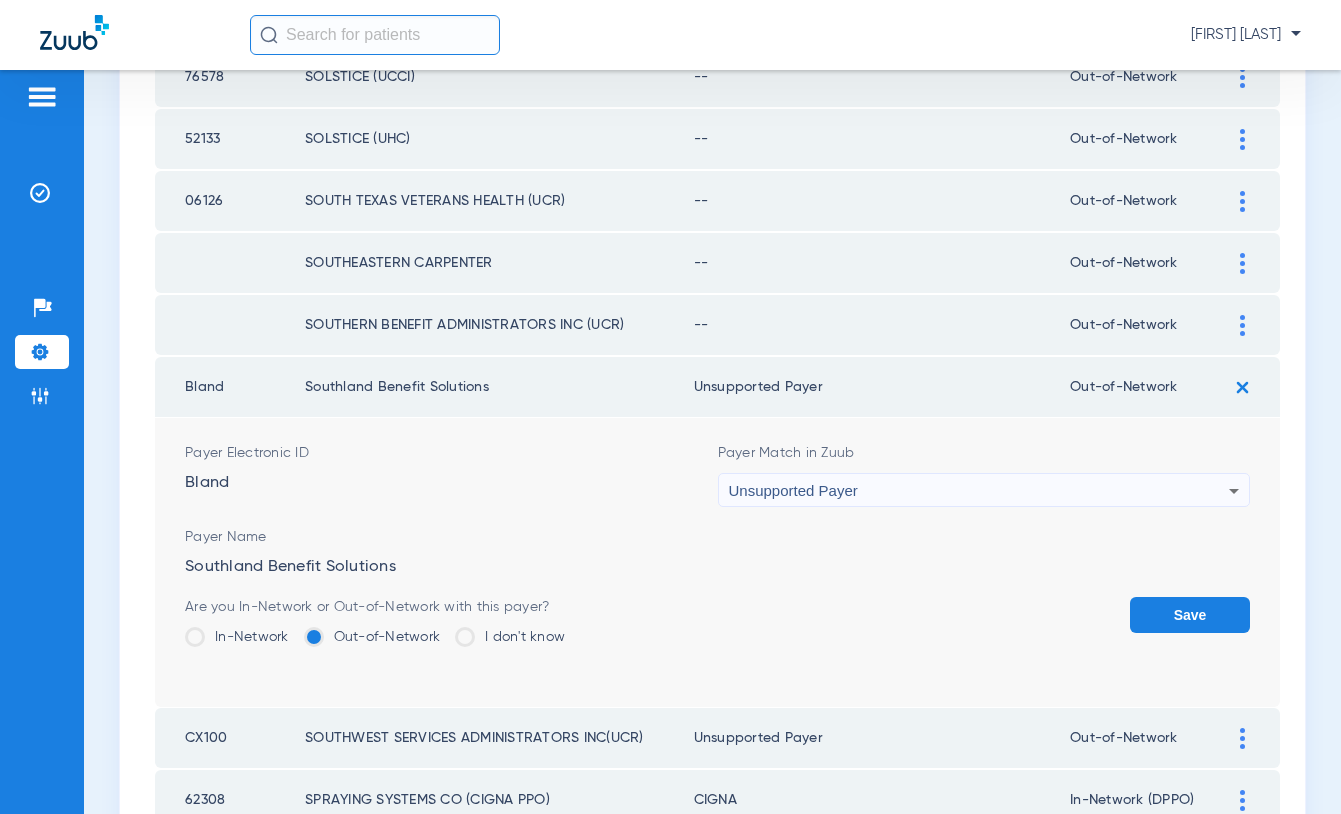 click on "Payer Electronic ID  Bland  Payer Match in Zuub Unsupported Payer Payer Name  Southland Benefit Solutions  Are you In-Network or Out-of-Network with this payer?  In-Network   Out-of-Network   I don't know   Save" 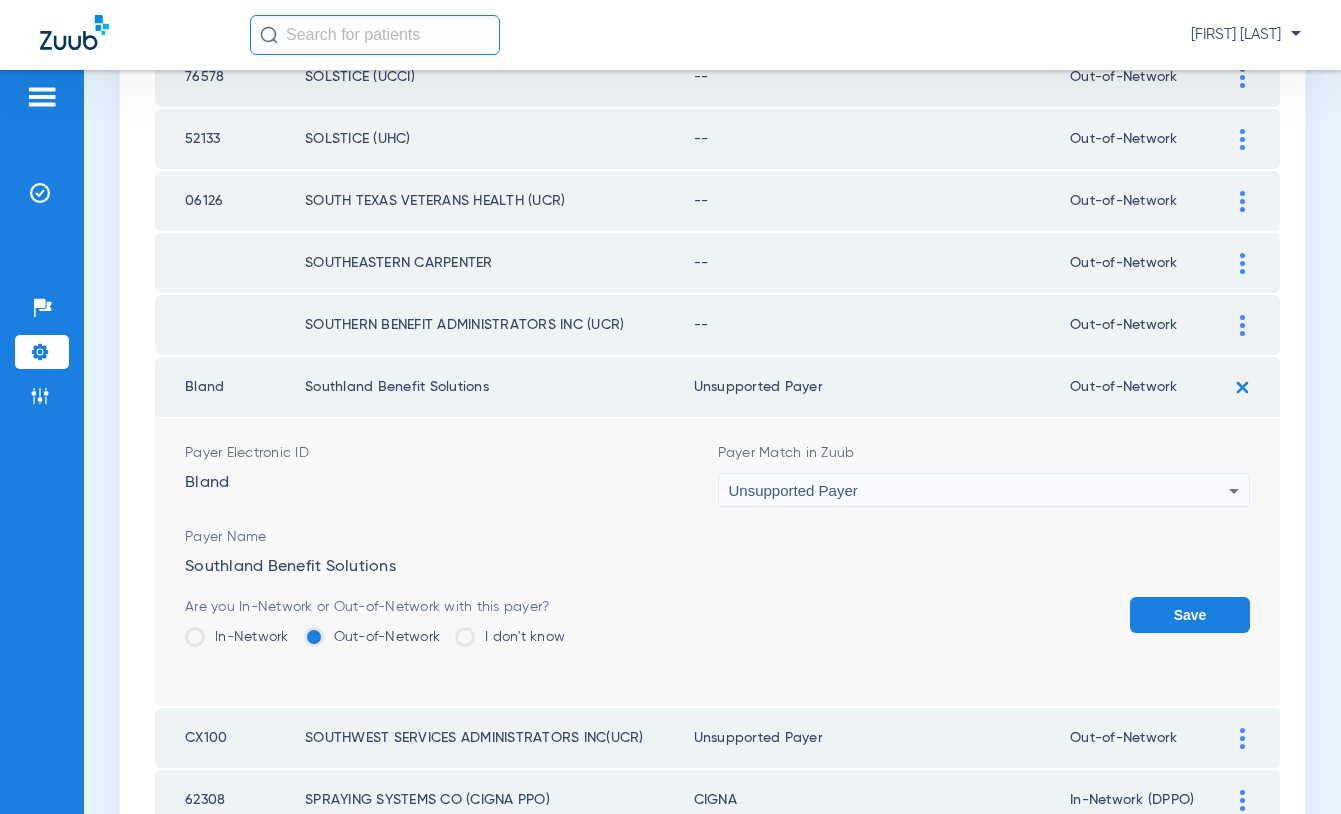 click on "Save" 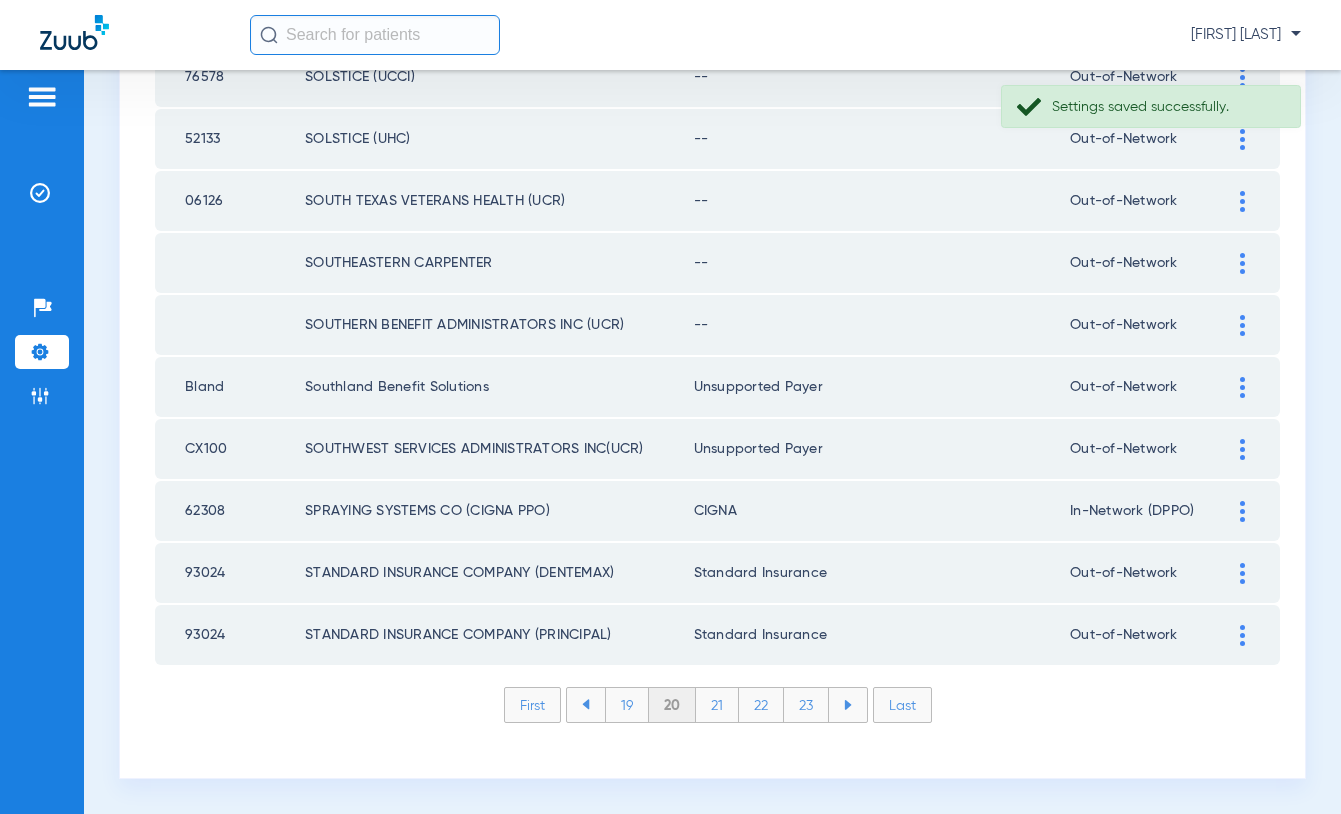 click 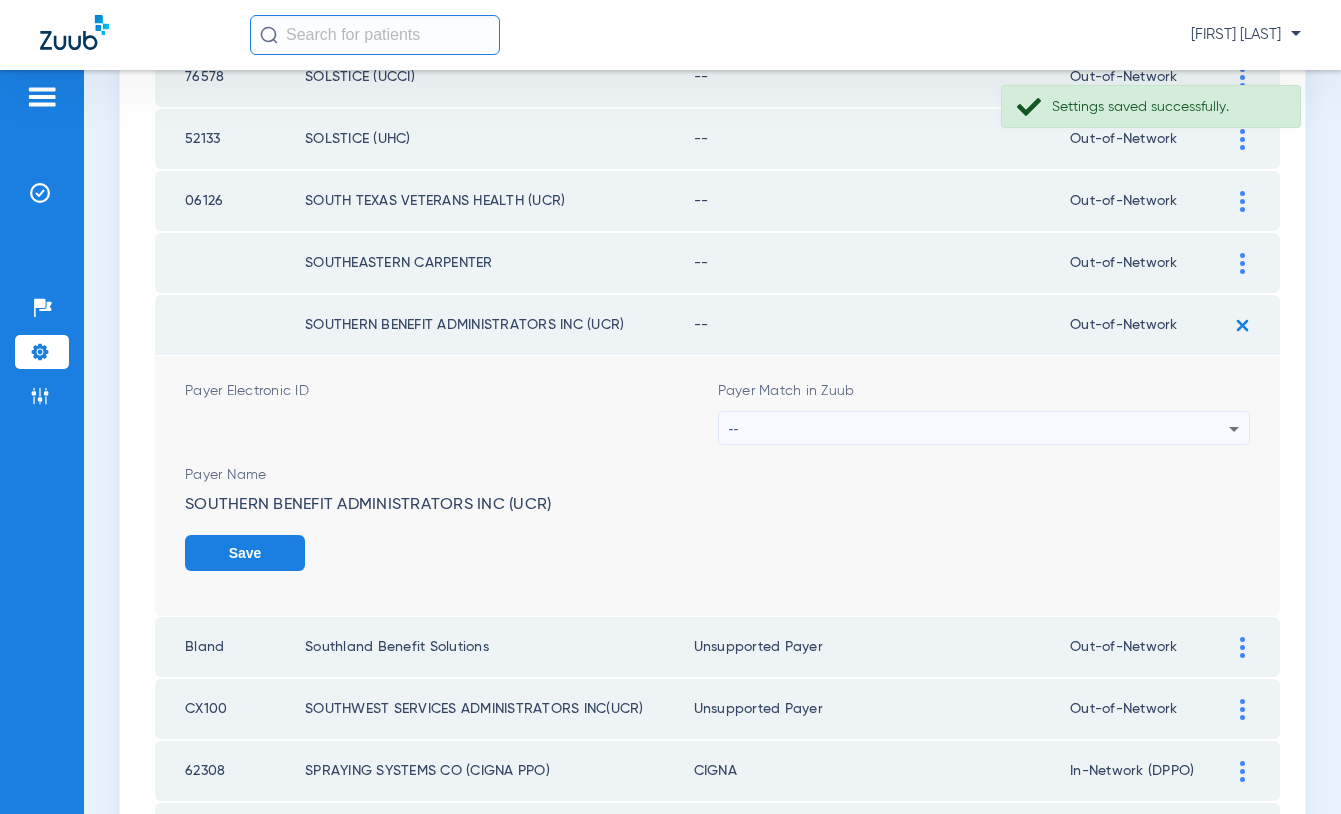 click on "--" at bounding box center (979, 429) 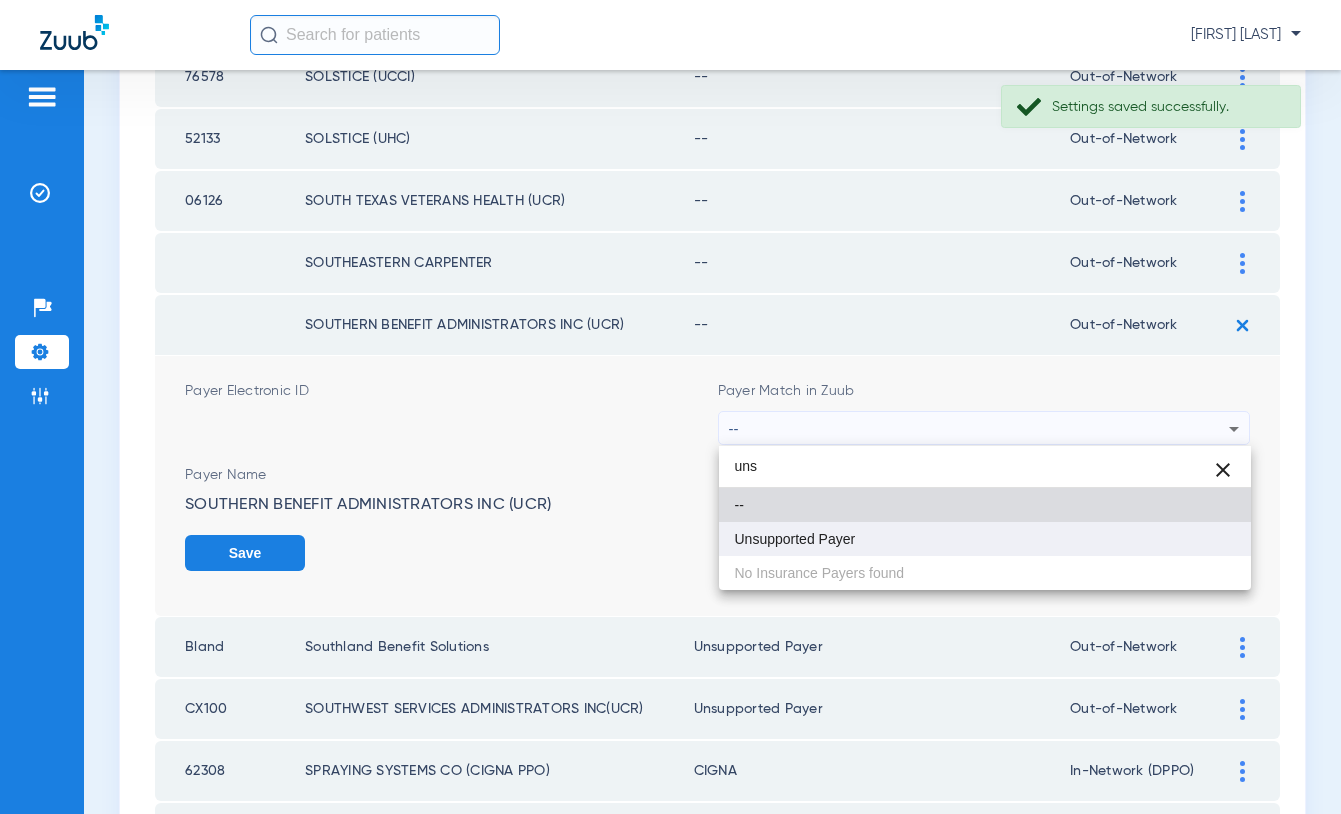type on "uns" 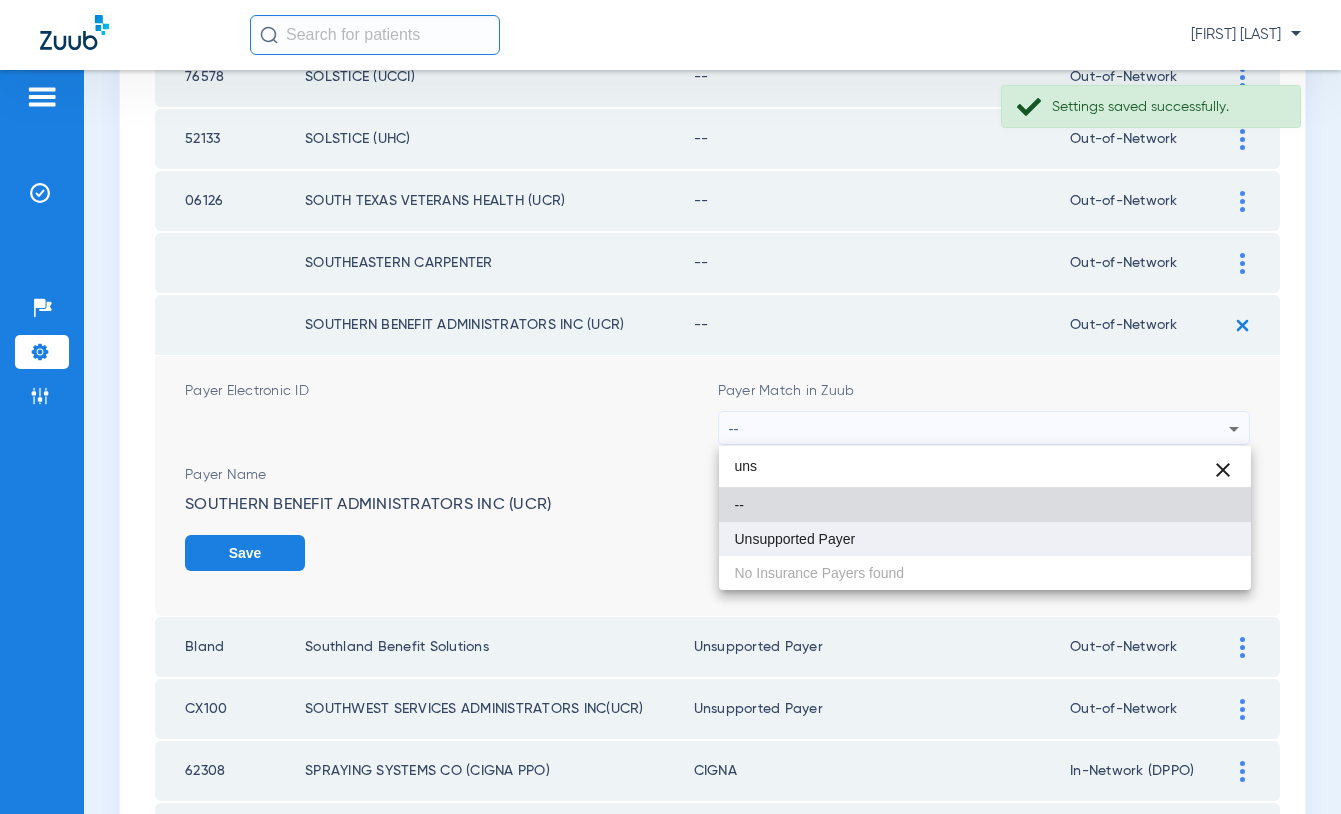 click on "Unsupported Payer" at bounding box center (985, 539) 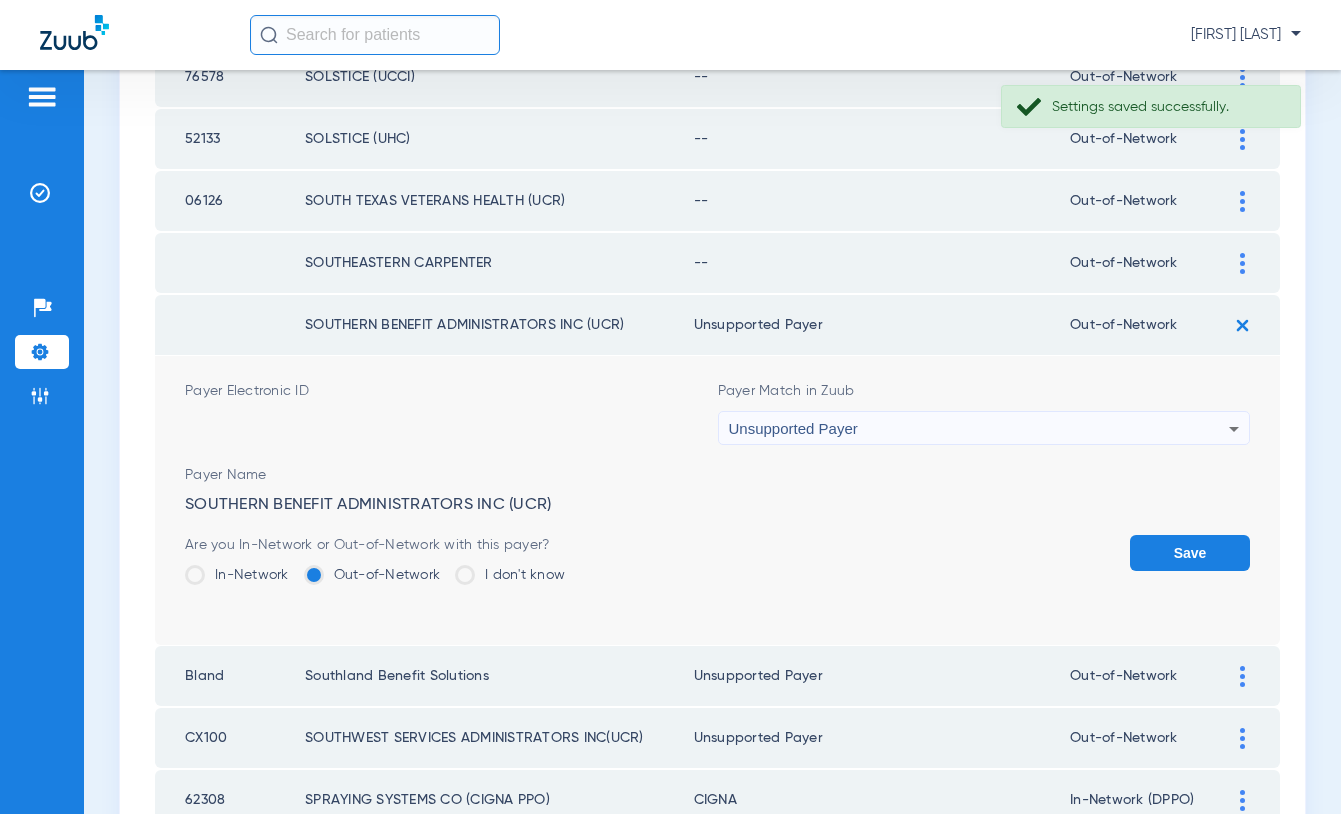 click on "Save" 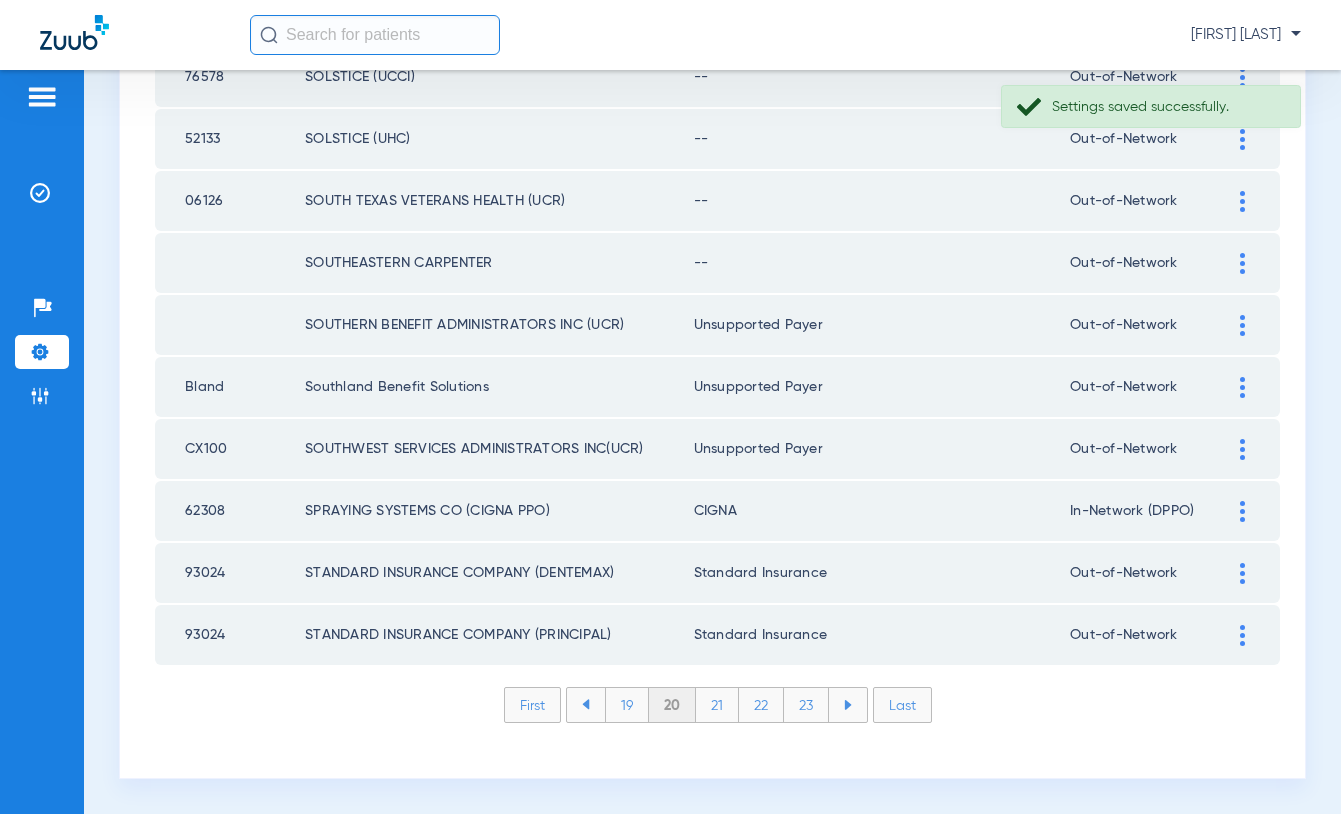 click 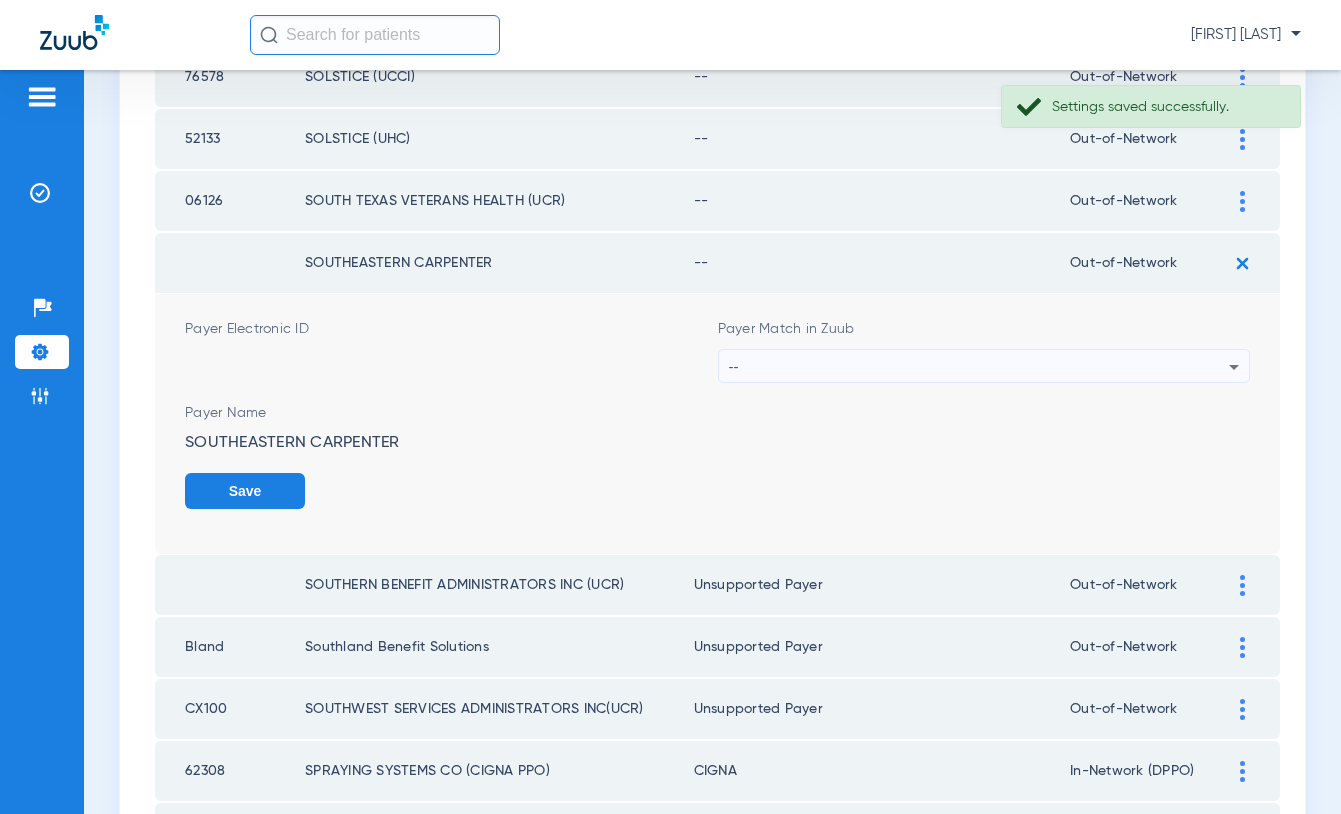 click on "--" at bounding box center [979, 367] 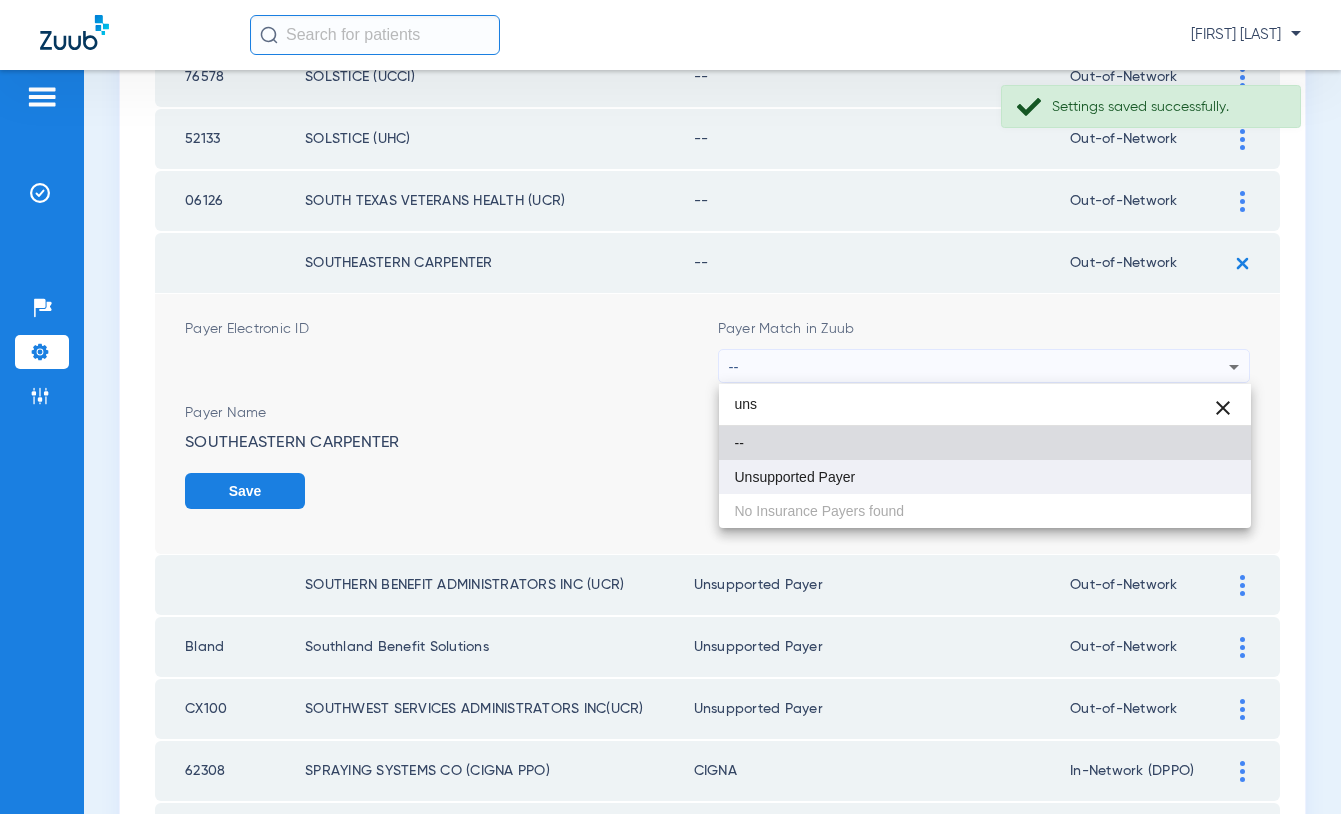 type on "uns" 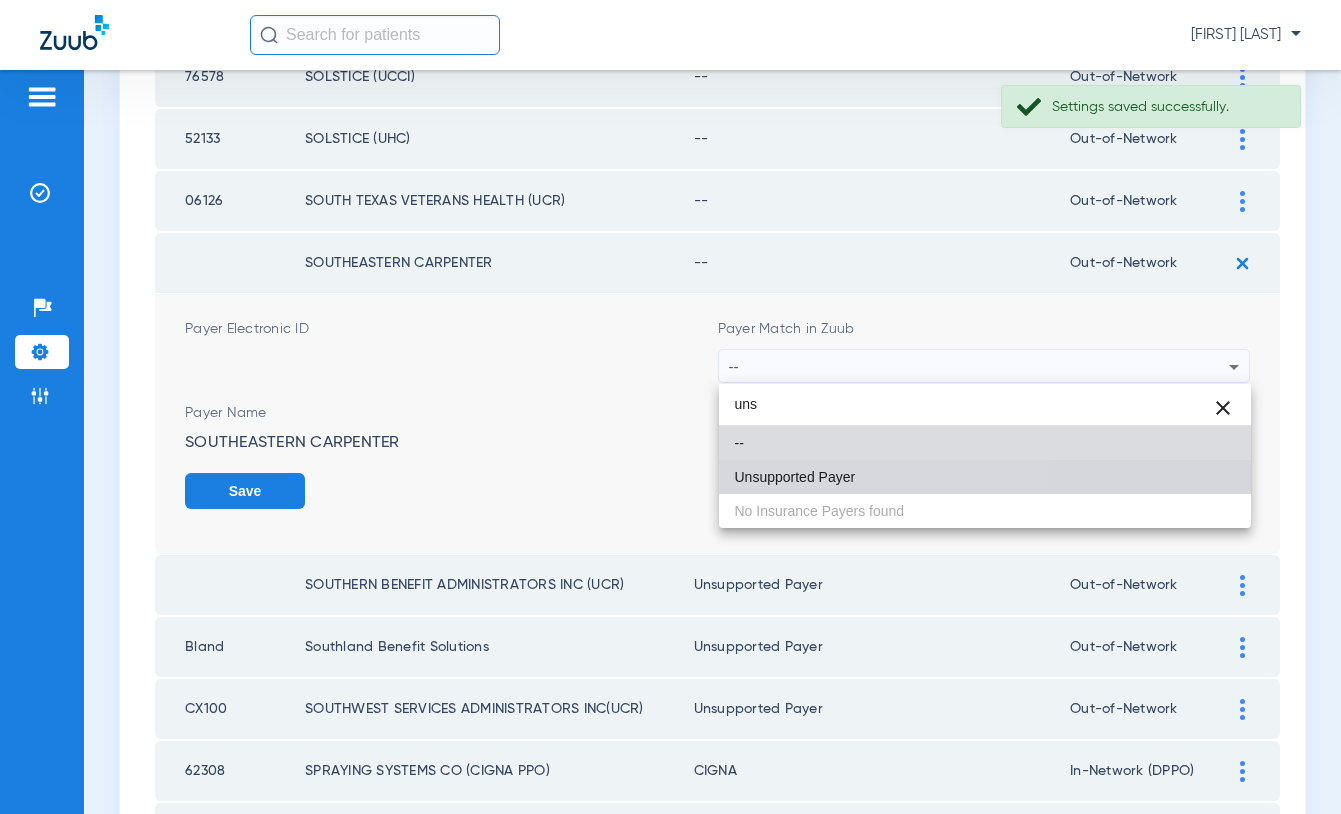 click on "Unsupported Payer" at bounding box center (795, 477) 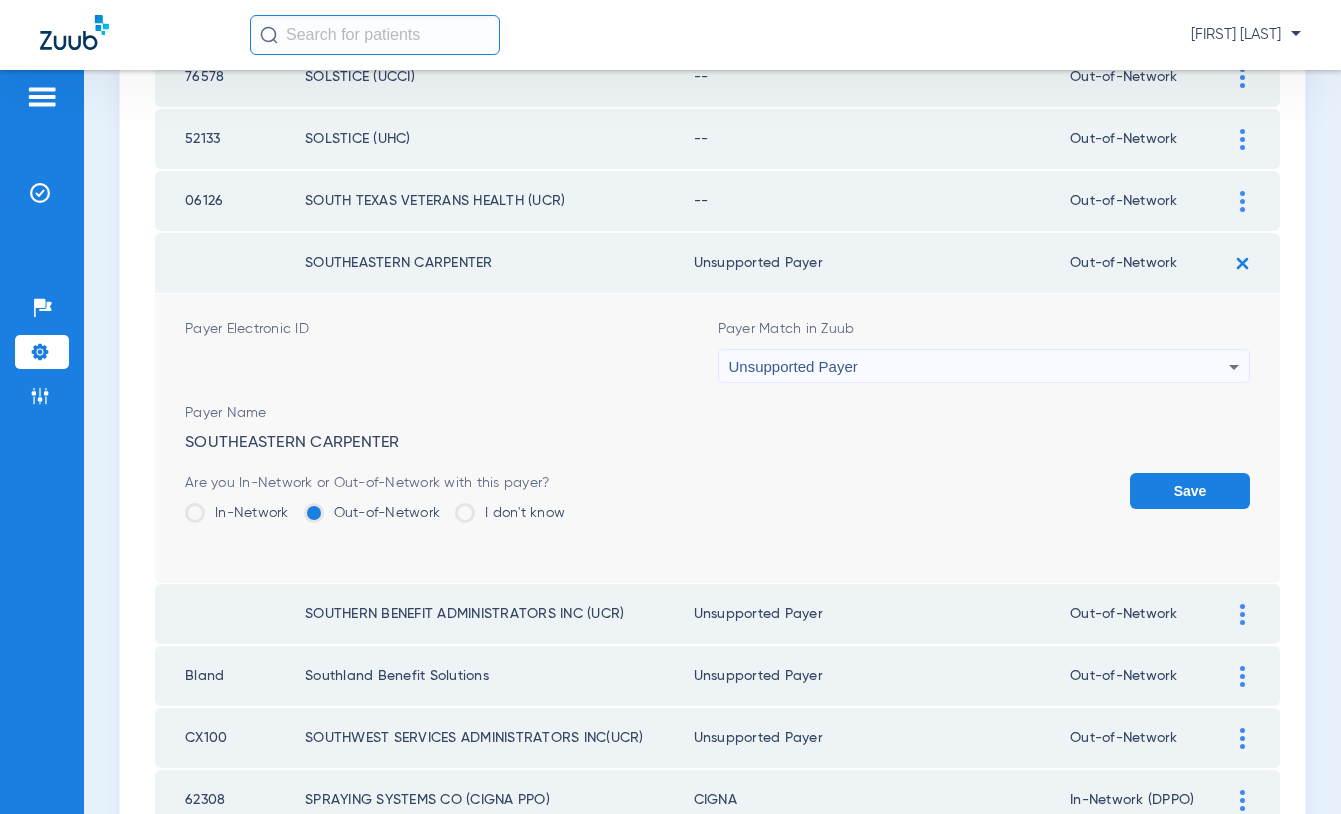 click on "Save" 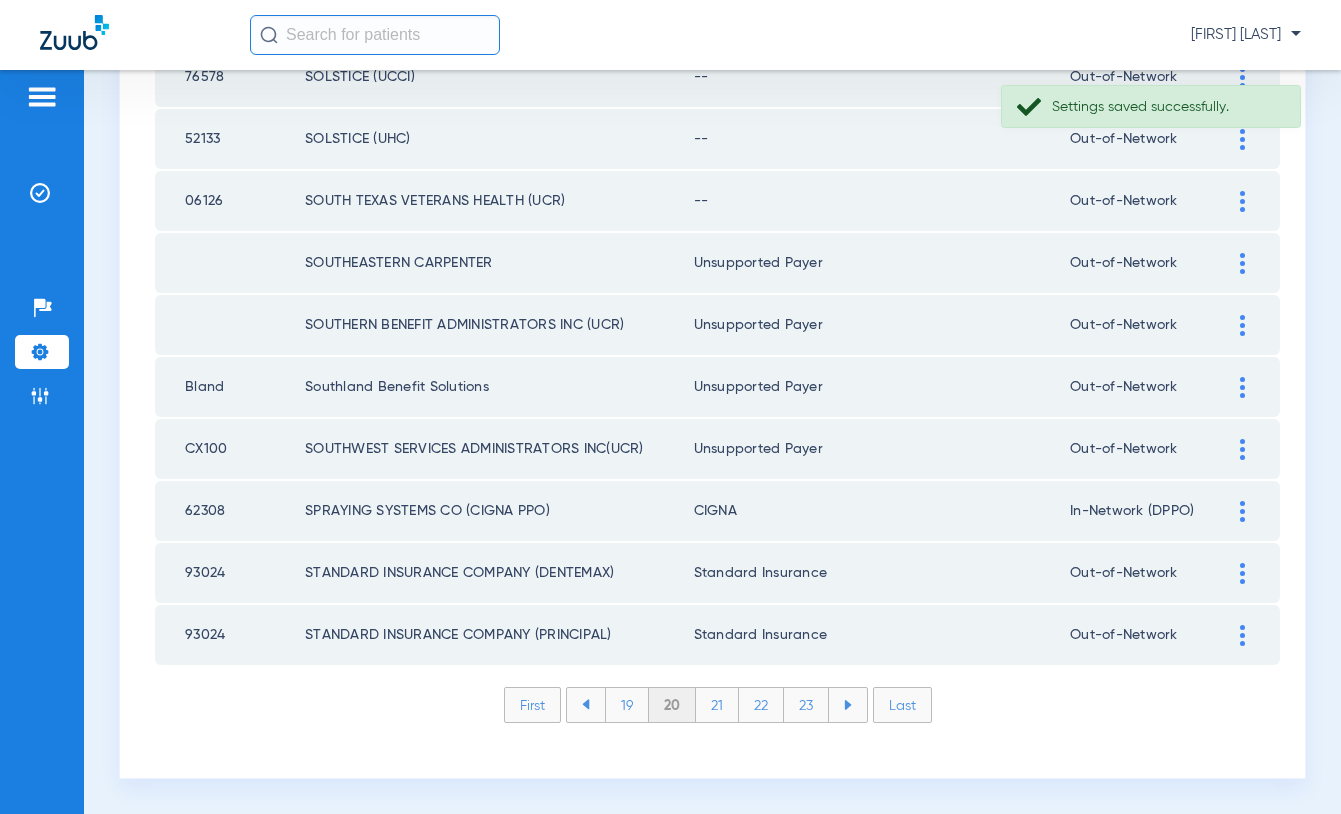 click 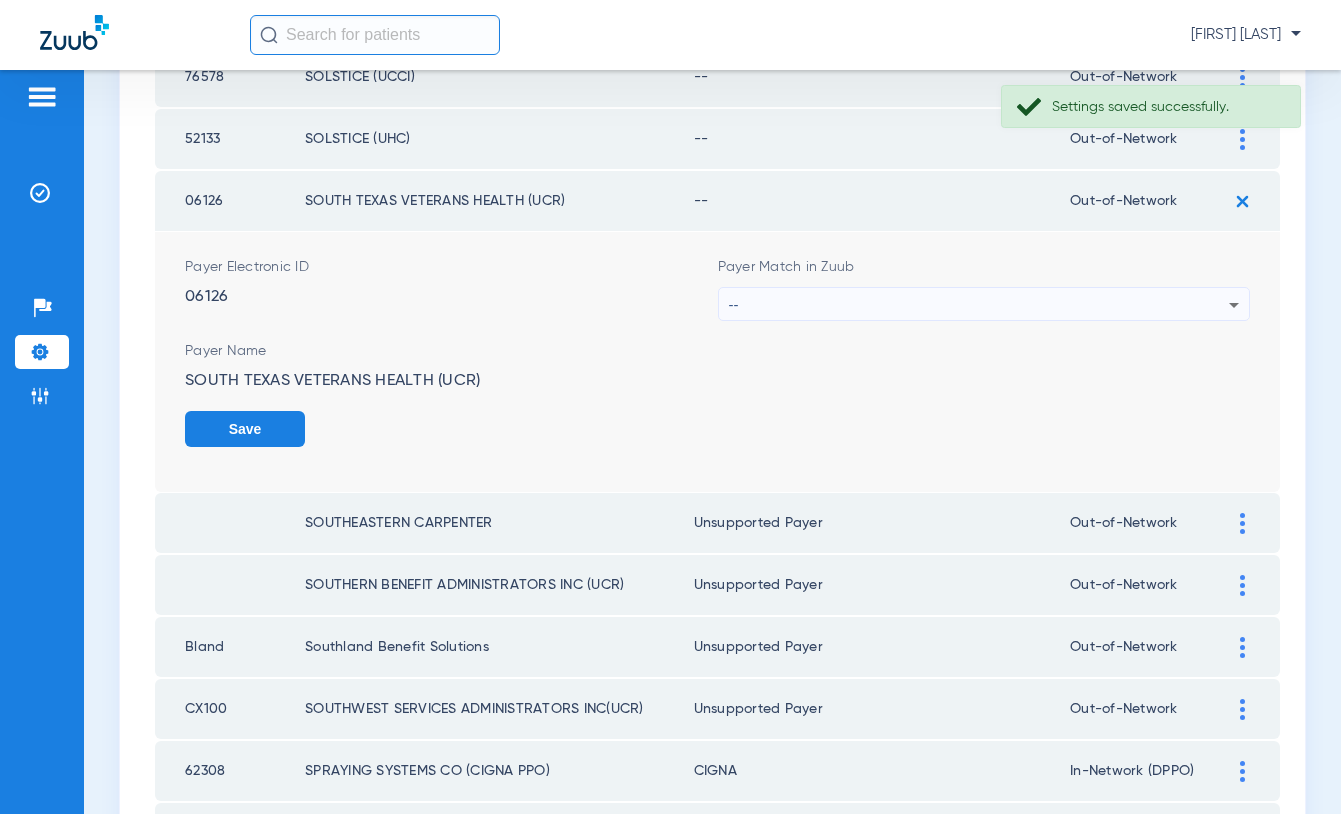click on "--" at bounding box center (979, 305) 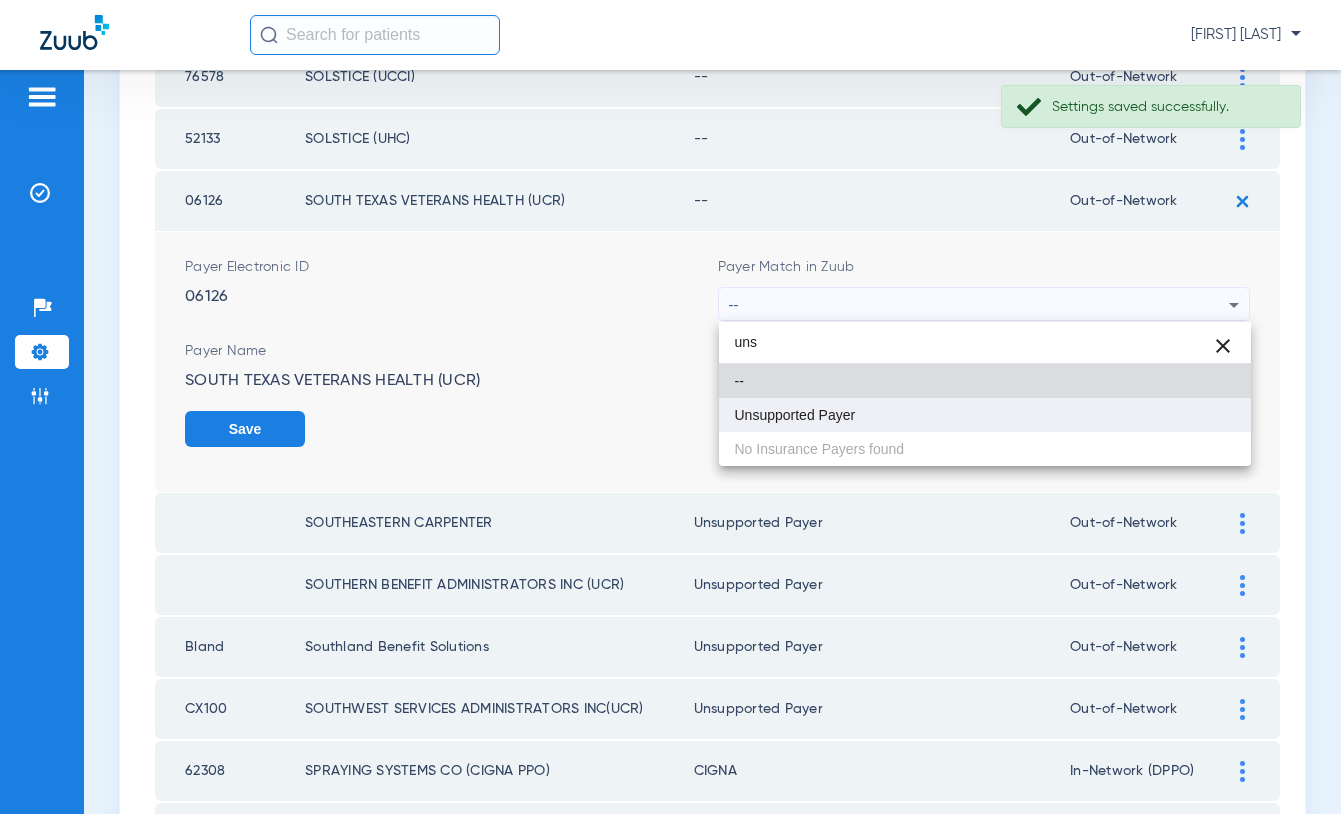 type on "uns" 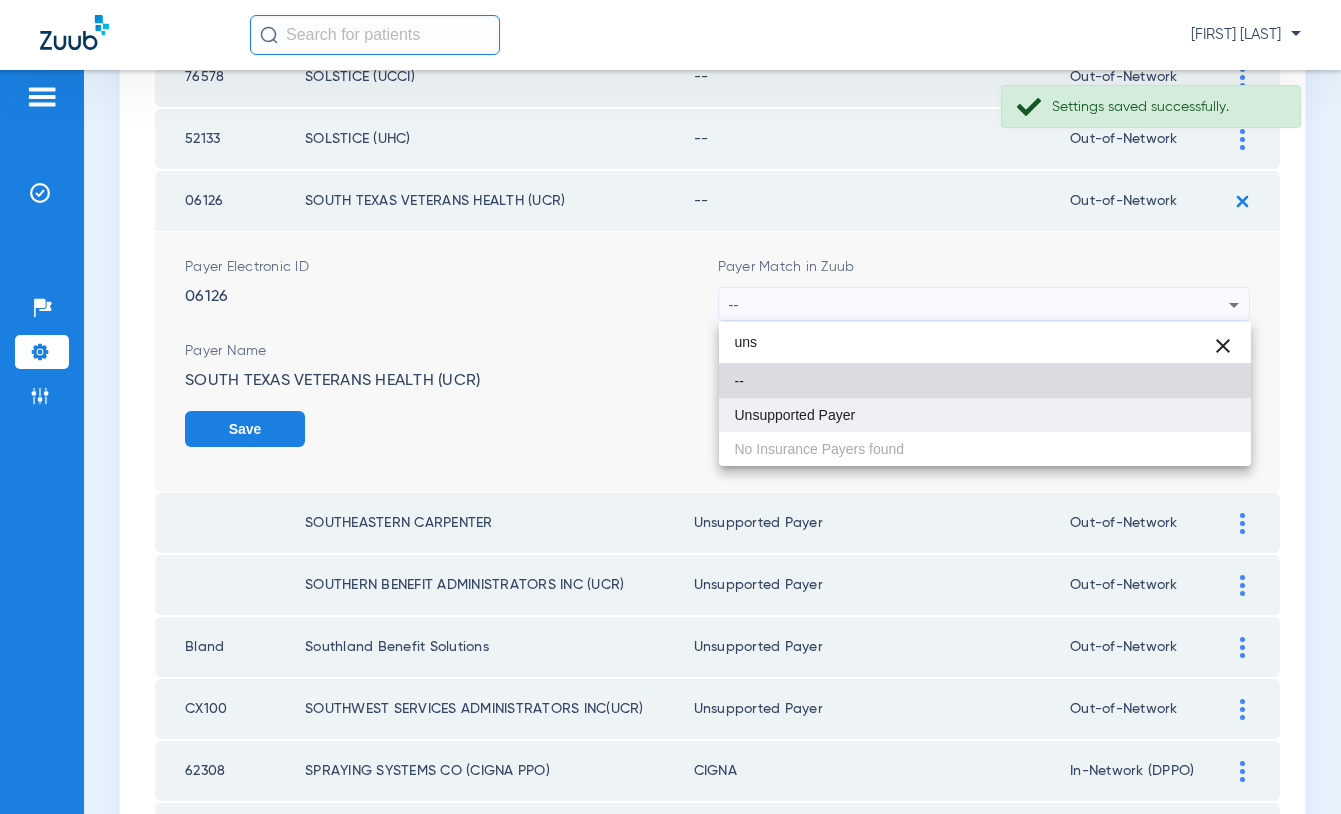 click on "Unsupported Payer" at bounding box center (985, 415) 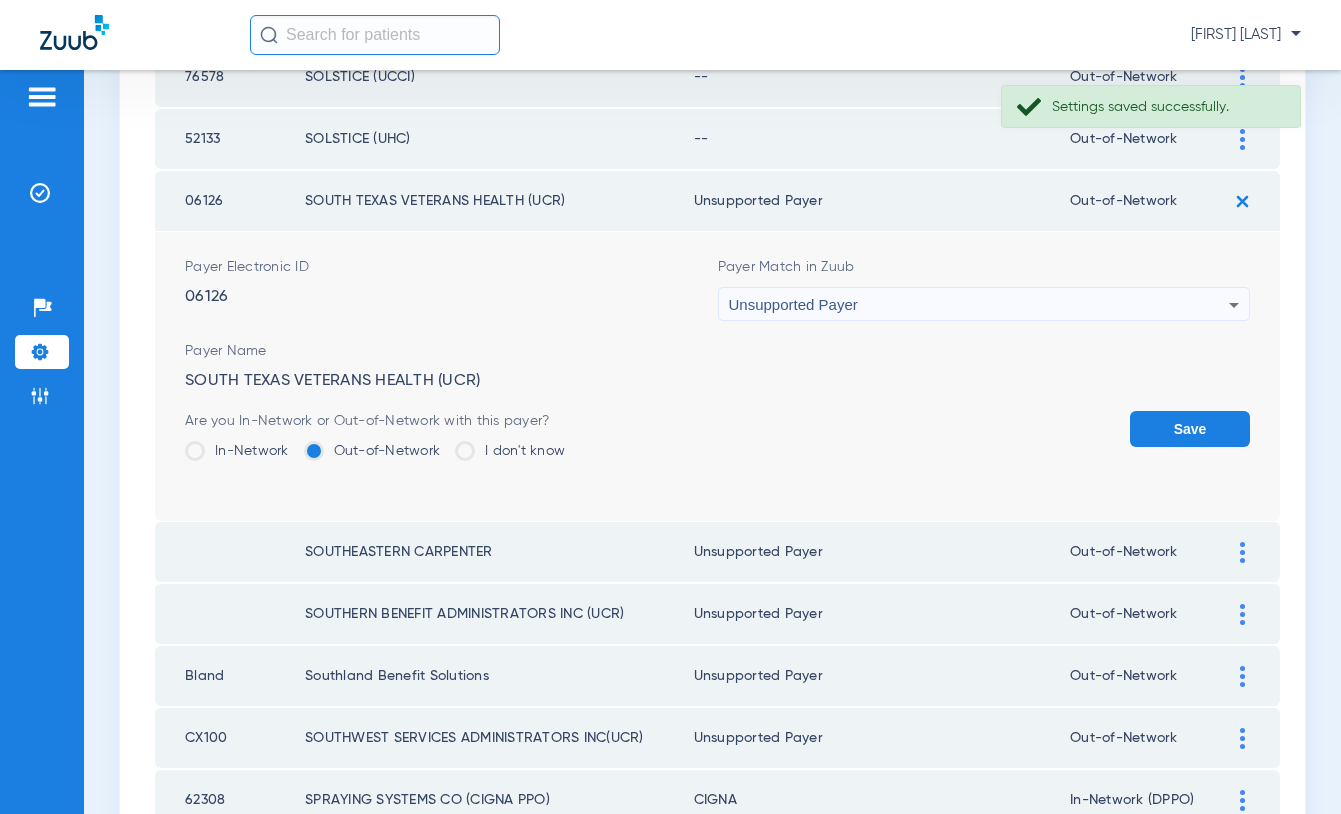 click on "Save" 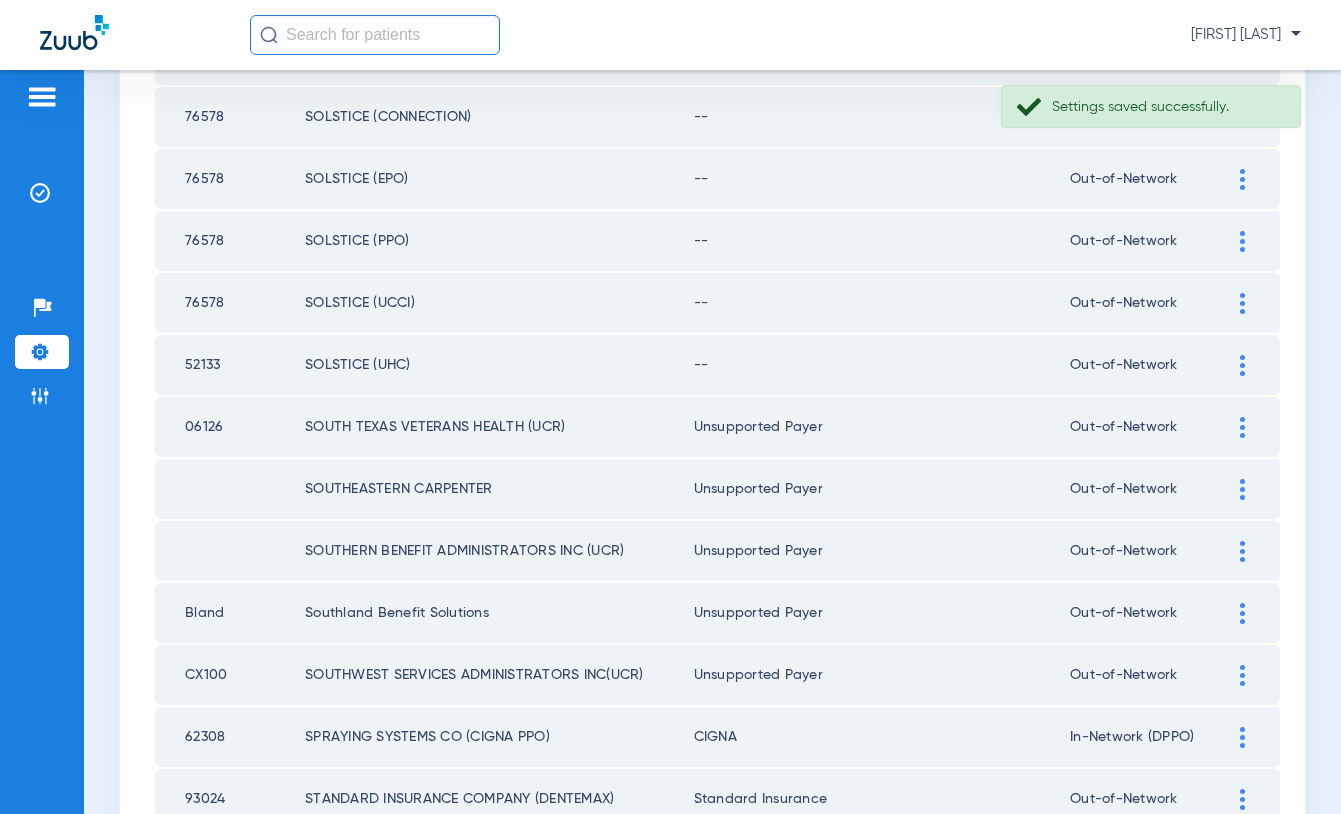 scroll, scrollTop: 2562, scrollLeft: 0, axis: vertical 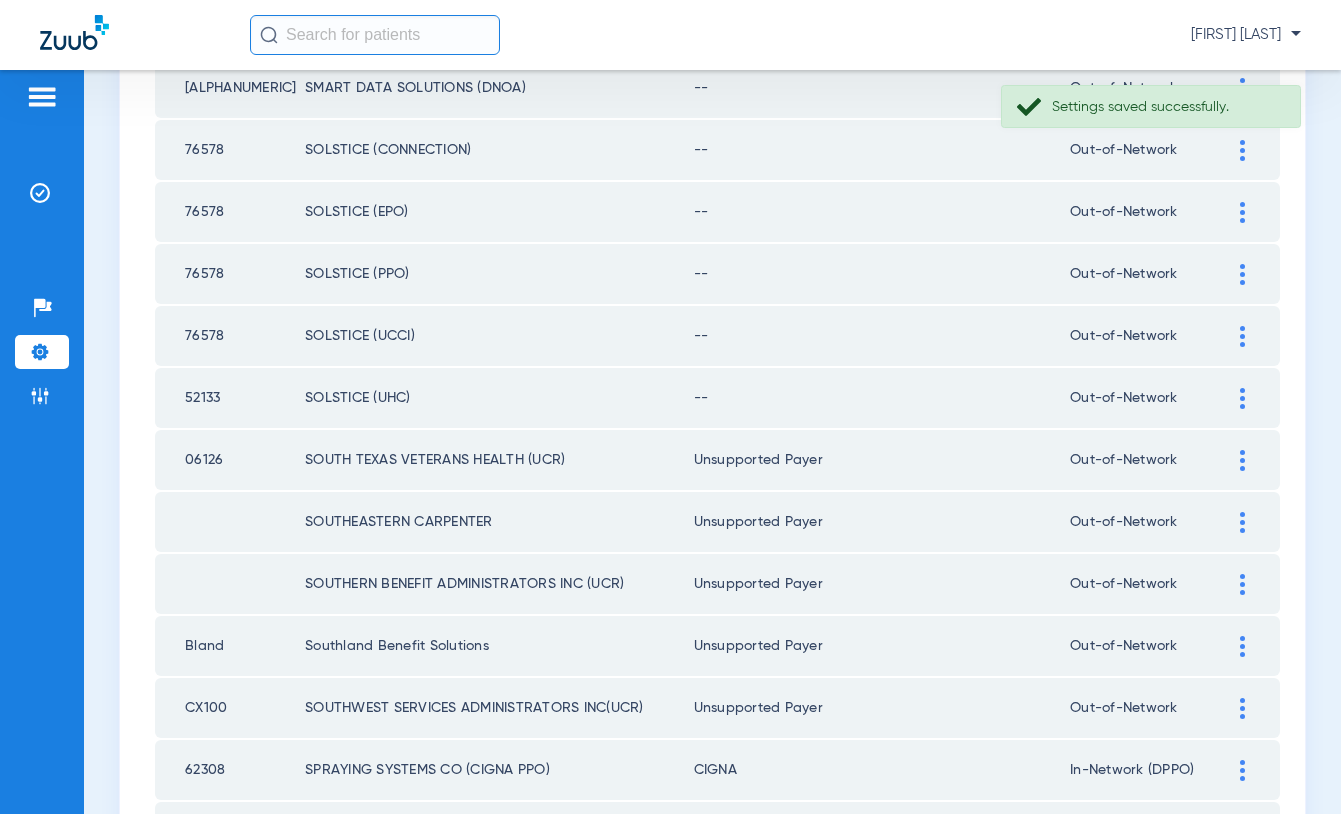 click 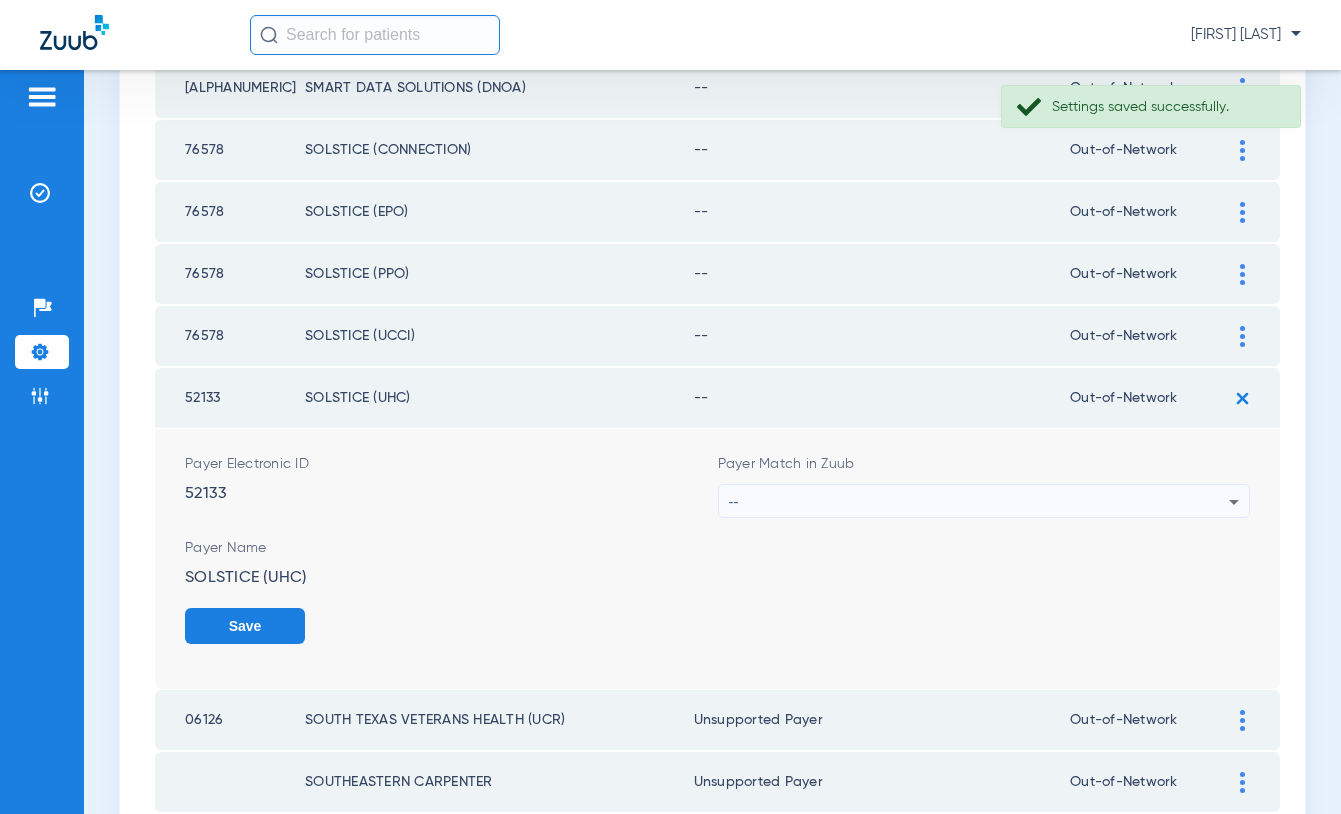 click on "--" at bounding box center [979, 502] 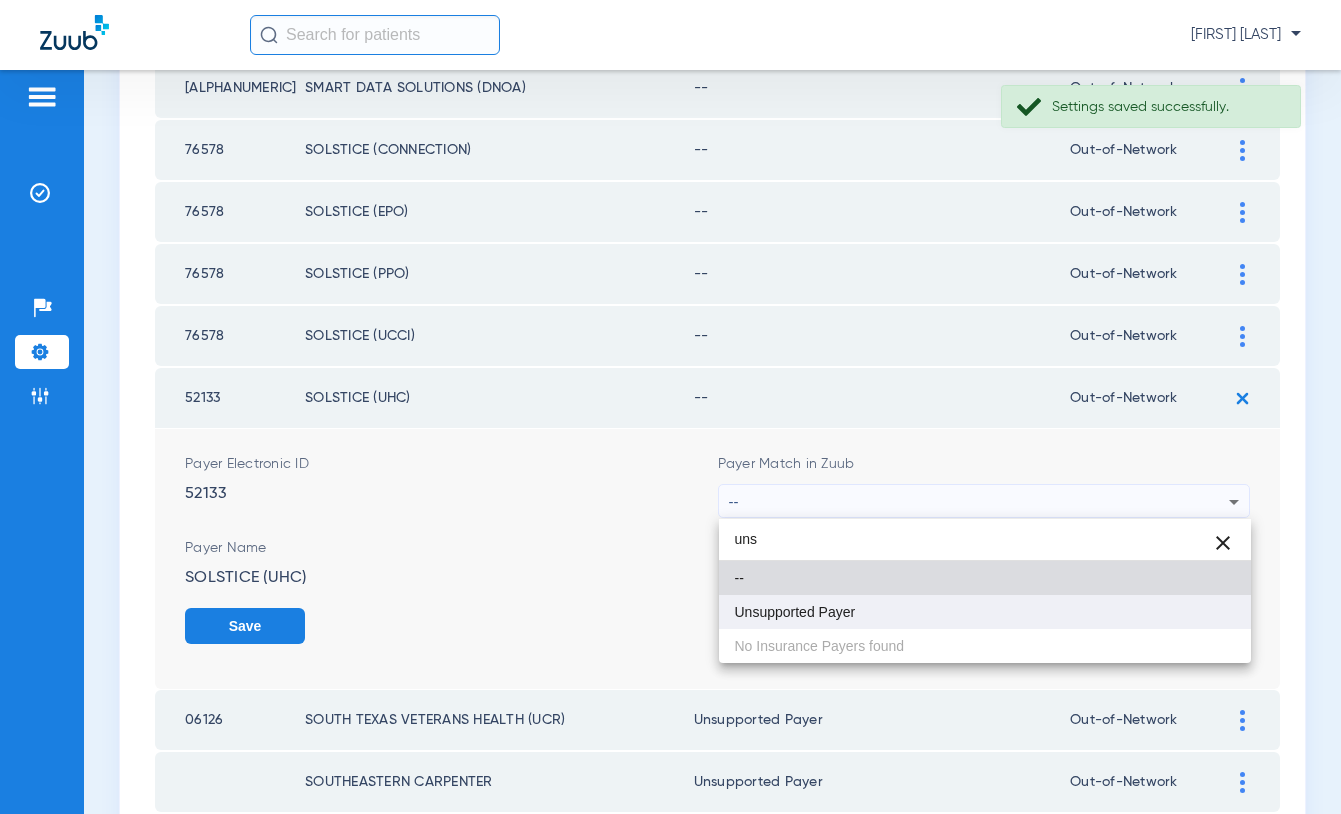 type on "uns" 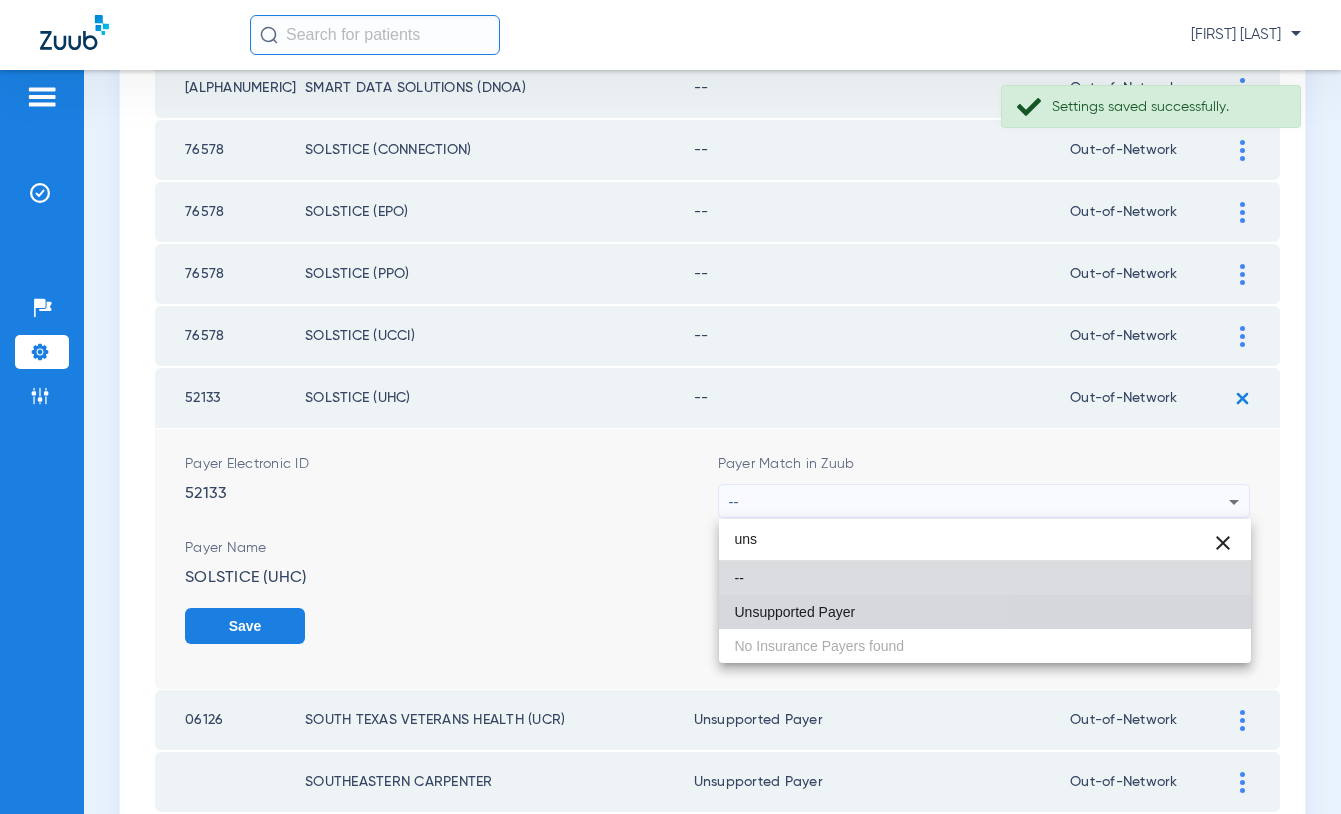 click on "Unsupported Payer" at bounding box center (985, 612) 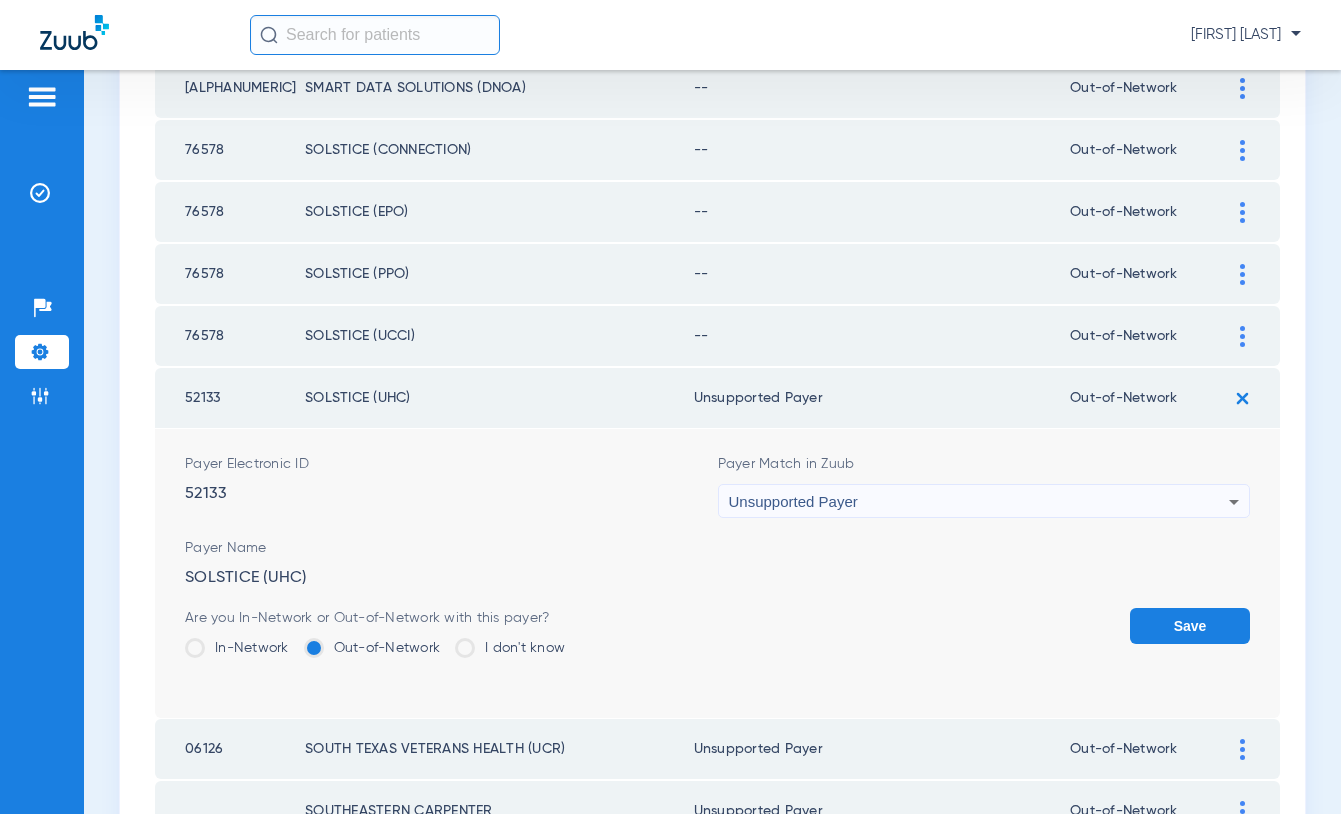 click on "Save" 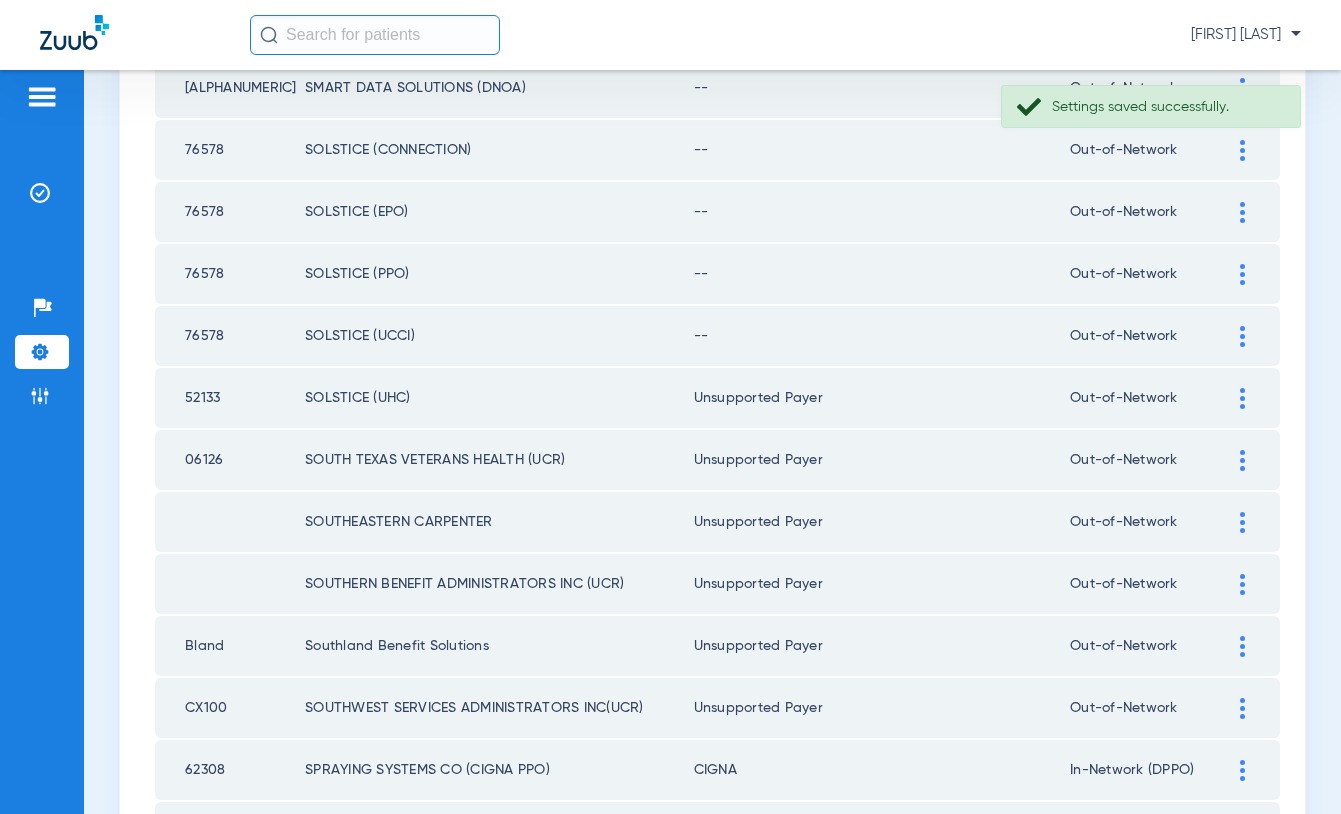 click 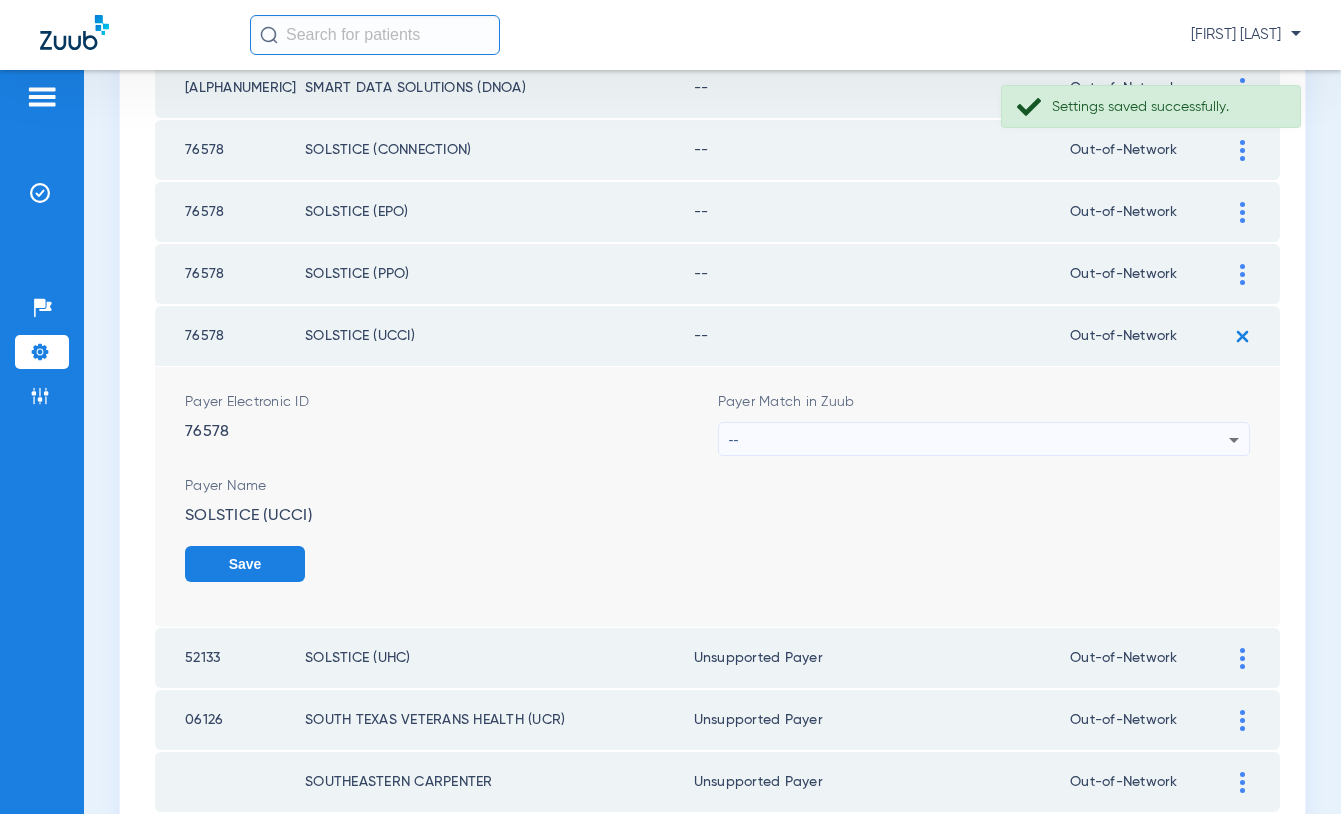 click on "--" at bounding box center (979, 440) 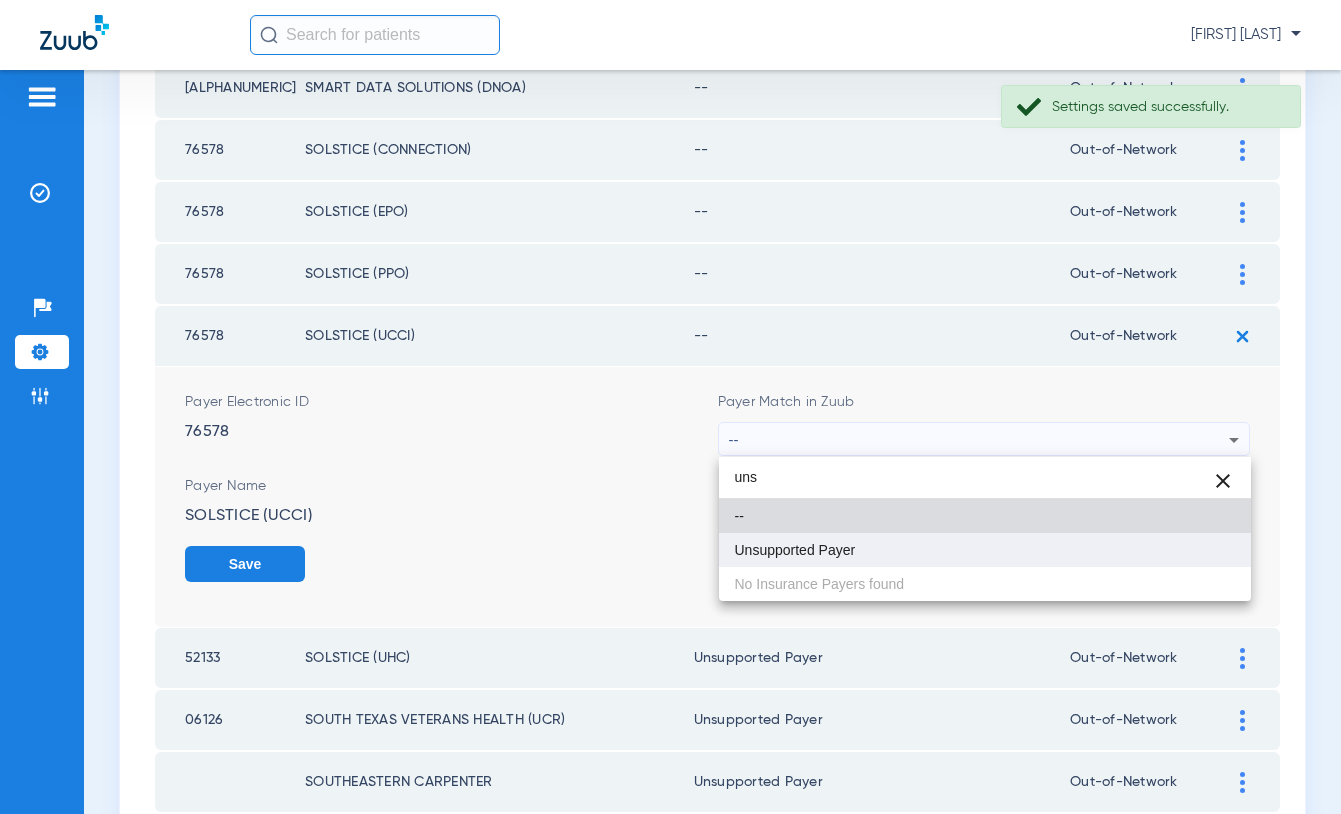 type on "uns" 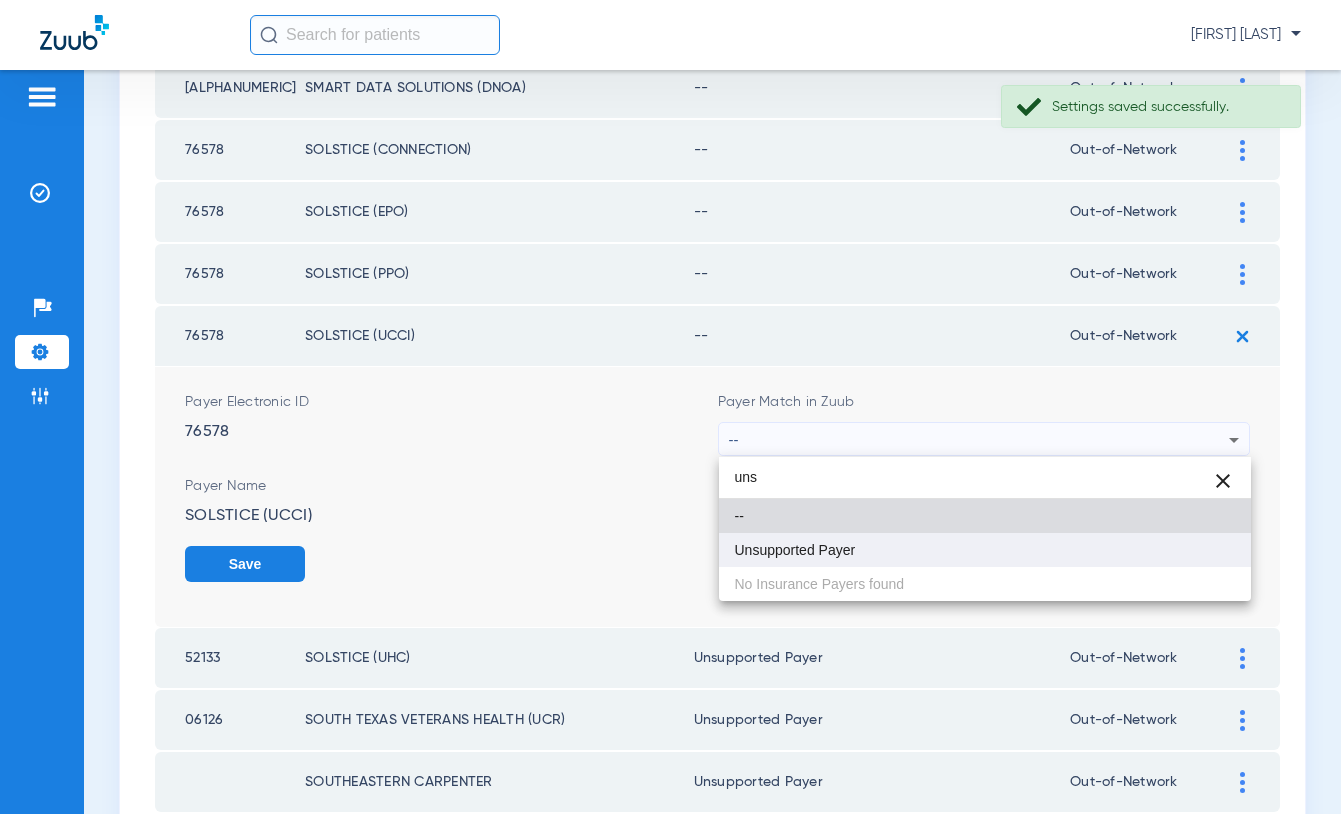 click on "Unsupported Payer" at bounding box center (985, 550) 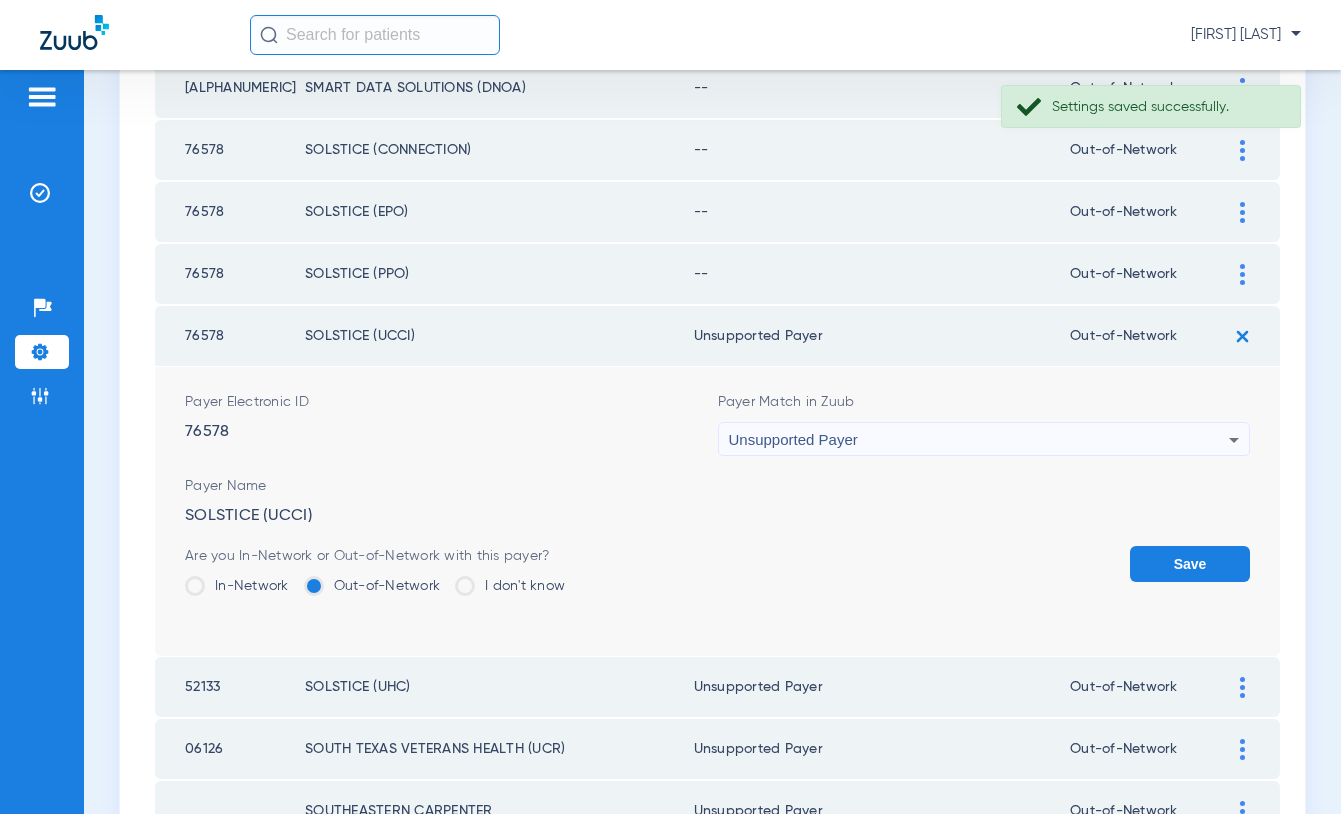 click on "Save" 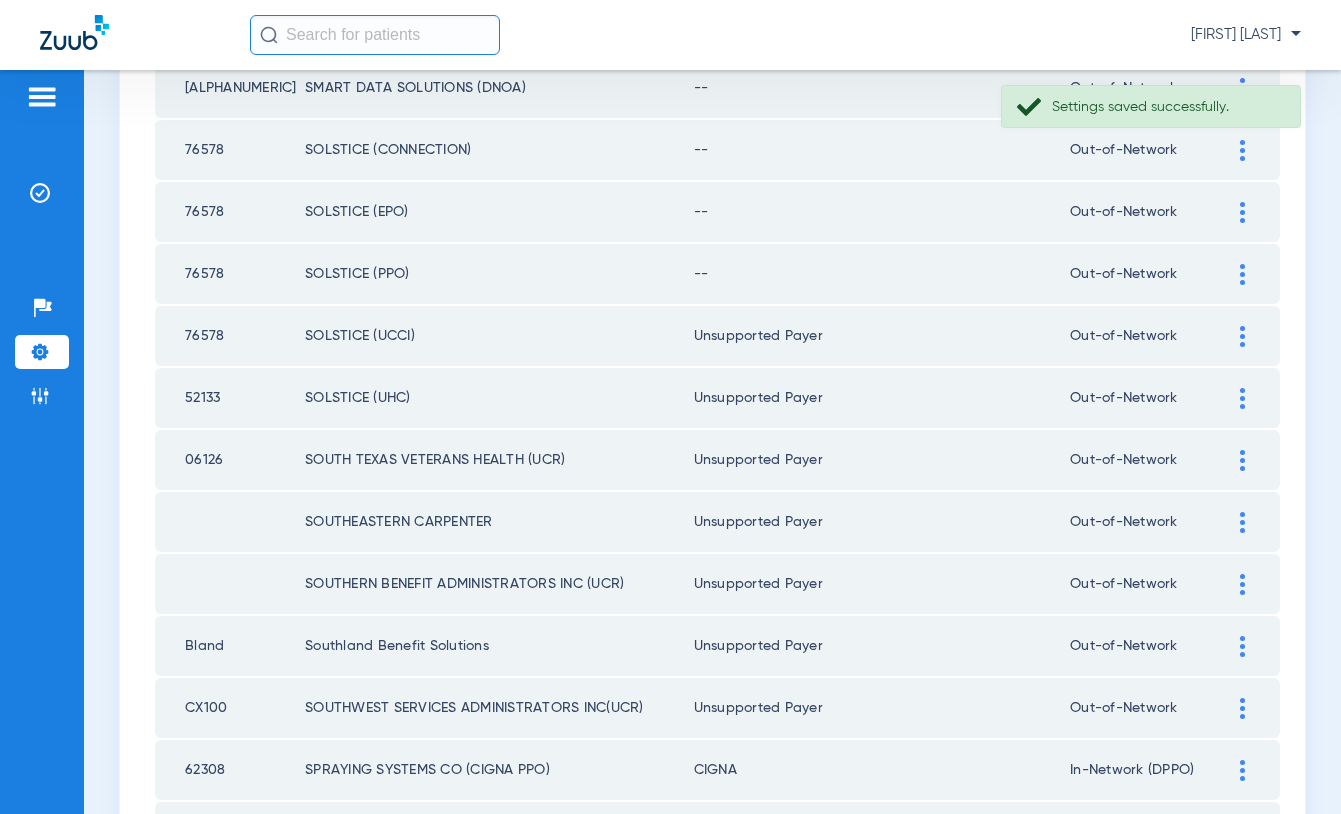 click 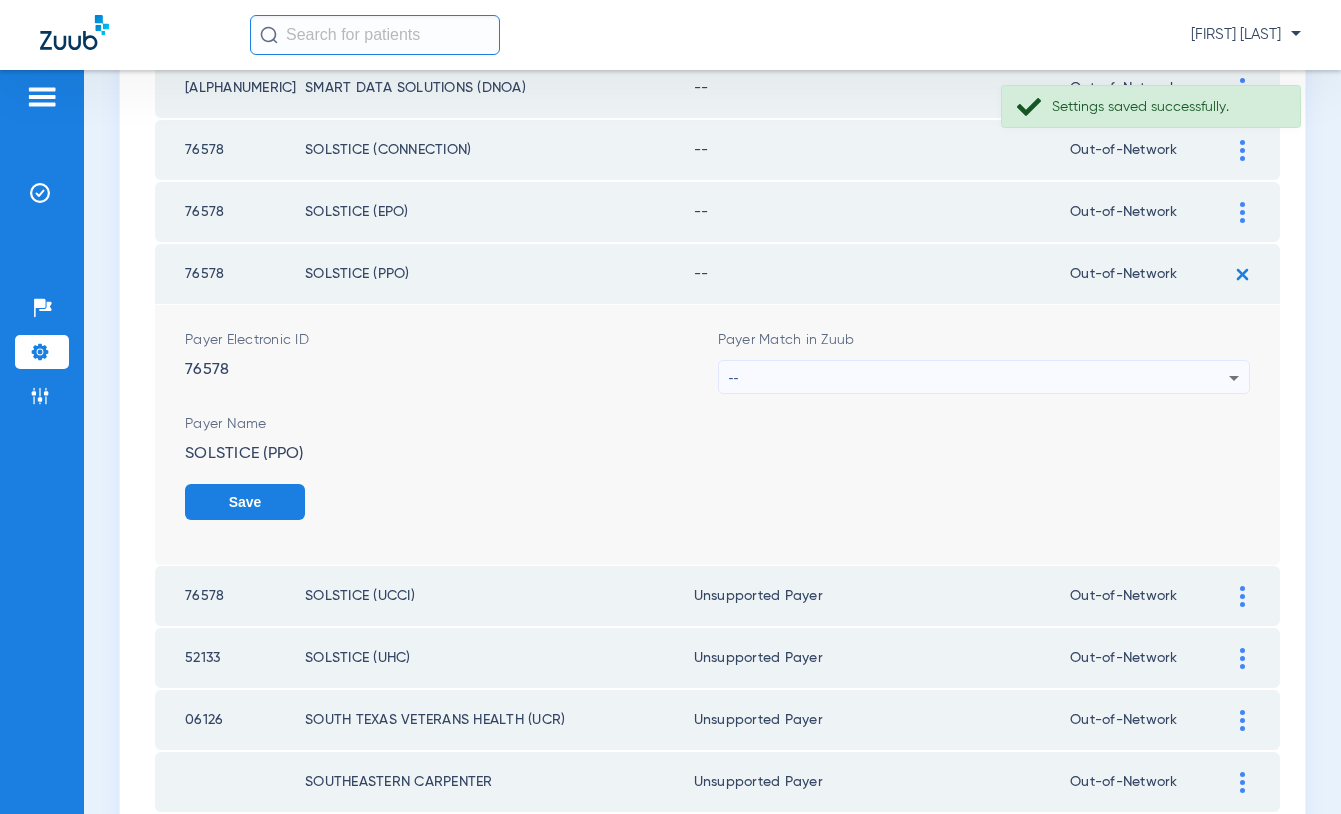 click on "--" at bounding box center (979, 378) 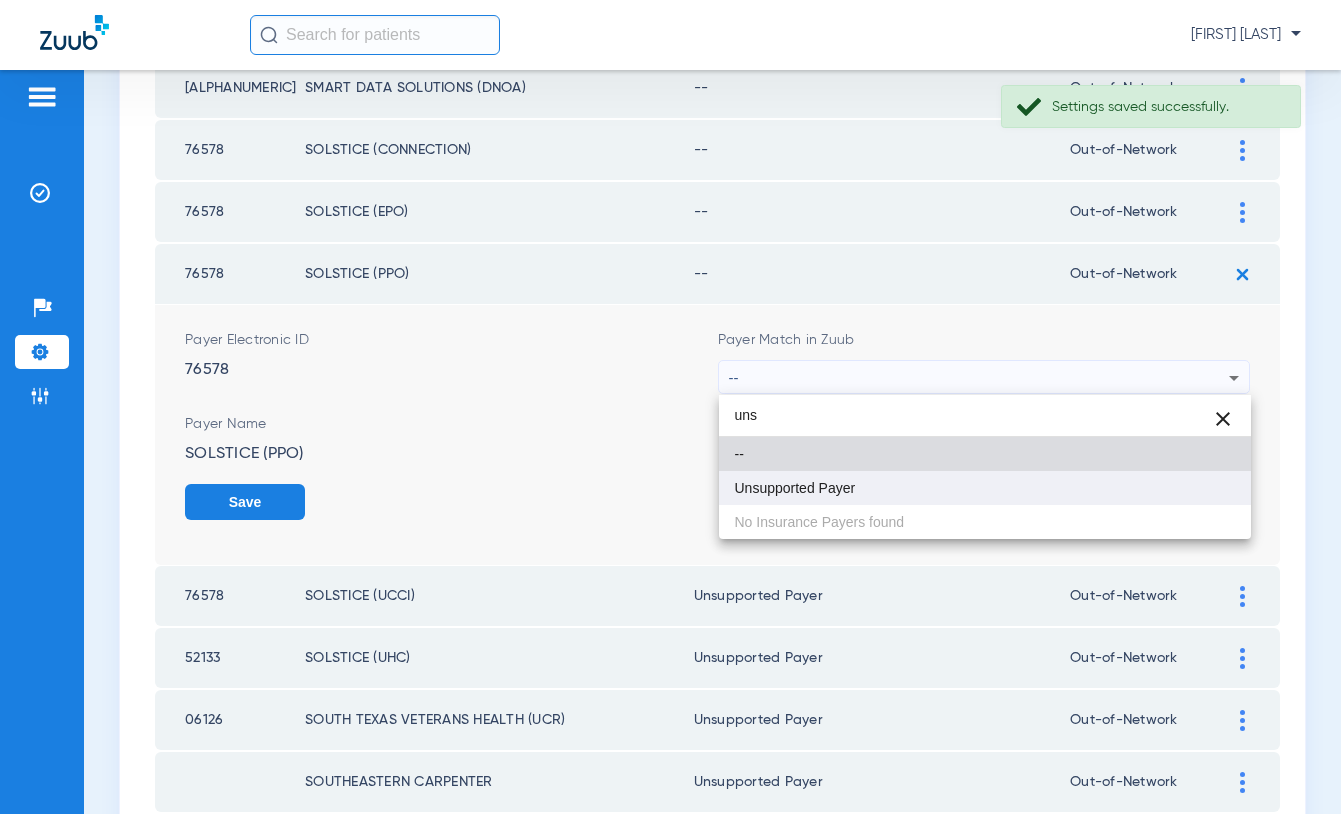 type on "uns" 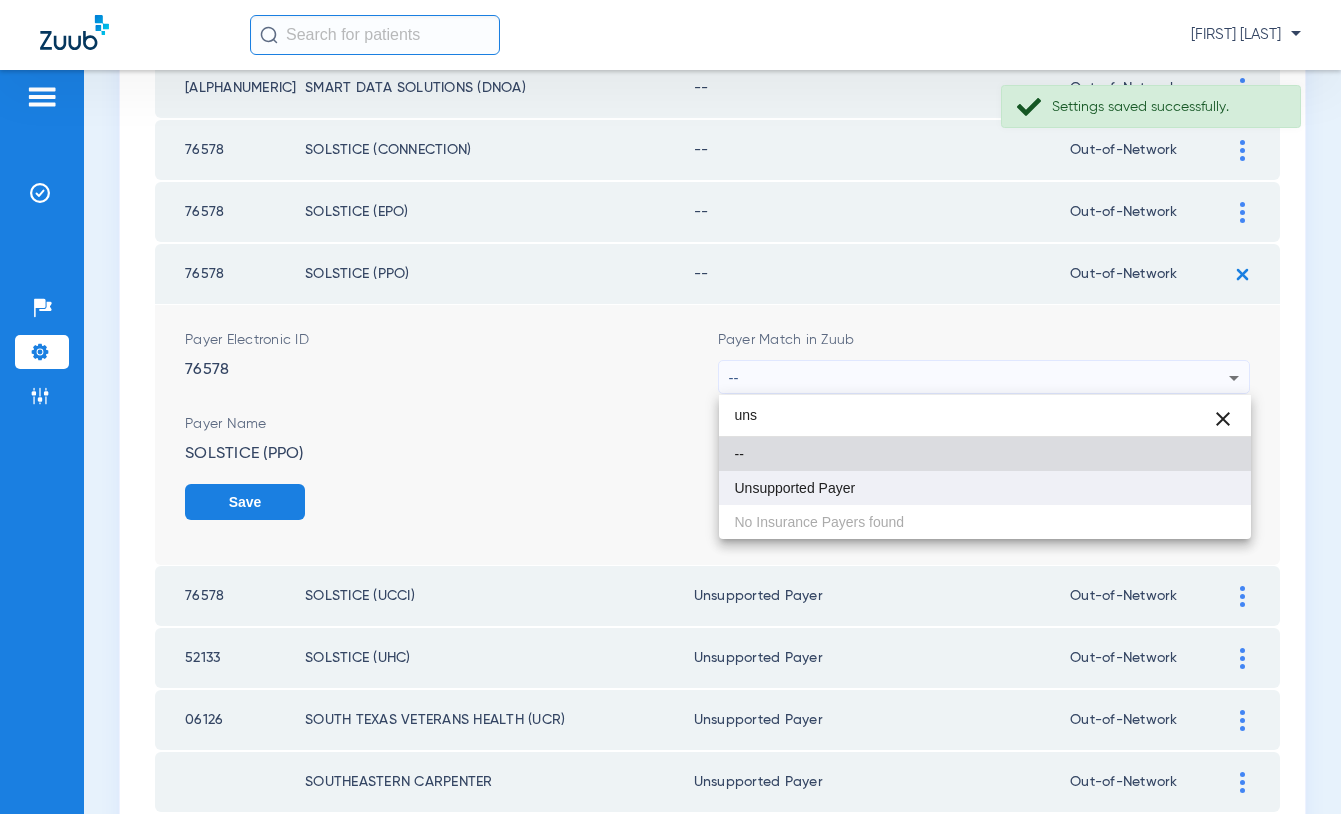 click on "Unsupported Payer" at bounding box center [985, 488] 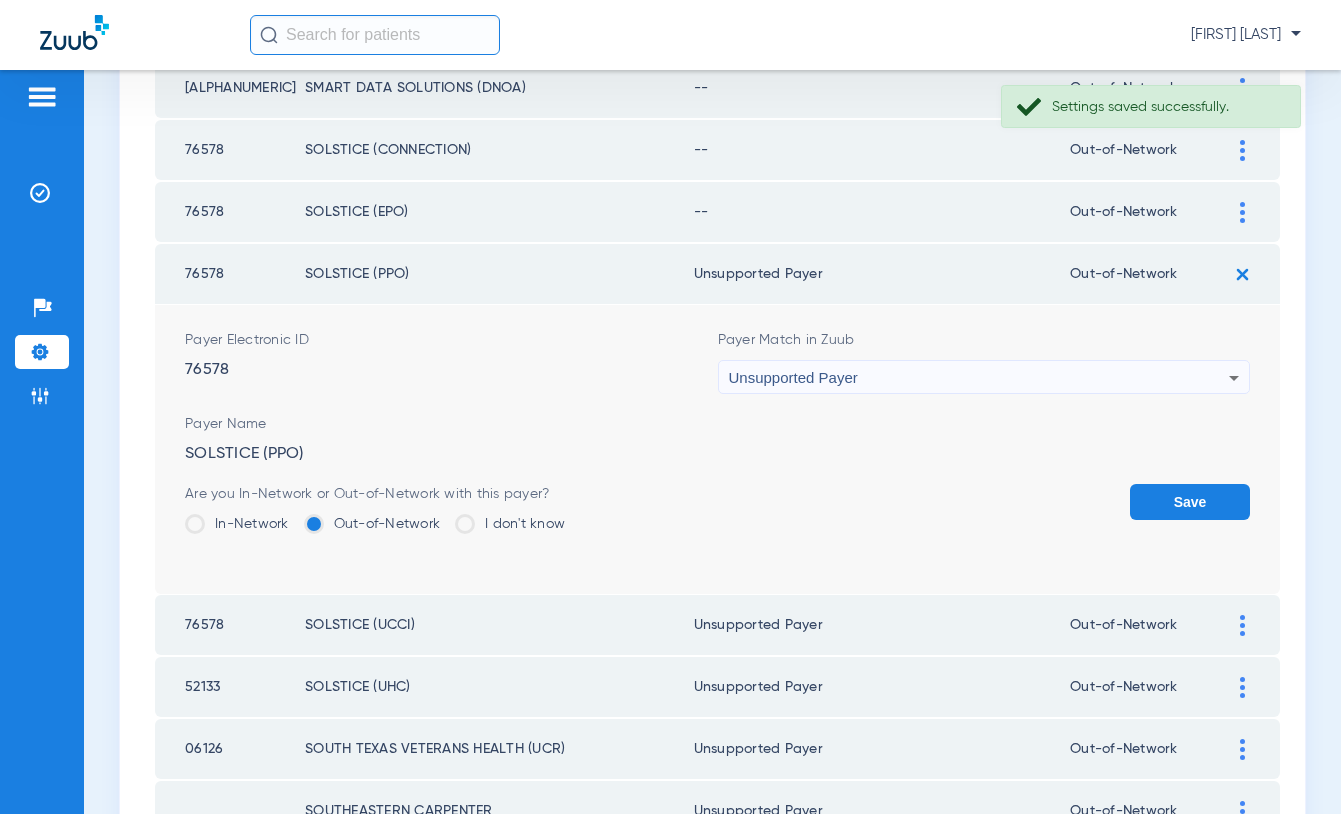 click on "Save" 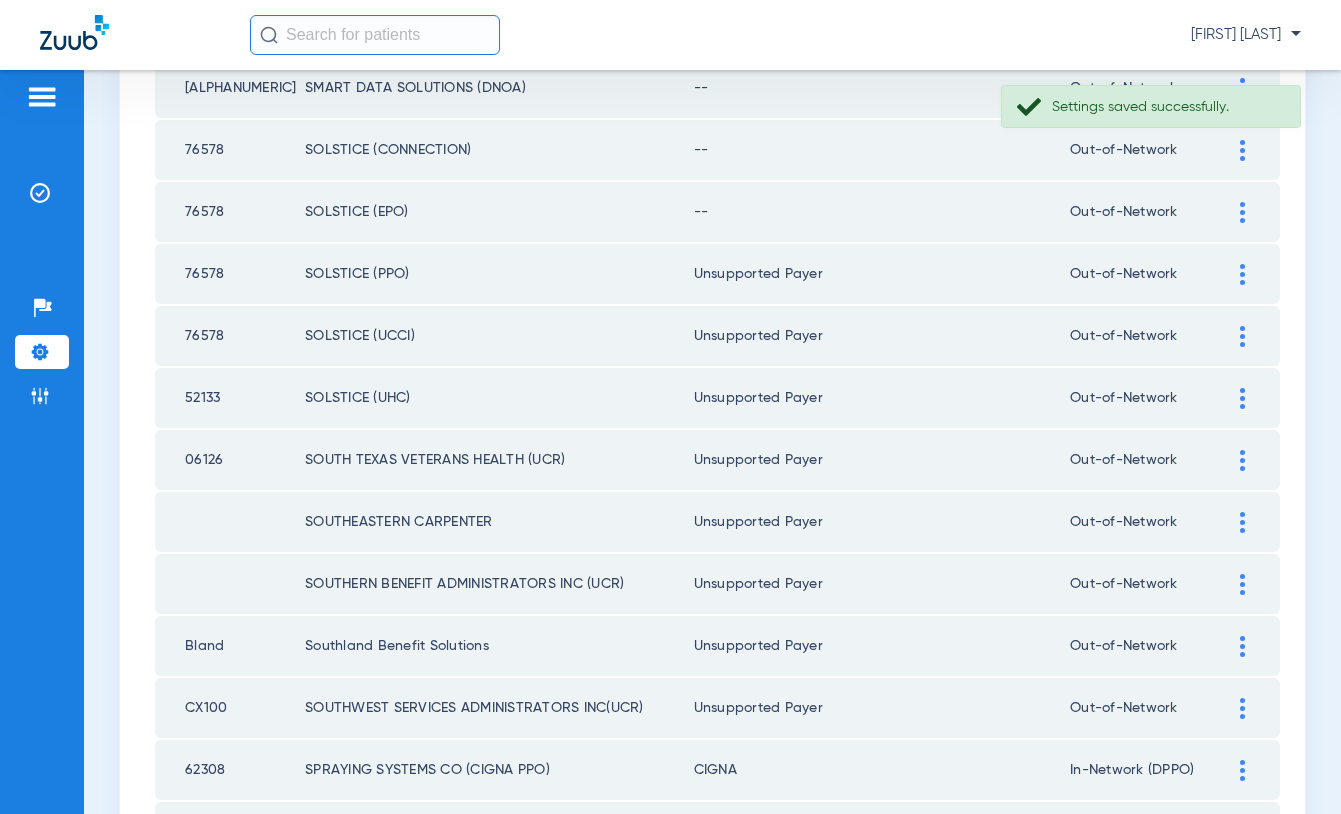click 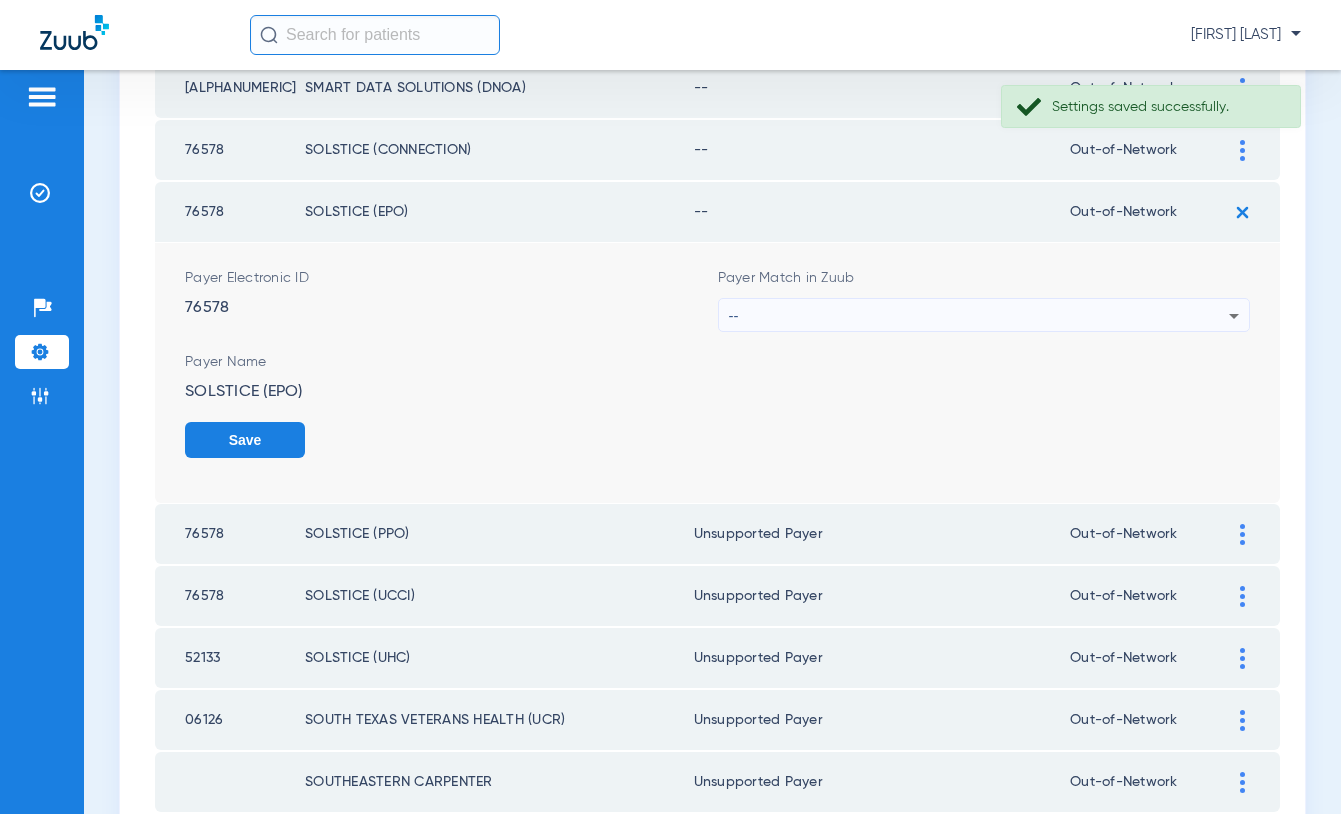 click on "--" at bounding box center (979, 316) 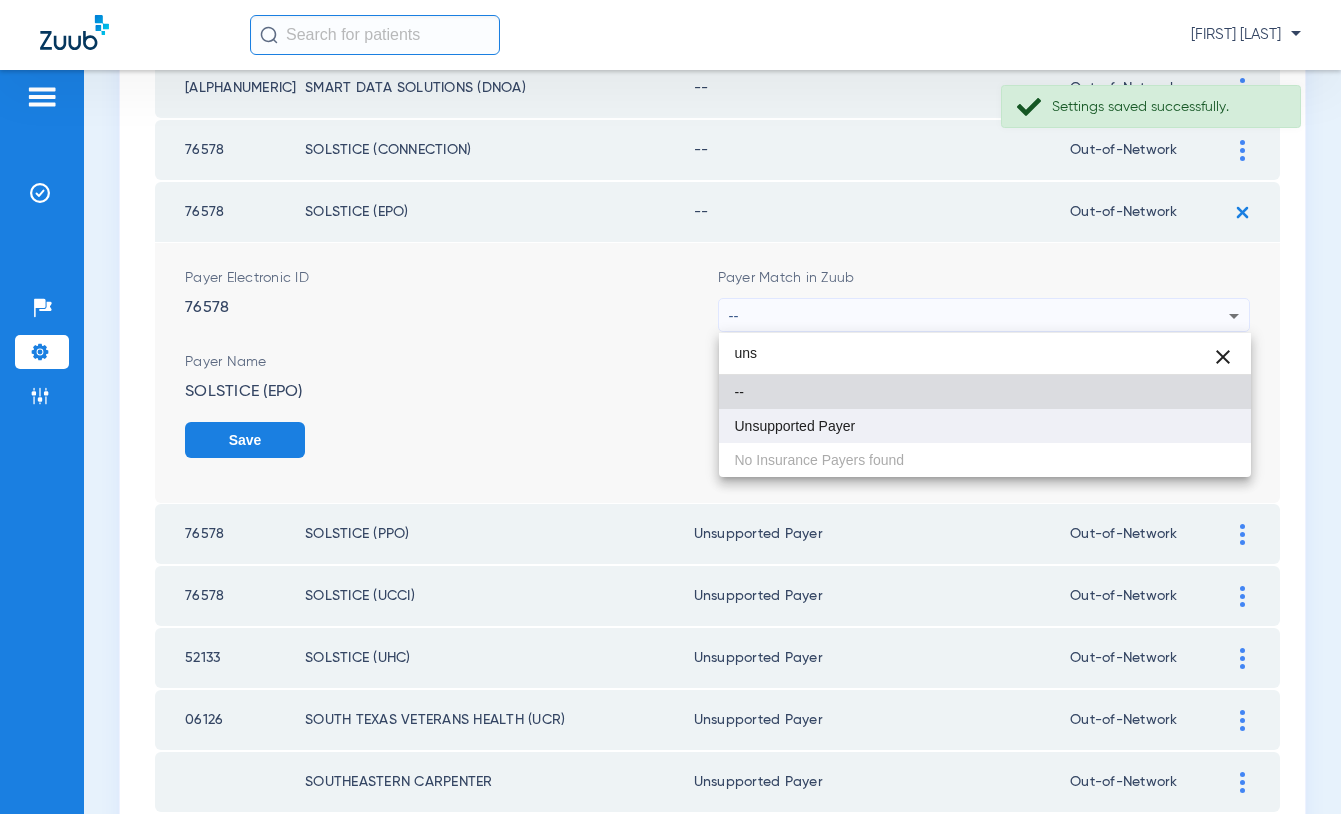 type on "uns" 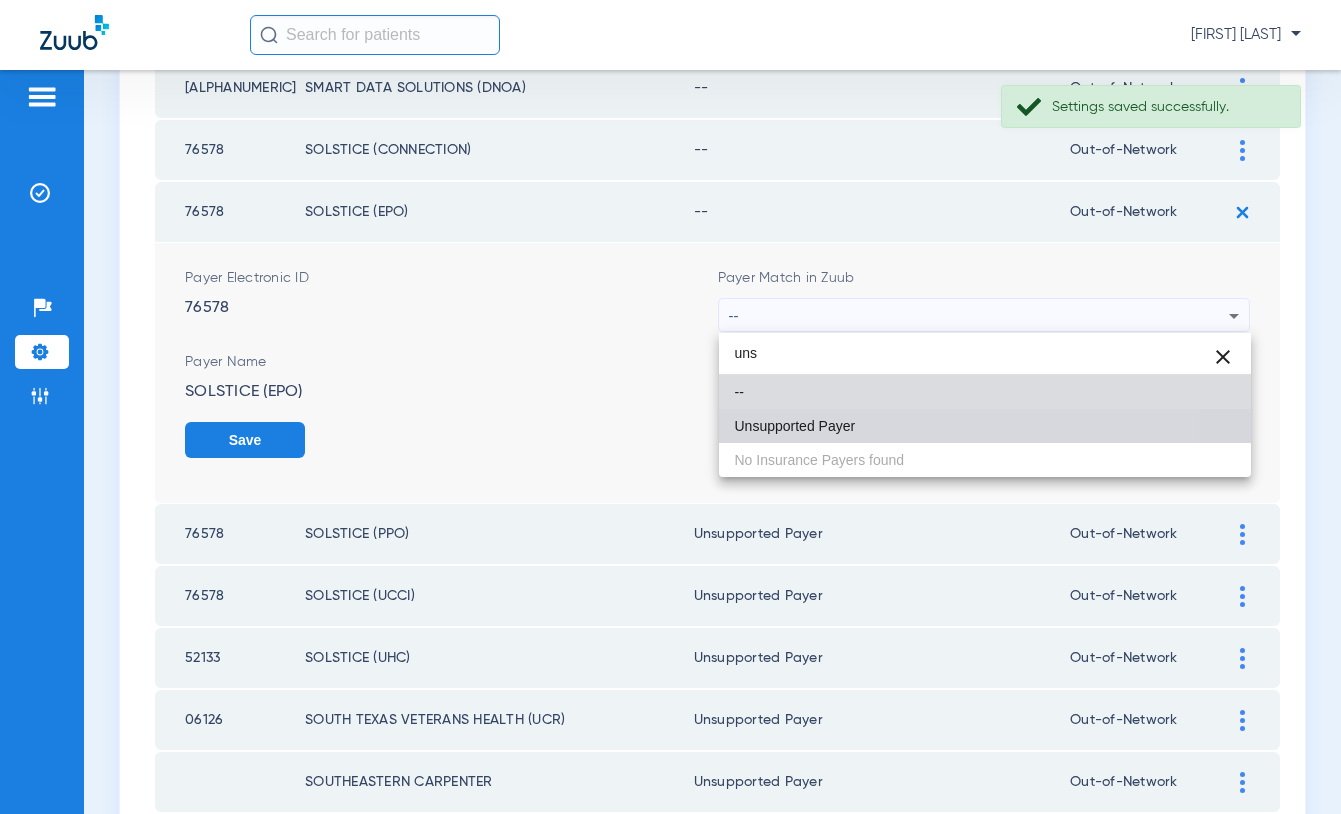 click on "Unsupported Payer" at bounding box center (985, 426) 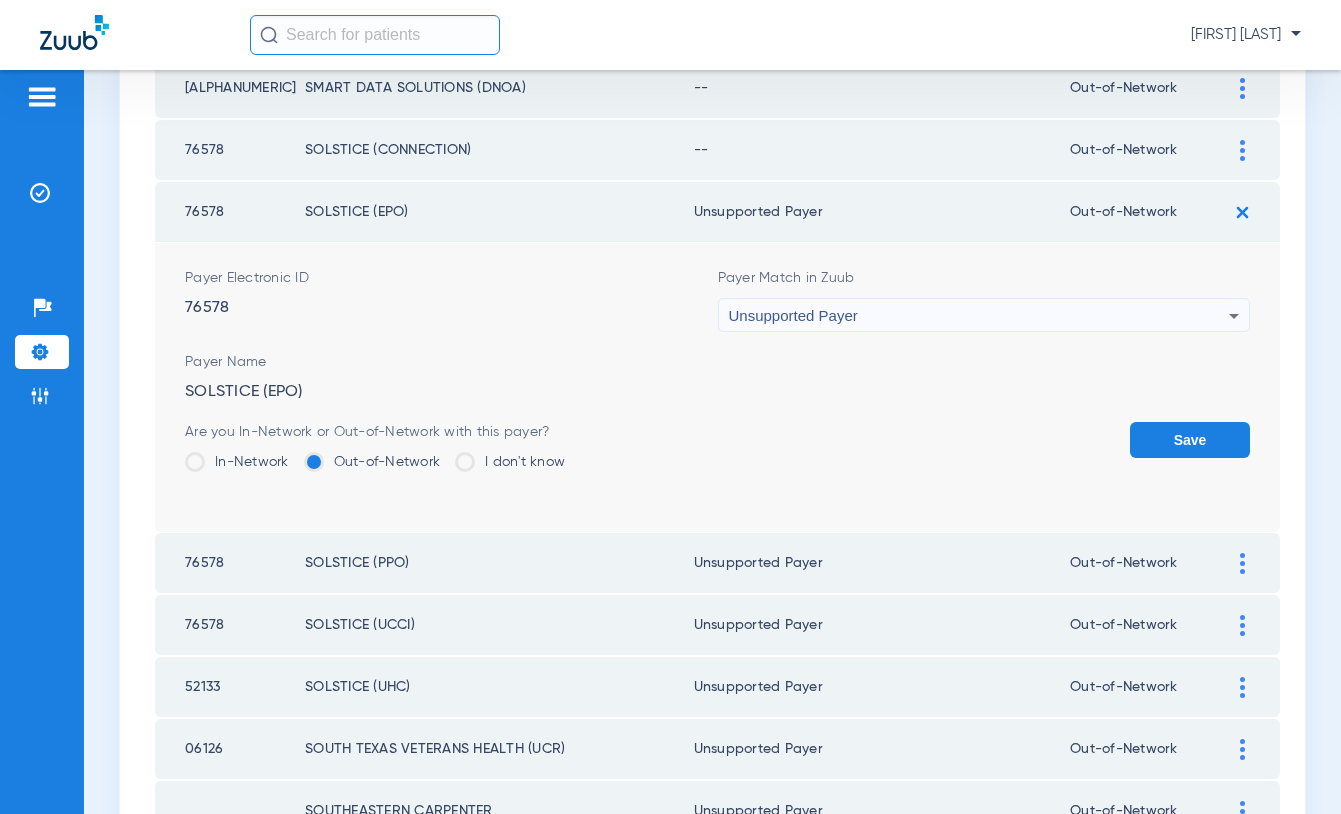 click on "Save" 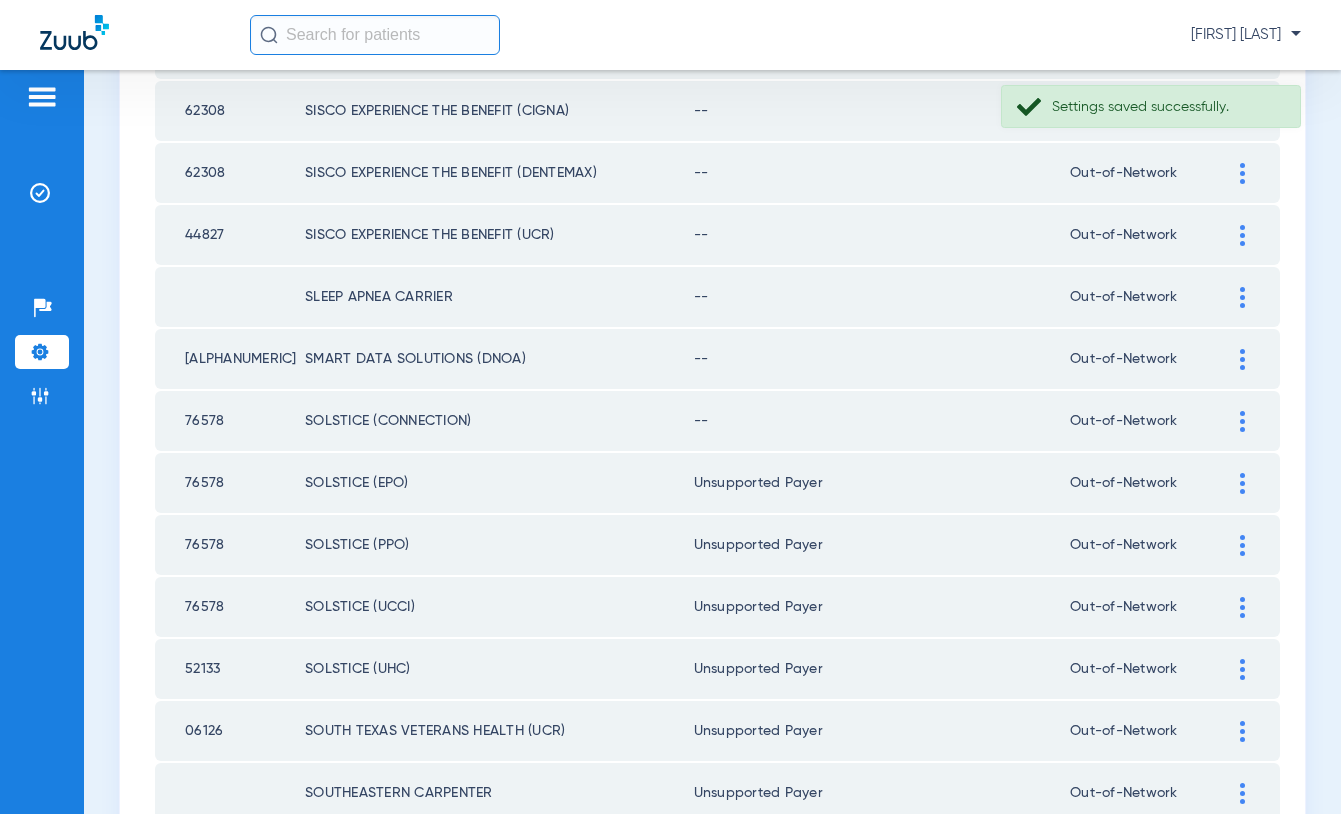 scroll, scrollTop: 2281, scrollLeft: 0, axis: vertical 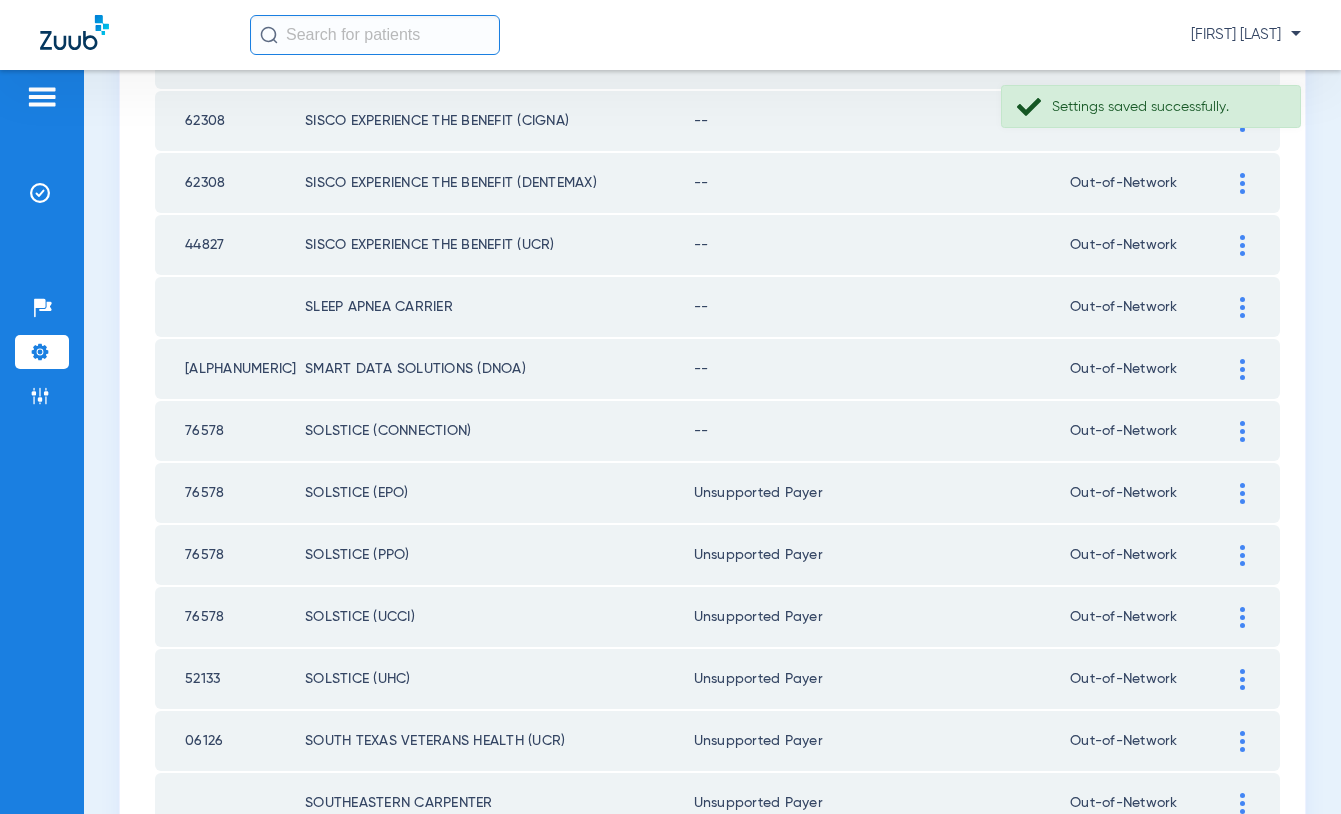 click 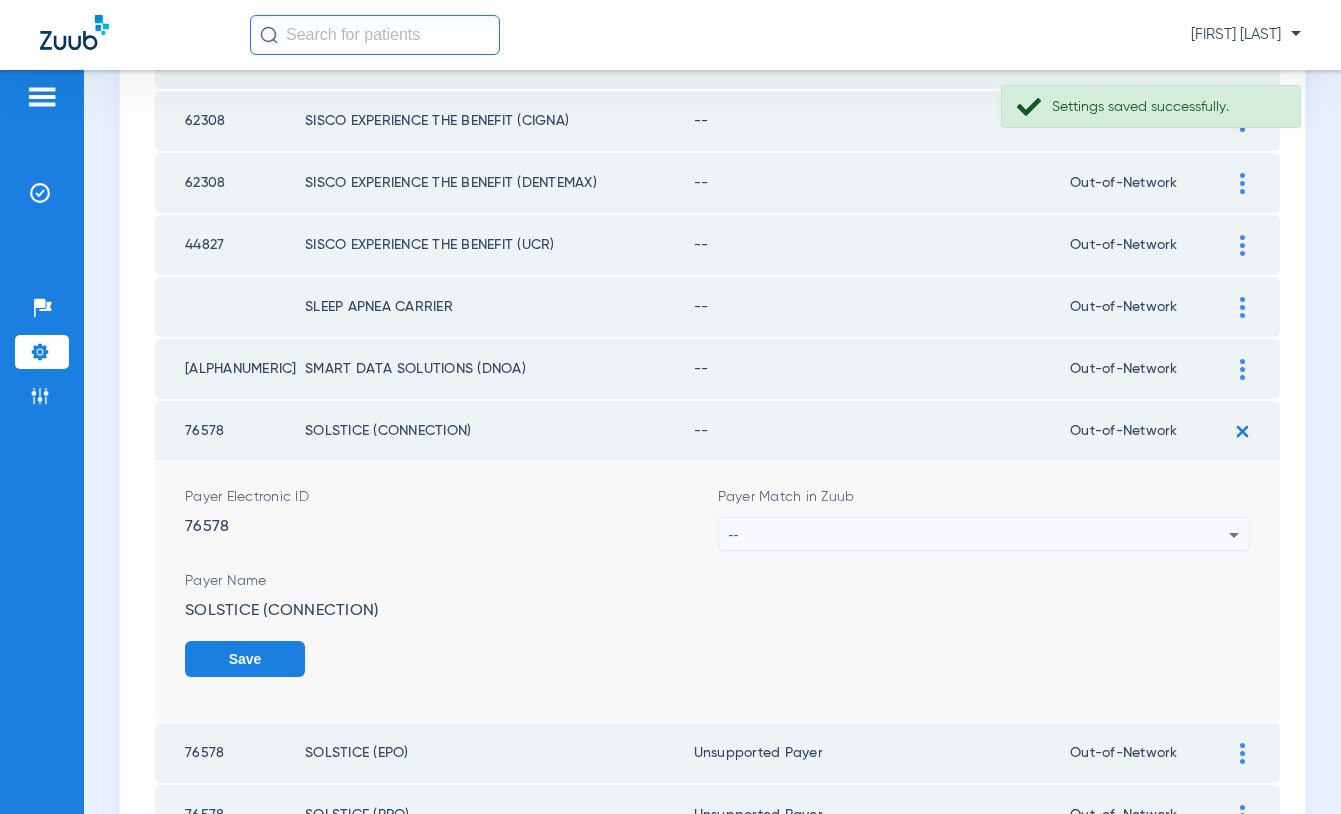 click on "--" at bounding box center [979, 535] 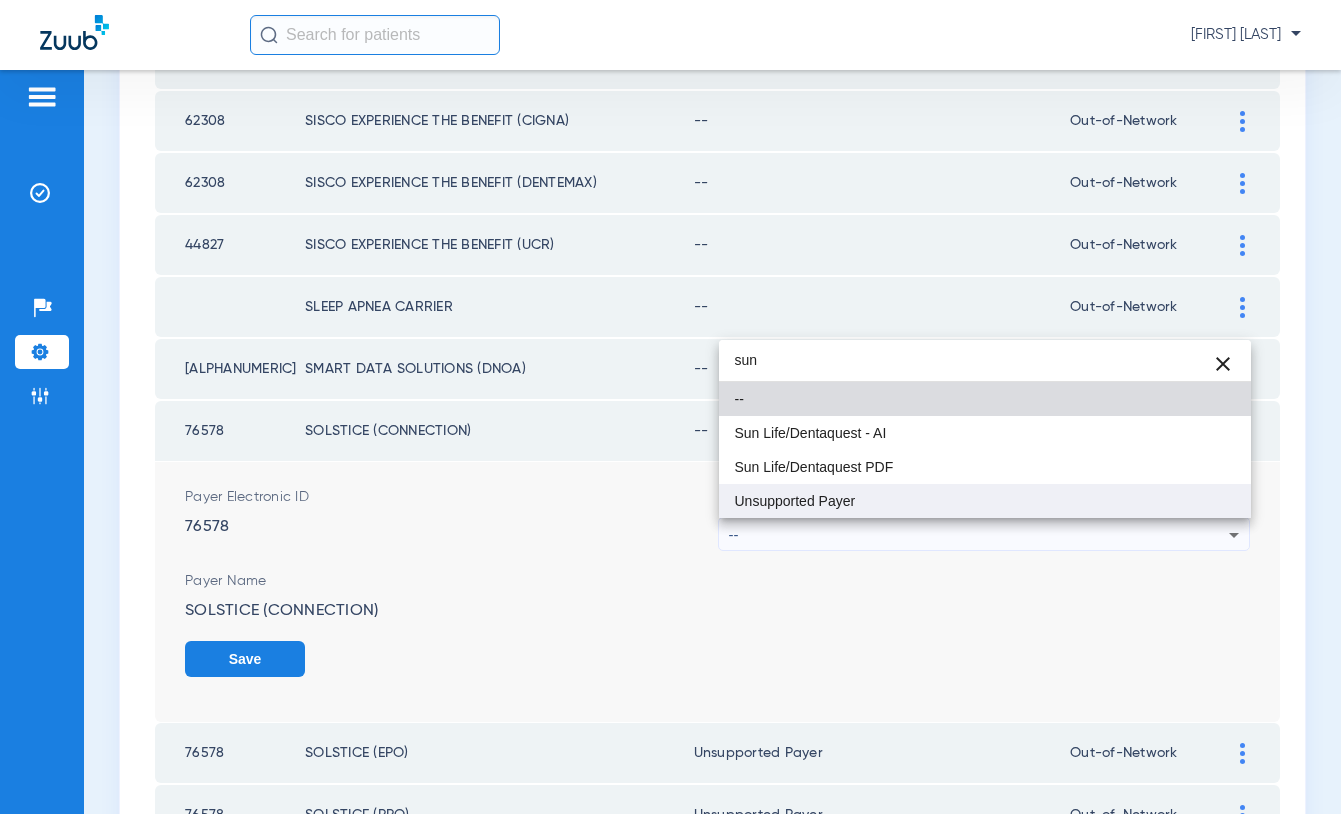 type on "sun" 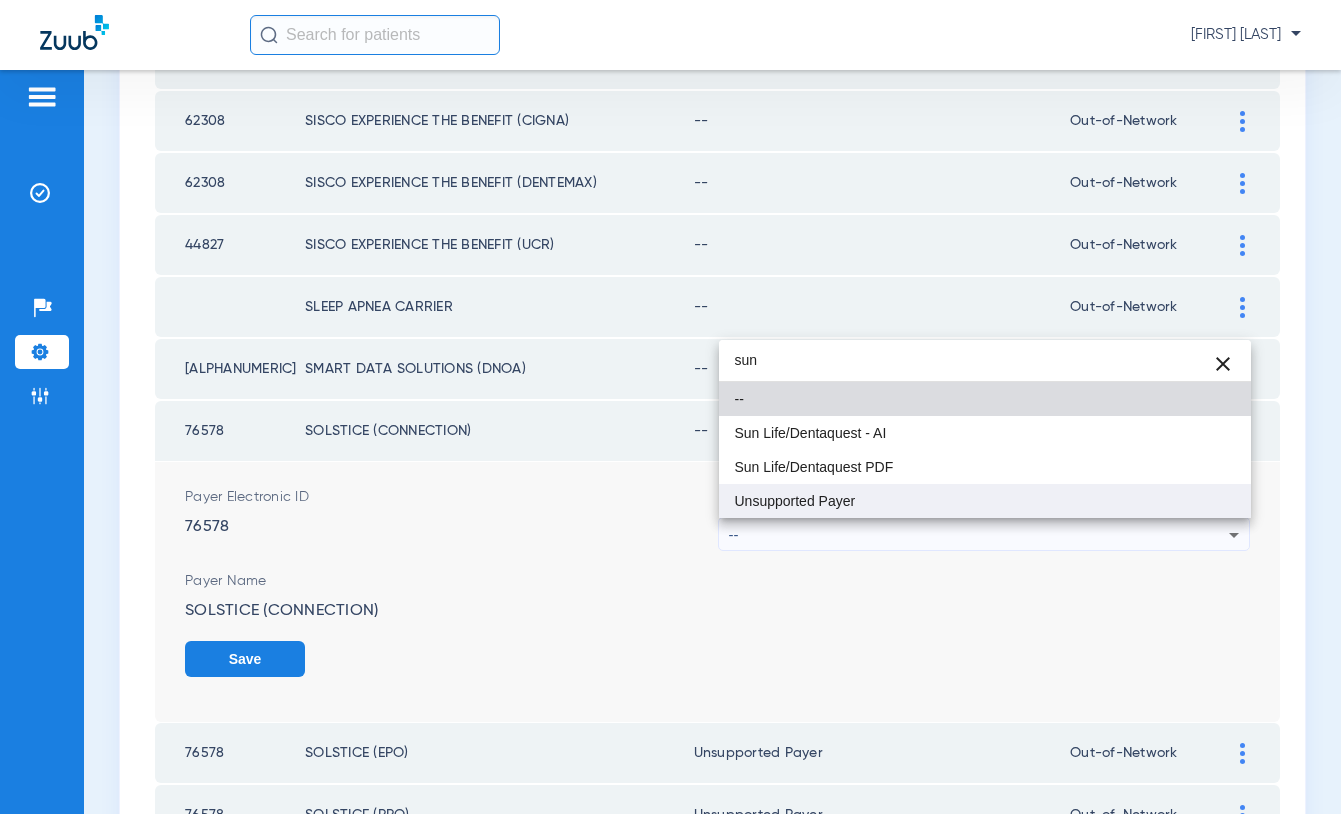 click on "Unsupported Payer" at bounding box center [985, 501] 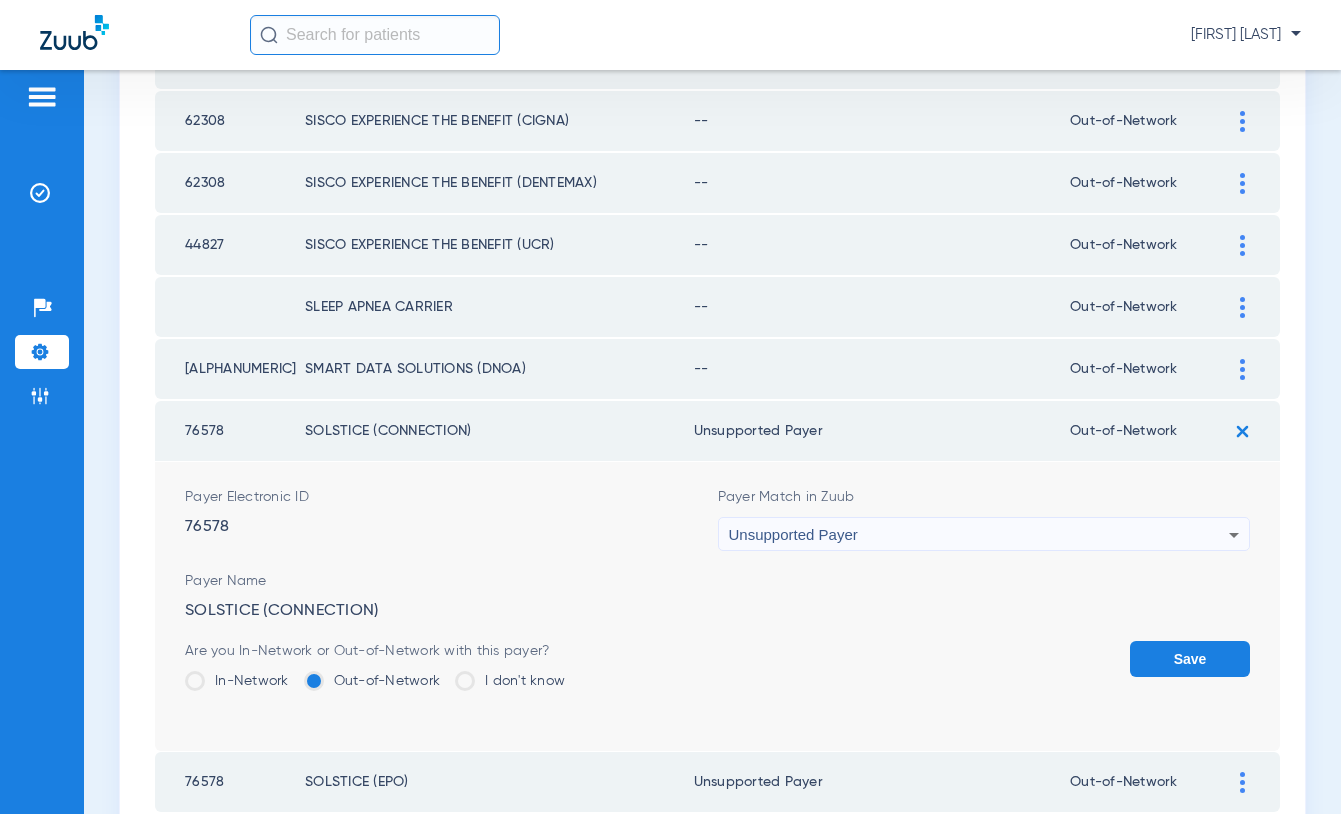 click on "Save" 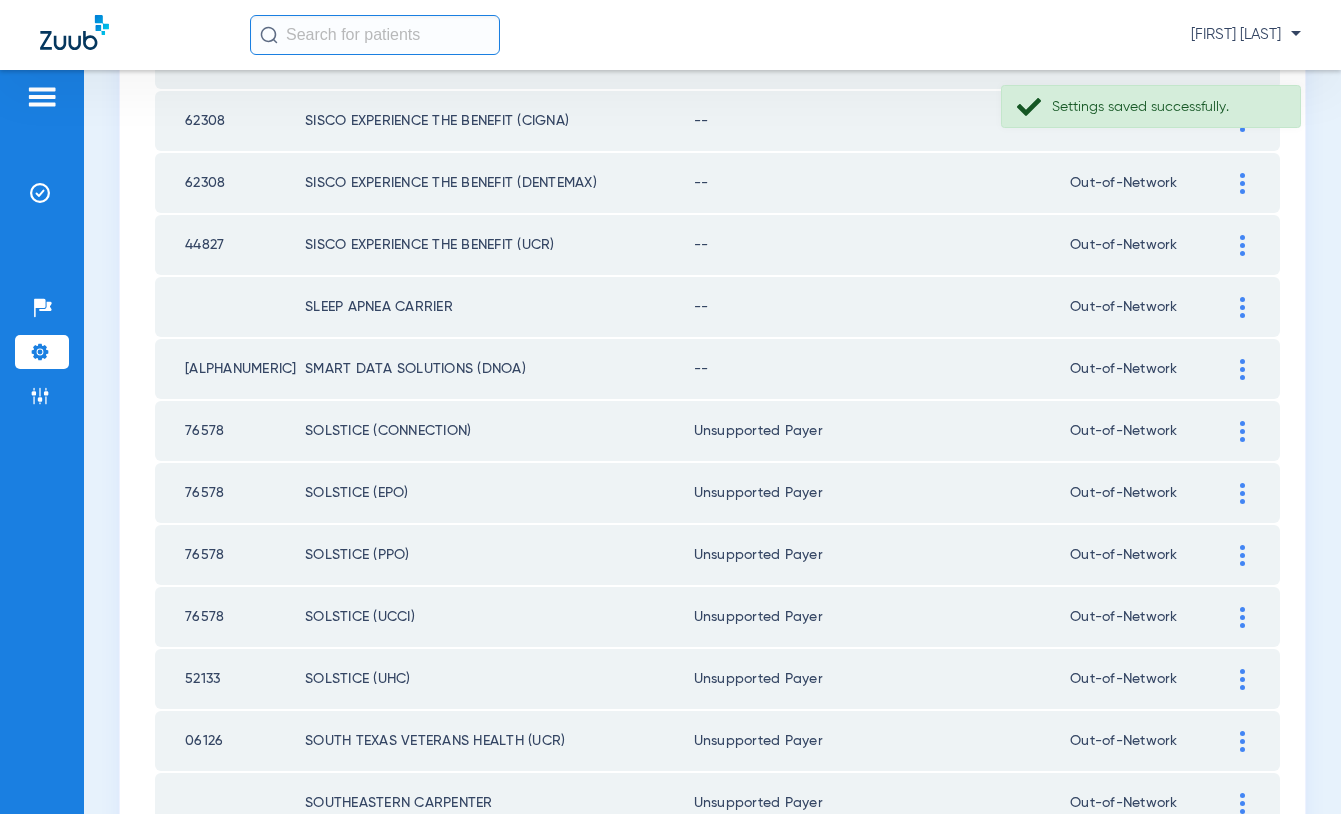 click 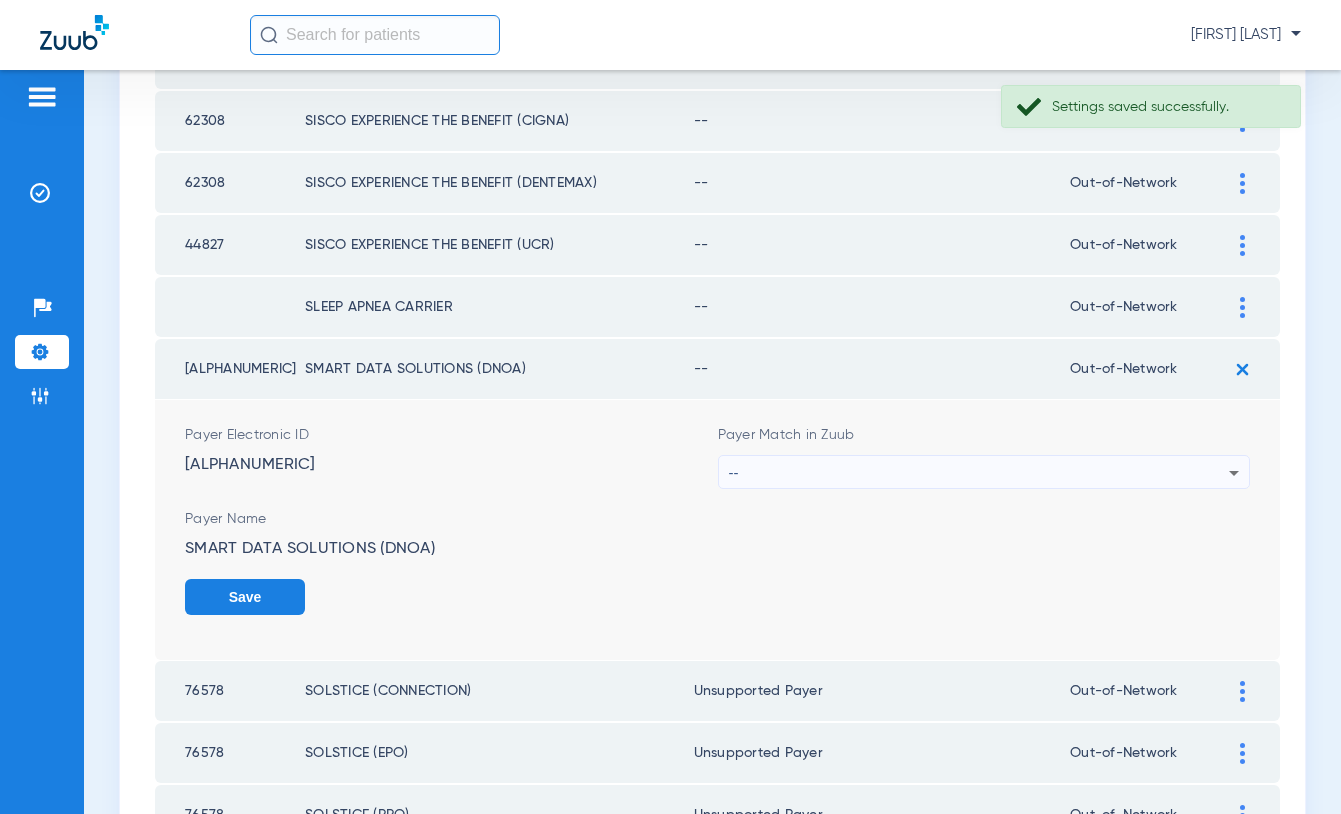 drag, startPoint x: 953, startPoint y: 468, endPoint x: 953, endPoint y: 451, distance: 17 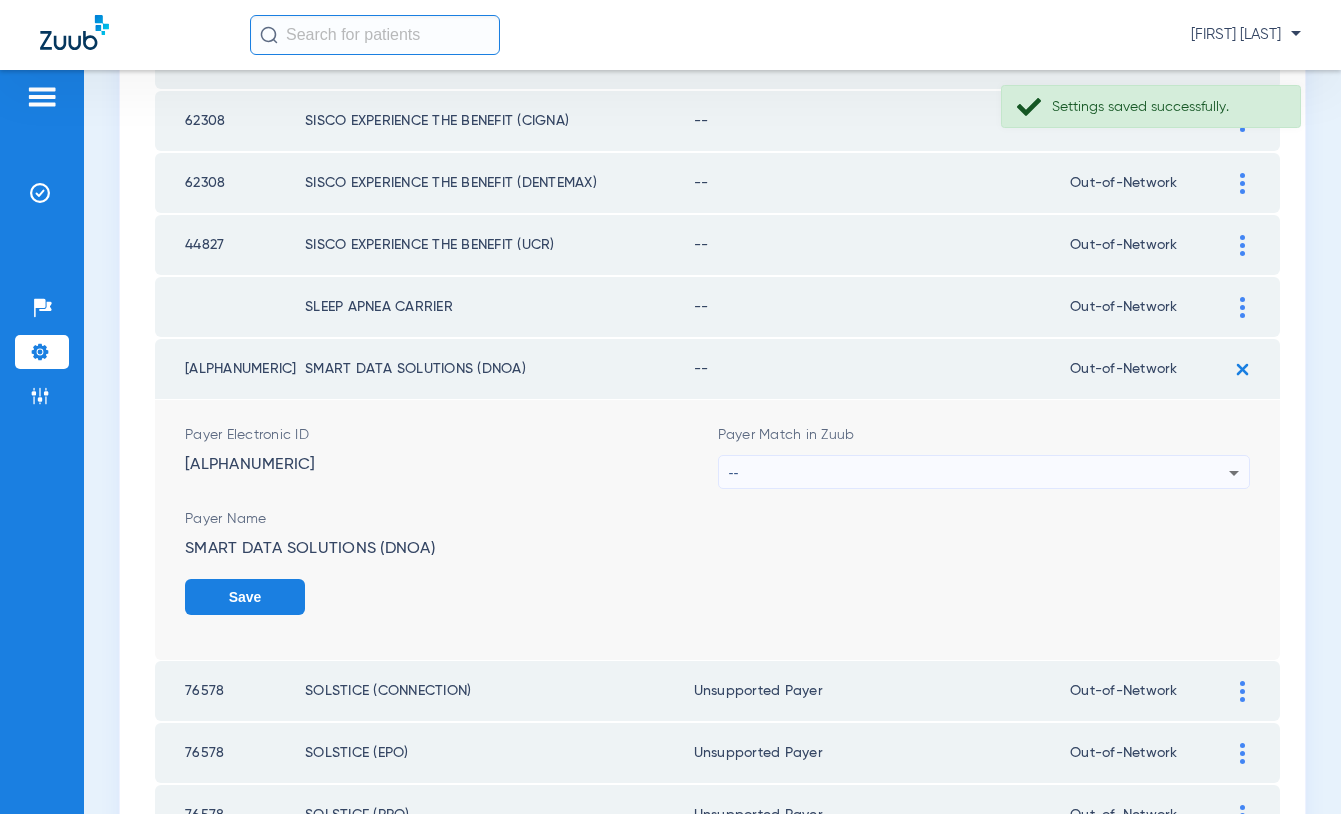 click on "--" at bounding box center [979, 473] 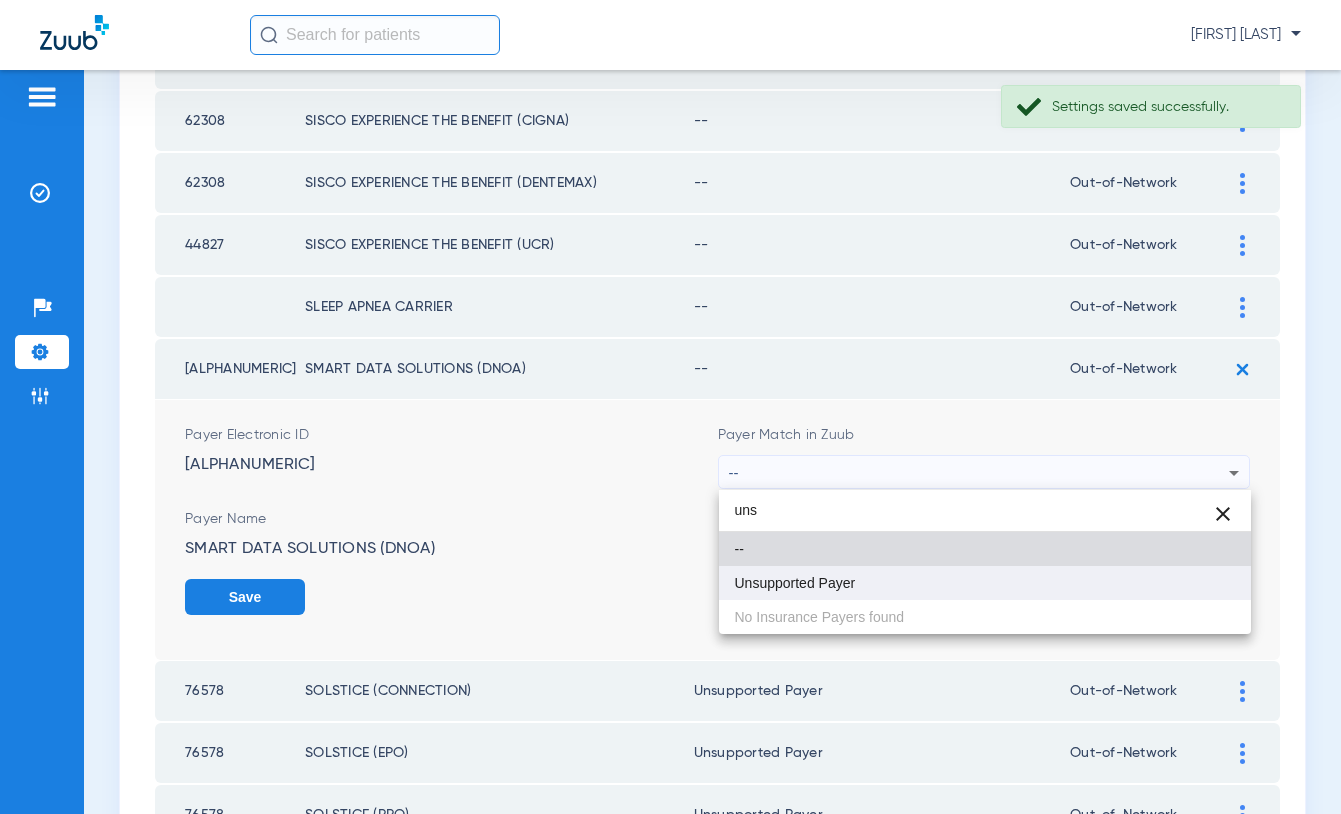 type on "uns" 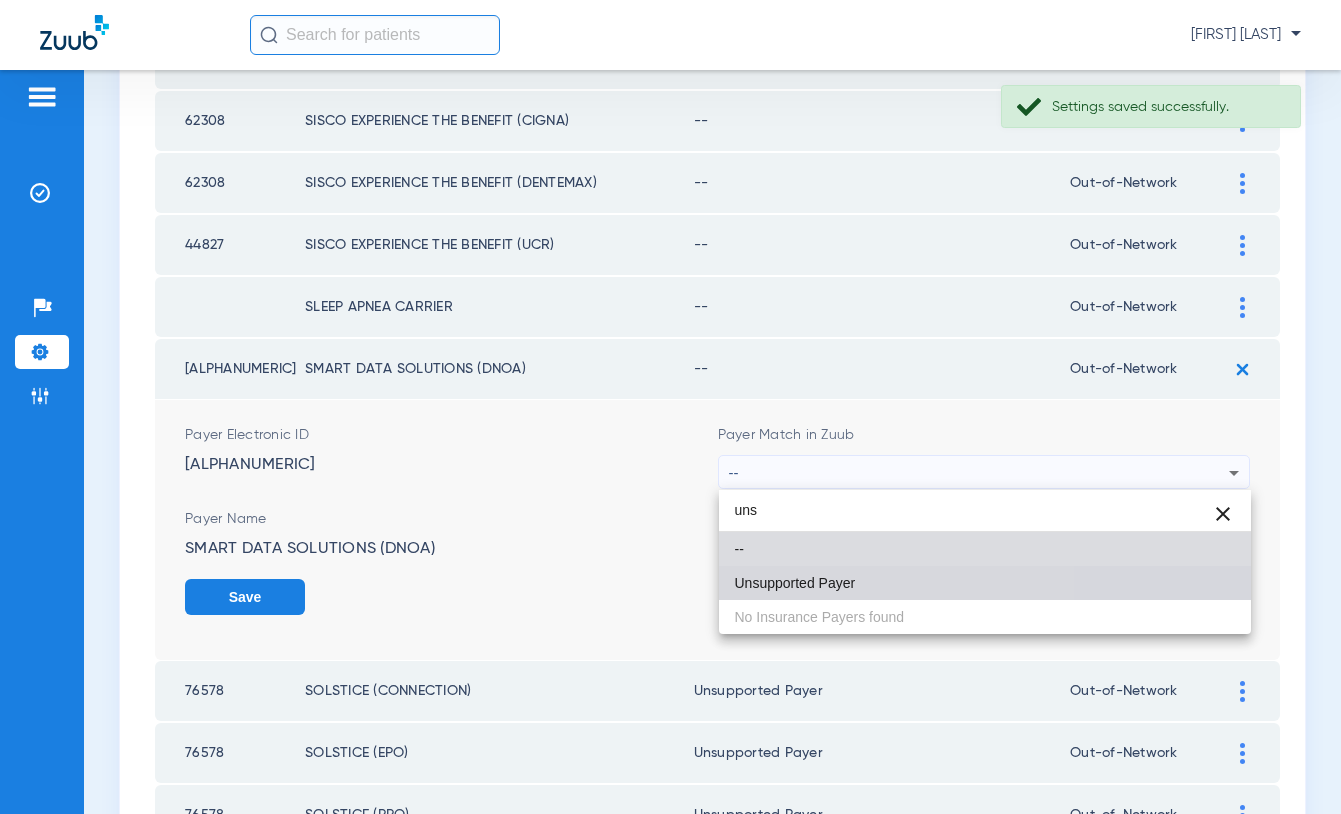 click on "Unsupported Payer" at bounding box center [795, 583] 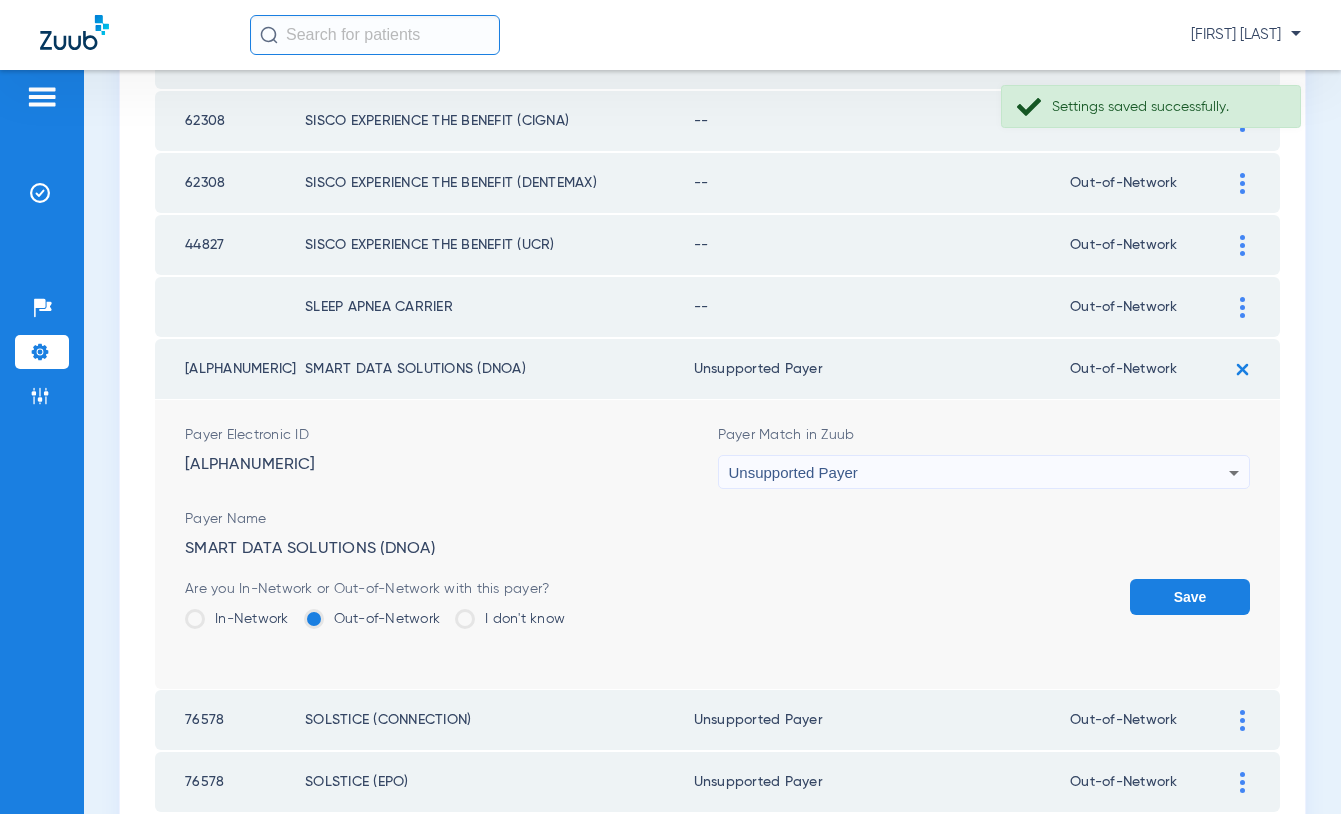 click on "Save" 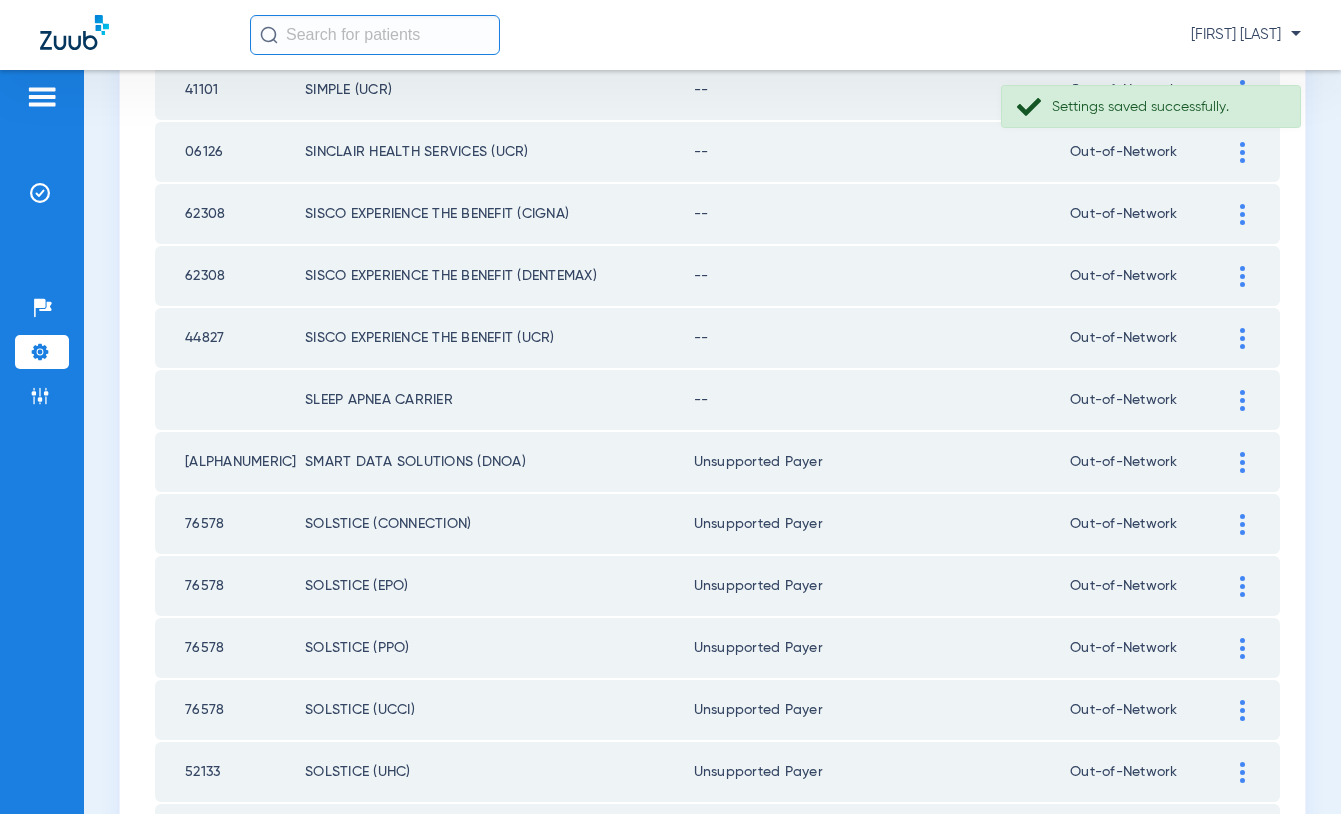 scroll, scrollTop: 2177, scrollLeft: 0, axis: vertical 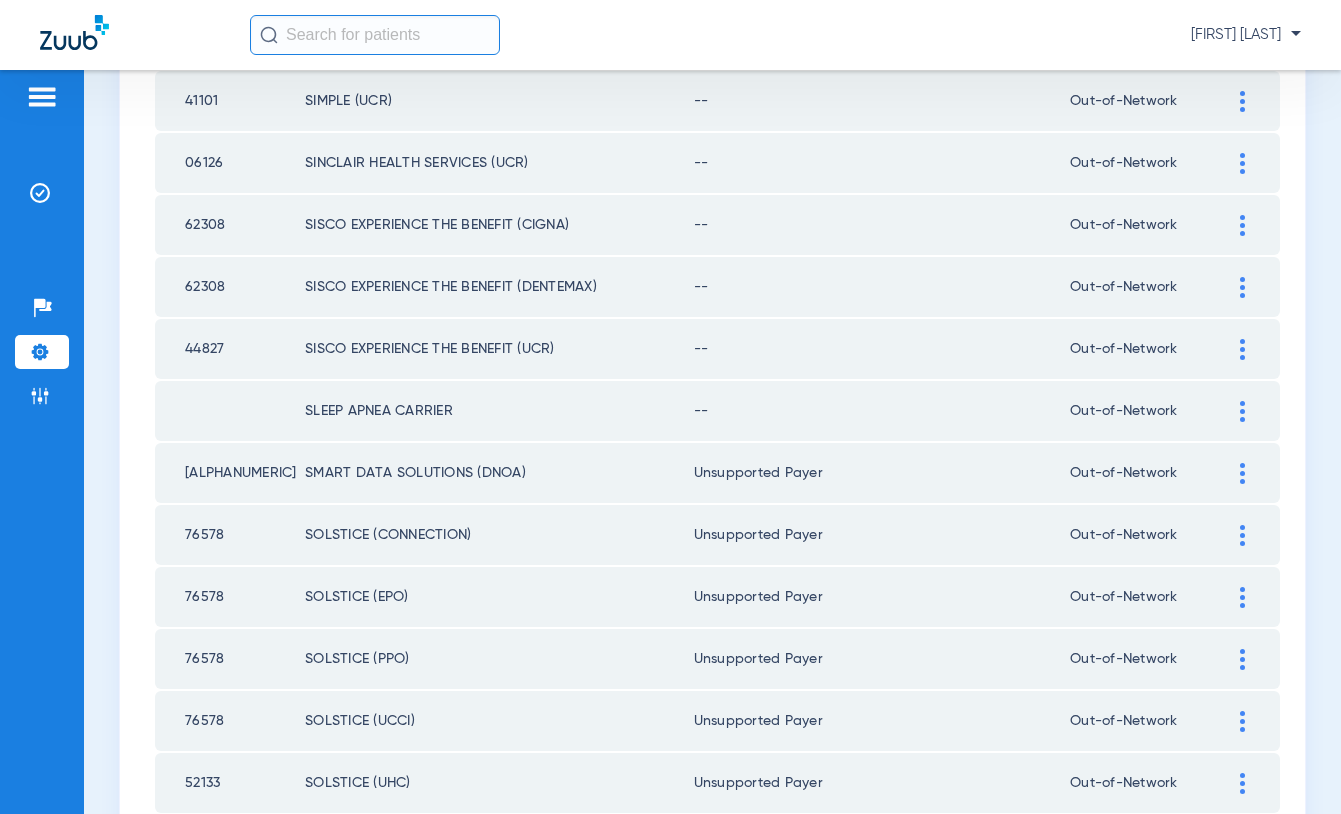 type 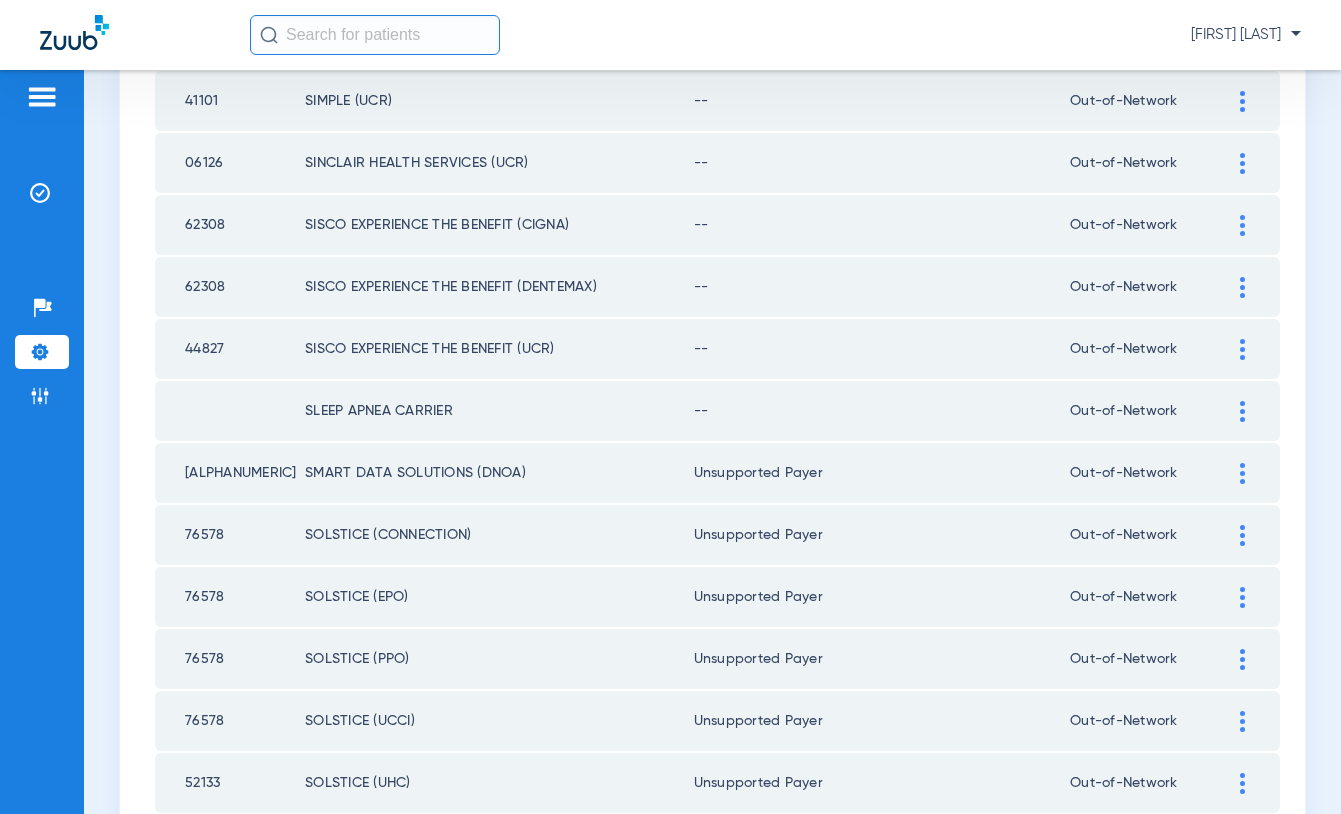click 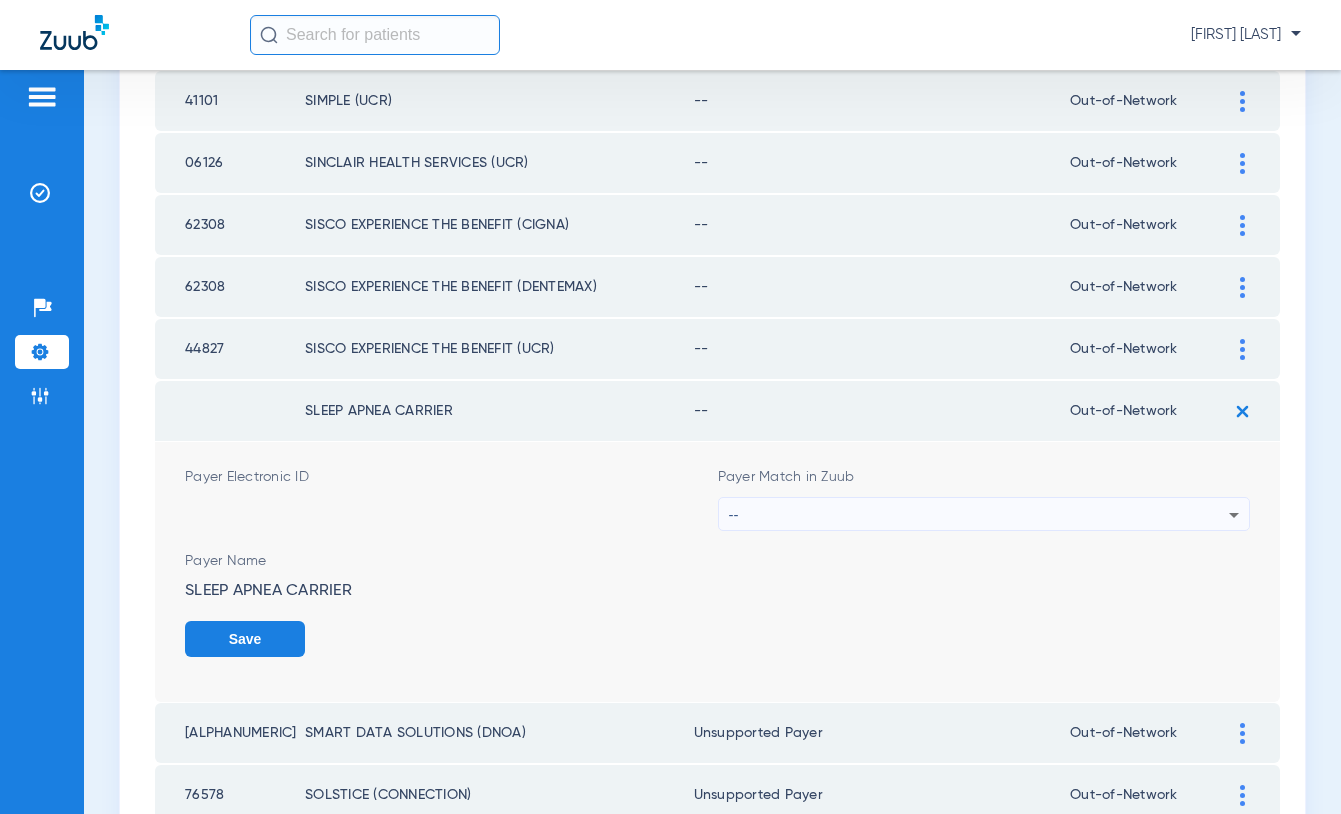 click on "--" at bounding box center [979, 515] 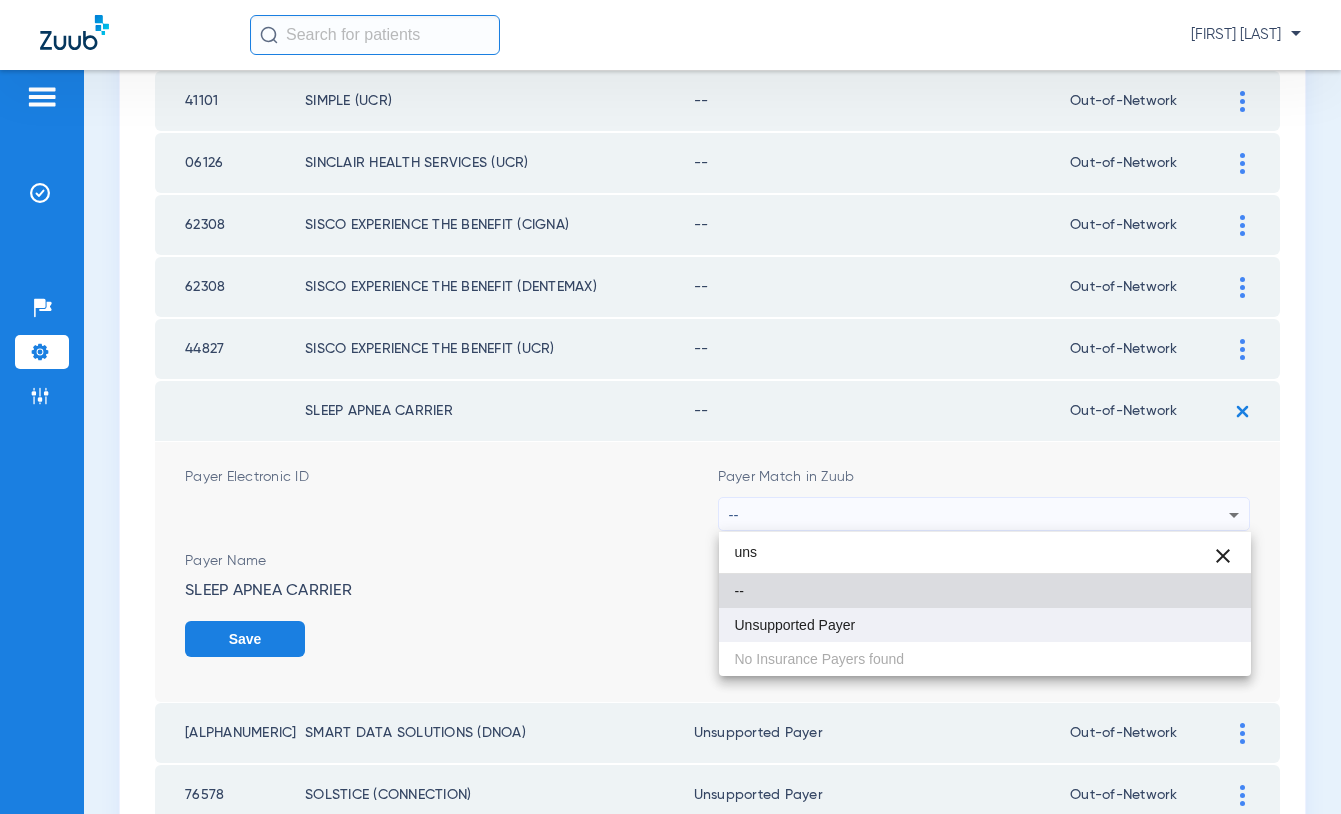 type on "uns" 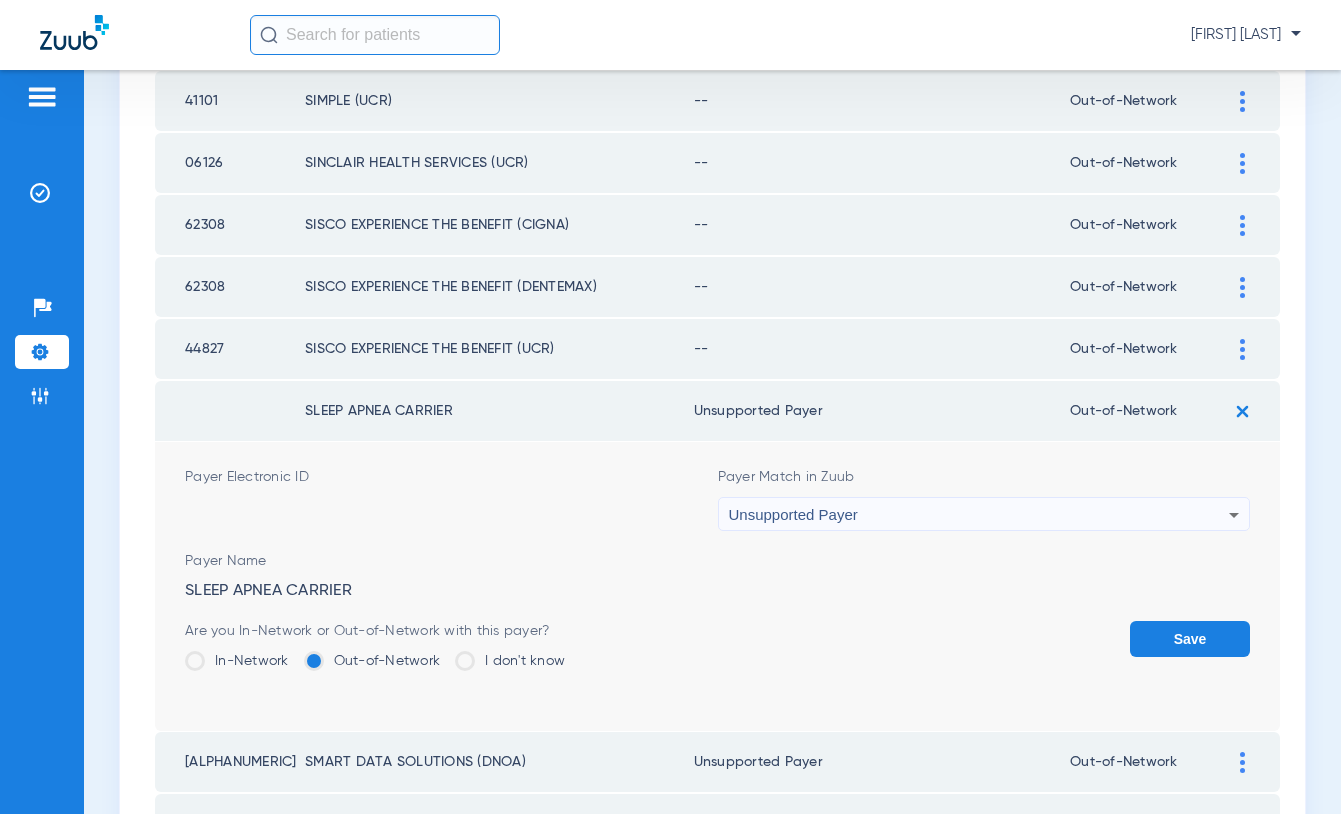 click on "Save" 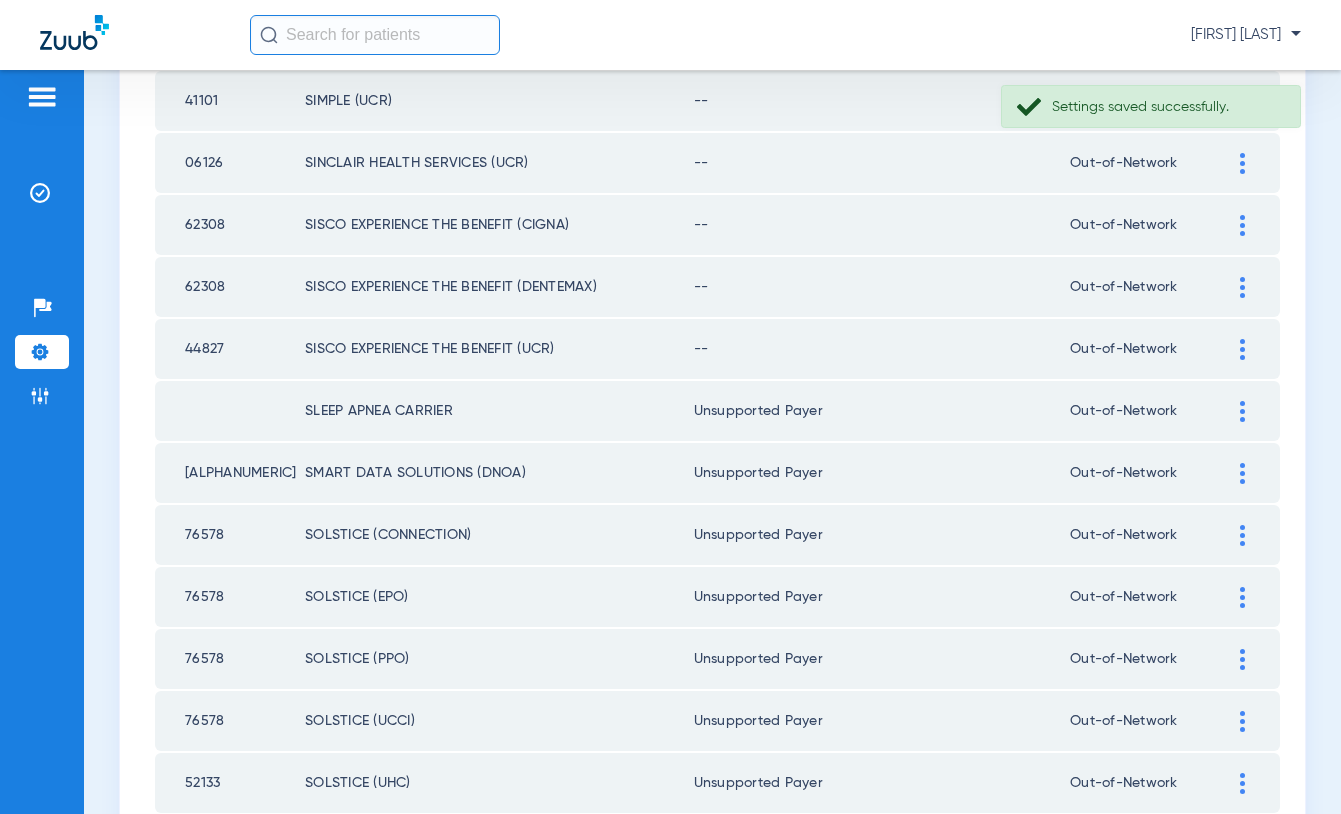 click 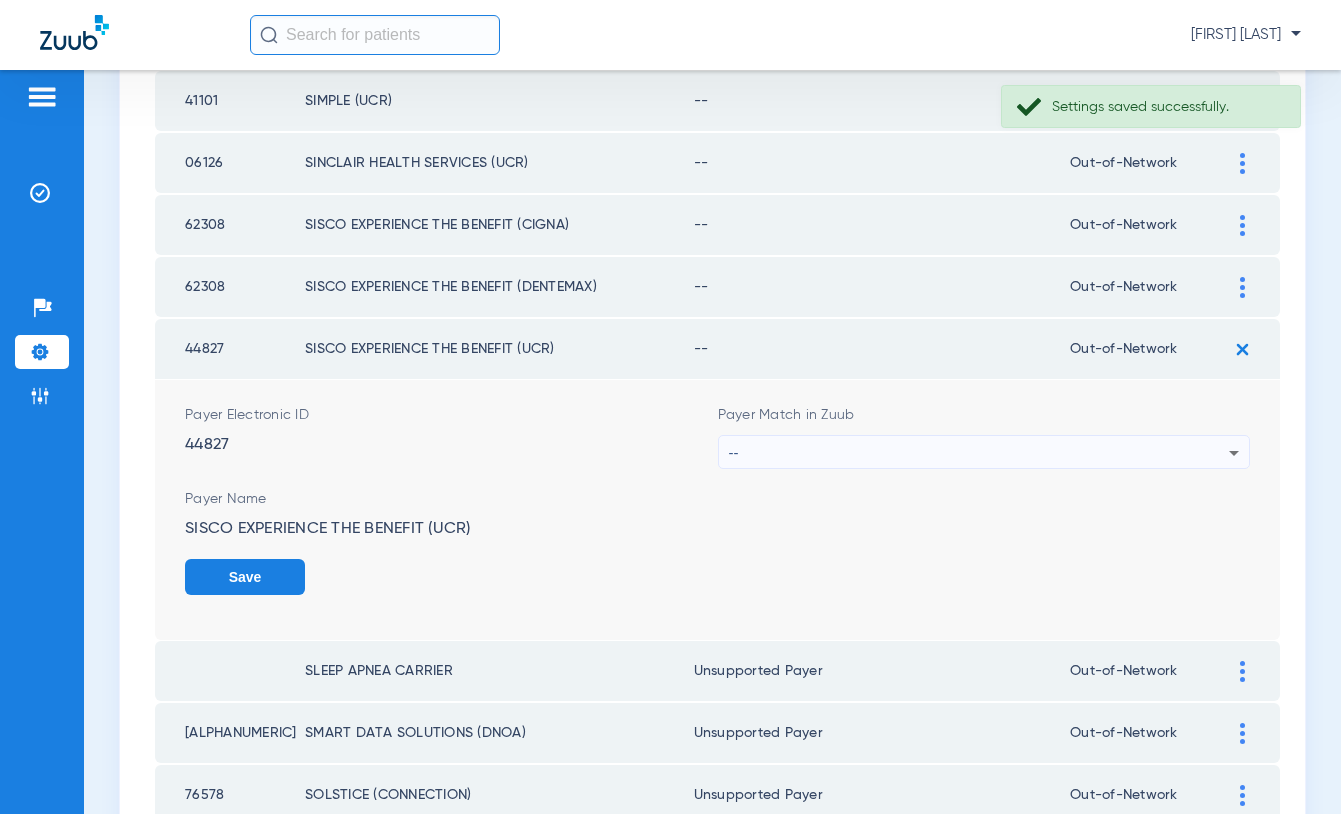 click on "--" at bounding box center (979, 453) 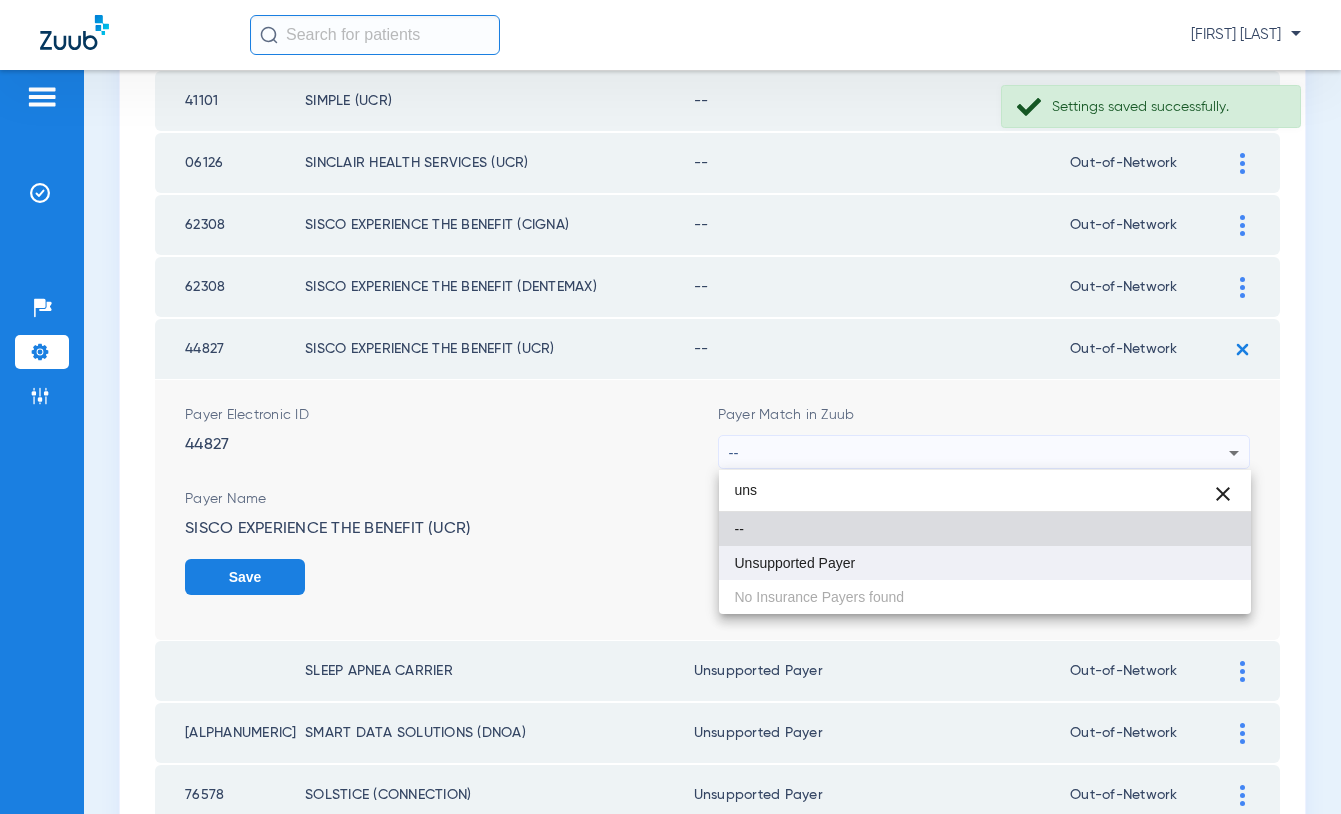 type on "uns" 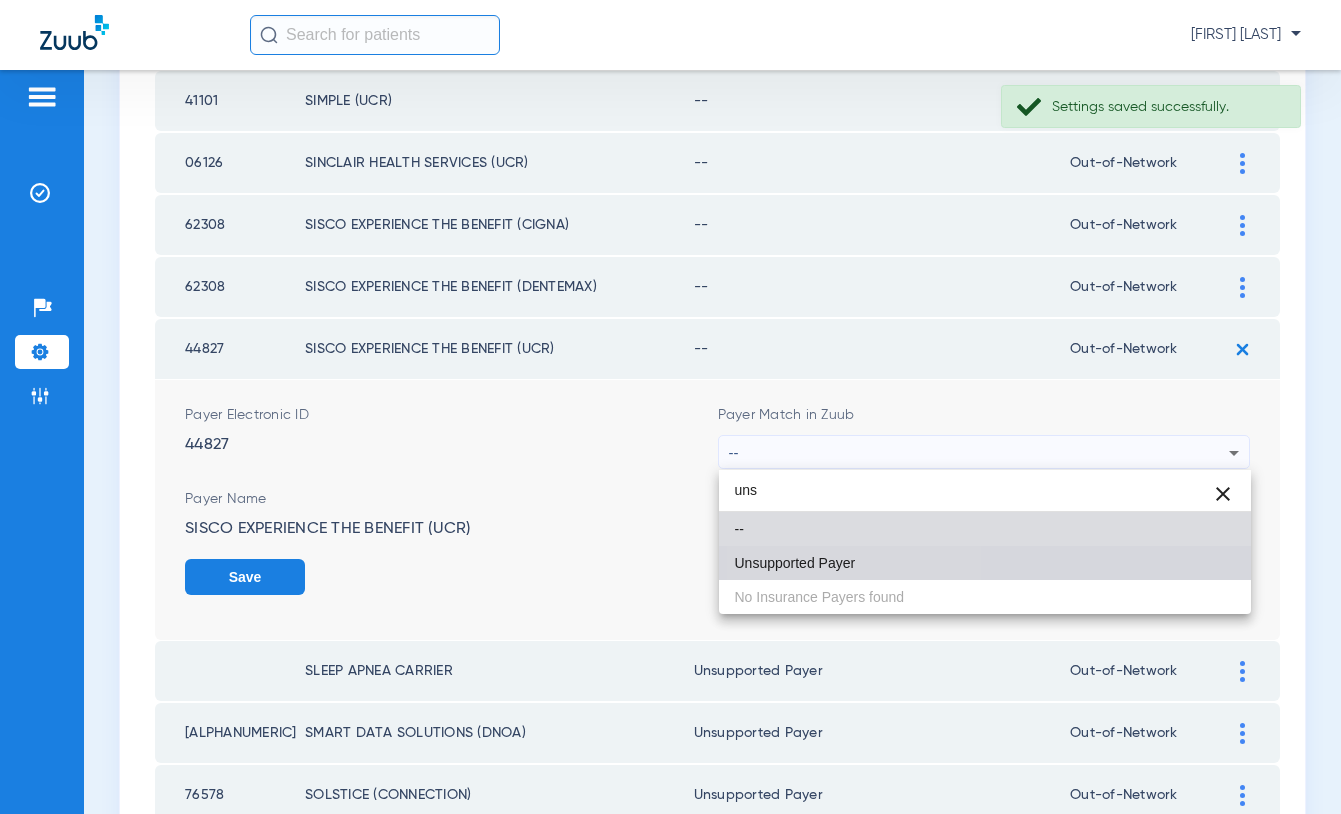 click on "Unsupported Payer" at bounding box center [985, 563] 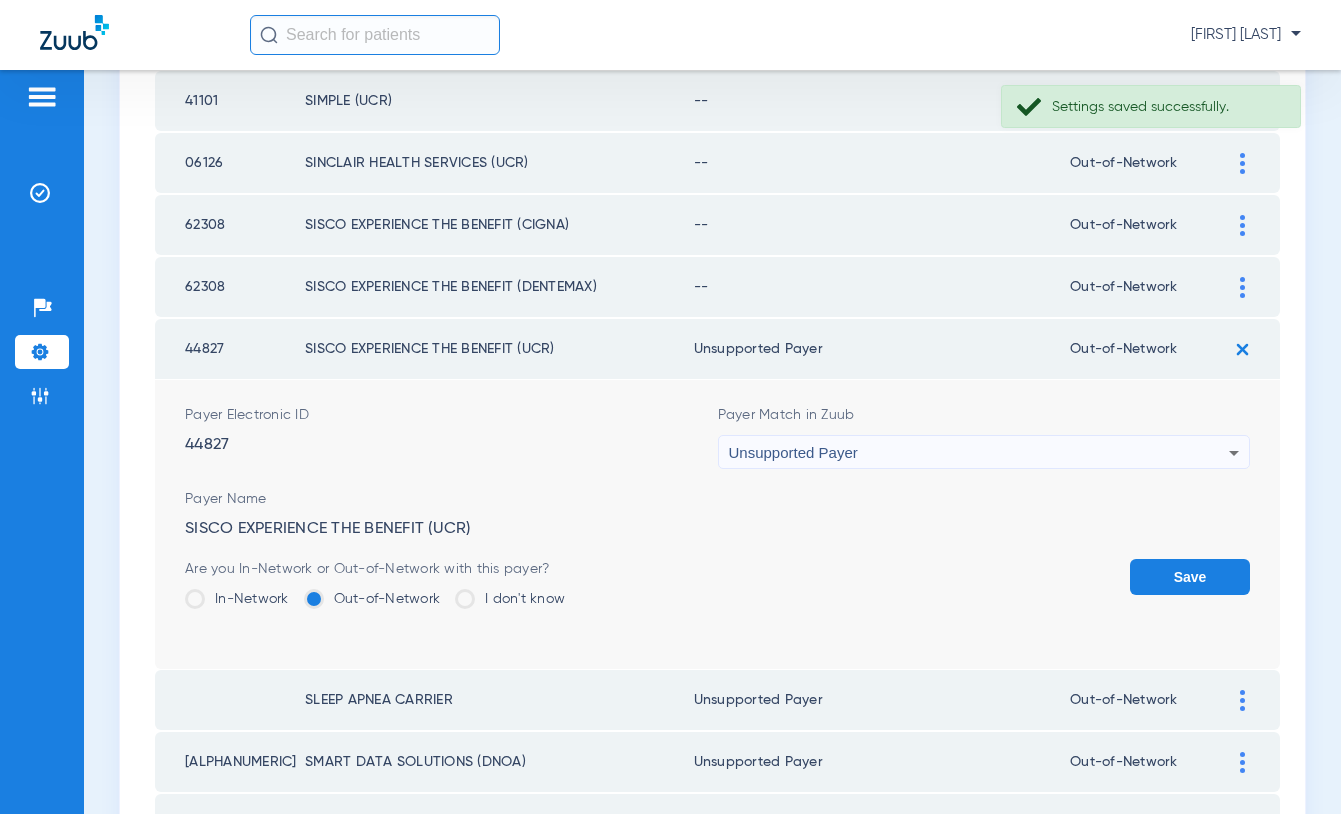 click on "Save" 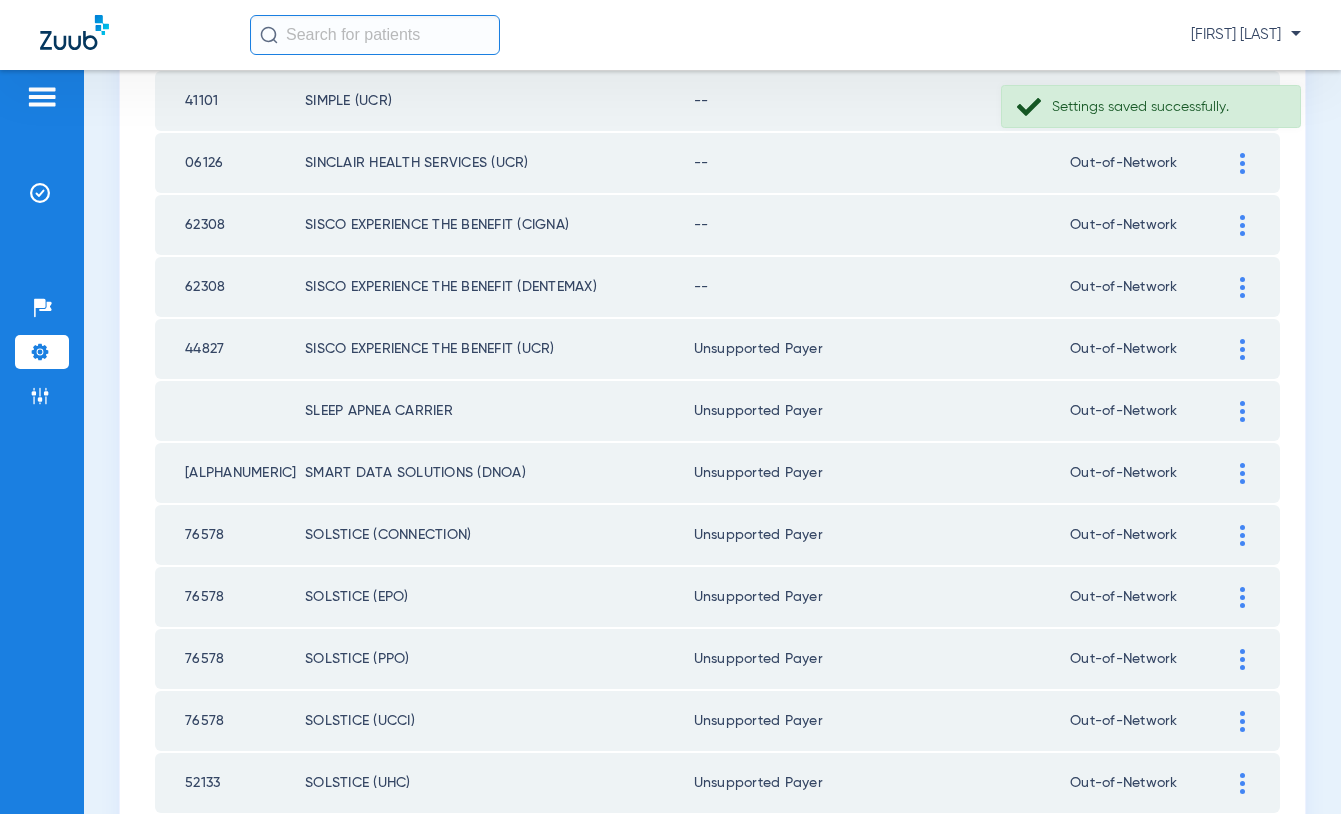 click 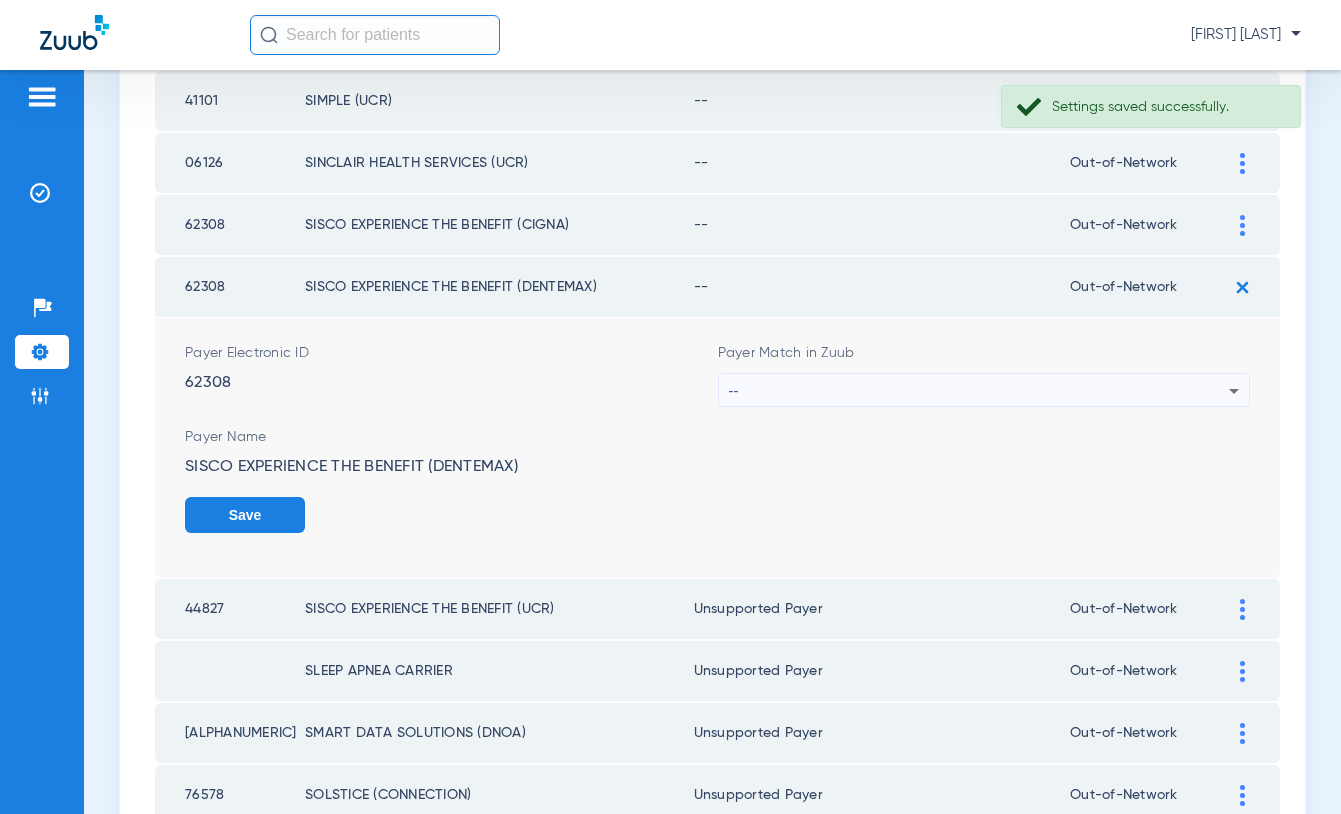 click on "--" at bounding box center [979, 391] 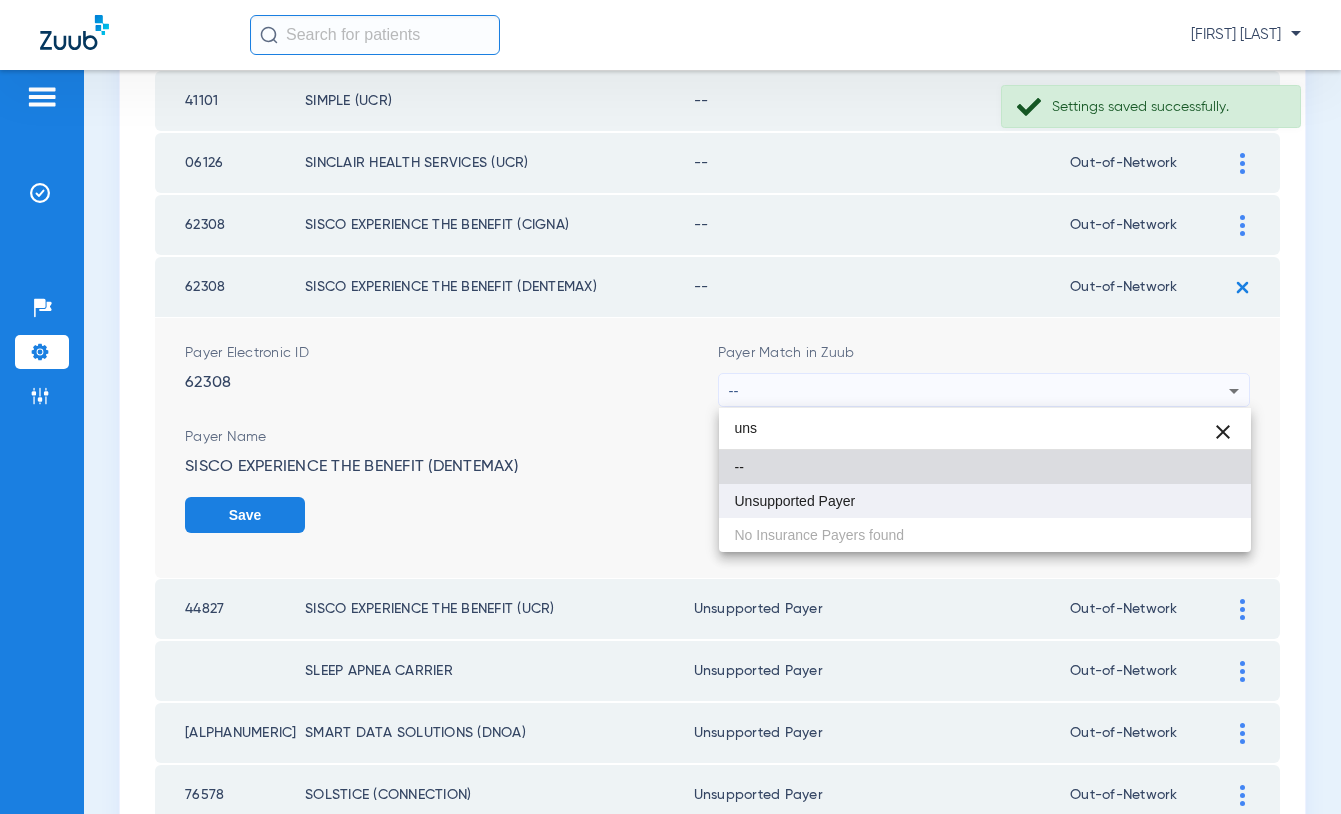 type on "uns" 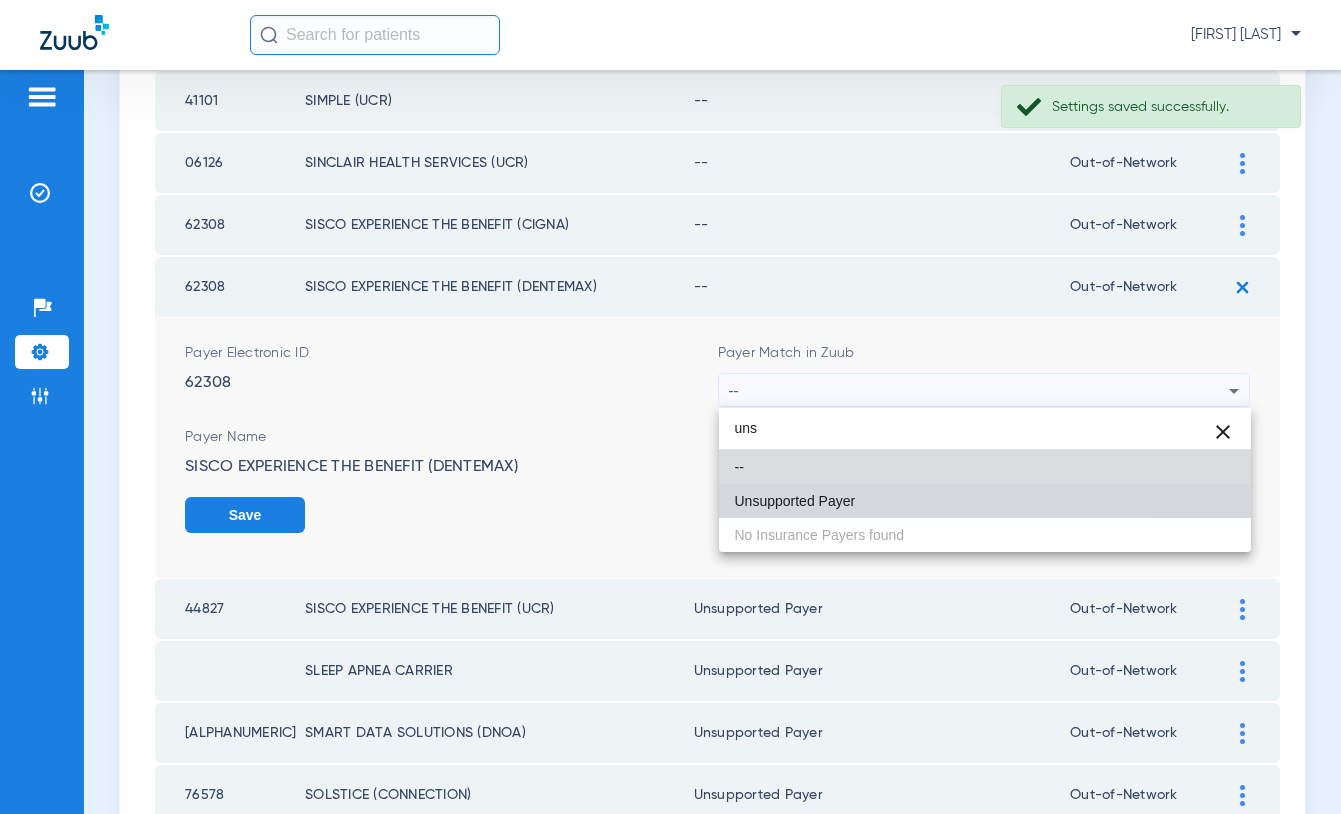 click on "Unsupported Payer" at bounding box center (985, 501) 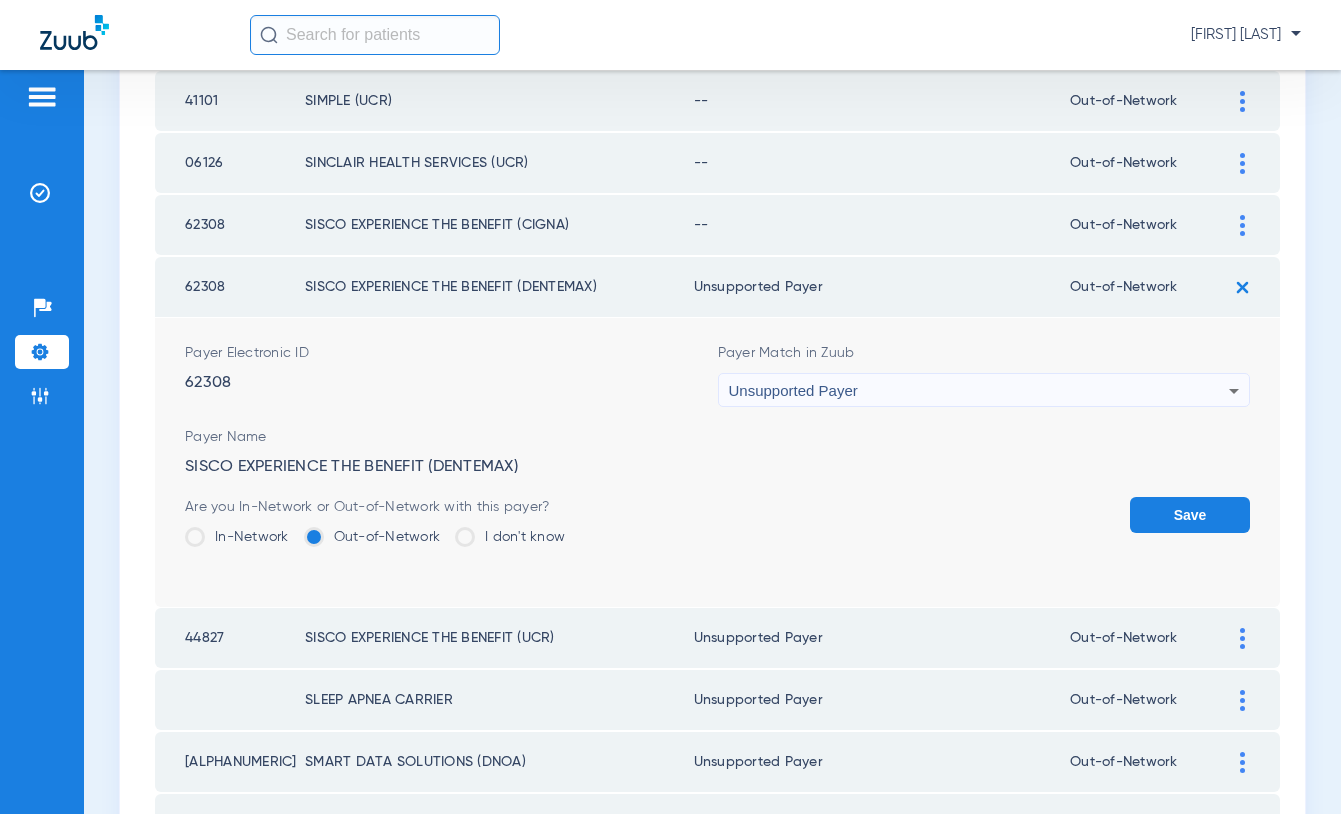 click on "Save" 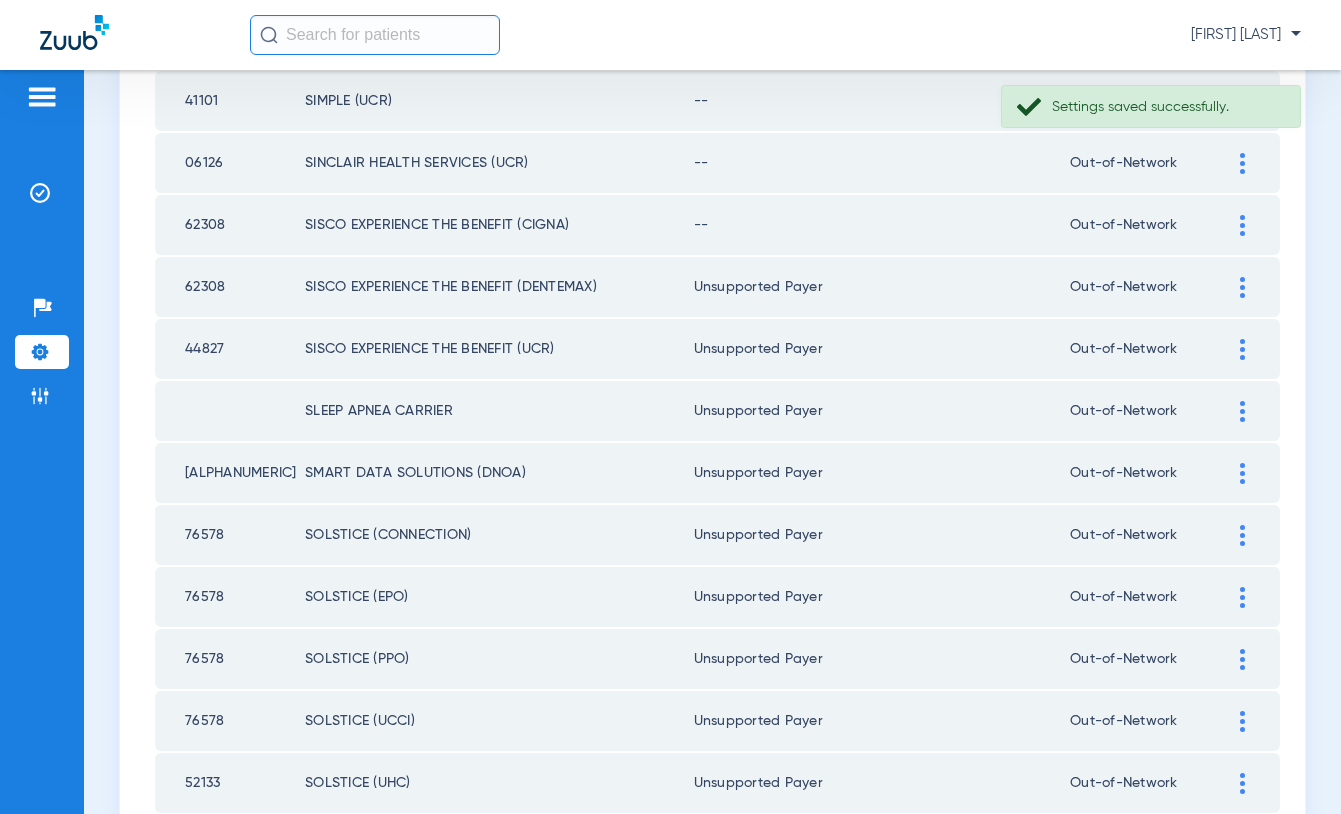 click 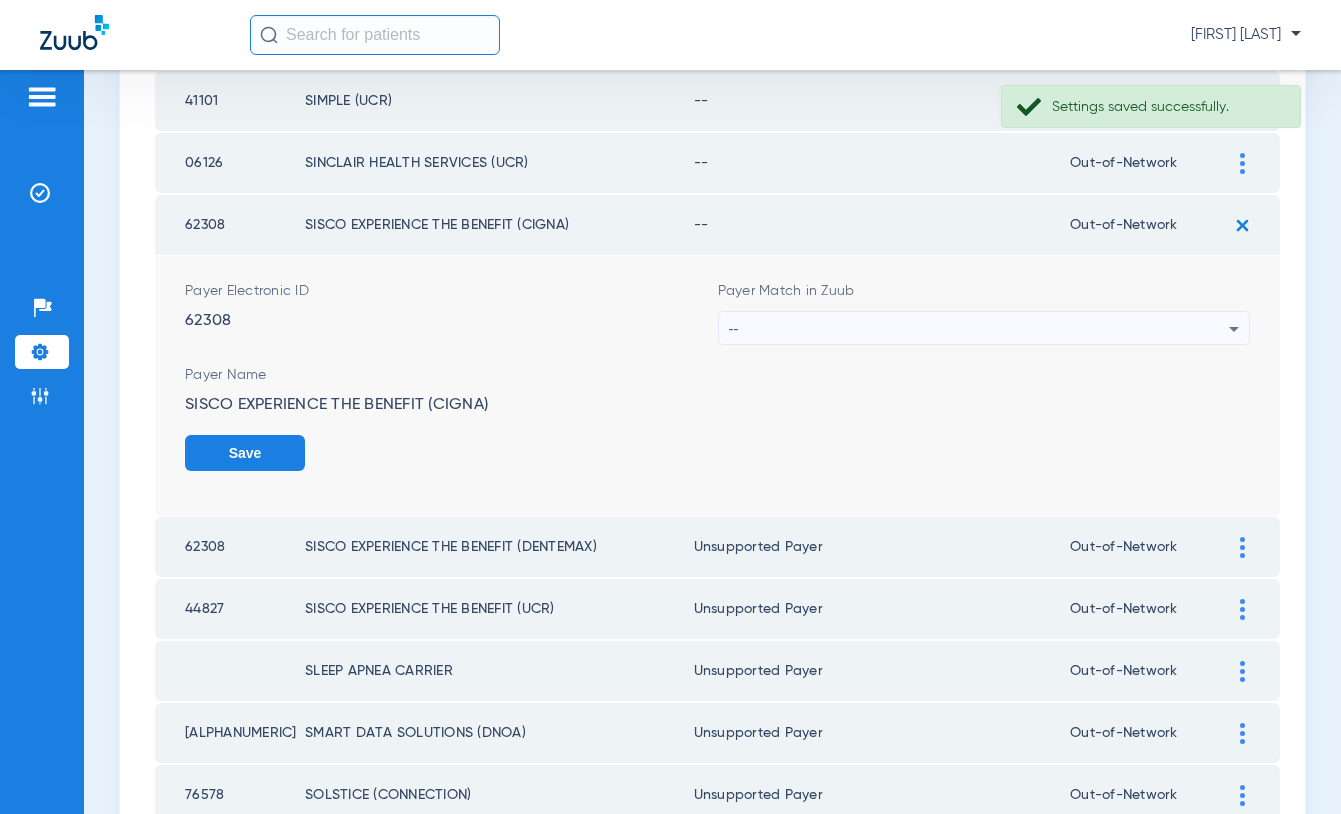 click on "--" at bounding box center [979, 329] 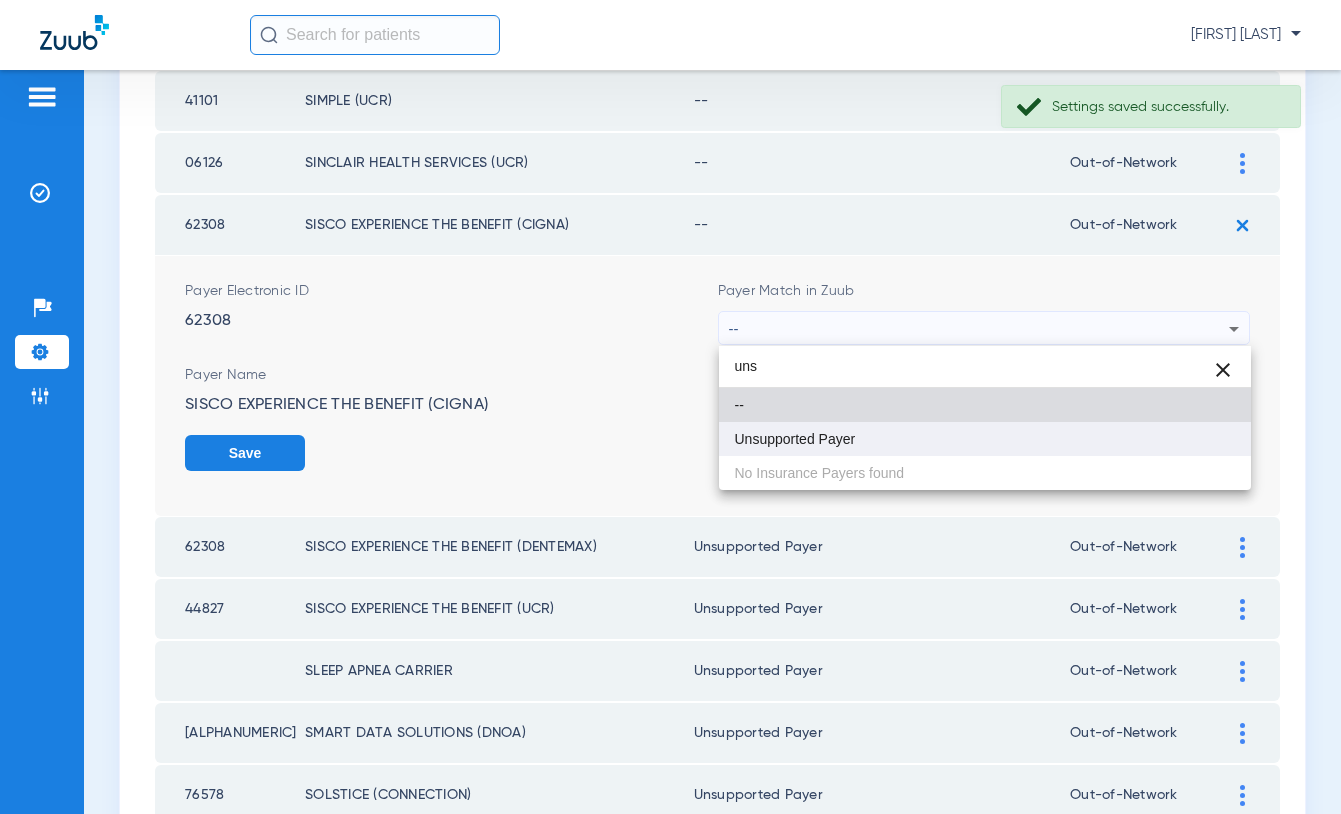 type on "uns" 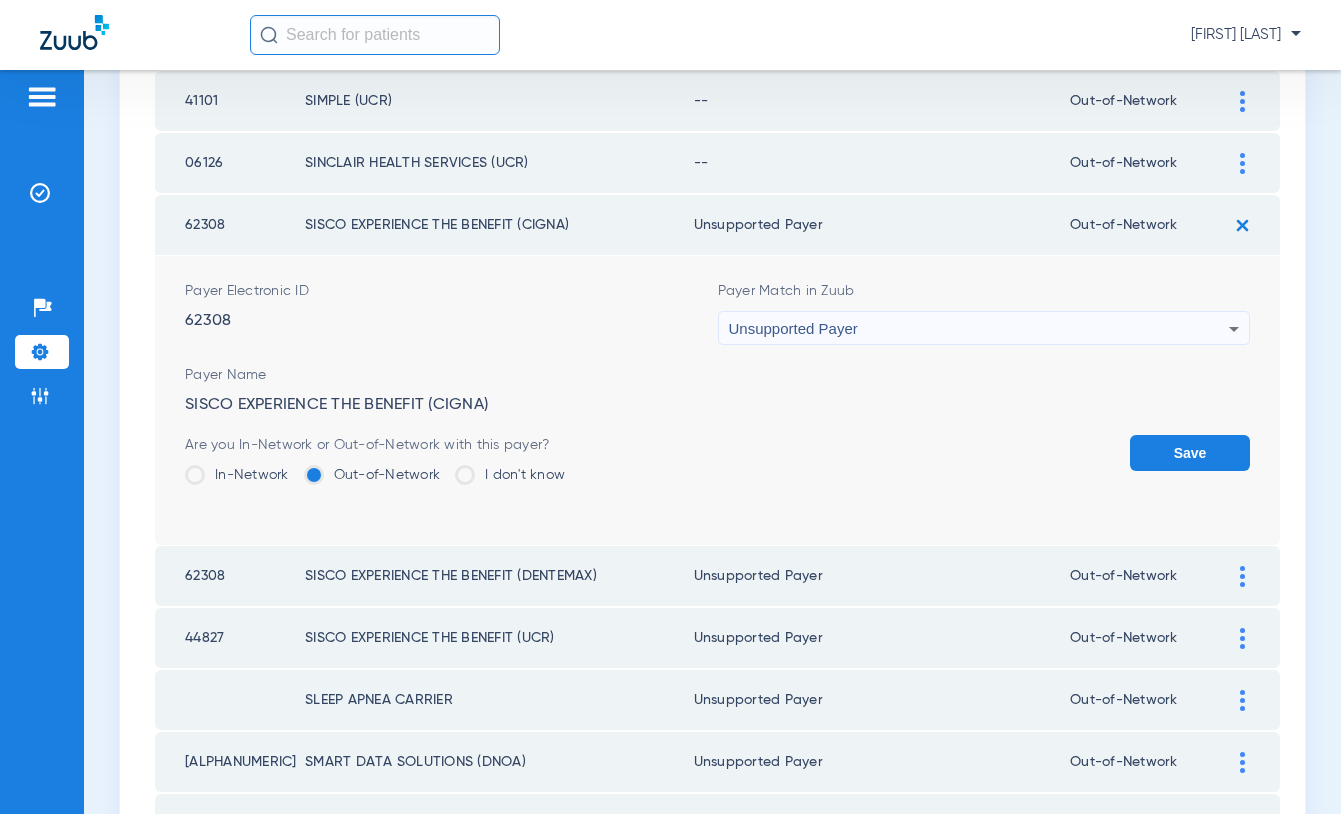 click on "Save" 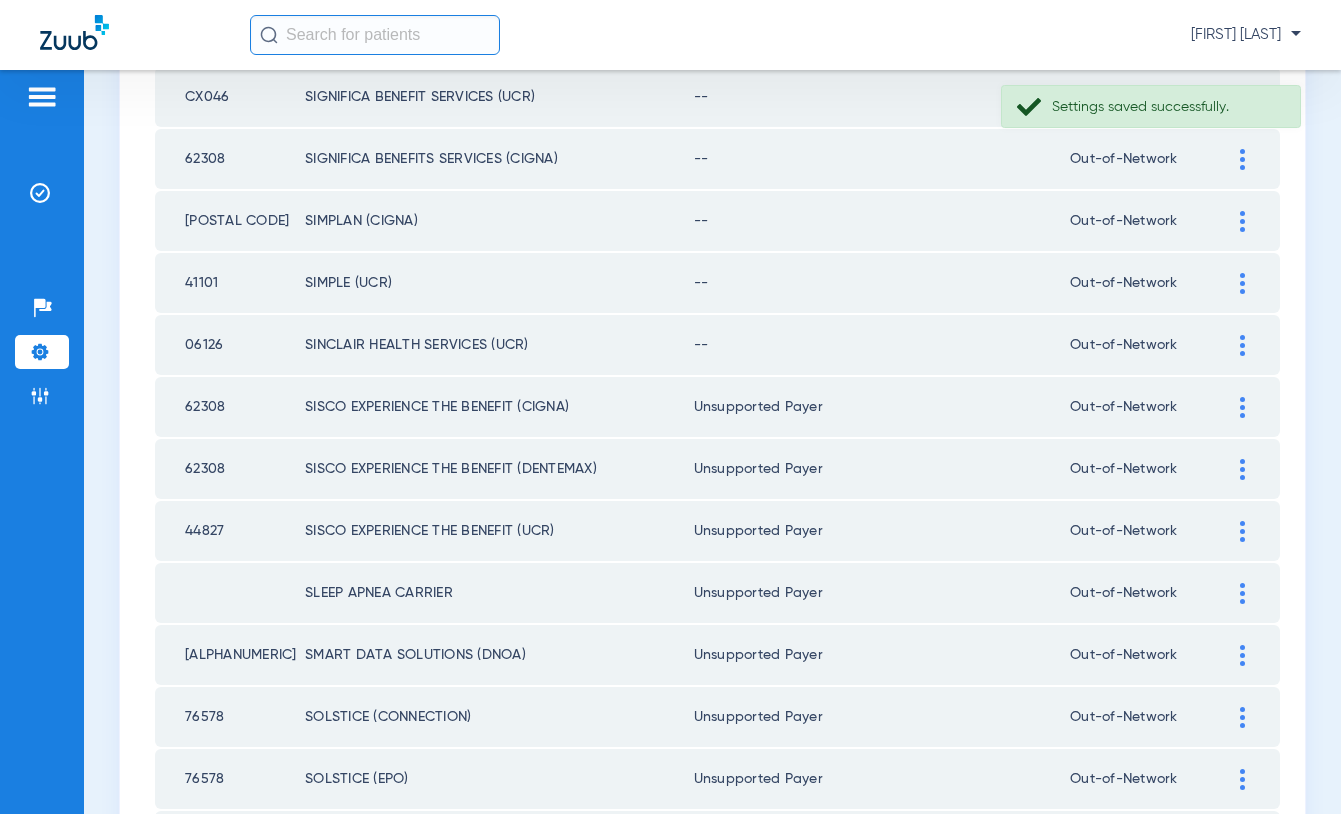 scroll, scrollTop: 1977, scrollLeft: 0, axis: vertical 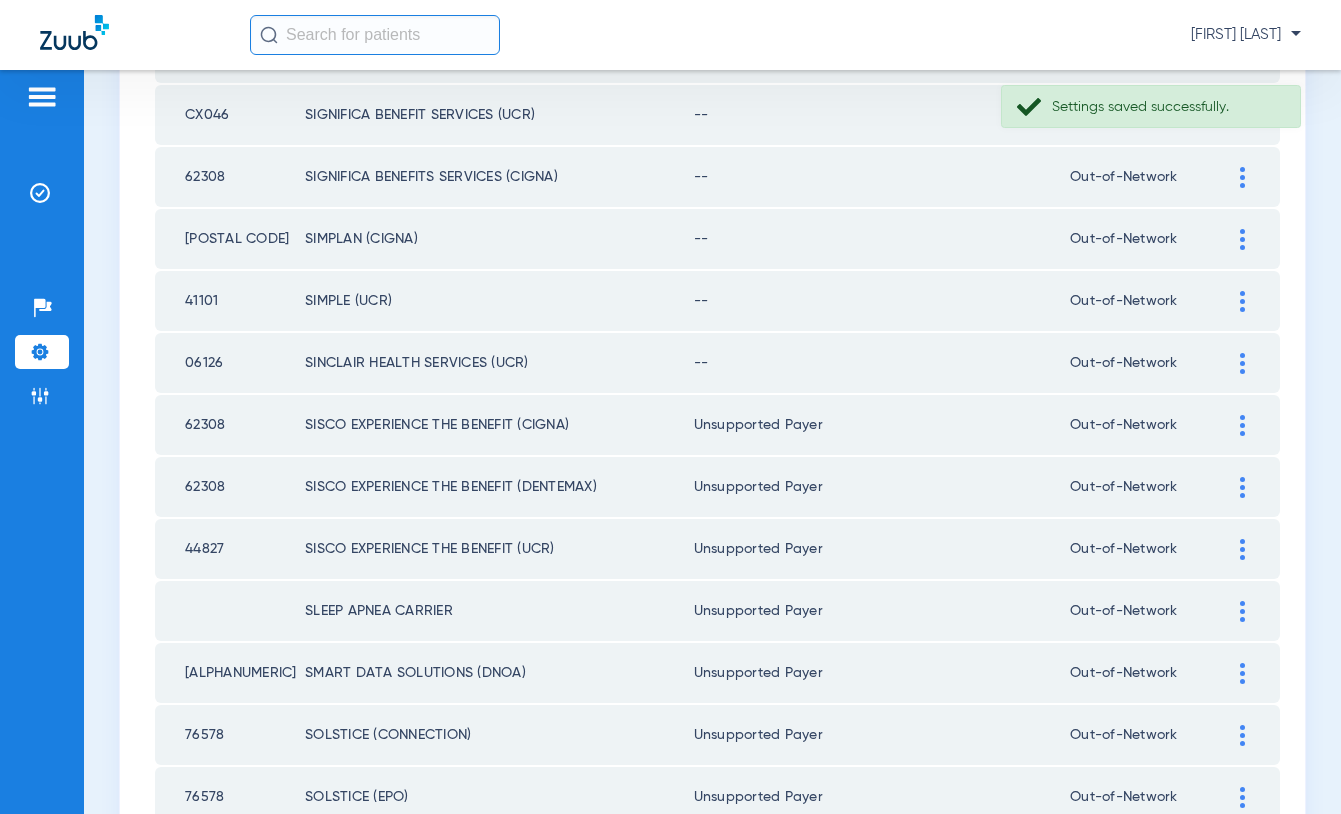 click 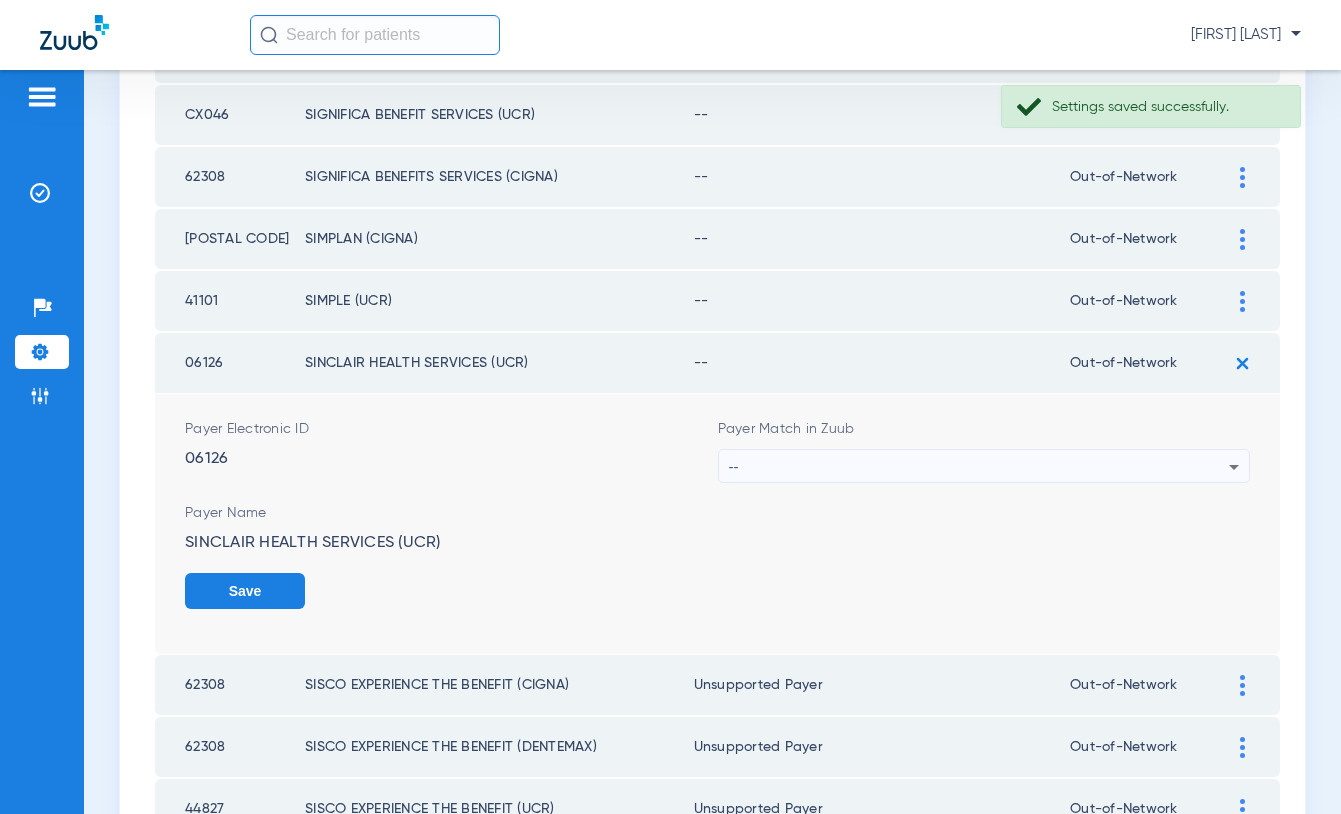 click on "--" at bounding box center (979, 467) 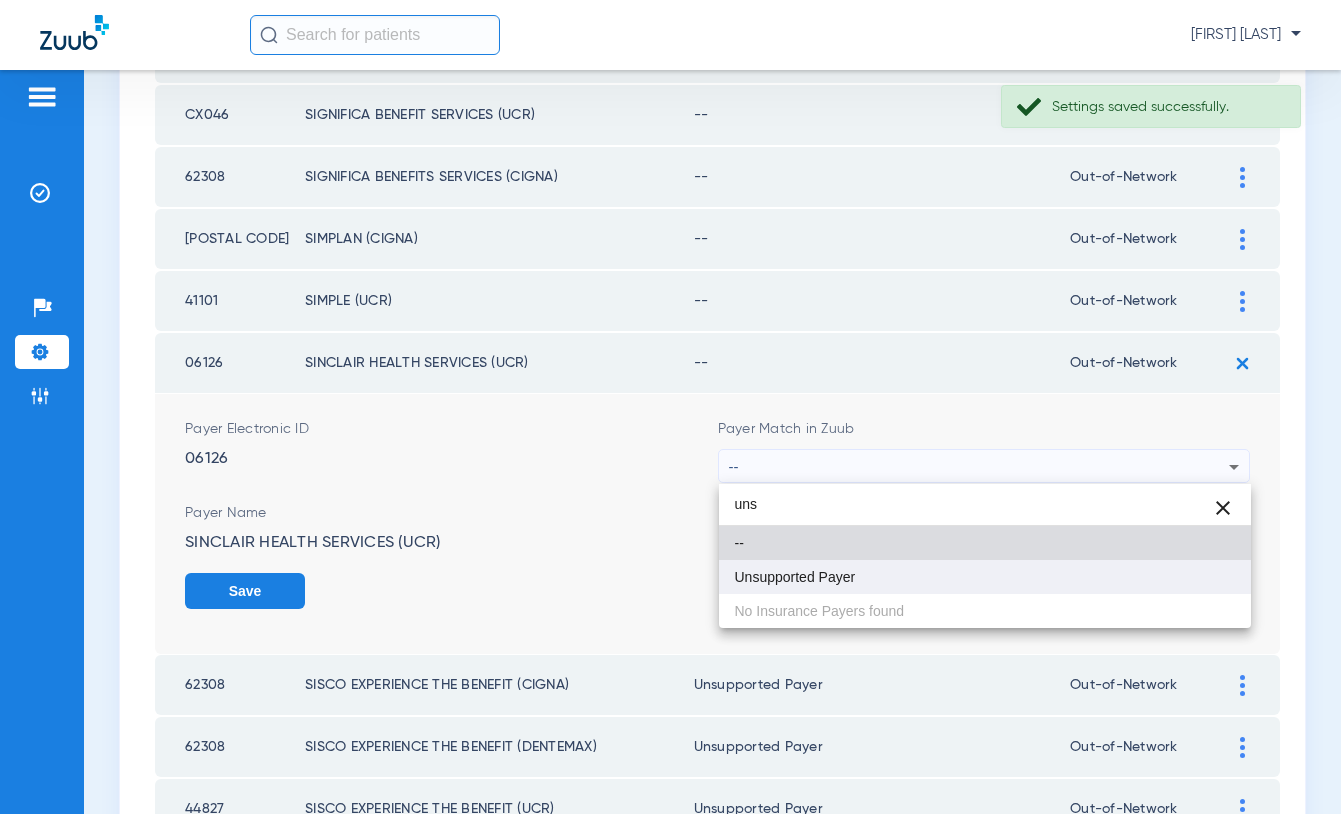 type on "uns" 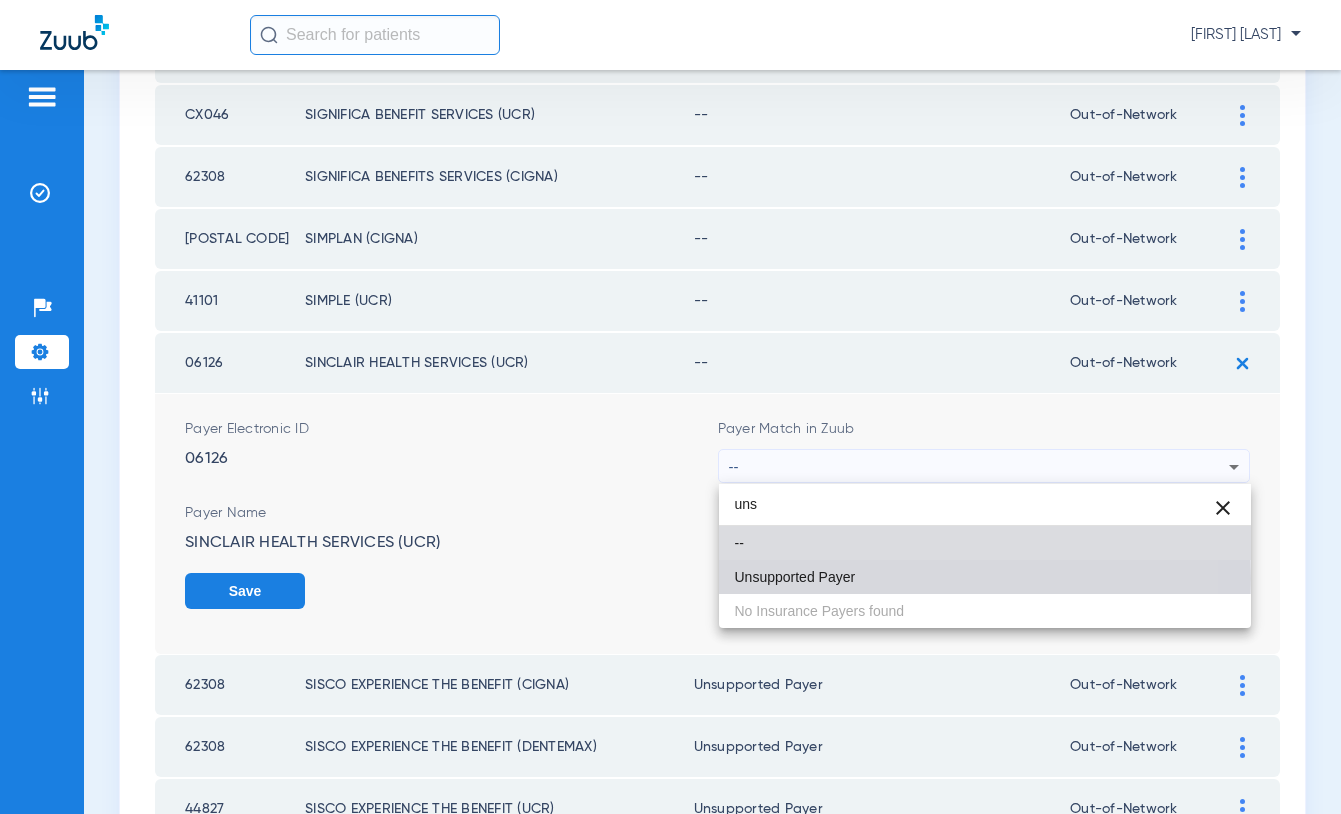 click on "Unsupported Payer" at bounding box center (795, 577) 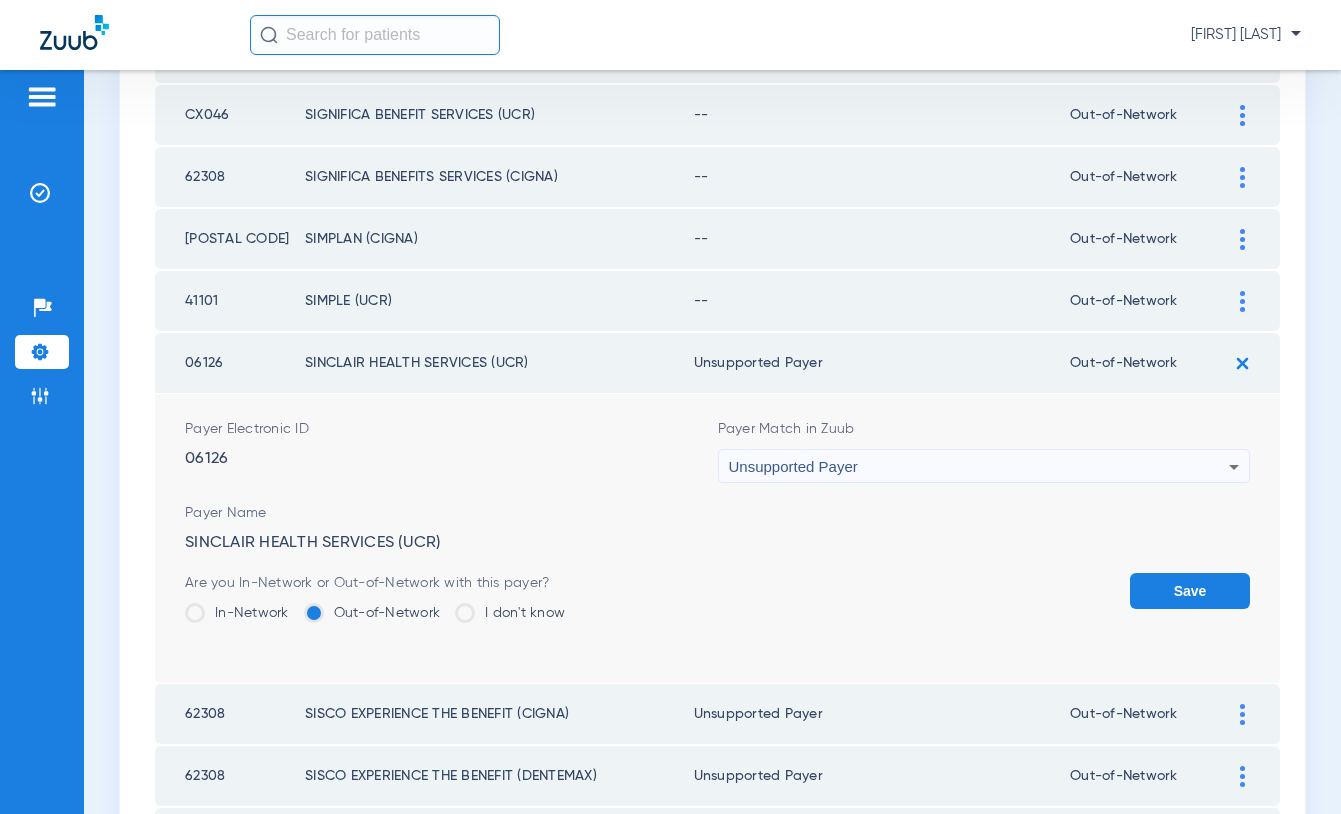 click on "Save" 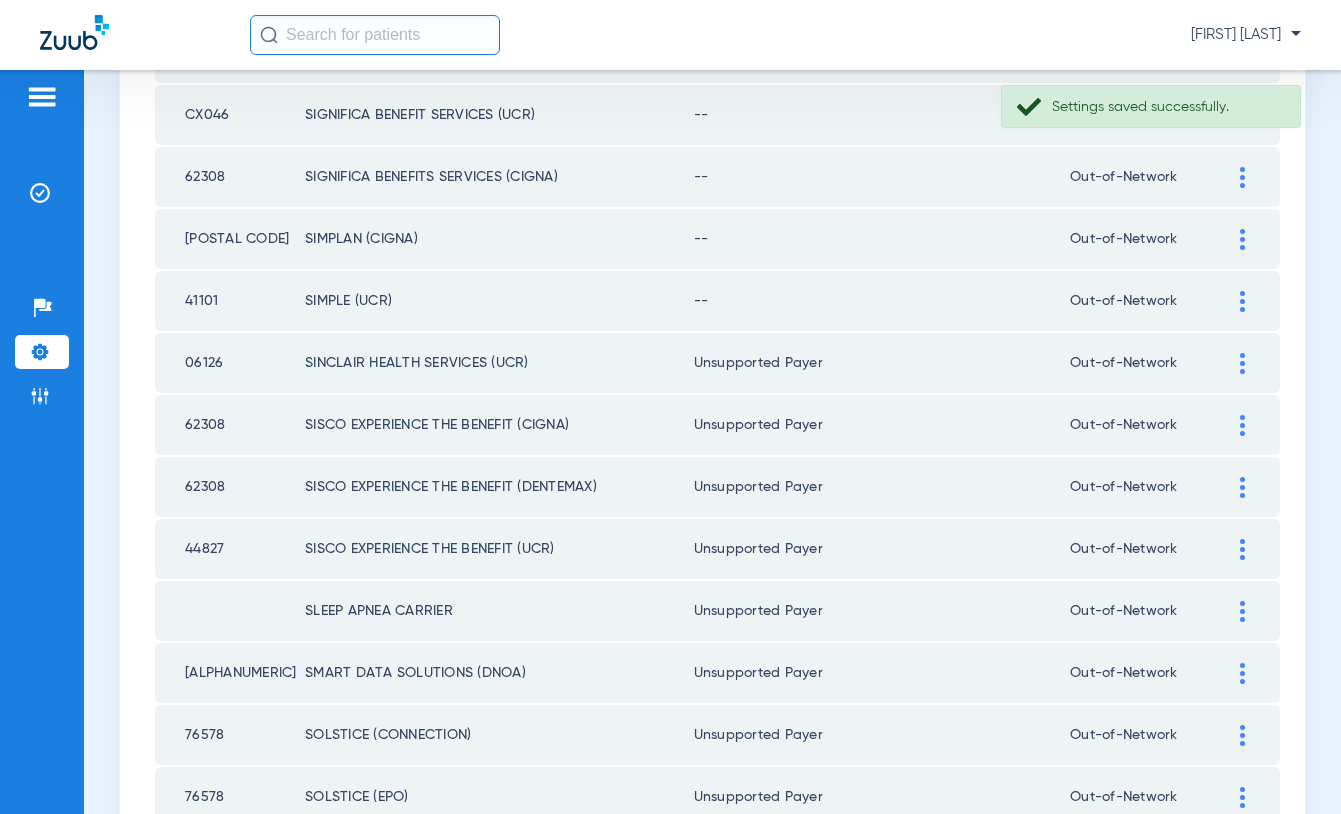 click 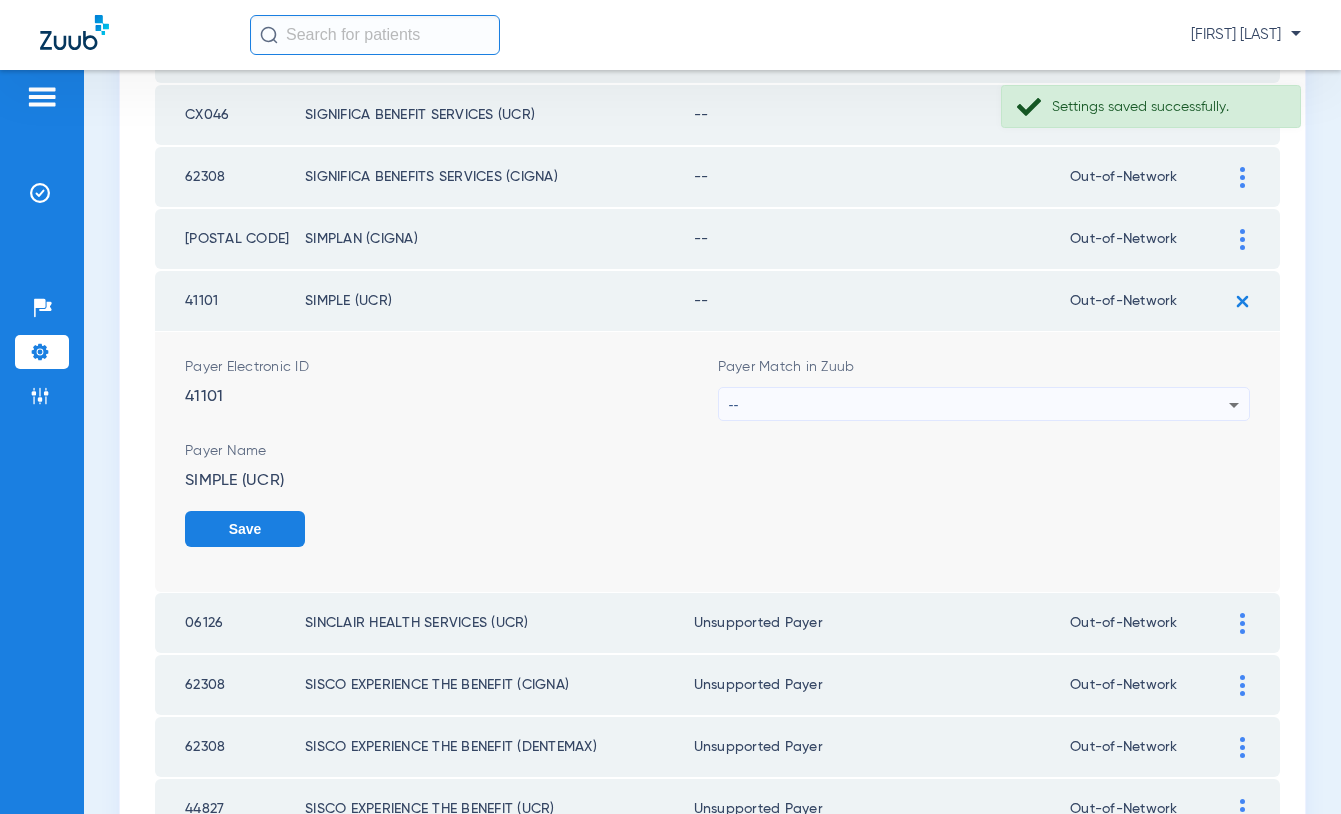 click on "--" at bounding box center (979, 405) 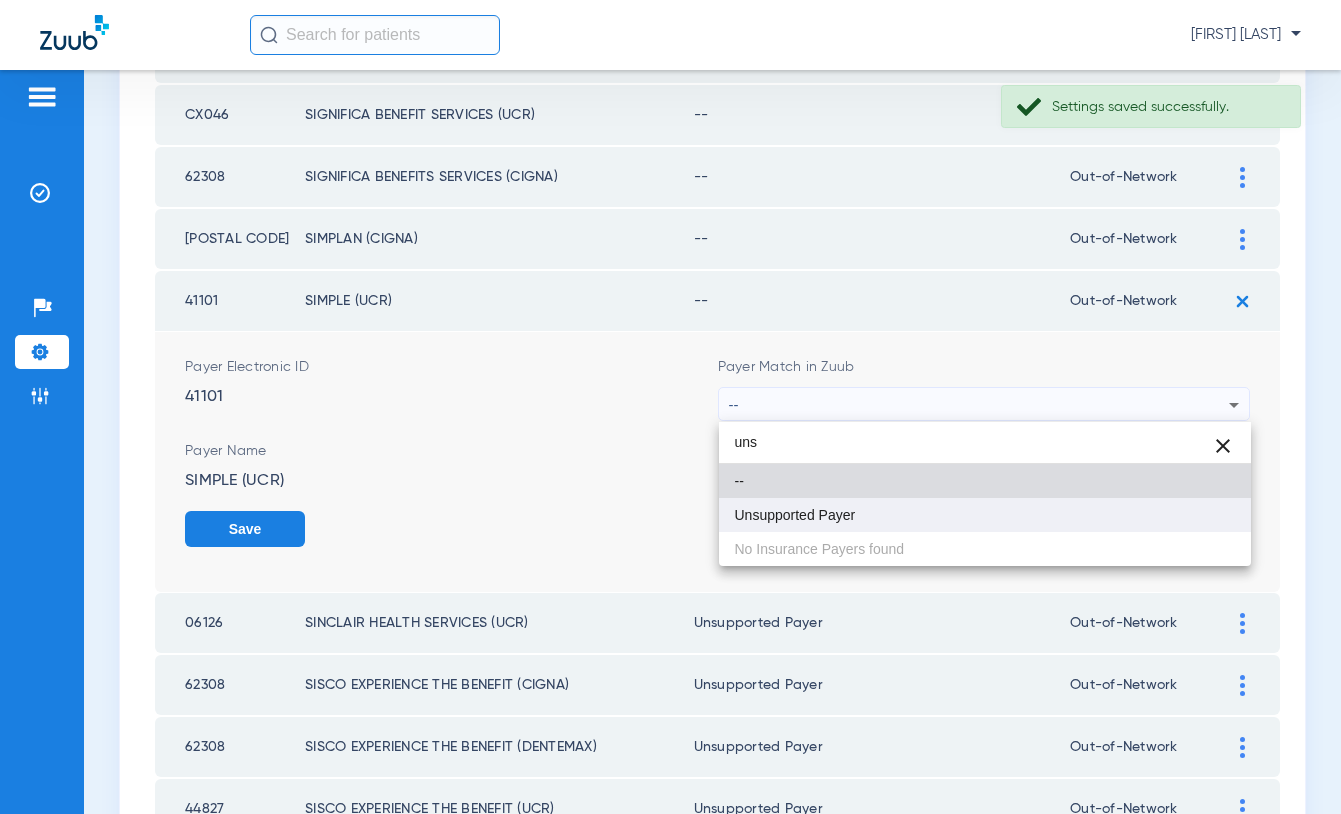 type on "uns" 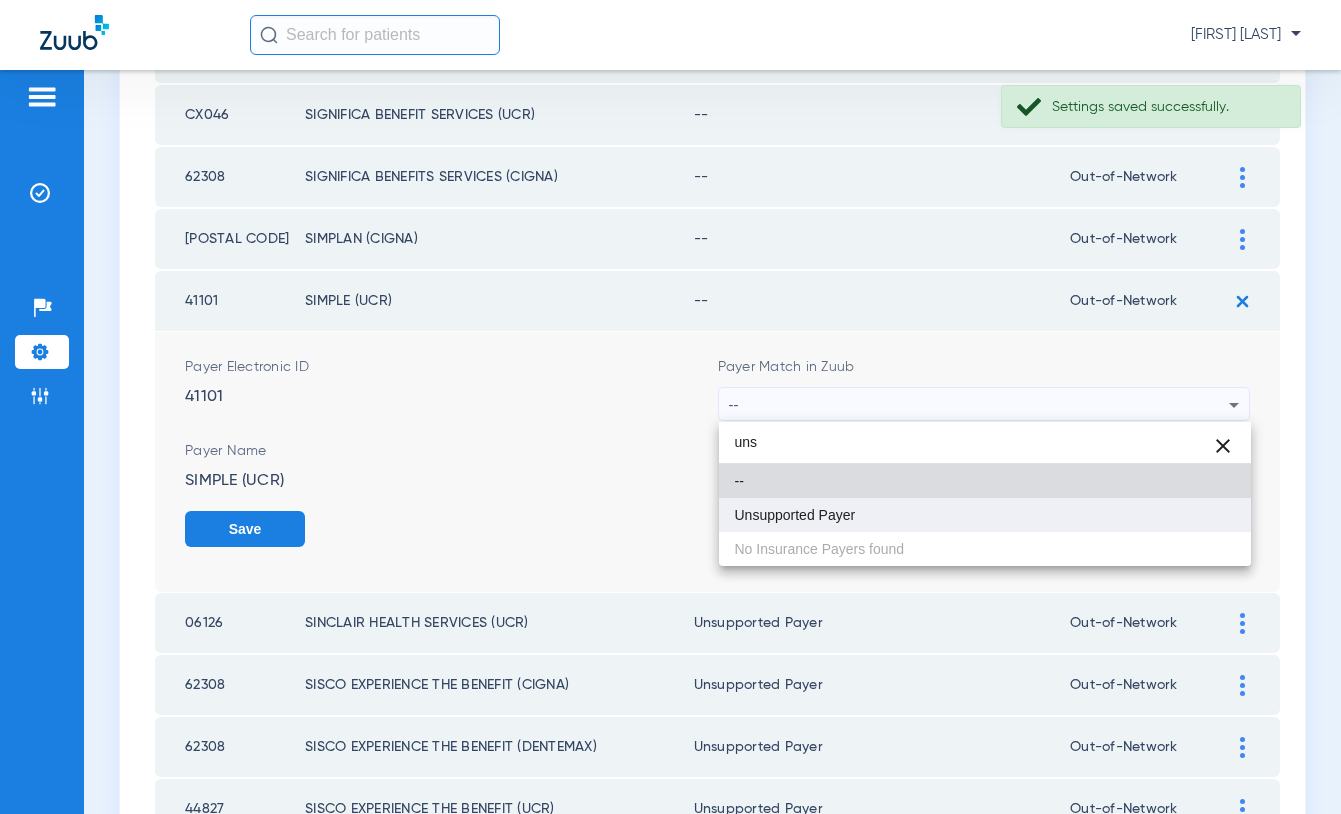 click on "Unsupported Payer" at bounding box center (985, 515) 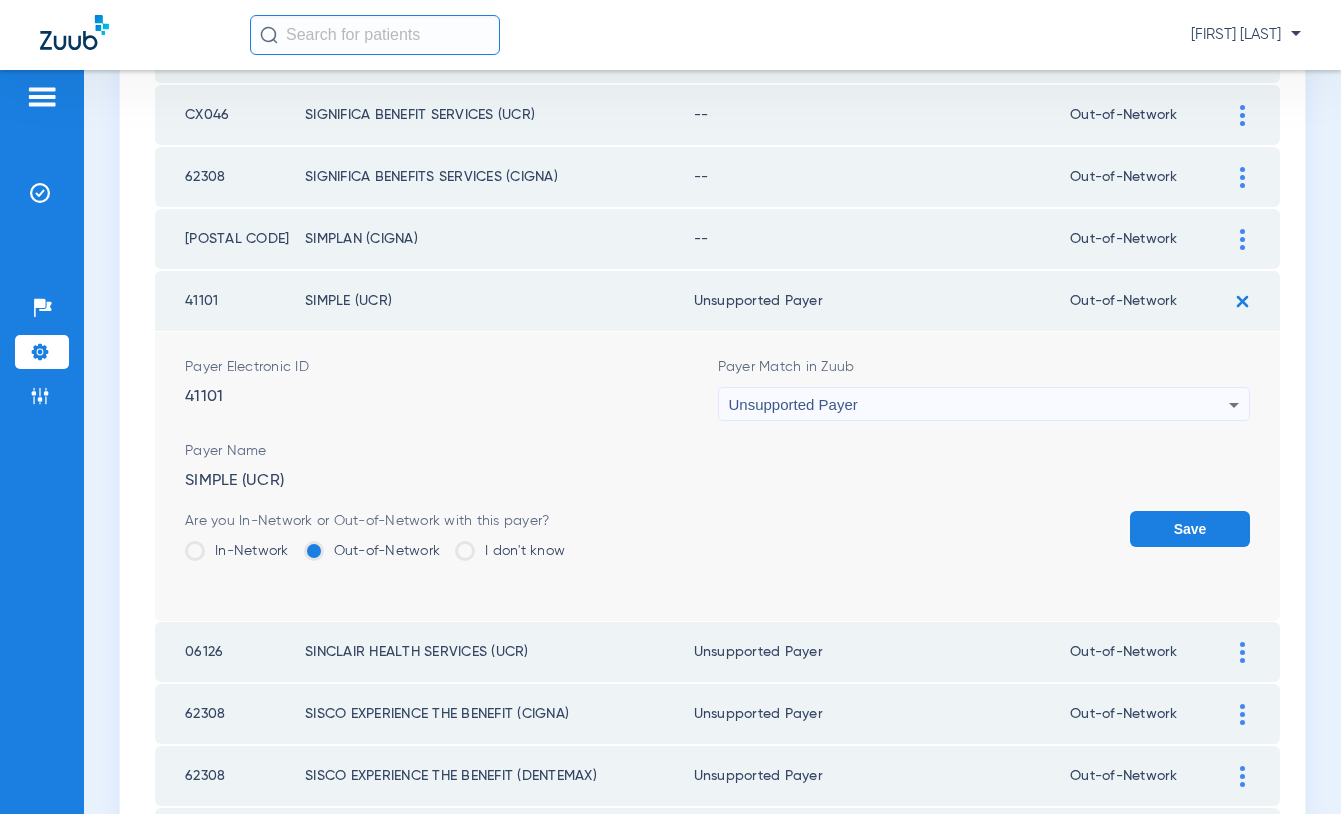 click on "Save" 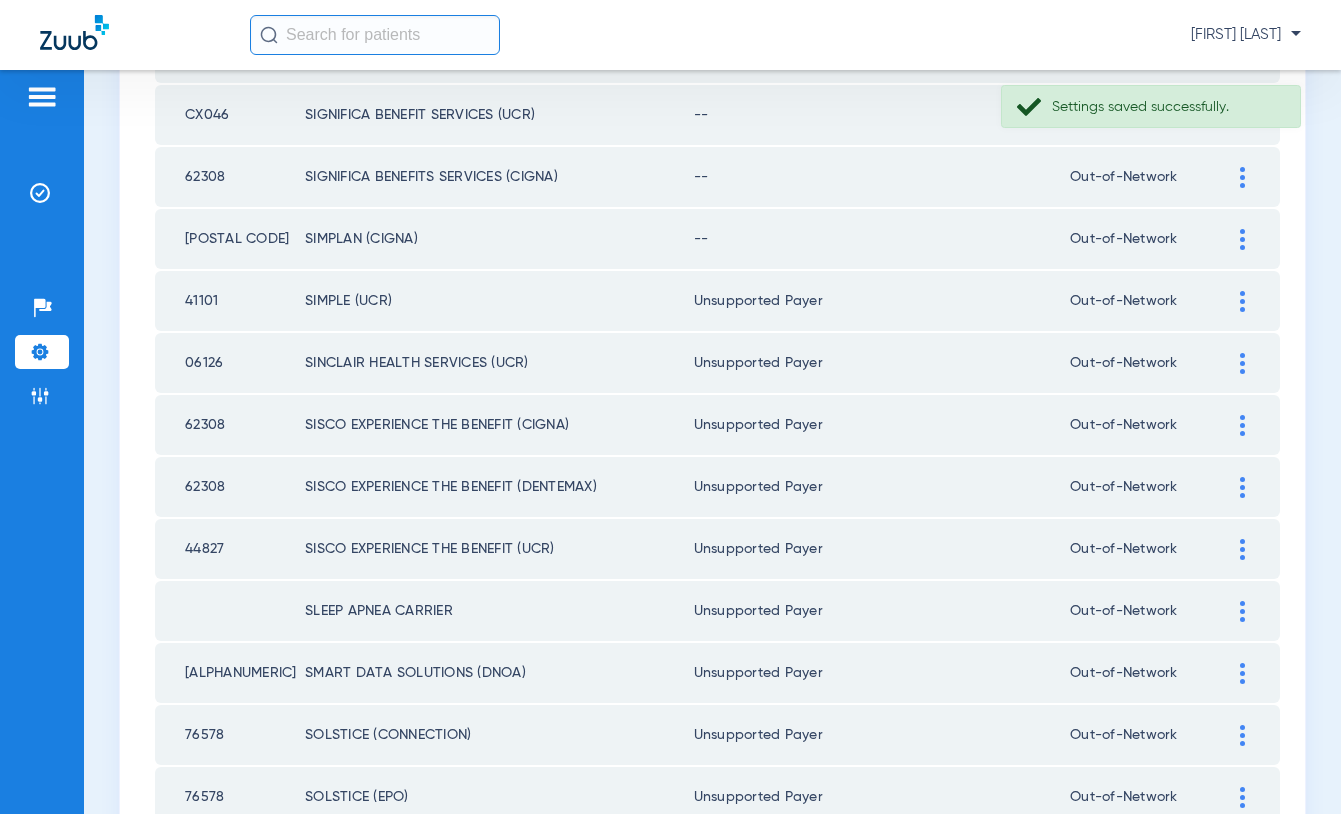click 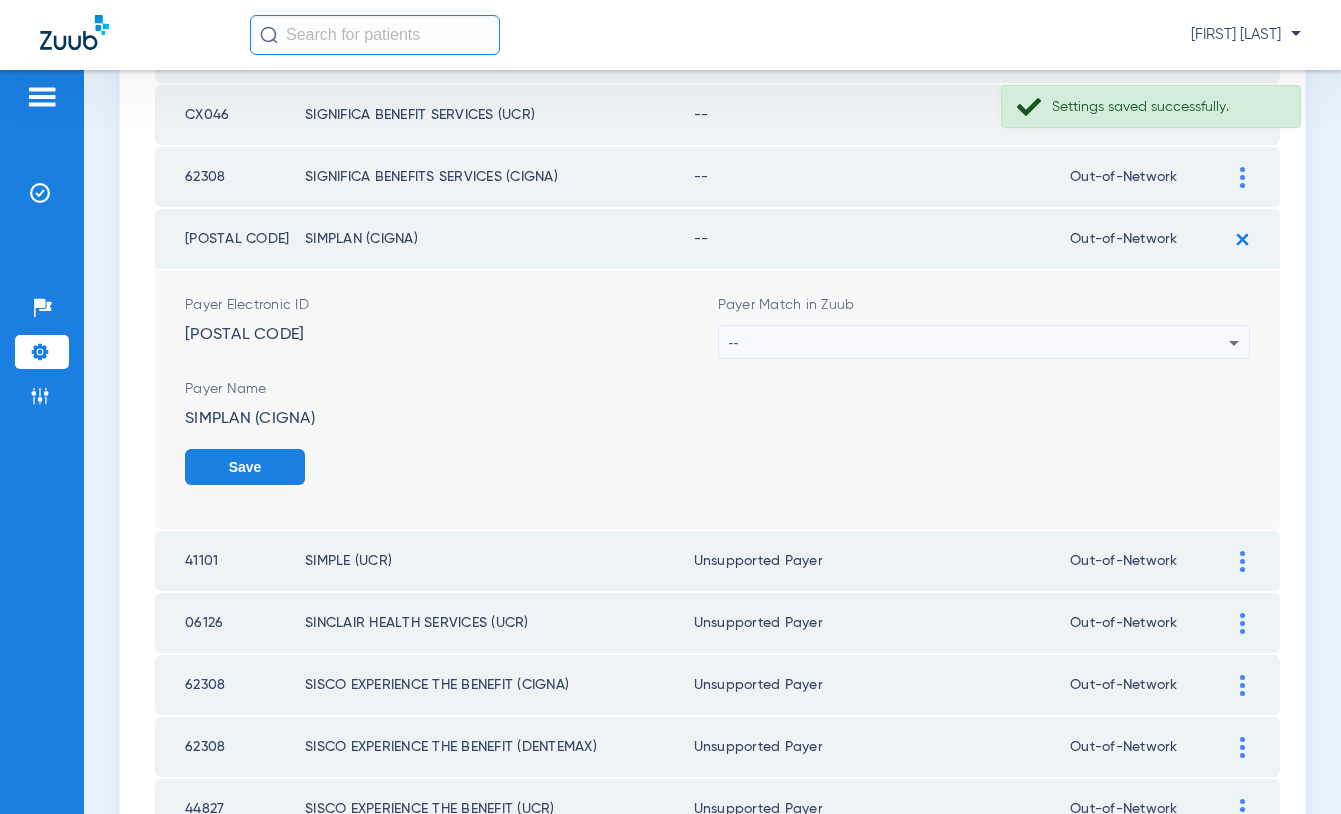 click on "--" at bounding box center (979, 343) 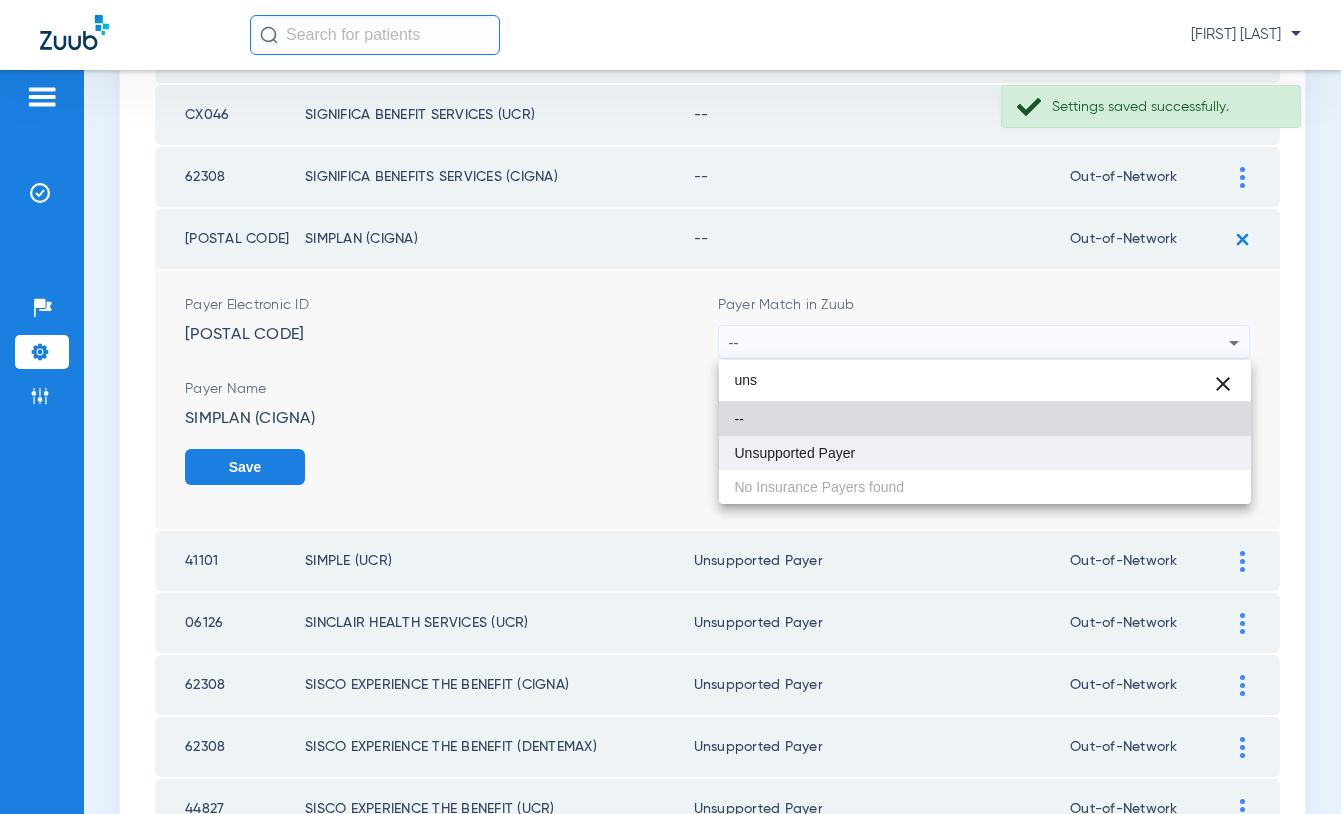 type on "uns" 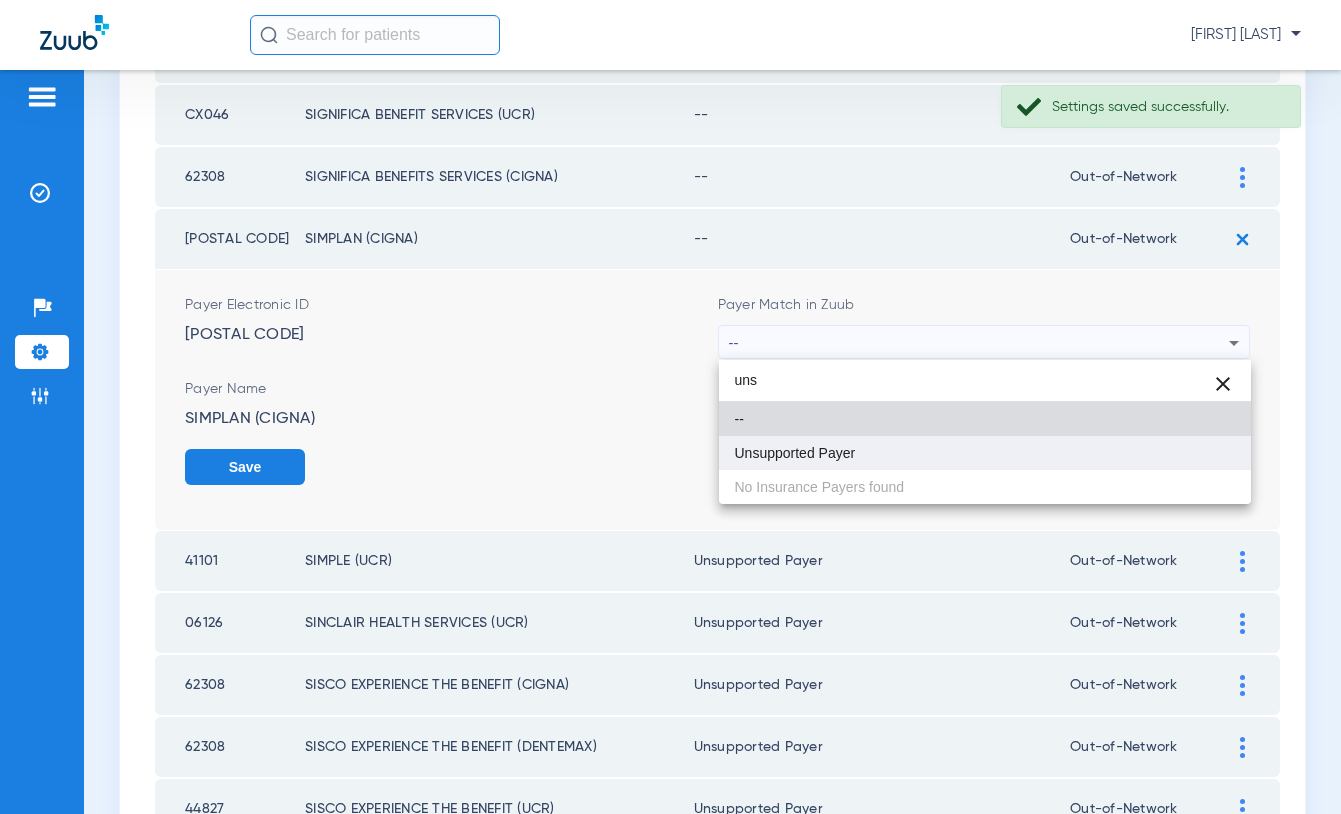 click on "Unsupported Payer" at bounding box center (795, 453) 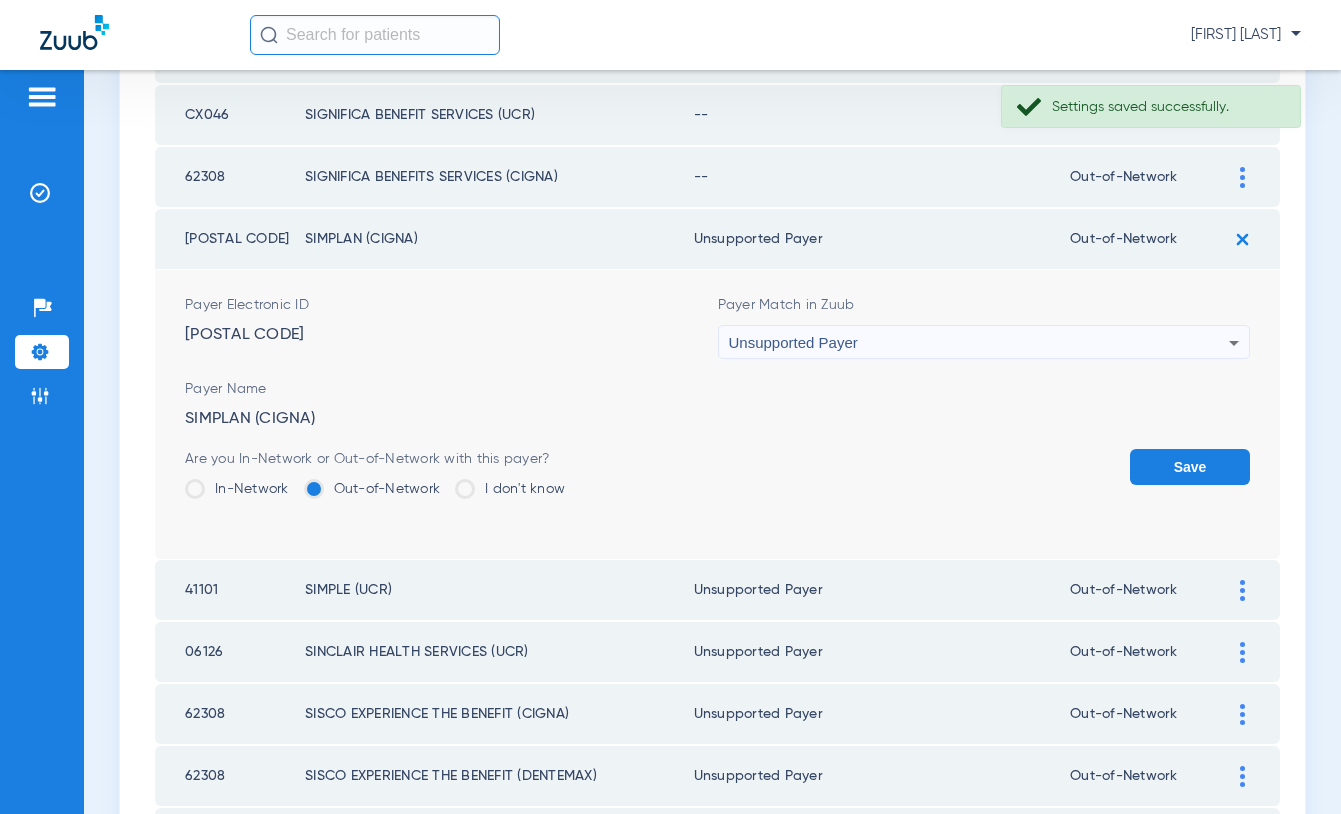 click on "Save" 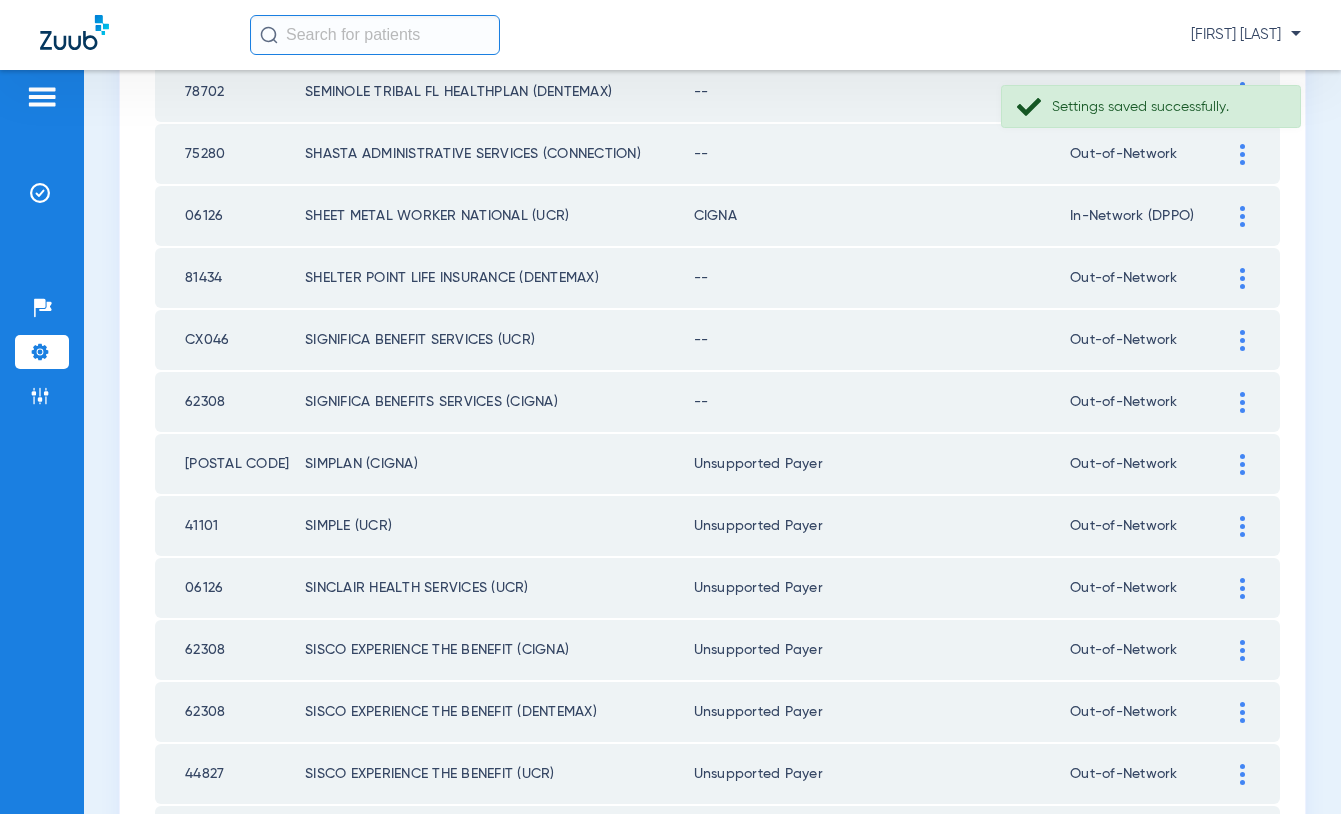 scroll, scrollTop: 1736, scrollLeft: 0, axis: vertical 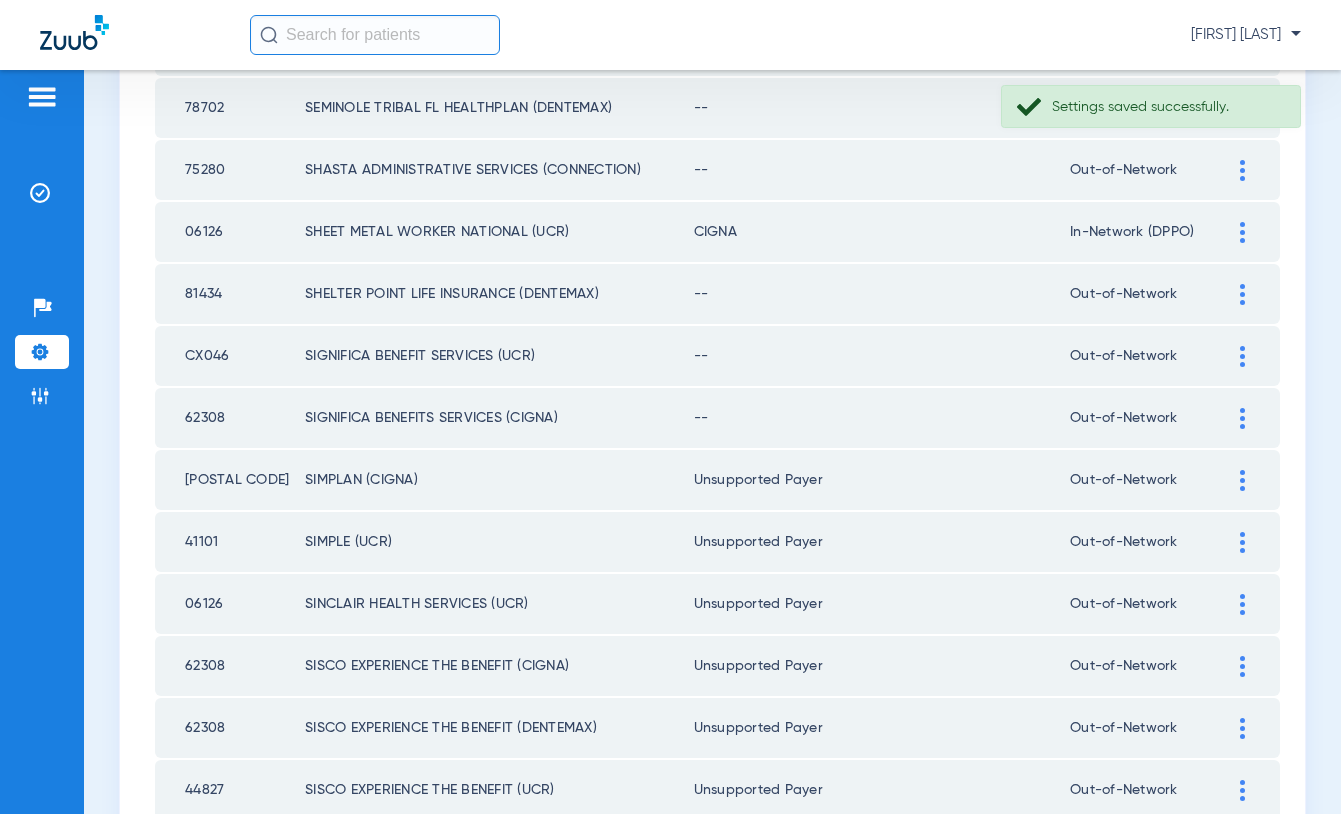 click 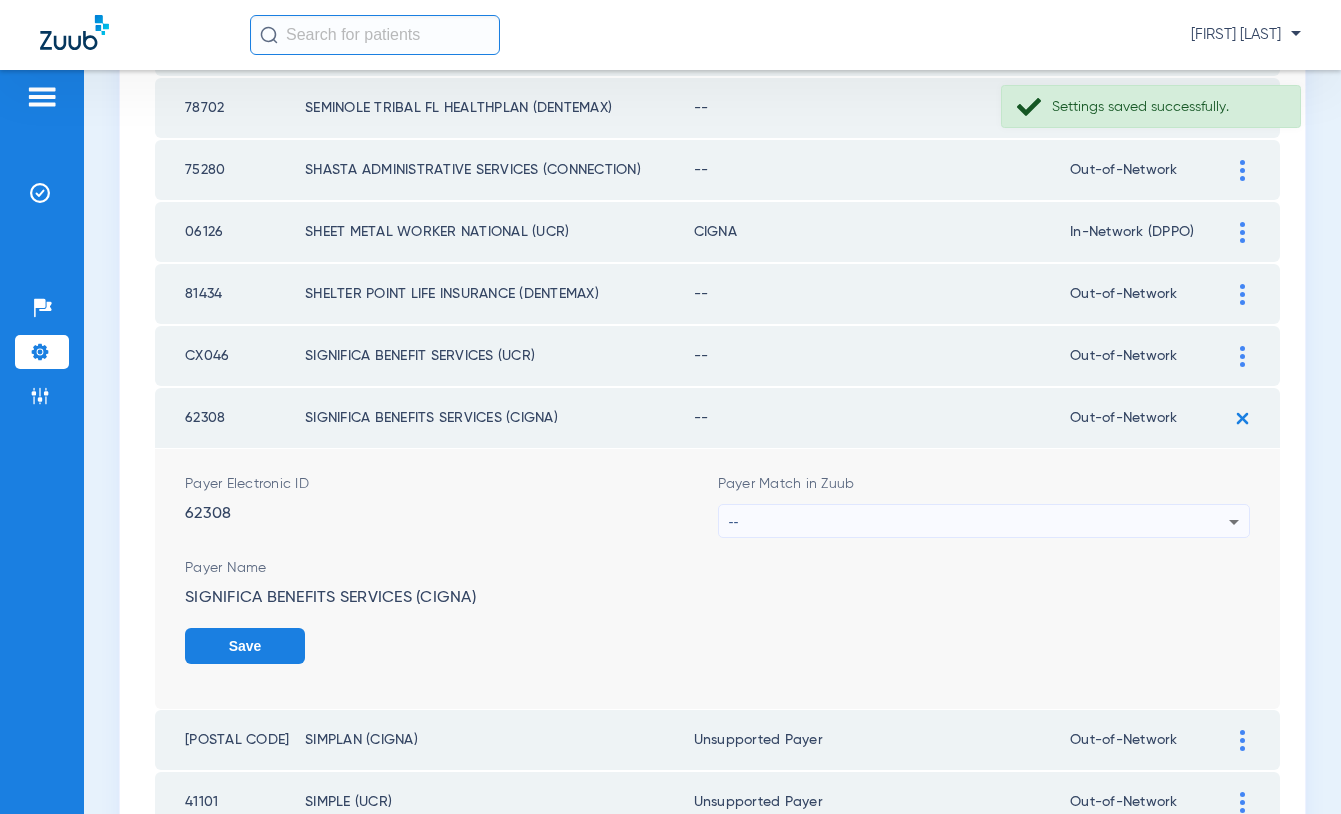 click on "--" at bounding box center (979, 522) 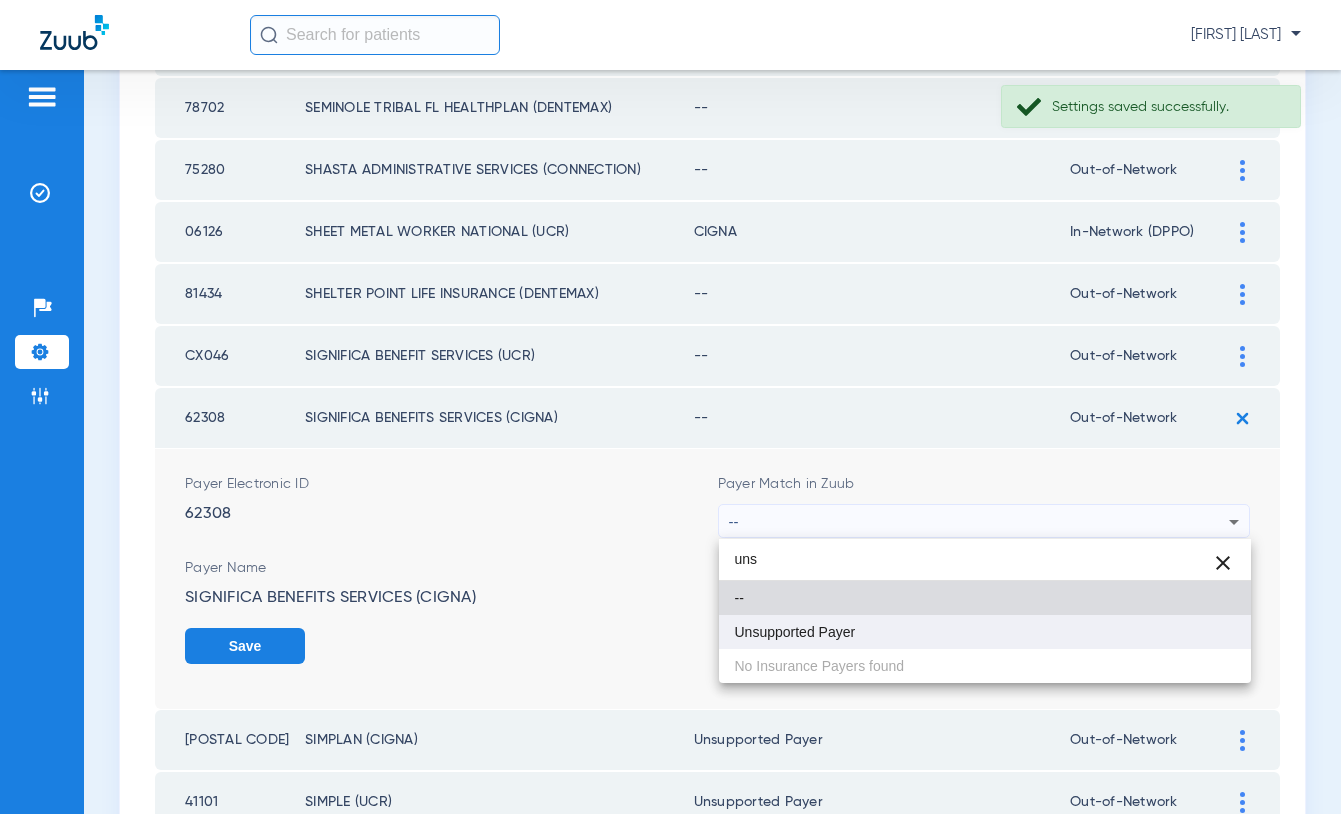 type on "uns" 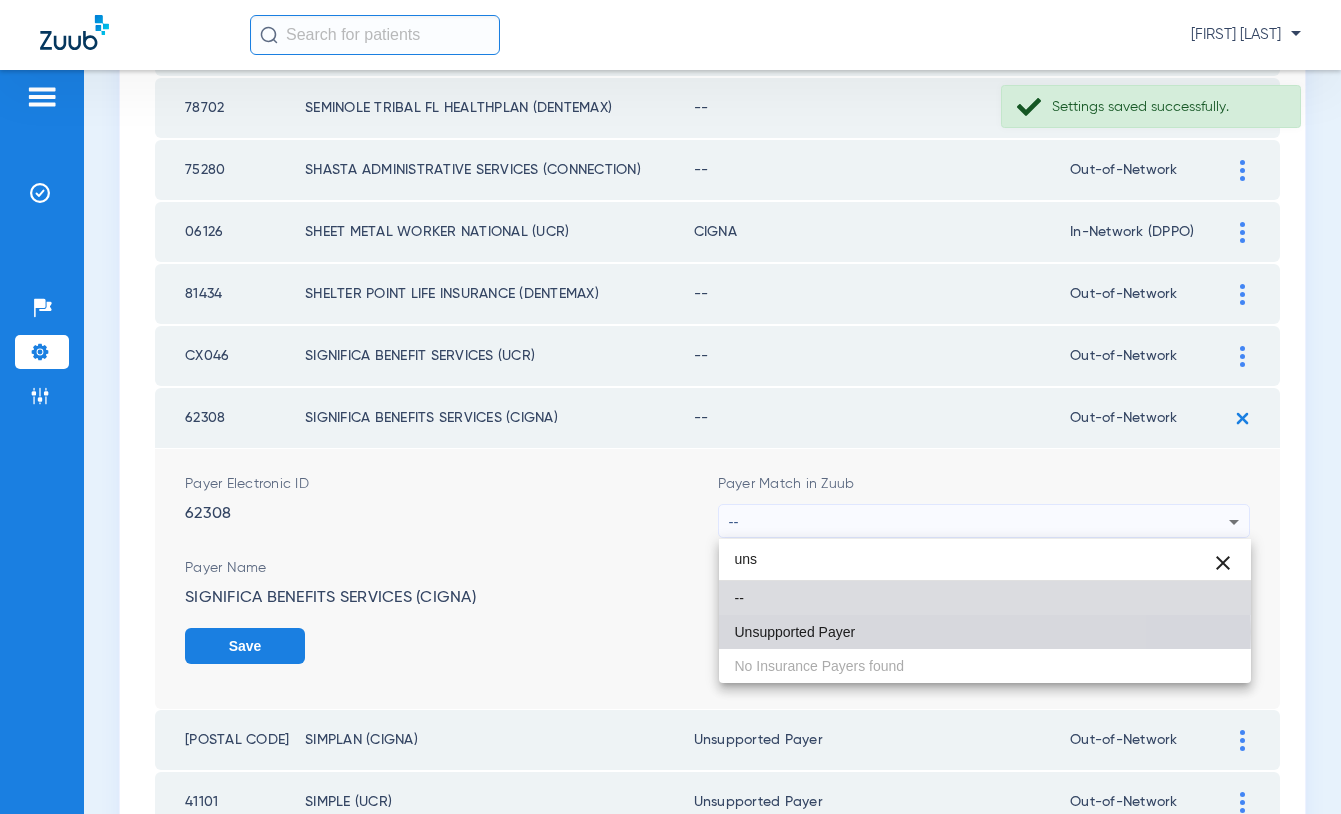 click on "Unsupported Payer" at bounding box center (795, 632) 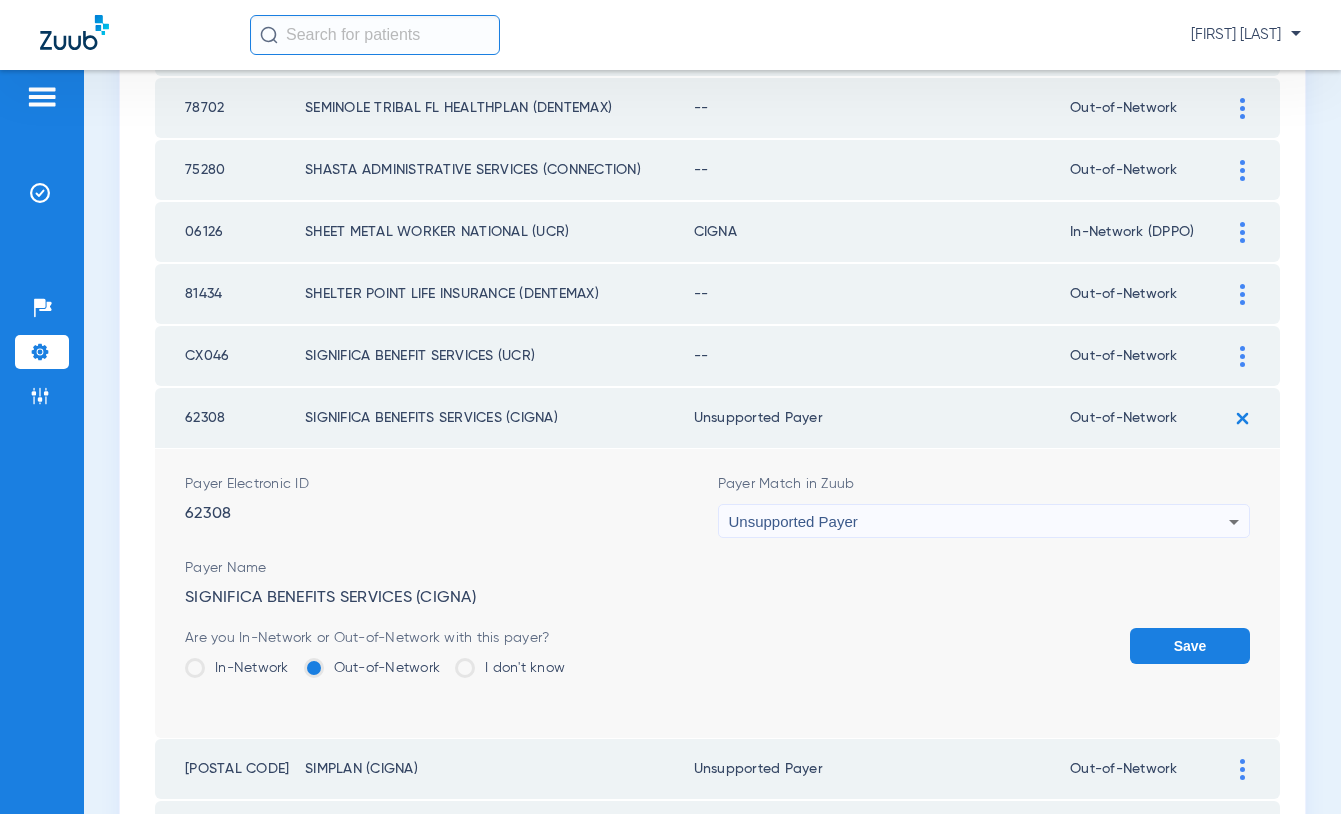 click on "Save" 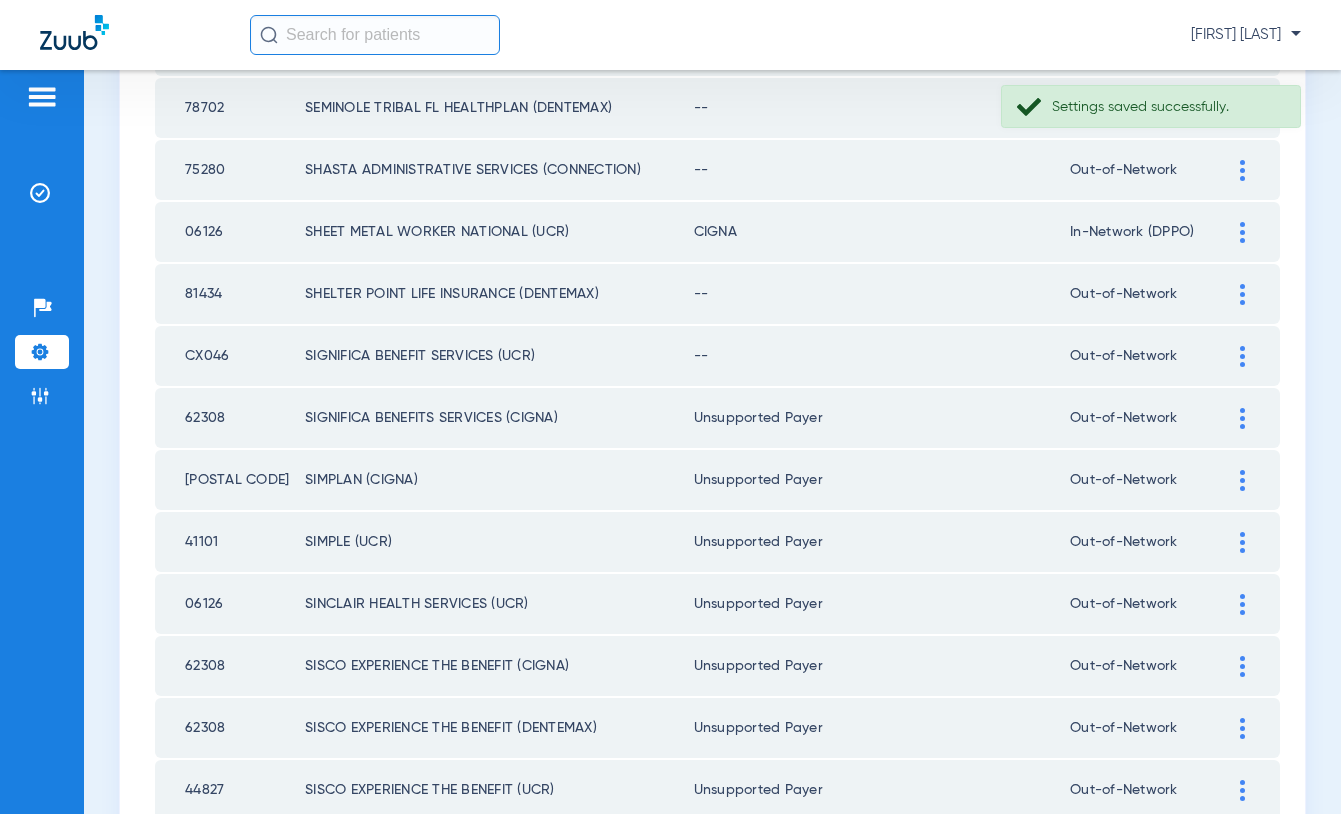 click 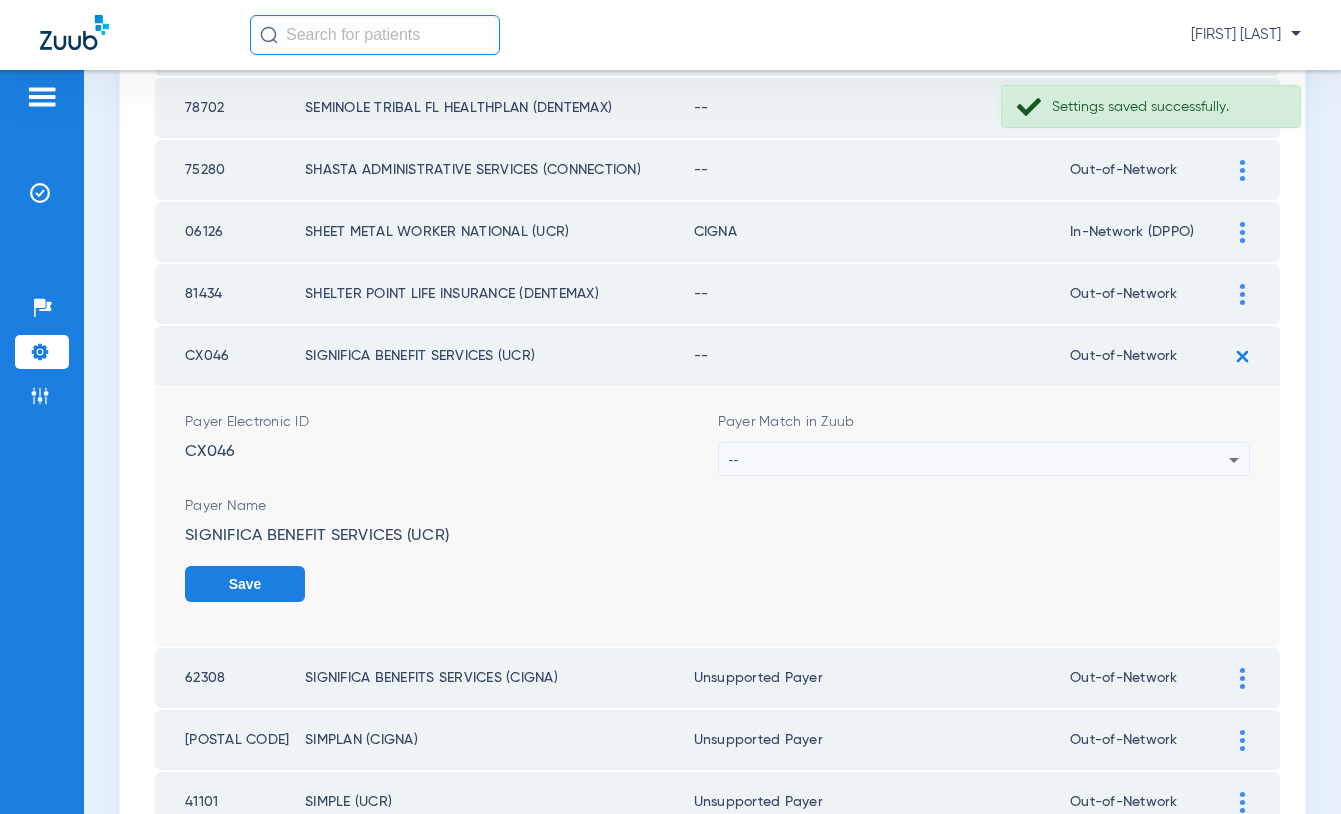 click on "--" at bounding box center [979, 460] 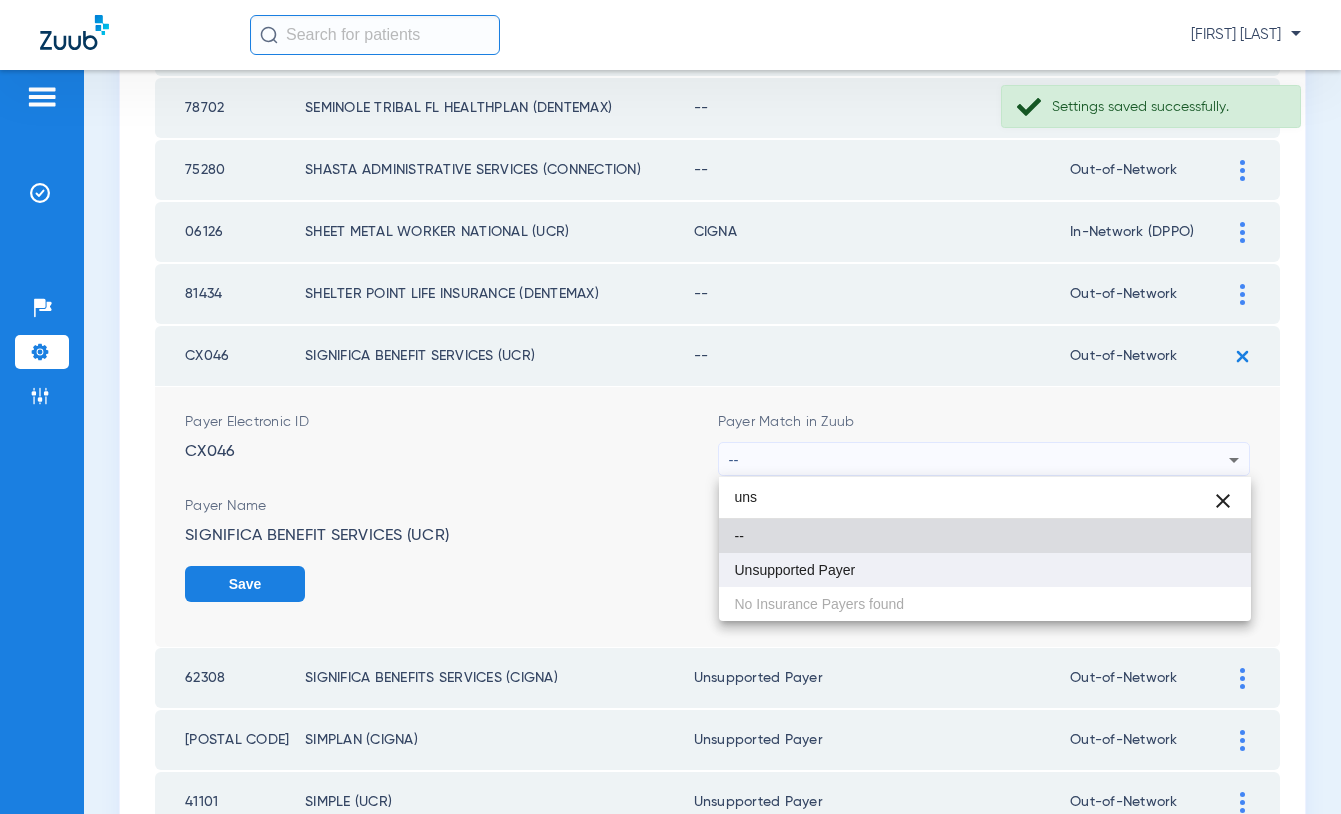 type on "uns" 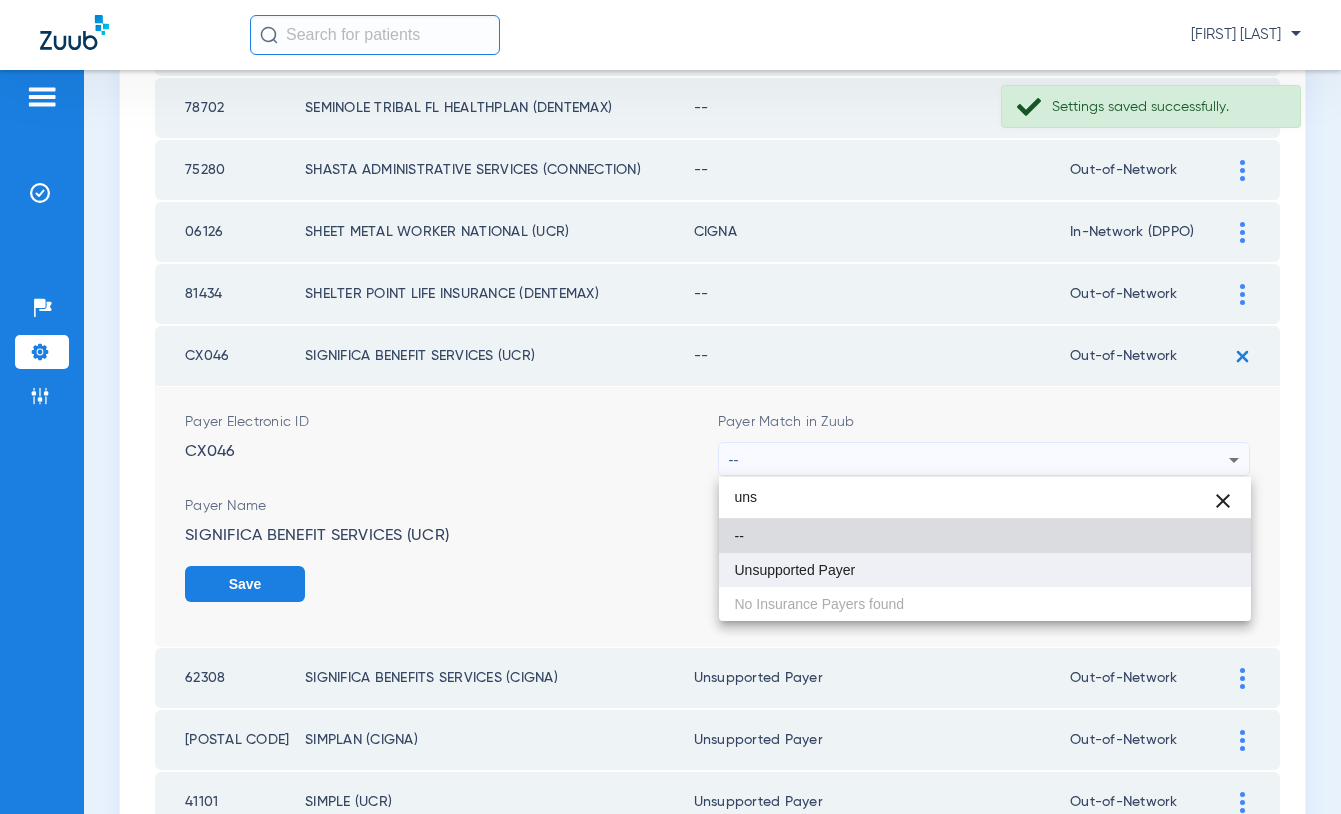 click on "Unsupported Payer" at bounding box center [985, 570] 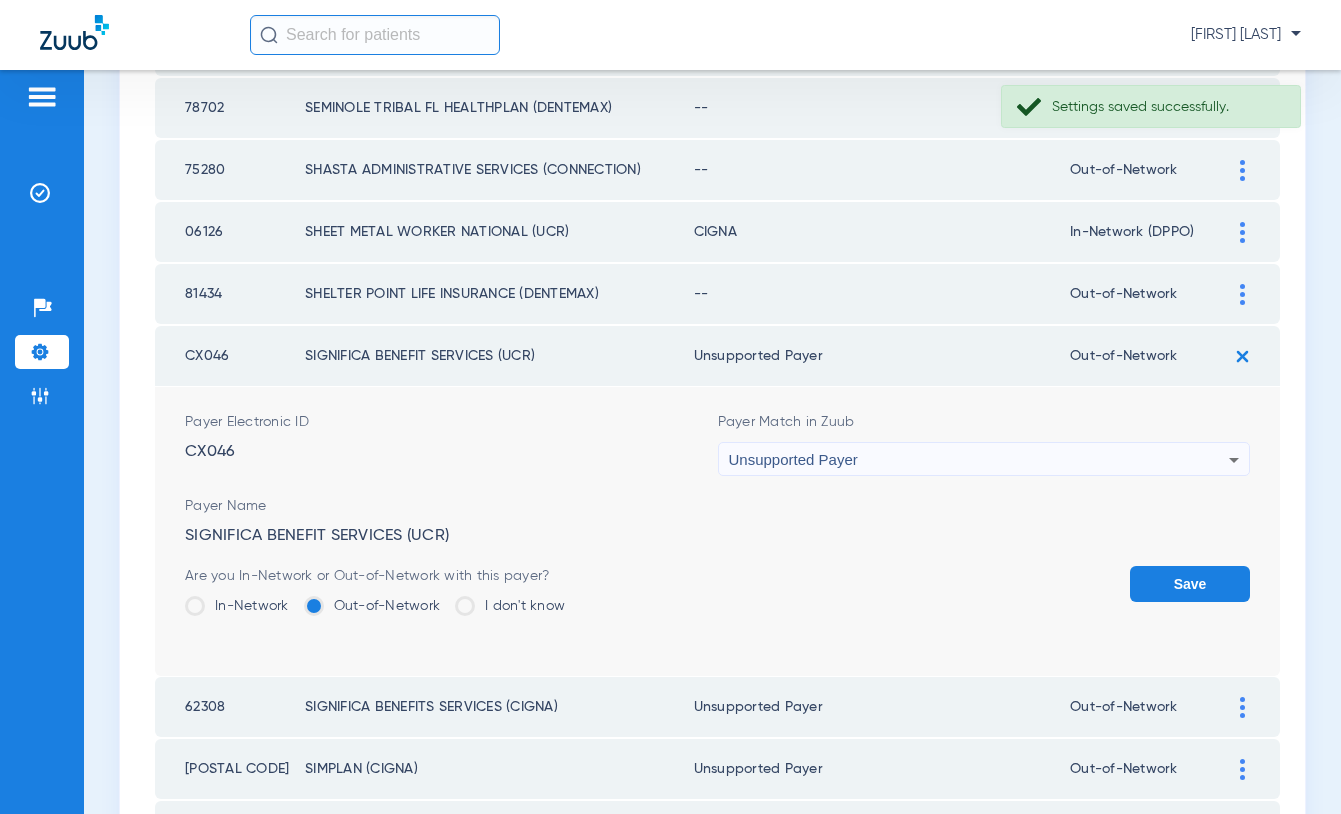 click on "Save" 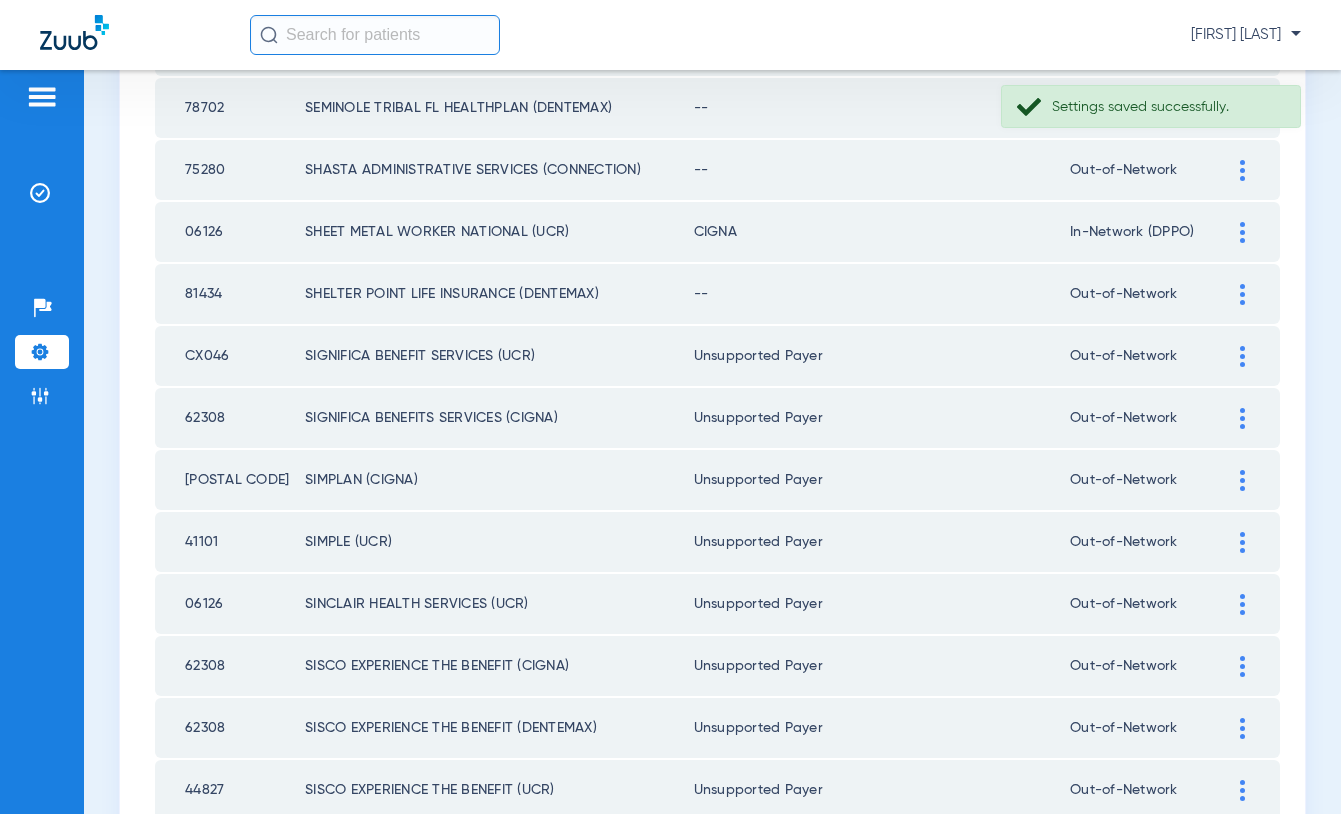 click 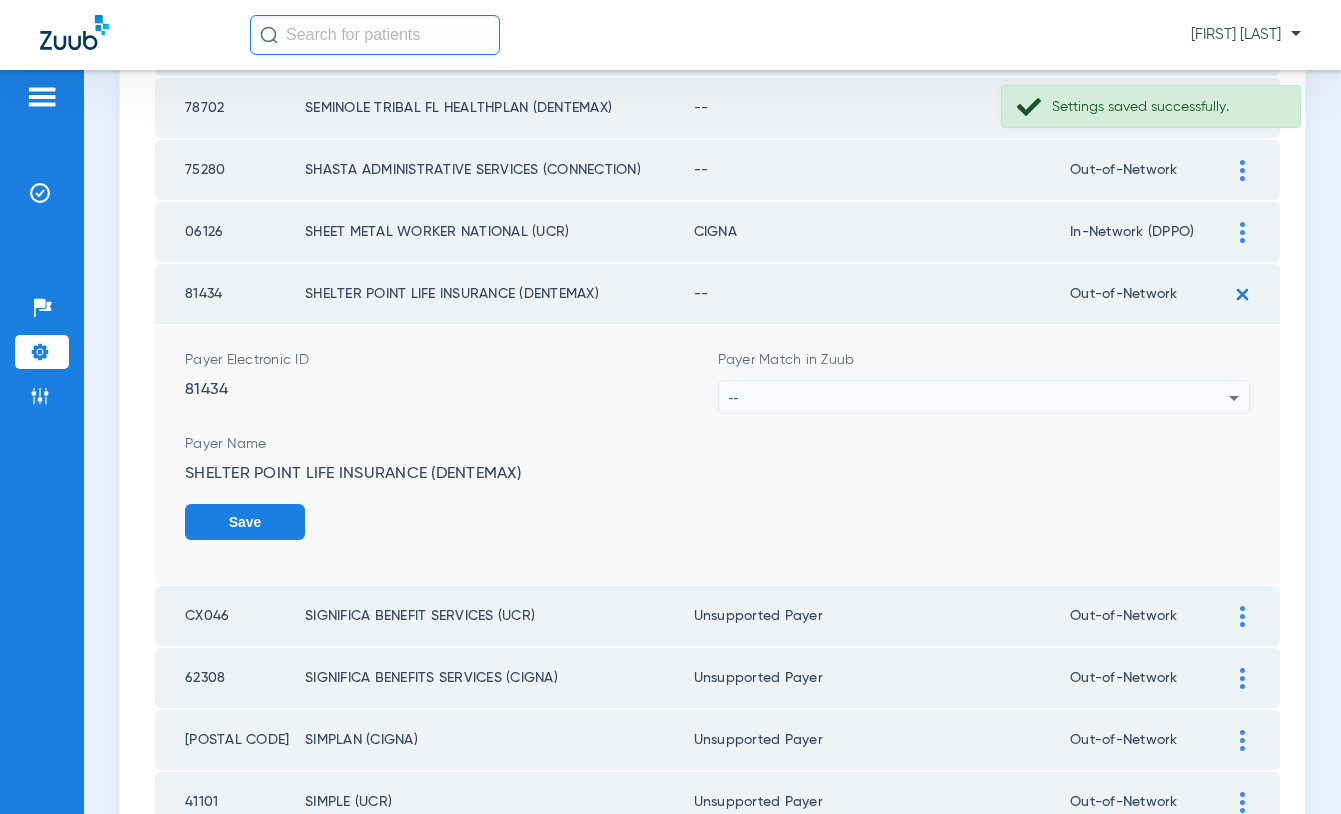 click on "--" at bounding box center (979, 398) 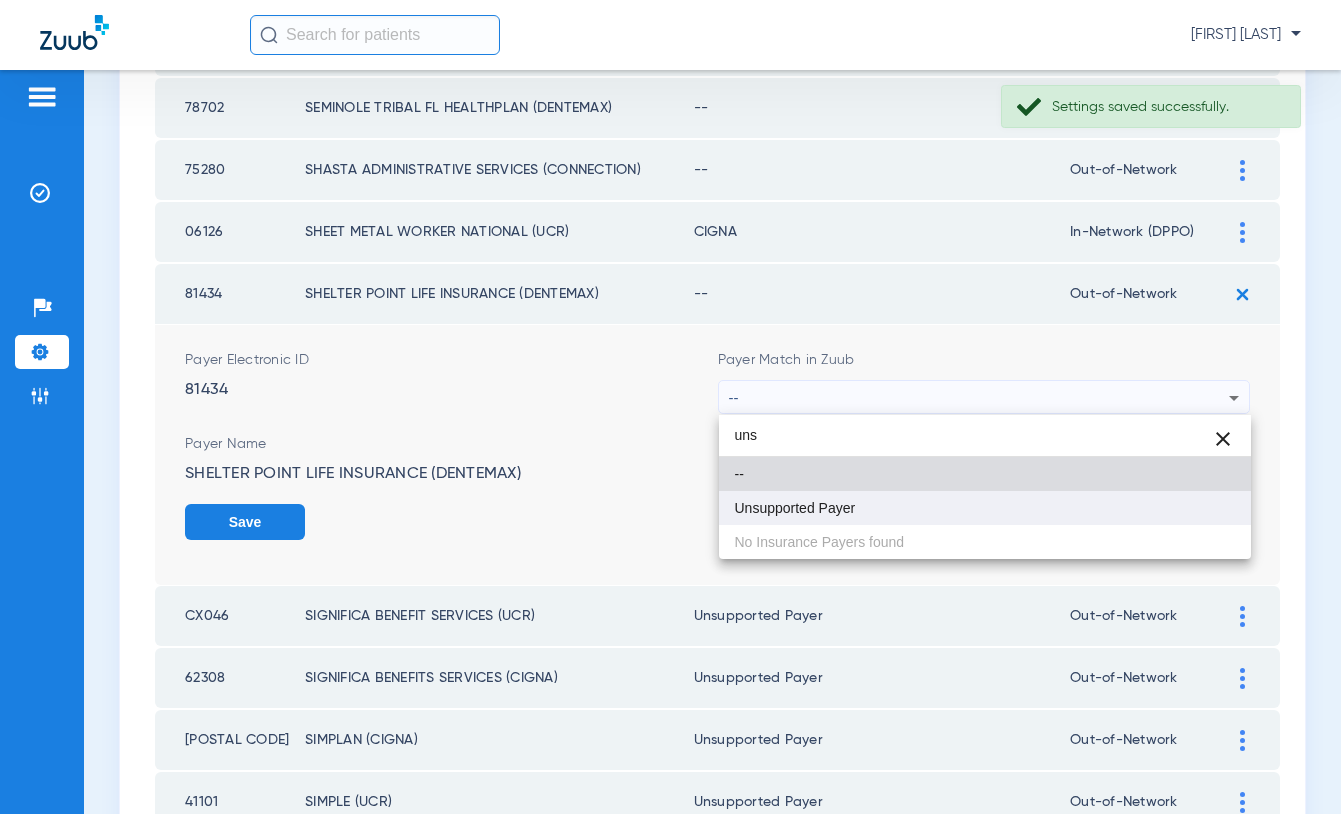 type on "uns" 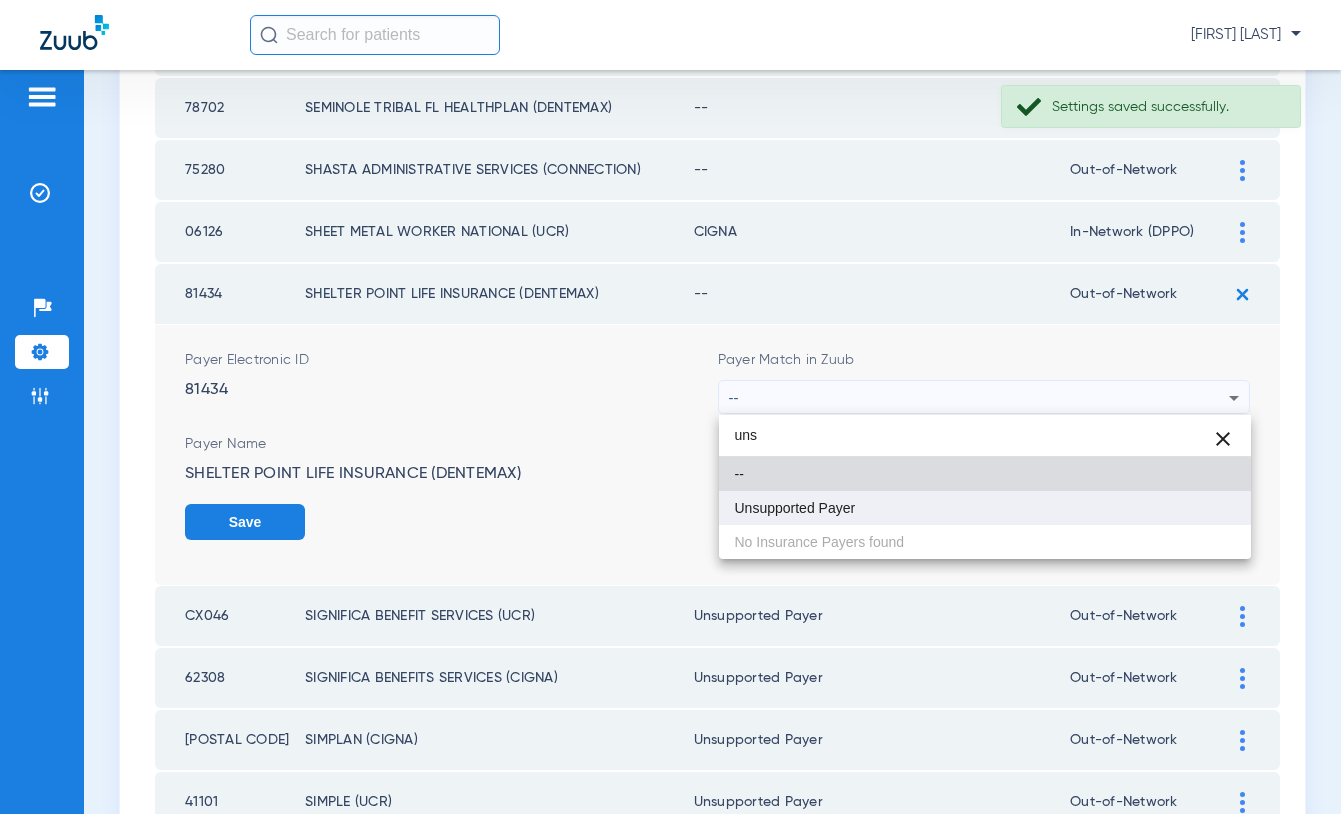 click on "Unsupported Payer" at bounding box center (985, 508) 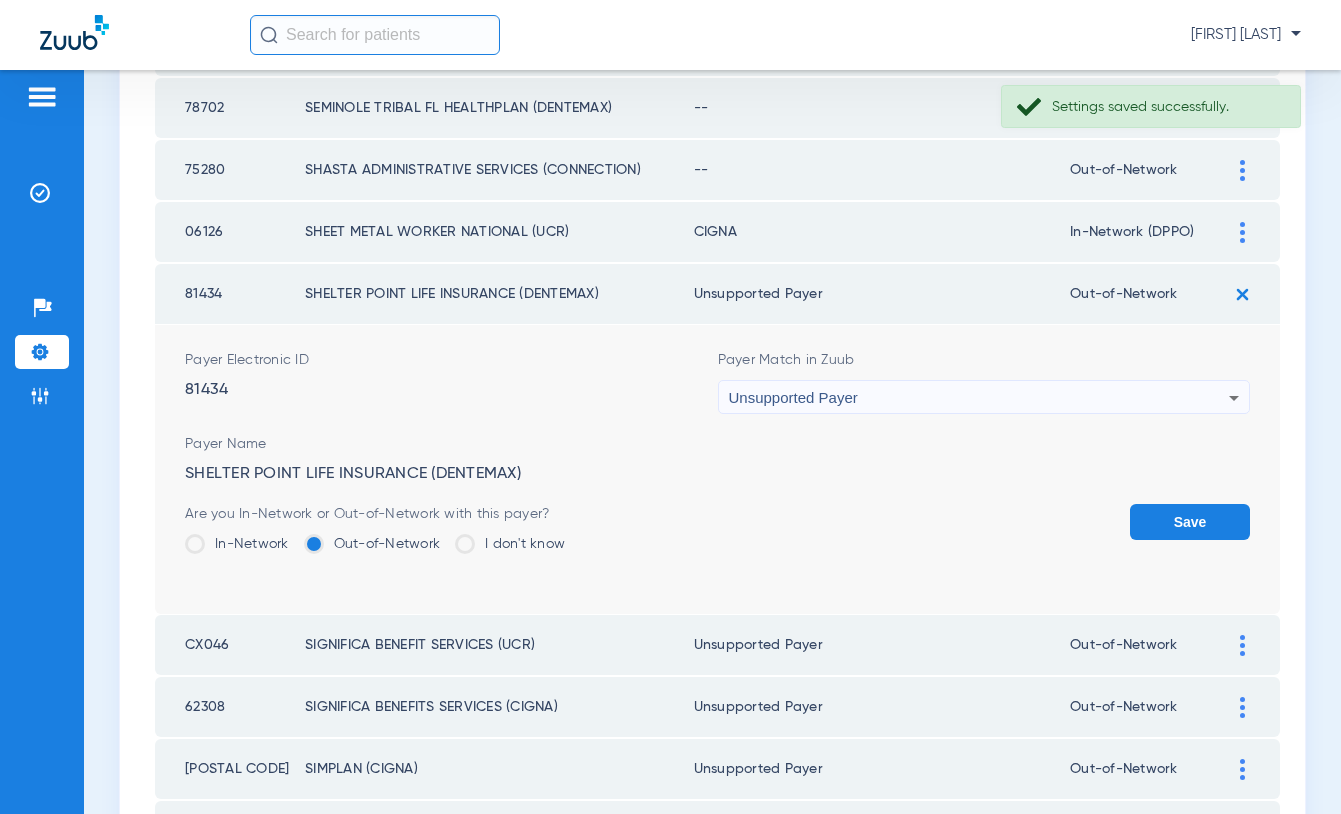 click on "Save" 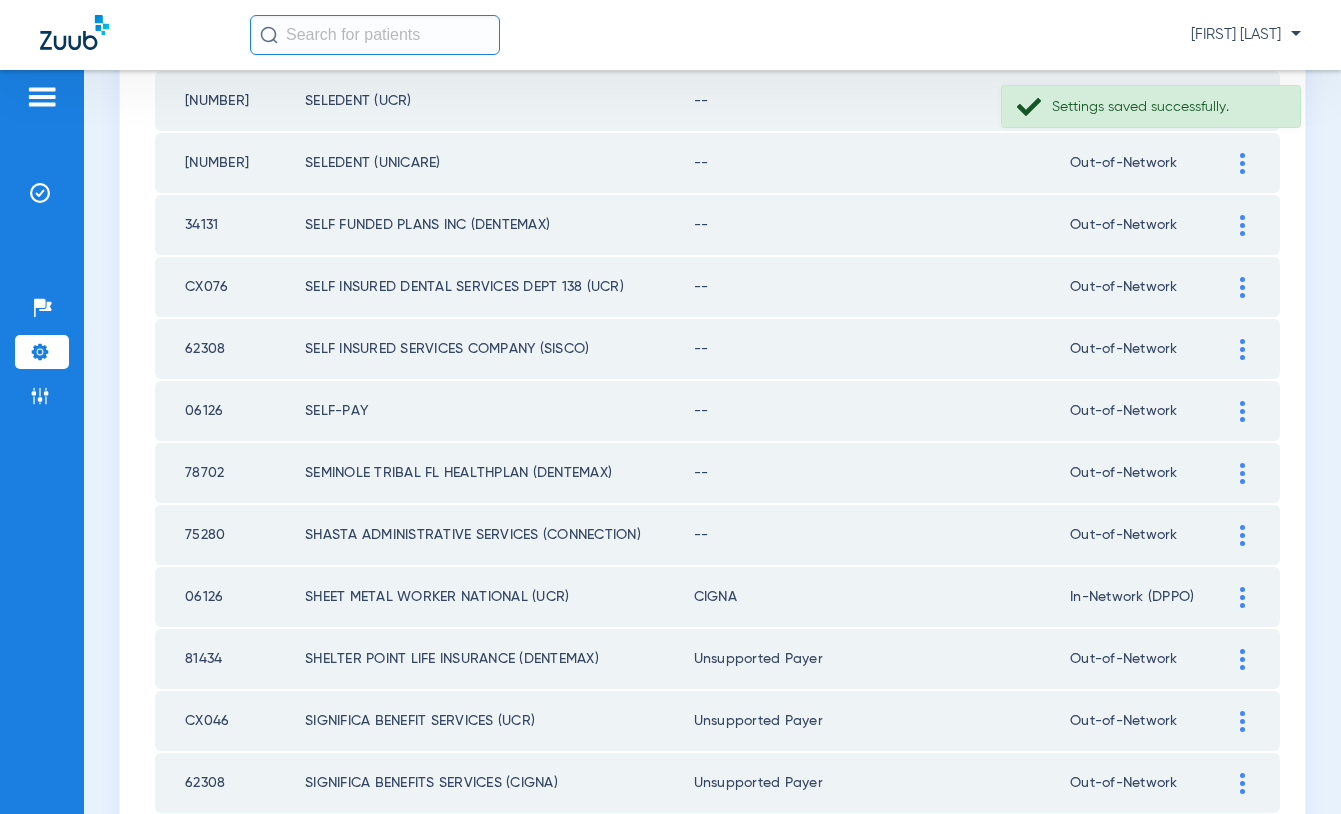 scroll, scrollTop: 1390, scrollLeft: 0, axis: vertical 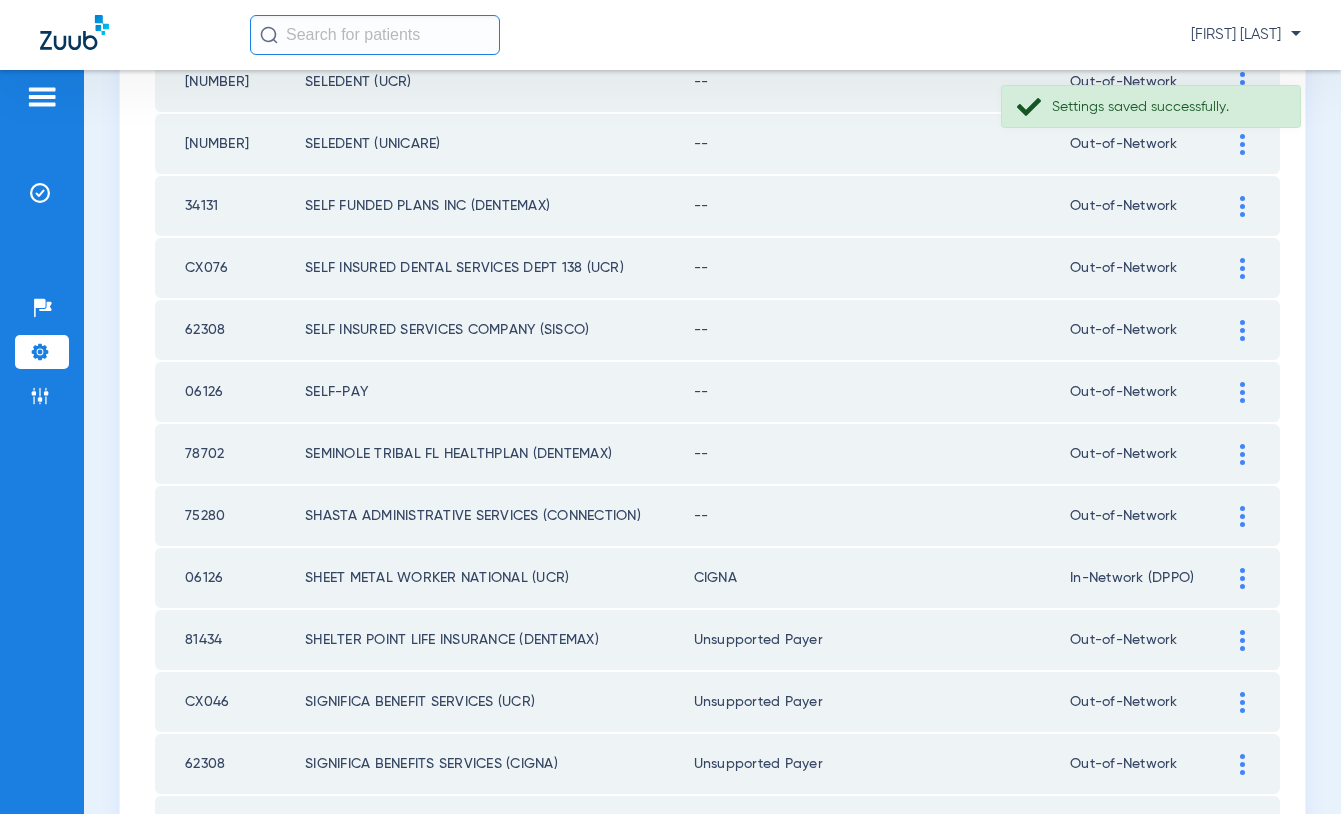 click 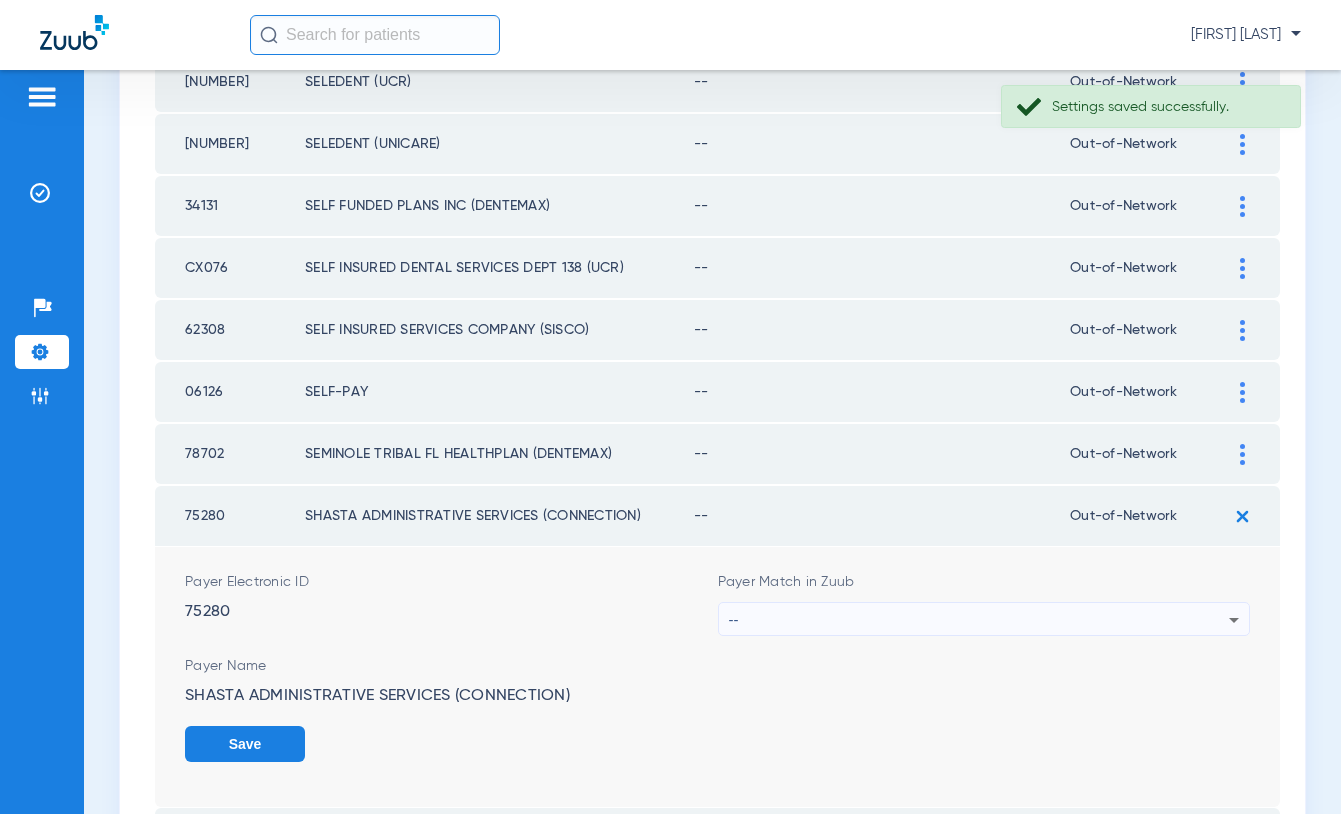click on "--" at bounding box center (979, 620) 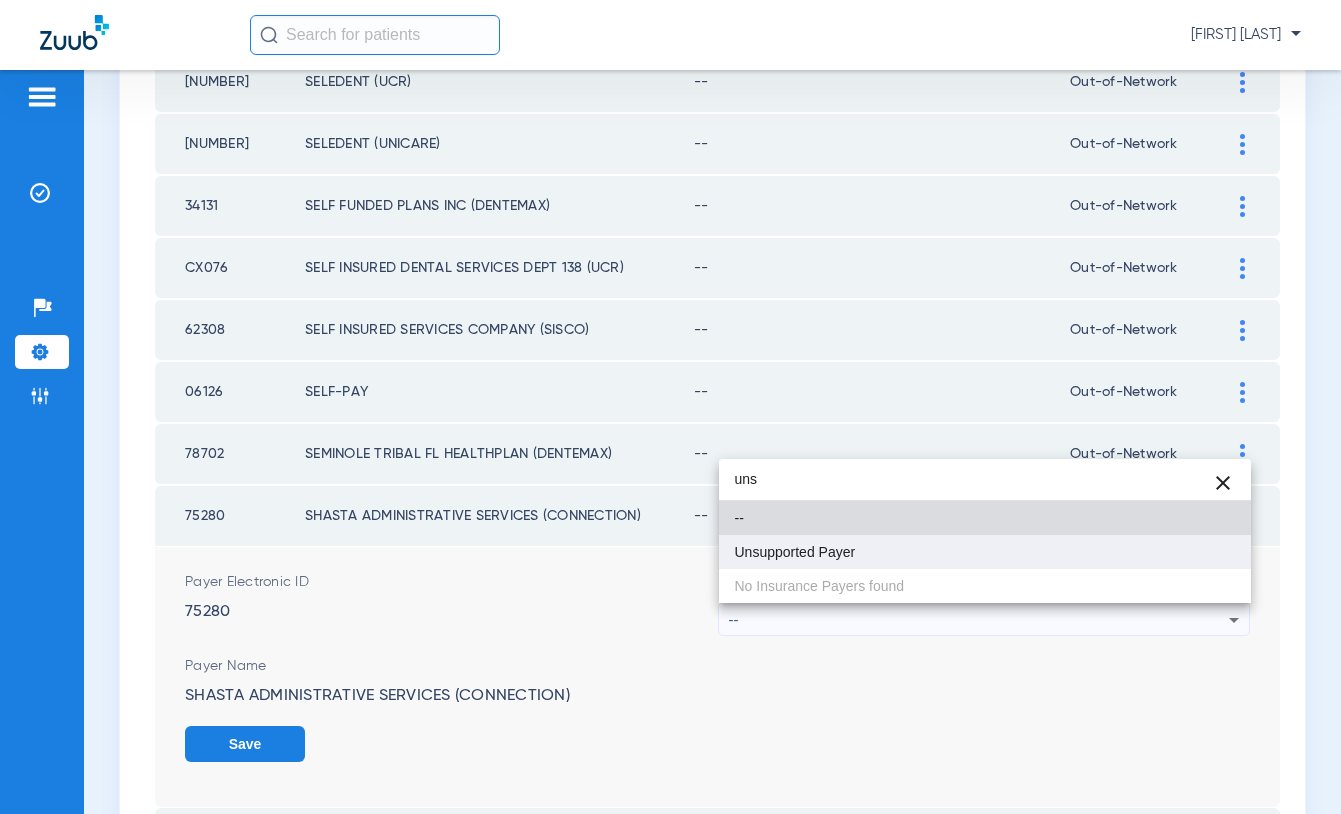 type on "uns" 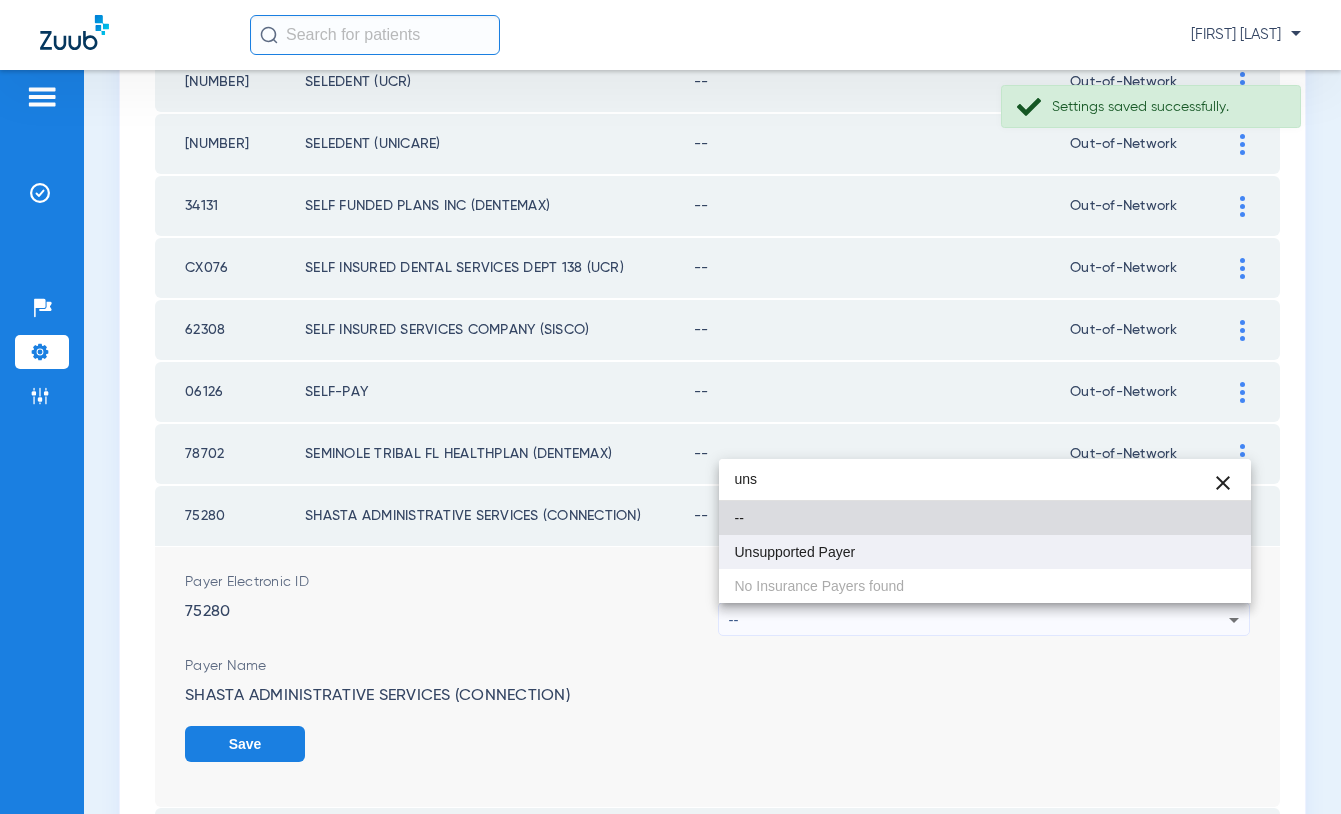 click on "Unsupported Payer" at bounding box center (985, 552) 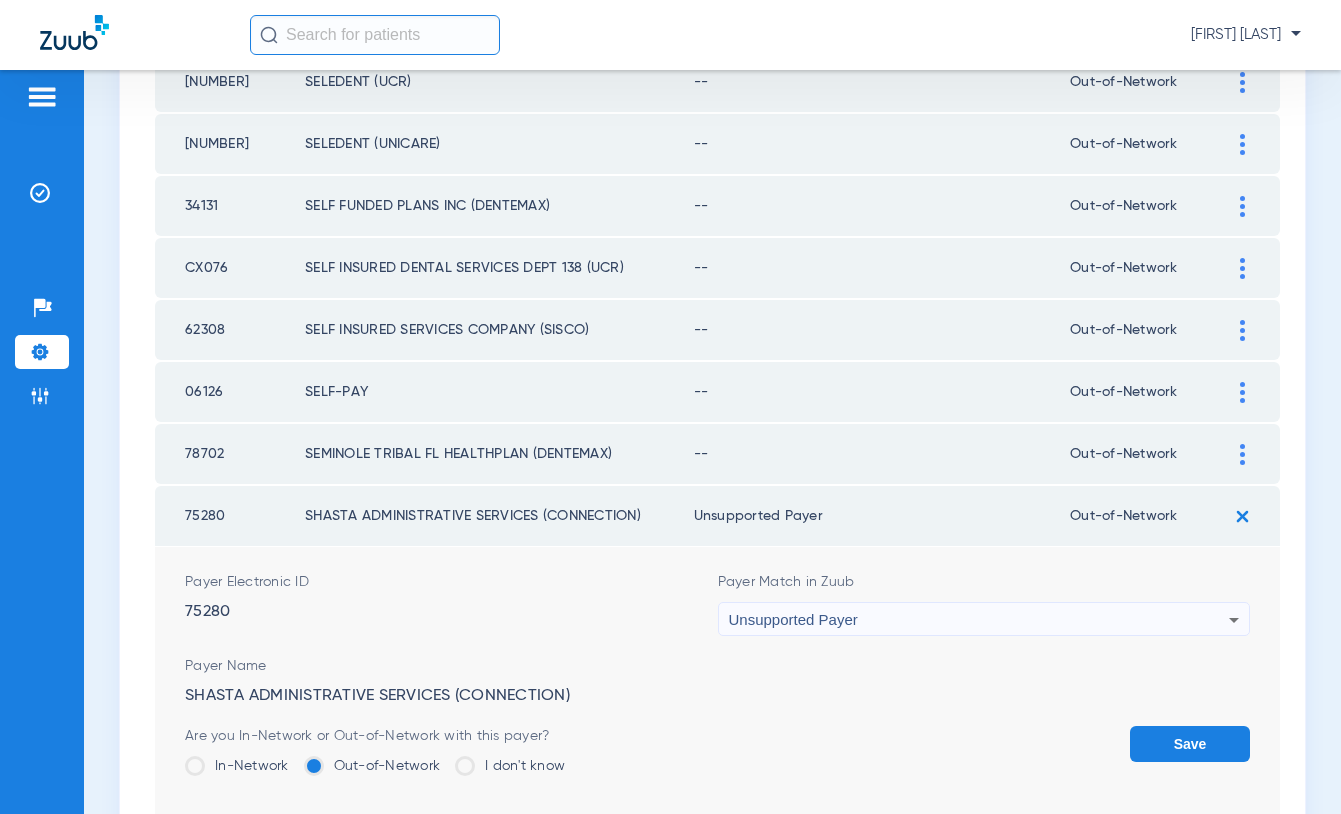 click on "Save" 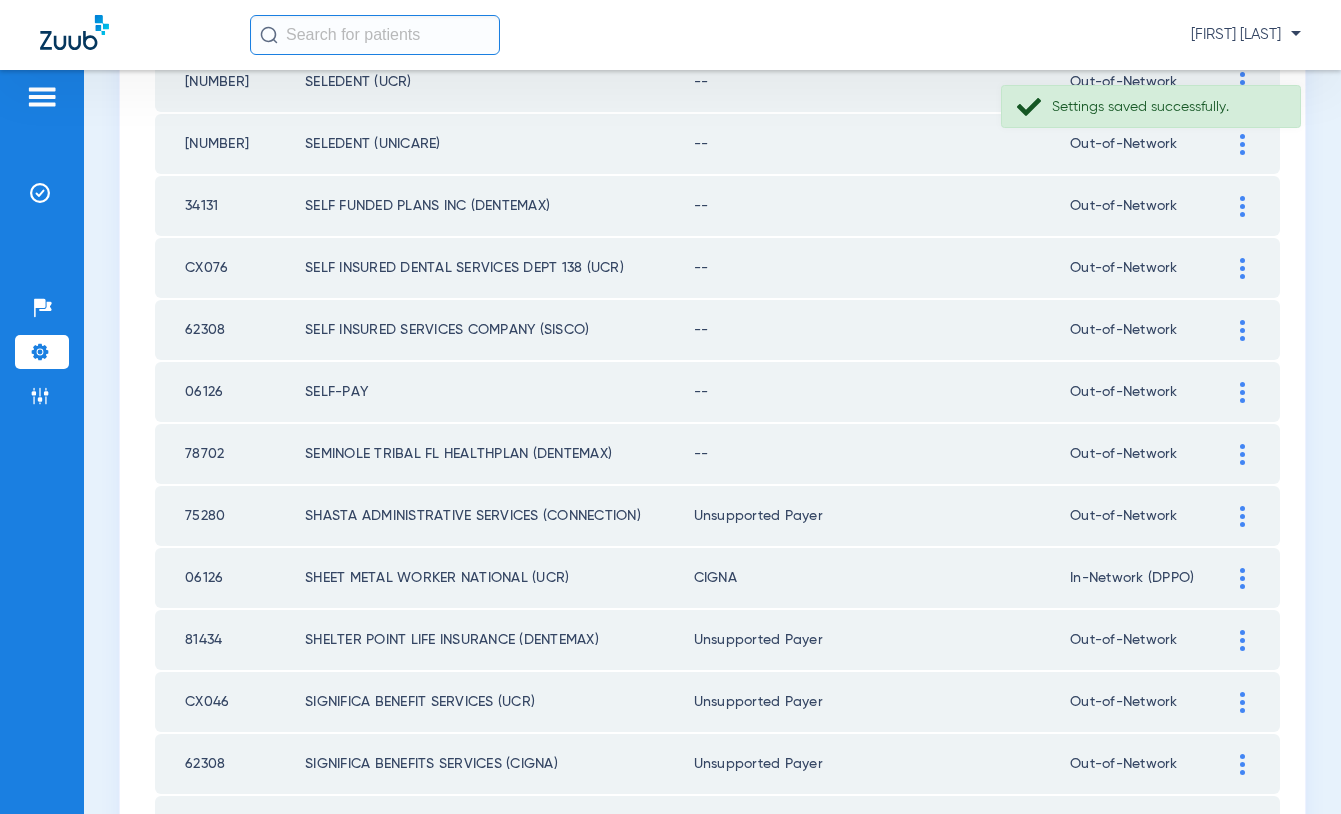 click 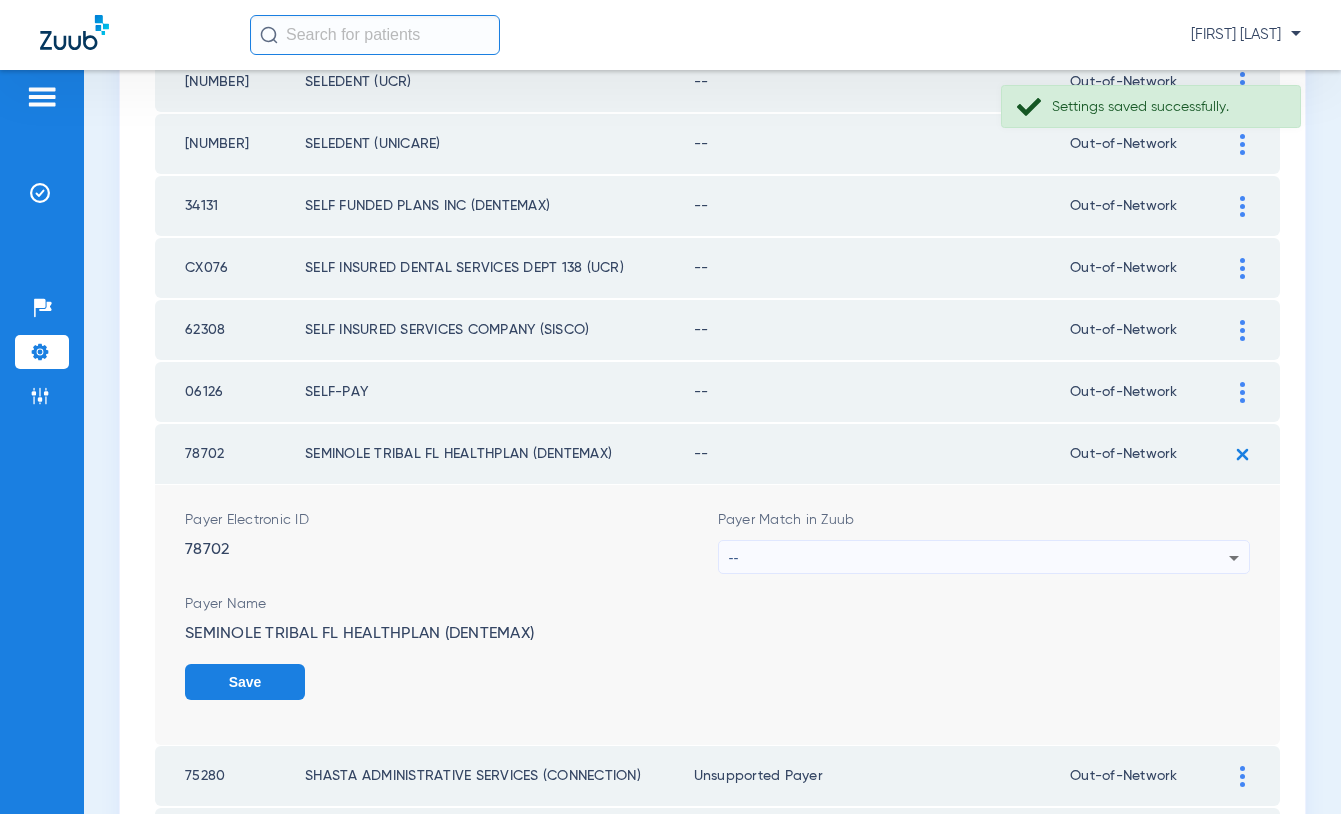 click on "--" at bounding box center (979, 558) 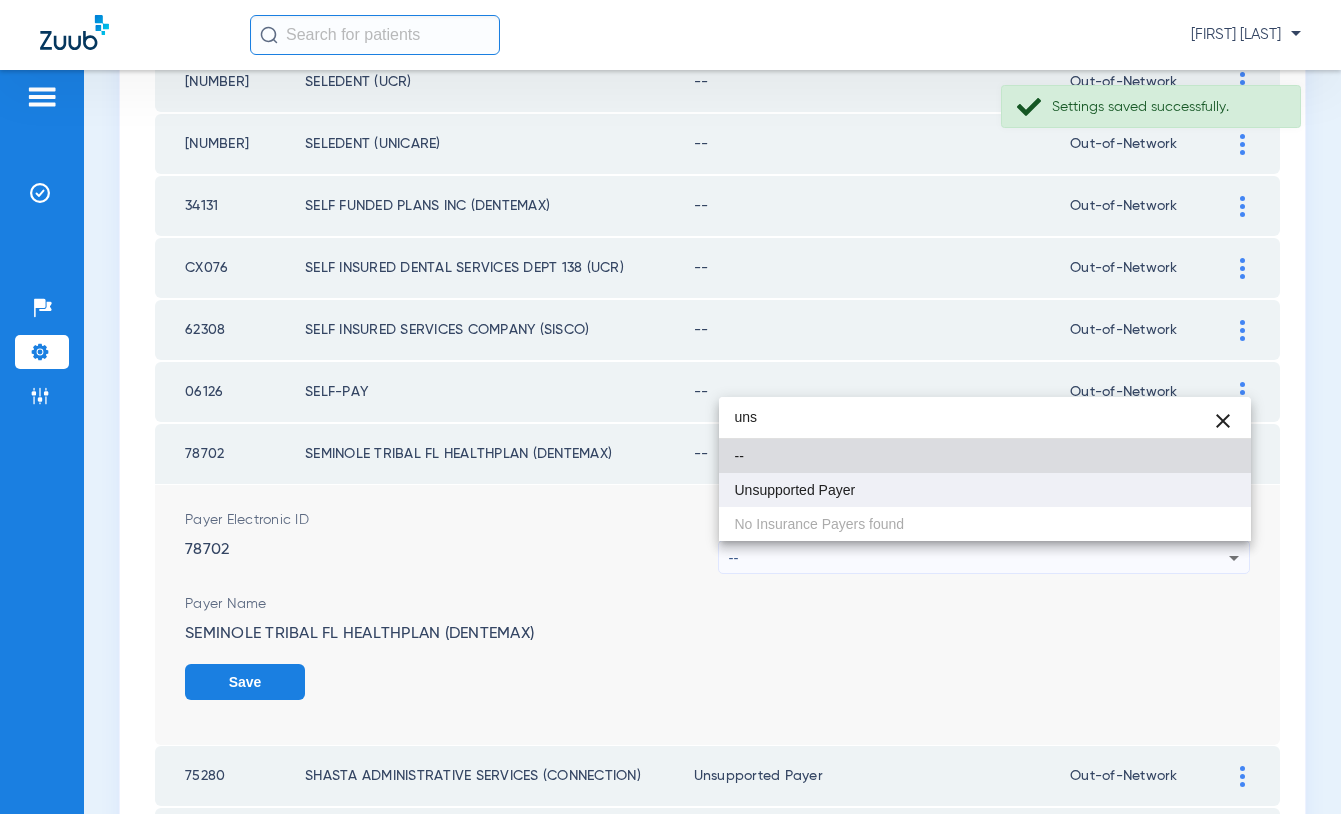 type on "uns" 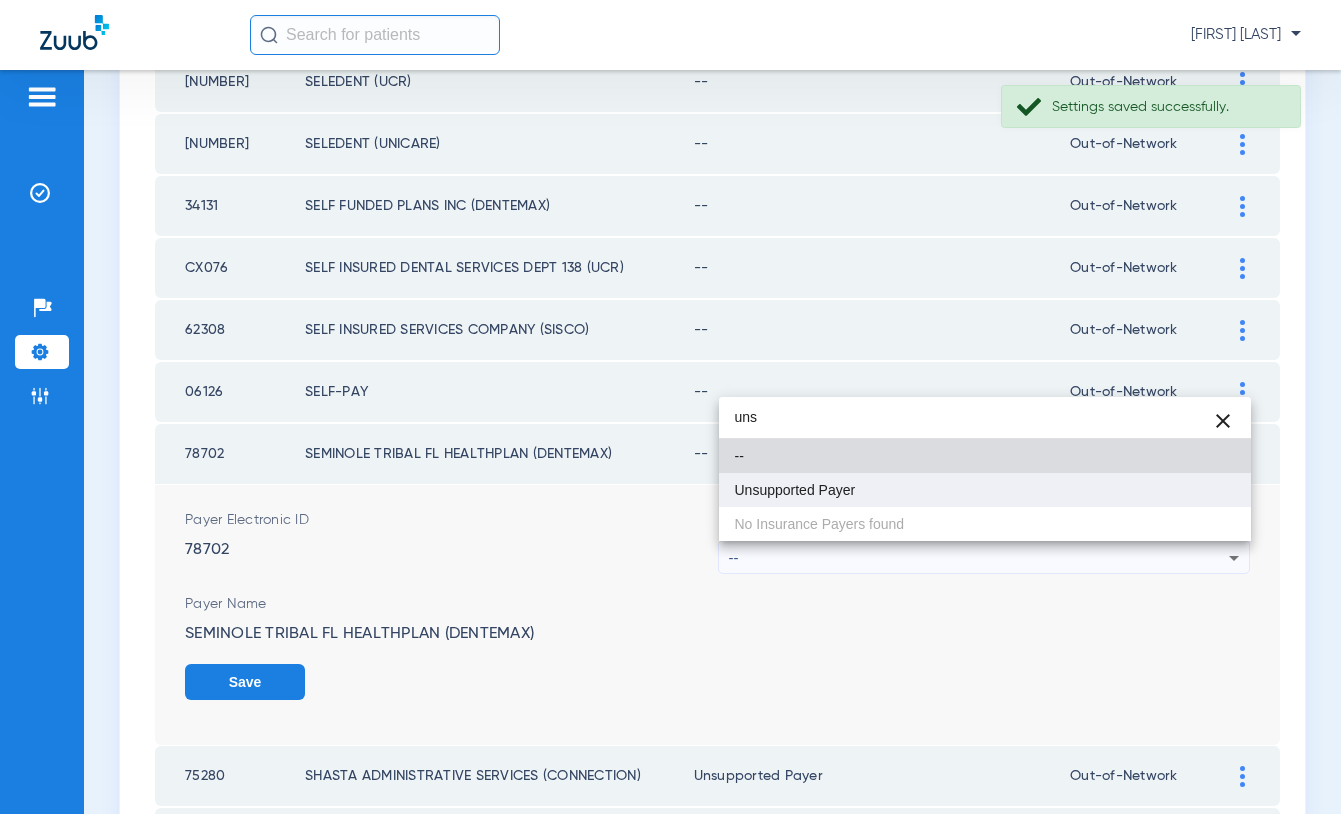 click on "Unsupported Payer" at bounding box center [795, 490] 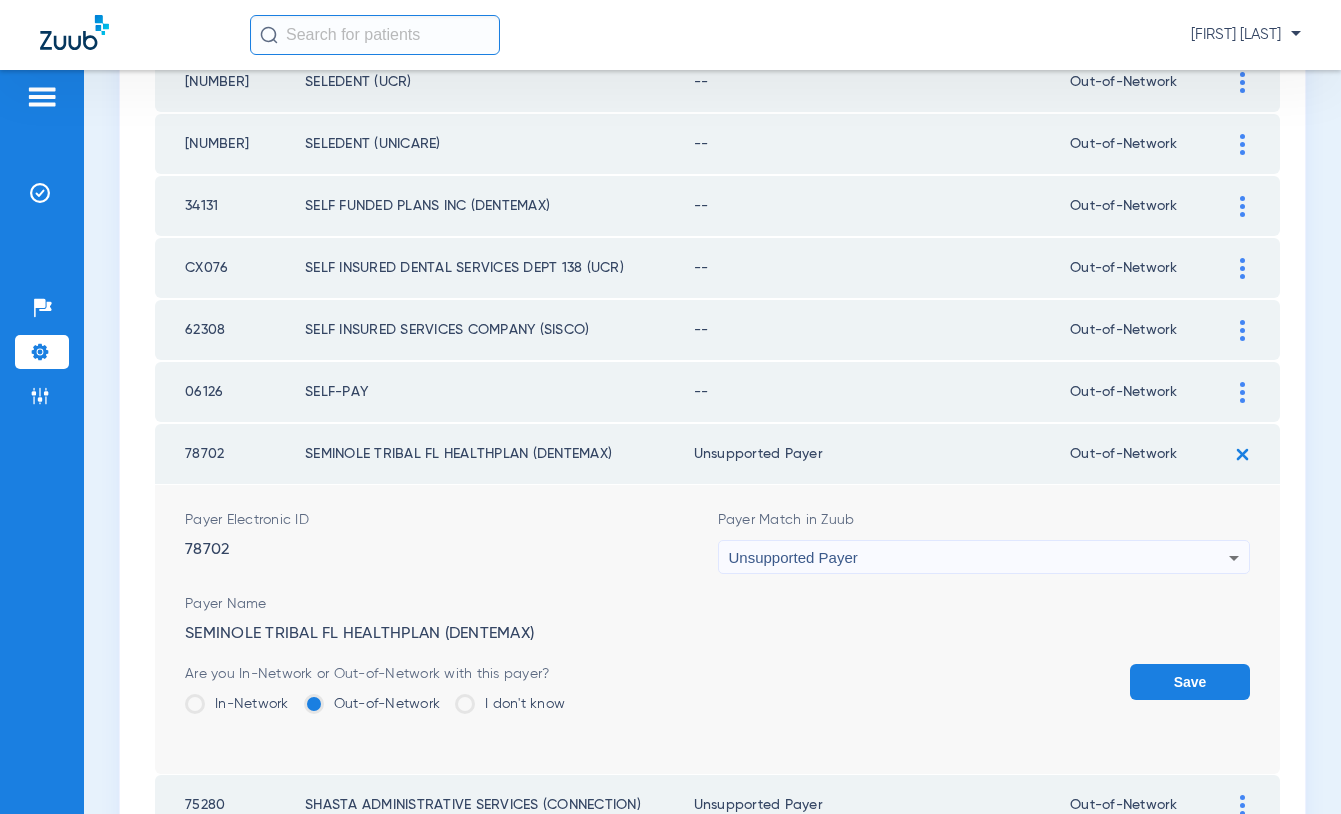 click on "Save" 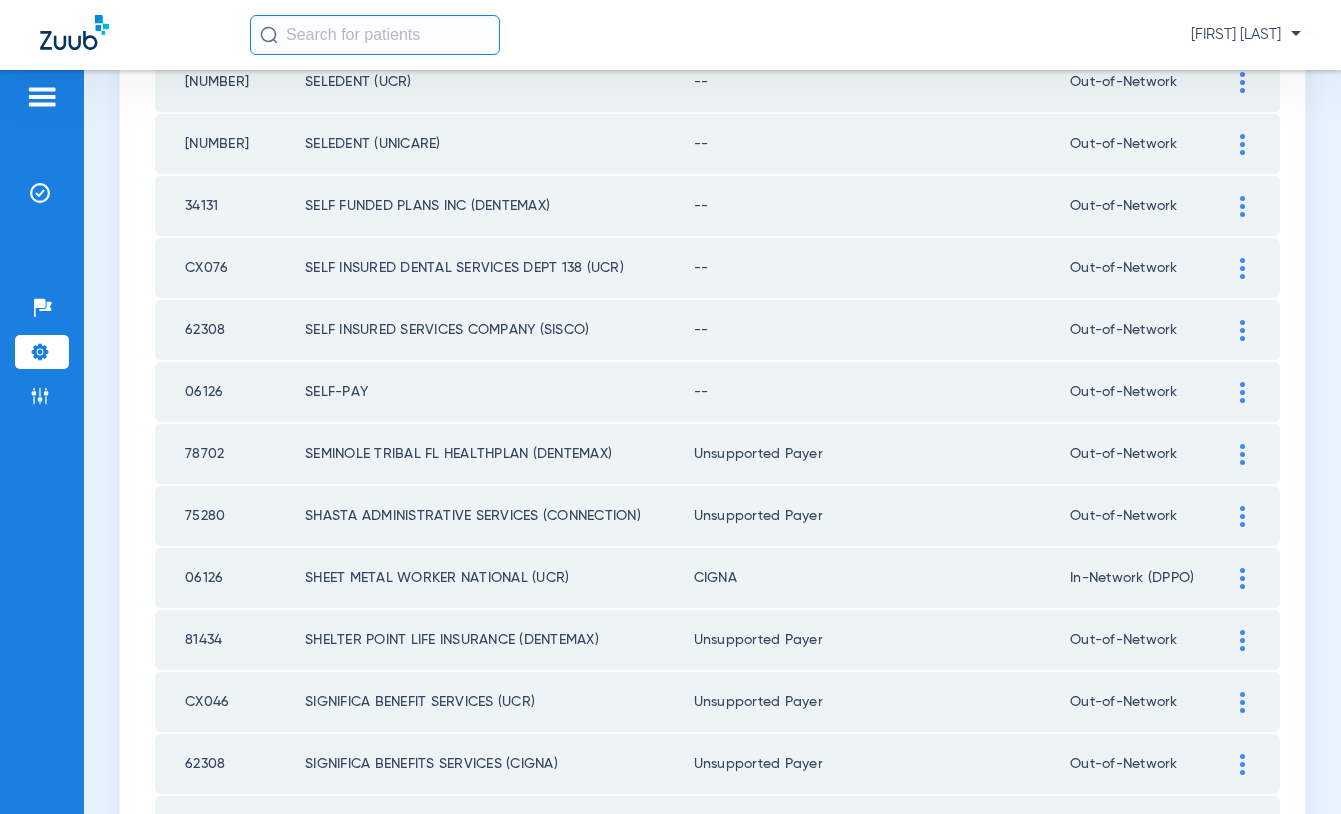 click 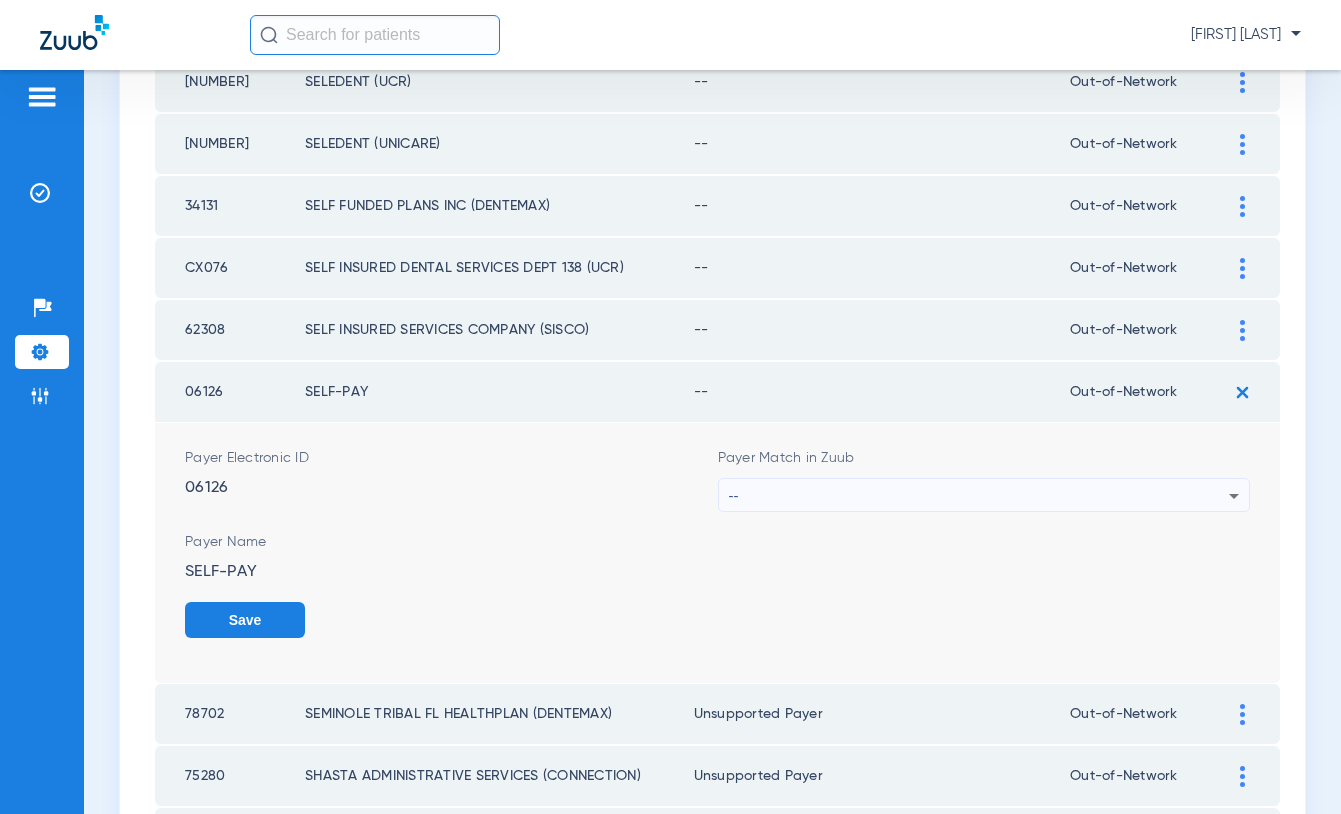 click on "--" at bounding box center (979, 496) 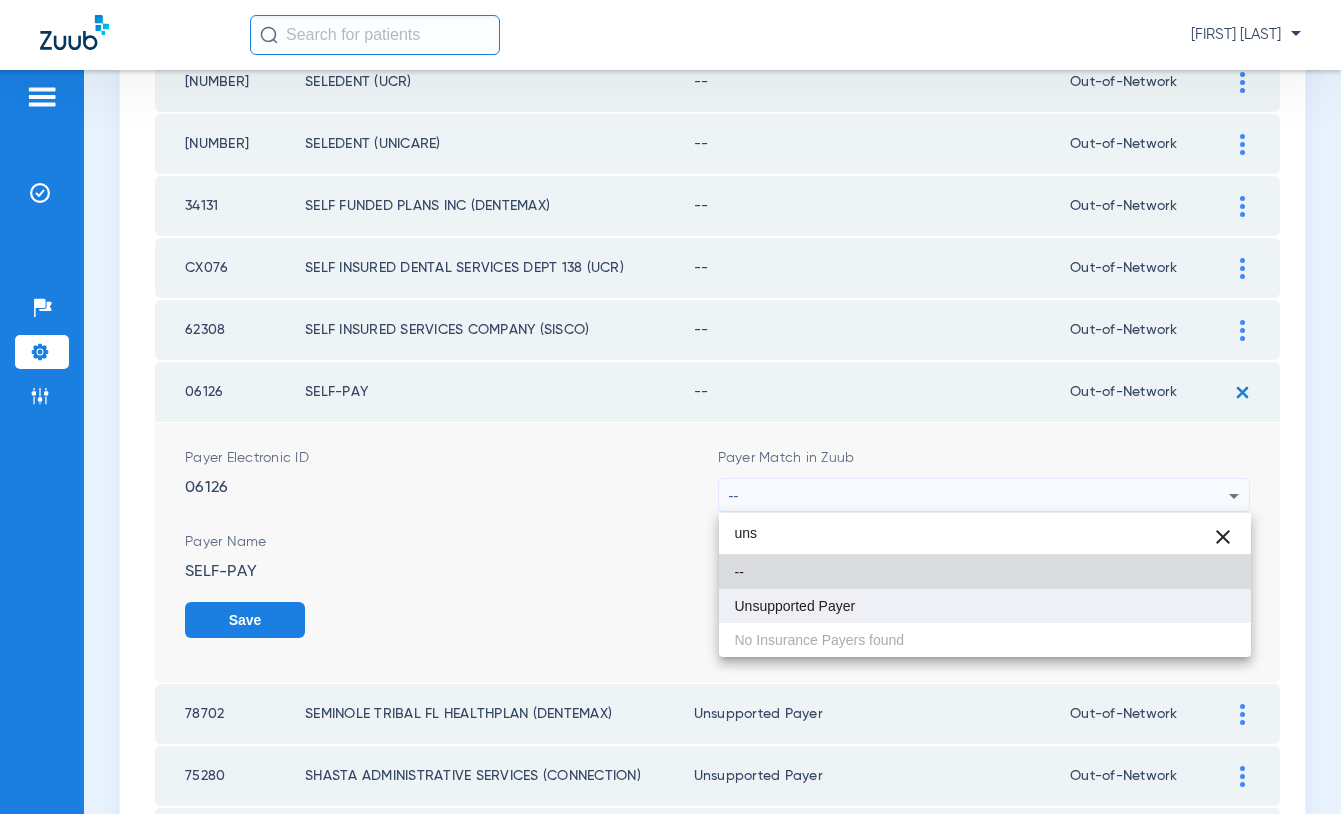 type on "uns" 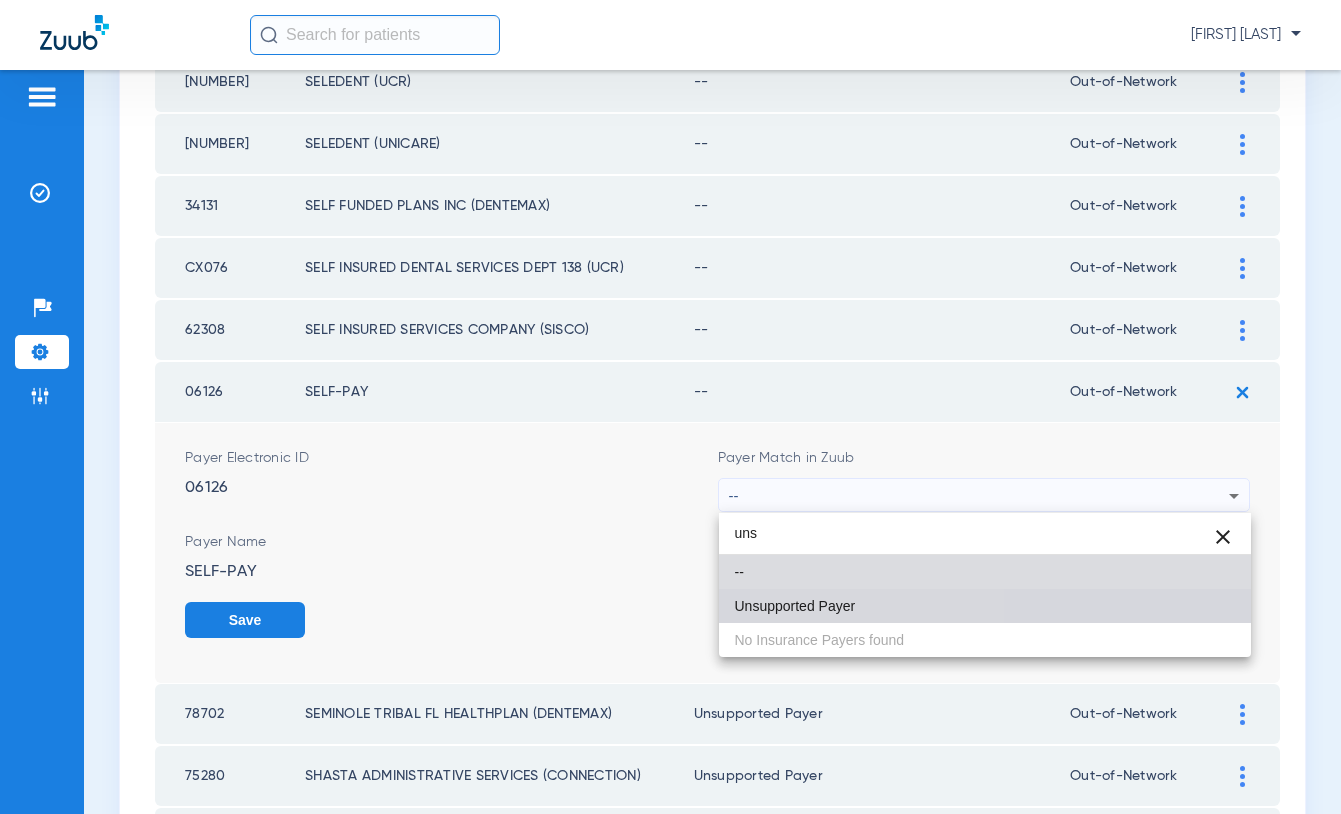 click on "Unsupported Payer" at bounding box center (985, 606) 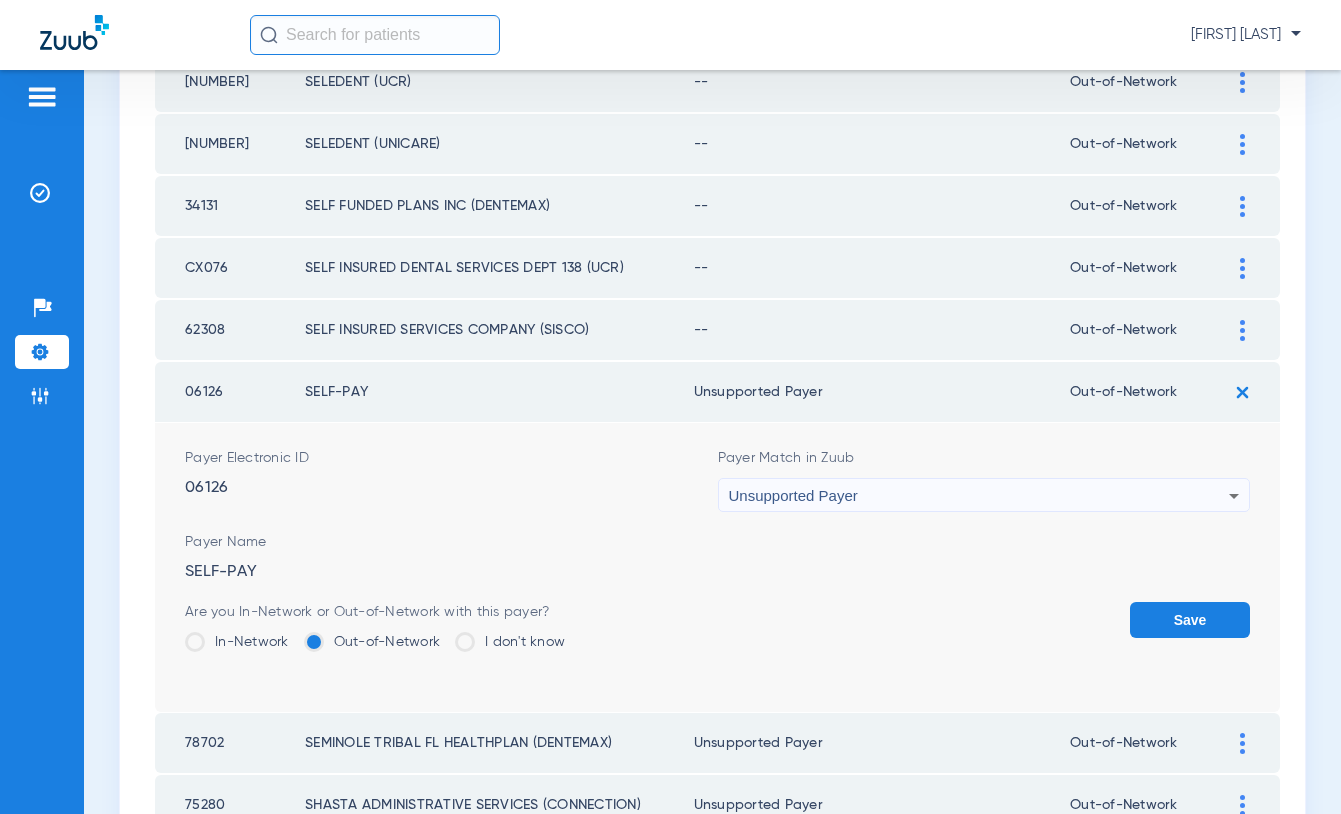 click on "Save" 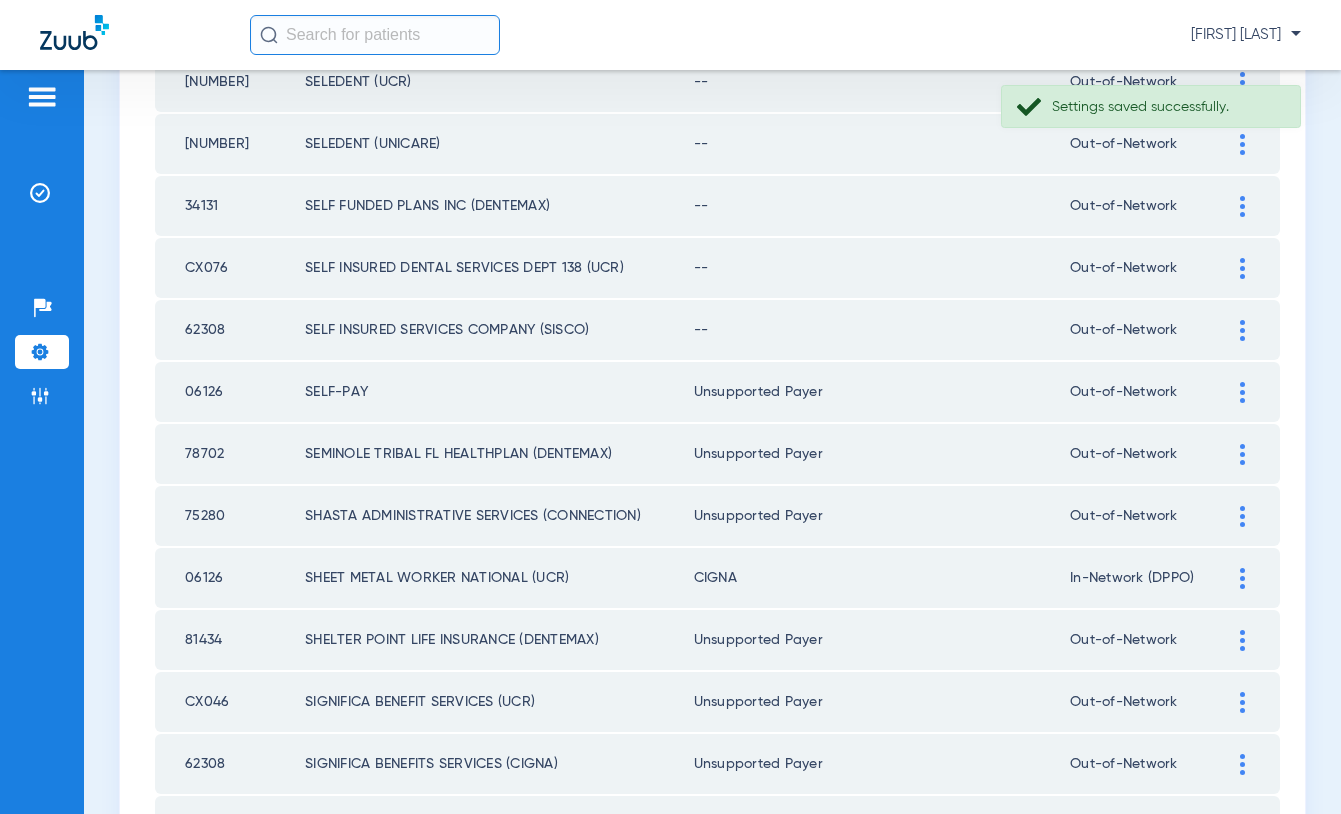 click 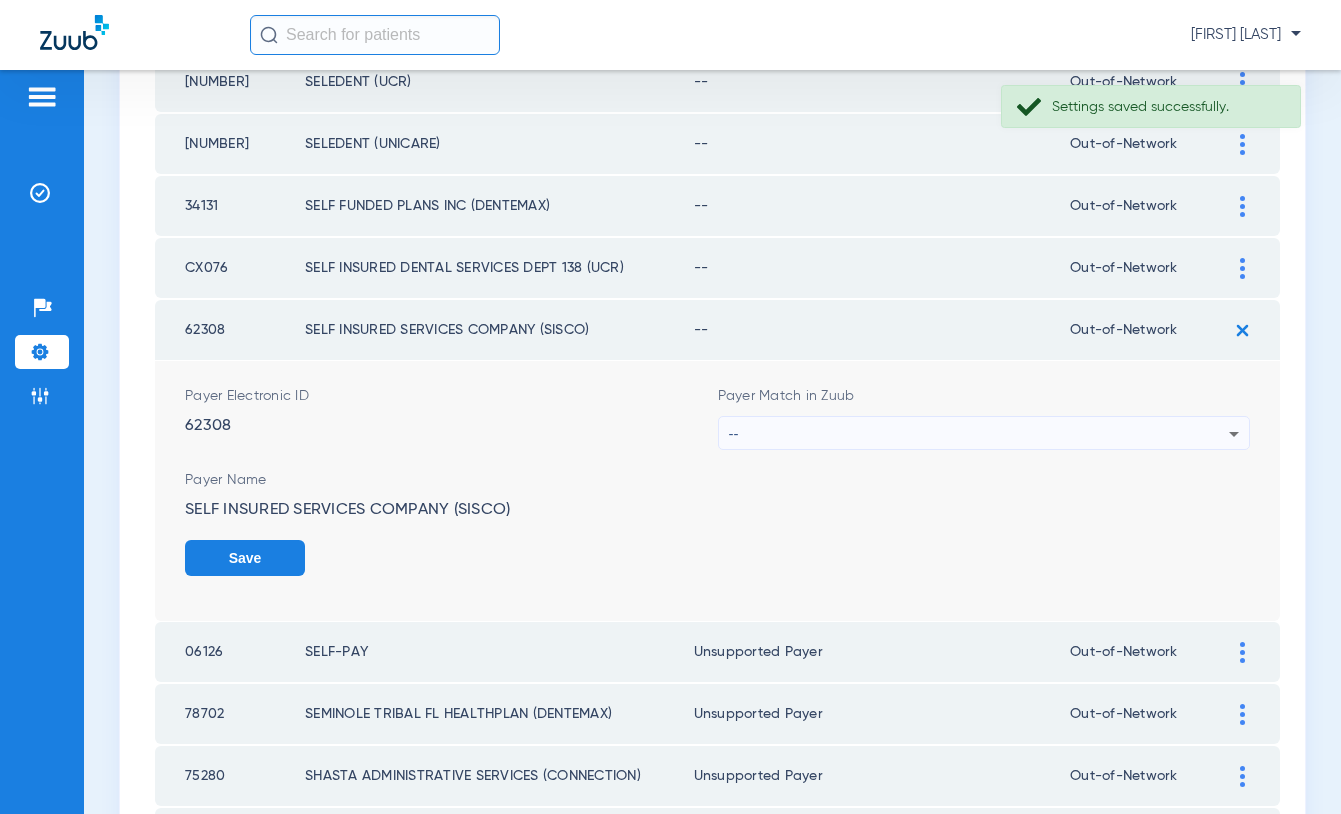 click on "--" at bounding box center (979, 434) 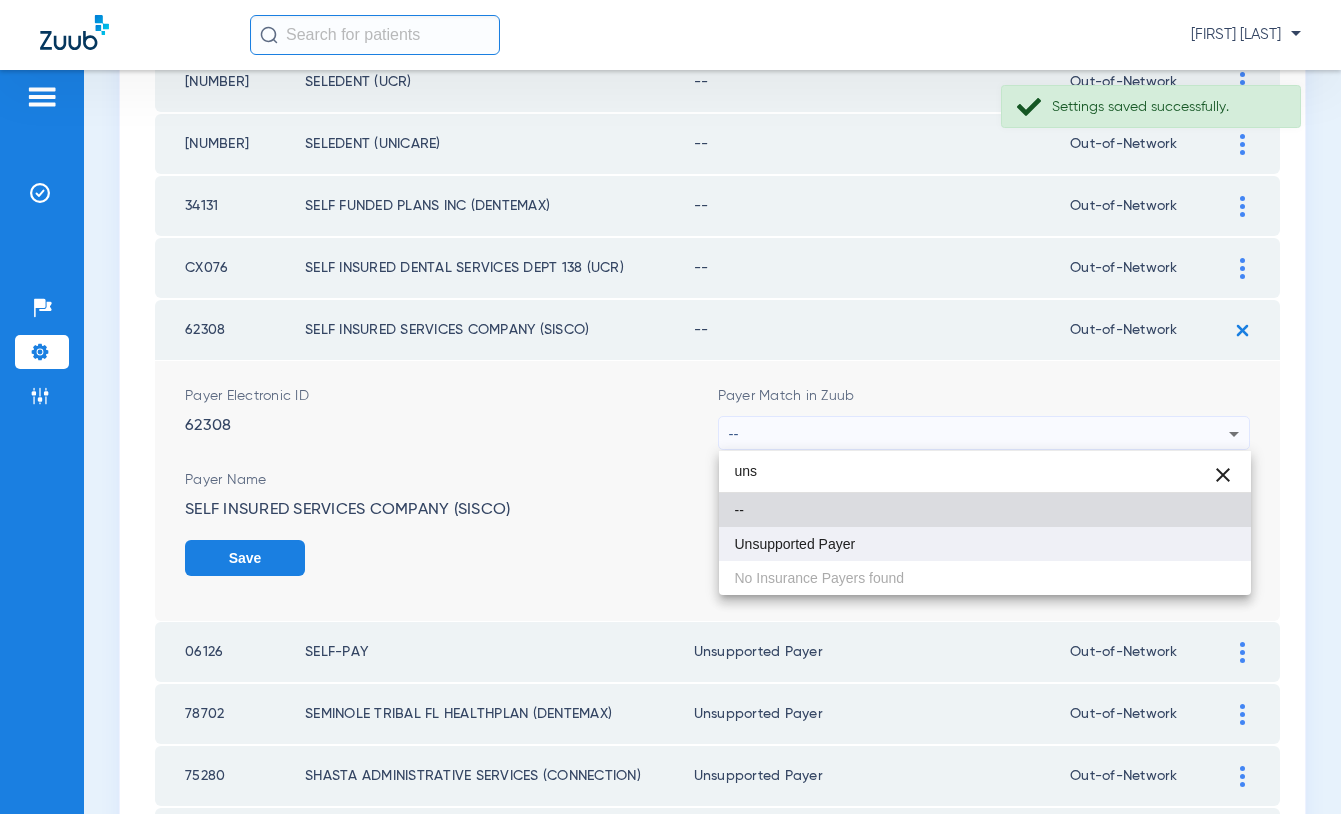 type on "uns" 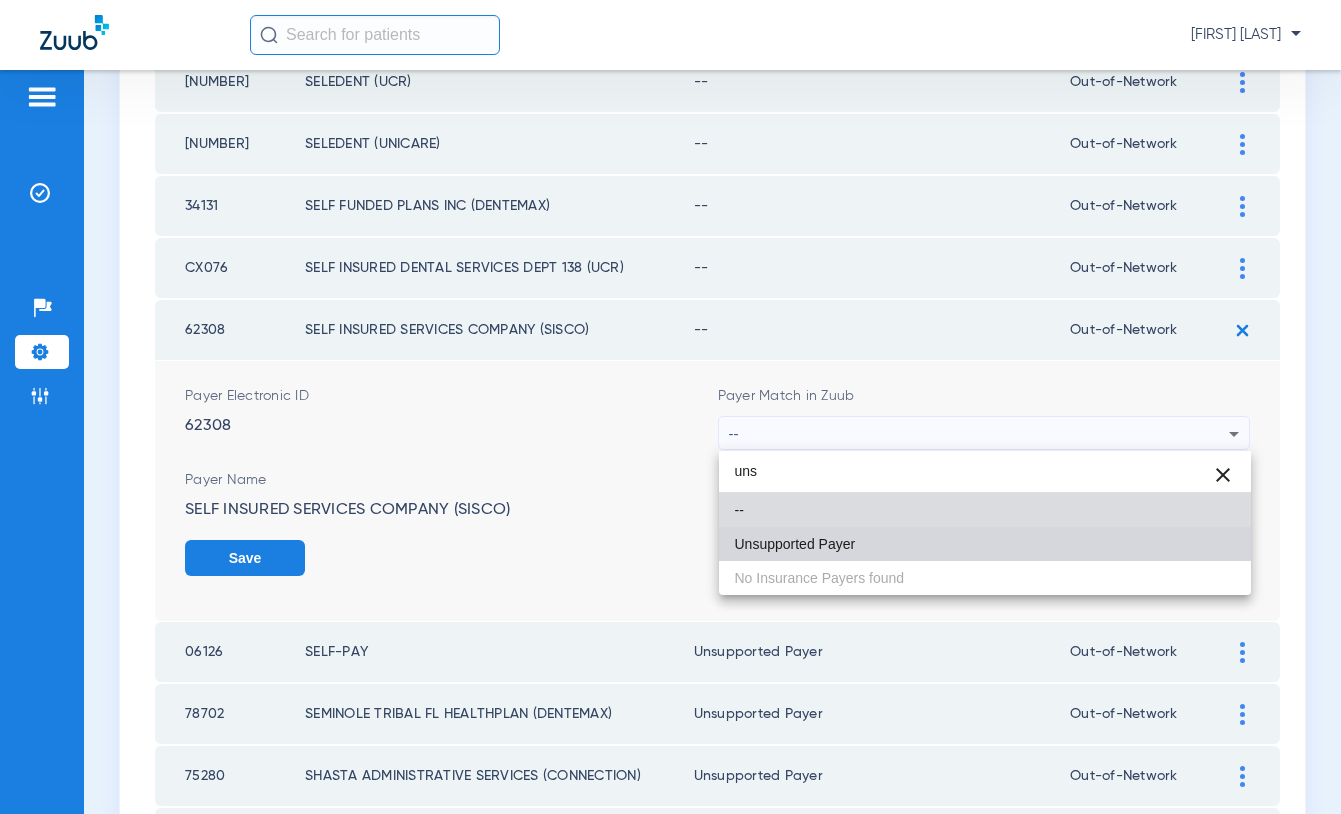 click on "Unsupported Payer" at bounding box center (985, 544) 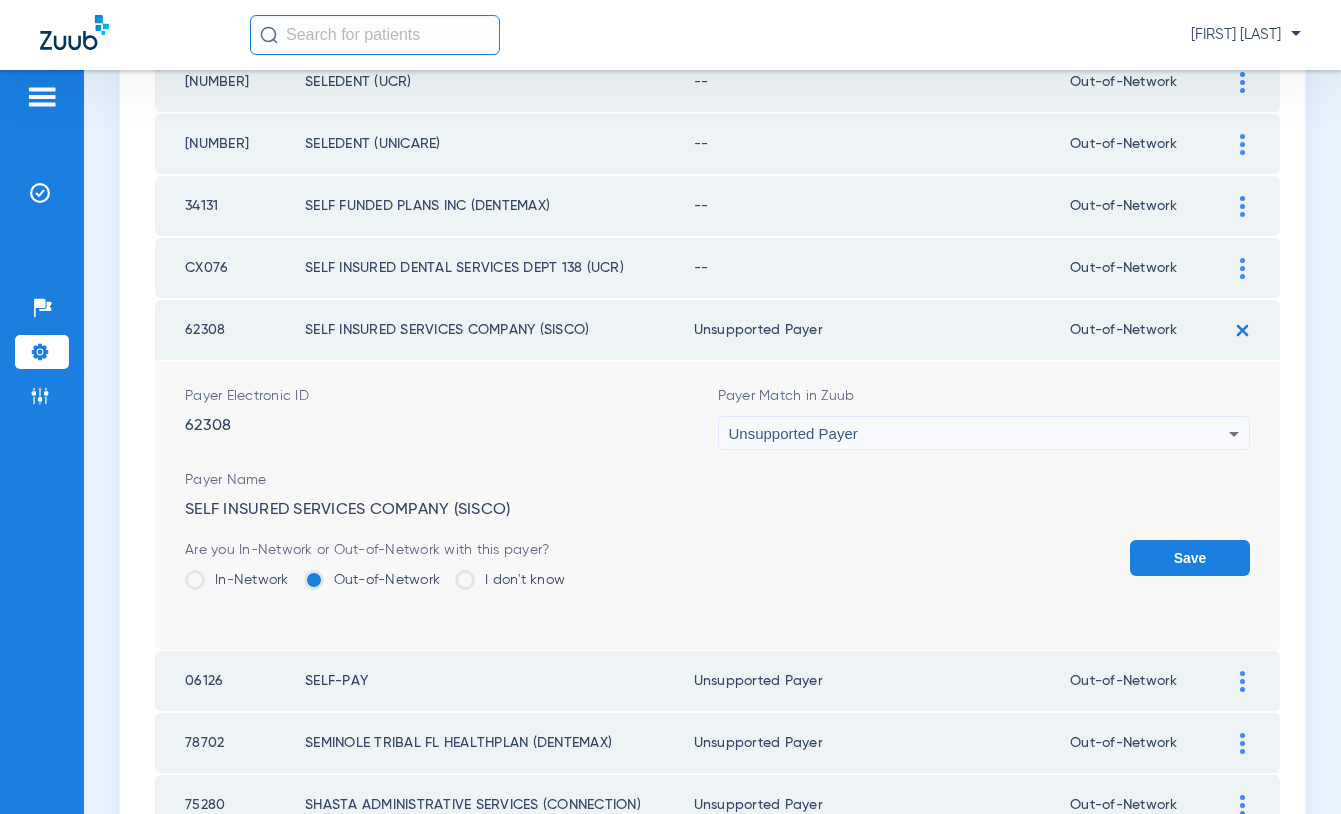 click on "Payer Electronic ID  62308  Payer Match in Zuub Unsupported Payer Payer Name  SELF INSURED SERVICES COMPANY (SISCO)  Are you In-Network or Out-of-Network with this payer?  In-Network   Out-of-Network   I don't know   Save" 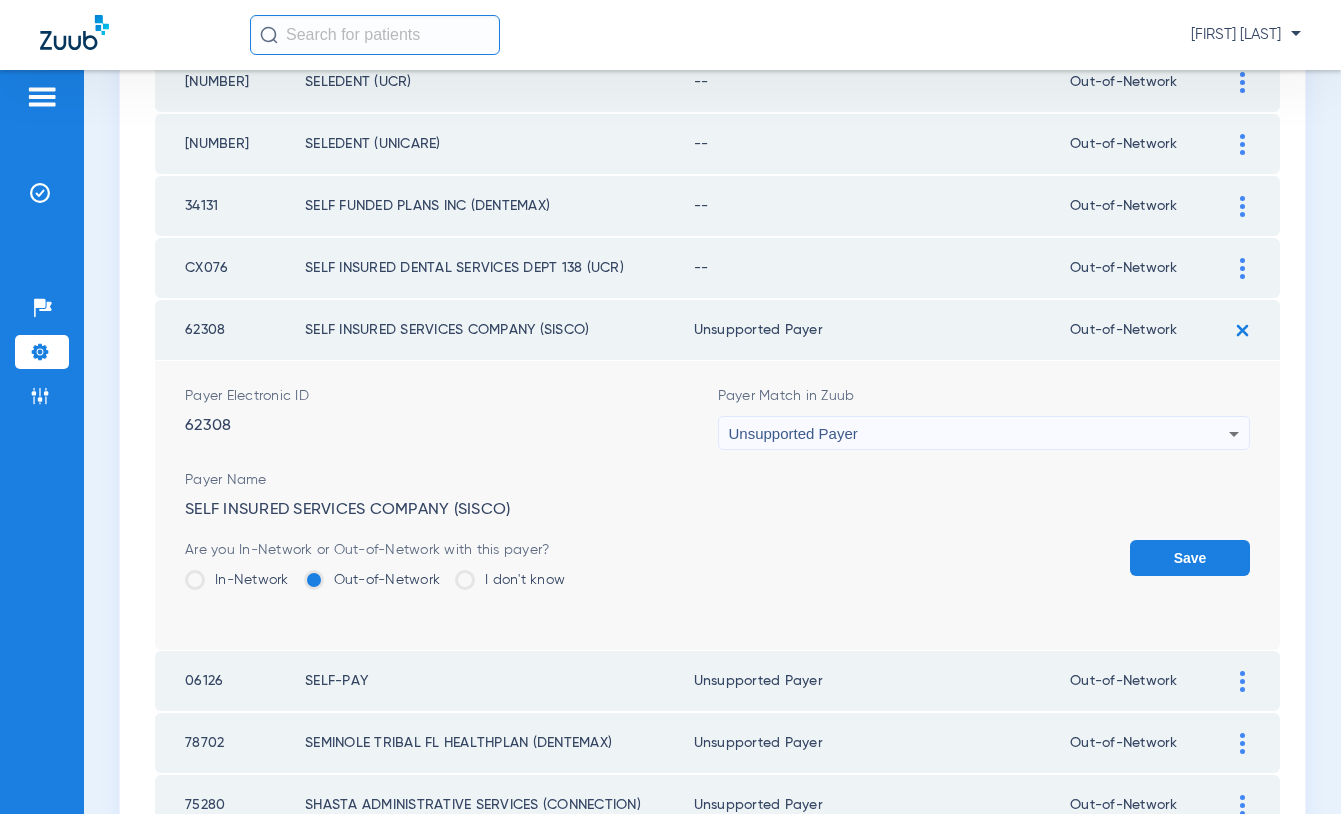 click on "Save" 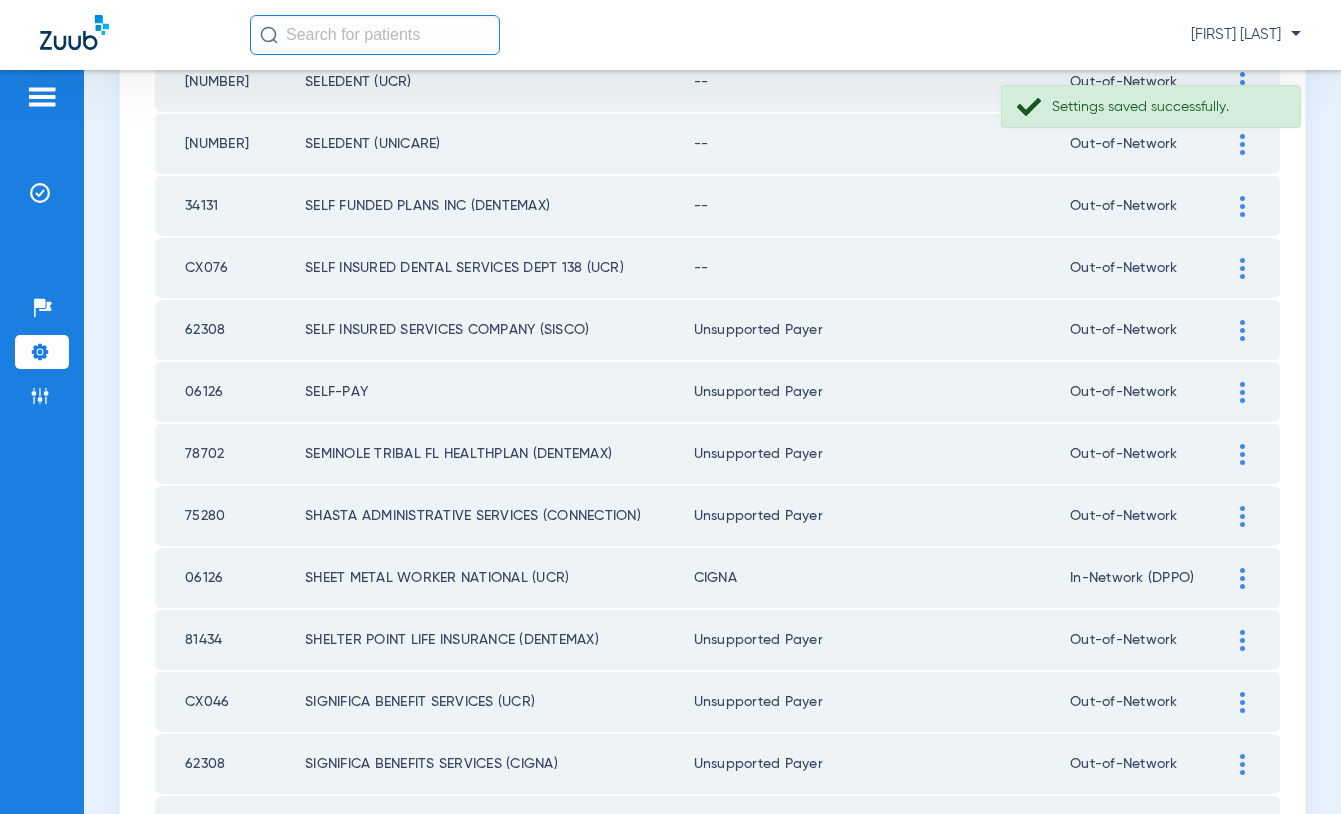 click 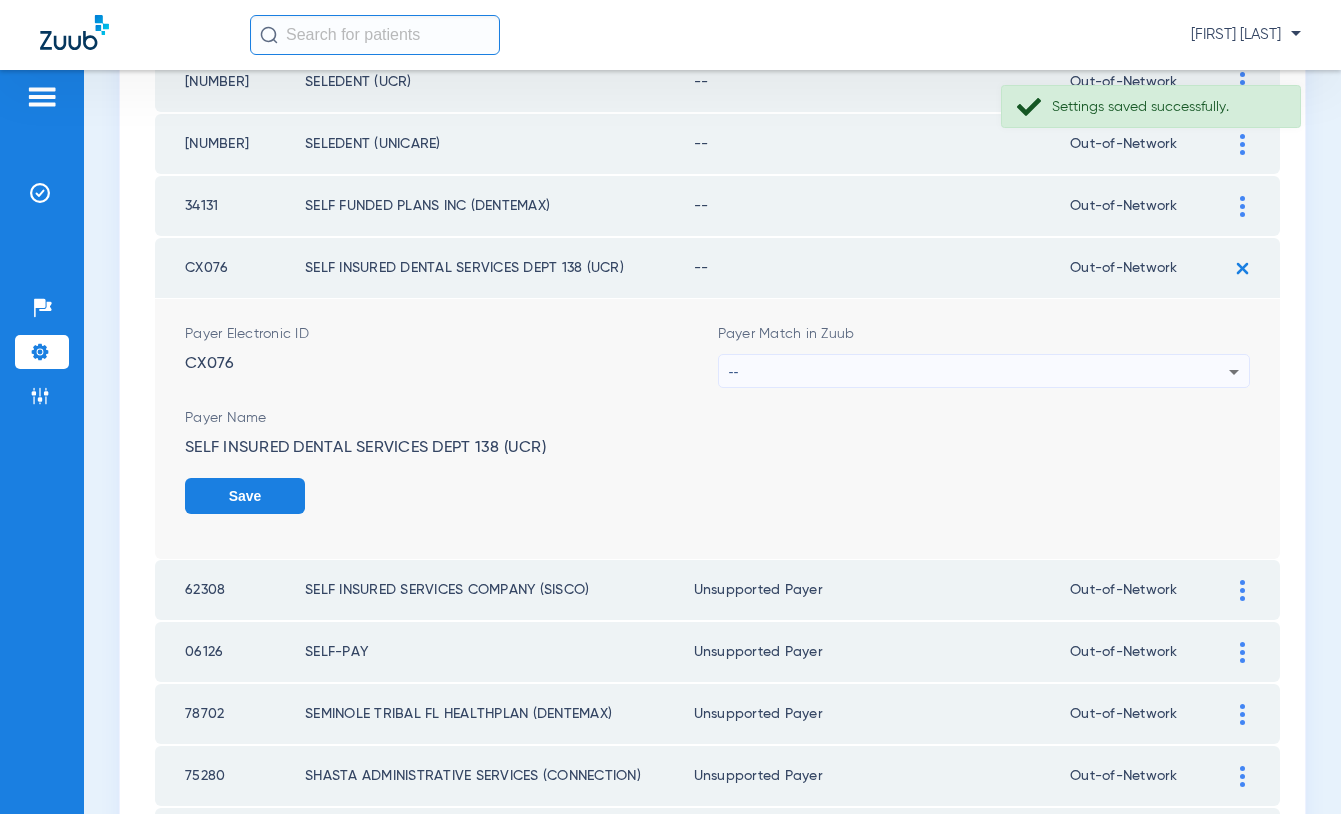 click on "--" at bounding box center [979, 372] 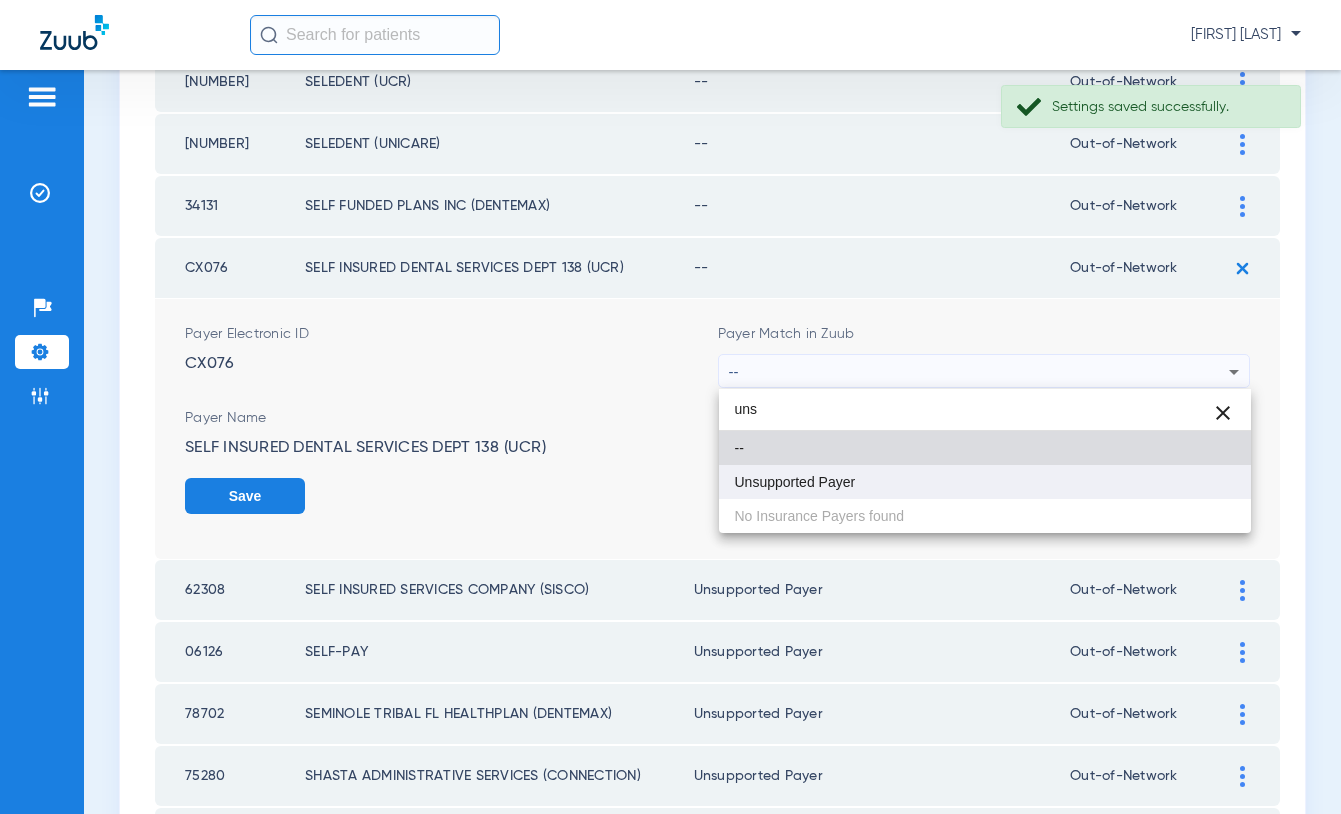 type on "uns" 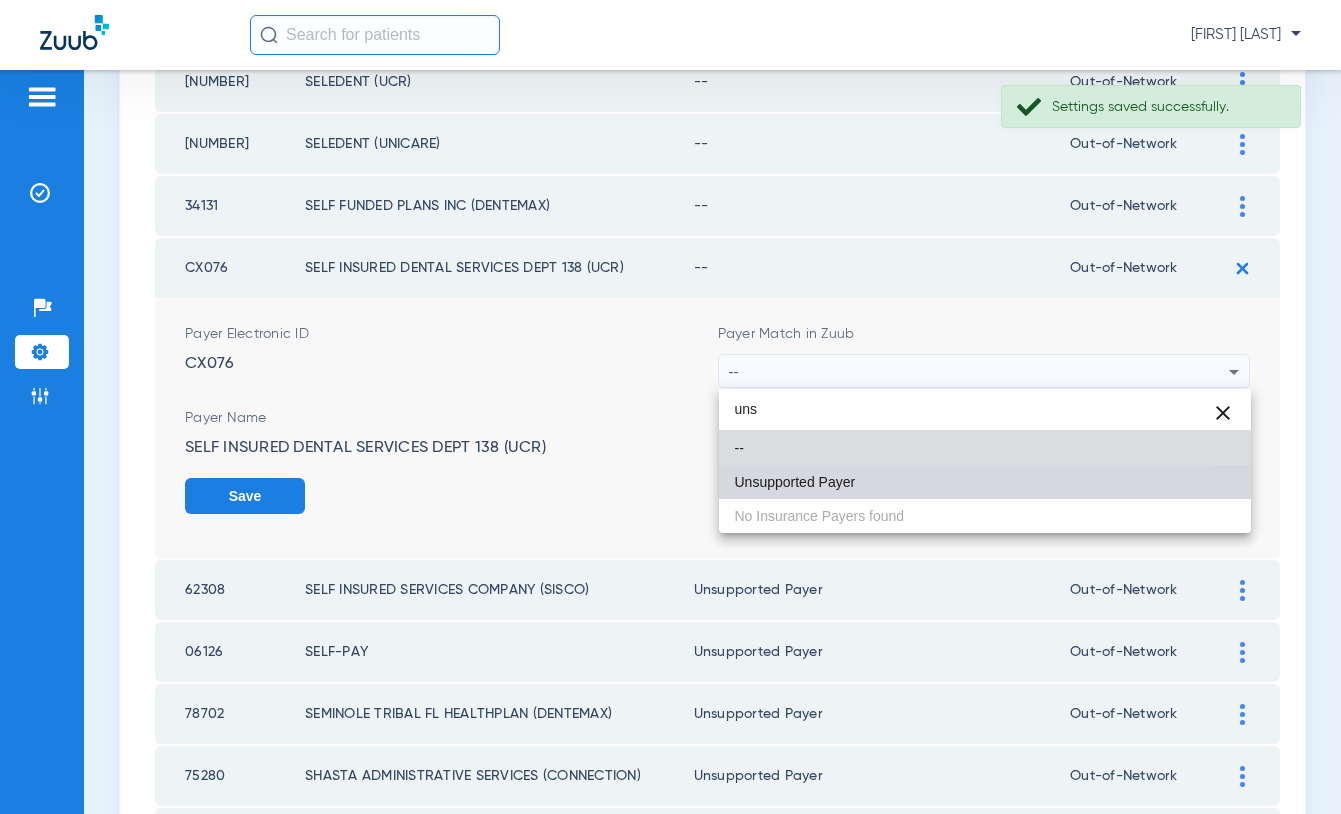 click on "Unsupported Payer" at bounding box center [985, 482] 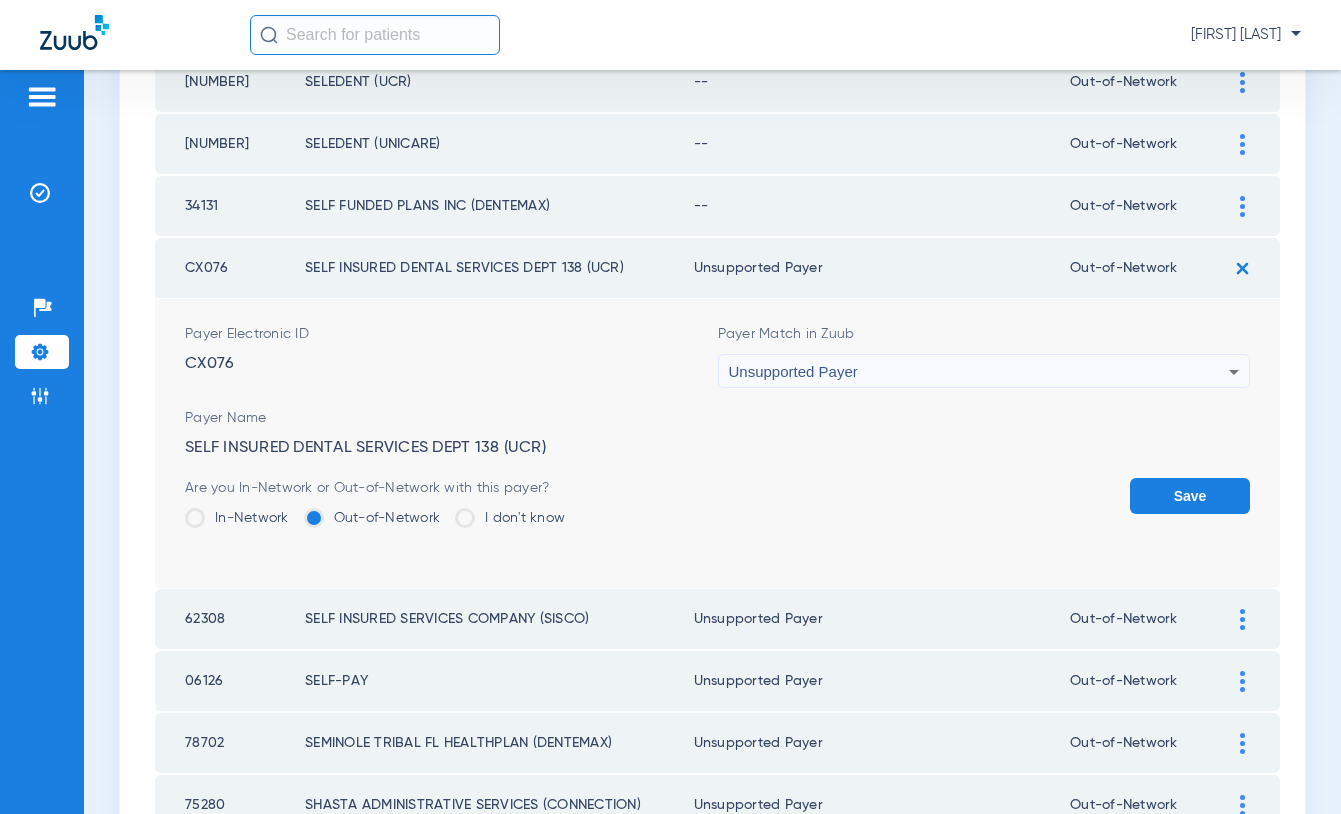 click on "Save" 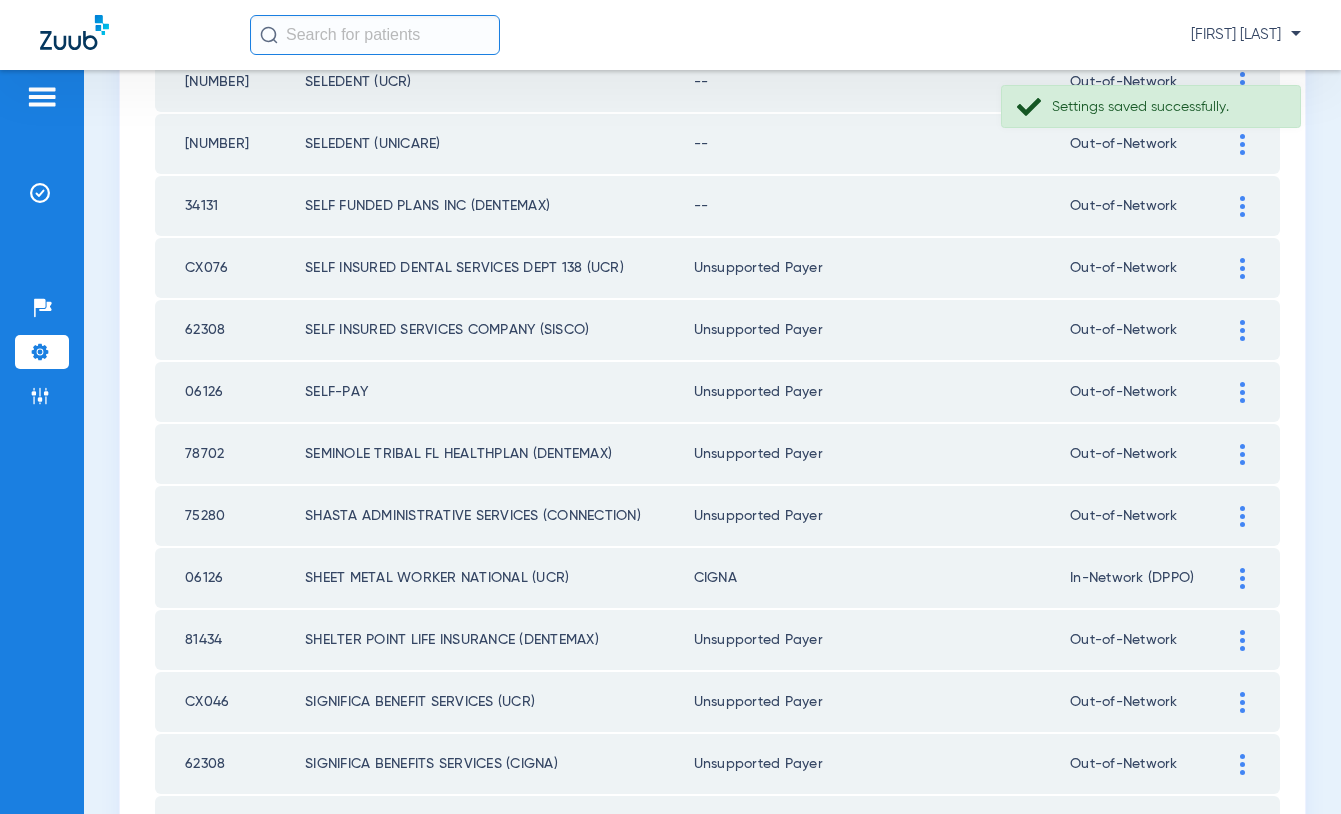 click 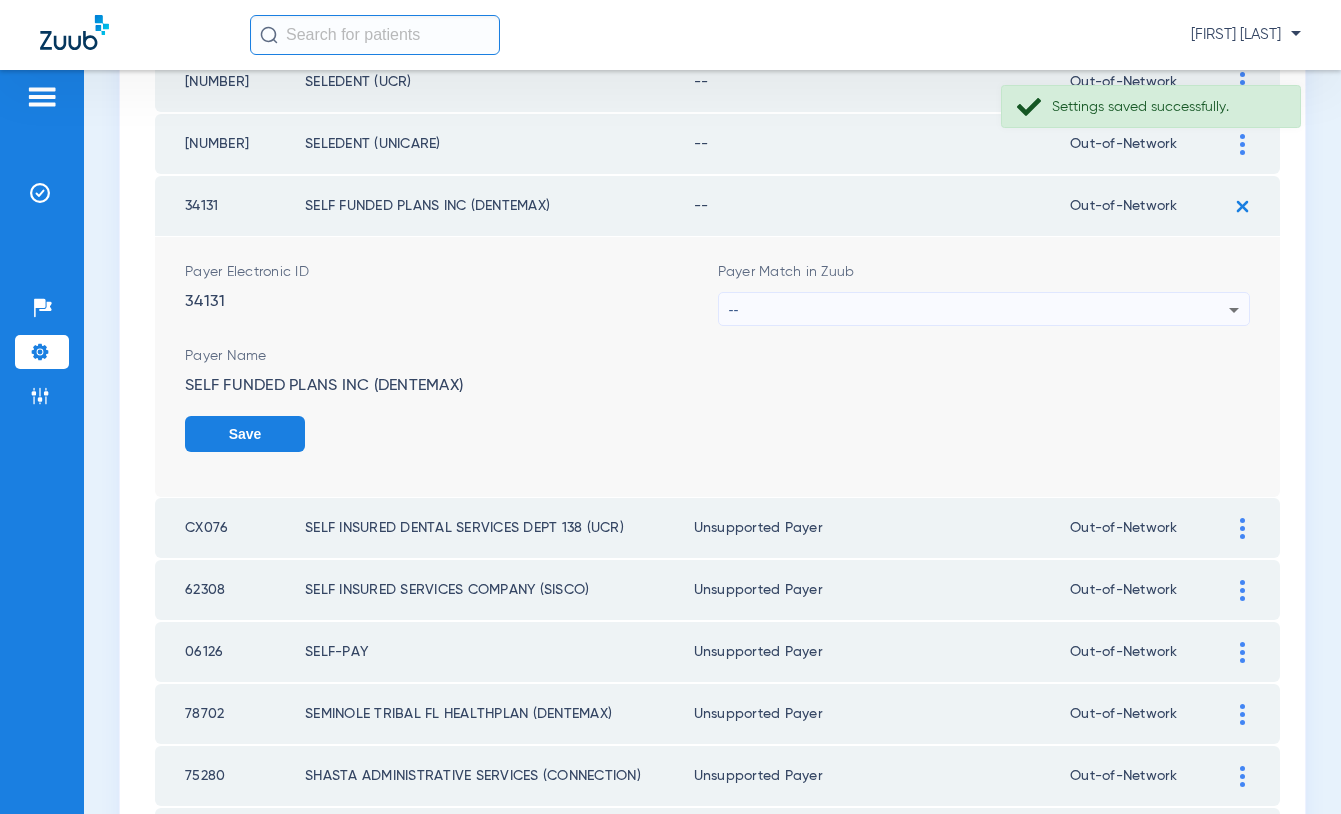 click on "--" at bounding box center (979, 310) 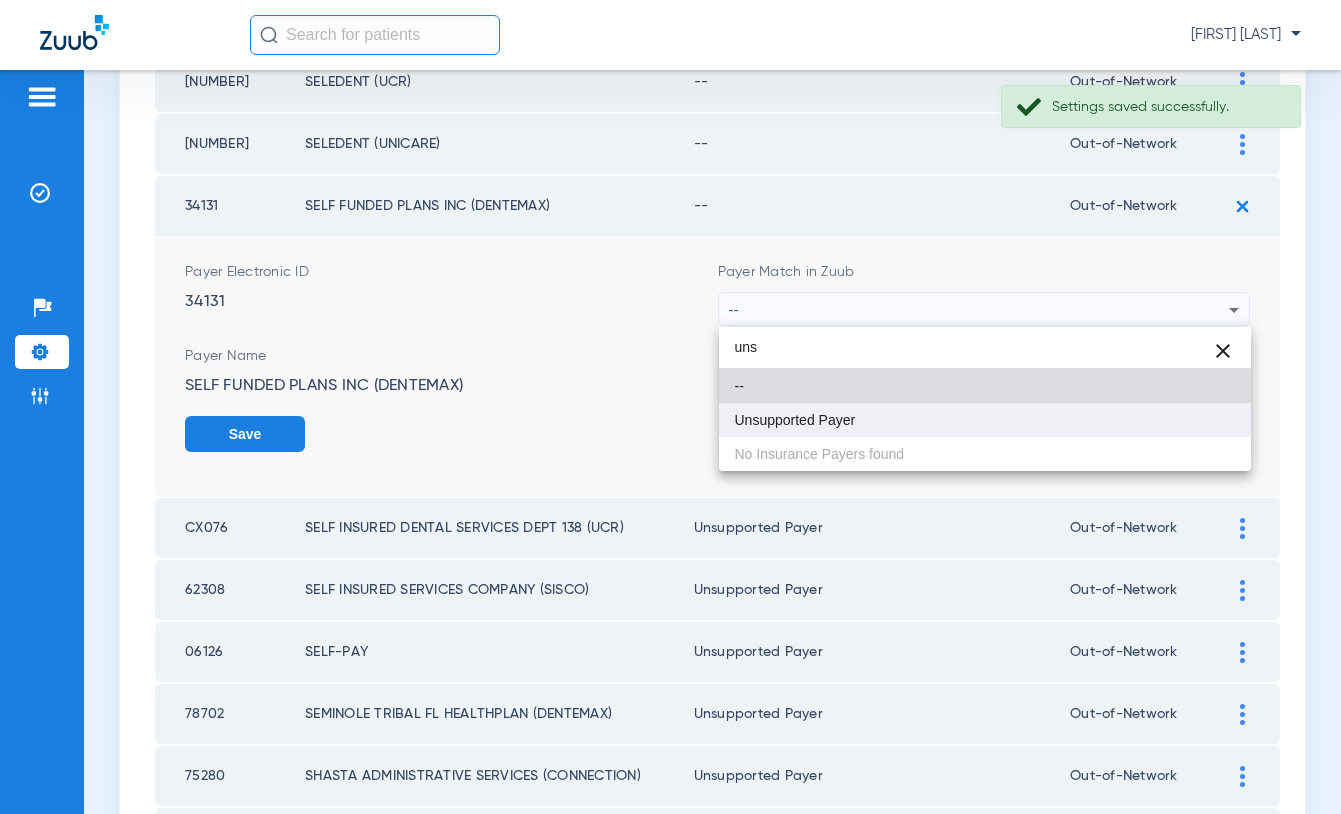 type on "uns" 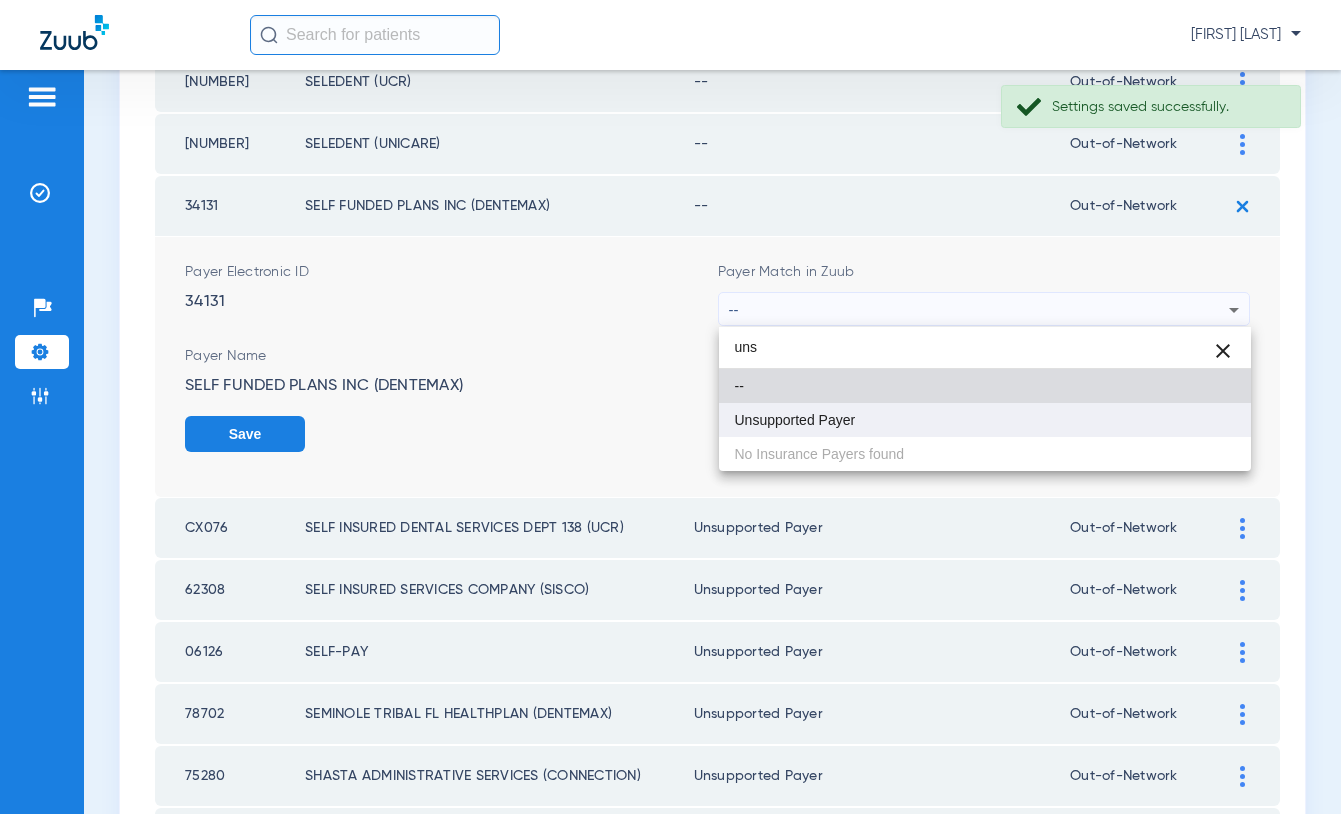 click on "Unsupported Payer" at bounding box center (795, 420) 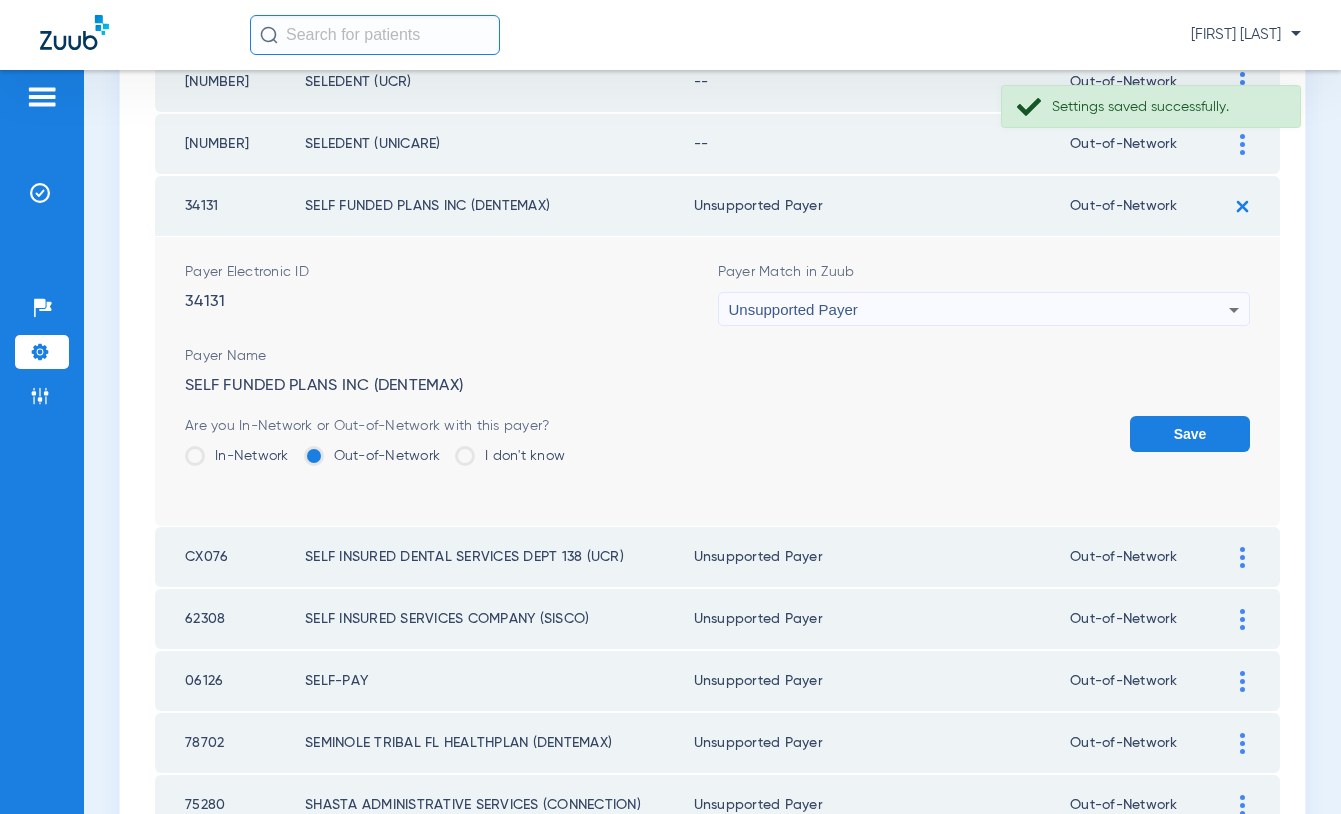 click on "Save" 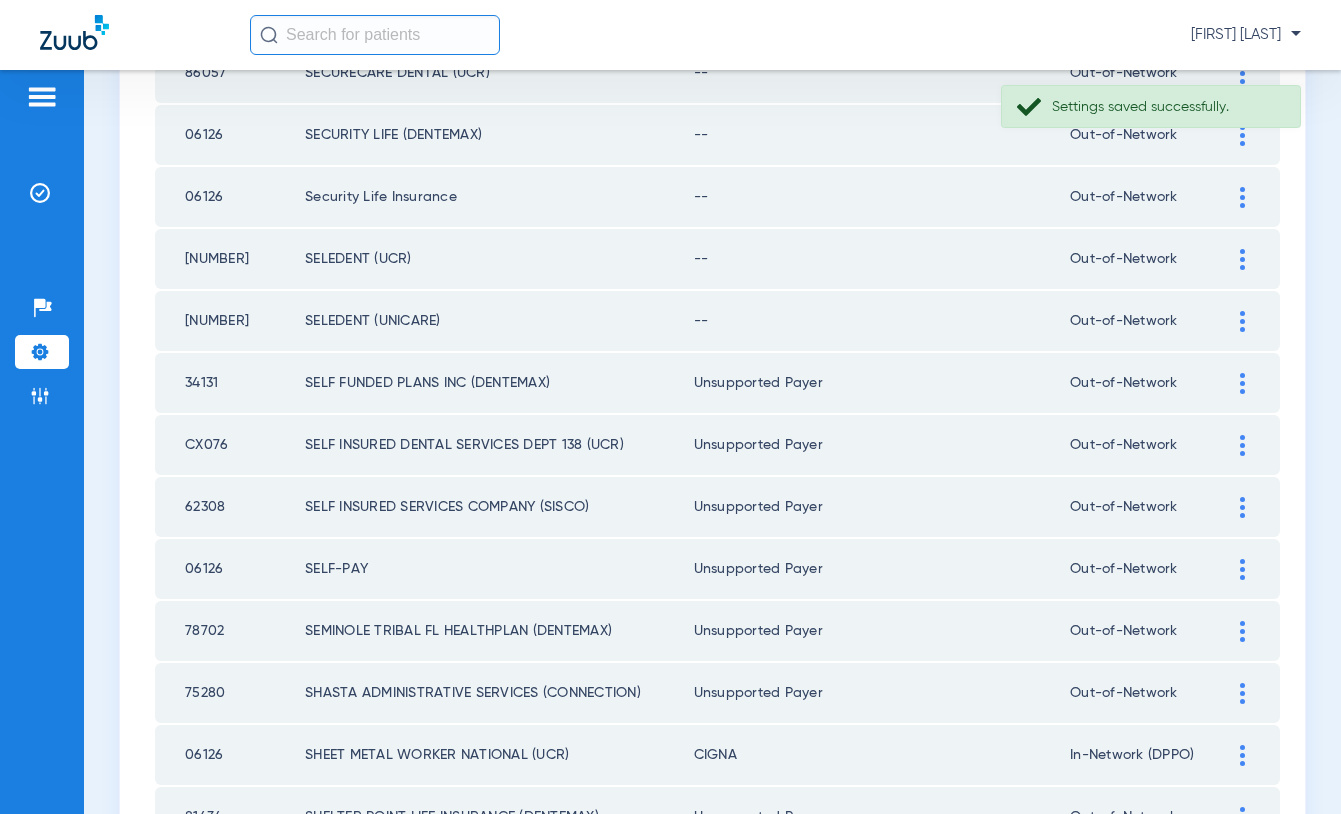 scroll, scrollTop: 1211, scrollLeft: 0, axis: vertical 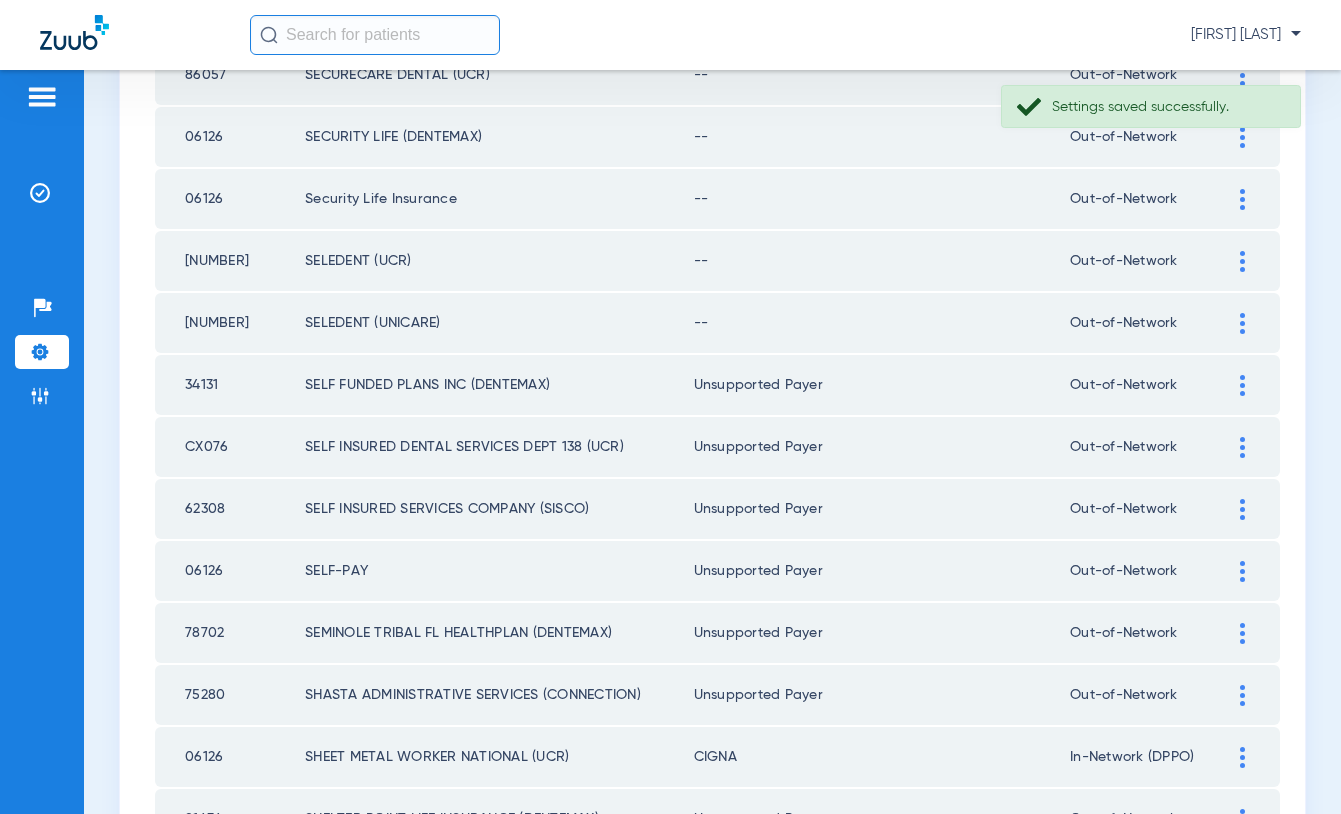 click 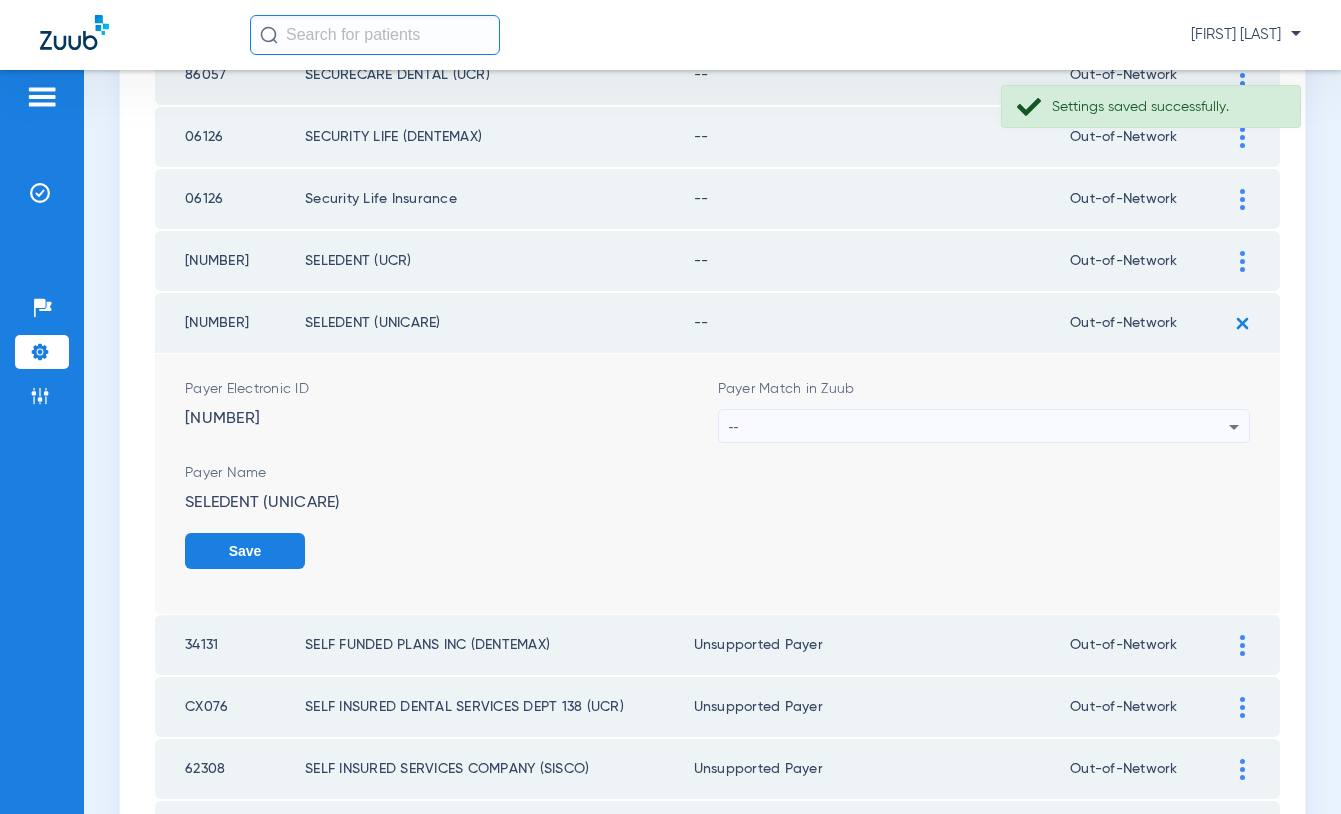 click on "--" at bounding box center (979, 427) 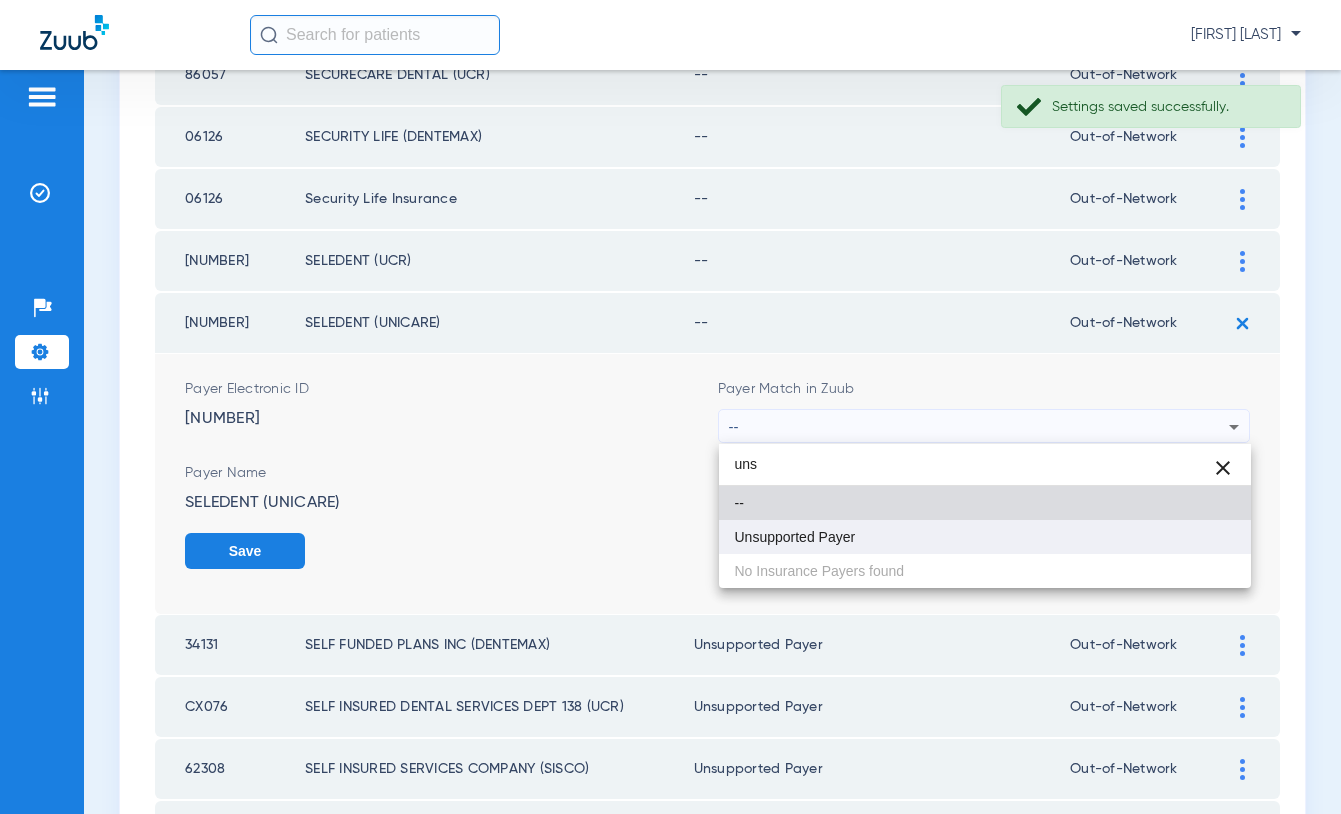 type on "uns" 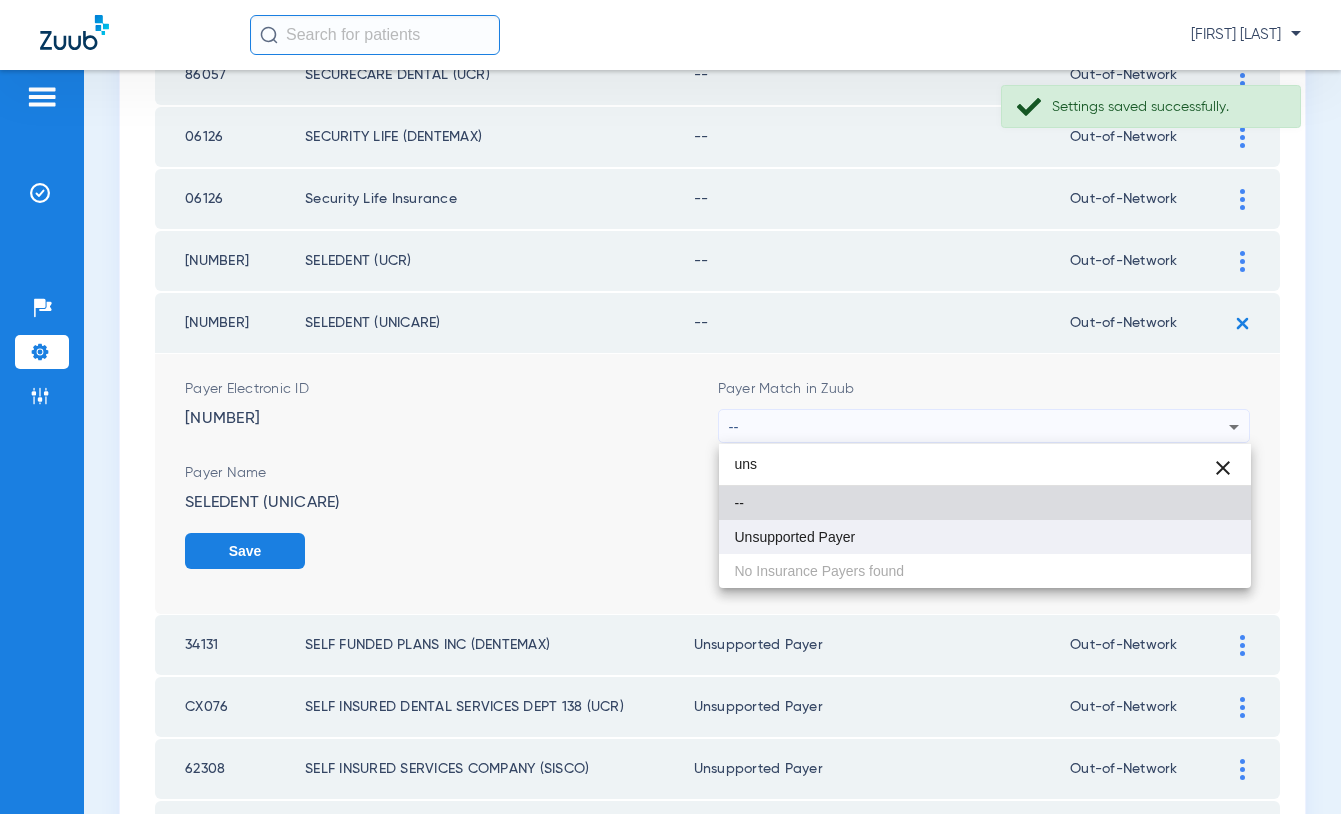 click on "Unsupported Payer" at bounding box center [985, 537] 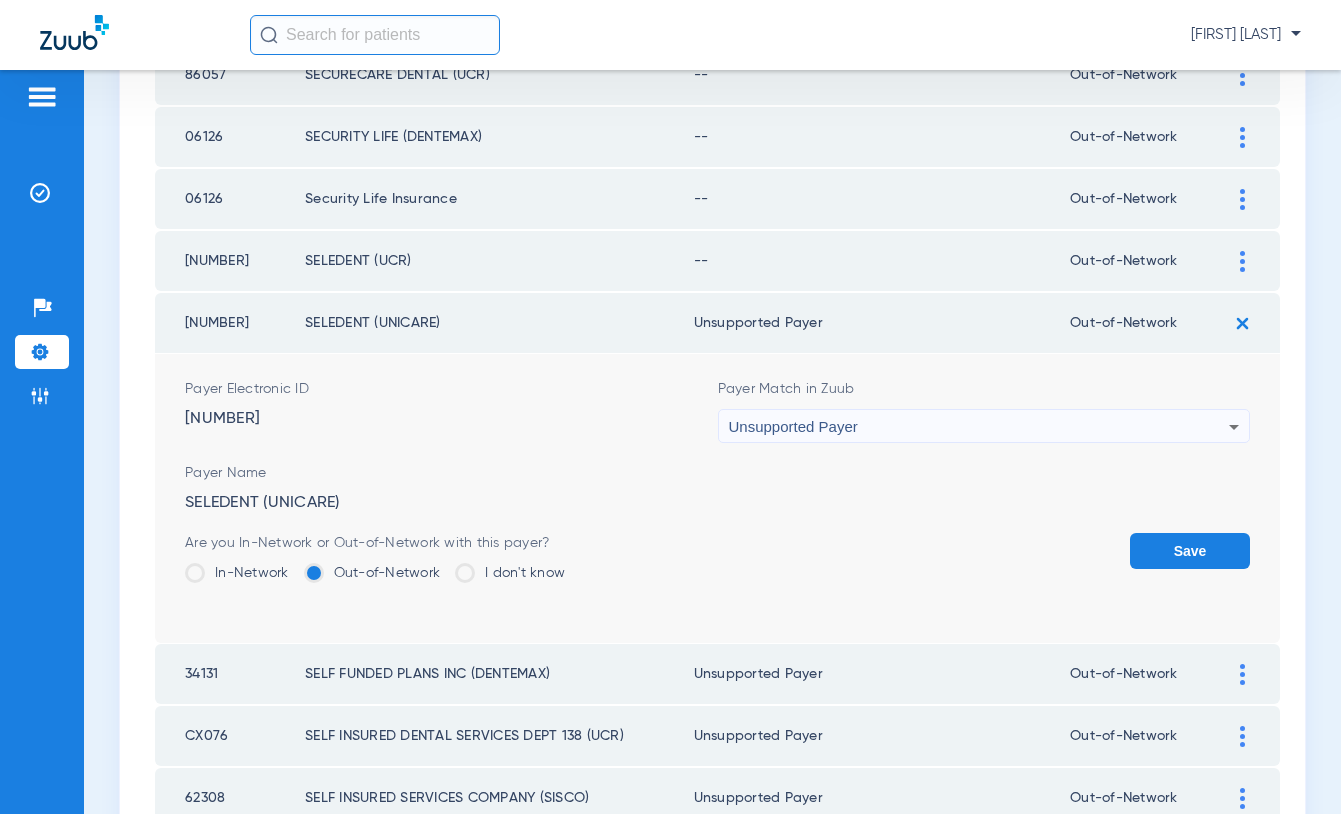 click on "Save" 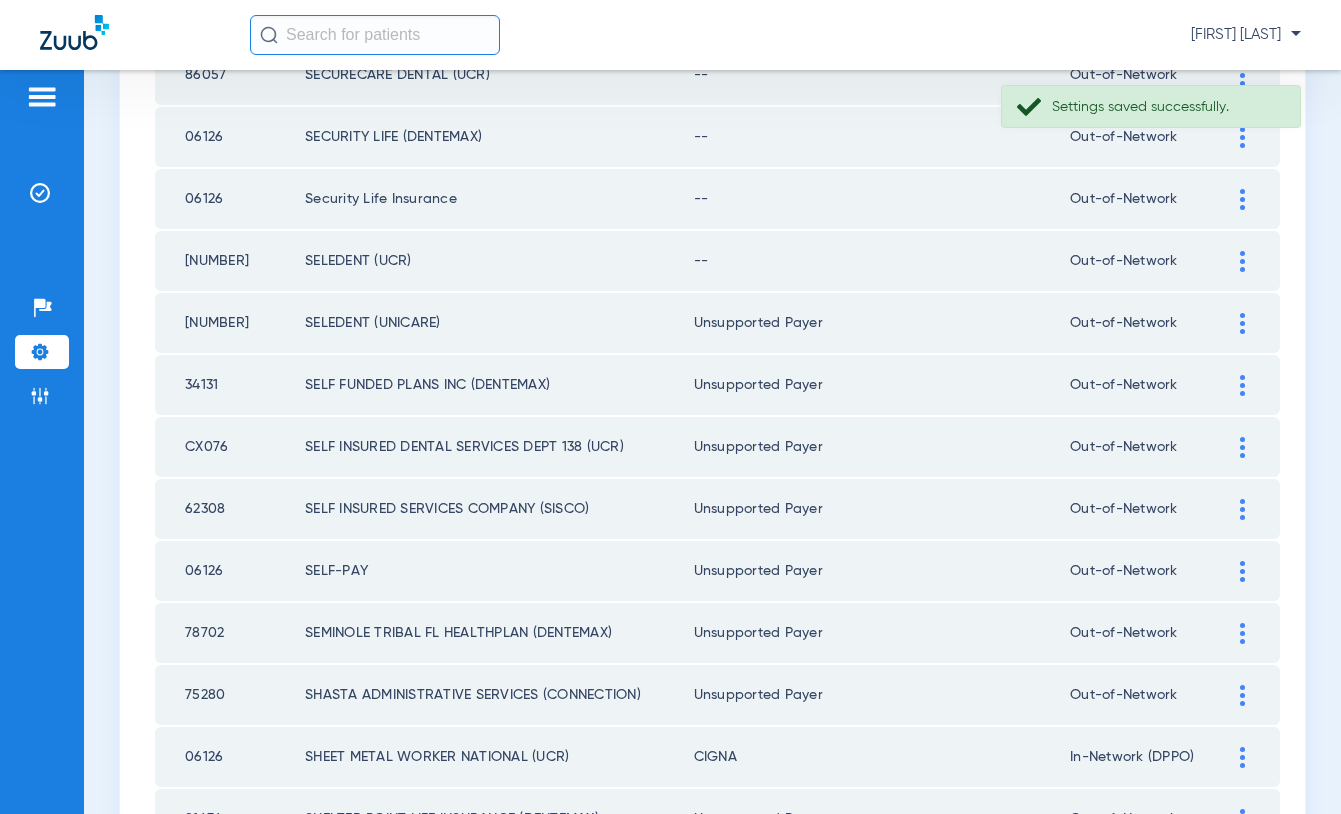 click 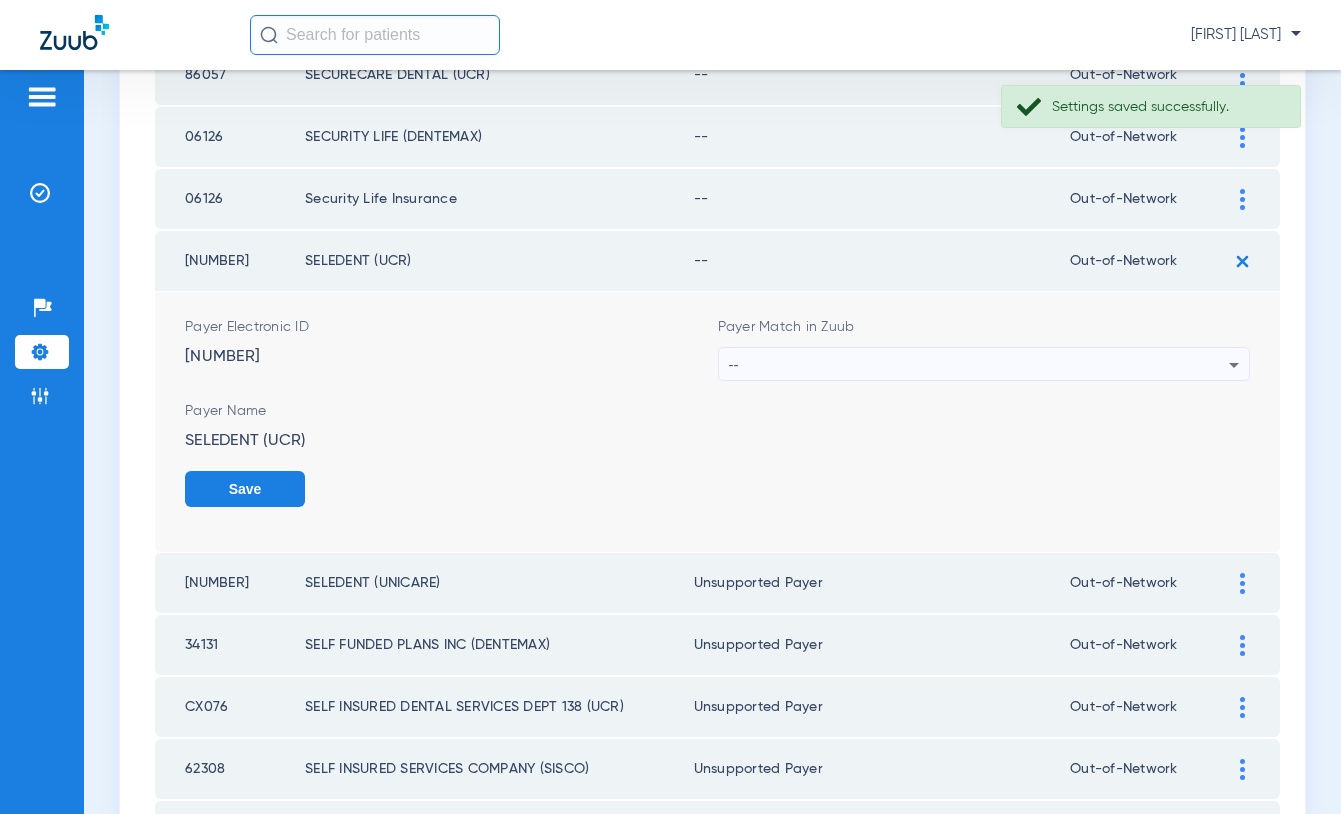 click on "--" at bounding box center (979, 365) 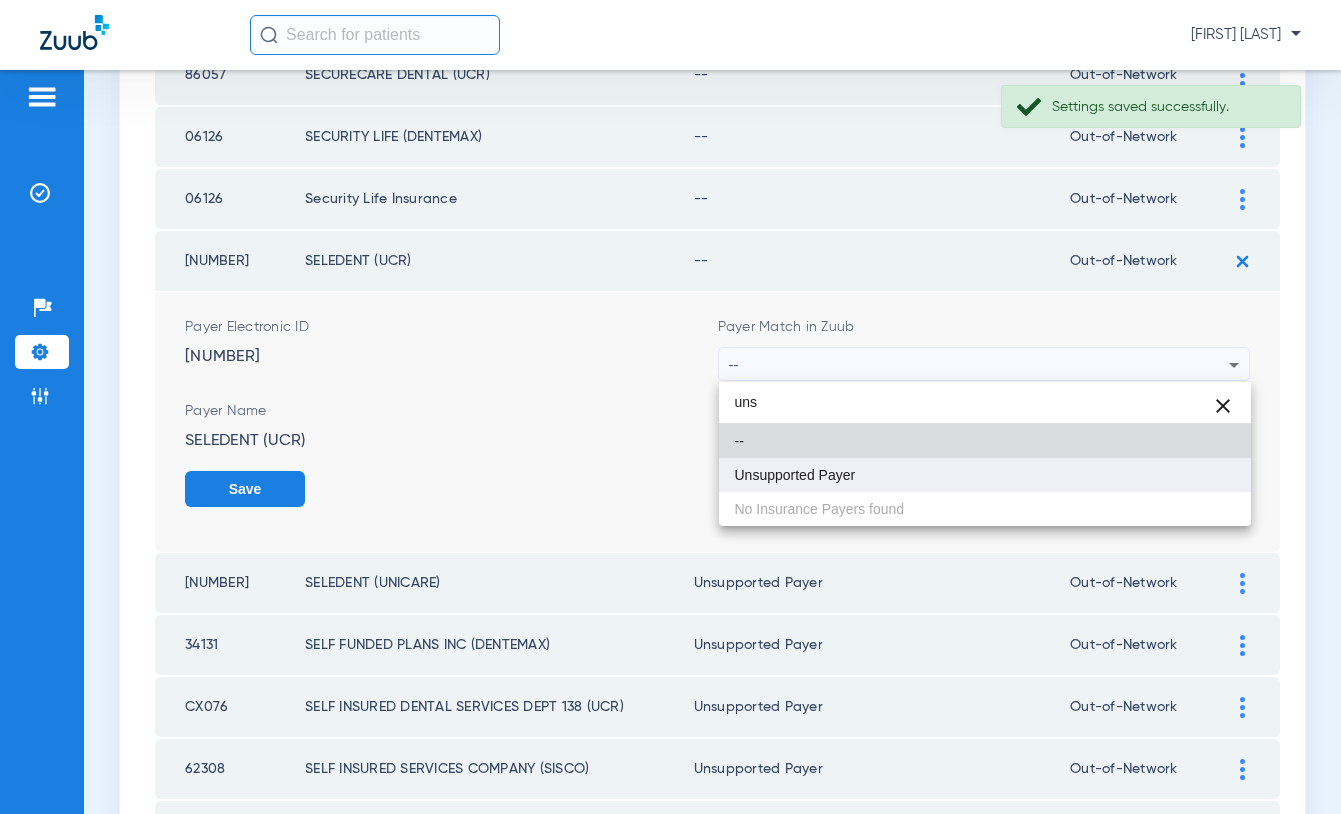 type on "uns" 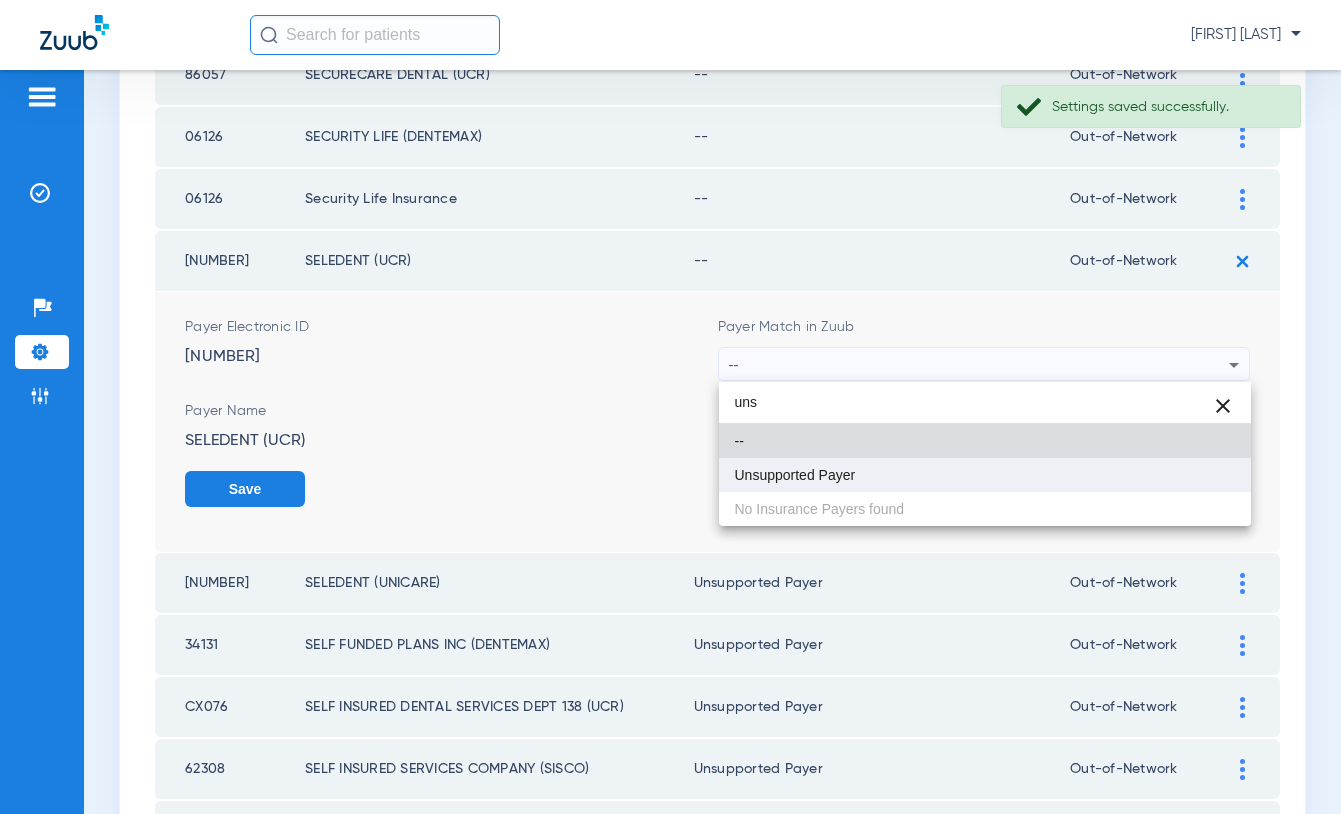 click on "Unsupported Payer" at bounding box center [795, 475] 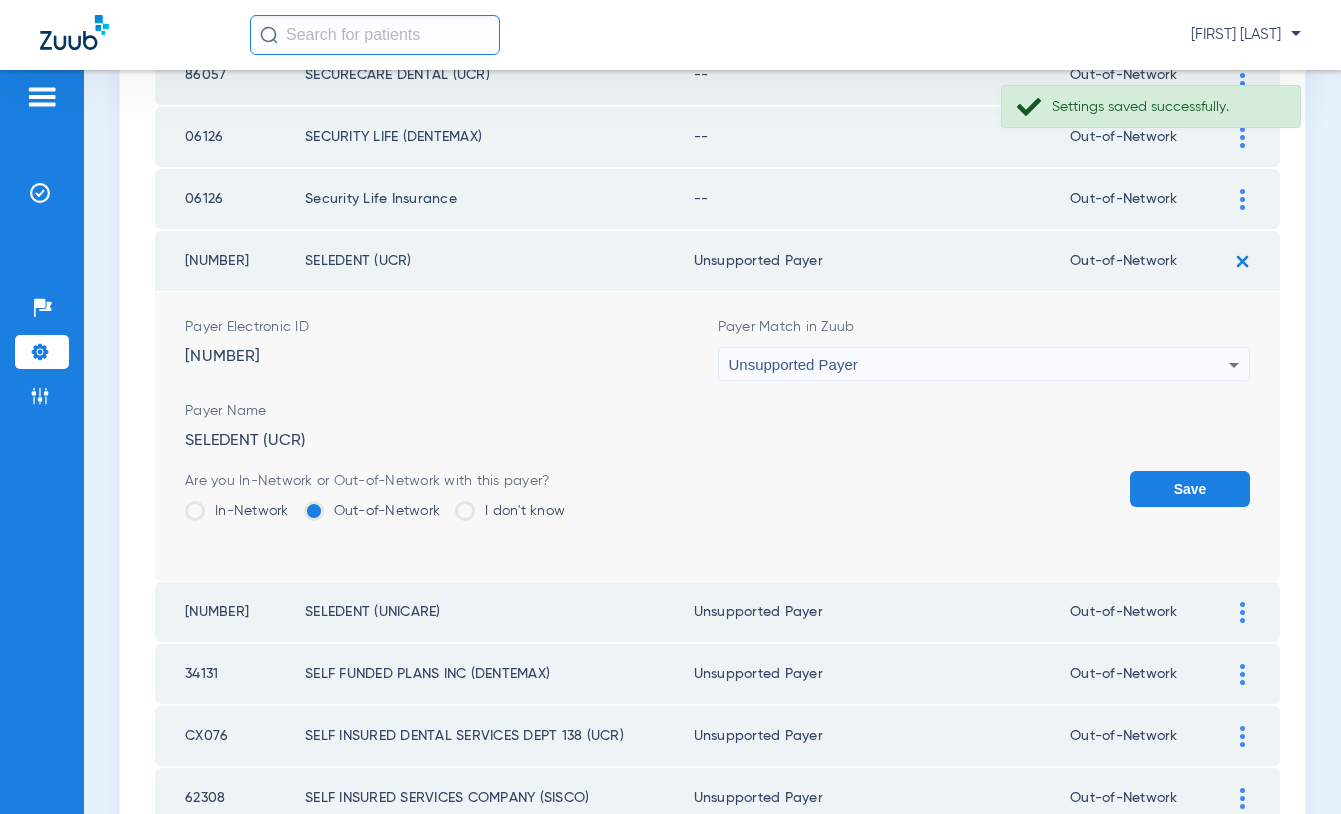 click on "Save" 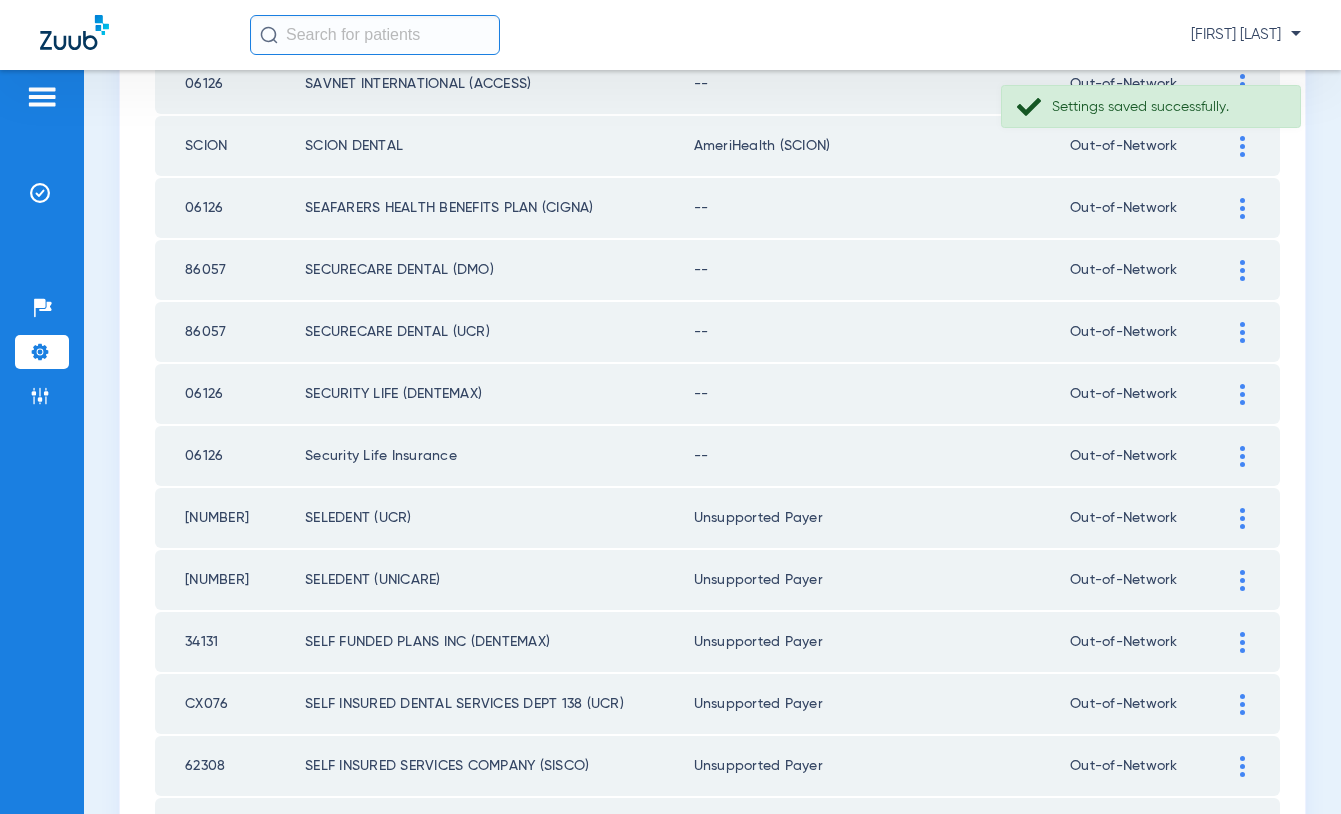 scroll, scrollTop: 947, scrollLeft: 0, axis: vertical 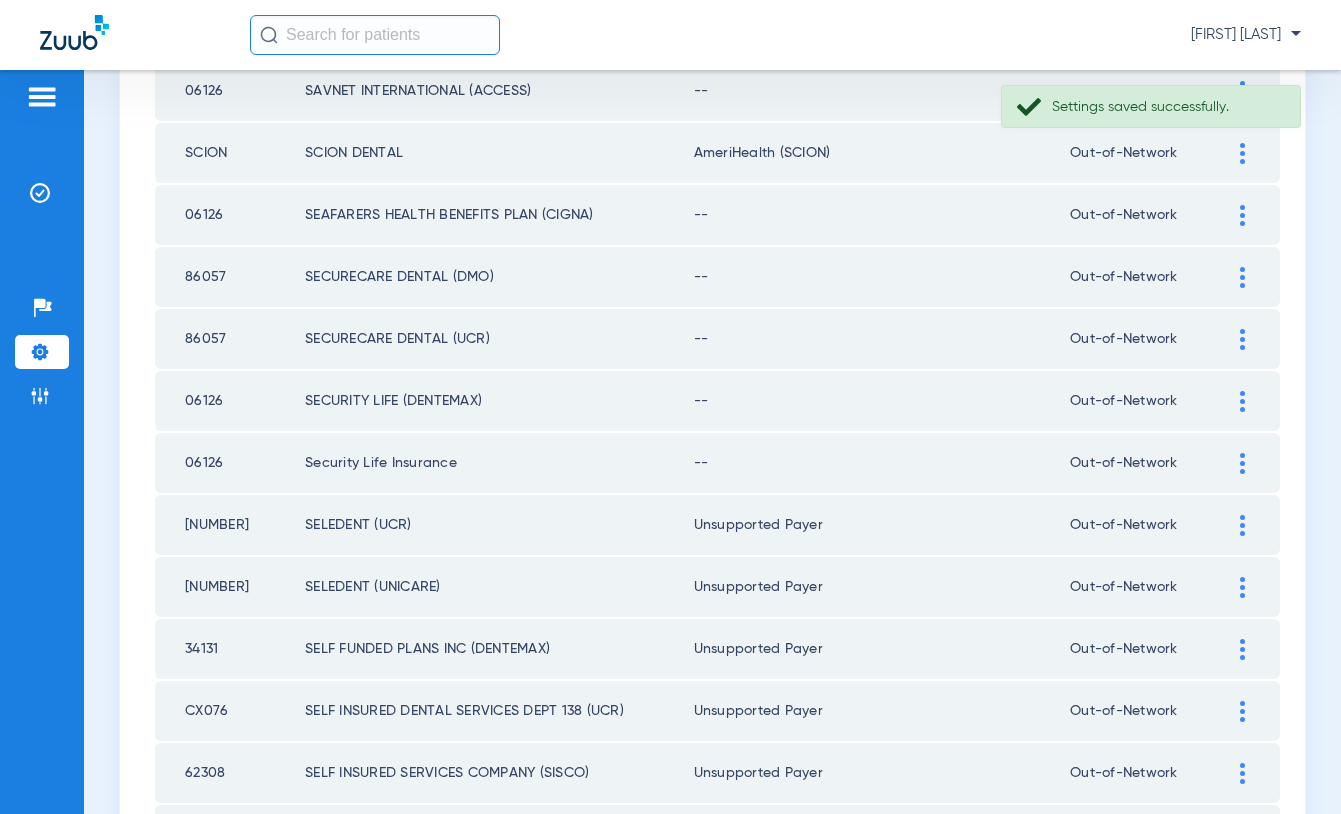 click 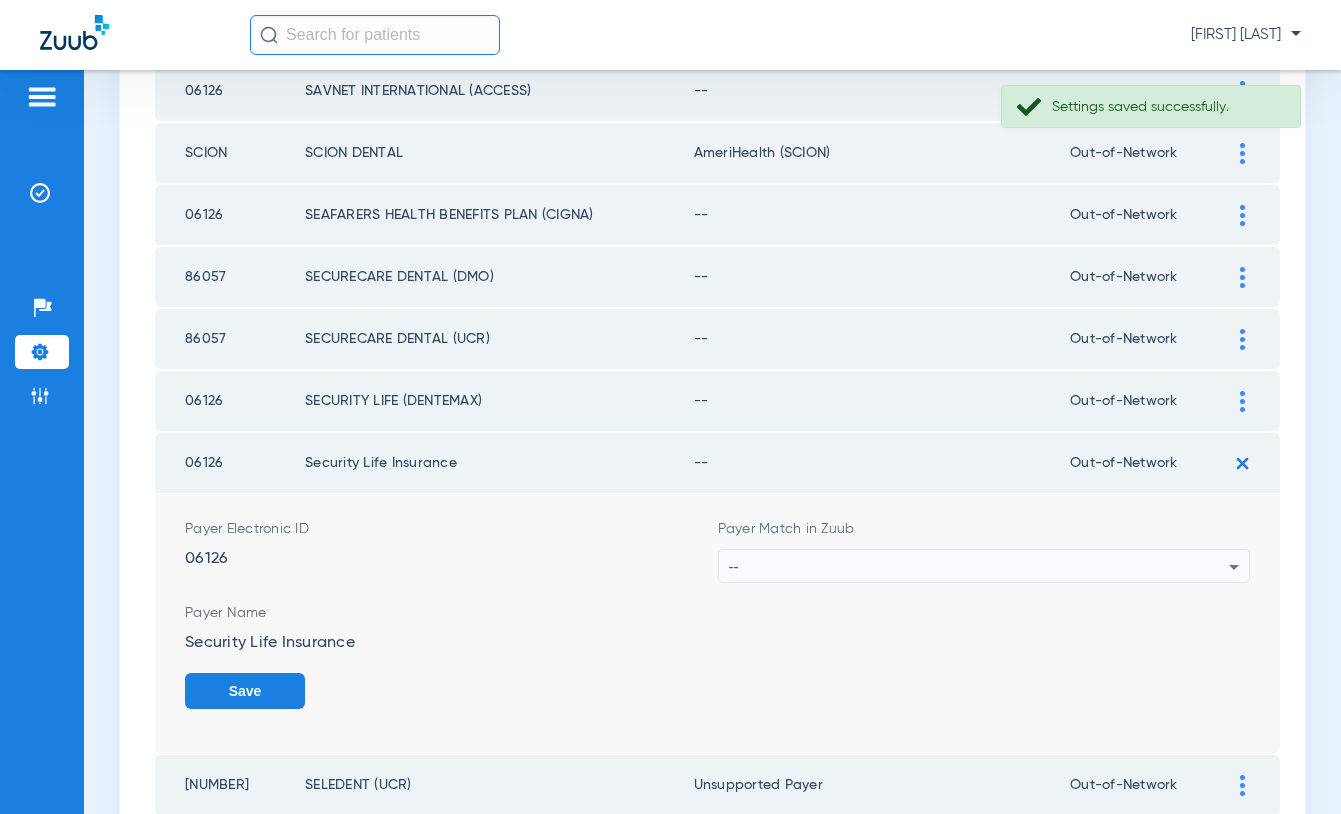click on "--" at bounding box center [979, 567] 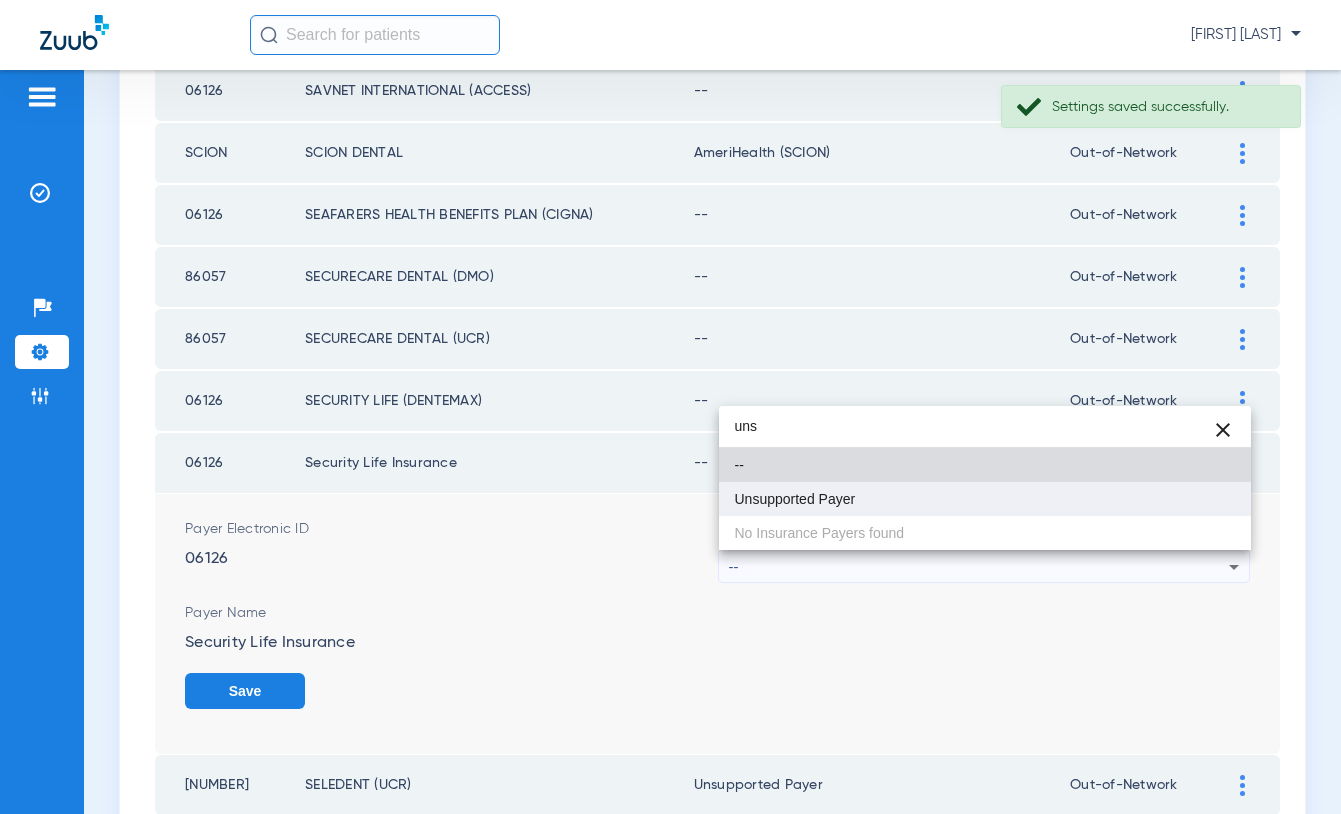 type on "uns" 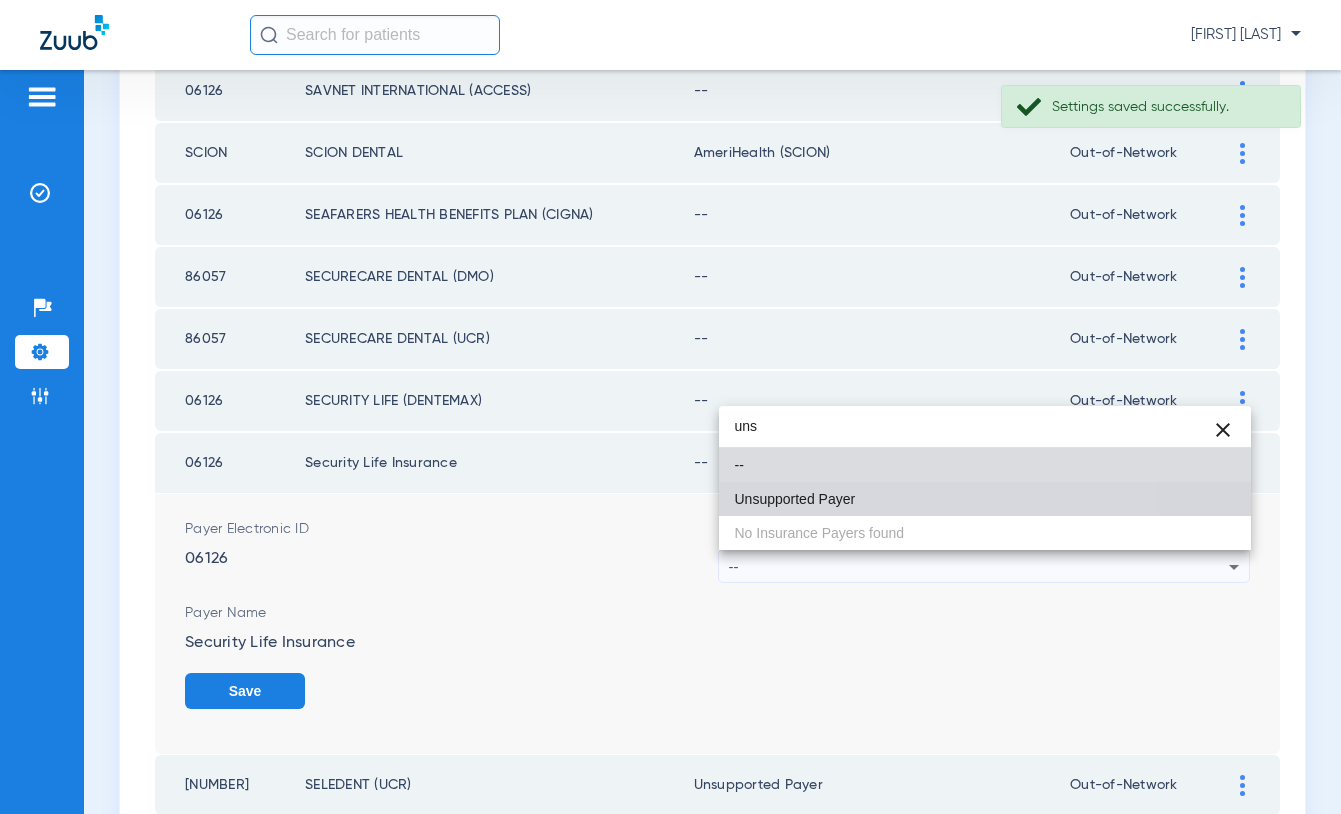 click on "Unsupported Payer" at bounding box center [985, 499] 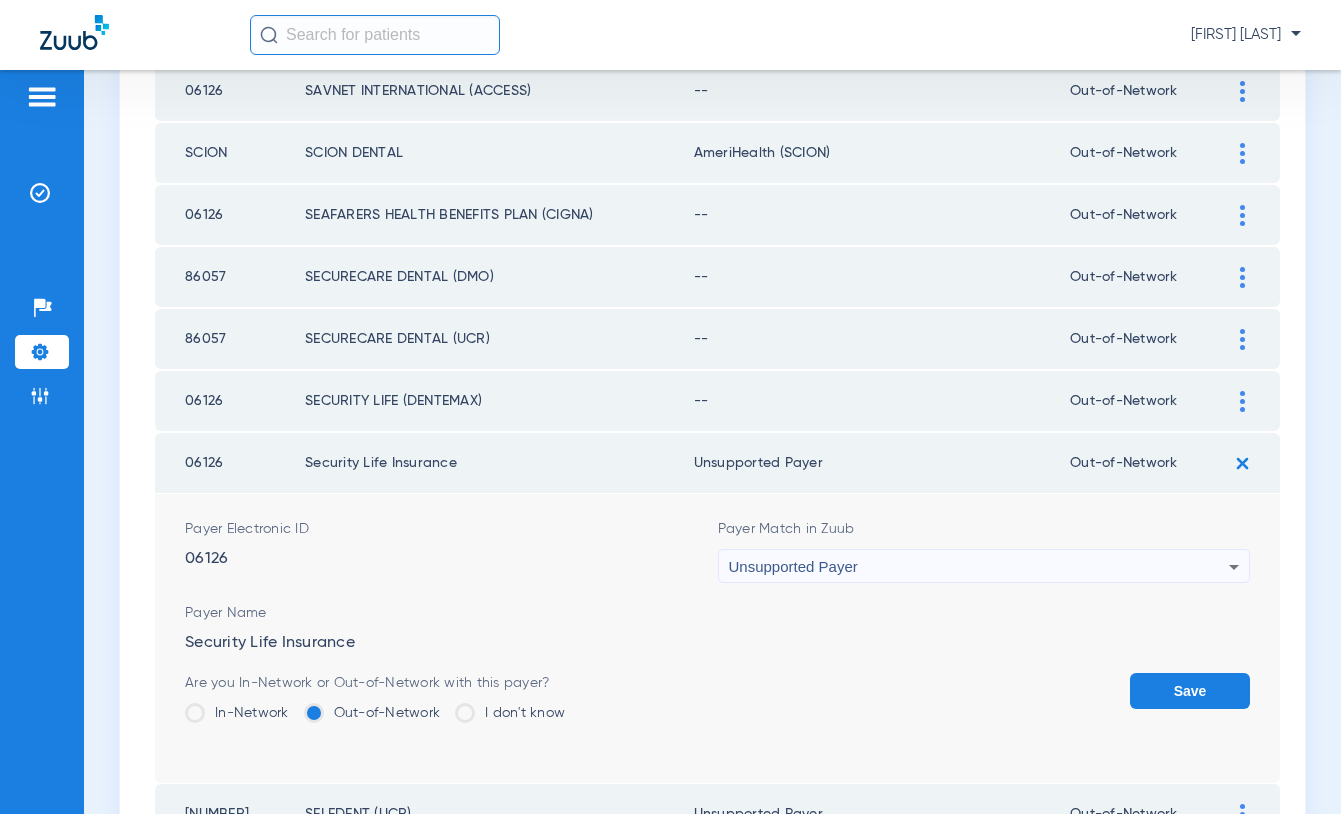 click on "Save" 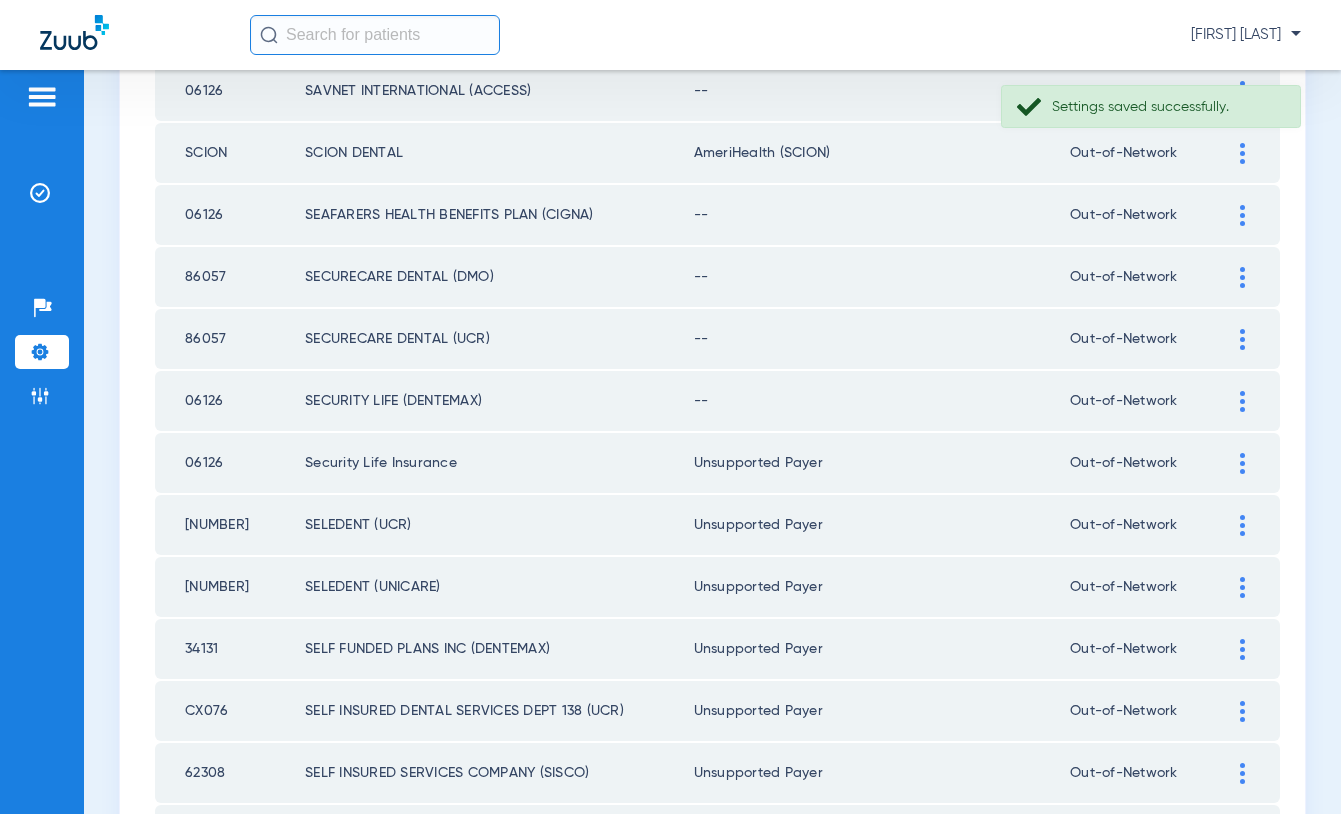 click 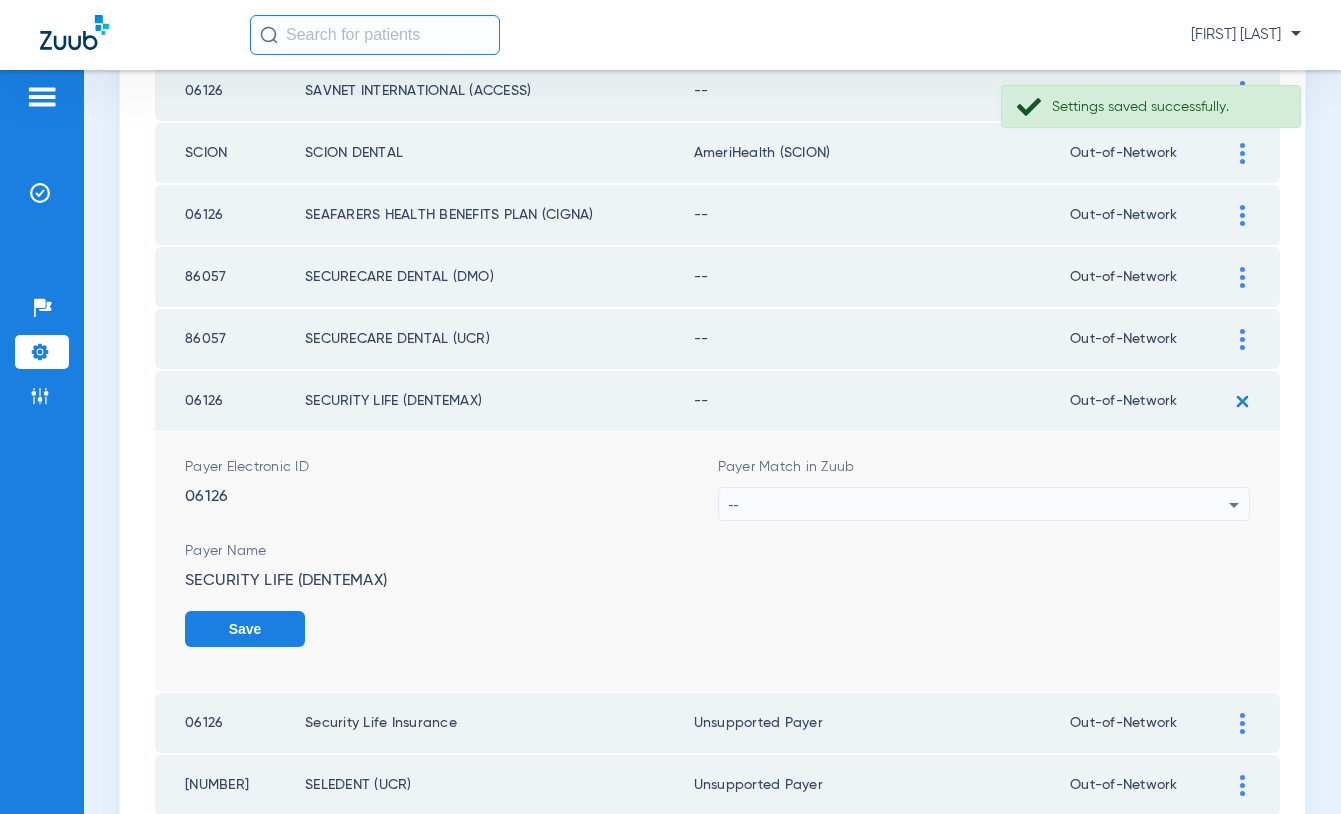 click on "--" at bounding box center [979, 505] 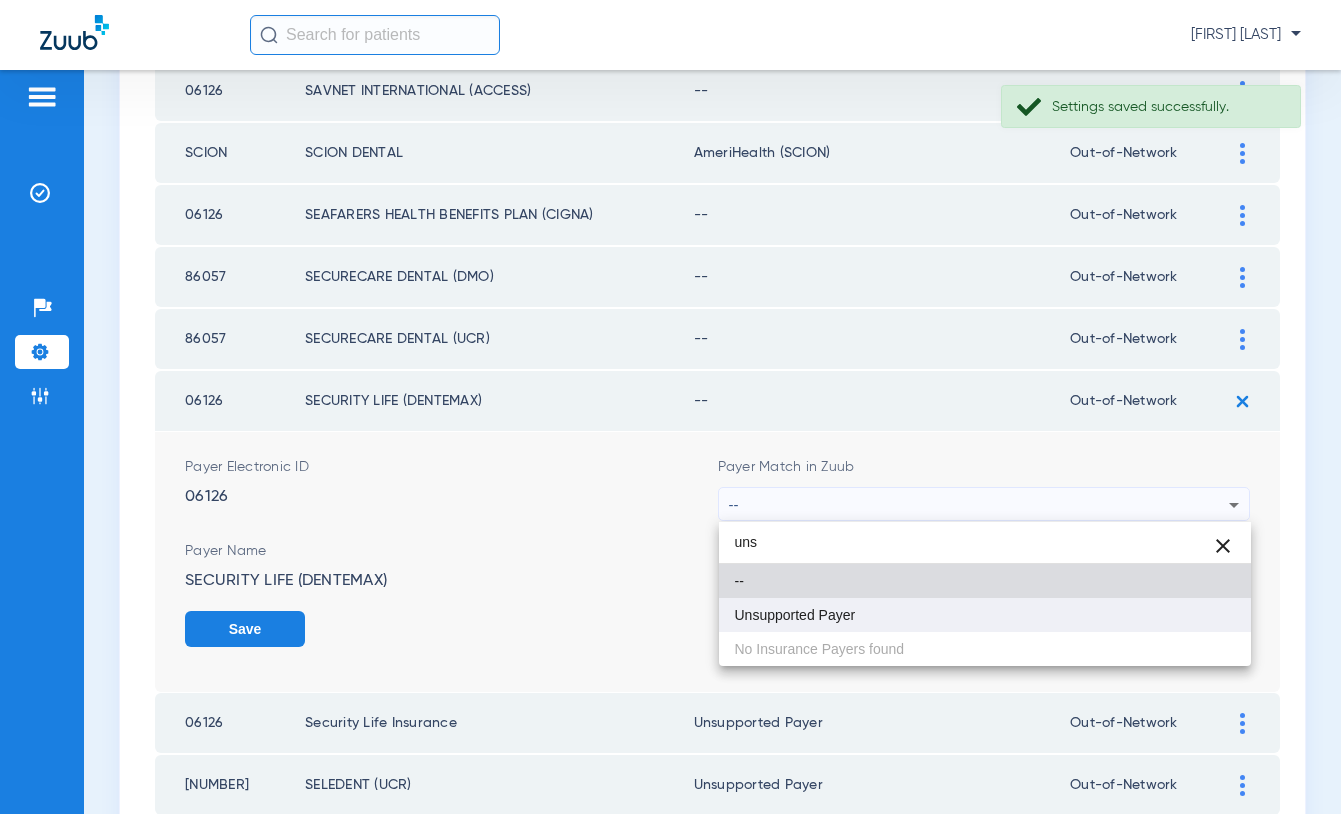 type on "uns" 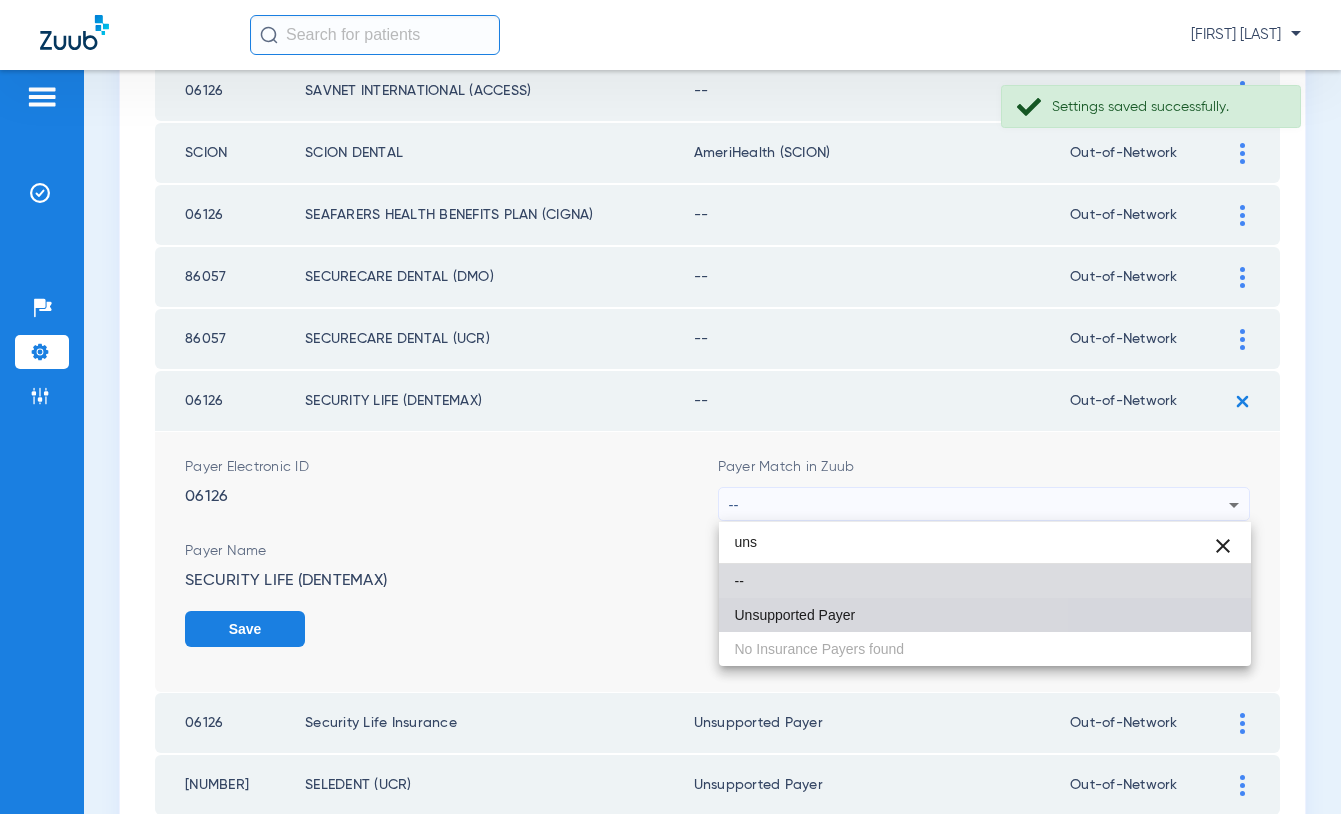 click on "Unsupported Payer" at bounding box center (795, 615) 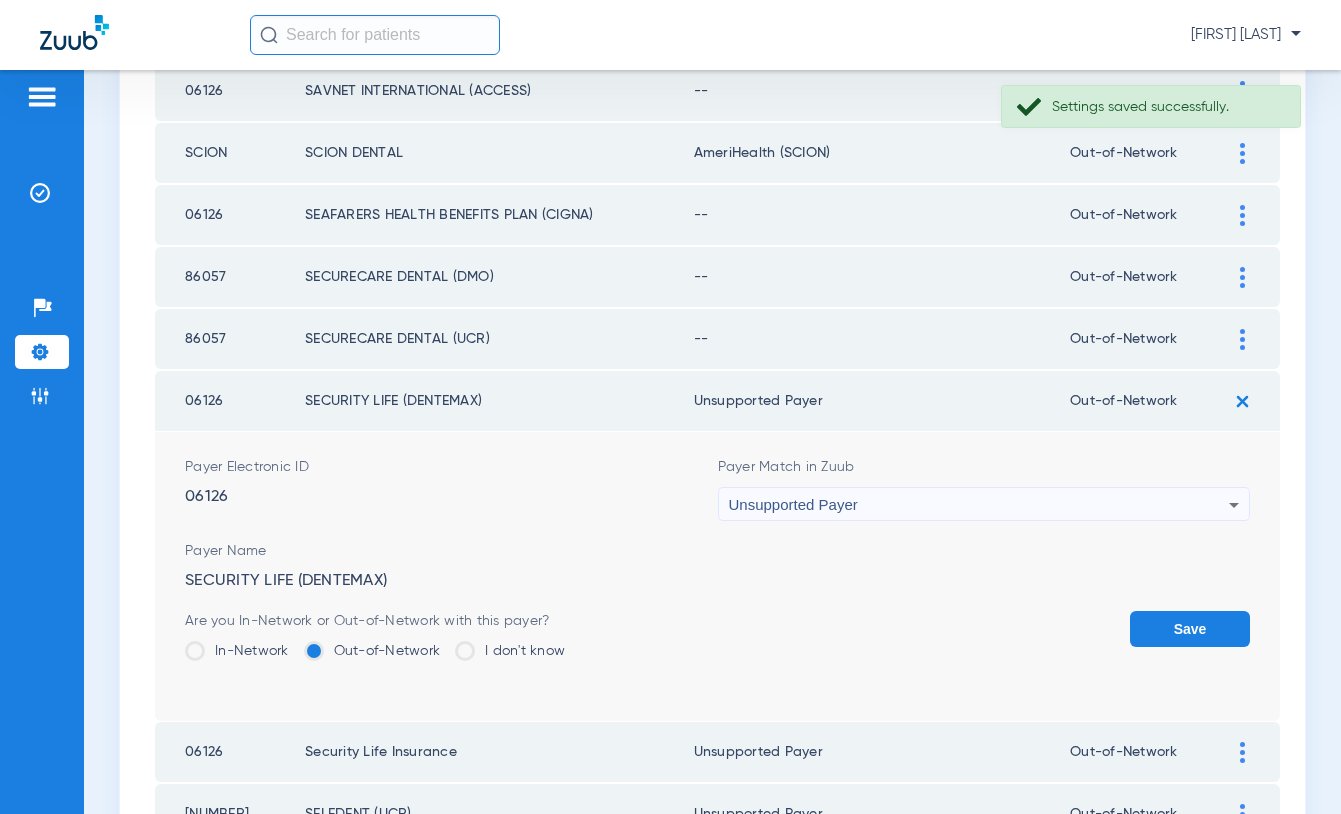 click on "Save" 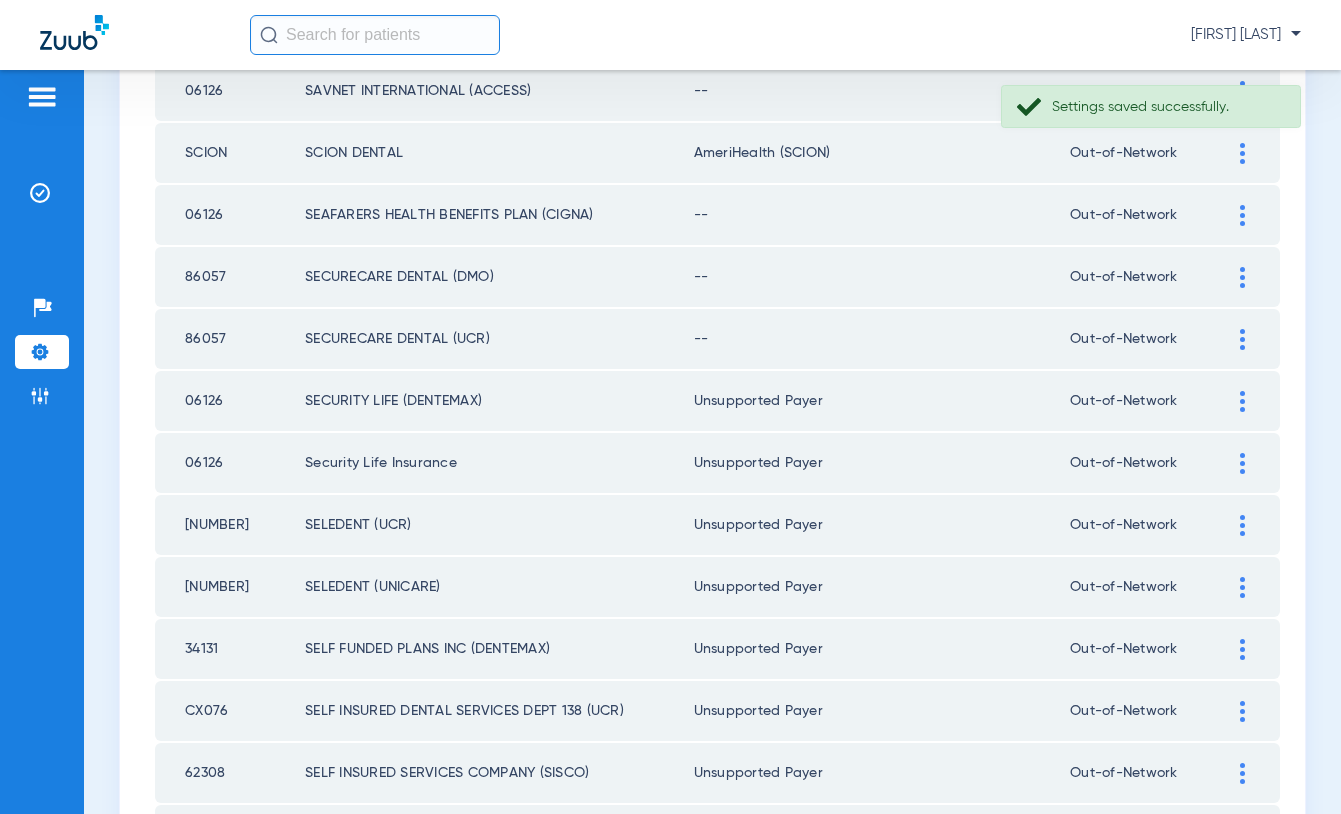click 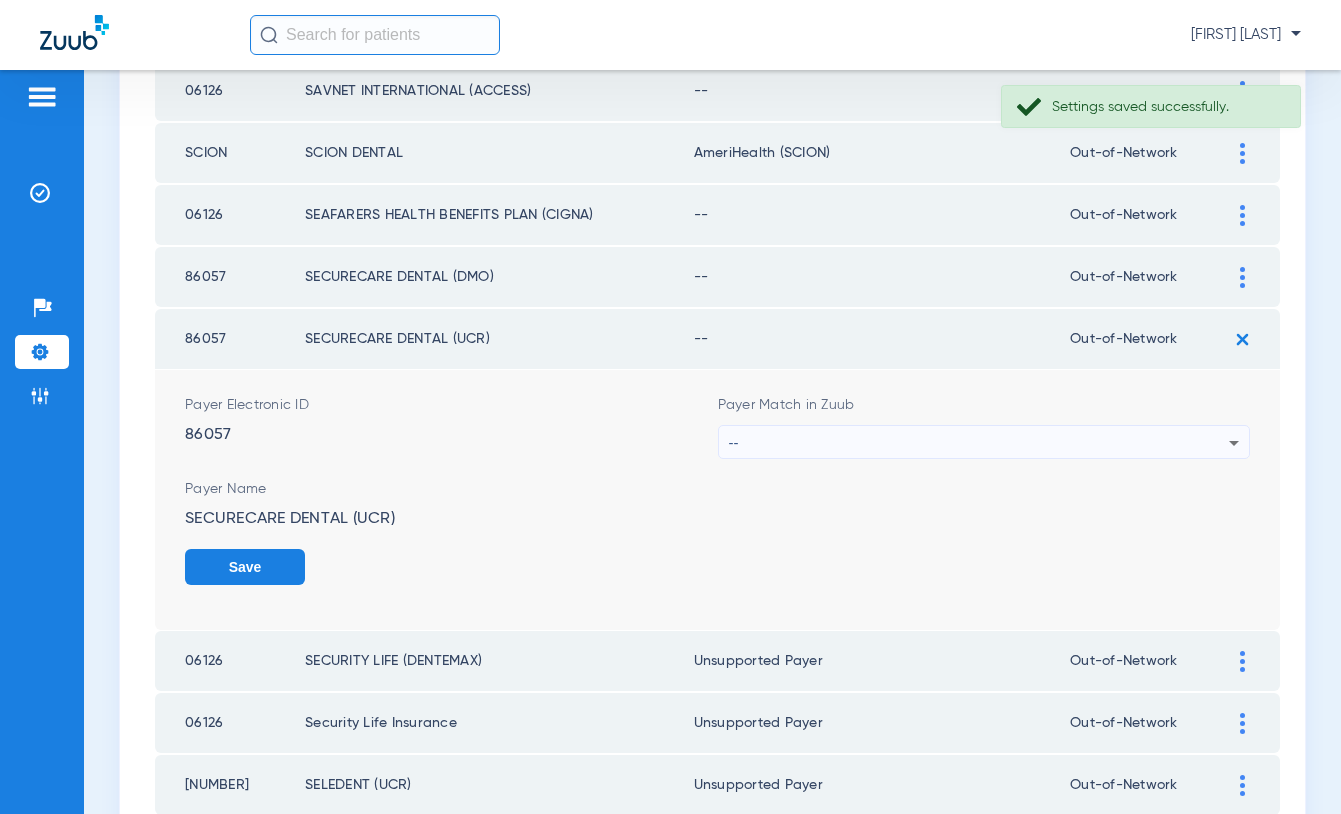 click on "--" at bounding box center (979, 443) 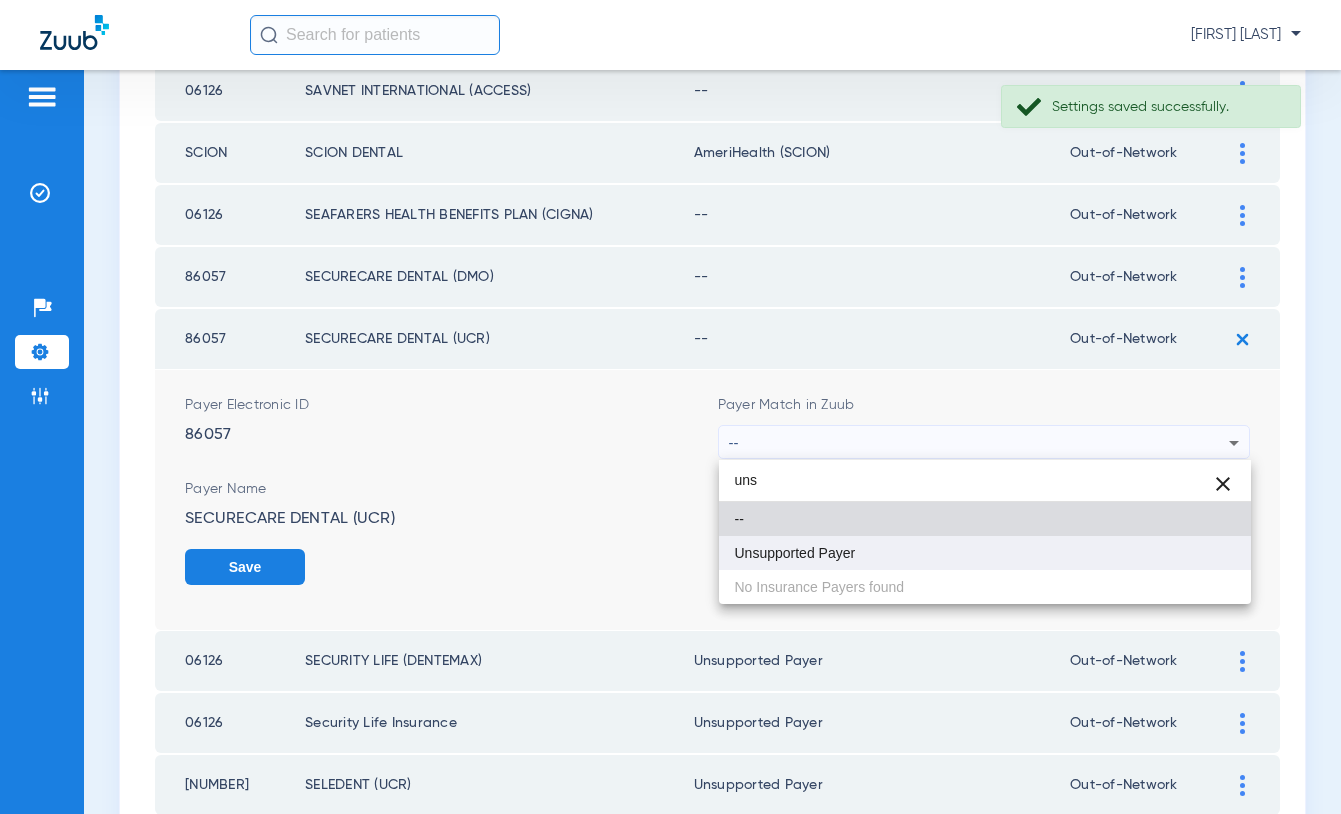 type on "uns" 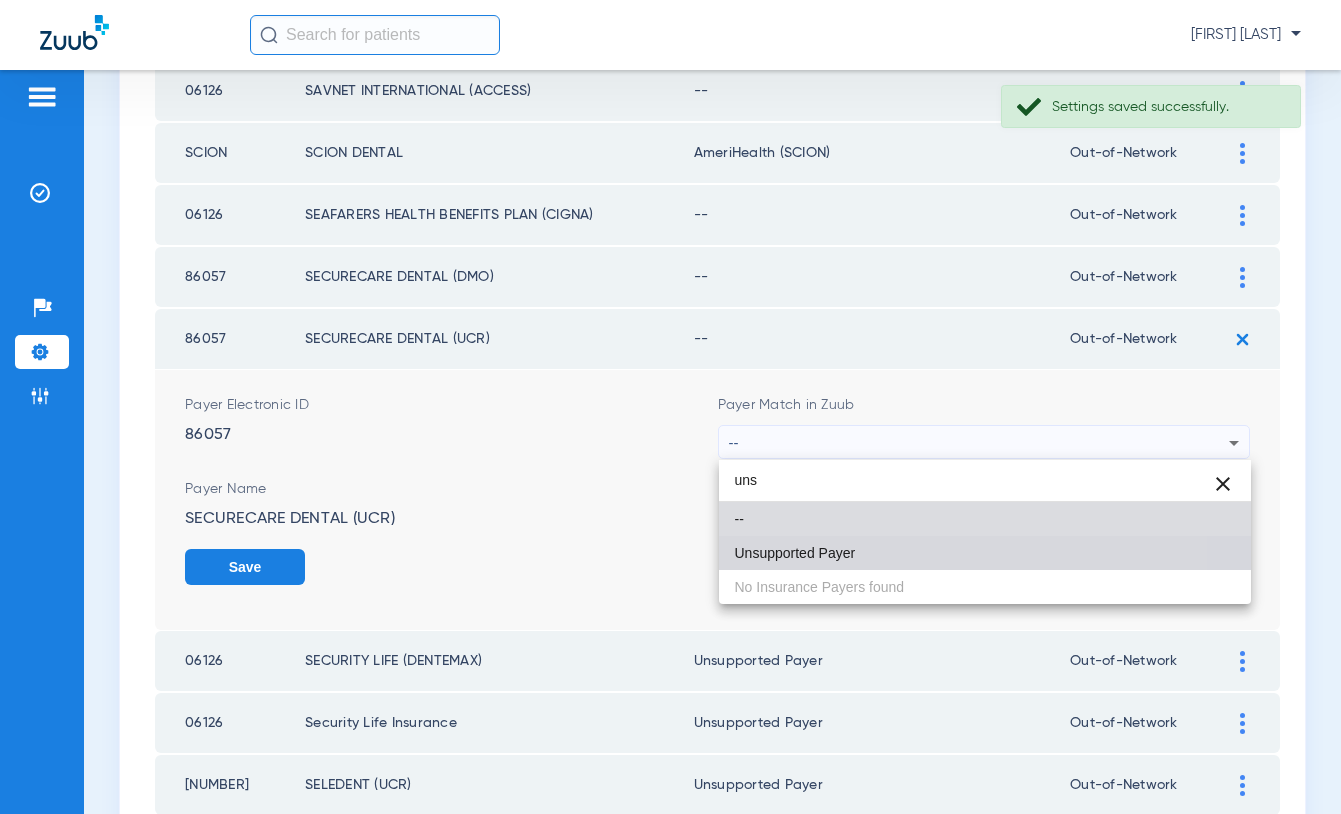 click on "Unsupported Payer" at bounding box center [795, 553] 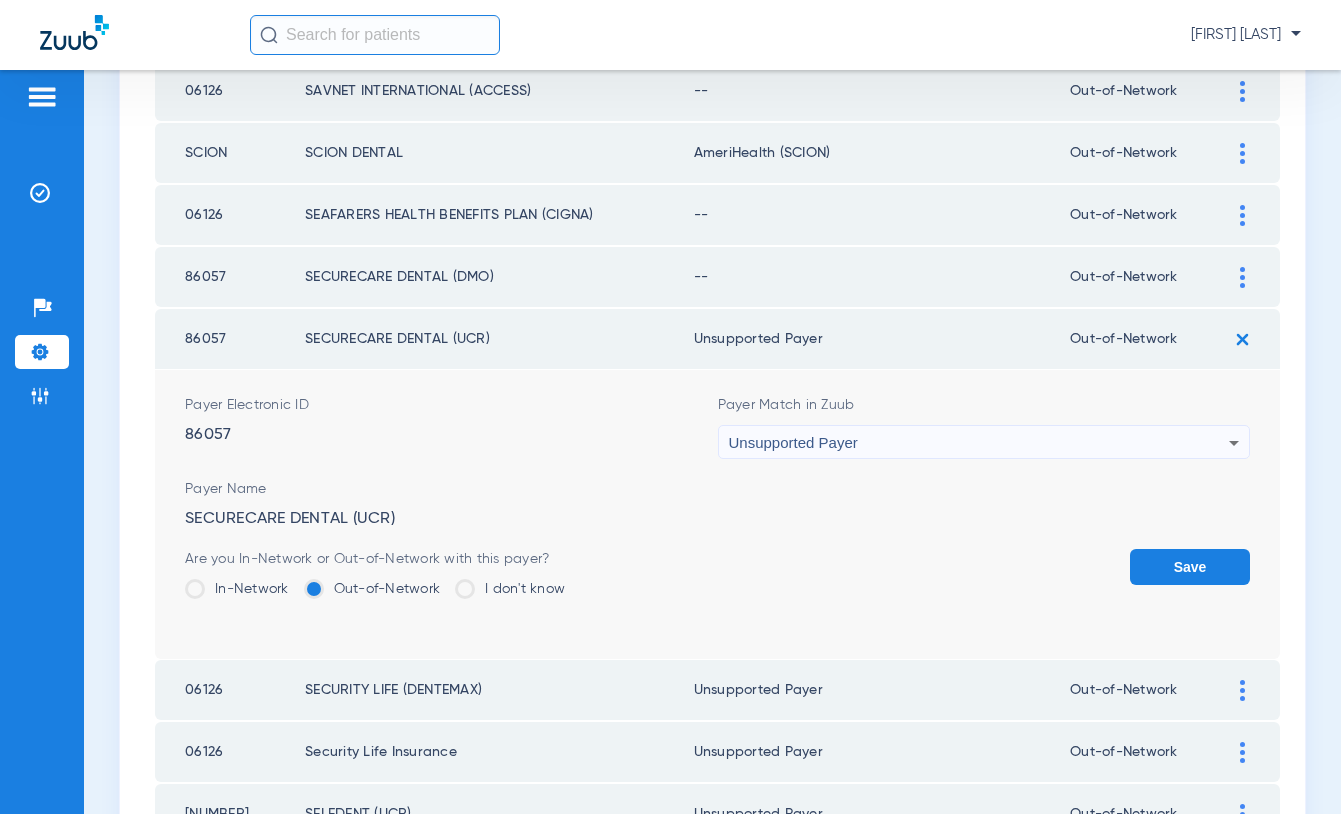 click on "Save" 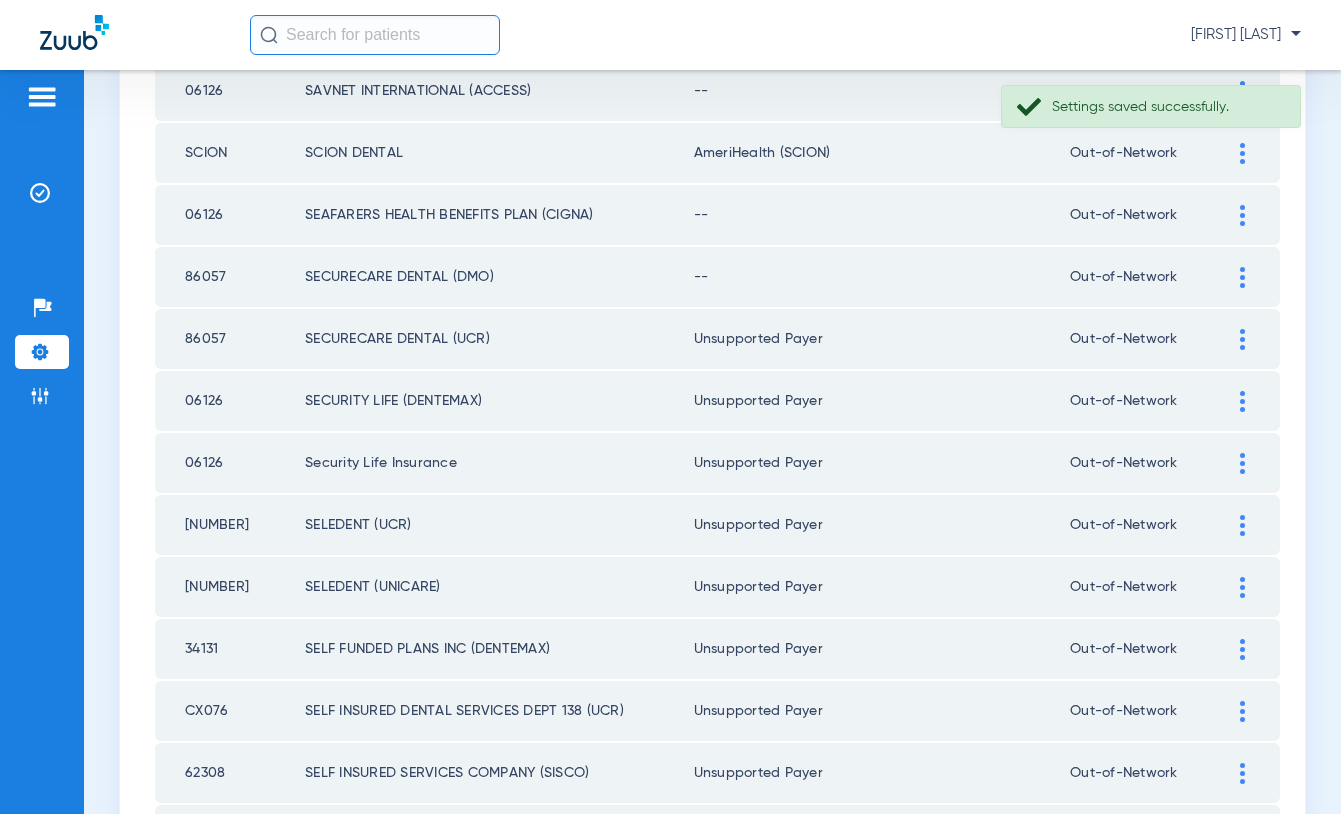 click 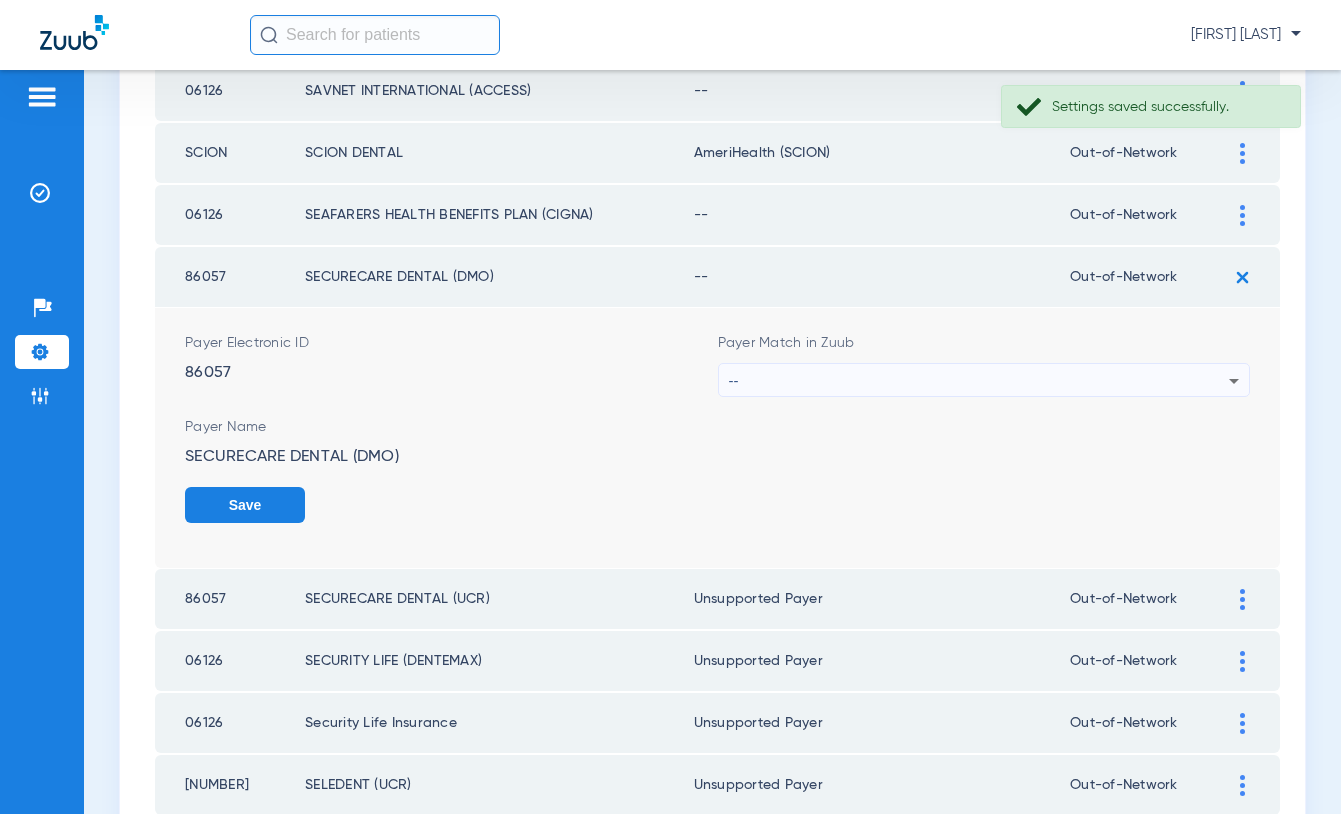click on "--" at bounding box center [979, 381] 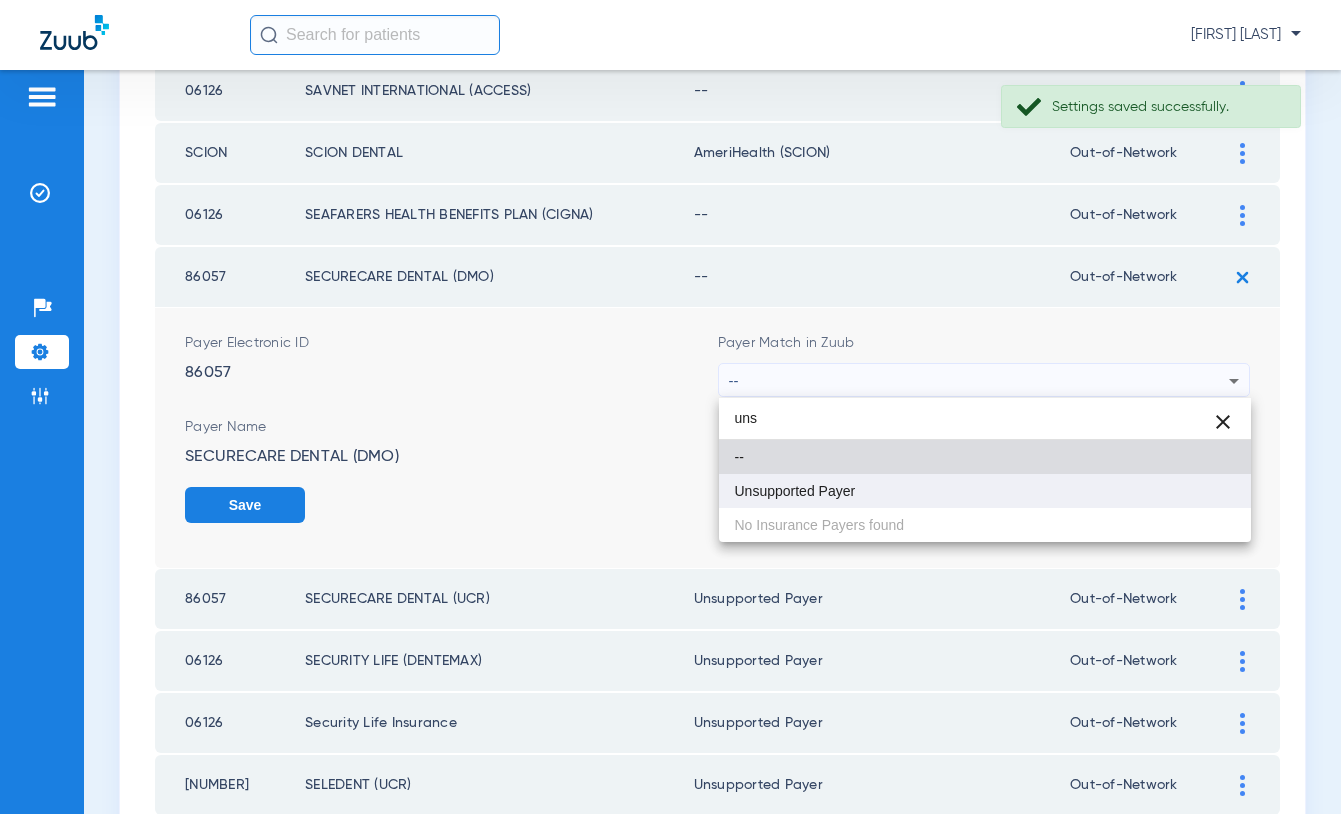 type on "uns" 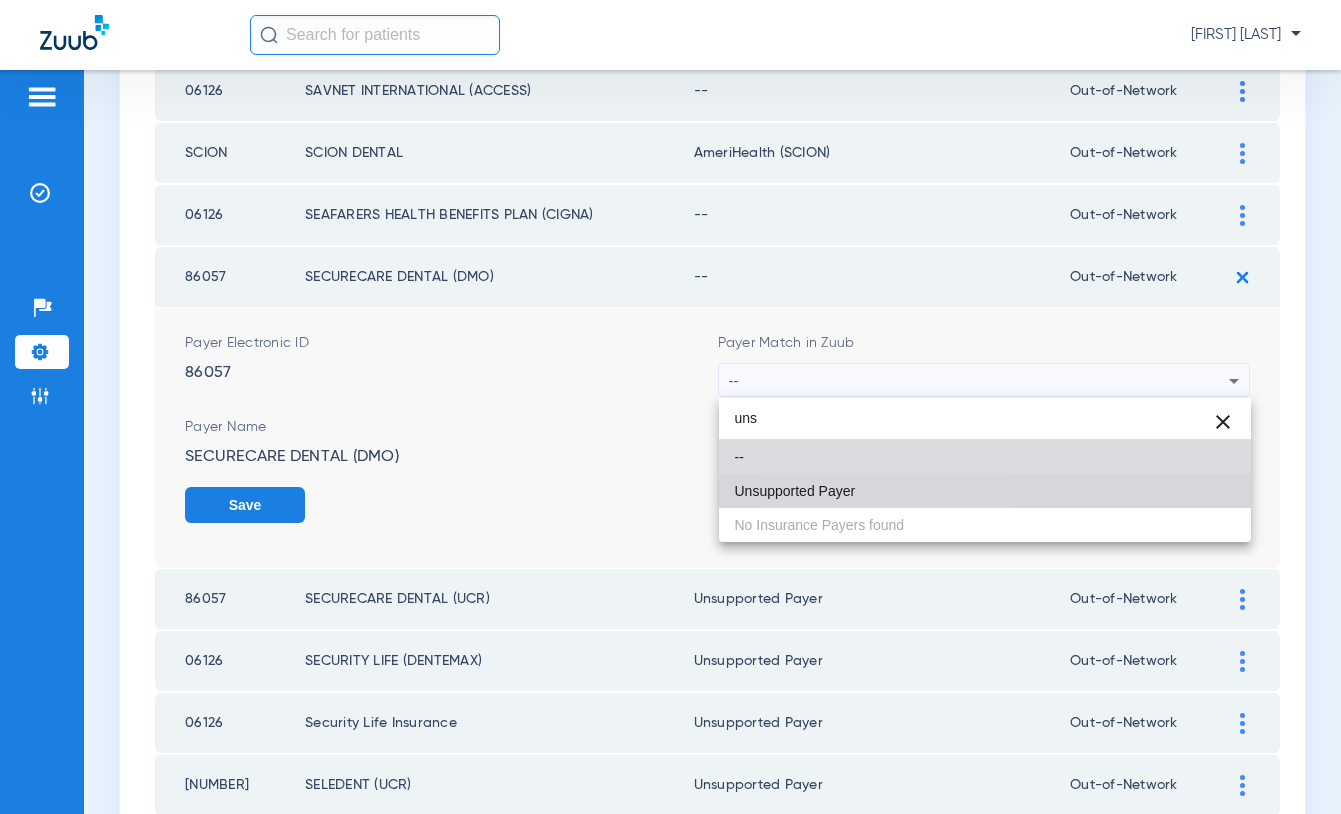 click on "Unsupported Payer" at bounding box center (985, 491) 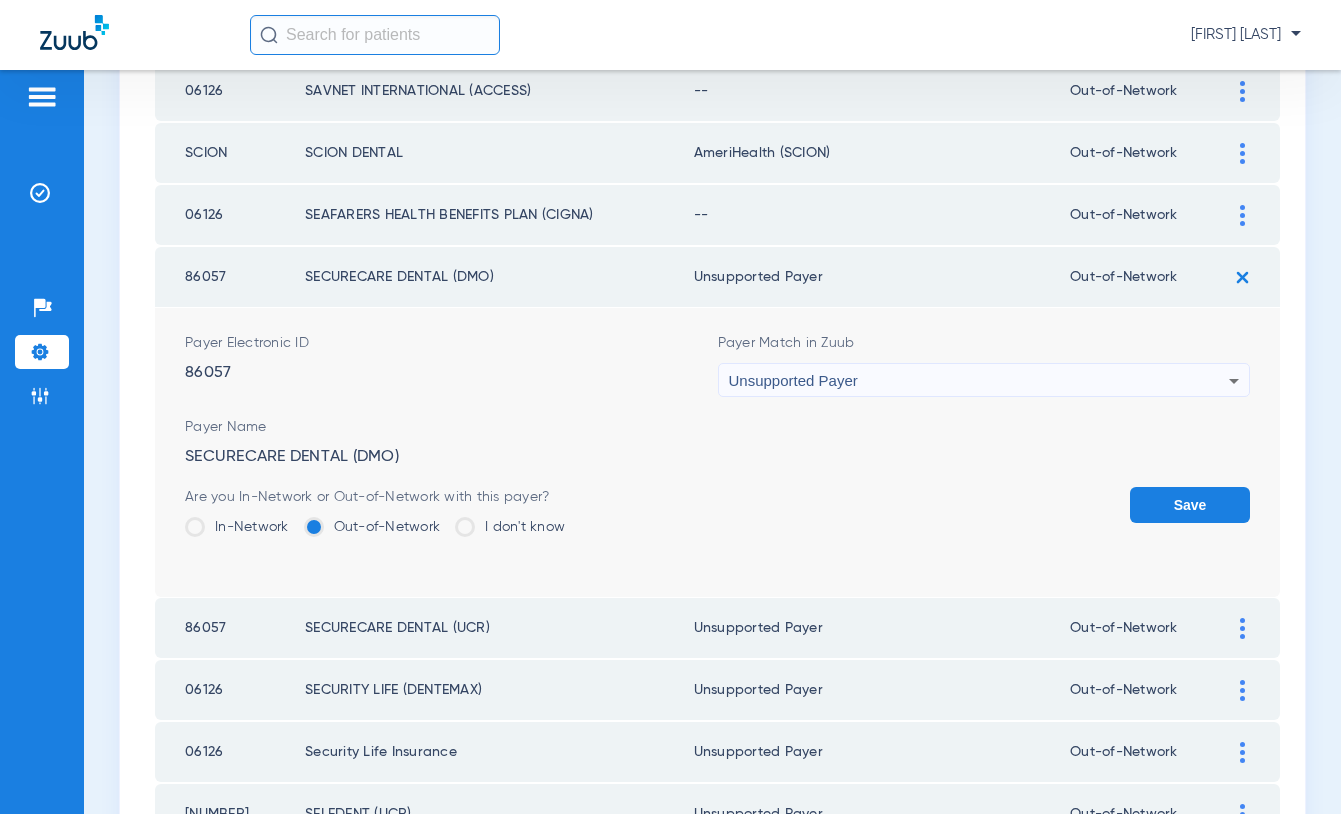 click on "Save" 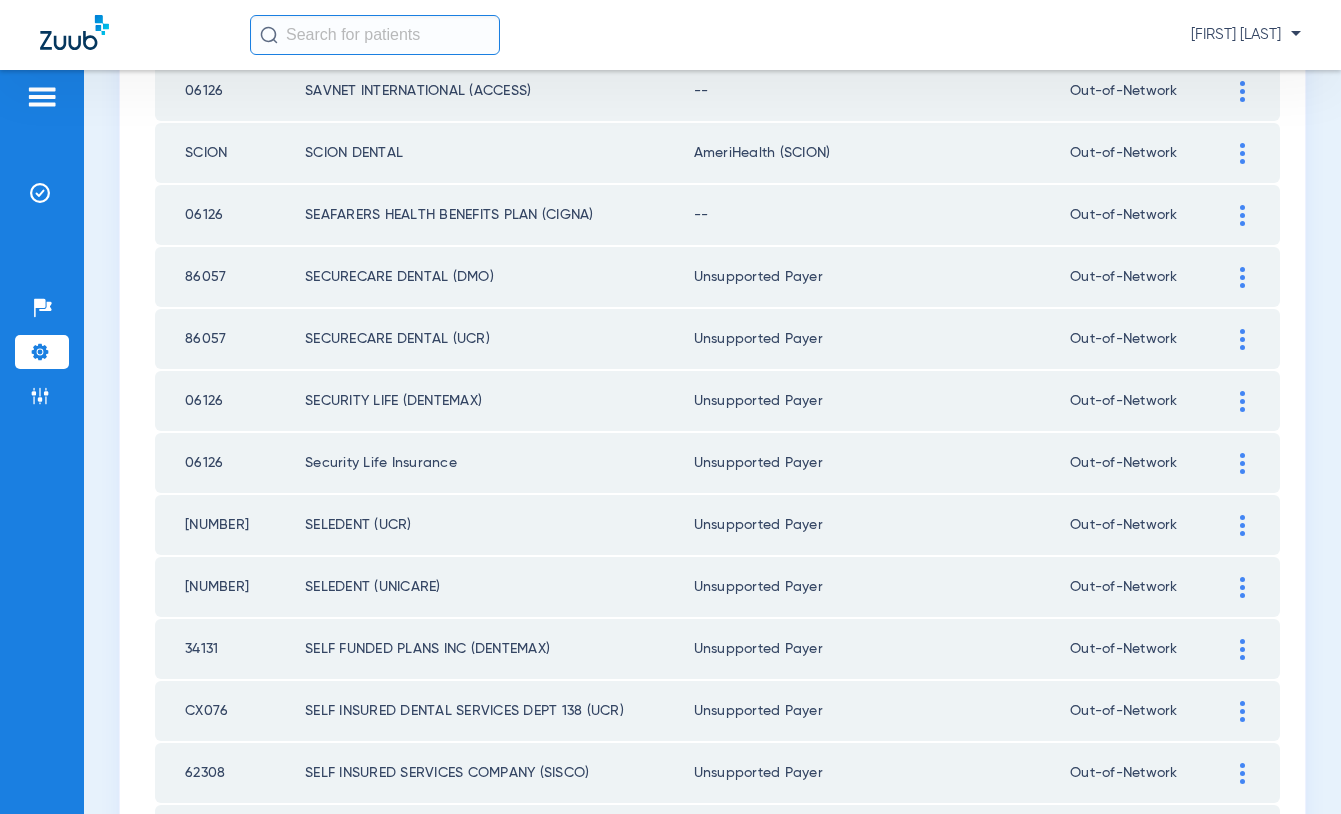 click 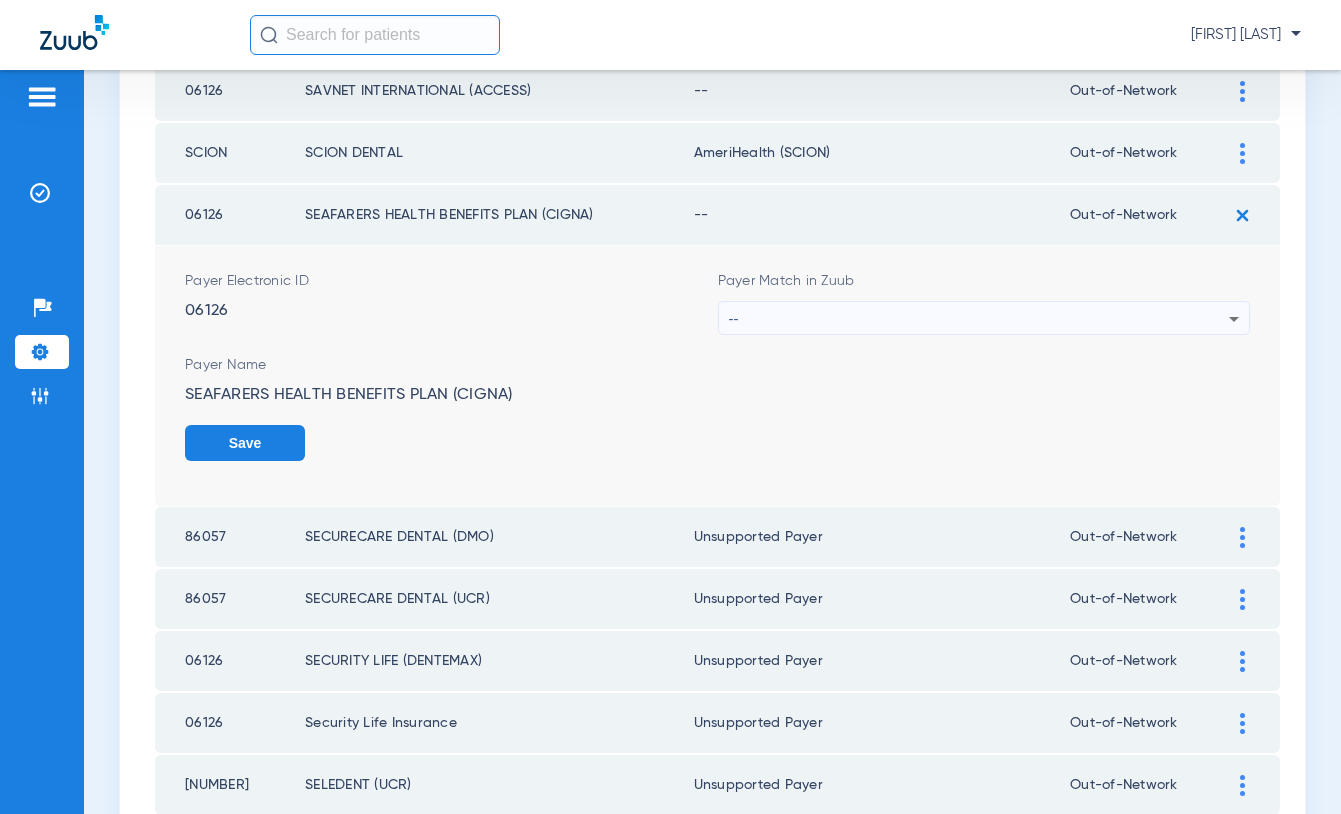 click on "--" at bounding box center (979, 319) 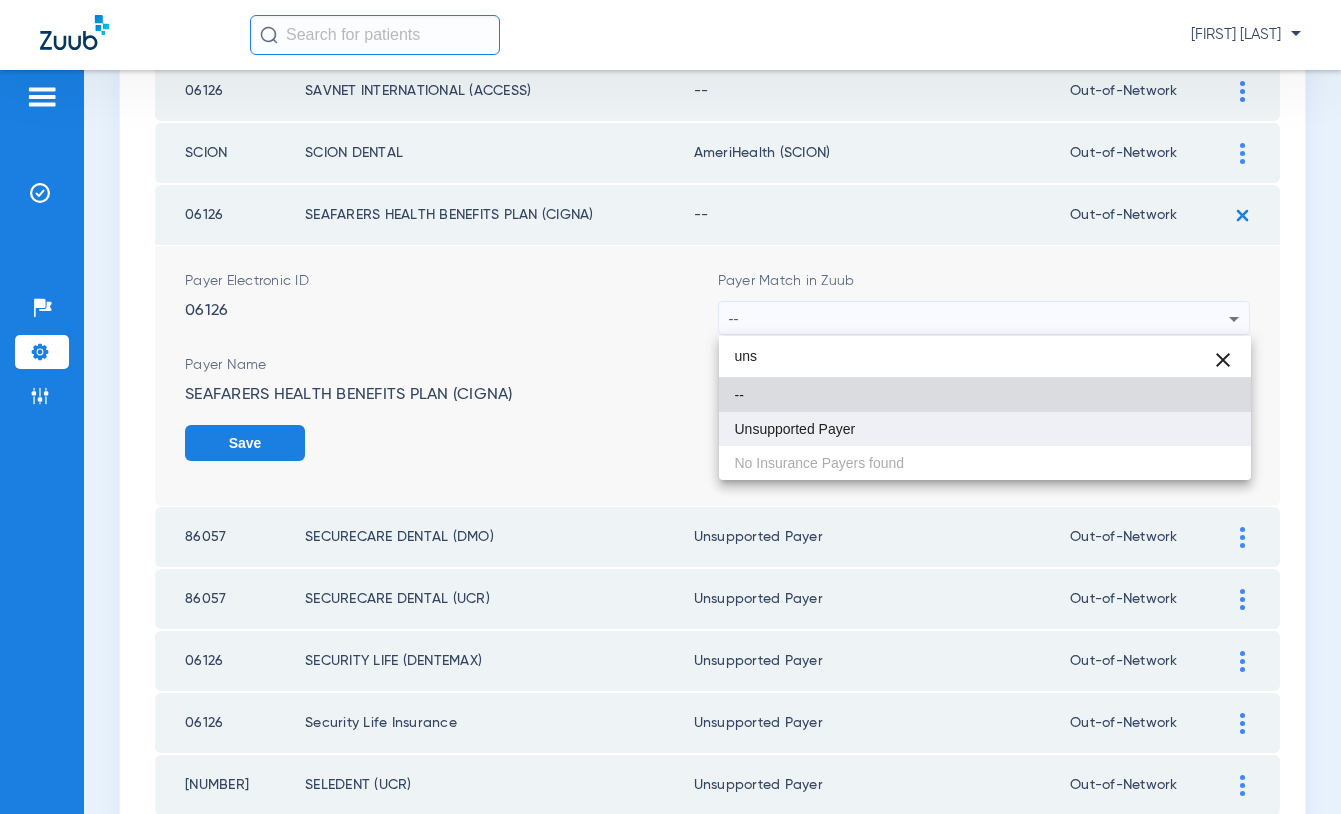 type on "uns" 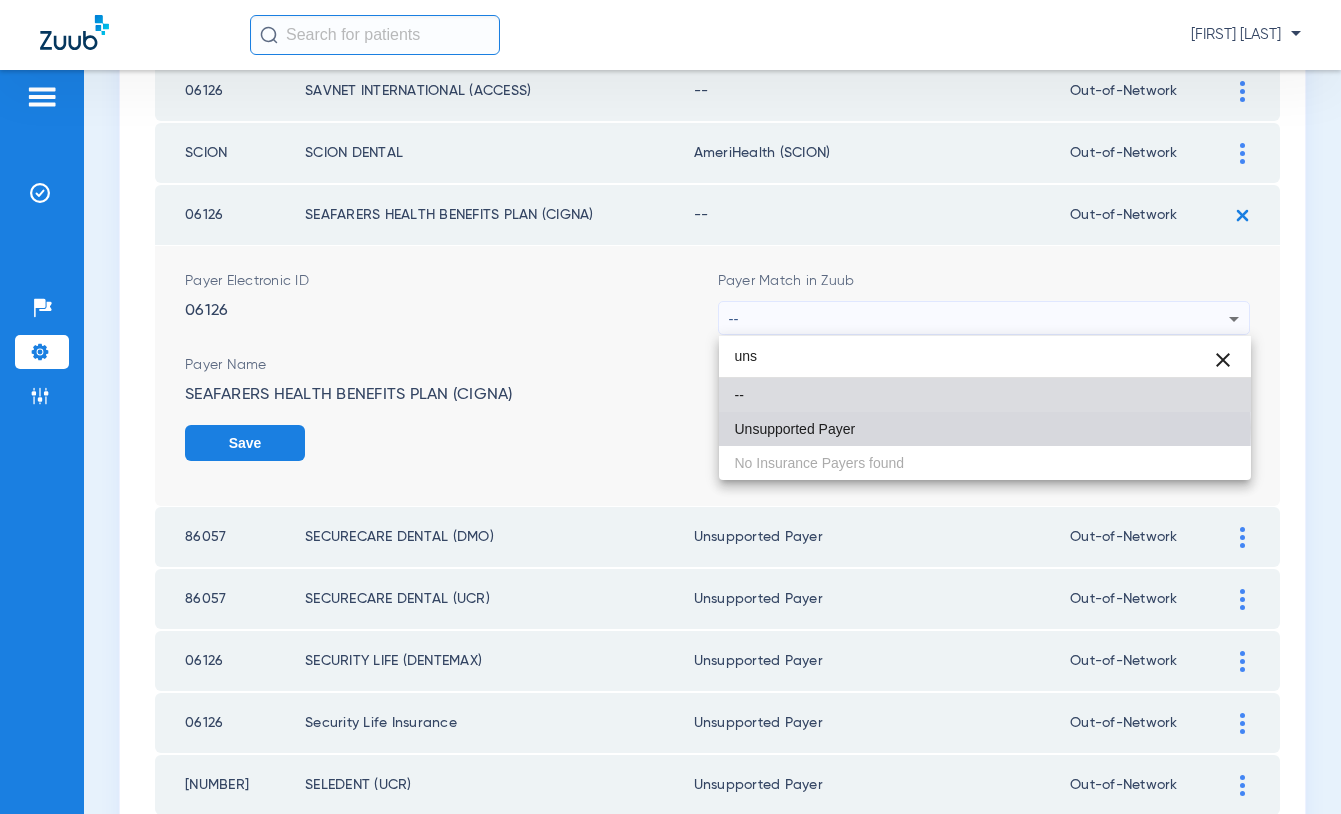 click on "Unsupported Payer" at bounding box center (795, 429) 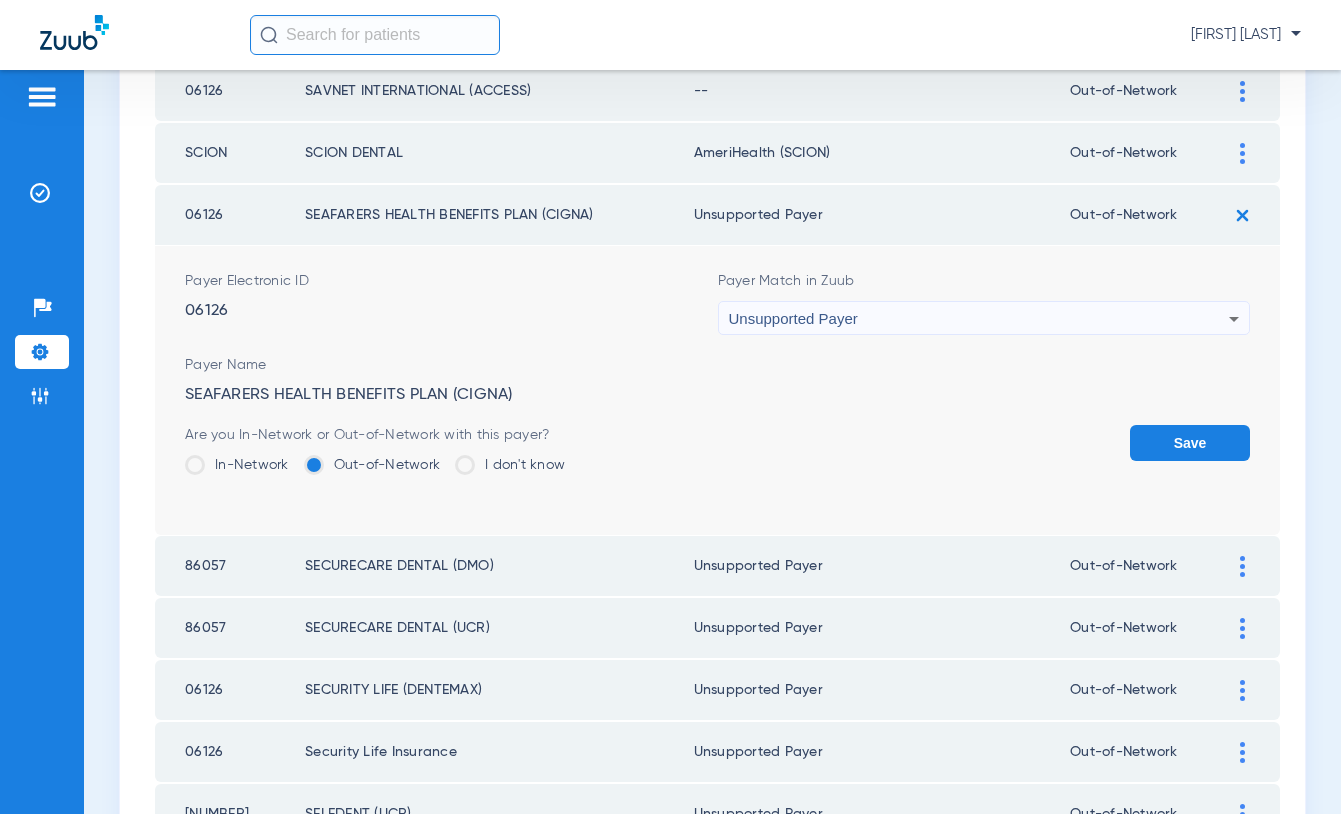 click on "Save" 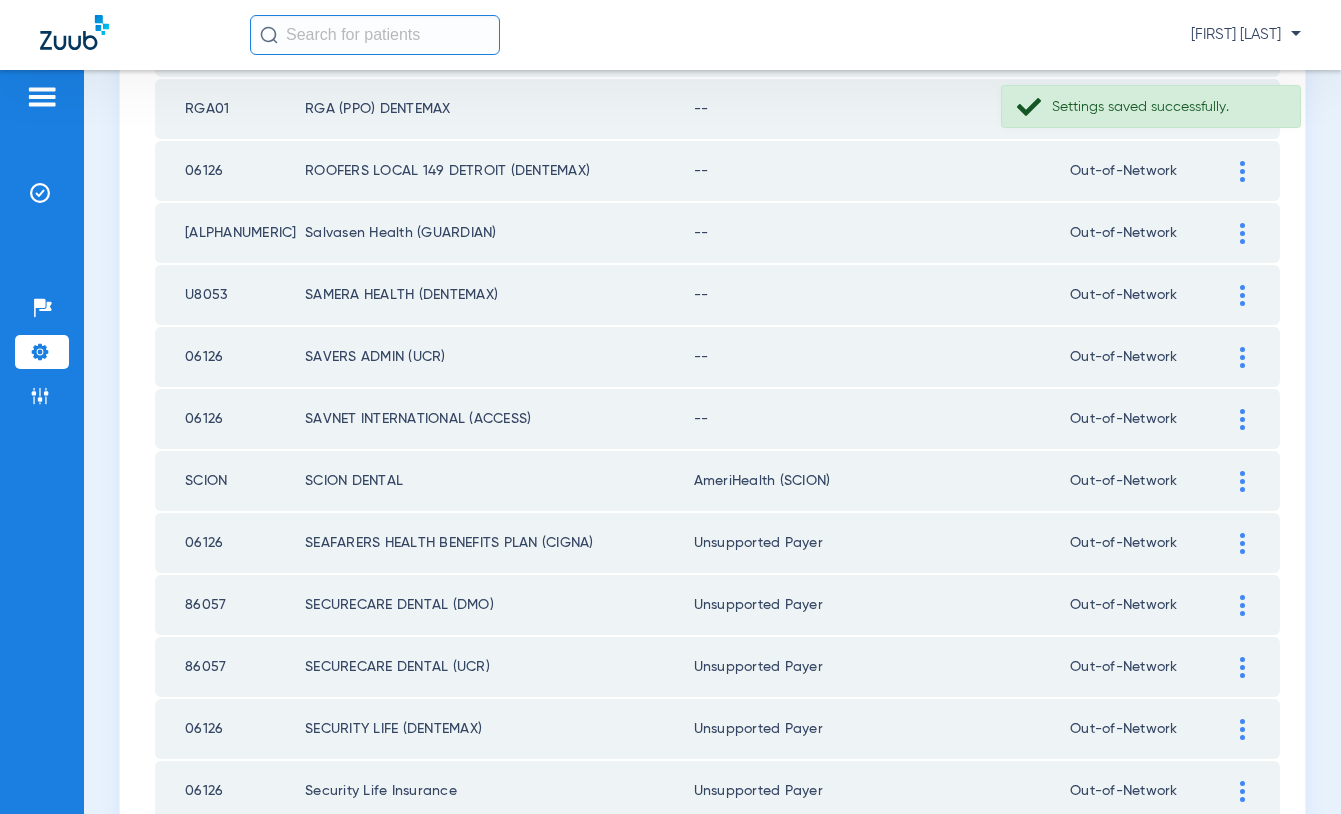 scroll, scrollTop: 588, scrollLeft: 0, axis: vertical 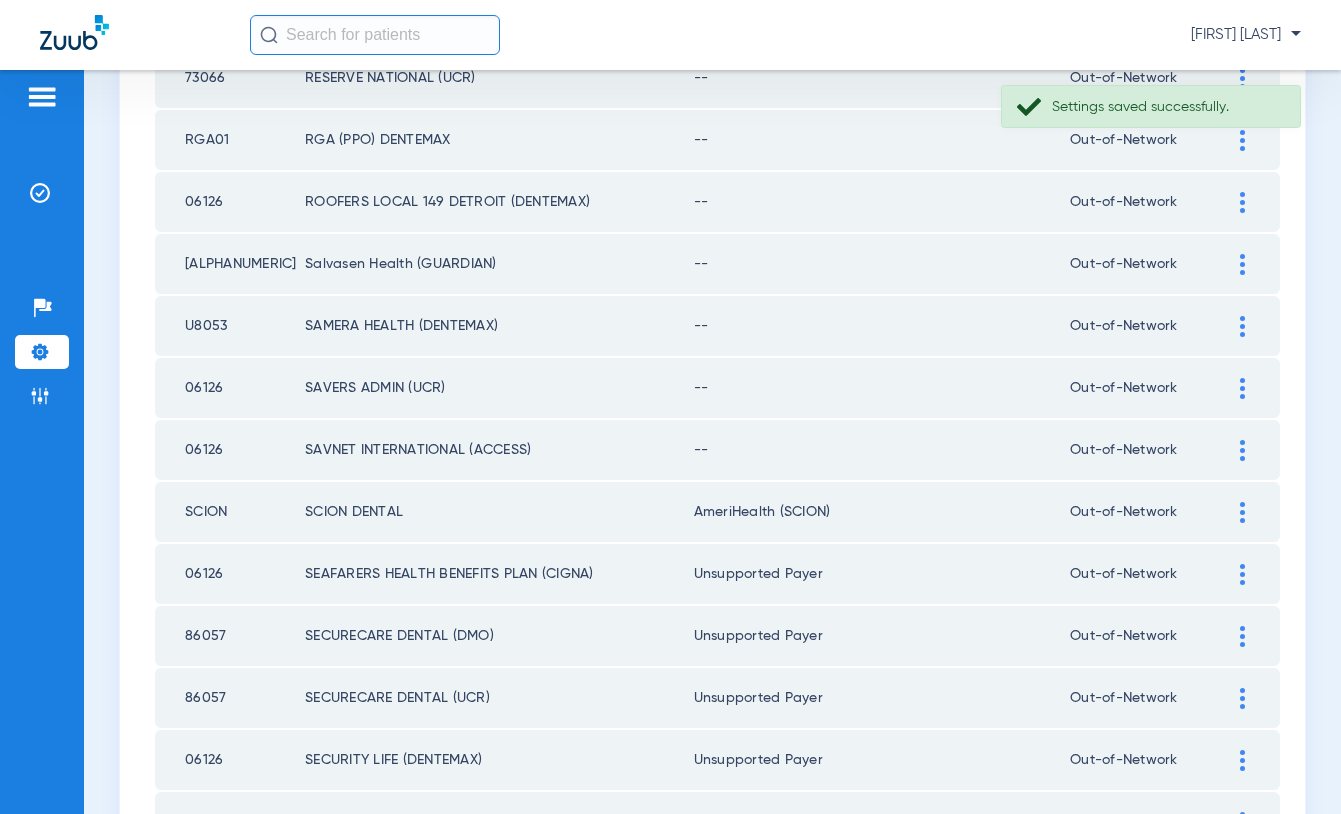 click 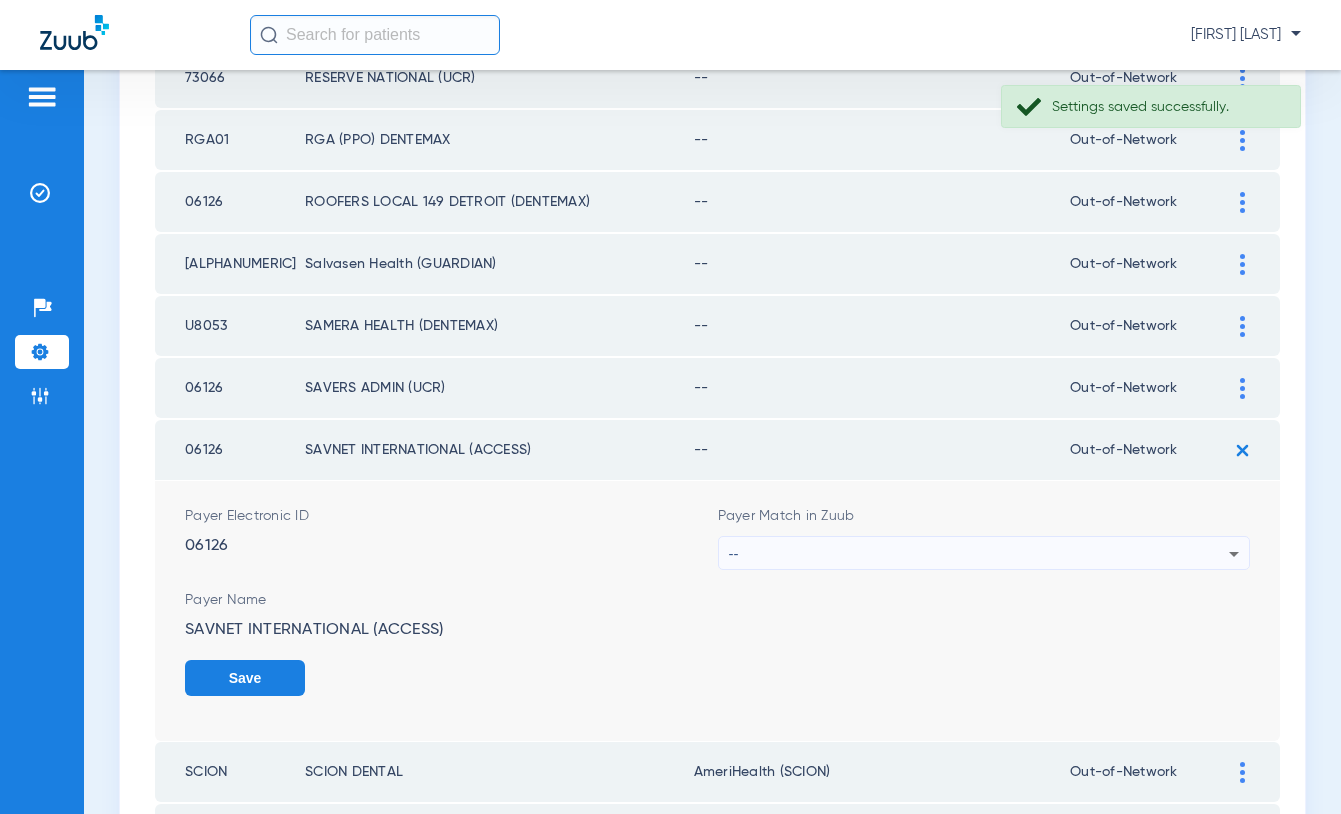 click on "--" at bounding box center (979, 554) 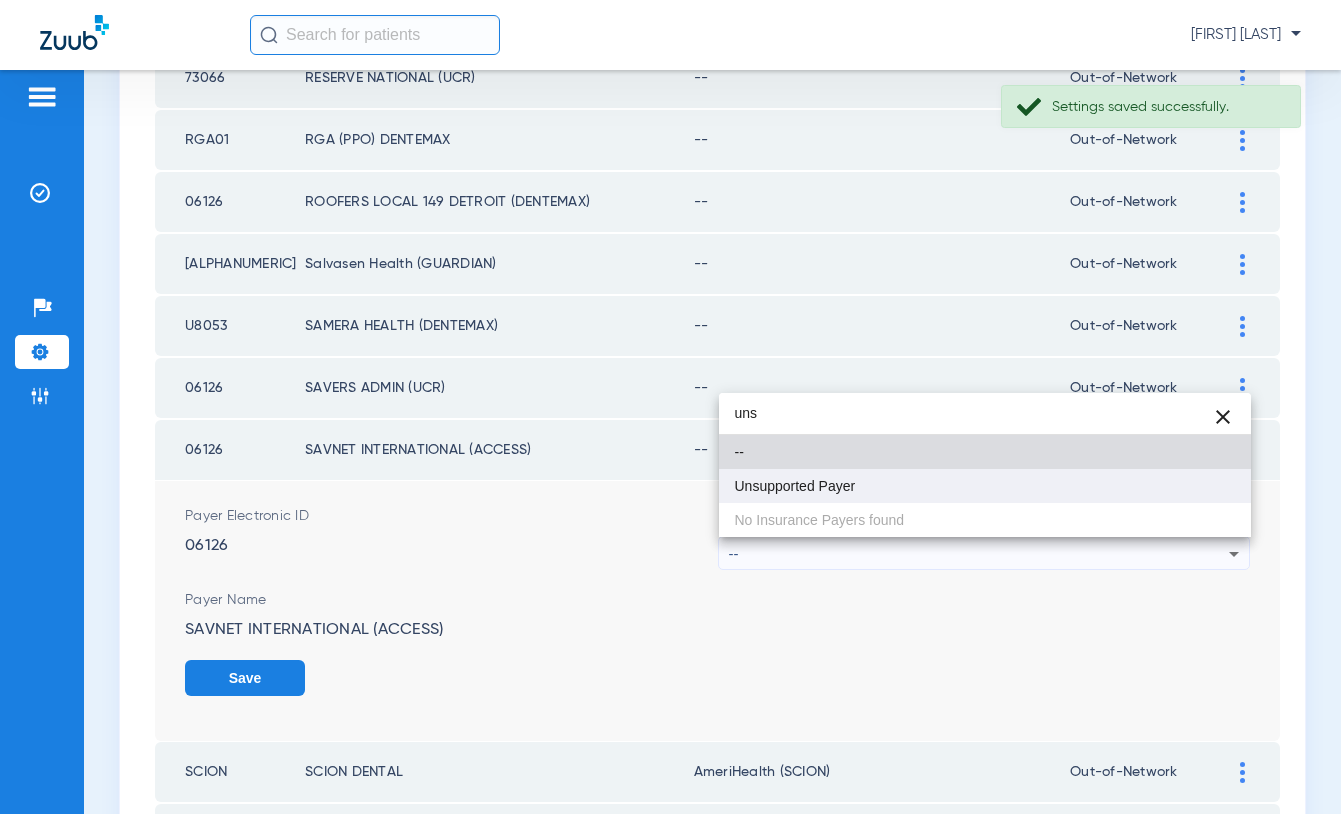 type on "uns" 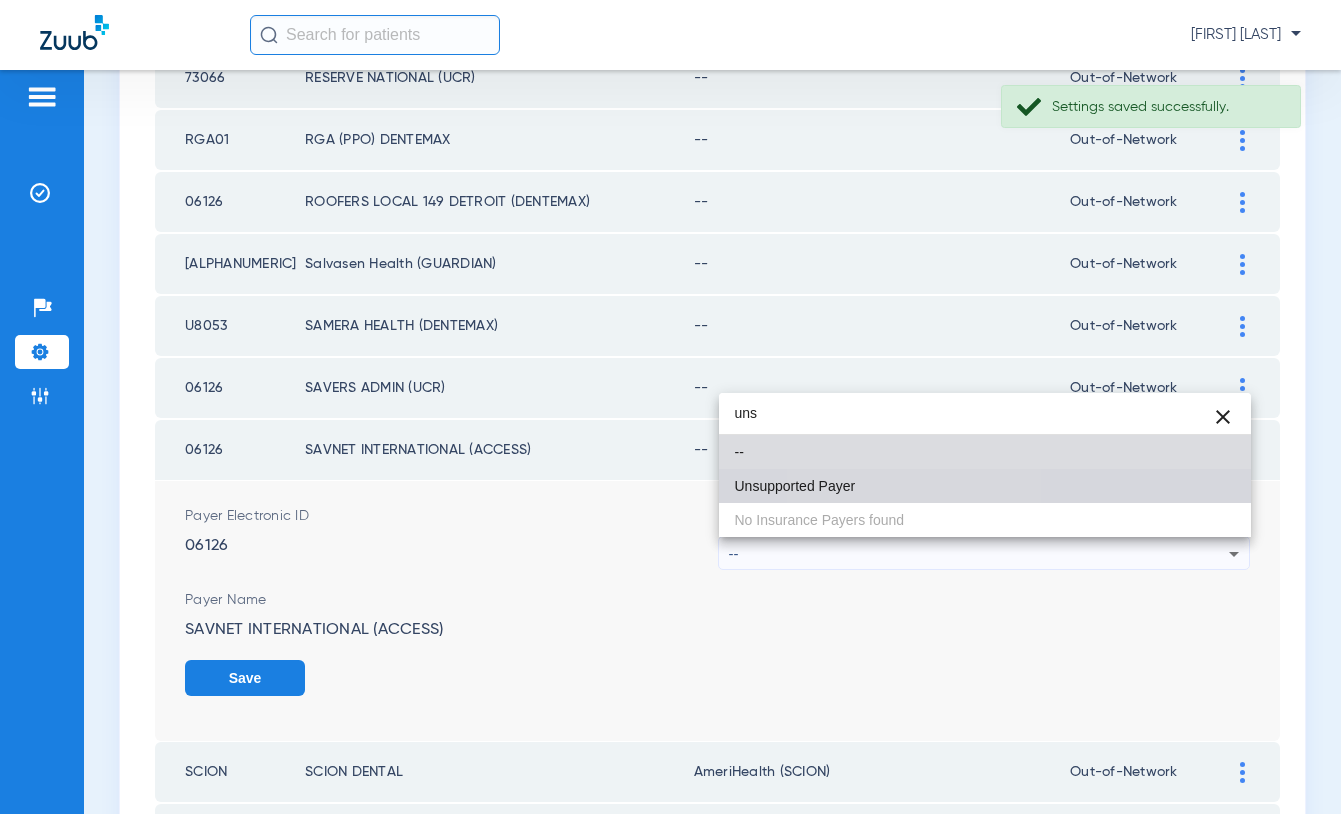 click on "Unsupported Payer" at bounding box center (985, 486) 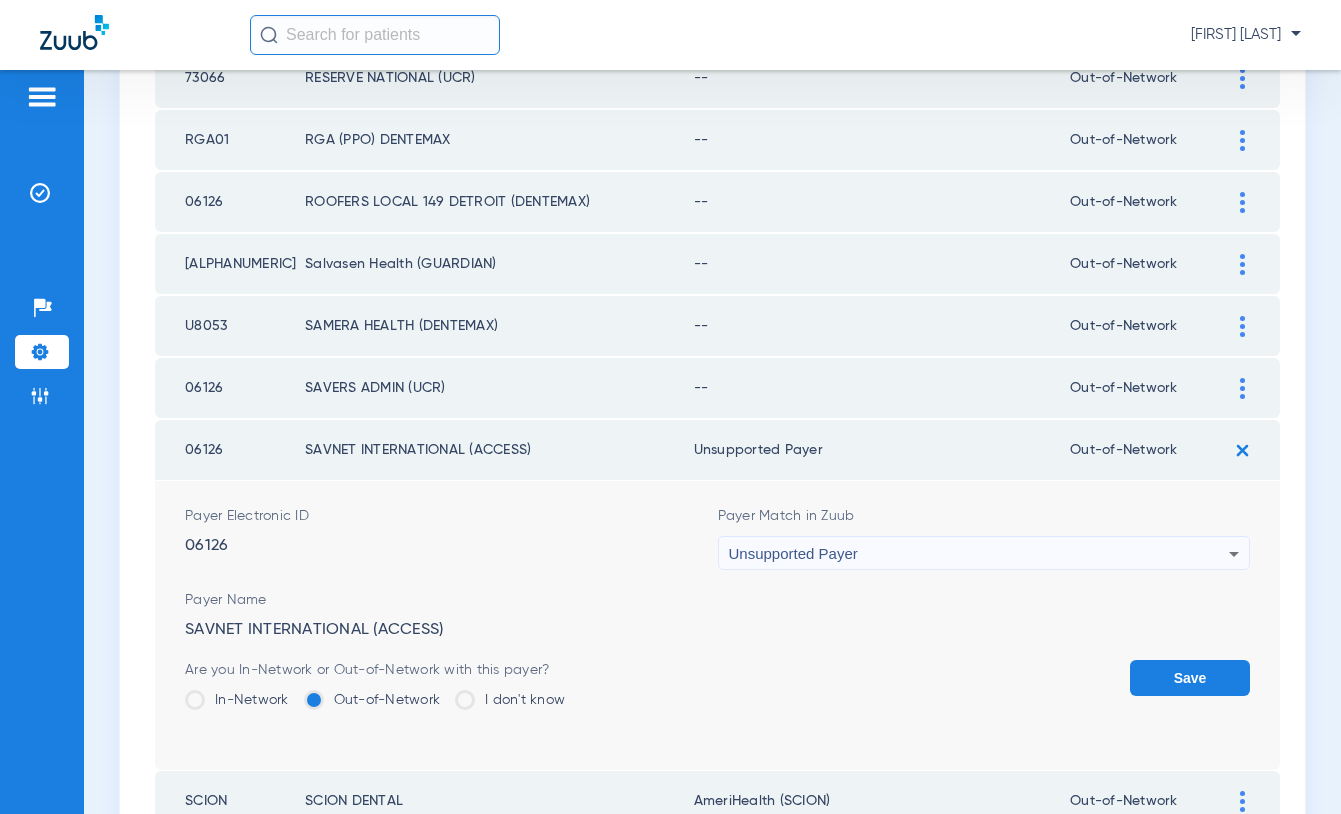 click on "Save" 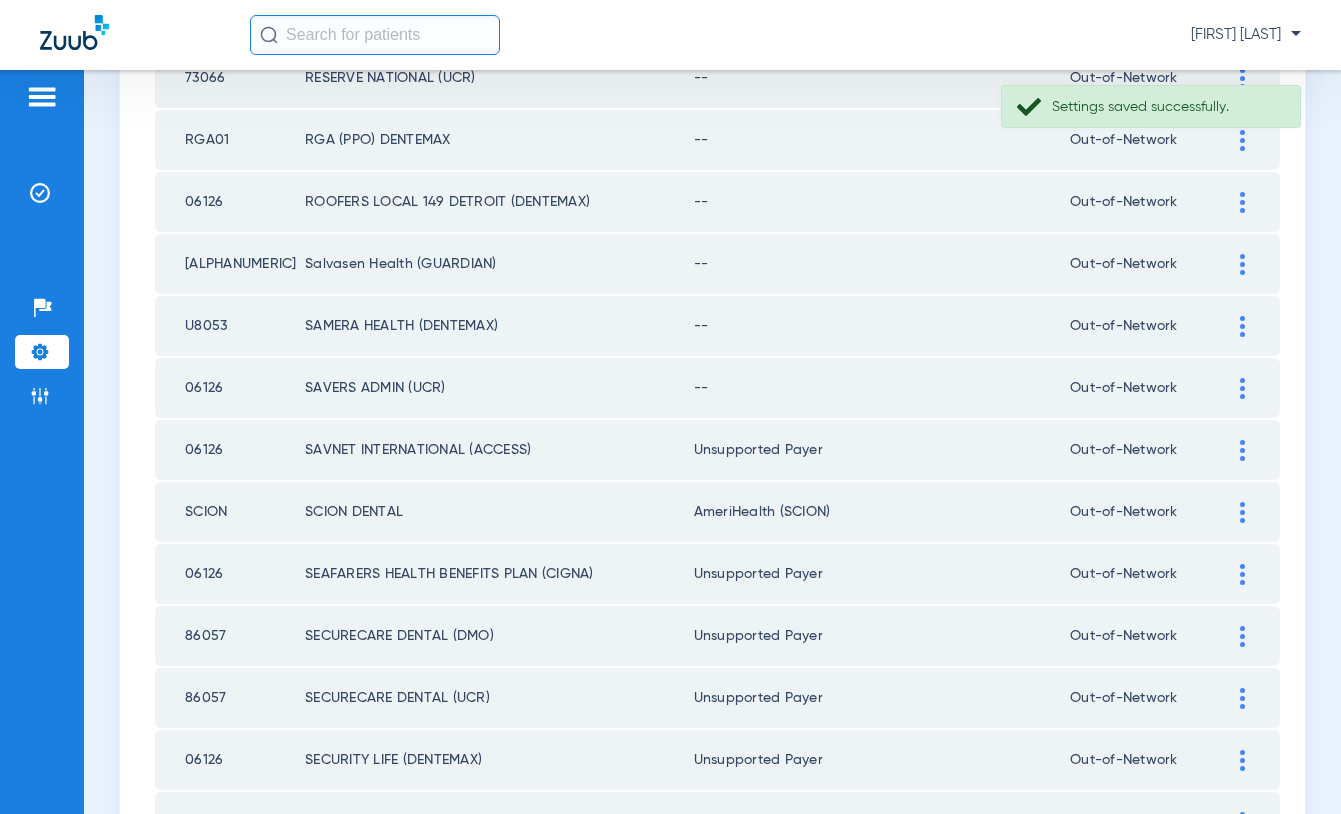 click 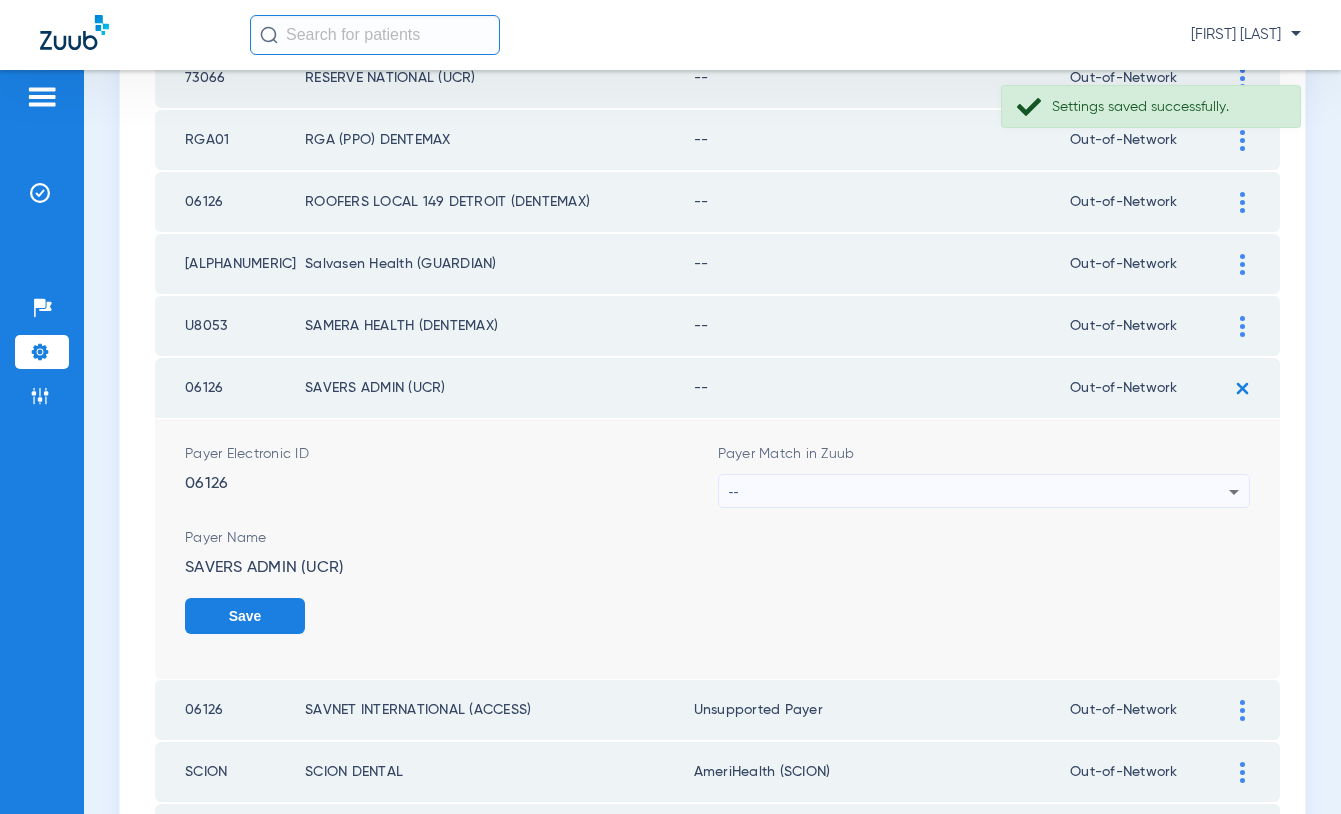 click on "--" at bounding box center (979, 492) 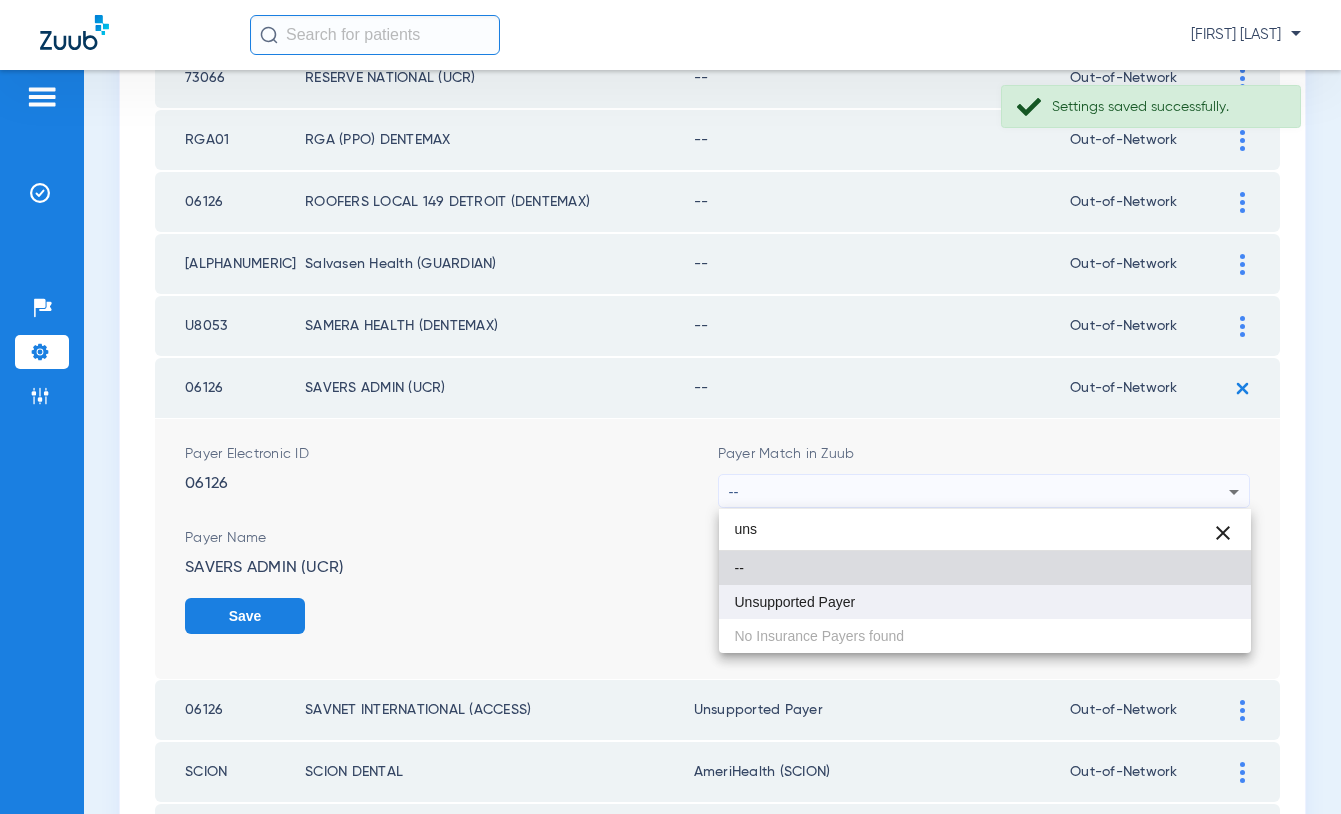 type on "uns" 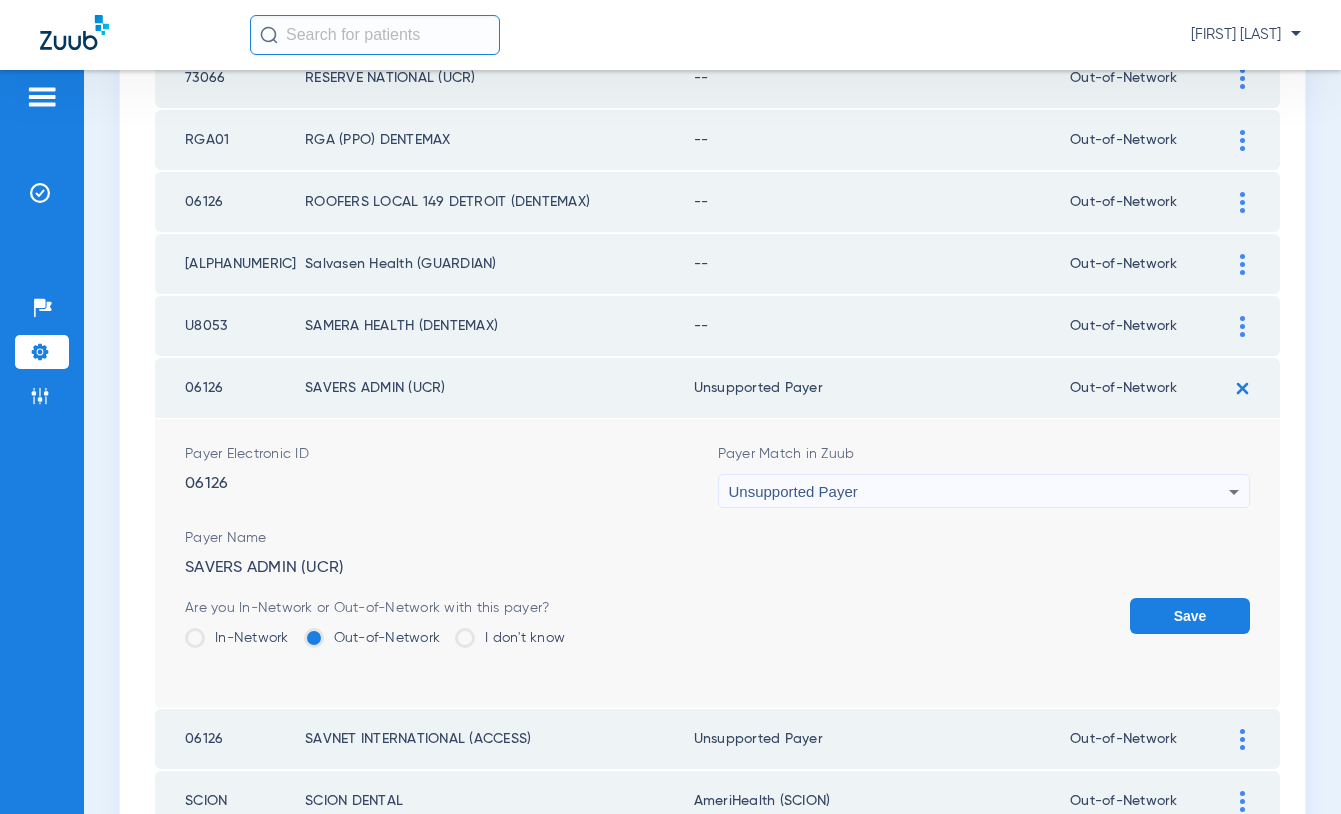 click on "Save" 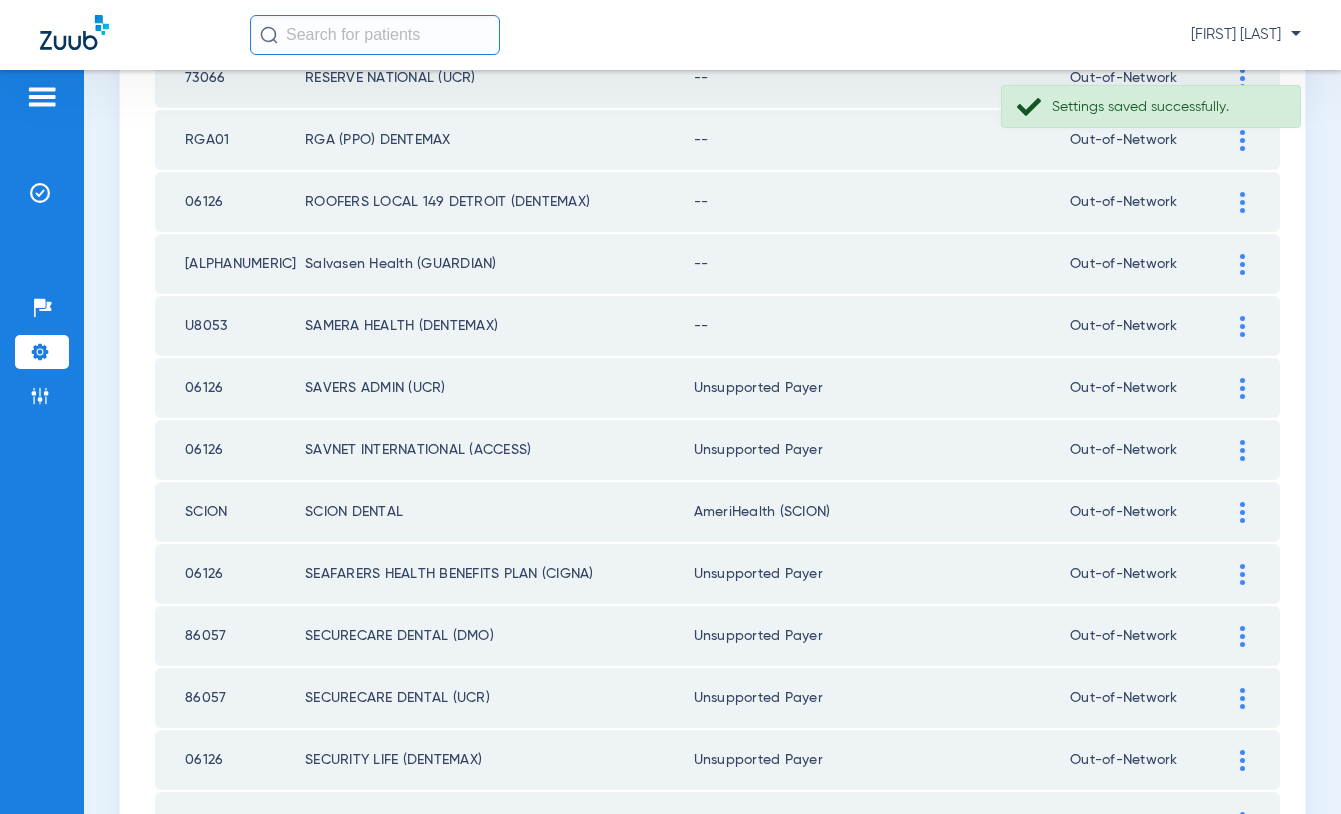 click 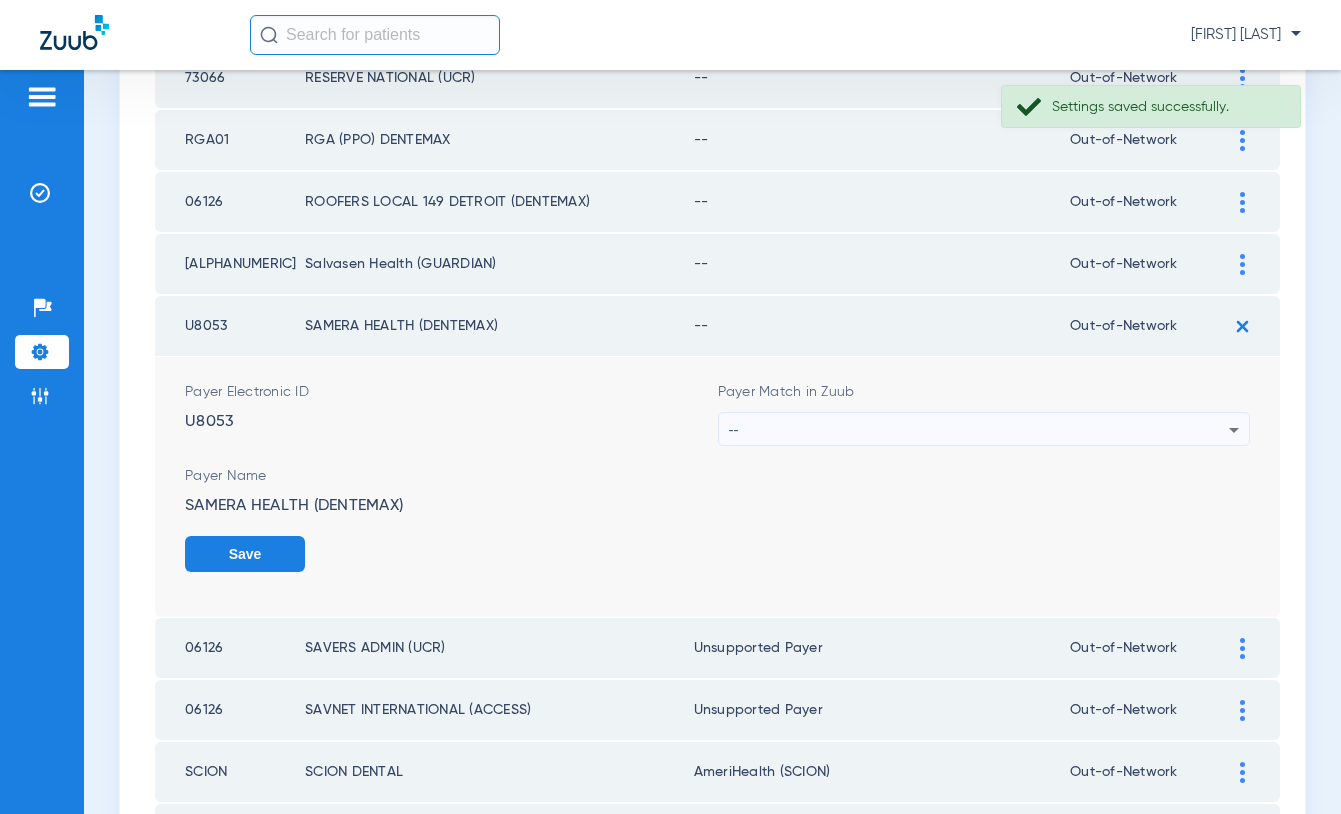 click on "--" at bounding box center [979, 430] 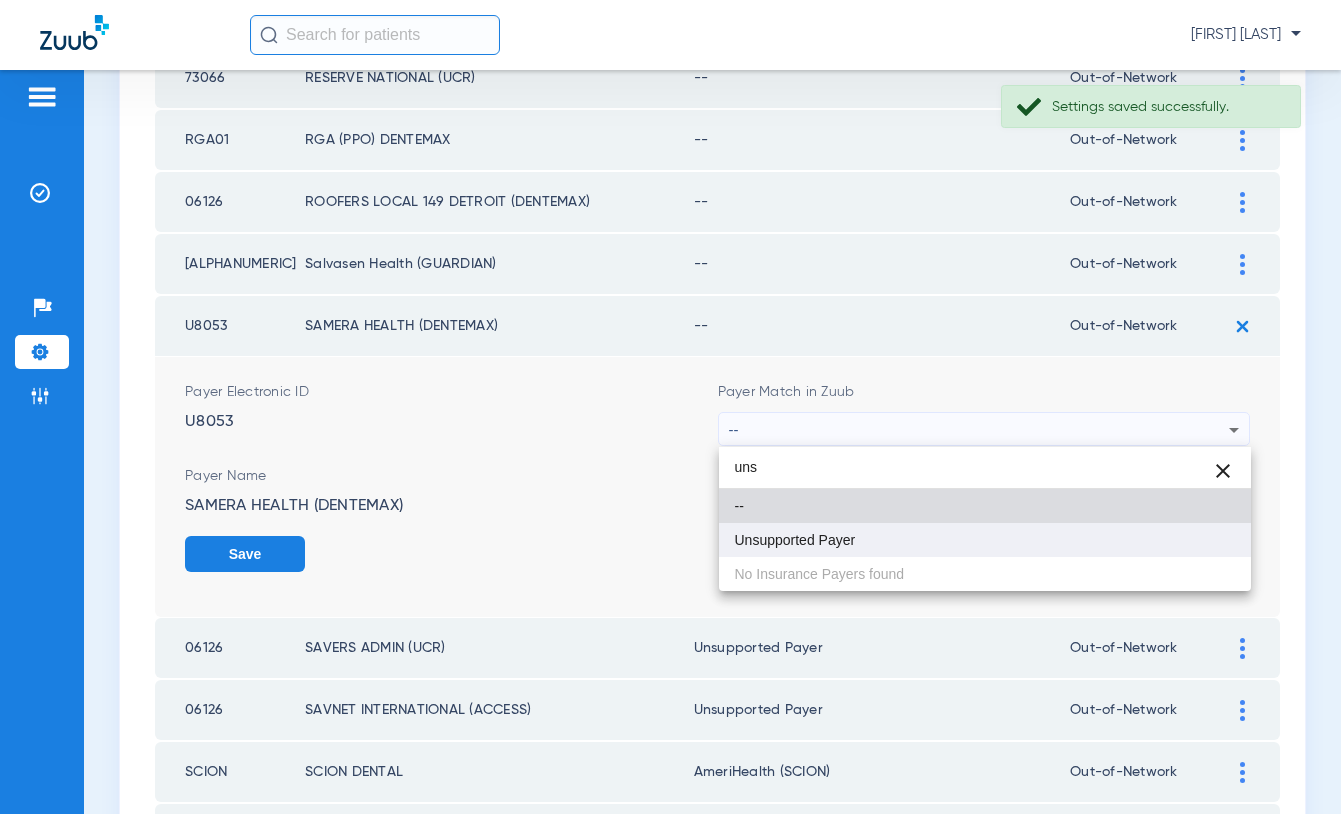 type on "uns" 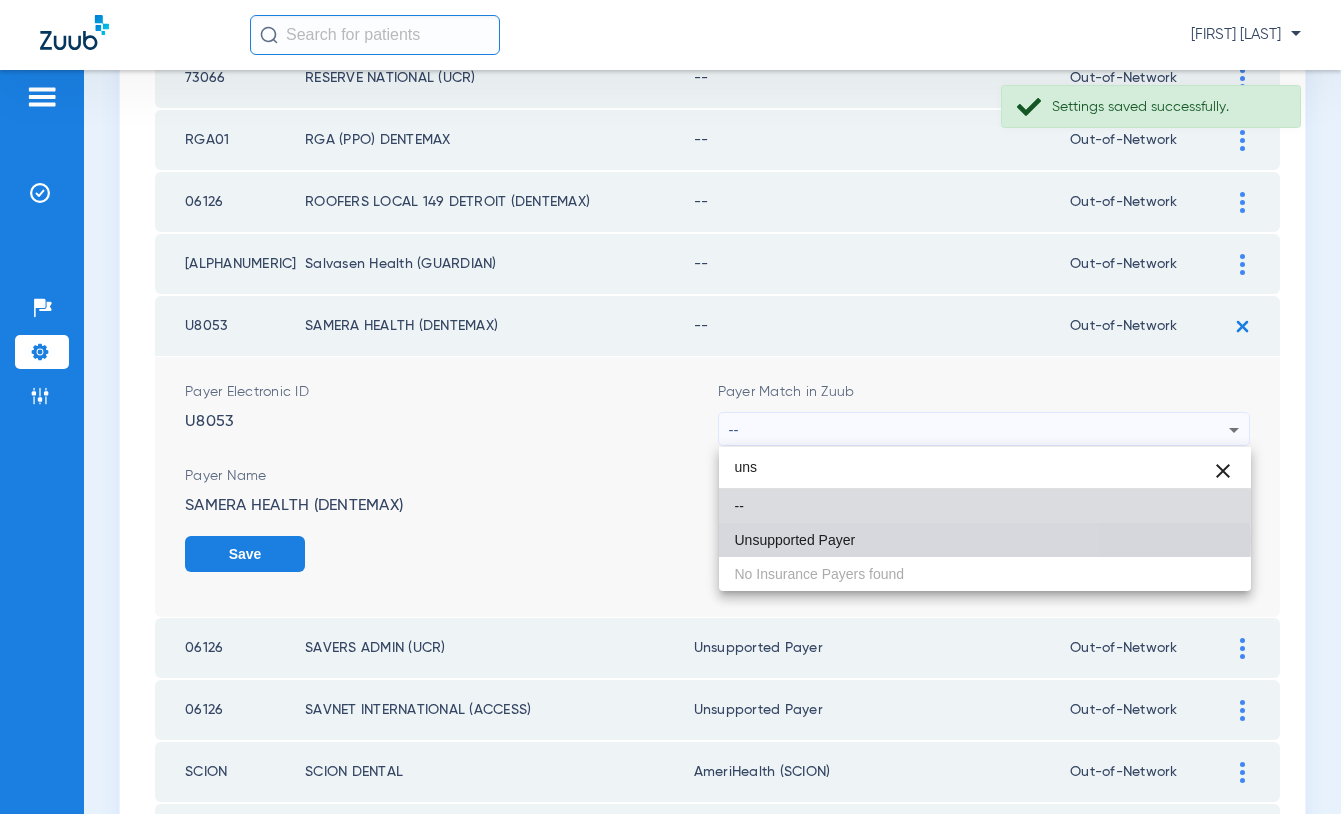 click on "Unsupported Payer" at bounding box center [795, 540] 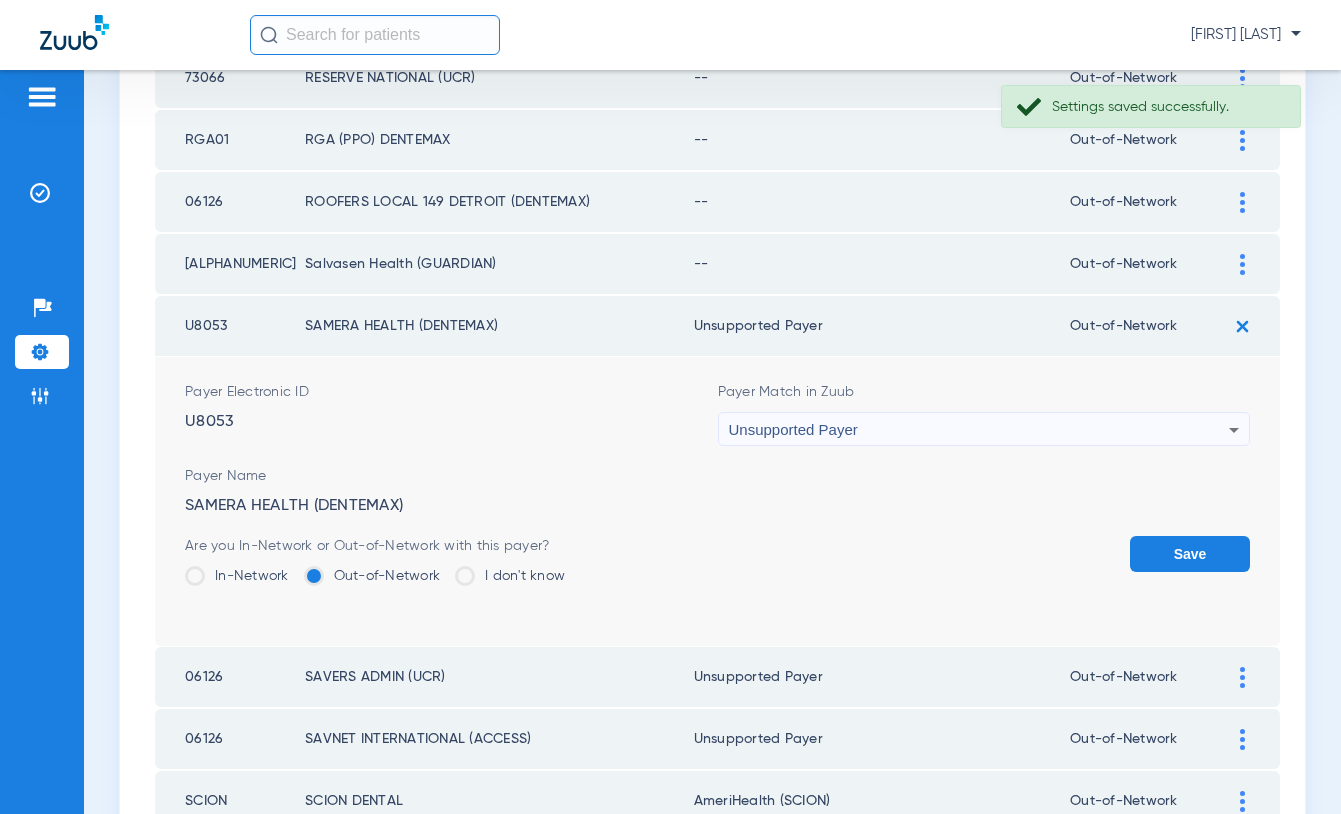click on "Save" 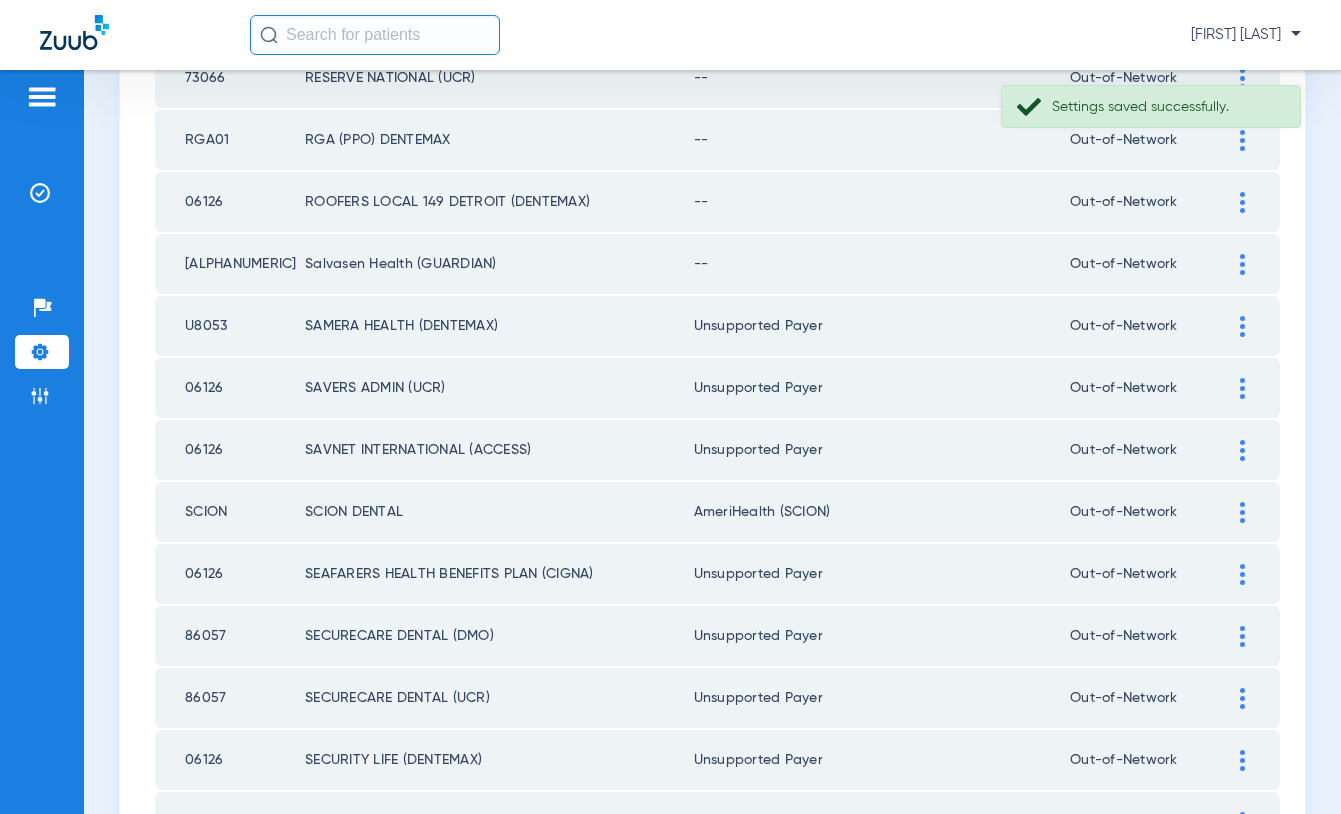 click 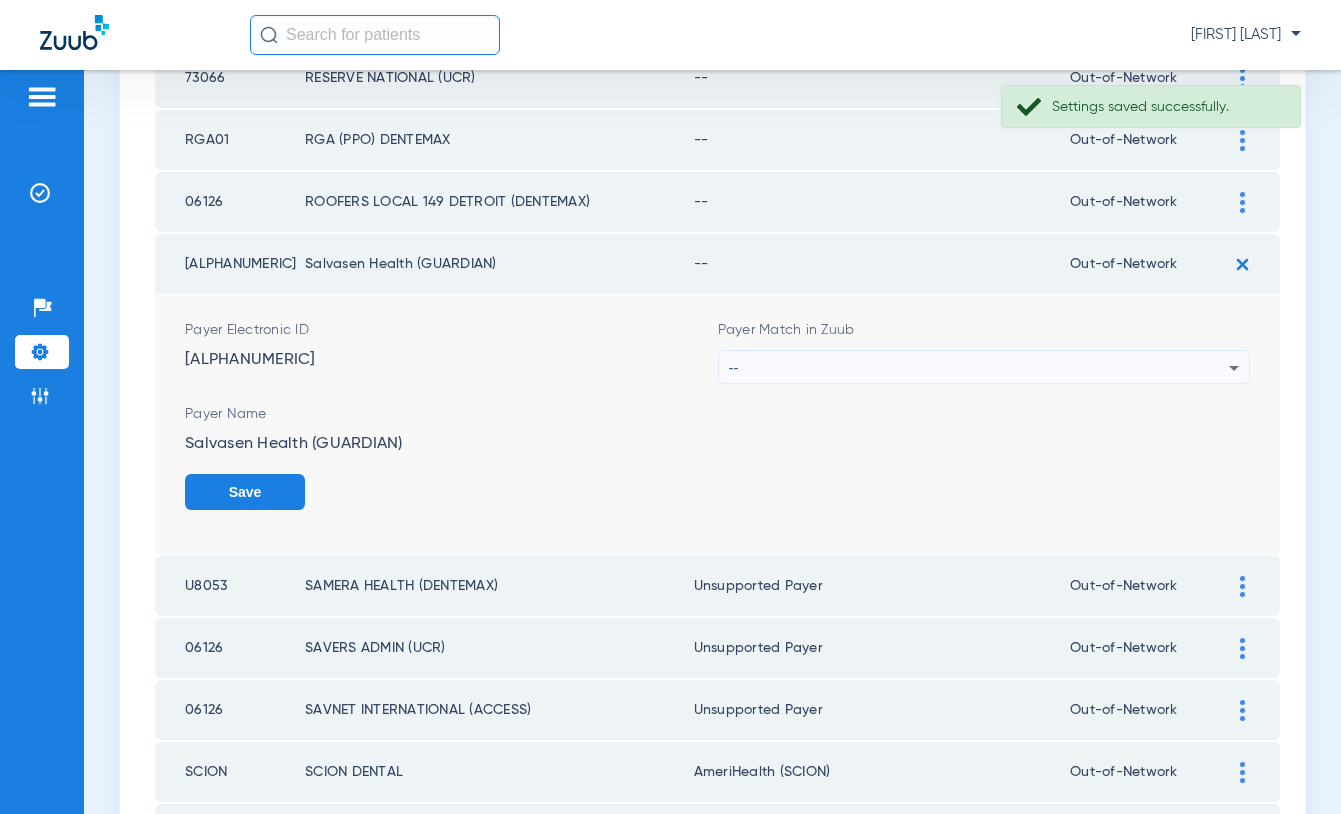 click on "--" at bounding box center (979, 368) 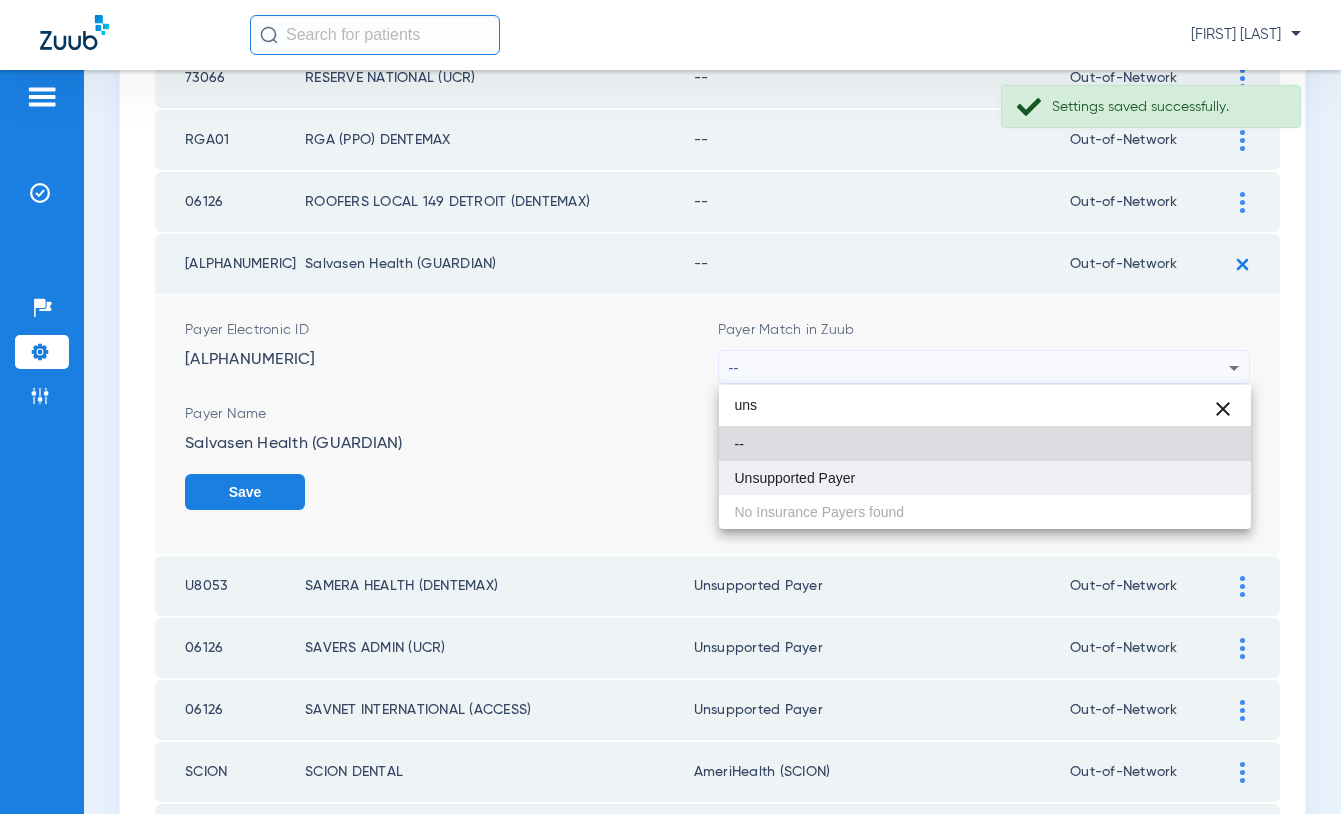 type on "uns" 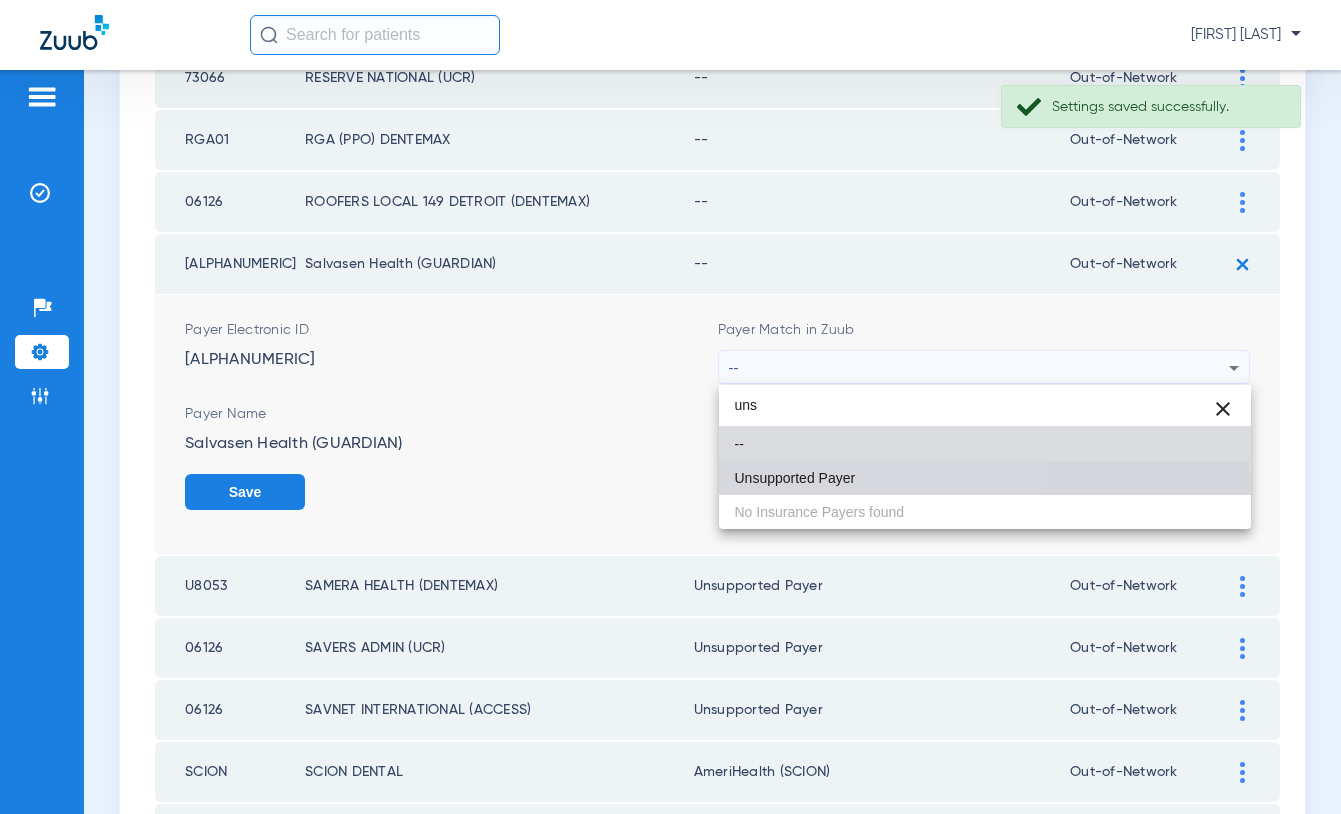 click on "Unsupported Payer" at bounding box center [795, 478] 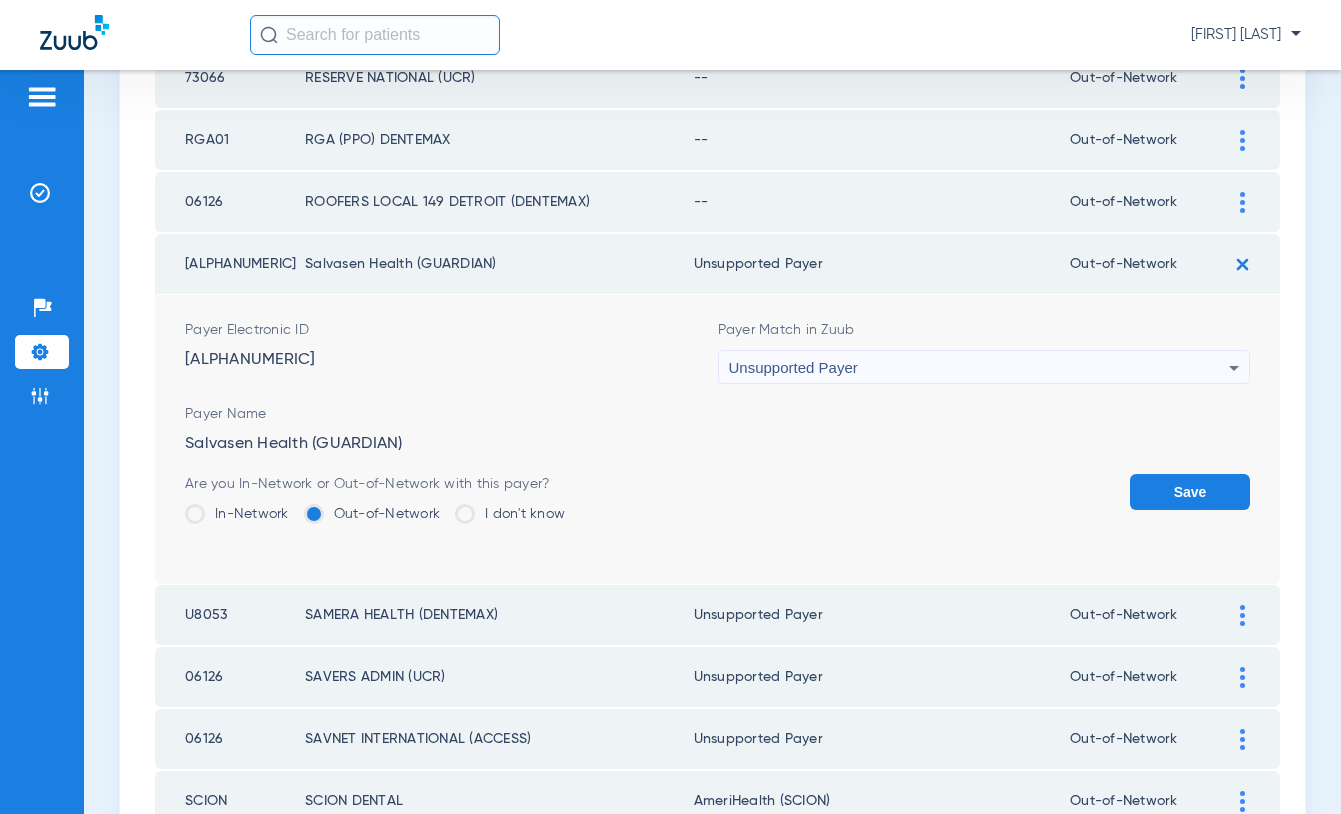 click on "Save" 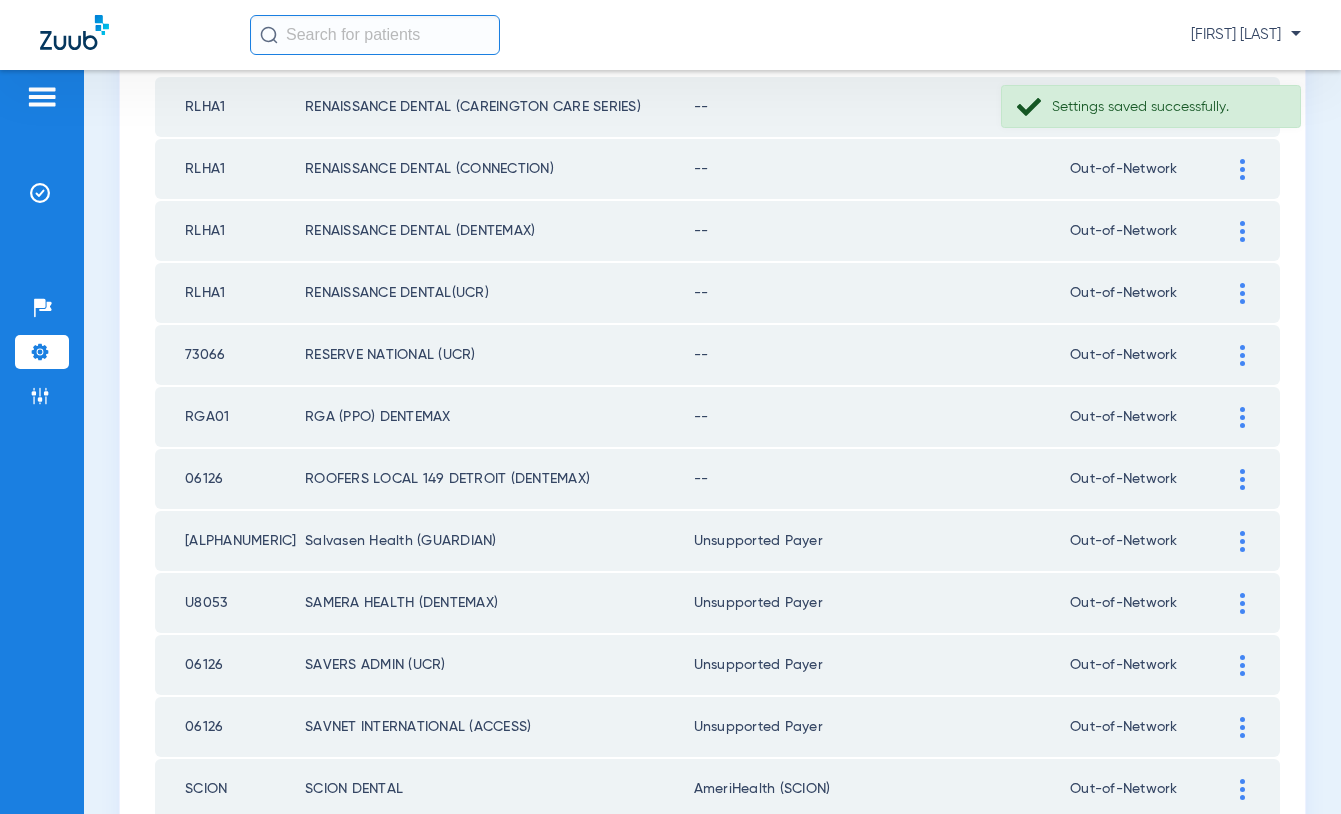 scroll, scrollTop: 315, scrollLeft: 0, axis: vertical 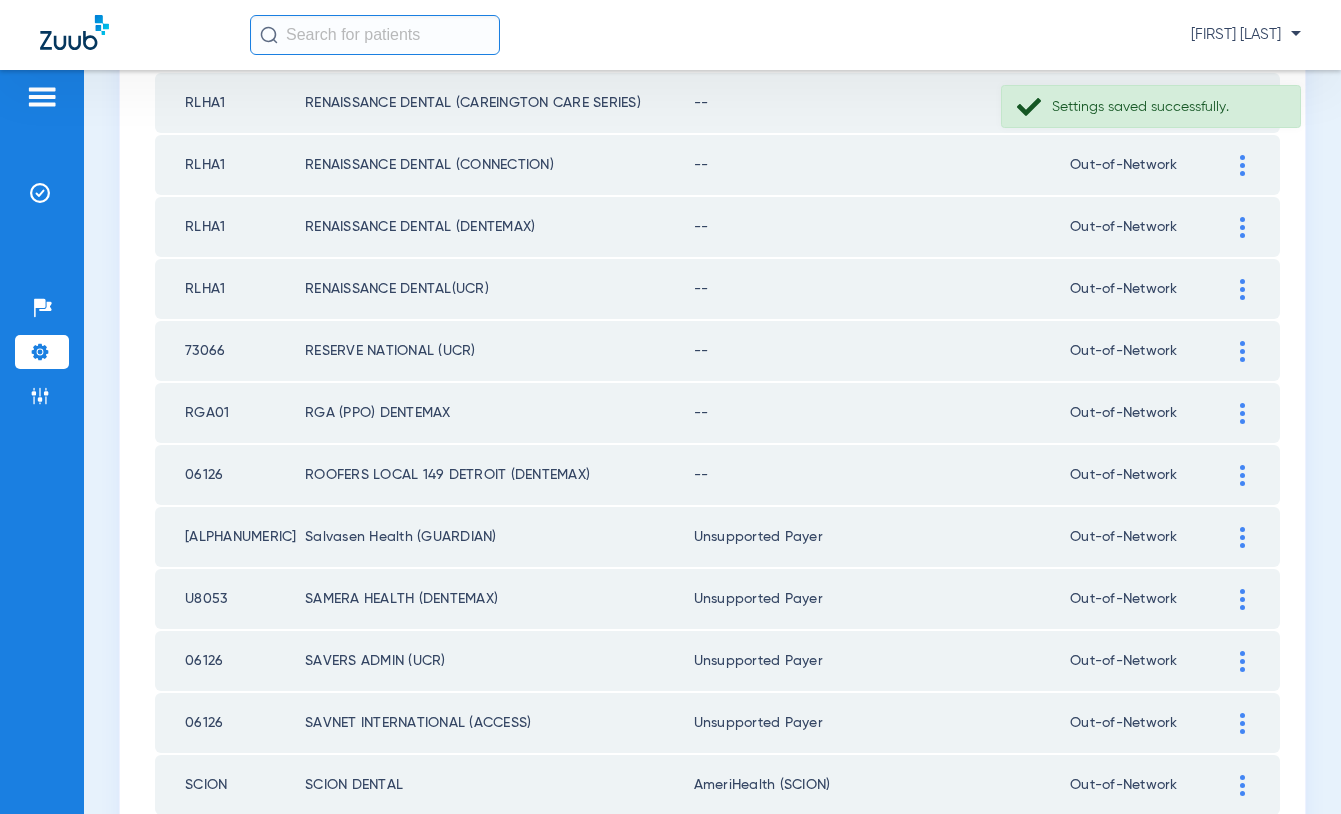 click 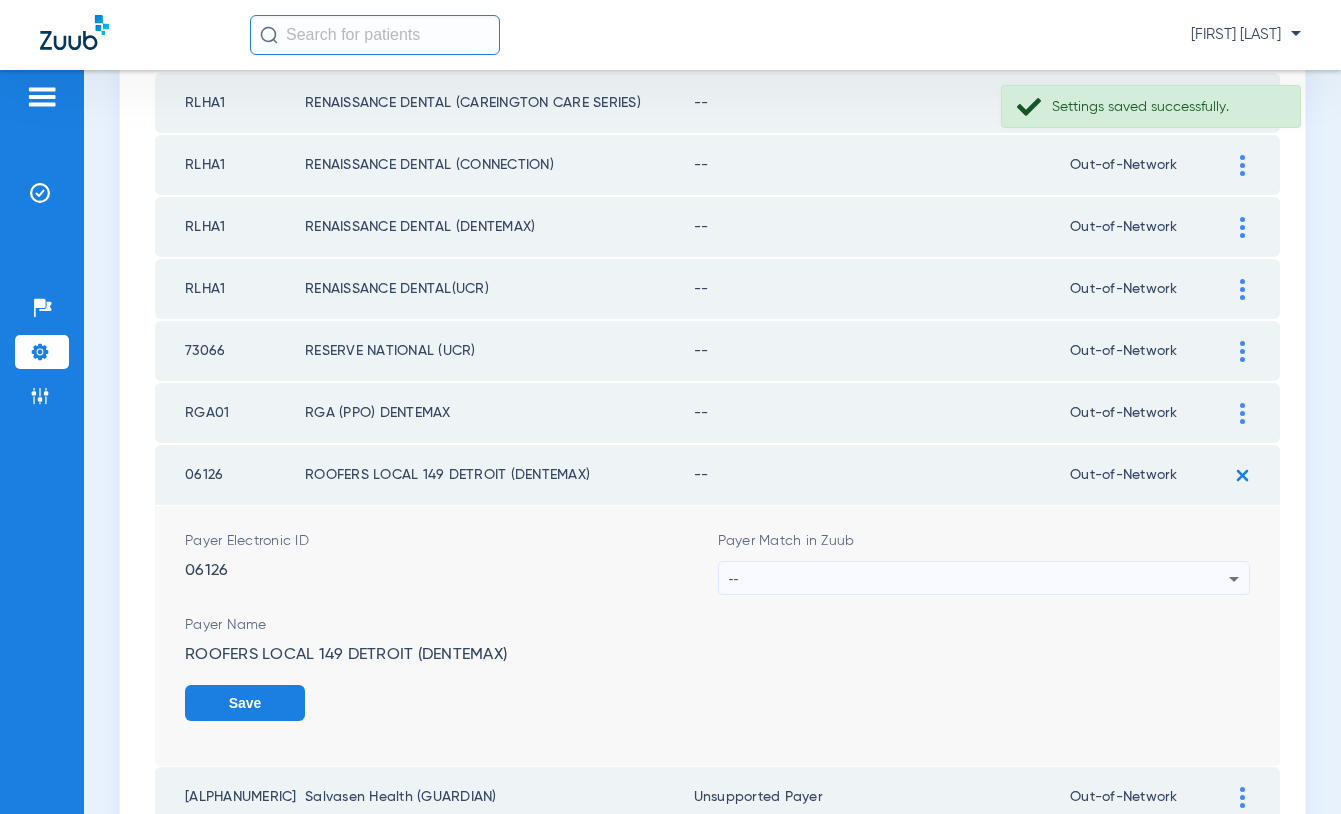 click on "--" at bounding box center (979, 579) 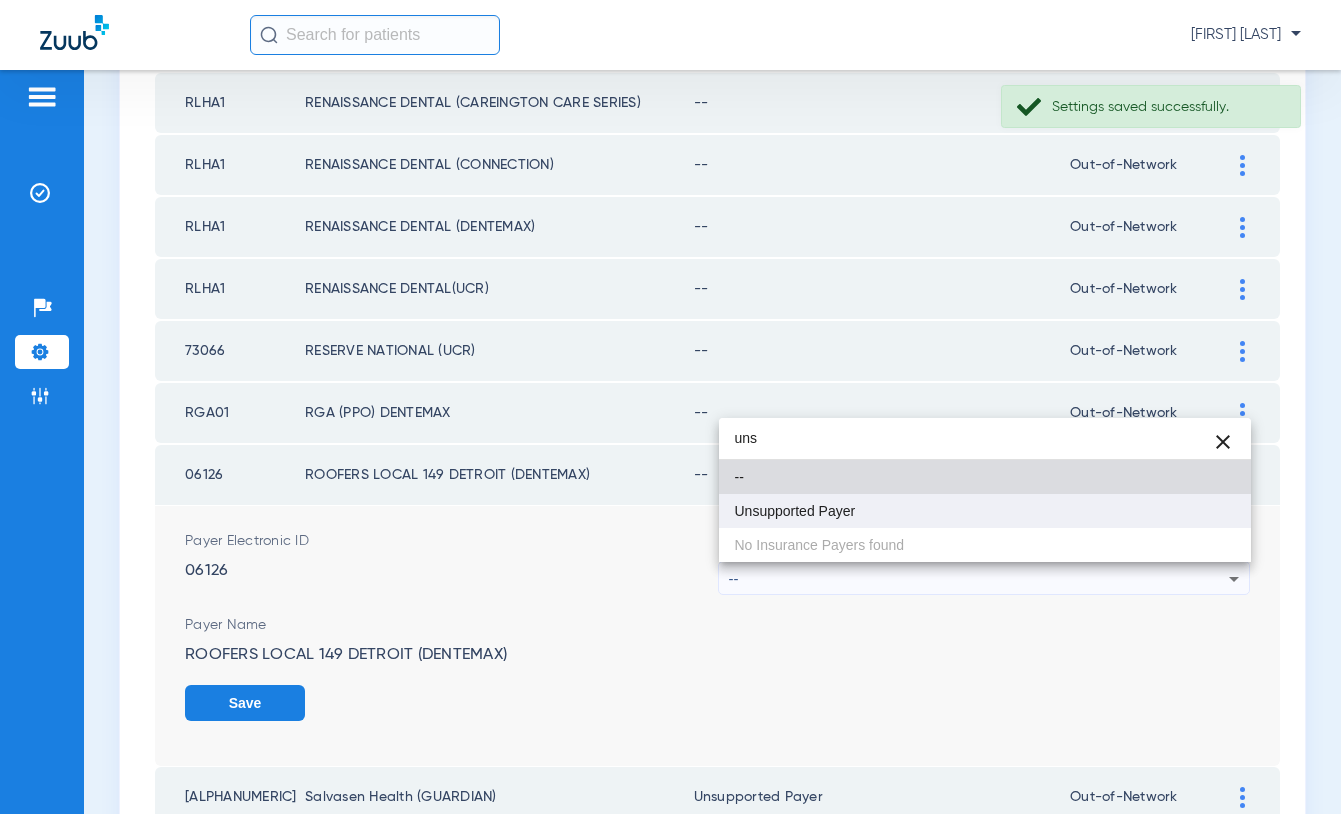 type on "uns" 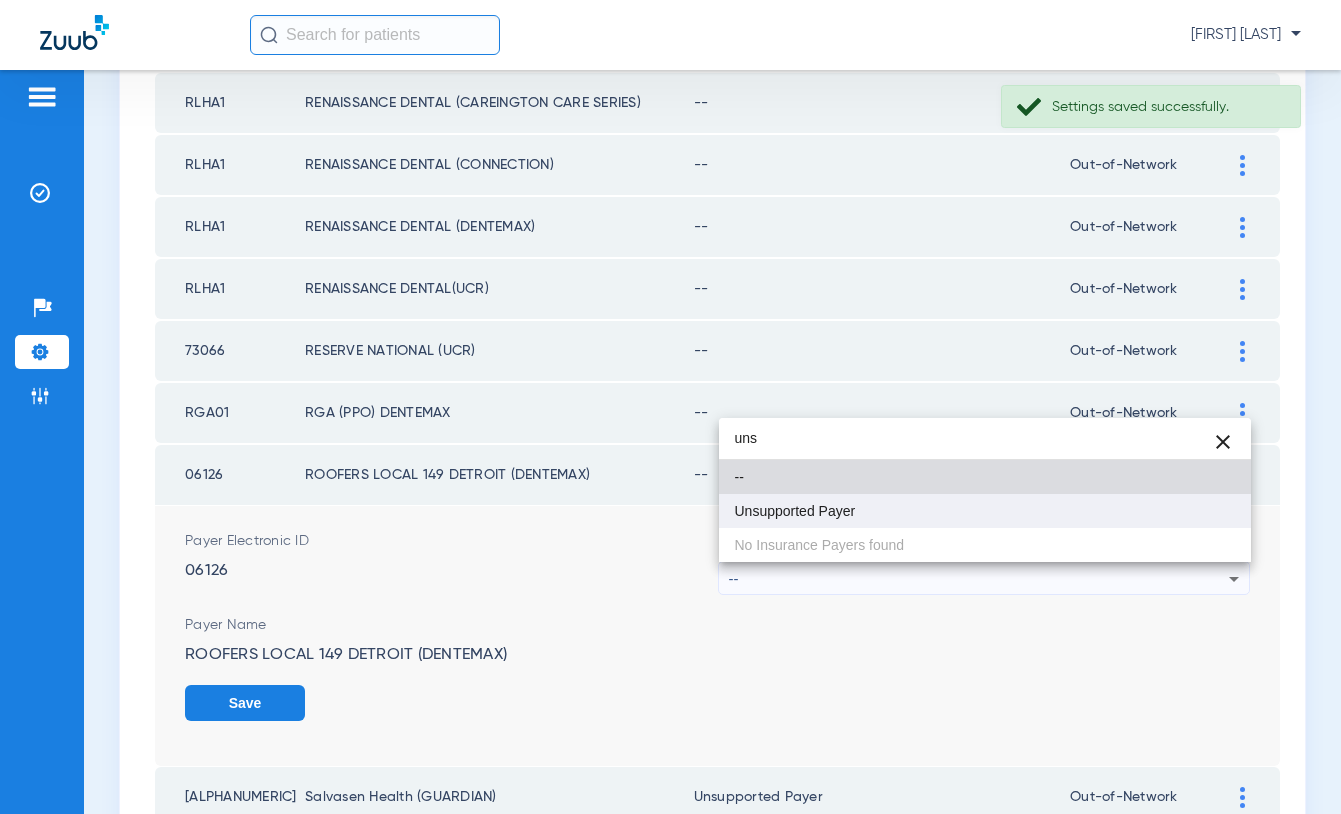 click on "Unsupported Payer" at bounding box center [985, 511] 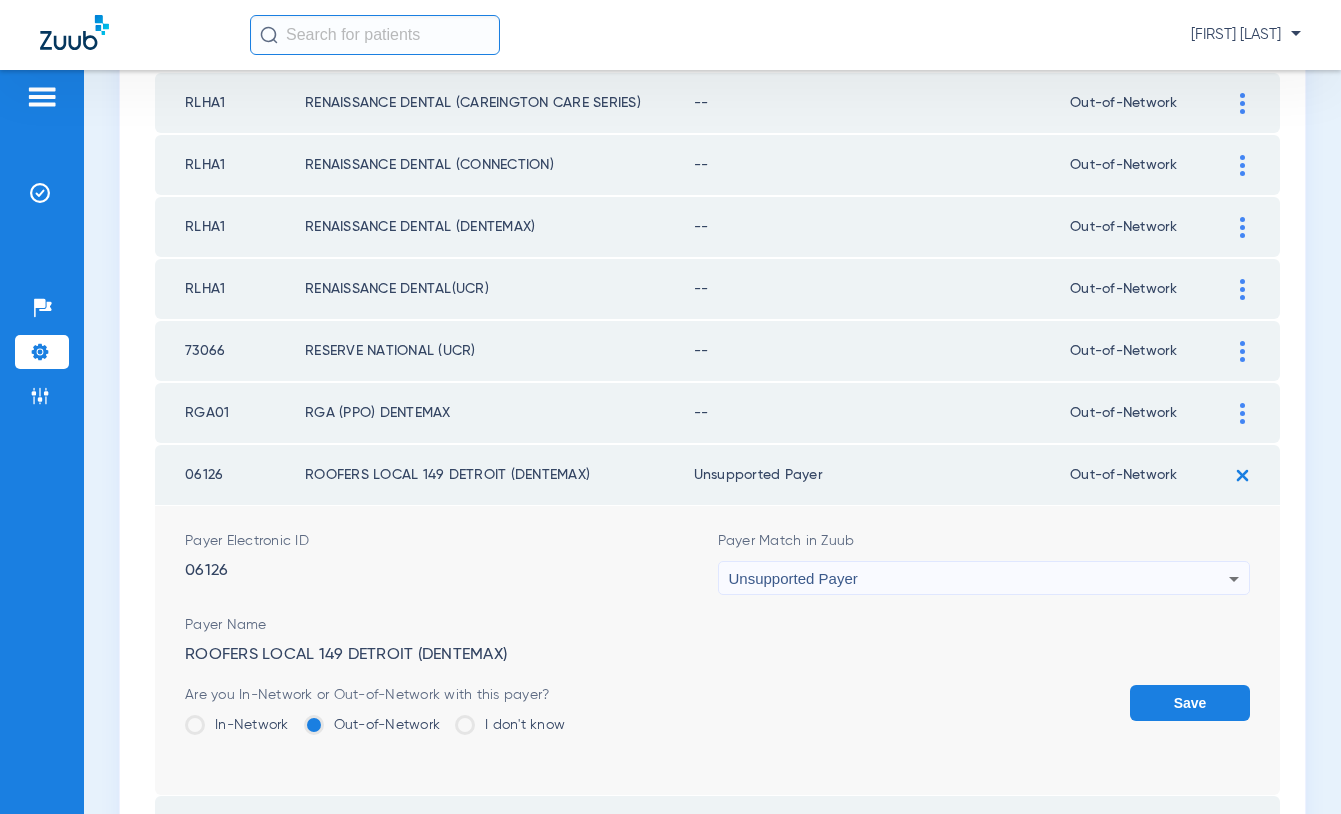 click on "Save" 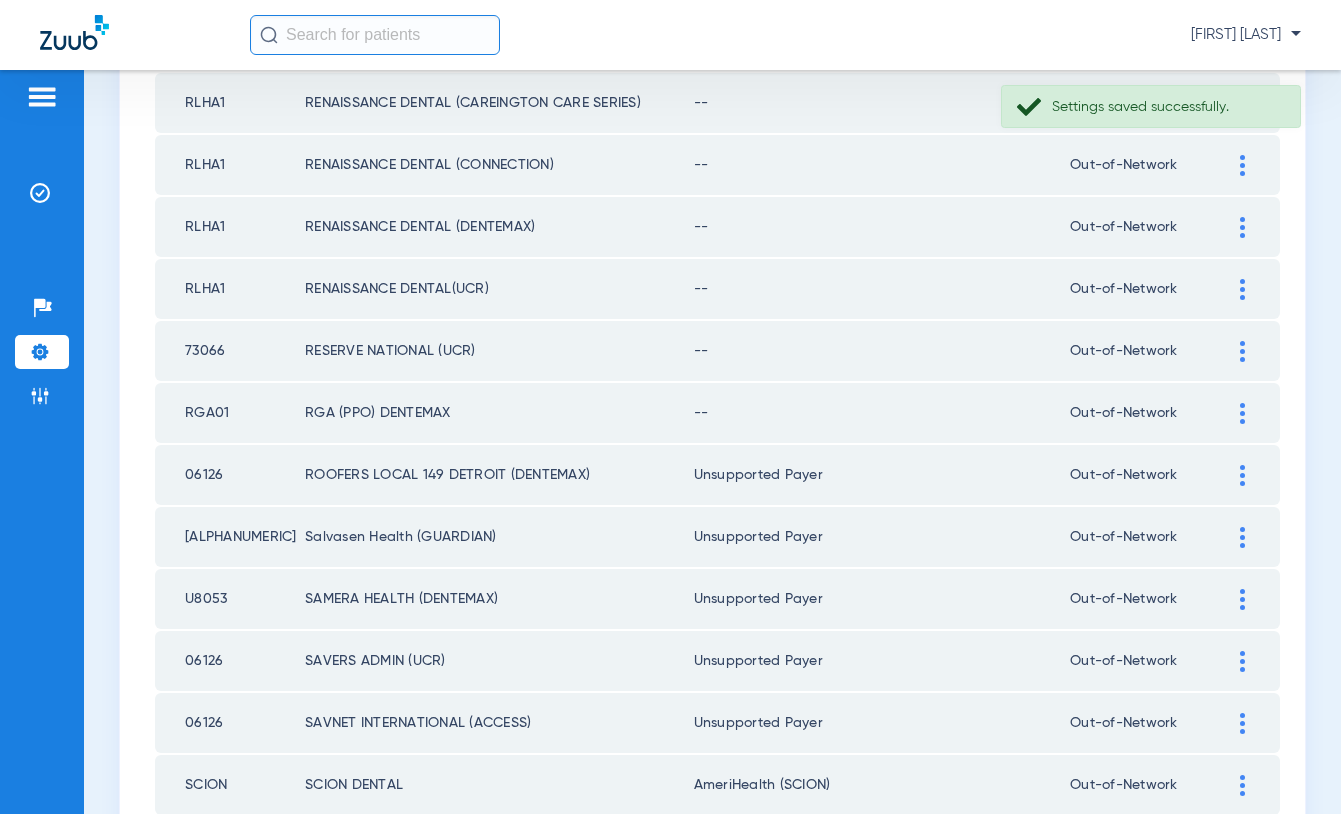 click 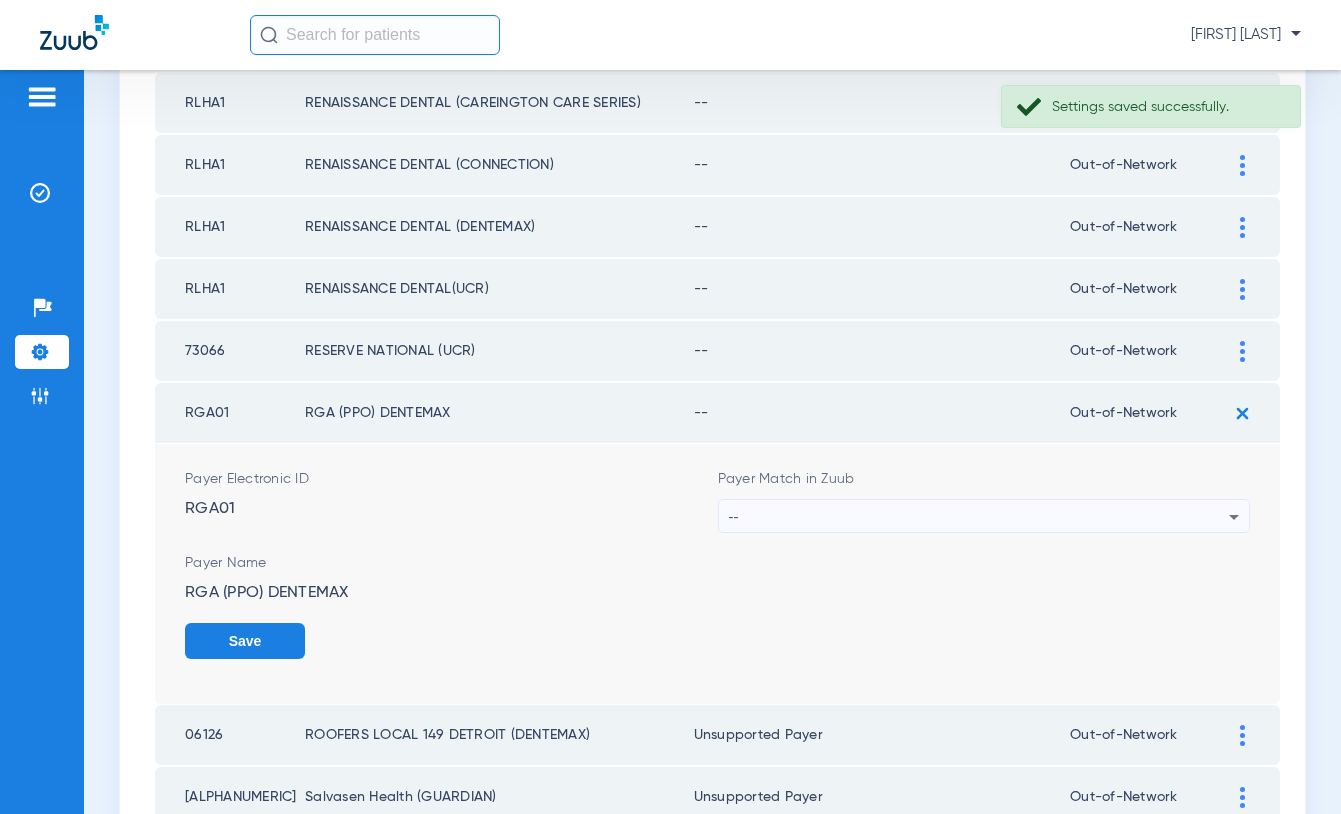 click on "--" at bounding box center (979, 517) 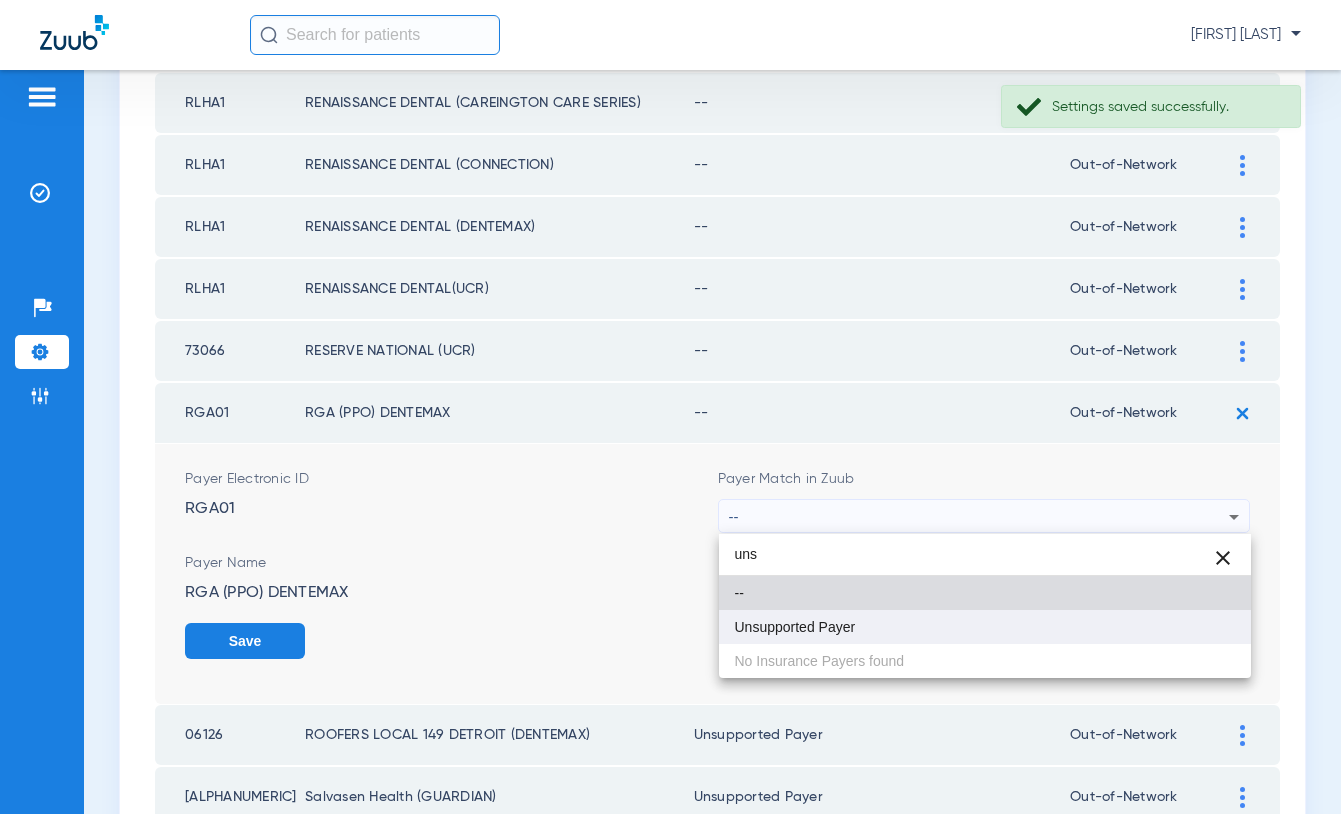 type on "uns" 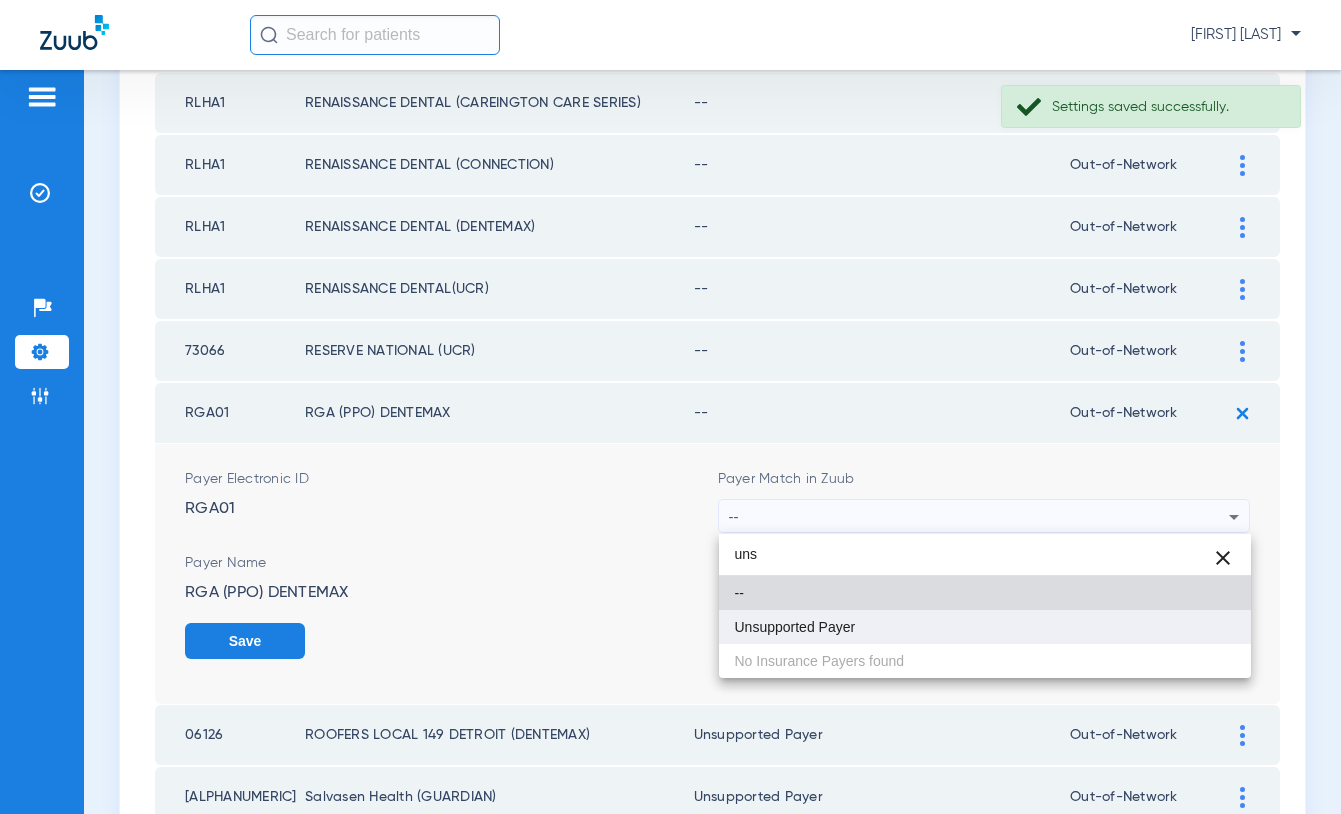 click on "Unsupported Payer" at bounding box center (985, 627) 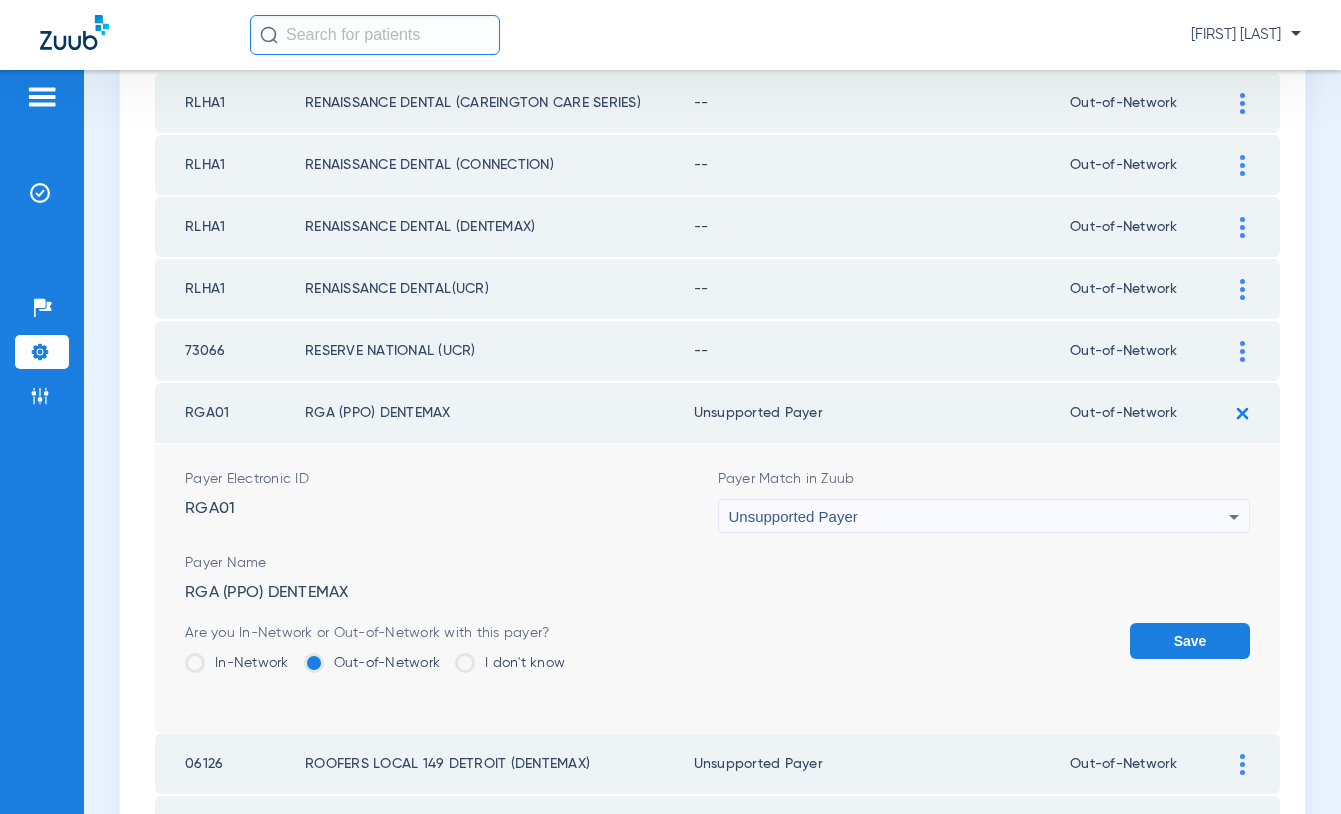 click on "Save" 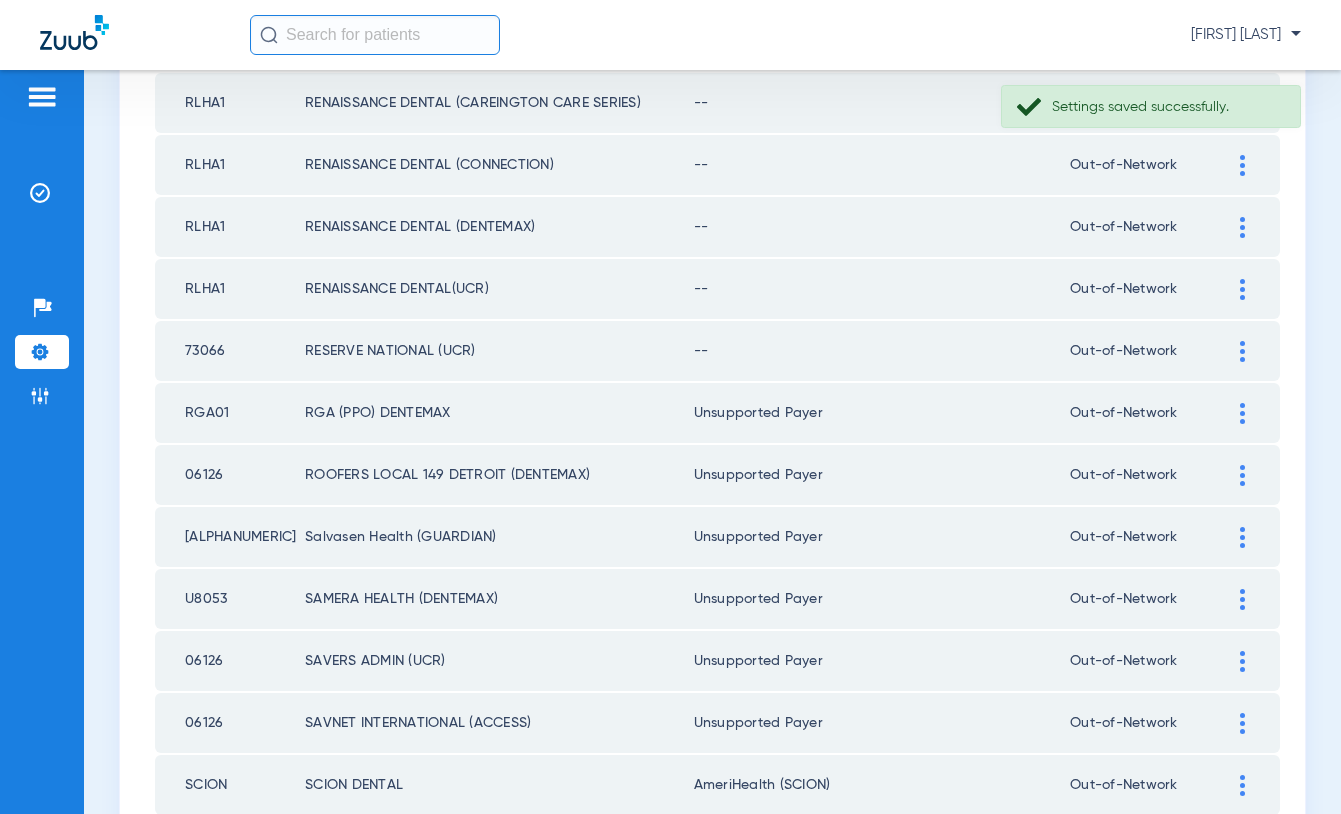 click 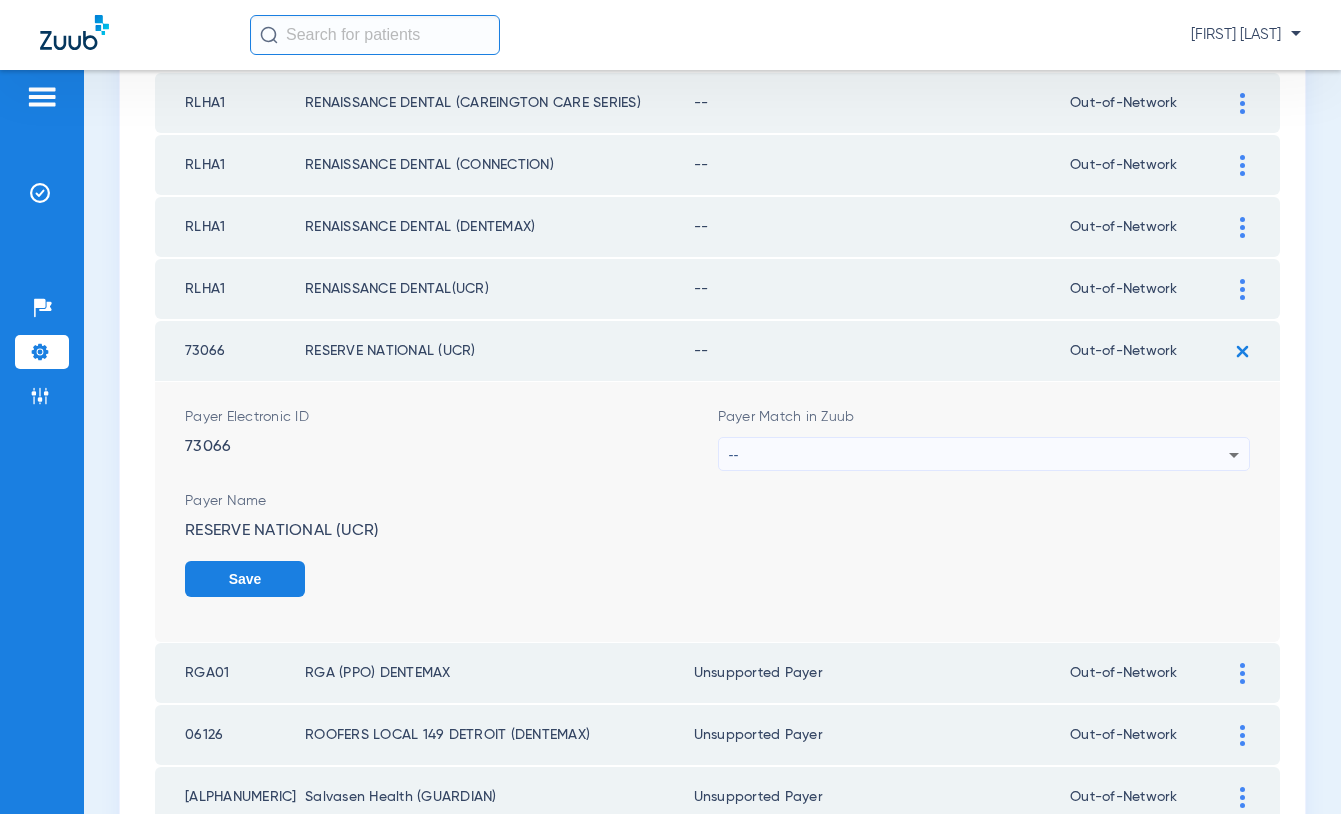 drag, startPoint x: 1113, startPoint y: 458, endPoint x: 1113, endPoint y: 438, distance: 20 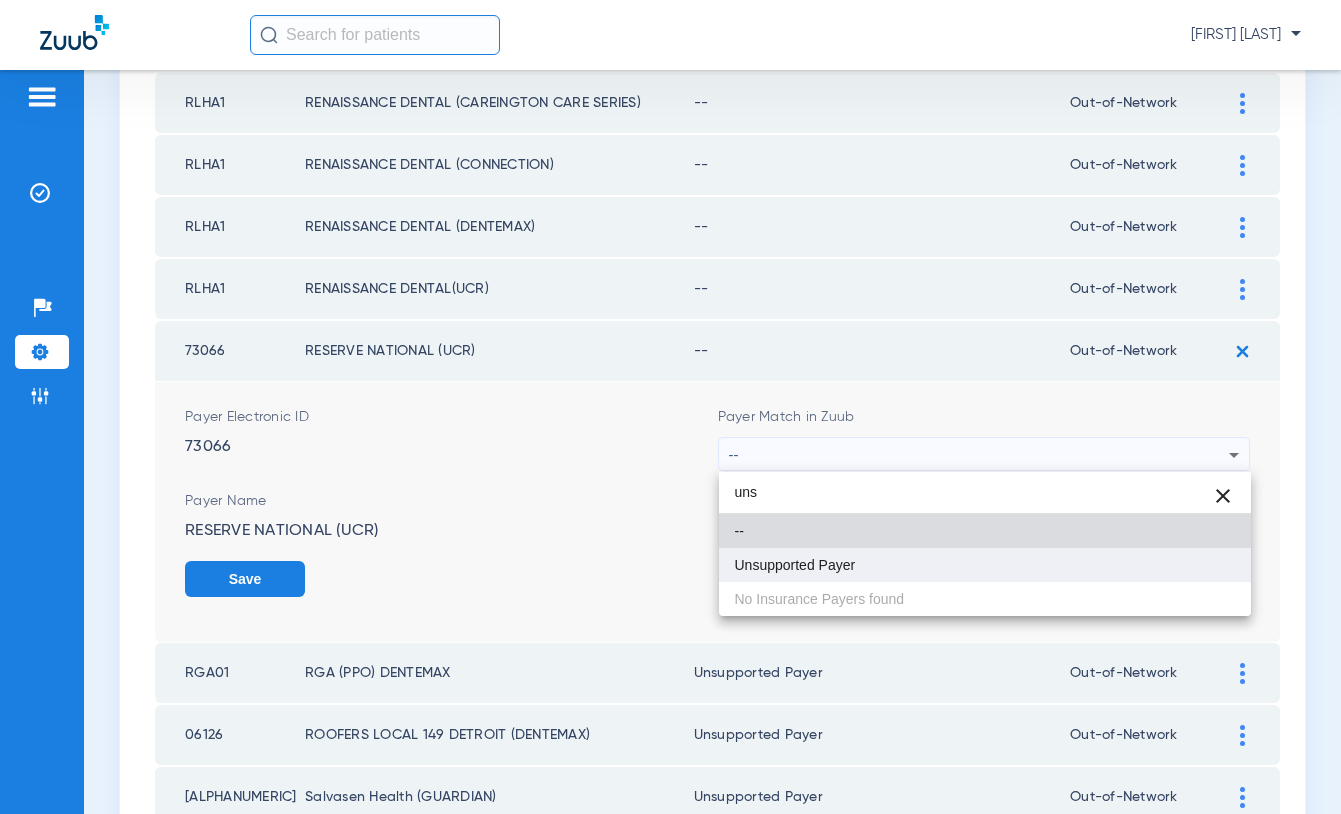 type on "uns" 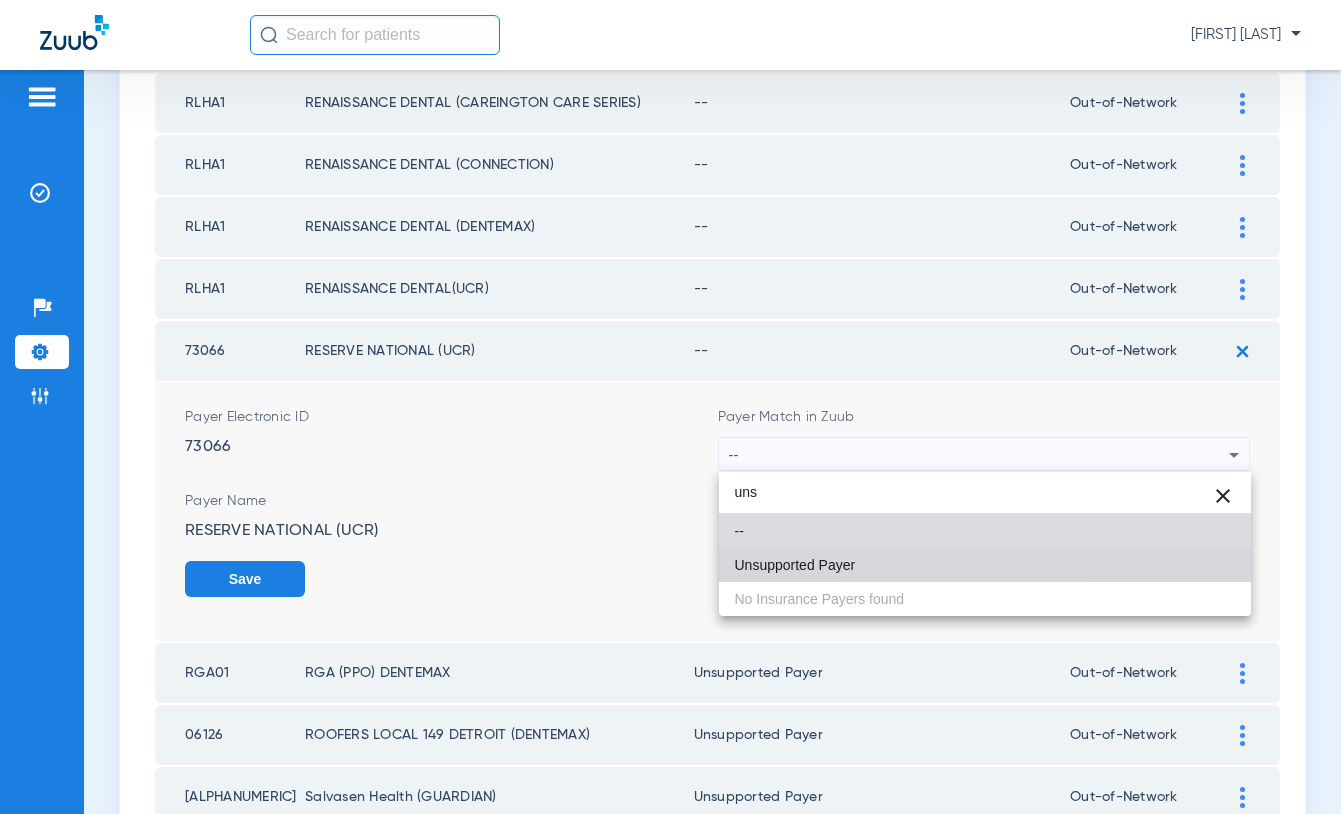 click on "Unsupported Payer" at bounding box center (985, 565) 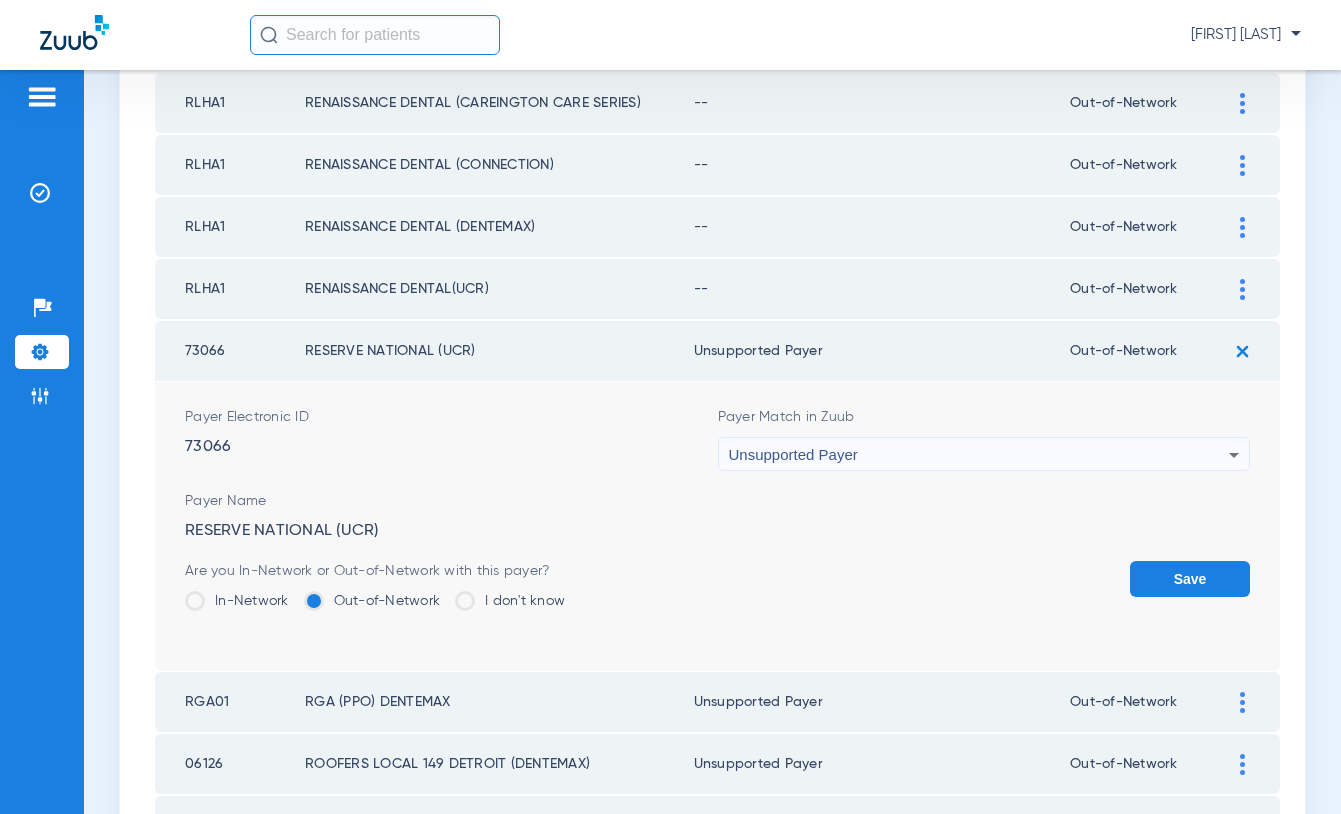 click on "Save" 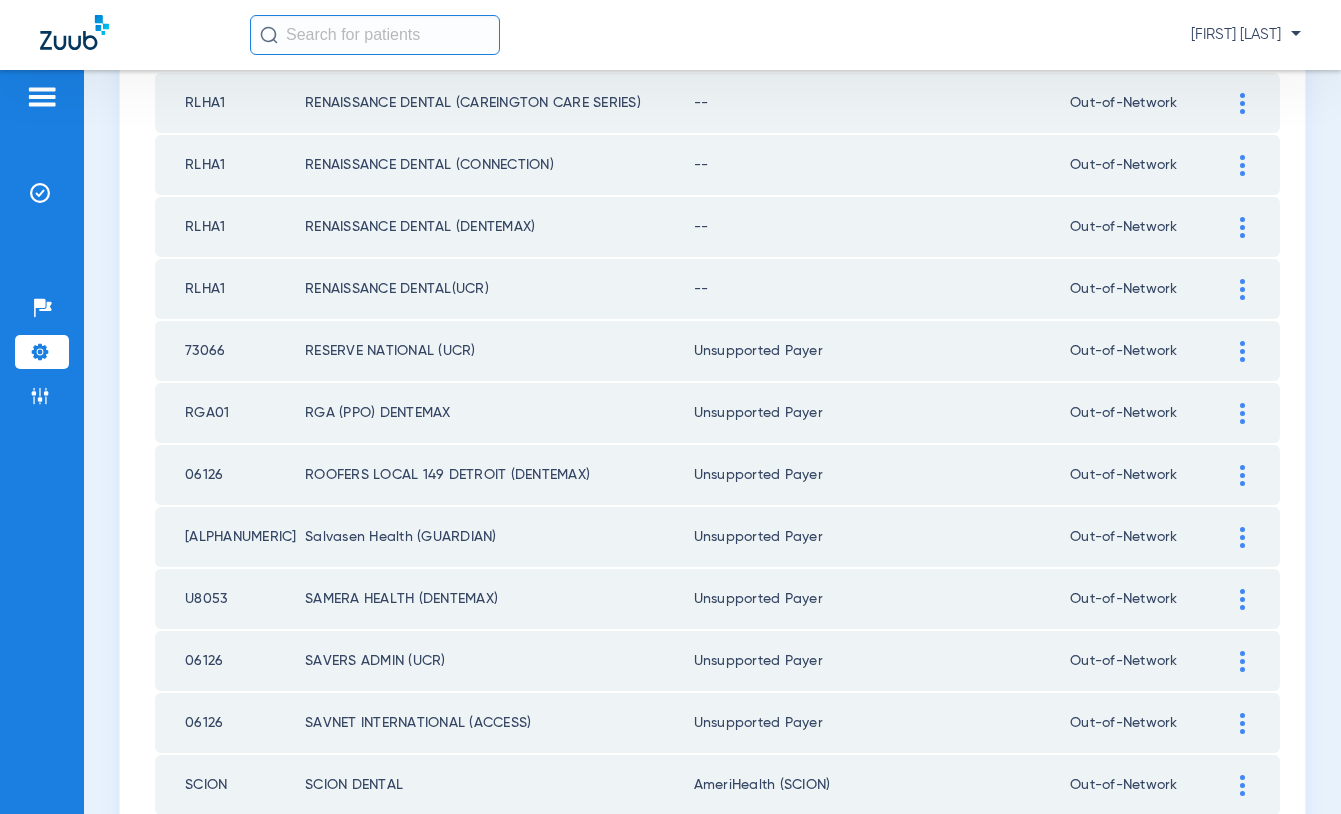 click 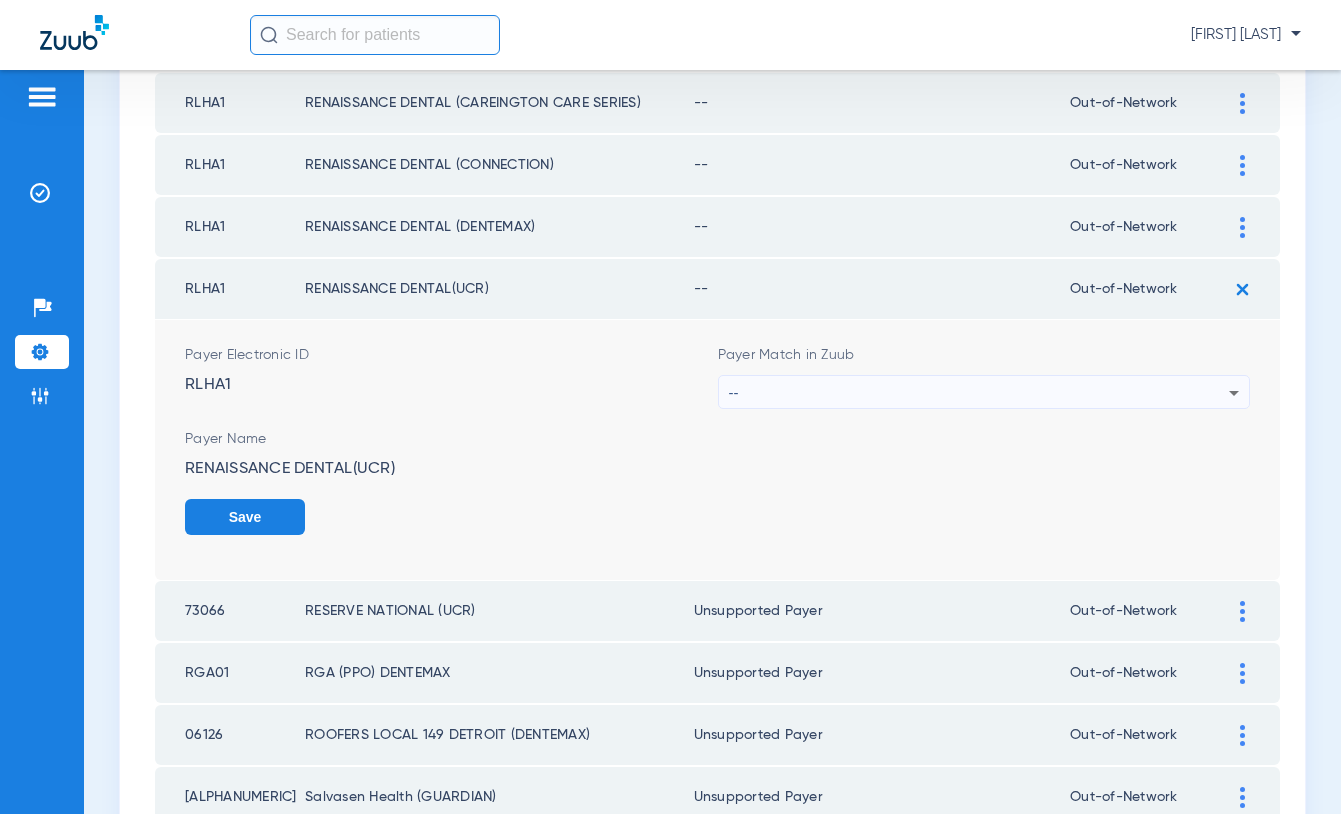 click on "--" at bounding box center (979, 393) 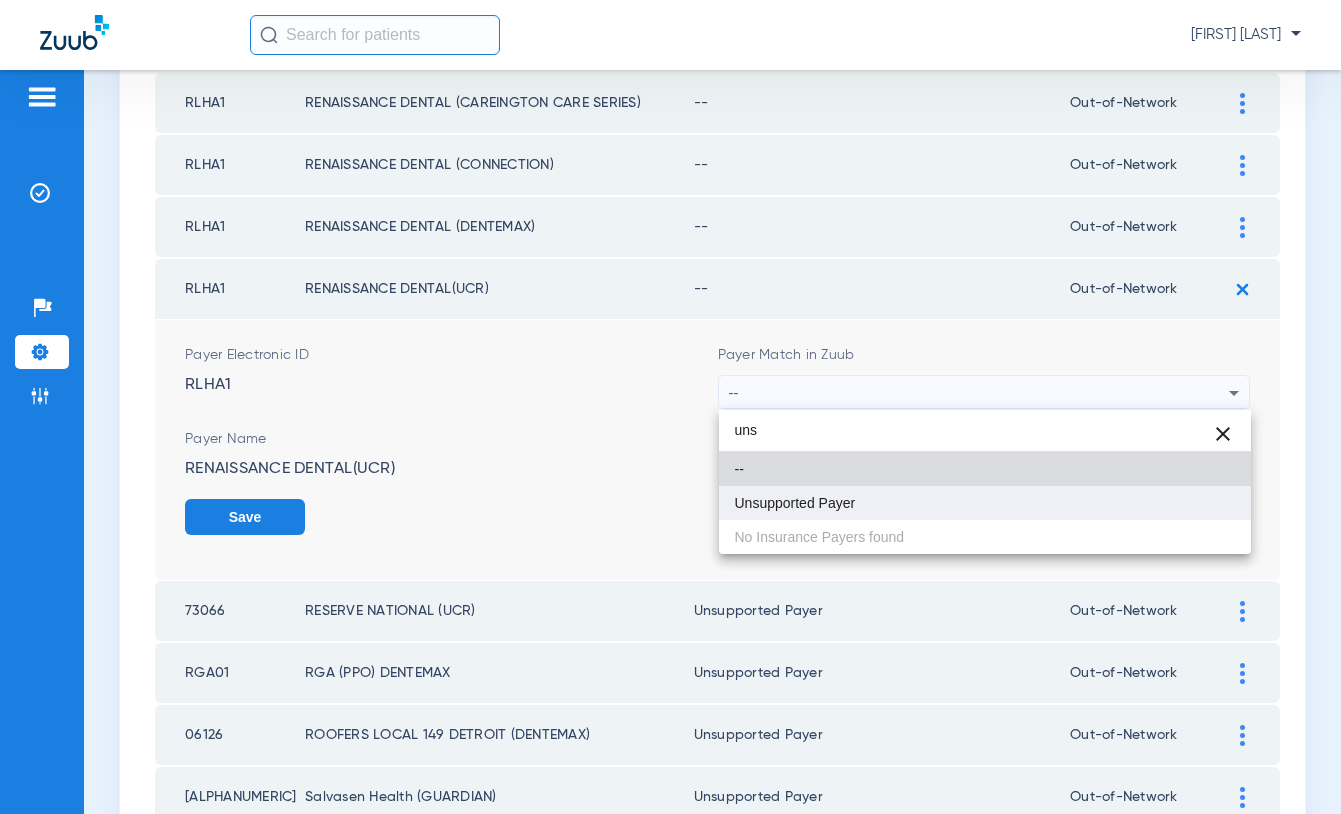type on "uns" 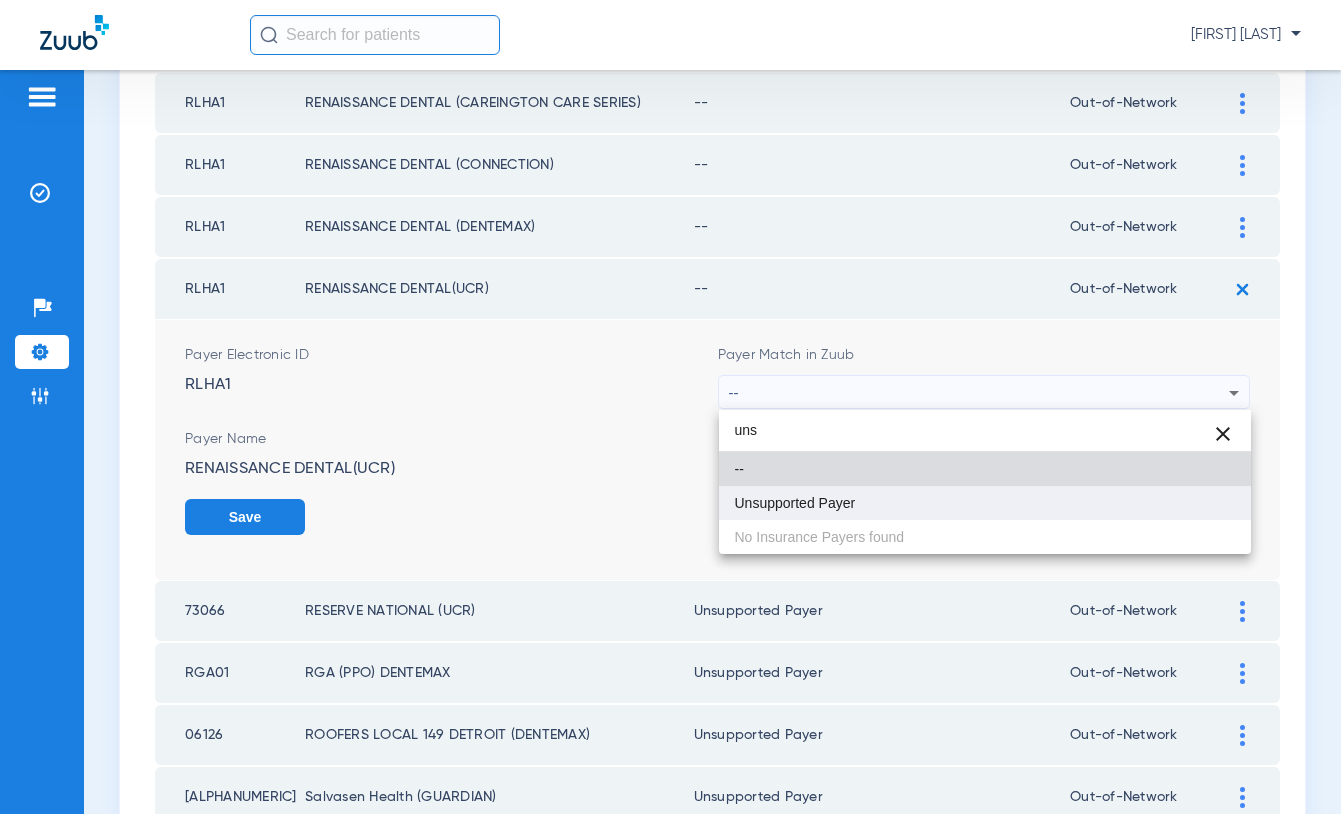 click on "Unsupported Payer" at bounding box center [985, 503] 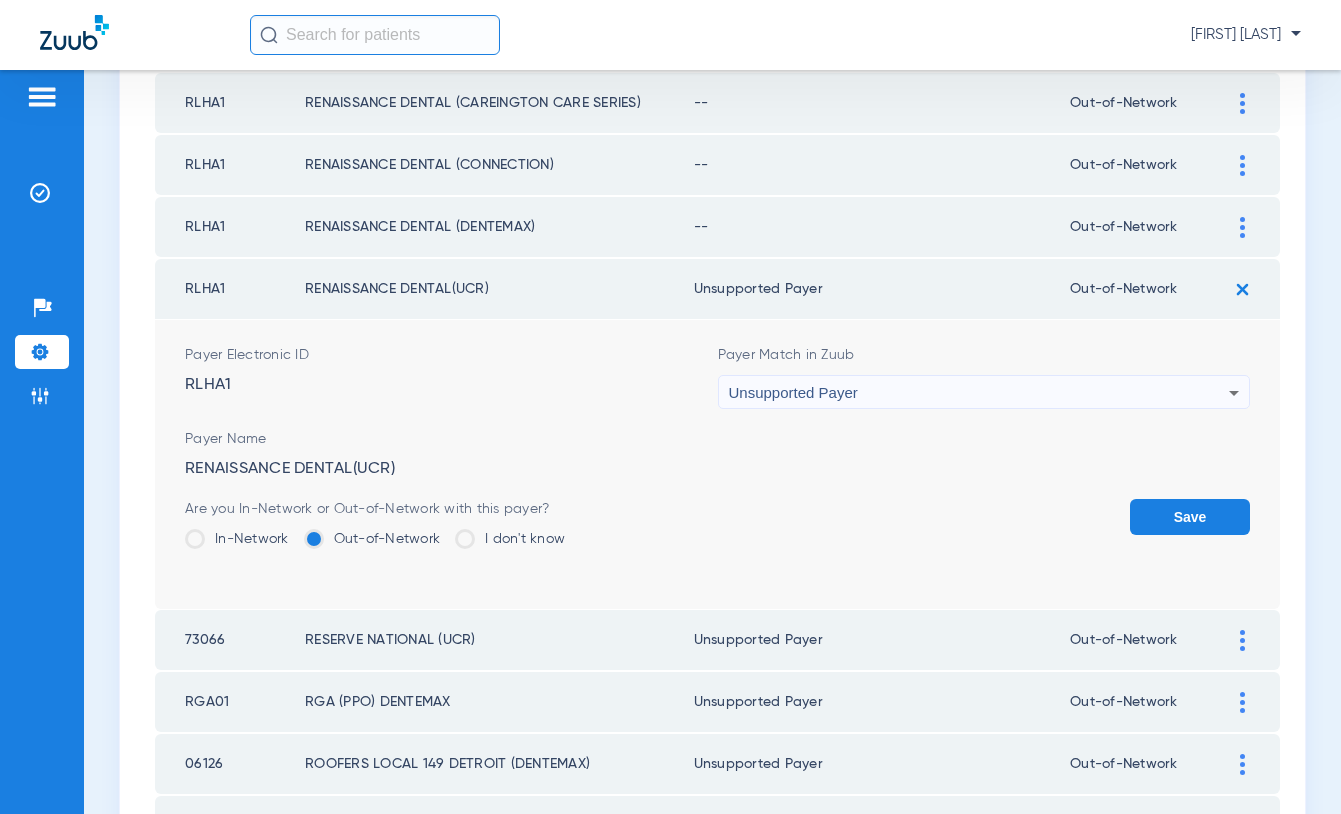 click on "Save" 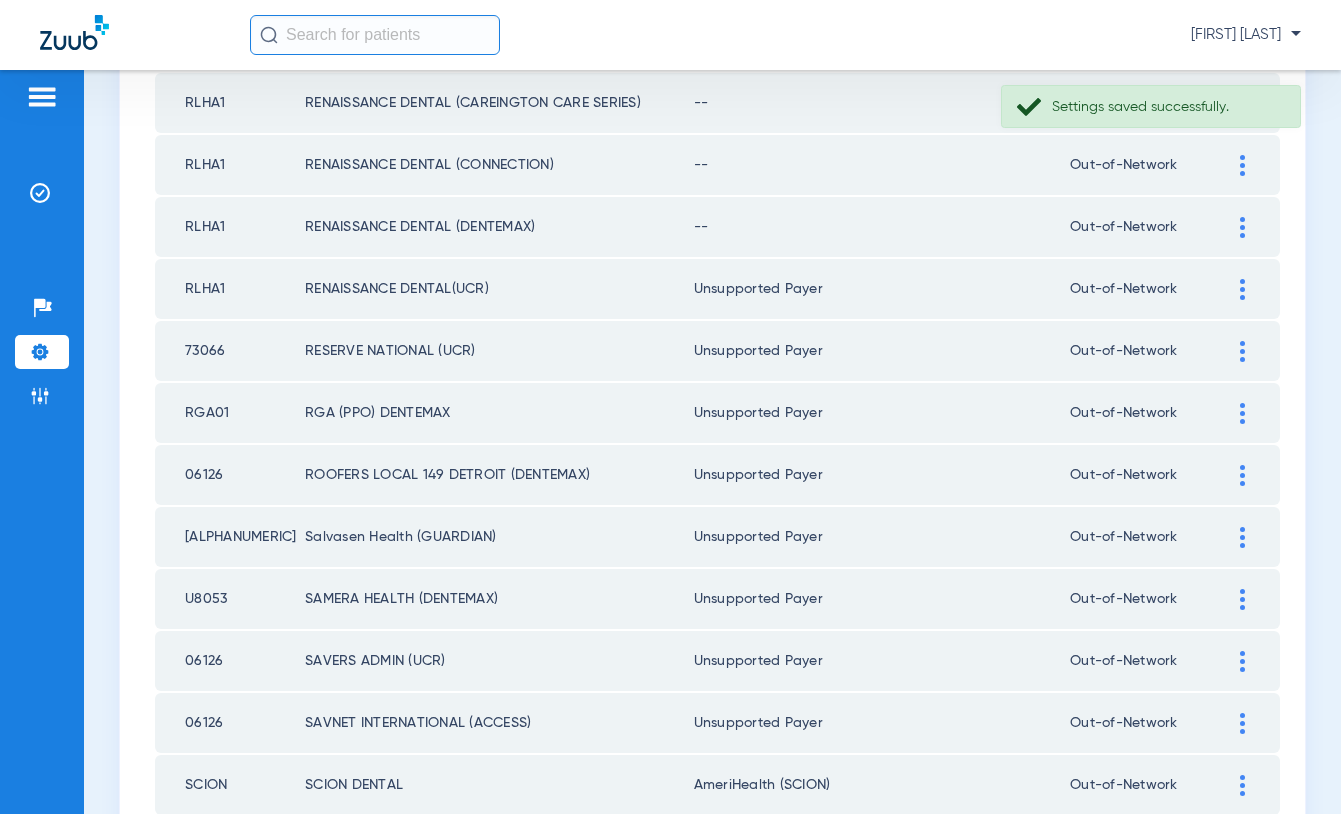 click 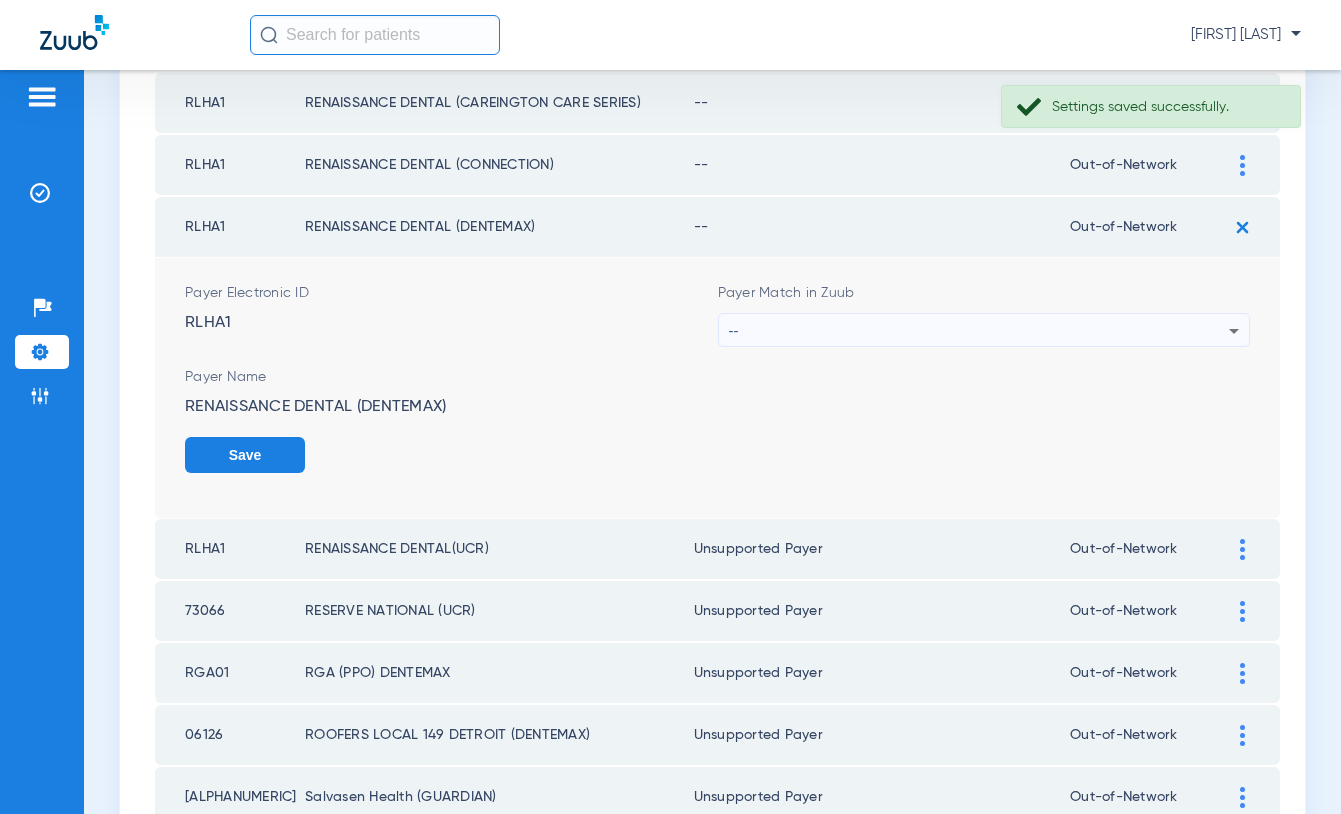 click on "--" at bounding box center [979, 331] 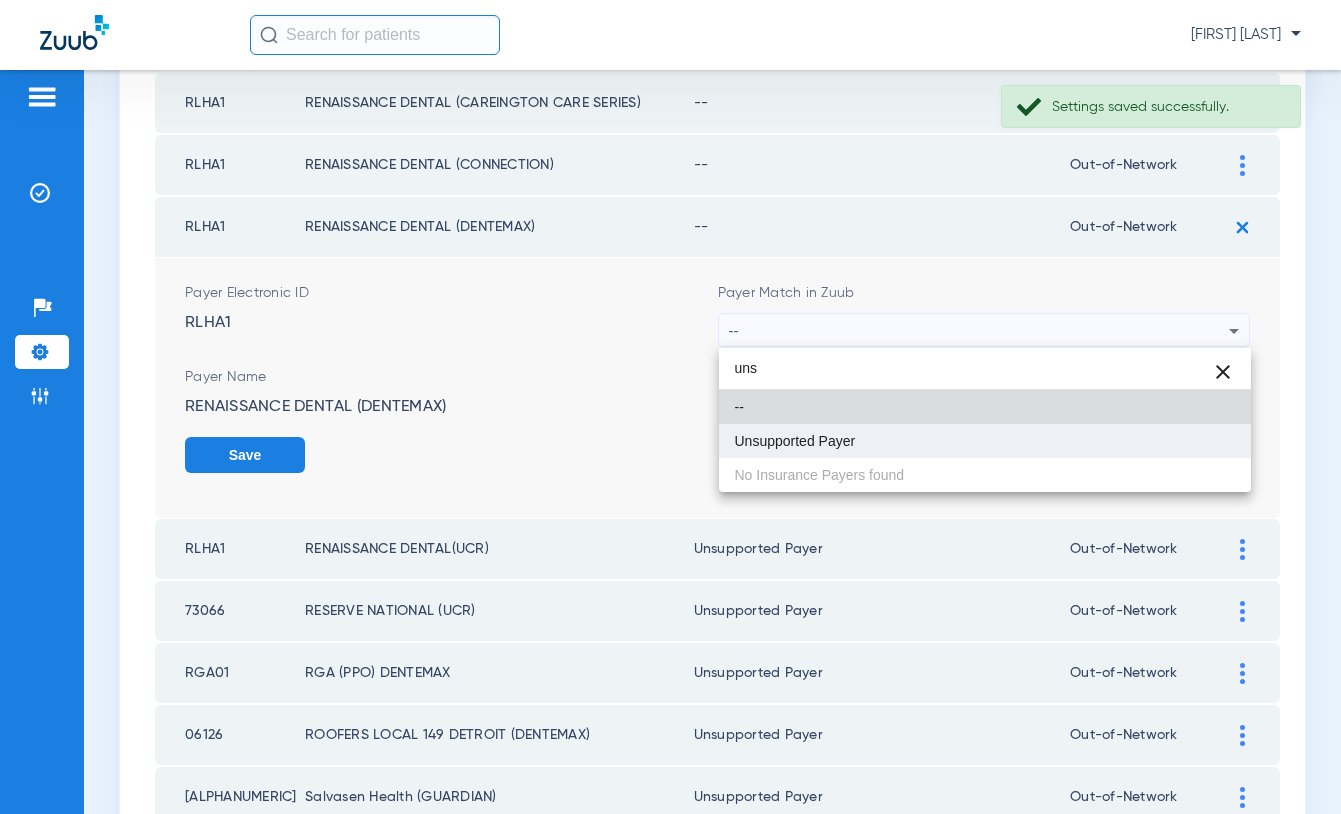 type on "uns" 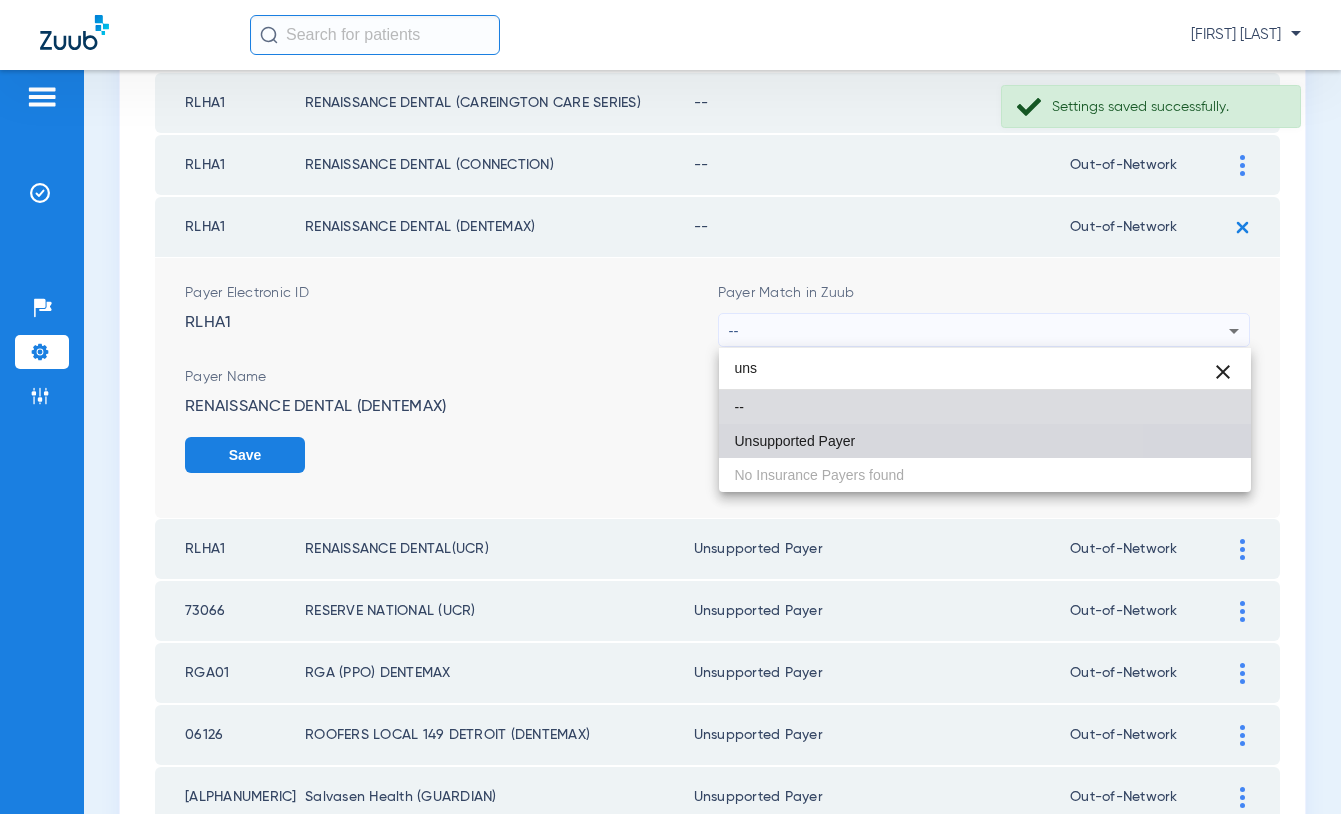 click on "Unsupported Payer" at bounding box center [795, 441] 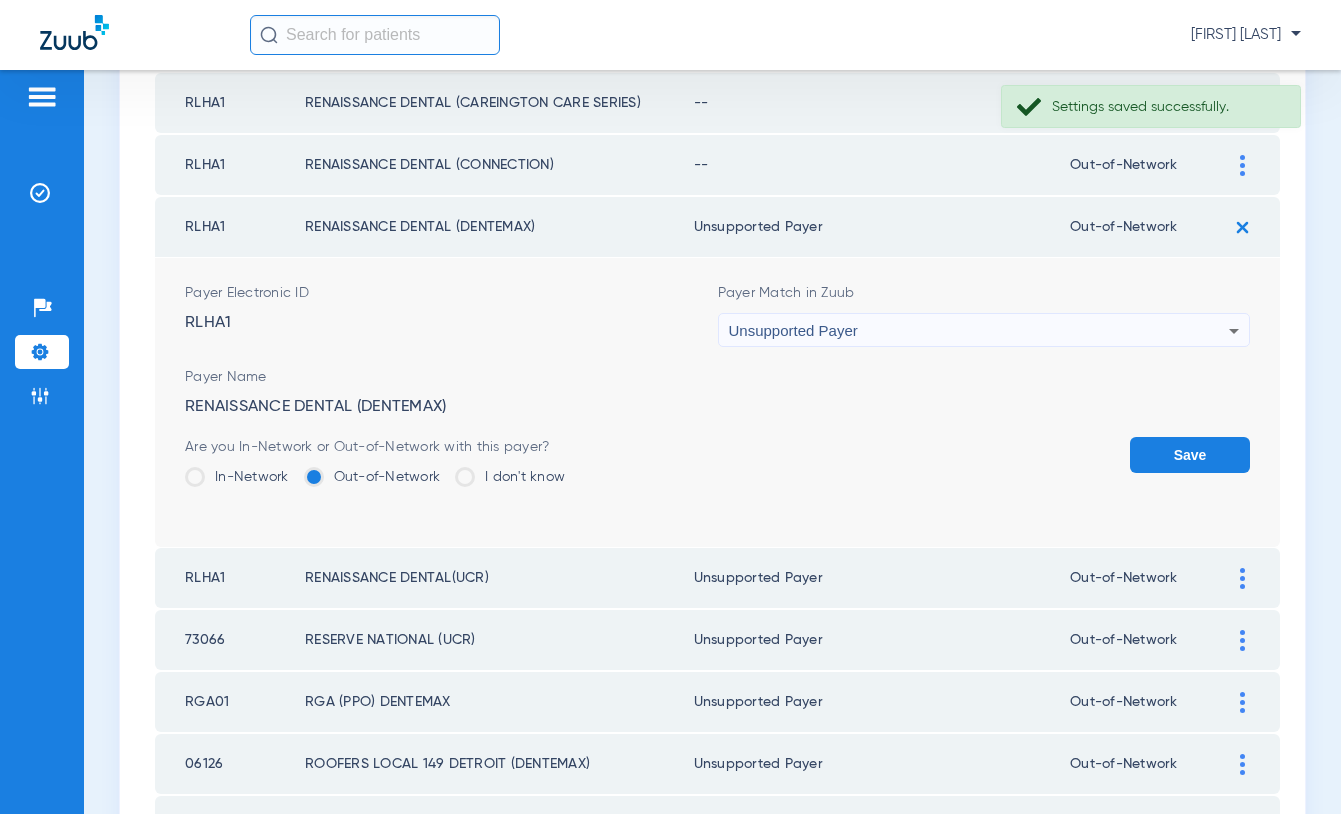 click on "Save" 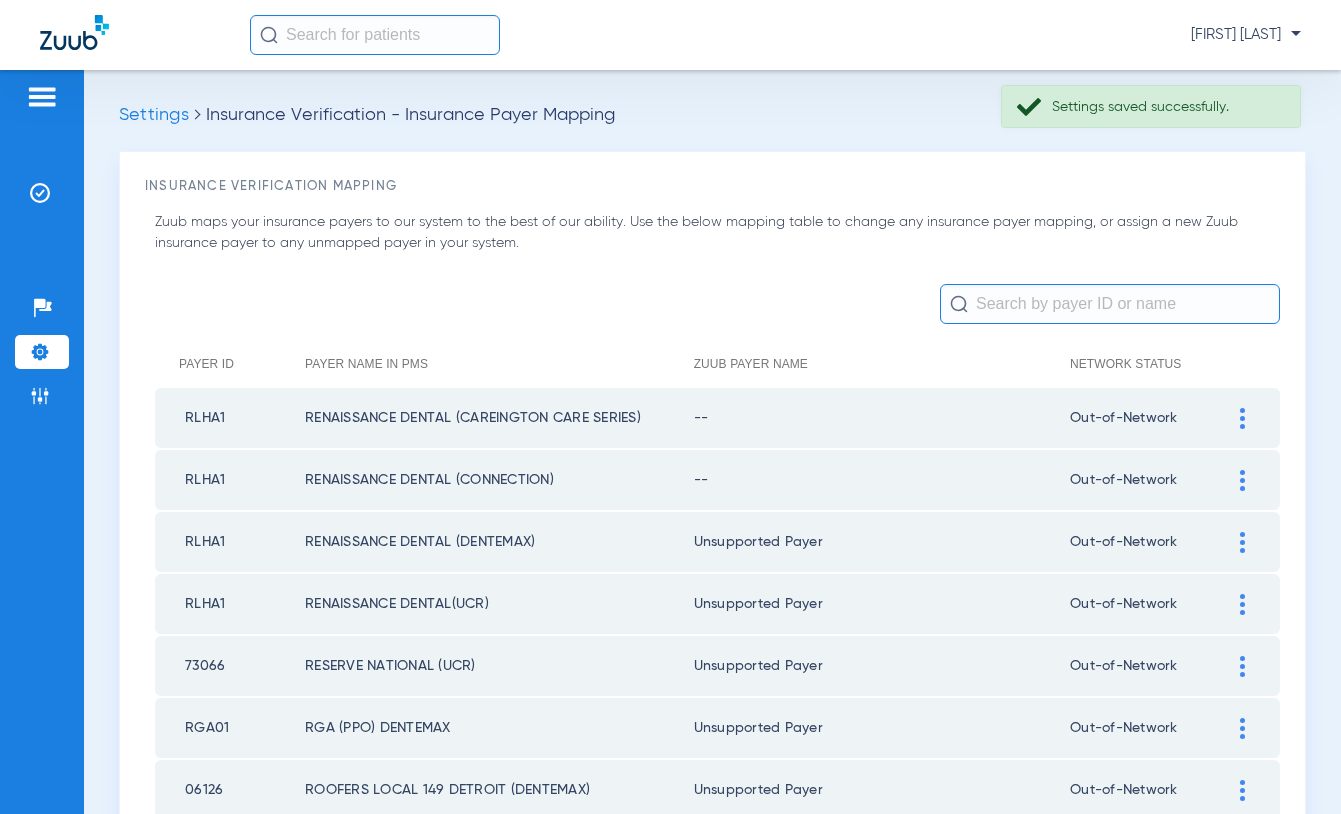 scroll, scrollTop: 1, scrollLeft: 0, axis: vertical 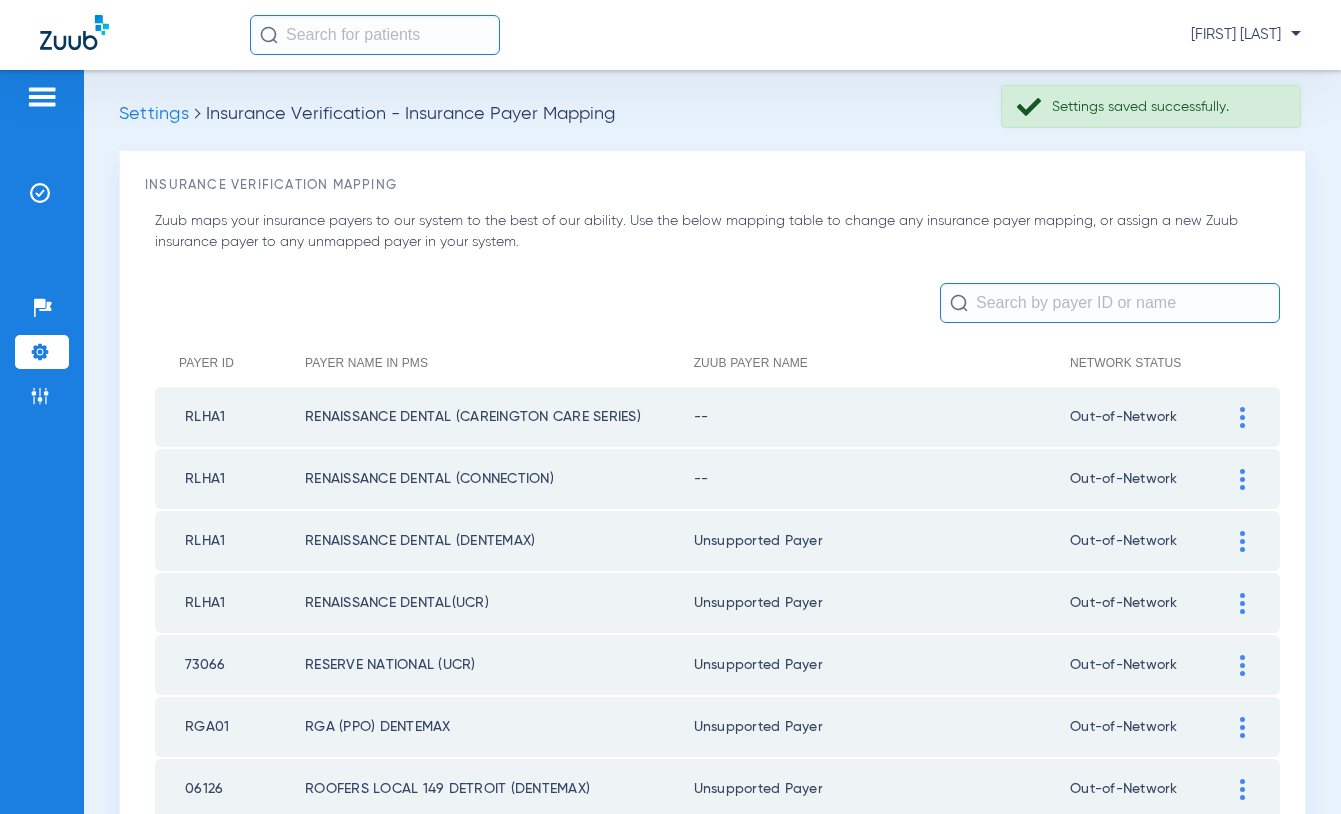 click 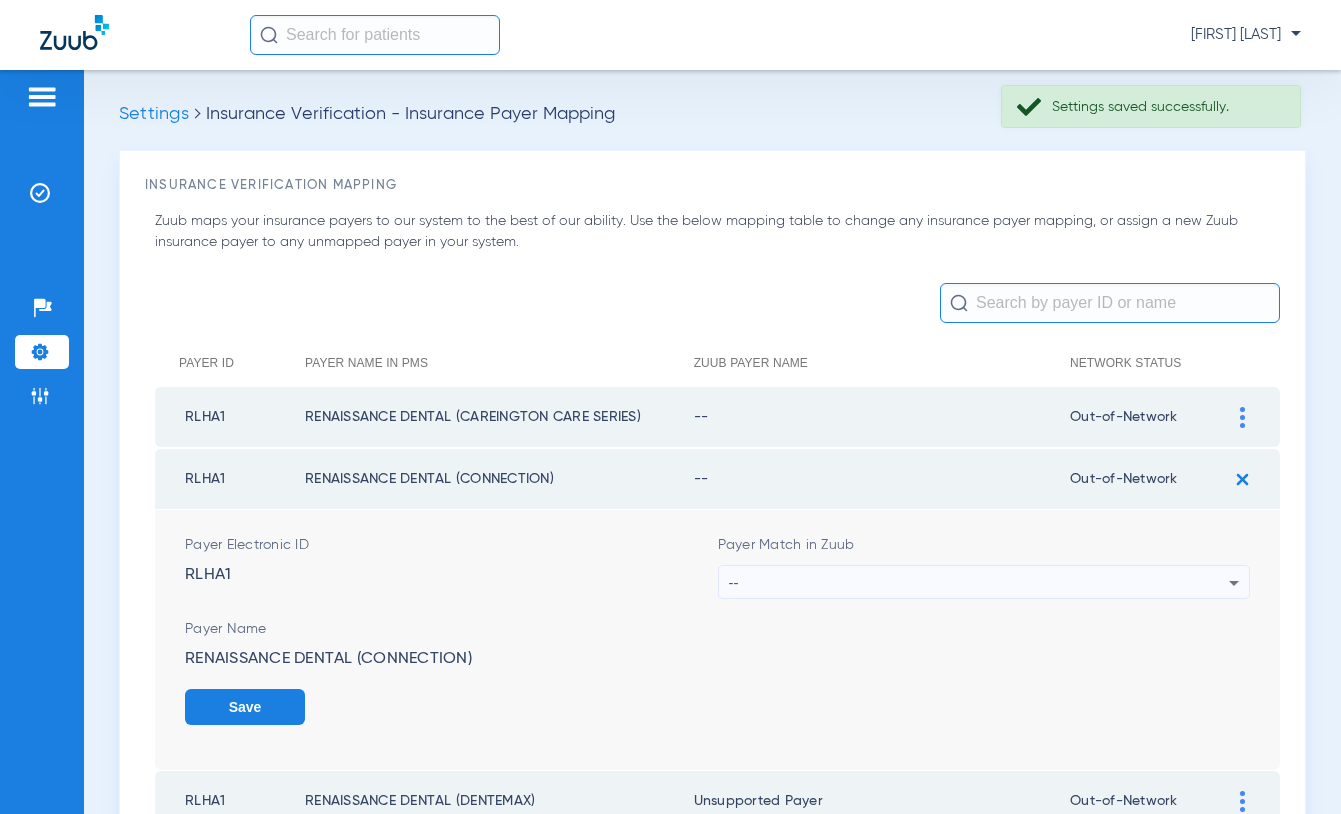 click on "--" at bounding box center (979, 583) 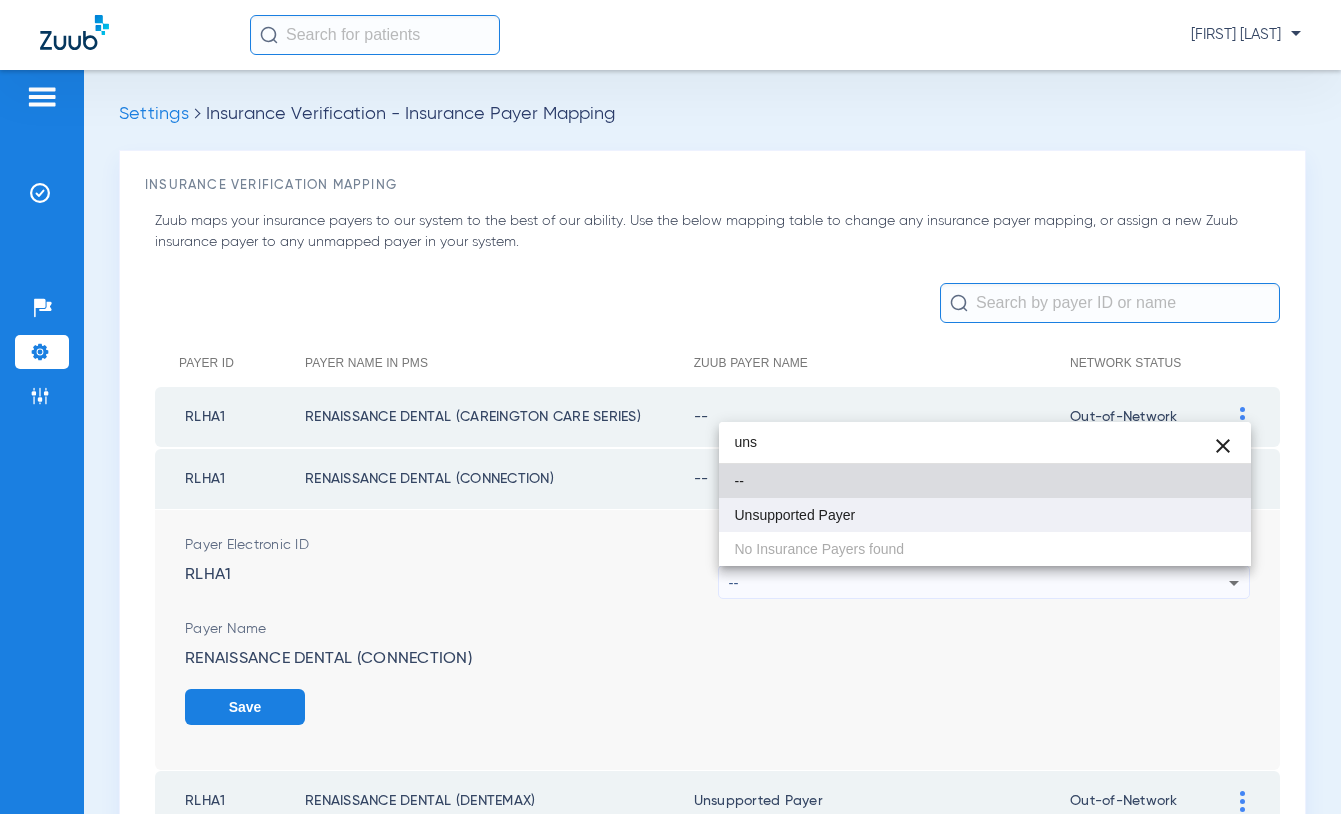 type on "uns" 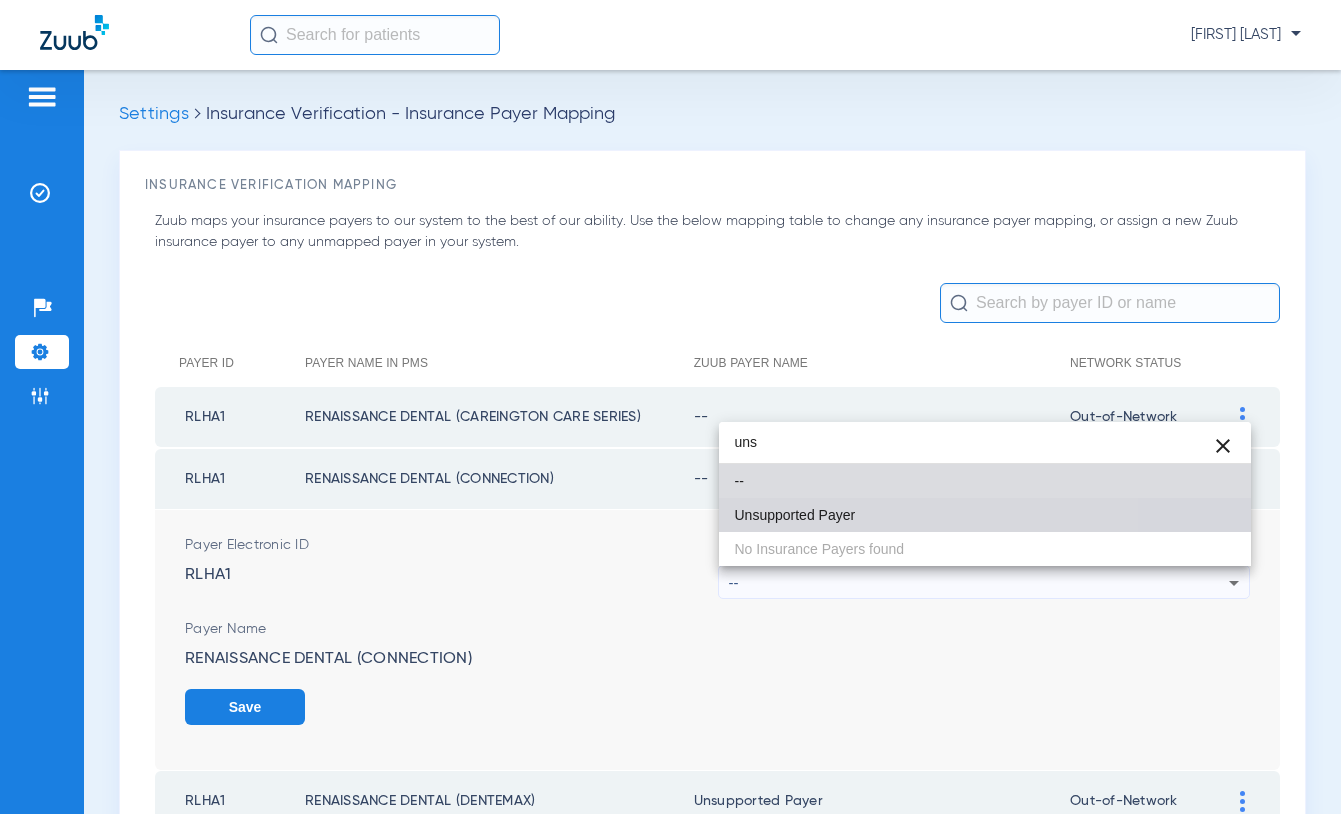 click on "Unsupported Payer" at bounding box center [795, 515] 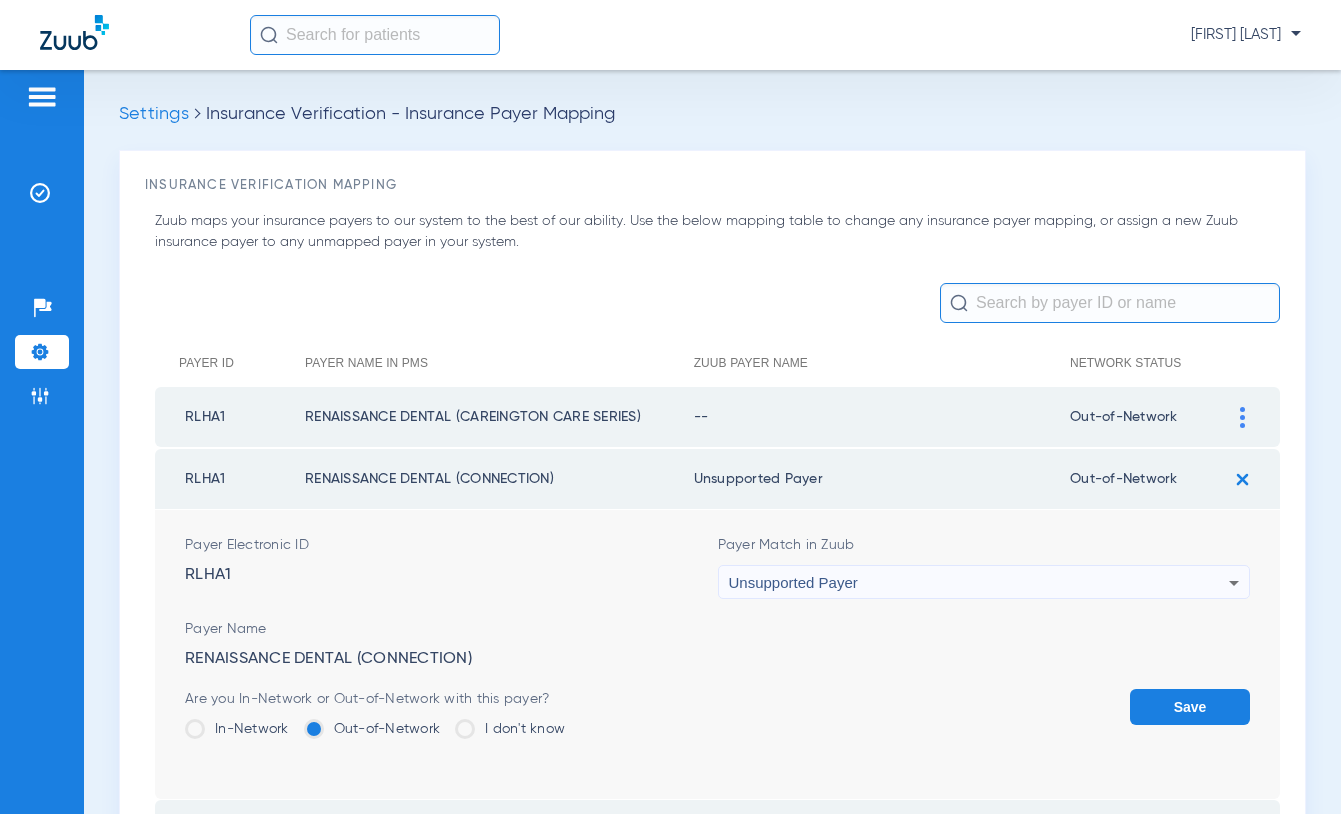 click on "Save" 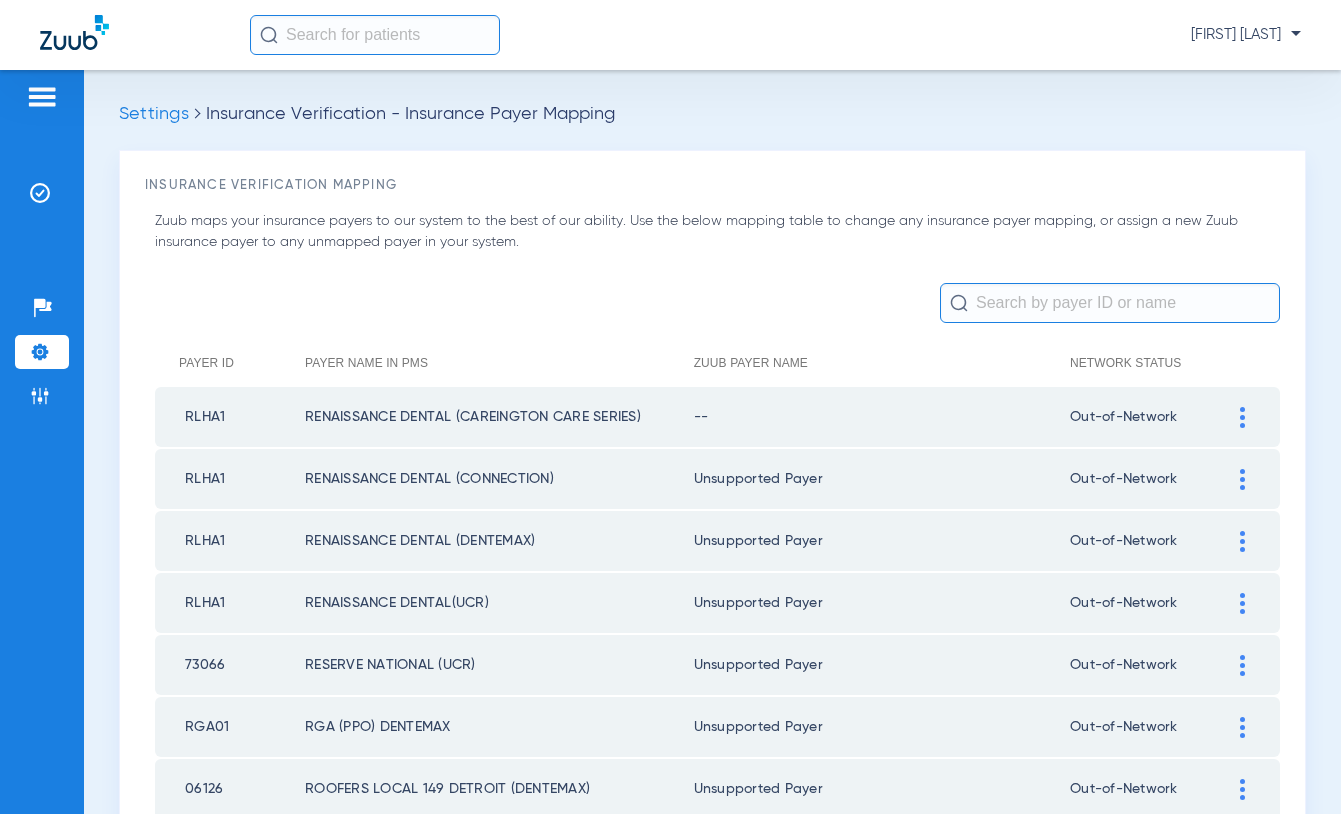 click 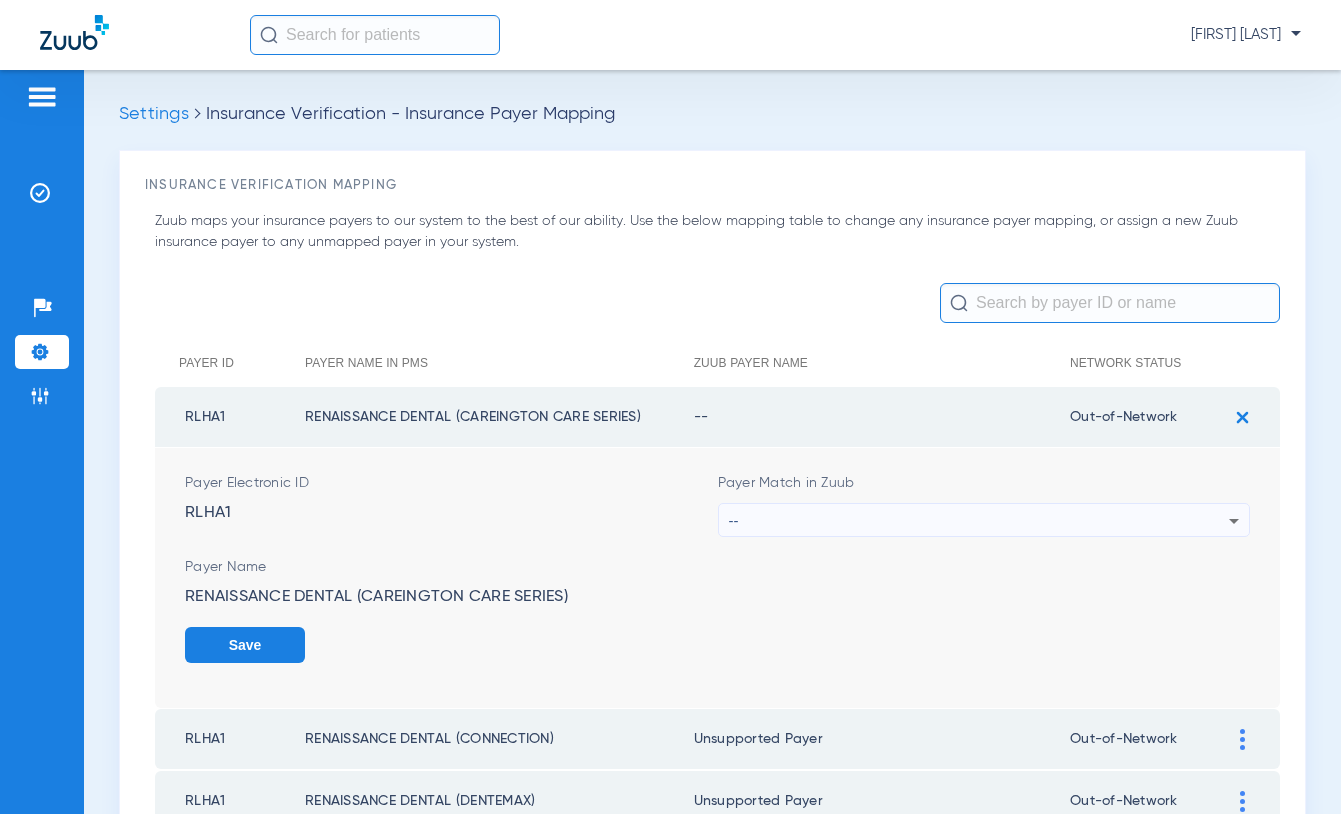 click on "--" at bounding box center [979, 521] 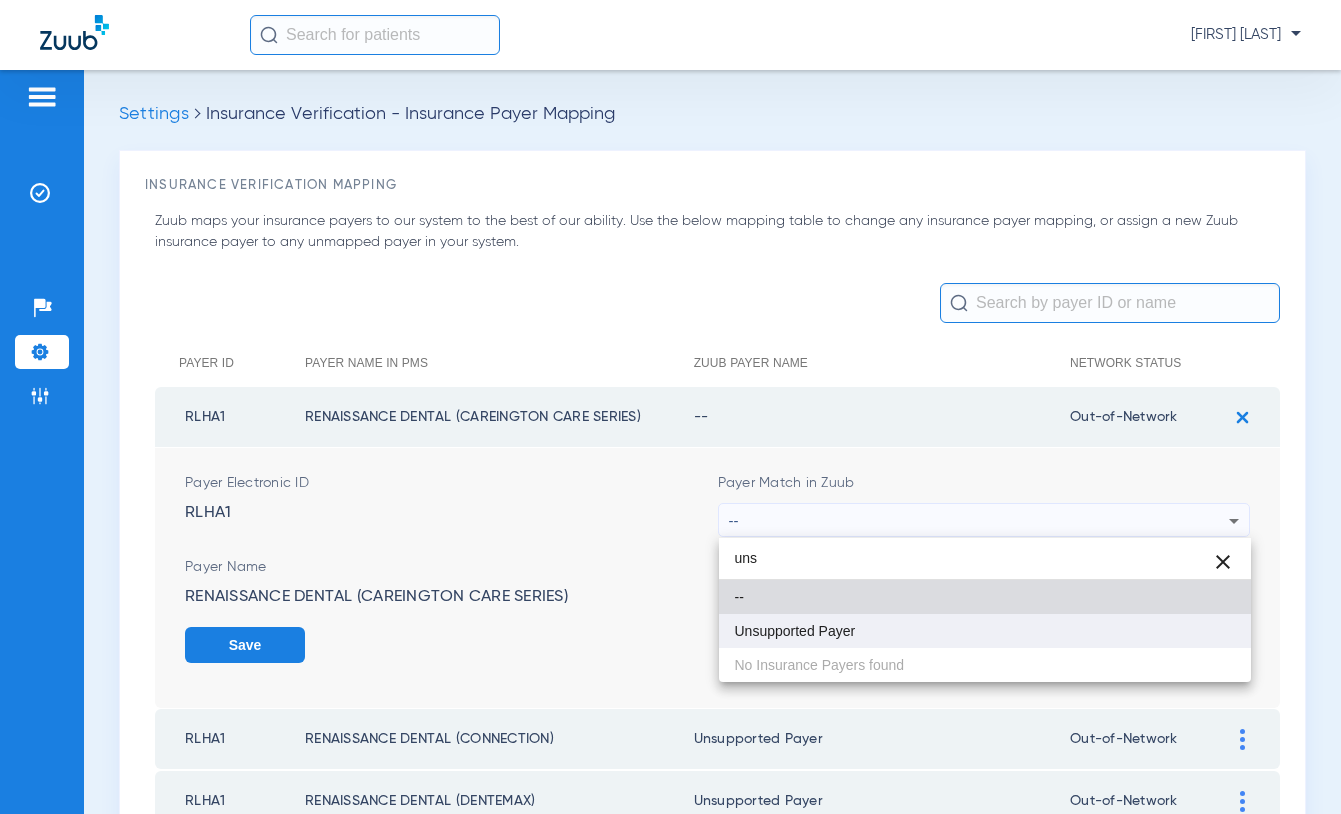 type on "uns" 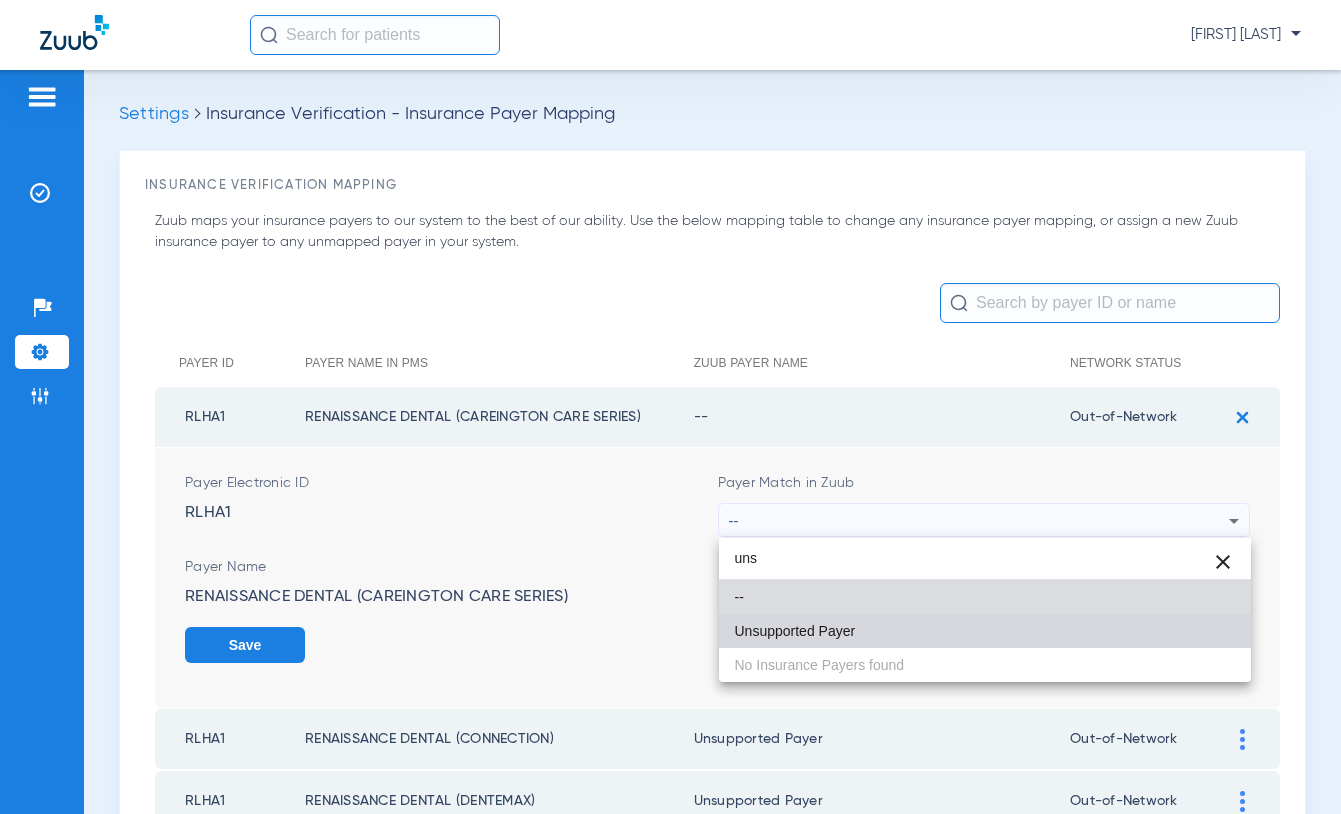 click on "Unsupported Payer" at bounding box center (985, 631) 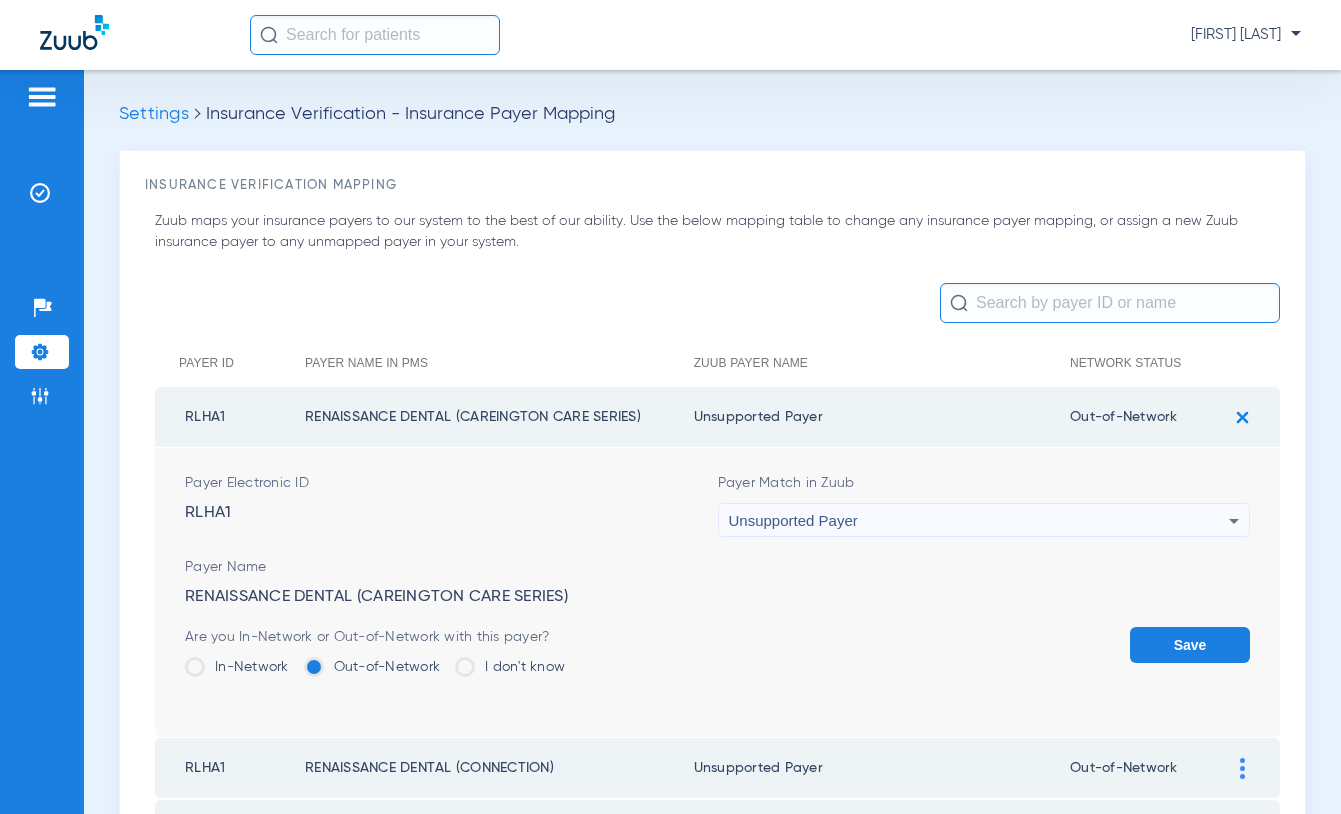 click on "Save" 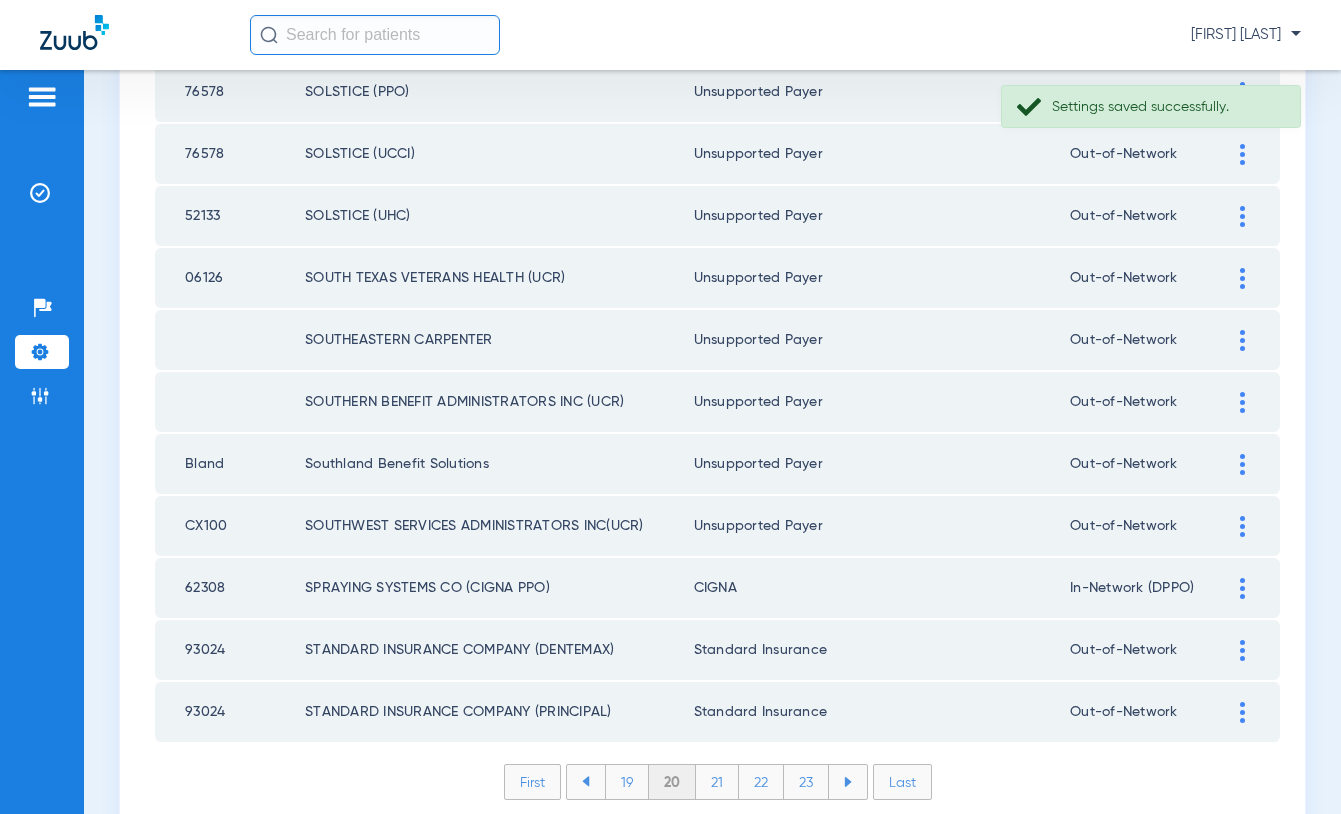 scroll, scrollTop: 2821, scrollLeft: 0, axis: vertical 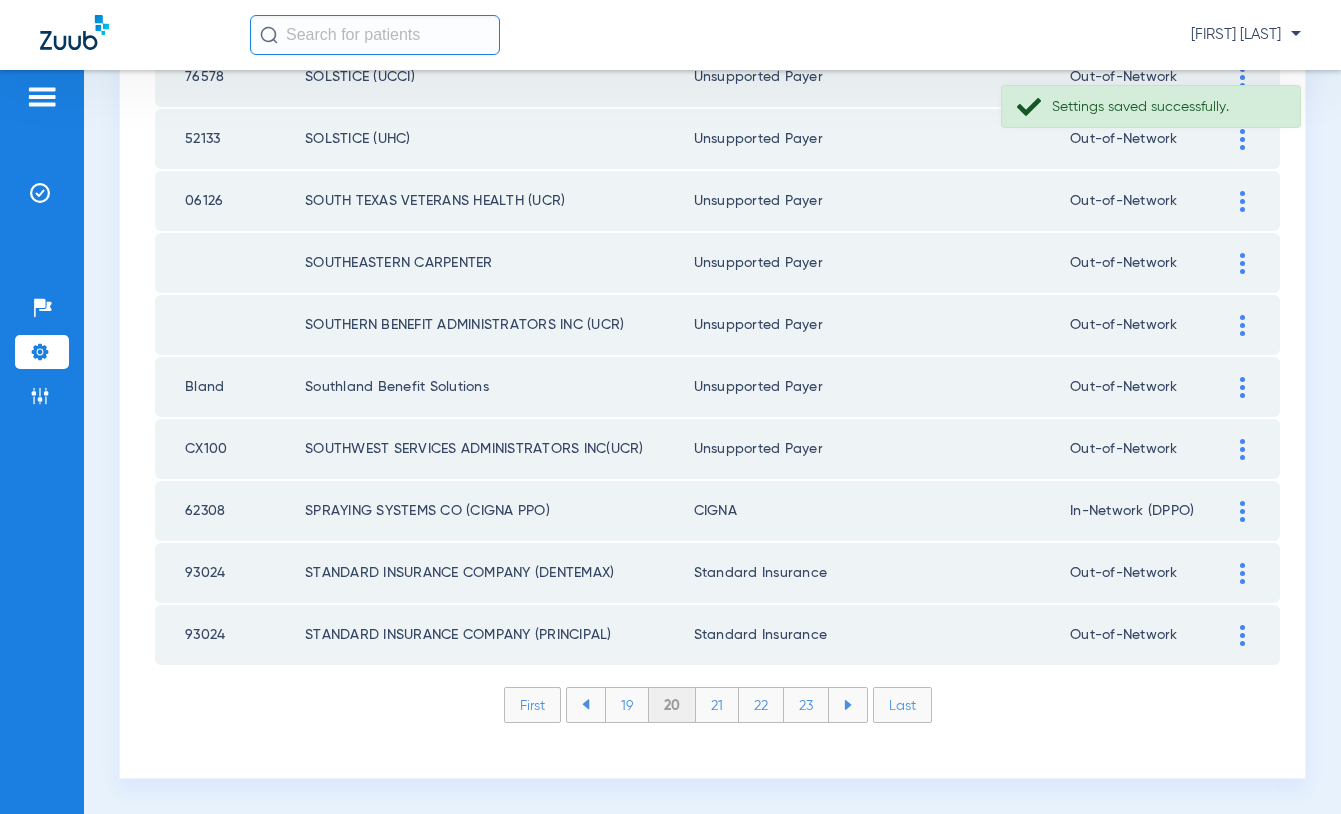 click on "19" 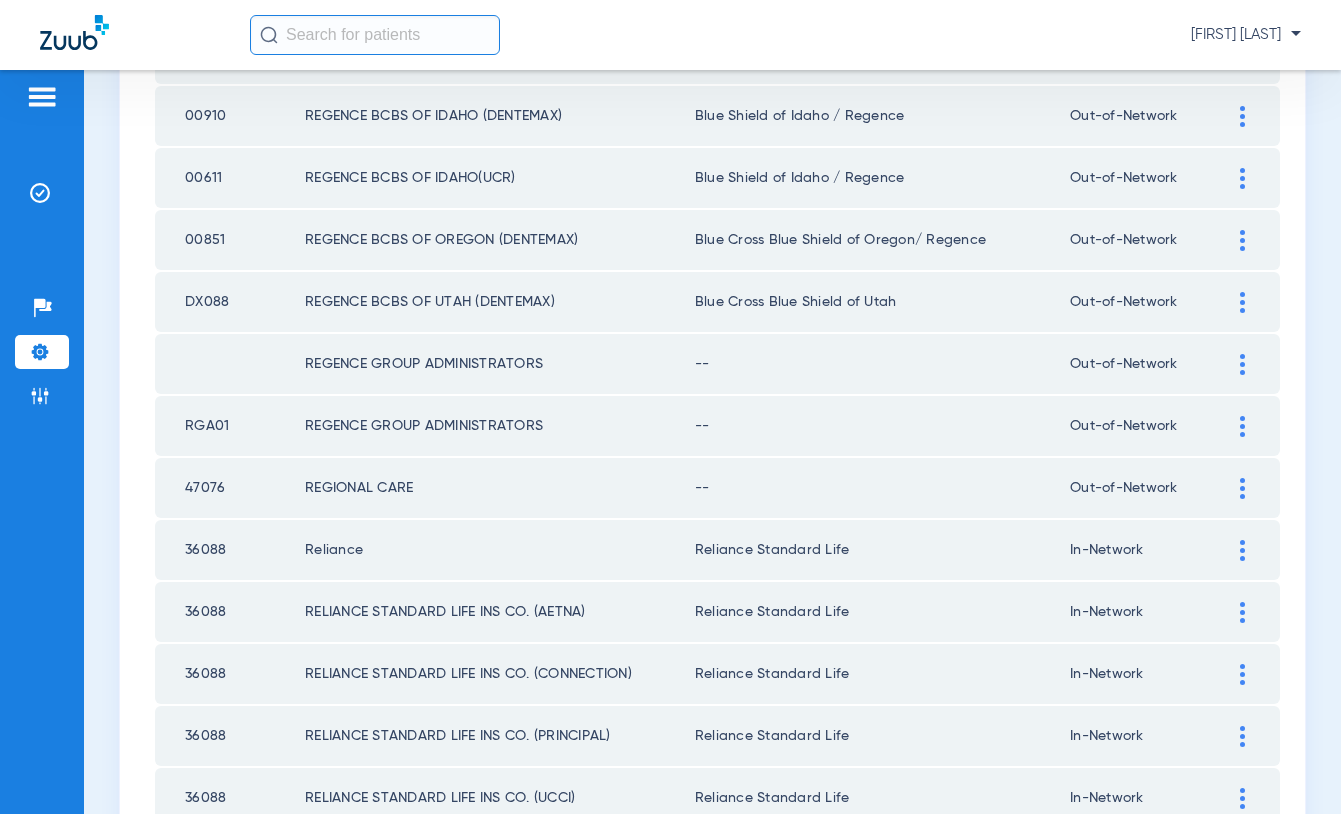 scroll, scrollTop: 2531, scrollLeft: 0, axis: vertical 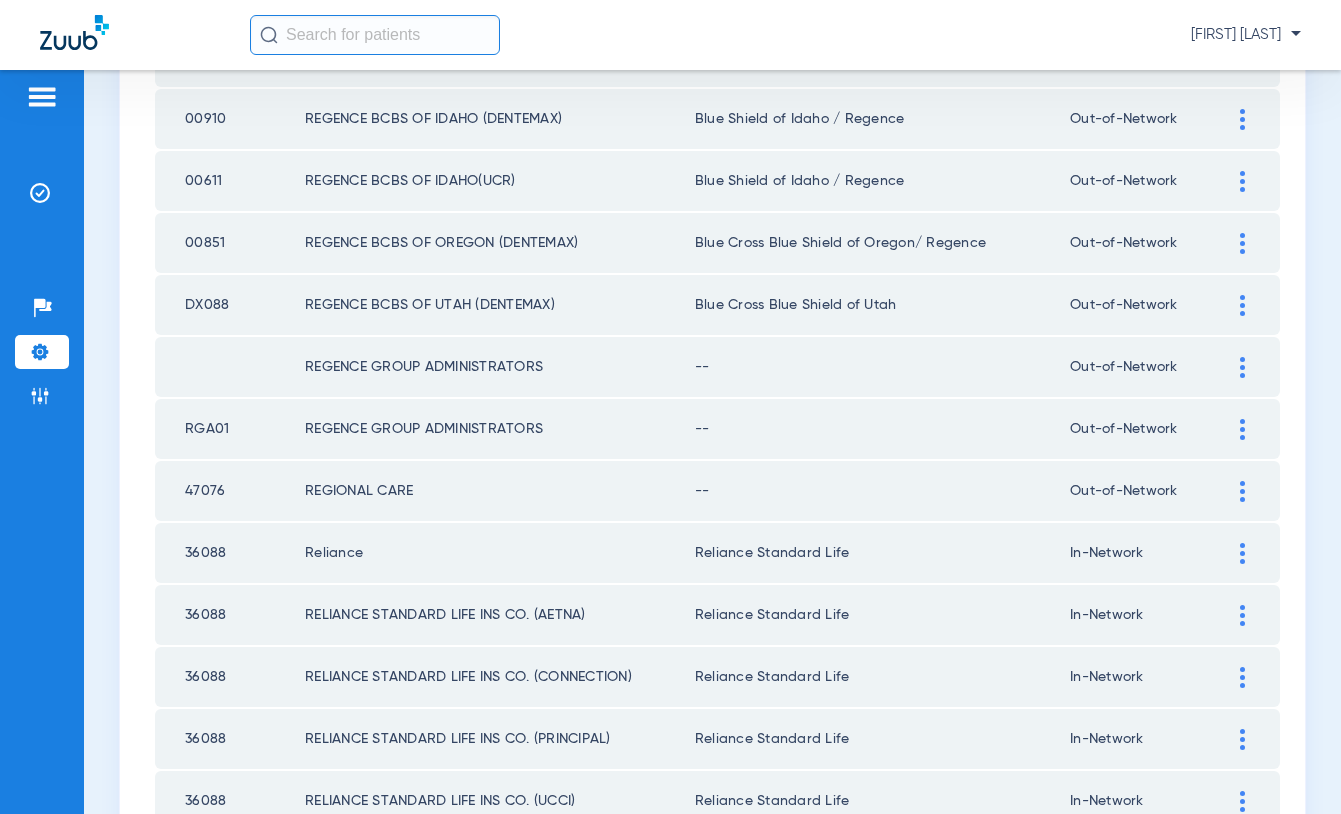 click 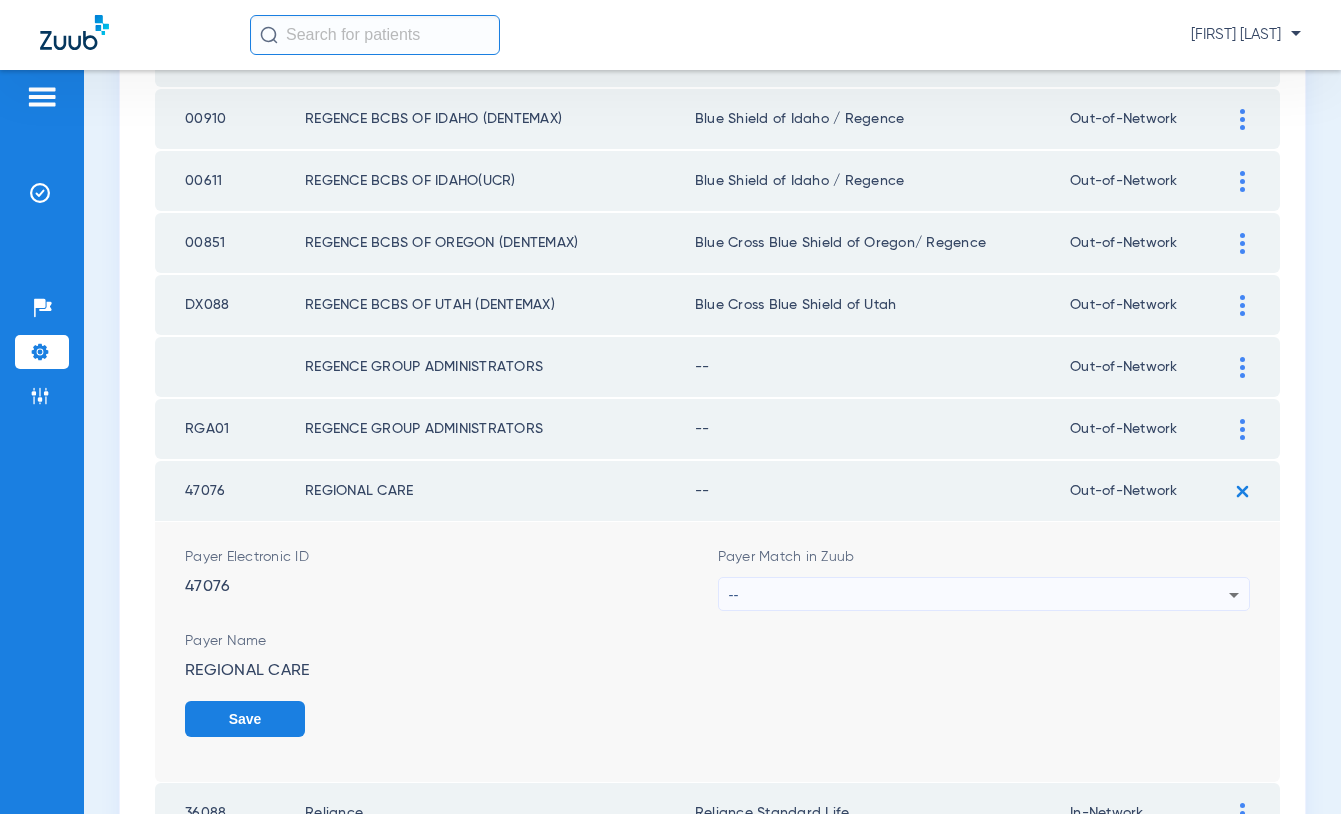 click on "--" at bounding box center [979, 595] 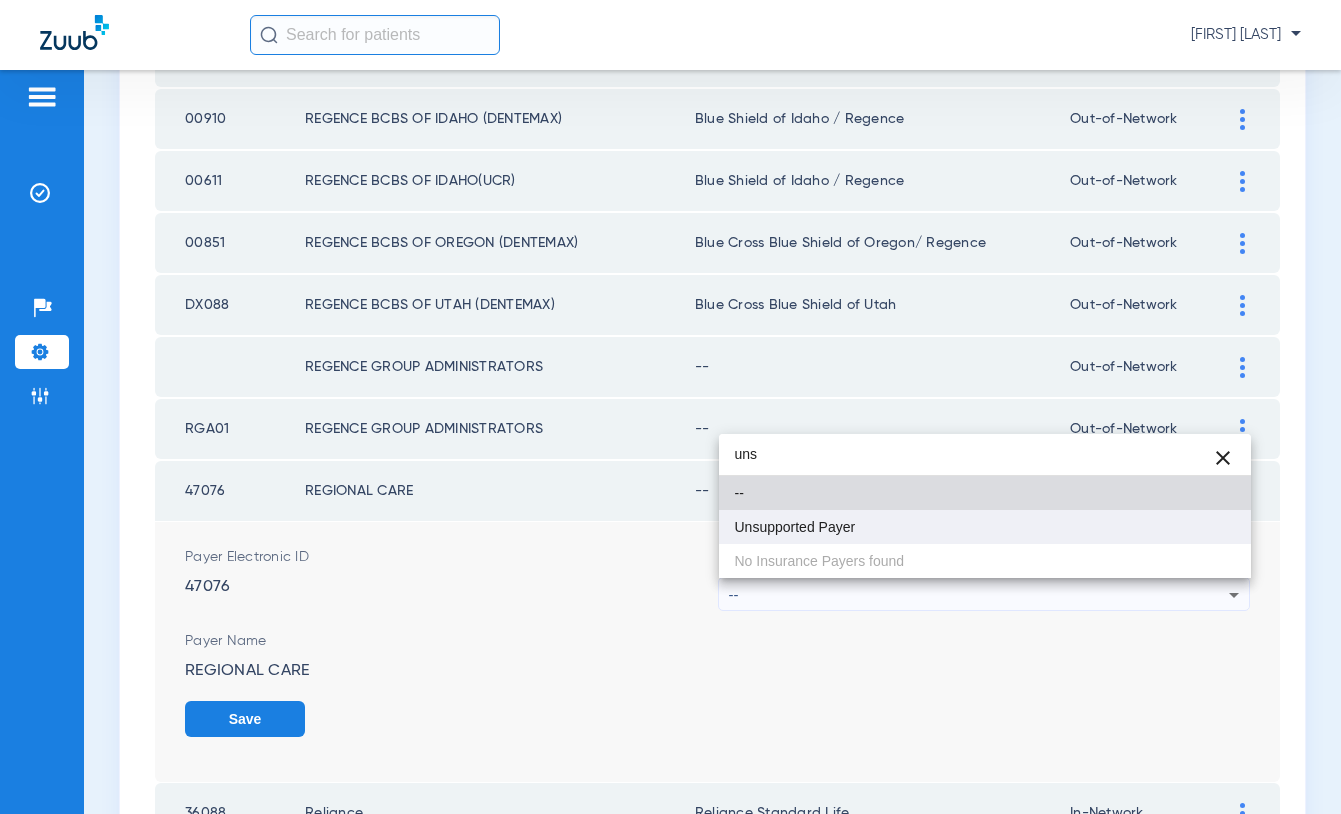 type on "uns" 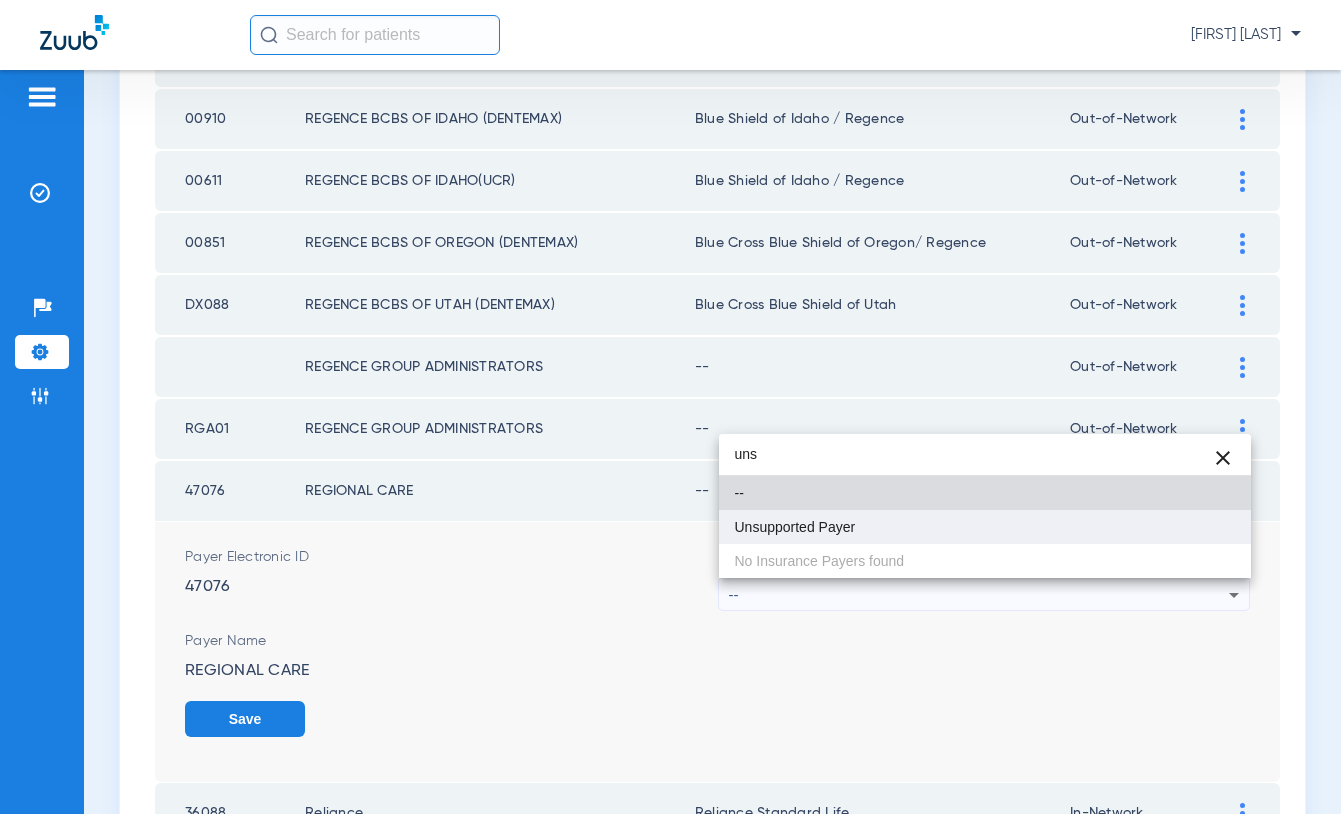 click on "Unsupported Payer" at bounding box center (985, 527) 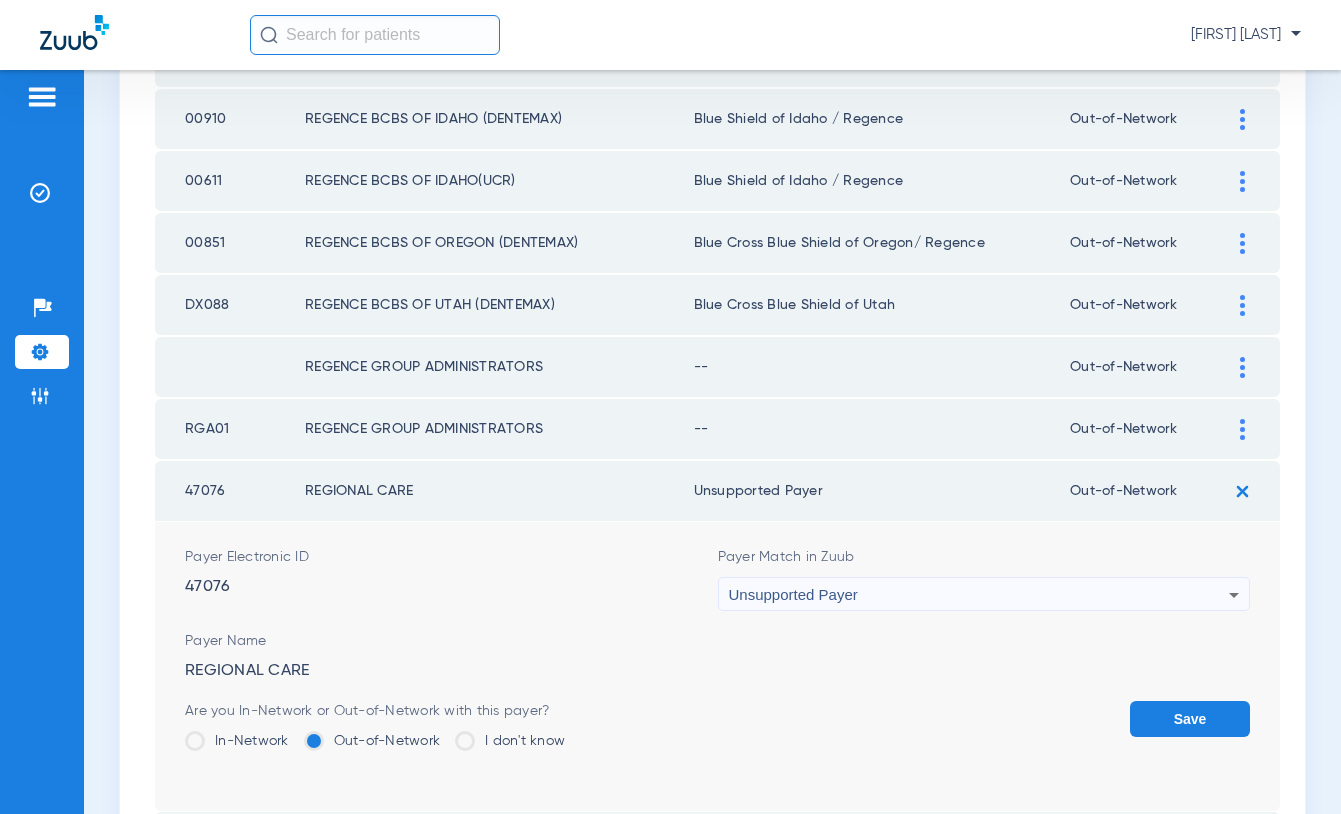 click on "Save" 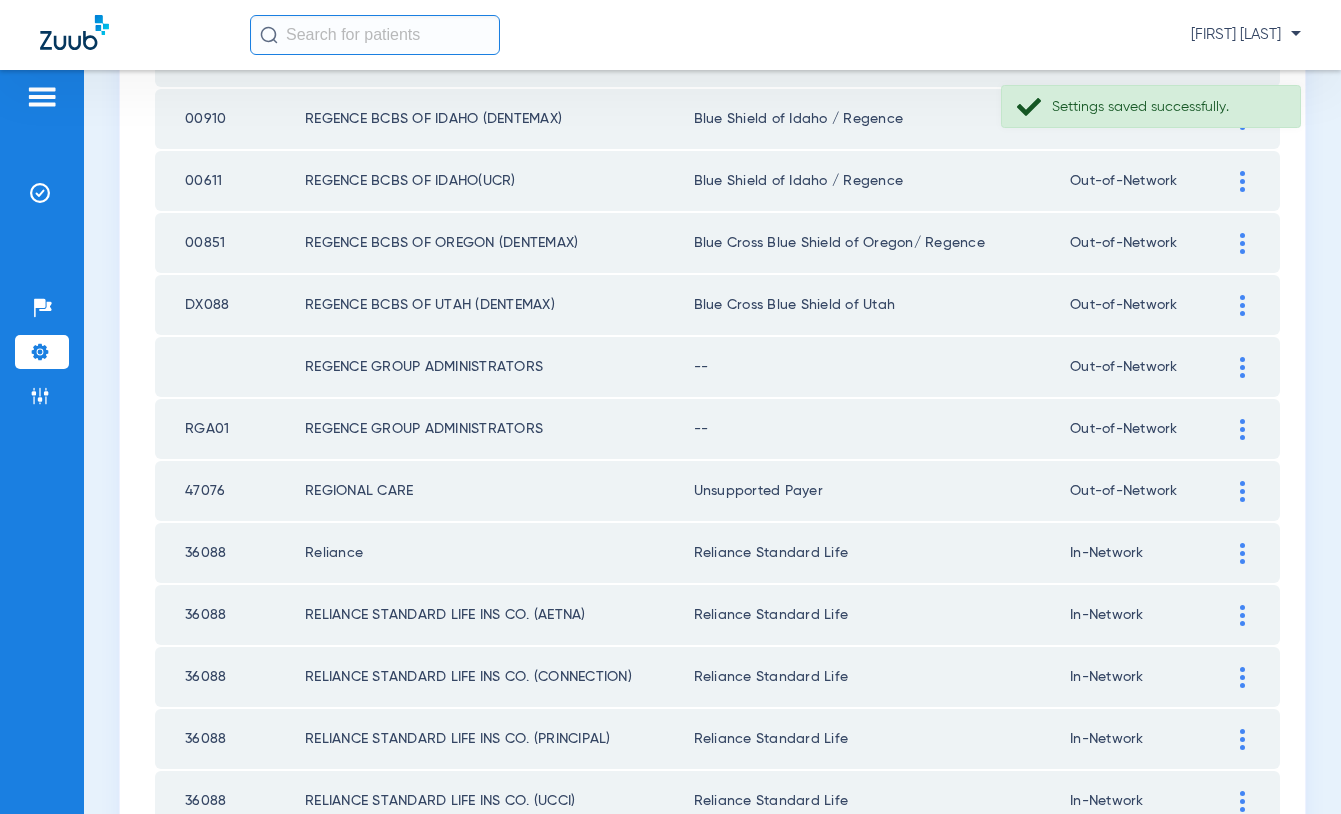 click 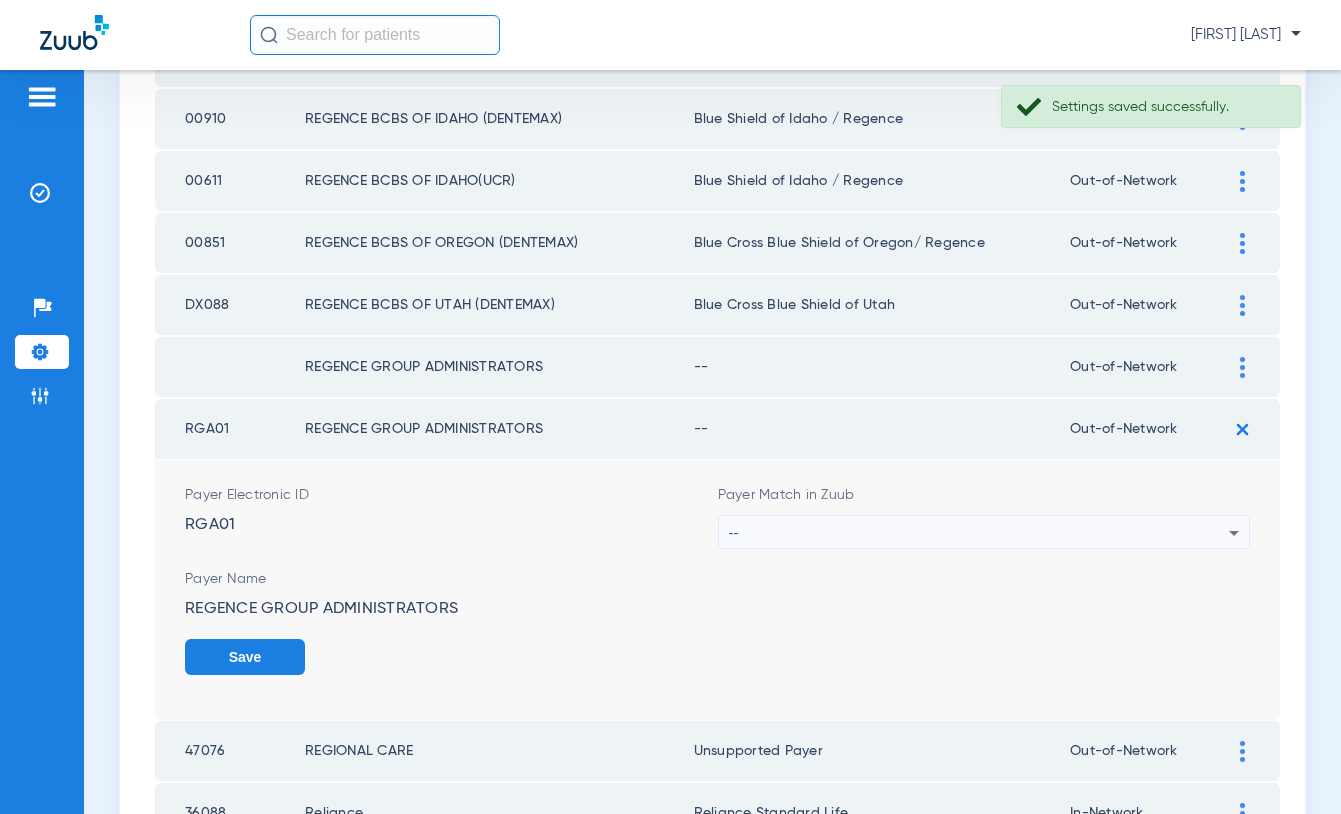 click on "--" at bounding box center (979, 533) 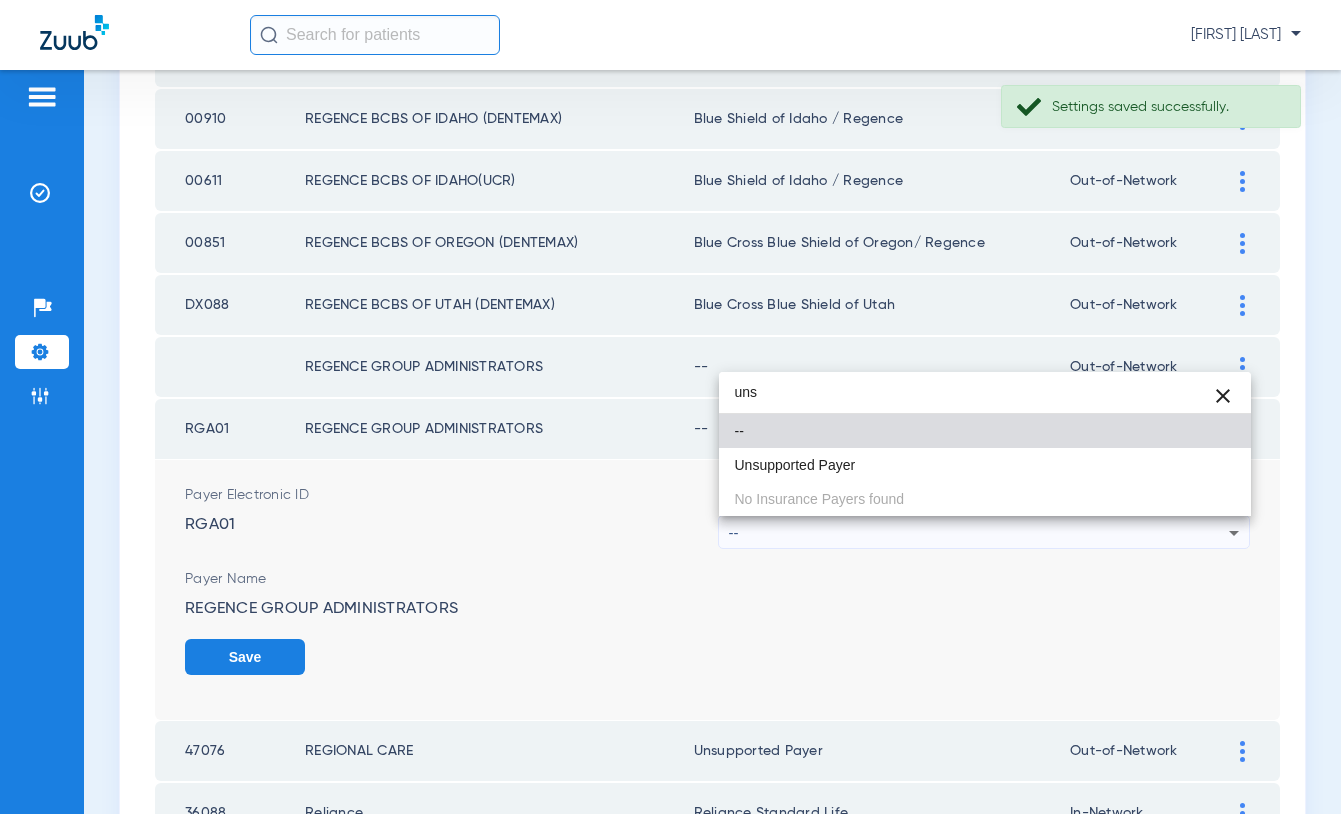 type on "uns" 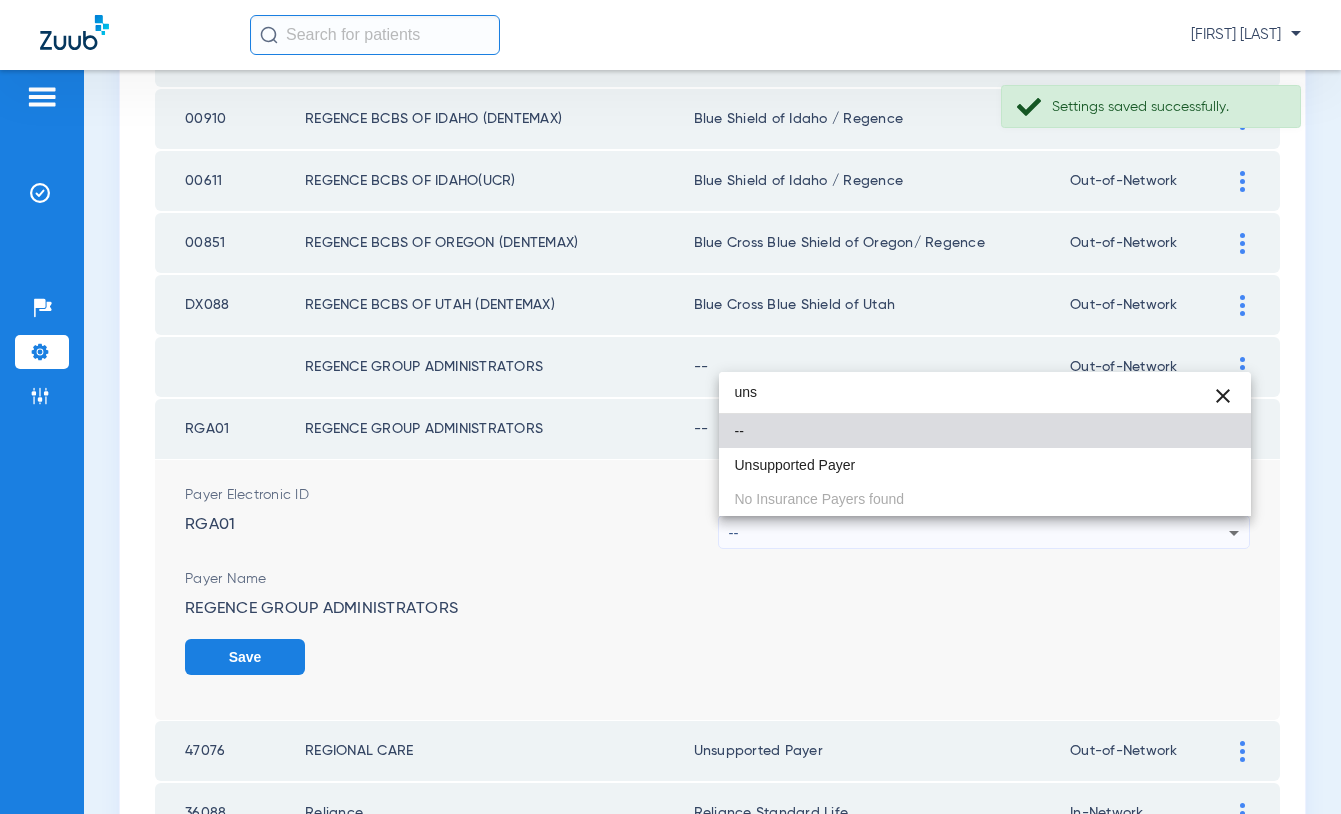 click on "uns  close  --  Unsupported Payer  No Insurance Payers found" at bounding box center [985, 444] 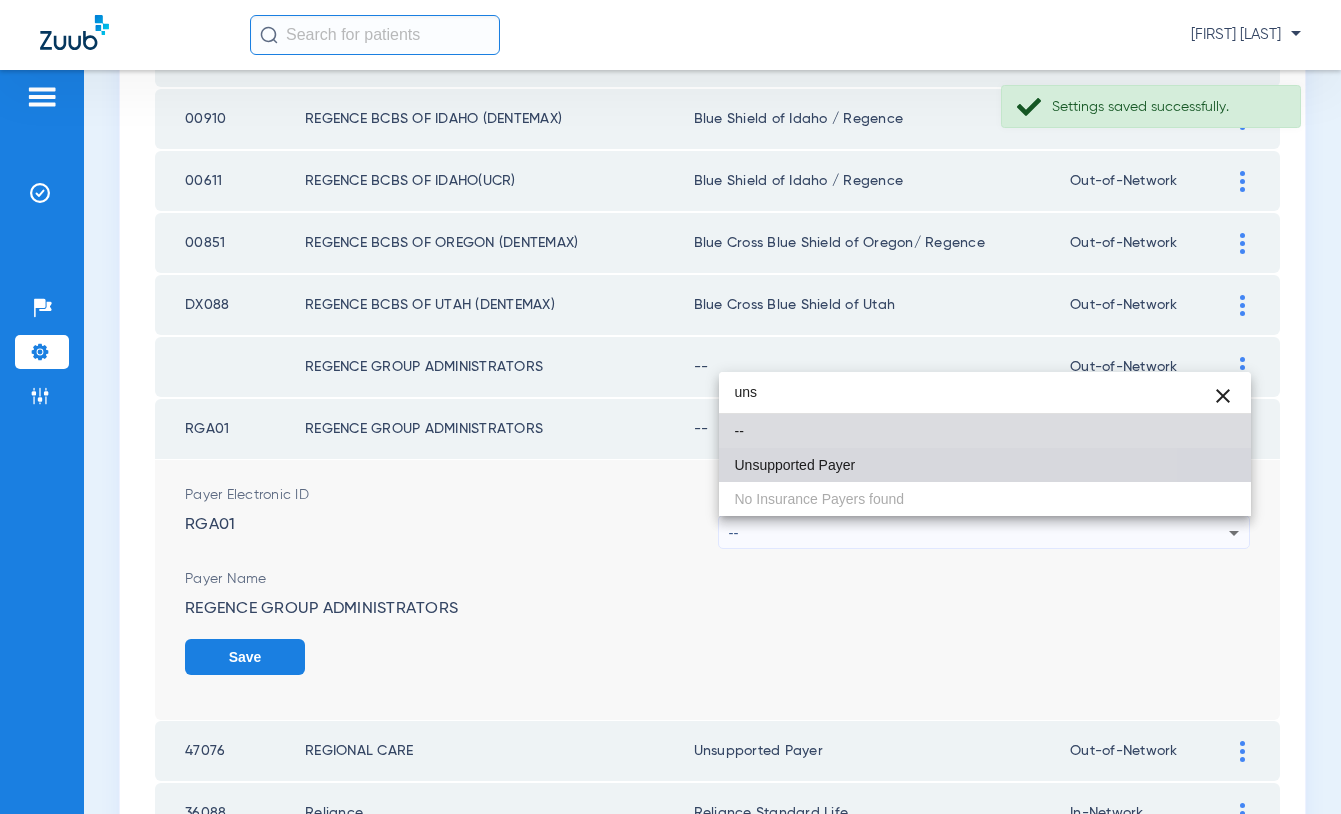 click on "Unsupported Payer" at bounding box center (985, 465) 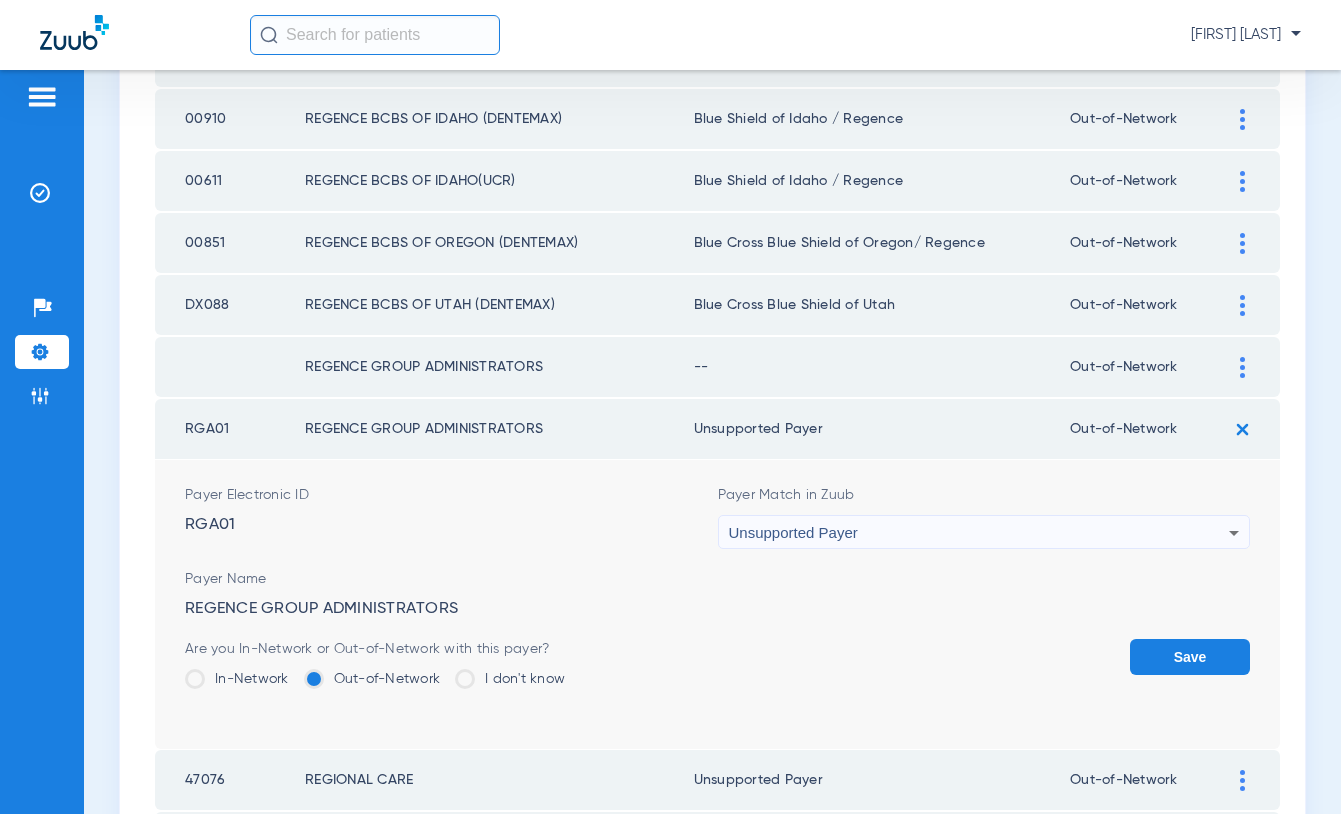 click on "Save" 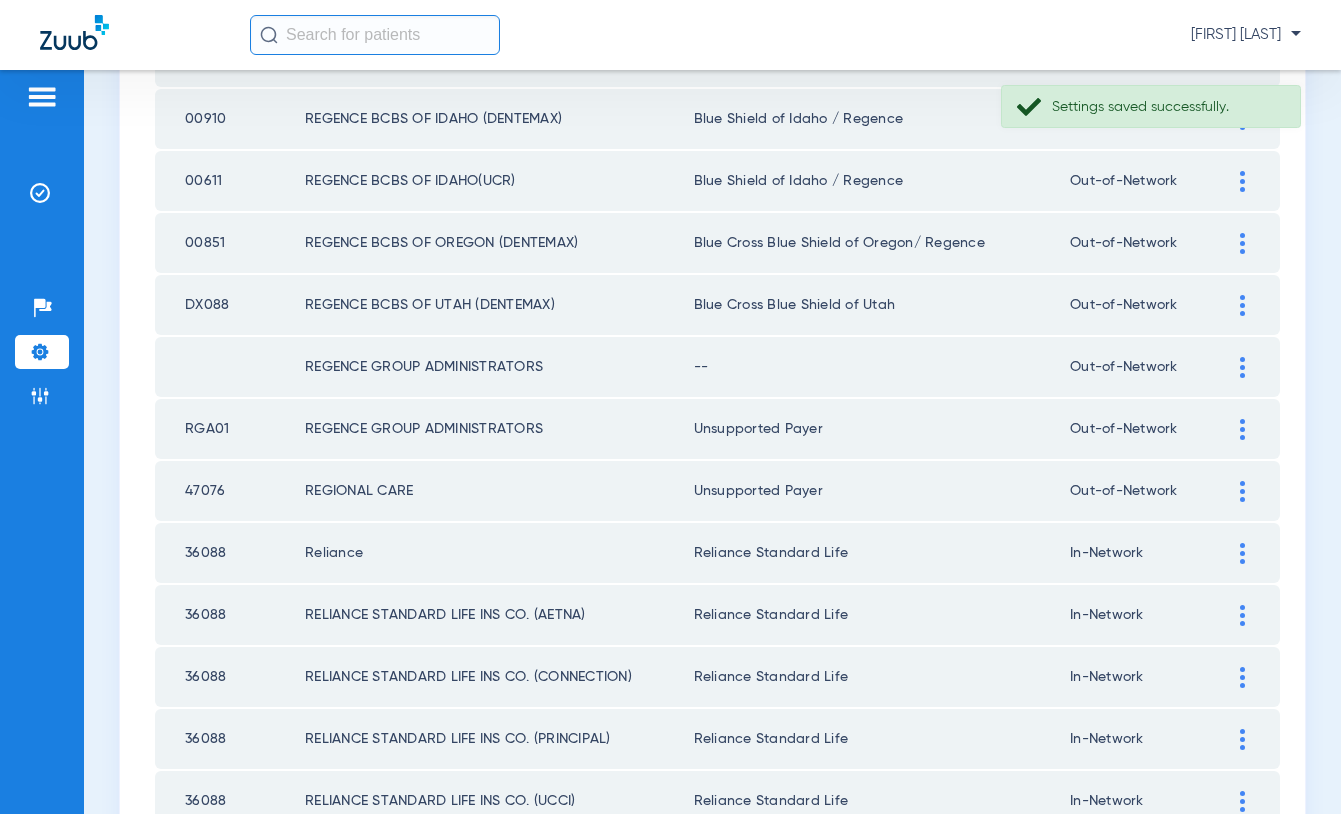 click 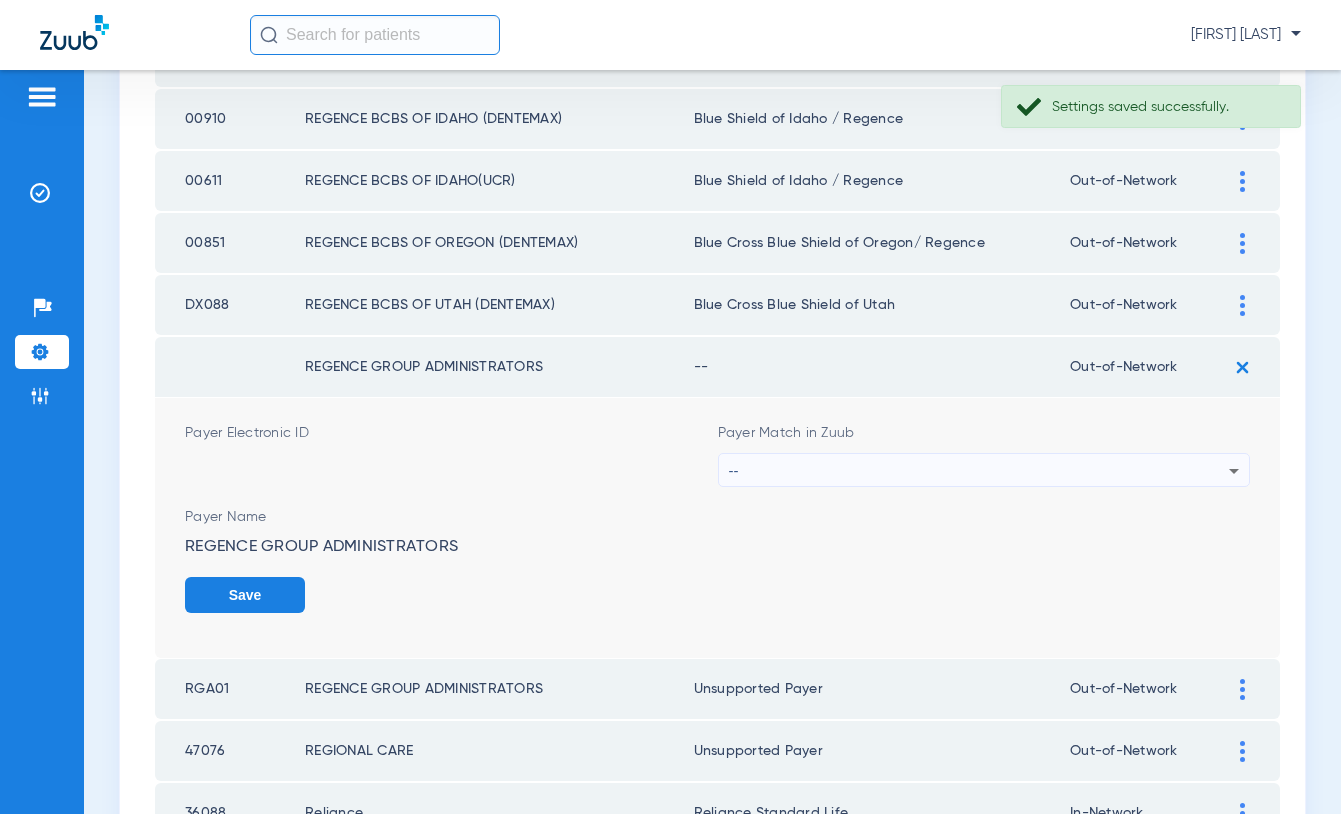 click on "--" at bounding box center (979, 471) 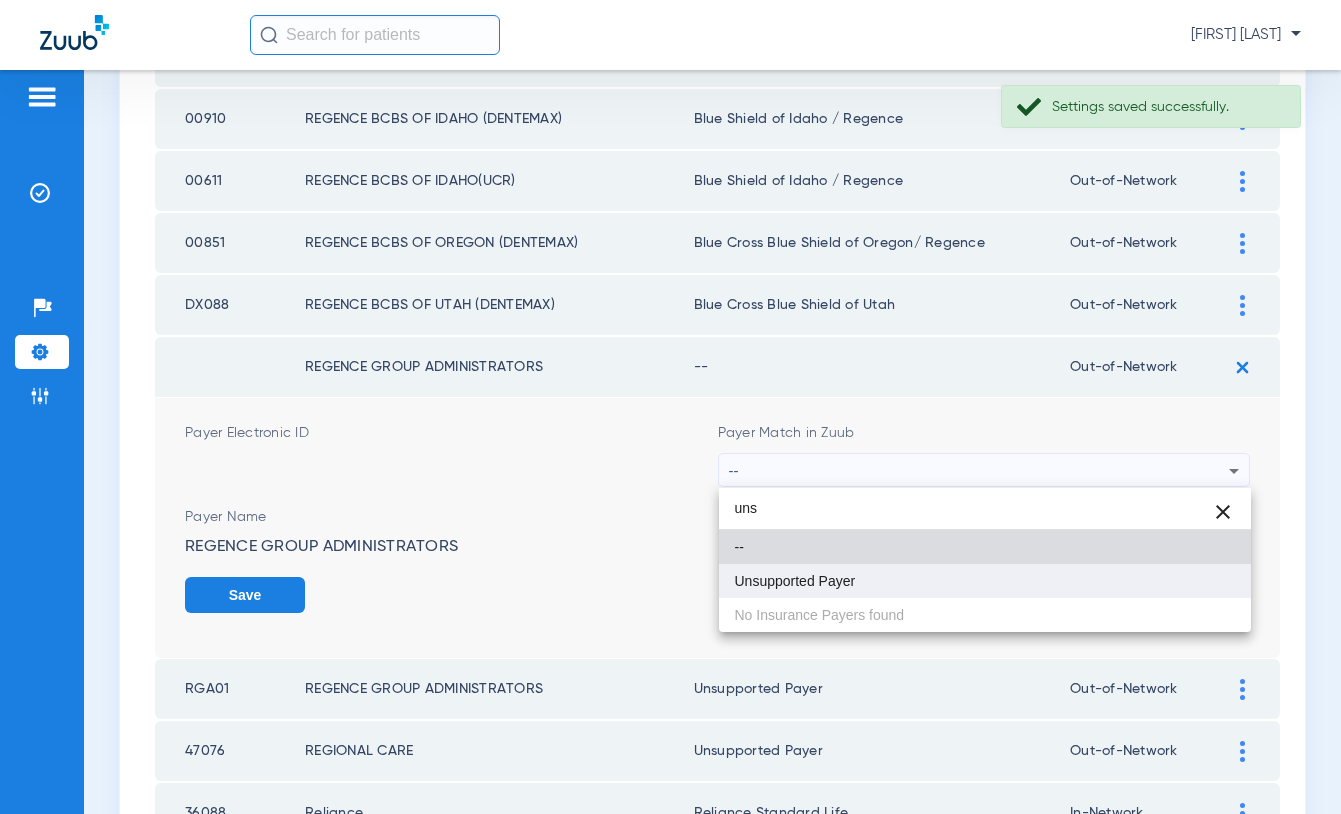 type on "uns" 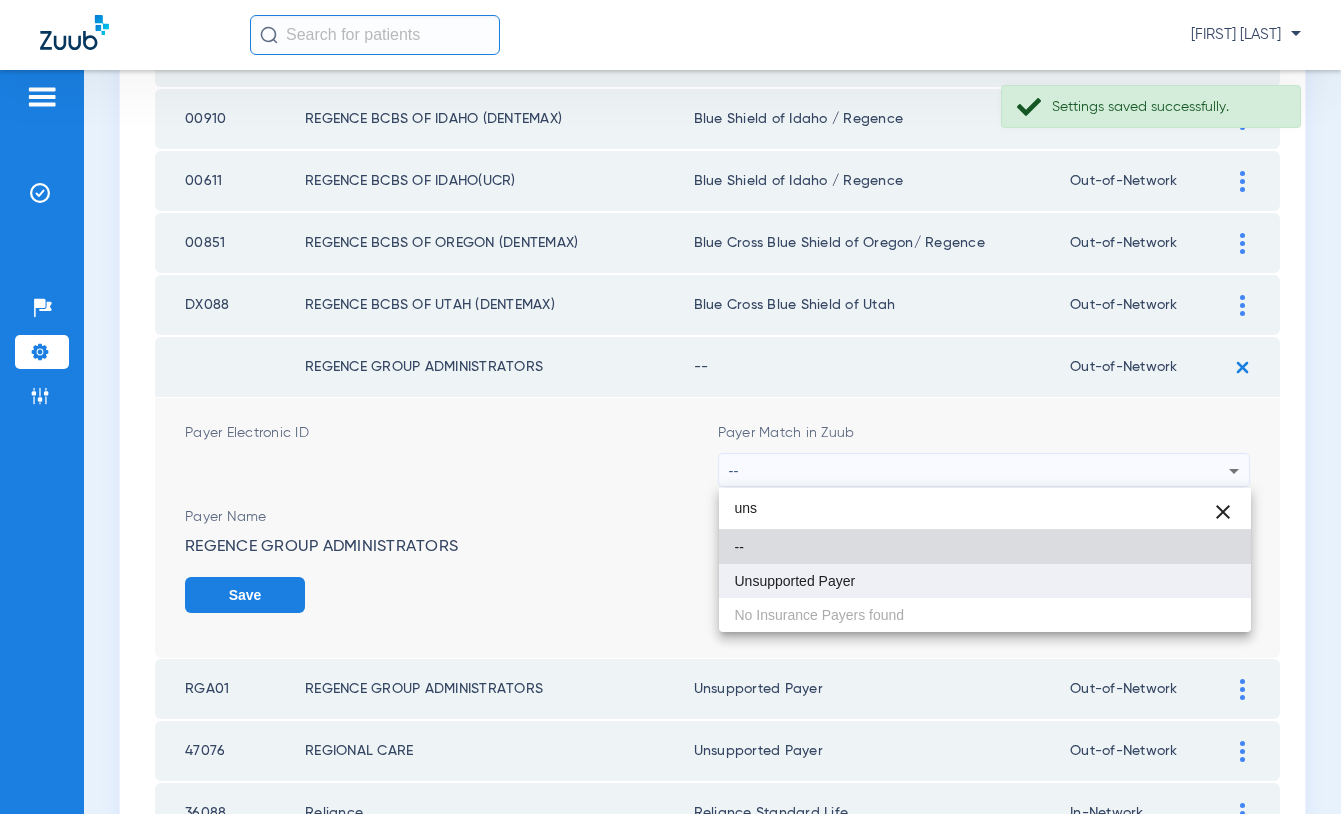 click on "Unsupported Payer" at bounding box center (795, 581) 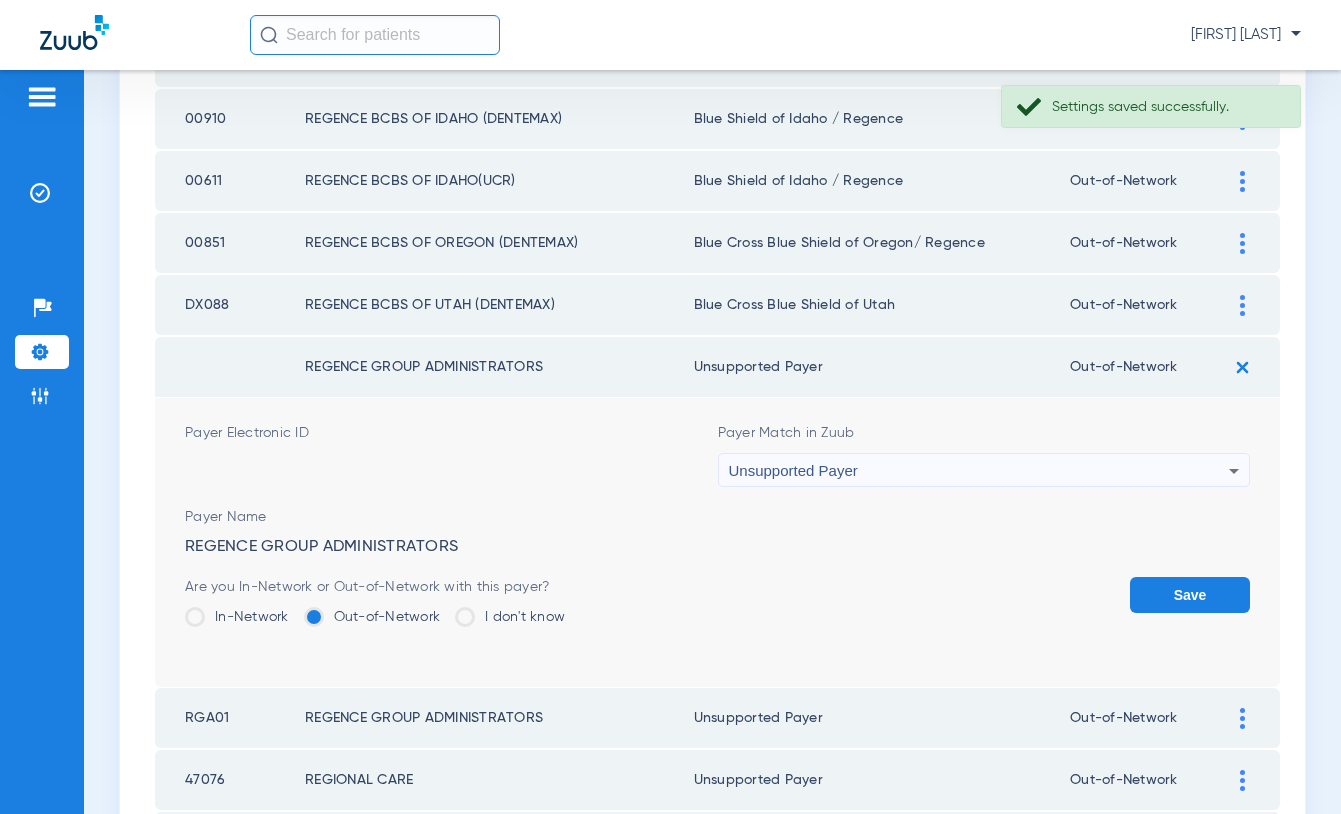 click on "Save" 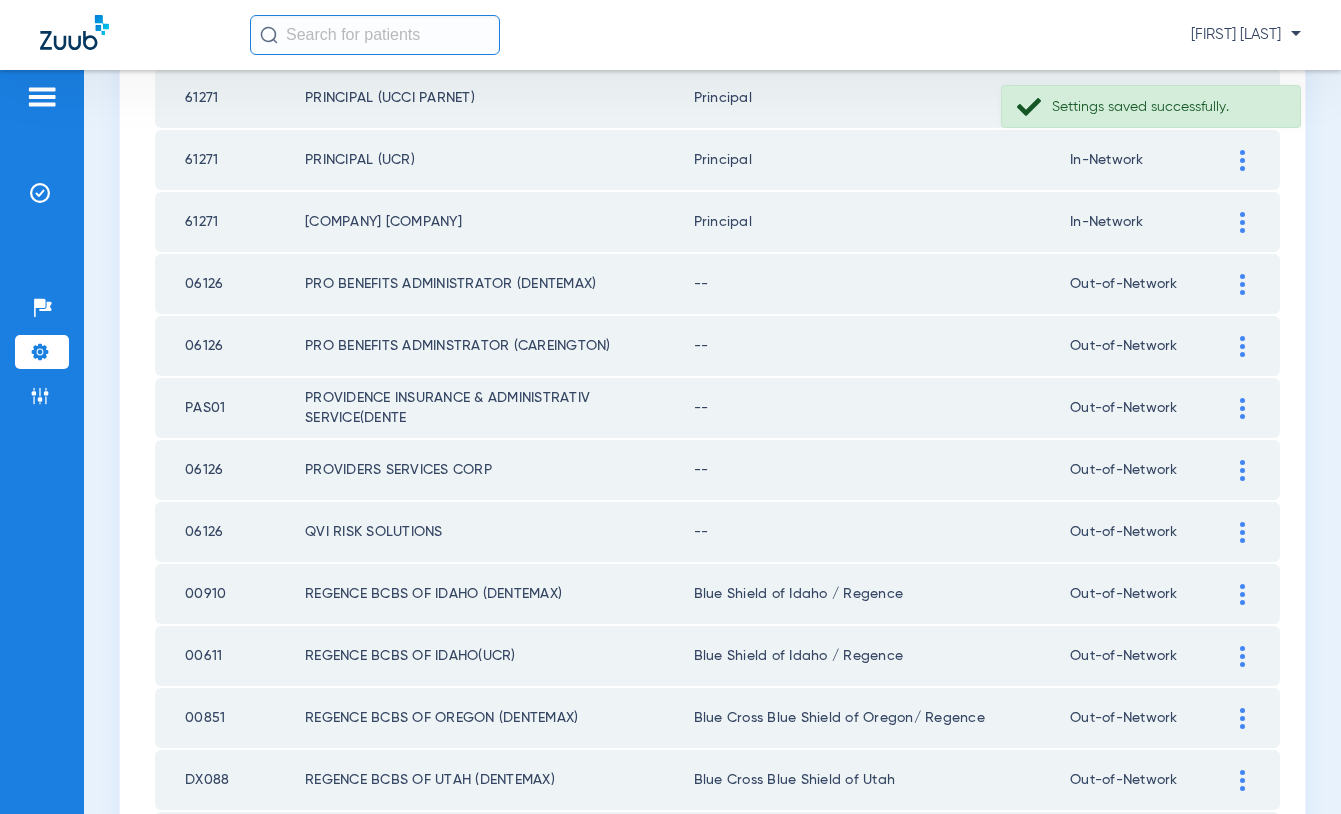 scroll, scrollTop: 2076, scrollLeft: 0, axis: vertical 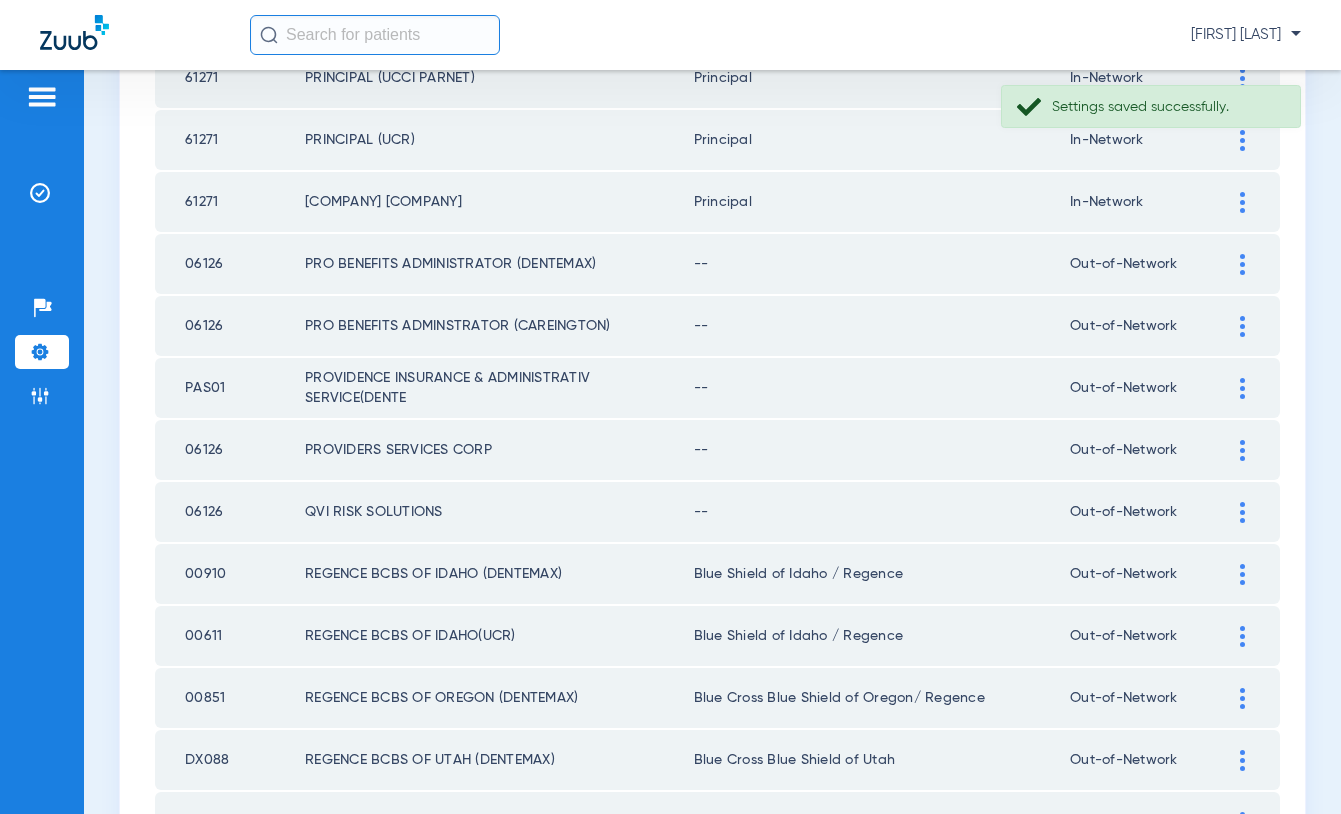 click 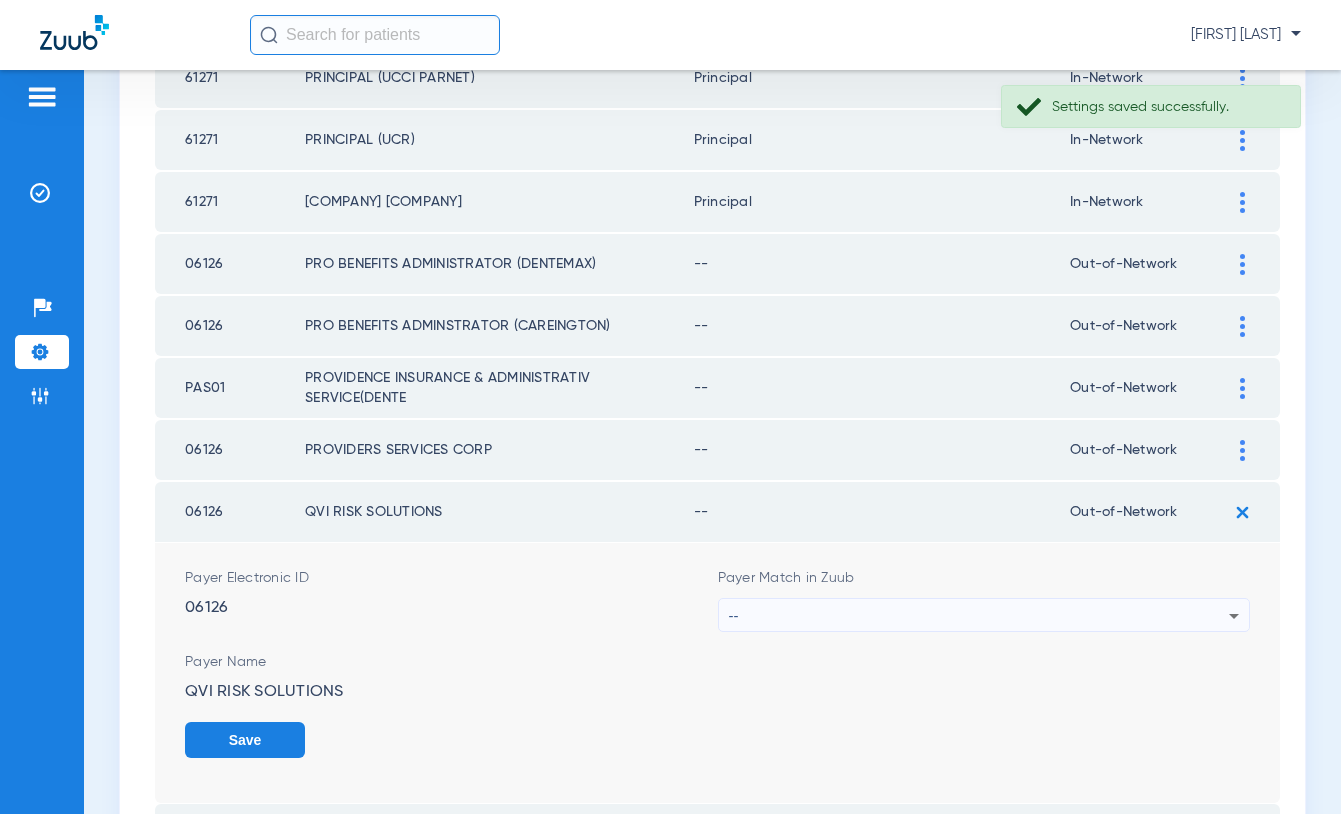 click on "--" at bounding box center [979, 616] 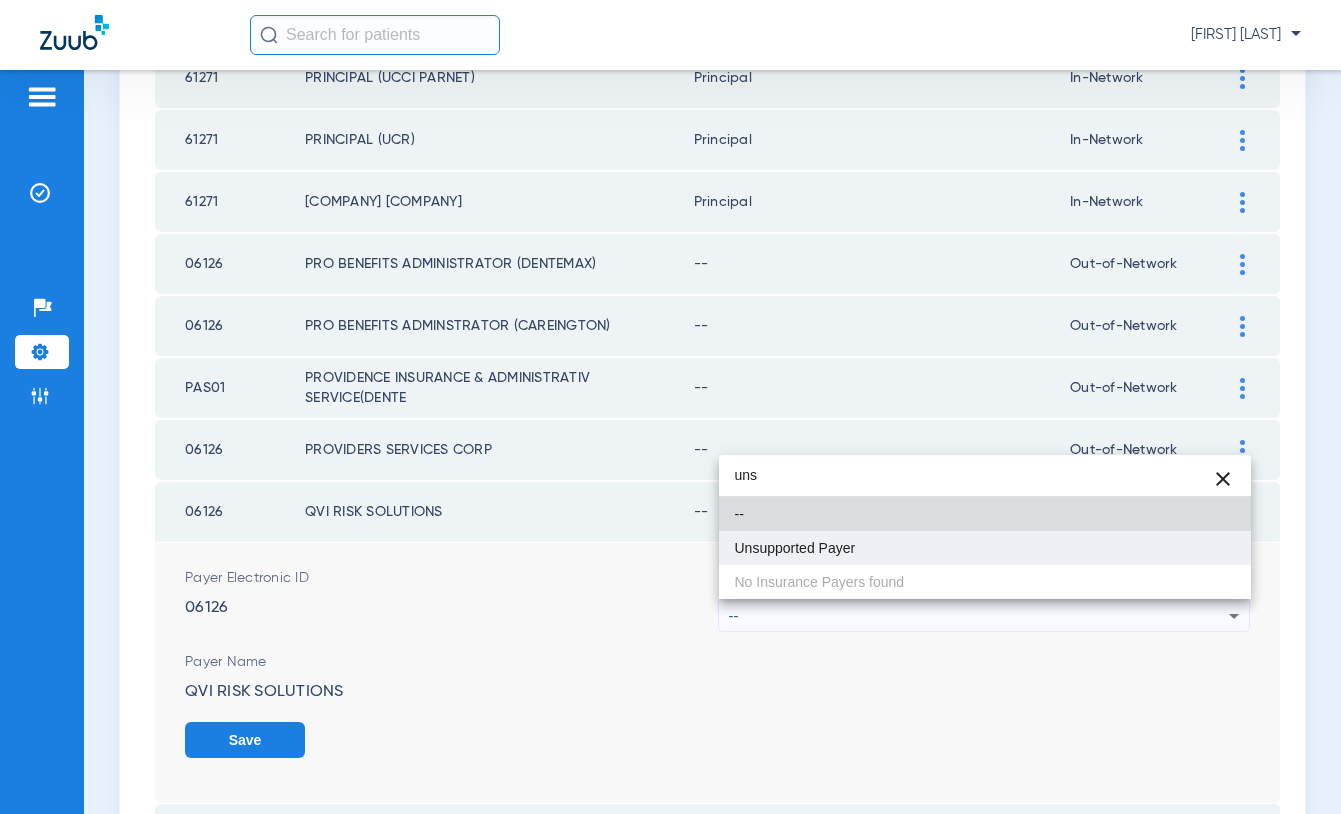 type on "uns" 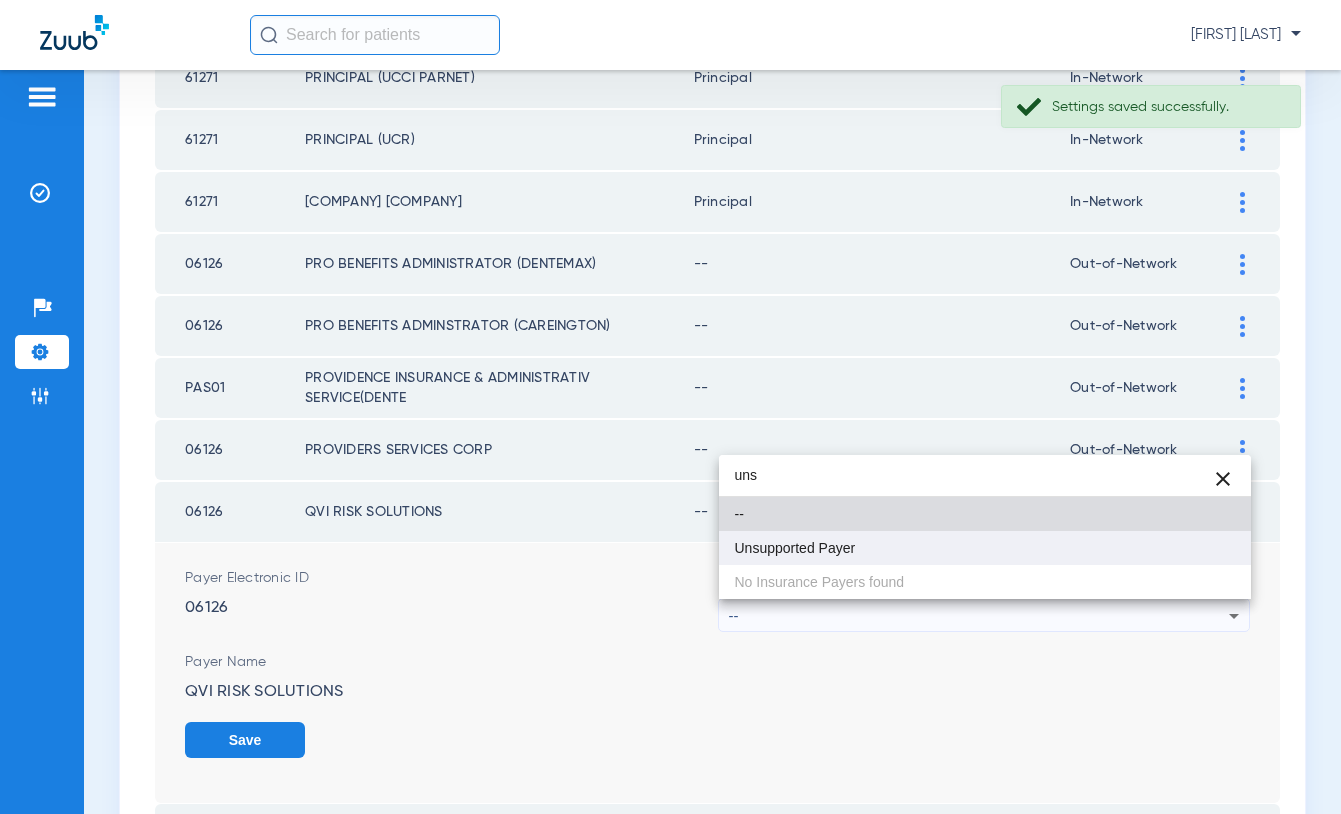 click on "Unsupported Payer" at bounding box center [985, 548] 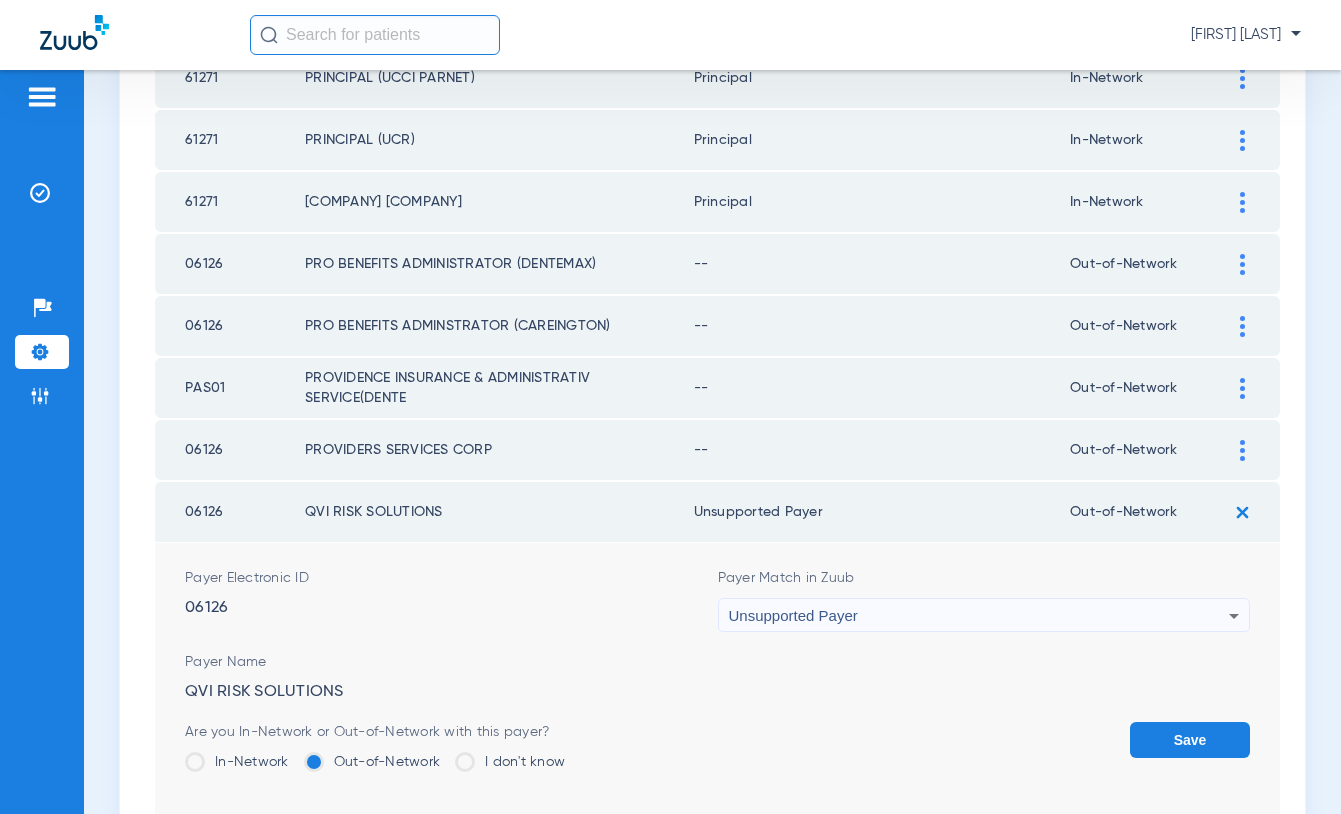 click on "Save" 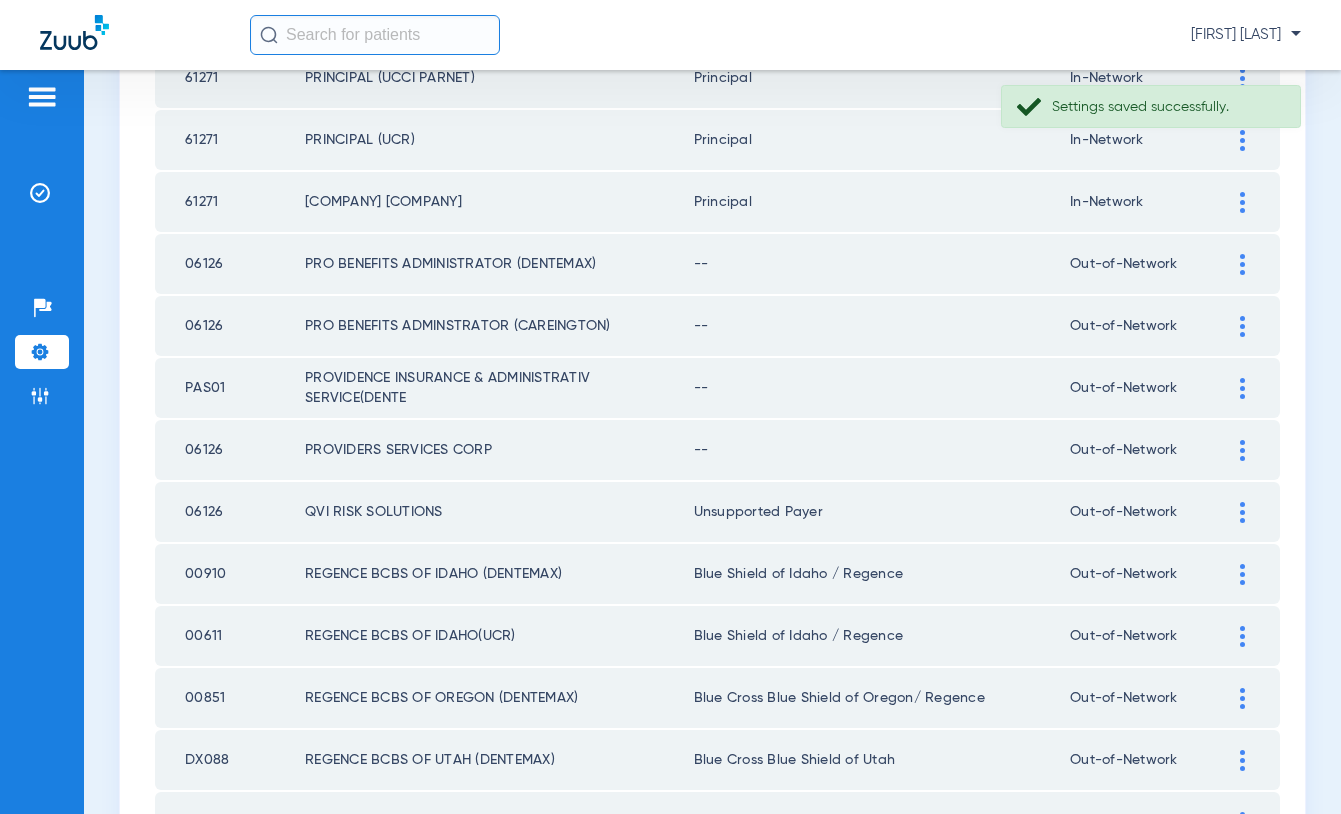 click 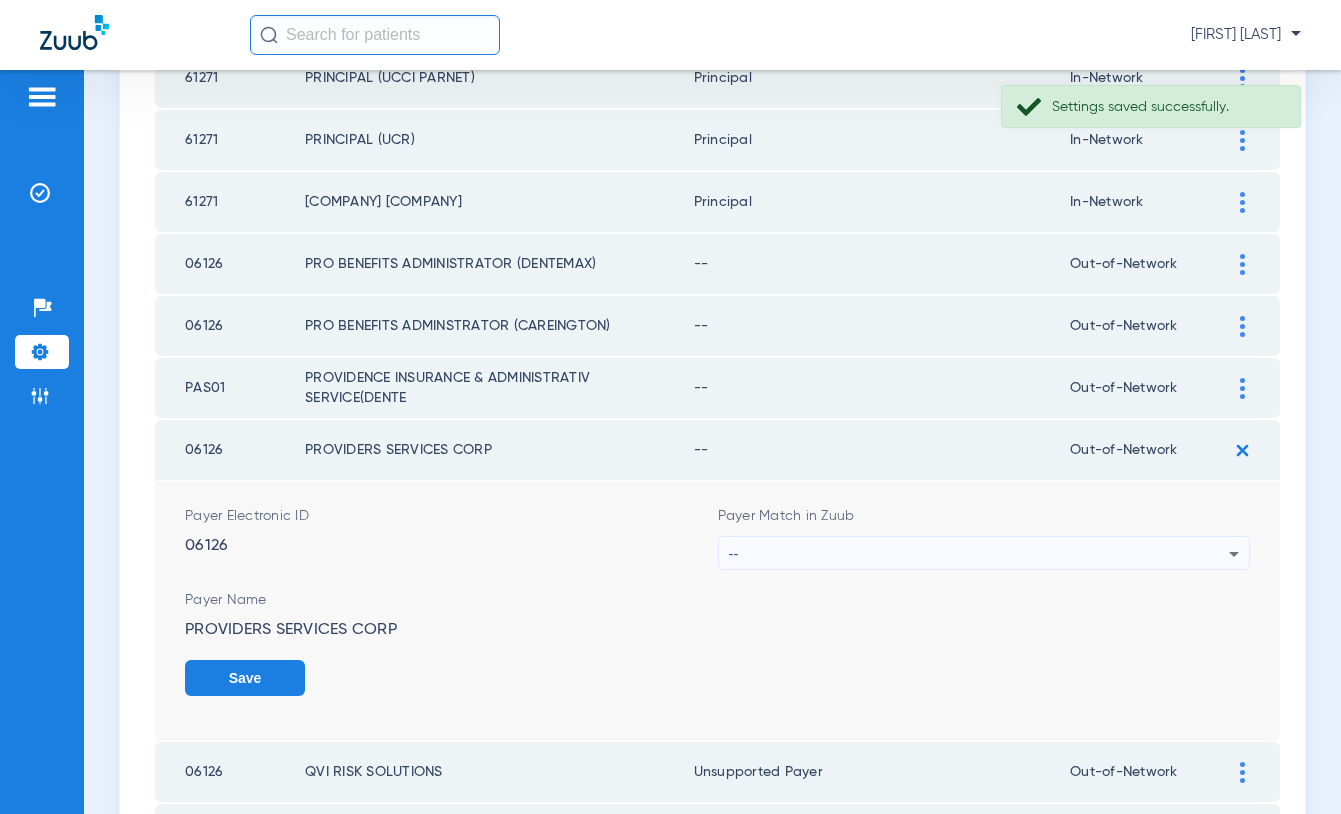 click on "--" at bounding box center [979, 554] 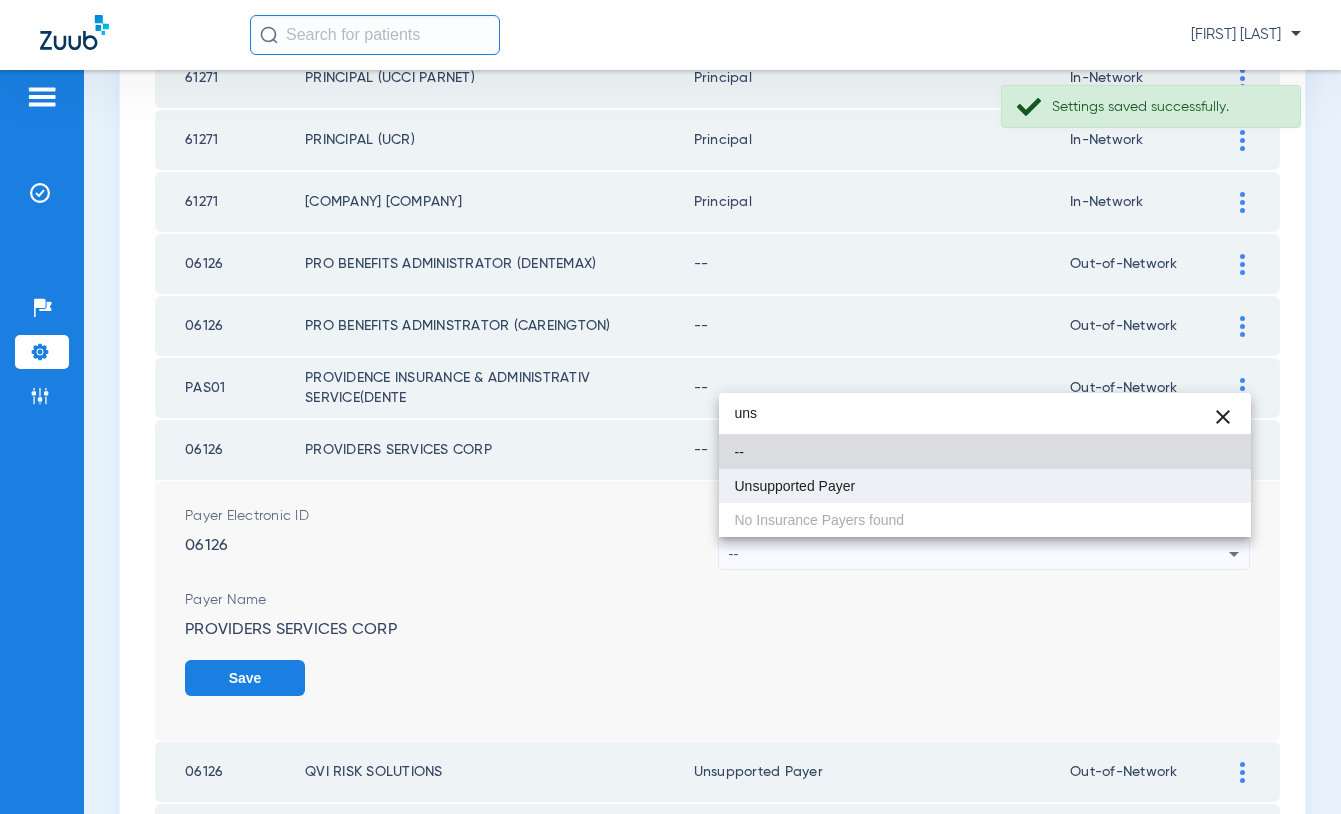 type on "uns" 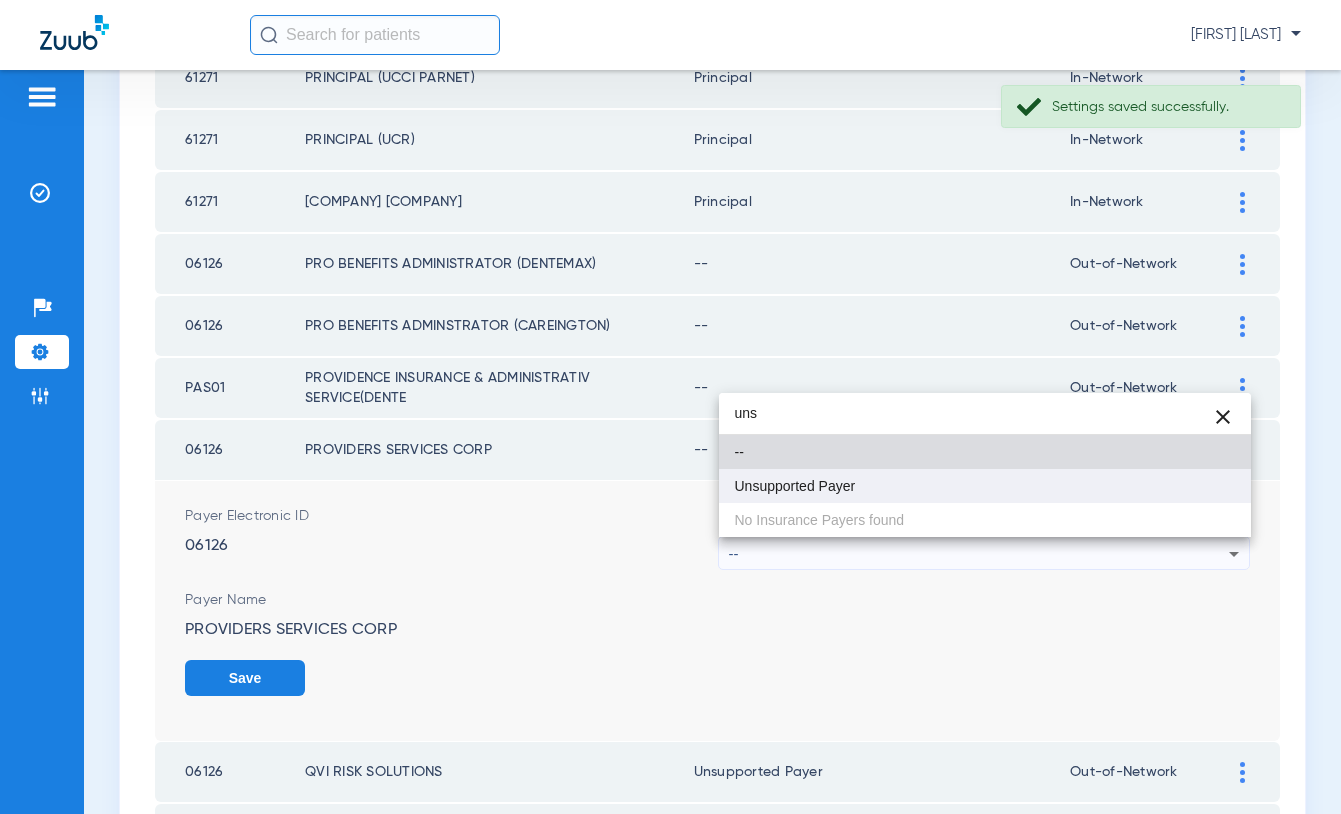 click on "Unsupported Payer" at bounding box center [795, 486] 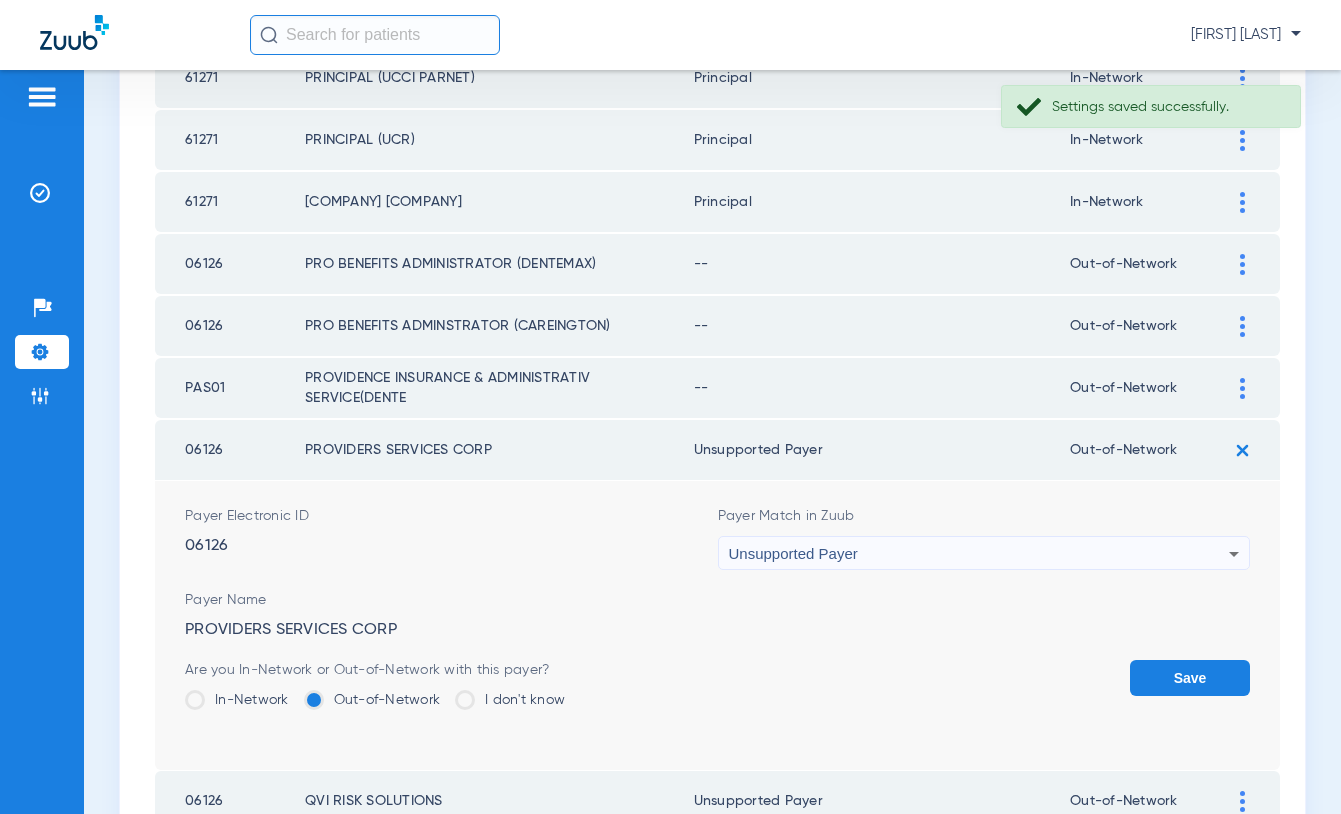 click on "Save" 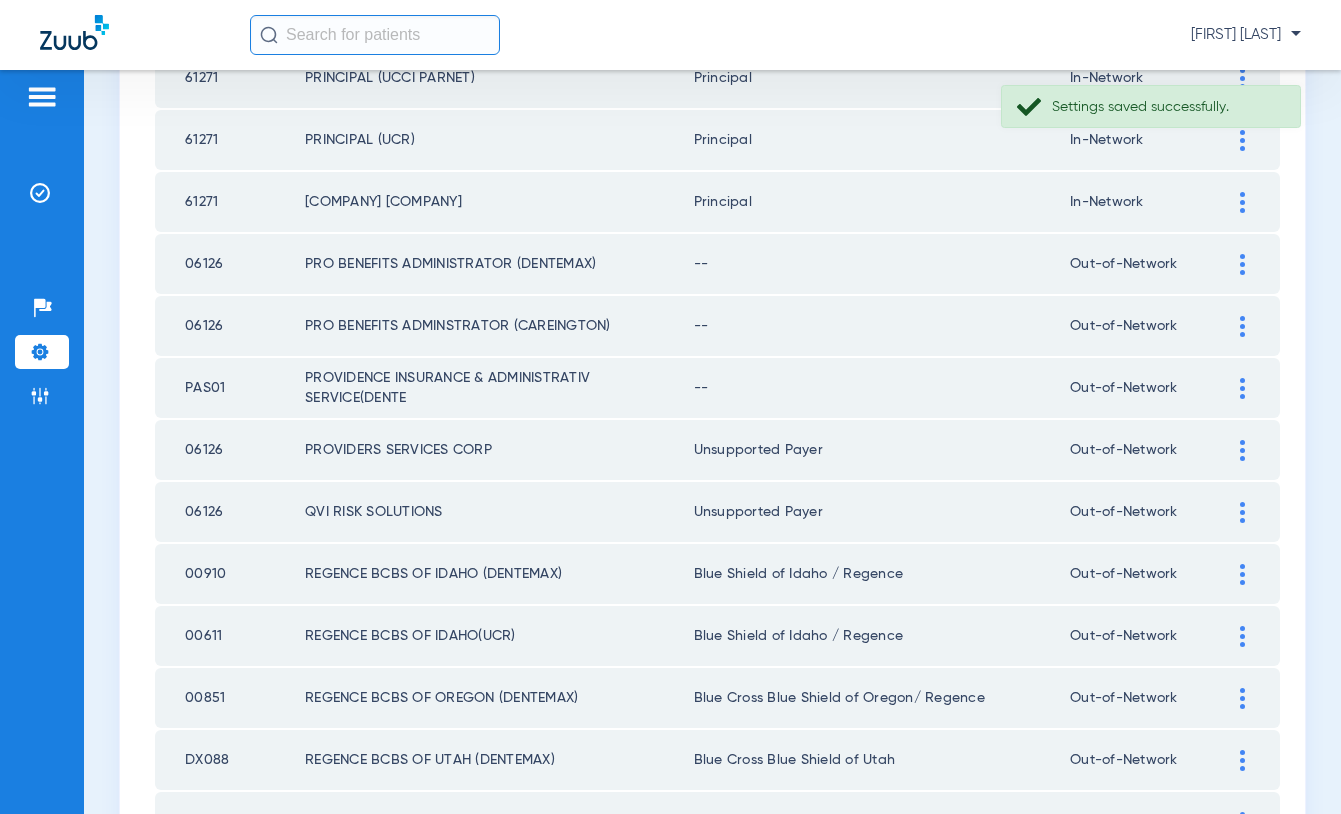 click 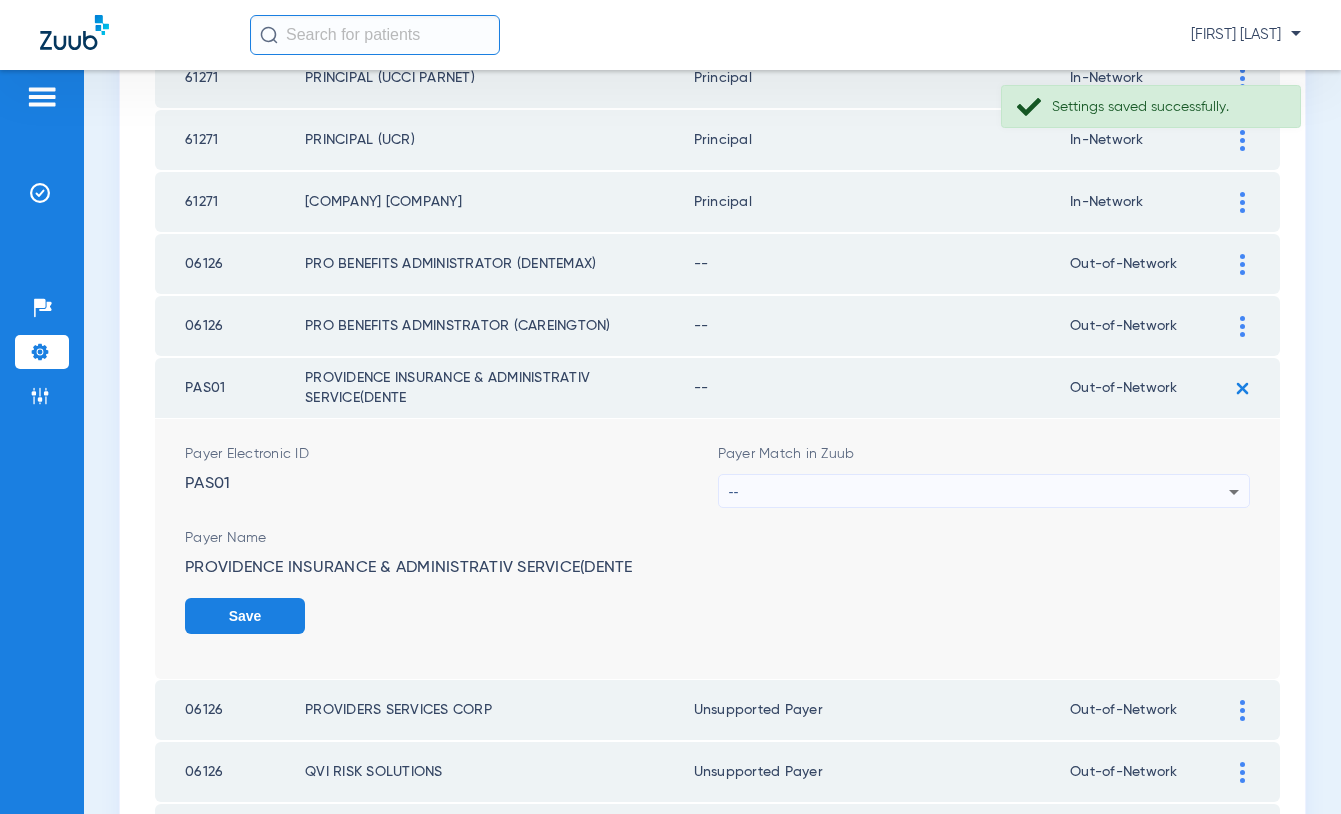 click on "--" at bounding box center (979, 492) 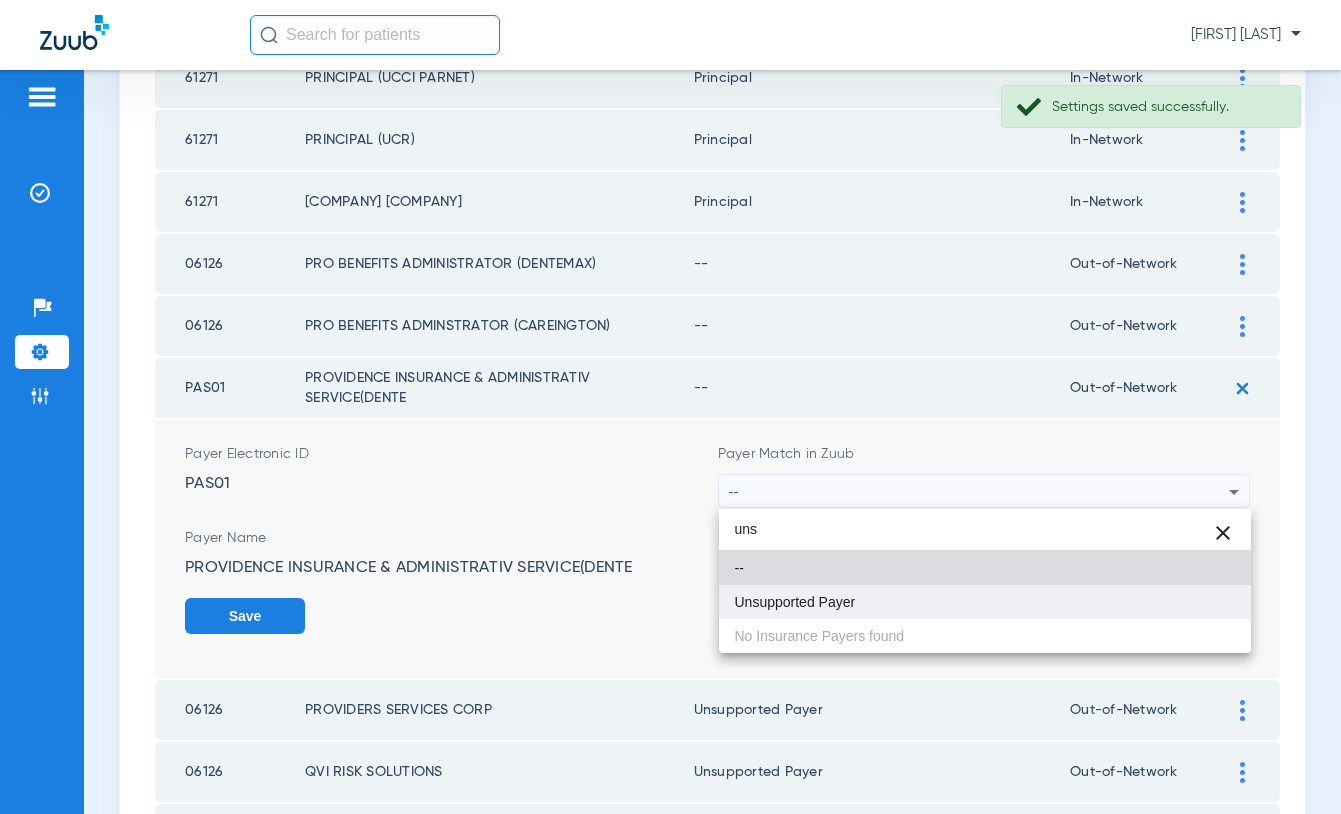 type on "uns" 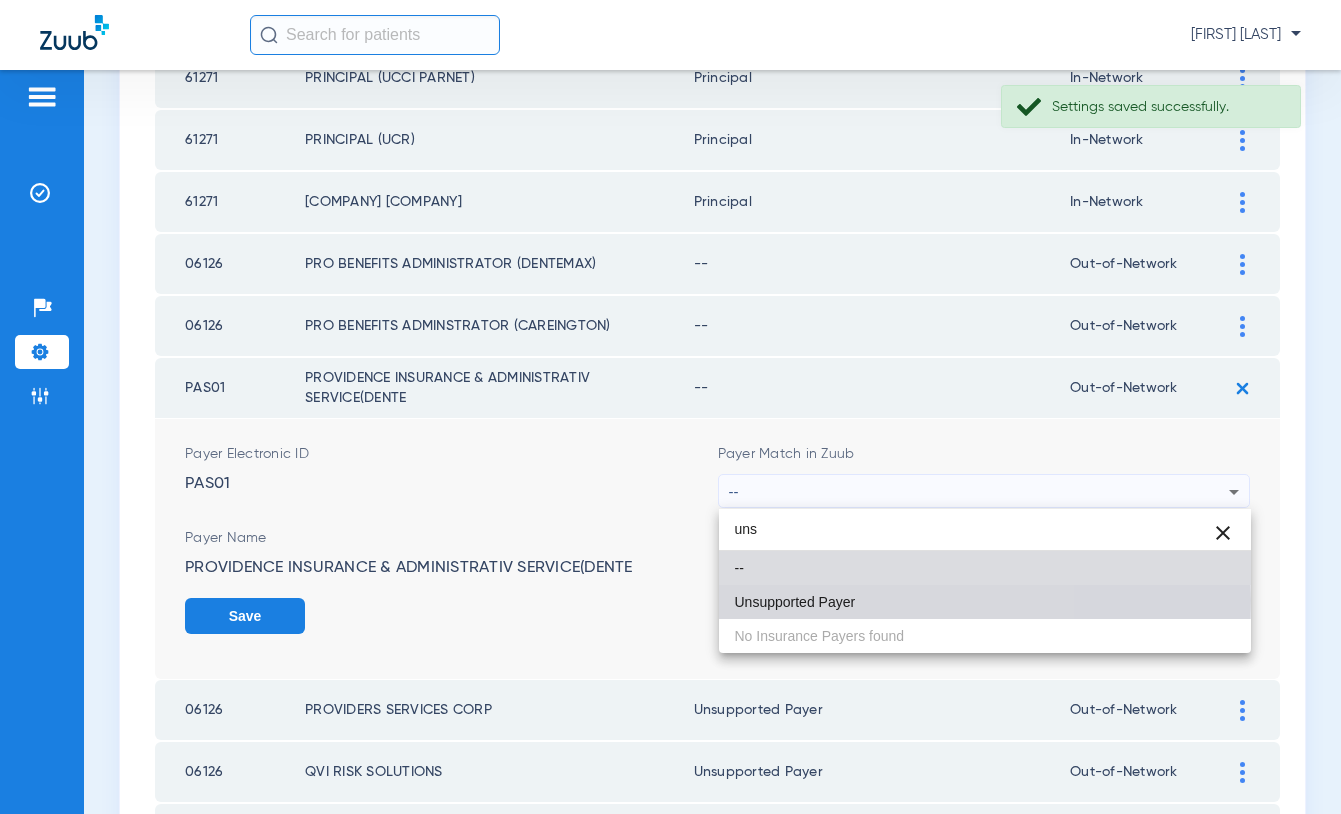 click on "Unsupported Payer" at bounding box center (795, 602) 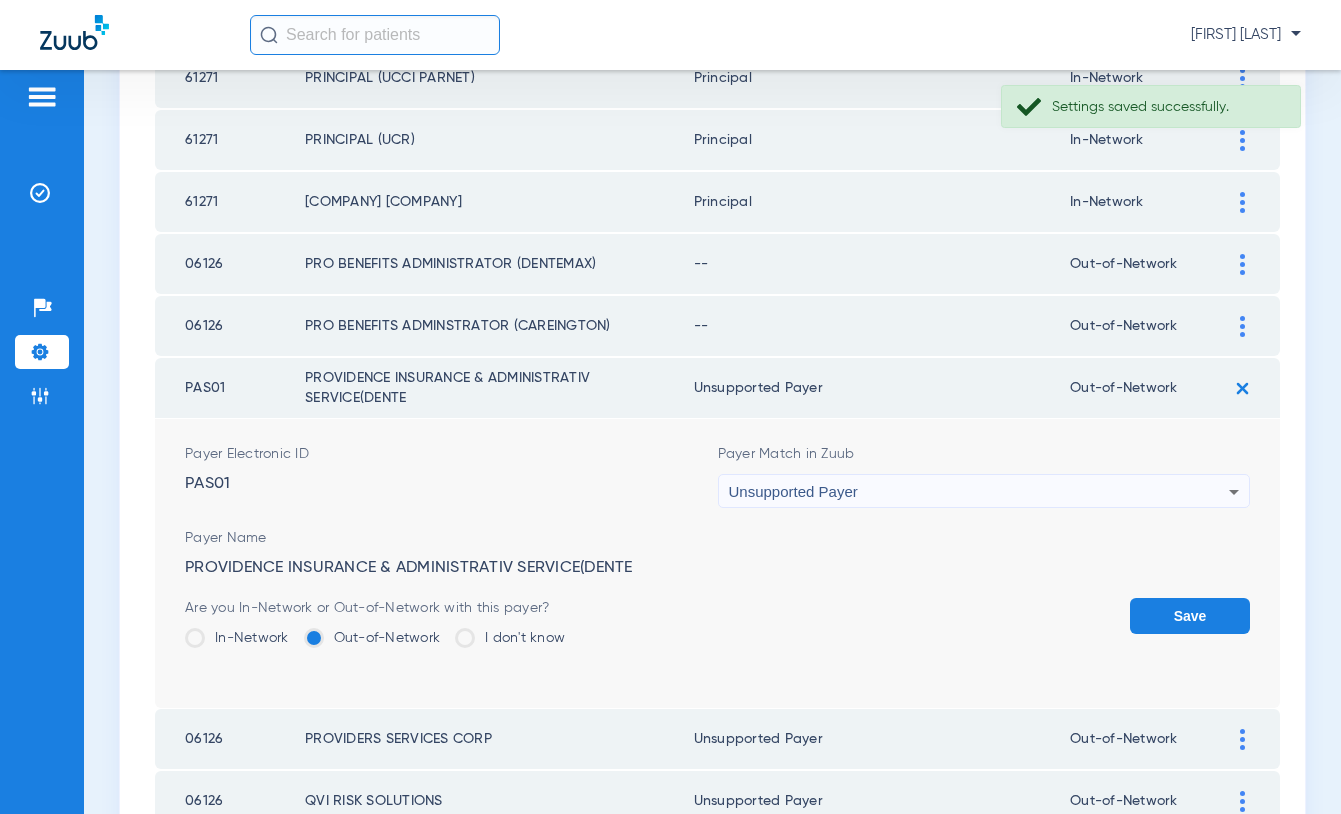 click on "Save" 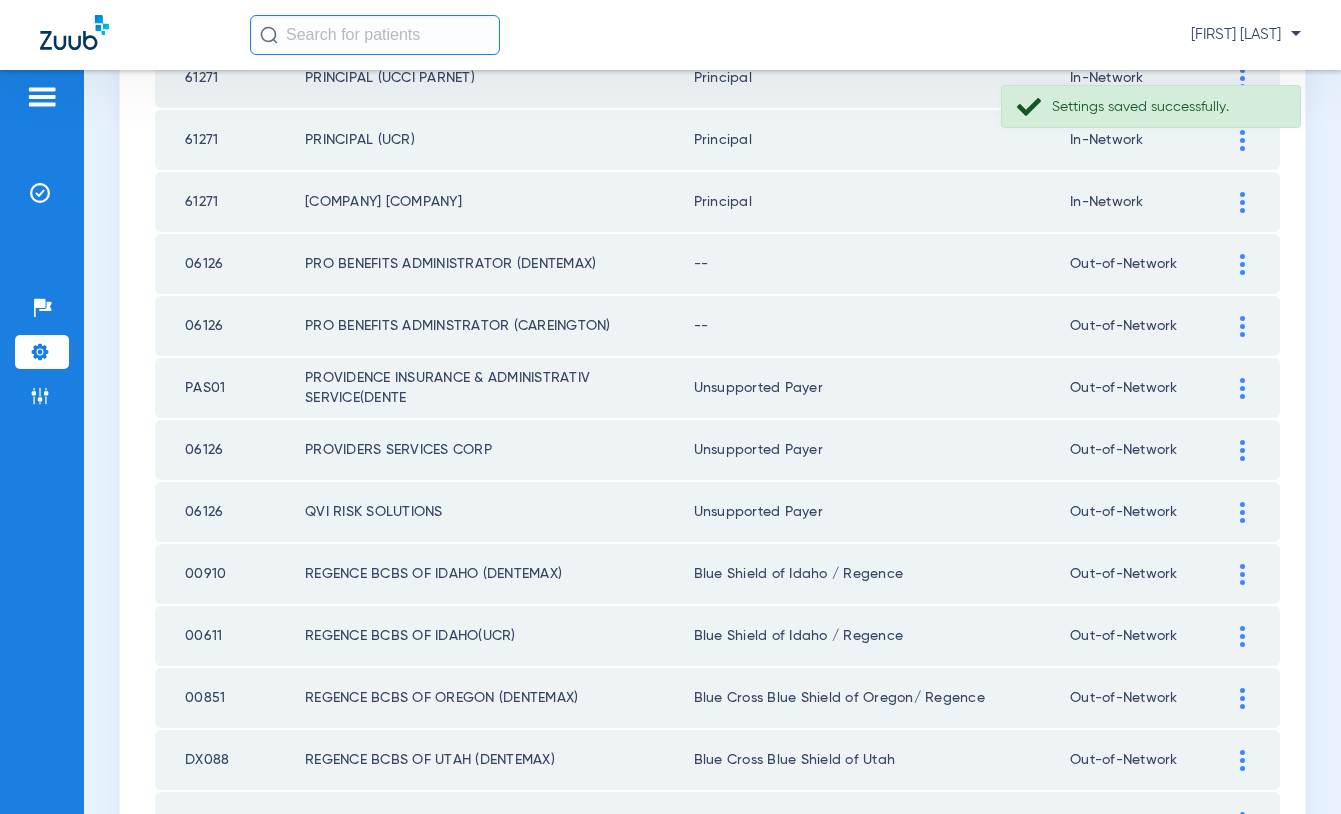 click 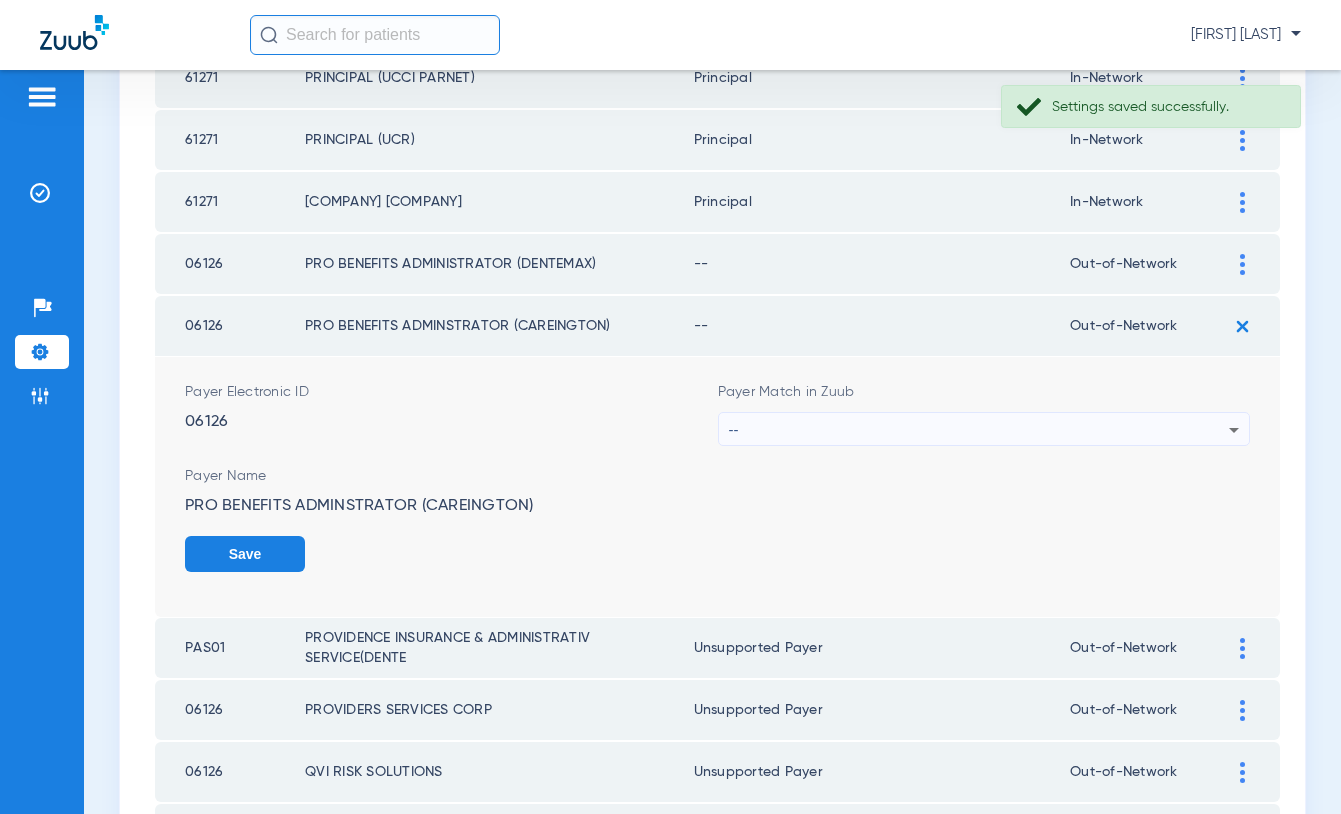 click on "--" at bounding box center (979, 430) 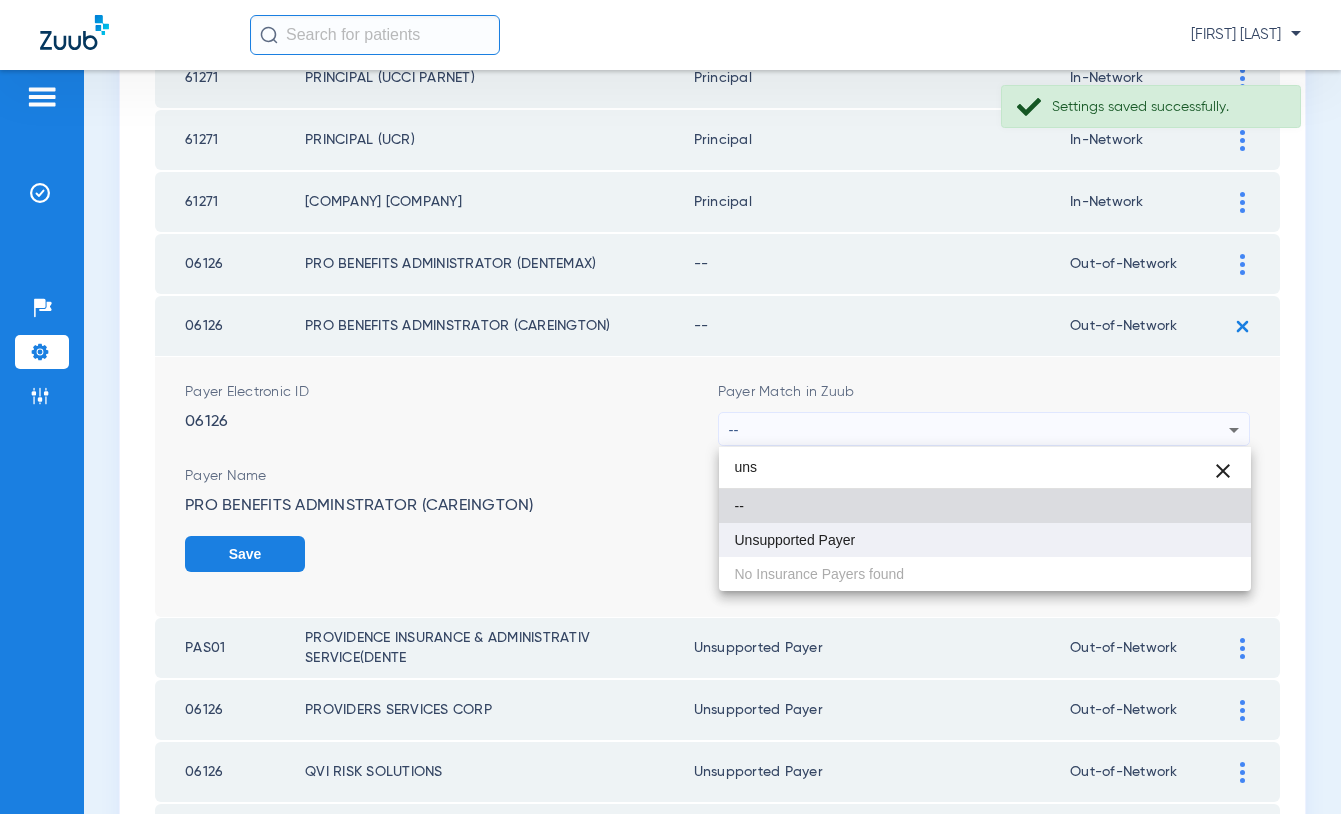 type on "uns" 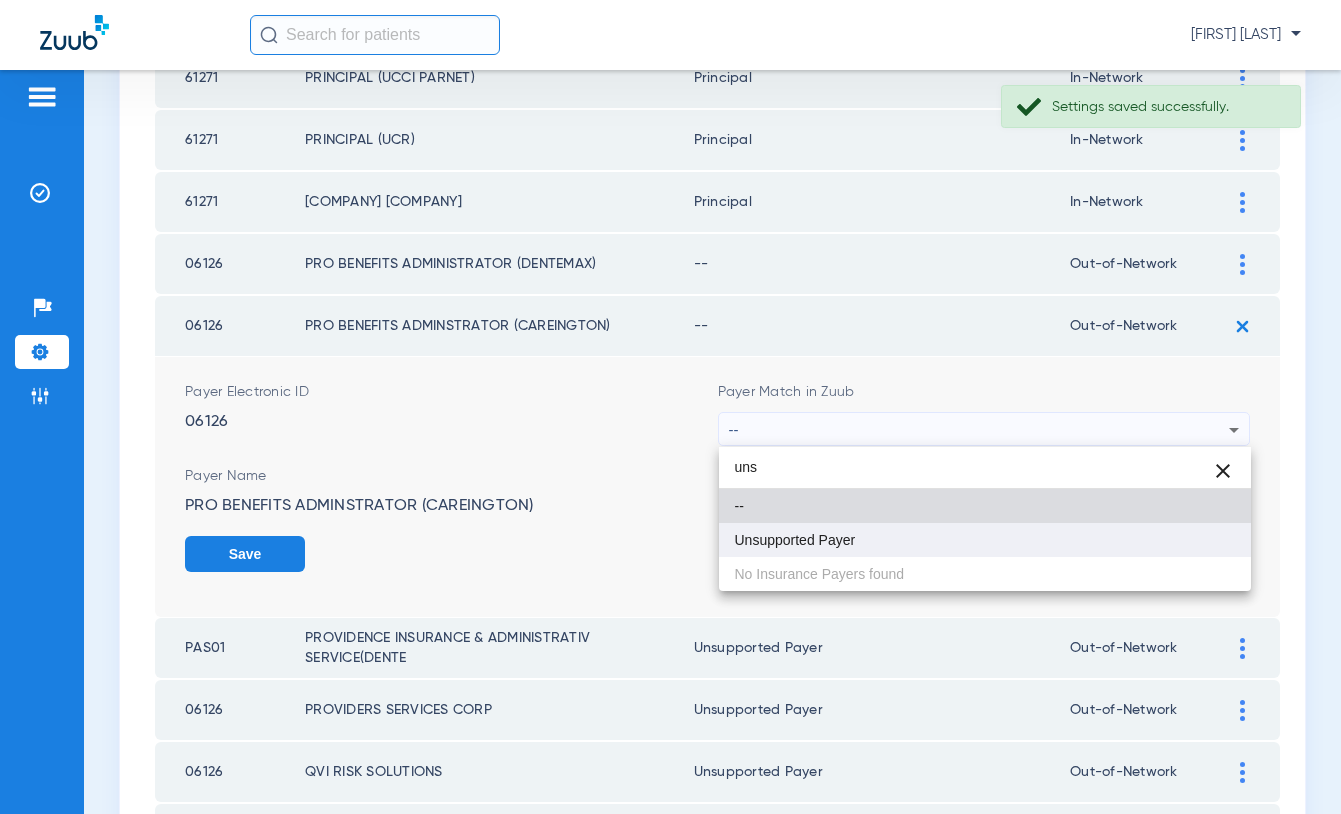 click on "Unsupported Payer" at bounding box center (795, 540) 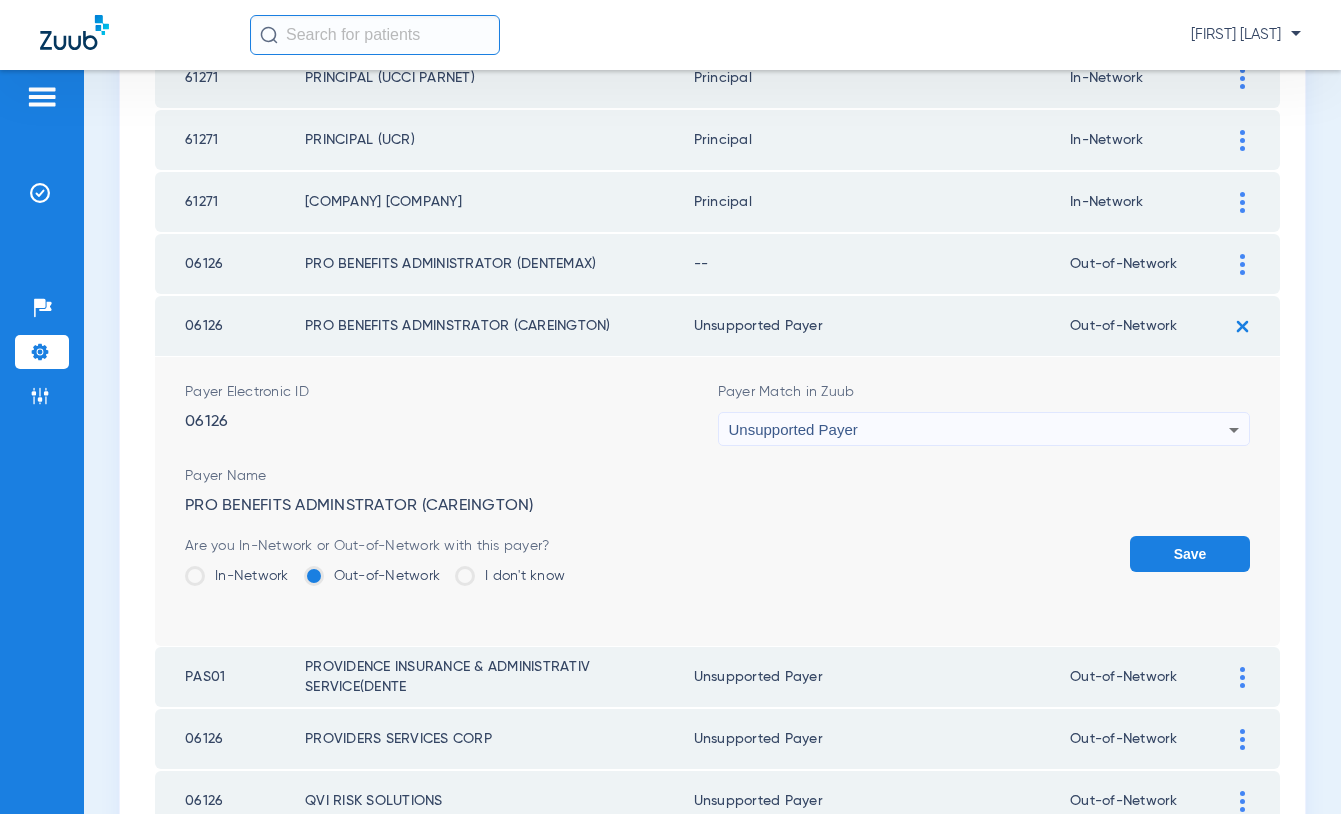 click on "Save" 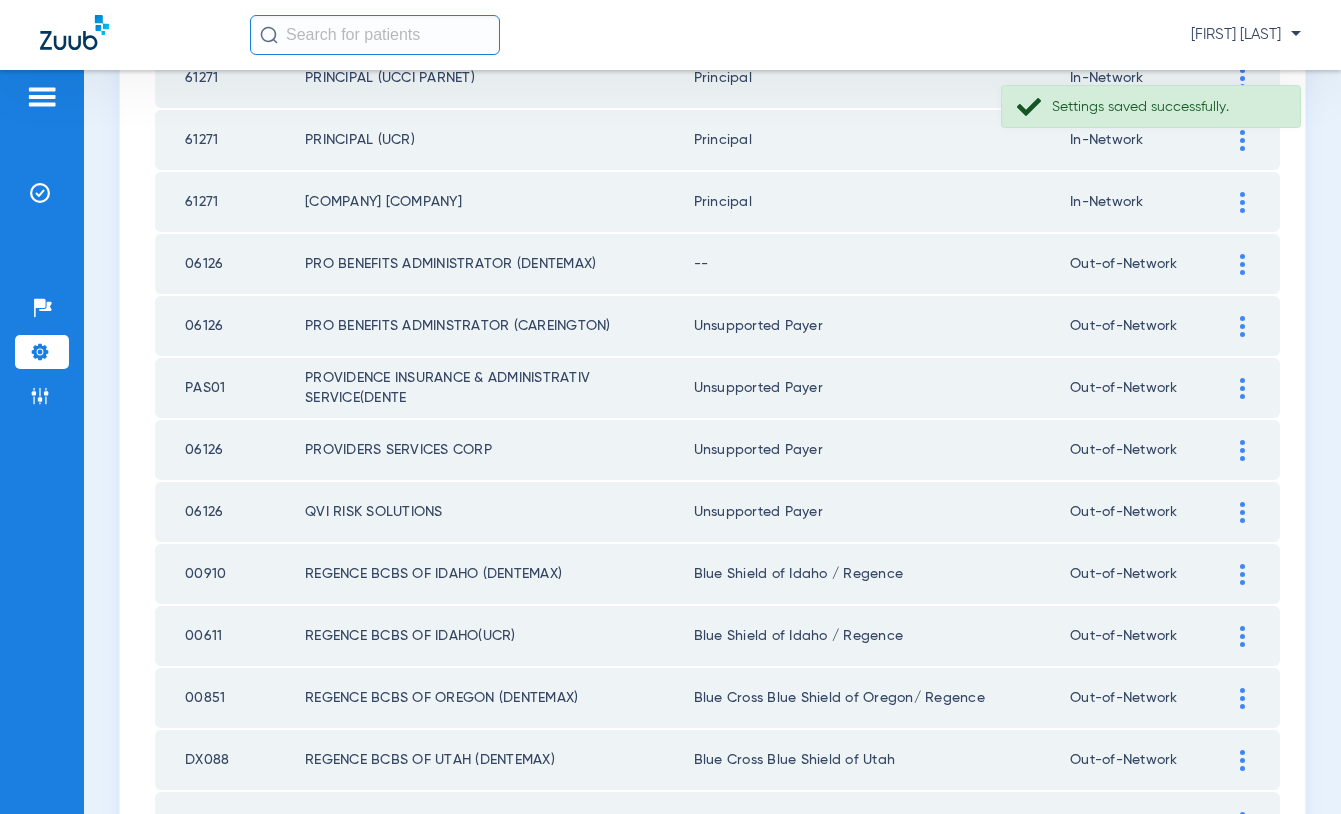 click 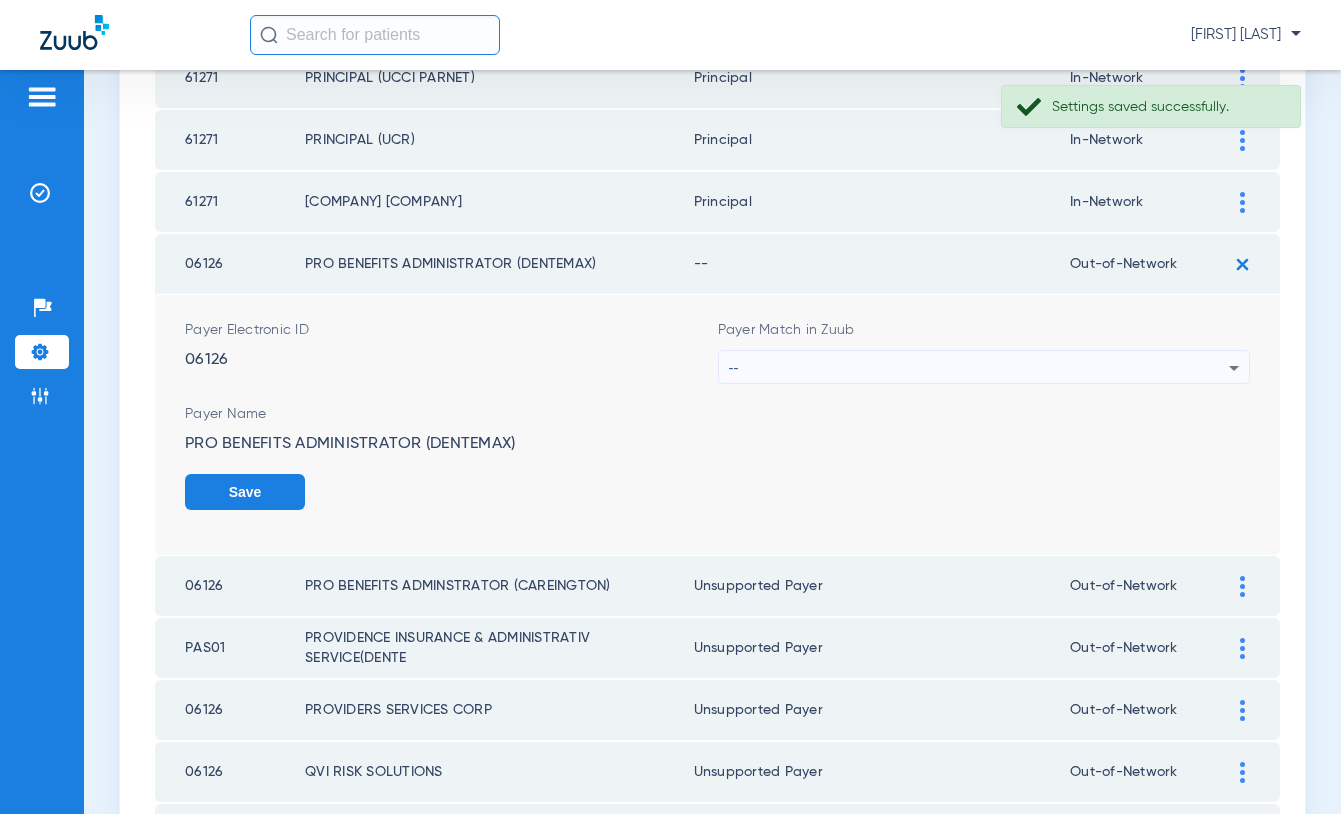 click on "--" at bounding box center (979, 368) 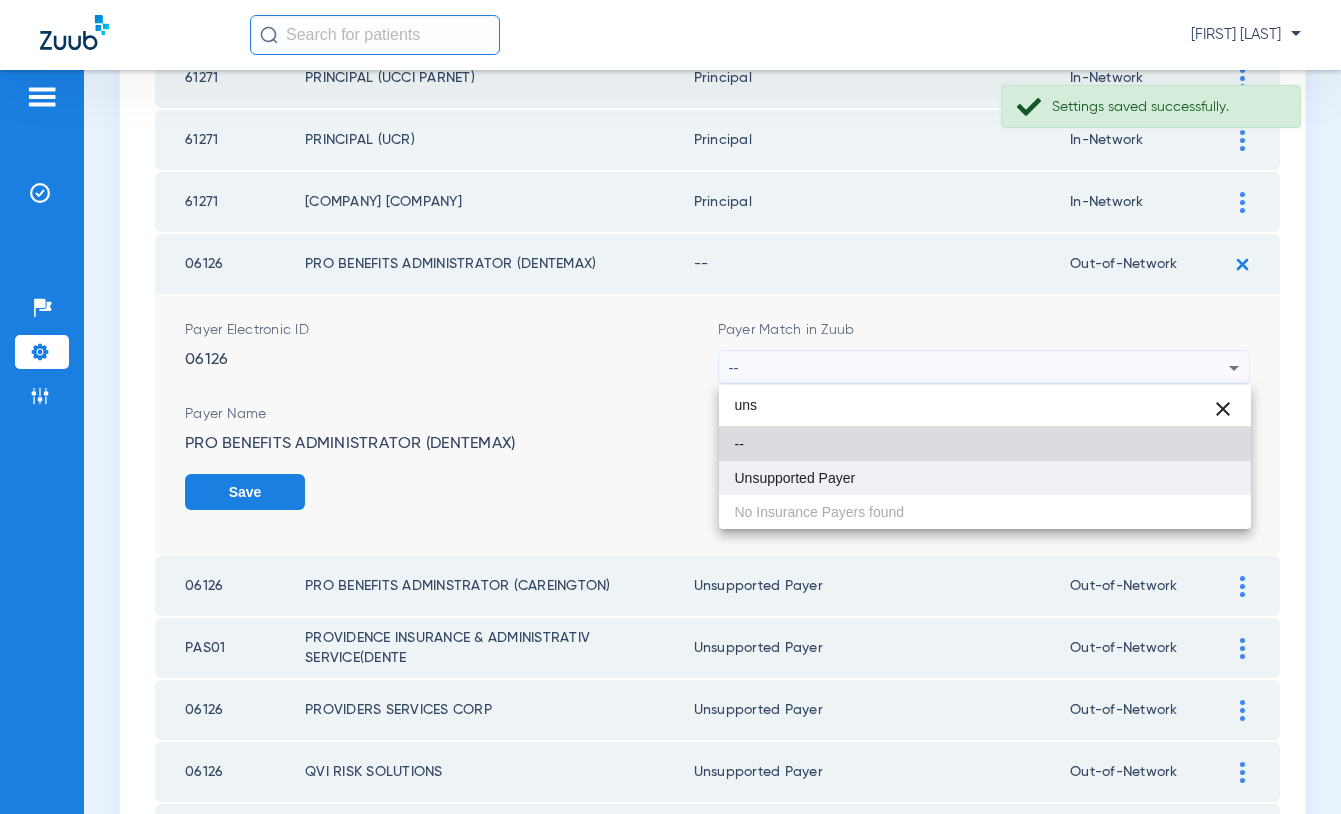 type on "uns" 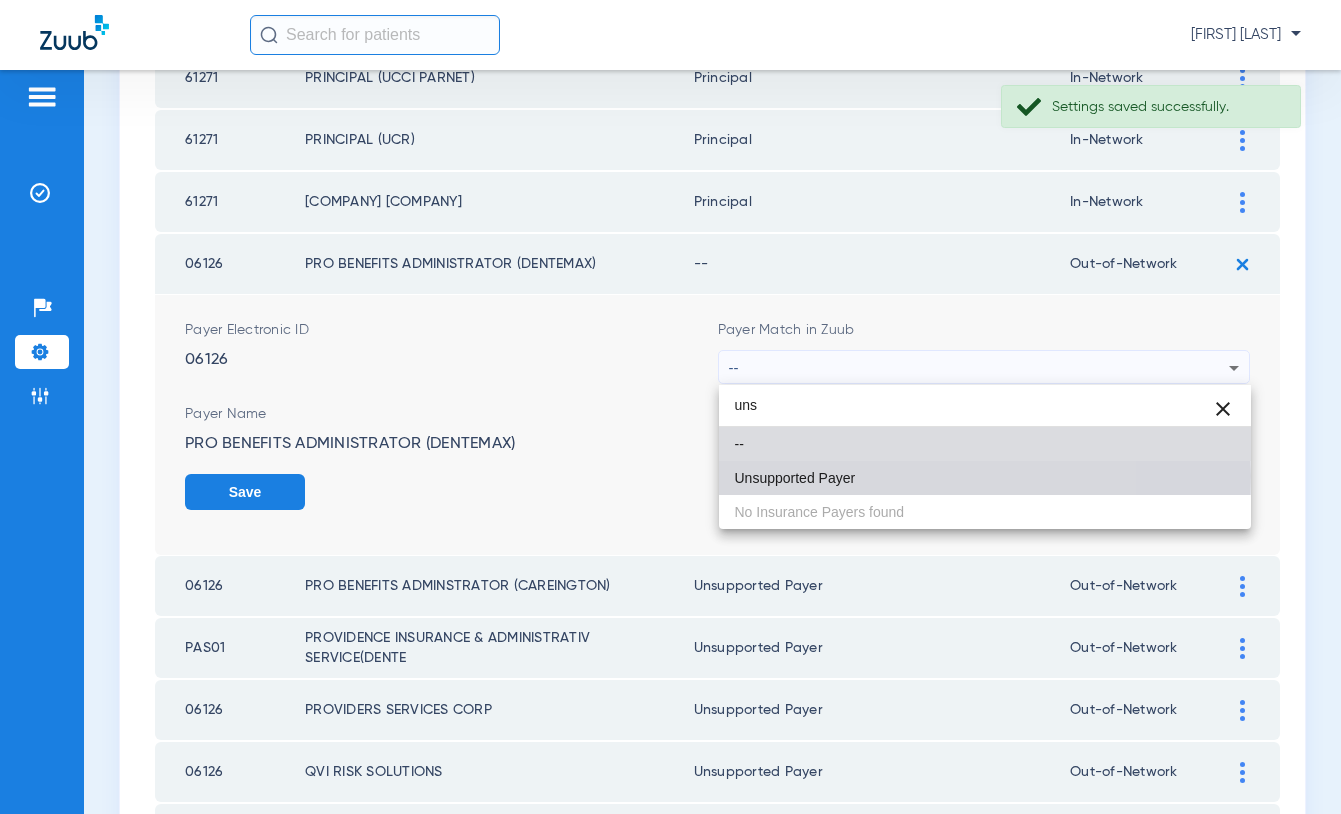 click on "Unsupported Payer" at bounding box center [795, 478] 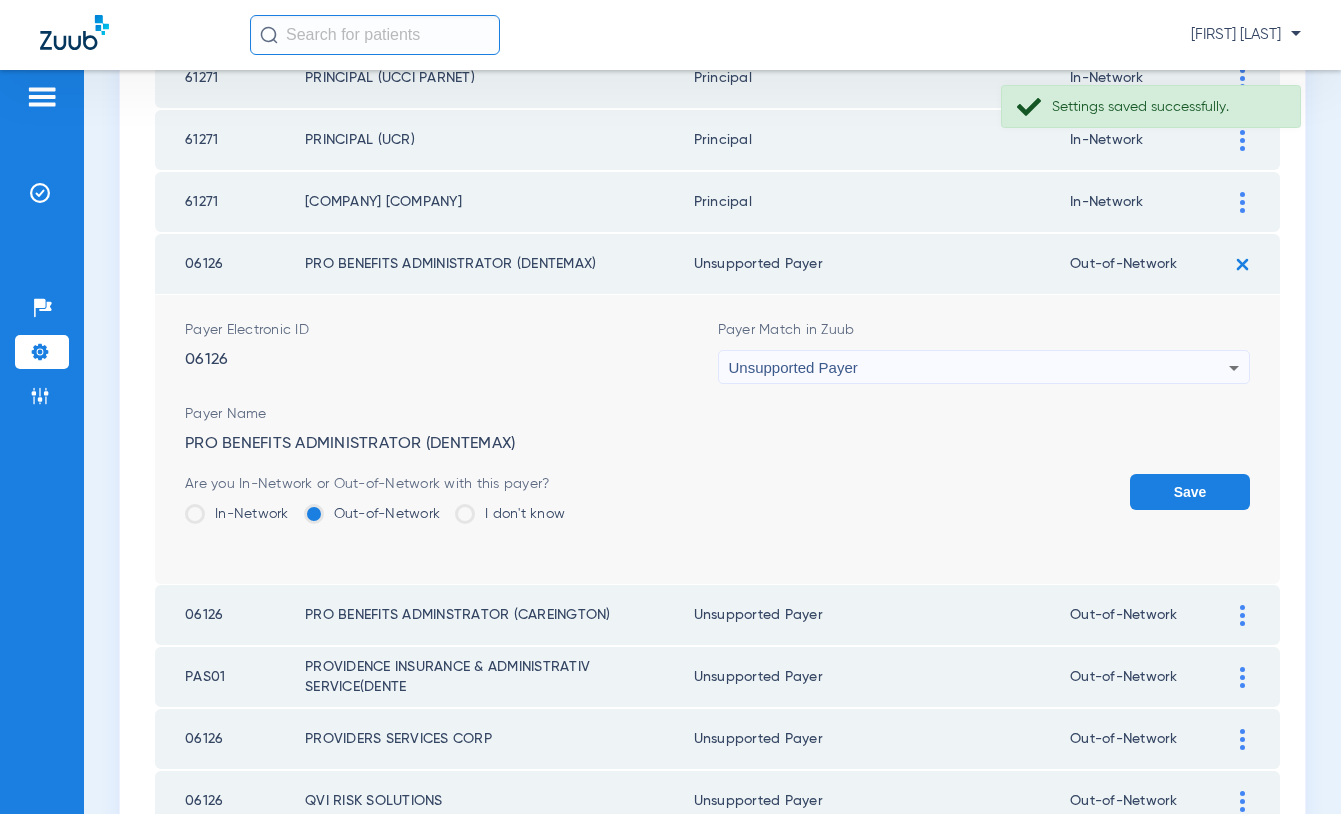 click on "Save" 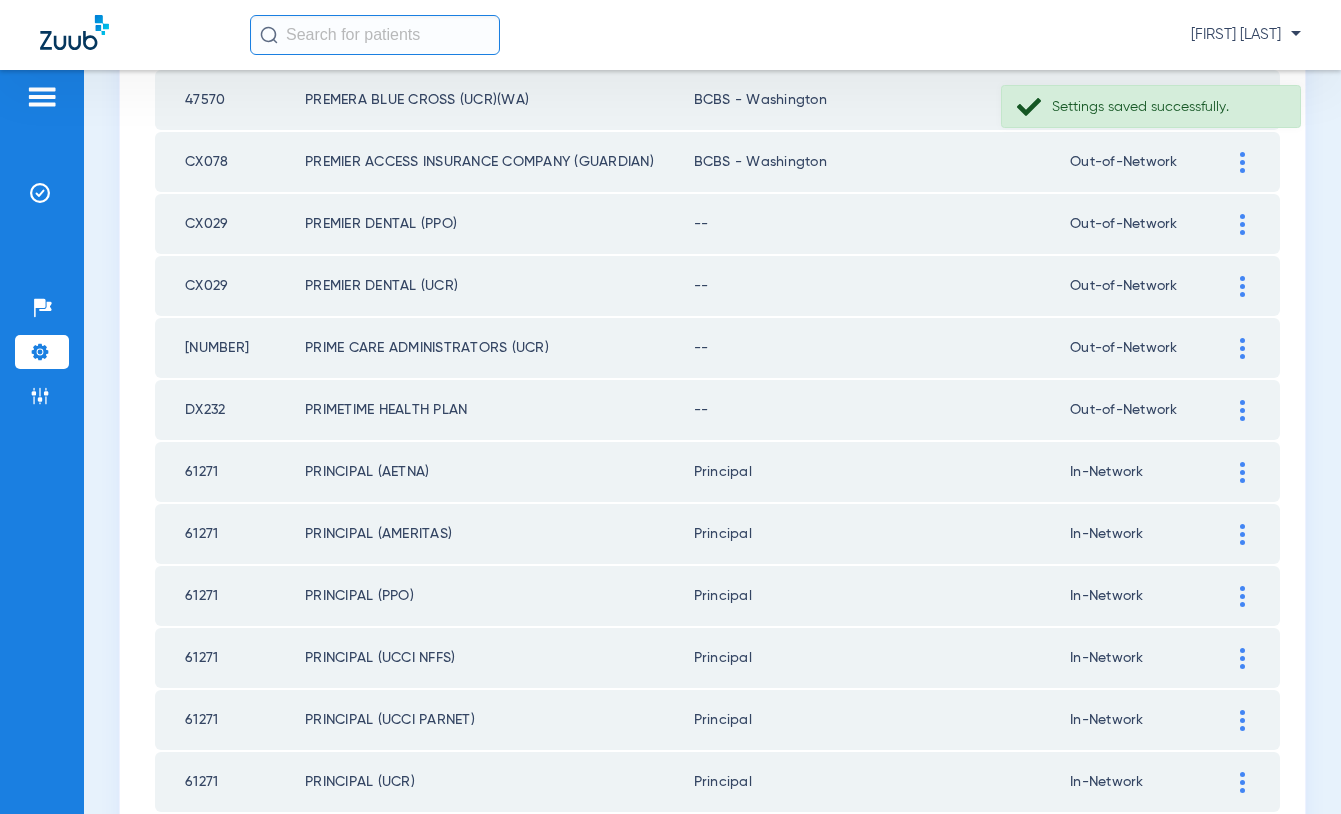 scroll, scrollTop: 1433, scrollLeft: 0, axis: vertical 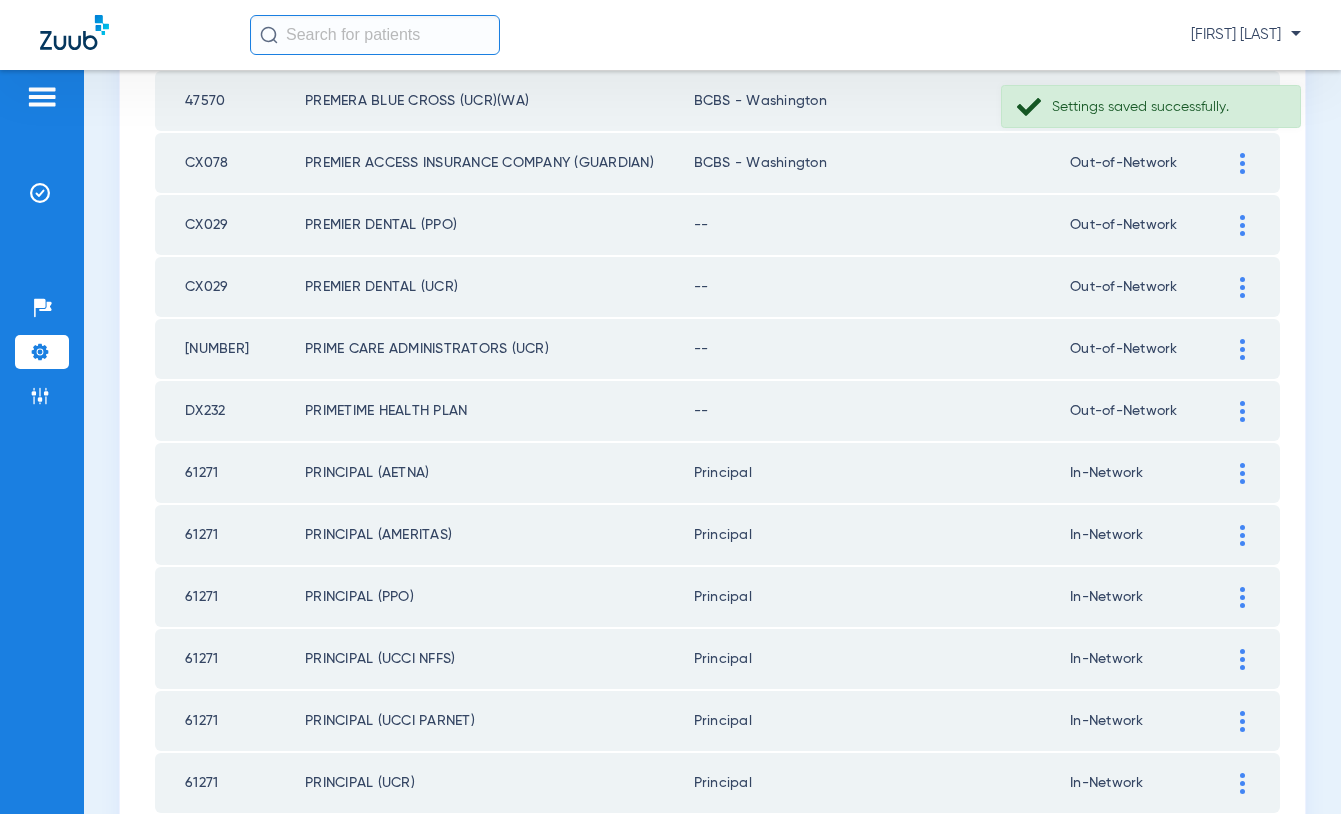 click 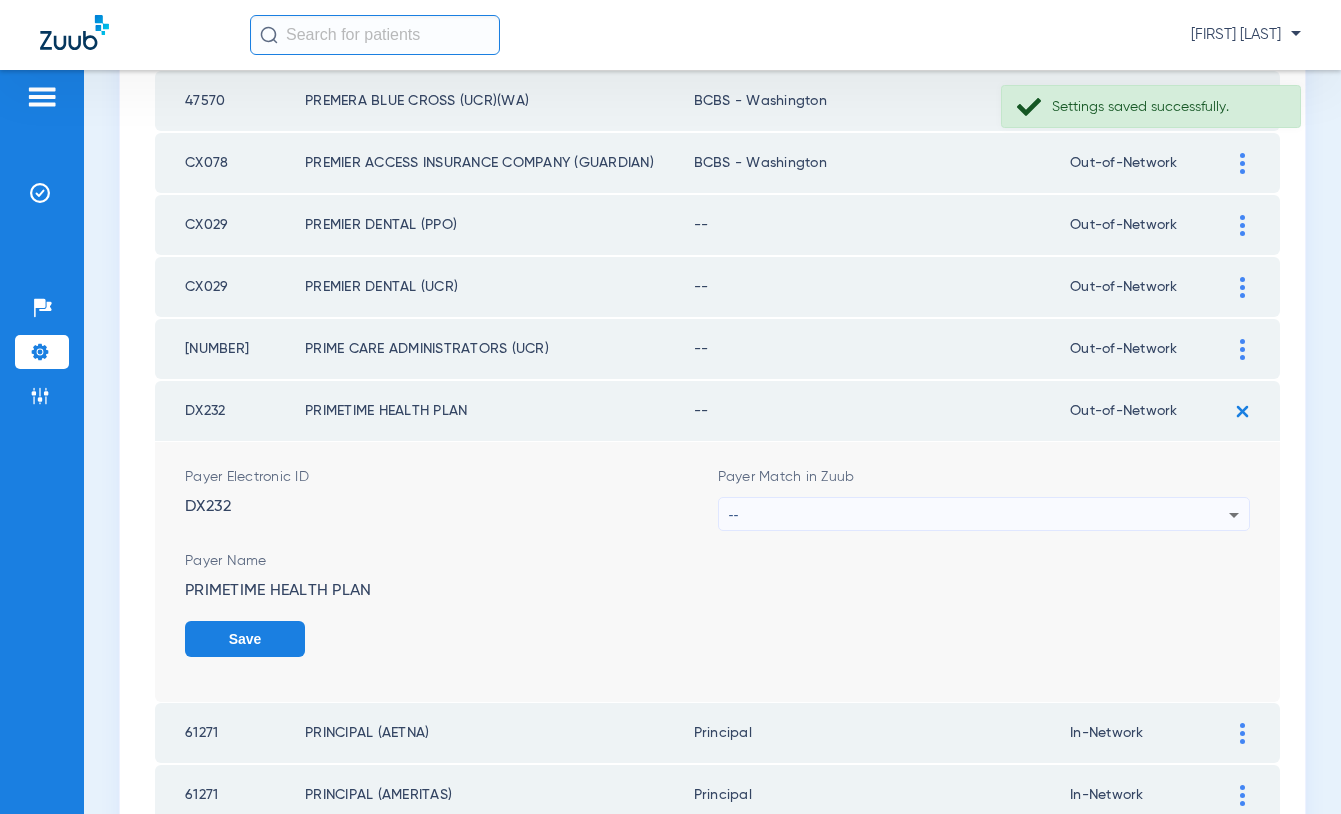 click on "--" at bounding box center (979, 515) 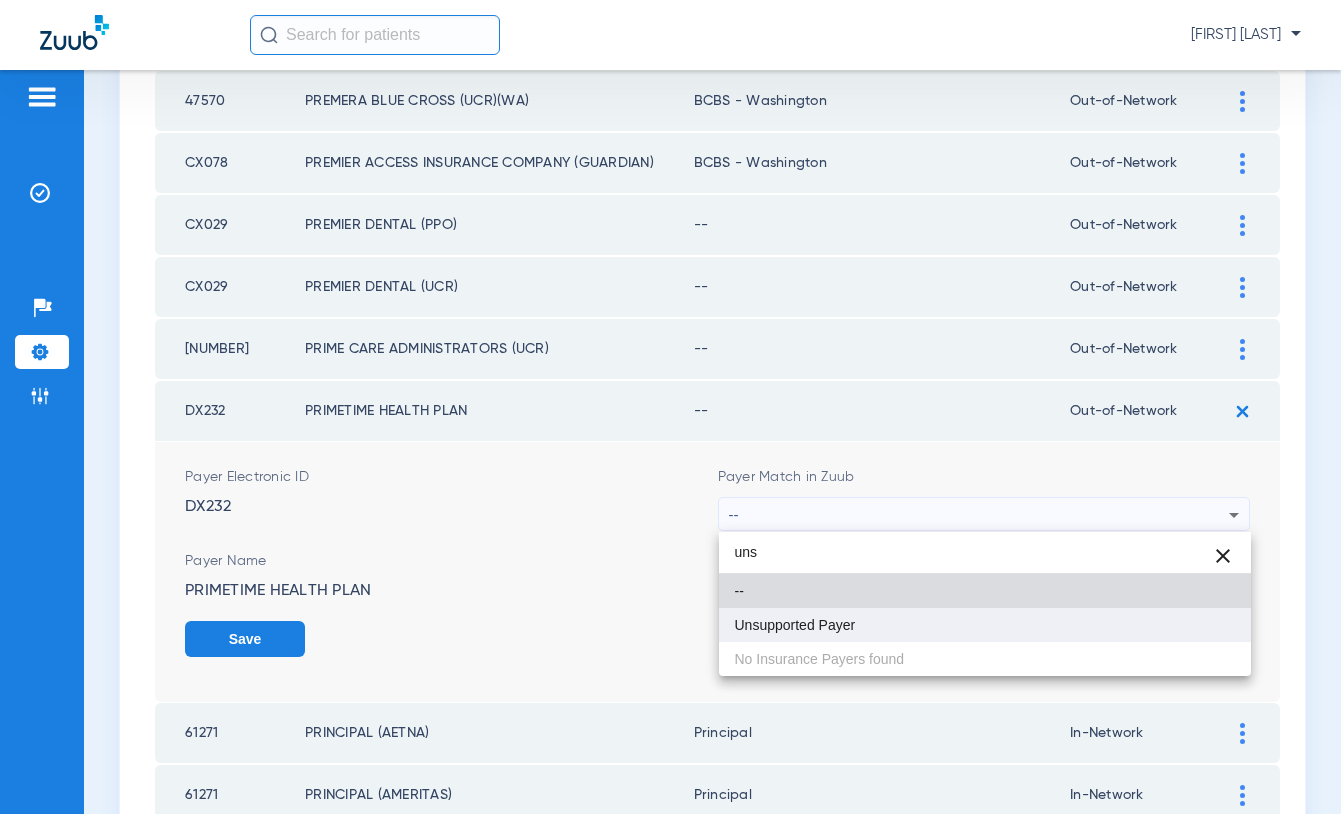 type on "uns" 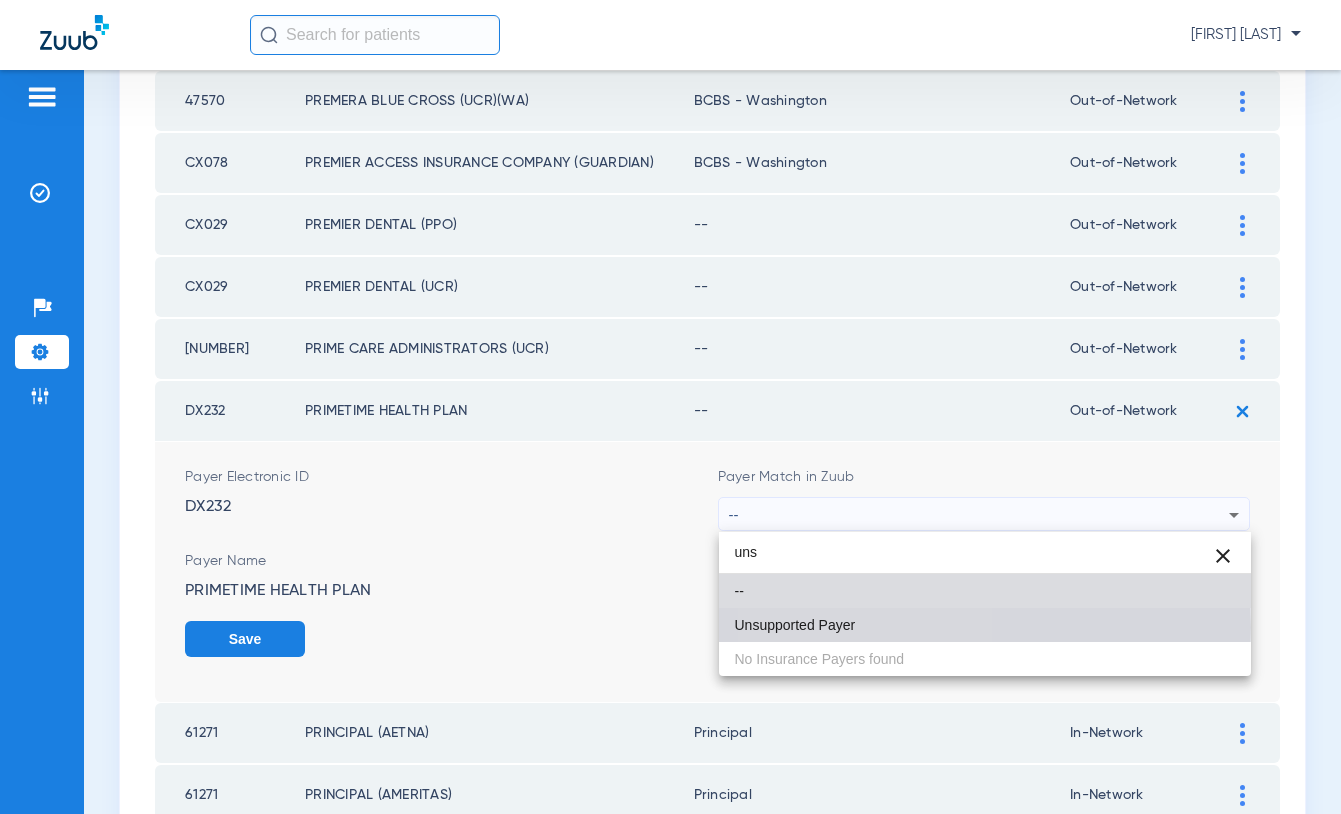 click on "Unsupported Payer" at bounding box center (985, 625) 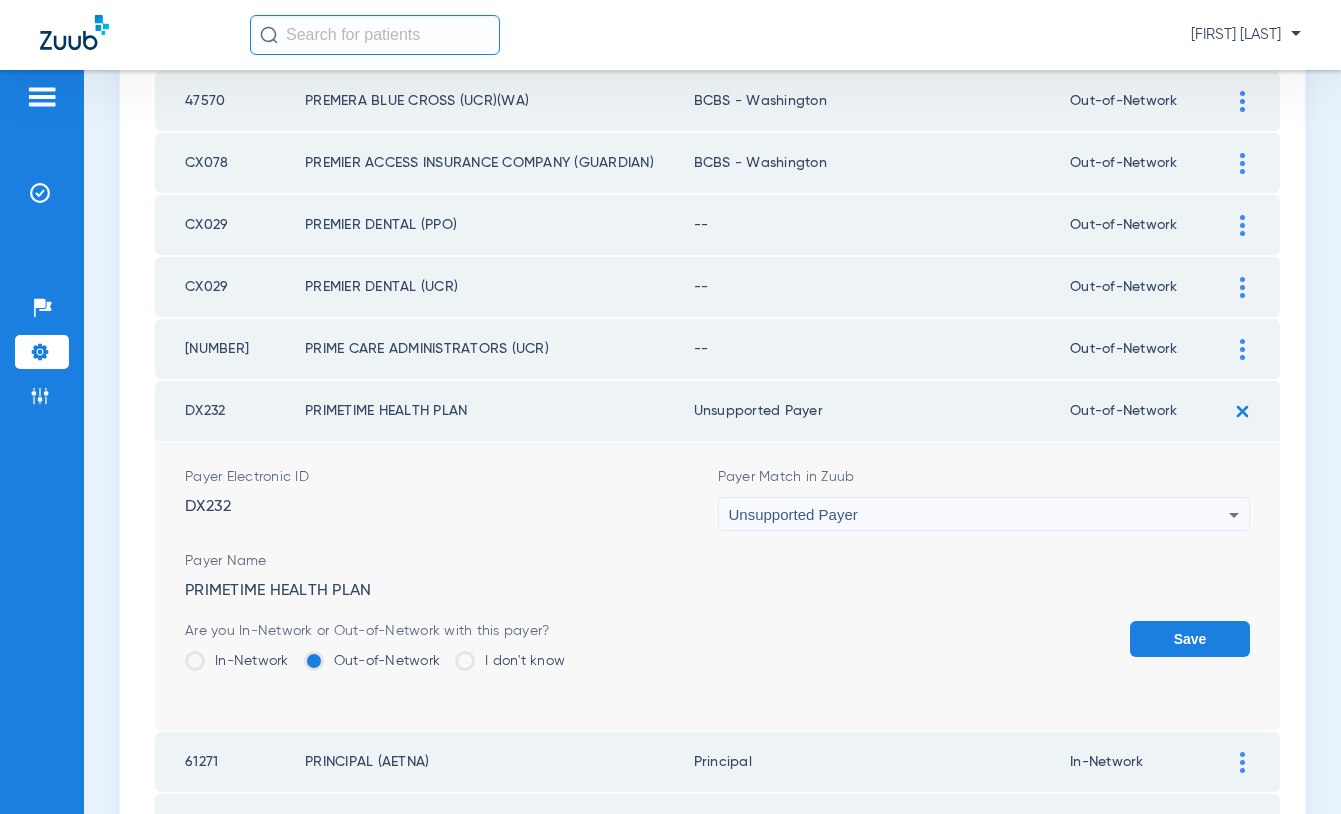 click on "Save" 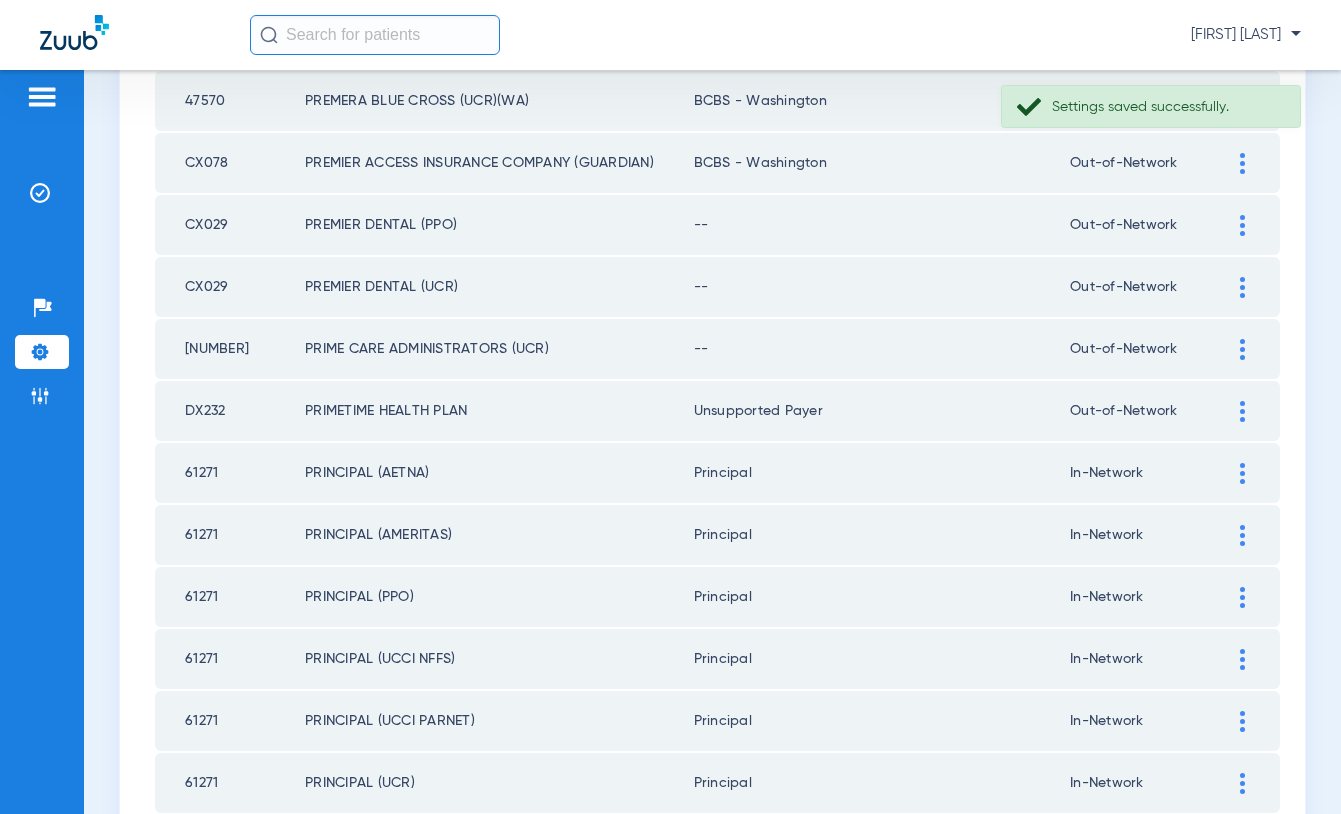 click 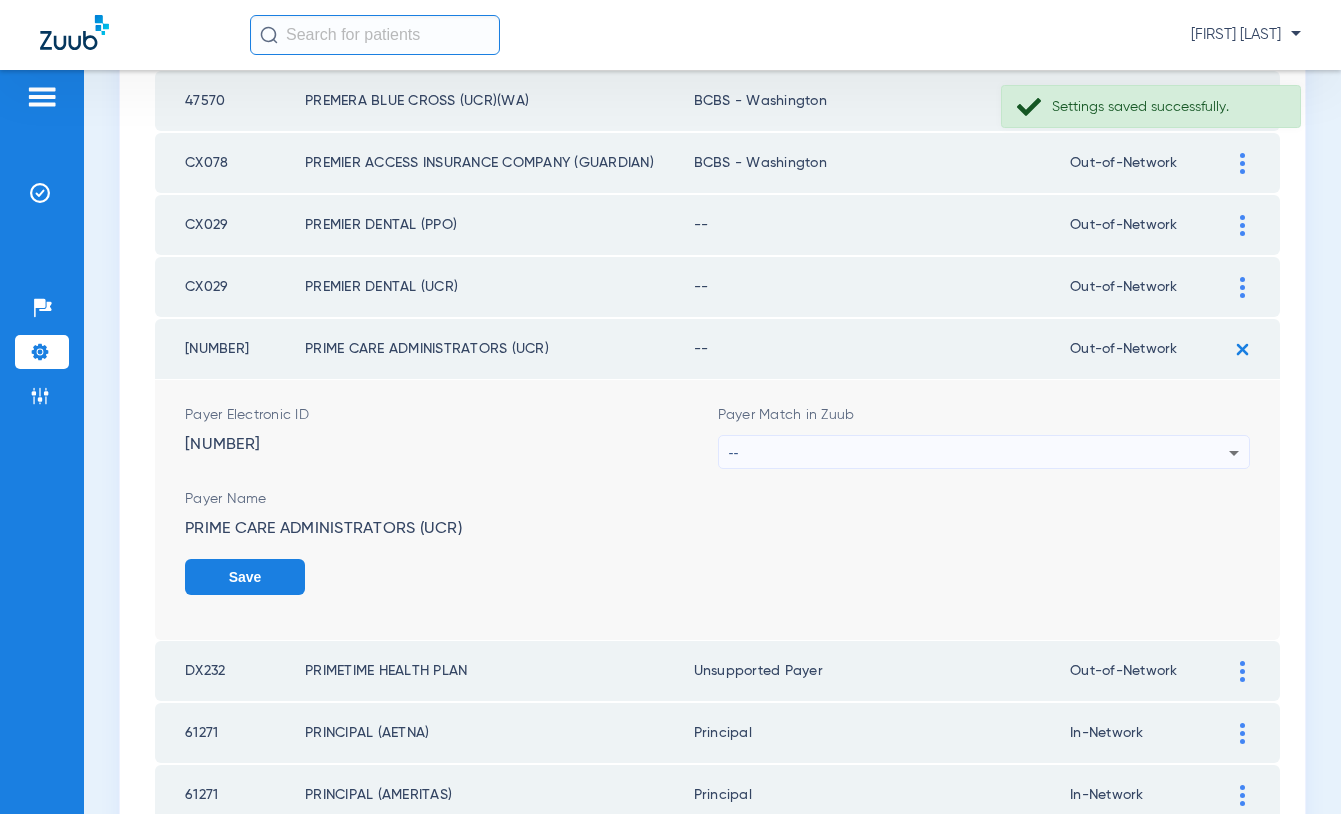 click on "--" at bounding box center [979, 453] 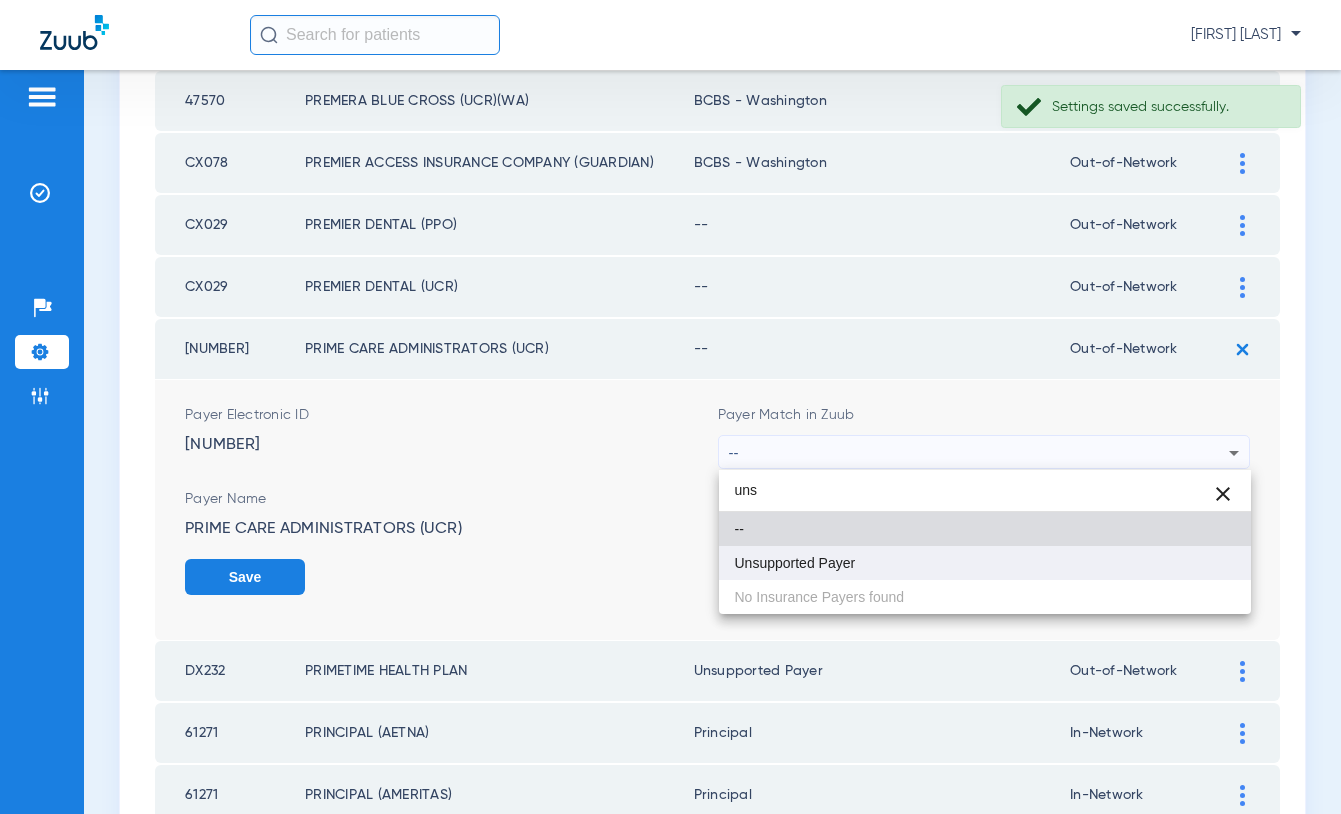 type on "uns" 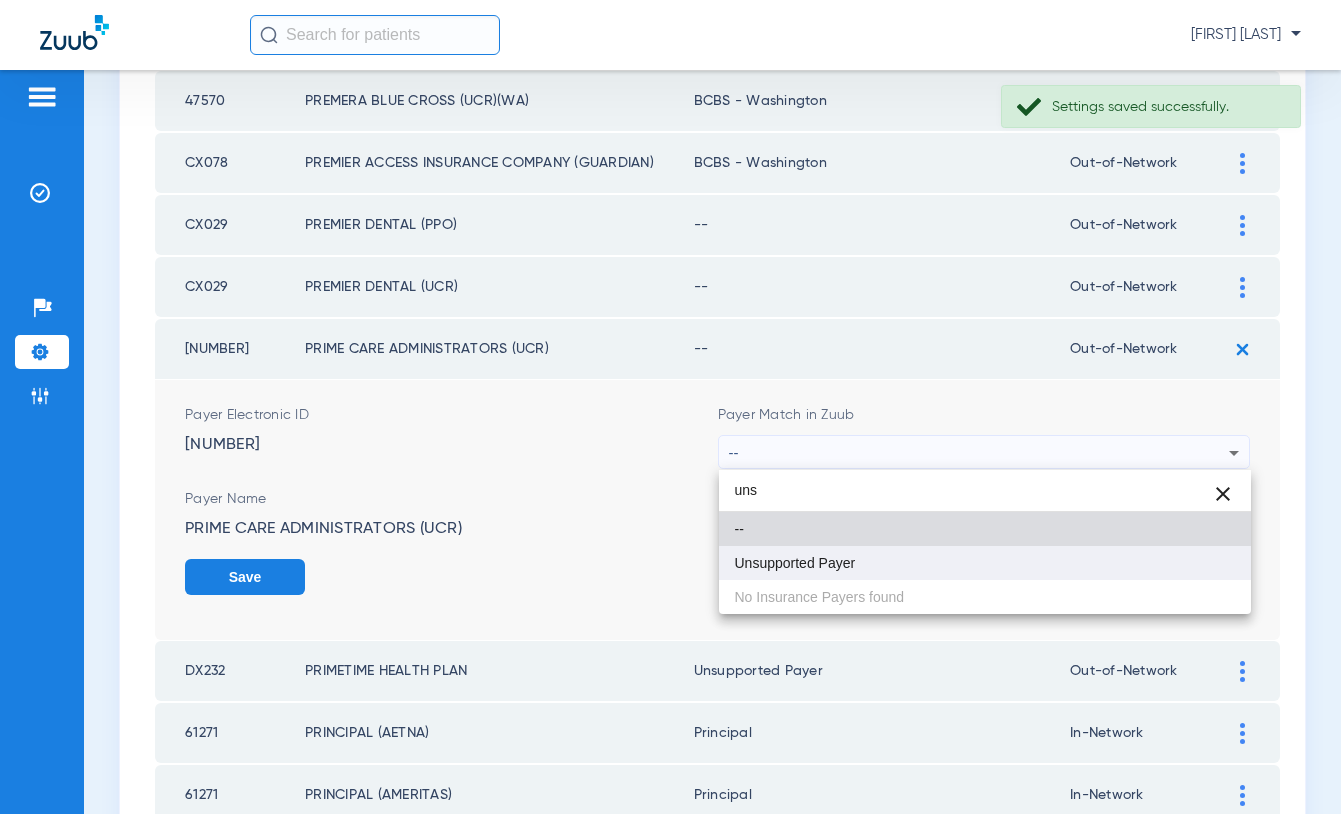 click on "Unsupported Payer" at bounding box center [795, 563] 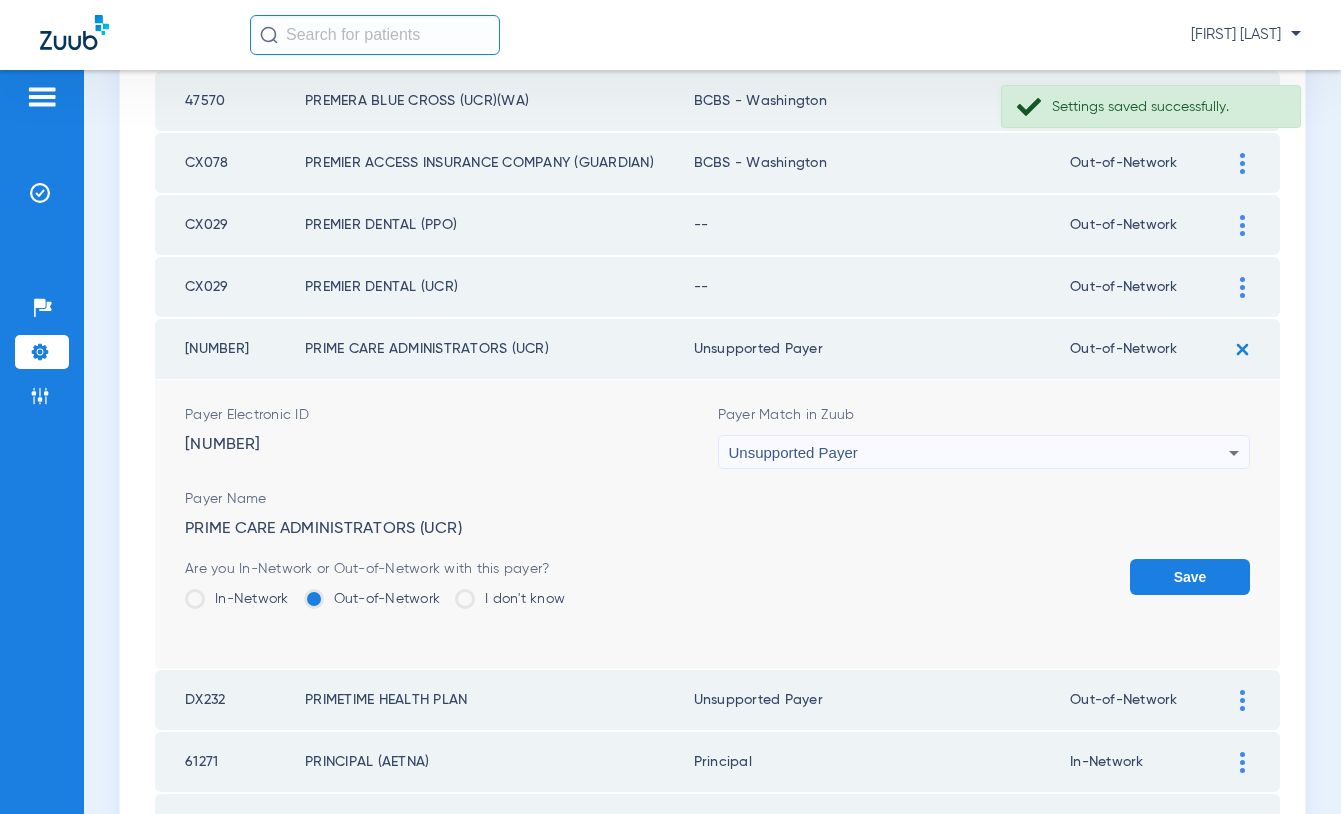 click on "Save" 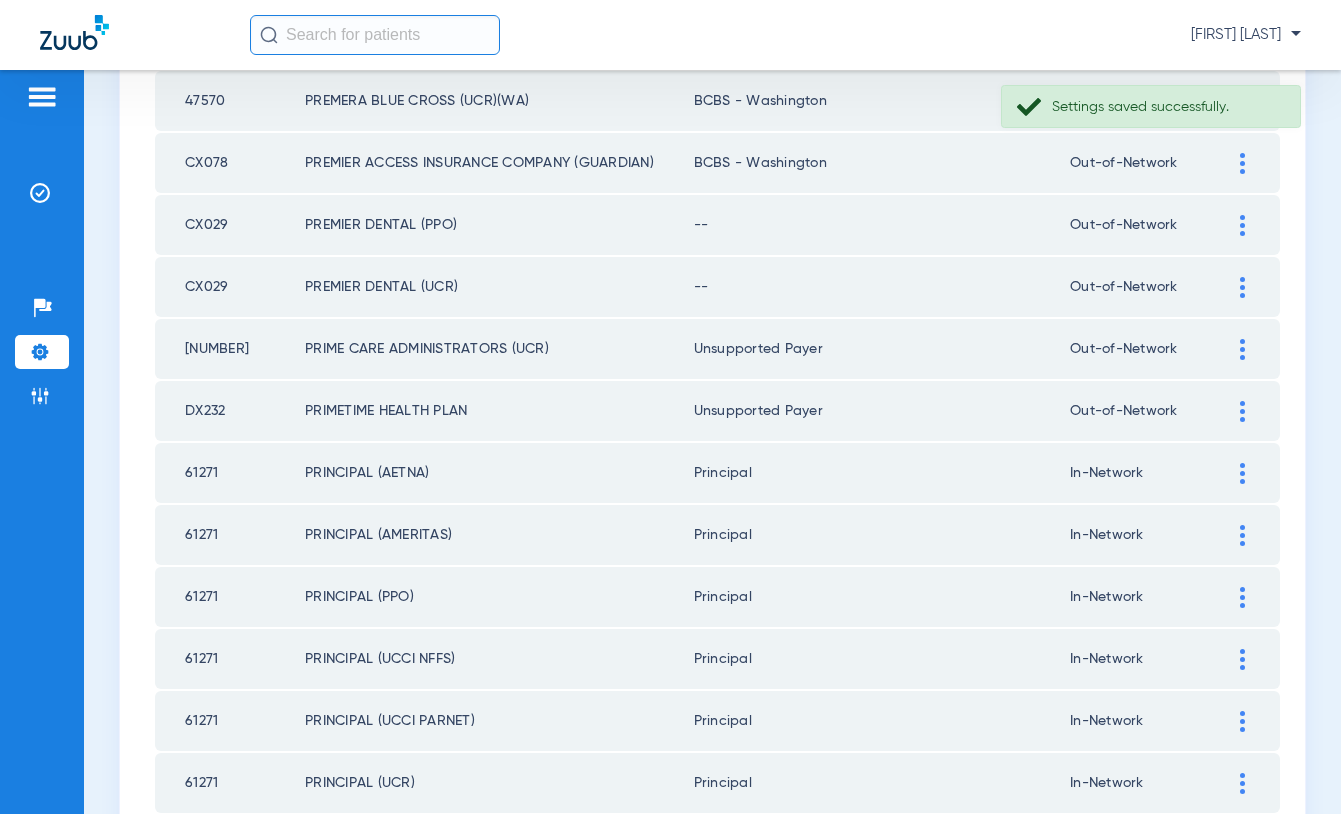 click 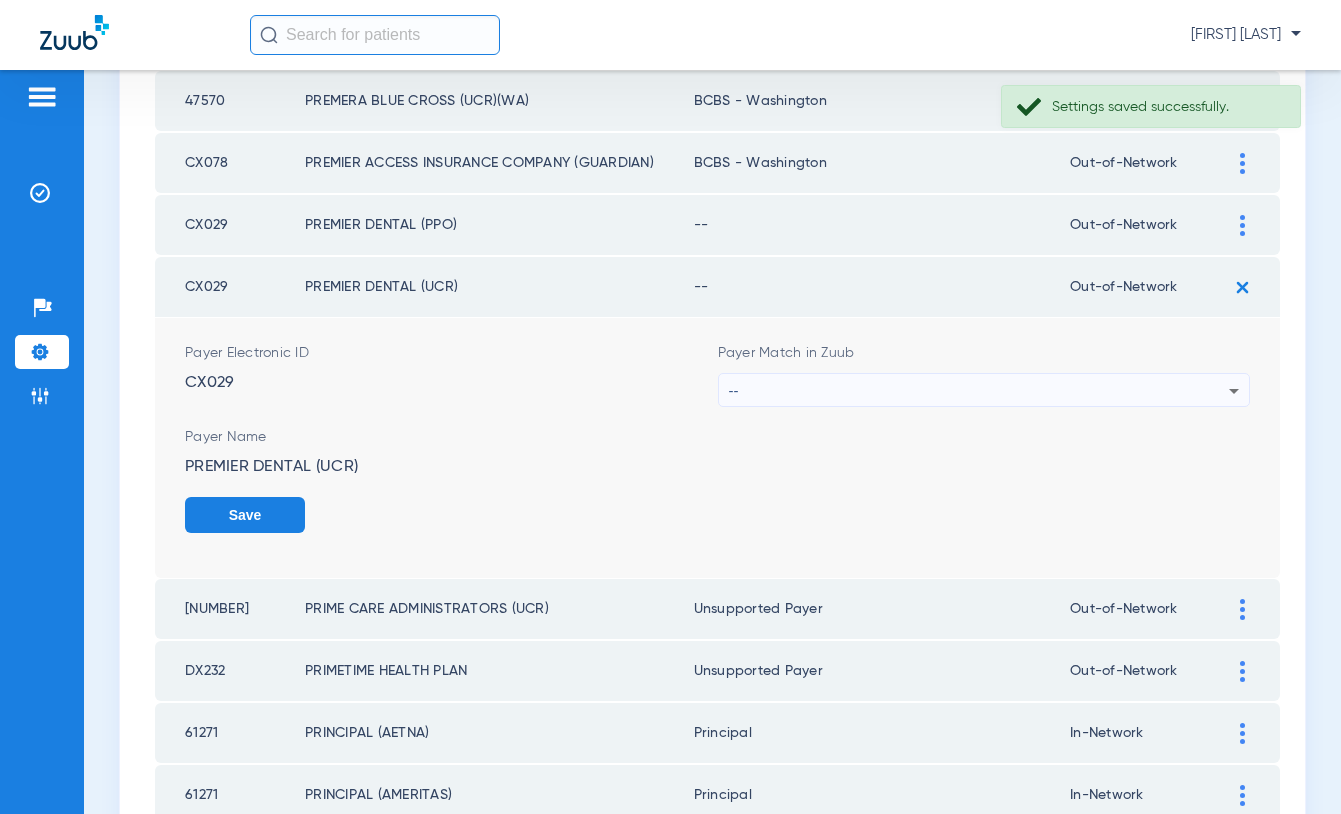 click on "--" at bounding box center (979, 391) 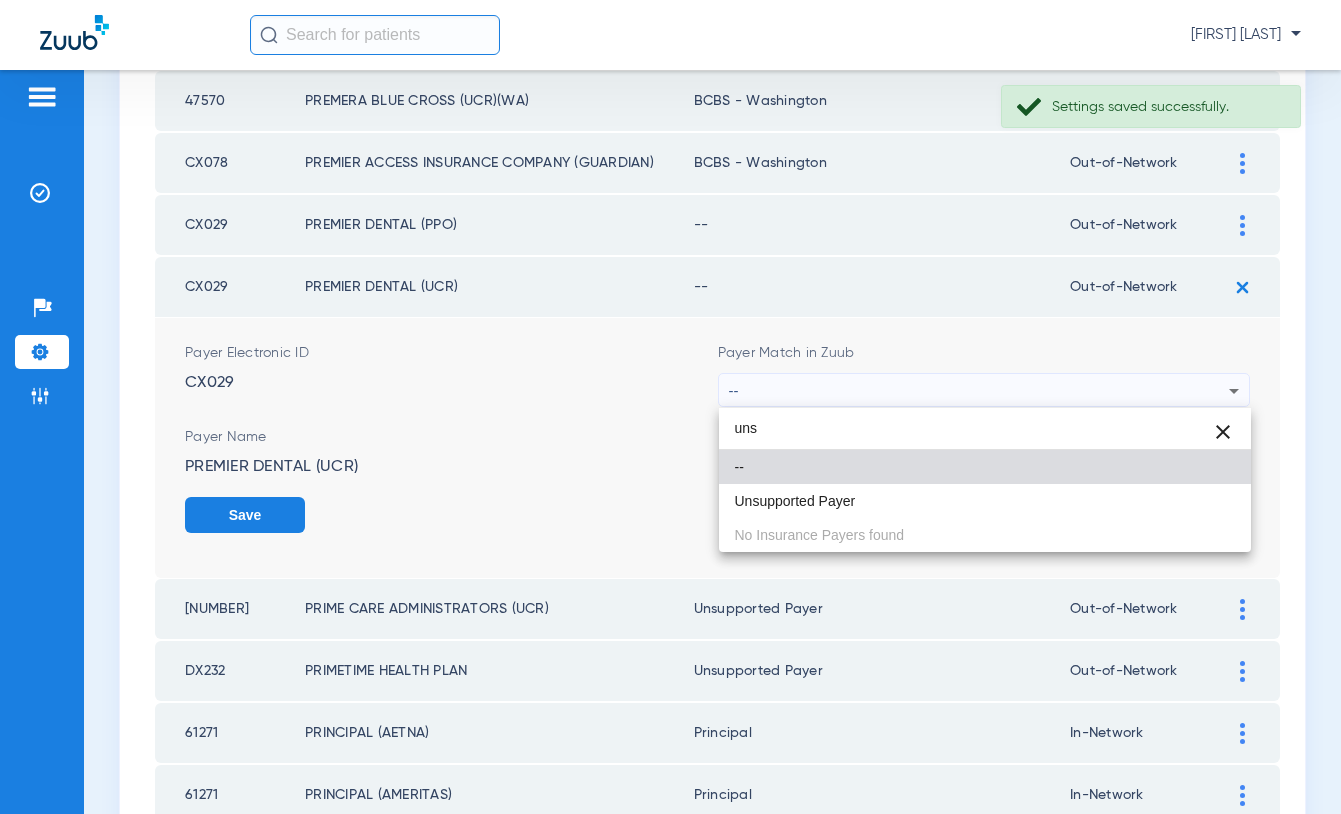 type on "uns" 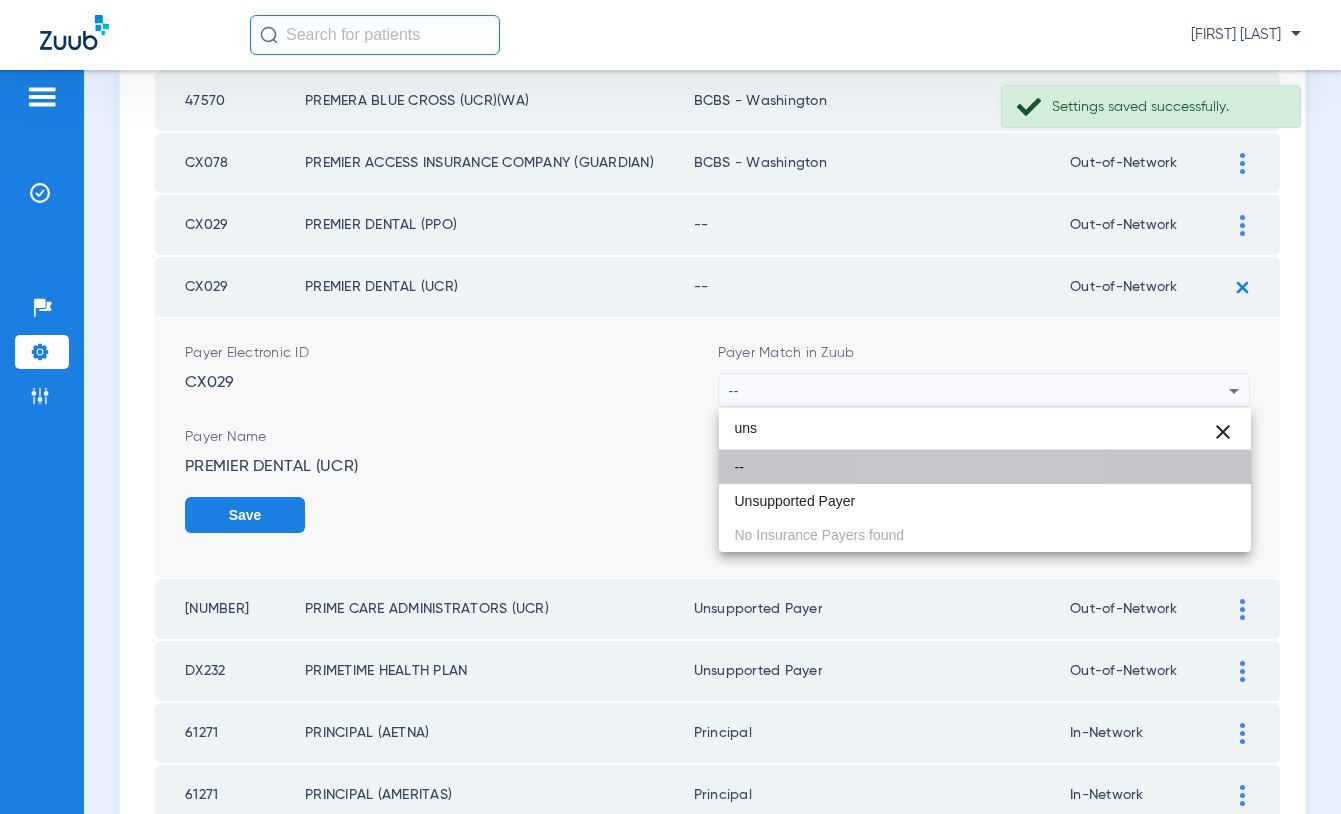 click on "--" at bounding box center [985, 467] 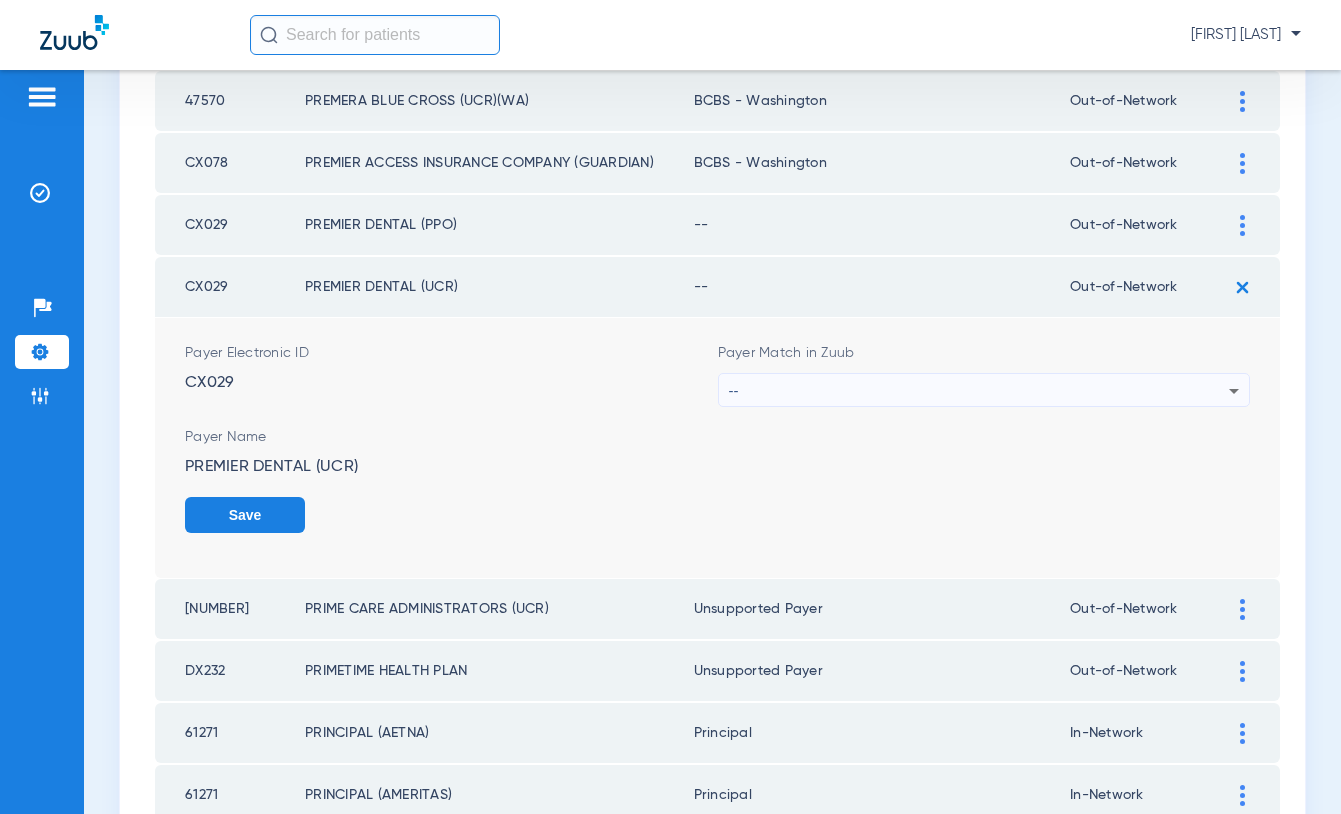 click on "--" at bounding box center [979, 391] 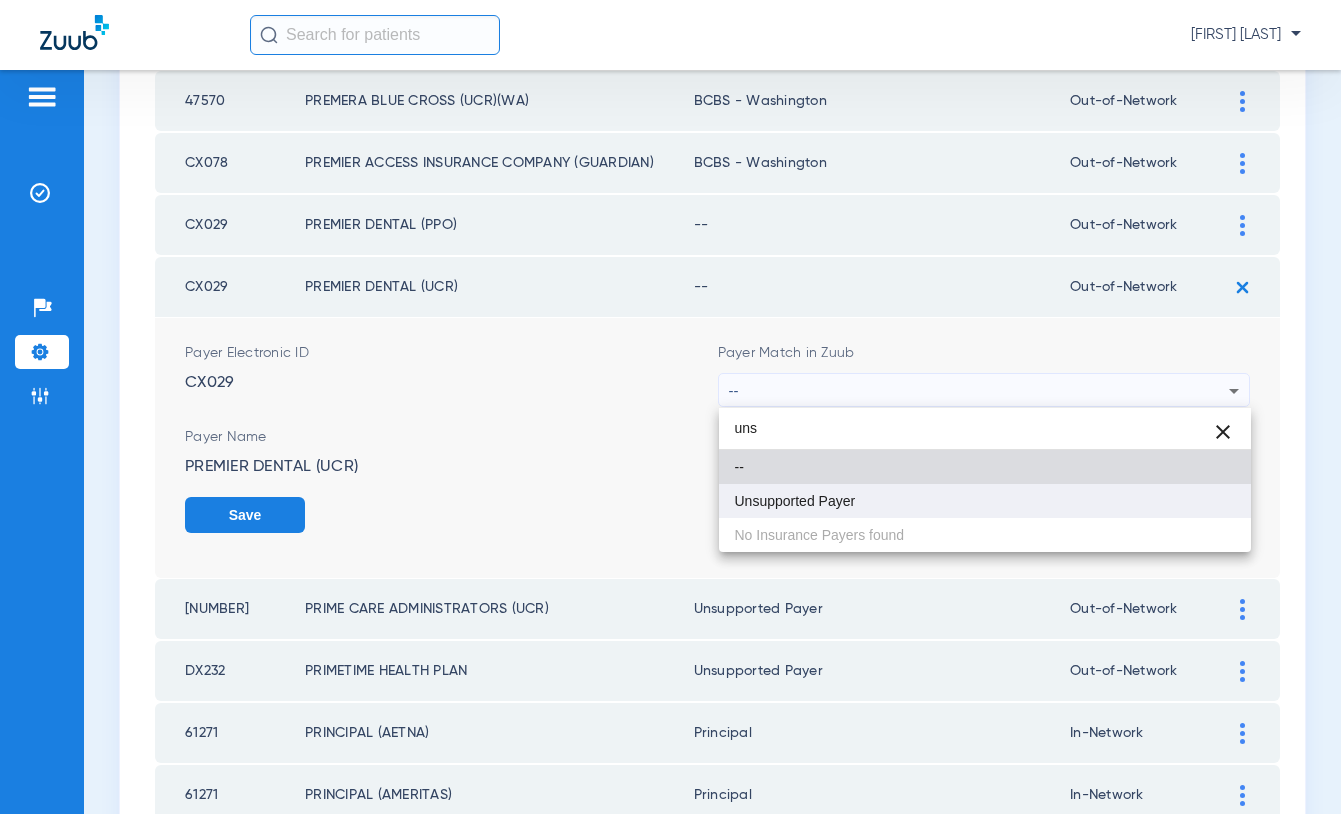 type on "uns" 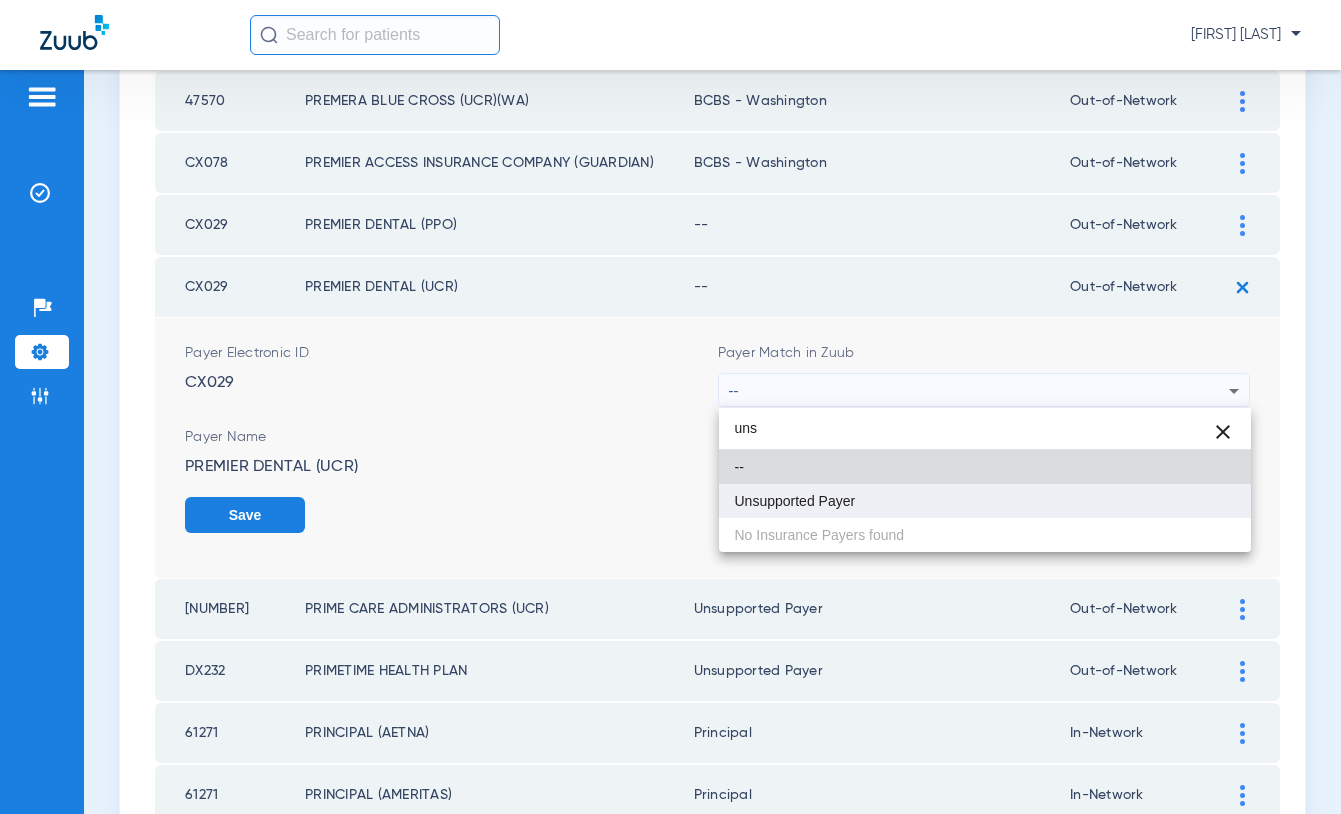 click on "Unsupported Payer" at bounding box center [795, 501] 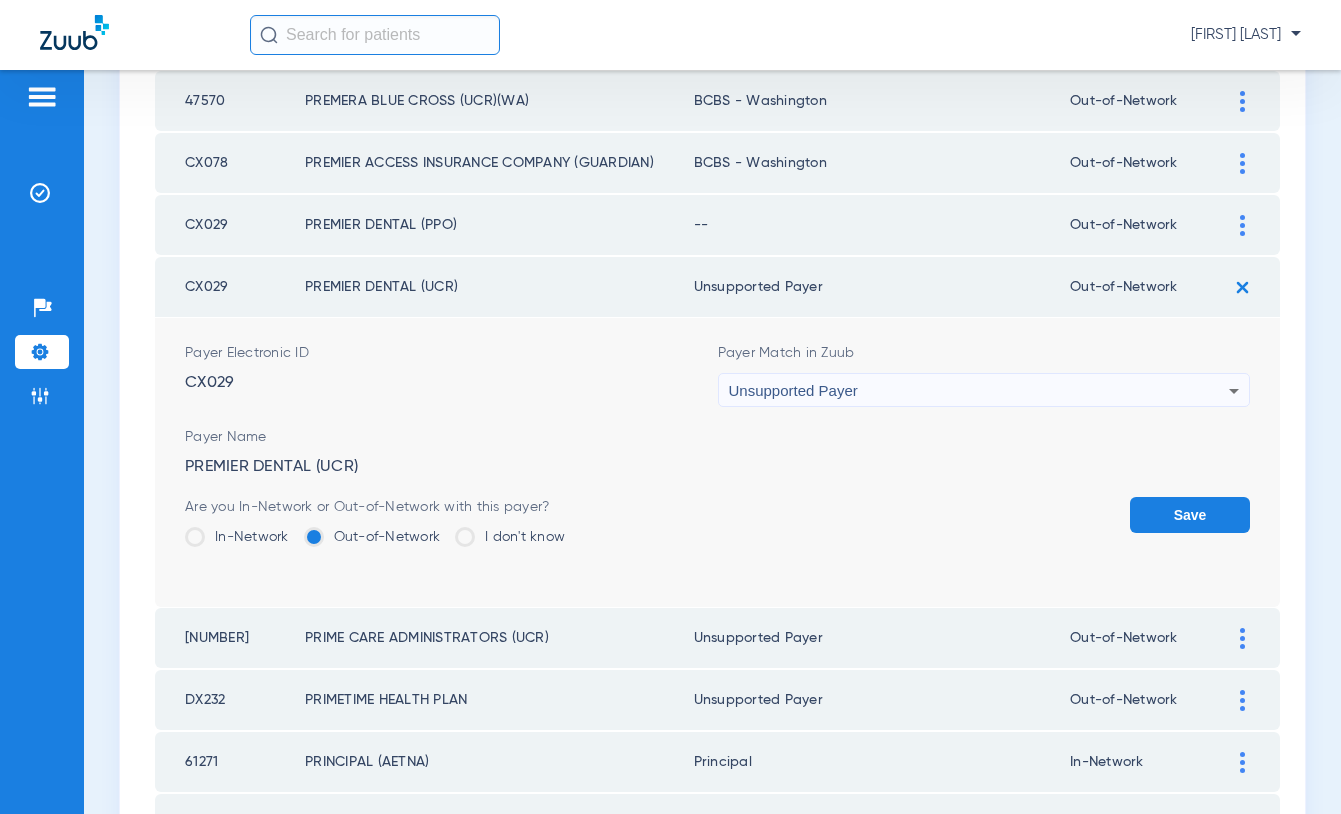 click on "Save" 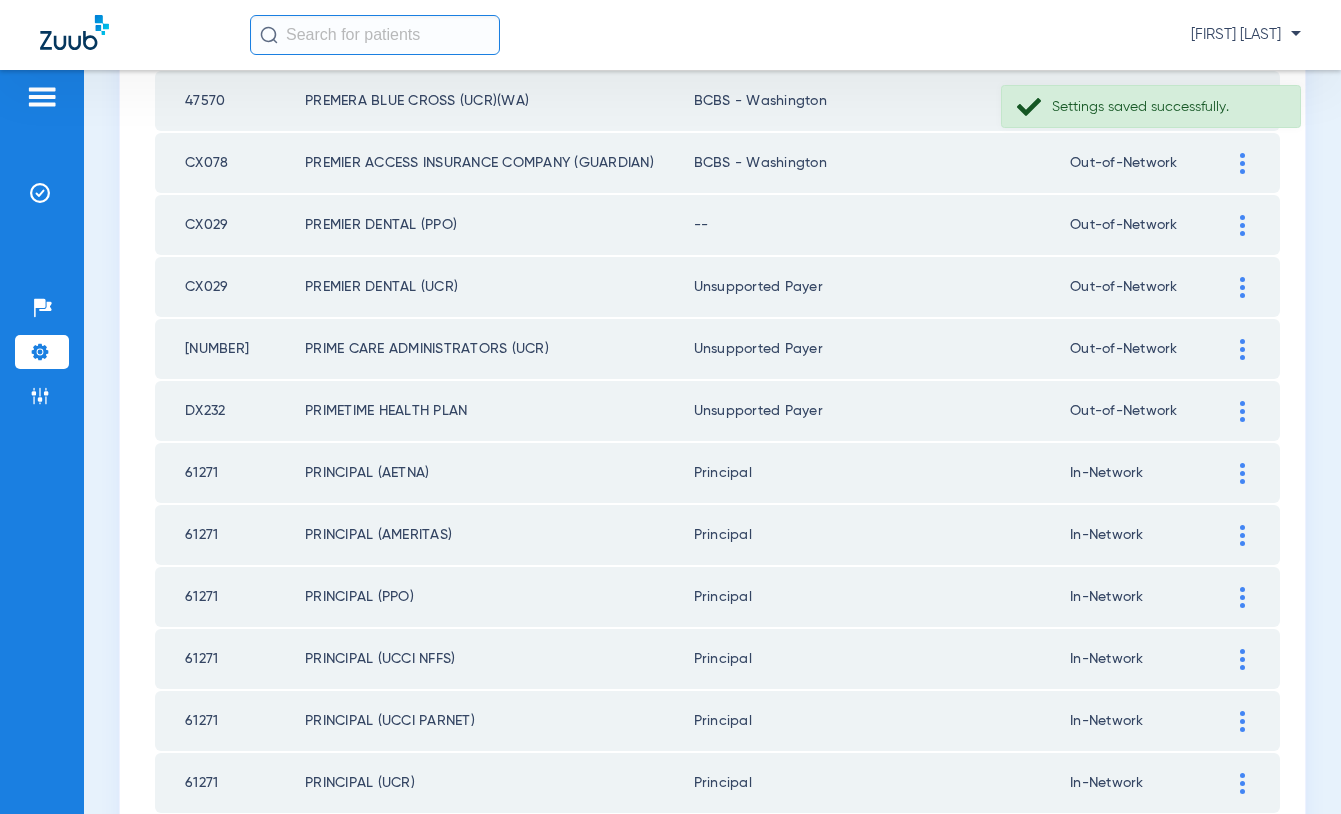 click 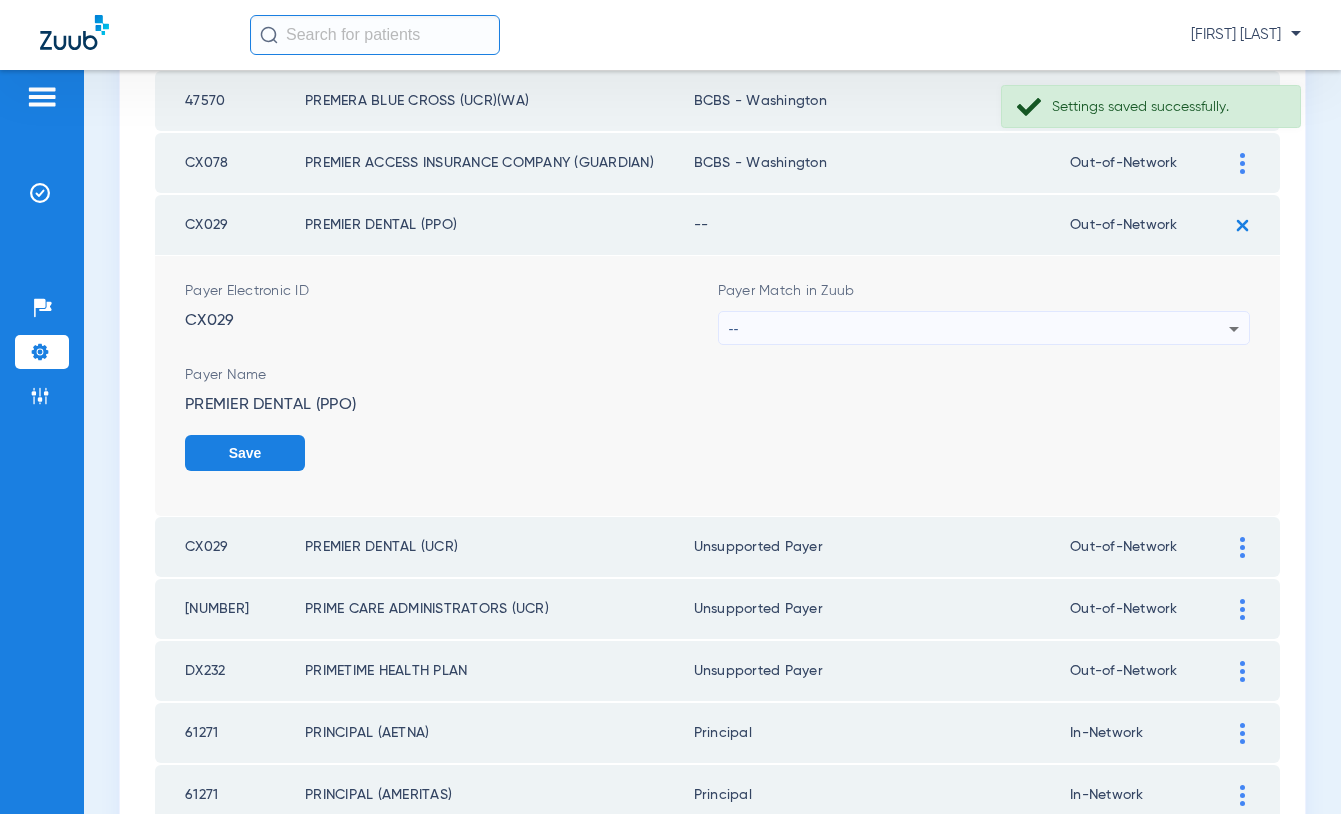 click on "--" at bounding box center (979, 329) 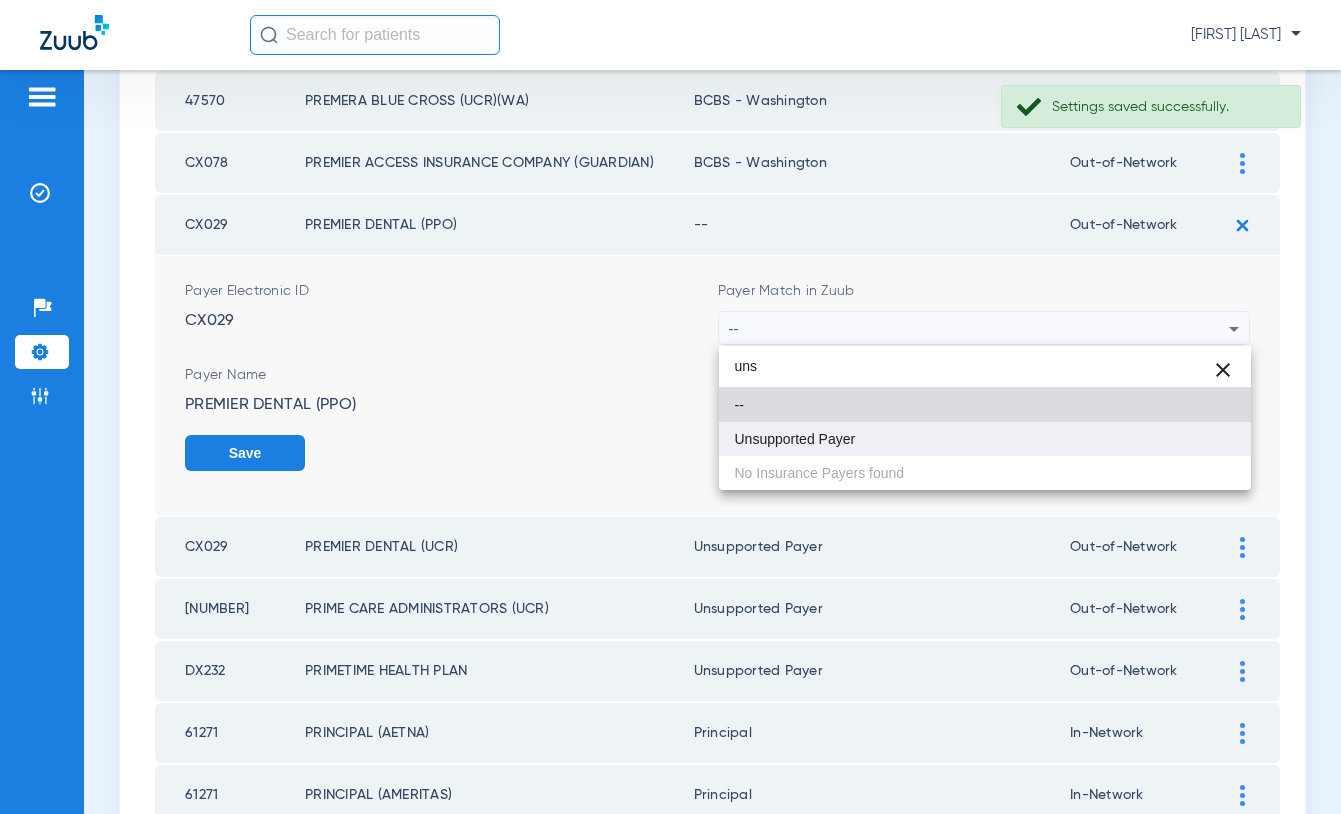type on "uns" 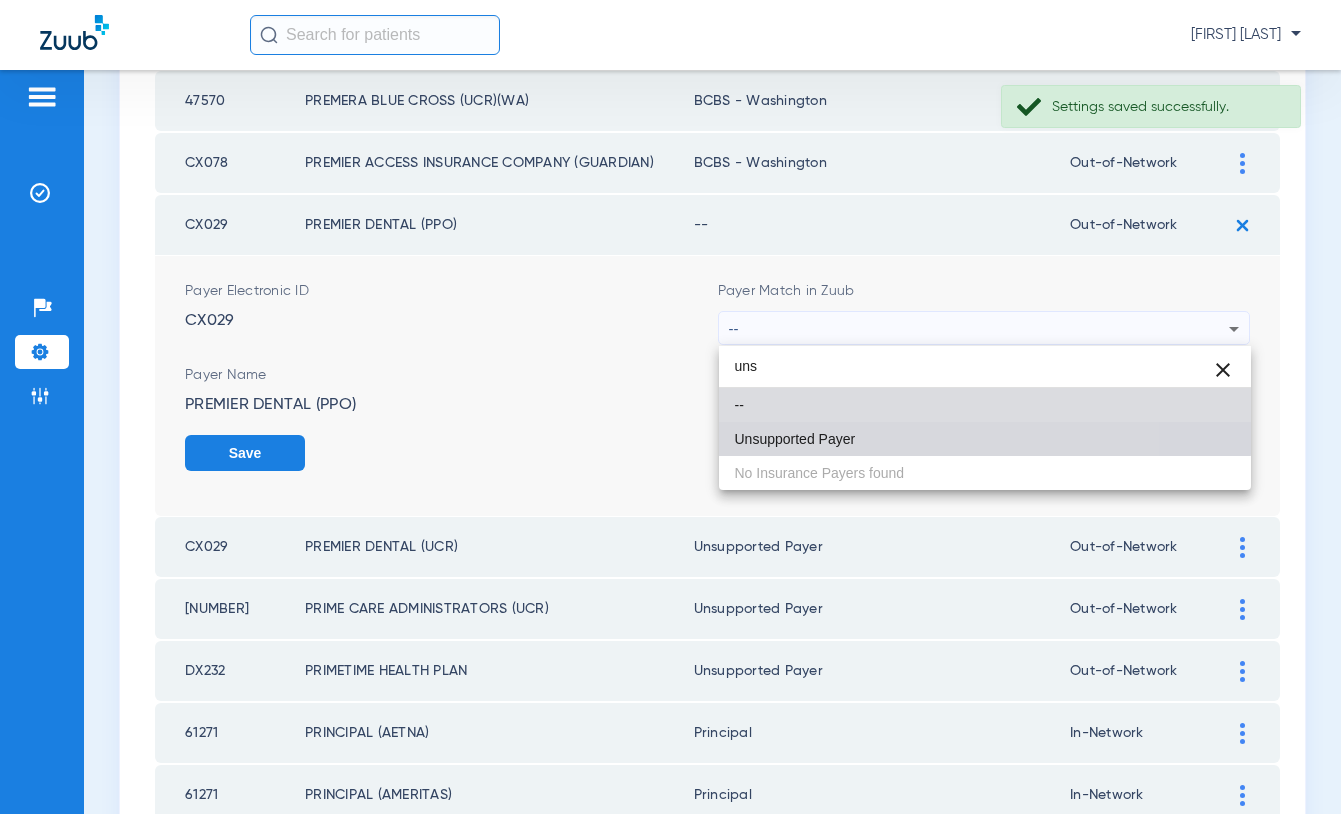 click on "Unsupported Payer" at bounding box center [985, 439] 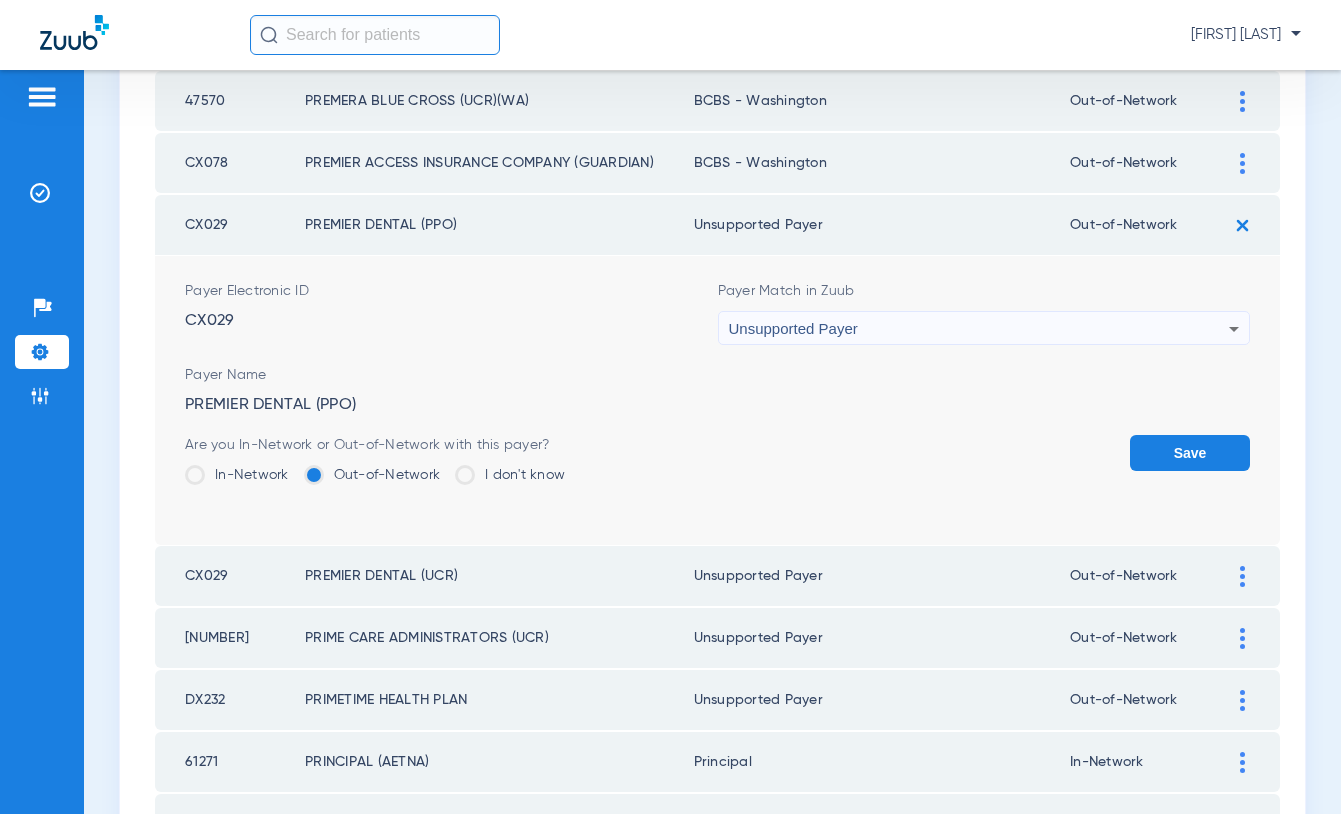click on "Save" 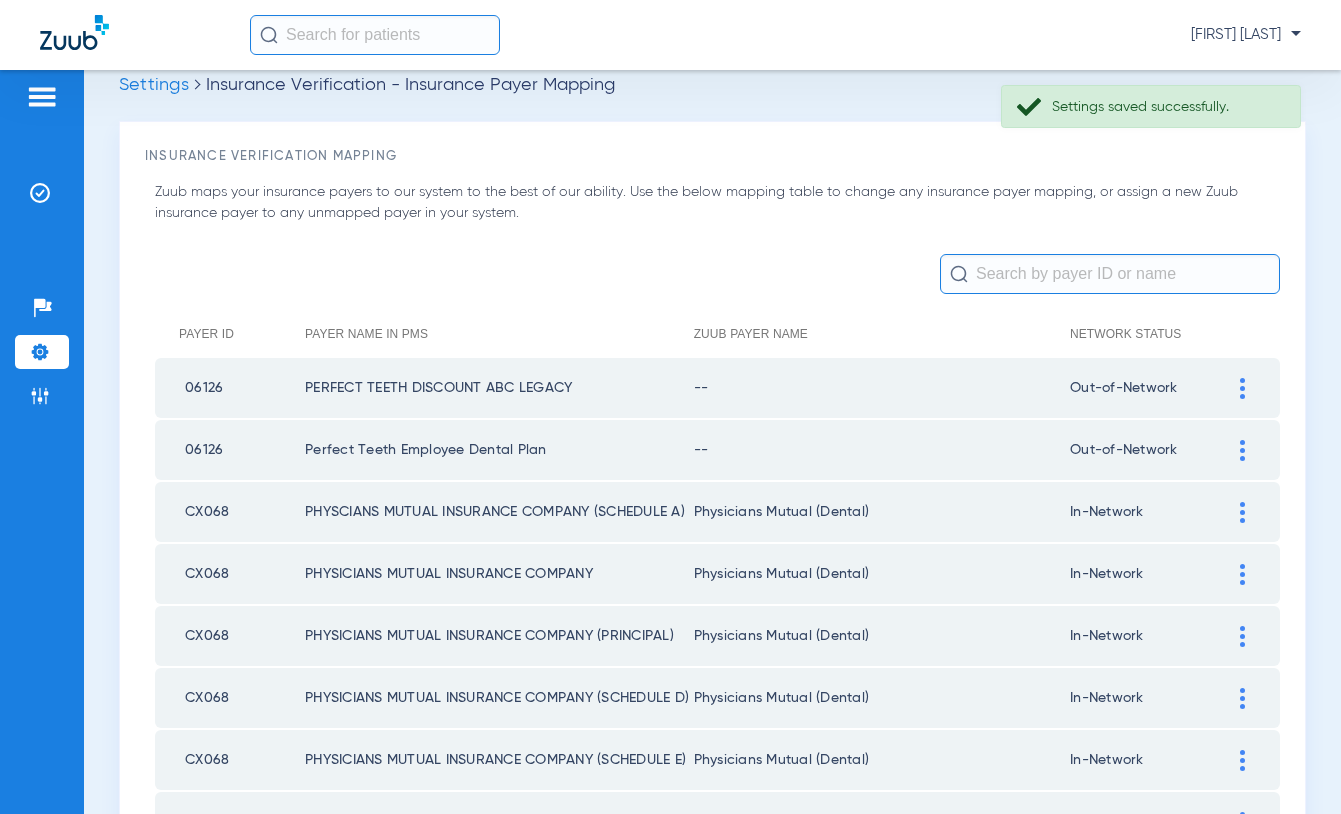 scroll, scrollTop: 86, scrollLeft: 0, axis: vertical 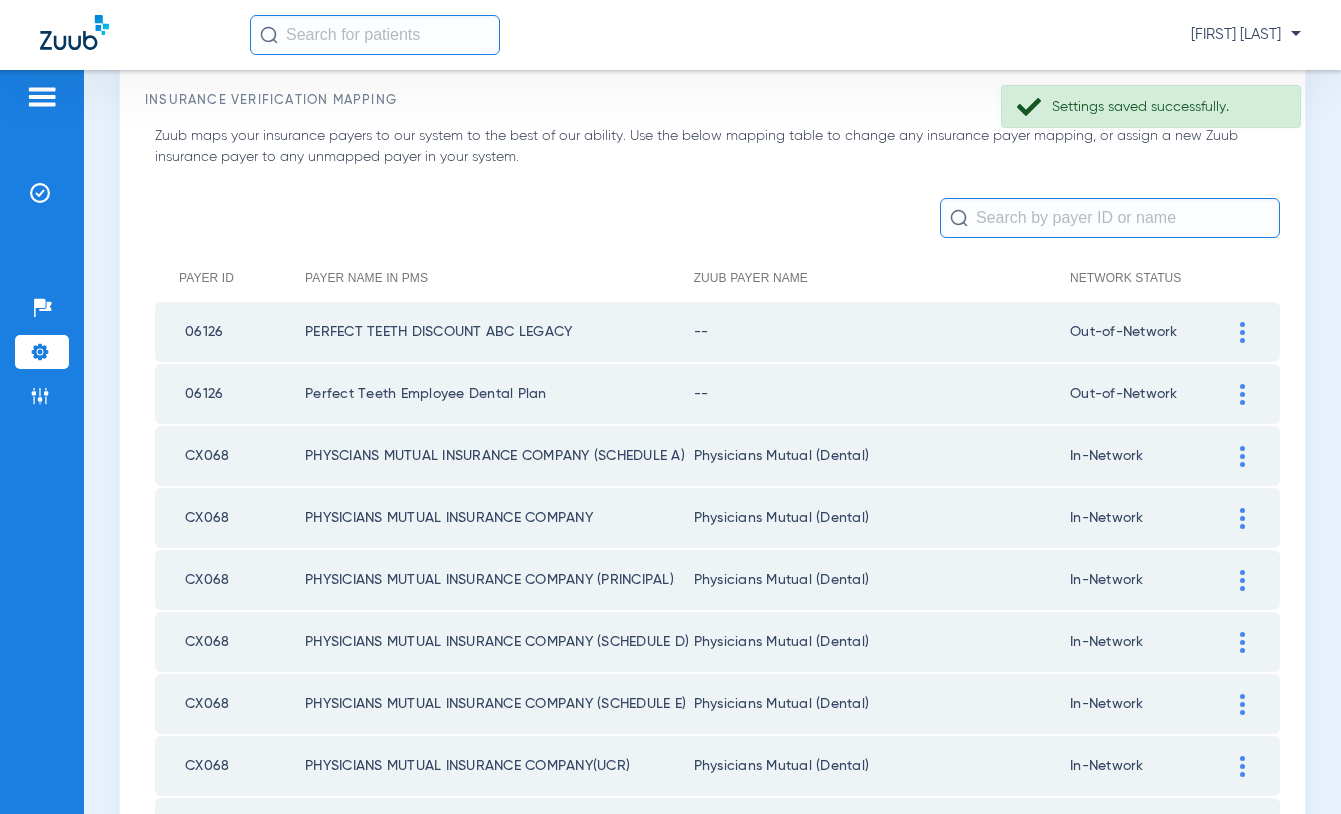 click 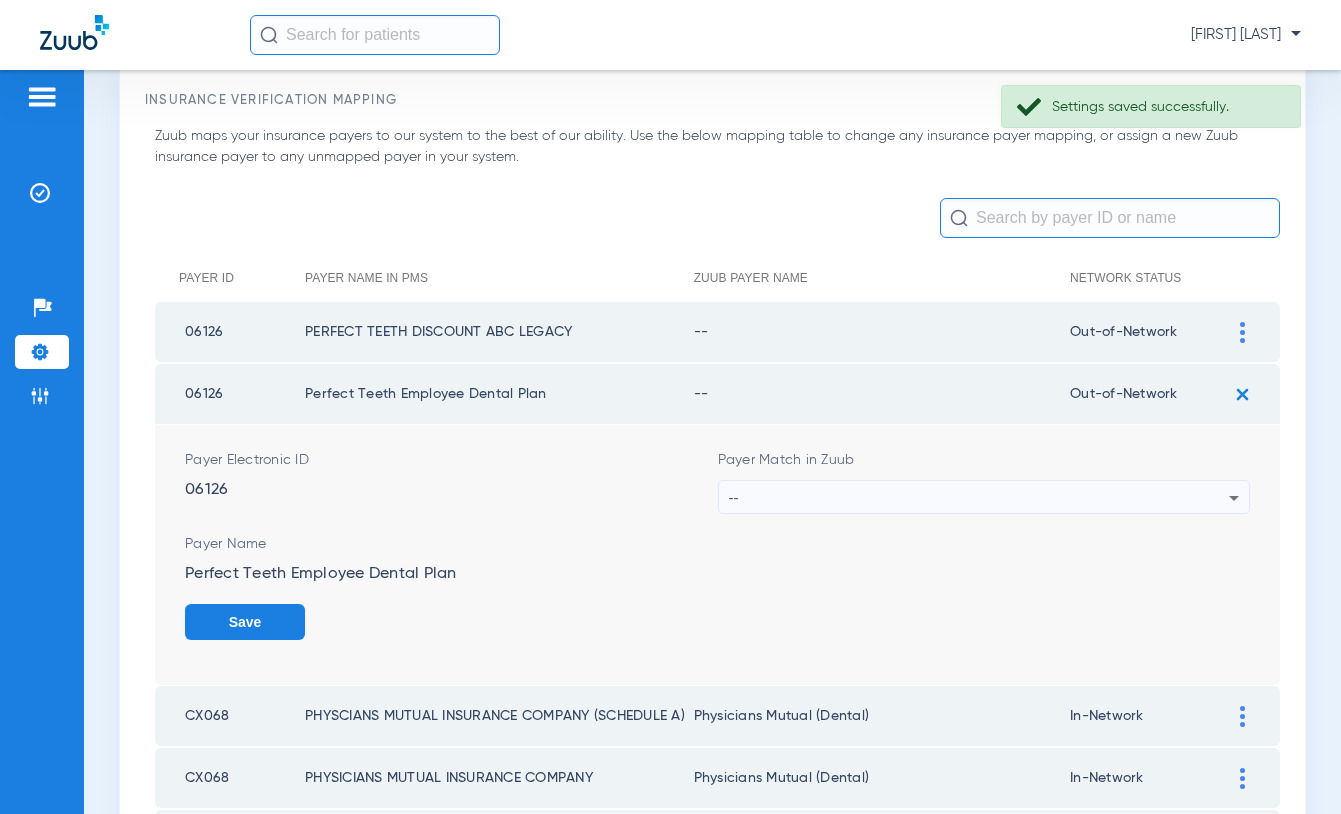click on "--" at bounding box center [979, 498] 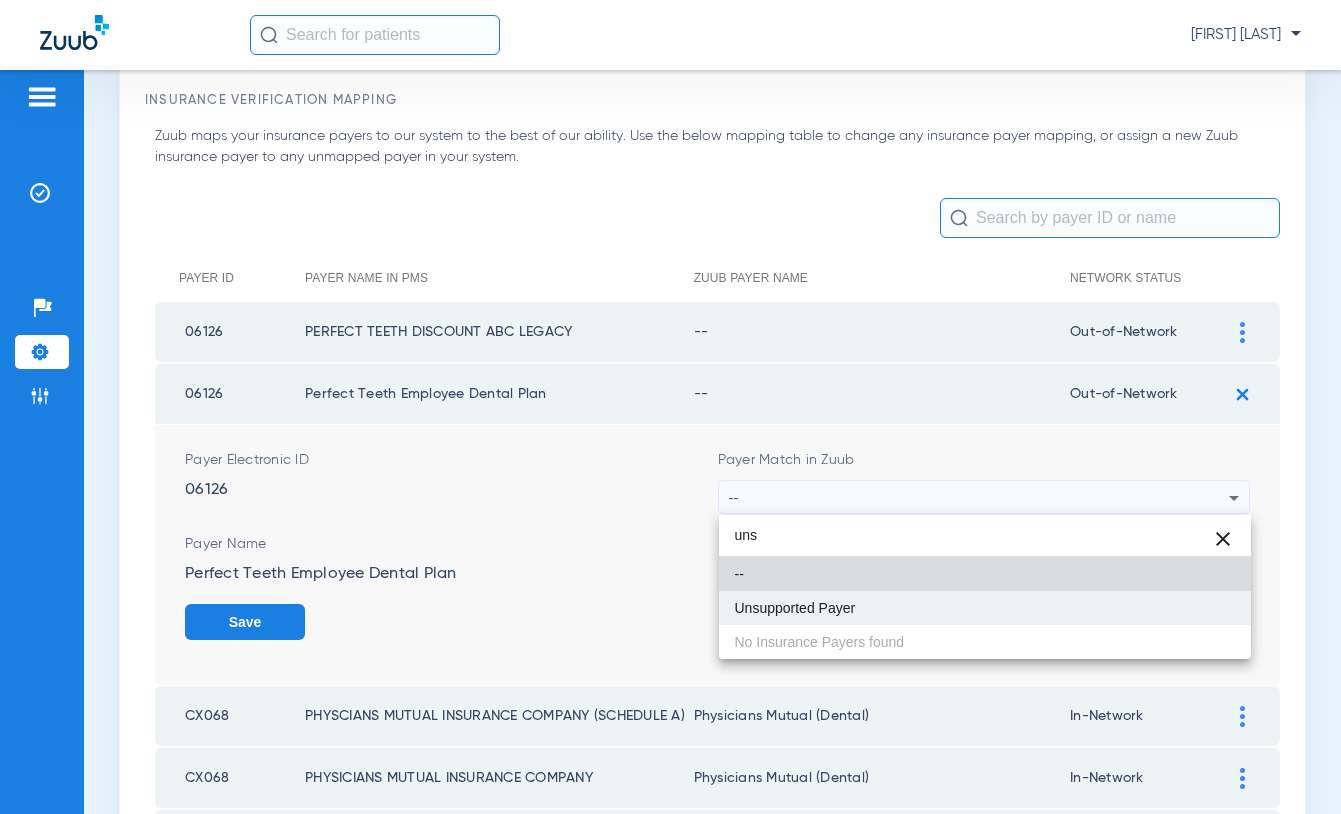 type on "uns" 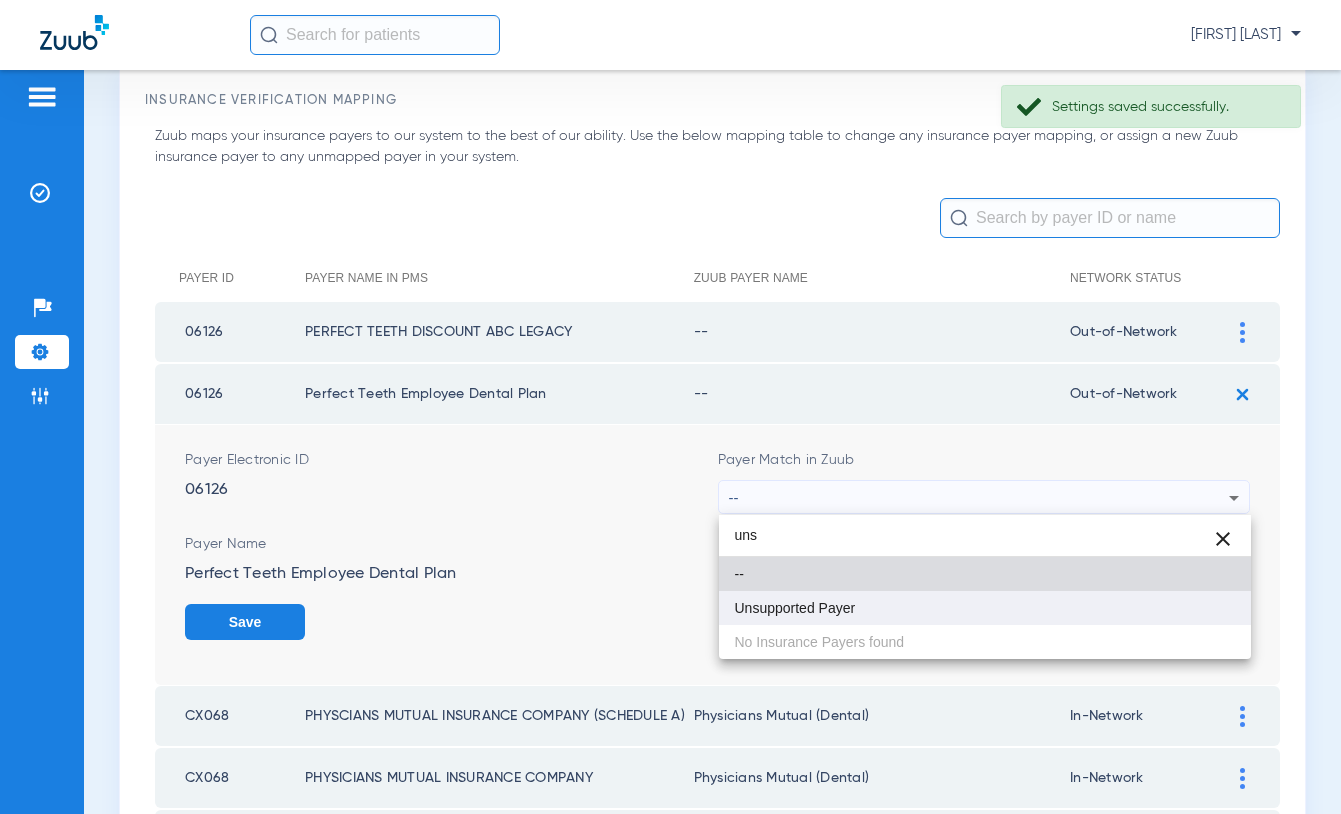click on "Unsupported Payer" at bounding box center [795, 608] 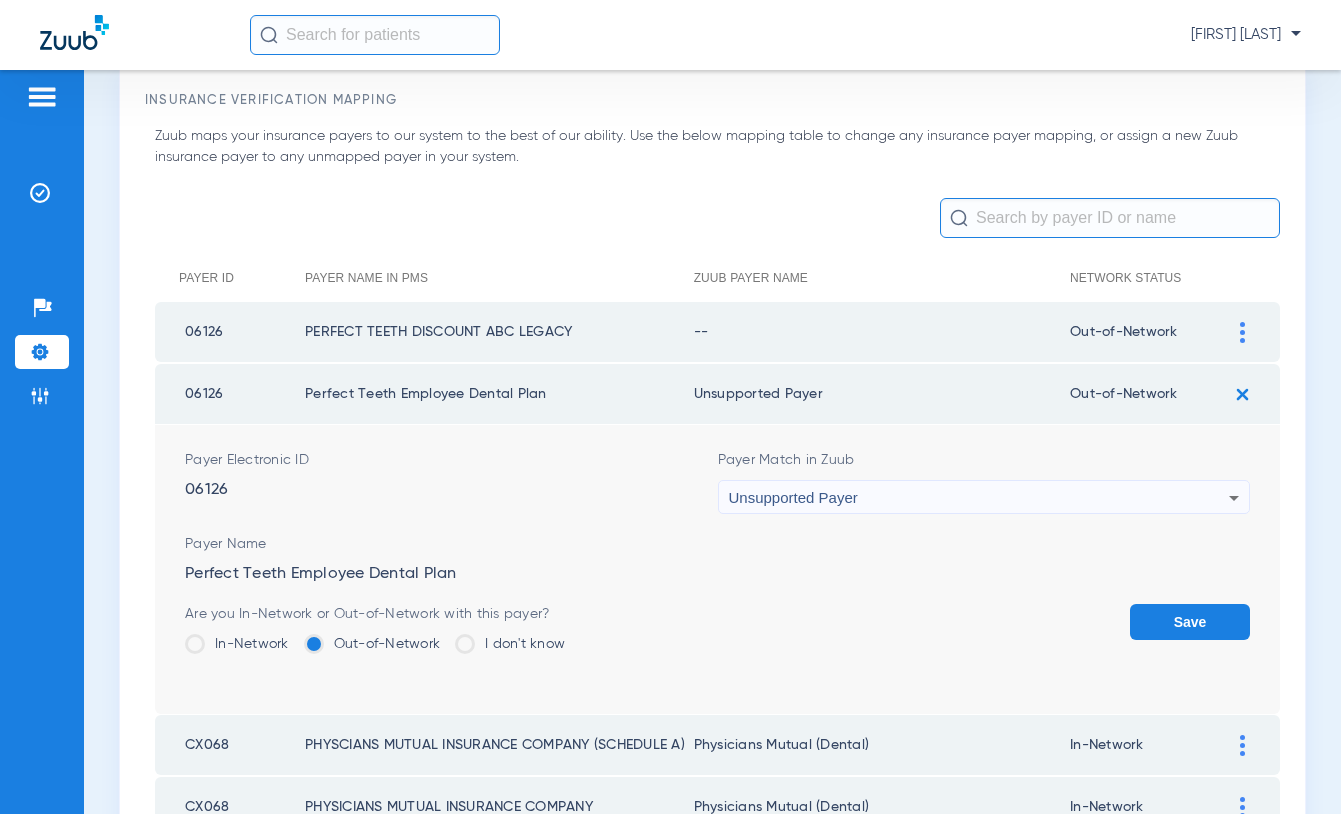 click on "Save" 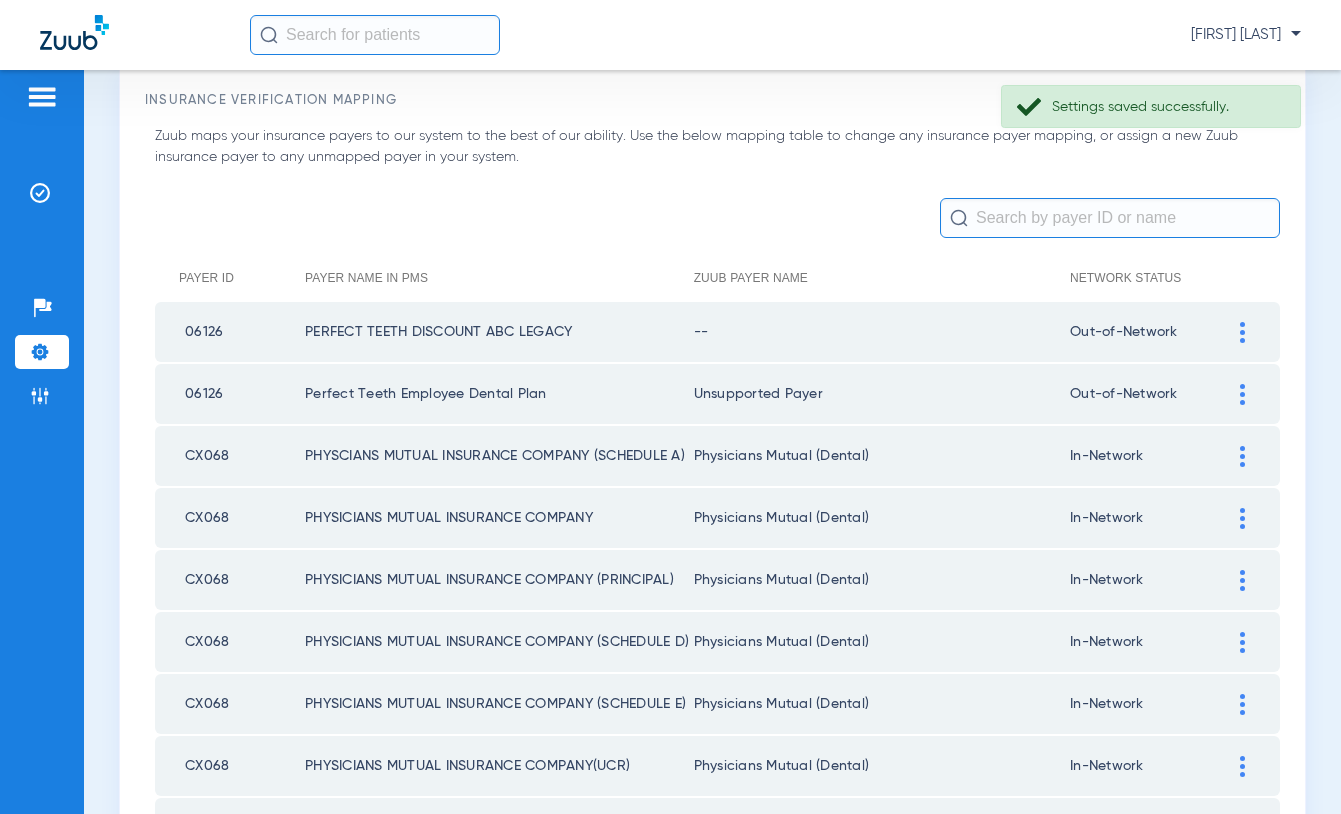 click 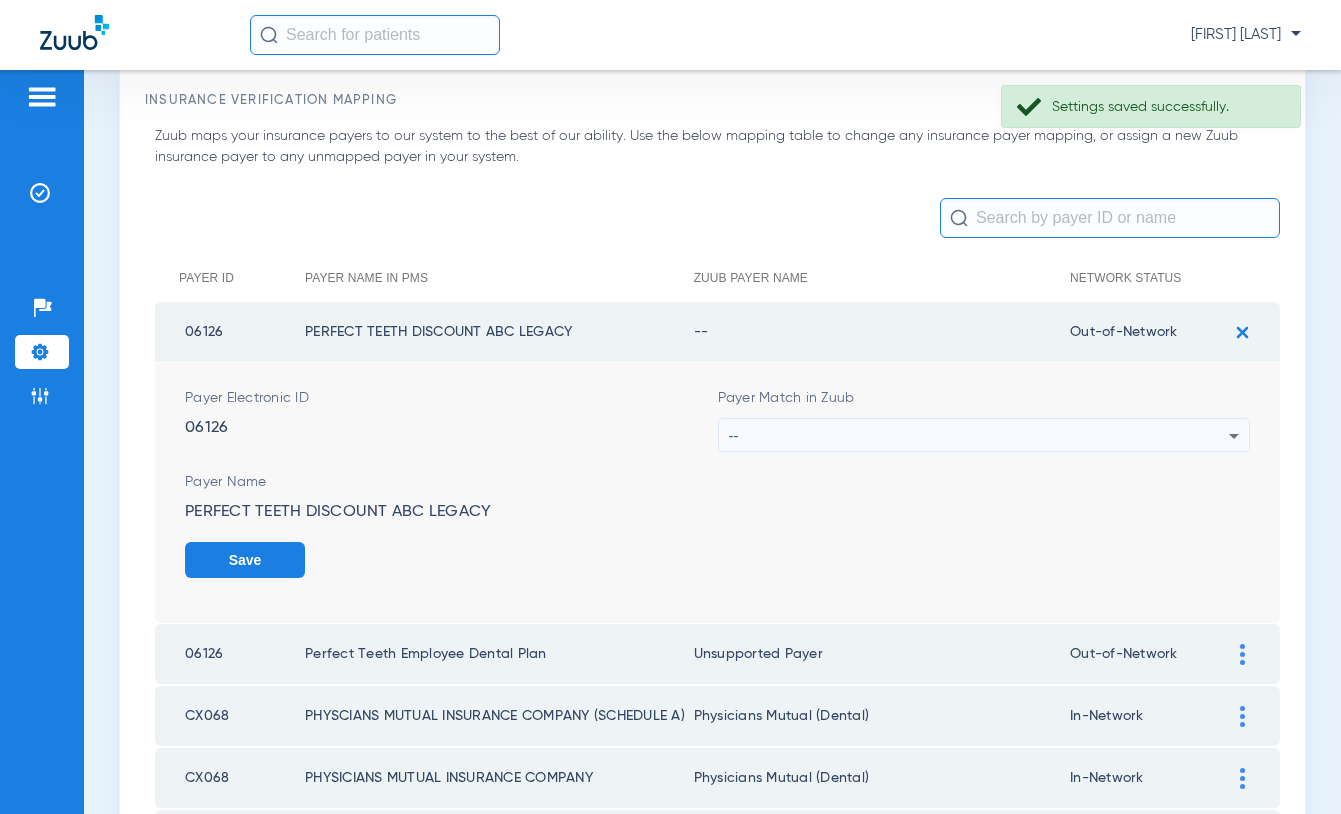 click on "--" at bounding box center (979, 436) 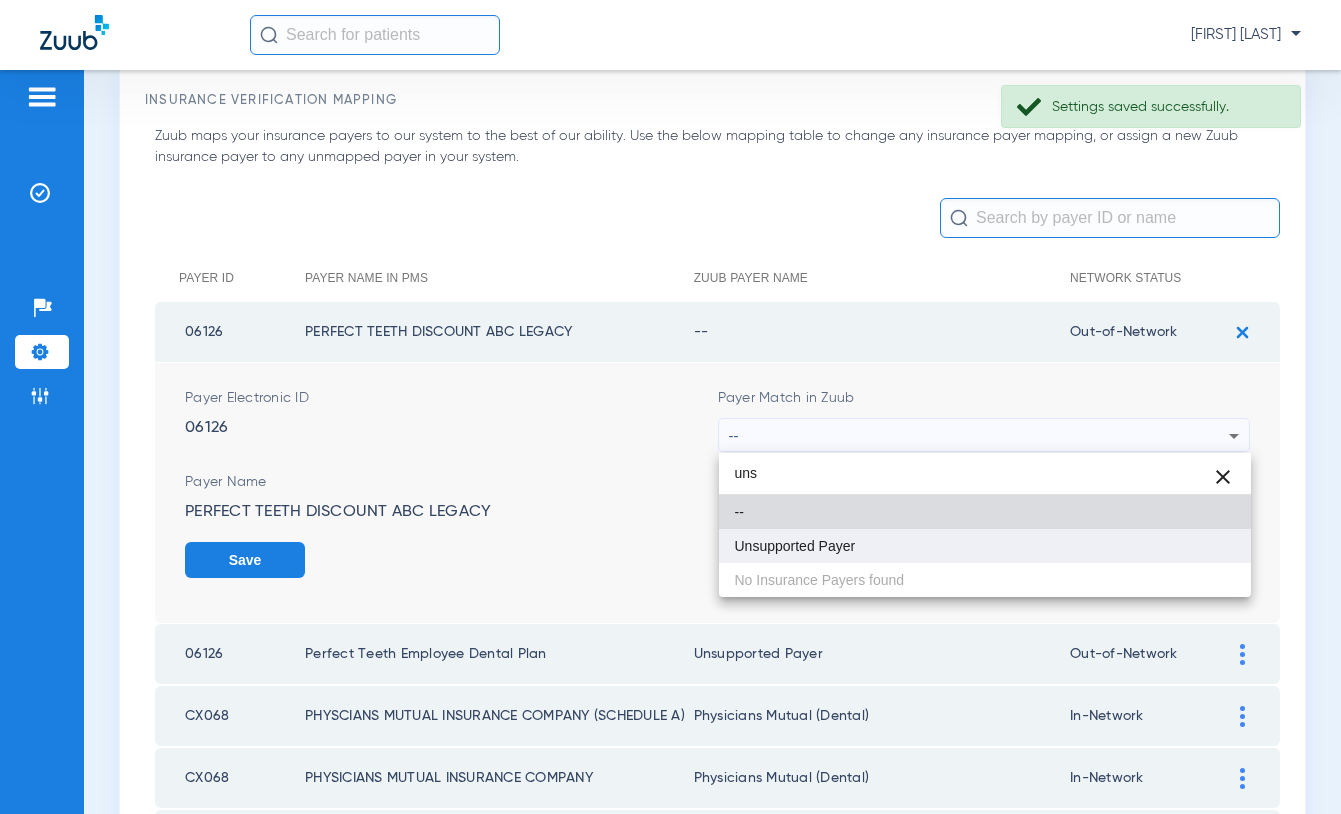 type on "uns" 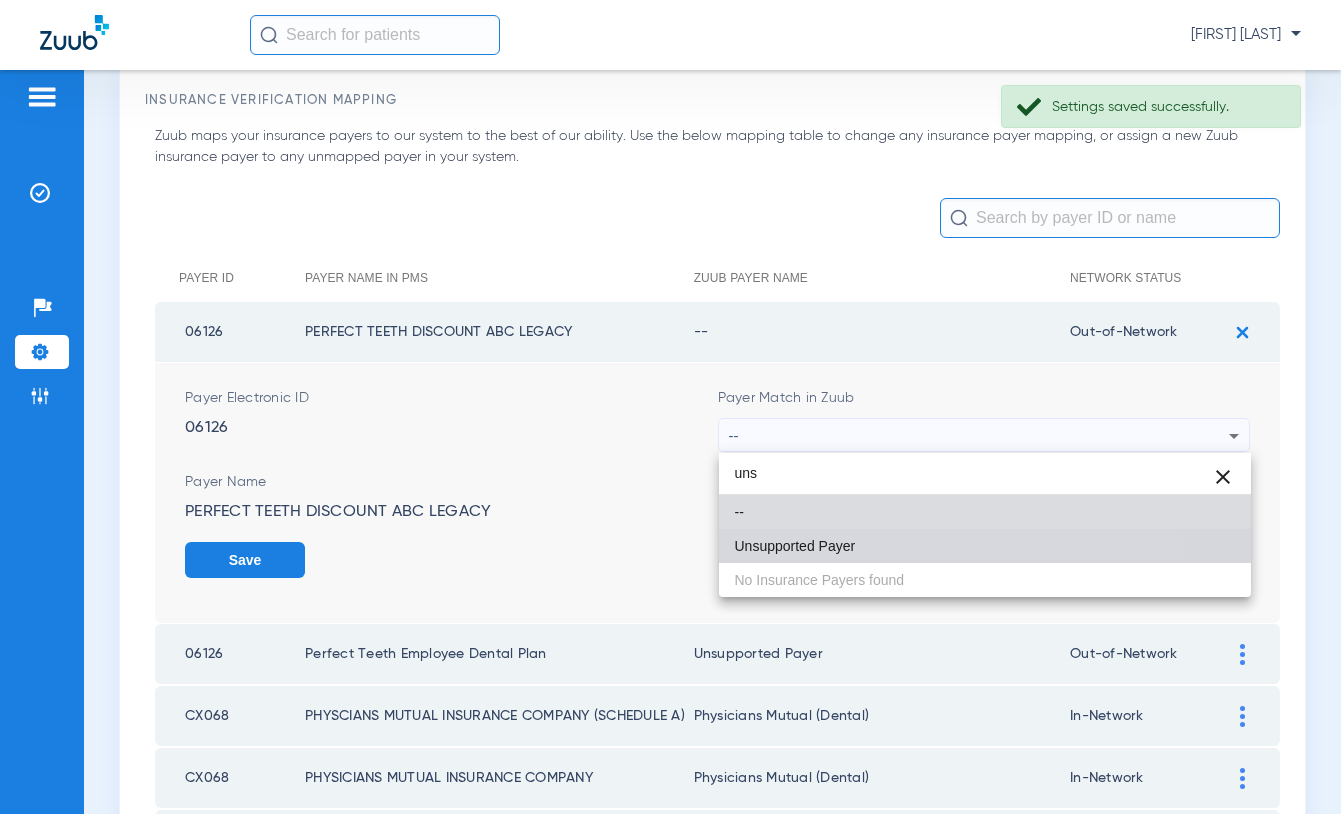 click on "Unsupported Payer" at bounding box center (795, 546) 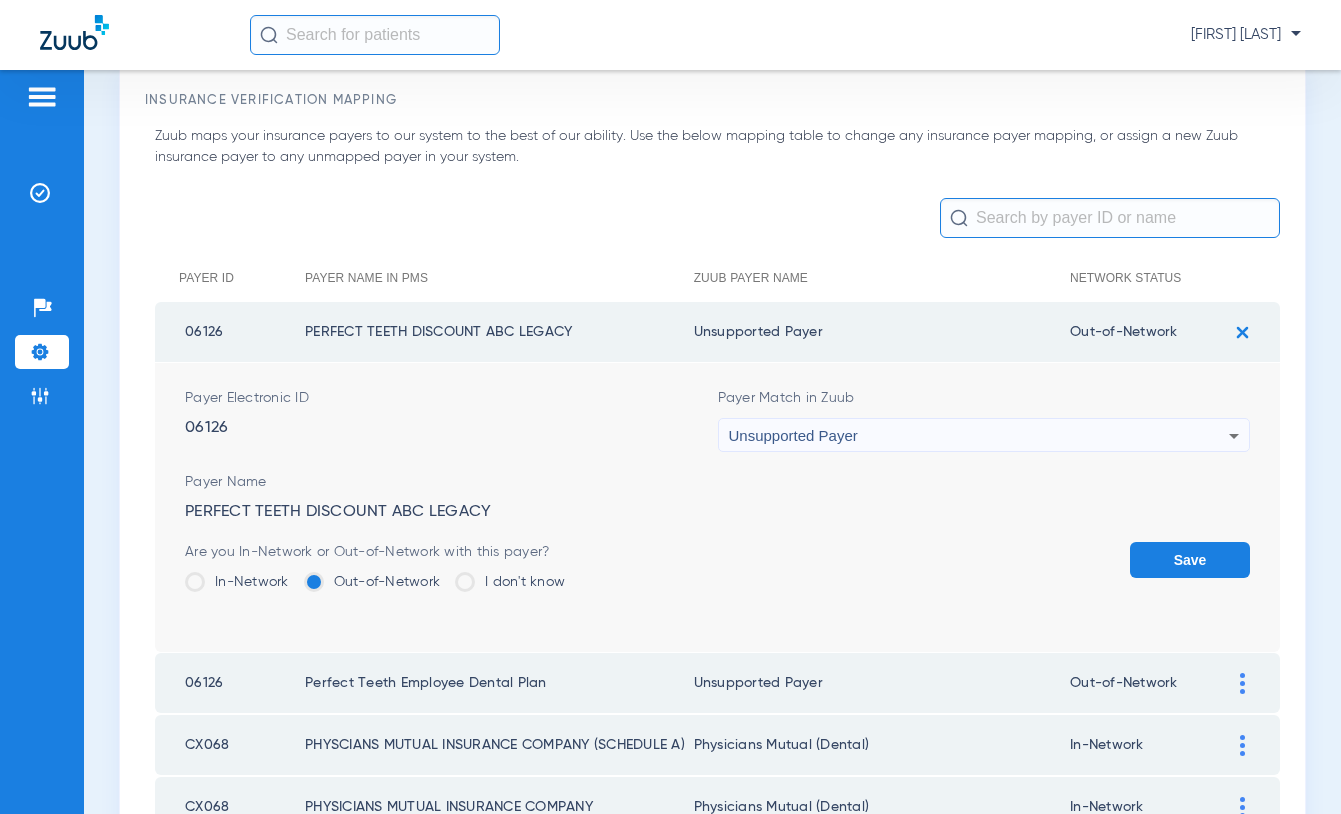 click on "Save" 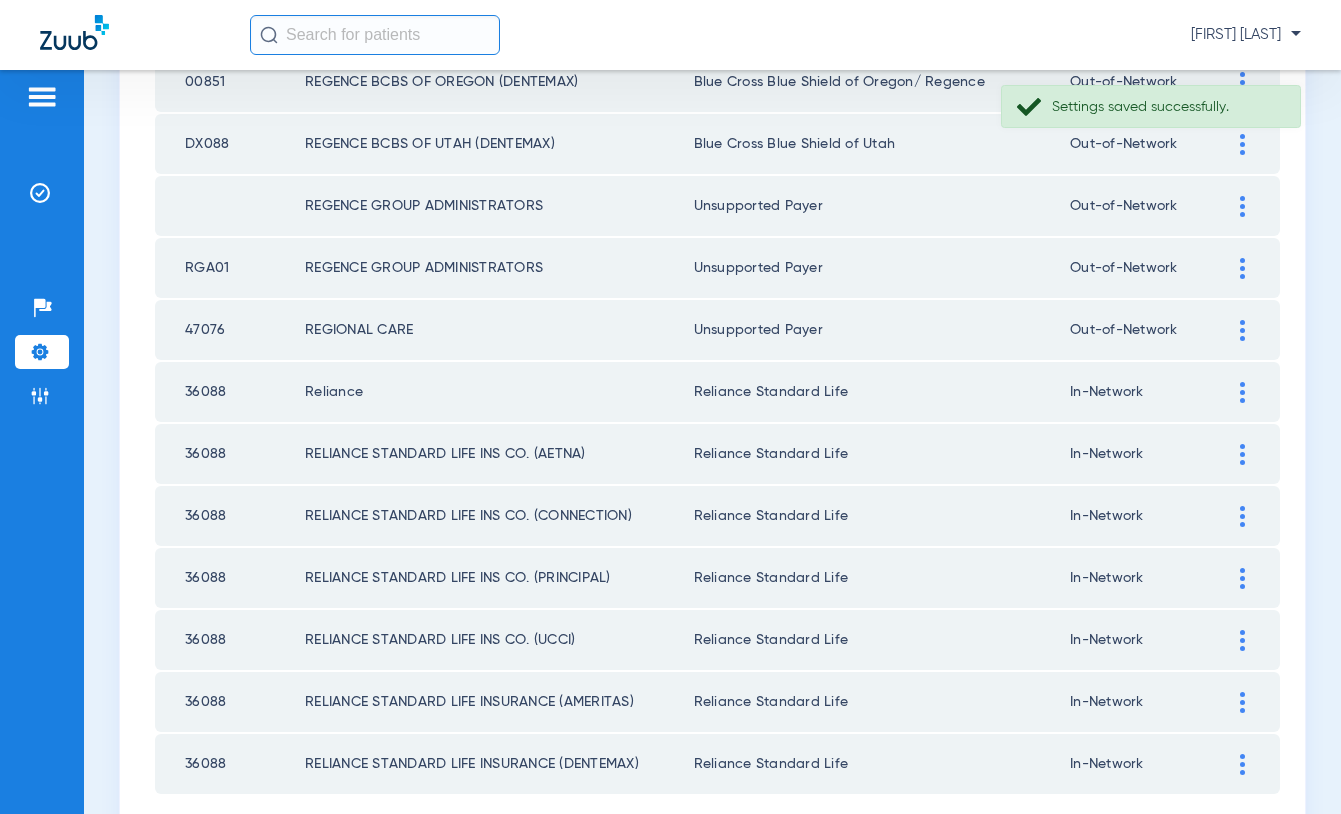scroll, scrollTop: 2821, scrollLeft: 0, axis: vertical 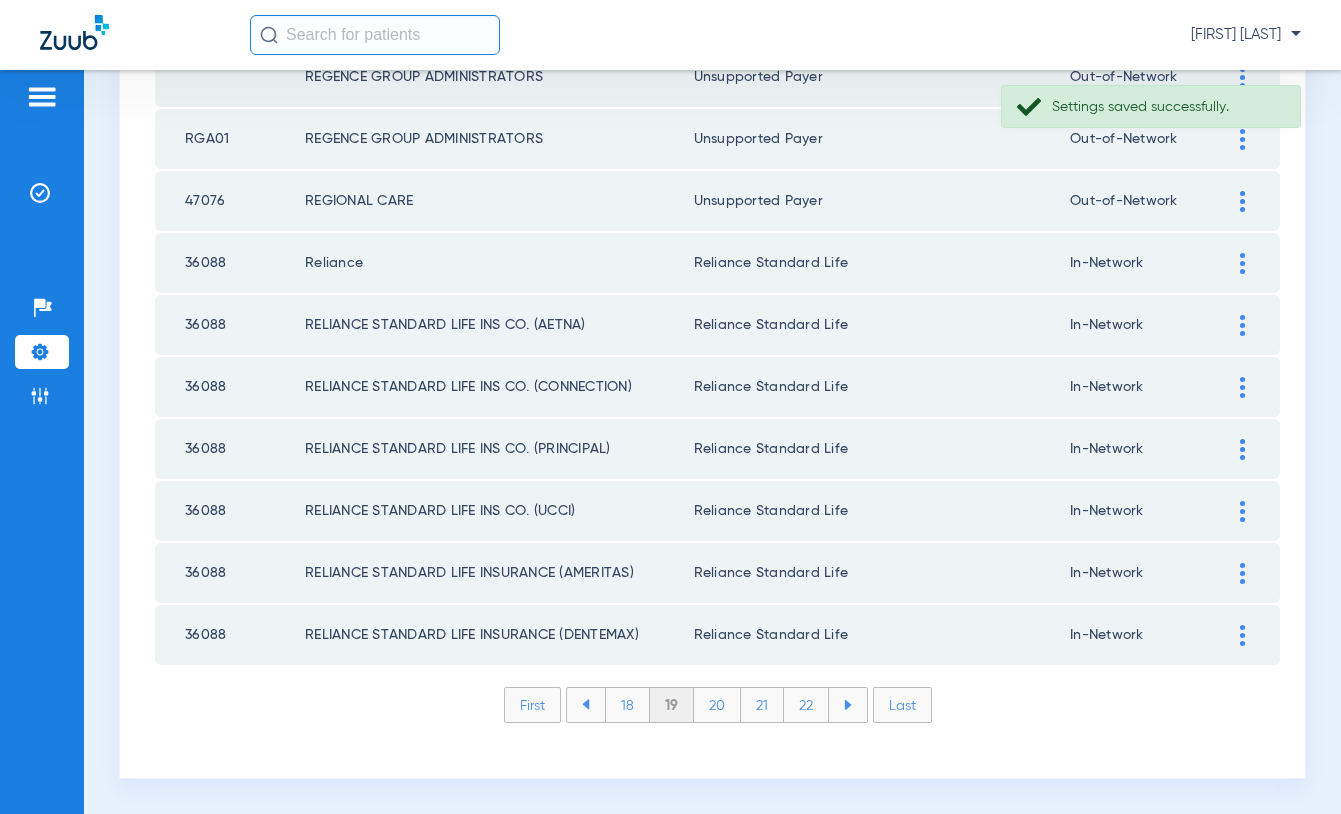 click on "18" 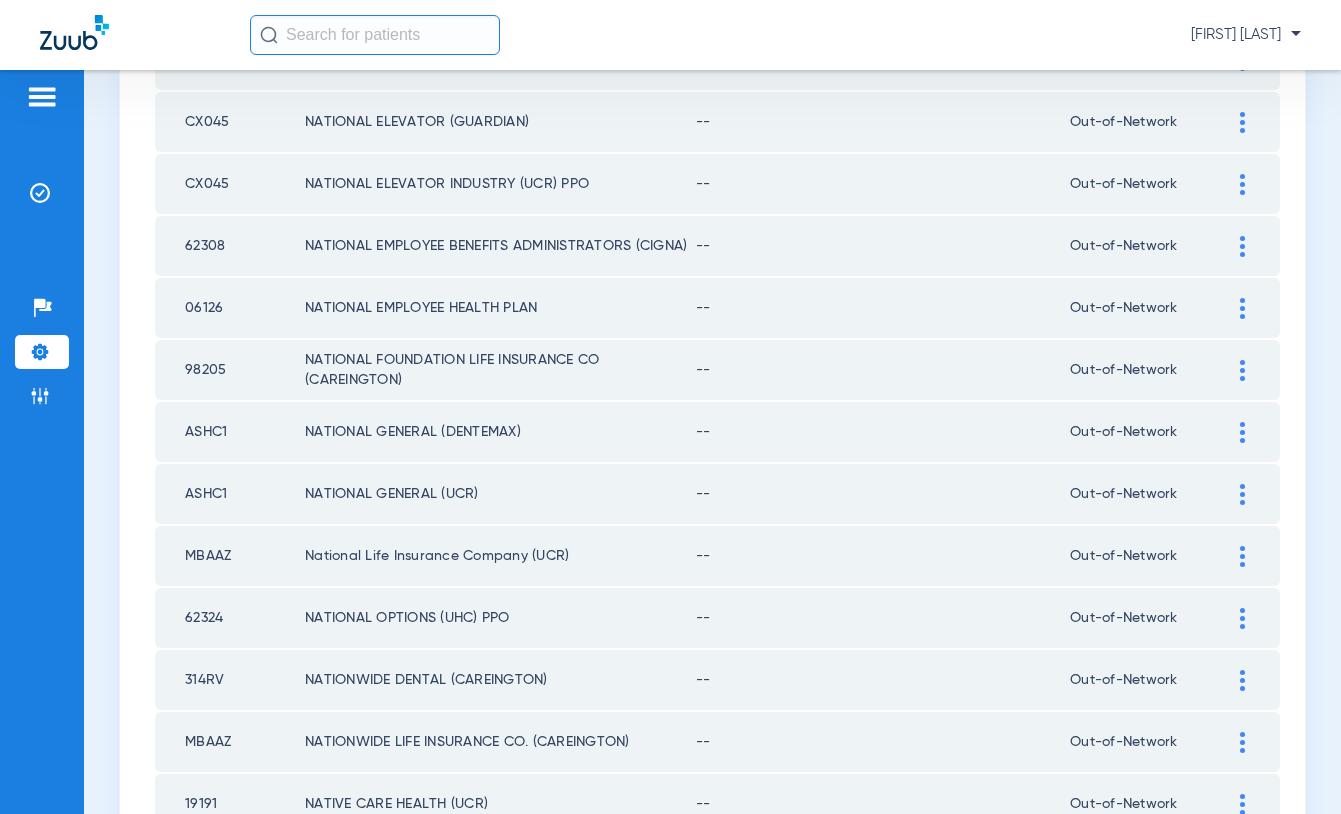 scroll, scrollTop: 0, scrollLeft: 0, axis: both 